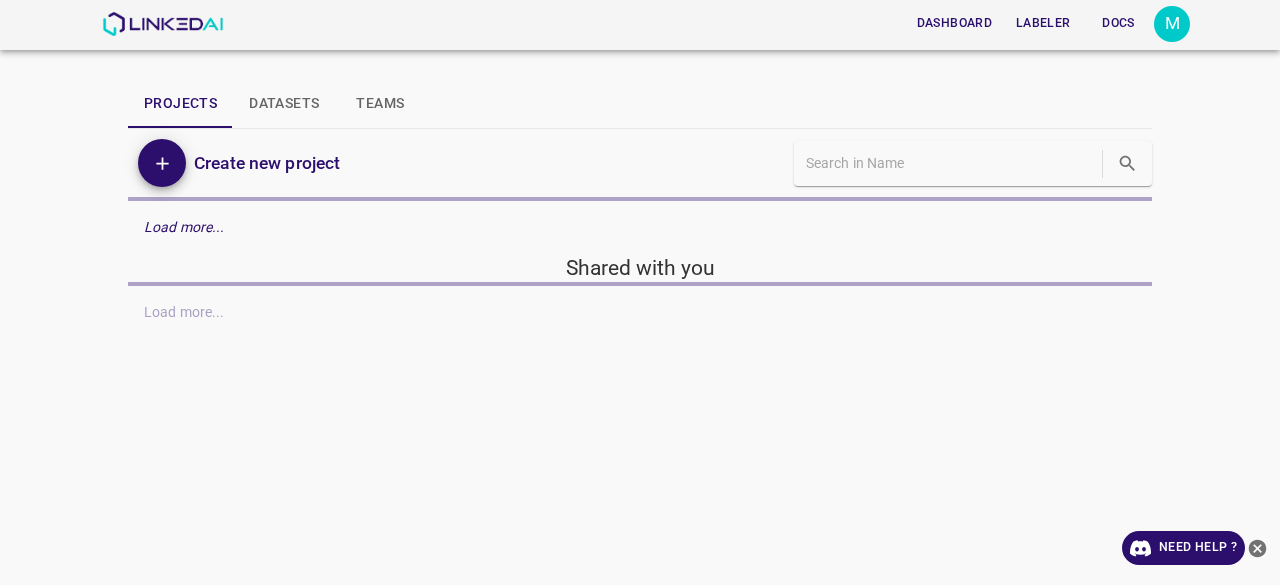 scroll, scrollTop: 0, scrollLeft: 0, axis: both 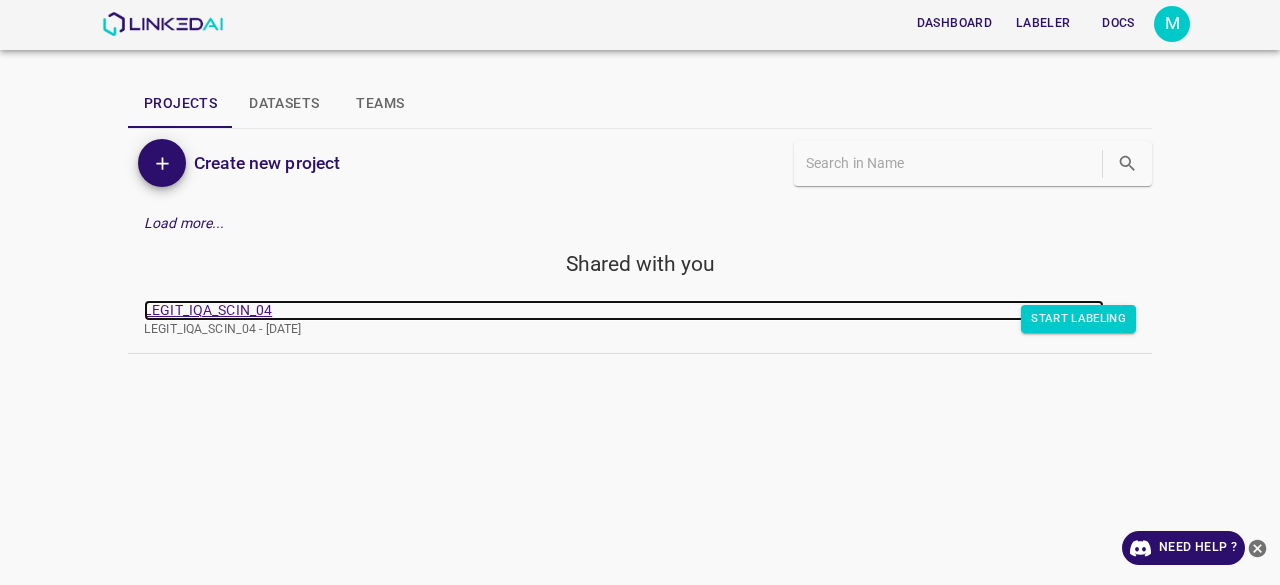 click on "LEGIT_IQA_SCIN_04" at bounding box center (624, 310) 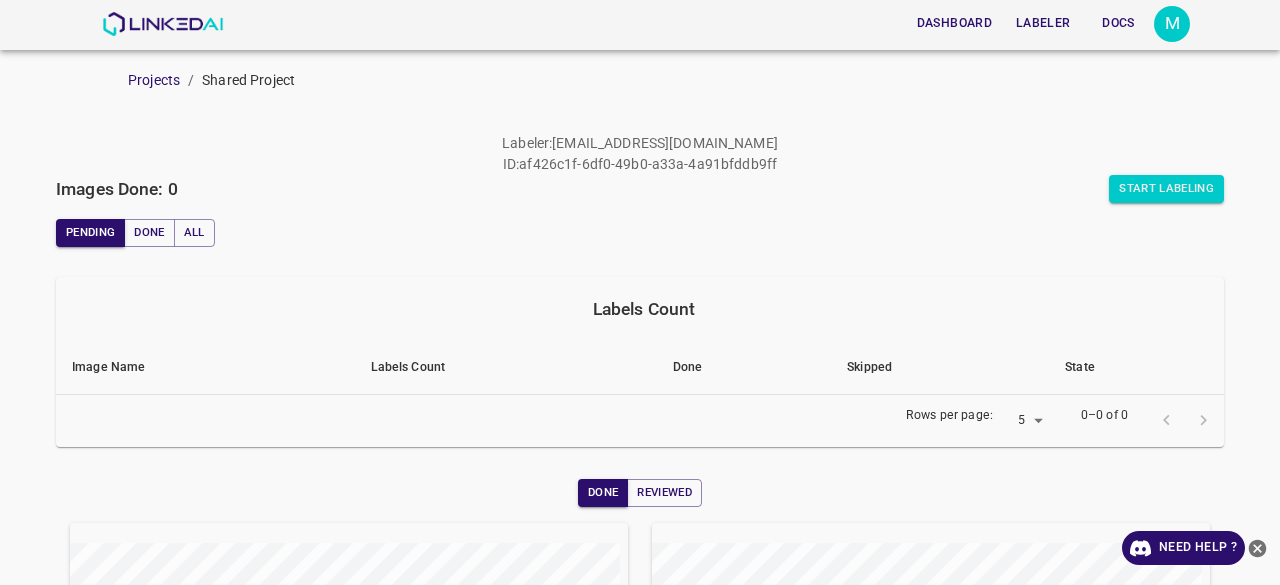scroll, scrollTop: 0, scrollLeft: 0, axis: both 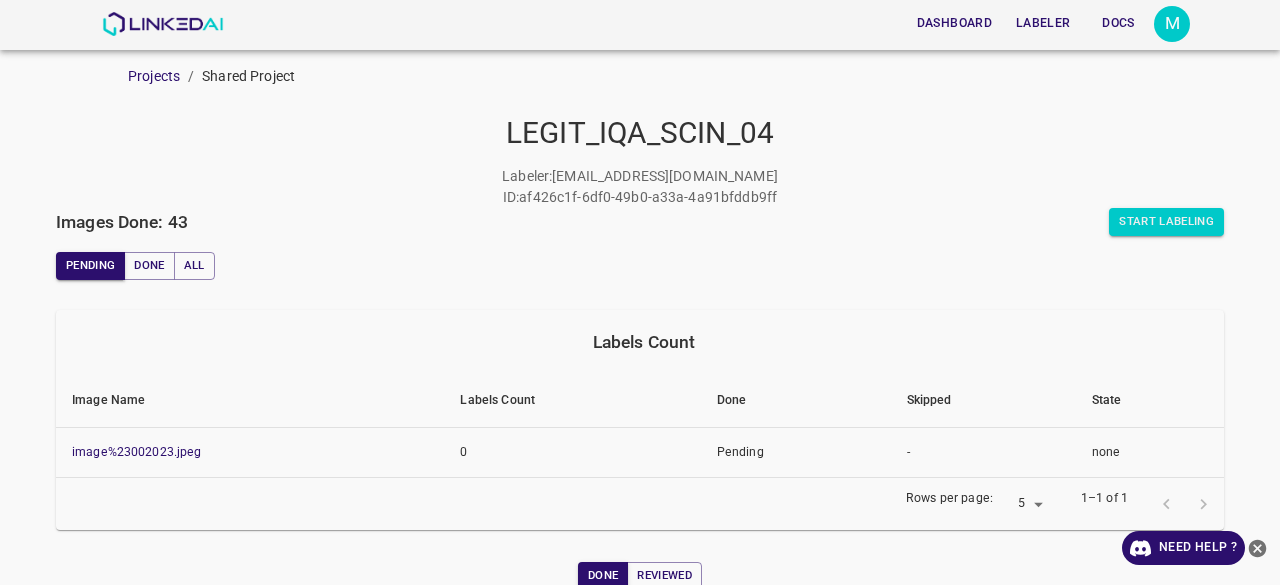click on "Labeler" at bounding box center [1043, 23] 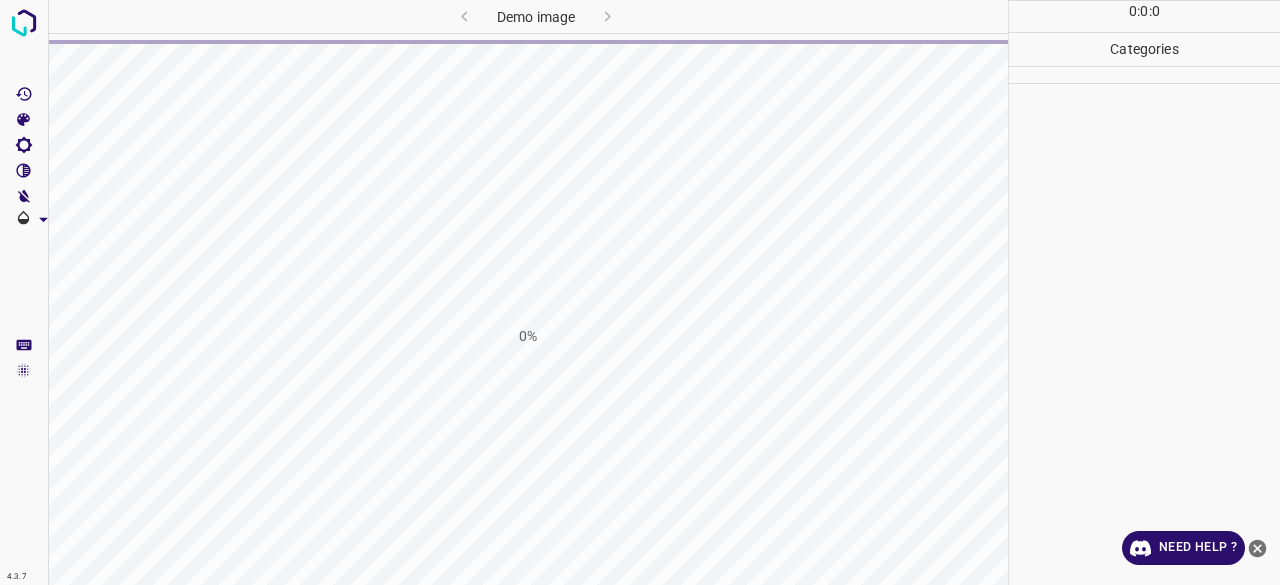 scroll, scrollTop: 0, scrollLeft: 0, axis: both 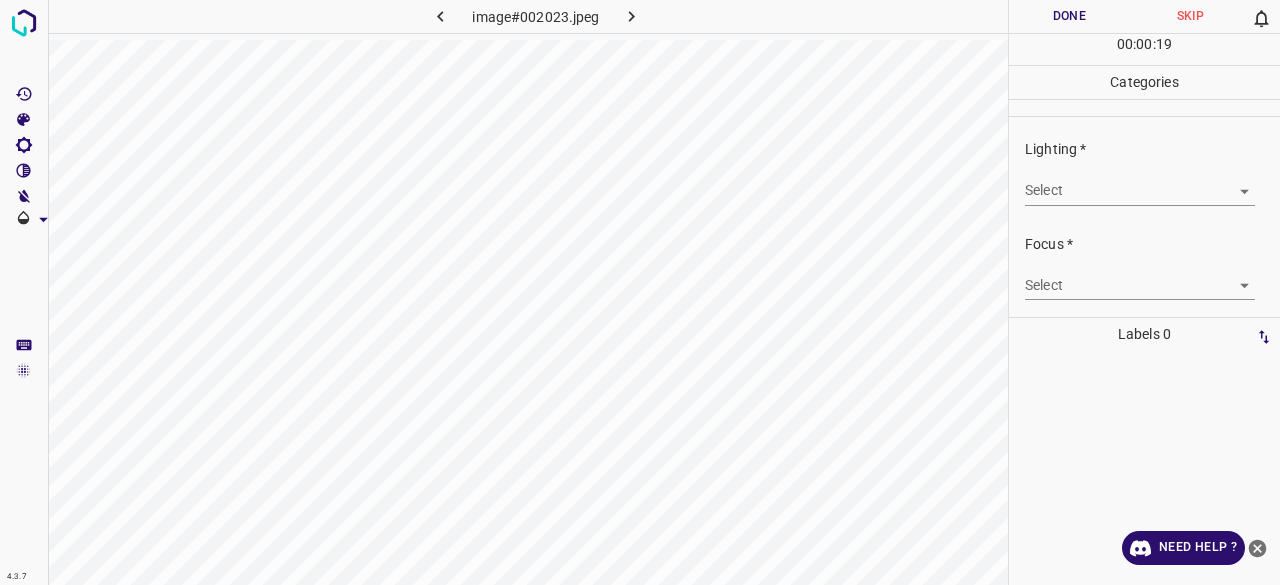 click on "4.3.7 image#002023.jpeg Done Skip 0 00   : 00   : 19   Categories Lighting *  Select ​ Focus *  Select ​ Overall *  Select ​ Labels   0 Categories 1 Lighting 2 Focus 3 Overall Tools Space Change between modes (Draw & Edit) I Auto labeling R Restore zoom M Zoom in N Zoom out Delete Delete selecte label Filters Z Restore filters X Saturation filter C Brightness filter V Contrast filter B Gray scale filter General O Download Need Help ? - Text - Hide - Delete" at bounding box center [640, 292] 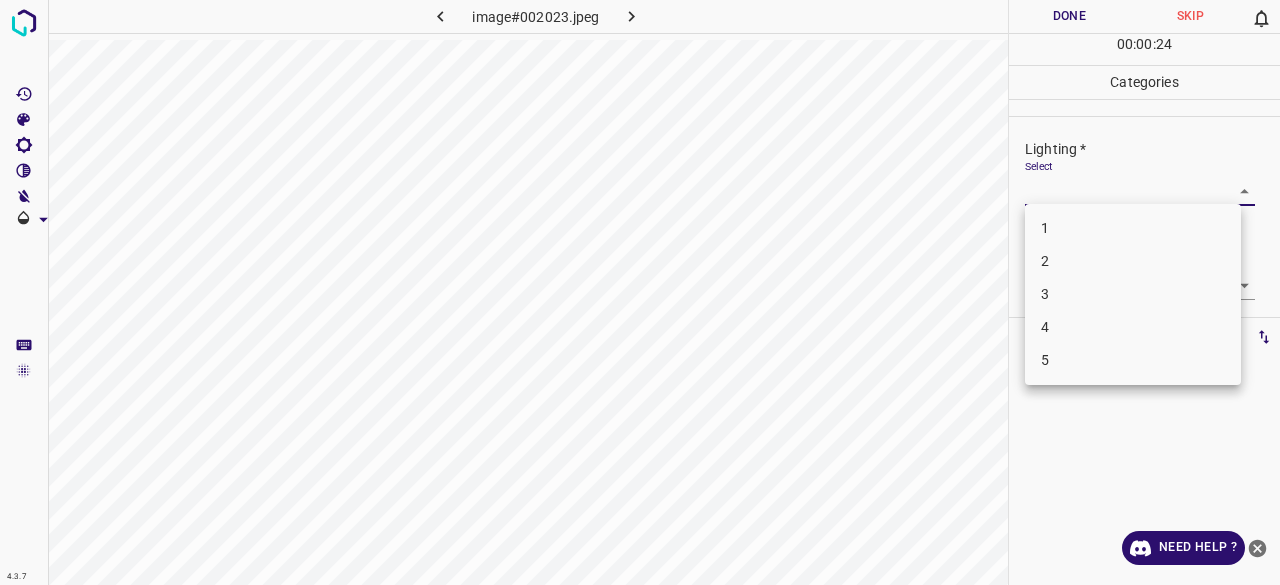 click on "2" at bounding box center (1133, 261) 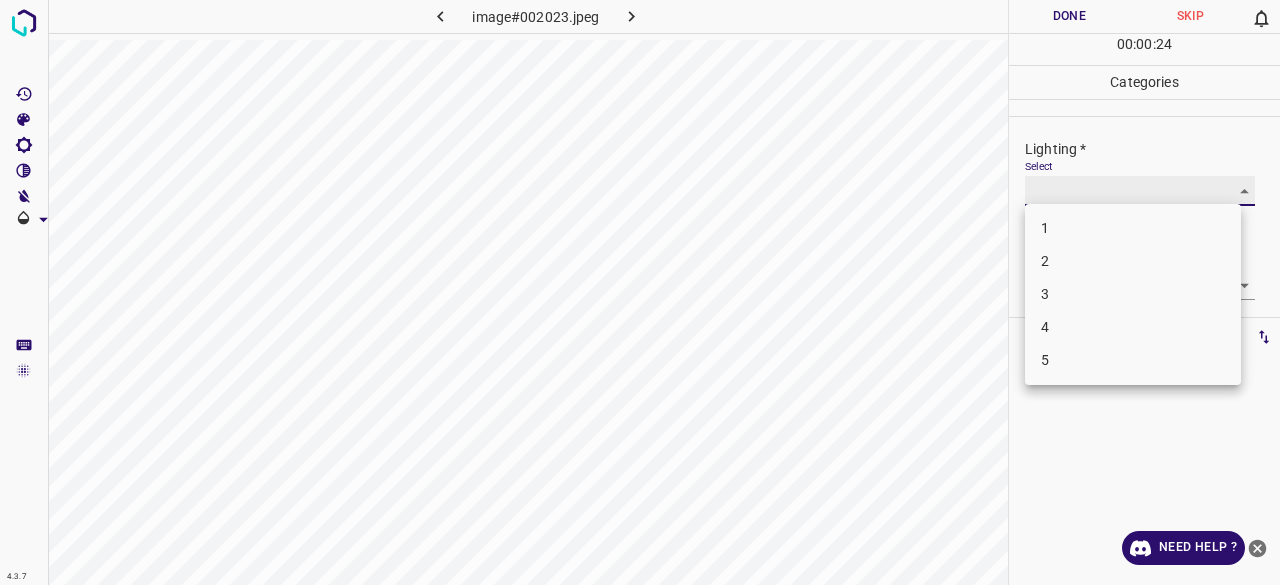 type on "2" 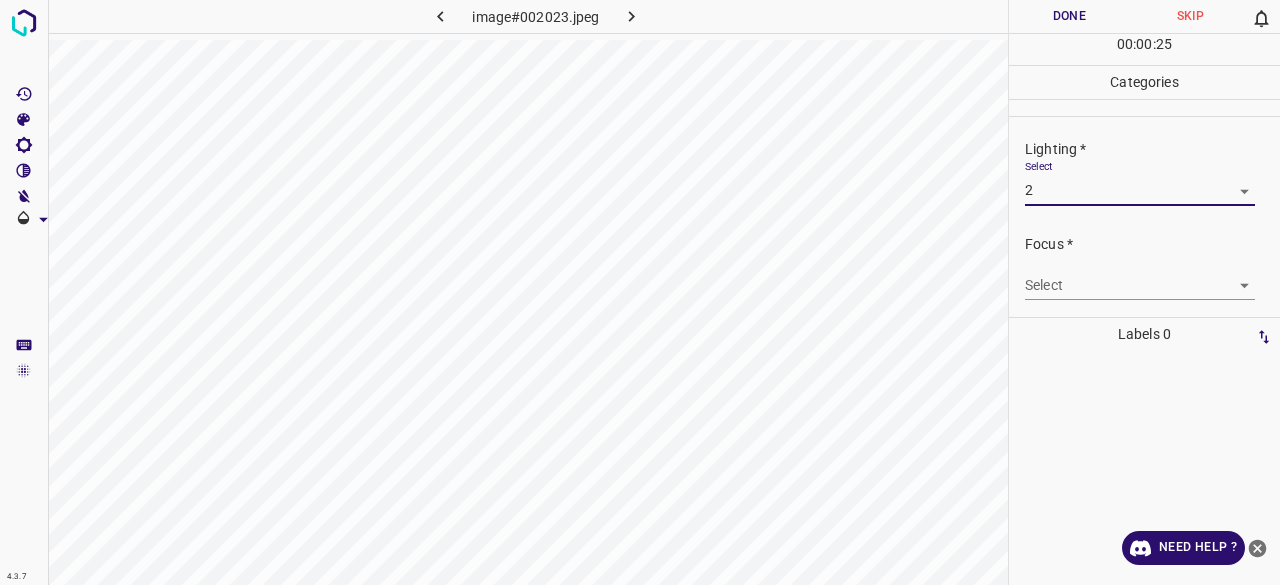 click on "4.3.7 image#002023.jpeg Done Skip 0 00   : 00   : 25   Categories Lighting *  Select 2 2 Focus *  Select ​ Overall *  Select ​ Labels   0 Categories 1 Lighting 2 Focus 3 Overall Tools Space Change between modes (Draw & Edit) I Auto labeling R Restore zoom M Zoom in N Zoom out Delete Delete selecte label Filters Z Restore filters X Saturation filter C Brightness filter V Contrast filter B Gray scale filter General O Download Need Help ? - Text - Hide - Delete" at bounding box center (640, 292) 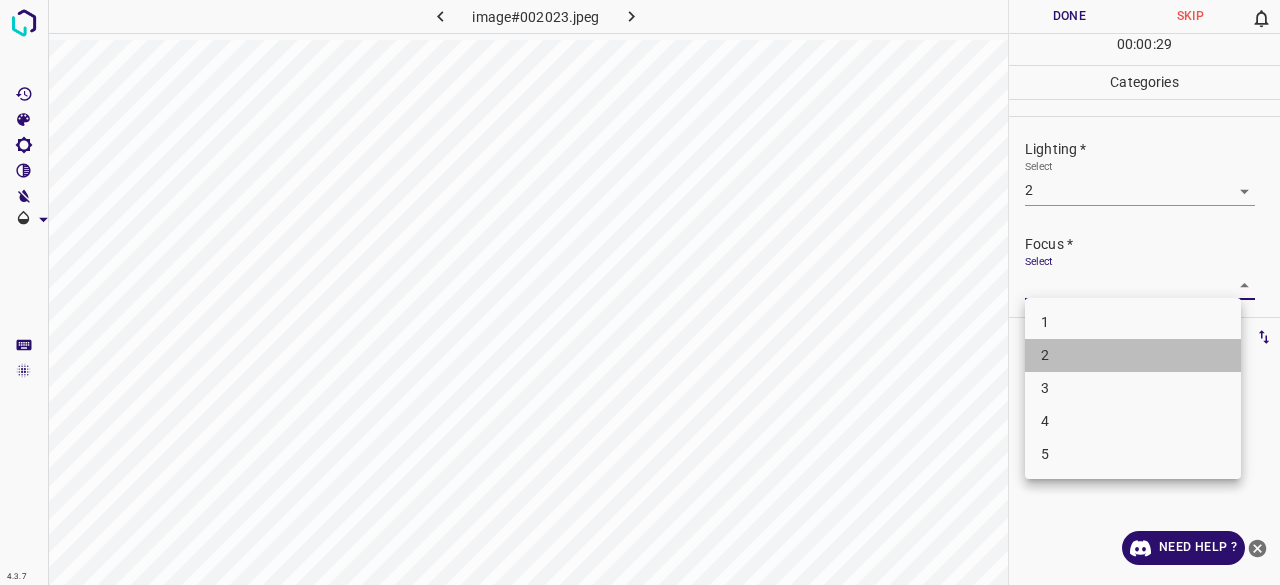 click on "2" at bounding box center (1133, 355) 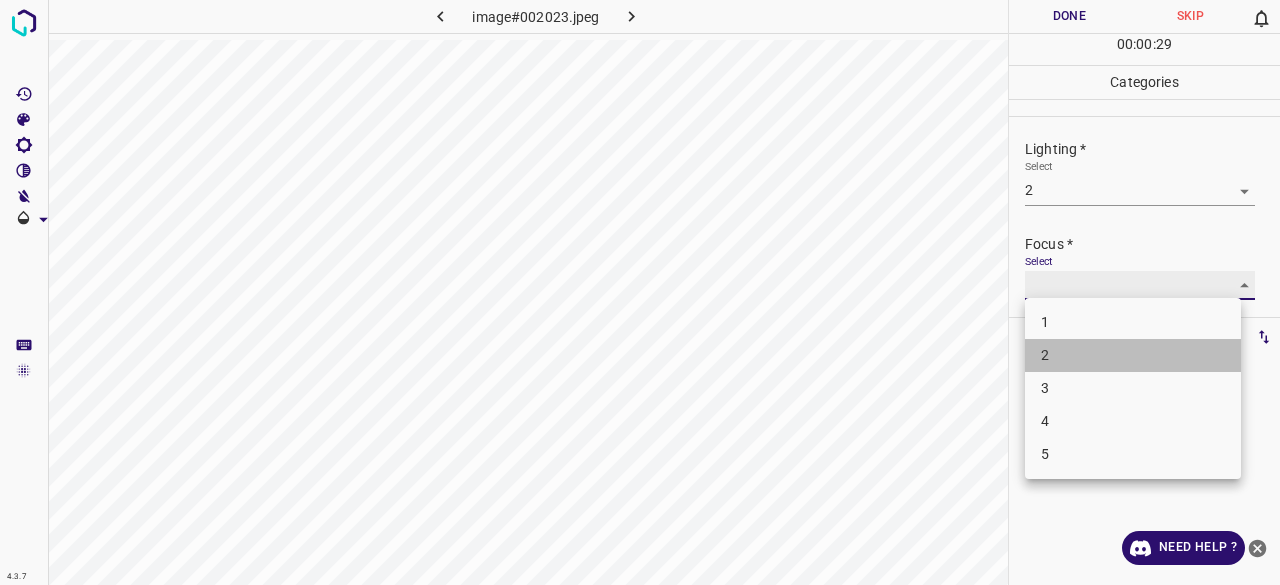 type on "2" 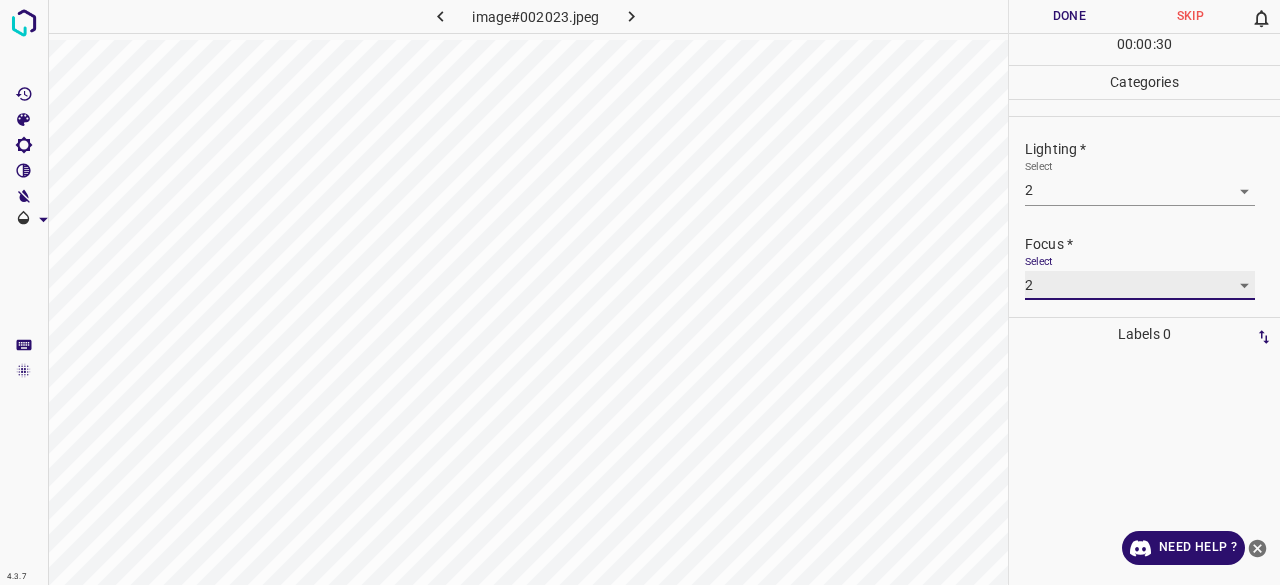 scroll, scrollTop: 98, scrollLeft: 0, axis: vertical 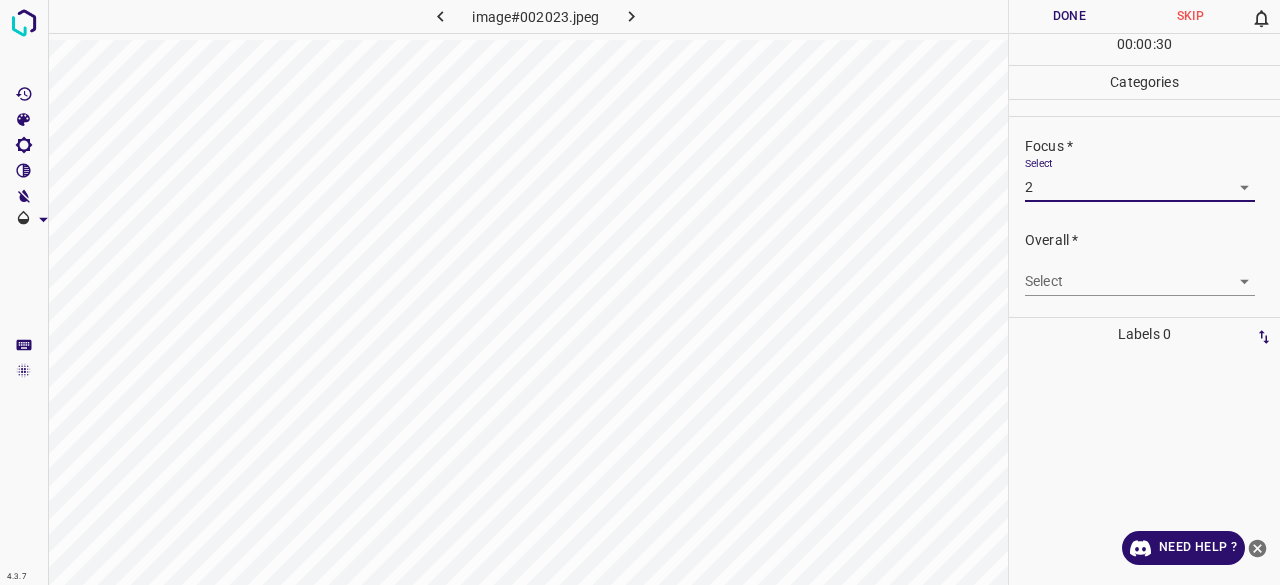click on "4.3.7 image#002023.jpeg Done Skip 0 00   : 00   : 30   Categories Lighting *  Select 2 2 Focus *  Select 2 2 Overall *  Select ​ Labels   0 Categories 1 Lighting 2 Focus 3 Overall Tools Space Change between modes (Draw & Edit) I Auto labeling R Restore zoom M Zoom in N Zoom out Delete Delete selecte label Filters Z Restore filters X Saturation filter C Brightness filter V Contrast filter B Gray scale filter General O Download Need Help ? - Text - Hide - Delete" at bounding box center [640, 292] 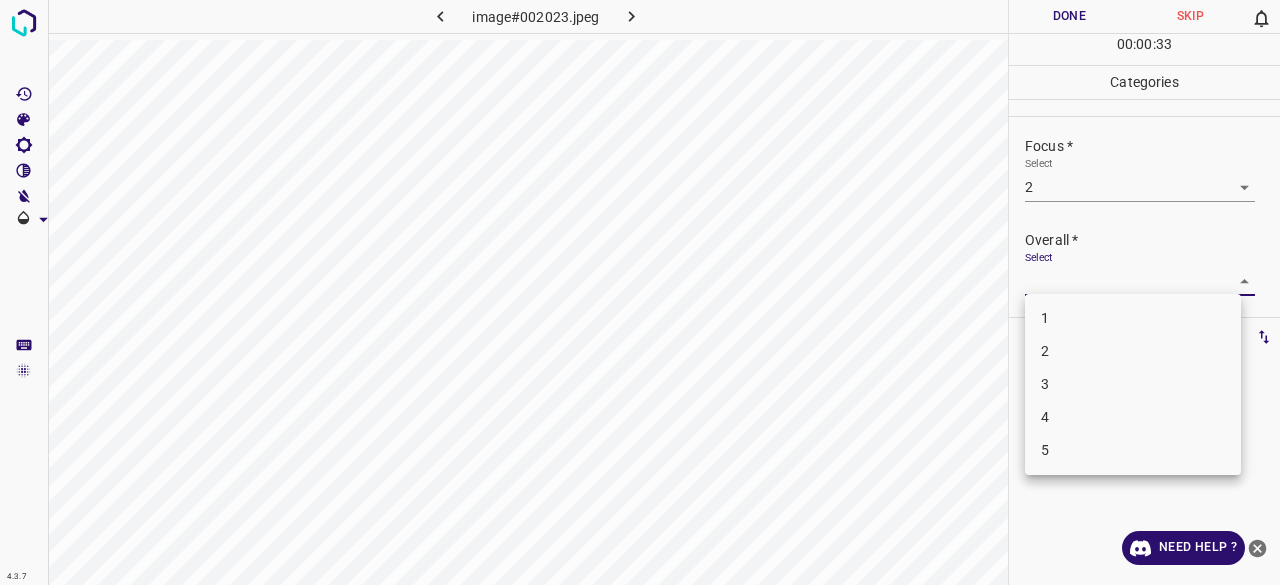 click on "2" at bounding box center [1133, 351] 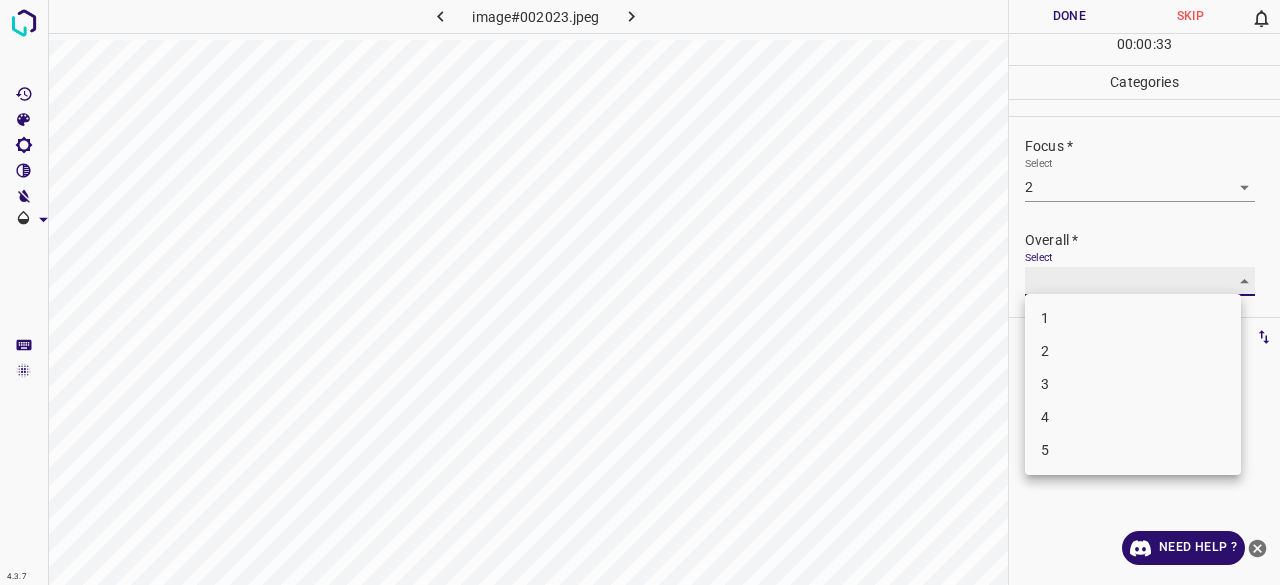 type on "2" 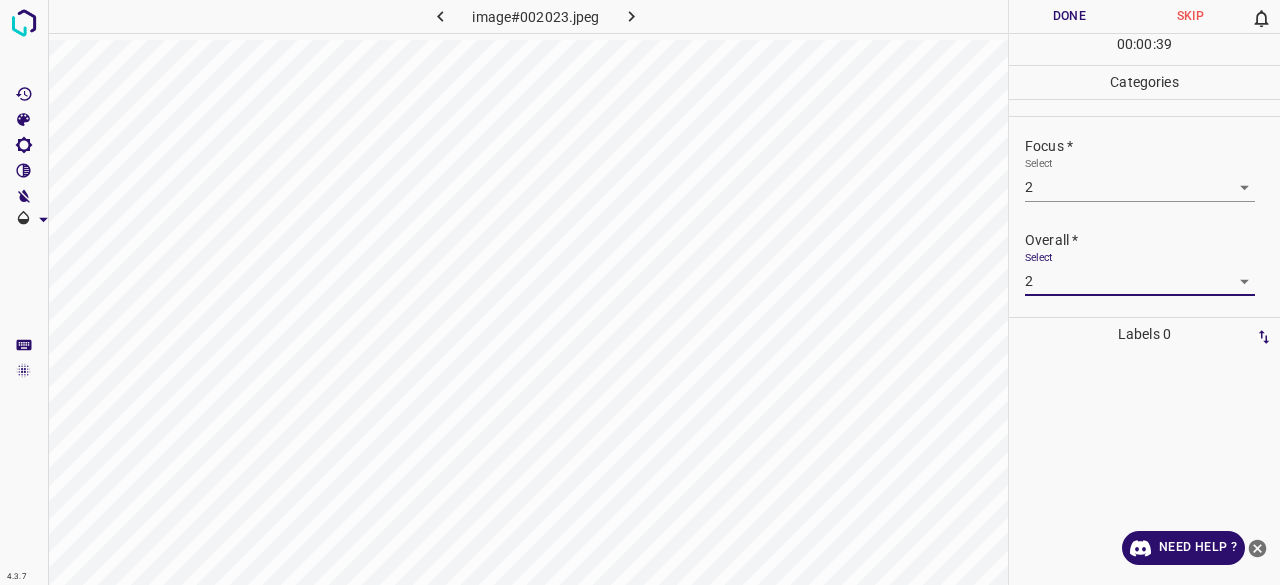 click on "Done" at bounding box center (1069, 16) 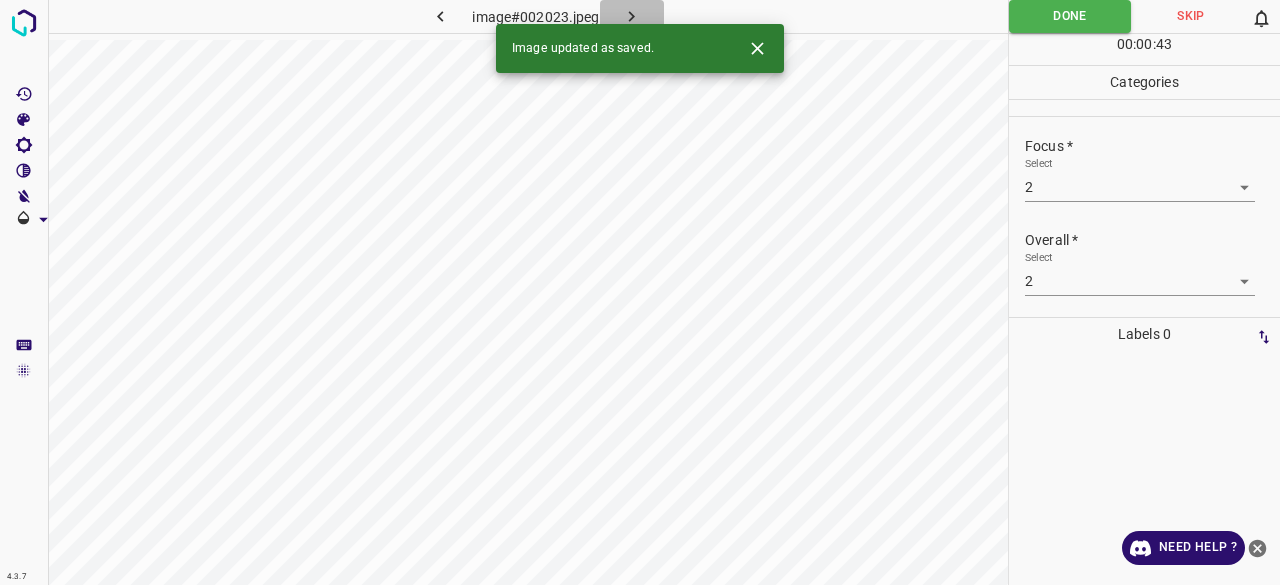 click 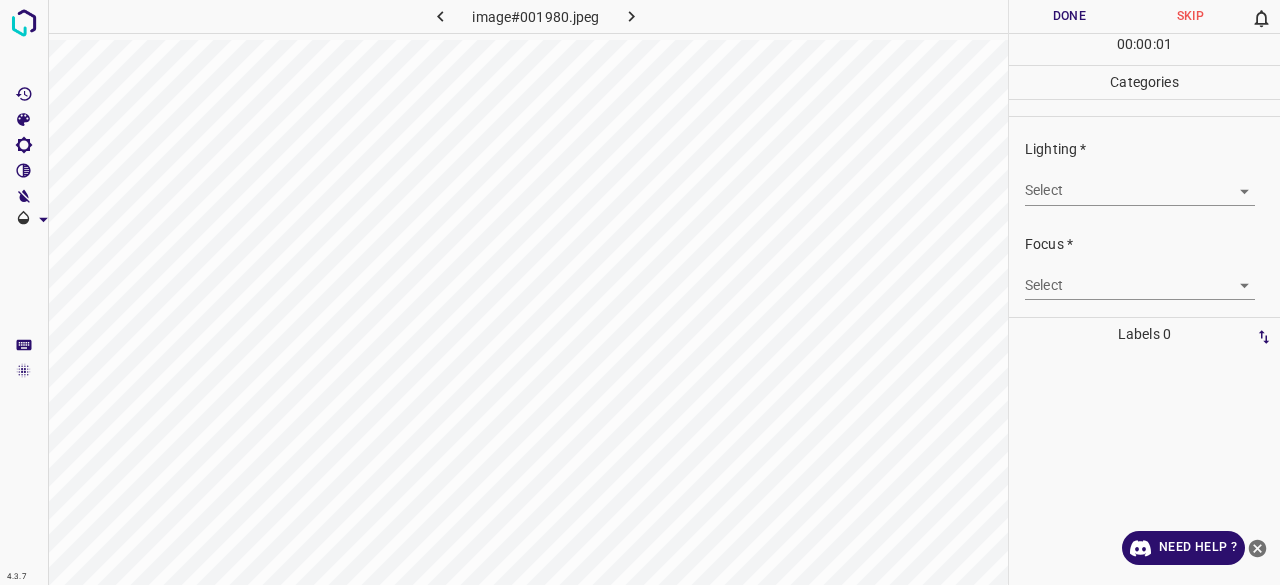 click on "4.3.7 image#001980.jpeg Done Skip 0 00   : 00   : 01   Categories Lighting *  Select ​ Focus *  Select ​ Overall *  Select ​ Labels   0 Categories 1 Lighting 2 Focus 3 Overall Tools Space Change between modes (Draw & Edit) I Auto labeling R Restore zoom M Zoom in N Zoom out Delete Delete selecte label Filters Z Restore filters X Saturation filter C Brightness filter V Contrast filter B Gray scale filter General O Download Need Help ? - Text - Hide - Delete" at bounding box center [640, 292] 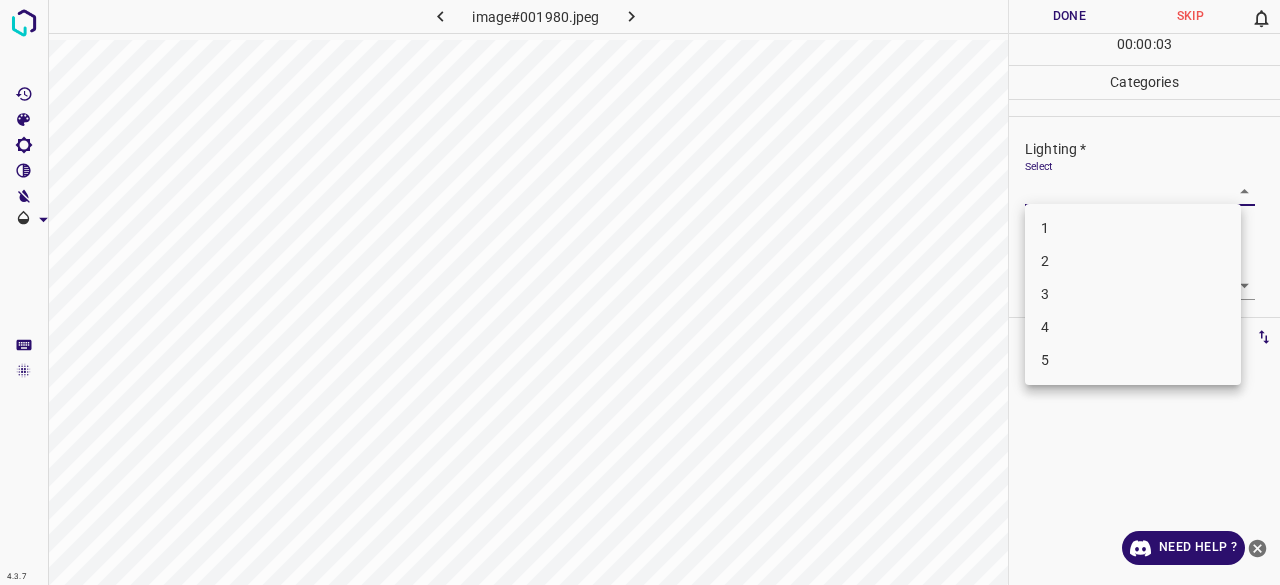 click on "3" at bounding box center (1133, 294) 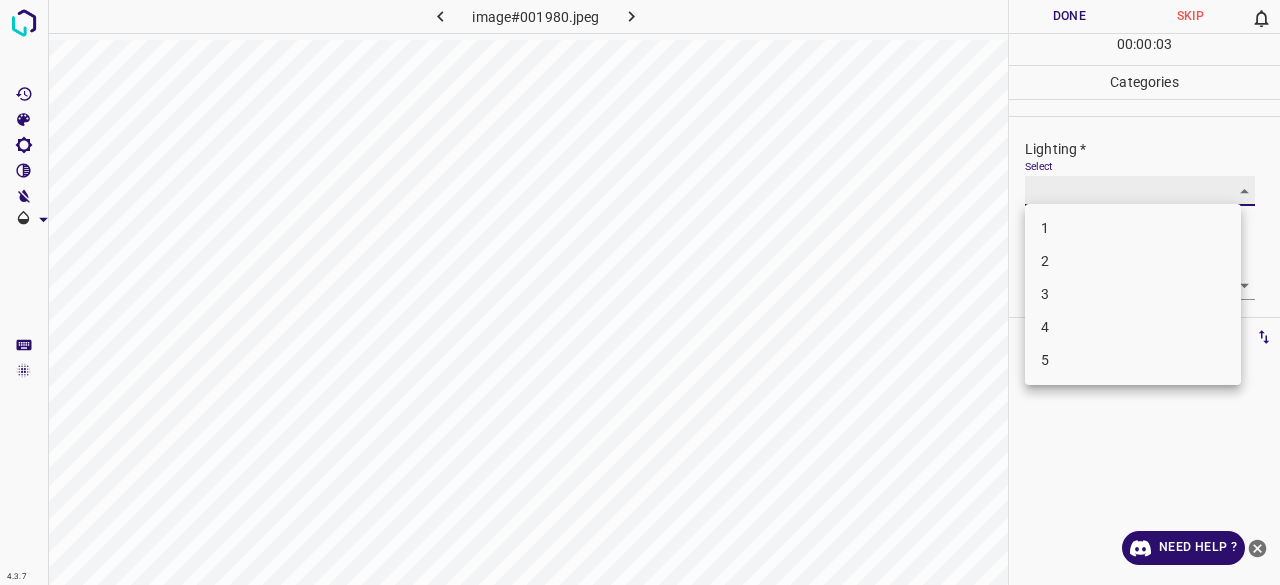 type on "3" 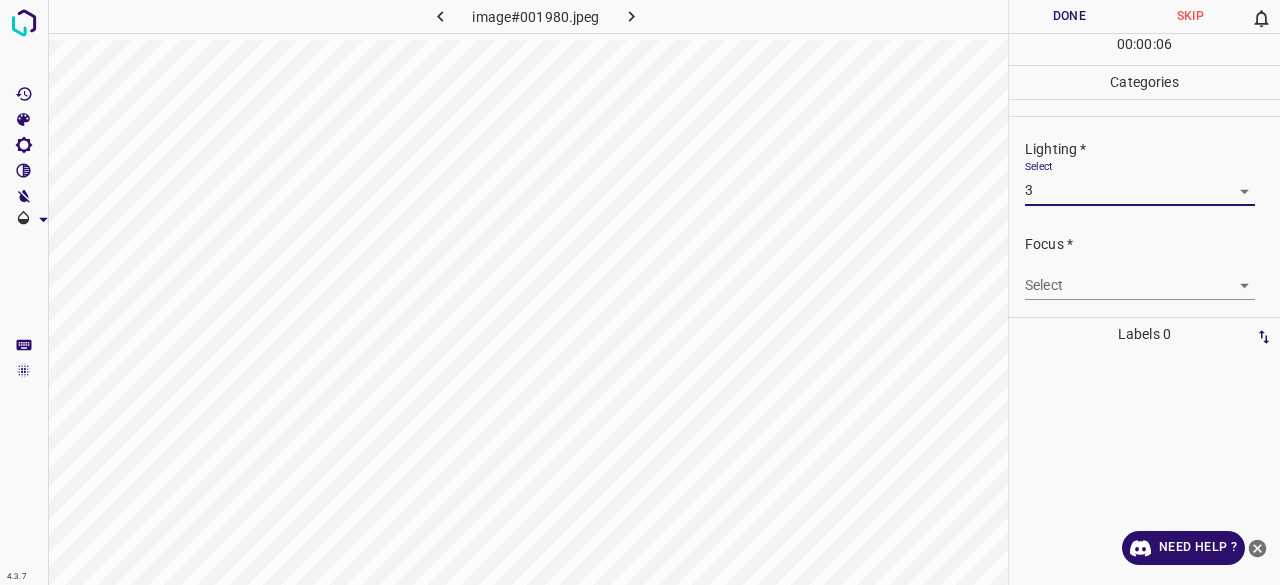 click on "4.3.7 image#001980.jpeg Done Skip 0 00   : 00   : 06   Categories Lighting *  Select 3 3 Focus *  Select ​ Overall *  Select ​ Labels   0 Categories 1 Lighting 2 Focus 3 Overall Tools Space Change between modes (Draw & Edit) I Auto labeling R Restore zoom M Zoom in N Zoom out Delete Delete selecte label Filters Z Restore filters X Saturation filter C Brightness filter V Contrast filter B Gray scale filter General O Download Need Help ? - Text - Hide - Delete" at bounding box center [640, 292] 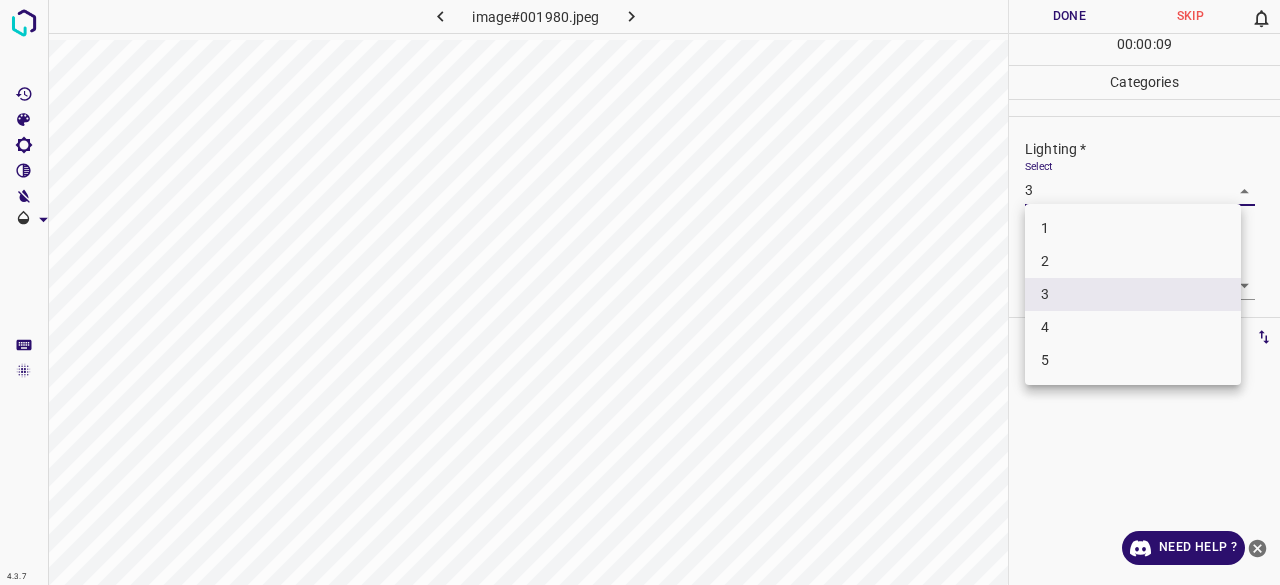 click at bounding box center [640, 292] 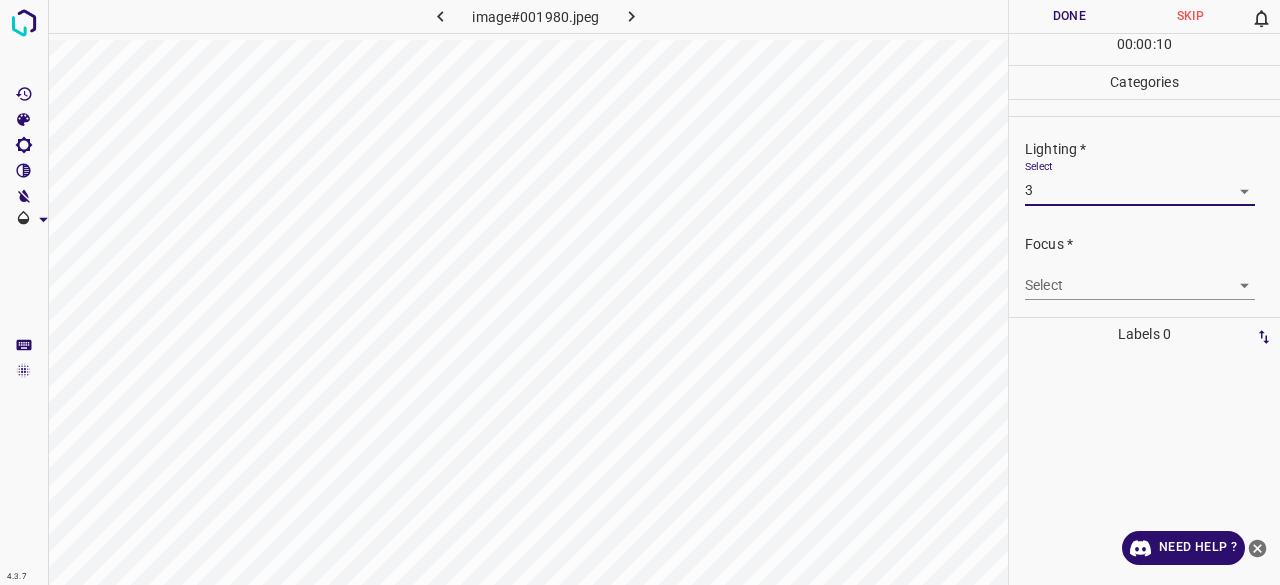 click on "Focus *  Select ​" at bounding box center [1144, 267] 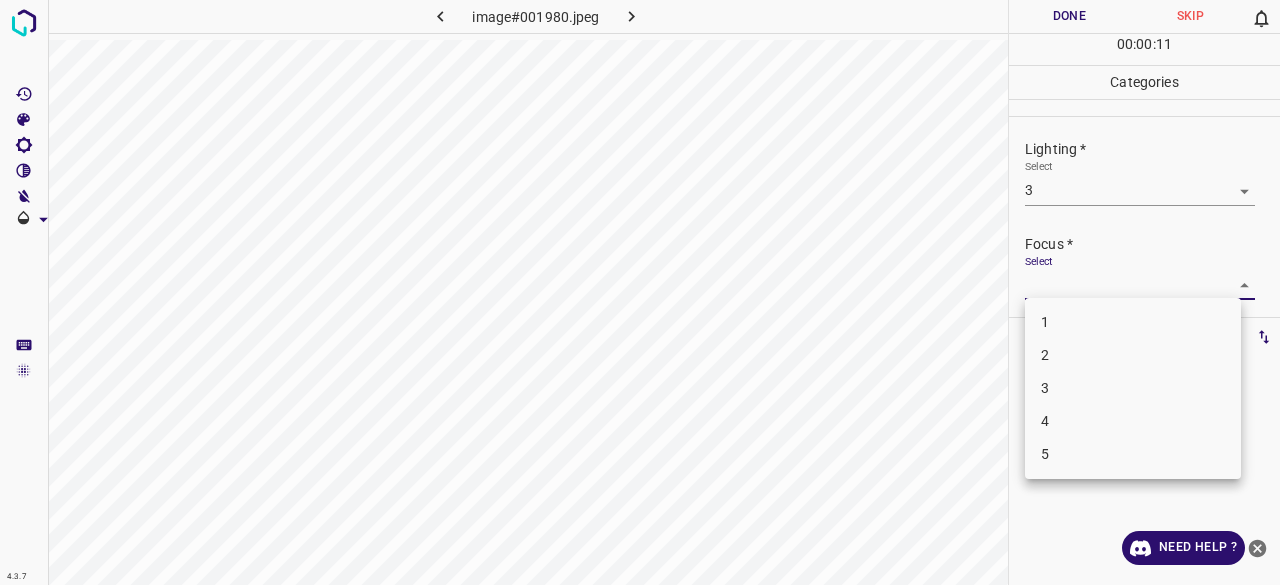 click on "4.3.7 image#001980.jpeg Done Skip 0 00   : 00   : 11   Categories Lighting *  Select 3 3 Focus *  Select ​ Overall *  Select ​ Labels   0 Categories 1 Lighting 2 Focus 3 Overall Tools Space Change between modes (Draw & Edit) I Auto labeling R Restore zoom M Zoom in N Zoom out Delete Delete selecte label Filters Z Restore filters X Saturation filter C Brightness filter V Contrast filter B Gray scale filter General O Download Need Help ? - Text - Hide - Delete 1 2 3 4 5" at bounding box center [640, 292] 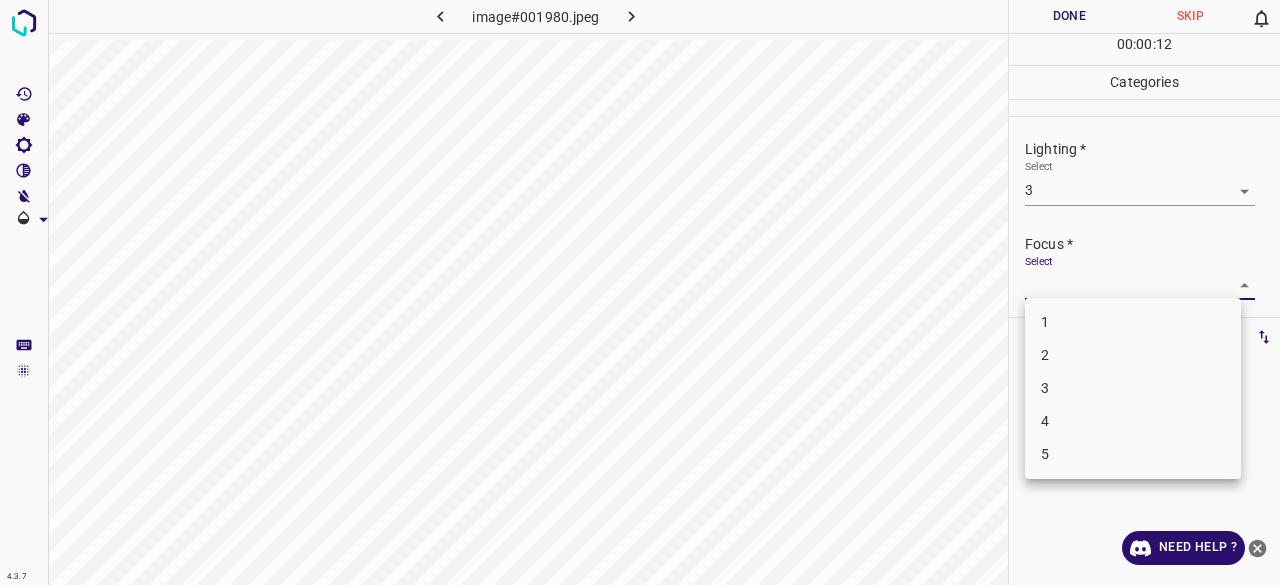 click on "4" at bounding box center [1133, 421] 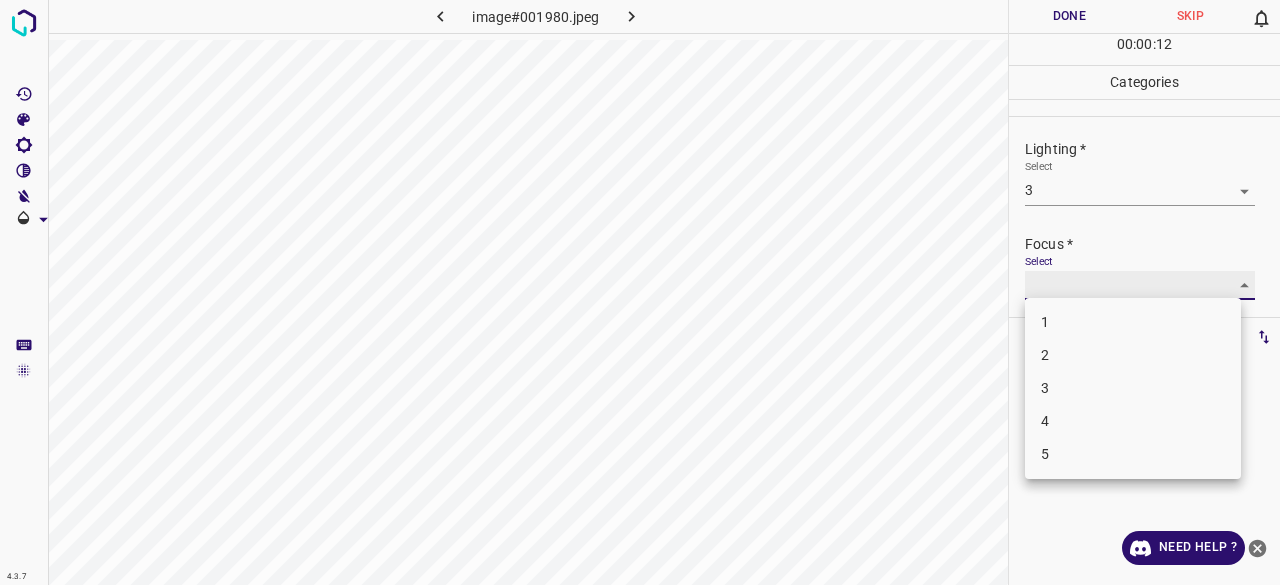 type on "4" 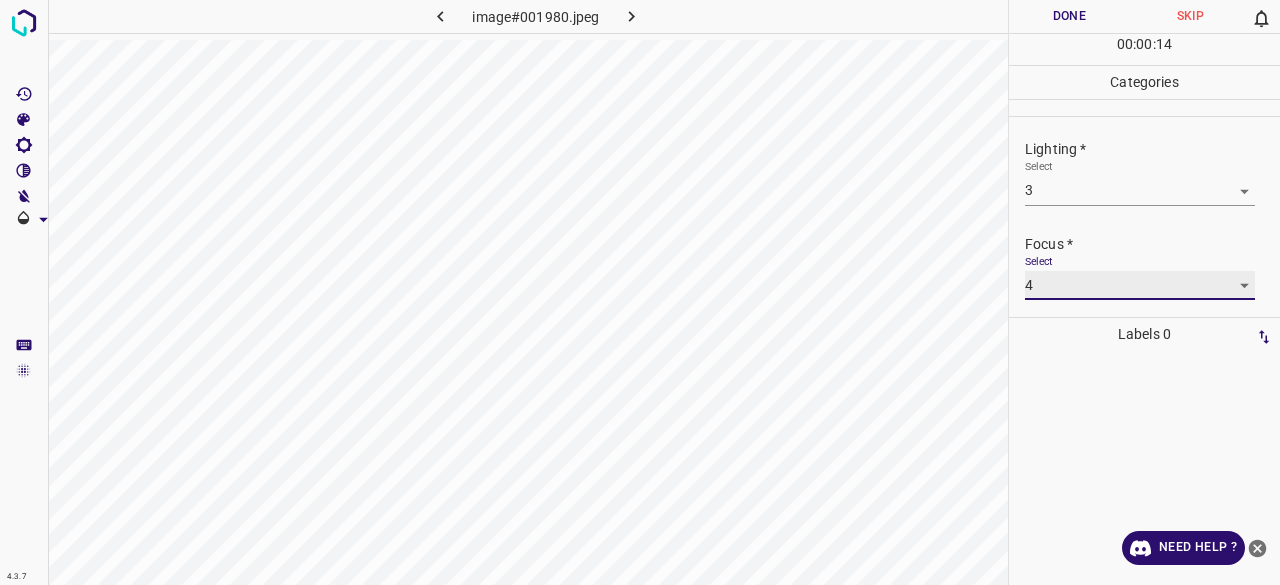 scroll, scrollTop: 98, scrollLeft: 0, axis: vertical 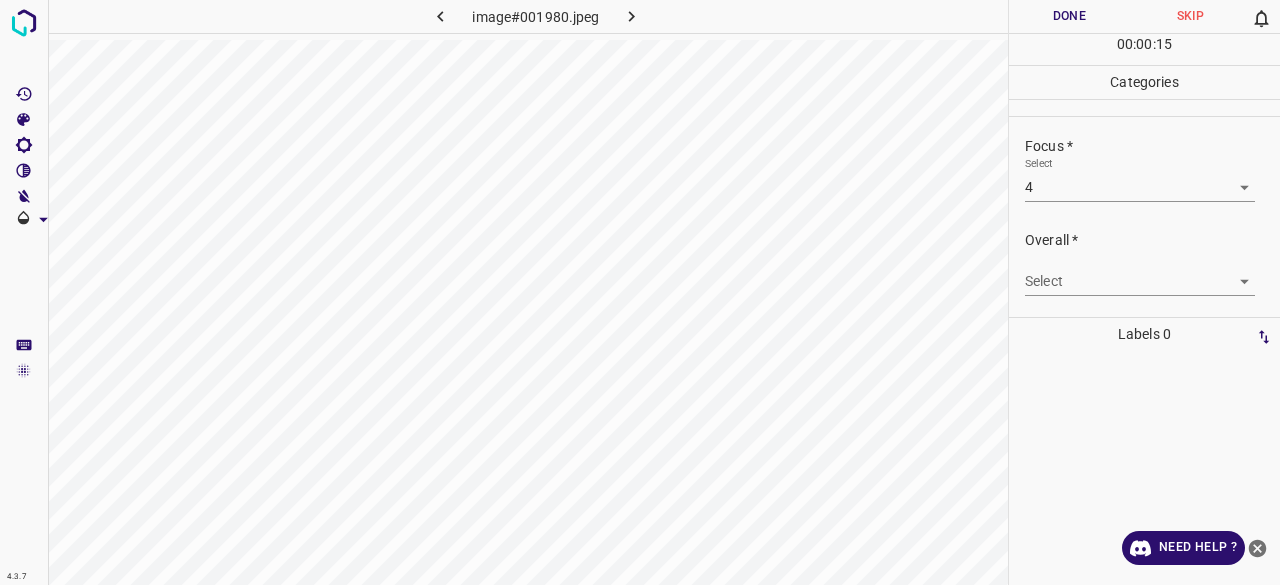 click on "Select ​" at bounding box center [1140, 273] 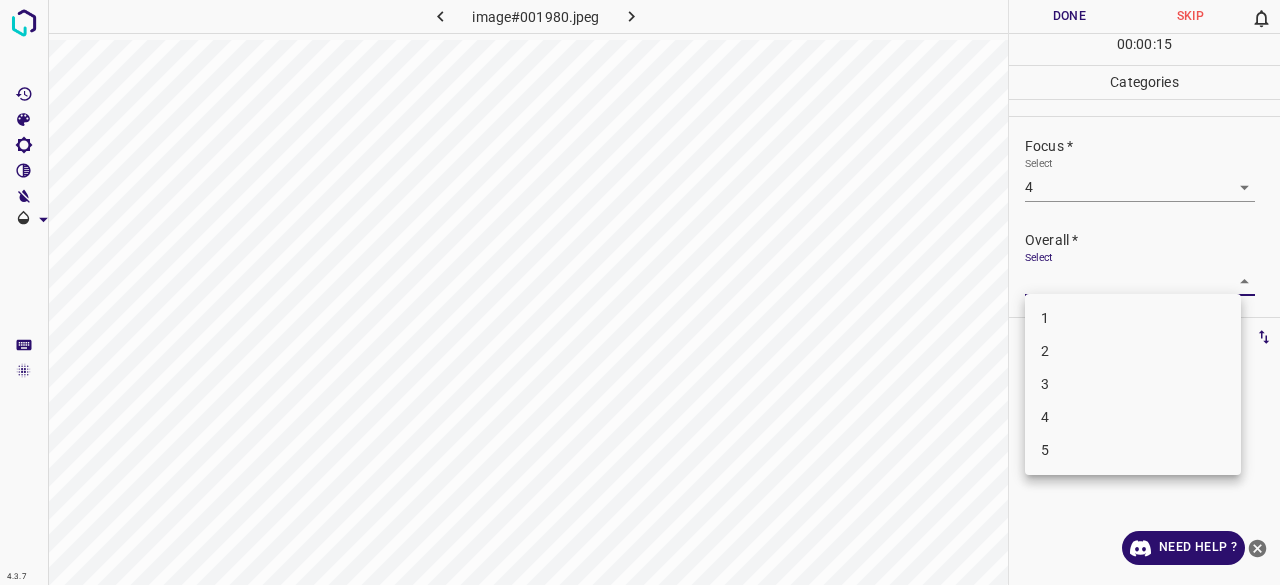 click on "4.3.7 image#001980.jpeg Done Skip 0 00   : 00   : 15   Categories Lighting *  Select 3 3 Focus *  Select 4 4 Overall *  Select ​ Labels   0 Categories 1 Lighting 2 Focus 3 Overall Tools Space Change between modes (Draw & Edit) I Auto labeling R Restore zoom M Zoom in N Zoom out Delete Delete selecte label Filters Z Restore filters X Saturation filter C Brightness filter V Contrast filter B Gray scale filter General O Download Need Help ? - Text - Hide - Delete 1 2 3 4 5" at bounding box center (640, 292) 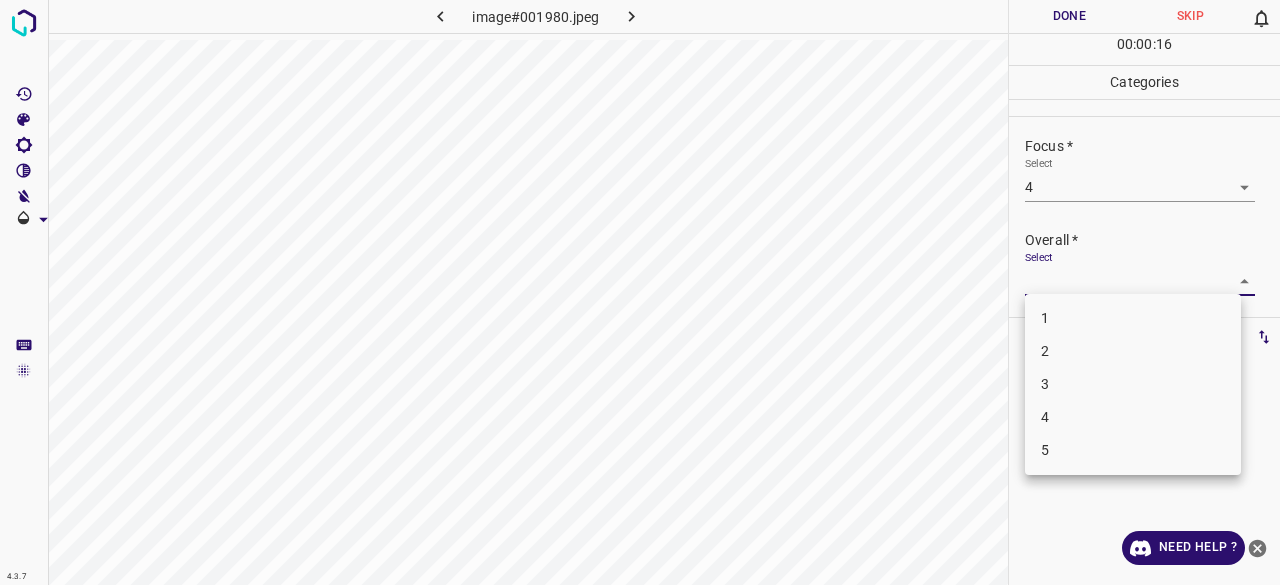 click on "3" at bounding box center [1133, 384] 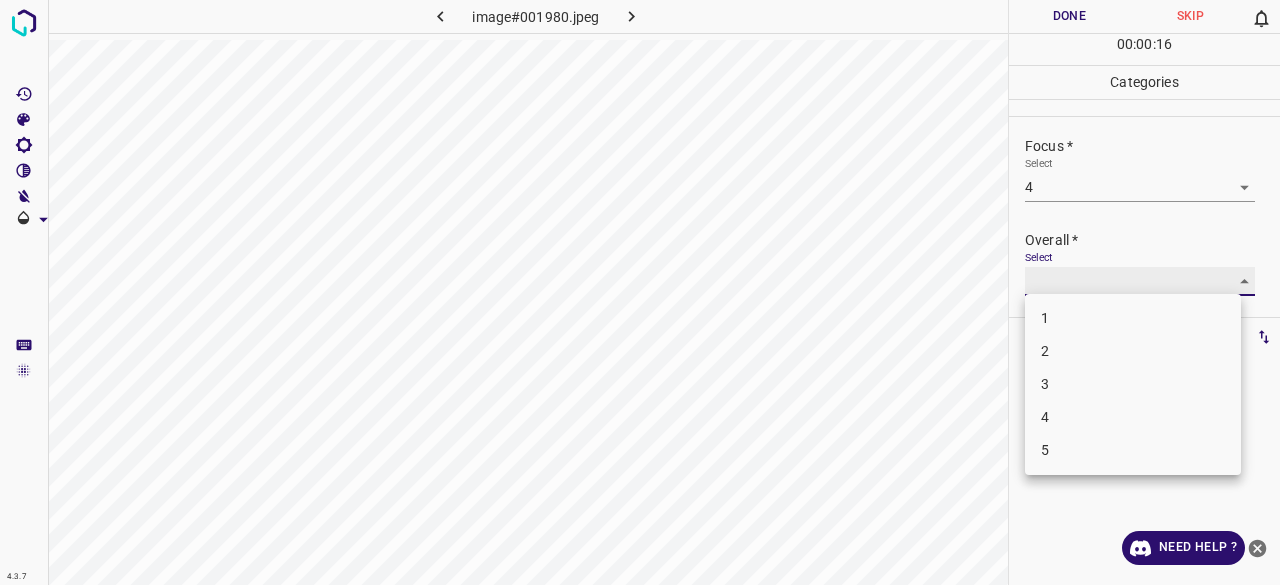 type on "3" 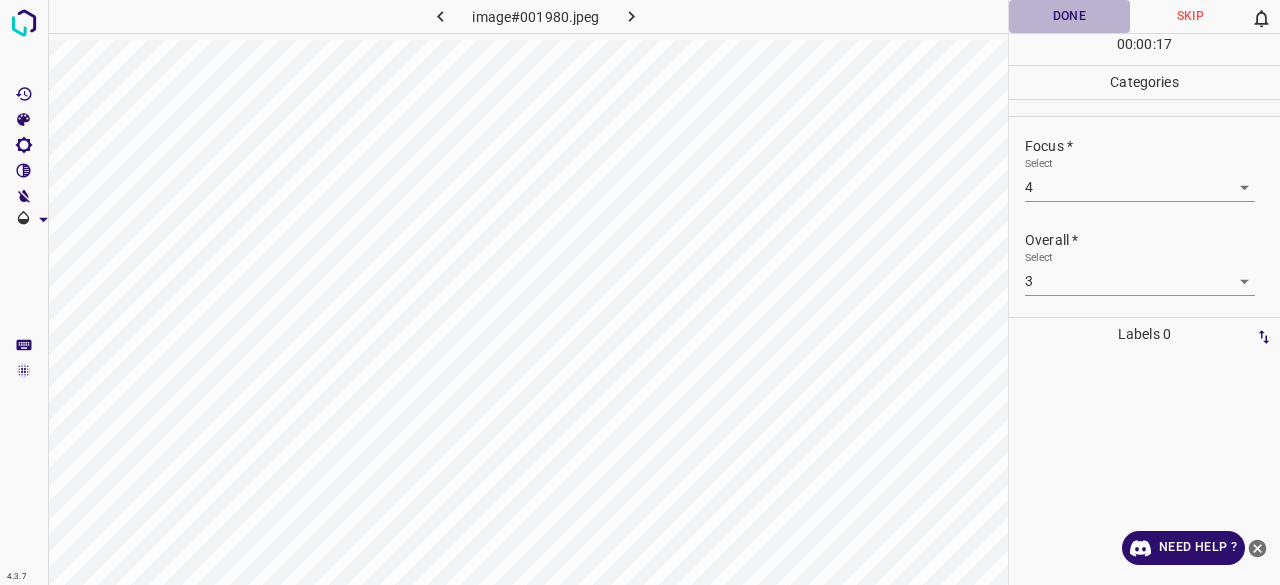 click on "Done" at bounding box center (1069, 16) 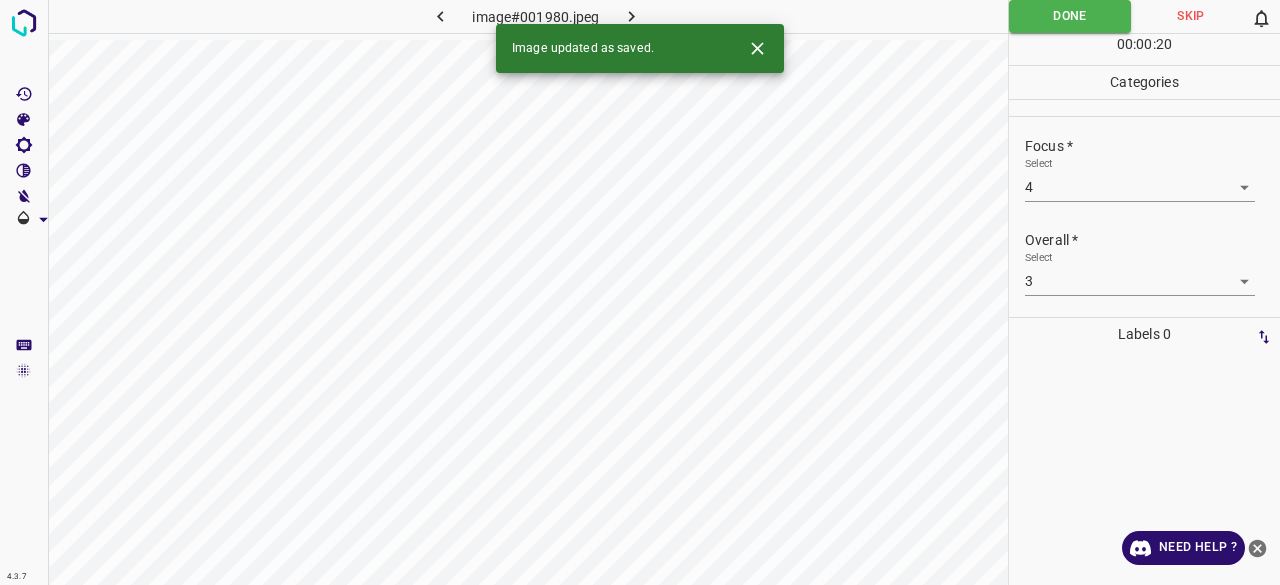 click 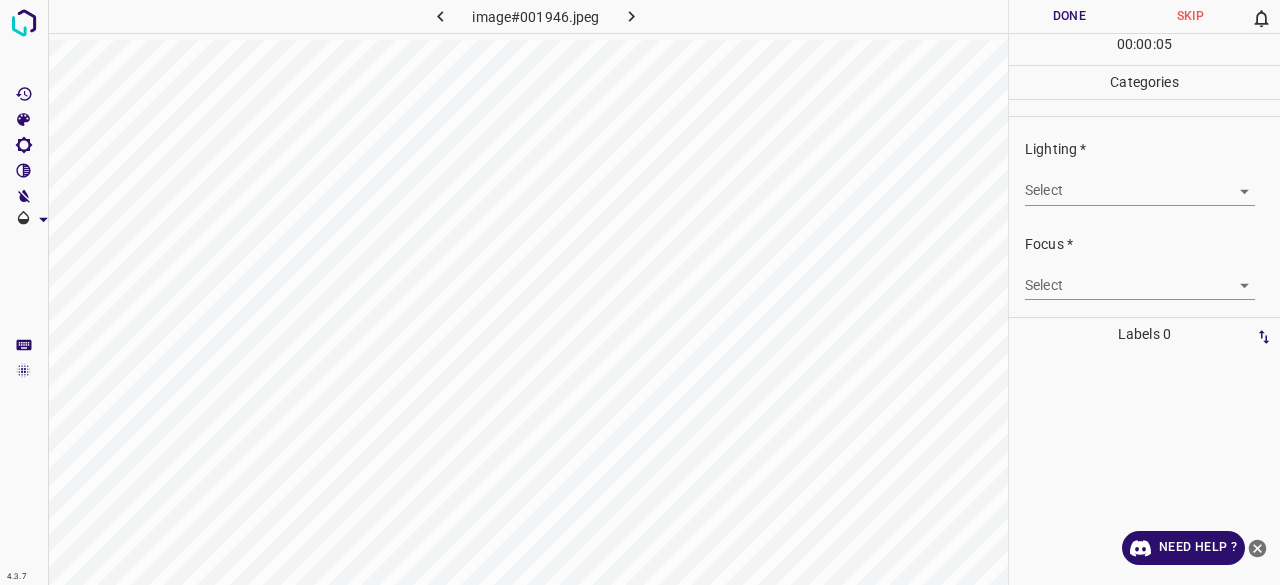 click on "Lighting *  Select ​" at bounding box center [1144, 172] 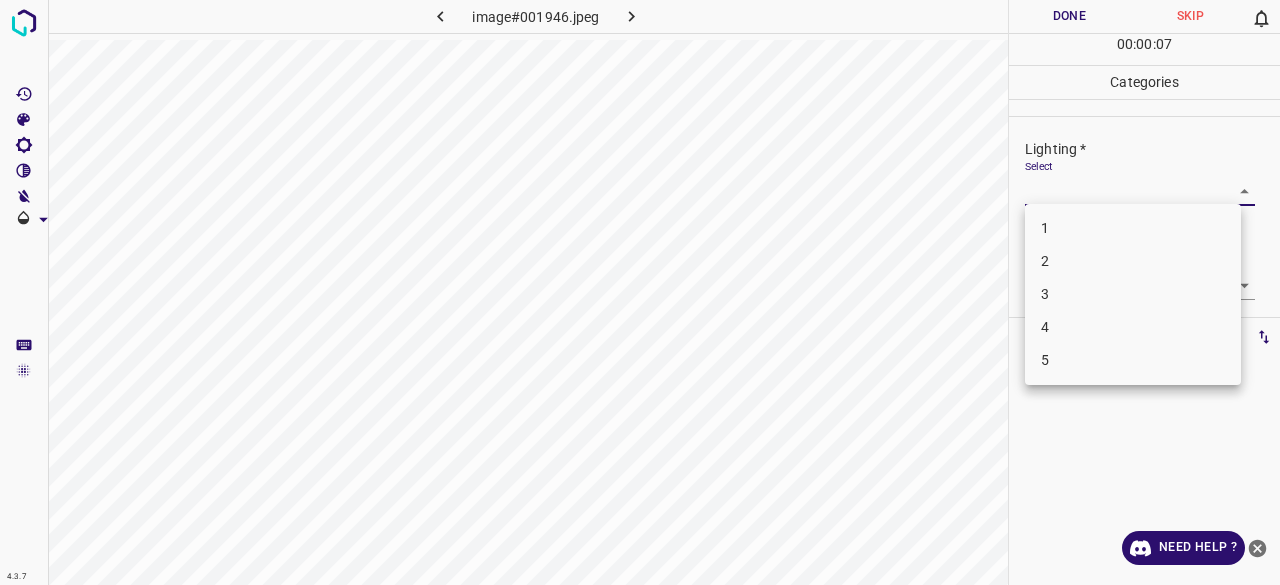 click on "3" at bounding box center (1133, 294) 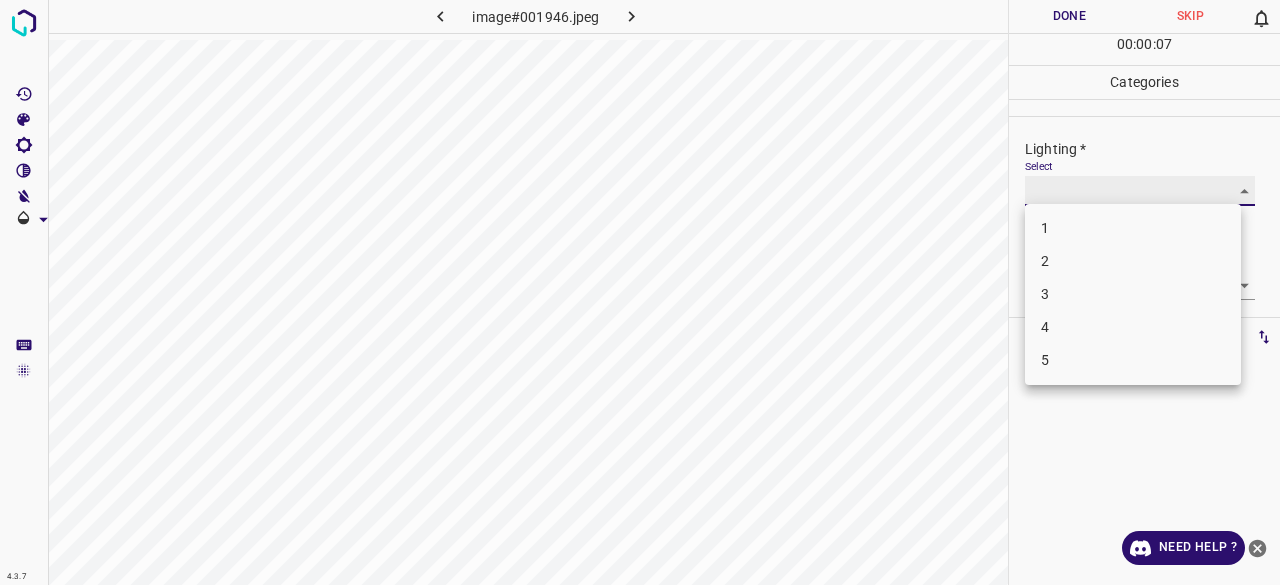 type on "3" 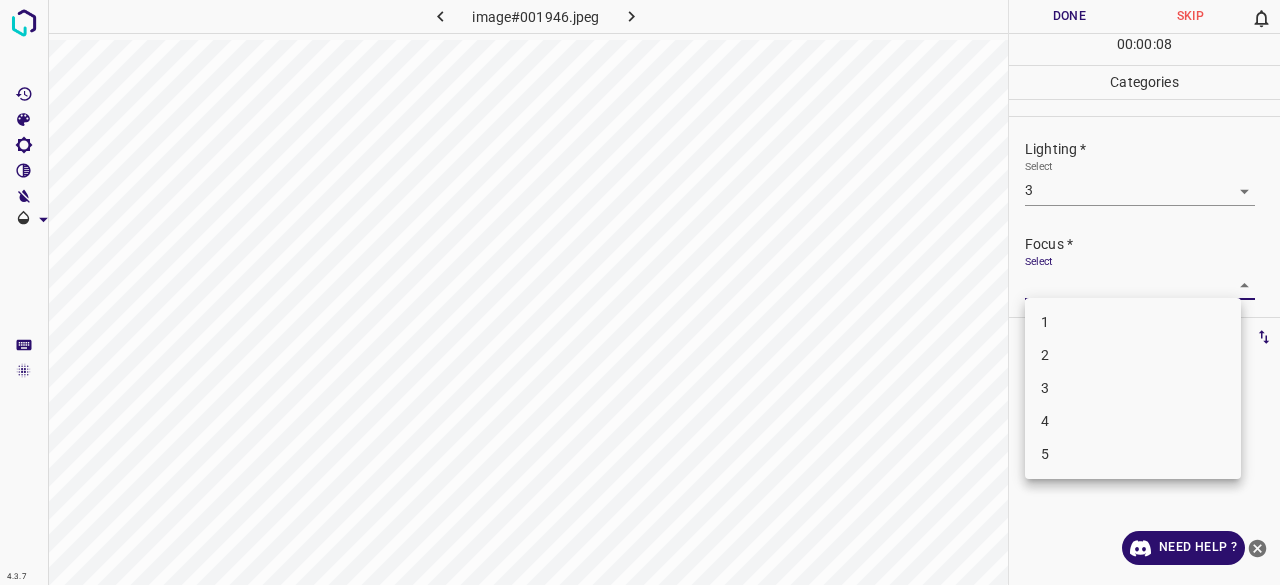 click on "4.3.7 image#001946.jpeg Done Skip 0 00   : 00   : 08   Categories Lighting *  Select 3 3 Focus *  Select ​ Overall *  Select ​ Labels   0 Categories 1 Lighting 2 Focus 3 Overall Tools Space Change between modes (Draw & Edit) I Auto labeling R Restore zoom M Zoom in N Zoom out Delete Delete selecte label Filters Z Restore filters X Saturation filter C Brightness filter V Contrast filter B Gray scale filter General O Download Need Help ? - Text - Hide - Delete 1 2 3 4 5" at bounding box center [640, 292] 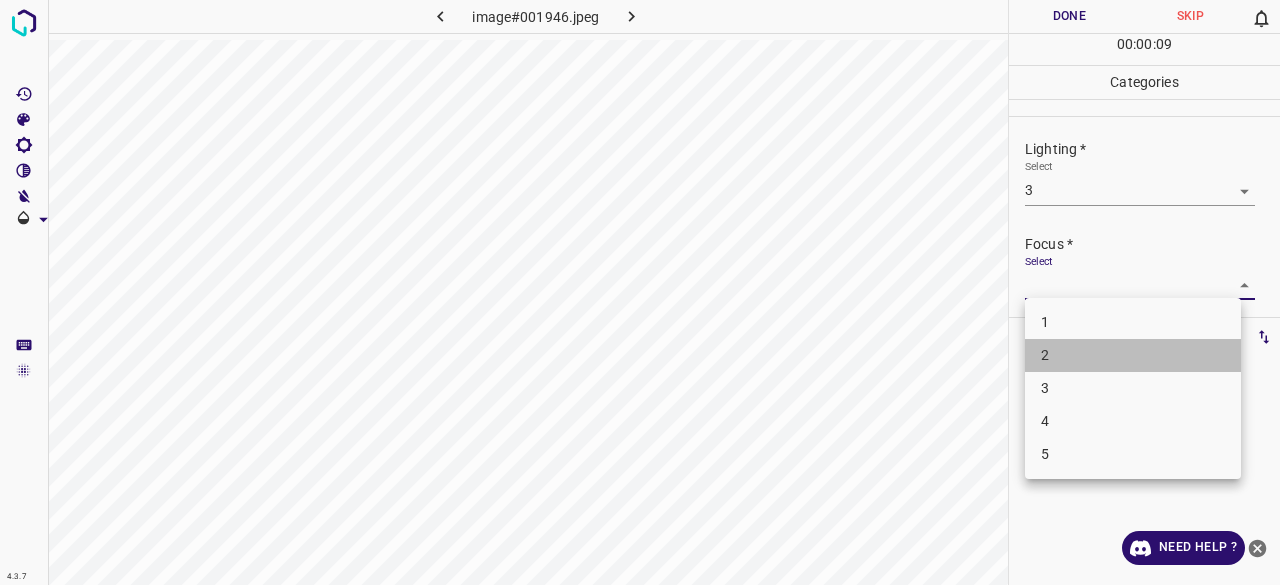 click on "2" at bounding box center (1133, 355) 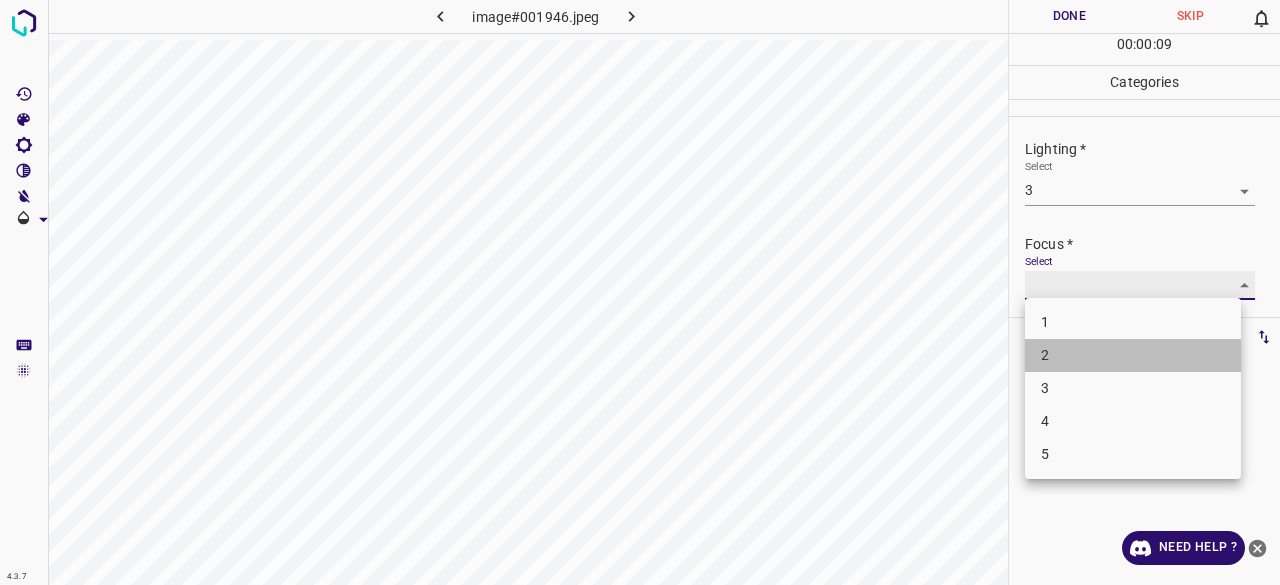 type on "2" 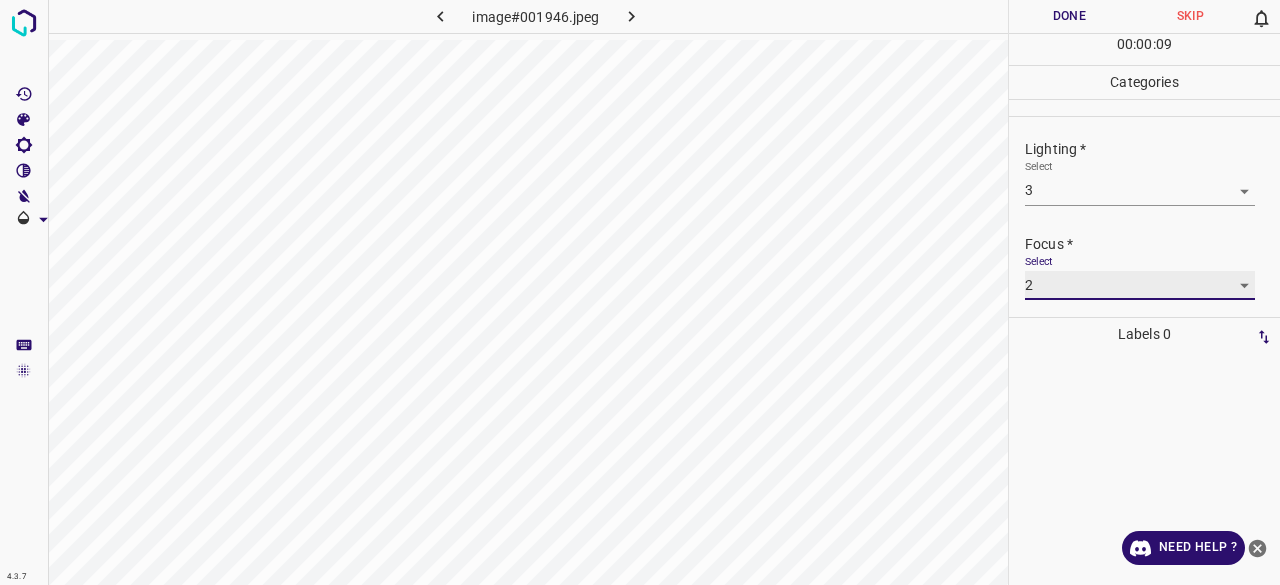scroll, scrollTop: 98, scrollLeft: 0, axis: vertical 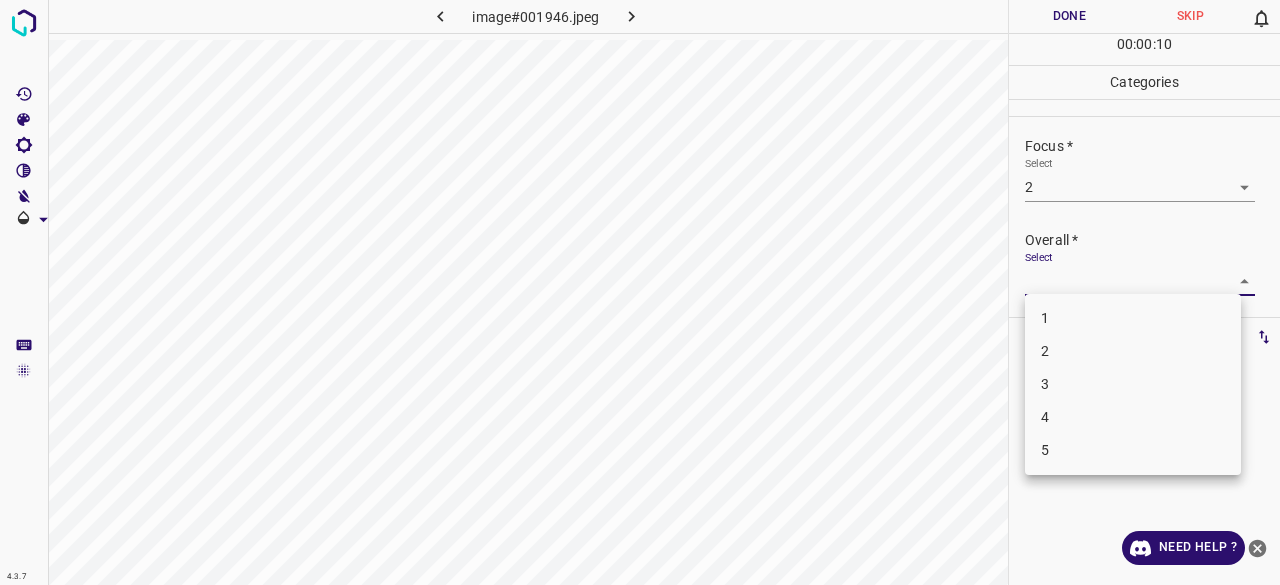 click on "4.3.7 image#001946.jpeg Done Skip 0 00   : 00   : 10   Categories Lighting *  Select 3 3 Focus *  Select 2 2 Overall *  Select ​ Labels   0 Categories 1 Lighting 2 Focus 3 Overall Tools Space Change between modes (Draw & Edit) I Auto labeling R Restore zoom M Zoom in N Zoom out Delete Delete selecte label Filters Z Restore filters X Saturation filter C Brightness filter V Contrast filter B Gray scale filter General O Download Need Help ? - Text - Hide - Delete 1 2 3 4 5" at bounding box center [640, 292] 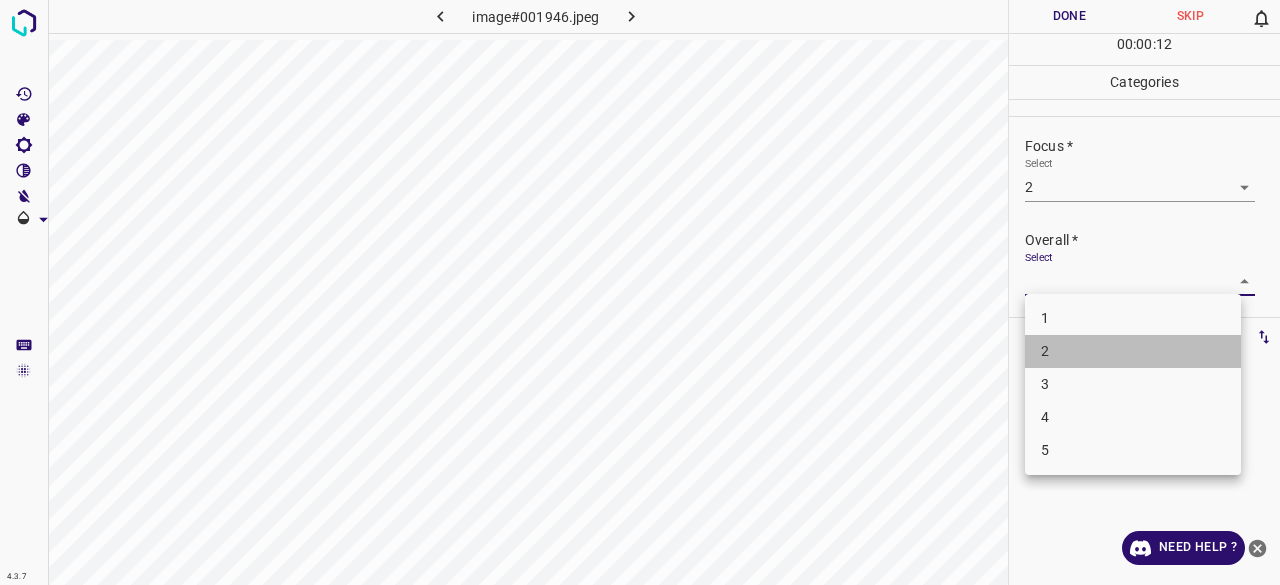 click on "2" at bounding box center (1133, 351) 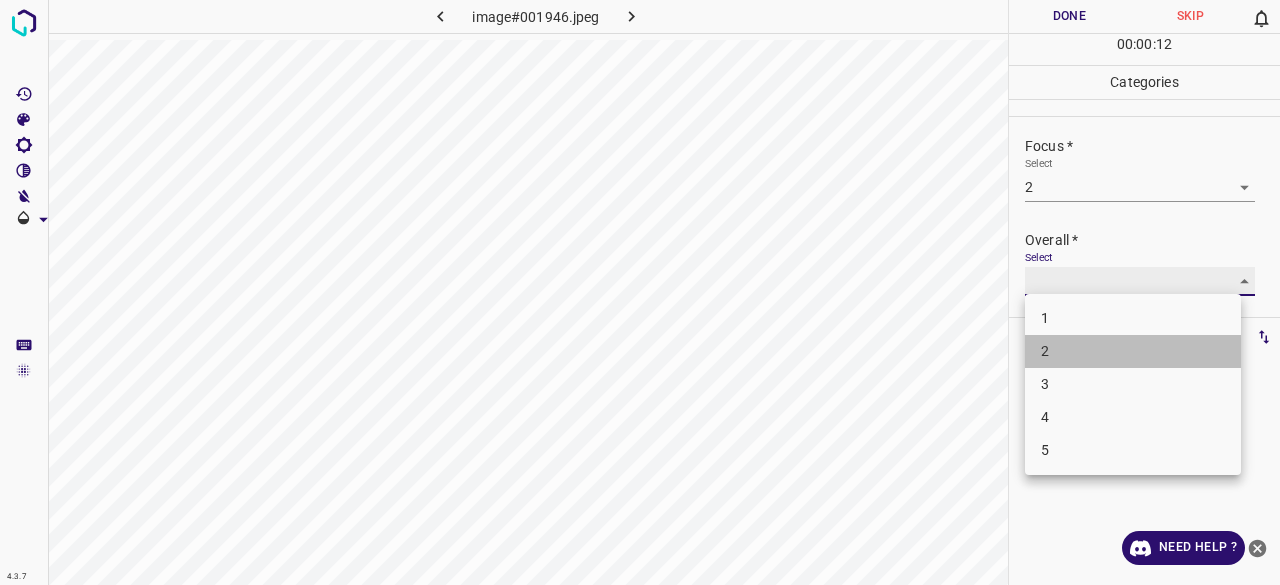 type on "2" 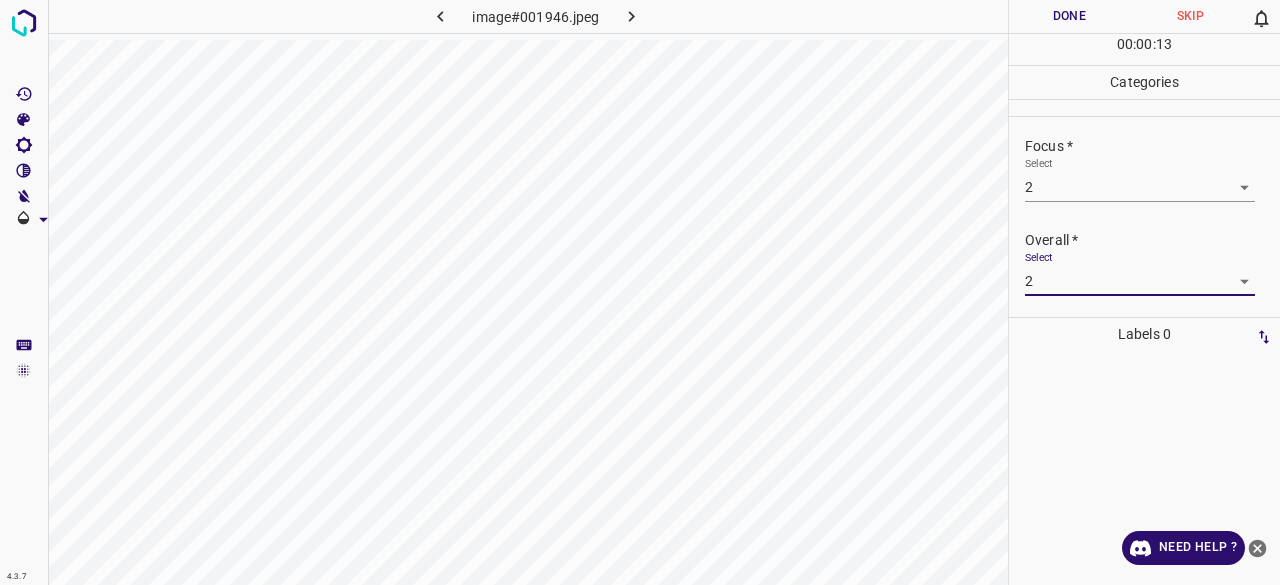 click on "Done" at bounding box center (1069, 16) 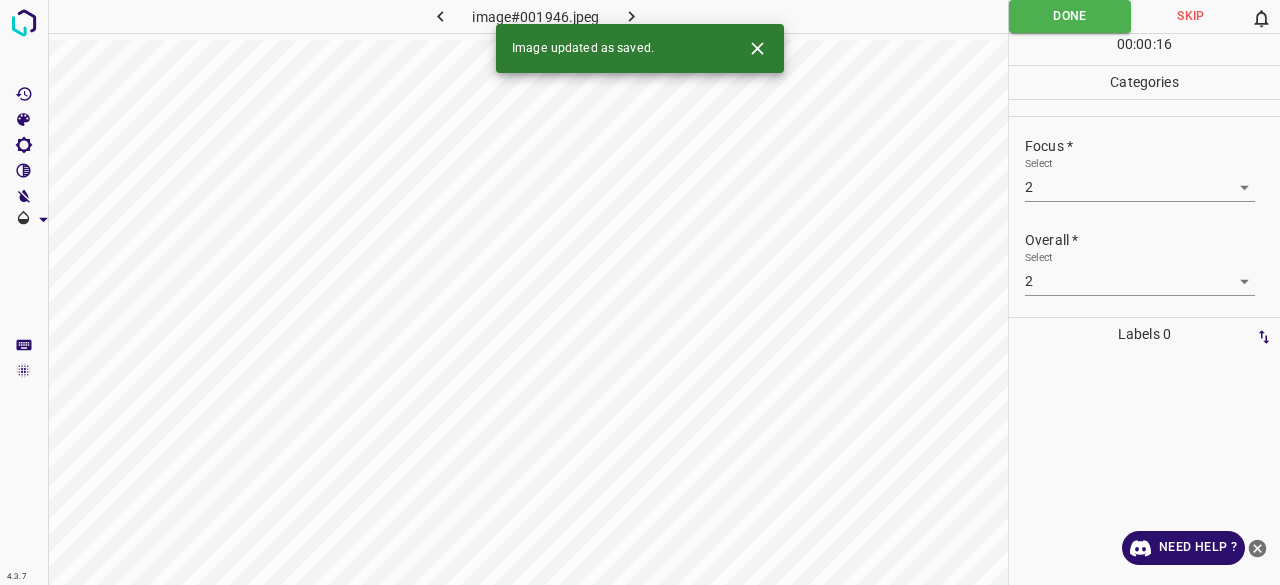 click 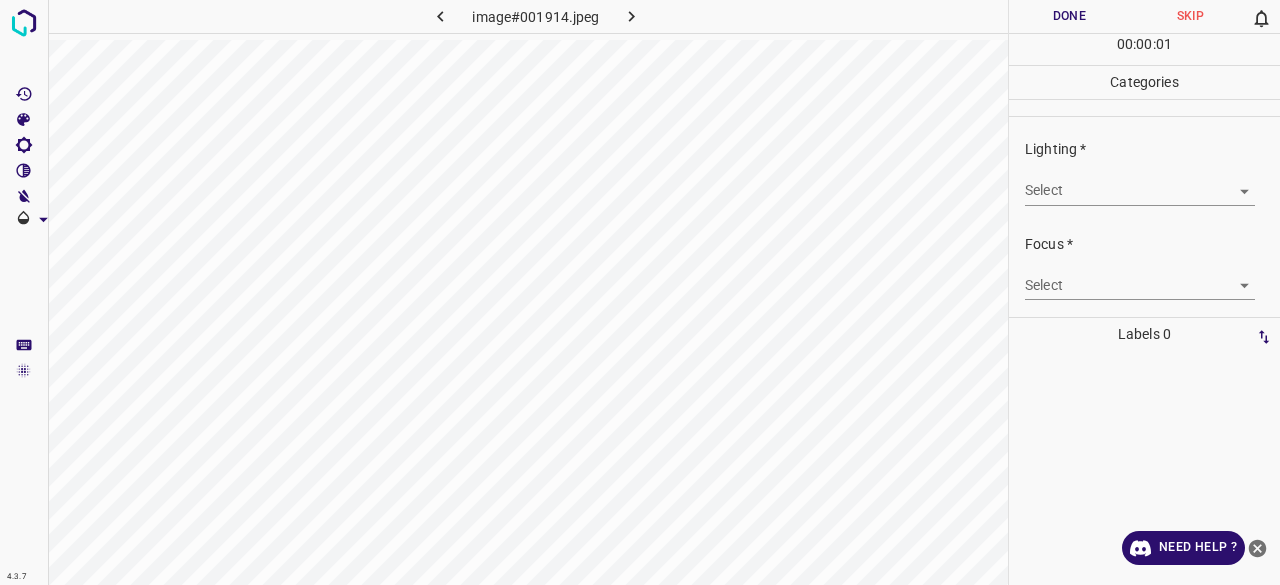 click on "Select ​" at bounding box center (1140, 182) 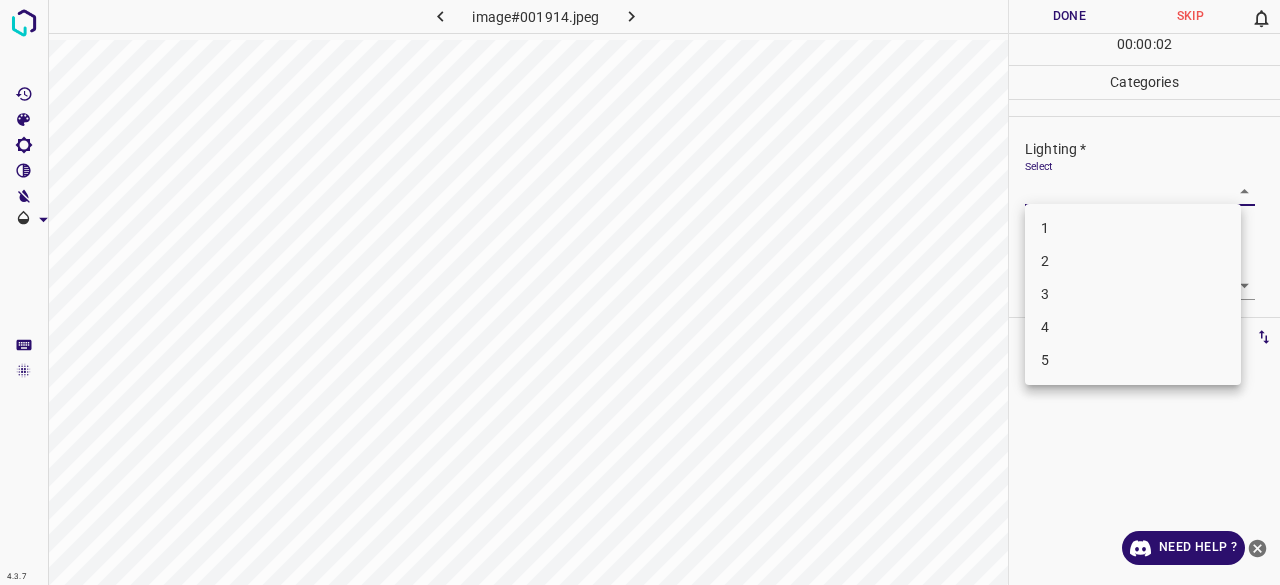 click on "4.3.7 image#001914.jpeg Done Skip 0 00   : 00   : 02   Categories Lighting *  Select ​ Focus *  Select ​ Overall *  Select ​ Labels   0 Categories 1 Lighting 2 Focus 3 Overall Tools Space Change between modes (Draw & Edit) I Auto labeling R Restore zoom M Zoom in N Zoom out Delete Delete selecte label Filters Z Restore filters X Saturation filter C Brightness filter V Contrast filter B Gray scale filter General O Download Need Help ? - Text - Hide - Delete 1 2 3 4 5" at bounding box center [640, 292] 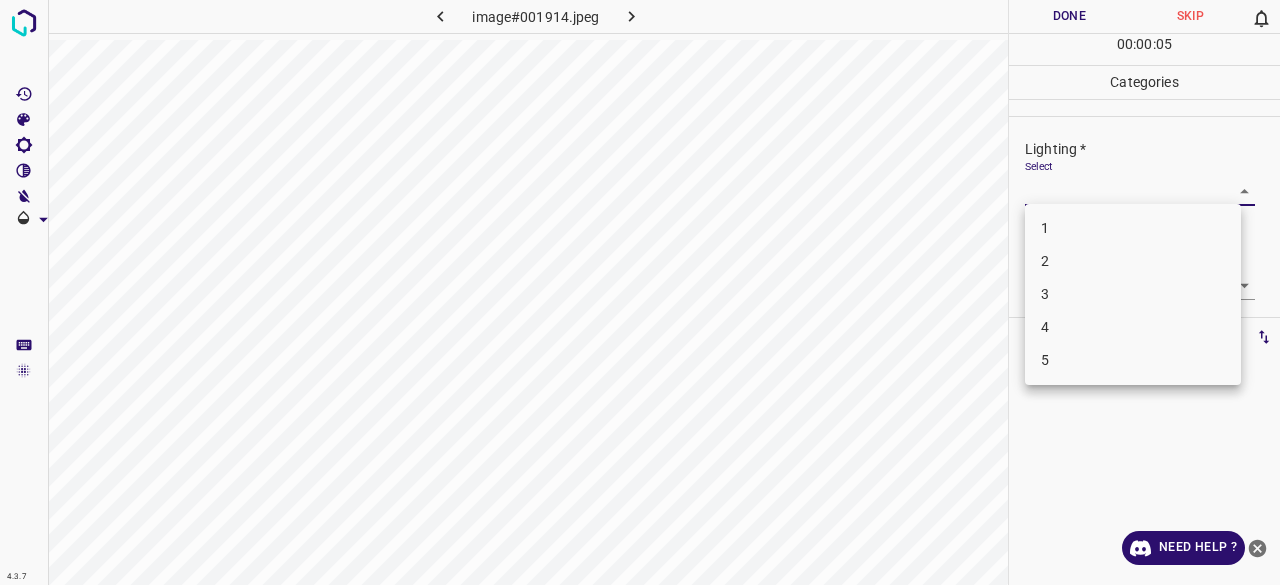 click on "3" at bounding box center (1133, 294) 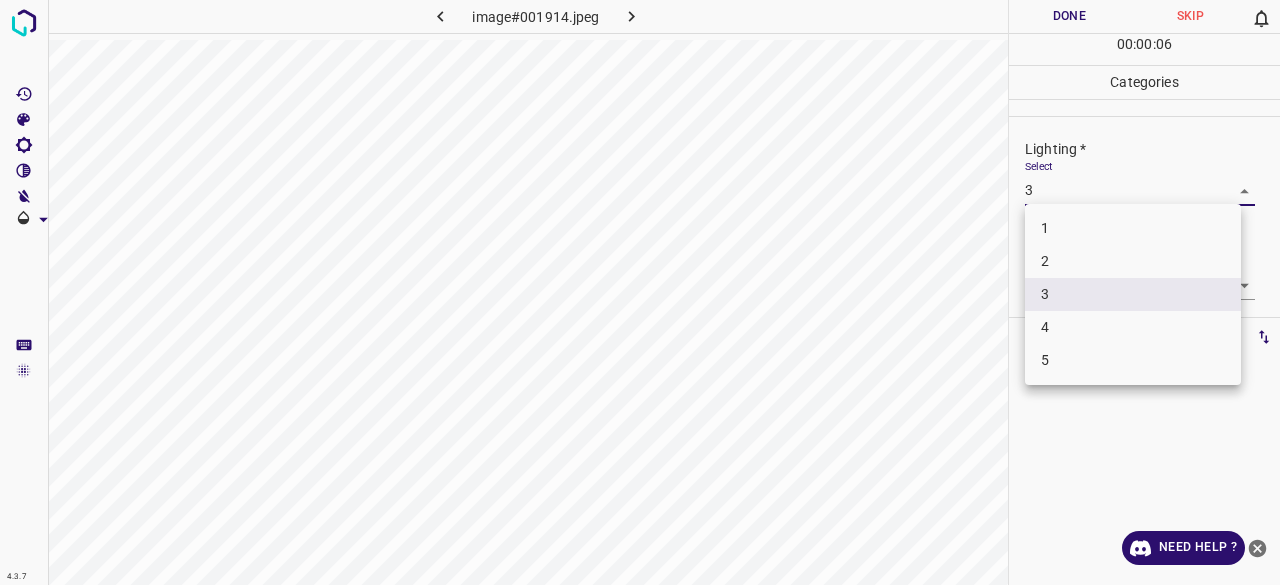 click on "4.3.7 image#001914.jpeg Done Skip 0 00   : 00   : 06   Categories Lighting *  Select 3 3 Focus *  Select ​ Overall *  Select ​ Labels   0 Categories 1 Lighting 2 Focus 3 Overall Tools Space Change between modes (Draw & Edit) I Auto labeling R Restore zoom M Zoom in N Zoom out Delete Delete selecte label Filters Z Restore filters X Saturation filter C Brightness filter V Contrast filter B Gray scale filter General O Download Need Help ? - Text - Hide - Delete 1 2 3 4 5" at bounding box center [640, 292] 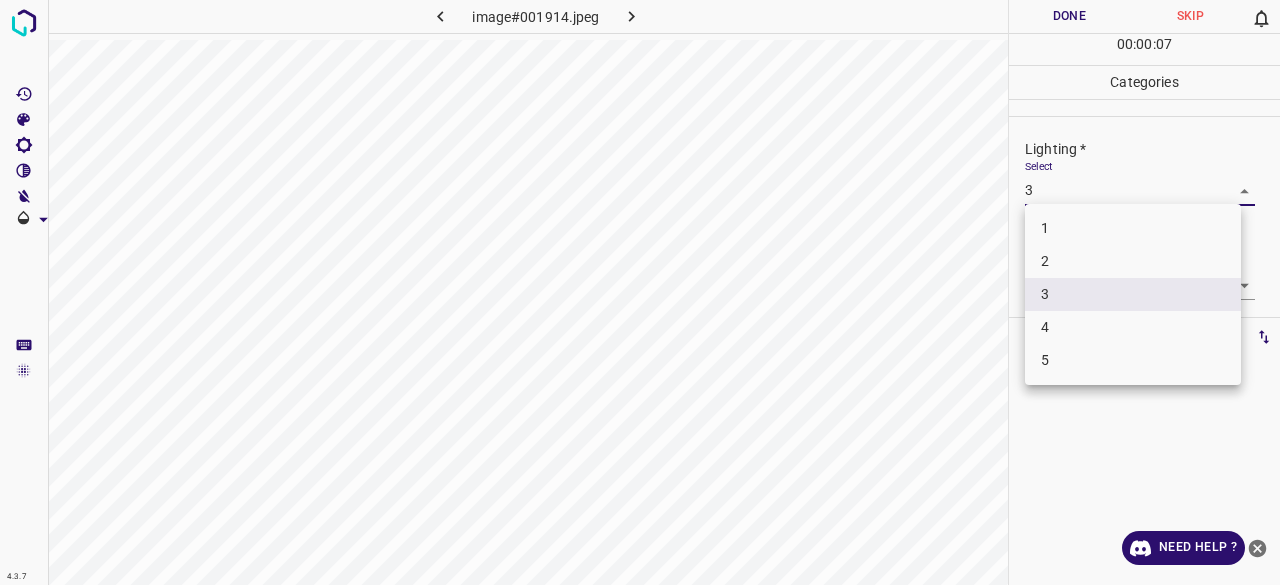 click on "4" at bounding box center (1133, 327) 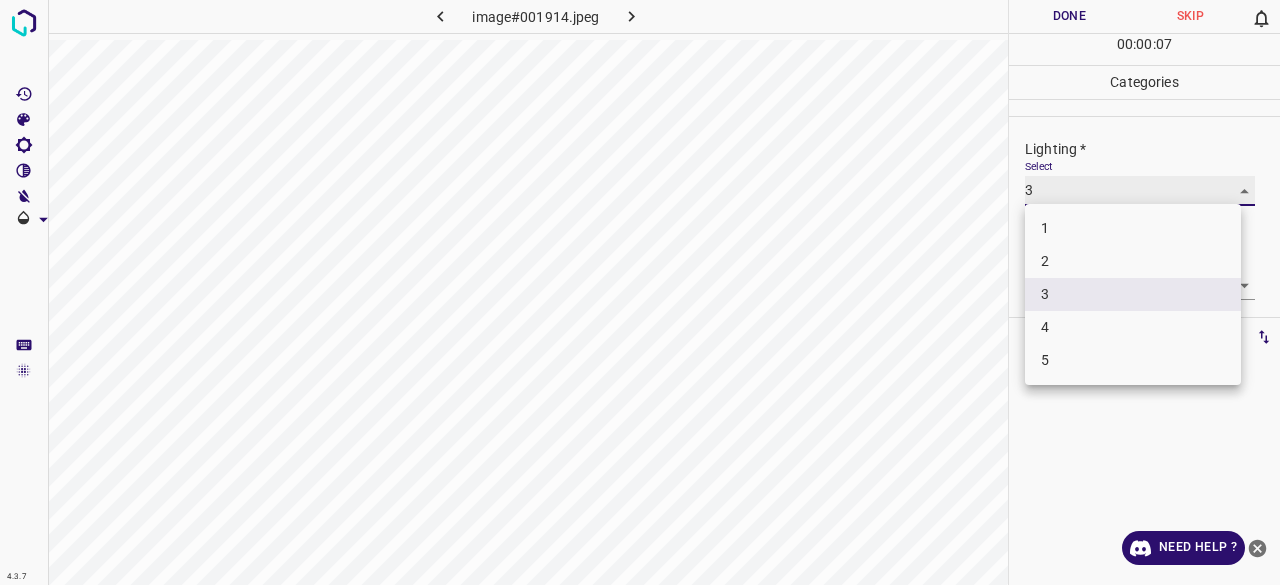 type on "4" 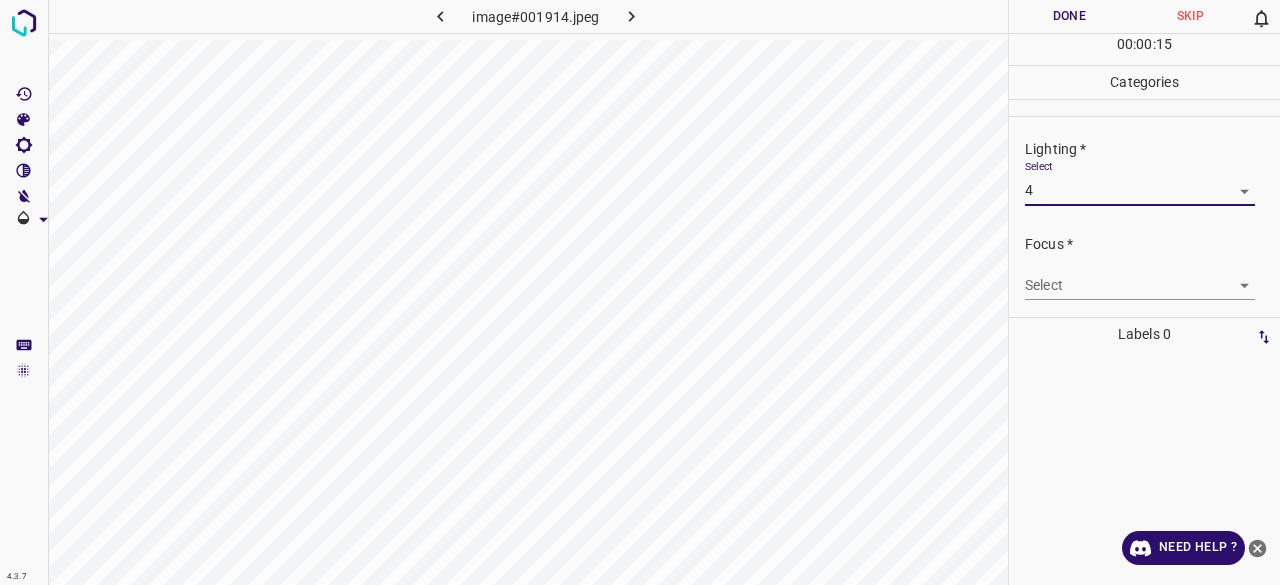 click on "4.3.7 image#001914.jpeg Done Skip 0 00   : 00   : 15   Categories Lighting *  Select 4 4 Focus *  Select ​ Overall *  Select ​ Labels   0 Categories 1 Lighting 2 Focus 3 Overall Tools Space Change between modes (Draw & Edit) I Auto labeling R Restore zoom M Zoom in N Zoom out Delete Delete selecte label Filters Z Restore filters X Saturation filter C Brightness filter V Contrast filter B Gray scale filter General O Download Need Help ? - Text - Hide - Delete" at bounding box center [640, 292] 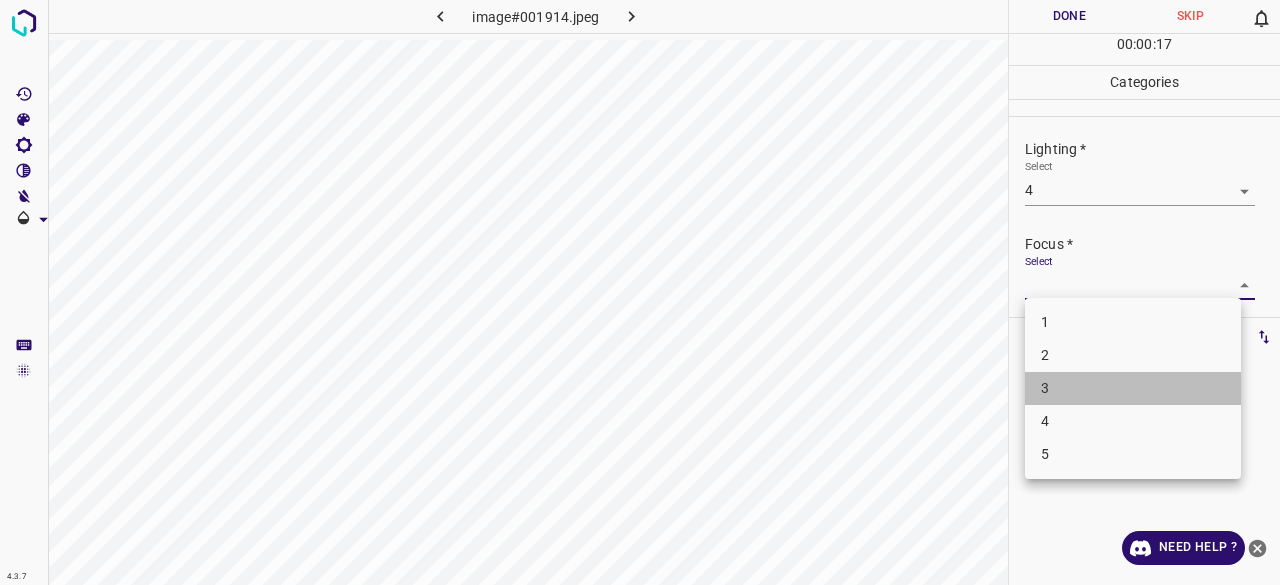 click on "3" at bounding box center (1133, 388) 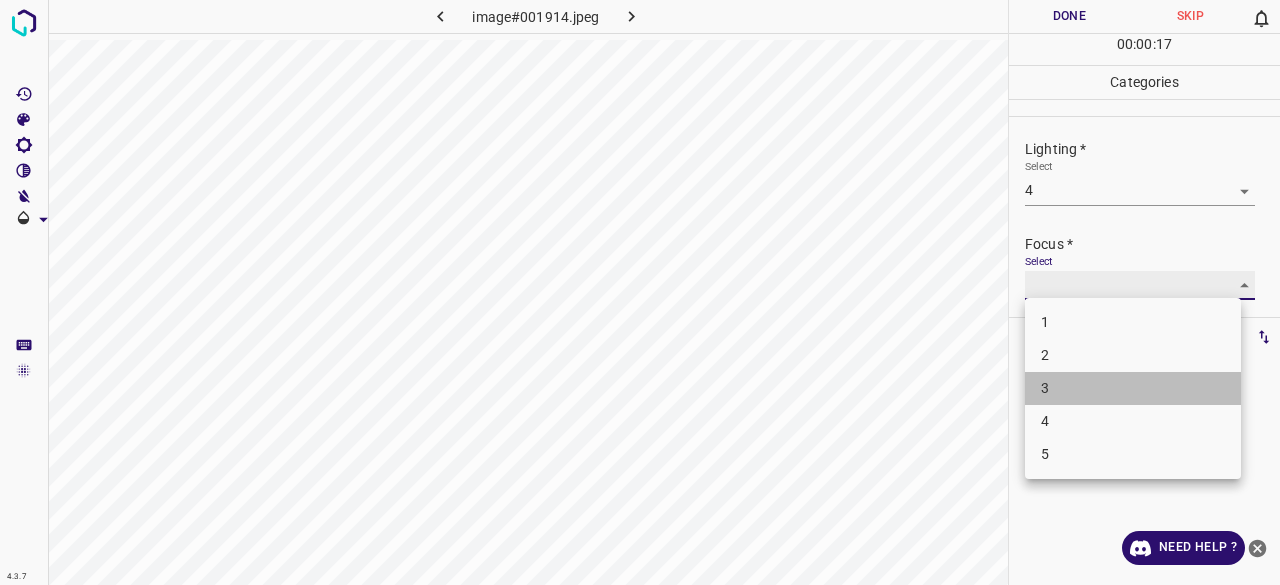 type on "3" 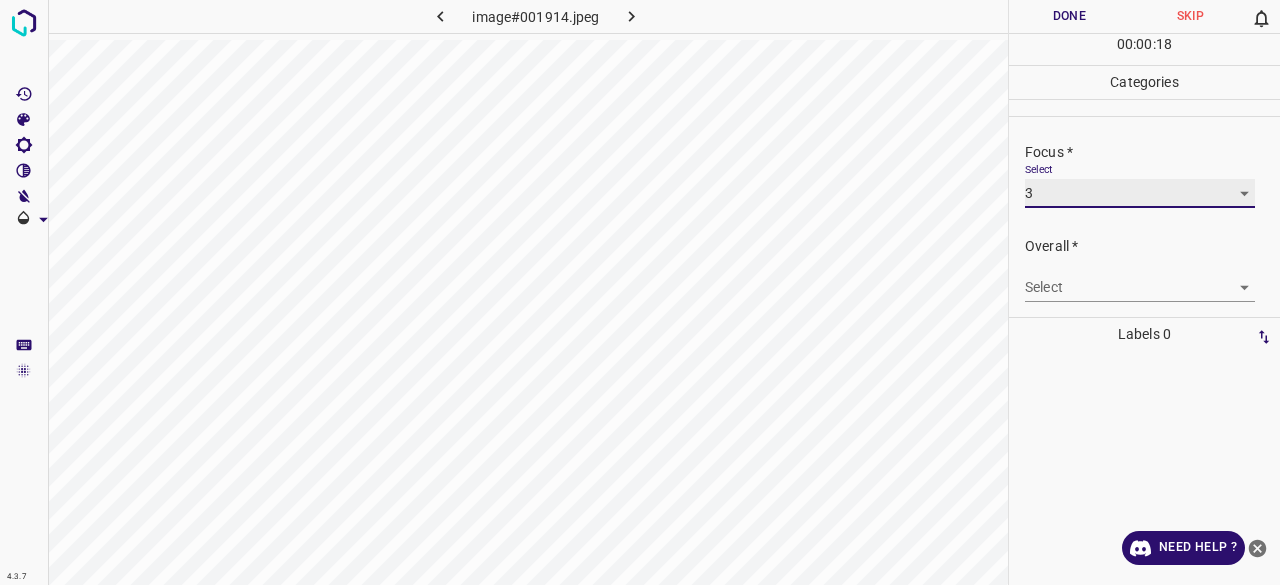 scroll, scrollTop: 98, scrollLeft: 0, axis: vertical 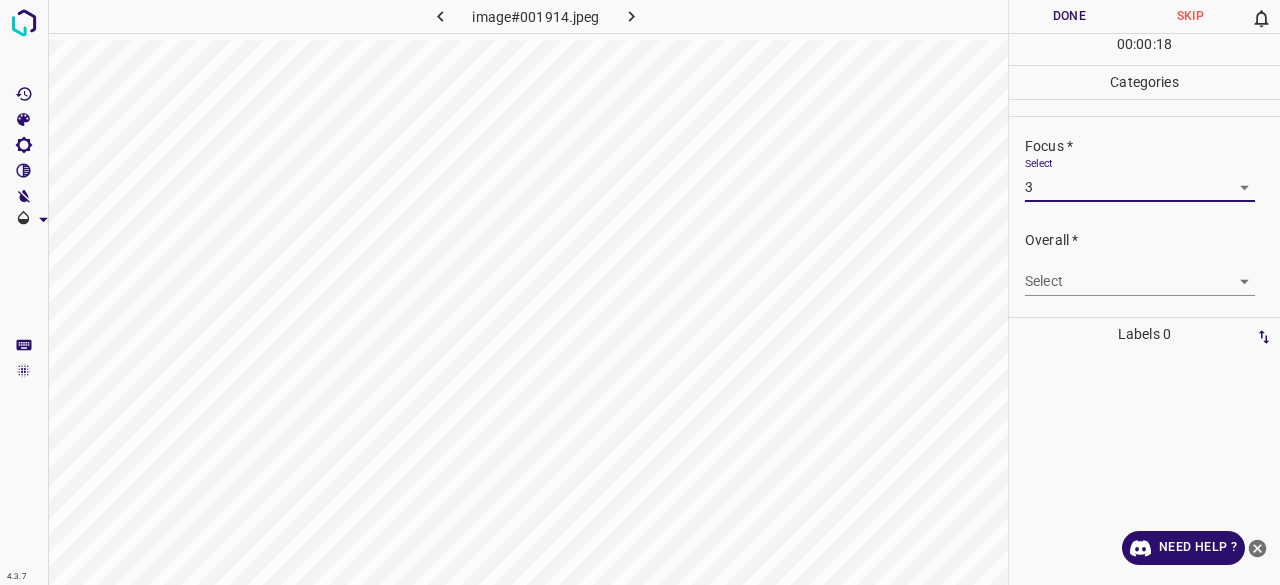 click on "4.3.7 image#001914.jpeg Done Skip 0 00   : 00   : 18   Categories Lighting *  Select 4 4 Focus *  Select 3 3 Overall *  Select ​ Labels   0 Categories 1 Lighting 2 Focus 3 Overall Tools Space Change between modes (Draw & Edit) I Auto labeling R Restore zoom M Zoom in N Zoom out Delete Delete selecte label Filters Z Restore filters X Saturation filter C Brightness filter V Contrast filter B Gray scale filter General O Download Need Help ? - Text - Hide - Delete" at bounding box center [640, 292] 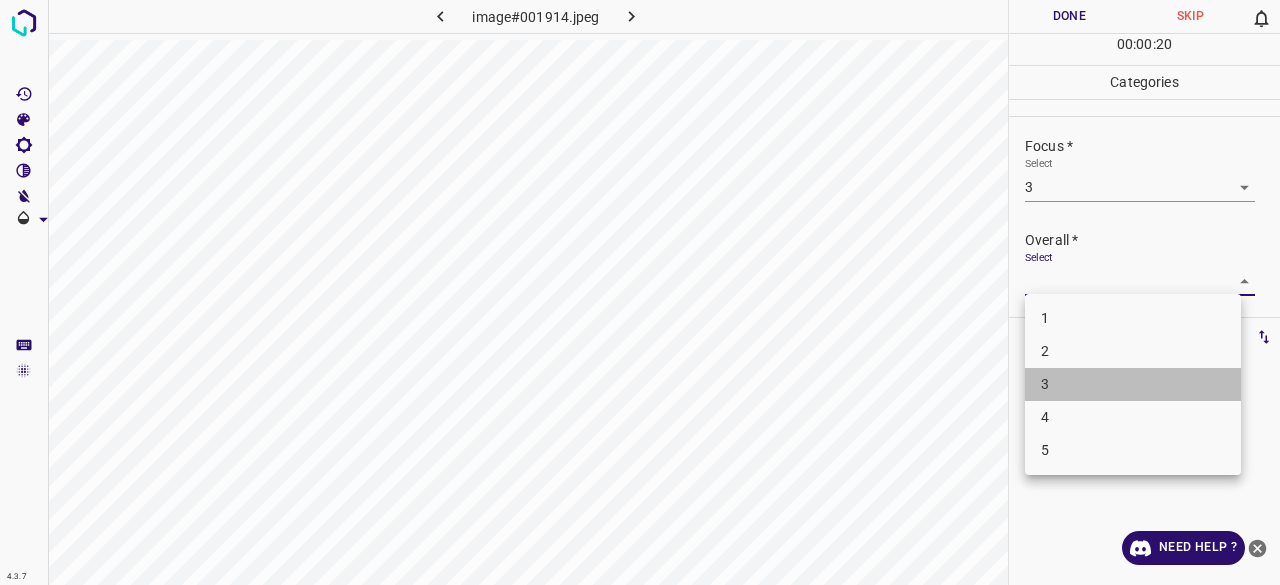 click on "3" at bounding box center (1133, 384) 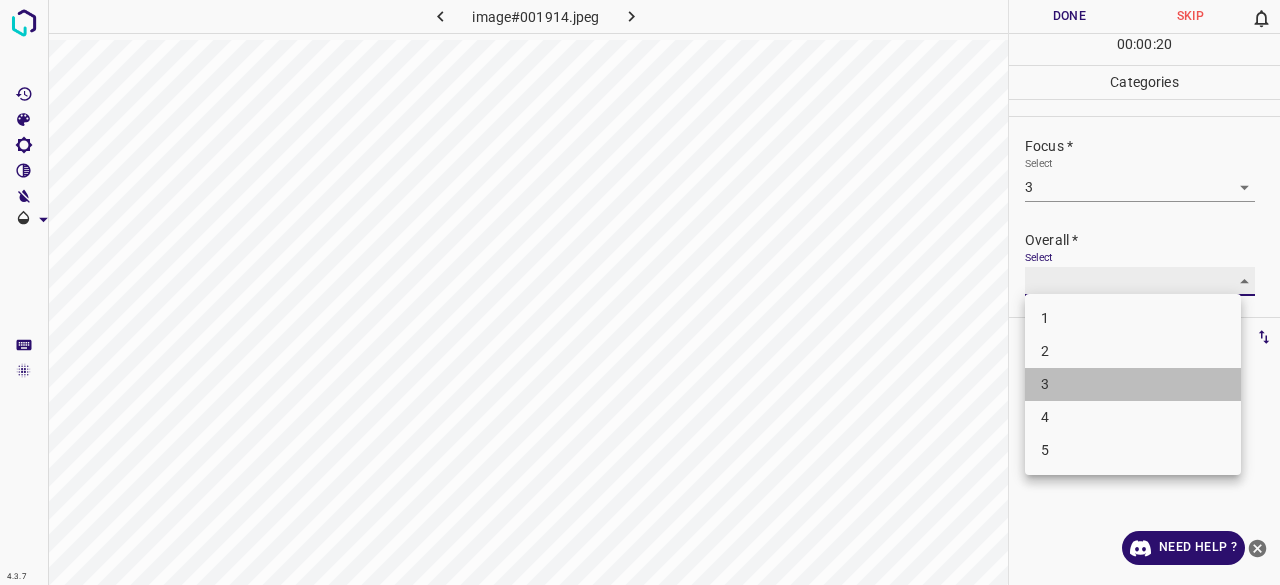 type on "3" 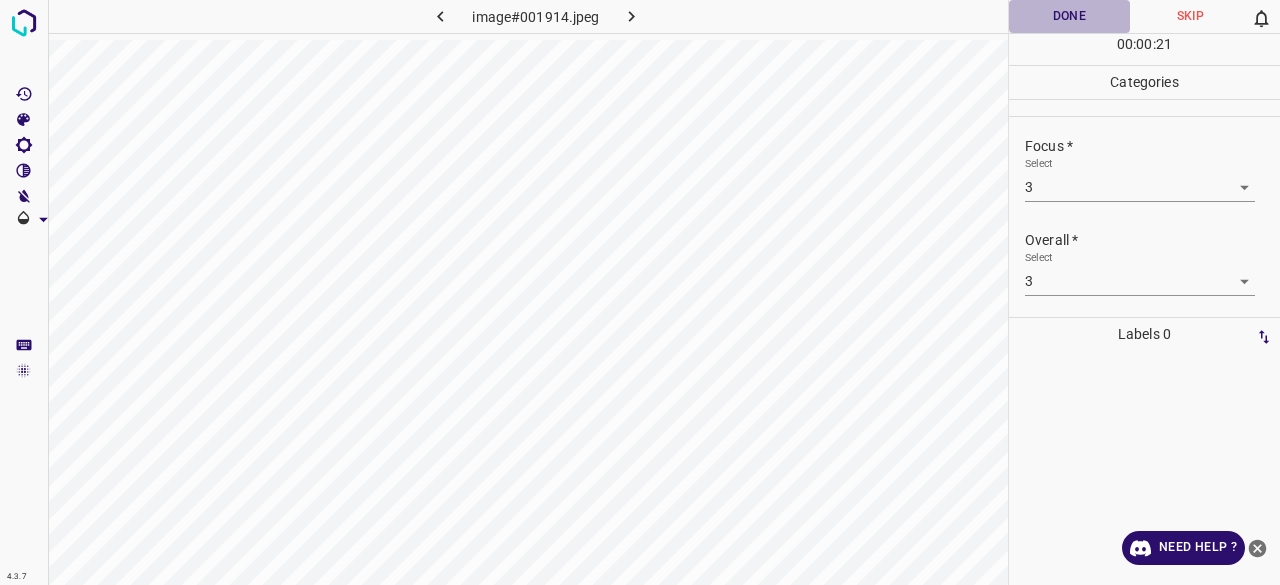 click on "Done" at bounding box center [1069, 16] 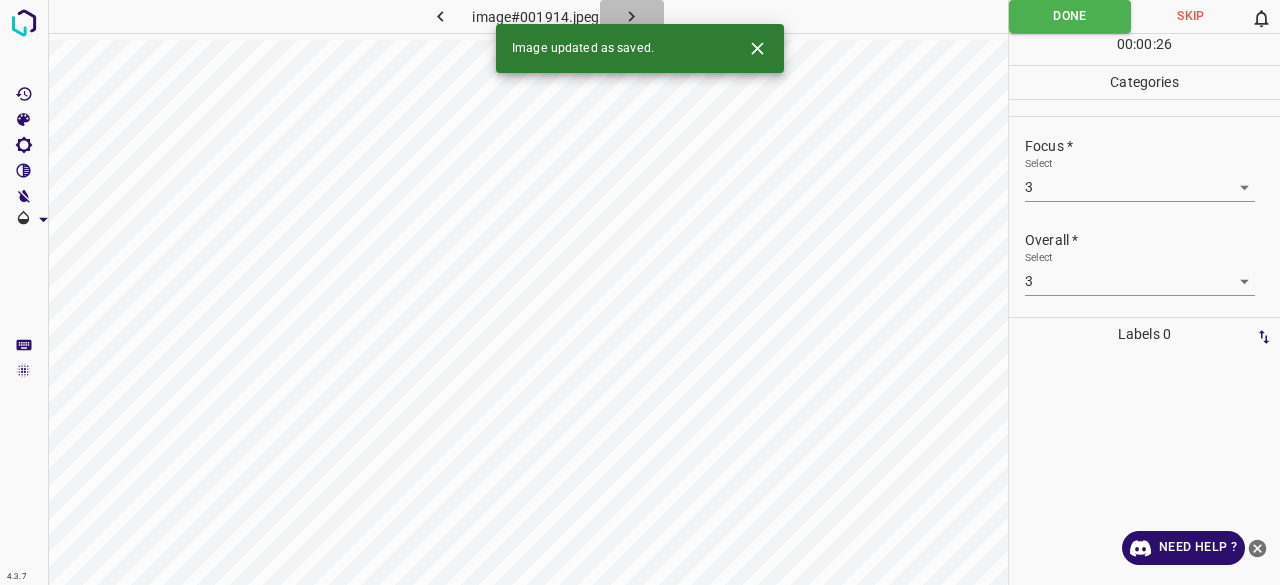 click 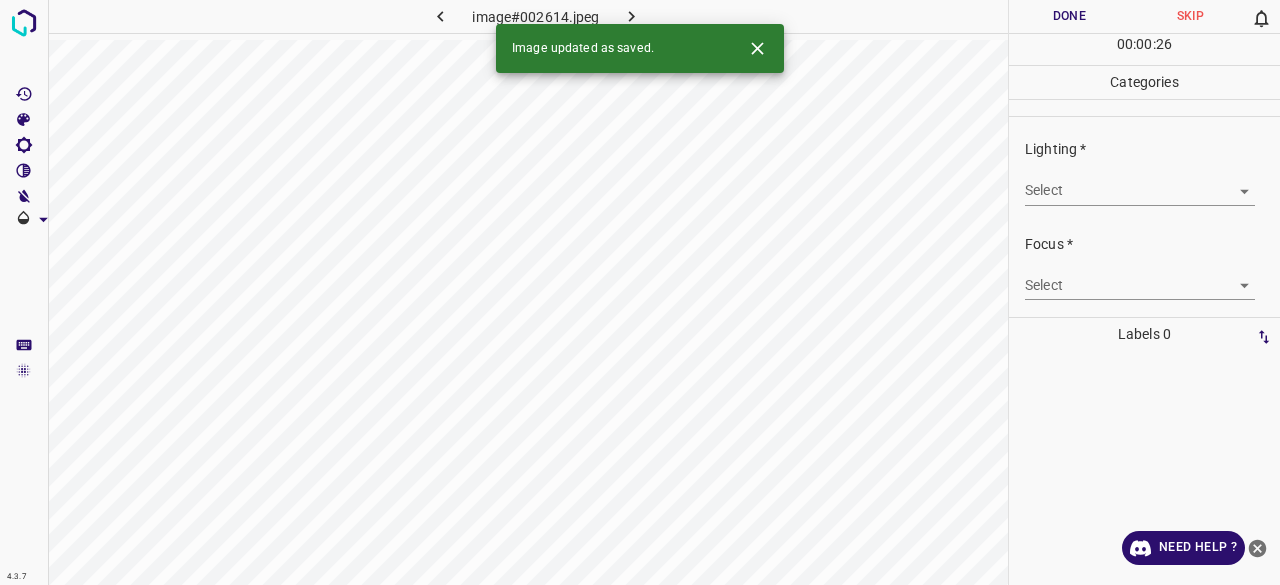 click on "Lighting *  Select ​" at bounding box center [1144, 172] 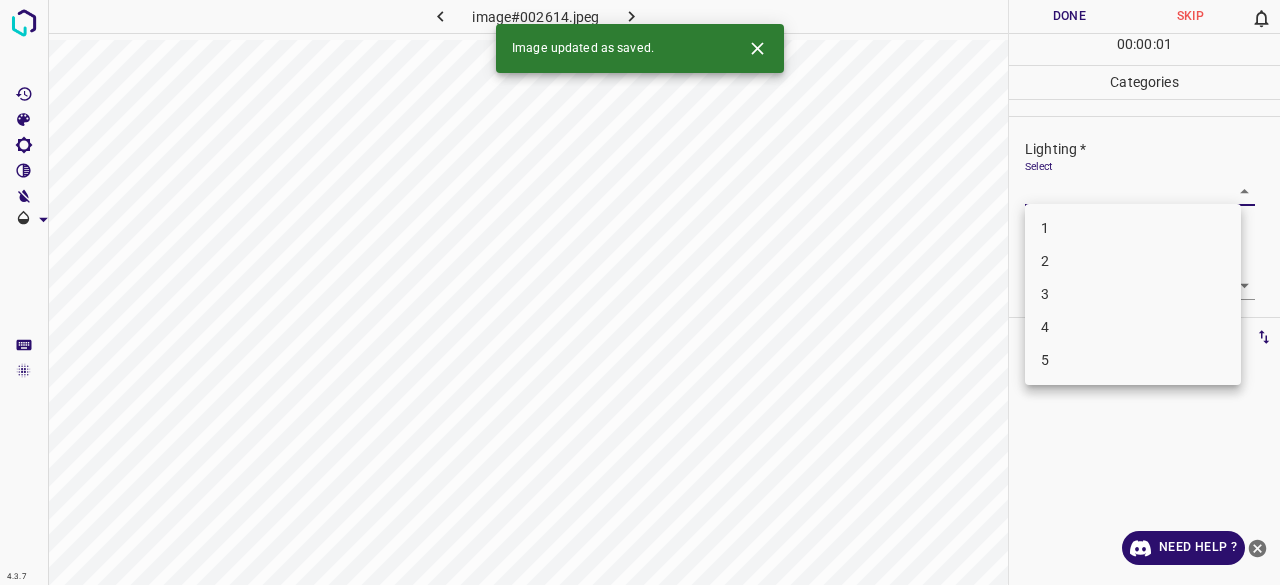 click on "4.3.7 image#002614.jpeg Done Skip 0 00   : 00   : 01   Categories Lighting *  Select ​ Focus *  Select ​ Overall *  Select ​ Labels   0 Categories 1 Lighting 2 Focus 3 Overall Tools Space Change between modes (Draw & Edit) I Auto labeling R Restore zoom M Zoom in N Zoom out Delete Delete selecte label Filters Z Restore filters X Saturation filter C Brightness filter V Contrast filter B Gray scale filter General O Download Image updated as saved. Need Help ? - Text - Hide - Delete 1 2 3 4 5" at bounding box center [640, 292] 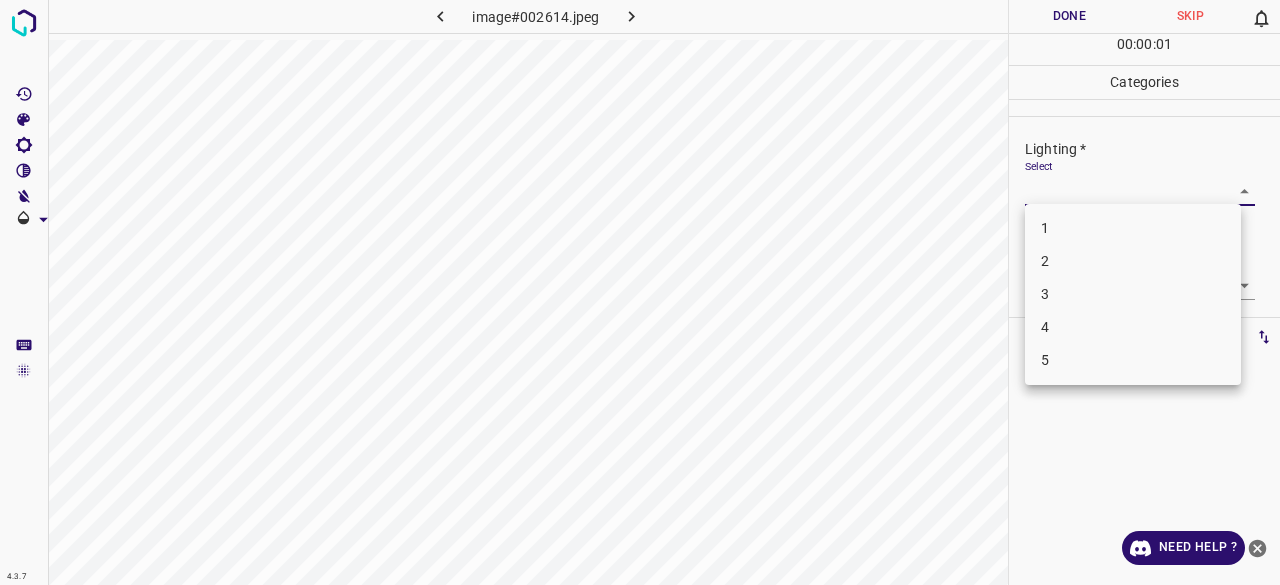 click on "2" at bounding box center (1133, 261) 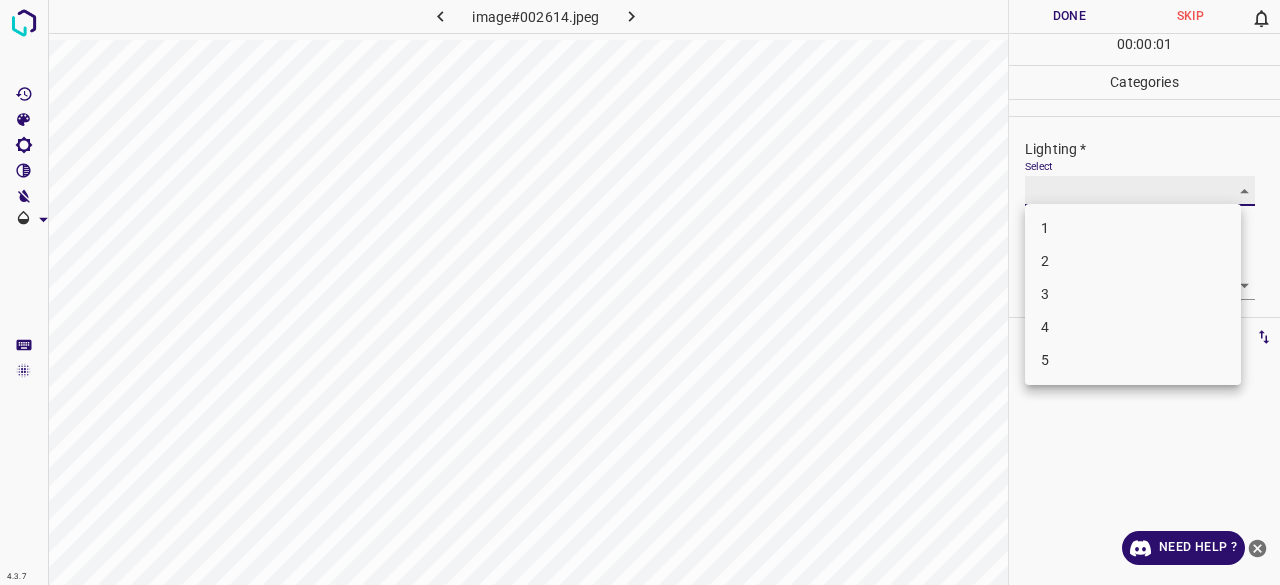 type on "2" 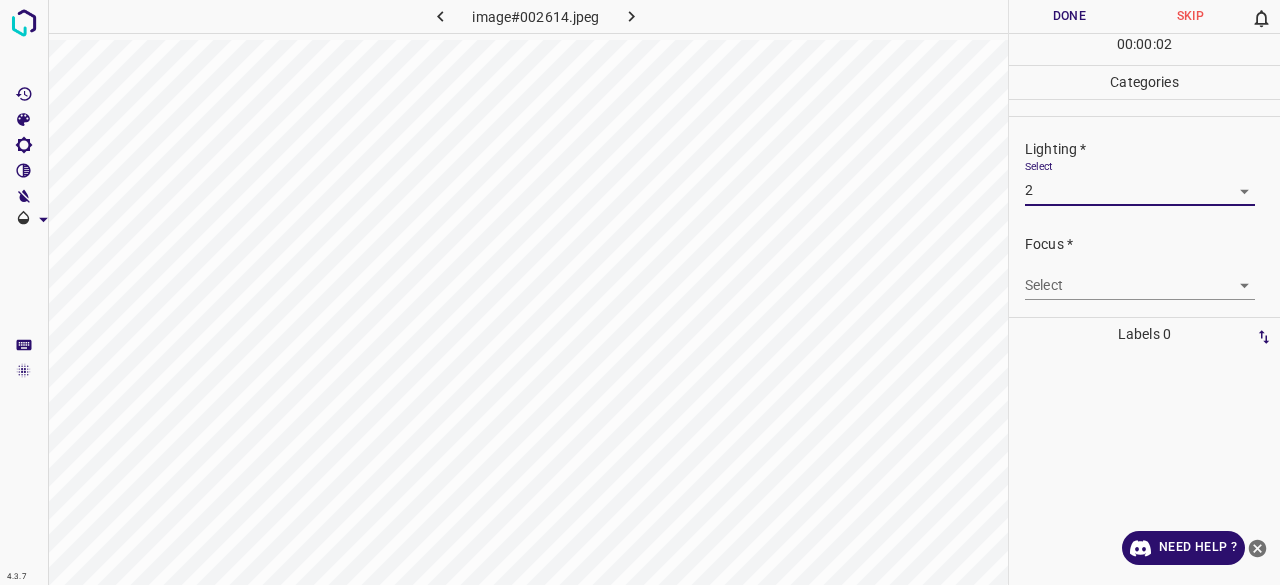 click on "4.3.7 image#002614.jpeg Done Skip 0 00   : 00   : 02   Categories Lighting *  Select 2 2 Focus *  Select ​ Overall *  Select ​ Labels   0 Categories 1 Lighting 2 Focus 3 Overall Tools Space Change between modes (Draw & Edit) I Auto labeling R Restore zoom M Zoom in N Zoom out Delete Delete selecte label Filters Z Restore filters X Saturation filter C Brightness filter V Contrast filter B Gray scale filter General O Download Need Help ? - Text - Hide - Delete" at bounding box center (640, 292) 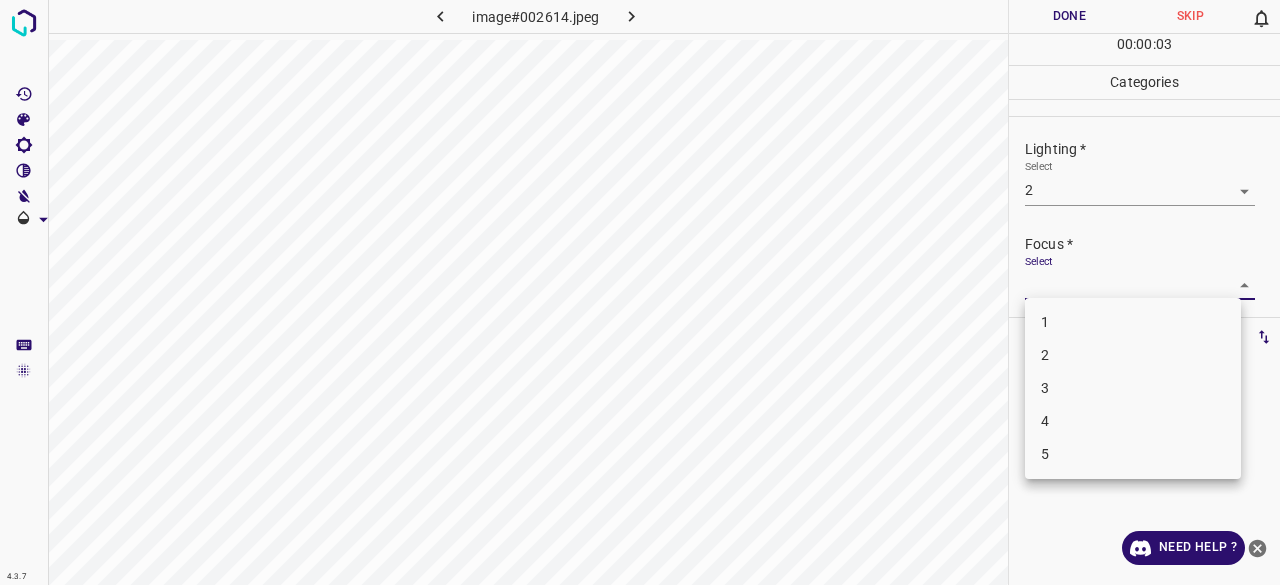 click on "1" at bounding box center [1133, 322] 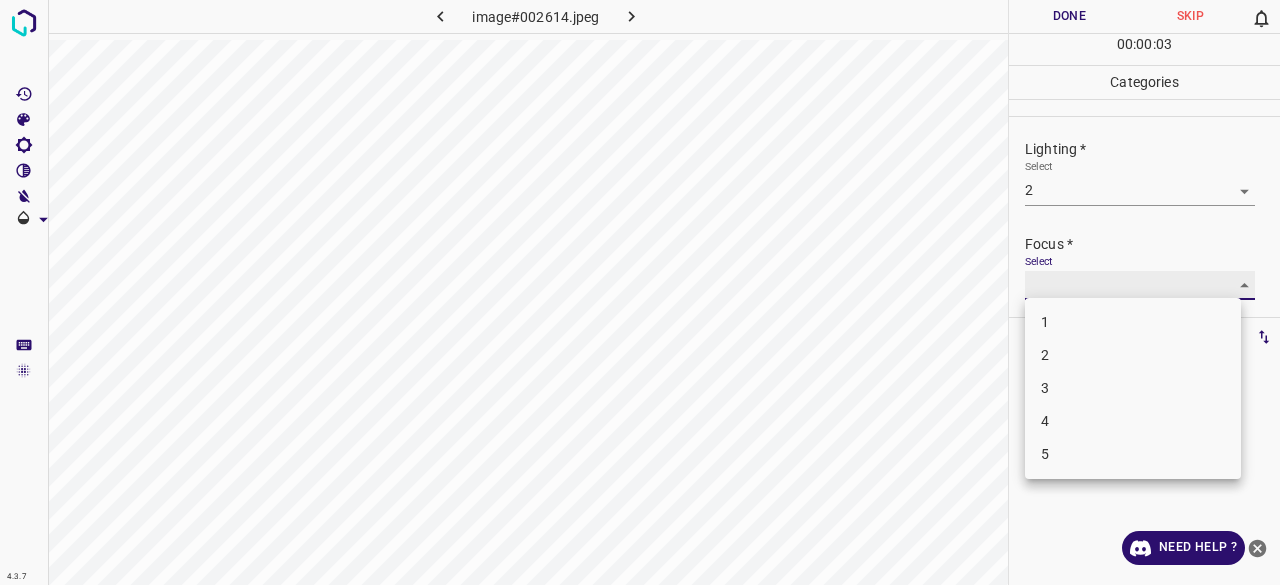type on "1" 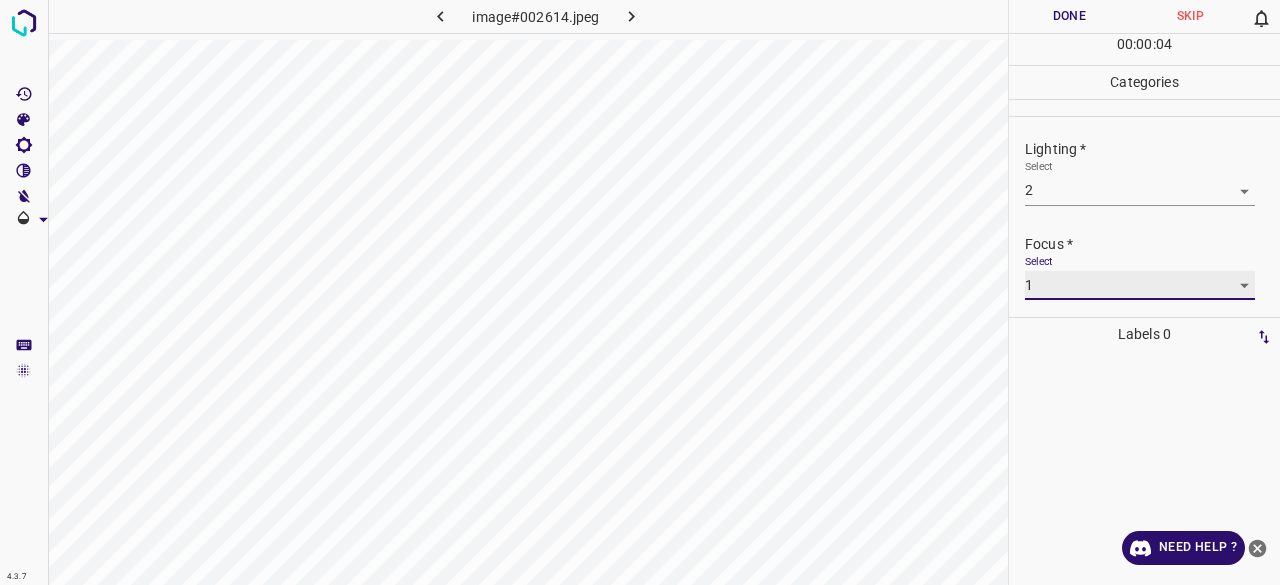 scroll, scrollTop: 98, scrollLeft: 0, axis: vertical 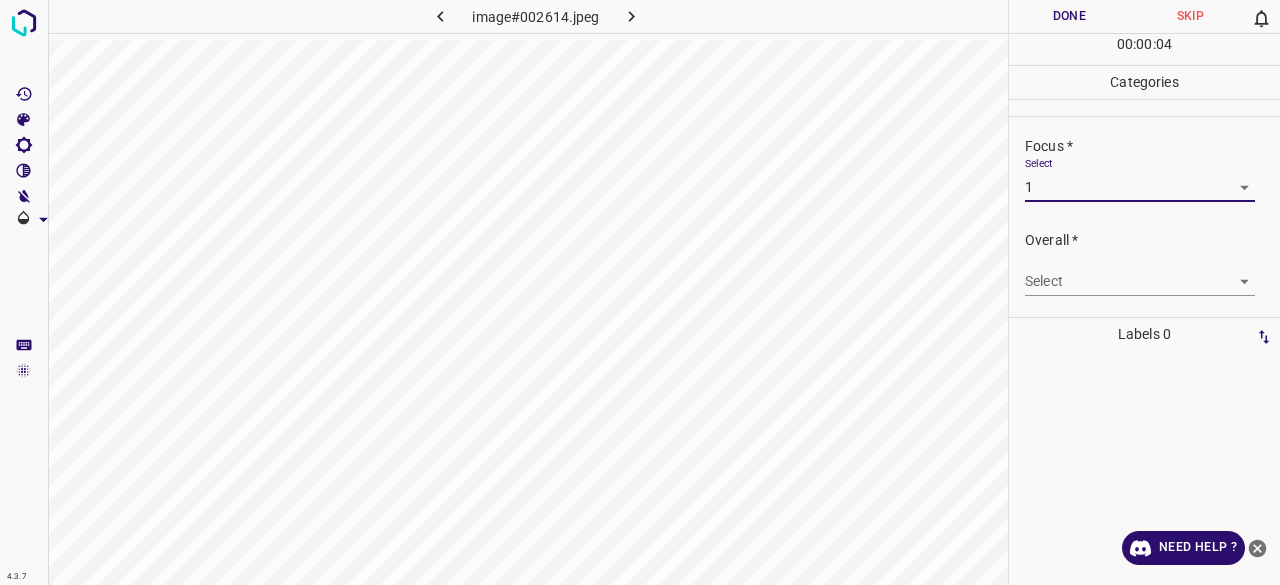 click on "4.3.7 image#002614.jpeg Done Skip 0 00   : 00   : 04   Categories Lighting *  Select 2 2 Focus *  Select 1 1 Overall *  Select ​ Labels   0 Categories 1 Lighting 2 Focus 3 Overall Tools Space Change between modes (Draw & Edit) I Auto labeling R Restore zoom M Zoom in N Zoom out Delete Delete selecte label Filters Z Restore filters X Saturation filter C Brightness filter V Contrast filter B Gray scale filter General O Download Need Help ? - Text - Hide - Delete" at bounding box center (640, 292) 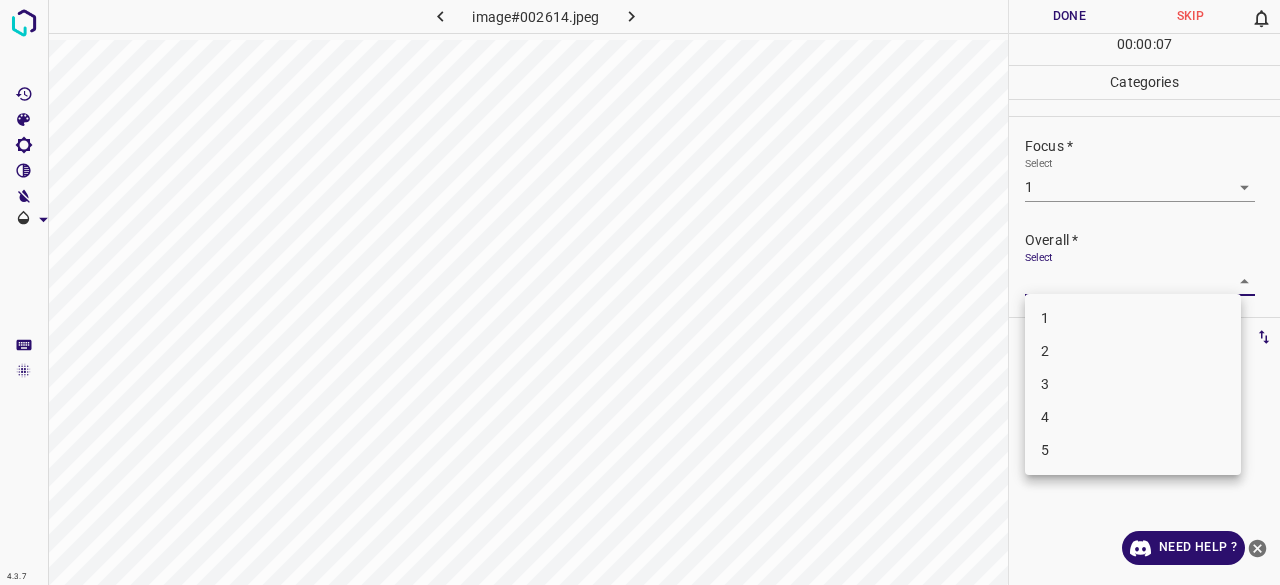 click on "1" at bounding box center (1133, 318) 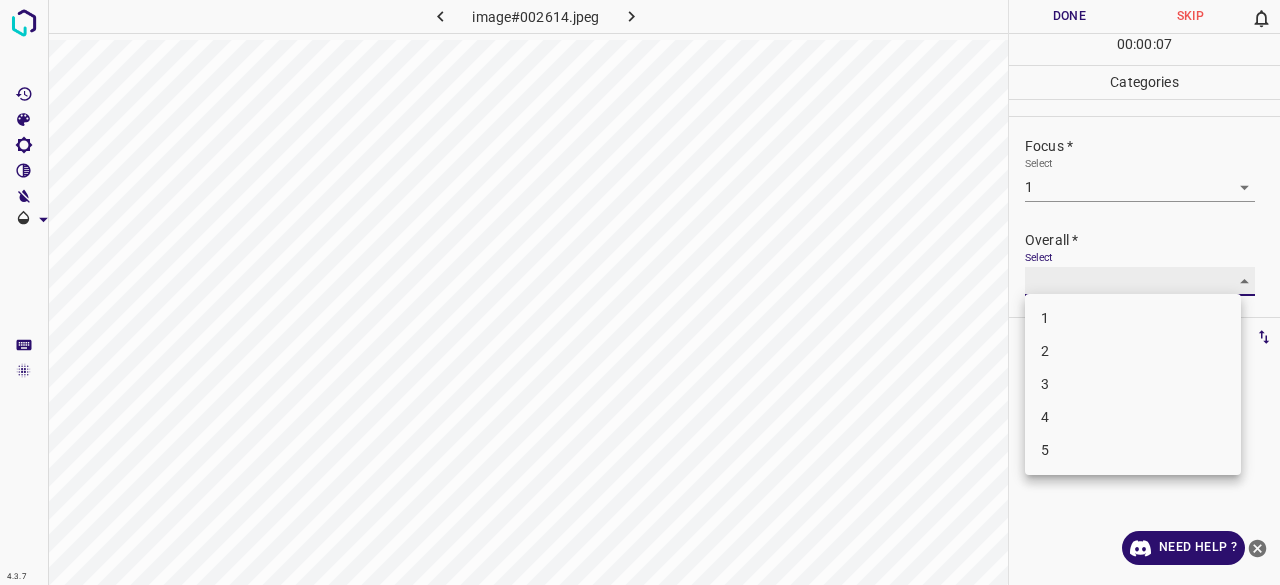 type on "1" 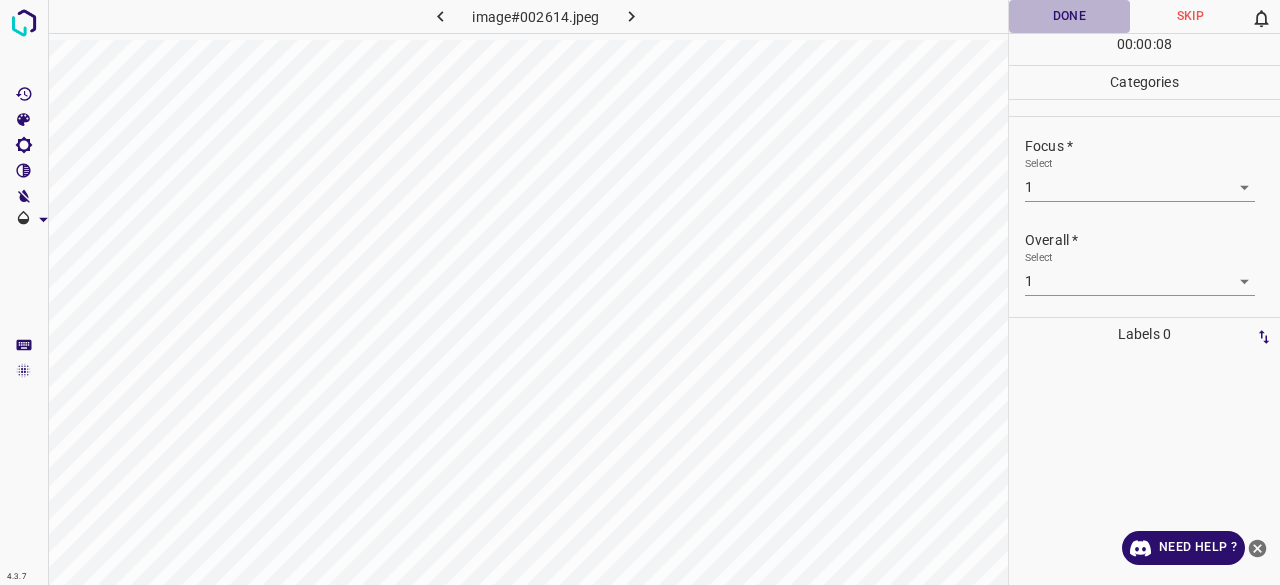click on "Done" at bounding box center [1069, 16] 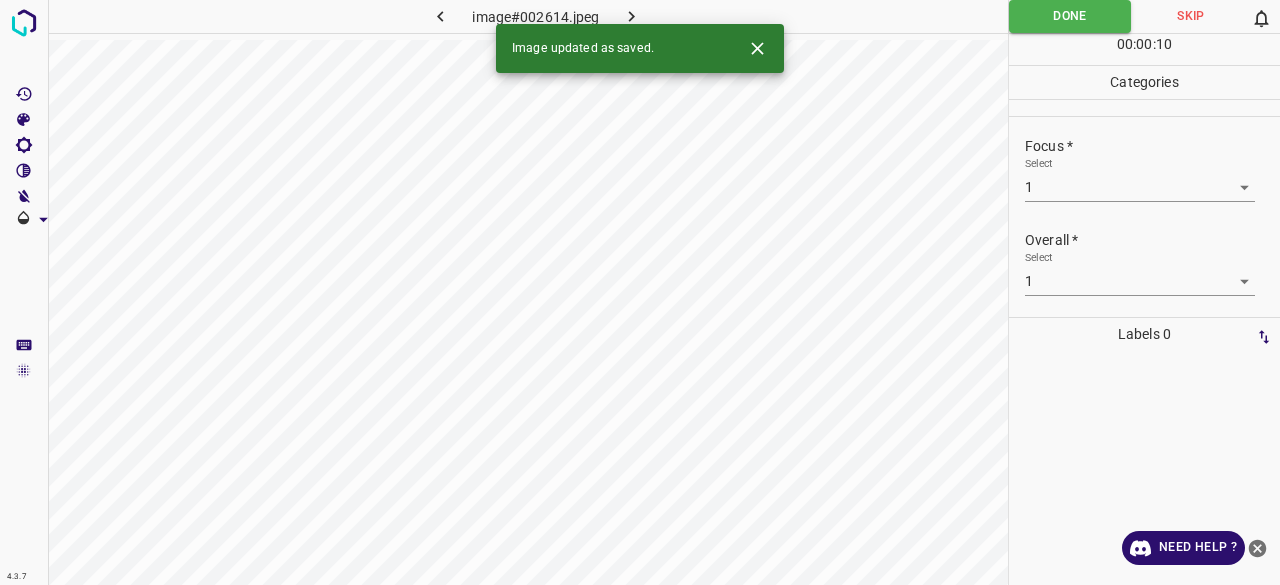 click 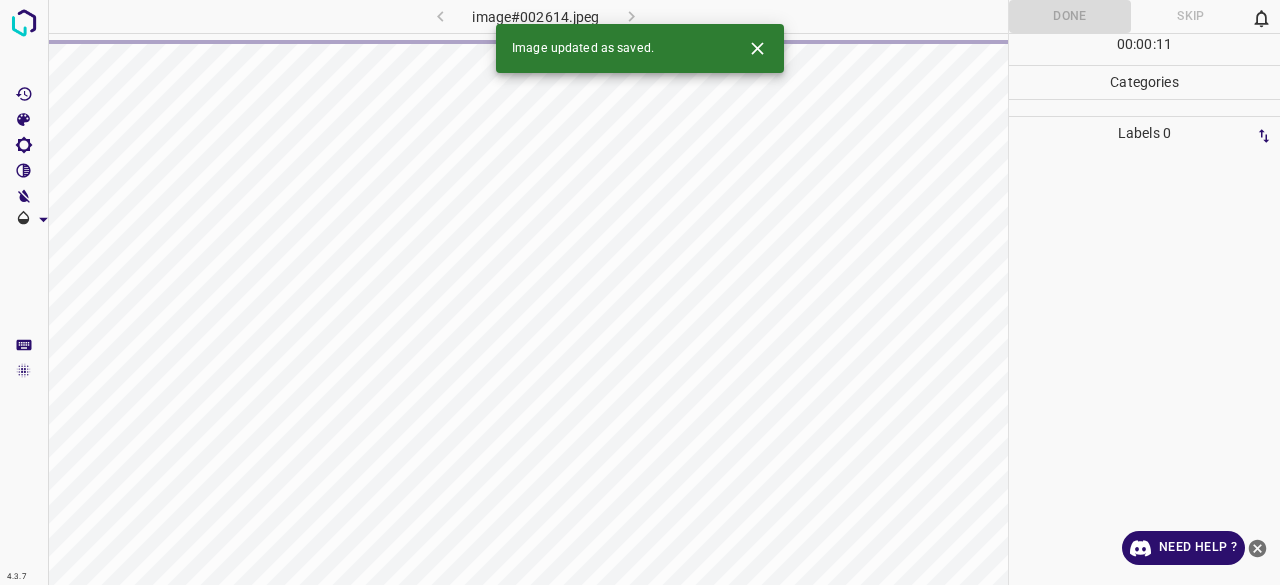 click on "image#002614.jpeg" at bounding box center (536, 16) 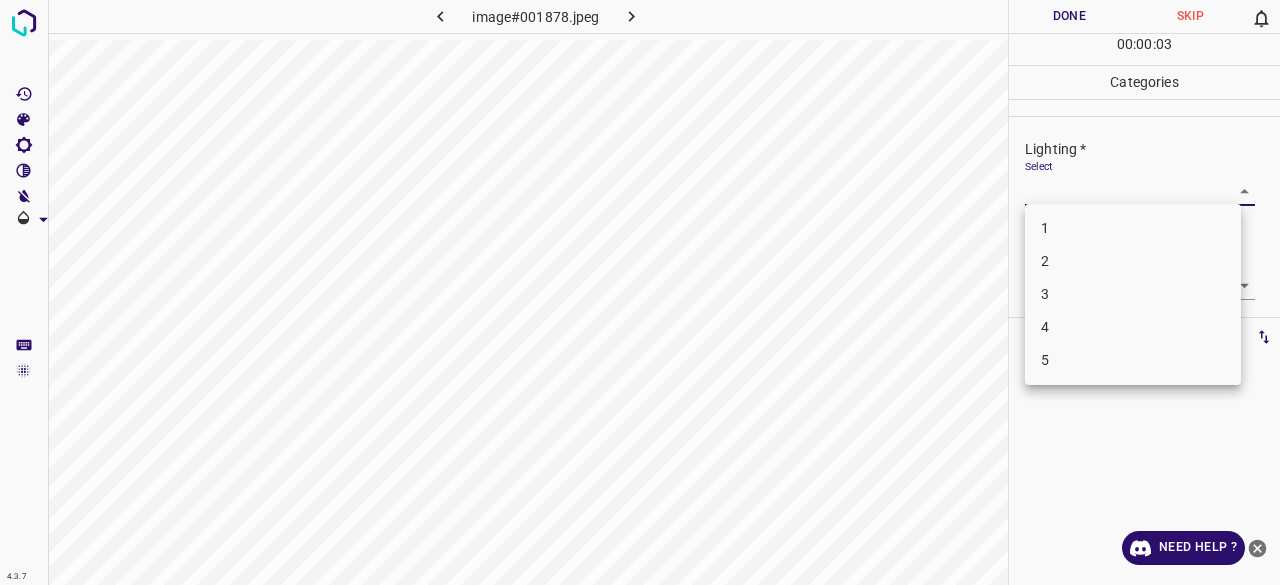 click on "4.3.7 image#001878.jpeg Done Skip 0 00   : 00   : 03   Categories Lighting *  Select ​ Focus *  Select ​ Overall *  Select ​ Labels   0 Categories 1 Lighting 2 Focus 3 Overall Tools Space Change between modes (Draw & Edit) I Auto labeling R Restore zoom M Zoom in N Zoom out Delete Delete selecte label Filters Z Restore filters X Saturation filter C Brightness filter V Contrast filter B Gray scale filter General O Download Need Help ? - Text - Hide - Delete 1 2 3 4 5" at bounding box center [640, 292] 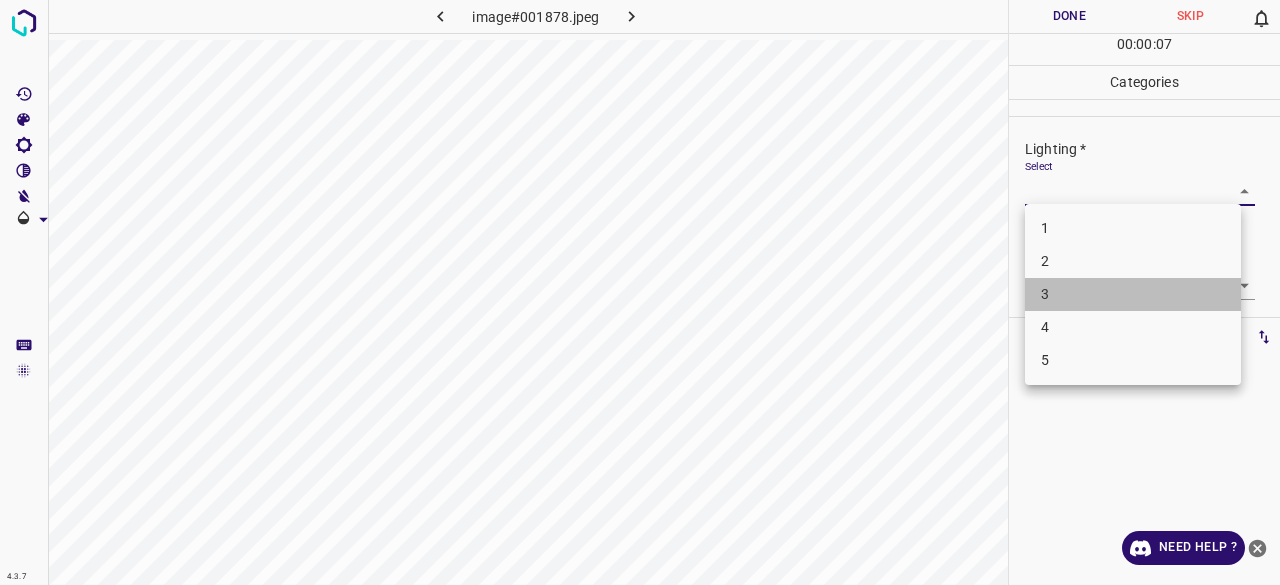 click on "3" at bounding box center [1133, 294] 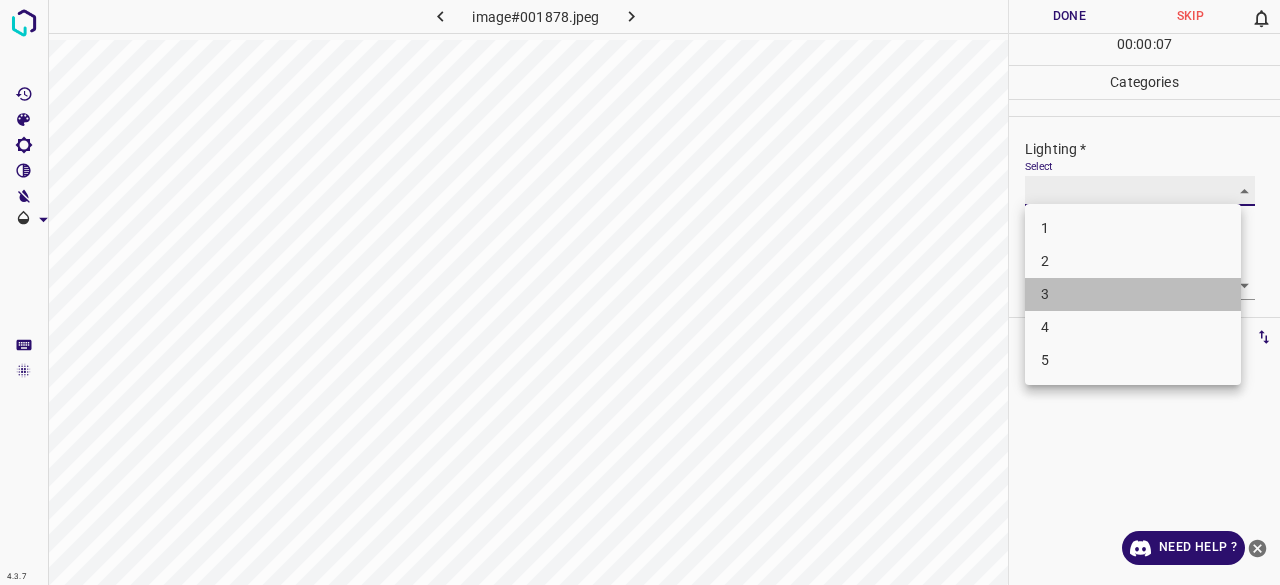 type on "3" 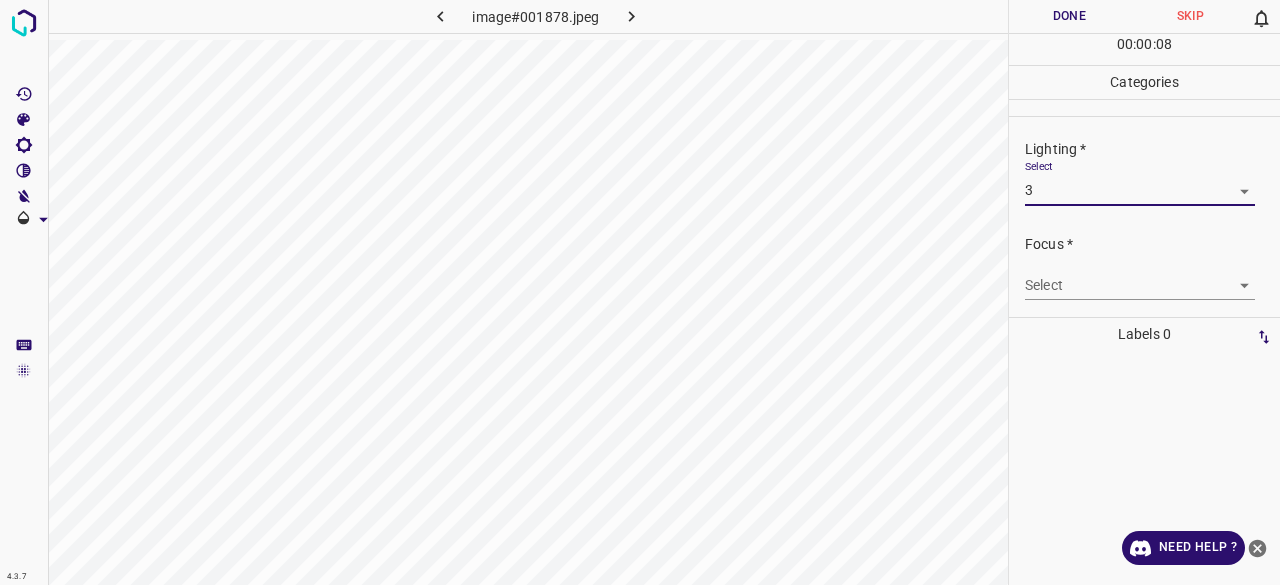 click on "4.3.7 image#001878.jpeg Done Skip 0 00   : 00   : 08   Categories Lighting *  Select 3 3 Focus *  Select ​ Overall *  Select ​ Labels   0 Categories 1 Lighting 2 Focus 3 Overall Tools Space Change between modes (Draw & Edit) I Auto labeling R Restore zoom M Zoom in N Zoom out Delete Delete selecte label Filters Z Restore filters X Saturation filter C Brightness filter V Contrast filter B Gray scale filter General O Download Need Help ? - Text - Hide - Delete" at bounding box center [640, 292] 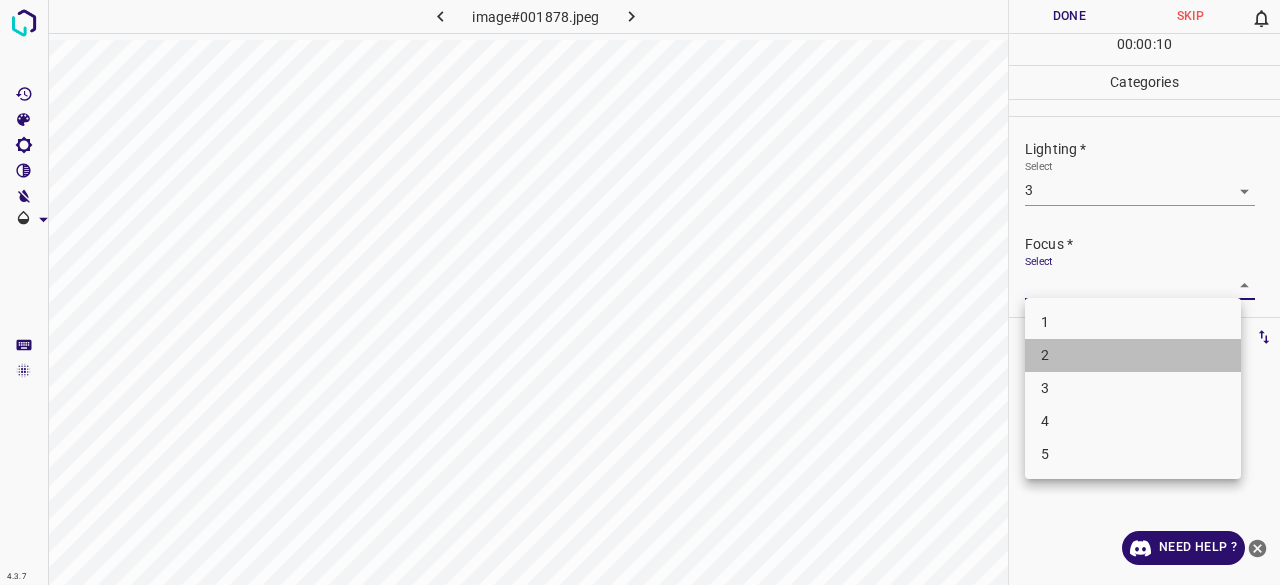 click on "2" at bounding box center (1133, 355) 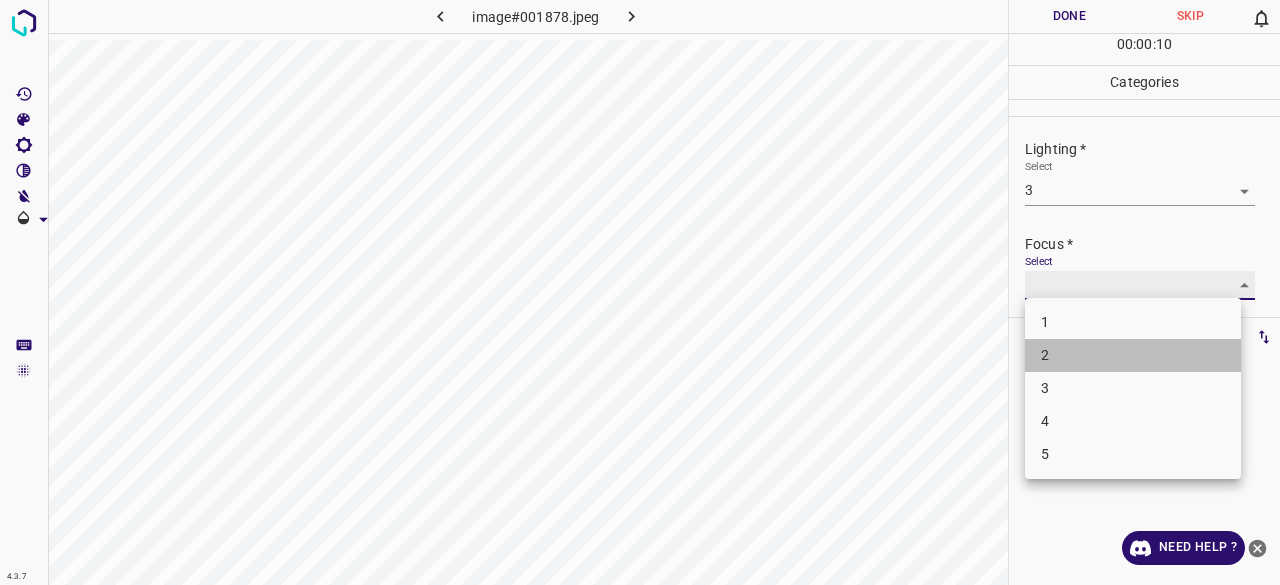 type on "2" 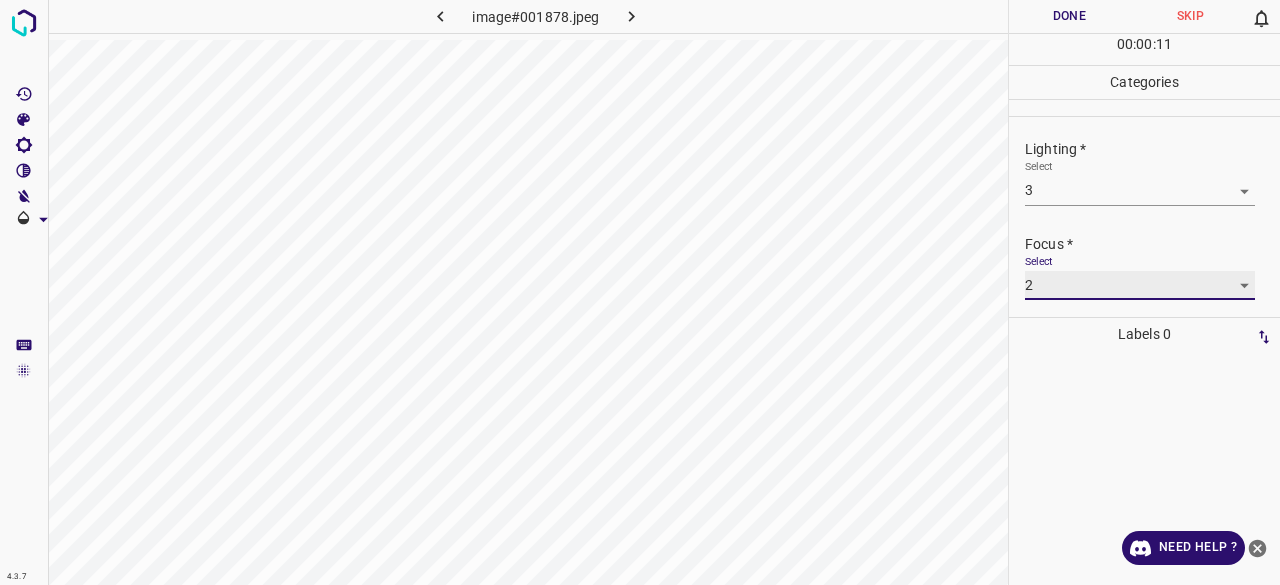 scroll, scrollTop: 98, scrollLeft: 0, axis: vertical 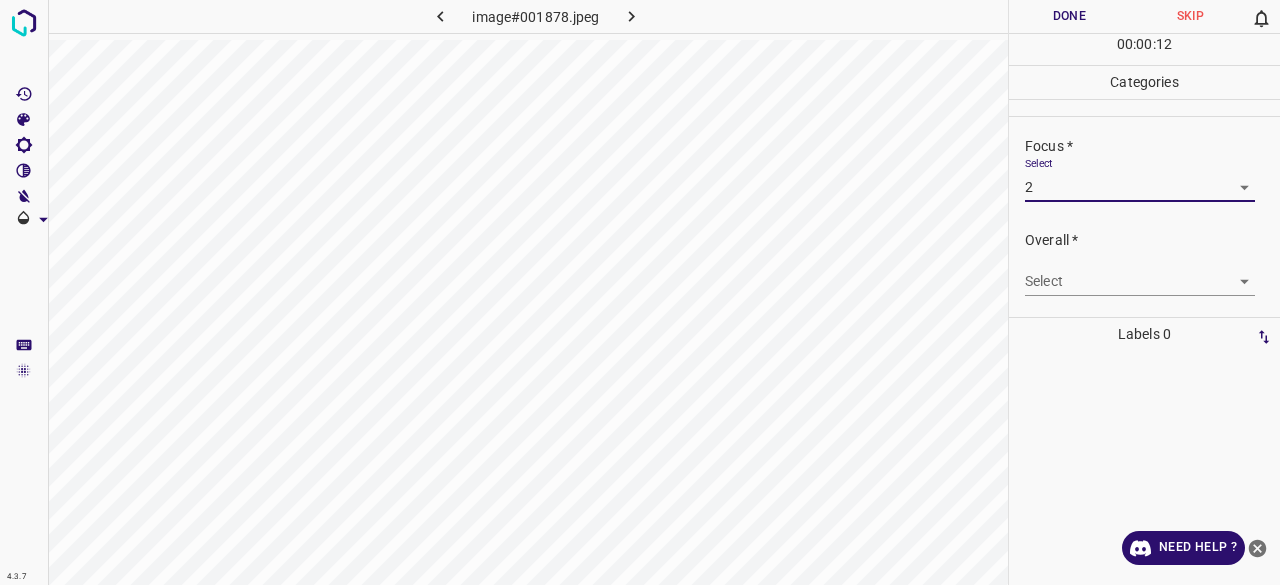 click on "4.3.7 image#001878.jpeg Done Skip 0 00   : 00   : 12   Categories Lighting *  Select 3 3 Focus *  Select 2 2 Overall *  Select ​ Labels   0 Categories 1 Lighting 2 Focus 3 Overall Tools Space Change between modes (Draw & Edit) I Auto labeling R Restore zoom M Zoom in N Zoom out Delete Delete selecte label Filters Z Restore filters X Saturation filter C Brightness filter V Contrast filter B Gray scale filter General O Download Need Help ? - Text - Hide - Delete" at bounding box center (640, 292) 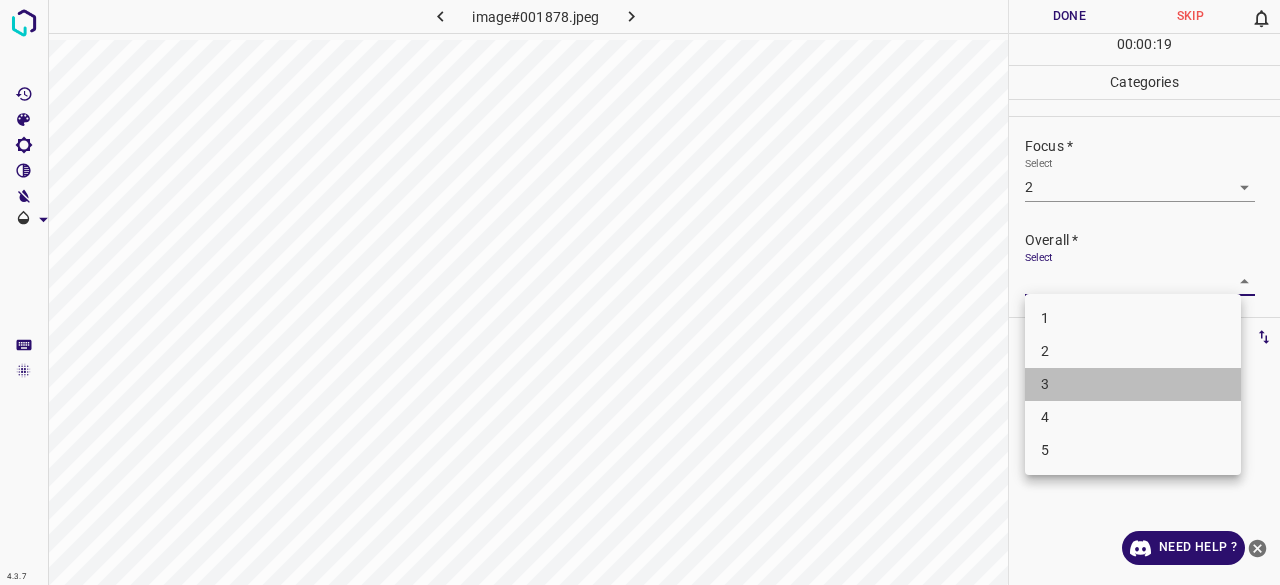 click on "3" at bounding box center (1133, 384) 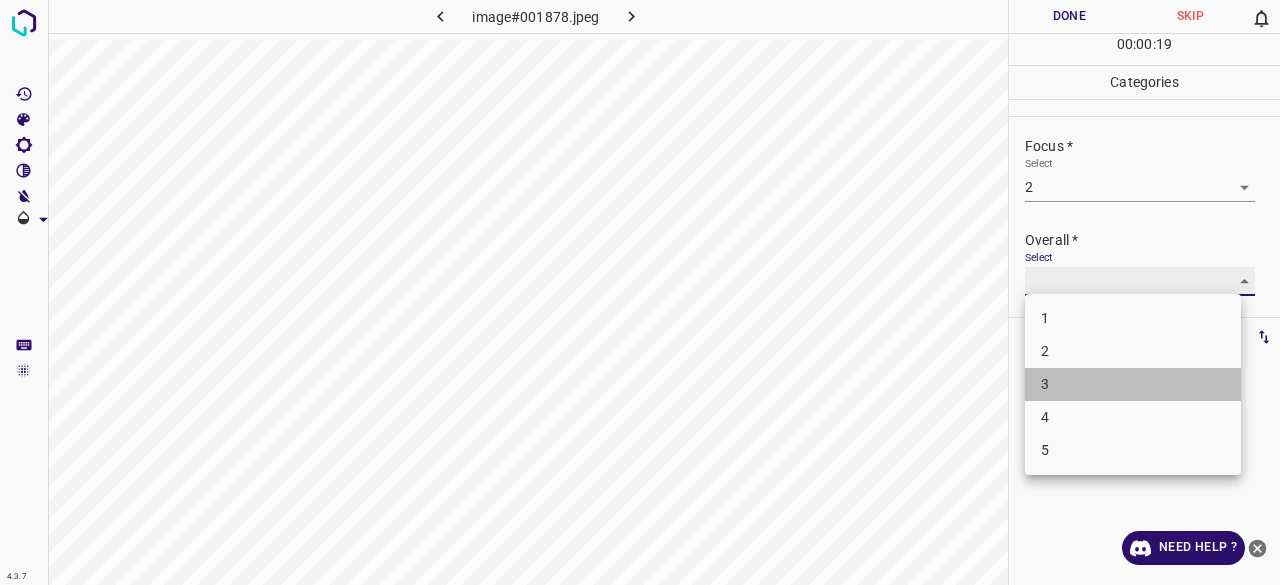 type on "3" 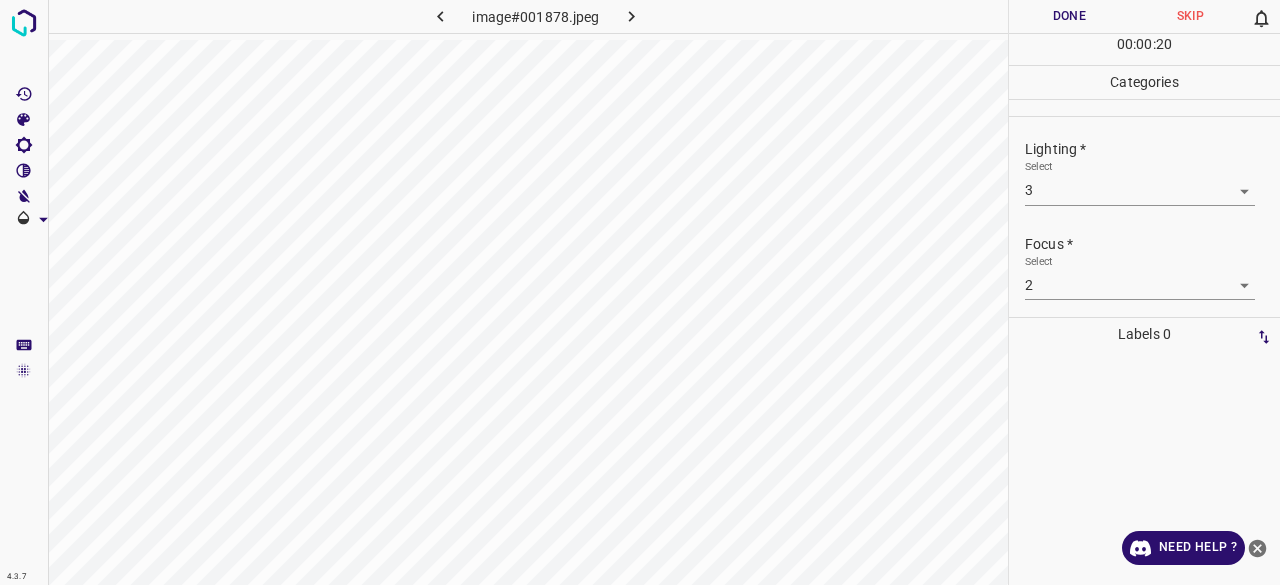 scroll, scrollTop: 98, scrollLeft: 0, axis: vertical 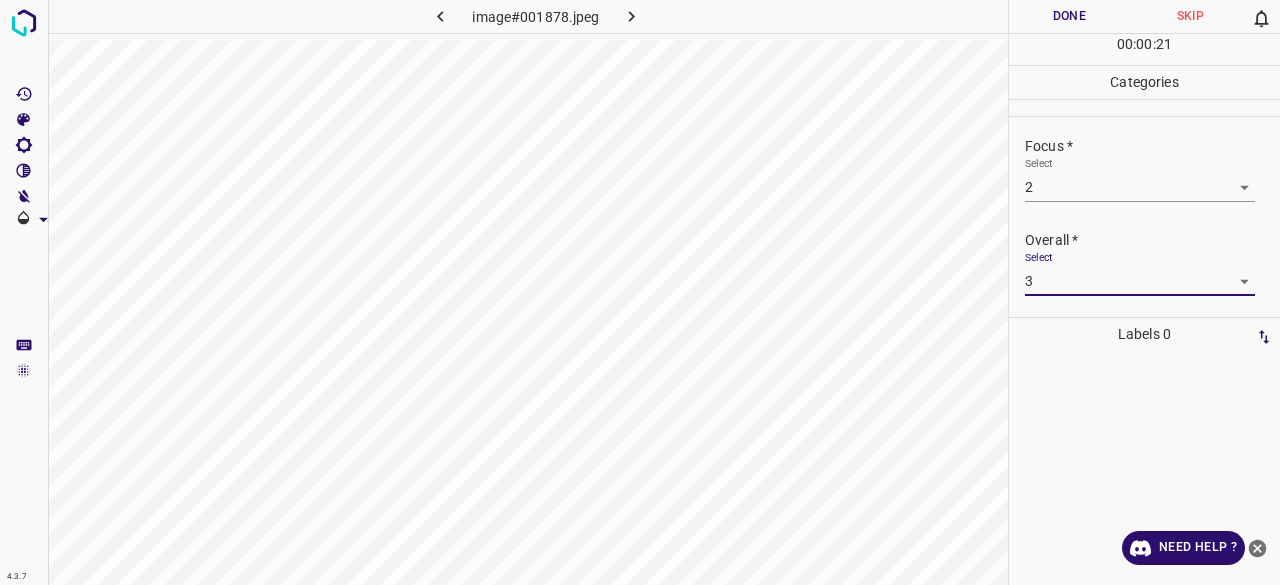 click on "Done" at bounding box center (1069, 16) 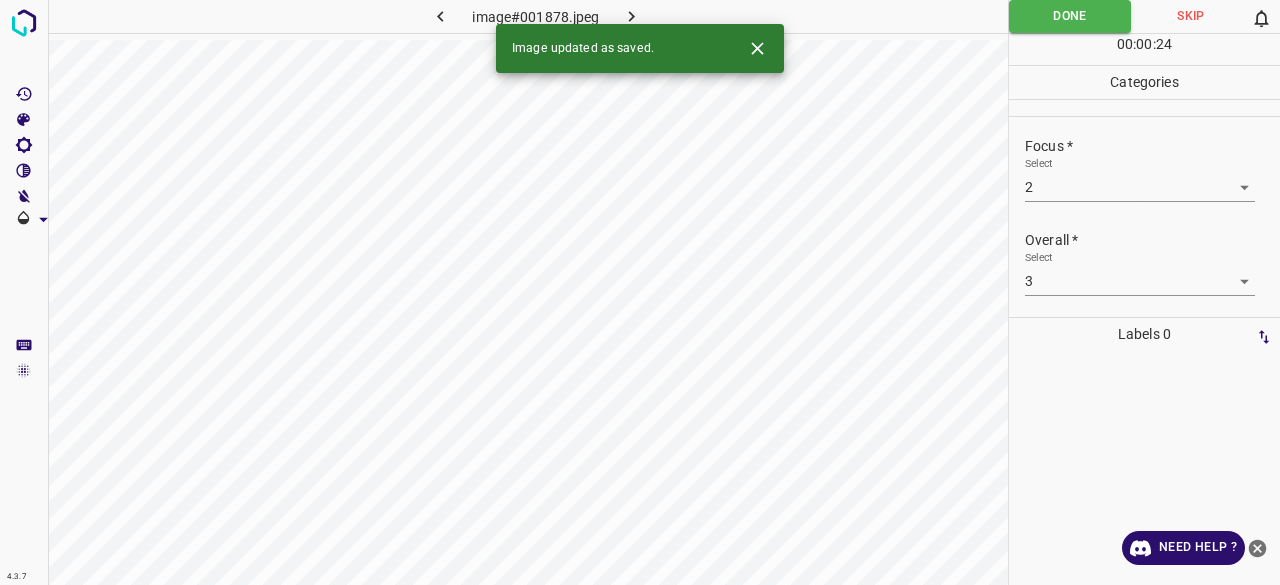 drag, startPoint x: 1068, startPoint y: 17, endPoint x: 628, endPoint y: 11, distance: 440.0409 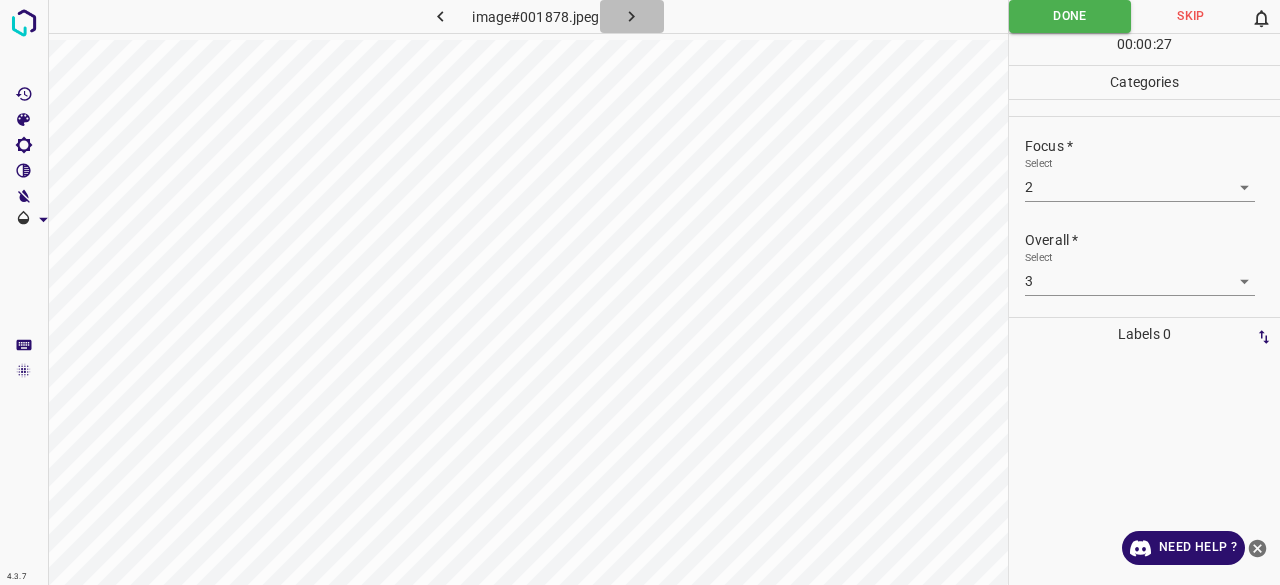 click 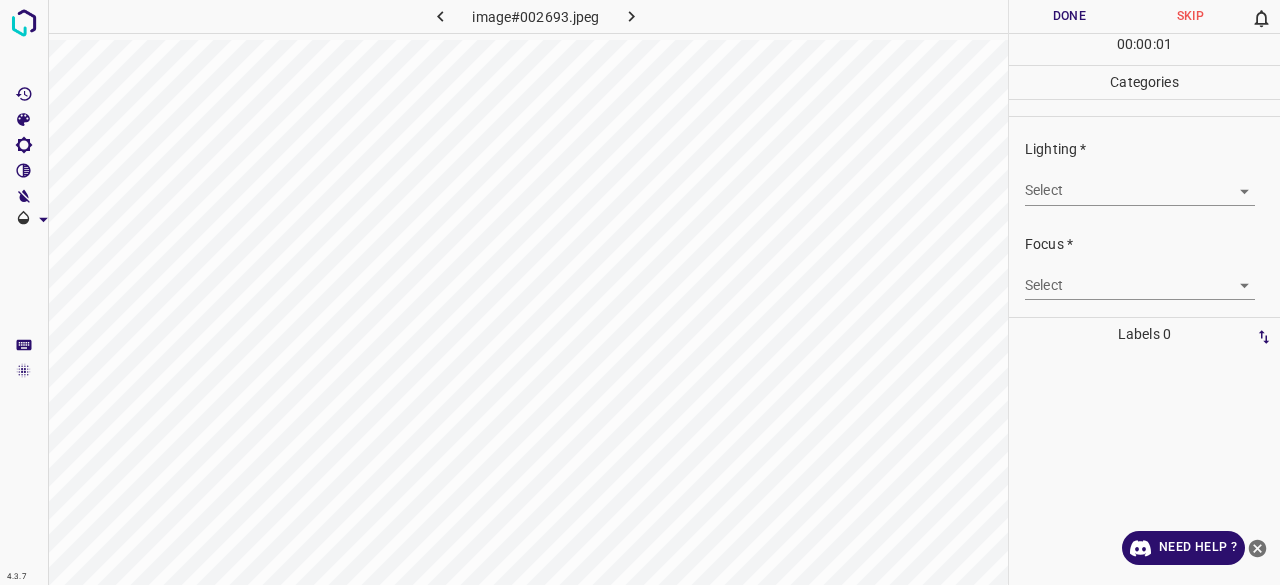 click on "4.3.7 image#002693.jpeg Done Skip 0 00   : 00   : 01   Categories Lighting *  Select ​ Focus *  Select ​ Overall *  Select ​ Labels   0 Categories 1 Lighting 2 Focus 3 Overall Tools Space Change between modes (Draw & Edit) I Auto labeling R Restore zoom M Zoom in N Zoom out Delete Delete selecte label Filters Z Restore filters X Saturation filter C Brightness filter V Contrast filter B Gray scale filter General O Download Need Help ? - Text - Hide - Delete" at bounding box center (640, 292) 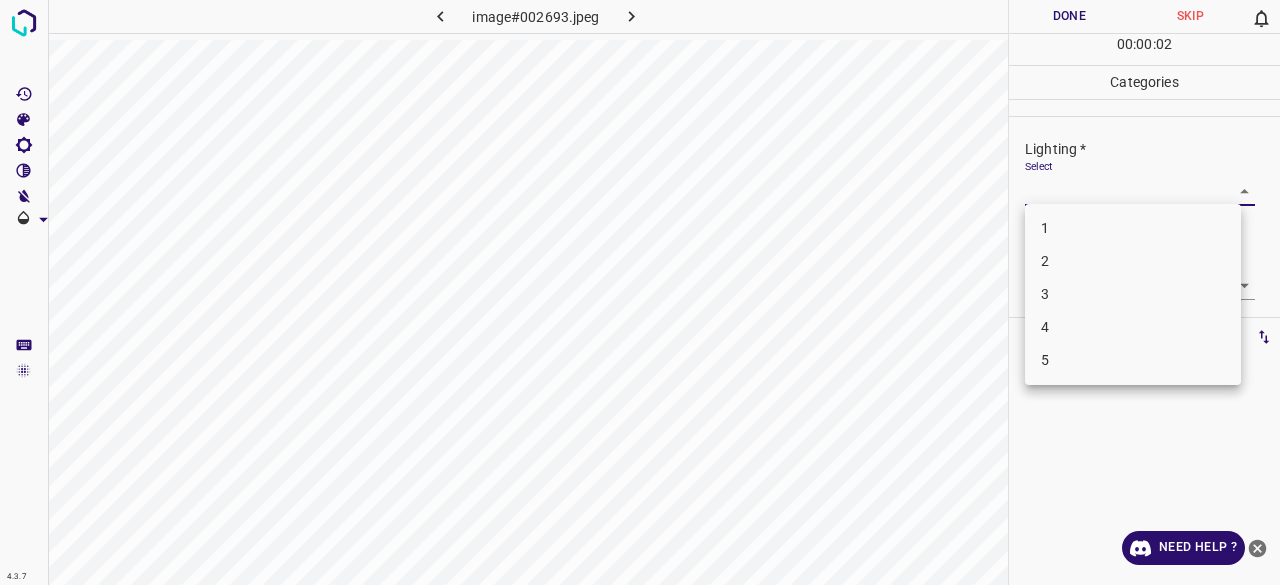 click on "2" at bounding box center (1133, 261) 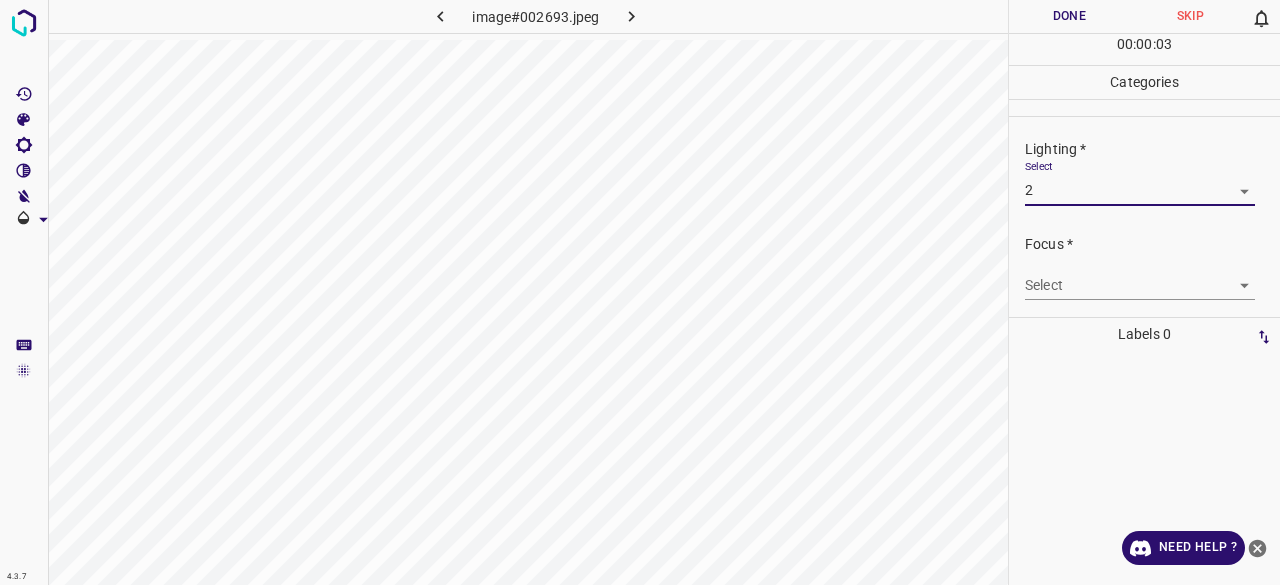 click on "4.3.7 image#002693.jpeg Done Skip 0 00   : 00   : 03   Categories Lighting *  Select 2 2 Focus *  Select ​ Overall *  Select ​ Labels   0 Categories 1 Lighting 2 Focus 3 Overall Tools Space Change between modes (Draw & Edit) I Auto labeling R Restore zoom M Zoom in N Zoom out Delete Delete selecte label Filters Z Restore filters X Saturation filter C Brightness filter V Contrast filter B Gray scale filter General O Download Need Help ? - Text - Hide - Delete" at bounding box center (640, 292) 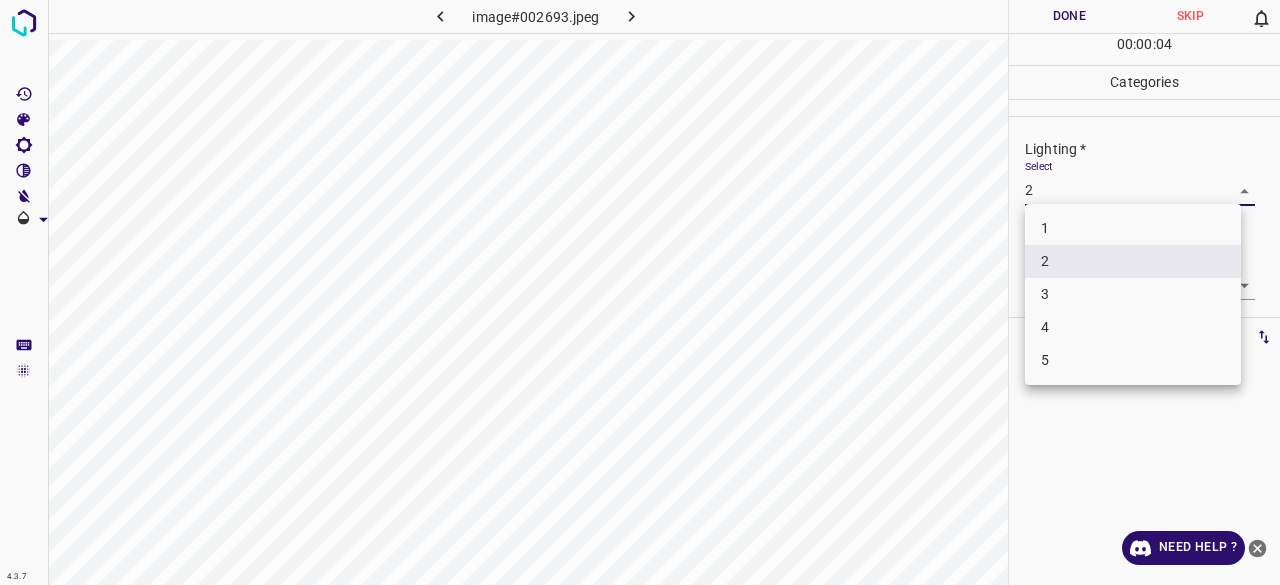 click on "3" at bounding box center (1133, 294) 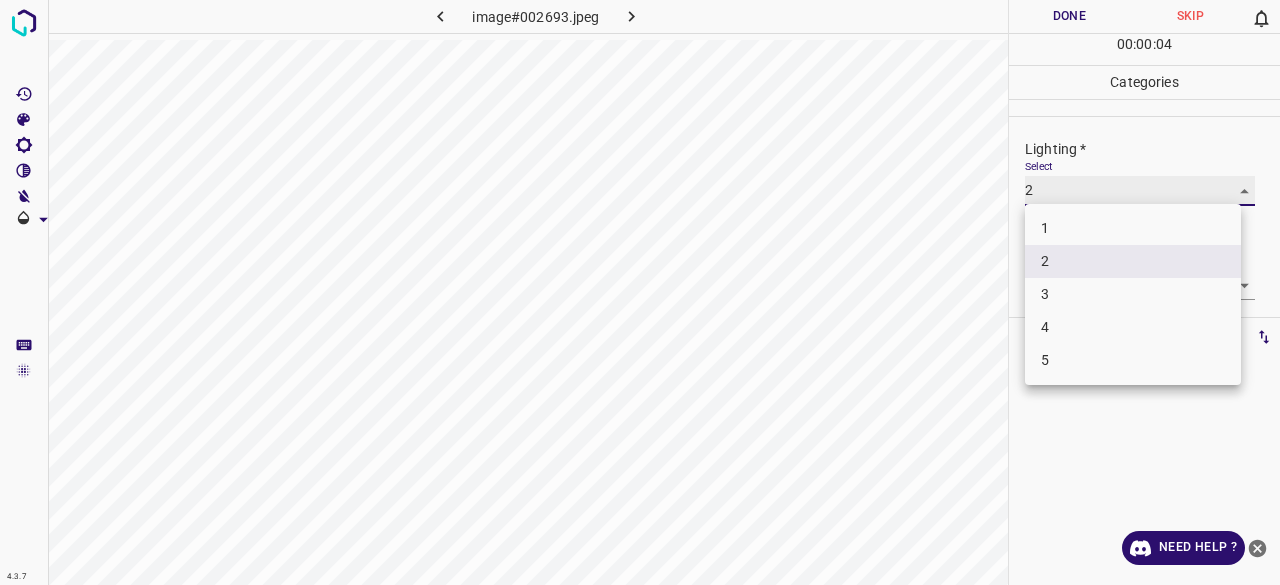 type on "3" 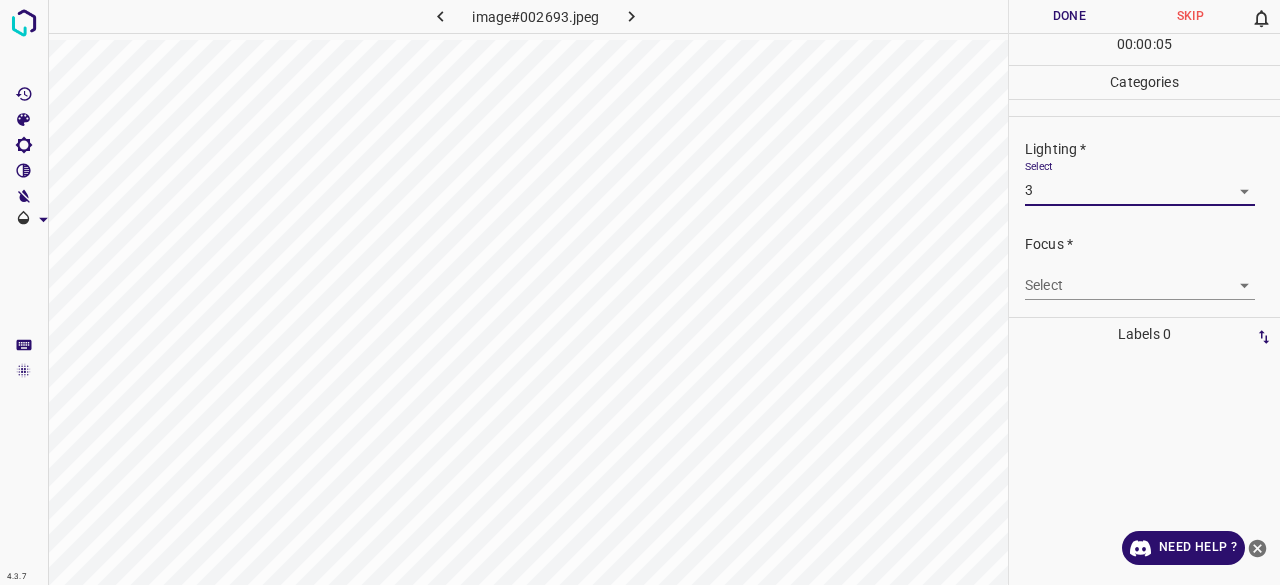 click on "4.3.7 image#002693.jpeg Done Skip 0 00   : 00   : 05   Categories Lighting *  Select 3 3 Focus *  Select ​ Overall *  Select ​ Labels   0 Categories 1 Lighting 2 Focus 3 Overall Tools Space Change between modes (Draw & Edit) I Auto labeling R Restore zoom M Zoom in N Zoom out Delete Delete selecte label Filters Z Restore filters X Saturation filter C Brightness filter V Contrast filter B Gray scale filter General O Download Need Help ? - Text - Hide - Delete" at bounding box center (640, 292) 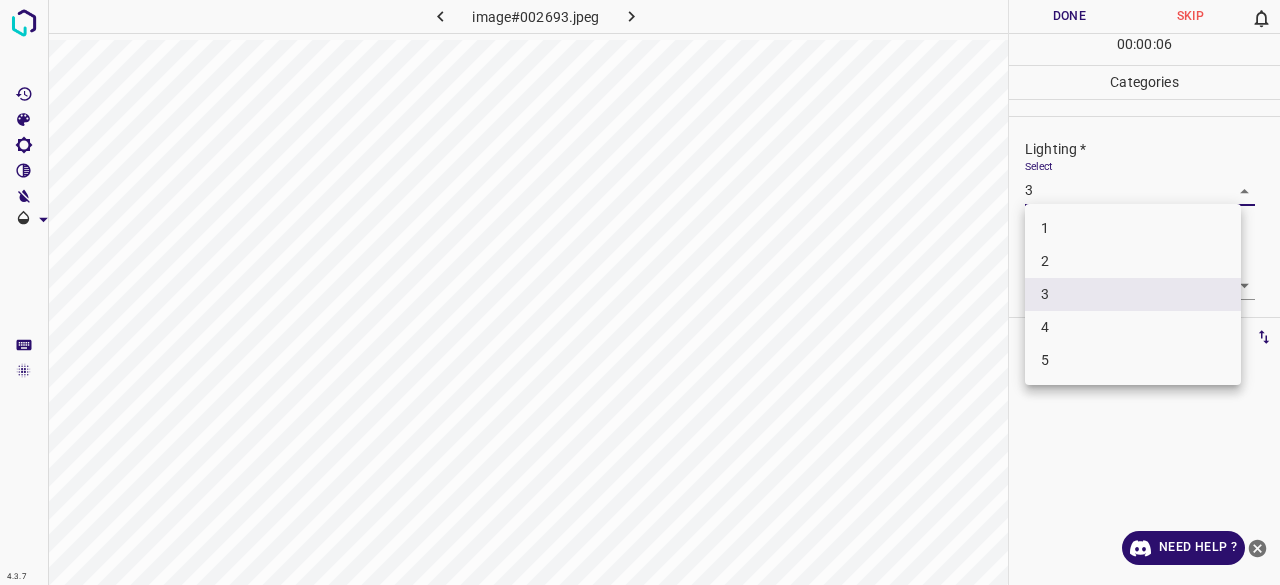 click at bounding box center (640, 292) 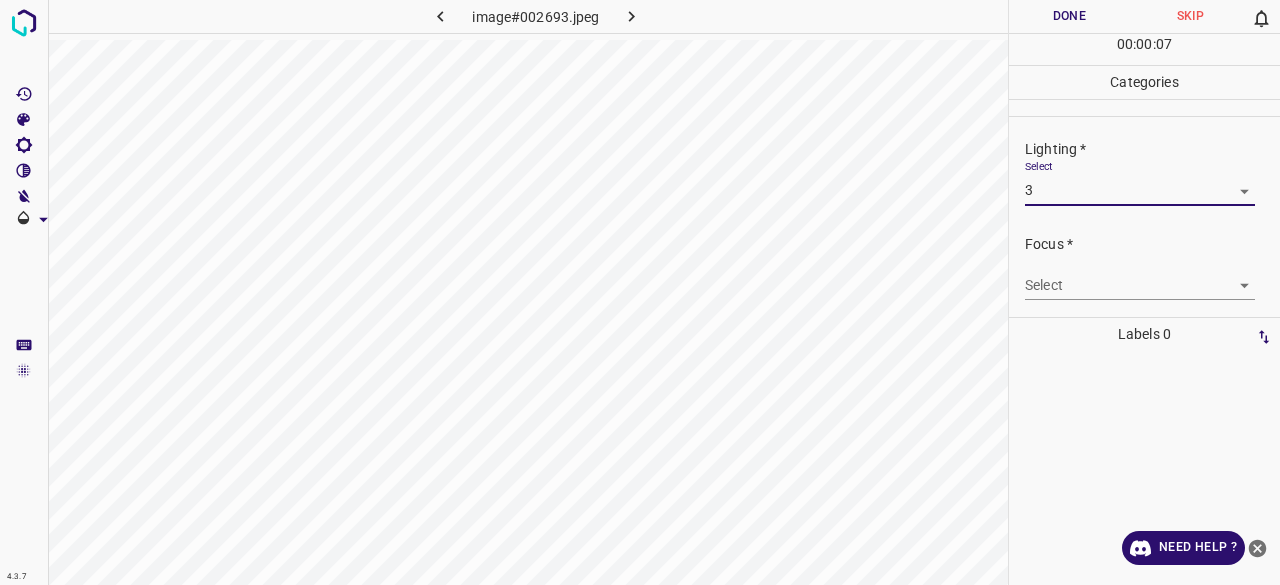 click on "4.3.7 image#002693.jpeg Done Skip 0 00   : 00   : 07   Categories Lighting *  Select 3 3 Focus *  Select ​ Overall *  Select ​ Labels   0 Categories 1 Lighting 2 Focus 3 Overall Tools Space Change between modes (Draw & Edit) I Auto labeling R Restore zoom M Zoom in N Zoom out Delete Delete selecte label Filters Z Restore filters X Saturation filter C Brightness filter V Contrast filter B Gray scale filter General O Download Need Help ? - Text - Hide - Delete" at bounding box center [640, 292] 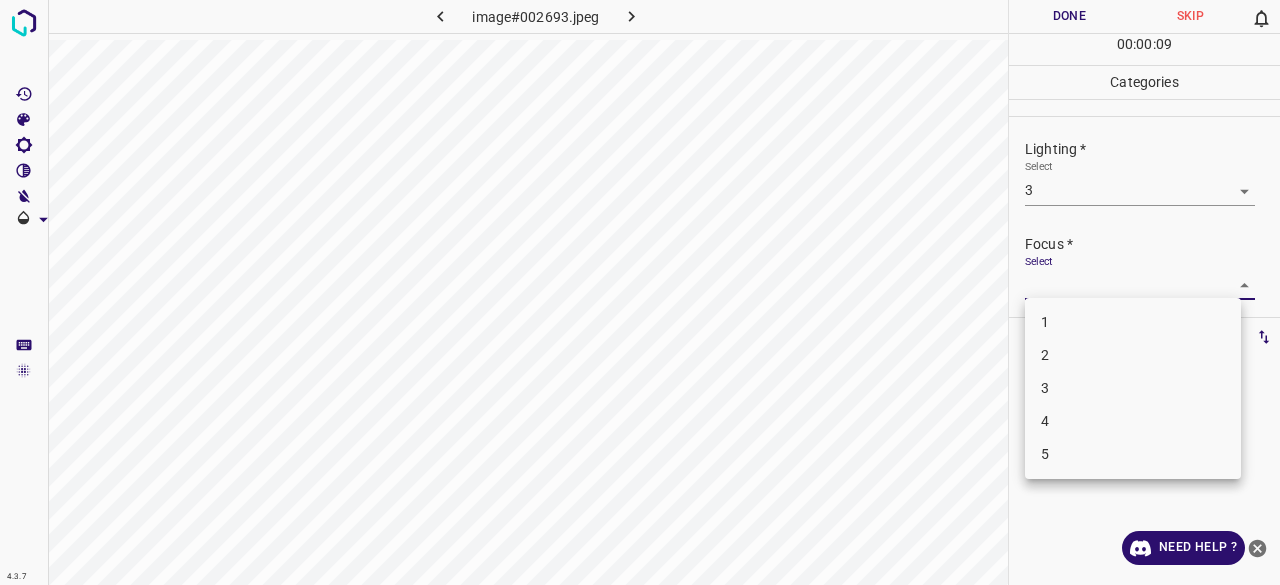 click on "2" at bounding box center (1133, 355) 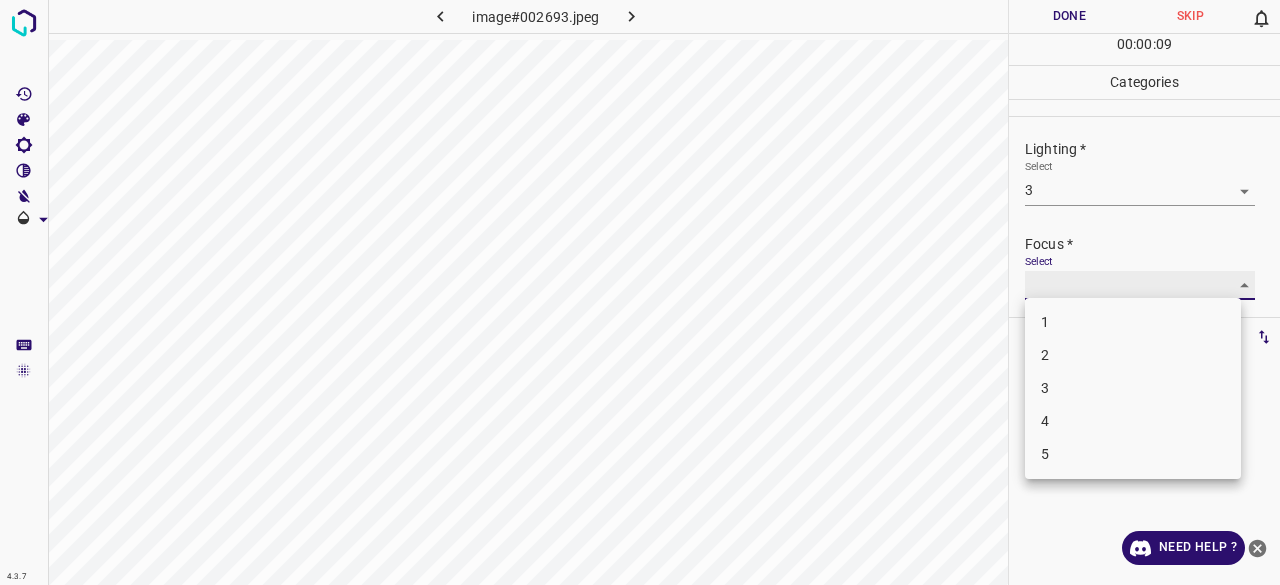 type on "2" 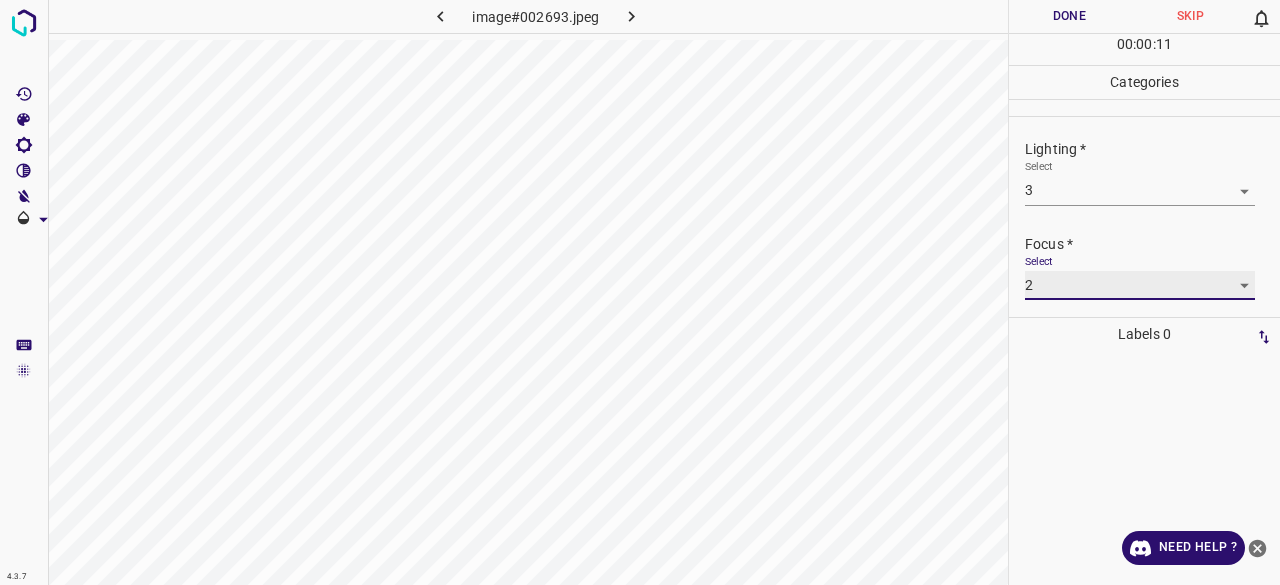 scroll, scrollTop: 98, scrollLeft: 0, axis: vertical 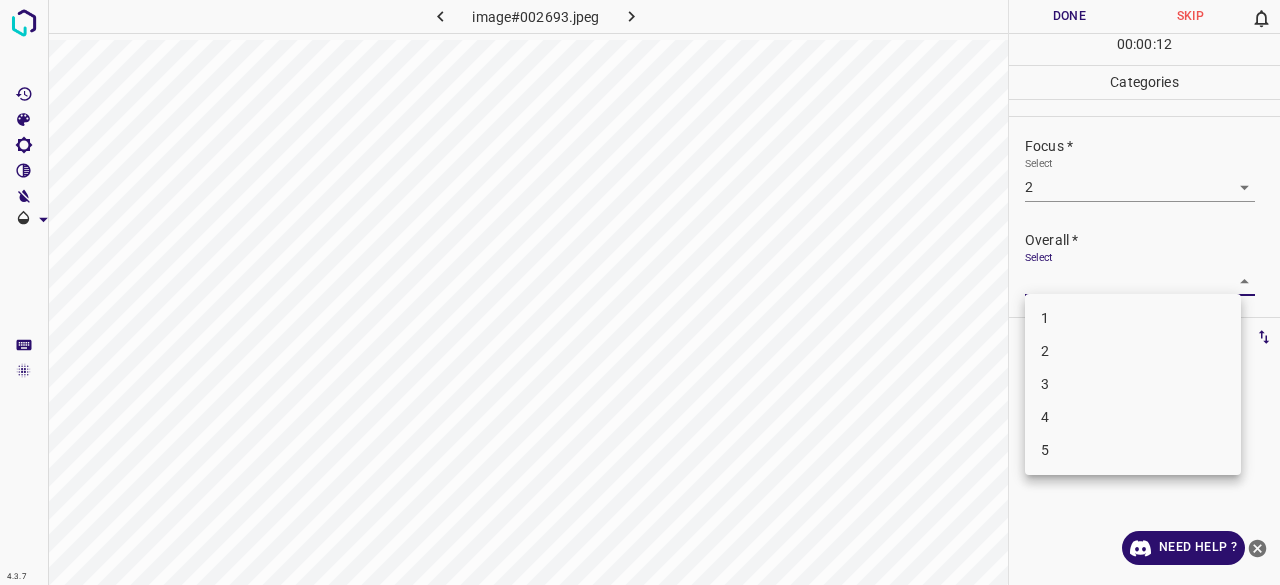 click on "4.3.7 image#002693.jpeg Done Skip 0 00   : 00   : 12   Categories Lighting *  Select 3 3 Focus *  Select 2 2 Overall *  Select ​ Labels   0 Categories 1 Lighting 2 Focus 3 Overall Tools Space Change between modes (Draw & Edit) I Auto labeling R Restore zoom M Zoom in N Zoom out Delete Delete selecte label Filters Z Restore filters X Saturation filter C Brightness filter V Contrast filter B Gray scale filter General O Download Need Help ? - Text - Hide - Delete 1 2 3 4 5" at bounding box center [640, 292] 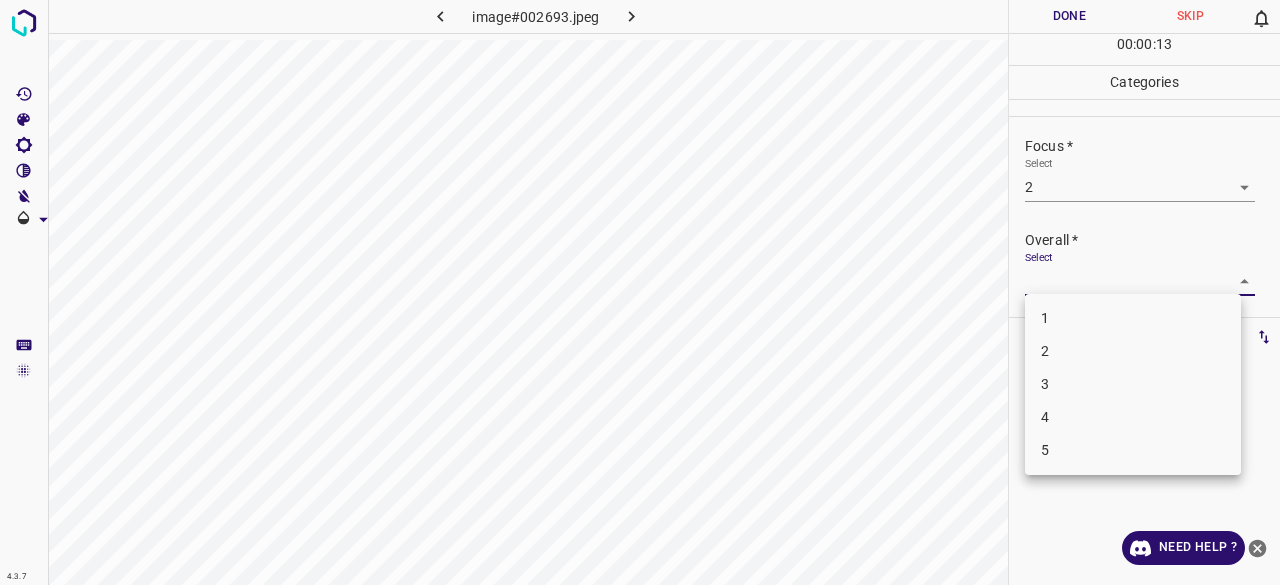 click on "2" at bounding box center (1133, 351) 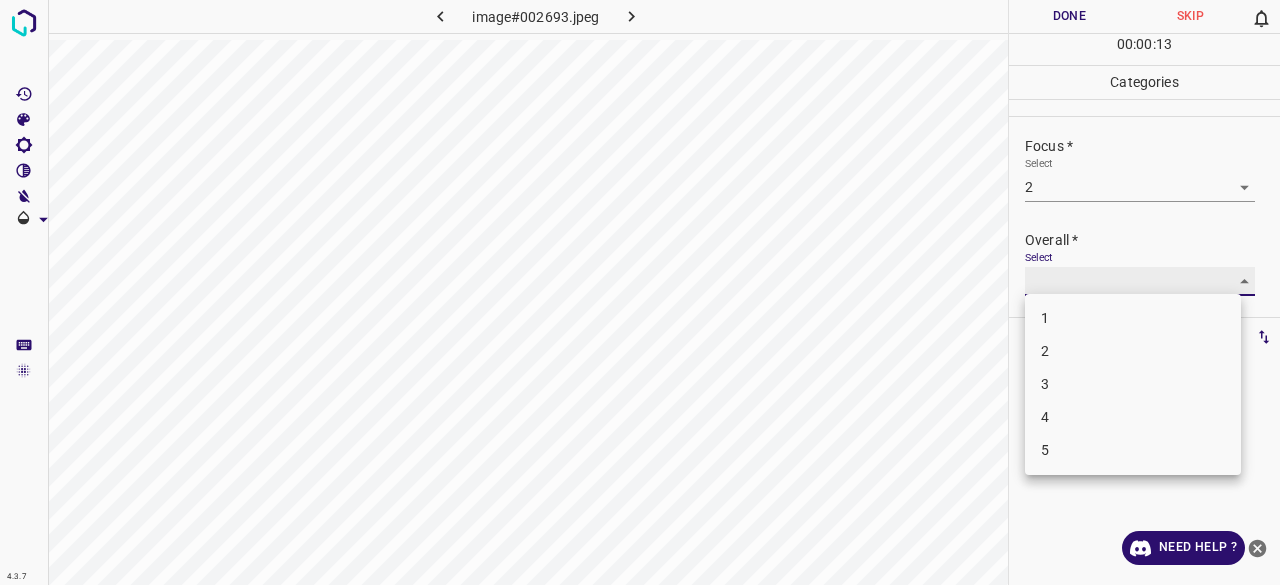 type on "2" 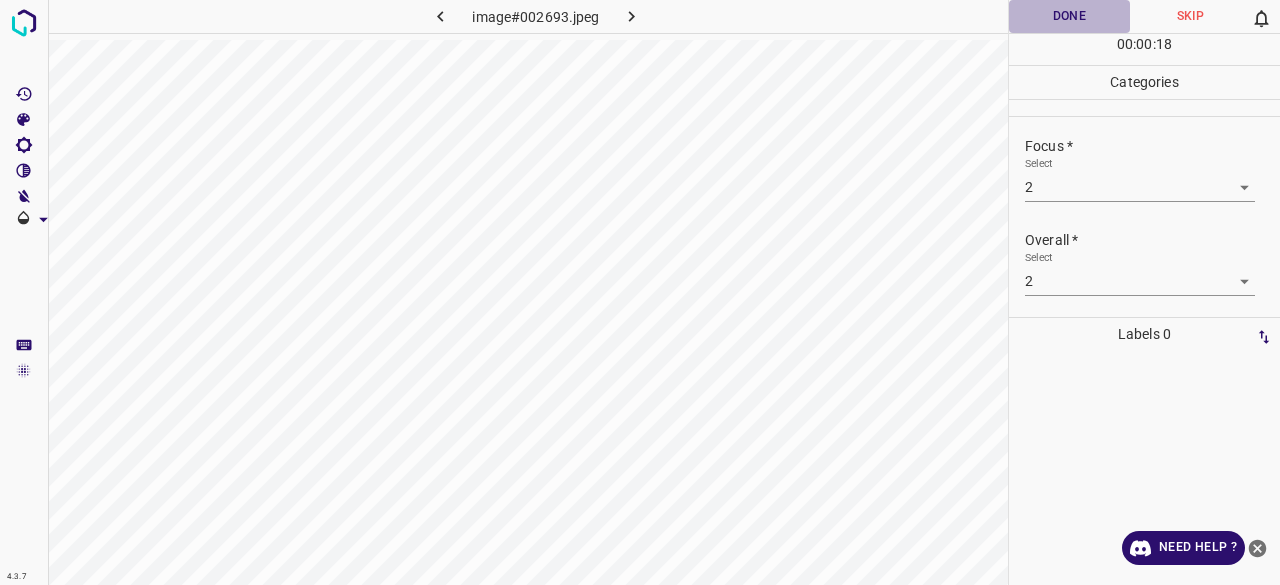 click on "Done" at bounding box center (1069, 16) 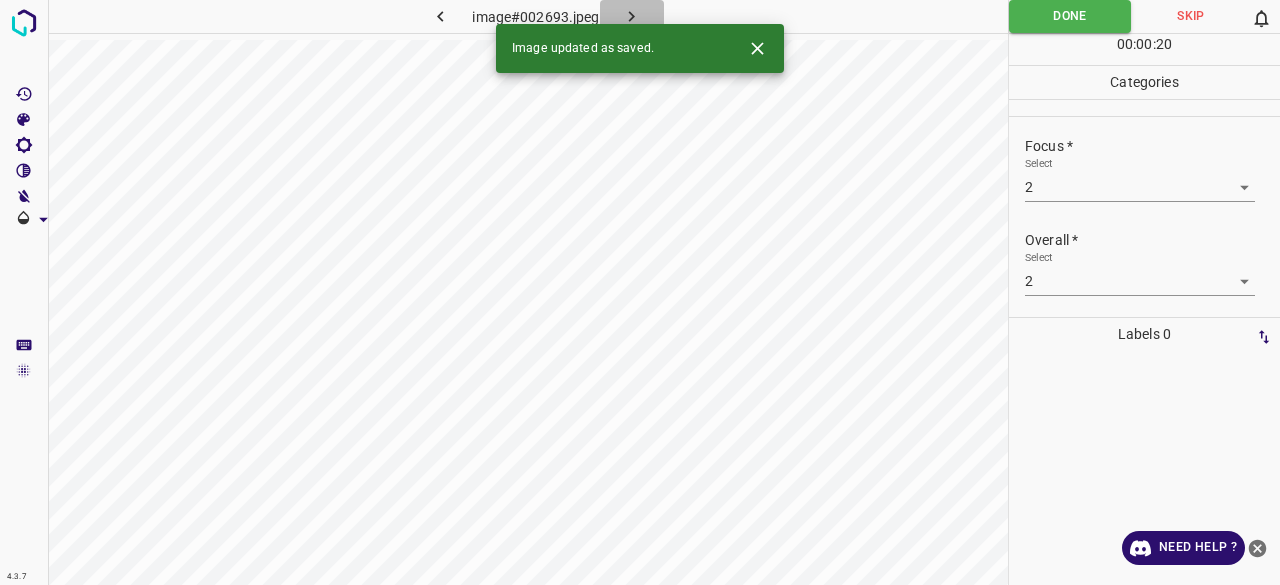 click 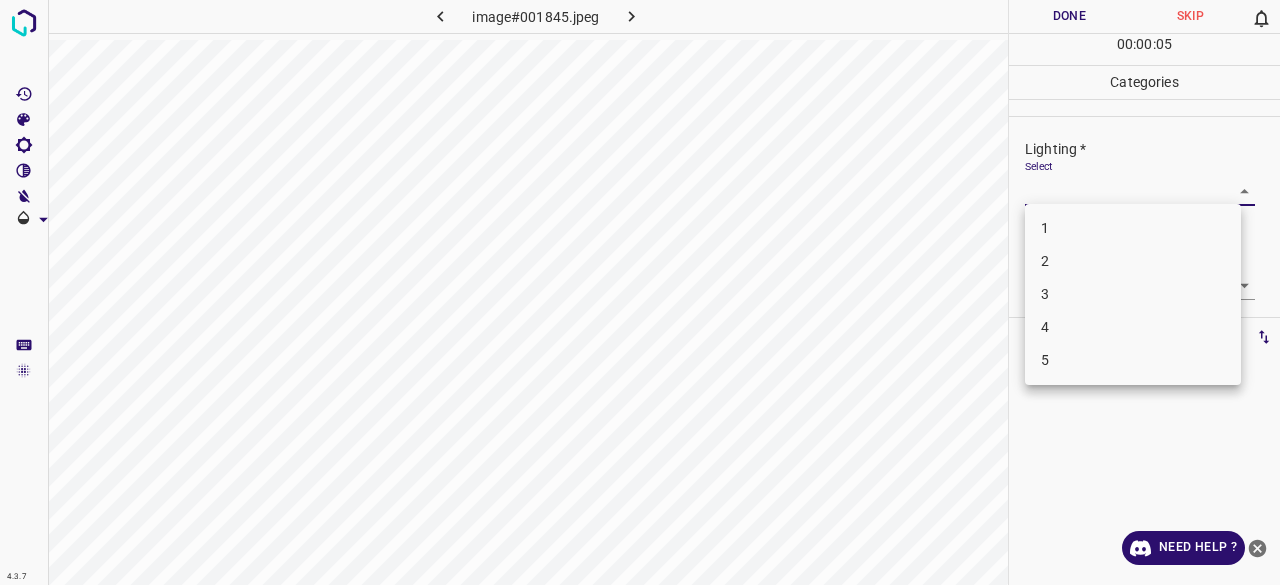 click on "4.3.7 image#001845.jpeg Done Skip 0 00   : 00   : 05   Categories Lighting *  Select ​ Focus *  Select ​ Overall *  Select ​ Labels   0 Categories 1 Lighting 2 Focus 3 Overall Tools Space Change between modes (Draw & Edit) I Auto labeling R Restore zoom M Zoom in N Zoom out Delete Delete selecte label Filters Z Restore filters X Saturation filter C Brightness filter V Contrast filter B Gray scale filter General O Download Need Help ? - Text - Hide - Delete 1 2 3 4 5" at bounding box center [640, 292] 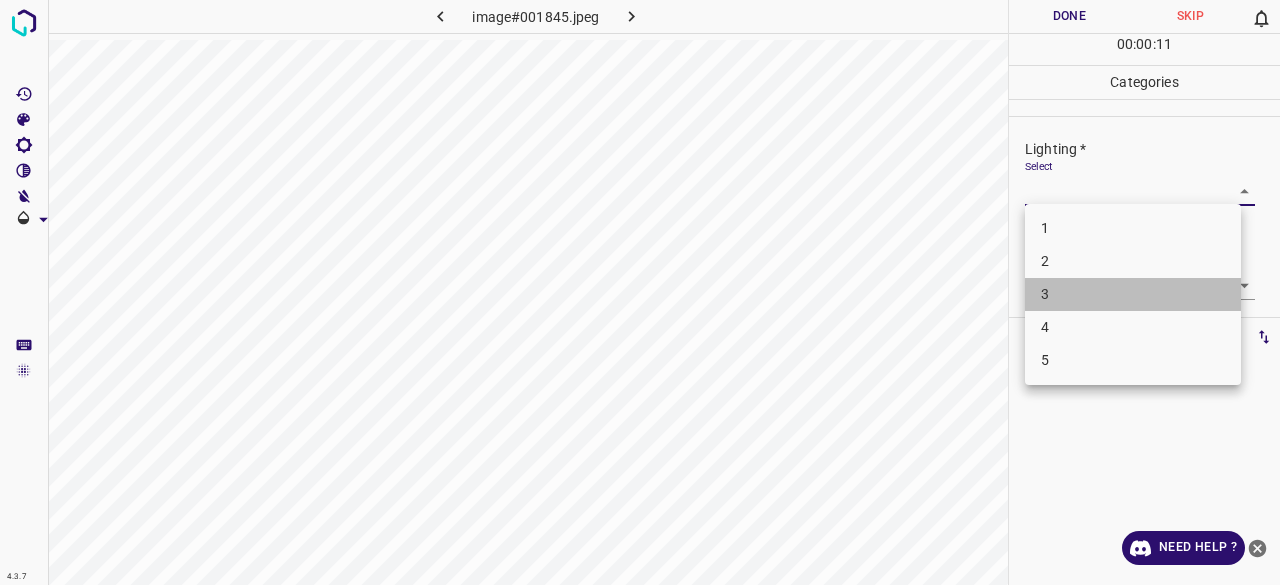 click on "3" at bounding box center (1133, 294) 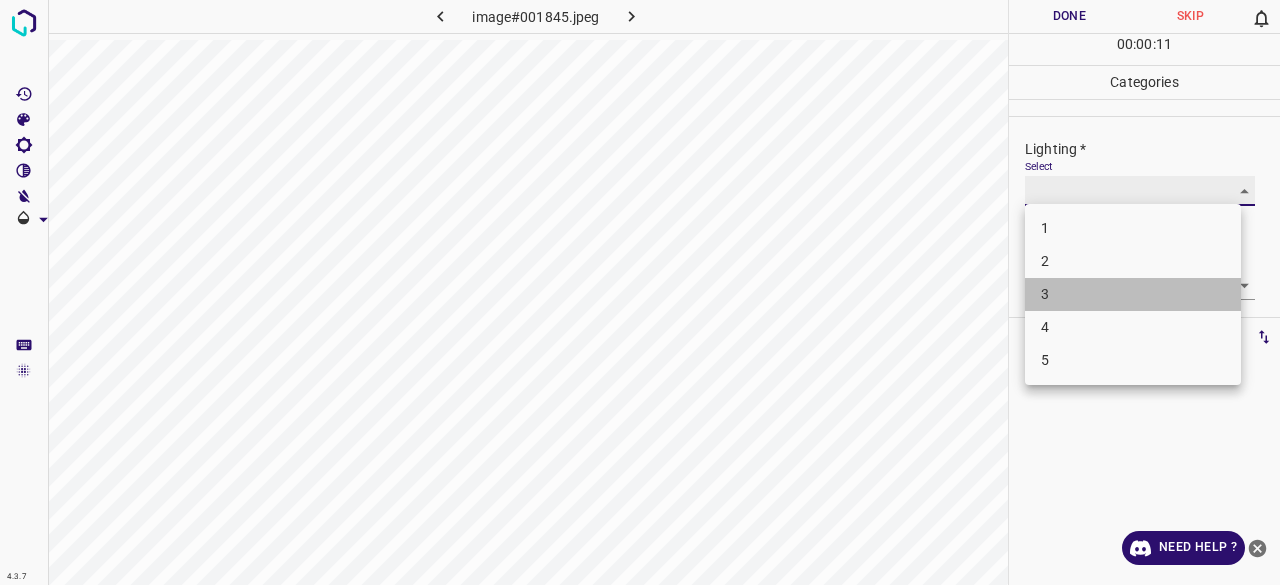 type on "3" 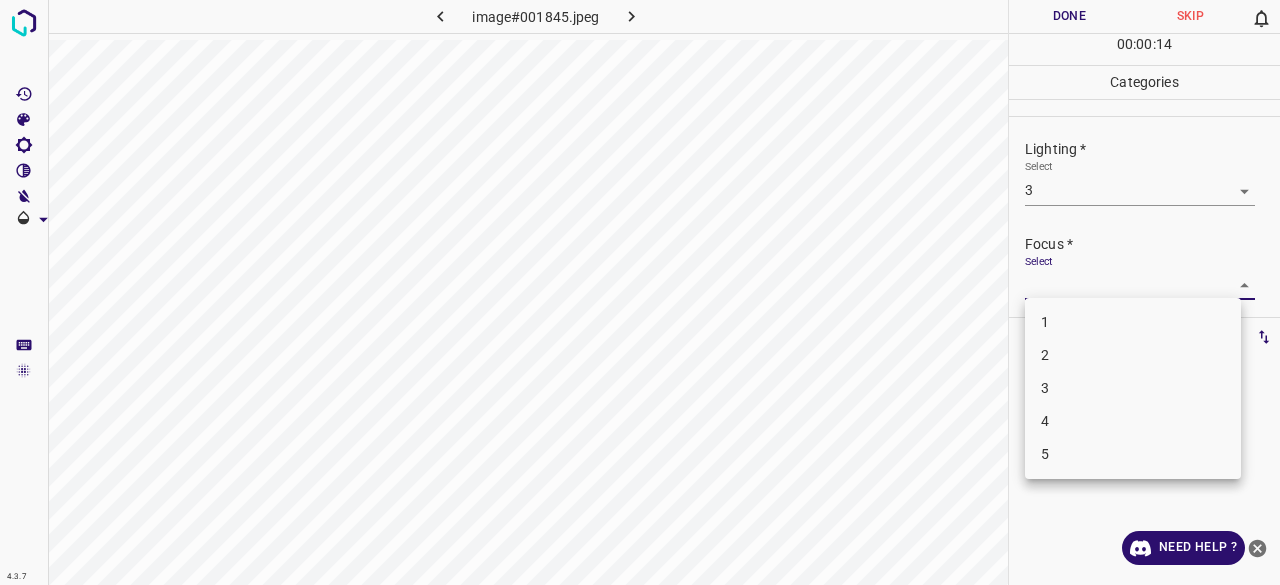 click on "4.3.7 image#001845.jpeg Done Skip 0 00   : 00   : 14   Categories Lighting *  Select 3 3 Focus *  Select ​ Overall *  Select ​ Labels   0 Categories 1 Lighting 2 Focus 3 Overall Tools Space Change between modes (Draw & Edit) I Auto labeling R Restore zoom M Zoom in N Zoom out Delete Delete selecte label Filters Z Restore filters X Saturation filter C Brightness filter V Contrast filter B Gray scale filter General O Download Need Help ? - Text - Hide - Delete 1 2 3 4 5" at bounding box center (640, 292) 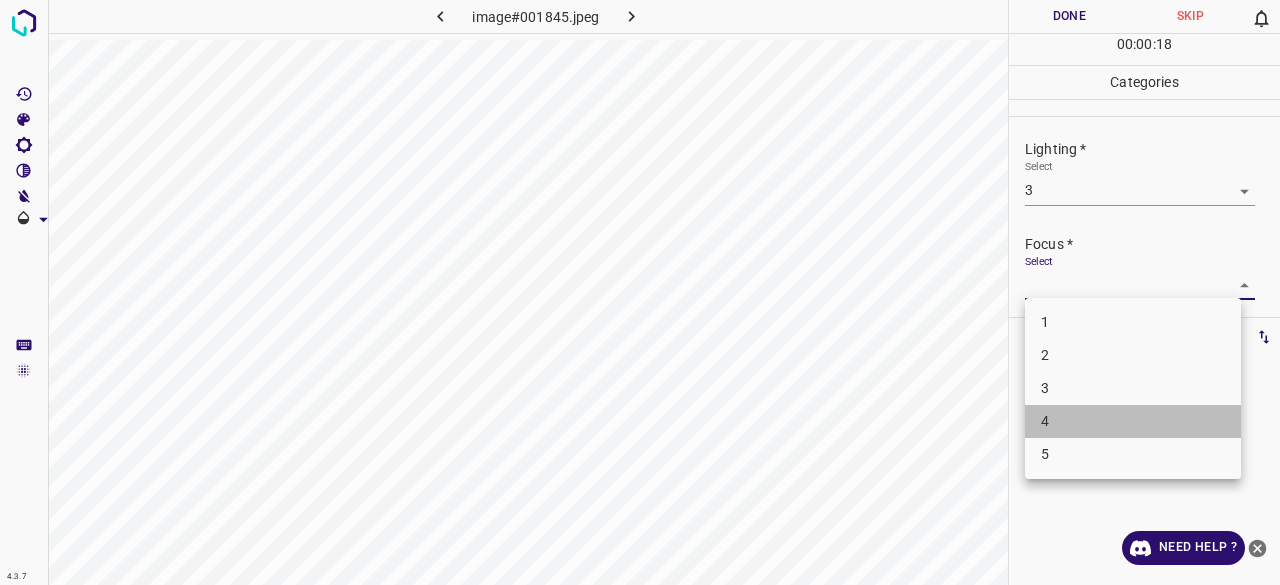 click on "4" at bounding box center [1133, 421] 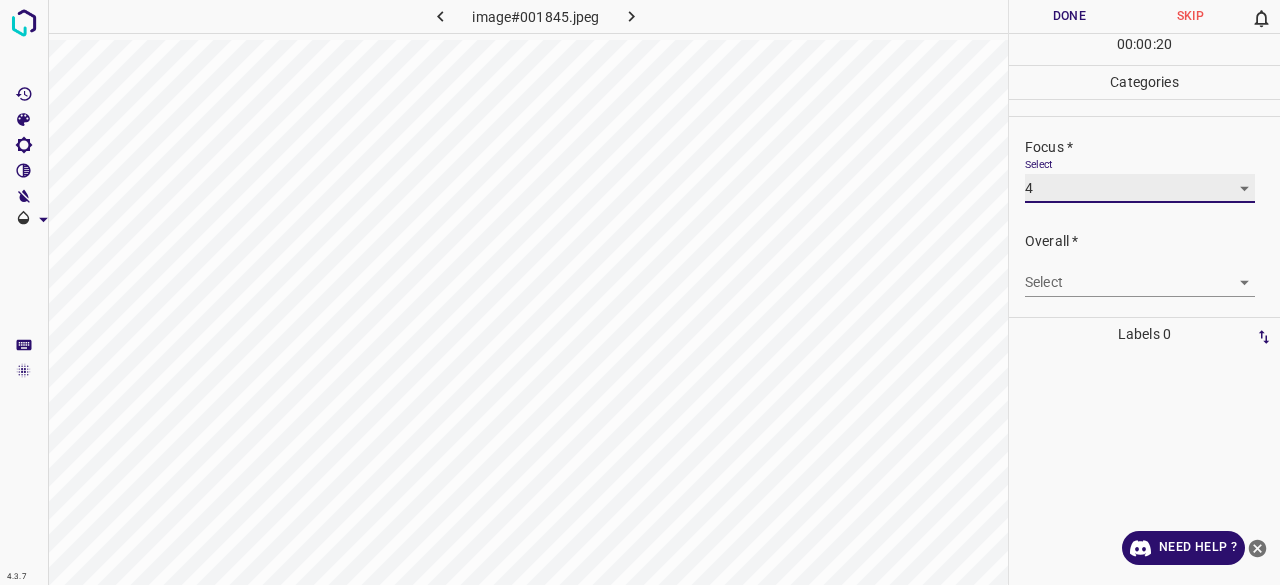 scroll, scrollTop: 98, scrollLeft: 0, axis: vertical 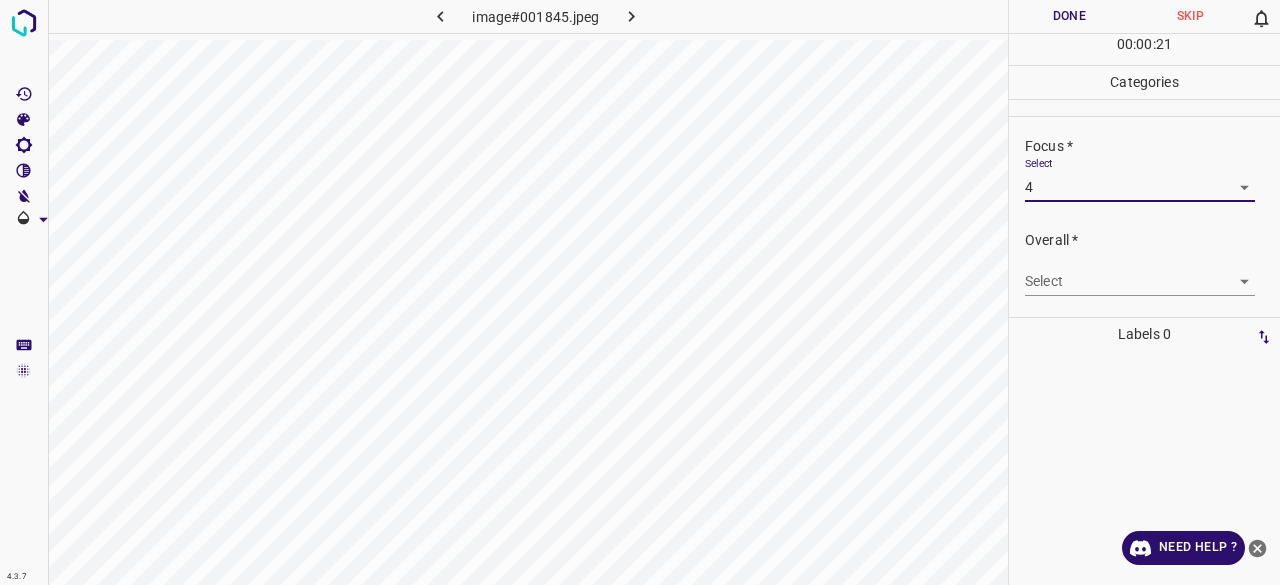 click on "4.3.7 image#001845.jpeg Done Skip 0 00   : 00   : 21   Categories Lighting *  Select 3 3 Focus *  Select 4 4 Overall *  Select ​ Labels   0 Categories 1 Lighting 2 Focus 3 Overall Tools Space Change between modes (Draw & Edit) I Auto labeling R Restore zoom M Zoom in N Zoom out Delete Delete selecte label Filters Z Restore filters X Saturation filter C Brightness filter V Contrast filter B Gray scale filter General O Download Need Help ? - Text - Hide - Delete" at bounding box center (640, 292) 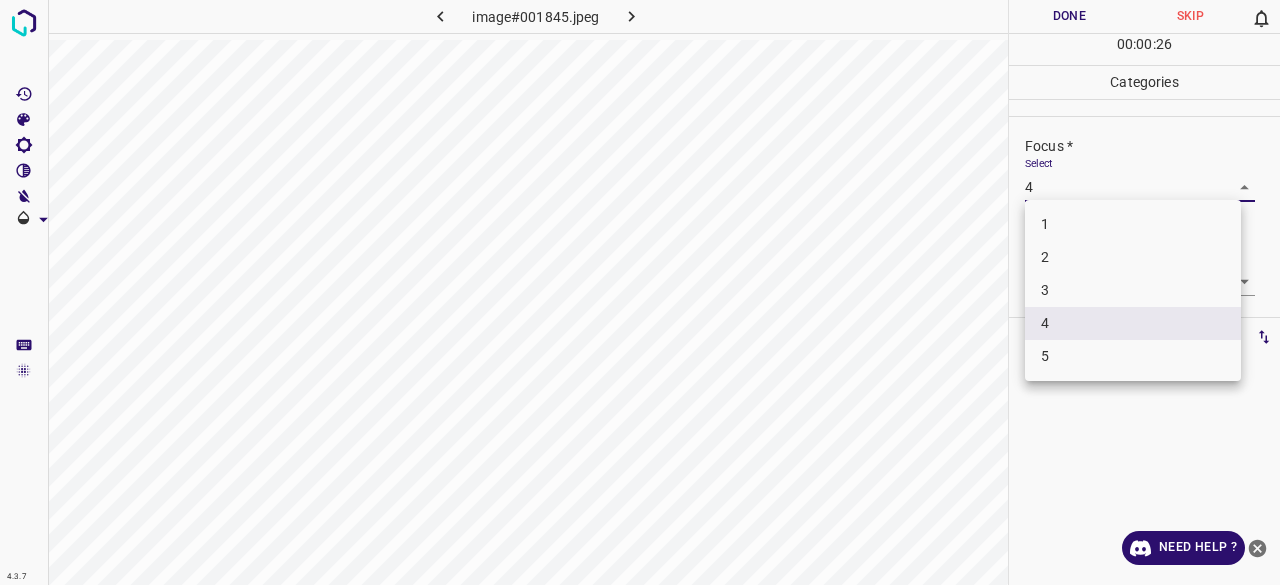 click on "3" at bounding box center (1133, 290) 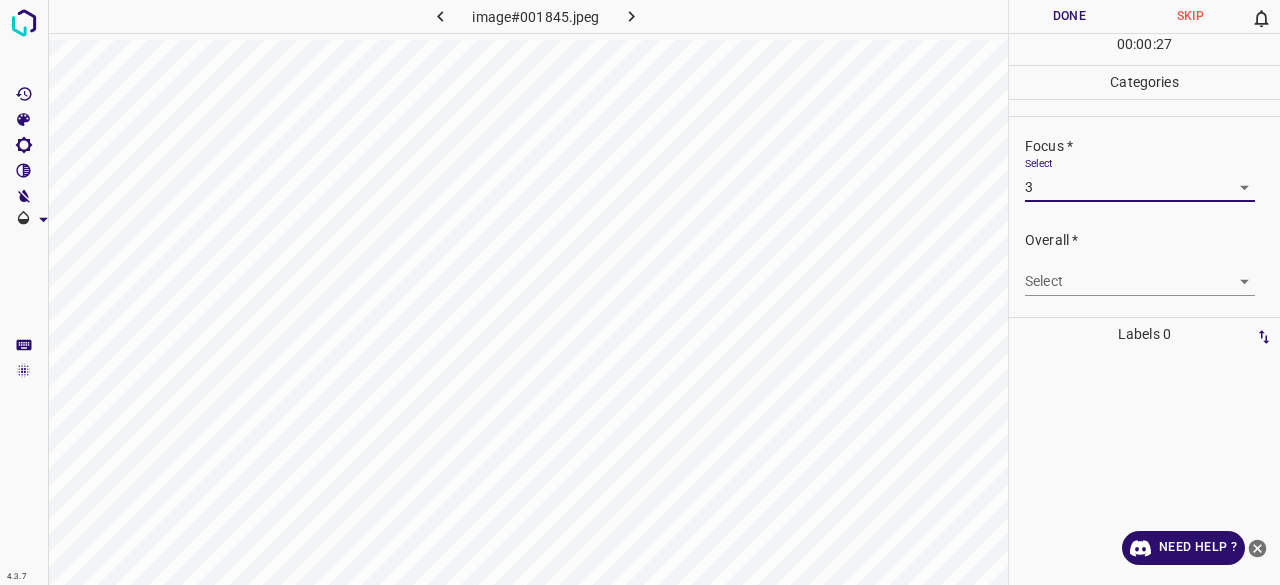 click on "4.3.7 image#001845.jpeg Done Skip 0 00   : 00   : 27   Categories Lighting *  Select 3 3 Focus *  Select 3 3 Overall *  Select ​ Labels   0 Categories 1 Lighting 2 Focus 3 Overall Tools Space Change between modes (Draw & Edit) I Auto labeling R Restore zoom M Zoom in N Zoom out Delete Delete selecte label Filters Z Restore filters X Saturation filter C Brightness filter V Contrast filter B Gray scale filter General O Download Need Help ? - Text - Hide - Delete" at bounding box center [640, 292] 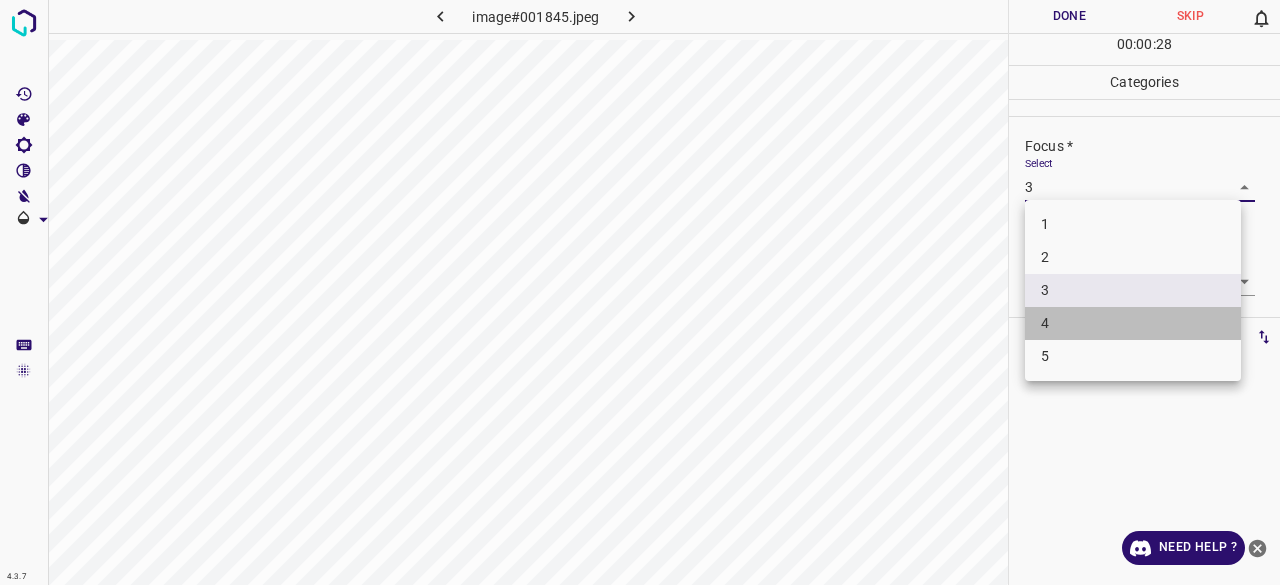 click on "4" at bounding box center (1133, 323) 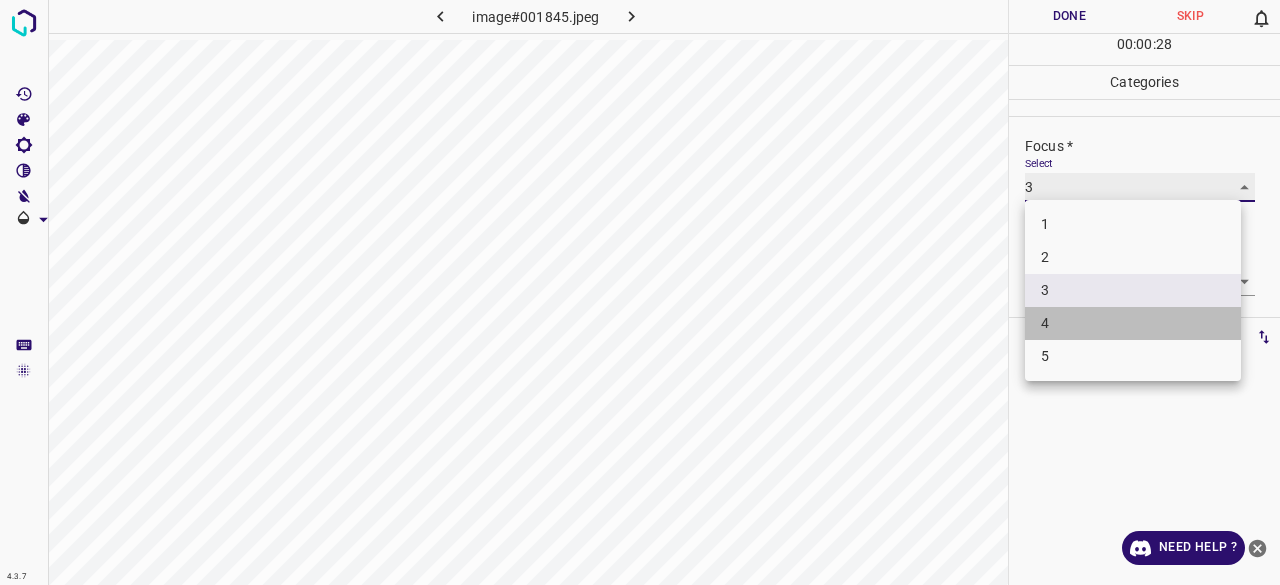 type on "4" 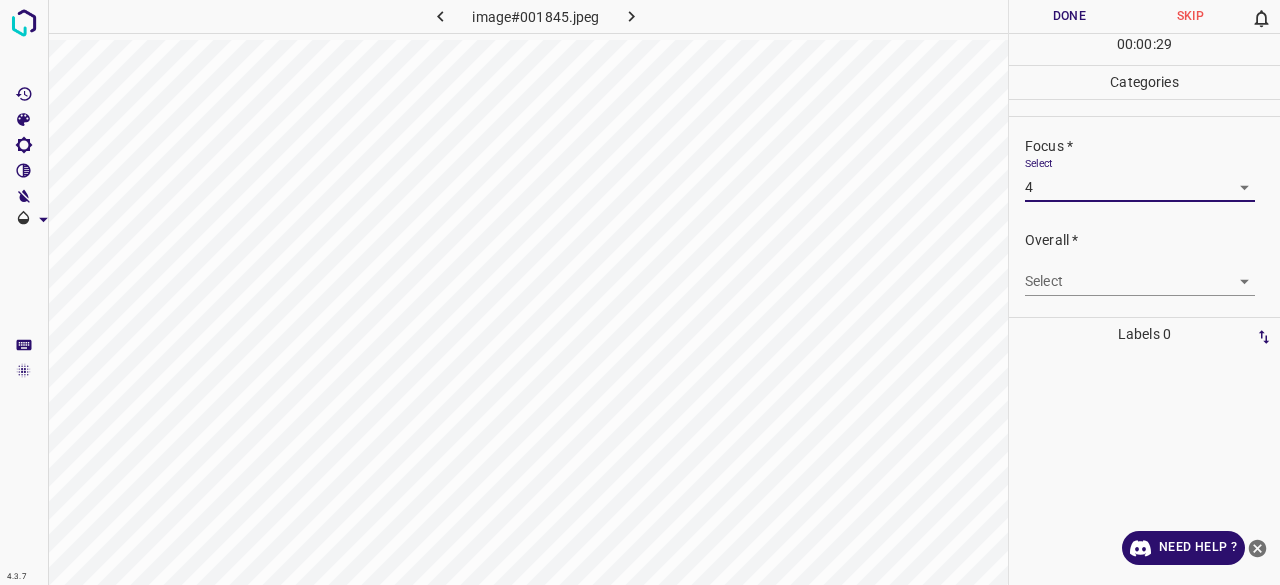 click on "4.3.7 image#001845.jpeg Done Skip 0 00   : 00   : 29   Categories Lighting *  Select 3 3 Focus *  Select 4 4 Overall *  Select ​ Labels   0 Categories 1 Lighting 2 Focus 3 Overall Tools Space Change between modes (Draw & Edit) I Auto labeling R Restore zoom M Zoom in N Zoom out Delete Delete selecte label Filters Z Restore filters X Saturation filter C Brightness filter V Contrast filter B Gray scale filter General O Download Need Help ? - Text - Hide - Delete" at bounding box center [640, 292] 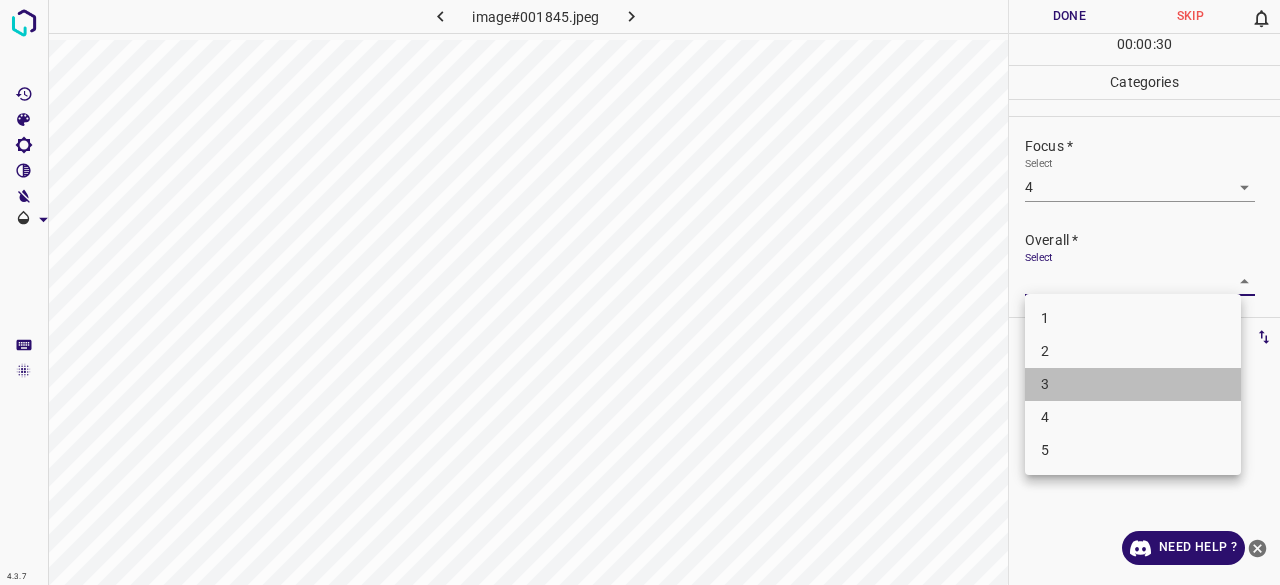 click on "3" at bounding box center (1133, 384) 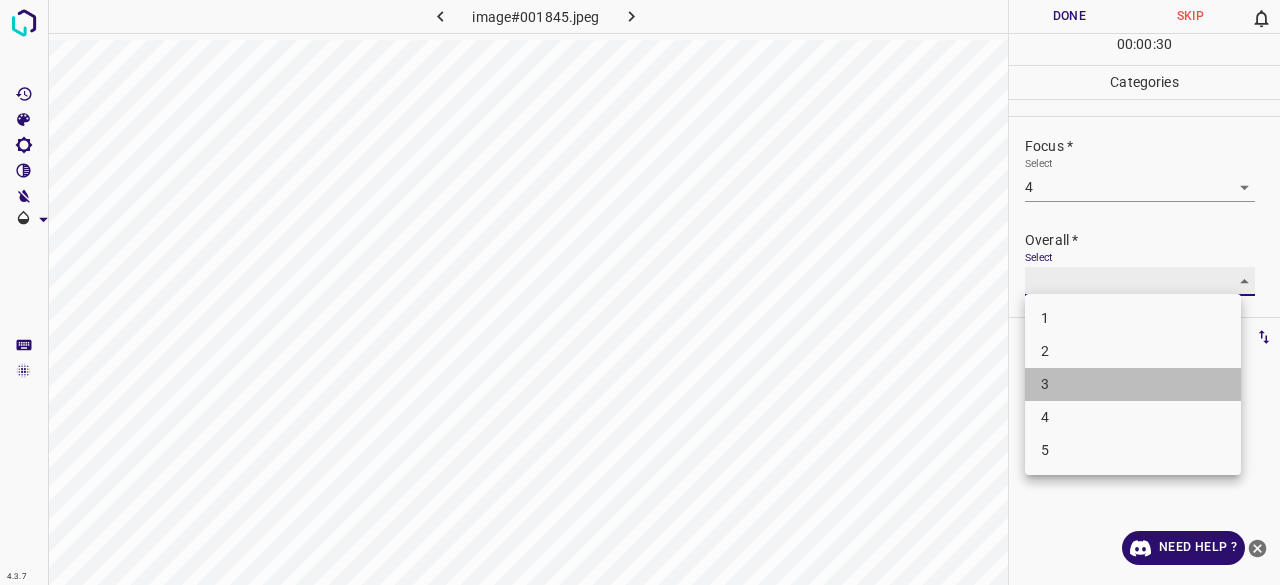 type on "3" 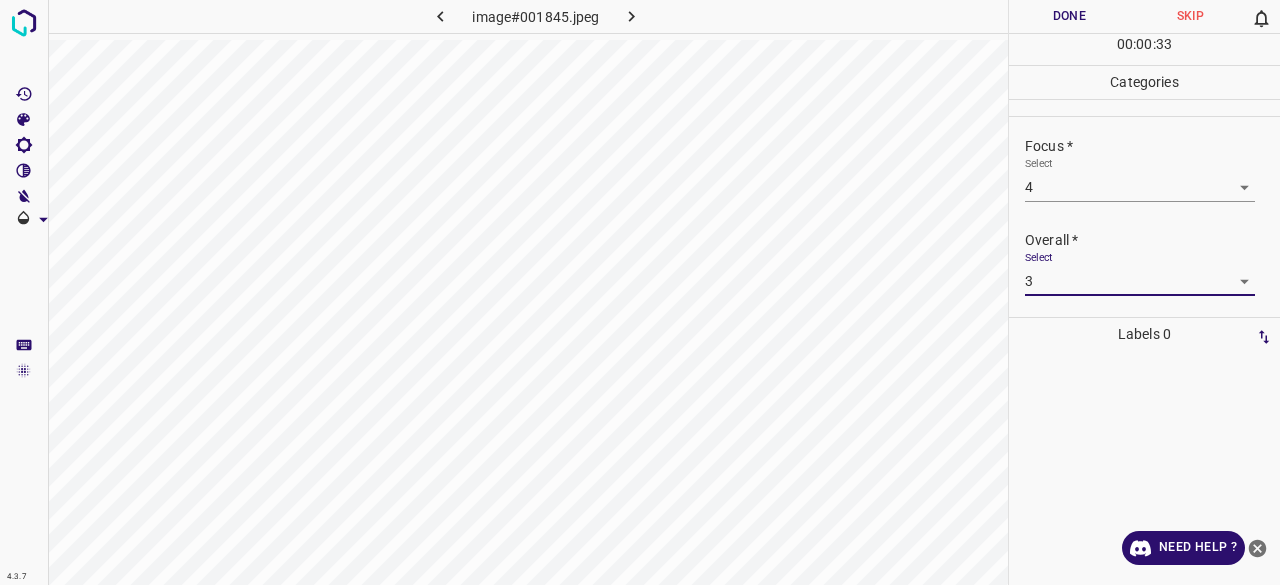click on "4.3.7 image#001845.jpeg Done Skip 0 00   : 00   : 33   Categories Lighting *  Select 3 3 Focus *  Select 4 4 Overall *  Select 3 3 Labels   0 Categories 1 Lighting 2 Focus 3 Overall Tools Space Change between modes (Draw & Edit) I Auto labeling R Restore zoom M Zoom in N Zoom out Delete Delete selecte label Filters Z Restore filters X Saturation filter C Brightness filter V Contrast filter B Gray scale filter General O Download Need Help ? - Text - Hide - Delete" at bounding box center [640, 292] 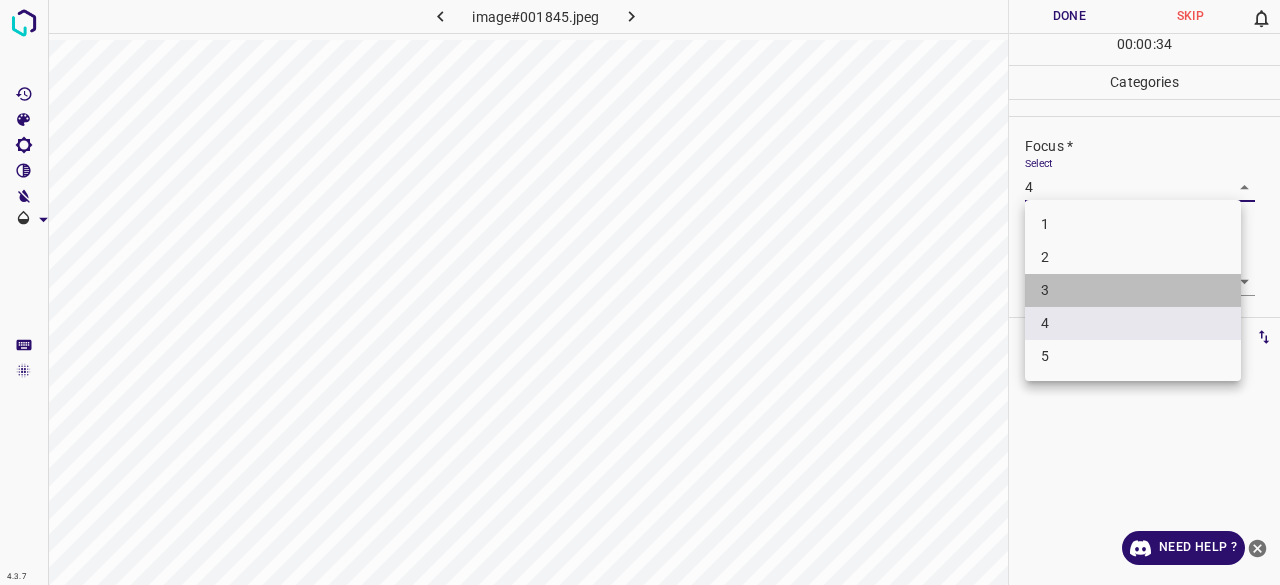 click on "3" at bounding box center [1133, 290] 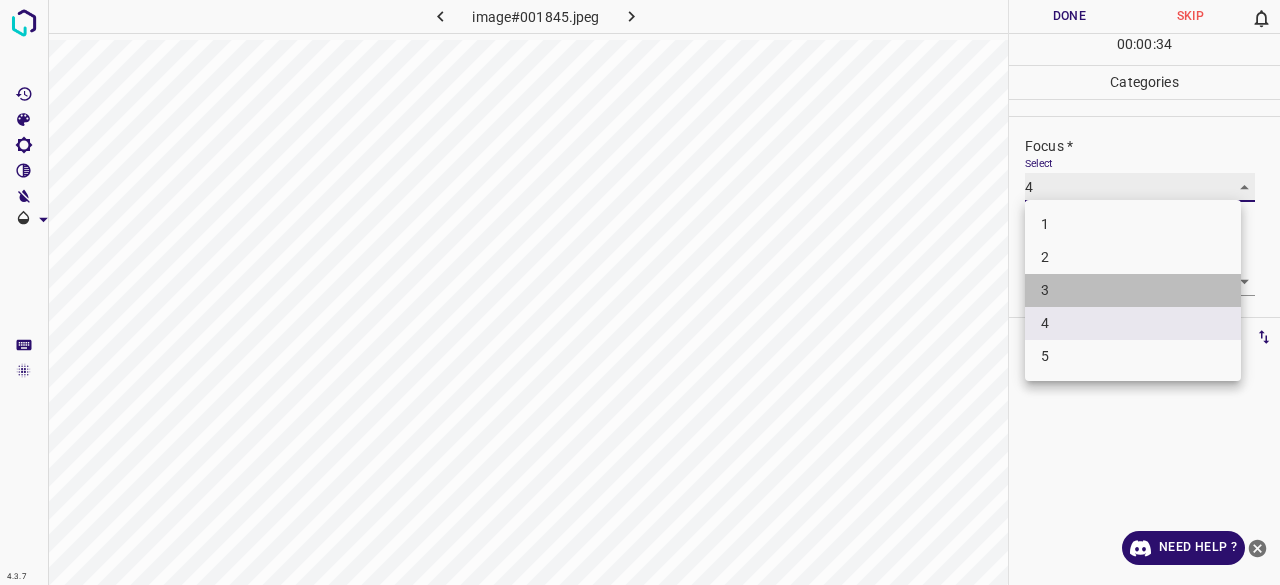 type on "3" 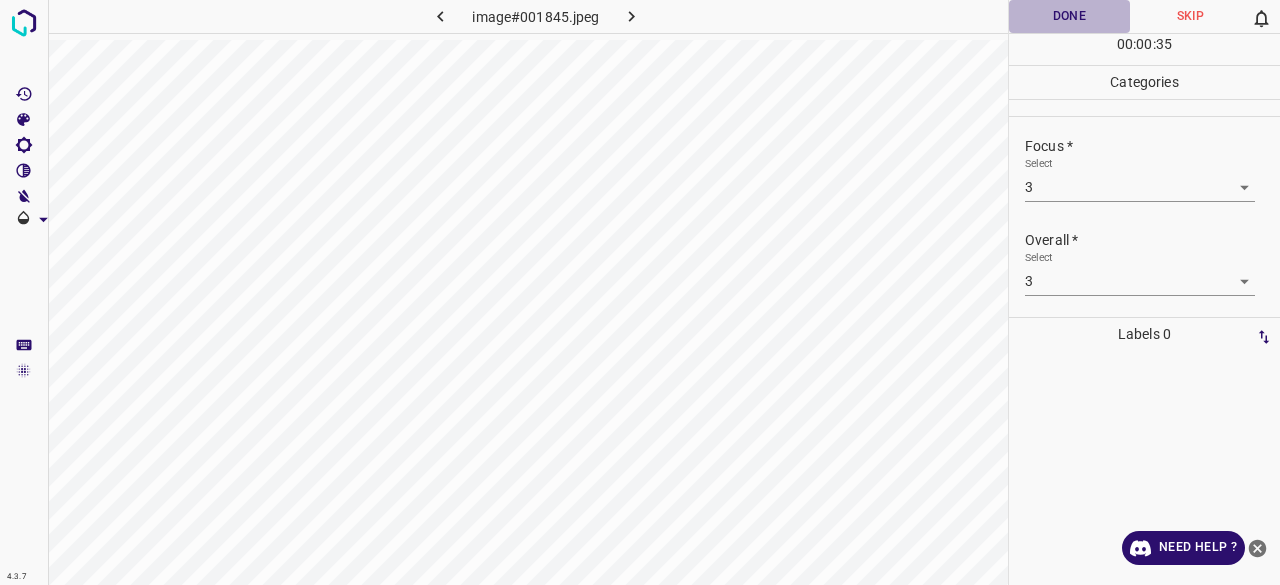 click on "Done" at bounding box center (1069, 16) 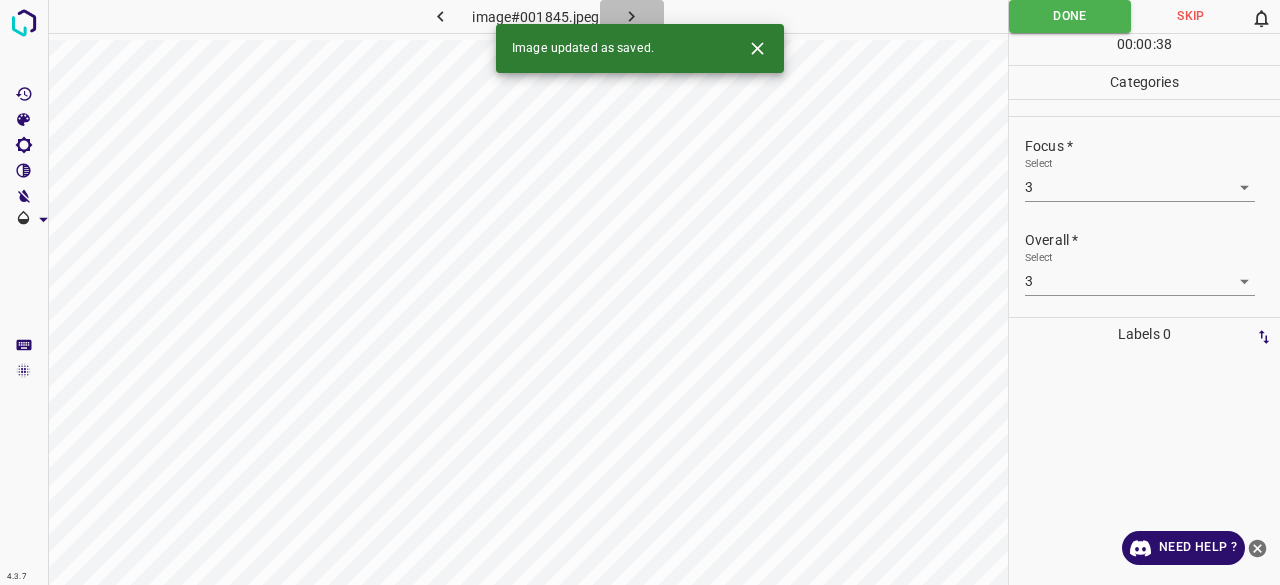click 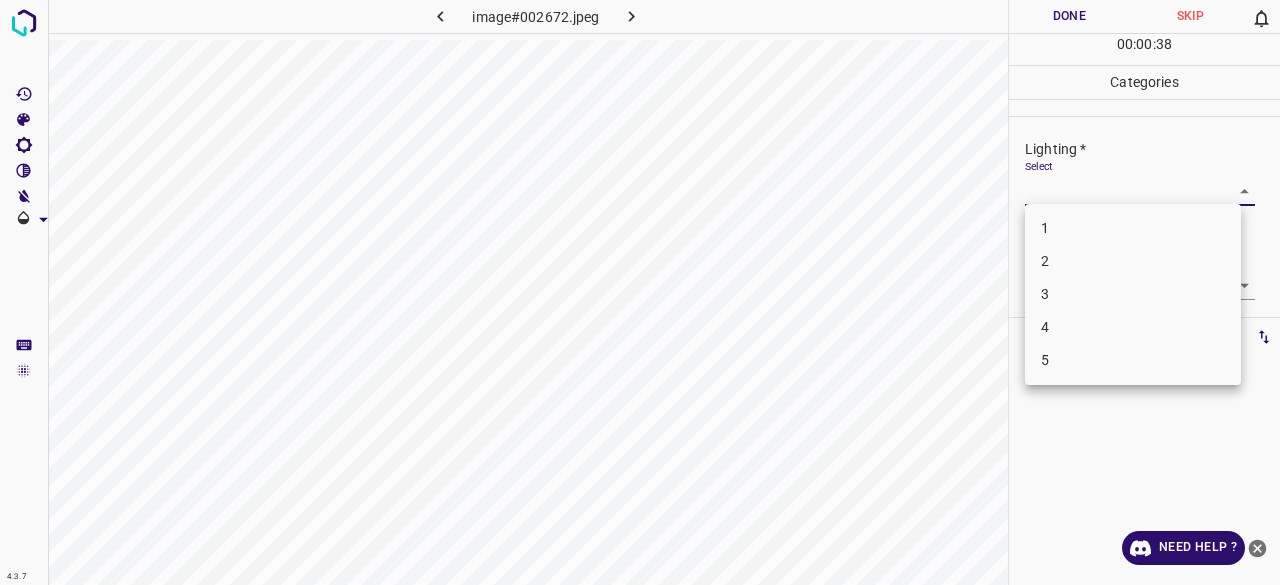 click on "4.3.7 image#002672.jpeg Done Skip 0 00   : 00   : 38   Categories Lighting *  Select ​ Focus *  Select ​ Overall *  Select ​ Labels   0 Categories 1 Lighting 2 Focus 3 Overall Tools Space Change between modes (Draw & Edit) I Auto labeling R Restore zoom M Zoom in N Zoom out Delete Delete selecte label Filters Z Restore filters X Saturation filter C Brightness filter V Contrast filter B Gray scale filter General O Download Need Help ? - Text - Hide - Delete 1 2 3 4 5" at bounding box center (640, 292) 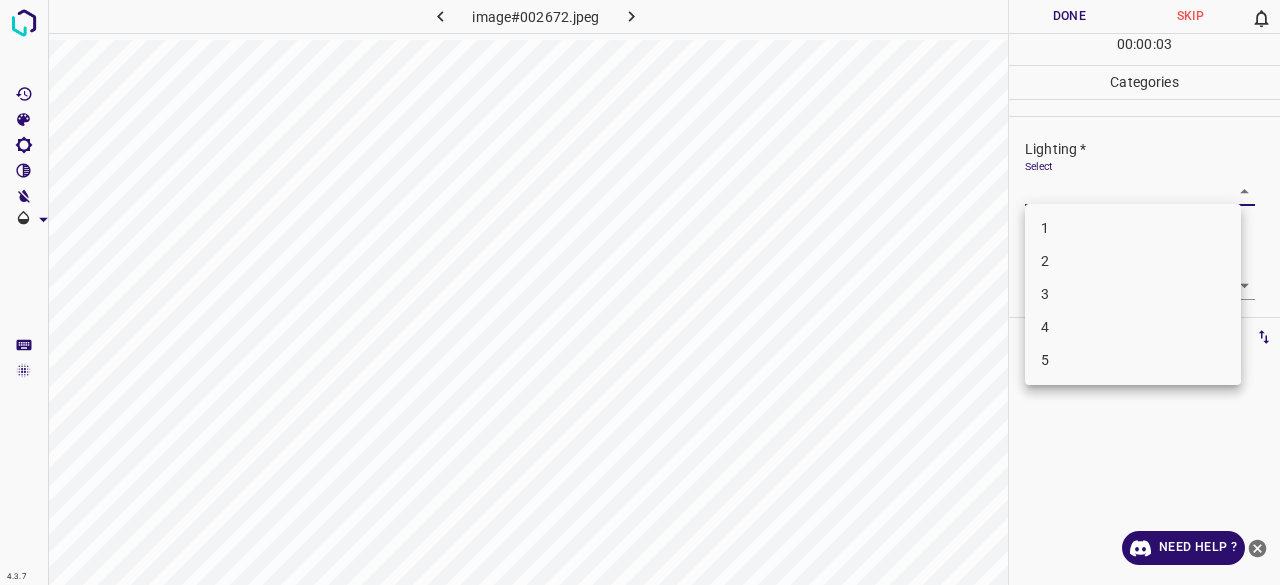 click on "3" at bounding box center [1133, 294] 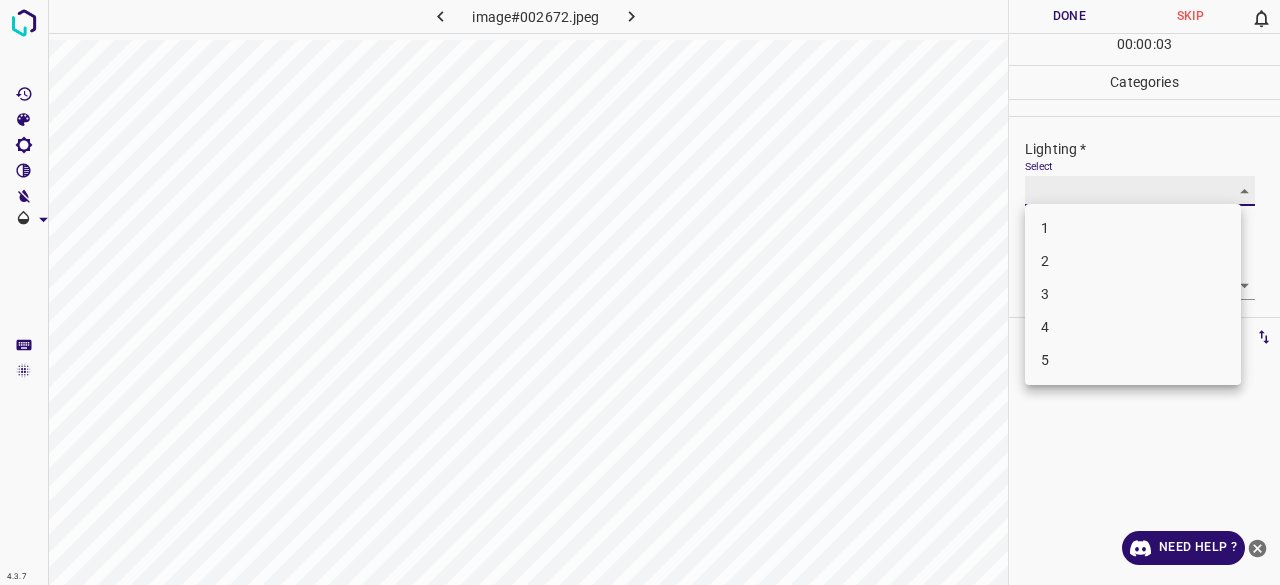 type on "3" 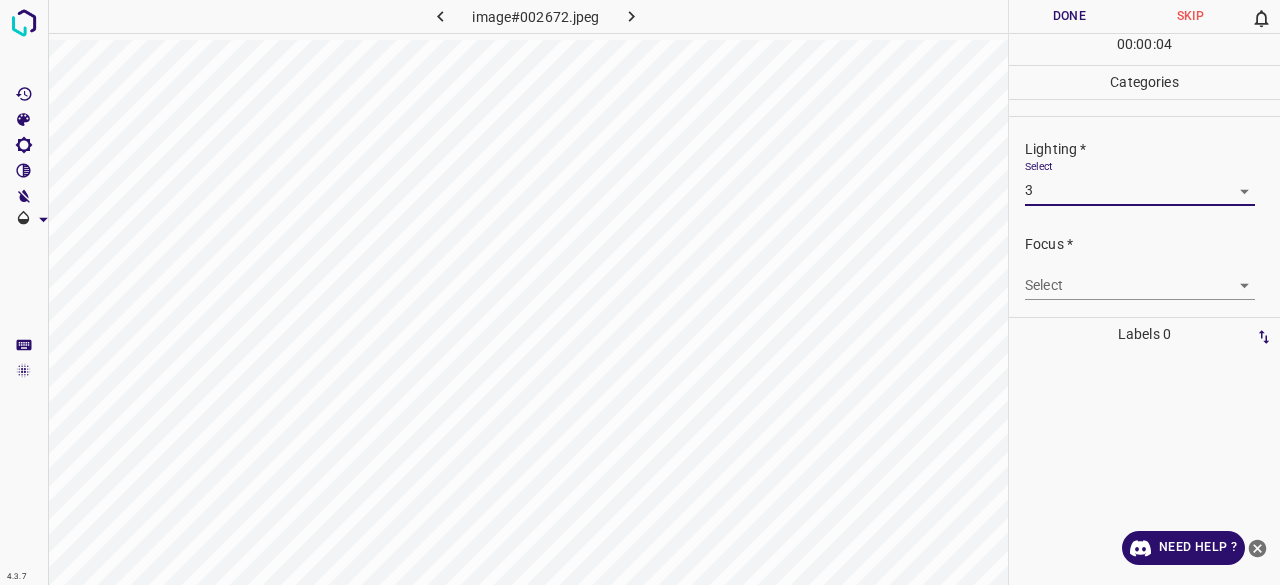 click on "4.3.7 image#002672.jpeg Done Skip 0 00   : 00   : 04   Categories Lighting *  Select 3 3 Focus *  Select ​ Overall *  Select ​ Labels   0 Categories 1 Lighting 2 Focus 3 Overall Tools Space Change between modes (Draw & Edit) I Auto labeling R Restore zoom M Zoom in N Zoom out Delete Delete selecte label Filters Z Restore filters X Saturation filter C Brightness filter V Contrast filter B Gray scale filter General O Download Need Help ? - Text - Hide - Delete" at bounding box center [640, 292] 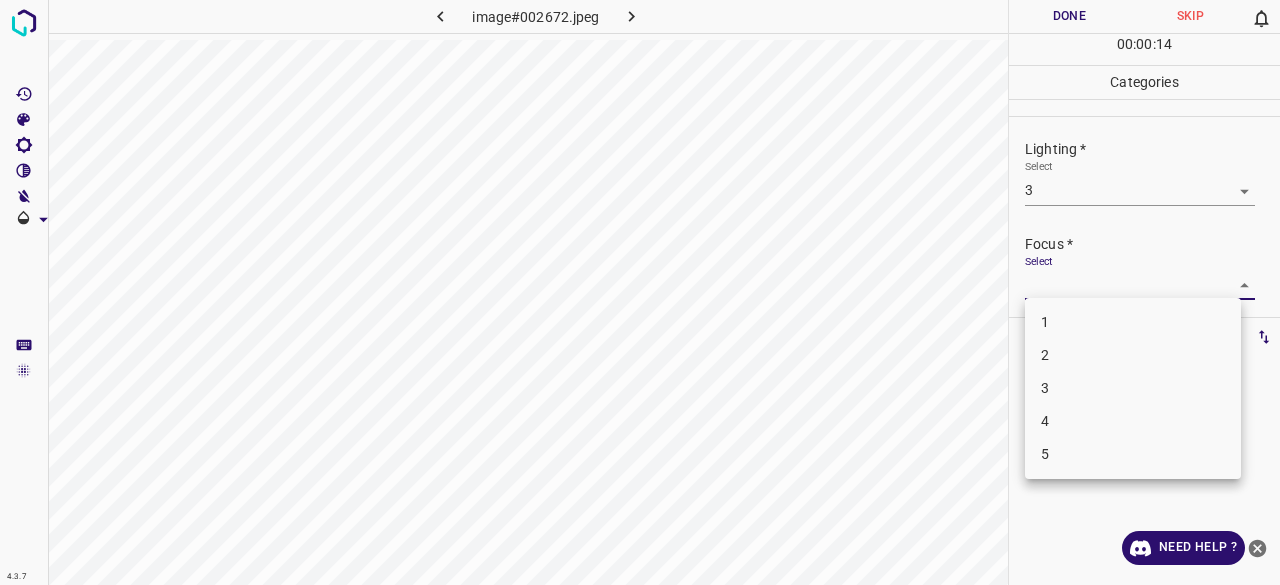 click on "3" at bounding box center (1133, 388) 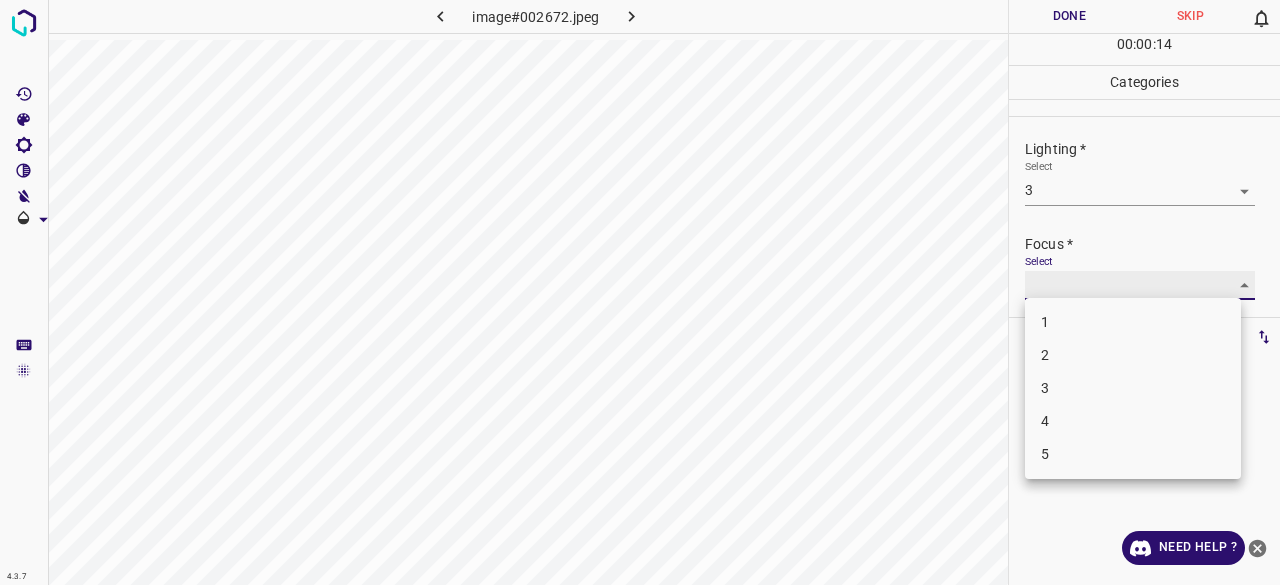 type on "3" 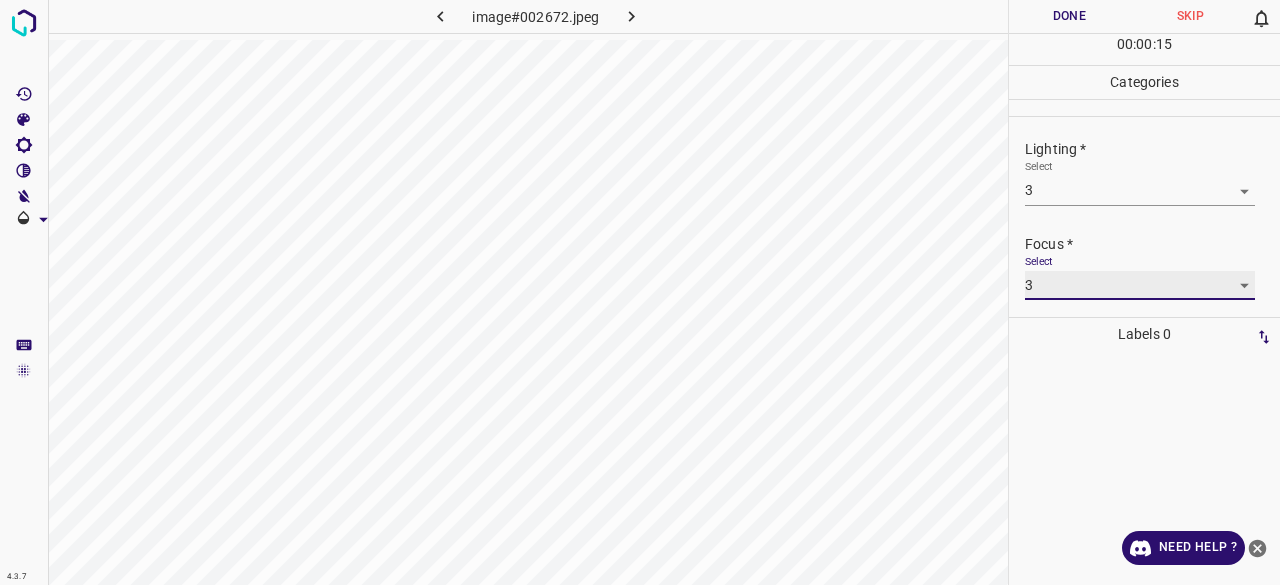 scroll, scrollTop: 98, scrollLeft: 0, axis: vertical 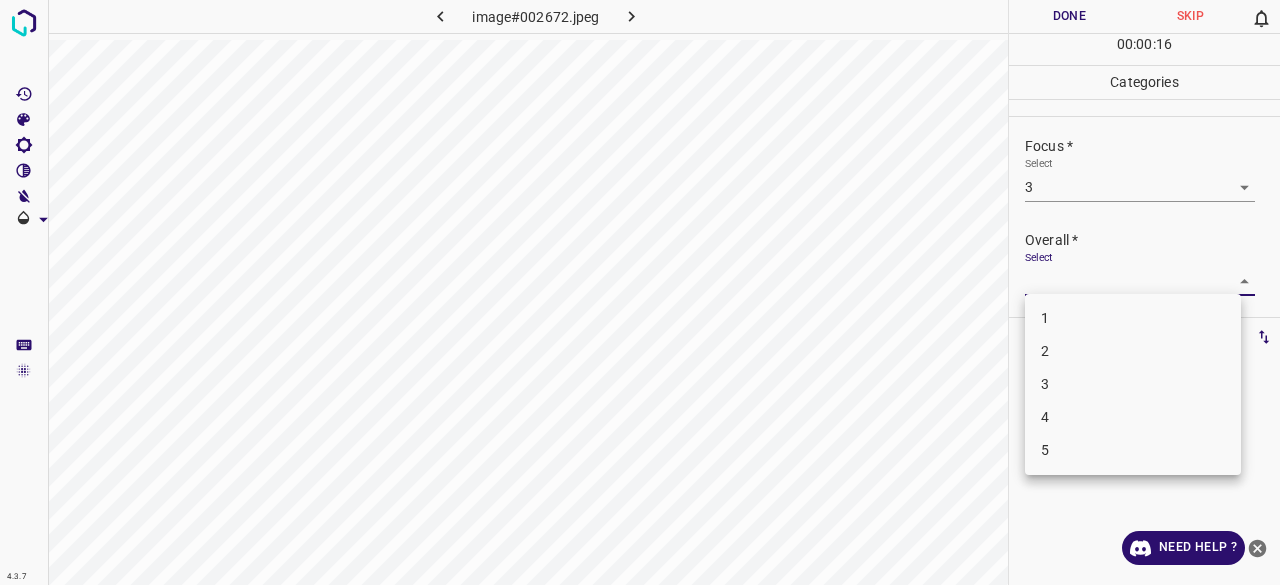 click on "4.3.7 image#002672.jpeg Done Skip 0 00   : 00   : 16   Categories Lighting *  Select 3 3 Focus *  Select 3 3 Overall *  Select ​ Labels   0 Categories 1 Lighting 2 Focus 3 Overall Tools Space Change between modes (Draw & Edit) I Auto labeling R Restore zoom M Zoom in N Zoom out Delete Delete selecte label Filters Z Restore filters X Saturation filter C Brightness filter V Contrast filter B Gray scale filter General O Download Need Help ? - Text - Hide - Delete 1 2 3 4 5" at bounding box center [640, 292] 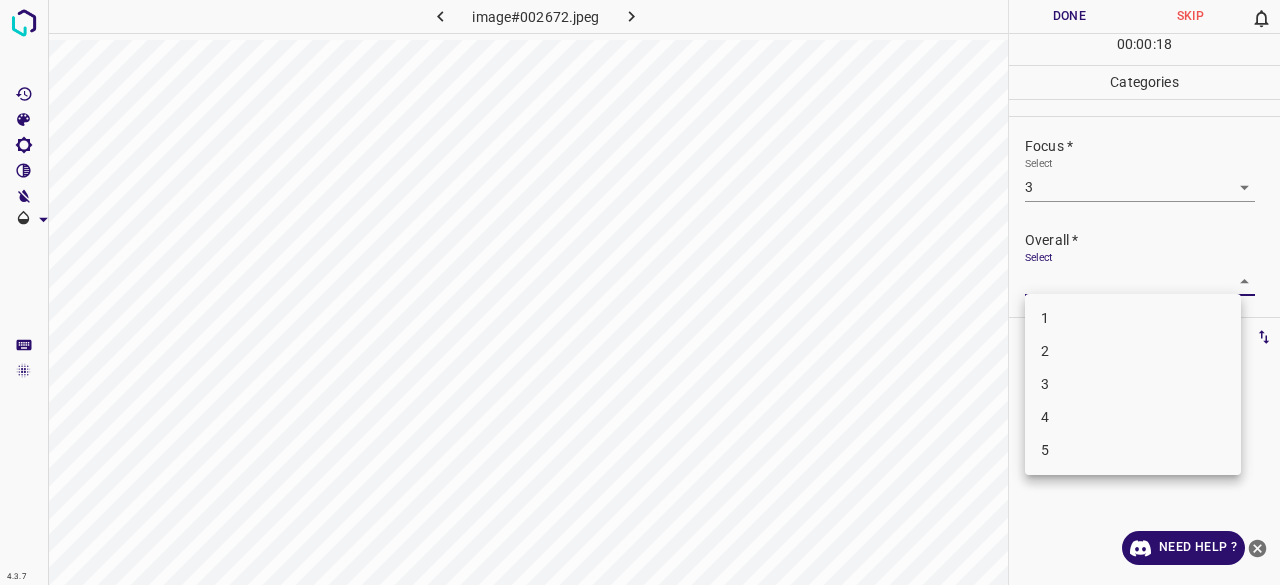 drag, startPoint x: 1038, startPoint y: 93, endPoint x: 1054, endPoint y: 277, distance: 184.69434 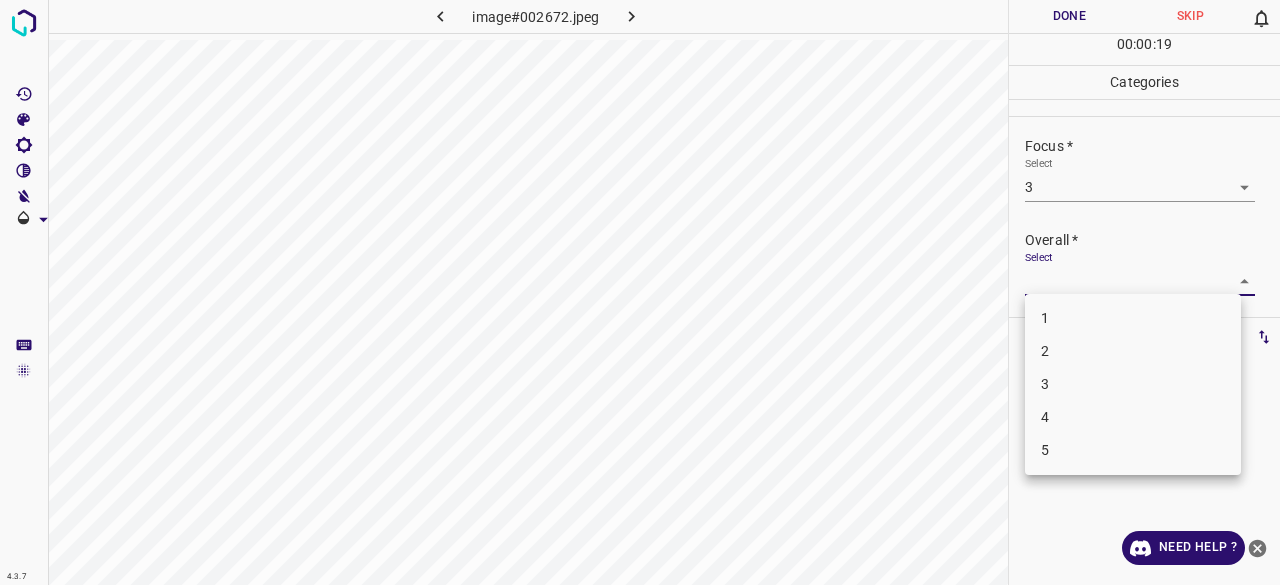 click on "4.3.7 image#002672.jpeg Done Skip 0 00   : 00   : 19   Categories Lighting *  Select 3 3 Focus *  Select 3 3 Overall *  Select ​ Labels   0 Categories 1 Lighting 2 Focus 3 Overall Tools Space Change between modes (Draw & Edit) I Auto labeling R Restore zoom M Zoom in N Zoom out Delete Delete selecte label Filters Z Restore filters X Saturation filter C Brightness filter V Contrast filter B Gray scale filter General O Download Need Help ? - Text - Hide - Delete 1 2 3 4 5" at bounding box center (640, 292) 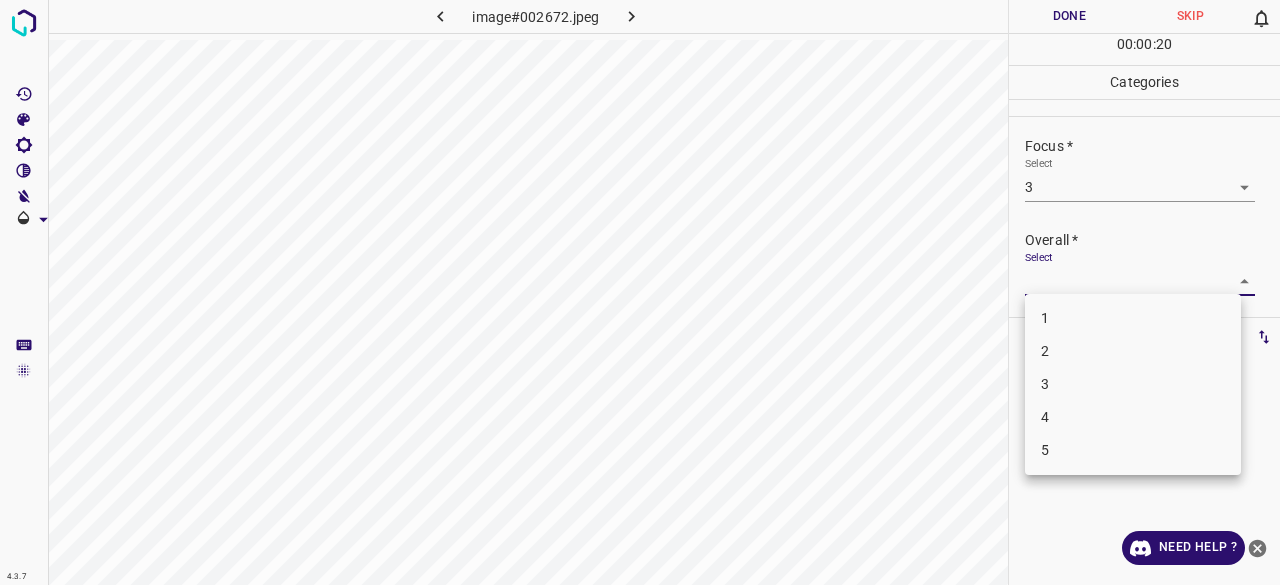 click on "3" at bounding box center (1133, 384) 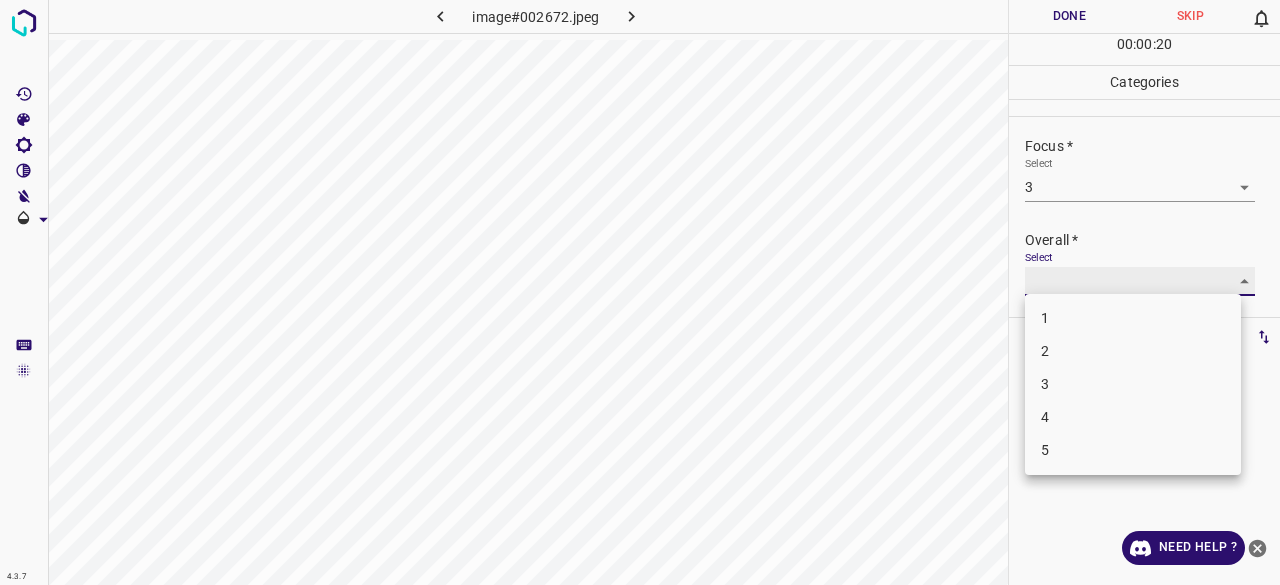 type on "3" 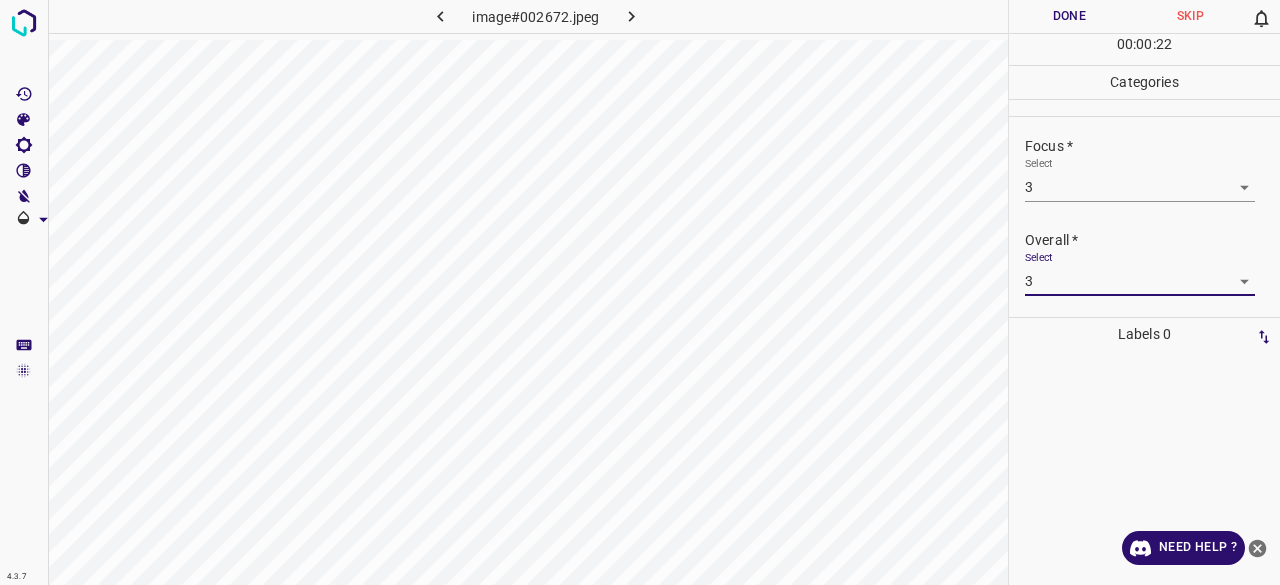 click on "Done" at bounding box center (1069, 16) 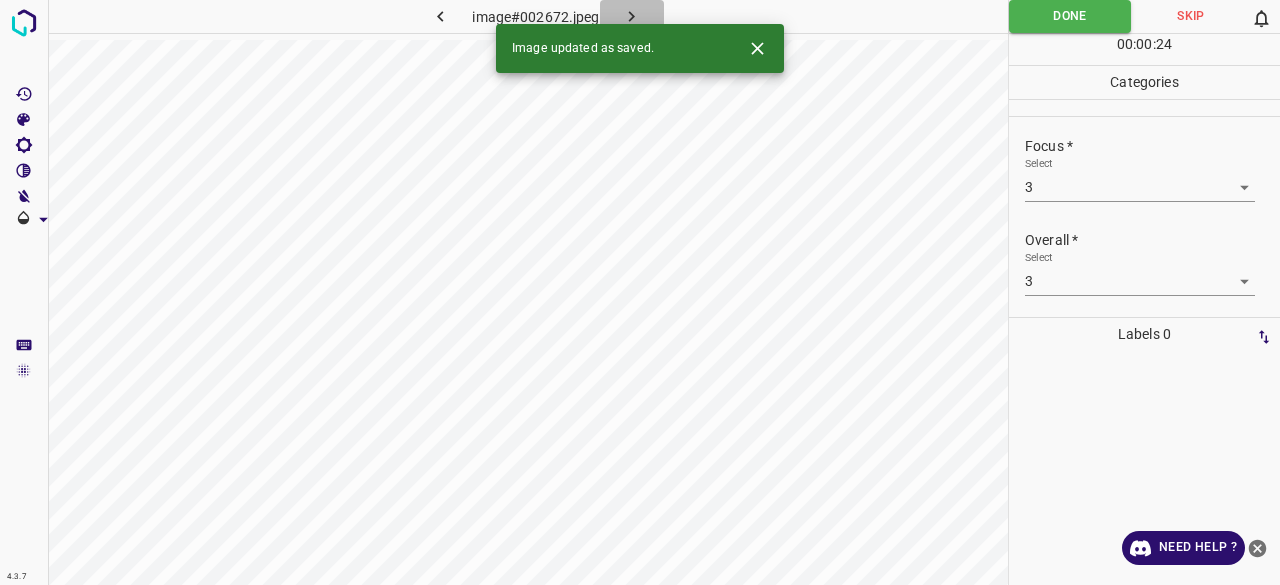 click 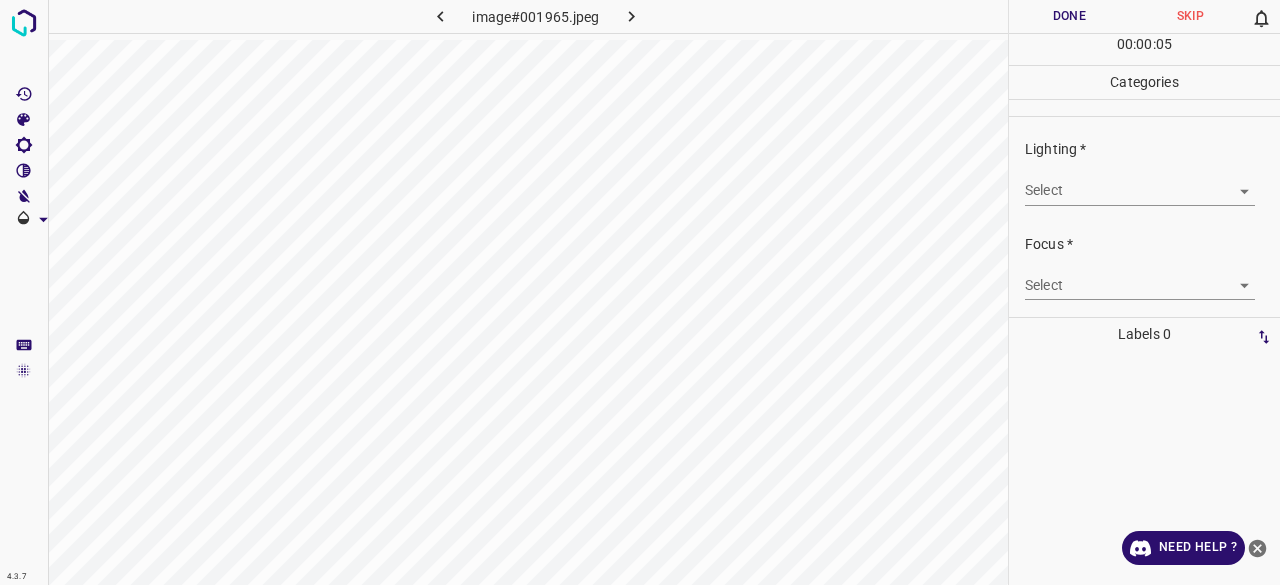 click on "4.3.7 image#001965.jpeg Done Skip 0 00   : 00   : 05   Categories Lighting *  Select ​ Focus *  Select ​ Overall *  Select ​ Labels   0 Categories 1 Lighting 2 Focus 3 Overall Tools Space Change between modes (Draw & Edit) I Auto labeling R Restore zoom M Zoom in N Zoom out Delete Delete selecte label Filters Z Restore filters X Saturation filter C Brightness filter V Contrast filter B Gray scale filter General O Download Need Help ? - Text - Hide - Delete" at bounding box center [640, 292] 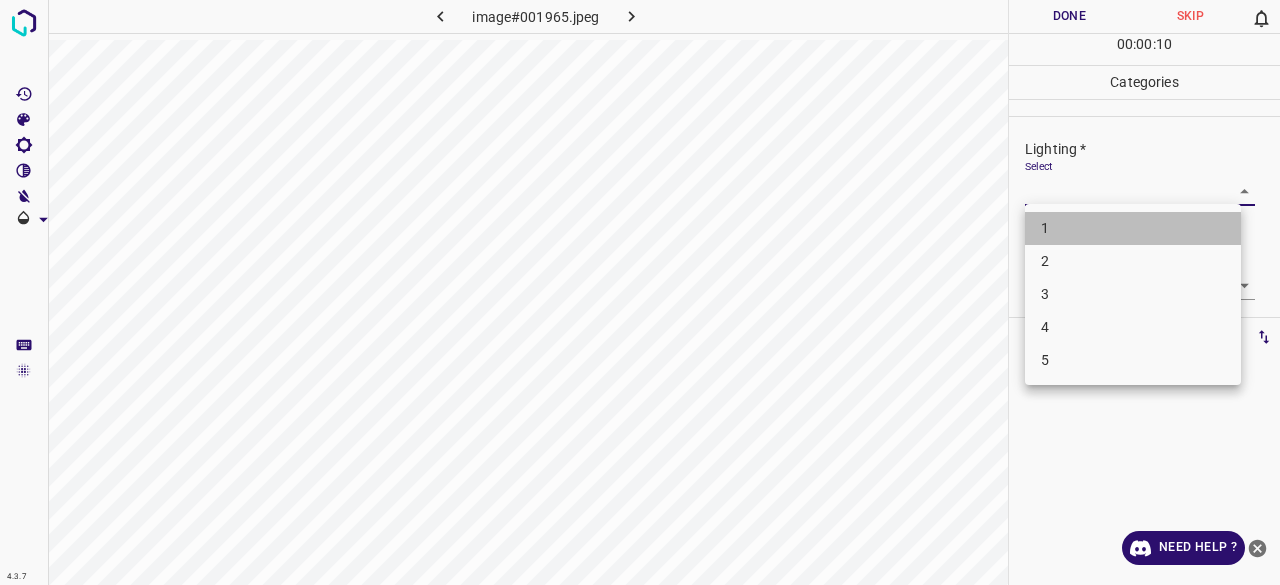 click on "1" at bounding box center [1133, 228] 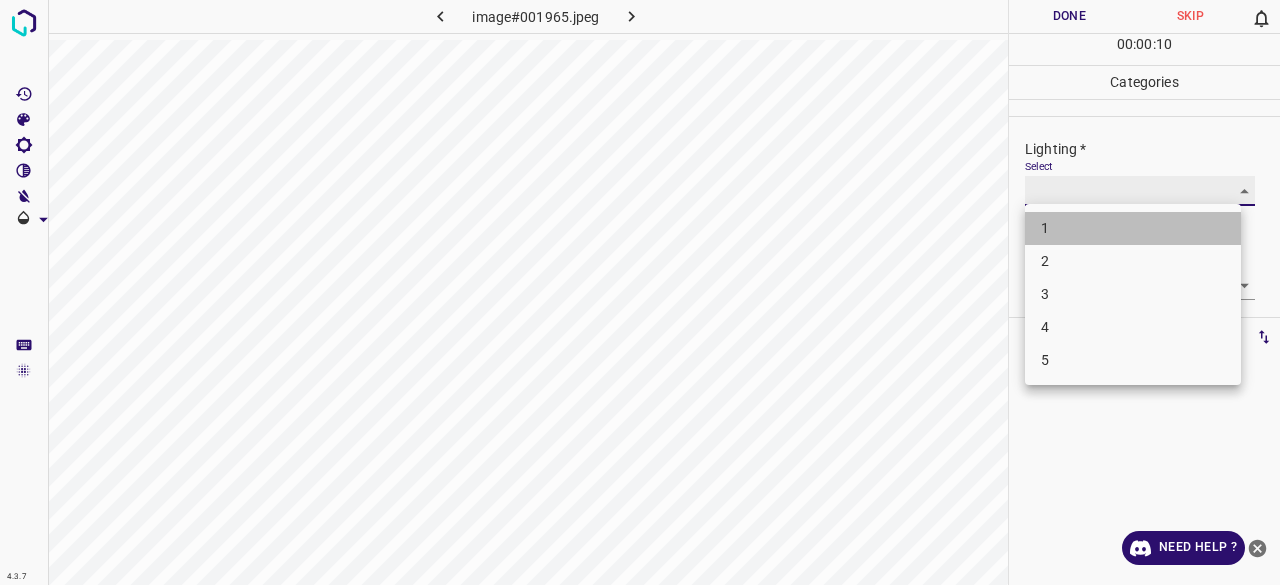 type on "1" 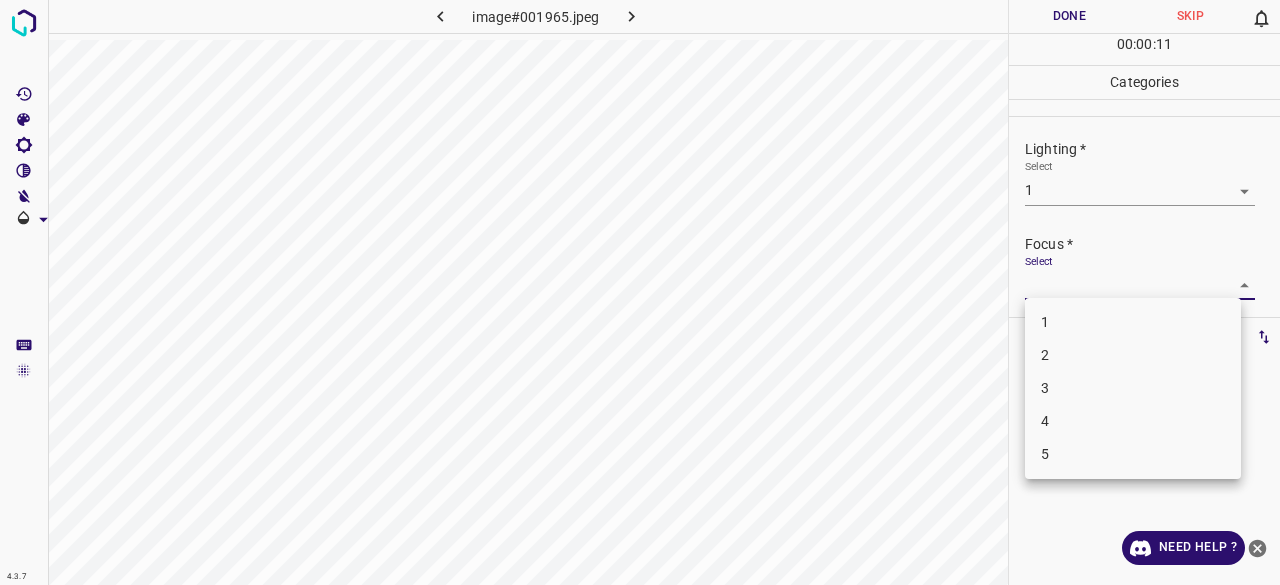 click on "4.3.7 image#001965.jpeg Done Skip 0 00   : 00   : 11   Categories Lighting *  Select 1 1 Focus *  Select ​ Overall *  Select ​ Labels   0 Categories 1 Lighting 2 Focus 3 Overall Tools Space Change between modes (Draw & Edit) I Auto labeling R Restore zoom M Zoom in N Zoom out Delete Delete selecte label Filters Z Restore filters X Saturation filter C Brightness filter V Contrast filter B Gray scale filter General O Download Need Help ? - Text - Hide - Delete 1 2 3 4 5" at bounding box center (640, 292) 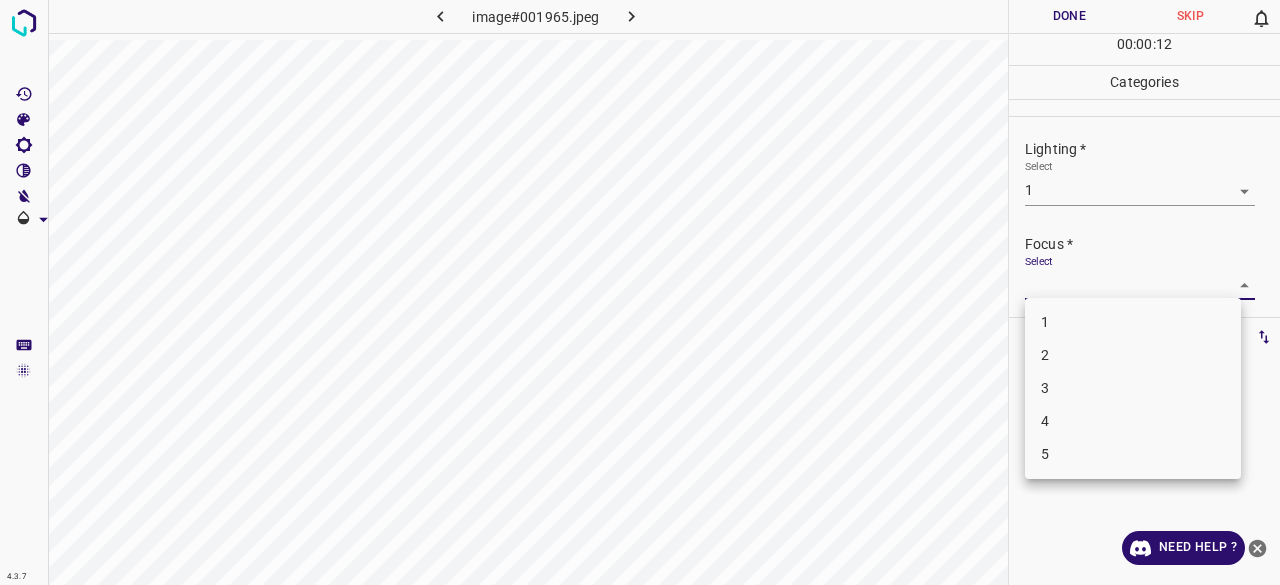 click on "1" at bounding box center (1133, 322) 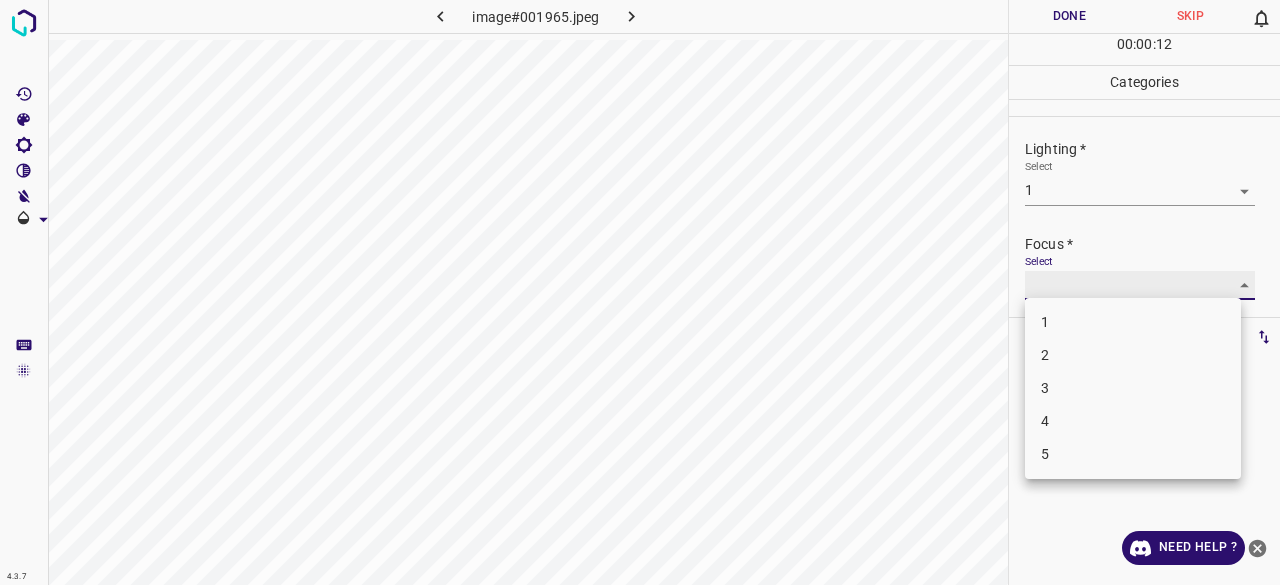 type on "1" 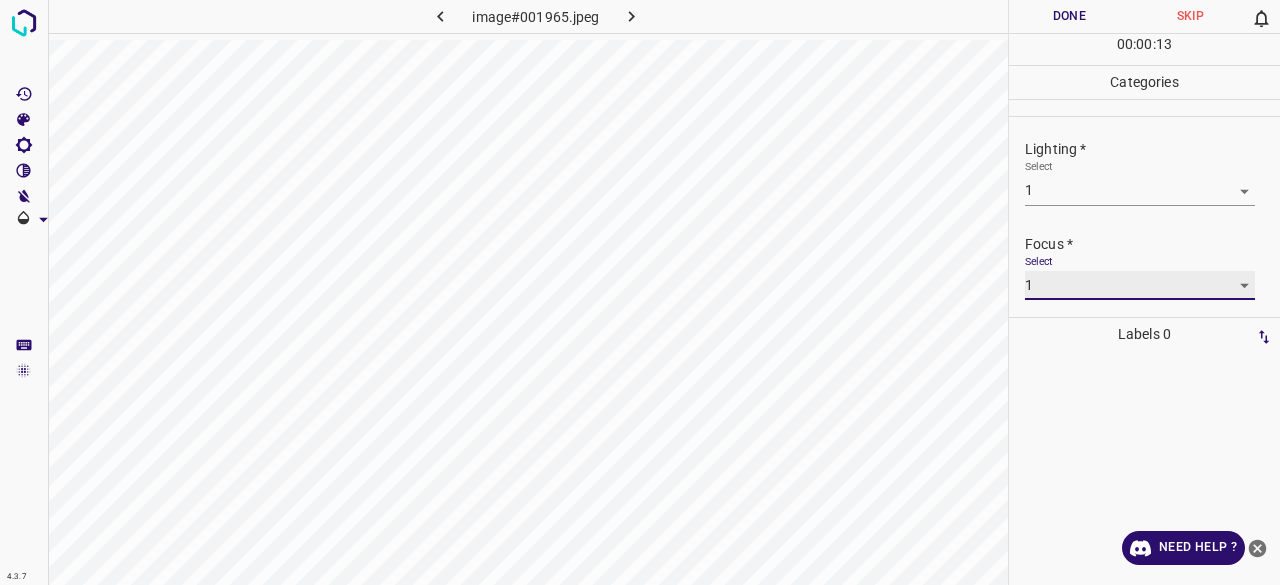 scroll, scrollTop: 98, scrollLeft: 0, axis: vertical 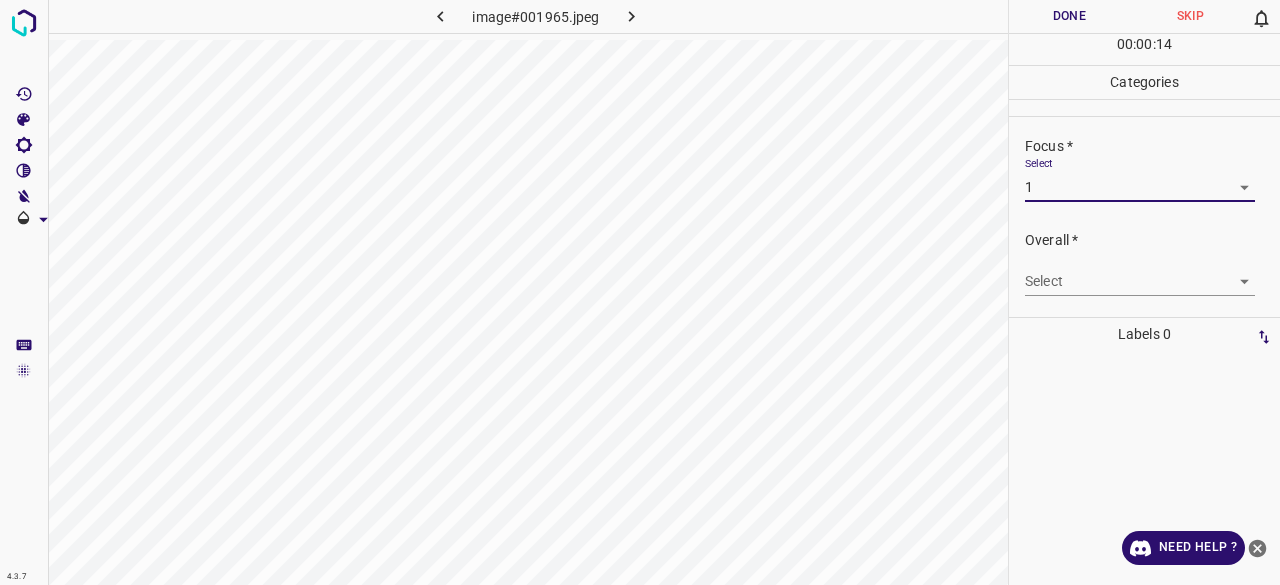 click on "4.3.7 image#001965.jpeg Done Skip 0 00   : 00   : 14   Categories Lighting *  Select 1 1 Focus *  Select 1 1 Overall *  Select ​ Labels   0 Categories 1 Lighting 2 Focus 3 Overall Tools Space Change between modes (Draw & Edit) I Auto labeling R Restore zoom M Zoom in N Zoom out Delete Delete selecte label Filters Z Restore filters X Saturation filter C Brightness filter V Contrast filter B Gray scale filter General O Download Need Help ? - Text - Hide - Delete" at bounding box center (640, 292) 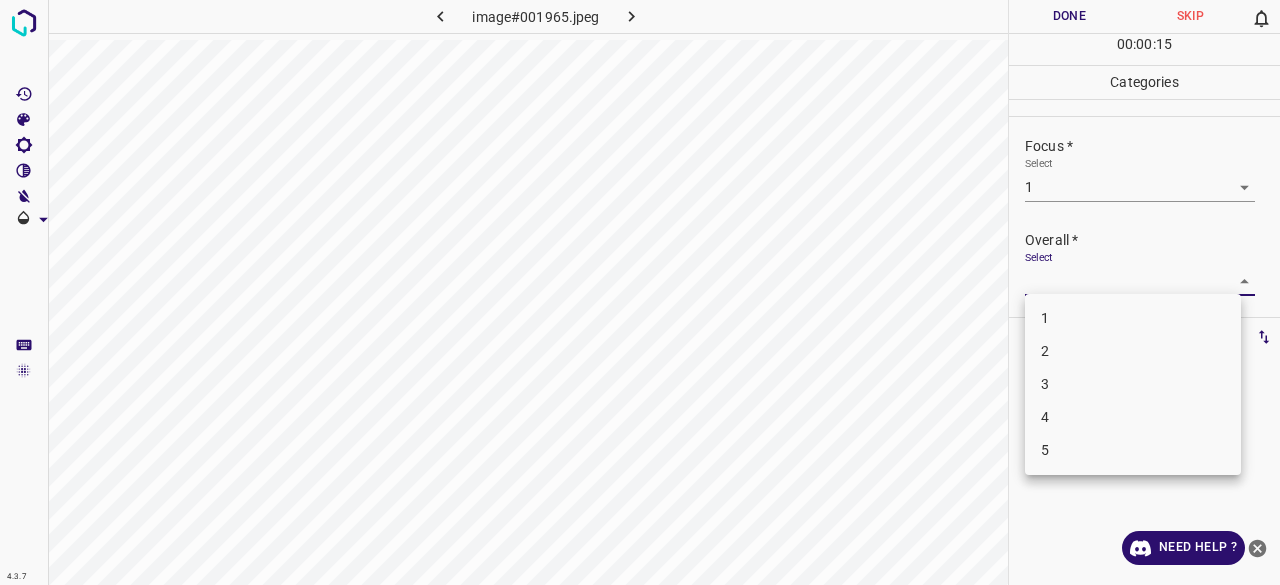 click on "1" at bounding box center (1133, 318) 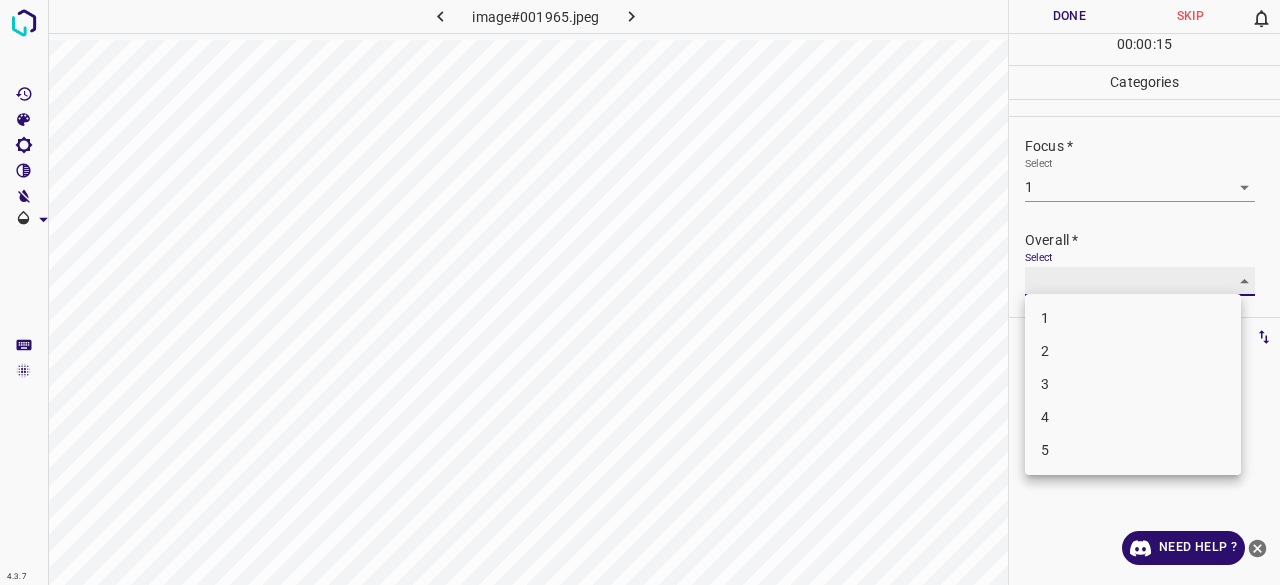 type on "1" 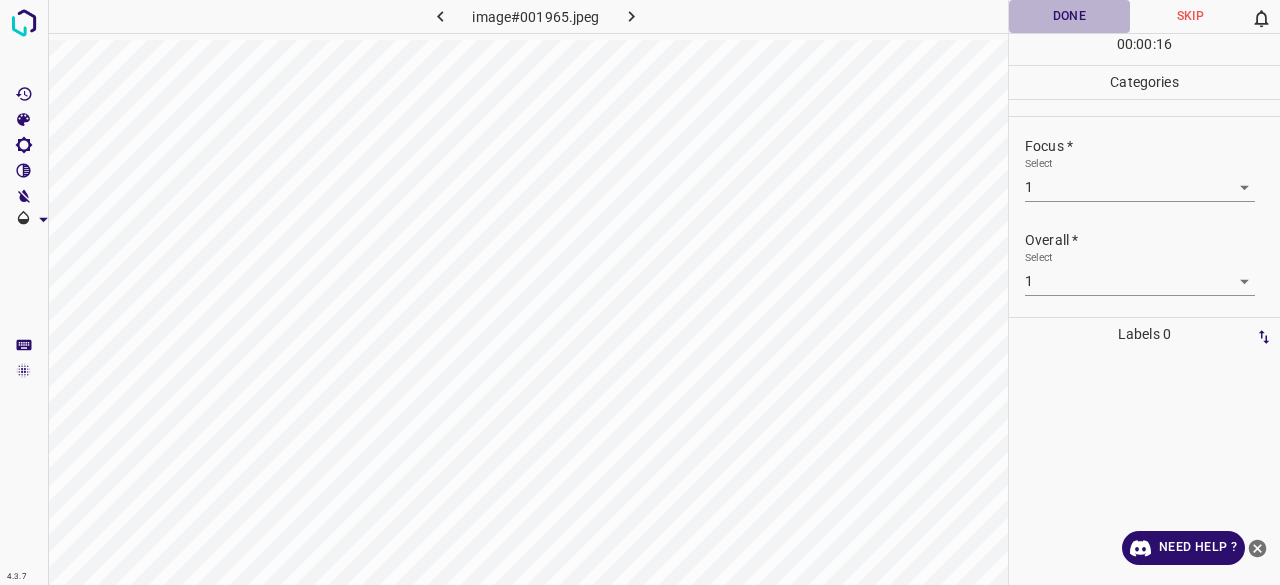 click on "Done" at bounding box center [1069, 16] 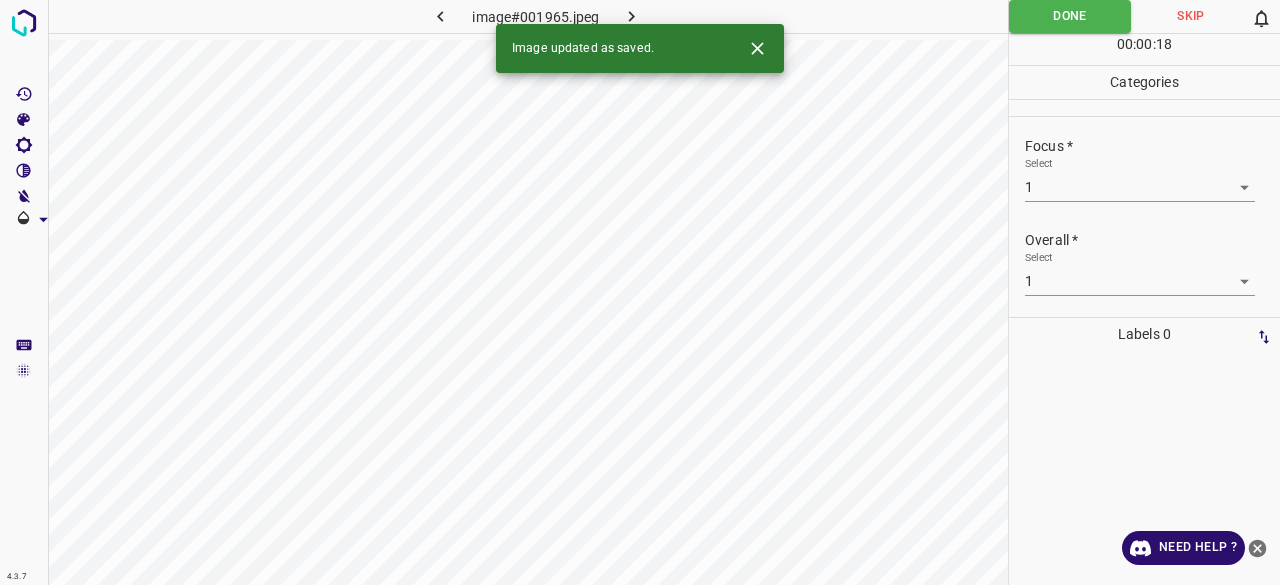 click 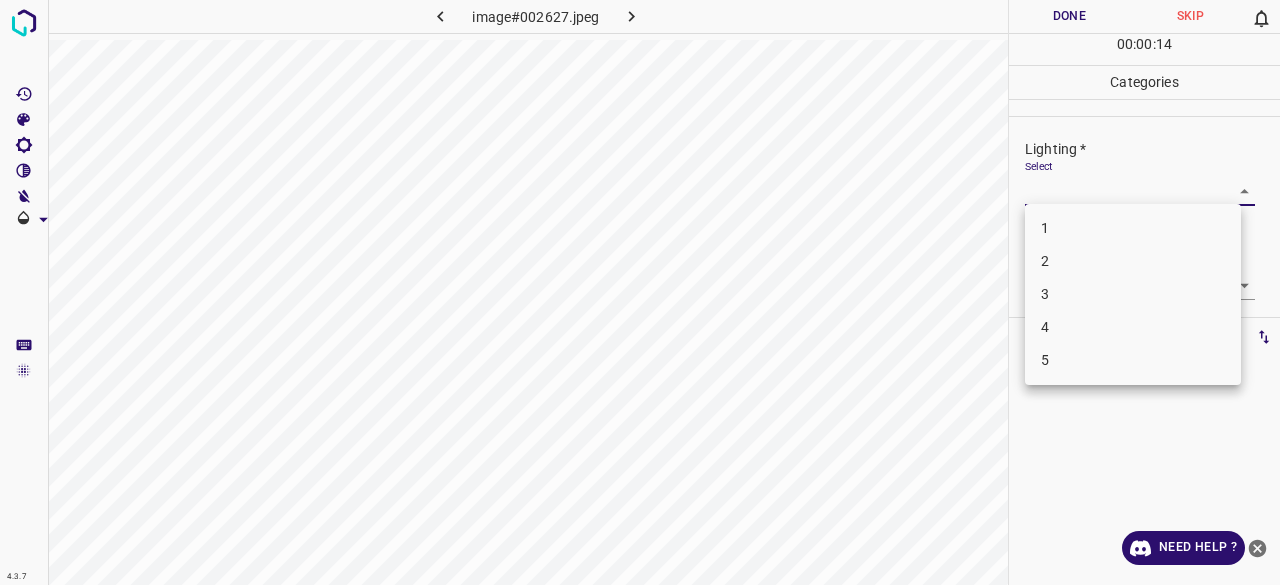 click on "4.3.7 image#002627.jpeg Done Skip 0 00   : 00   : 14   Categories Lighting *  Select ​ Focus *  Select ​ Overall *  Select ​ Labels   0 Categories 1 Lighting 2 Focus 3 Overall Tools Space Change between modes (Draw & Edit) I Auto labeling R Restore zoom M Zoom in N Zoom out Delete Delete selecte label Filters Z Restore filters X Saturation filter C Brightness filter V Contrast filter B Gray scale filter General O Download Need Help ? - Text - Hide - Delete 1 2 3 4 5" at bounding box center (640, 292) 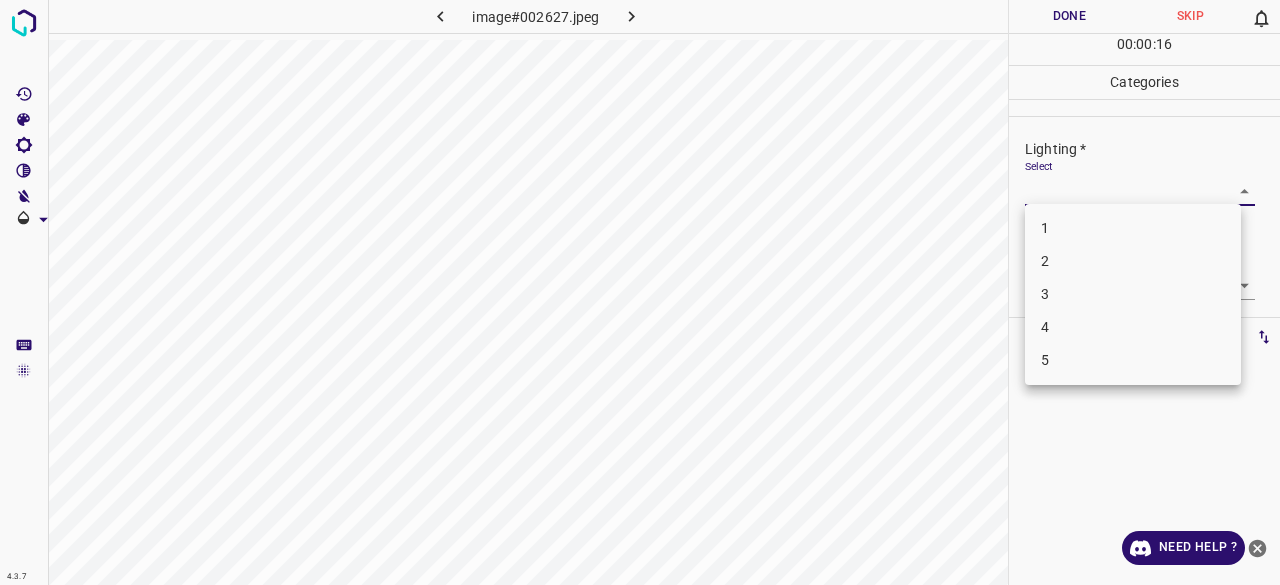 click on "3" at bounding box center (1133, 294) 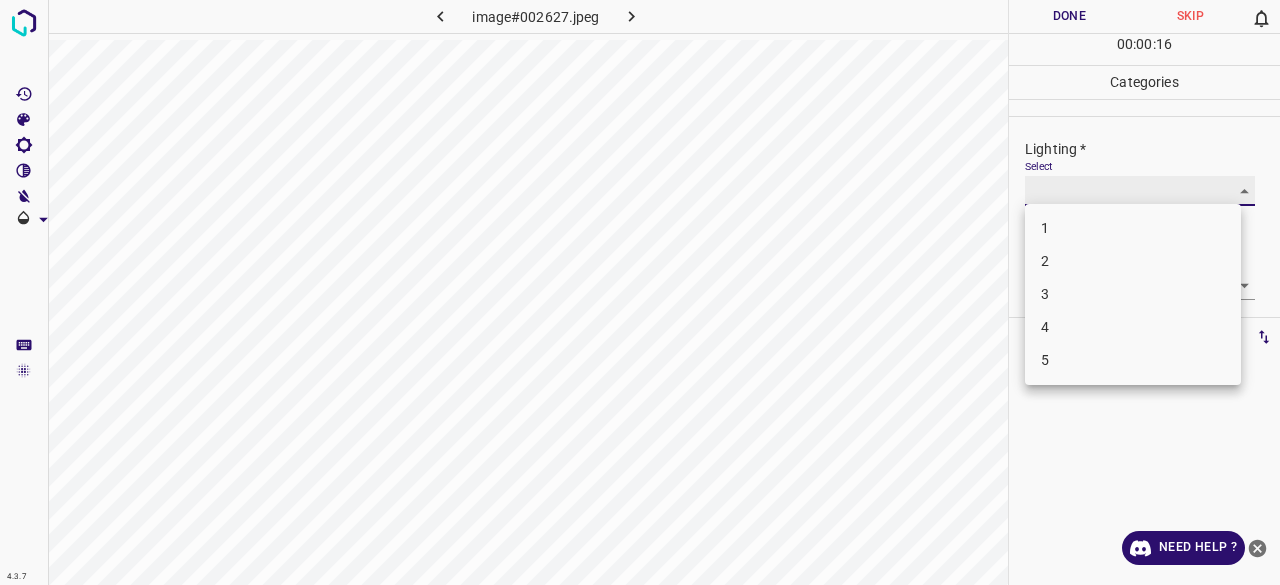 type on "3" 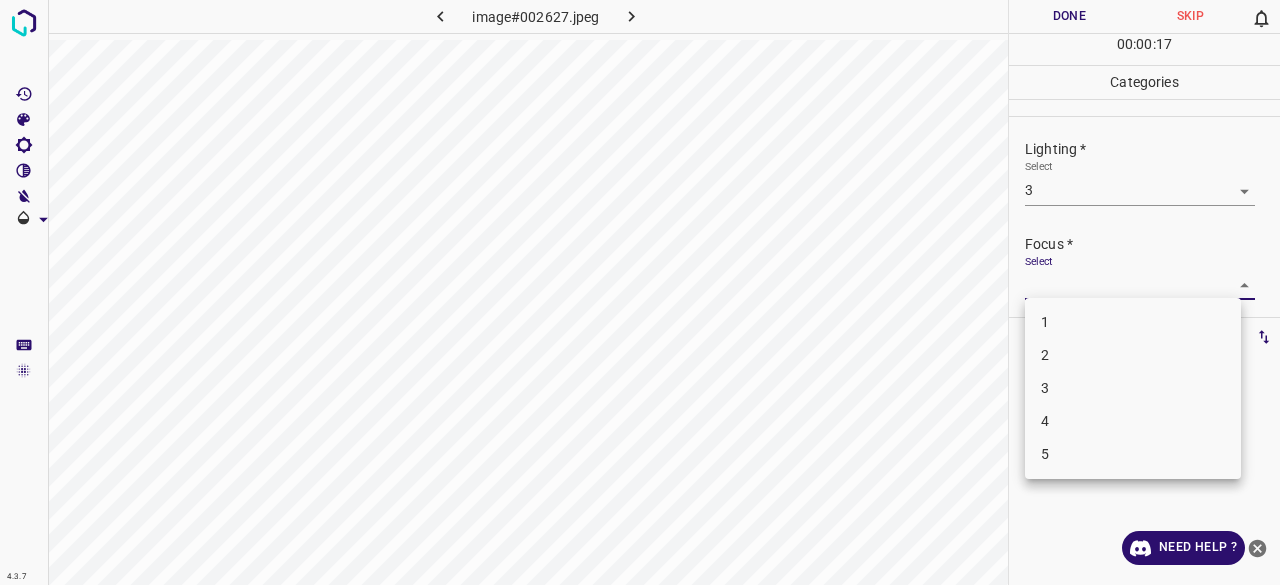 click on "4.3.7 image#002627.jpeg Done Skip 0 00   : 00   : 17   Categories Lighting *  Select 3 3 Focus *  Select ​ Overall *  Select ​ Labels   0 Categories 1 Lighting 2 Focus 3 Overall Tools Space Change between modes (Draw & Edit) I Auto labeling R Restore zoom M Zoom in N Zoom out Delete Delete selecte label Filters Z Restore filters X Saturation filter C Brightness filter V Contrast filter B Gray scale filter General O Download Need Help ? - Text - Hide - Delete 1 2 3 4 5" at bounding box center (640, 292) 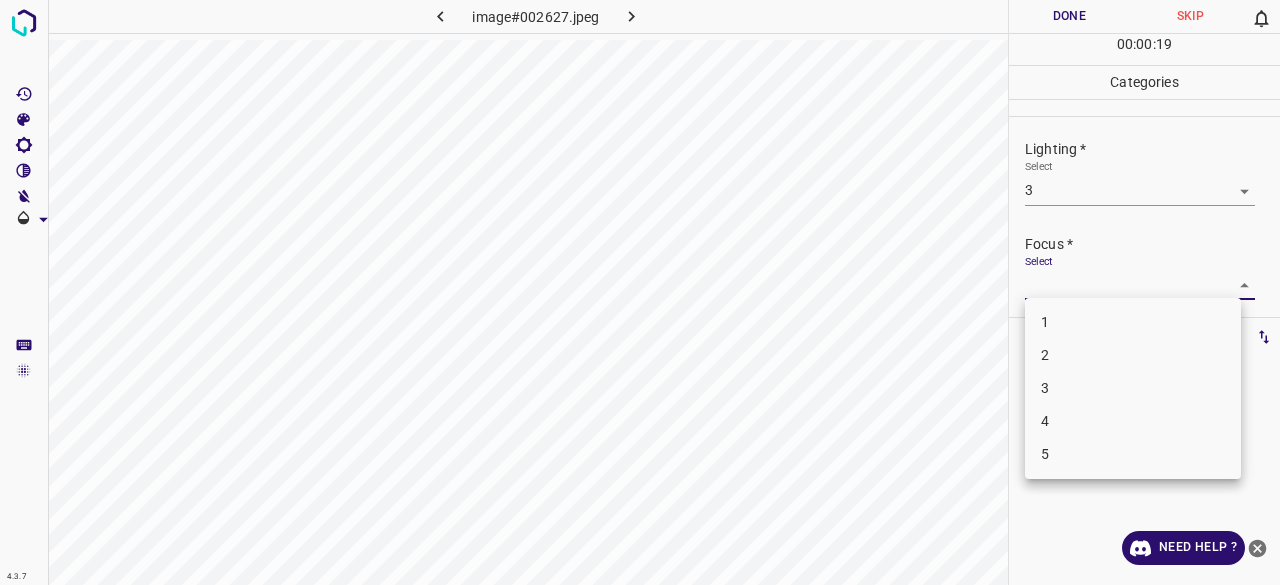 click on "2" at bounding box center (1133, 355) 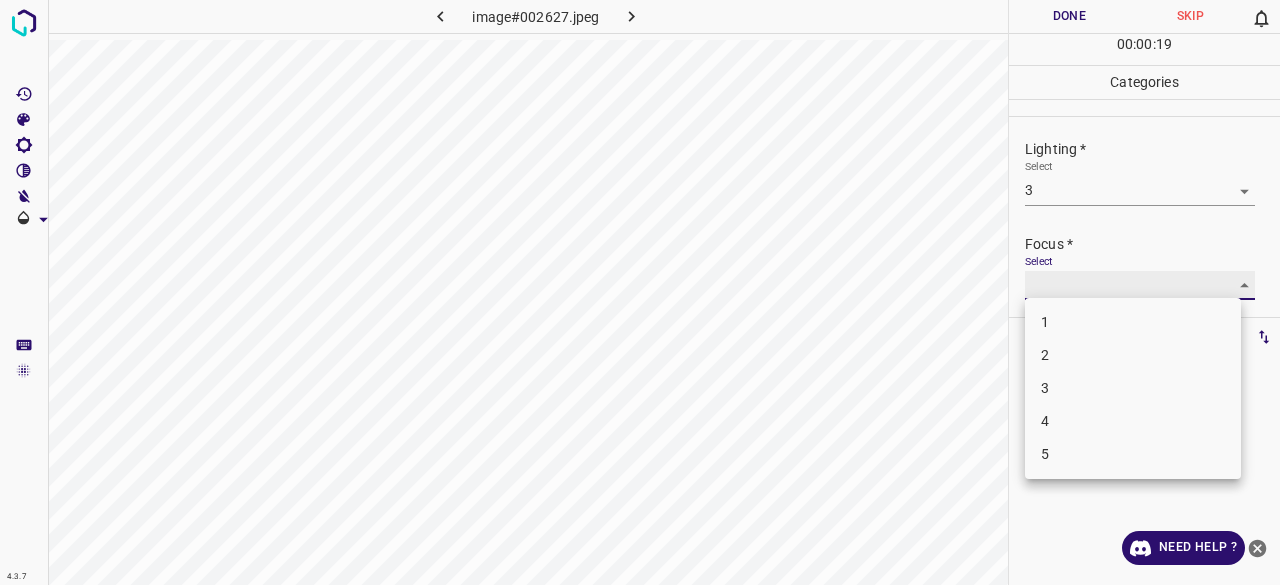 type on "2" 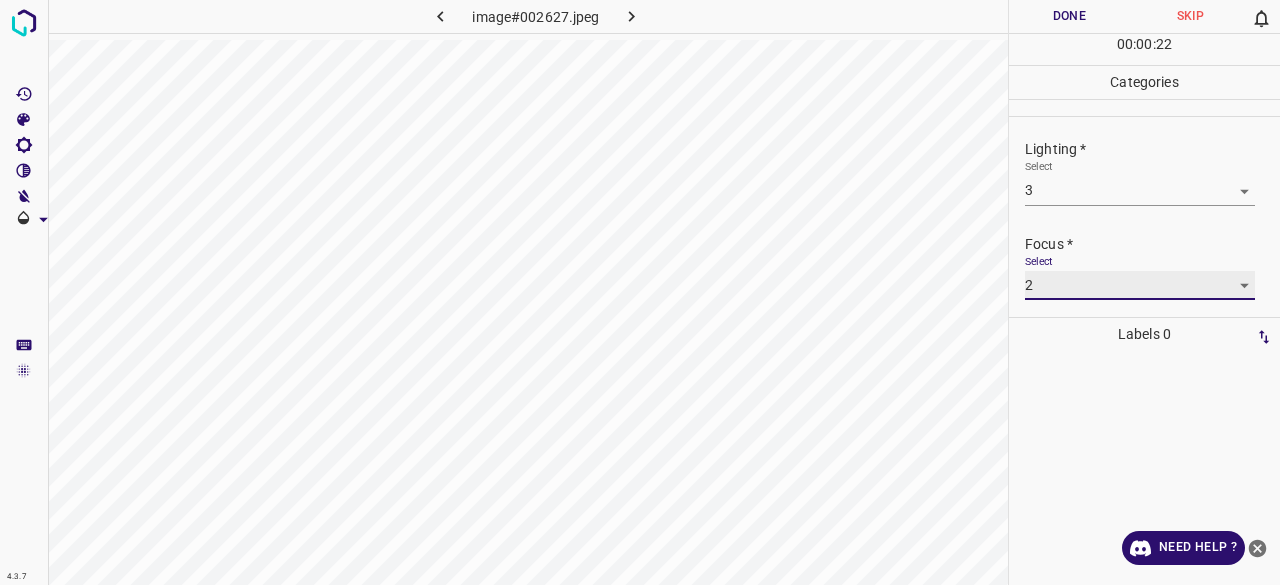 scroll, scrollTop: 98, scrollLeft: 0, axis: vertical 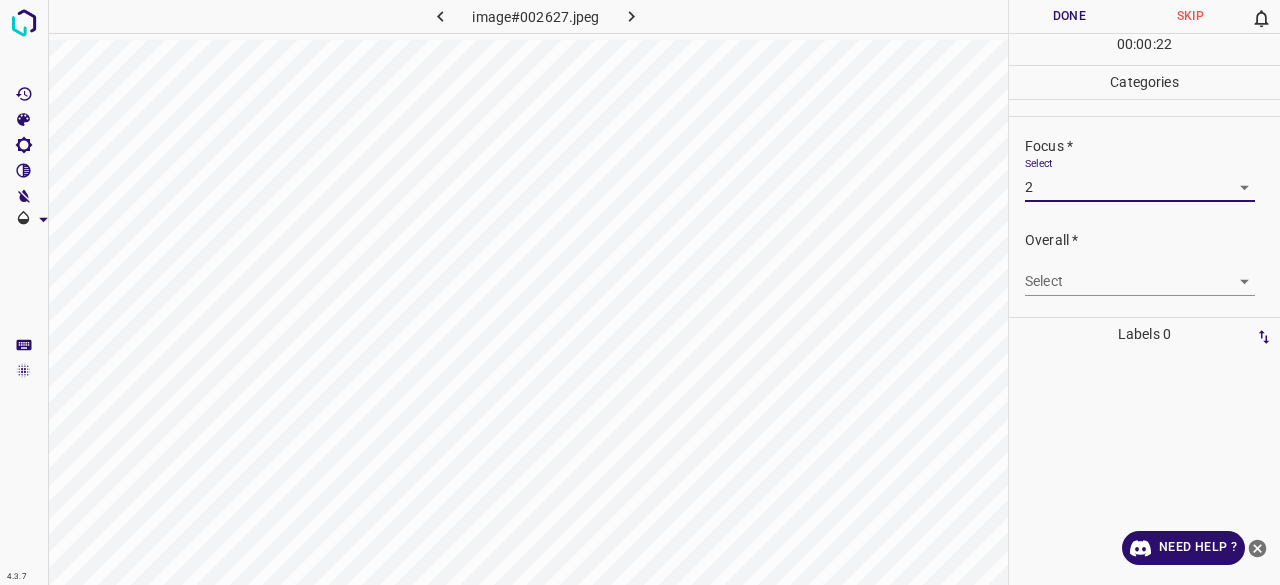 click on "4.3.7 image#002627.jpeg Done Skip 0 00   : 00   : 22   Categories Lighting *  Select 3 3 Focus *  Select 2 2 Overall *  Select ​ Labels   0 Categories 1 Lighting 2 Focus 3 Overall Tools Space Change between modes (Draw & Edit) I Auto labeling R Restore zoom M Zoom in N Zoom out Delete Delete selecte label Filters Z Restore filters X Saturation filter C Brightness filter V Contrast filter B Gray scale filter General O Download Need Help ? - Text - Hide - Delete" at bounding box center (640, 292) 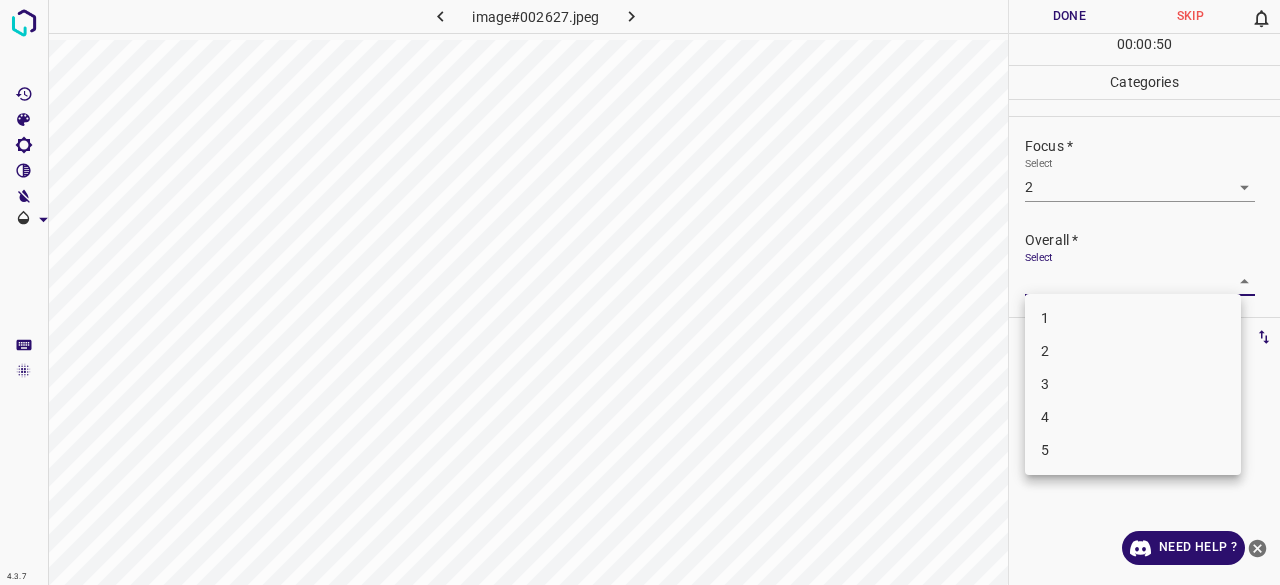 click on "2" at bounding box center [1133, 351] 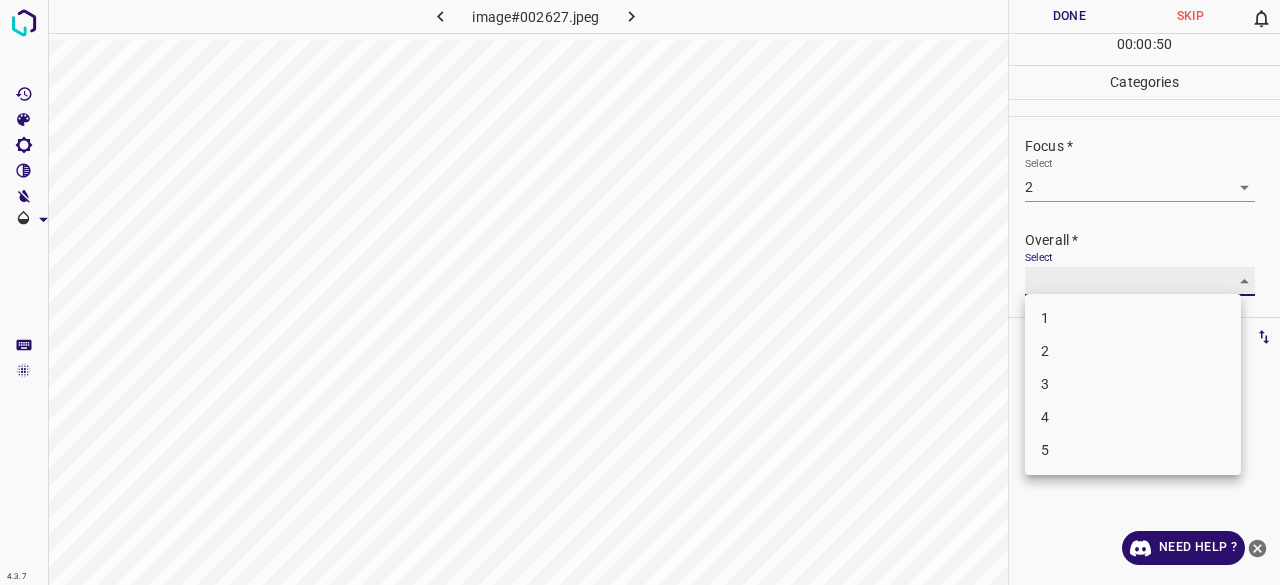 type on "2" 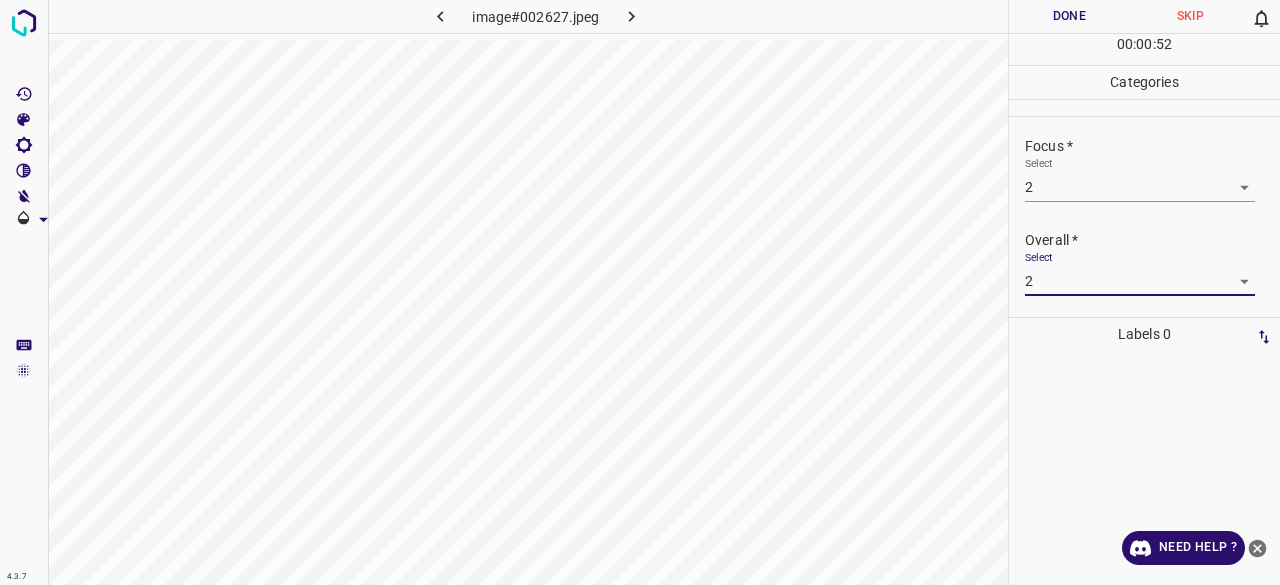 click on "Done" at bounding box center (1069, 16) 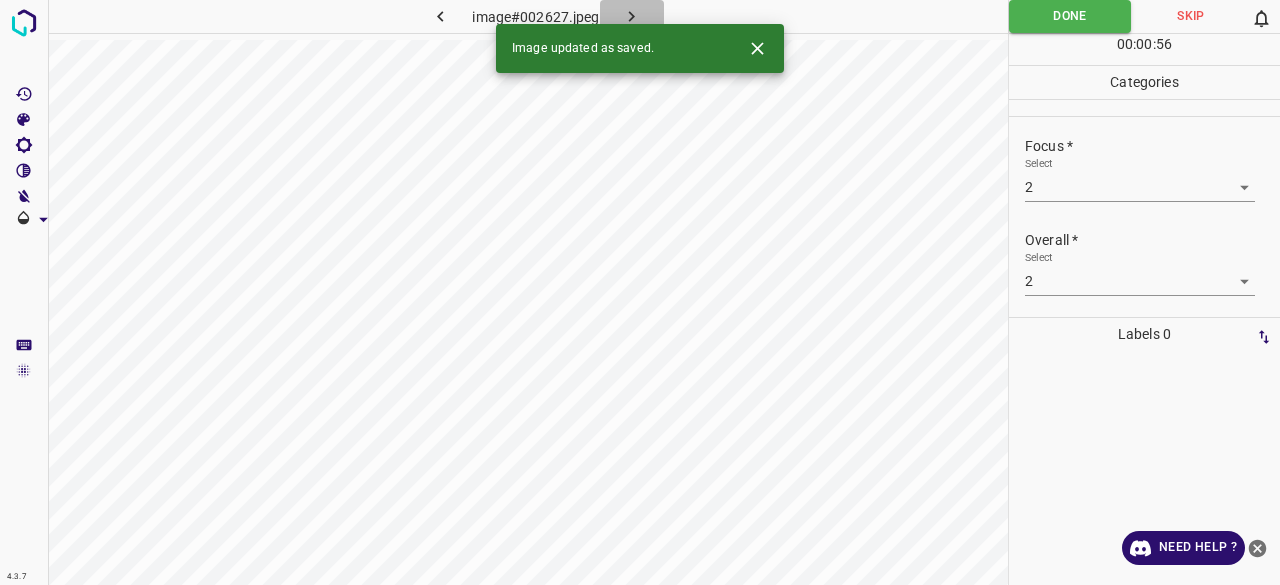click 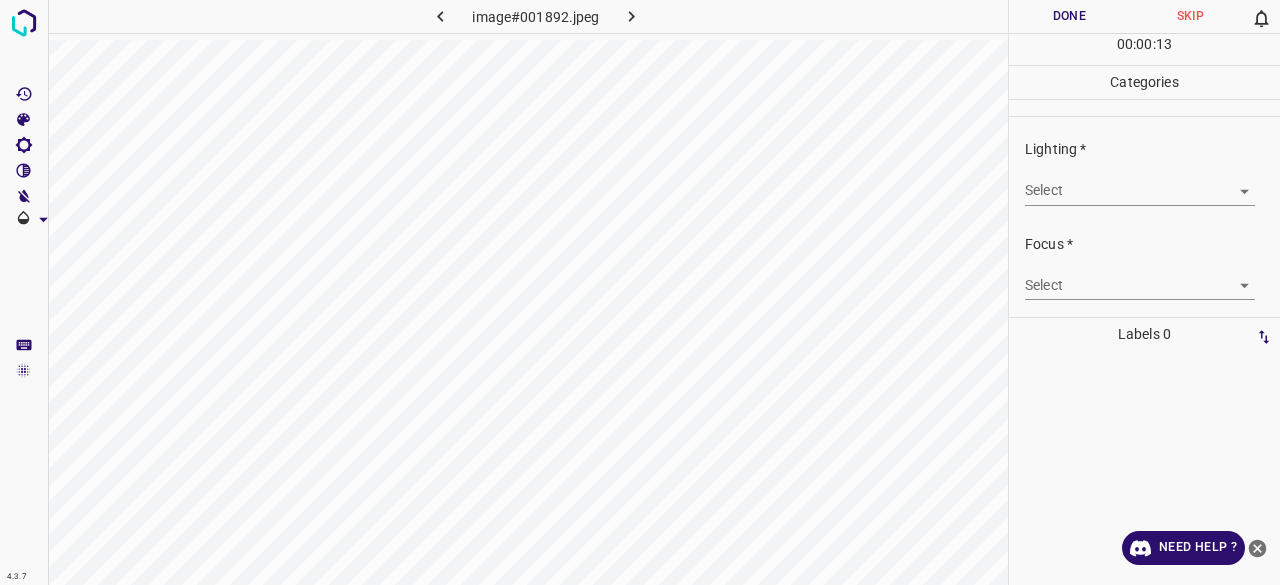 click on "4.3.7 image#001892.jpeg Done Skip 0 00   : 00   : 13   Categories Lighting *  Select ​ Focus *  Select ​ Overall *  Select ​ Labels   0 Categories 1 Lighting 2 Focus 3 Overall Tools Space Change between modes (Draw & Edit) I Auto labeling R Restore zoom M Zoom in N Zoom out Delete Delete selecte label Filters Z Restore filters X Saturation filter C Brightness filter V Contrast filter B Gray scale filter General O Download Need Help ? - Text - Hide - Delete" at bounding box center [640, 292] 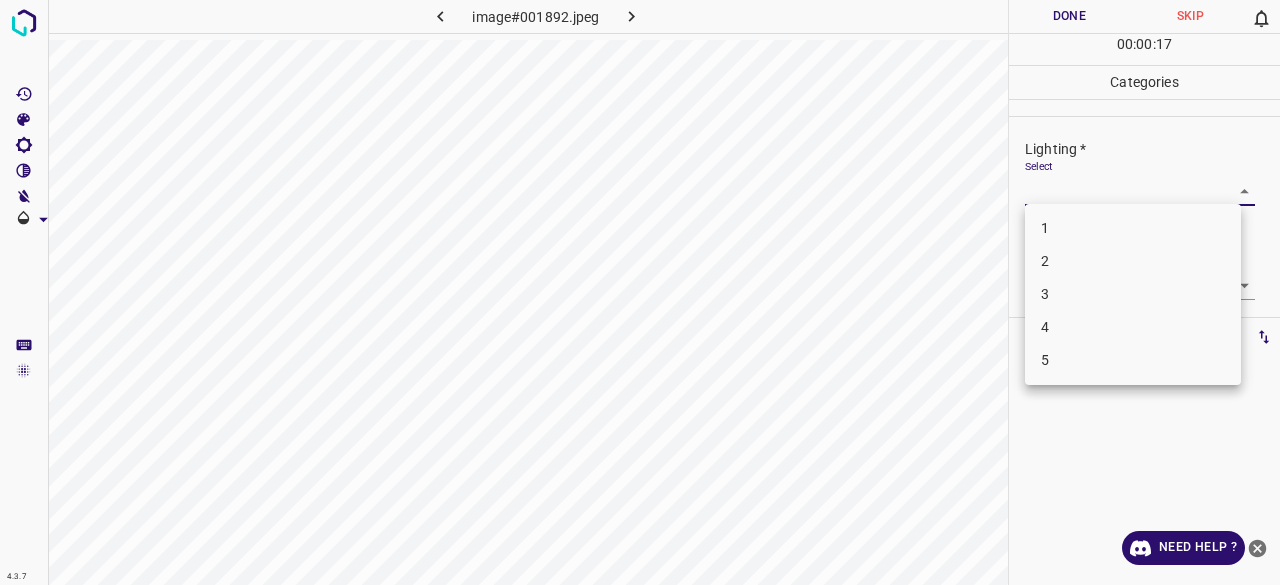 click on "3" at bounding box center [1133, 294] 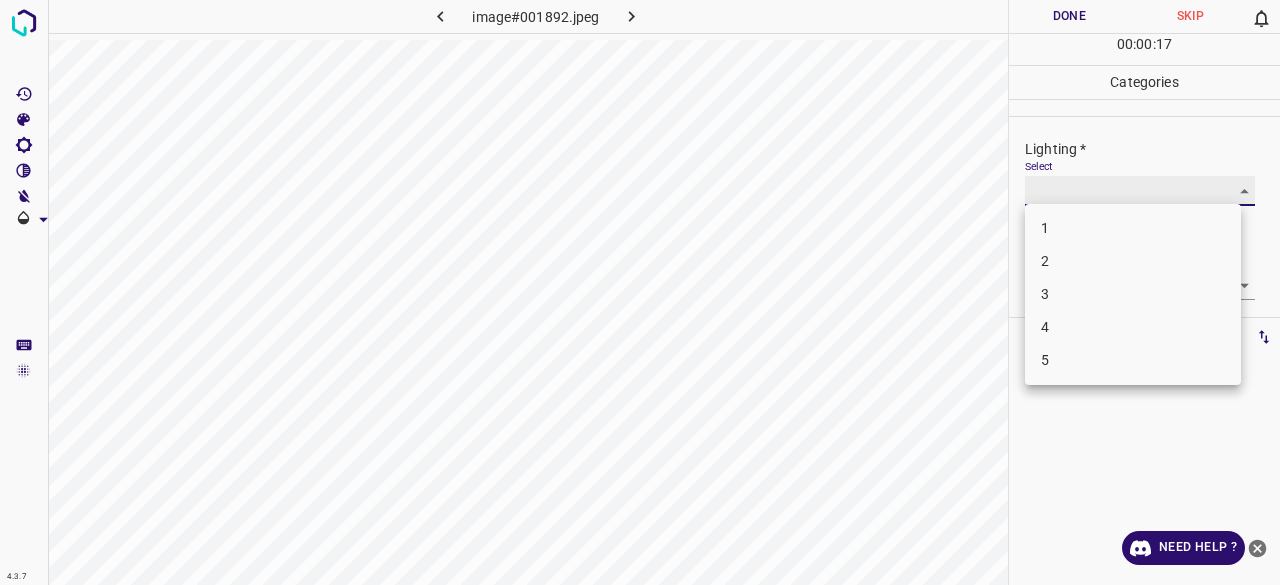 type on "3" 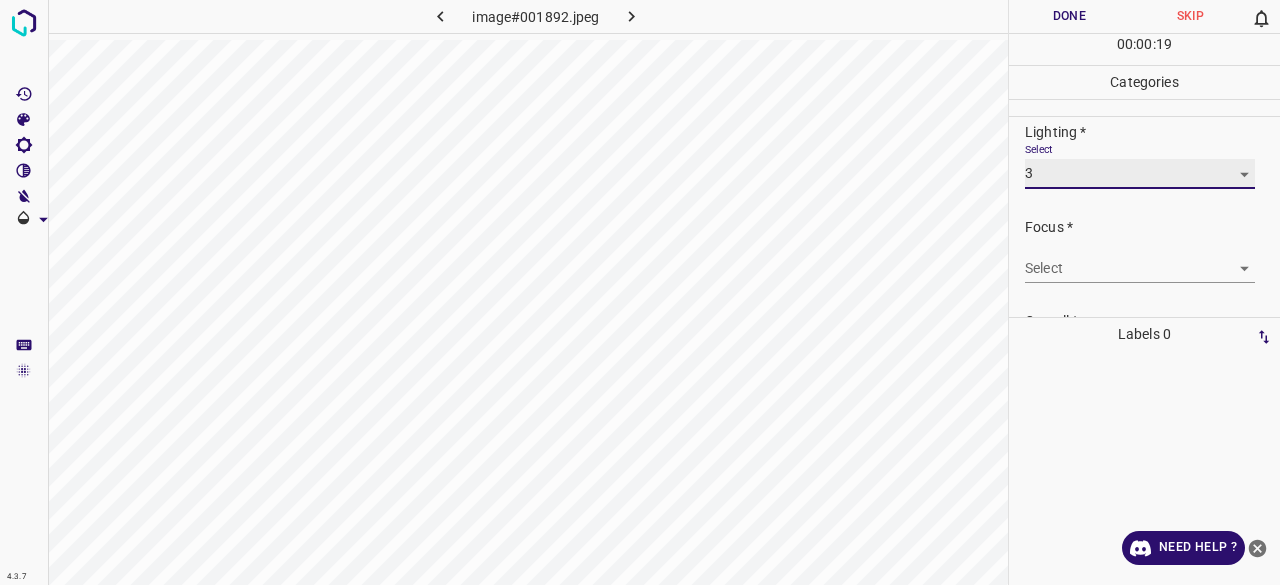 scroll, scrollTop: 57, scrollLeft: 0, axis: vertical 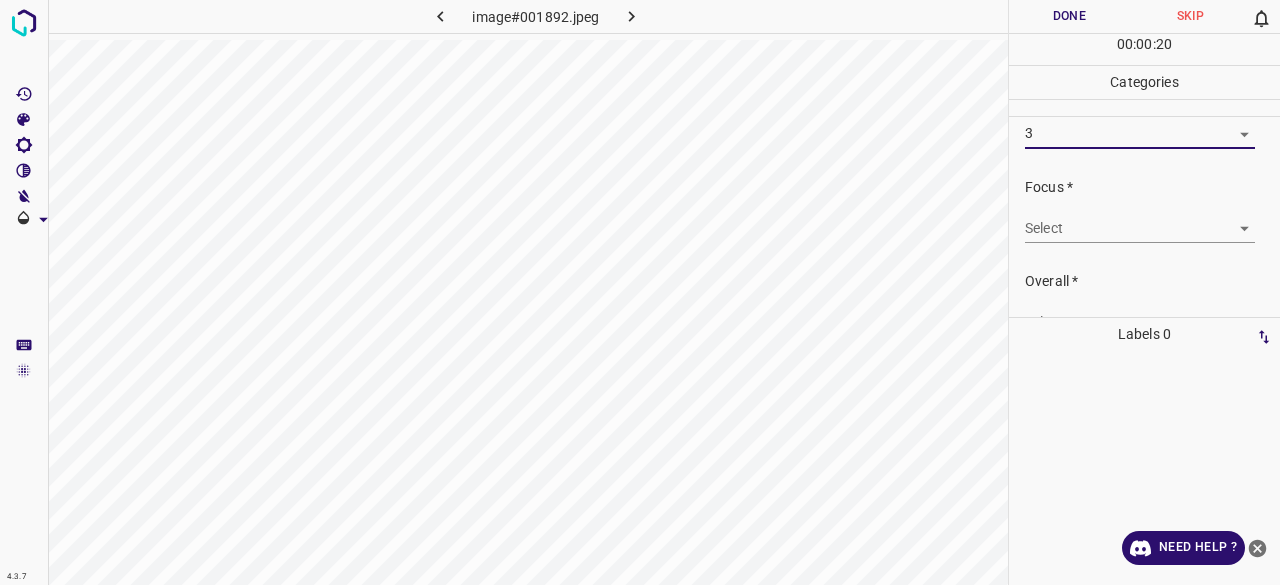 click on "4.3.7 image#001892.jpeg Done Skip 0 00   : 00   : 20   Categories Lighting *  Select 3 3 Focus *  Select ​ Overall *  Select ​ Labels   0 Categories 1 Lighting 2 Focus 3 Overall Tools Space Change between modes (Draw & Edit) I Auto labeling R Restore zoom M Zoom in N Zoom out Delete Delete selecte label Filters Z Restore filters X Saturation filter C Brightness filter V Contrast filter B Gray scale filter General O Download Need Help ? - Text - Hide - Delete" at bounding box center (640, 292) 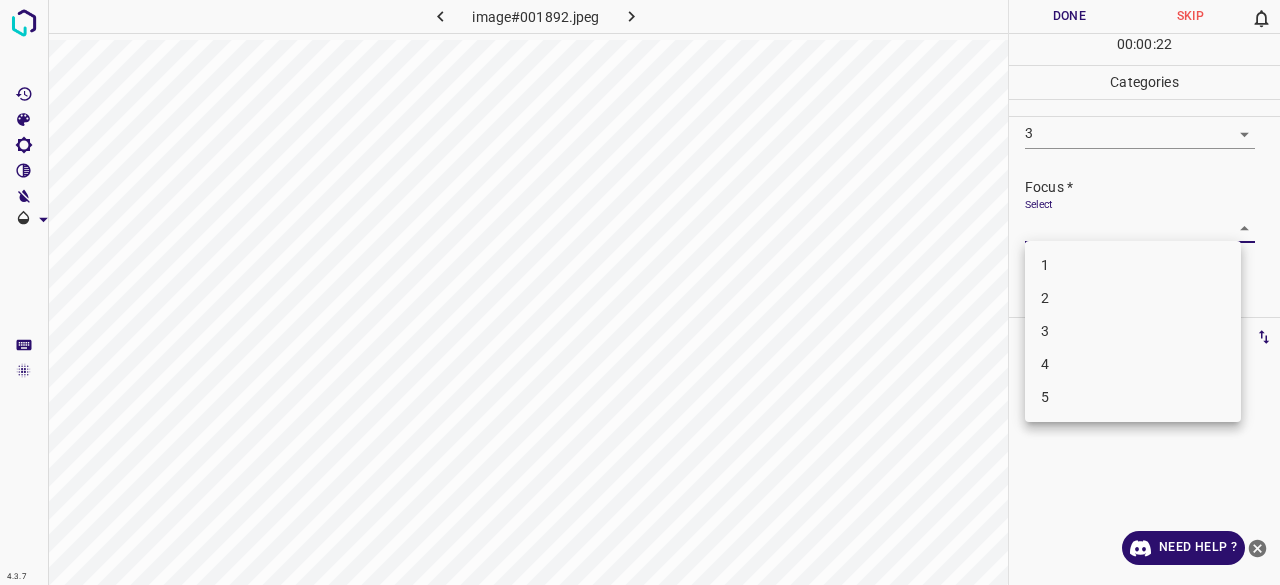 click on "3" at bounding box center (1133, 331) 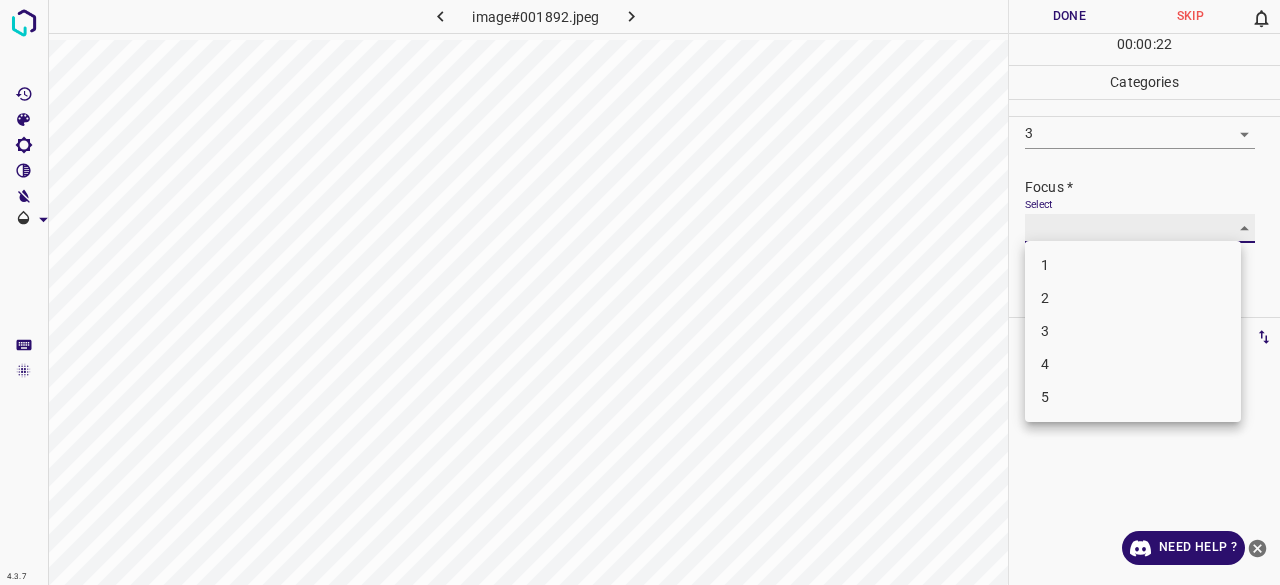 type on "3" 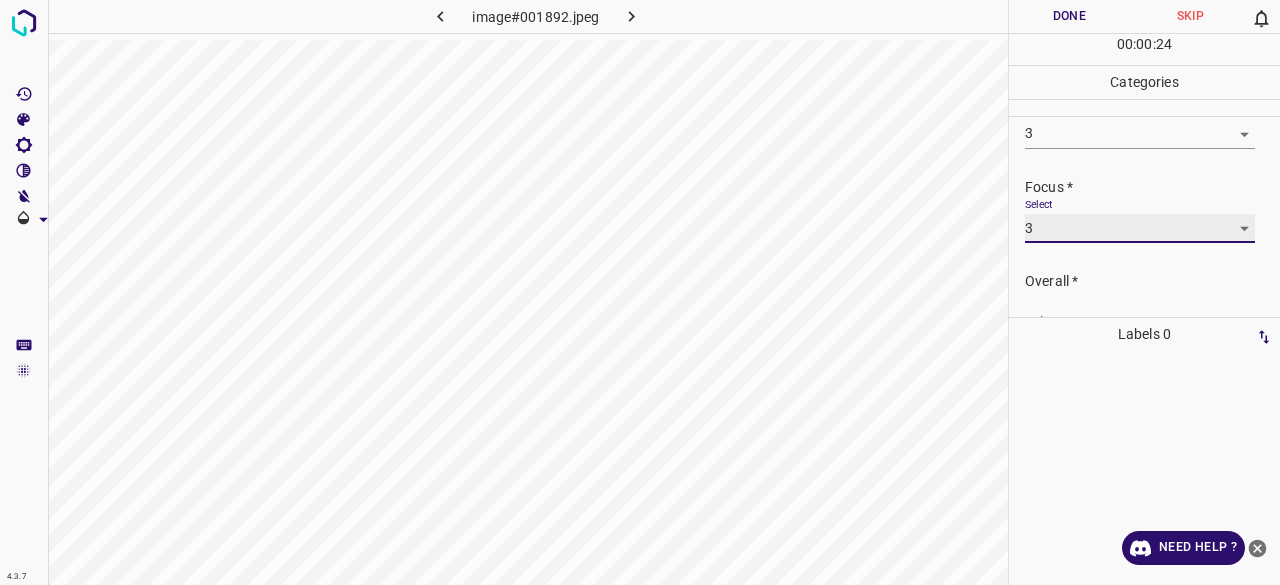 scroll, scrollTop: 98, scrollLeft: 0, axis: vertical 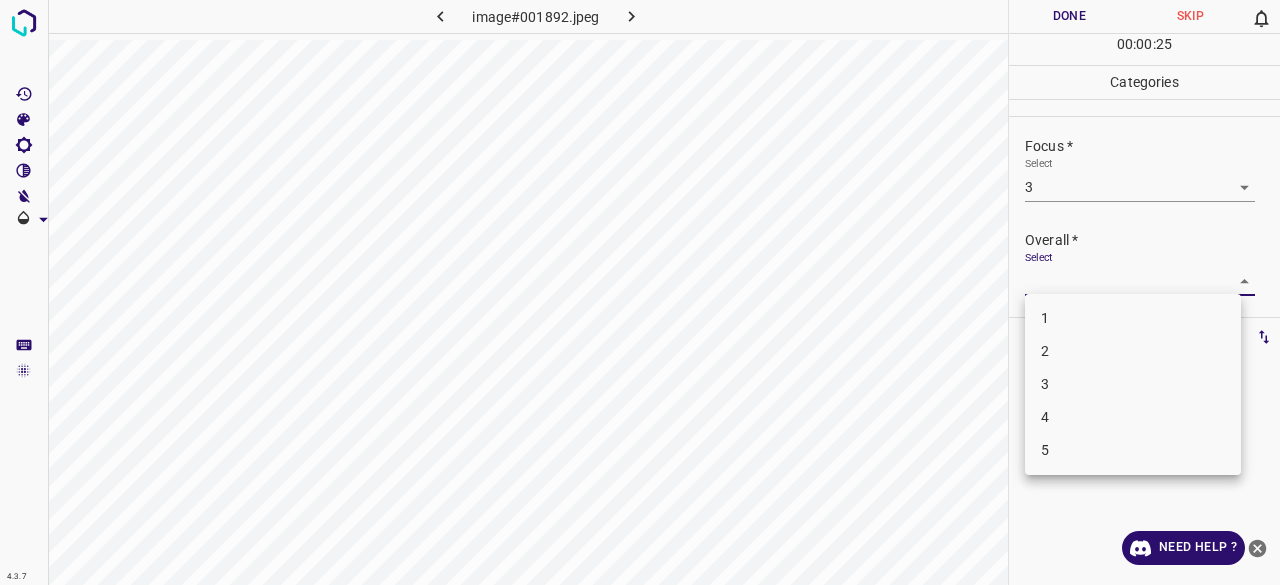 click on "4.3.7 image#001892.jpeg Done Skip 0 00   : 00   : 25   Categories Lighting *  Select 3 3 Focus *  Select 3 3 Overall *  Select ​ Labels   0 Categories 1 Lighting 2 Focus 3 Overall Tools Space Change between modes (Draw & Edit) I Auto labeling R Restore zoom M Zoom in N Zoom out Delete Delete selecte label Filters Z Restore filters X Saturation filter C Brightness filter V Contrast filter B Gray scale filter General O Download Need Help ? - Text - Hide - Delete 1 2 3 4 5" at bounding box center [640, 292] 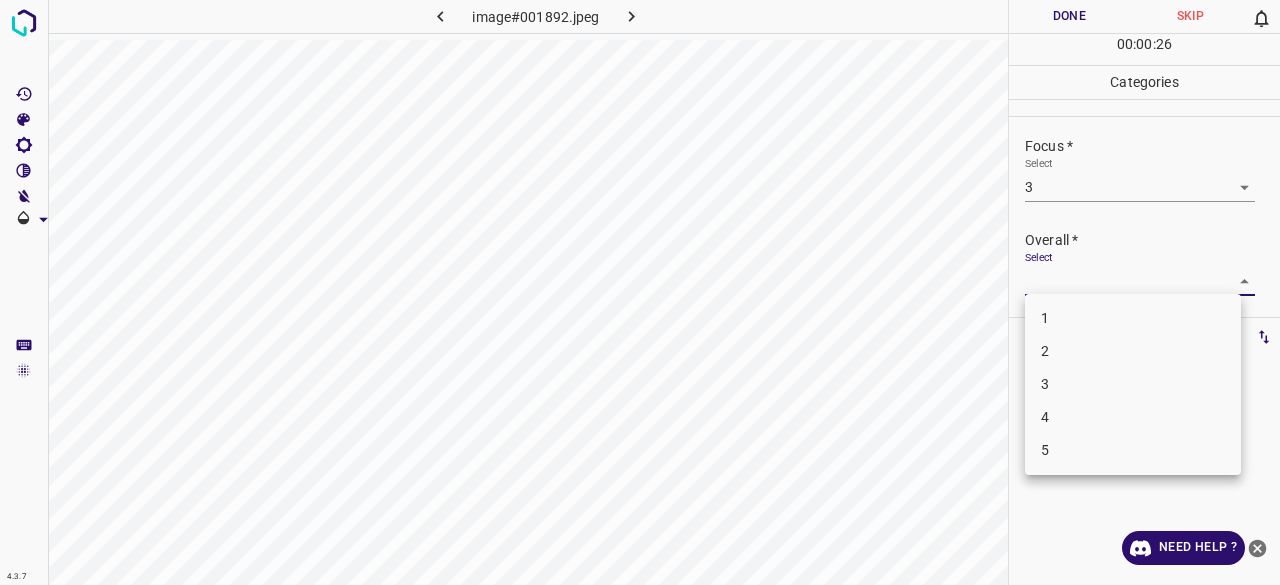 click on "3" at bounding box center [1133, 384] 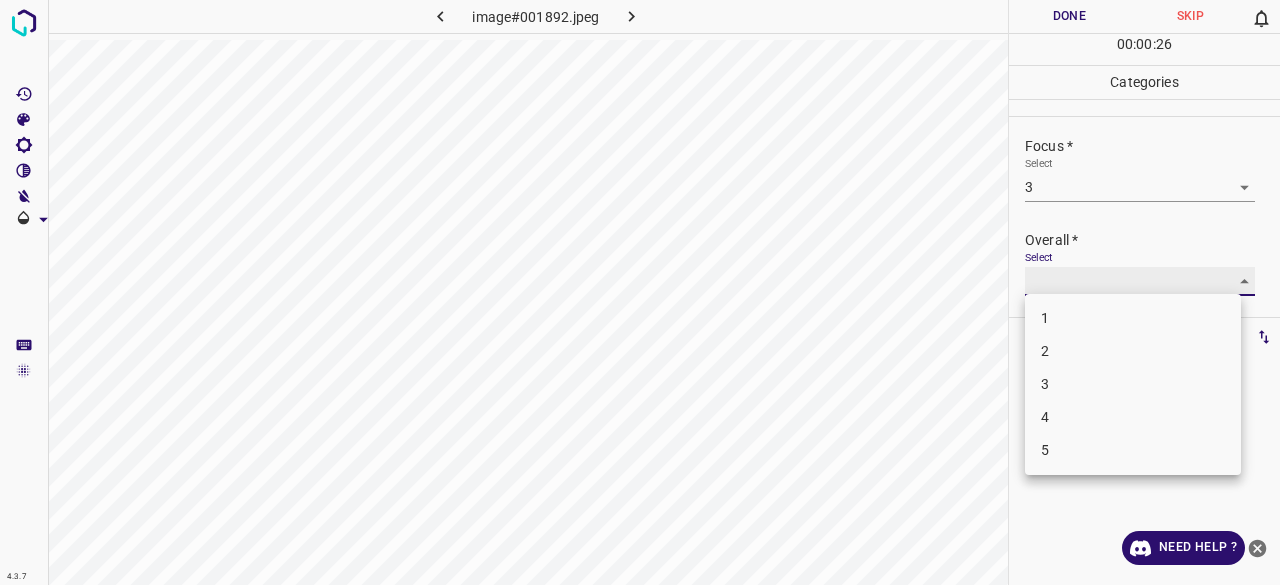 type on "3" 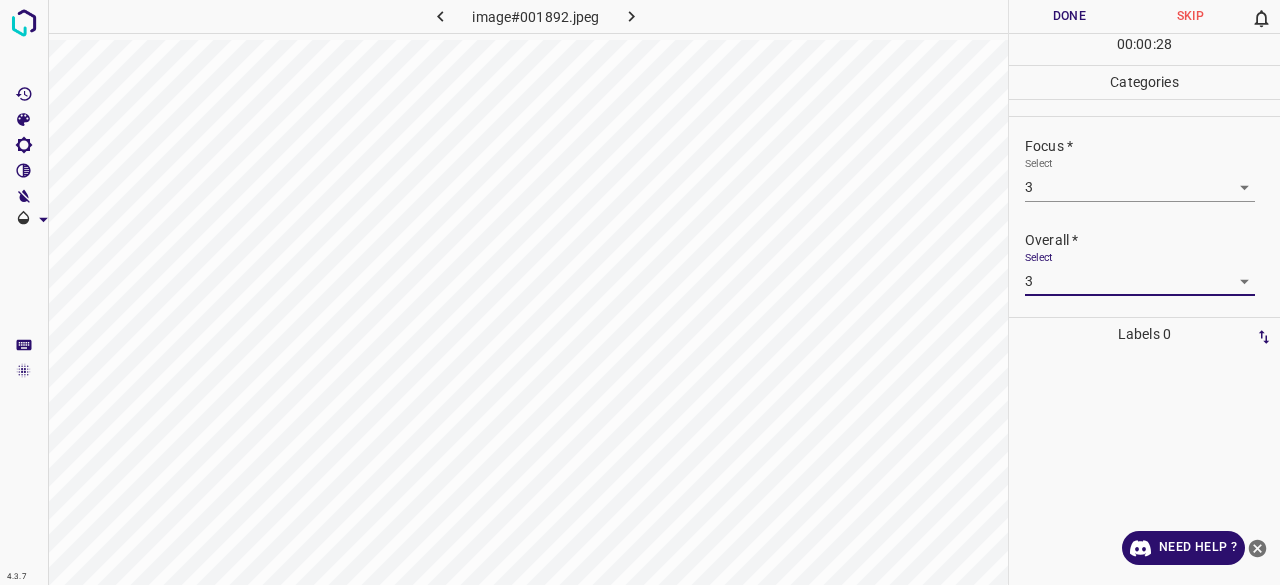 click on "Done" at bounding box center [1069, 16] 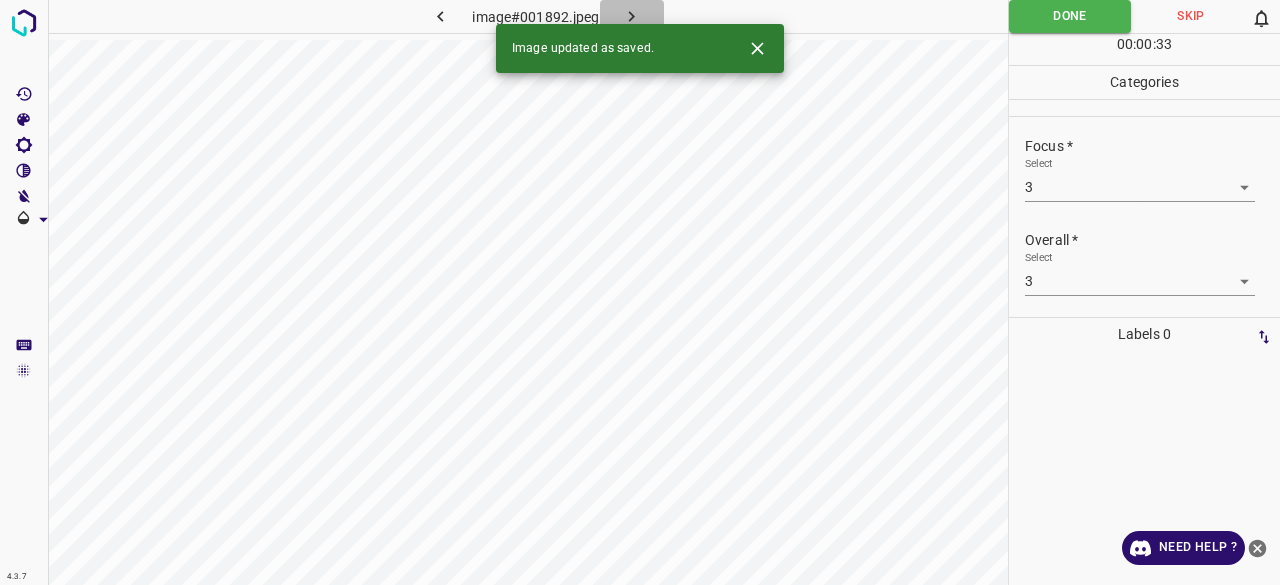 click 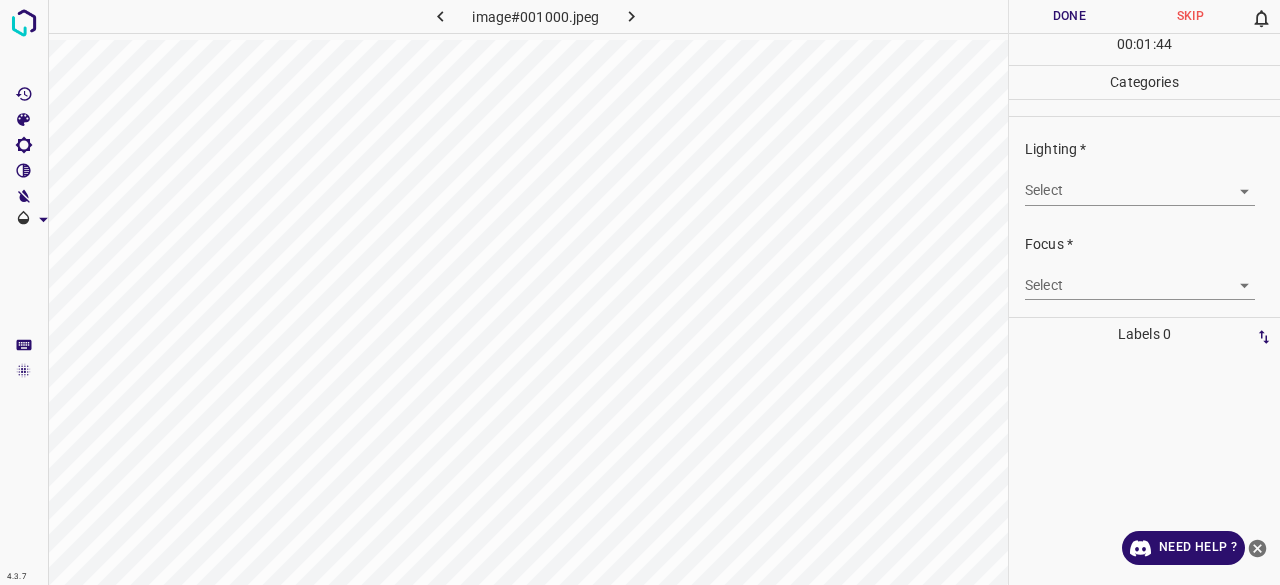click at bounding box center [850, 16] 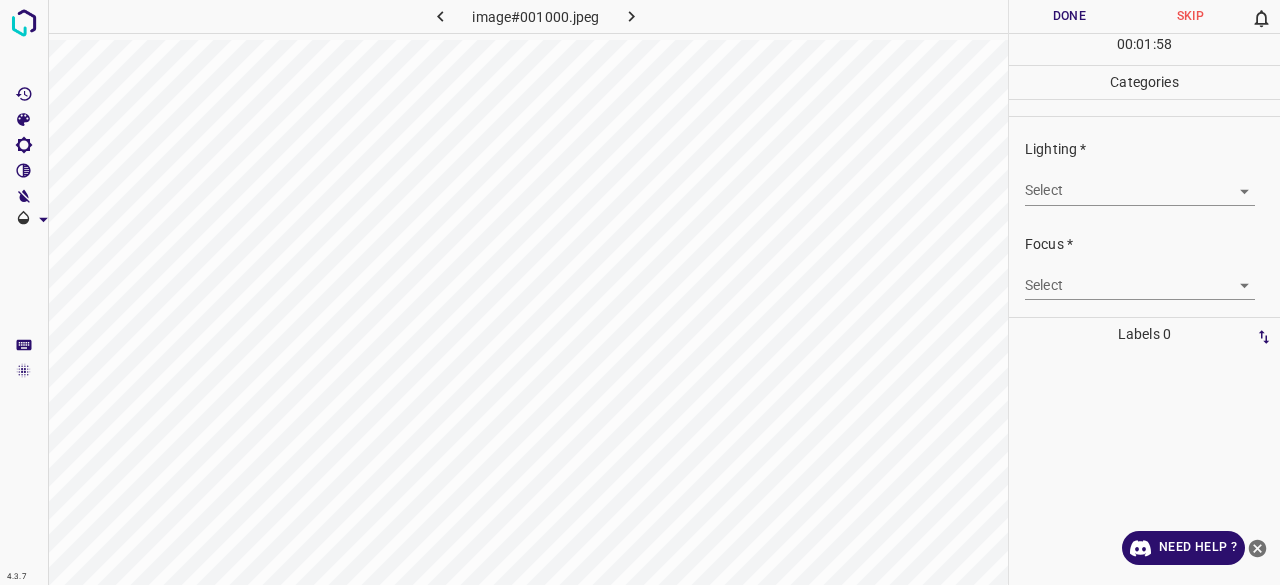 click on "4.3.7 image#001000.jpeg Done Skip 0 00   : 01   : 58   Categories Lighting *  Select ​ Focus *  Select ​ Overall *  Select ​ Labels   0 Categories 1 Lighting 2 Focus 3 Overall Tools Space Change between modes (Draw & Edit) I Auto labeling R Restore zoom M Zoom in N Zoom out Delete Delete selecte label Filters Z Restore filters X Saturation filter C Brightness filter V Contrast filter B Gray scale filter General O Download Need Help ? - Text - Hide - Delete" at bounding box center (640, 292) 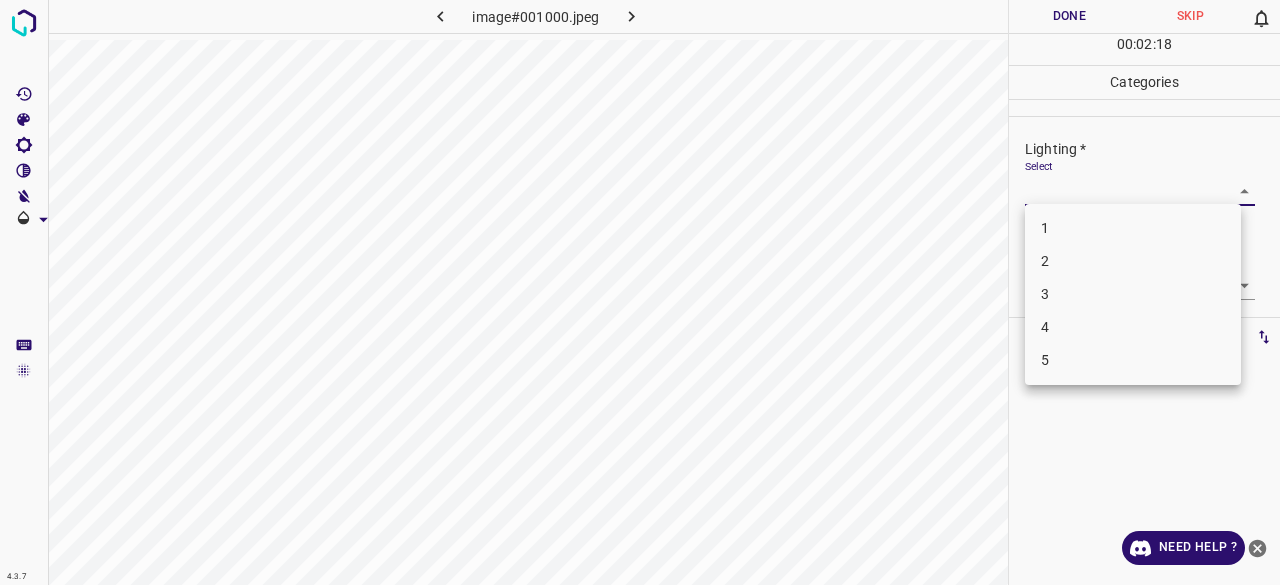click on "3" at bounding box center [1133, 294] 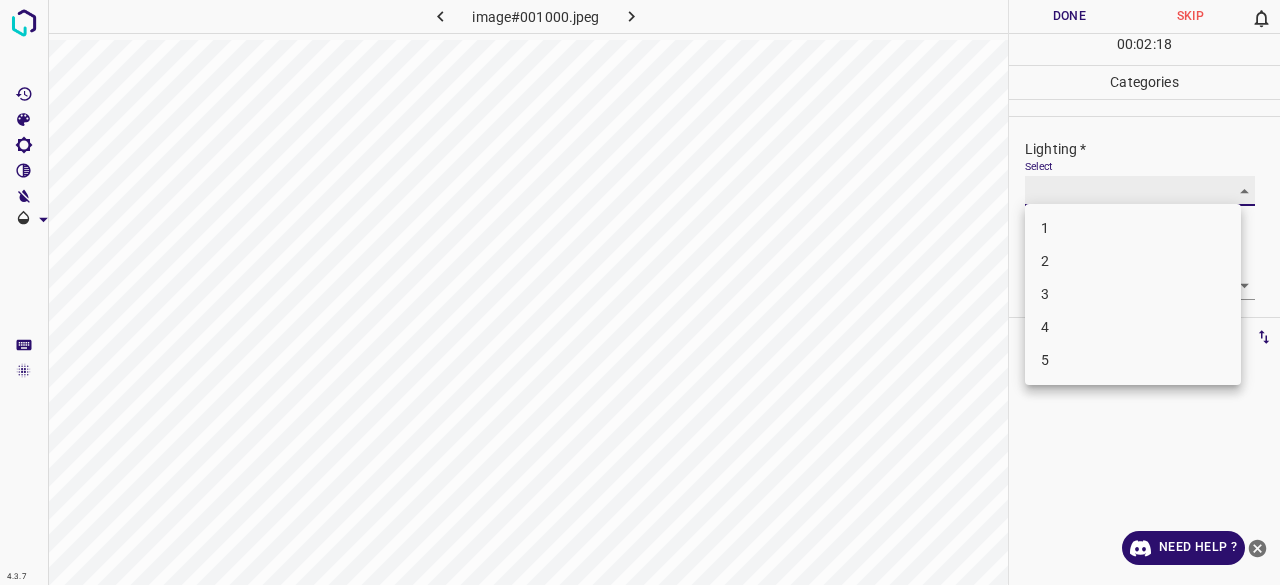 type on "3" 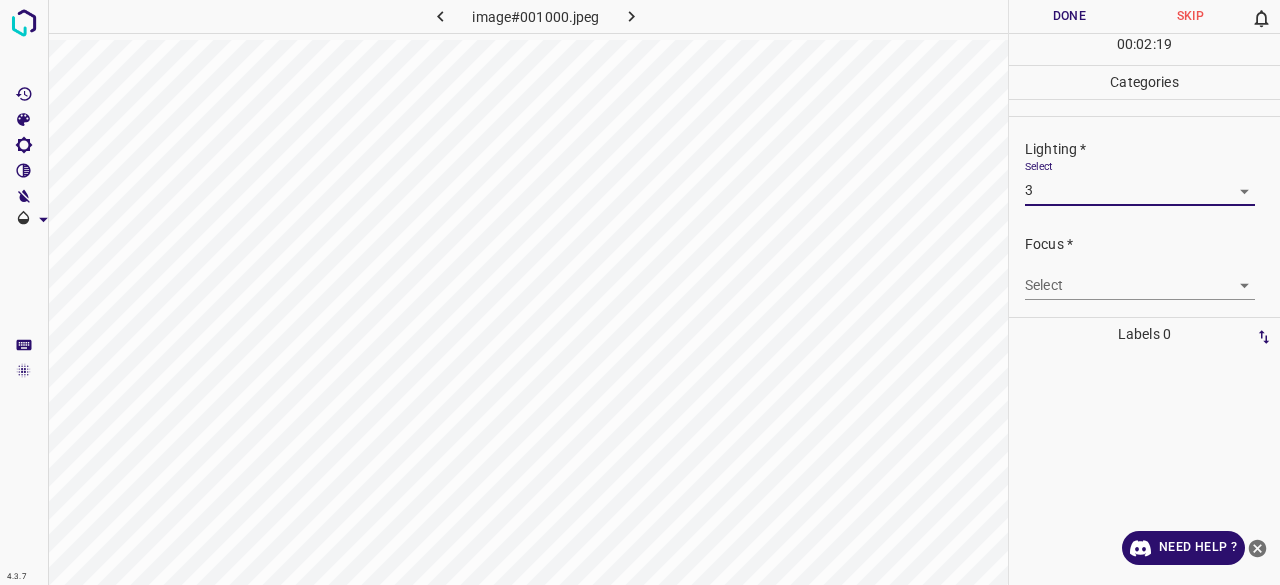 click on "4.3.7 image#001000.jpeg Done Skip 0 00   : 02   : 19   Categories Lighting *  Select 3 3 Focus *  Select ​ Overall *  Select ​ Labels   0 Categories 1 Lighting 2 Focus 3 Overall Tools Space Change between modes (Draw & Edit) I Auto labeling R Restore zoom M Zoom in N Zoom out Delete Delete selecte label Filters Z Restore filters X Saturation filter C Brightness filter V Contrast filter B Gray scale filter General O Download Need Help ? - Text - Hide - Delete" at bounding box center [640, 292] 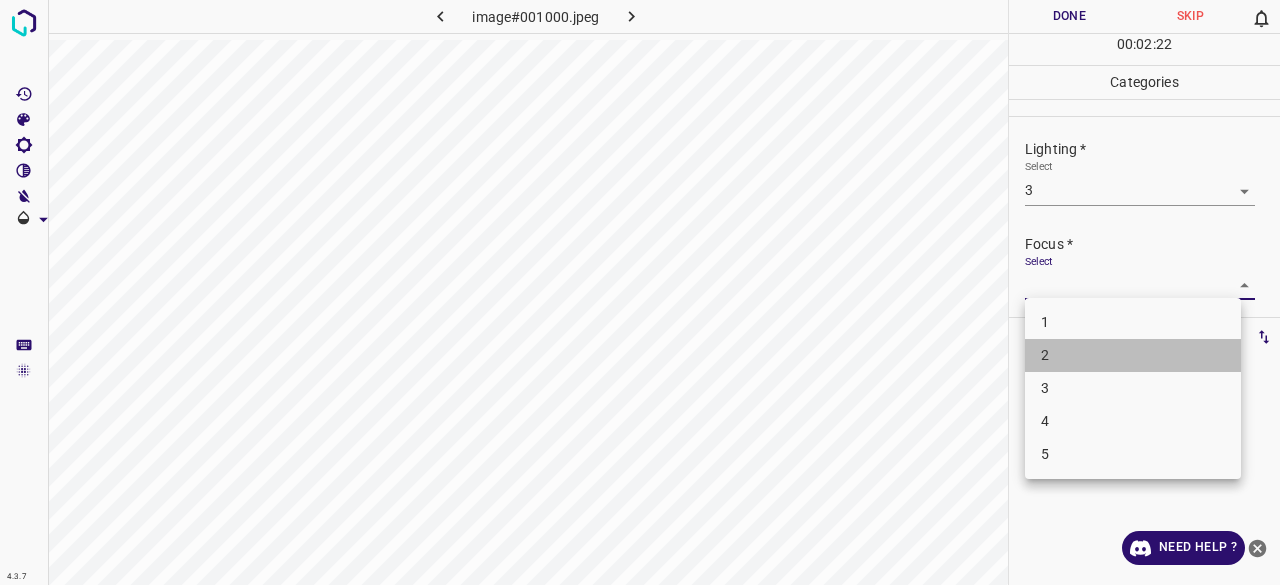 click on "2" at bounding box center [1133, 355] 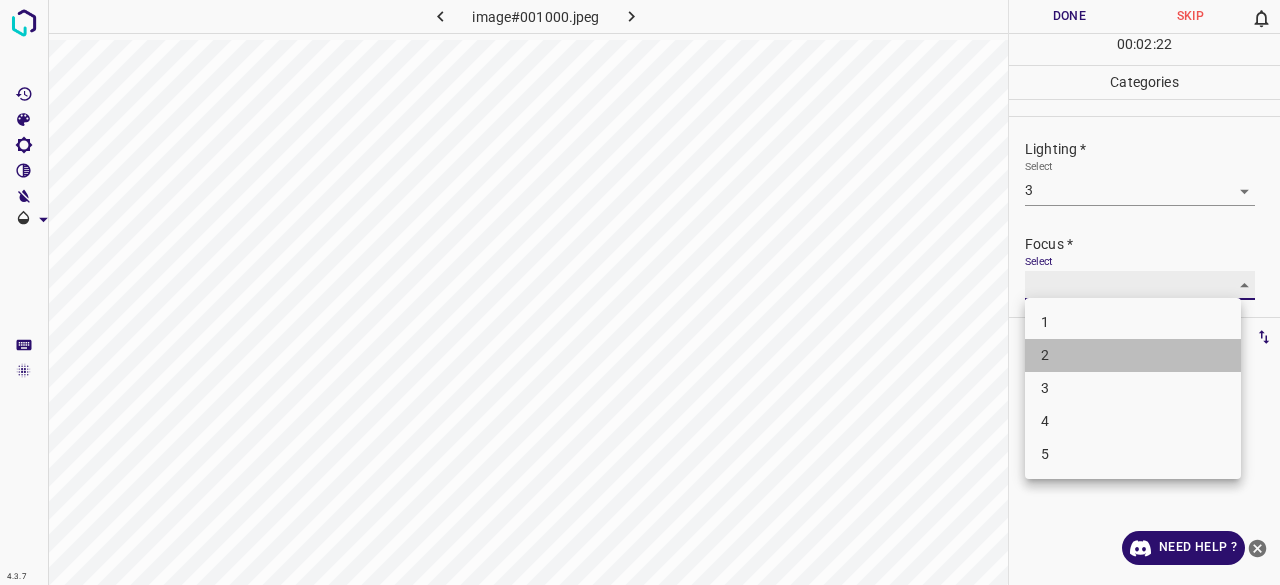 type on "2" 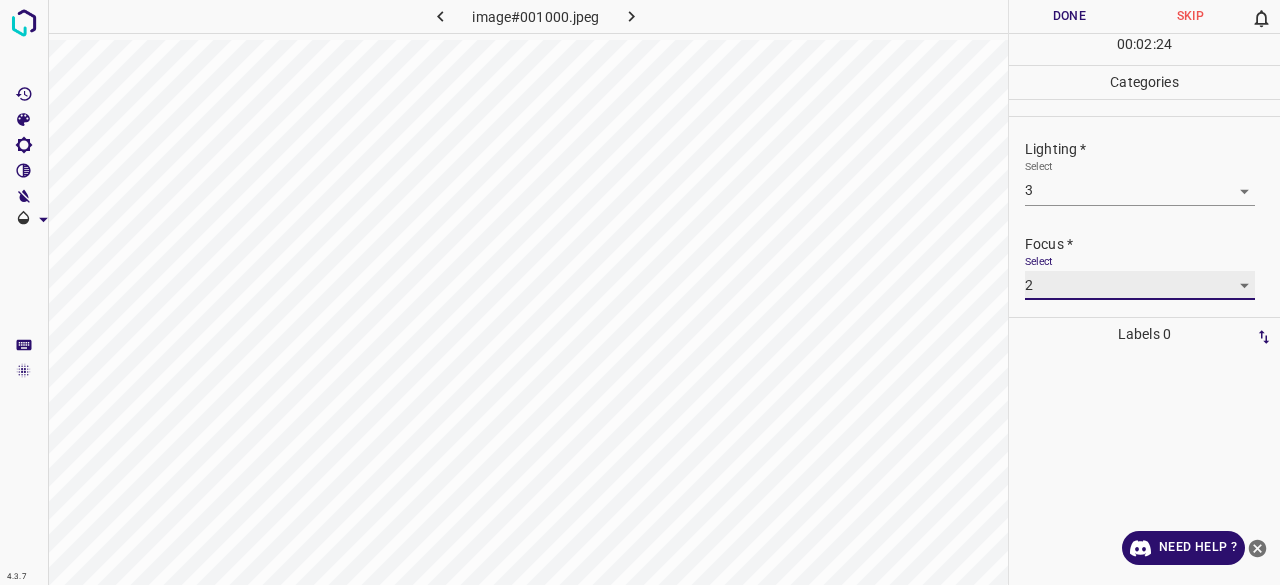 scroll, scrollTop: 98, scrollLeft: 0, axis: vertical 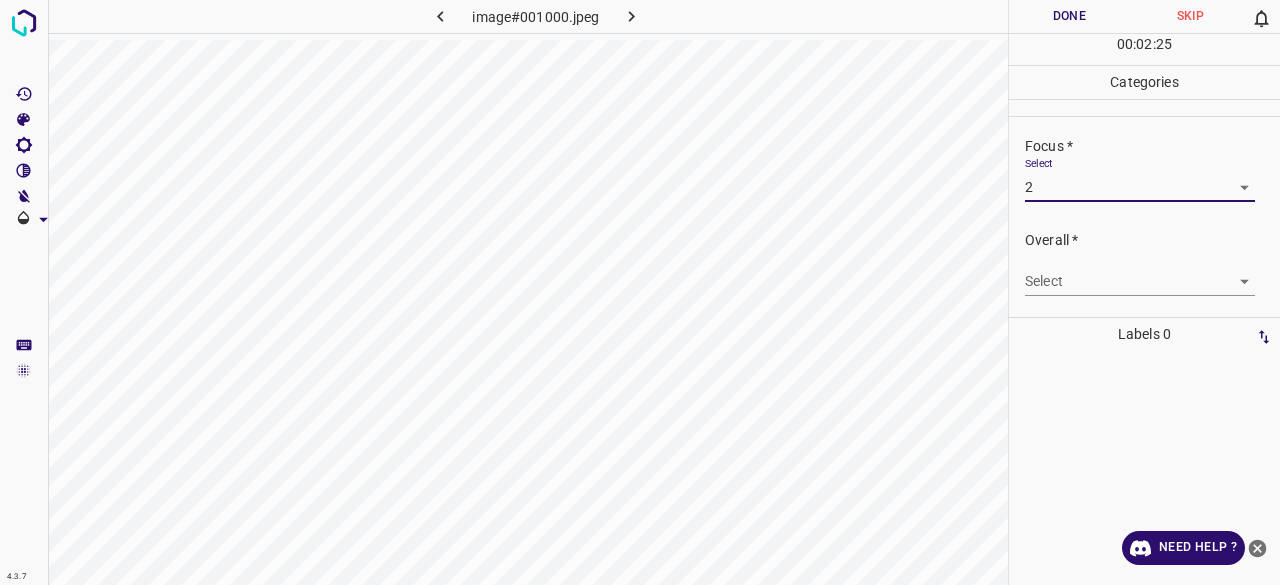 click on "4.3.7 image#001000.jpeg Done Skip 0 00   : 02   : 25   Categories Lighting *  Select 3 3 Focus *  Select 2 2 Overall *  Select ​ Labels   0 Categories 1 Lighting 2 Focus 3 Overall Tools Space Change between modes (Draw & Edit) I Auto labeling R Restore zoom M Zoom in N Zoom out Delete Delete selecte label Filters Z Restore filters X Saturation filter C Brightness filter V Contrast filter B Gray scale filter General O Download Need Help ? - Text - Hide - Delete" at bounding box center (640, 292) 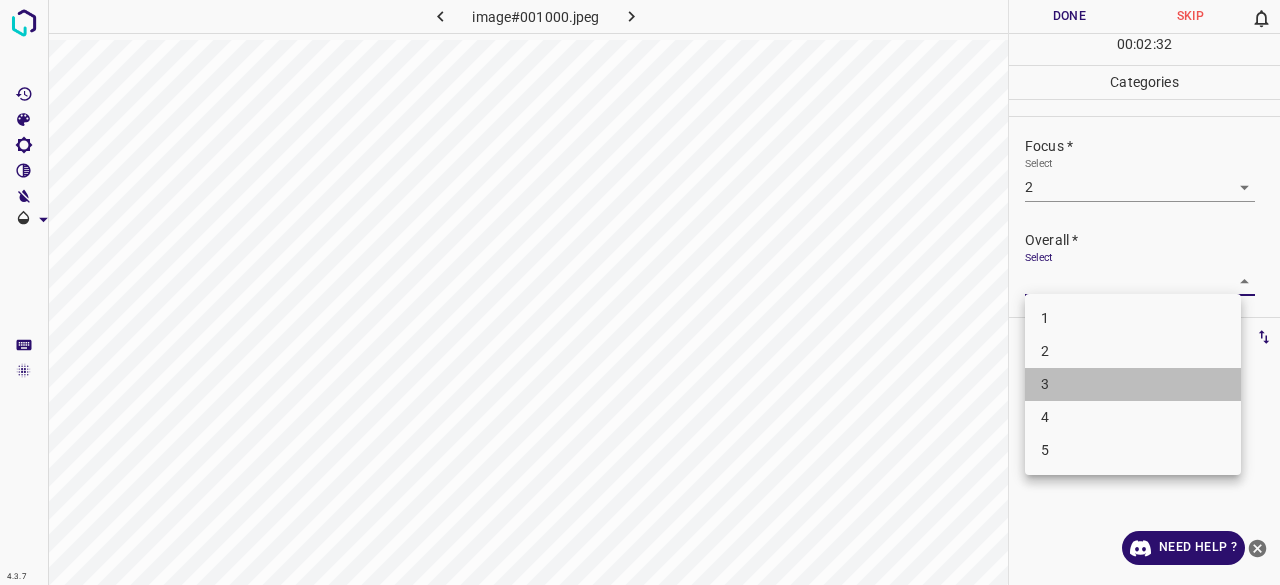 click on "3" at bounding box center [1133, 384] 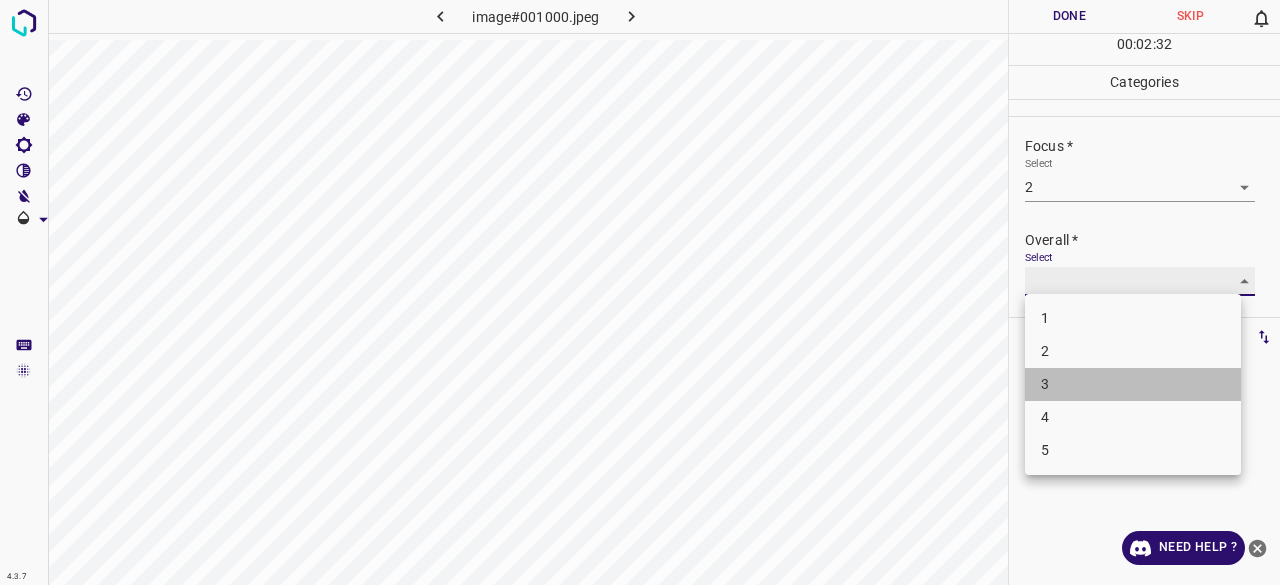 type on "3" 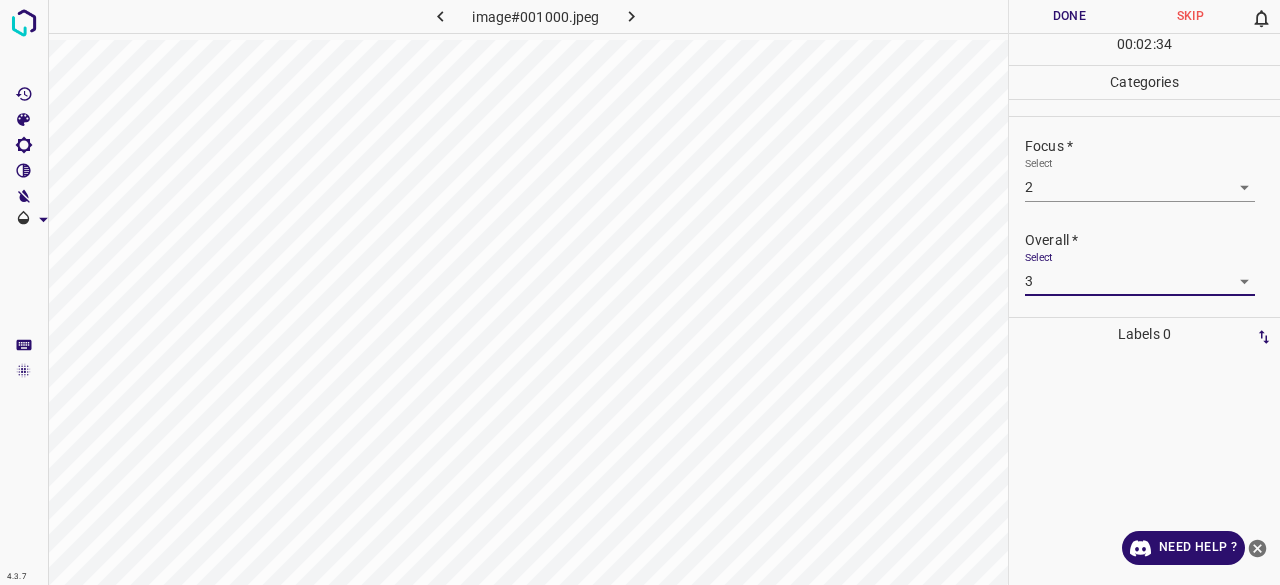 click on "Done" at bounding box center (1069, 16) 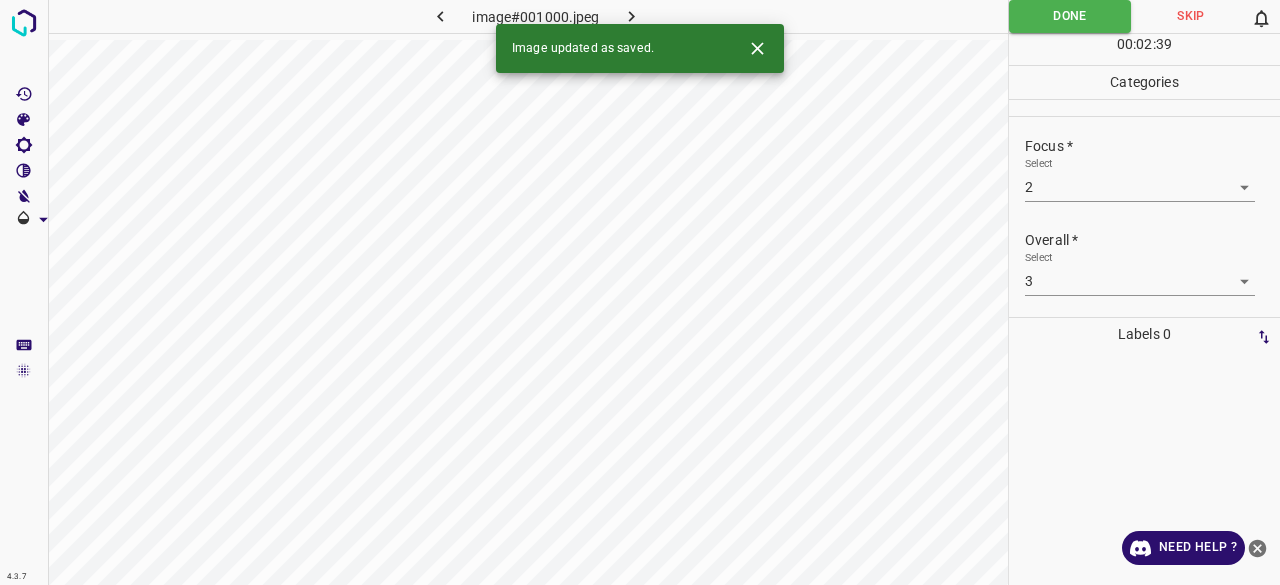 click 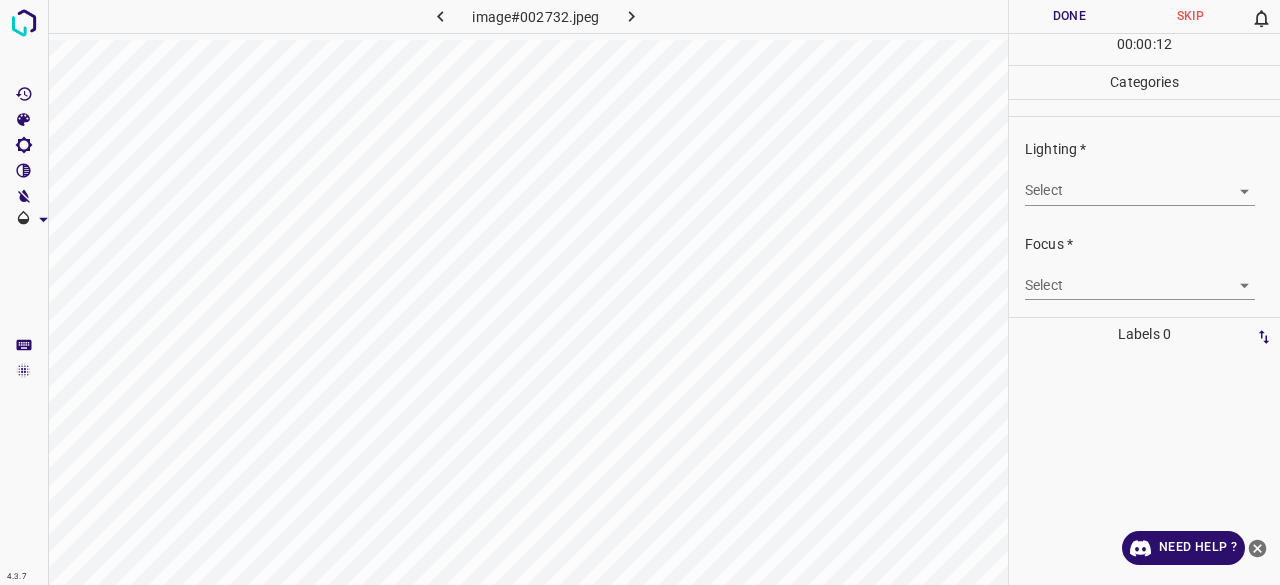 click on "4.3.7 image#002732.jpeg Done Skip 0 00   : 00   : 12   Categories Lighting *  Select ​ Focus *  Select ​ Overall *  Select ​ Labels   0 Categories 1 Lighting 2 Focus 3 Overall Tools Space Change between modes (Draw & Edit) I Auto labeling R Restore zoom M Zoom in N Zoom out Delete Delete selecte label Filters Z Restore filters X Saturation filter C Brightness filter V Contrast filter B Gray scale filter General O Download Need Help ? - Text - Hide - Delete" at bounding box center (640, 292) 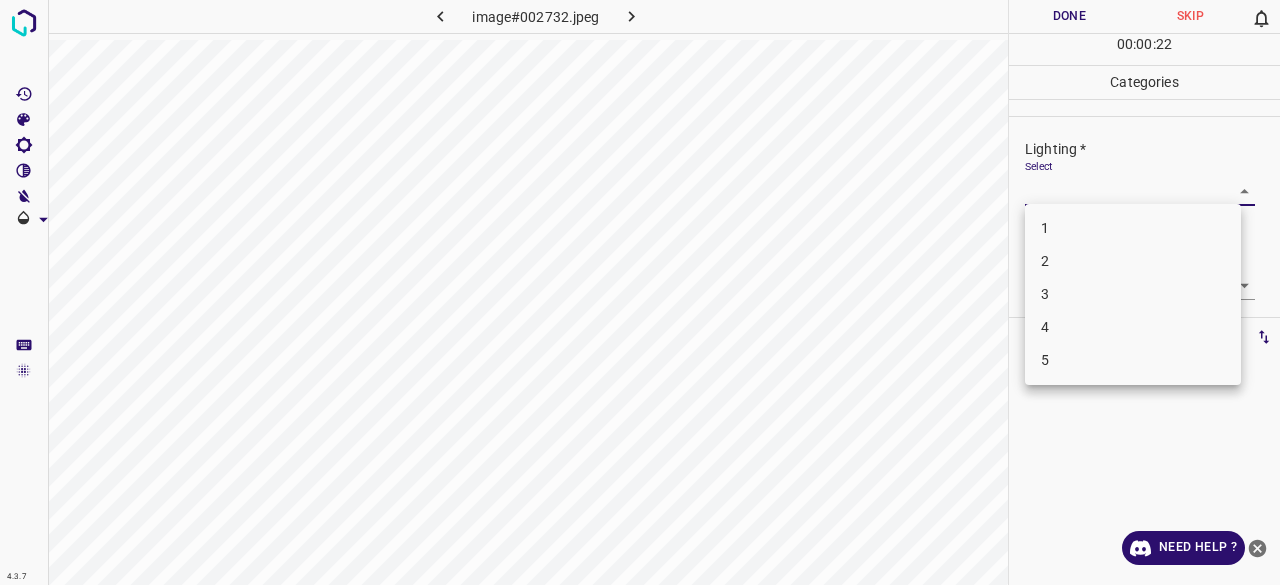 click on "4" at bounding box center (1133, 327) 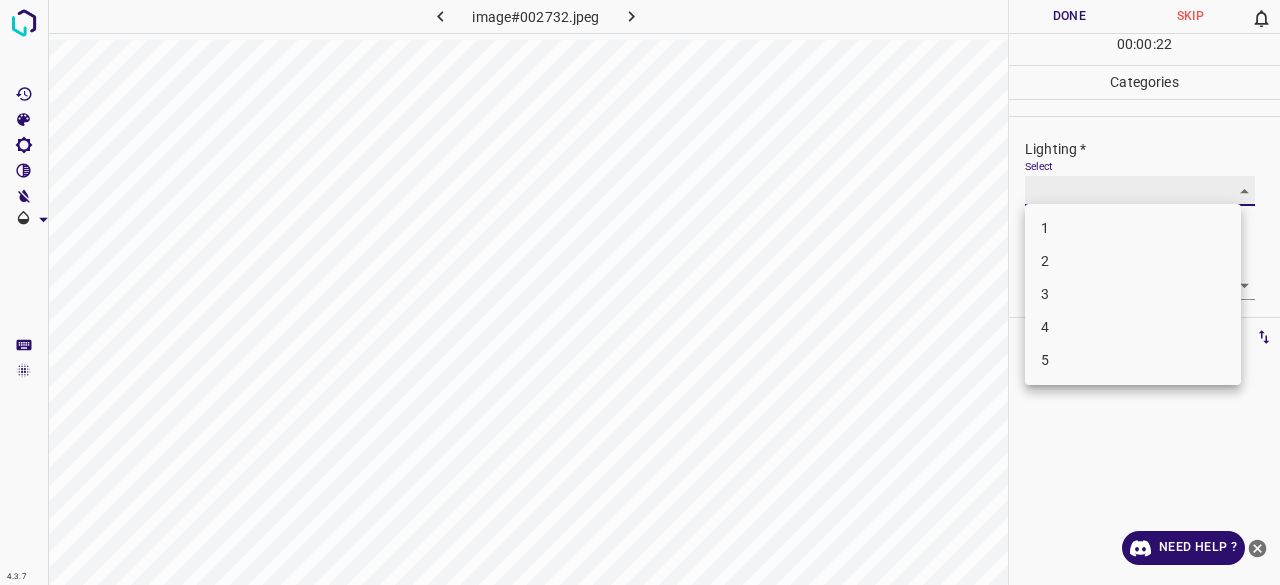 type on "4" 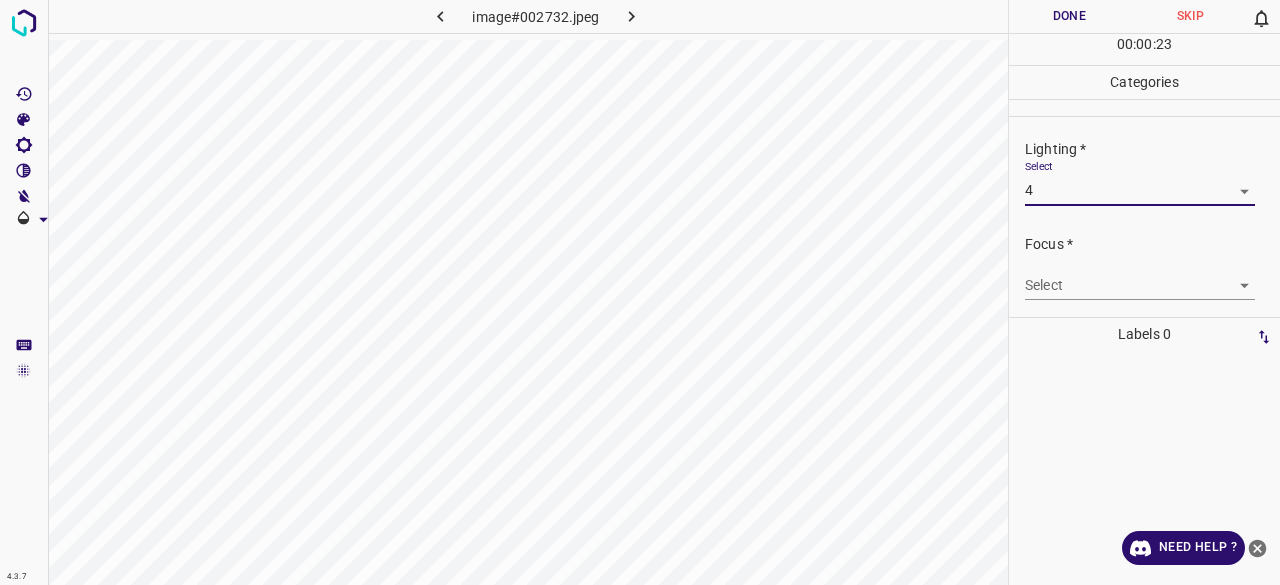 click on "4.3.7 image#002732.jpeg Done Skip 0 00   : 00   : 23   Categories Lighting *  Select 4 4 Focus *  Select ​ Overall *  Select ​ Labels   0 Categories 1 Lighting 2 Focus 3 Overall Tools Space Change between modes (Draw & Edit) I Auto labeling R Restore zoom M Zoom in N Zoom out Delete Delete selecte label Filters Z Restore filters X Saturation filter C Brightness filter V Contrast filter B Gray scale filter General O Download Need Help ? - Text - Hide - Delete" at bounding box center (640, 292) 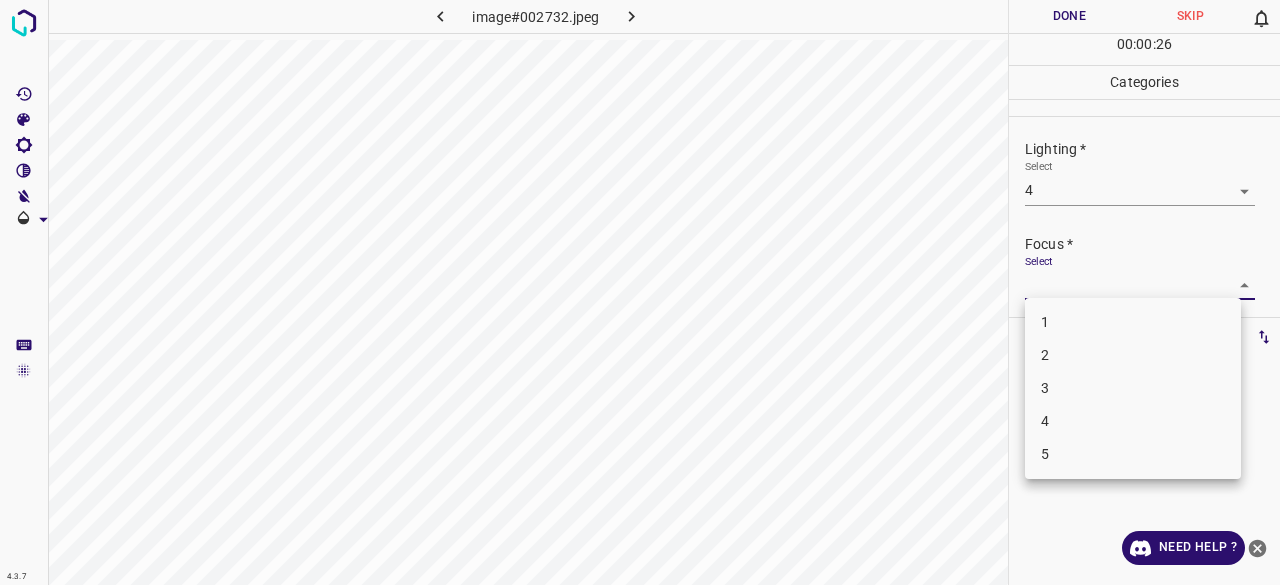 click on "4" at bounding box center (1133, 421) 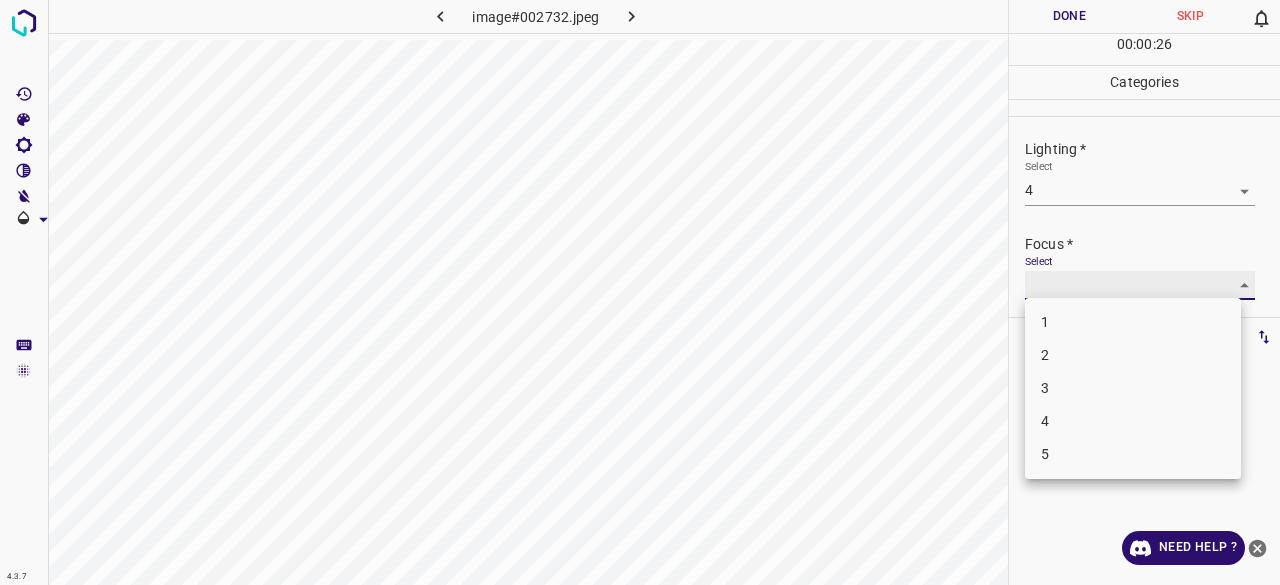 type on "4" 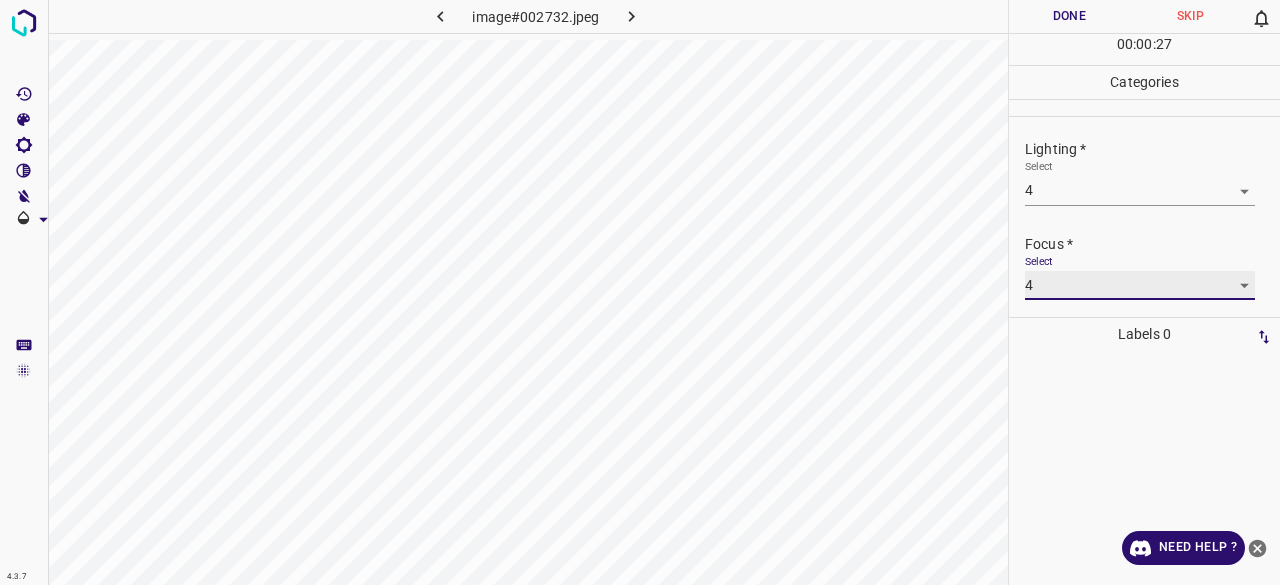scroll, scrollTop: 98, scrollLeft: 0, axis: vertical 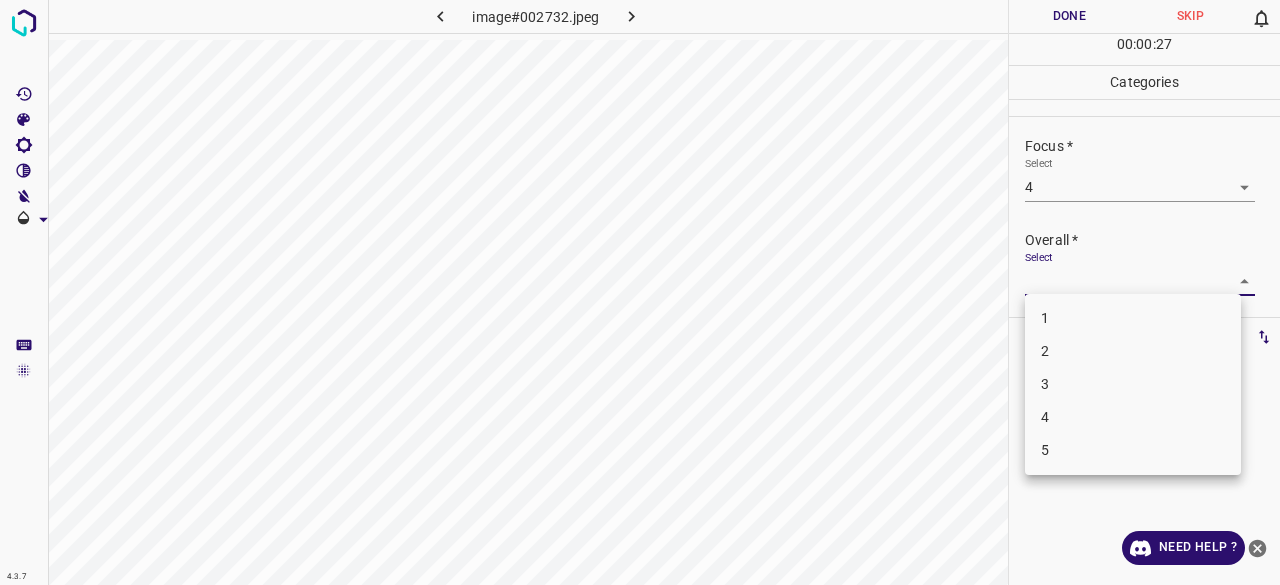 click on "4.3.7 image#002732.jpeg Done Skip 0 00   : 00   : 27   Categories Lighting *  Select 4 4 Focus *  Select 4 4 Overall *  Select ​ Labels   0 Categories 1 Lighting 2 Focus 3 Overall Tools Space Change between modes (Draw & Edit) I Auto labeling R Restore zoom M Zoom in N Zoom out Delete Delete selecte label Filters Z Restore filters X Saturation filter C Brightness filter V Contrast filter B Gray scale filter General O Download Need Help ? - Text - Hide - Delete 1 2 3 4 5" at bounding box center (640, 292) 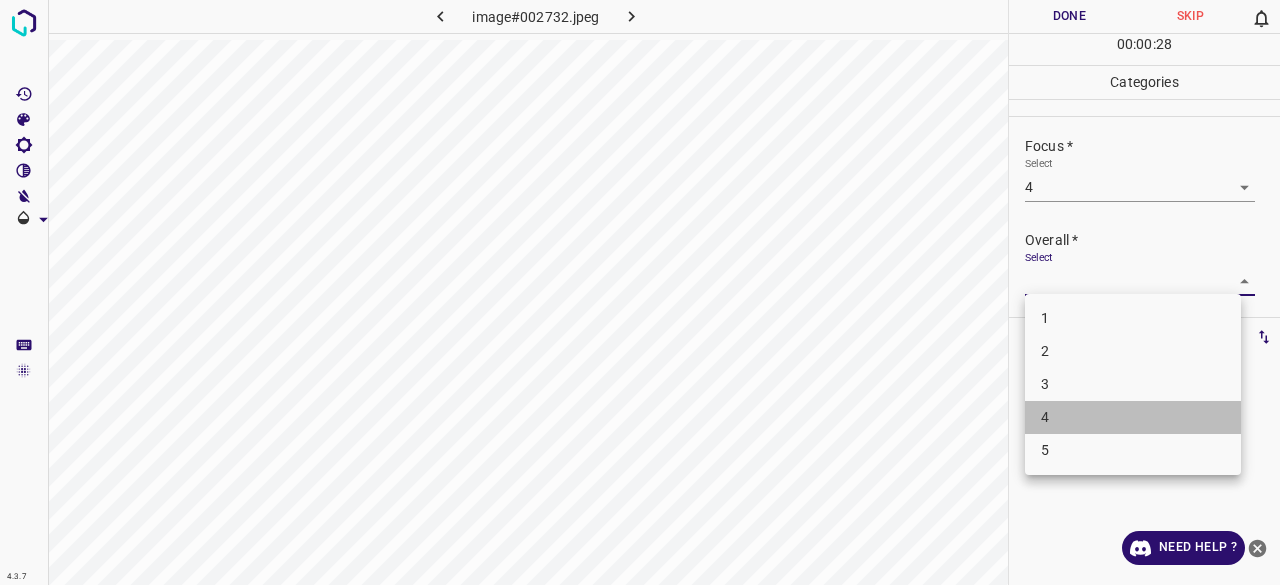 click on "4" at bounding box center (1133, 417) 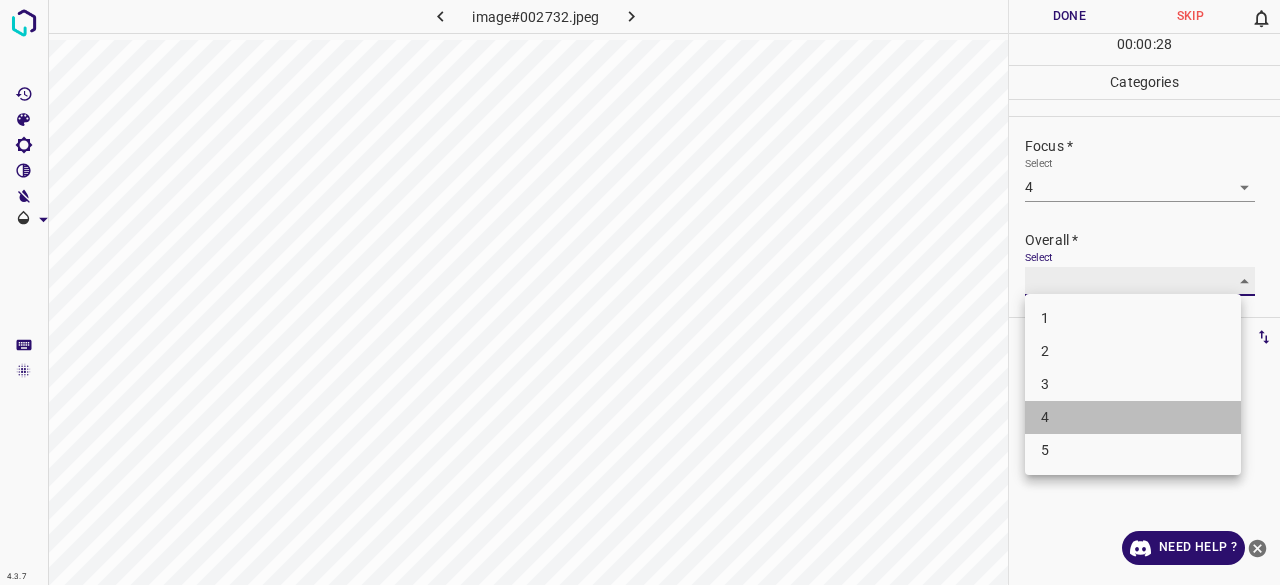 type on "4" 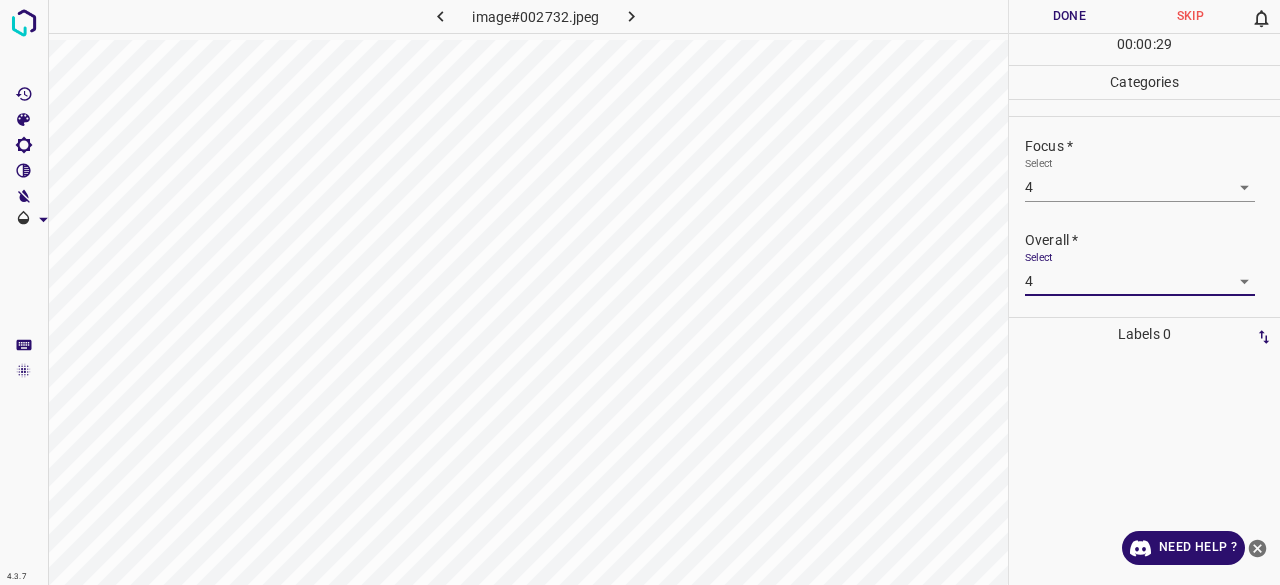 click on "Done" at bounding box center (1069, 16) 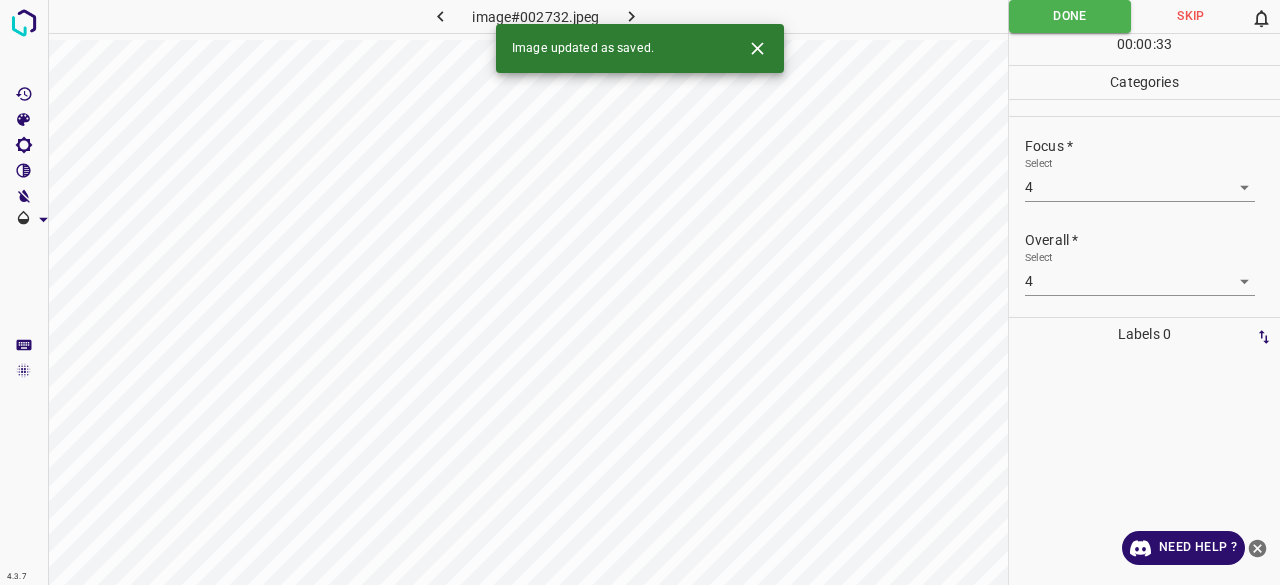 click 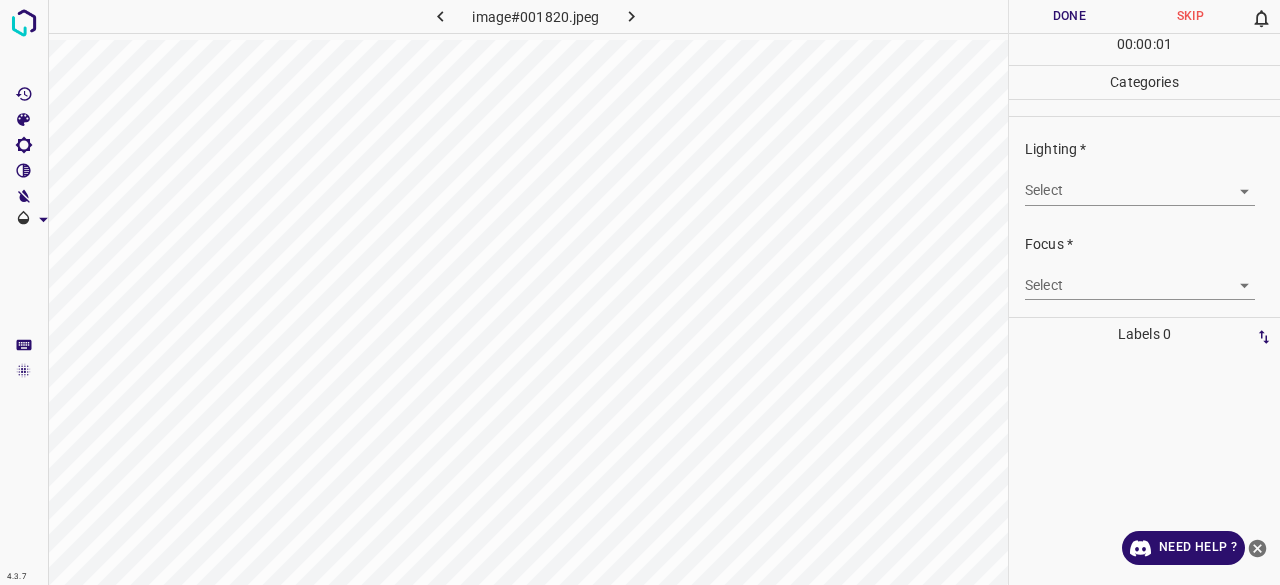 click on "4.3.7 image#001820.jpeg Done Skip 0 00   : 00   : 01   Categories Lighting *  Select ​ Focus *  Select ​ Overall *  Select ​ Labels   0 Categories 1 Lighting 2 Focus 3 Overall Tools Space Change between modes (Draw & Edit) I Auto labeling R Restore zoom M Zoom in N Zoom out Delete Delete selecte label Filters Z Restore filters X Saturation filter C Brightness filter V Contrast filter B Gray scale filter General O Download Need Help ? - Text - Hide - Delete" at bounding box center [640, 292] 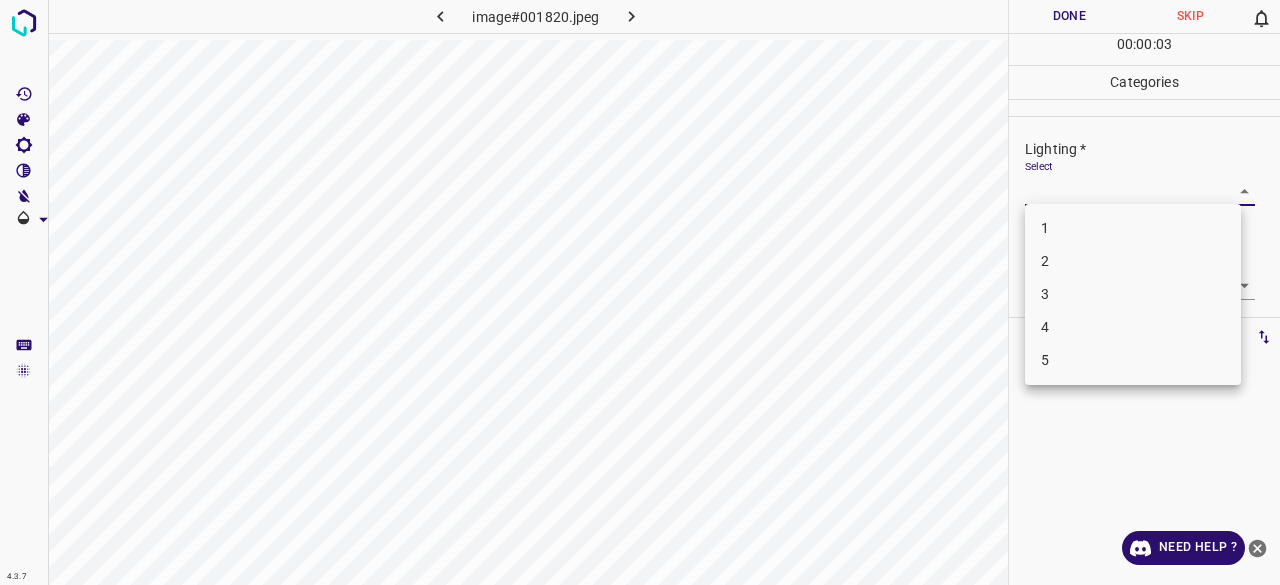 click on "2" at bounding box center (1133, 261) 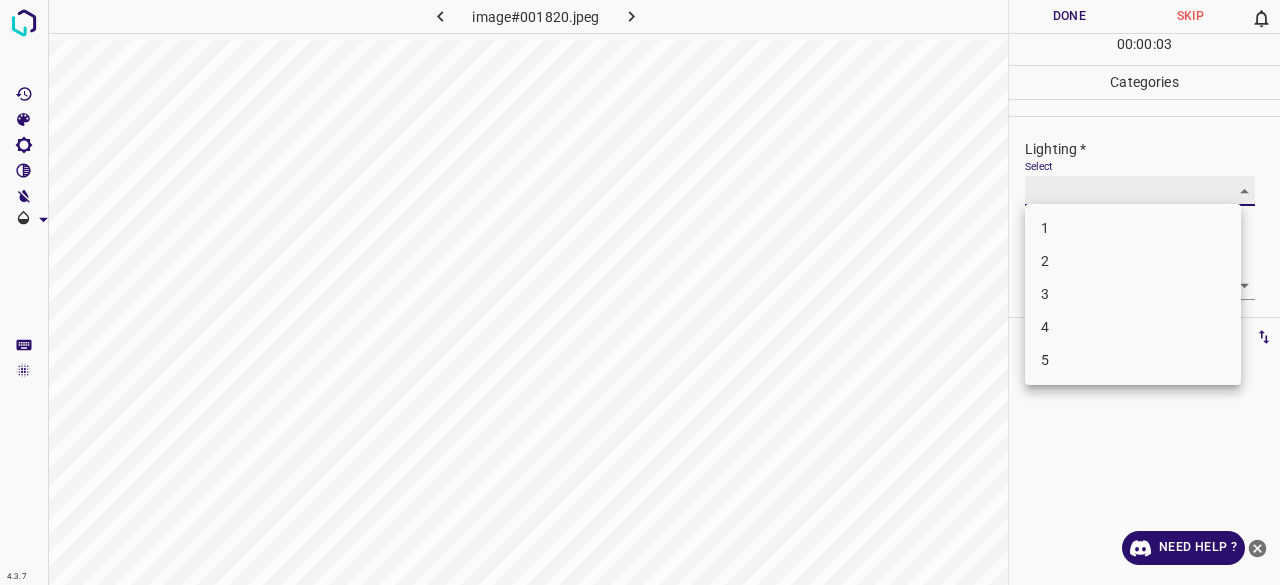 type on "2" 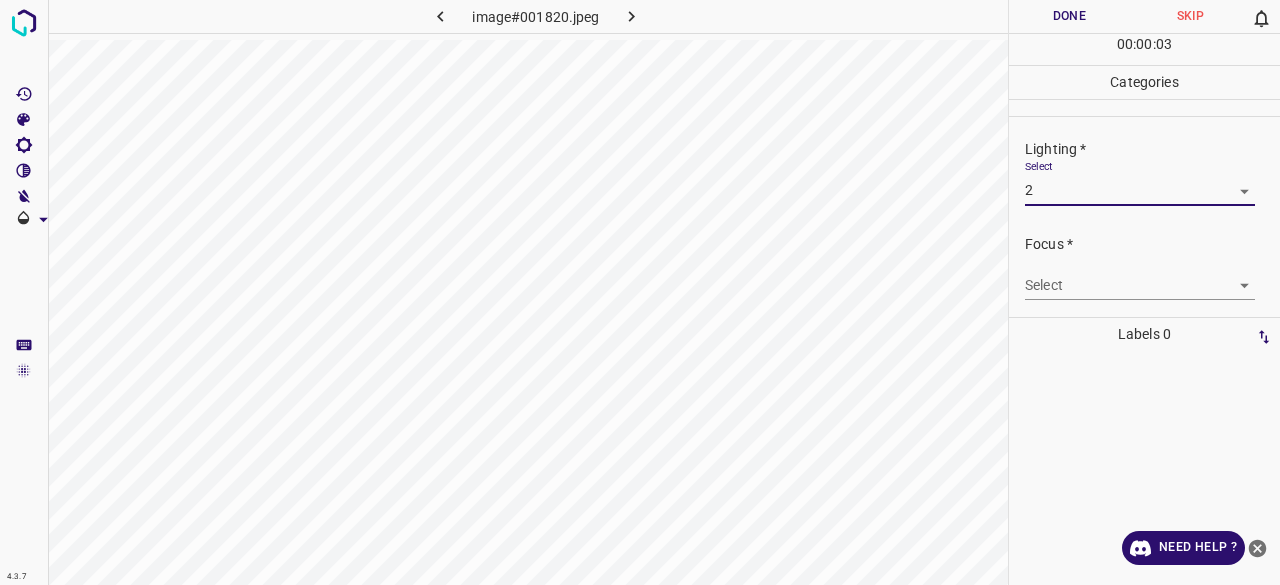 click on "4.3.7 image#001820.jpeg Done Skip 0 00   : 00   : 03   Categories Lighting *  Select 2 2 Focus *  Select ​ Overall *  Select ​ Labels   0 Categories 1 Lighting 2 Focus 3 Overall Tools Space Change between modes (Draw & Edit) I Auto labeling R Restore zoom M Zoom in N Zoom out Delete Delete selecte label Filters Z Restore filters X Saturation filter C Brightness filter V Contrast filter B Gray scale filter General O Download Need Help ? - Text - Hide - Delete" at bounding box center [640, 292] 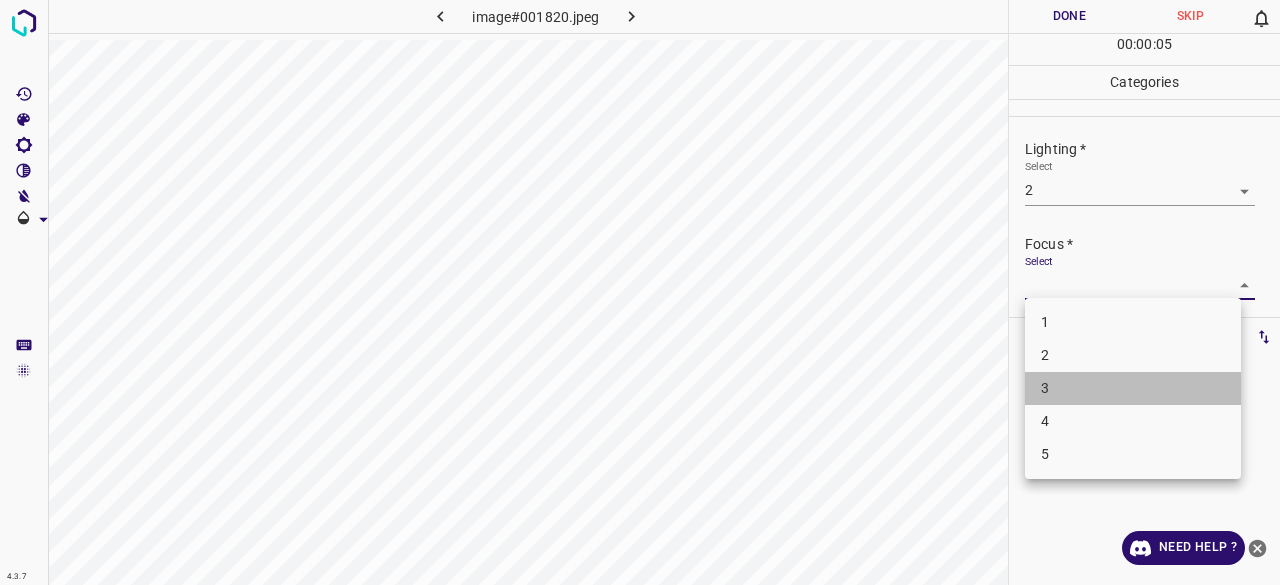 click on "3" at bounding box center (1133, 388) 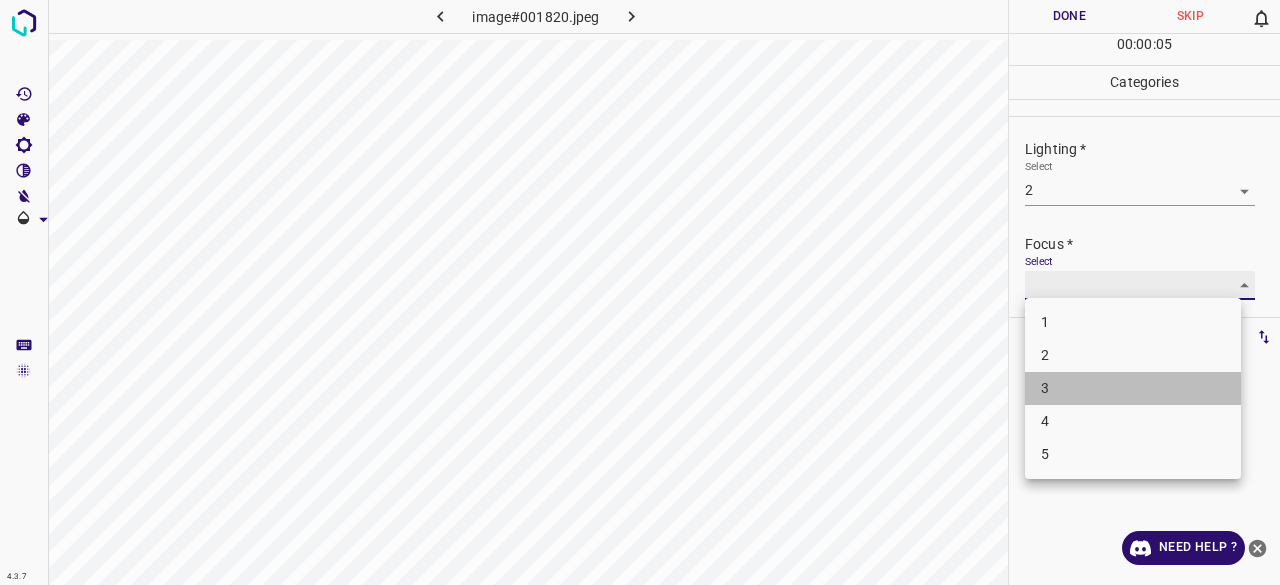 type on "3" 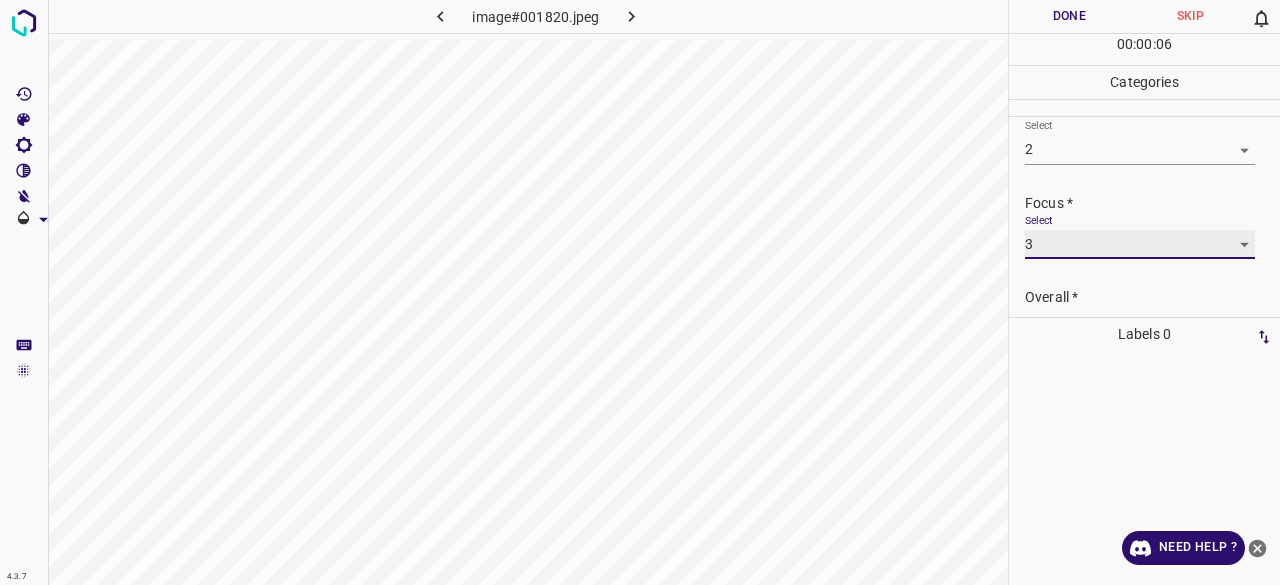 scroll, scrollTop: 98, scrollLeft: 0, axis: vertical 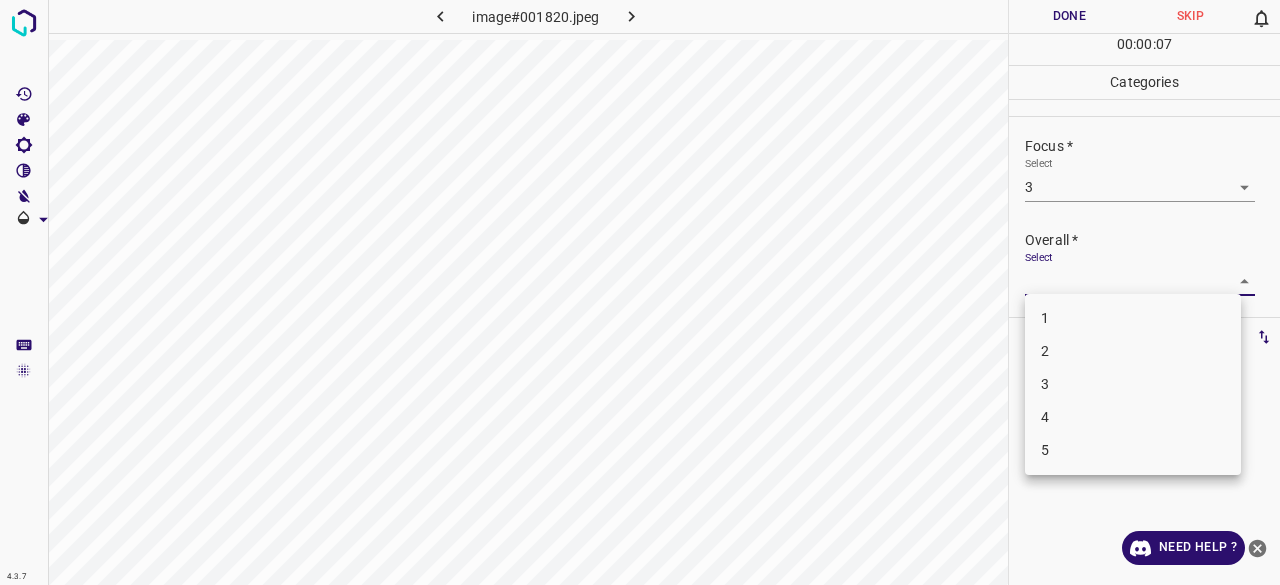 click on "4.3.7 image#001820.jpeg Done Skip 0 00   : 00   : 07   Categories Lighting *  Select 2 2 Focus *  Select 3 3 Overall *  Select ​ Labels   0 Categories 1 Lighting 2 Focus 3 Overall Tools Space Change between modes (Draw & Edit) I Auto labeling R Restore zoom M Zoom in N Zoom out Delete Delete selecte label Filters Z Restore filters X Saturation filter C Brightness filter V Contrast filter B Gray scale filter General O Download Need Help ? - Text - Hide - Delete 1 2 3 4 5" at bounding box center [640, 292] 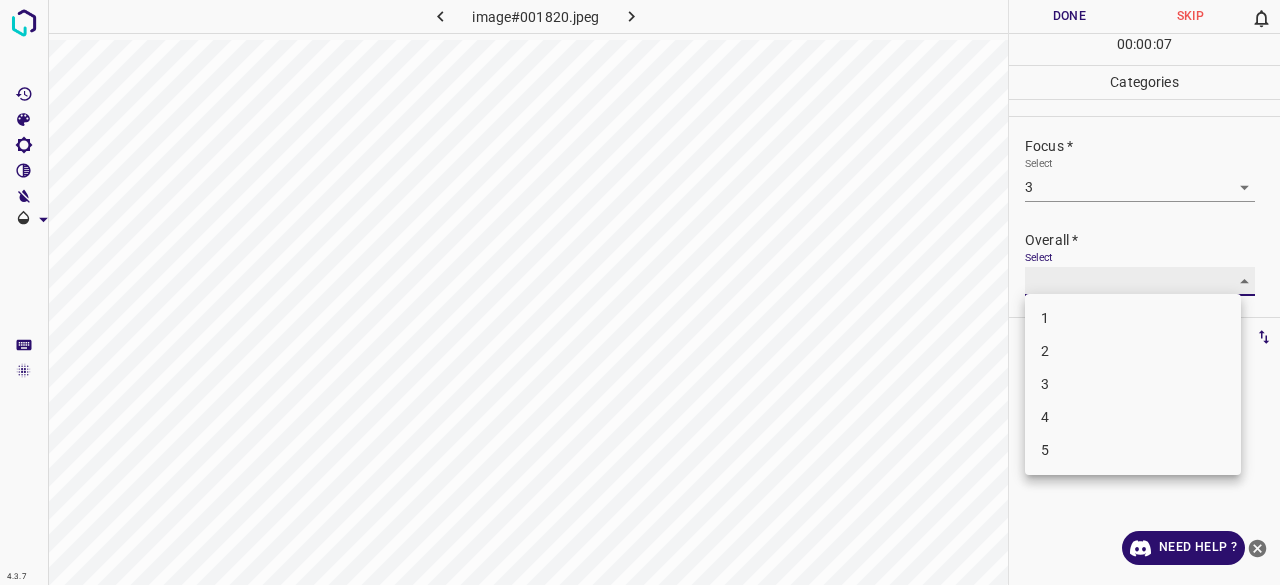 type on "3" 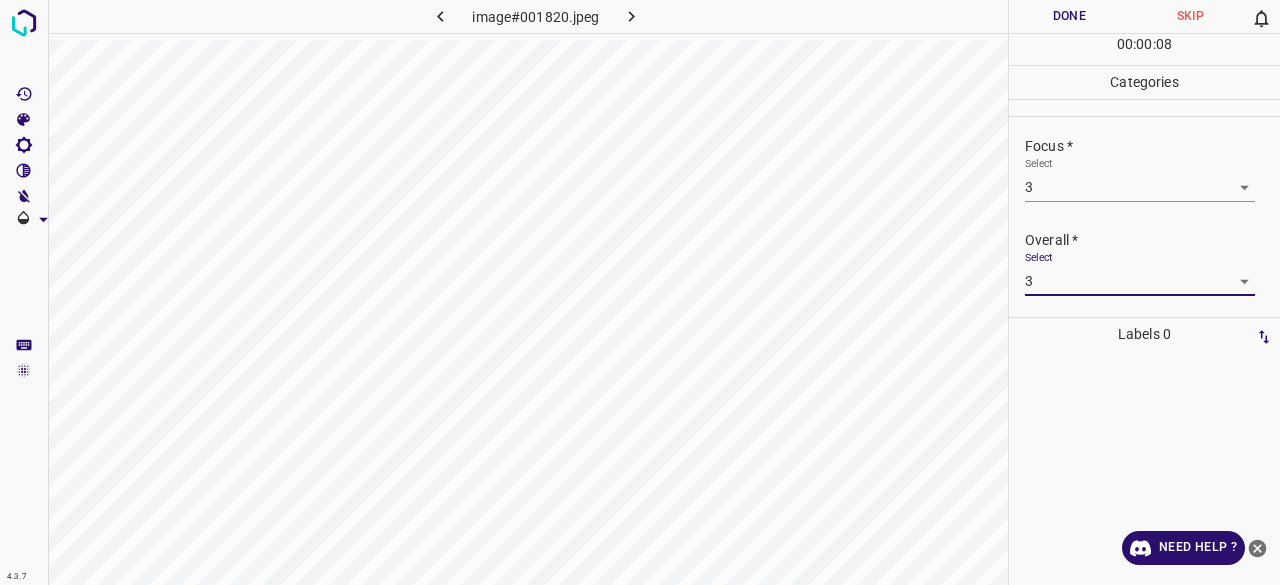 click on "Done" at bounding box center [1069, 16] 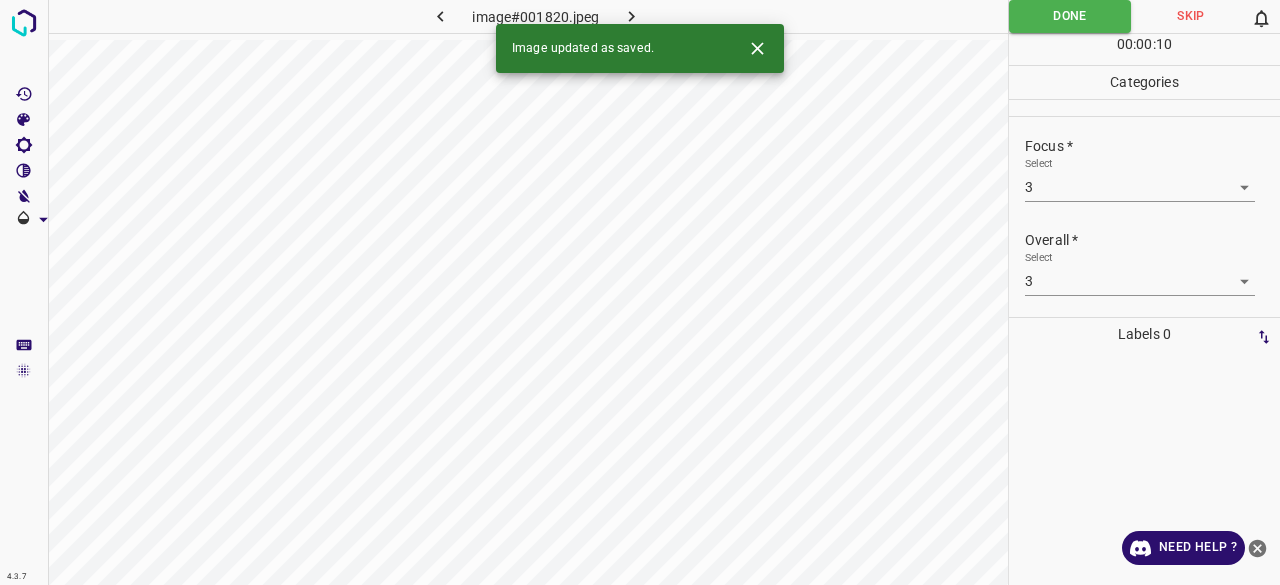 click 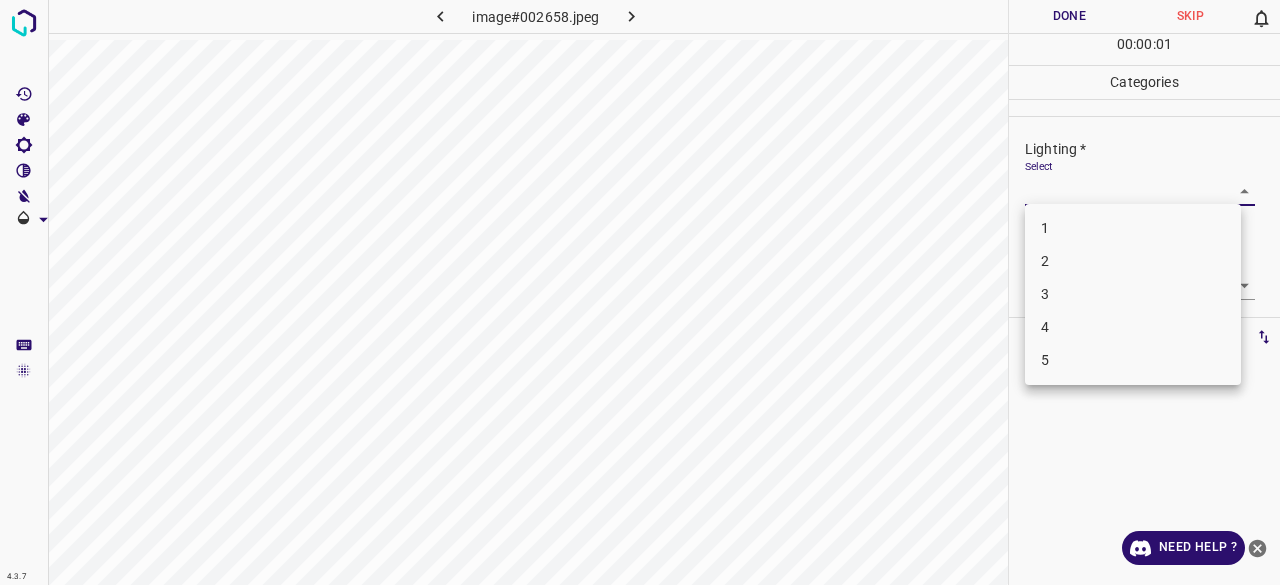 click on "4.3.7 image#002658.jpeg Done Skip 0 00   : 00   : 01   Categories Lighting *  Select ​ Focus *  Select ​ Overall *  Select ​ Labels   0 Categories 1 Lighting 2 Focus 3 Overall Tools Space Change between modes (Draw & Edit) I Auto labeling R Restore zoom M Zoom in N Zoom out Delete Delete selecte label Filters Z Restore filters X Saturation filter C Brightness filter V Contrast filter B Gray scale filter General O Download Need Help ? - Text - Hide - Delete 1 2 3 4 5" at bounding box center (640, 292) 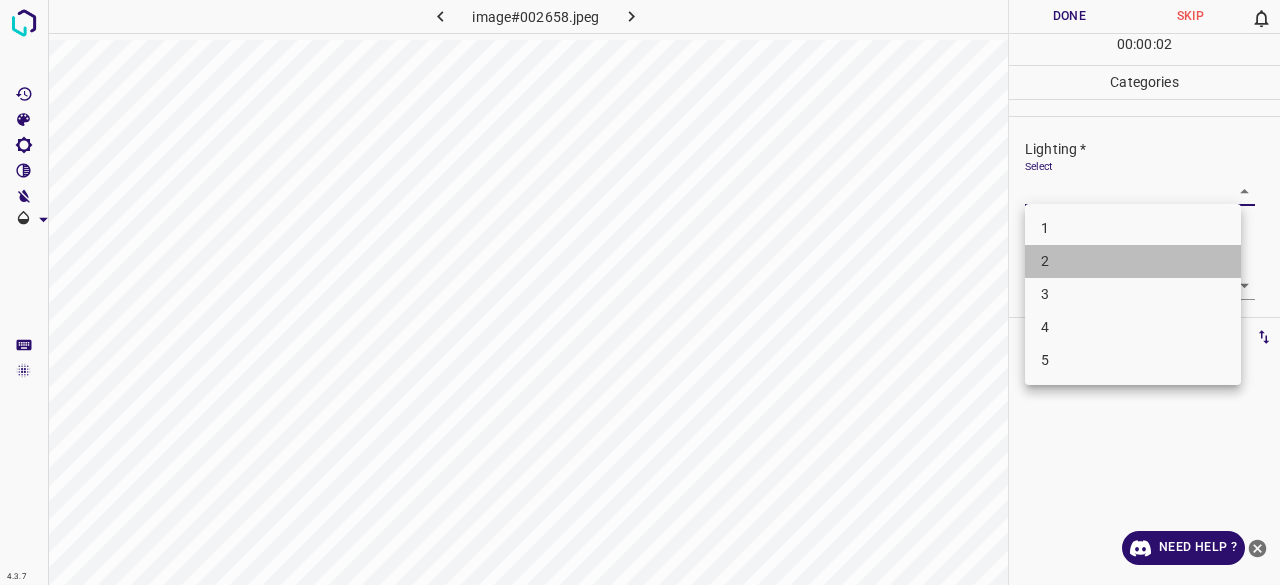 click on "2" at bounding box center (1133, 261) 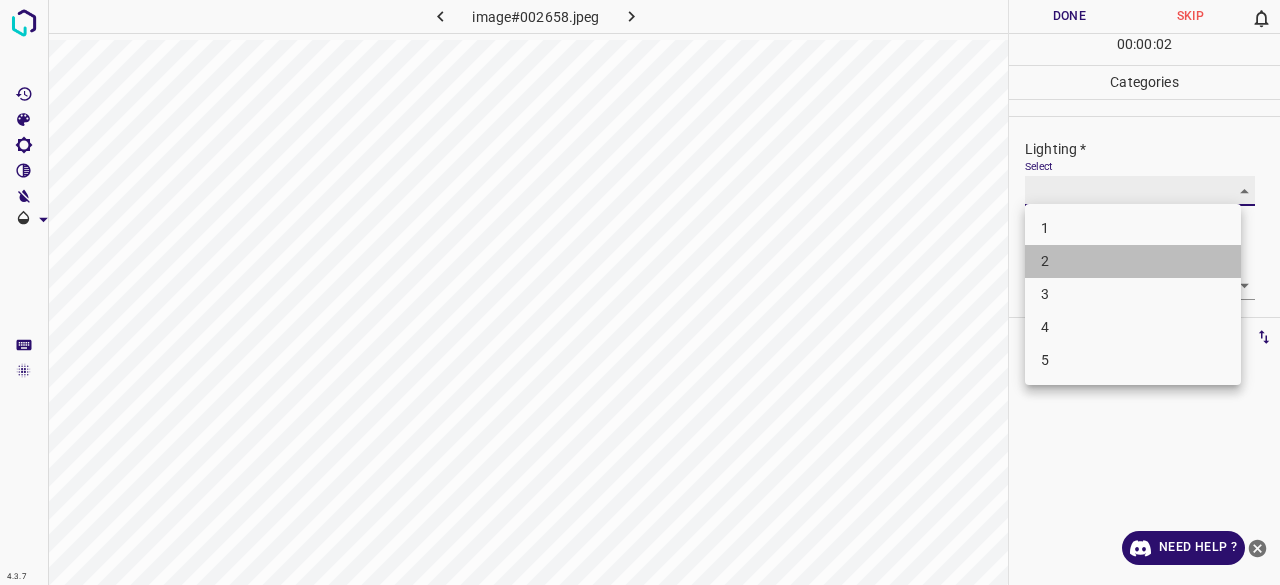 type on "2" 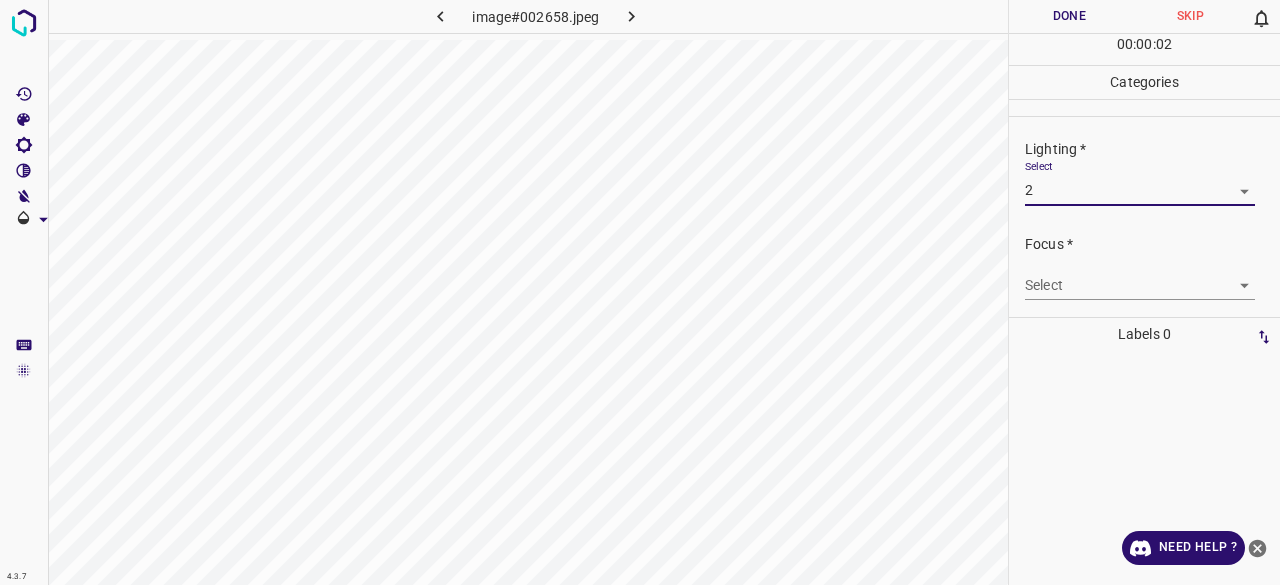 click on "4.3.7 image#002658.jpeg Done Skip 0 00   : 00   : 02   Categories Lighting *  Select 2 2 Focus *  Select ​ Overall *  Select ​ Labels   0 Categories 1 Lighting 2 Focus 3 Overall Tools Space Change between modes (Draw & Edit) I Auto labeling R Restore zoom M Zoom in N Zoom out Delete Delete selecte label Filters Z Restore filters X Saturation filter C Brightness filter V Contrast filter B Gray scale filter General O Download Need Help ? - Text - Hide - Delete" at bounding box center [640, 292] 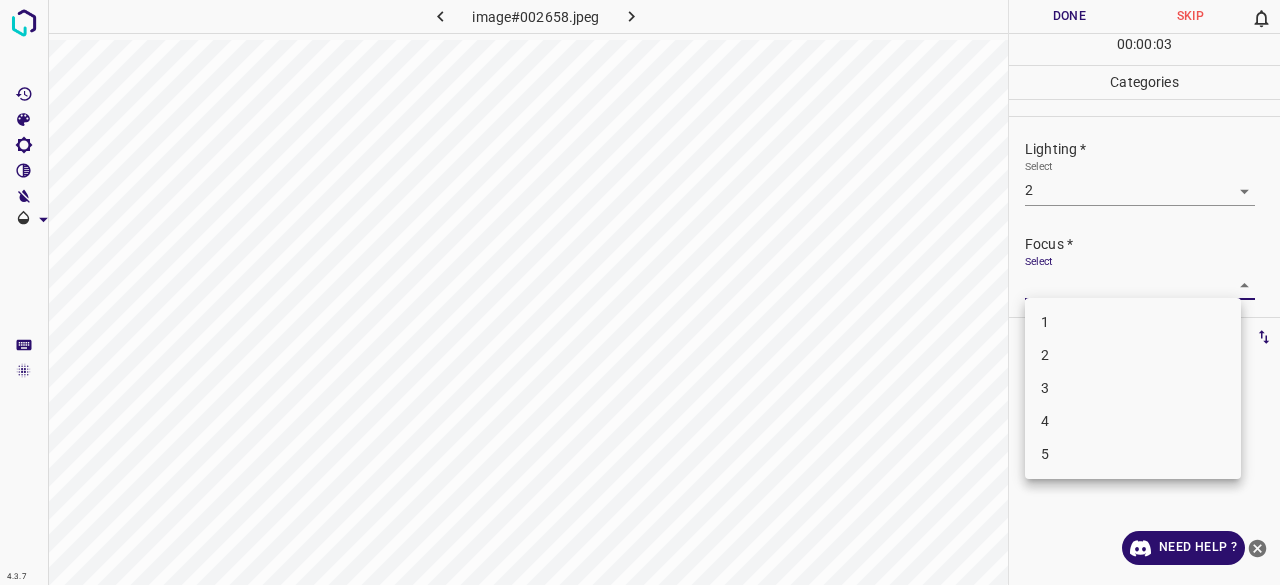 click on "1 2 3 4 5" at bounding box center [1133, 388] 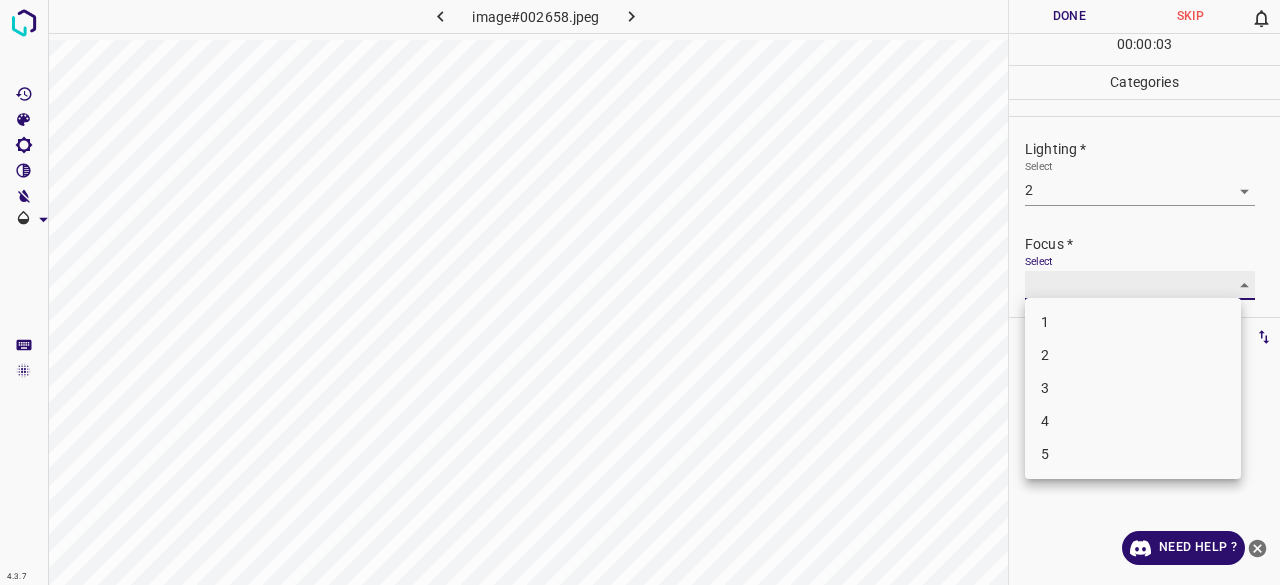 type on "1" 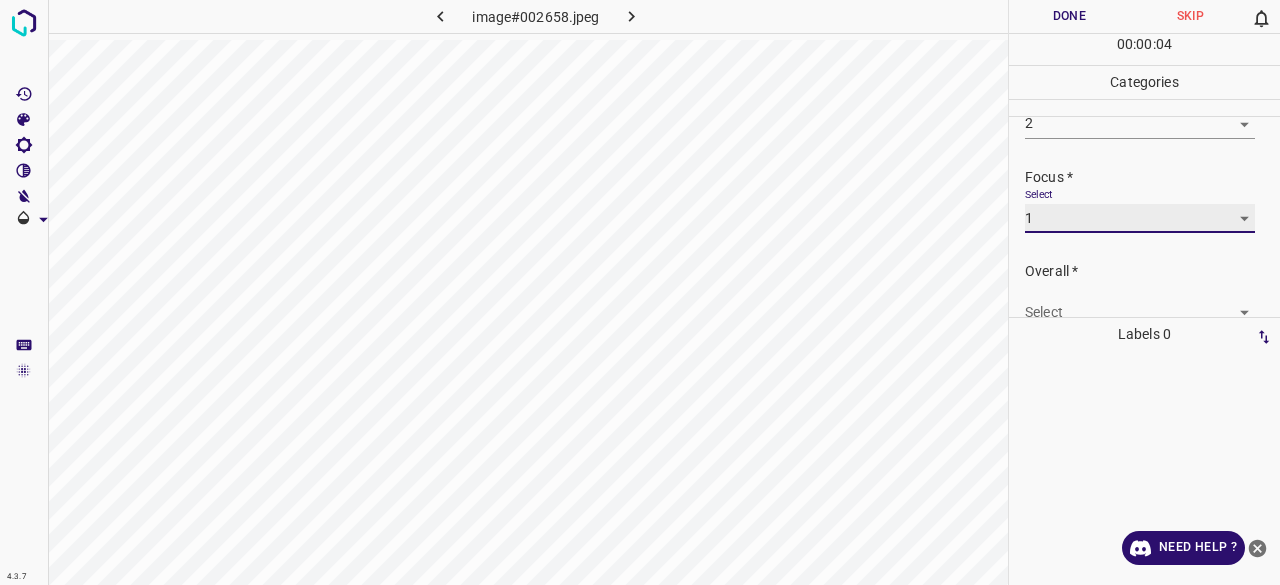scroll, scrollTop: 98, scrollLeft: 0, axis: vertical 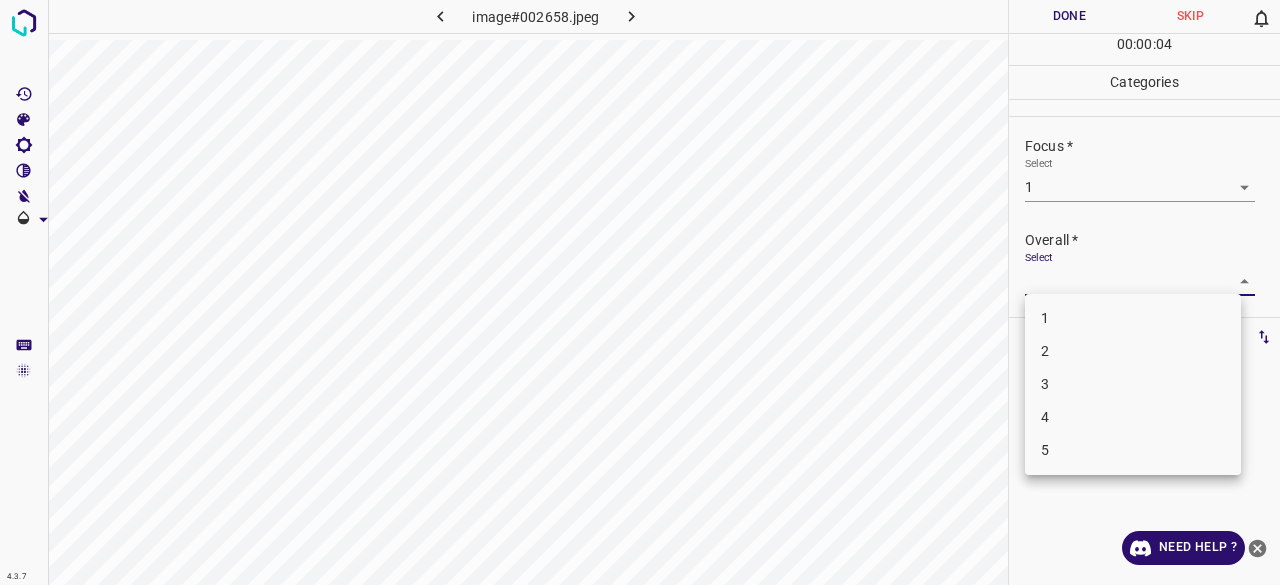 click on "4.3.7 image#002658.jpeg Done Skip 0 00   : 00   : 04   Categories Lighting *  Select 2 2 Focus *  Select 1 1 Overall *  Select ​ Labels   0 Categories 1 Lighting 2 Focus 3 Overall Tools Space Change between modes (Draw & Edit) I Auto labeling R Restore zoom M Zoom in N Zoom out Delete Delete selecte label Filters Z Restore filters X Saturation filter C Brightness filter V Contrast filter B Gray scale filter General O Download Need Help ? - Text - Hide - Delete 1 2 3 4 5" at bounding box center (640, 292) 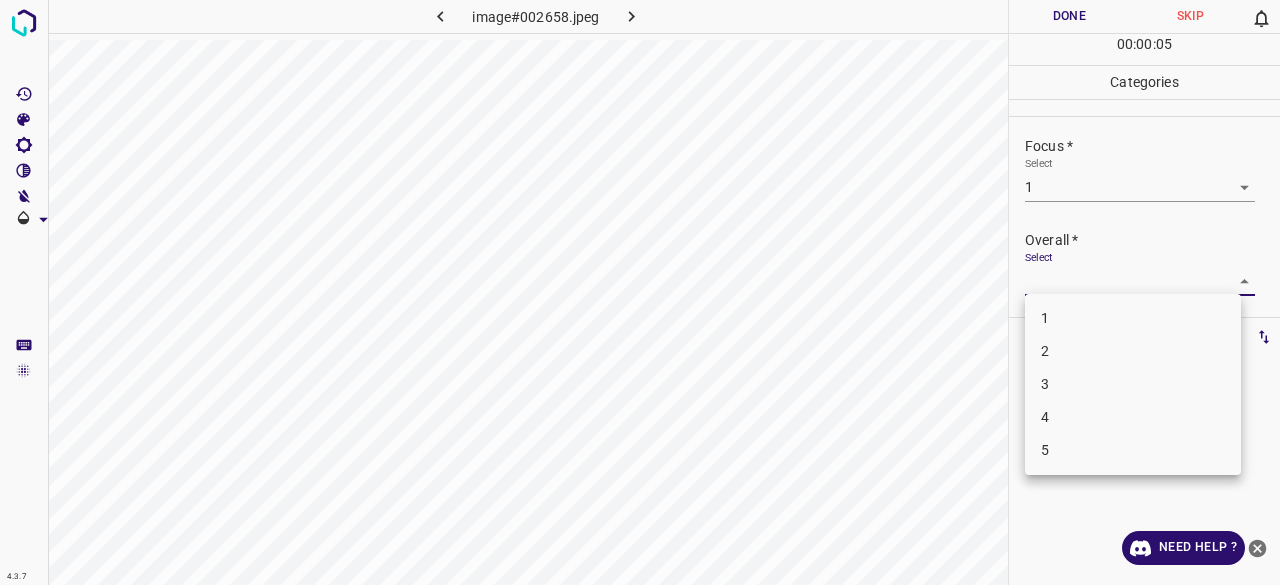 click on "2" at bounding box center (1133, 351) 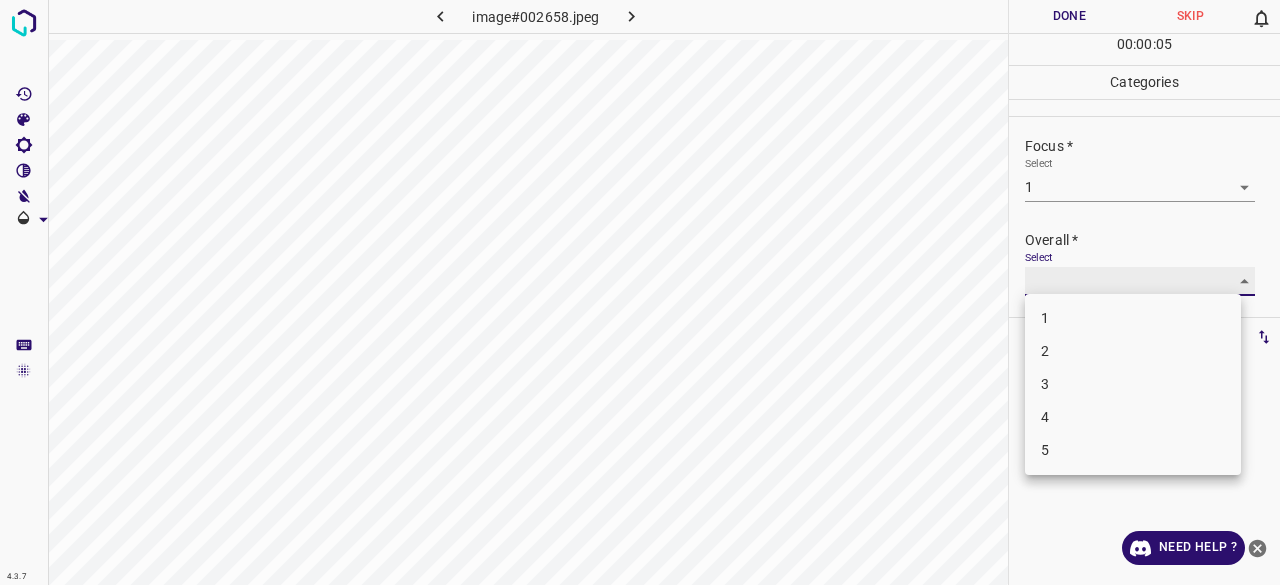 type on "2" 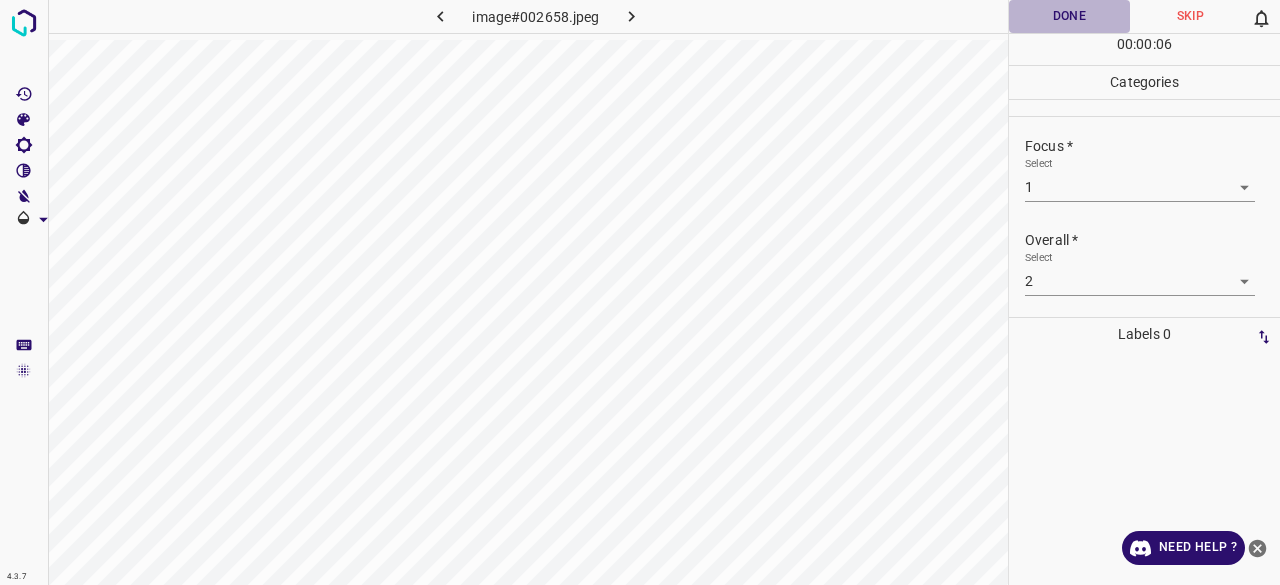 click on "Done" at bounding box center [1069, 16] 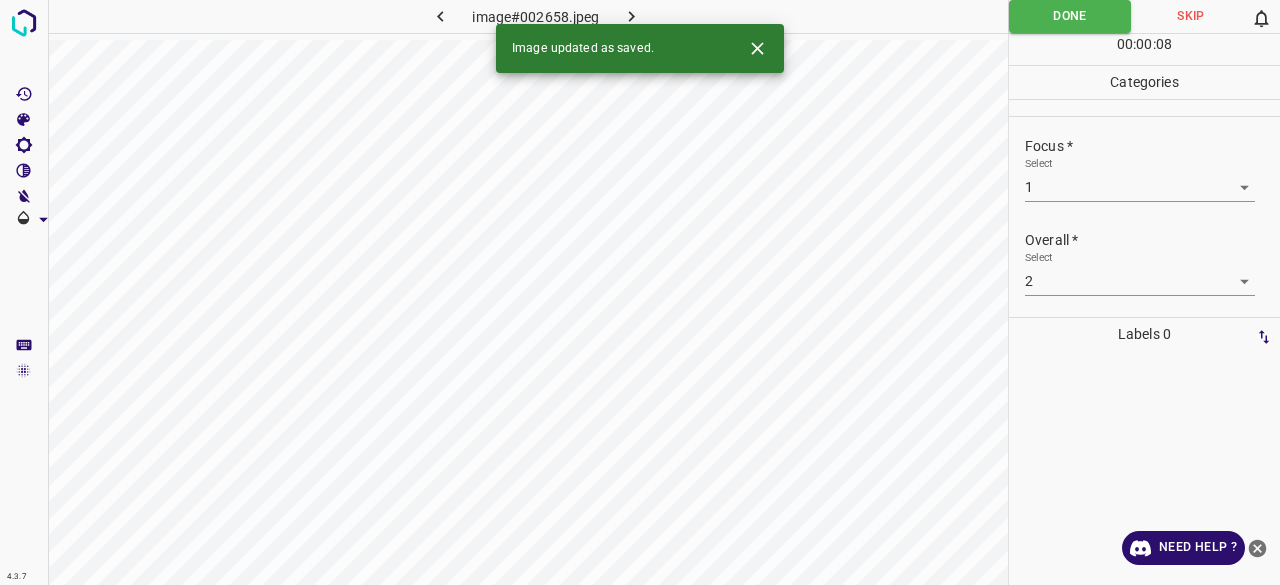 click 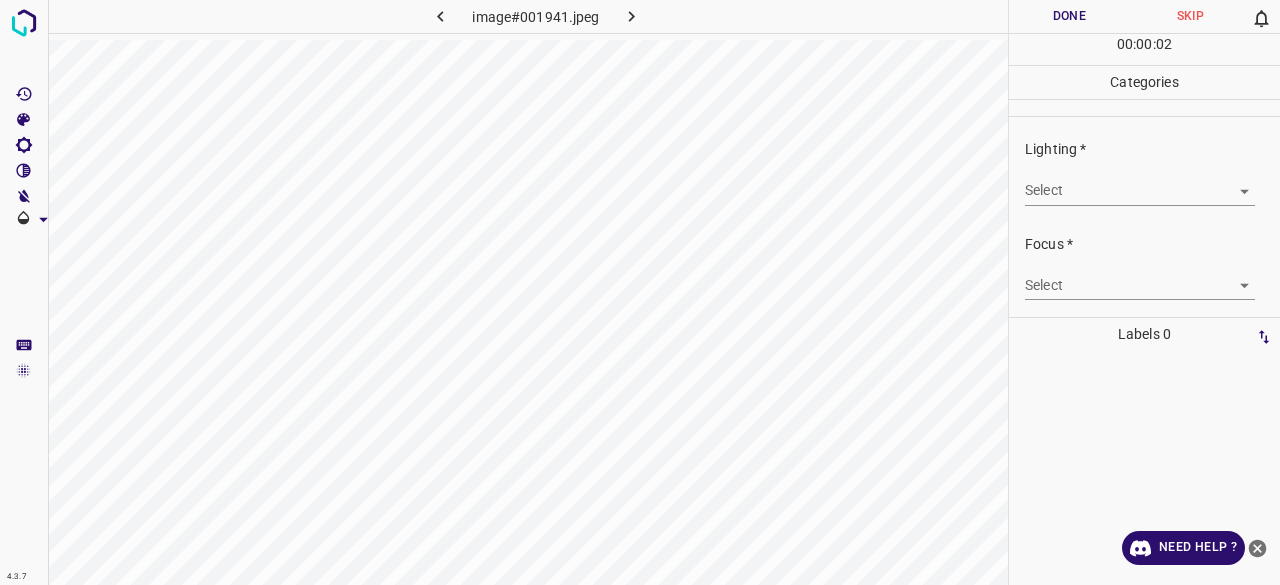 click on "4.3.7 image#001941.jpeg Done Skip 0 00   : 00   : 02   Categories Lighting *  Select ​ Focus *  Select ​ Overall *  Select ​ Labels   0 Categories 1 Lighting 2 Focus 3 Overall Tools Space Change between modes (Draw & Edit) I Auto labeling R Restore zoom M Zoom in N Zoom out Delete Delete selecte label Filters Z Restore filters X Saturation filter C Brightness filter V Contrast filter B Gray scale filter General O Download Need Help ? - Text - Hide - Delete" at bounding box center [640, 292] 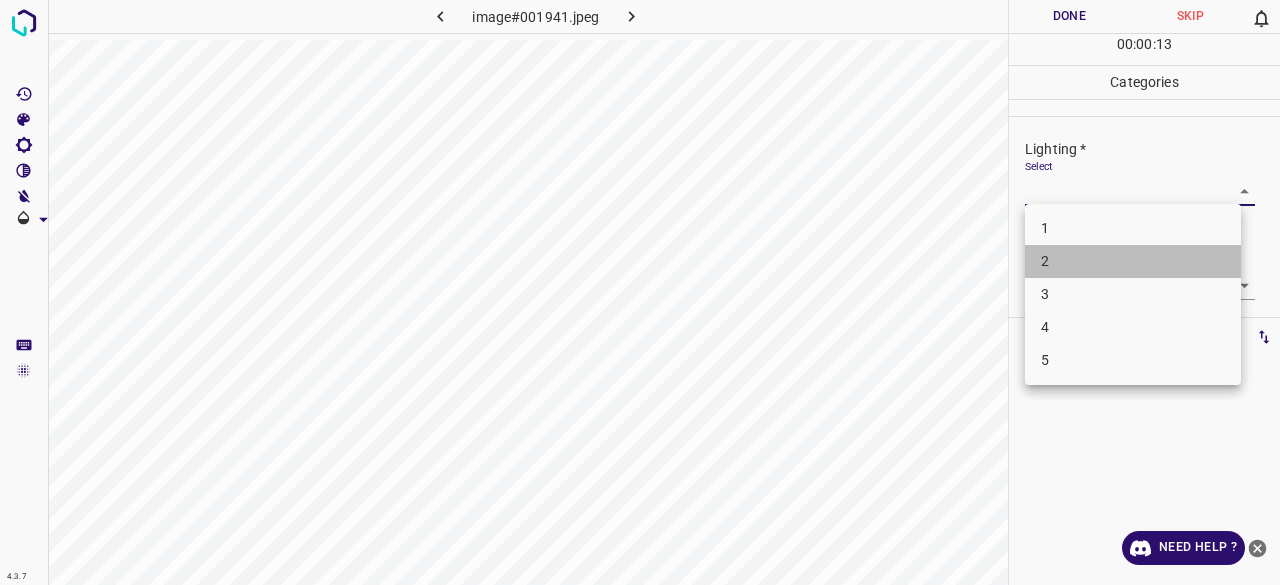 click on "2" at bounding box center [1133, 261] 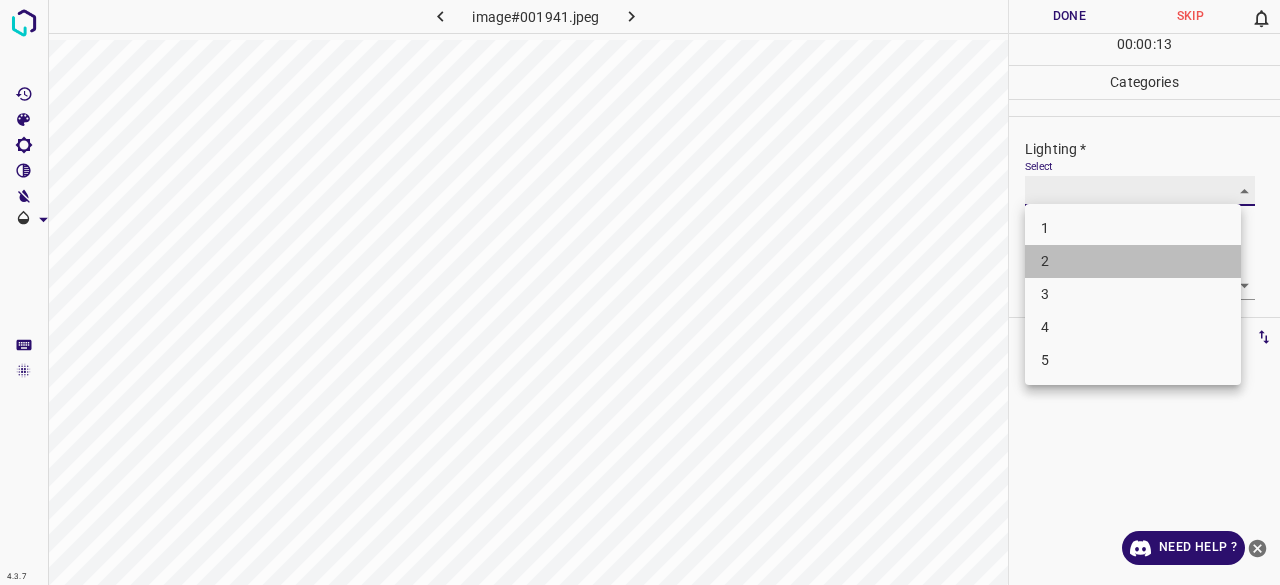 type on "2" 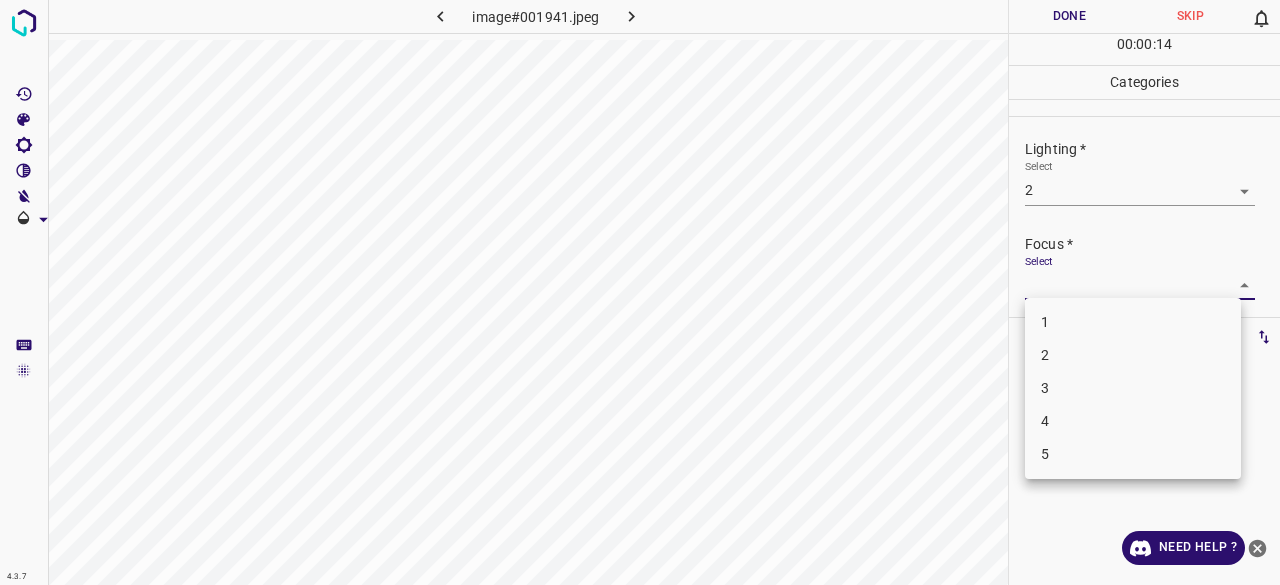 click on "4.3.7 image#001941.jpeg Done Skip 0 00   : 00   : 14   Categories Lighting *  Select 2 2 Focus *  Select ​ Overall *  Select ​ Labels   0 Categories 1 Lighting 2 Focus 3 Overall Tools Space Change between modes (Draw & Edit) I Auto labeling R Restore zoom M Zoom in N Zoom out Delete Delete selecte label Filters Z Restore filters X Saturation filter C Brightness filter V Contrast filter B Gray scale filter General O Download Need Help ? - Text - Hide - Delete 1 2 3 4 5" at bounding box center (640, 292) 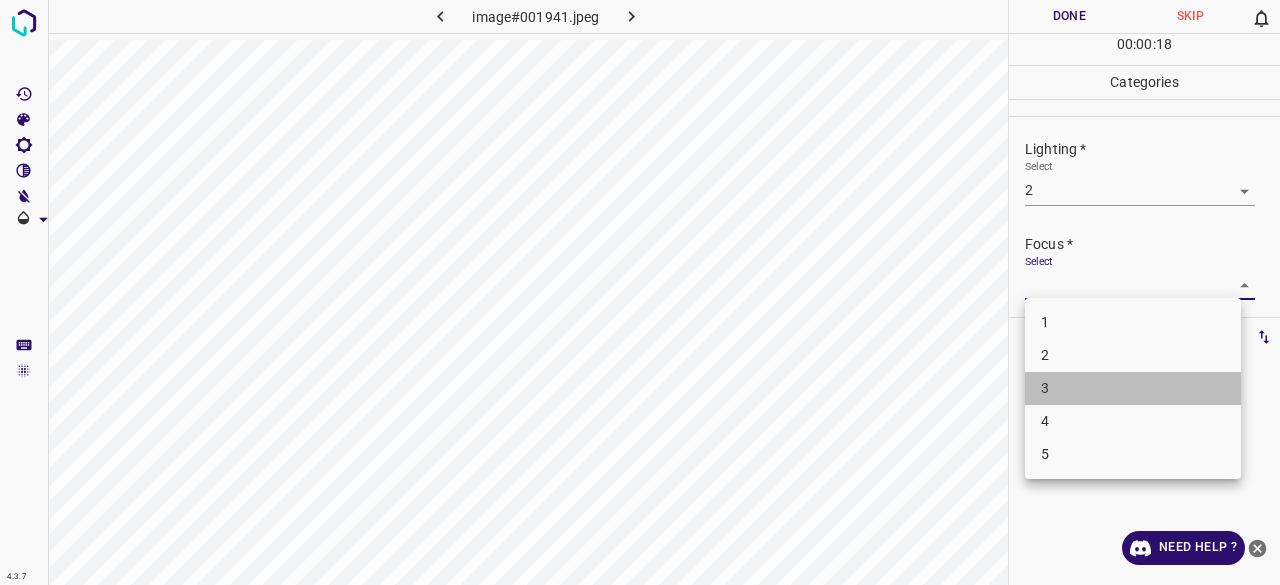 click on "3" at bounding box center [1133, 388] 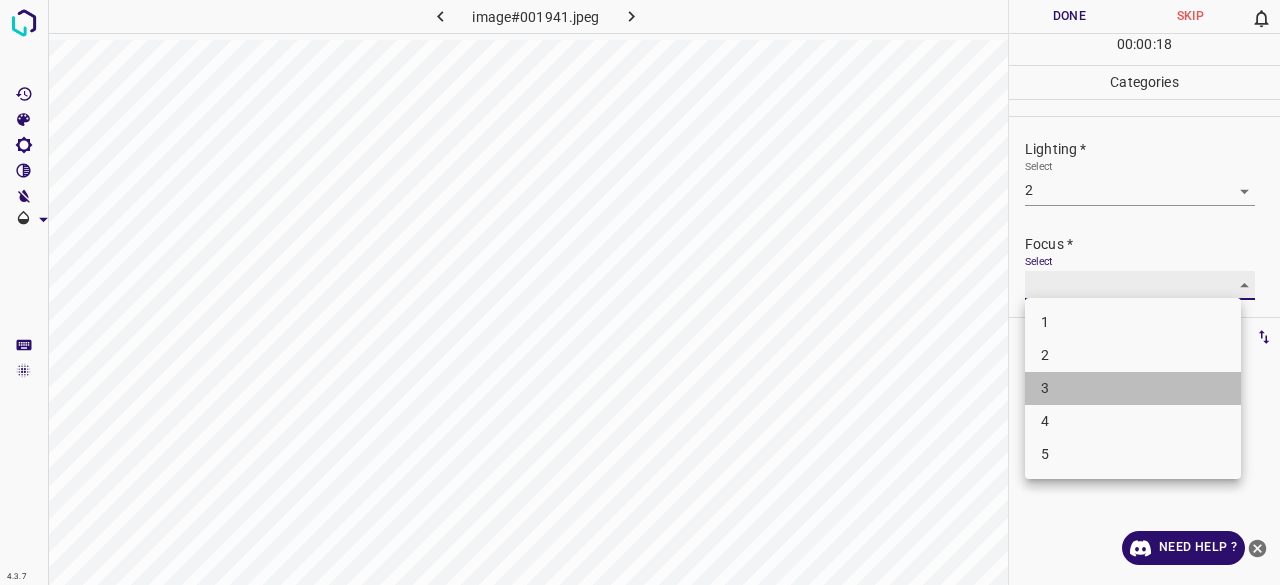 type on "3" 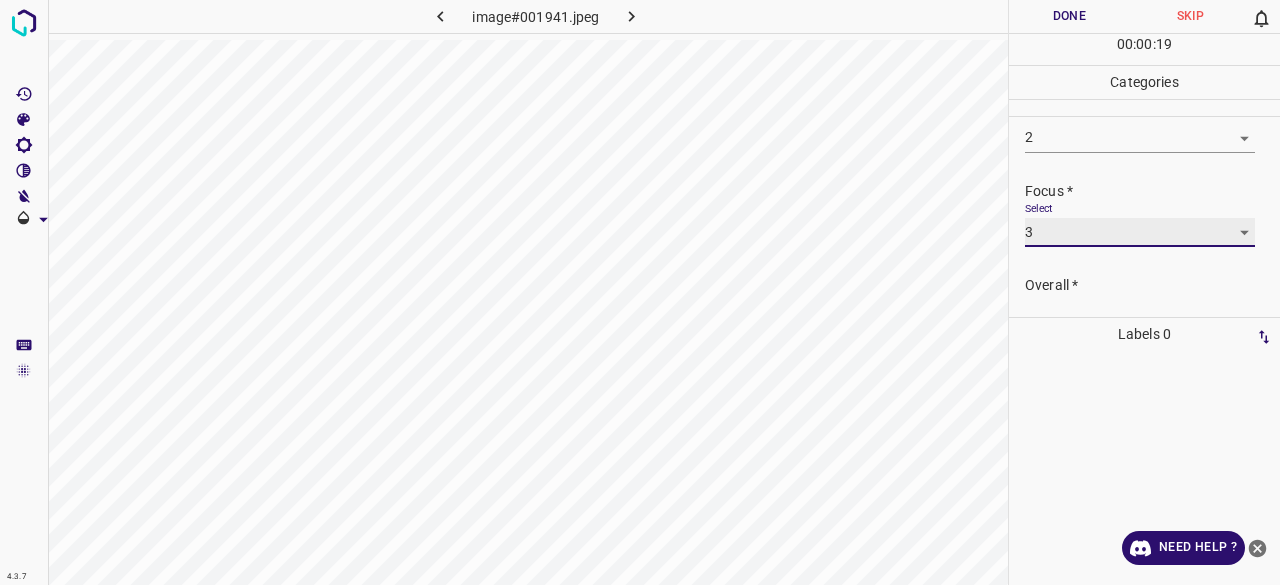 scroll, scrollTop: 98, scrollLeft: 0, axis: vertical 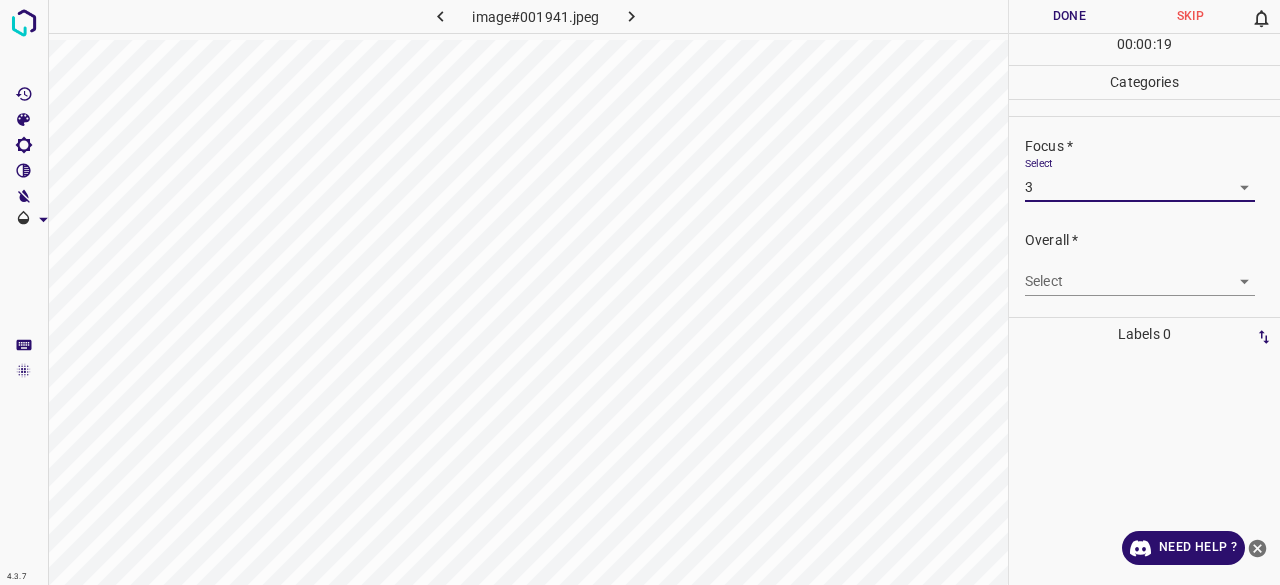 click on "4.3.7 image#001941.jpeg Done Skip 0 00   : 00   : 19   Categories Lighting *  Select 2 2 Focus *  Select 3 3 Overall *  Select ​ Labels   0 Categories 1 Lighting 2 Focus 3 Overall Tools Space Change between modes (Draw & Edit) I Auto labeling R Restore zoom M Zoom in N Zoom out Delete Delete selecte label Filters Z Restore filters X Saturation filter C Brightness filter V Contrast filter B Gray scale filter General O Download Need Help ? - Text - Hide - Delete" at bounding box center [640, 292] 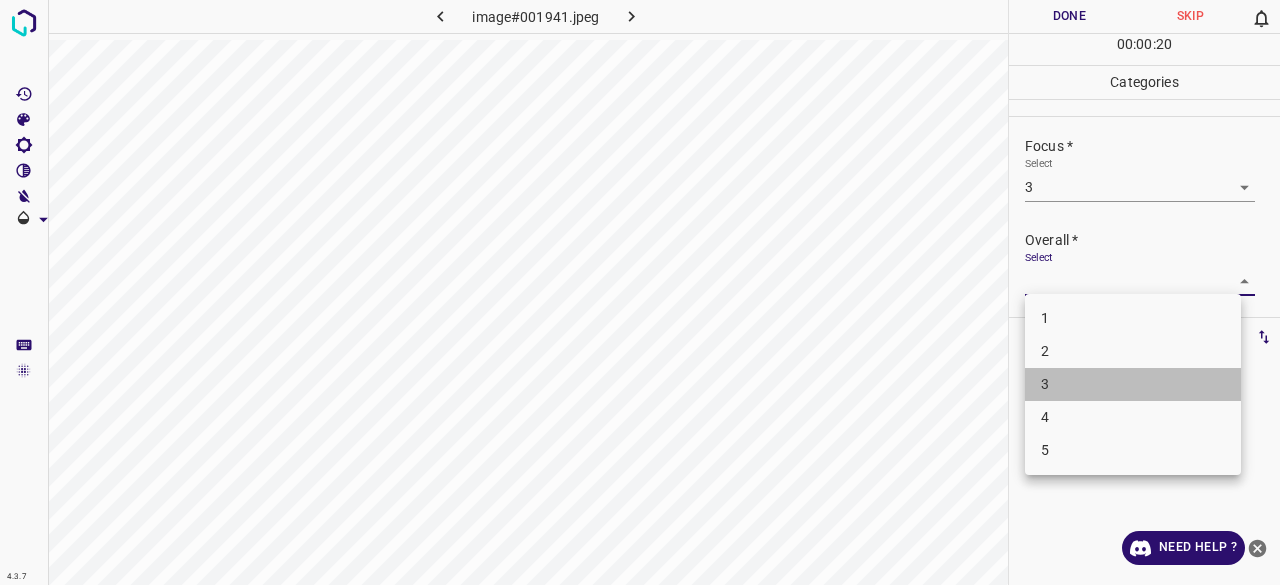click on "3" at bounding box center [1133, 384] 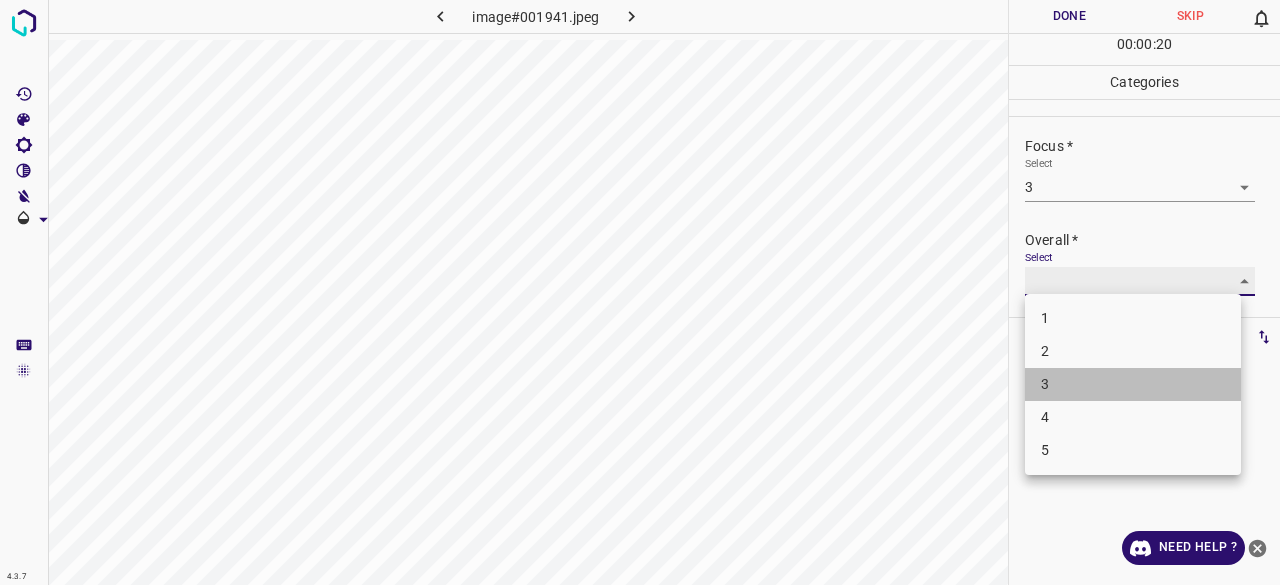 type on "3" 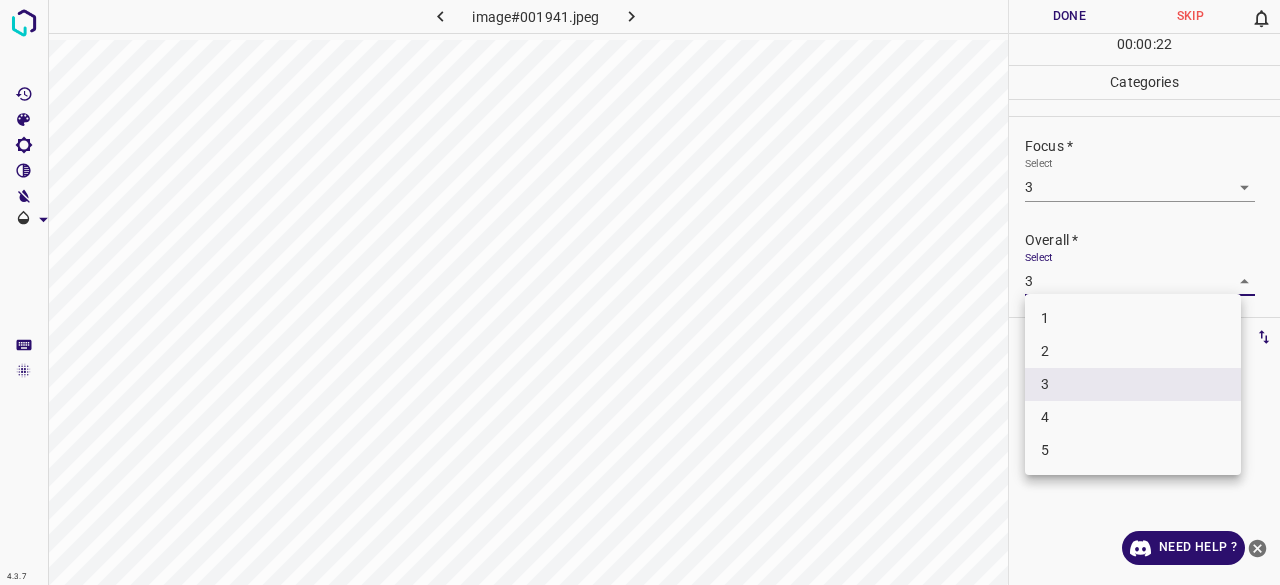 click on "4.3.7 image#001941.jpeg Done Skip 0 00   : 00   : 22   Categories Lighting *  Select 2 2 Focus *  Select 3 3 Overall *  Select 3 3 Labels   0 Categories 1 Lighting 2 Focus 3 Overall Tools Space Change between modes (Draw & Edit) I Auto labeling R Restore zoom M Zoom in N Zoom out Delete Delete selecte label Filters Z Restore filters X Saturation filter C Brightness filter V Contrast filter B Gray scale filter General O Download Need Help ? - Text - Hide - Delete 1 2 3 4 5" at bounding box center [640, 292] 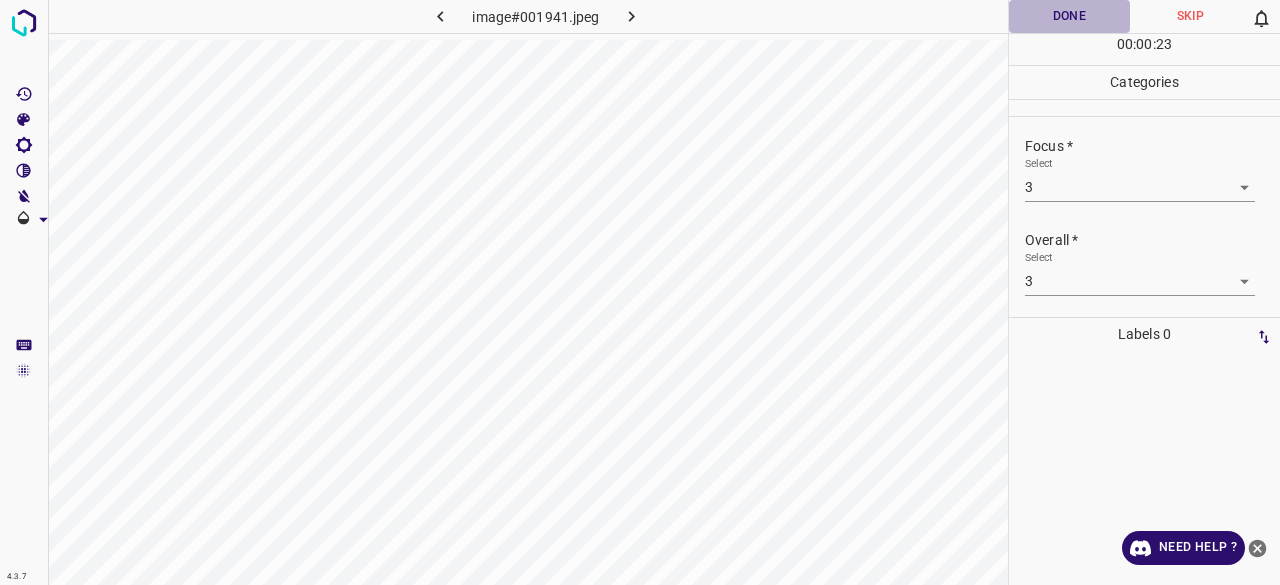 click on "Done" at bounding box center [1069, 16] 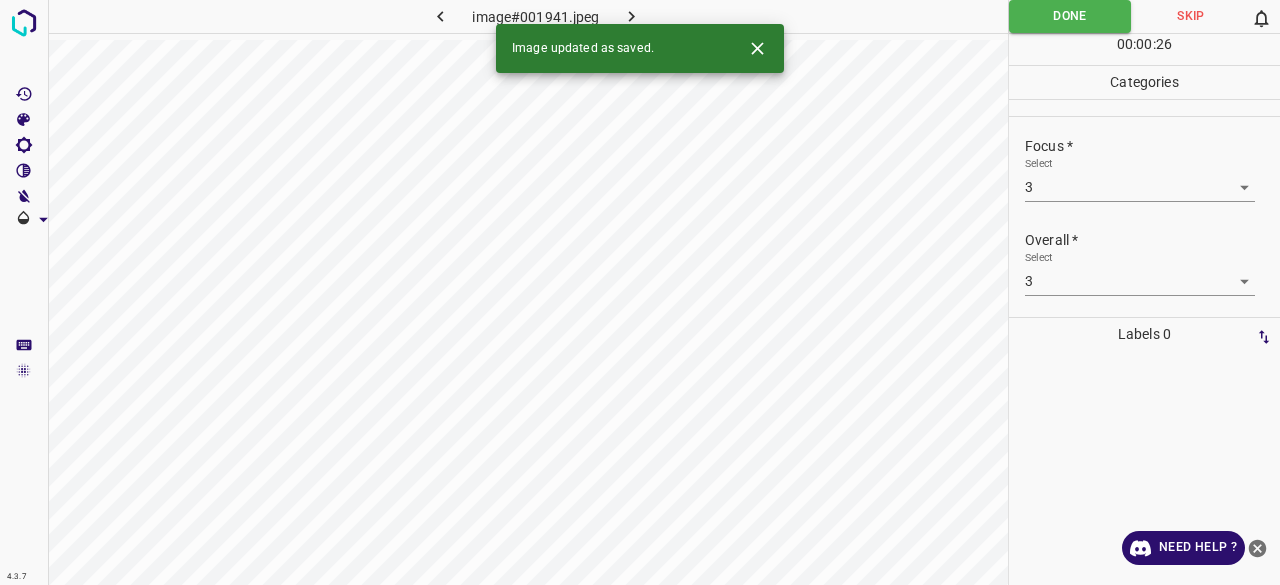 click at bounding box center (632, 16) 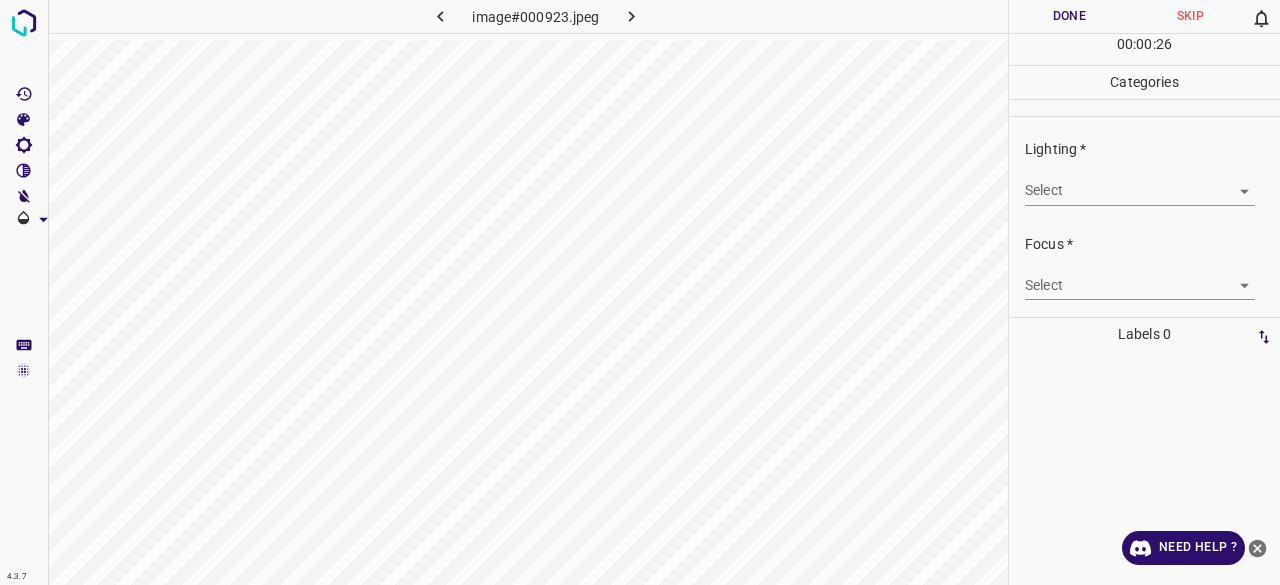 click on "4.3.7 image#000923.jpeg Done Skip 0 00   : 00   : 26   Categories Lighting *  Select ​ Focus *  Select ​ Overall *  Select ​ Labels   0 Categories 1 Lighting 2 Focus 3 Overall Tools Space Change between modes (Draw & Edit) I Auto labeling R Restore zoom M Zoom in N Zoom out Delete Delete selecte label Filters Z Restore filters X Saturation filter C Brightness filter V Contrast filter B Gray scale filter General O Download Need Help ? - Text - Hide - Delete" at bounding box center [640, 292] 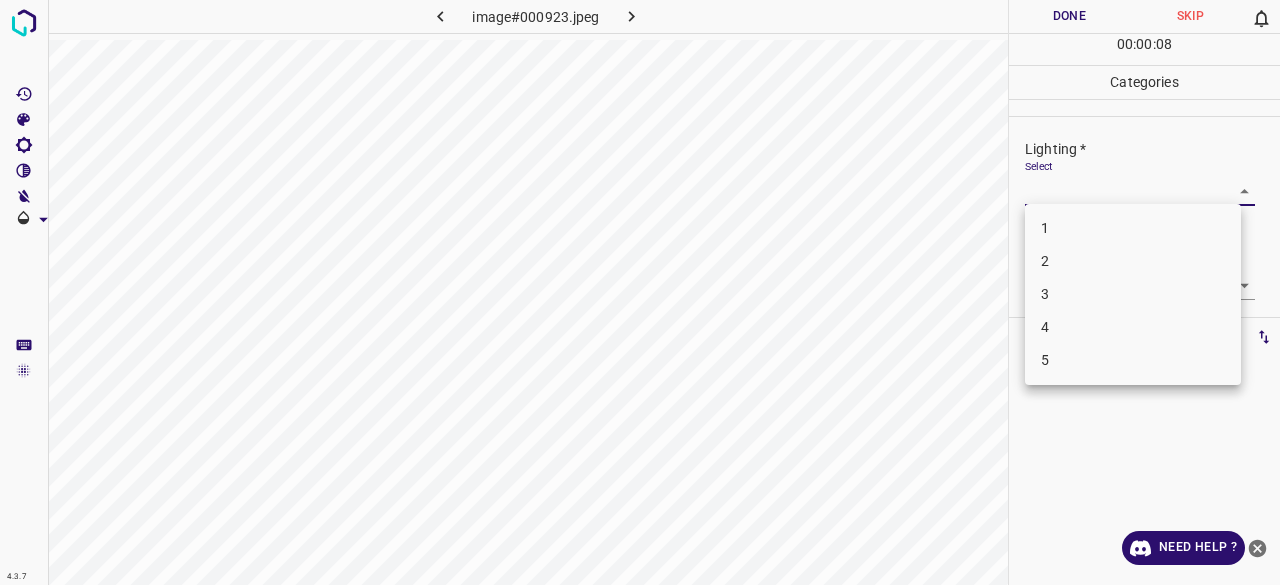 click on "3" at bounding box center [1133, 294] 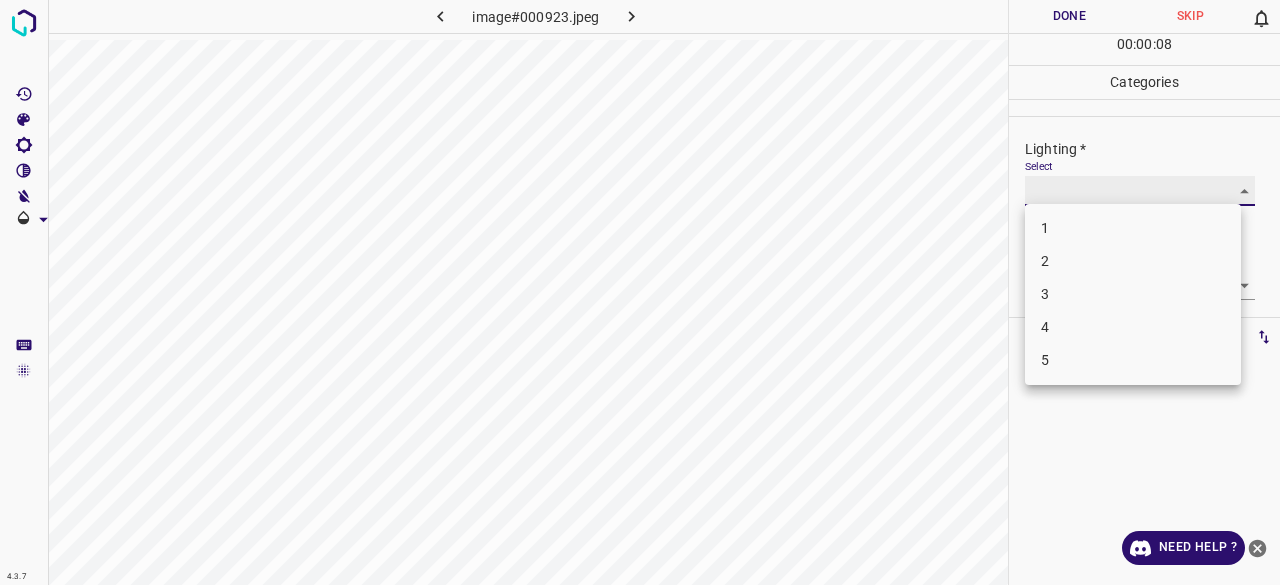 type on "3" 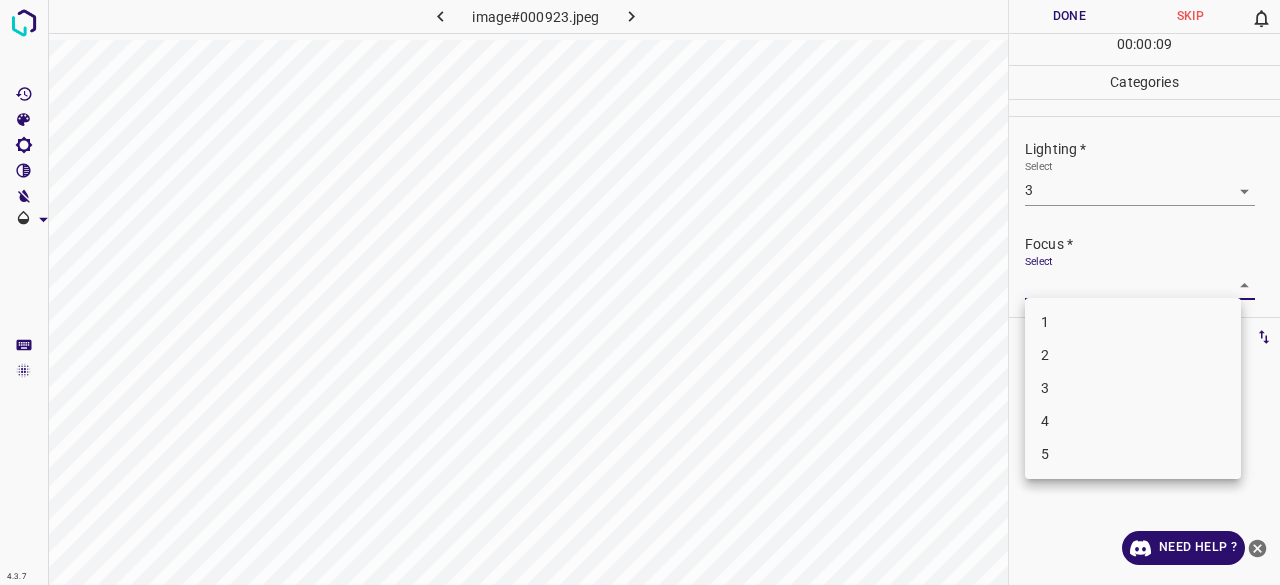 click on "4.3.7 image#000923.jpeg Done Skip 0 00   : 00   : 09   Categories Lighting *  Select 3 3 Focus *  Select ​ Overall *  Select ​ Labels   0 Categories 1 Lighting 2 Focus 3 Overall Tools Space Change between modes (Draw & Edit) I Auto labeling R Restore zoom M Zoom in N Zoom out Delete Delete selecte label Filters Z Restore filters X Saturation filter C Brightness filter V Contrast filter B Gray scale filter General O Download Need Help ? - Text - Hide - Delete 1 2 3 4 5" at bounding box center (640, 292) 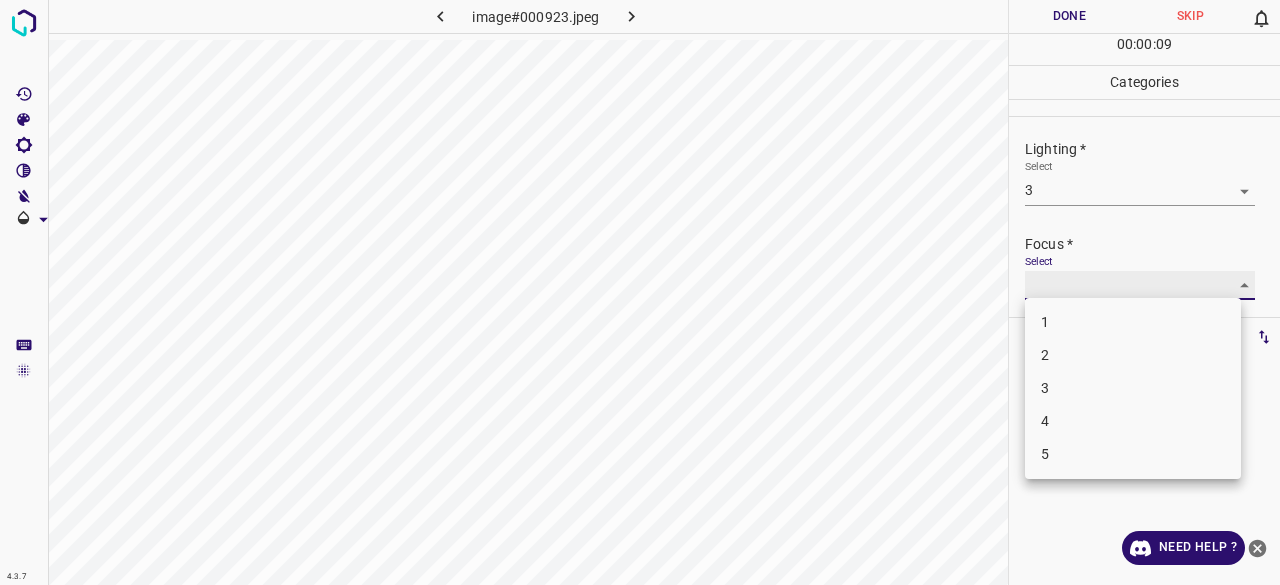 type on "2" 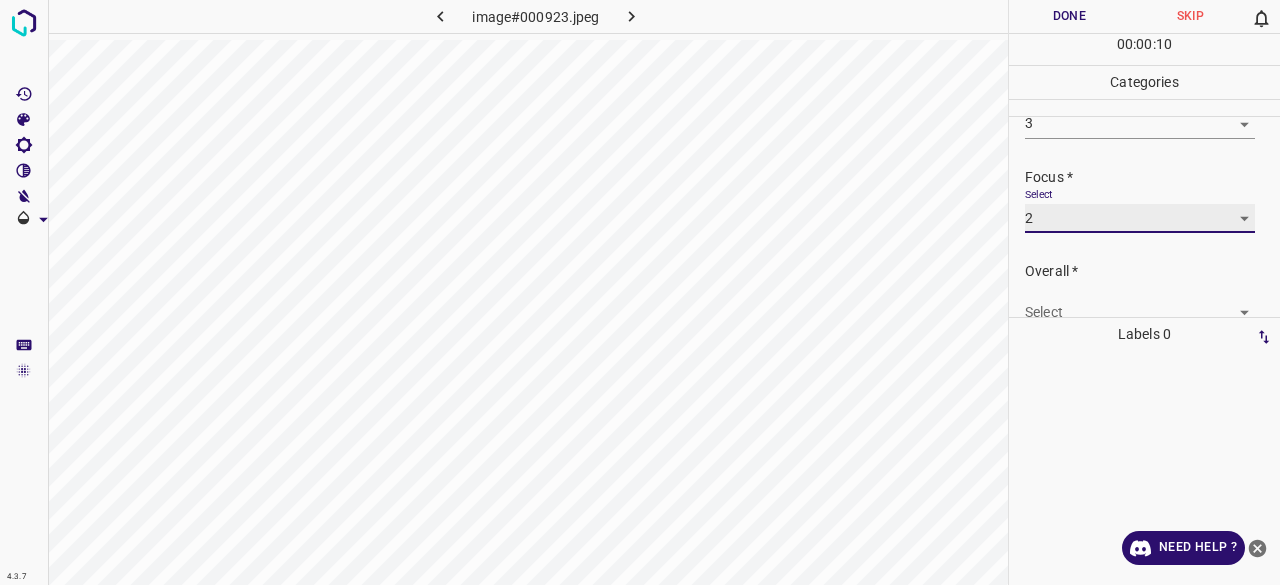 scroll, scrollTop: 98, scrollLeft: 0, axis: vertical 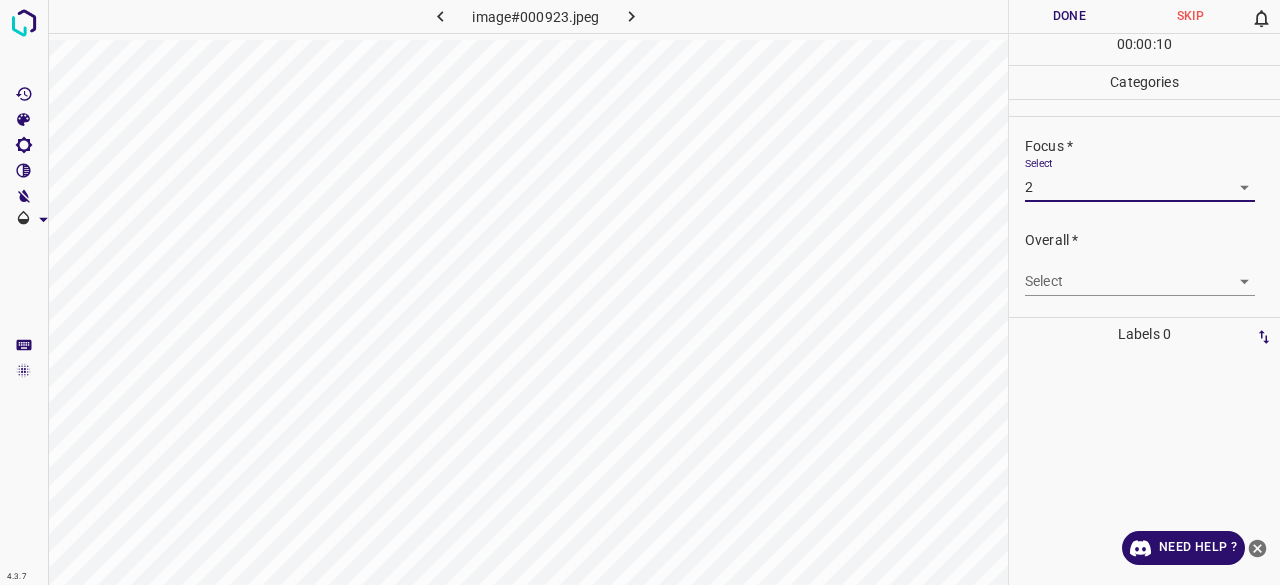click on "Select ​" at bounding box center (1140, 273) 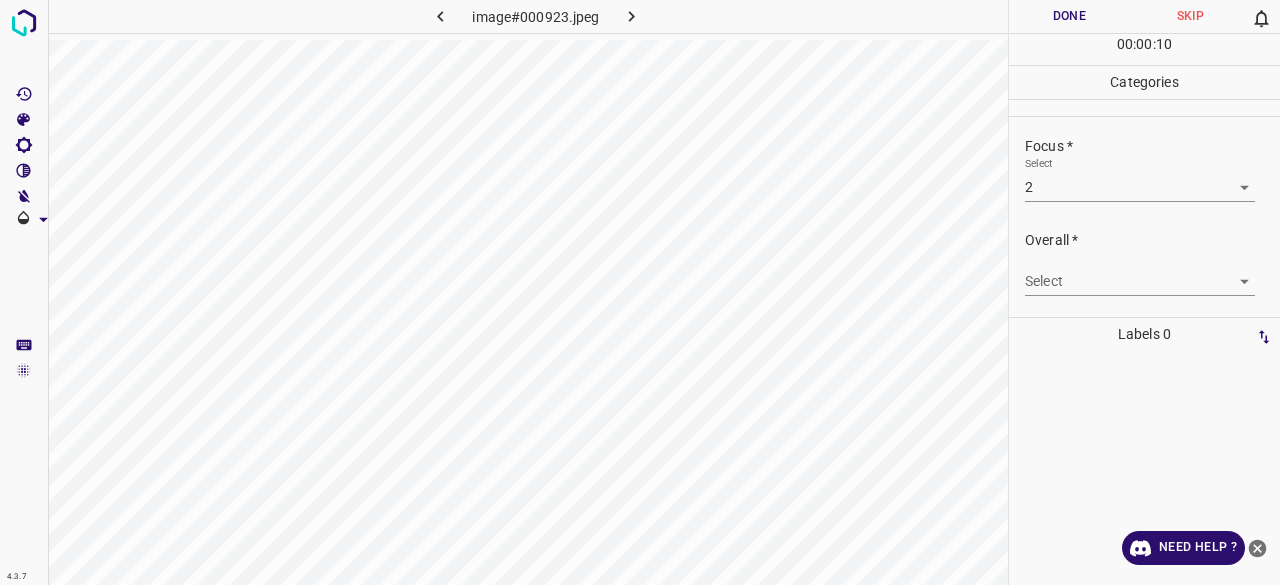 click on "4.3.7 image#000923.jpeg Done Skip 0 00   : 00   : 10   Categories Lighting *  Select 3 3 Focus *  Select 2 2 Overall *  Select ​ Labels   0 Categories 1 Lighting 2 Focus 3 Overall Tools Space Change between modes (Draw & Edit) I Auto labeling R Restore zoom M Zoom in N Zoom out Delete Delete selecte label Filters Z Restore filters X Saturation filter C Brightness filter V Contrast filter B Gray scale filter General O Download Need Help ? - Text - Hide - Delete" at bounding box center (640, 292) 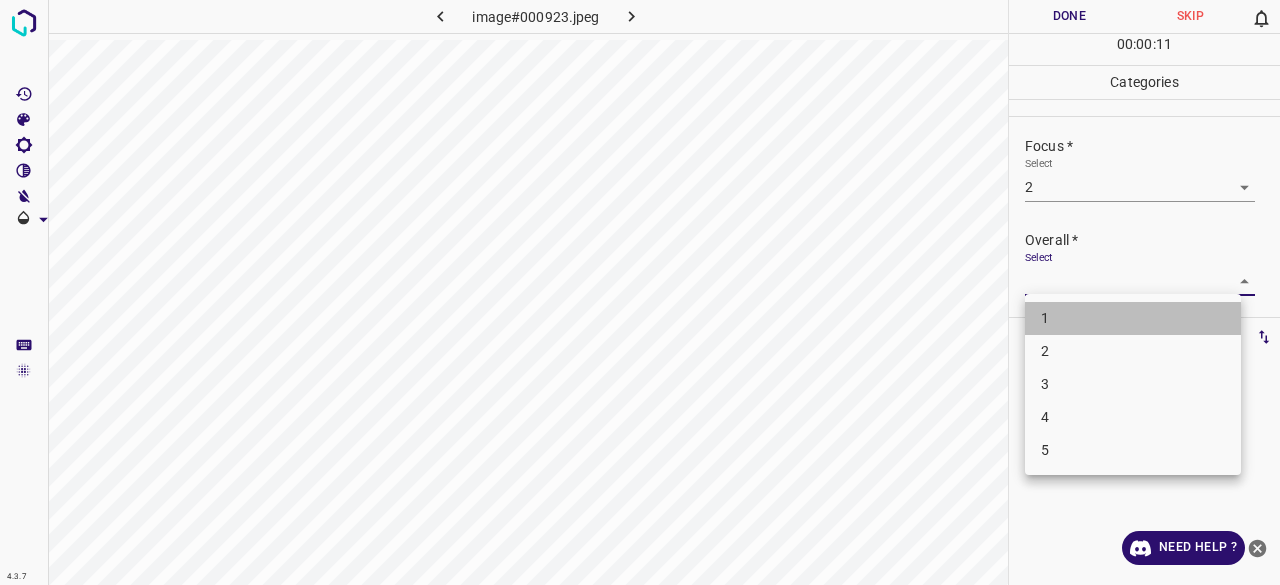 click on "1" at bounding box center (1133, 318) 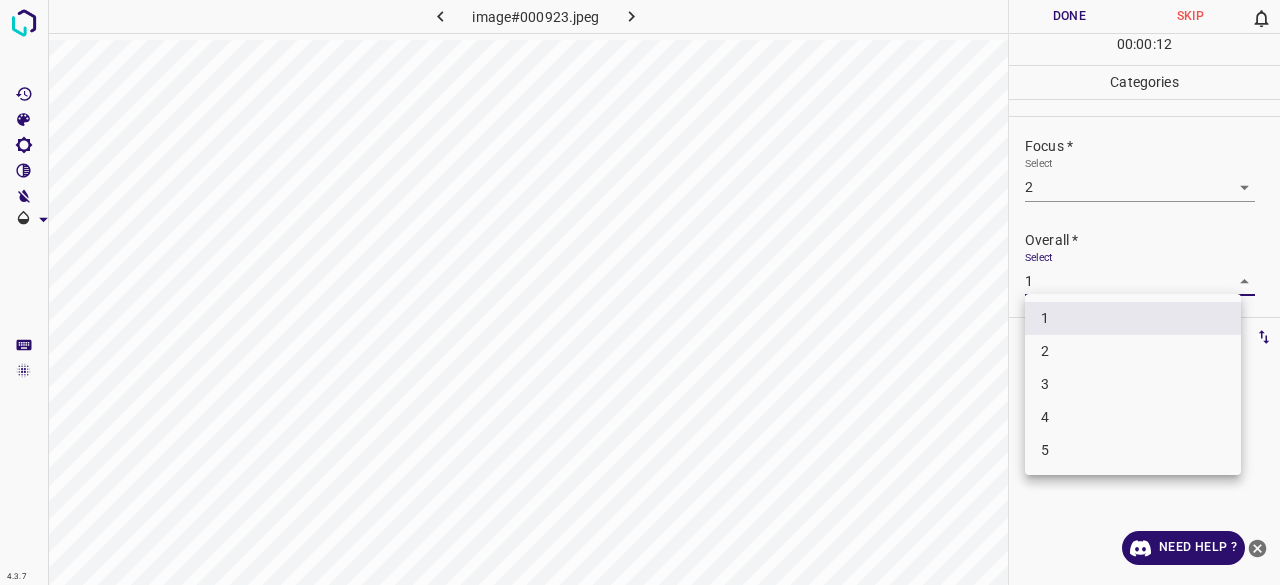 click on "4.3.7 image#000923.jpeg Done Skip 0 00   : 00   : 12   Categories Lighting *  Select 3 3 Focus *  Select 2 2 Overall *  Select 1 1 Labels   0 Categories 1 Lighting 2 Focus 3 Overall Tools Space Change between modes (Draw & Edit) I Auto labeling R Restore zoom M Zoom in N Zoom out Delete Delete selecte label Filters Z Restore filters X Saturation filter C Brightness filter V Contrast filter B Gray scale filter General O Download Need Help ? - Text - Hide - Delete 1 2 3 4 5" at bounding box center [640, 292] 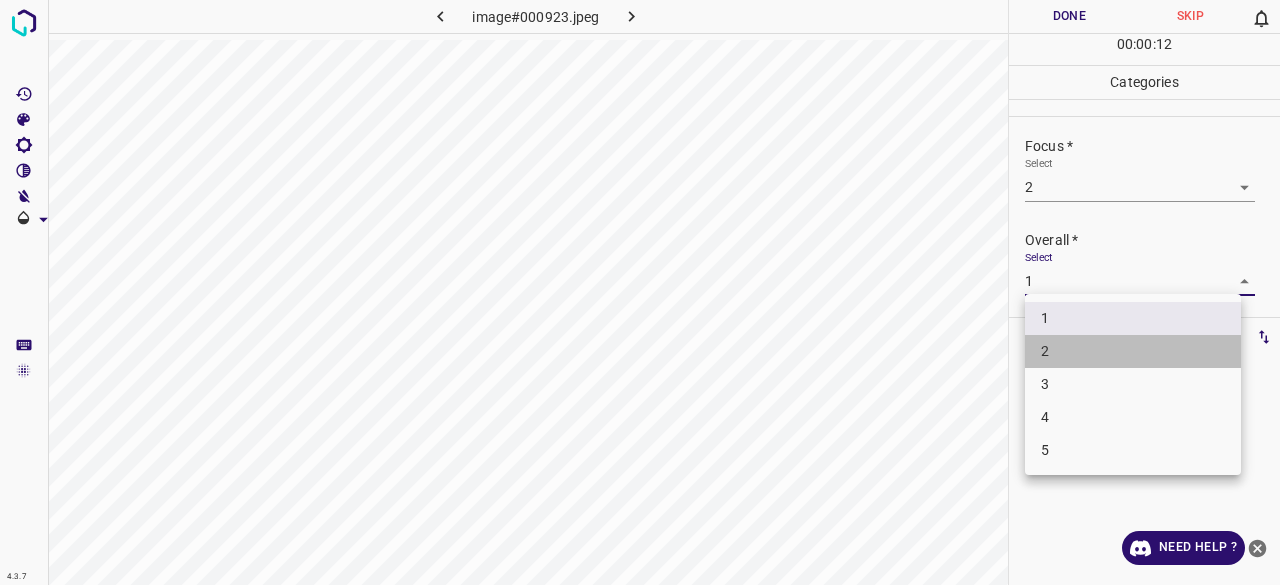 click on "2" at bounding box center (1133, 351) 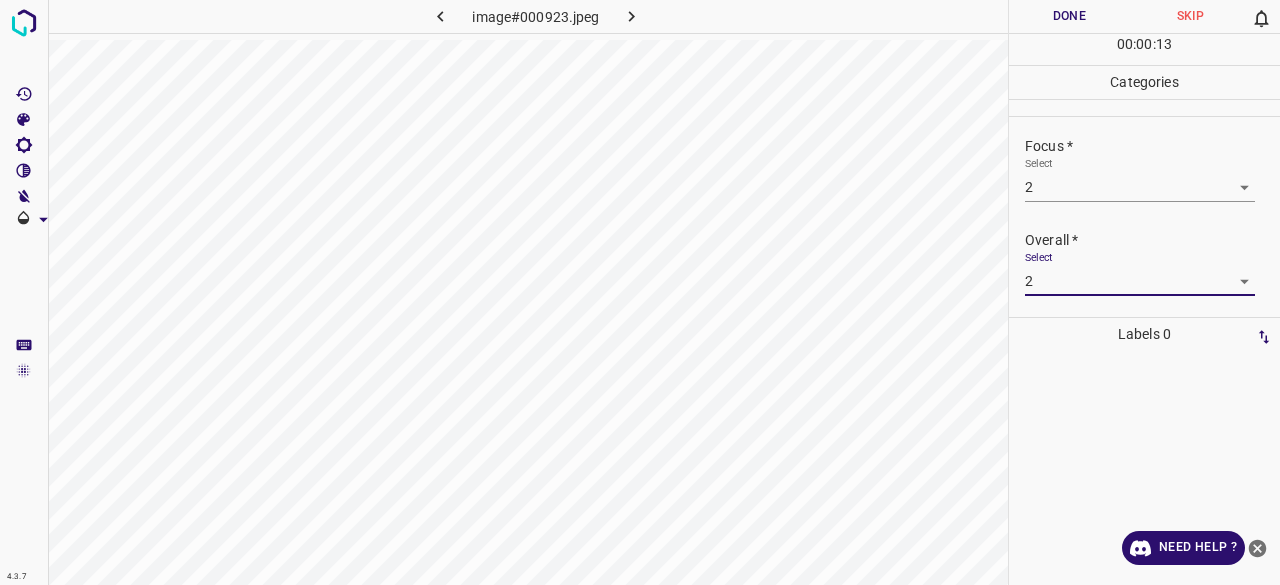 click on "4.3.7 image#000923.jpeg Done Skip 0 00   : 00   : 13   Categories Lighting *  Select 3 3 Focus *  Select 2 2 Overall *  Select 2 2 Labels   0 Categories 1 Lighting 2 Focus 3 Overall Tools Space Change between modes (Draw & Edit) I Auto labeling R Restore zoom M Zoom in N Zoom out Delete Delete selecte label Filters Z Restore filters X Saturation filter C Brightness filter V Contrast filter B Gray scale filter General O Download Need Help ? - Text - Hide - Delete" at bounding box center (640, 292) 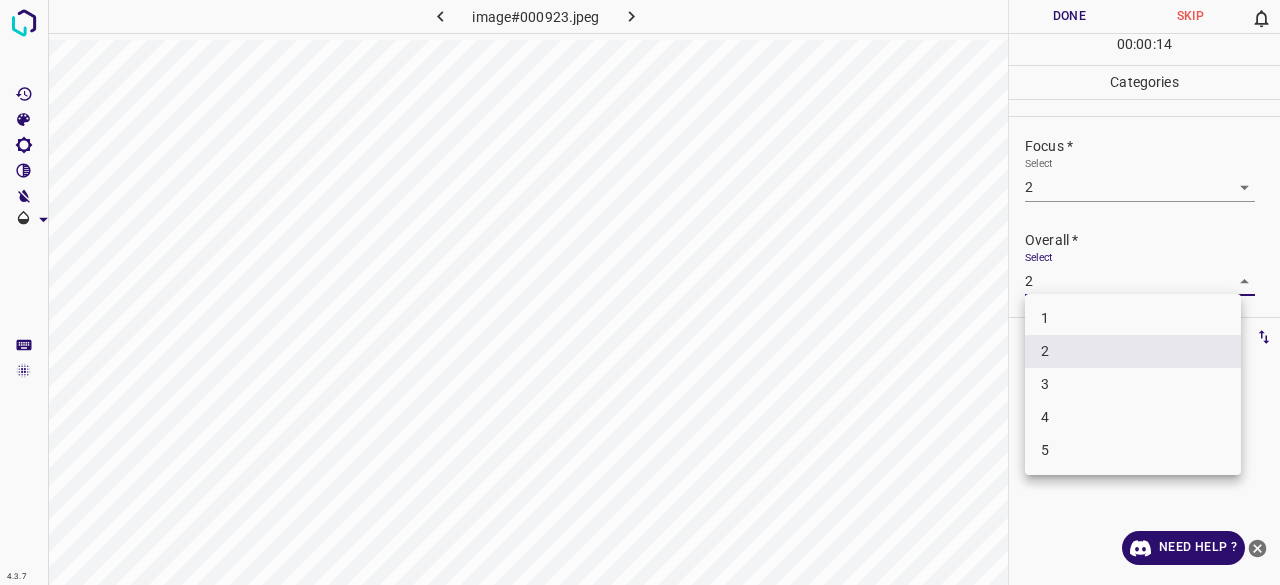 click at bounding box center (640, 292) 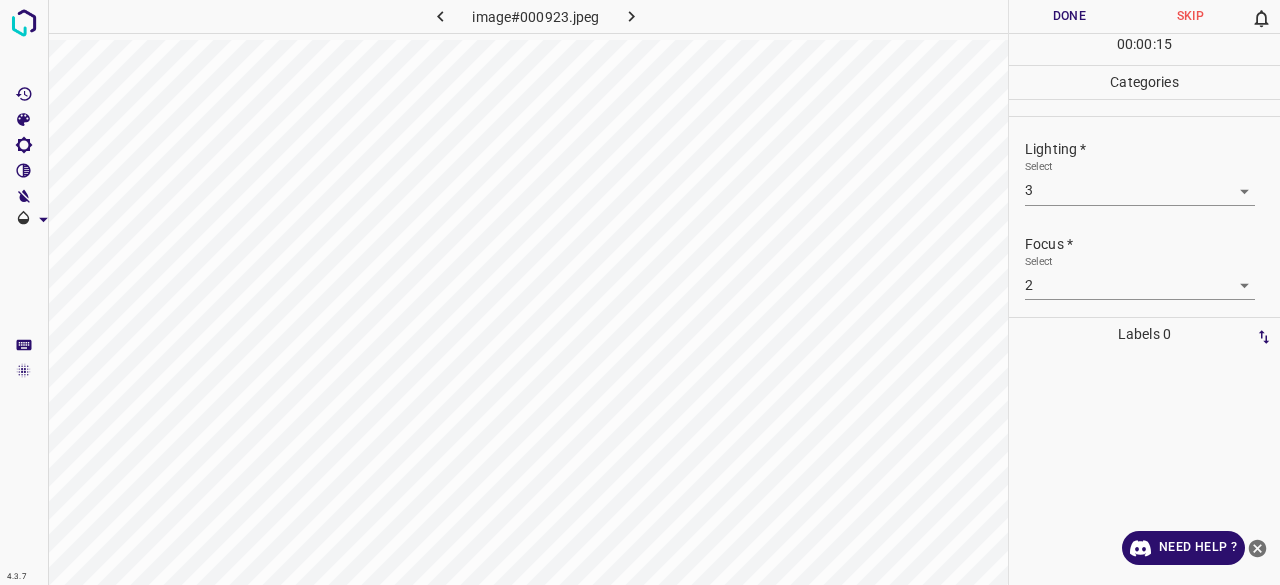 scroll, scrollTop: 98, scrollLeft: 0, axis: vertical 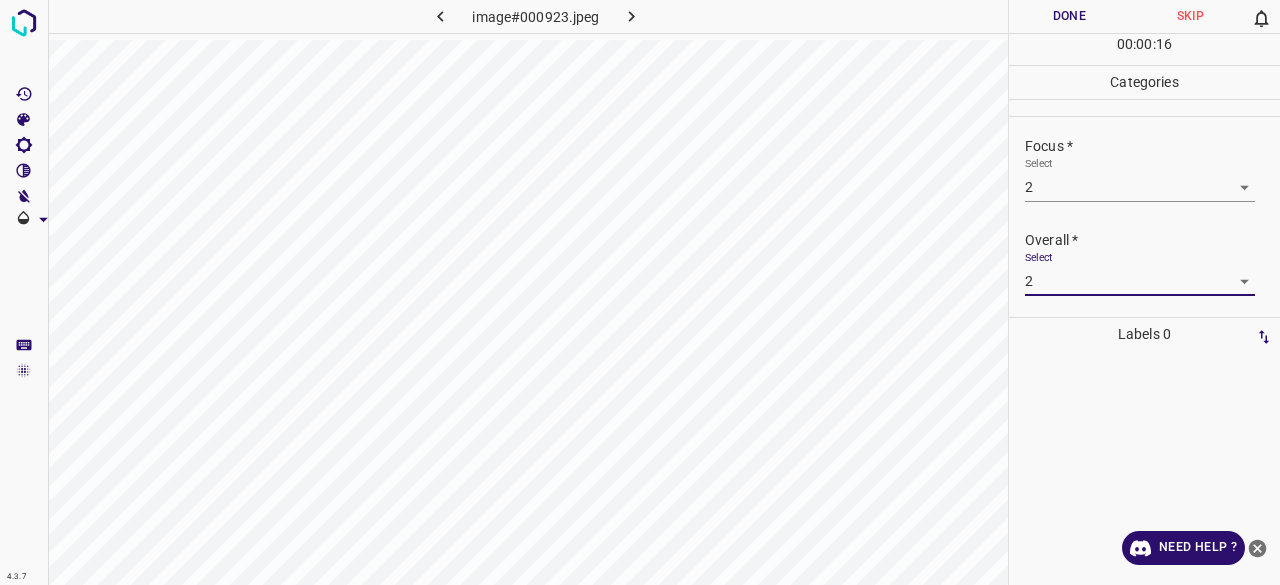 click on "4.3.7 image#000923.jpeg Done Skip 0 00   : 00   : 16   Categories Lighting *  Select 3 3 Focus *  Select 2 2 Overall *  Select 2 2 Labels   0 Categories 1 Lighting 2 Focus 3 Overall Tools Space Change between modes (Draw & Edit) I Auto labeling R Restore zoom M Zoom in N Zoom out Delete Delete selecte label Filters Z Restore filters X Saturation filter C Brightness filter V Contrast filter B Gray scale filter General O Download Need Help ? - Text - Hide - Delete" at bounding box center (640, 292) 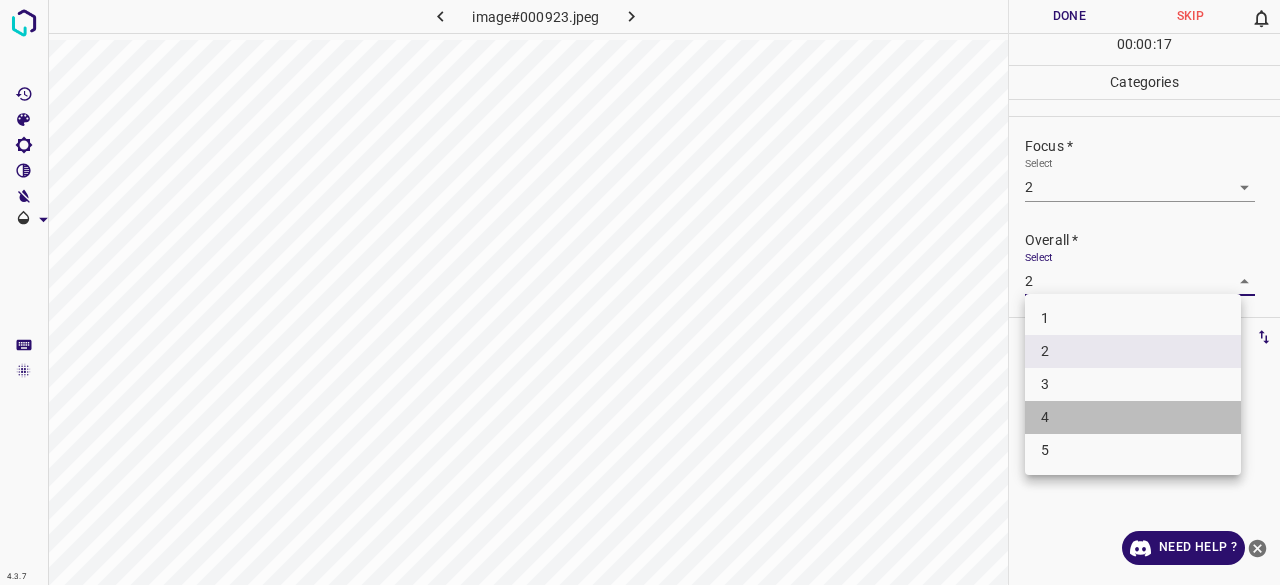 click on "4" at bounding box center (1133, 417) 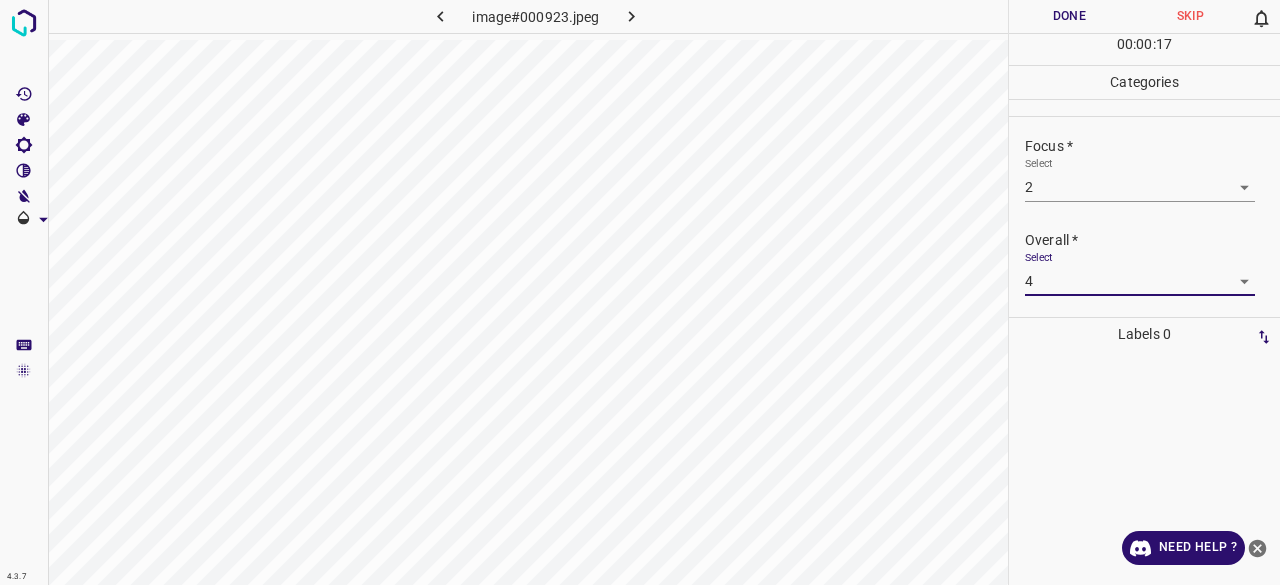 click on "4.3.7 image#000923.jpeg Done Skip 0 00   : 00   : 17   Categories Lighting *  Select 3 3 Focus *  Select 2 2 Overall *  Select 4 4 Labels   0 Categories 1 Lighting 2 Focus 3 Overall Tools Space Change between modes (Draw & Edit) I Auto labeling R Restore zoom M Zoom in N Zoom out Delete Delete selecte label Filters Z Restore filters X Saturation filter C Brightness filter V Contrast filter B Gray scale filter General O Download Need Help ? - Text - Hide - Delete" at bounding box center [640, 292] 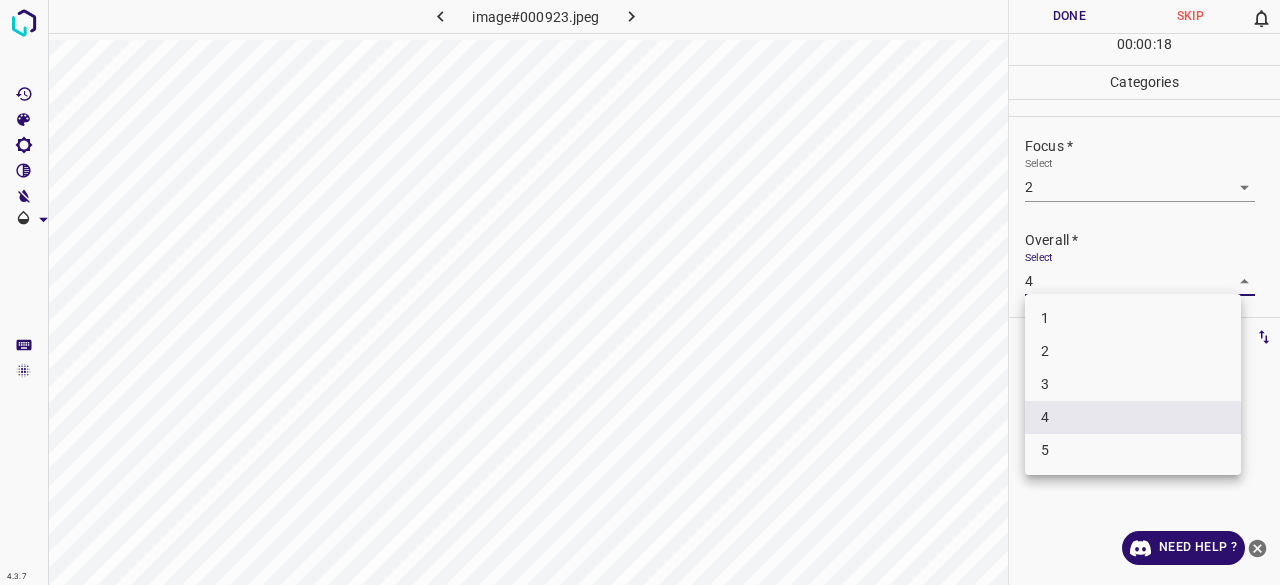 click on "3" at bounding box center [1133, 384] 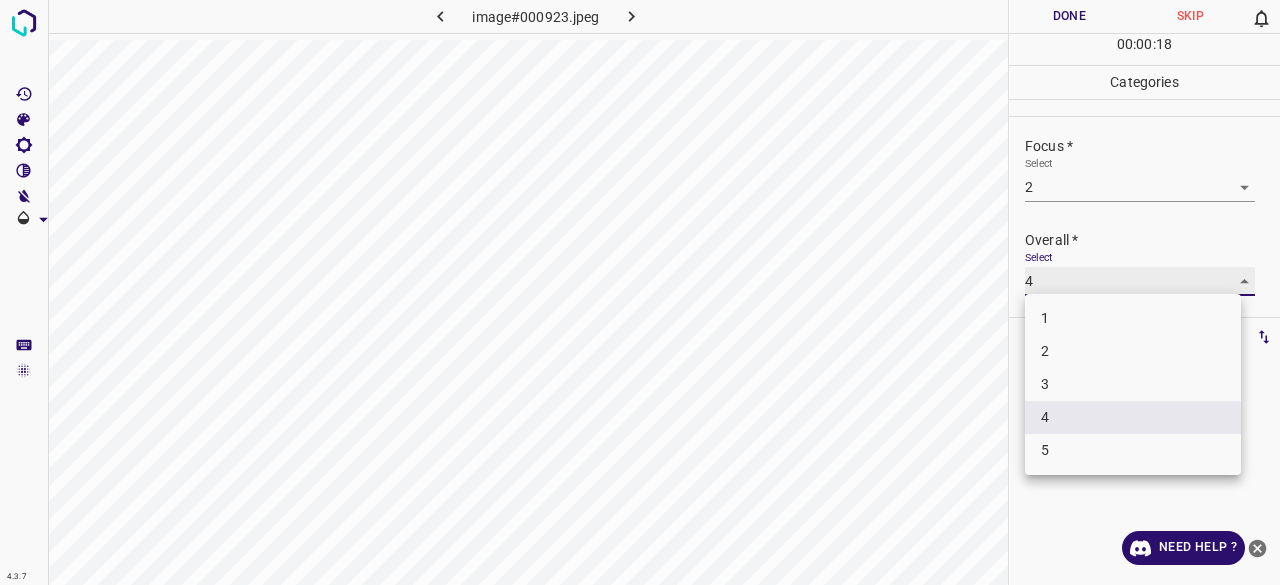 type on "3" 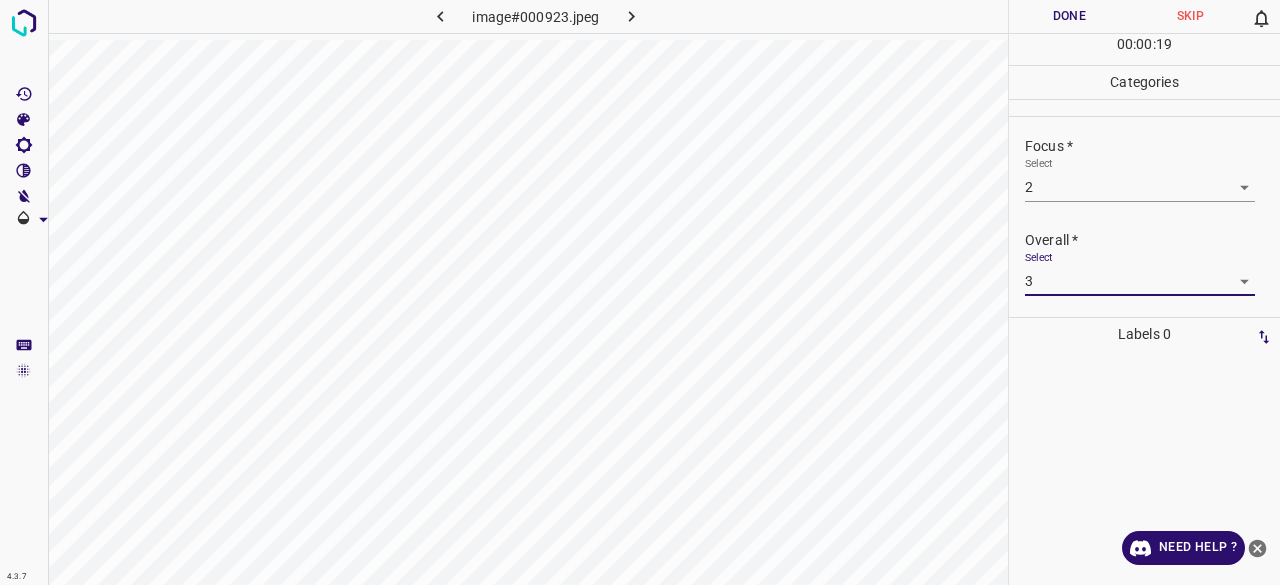 click on "Overall *  Select 3 3" at bounding box center [1144, 263] 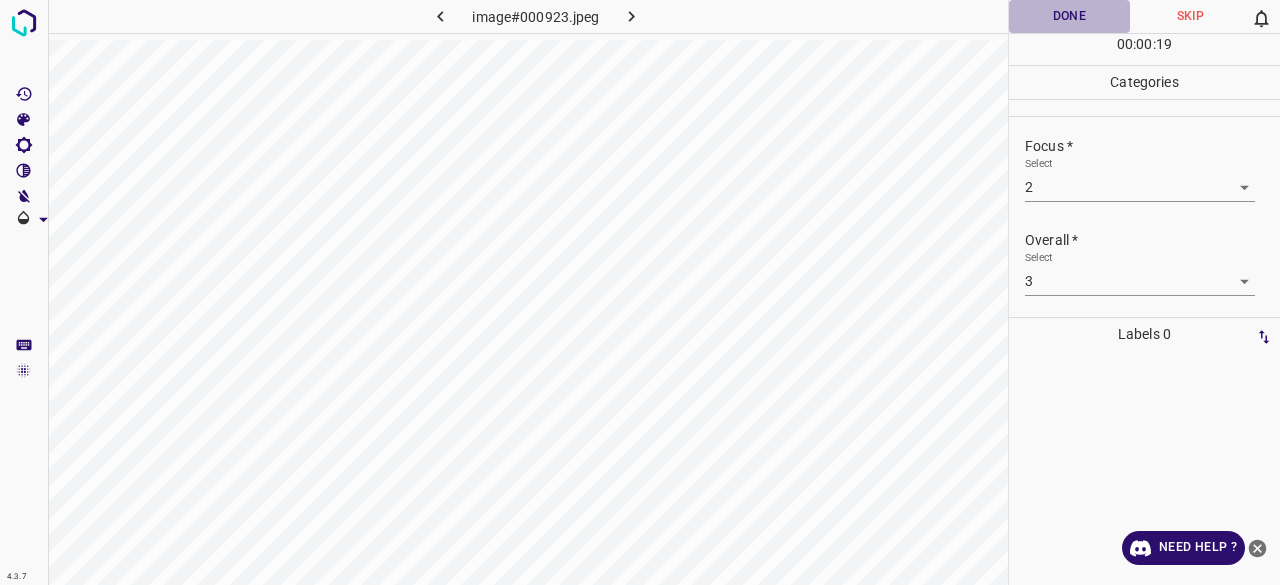 click on "Done" at bounding box center (1069, 16) 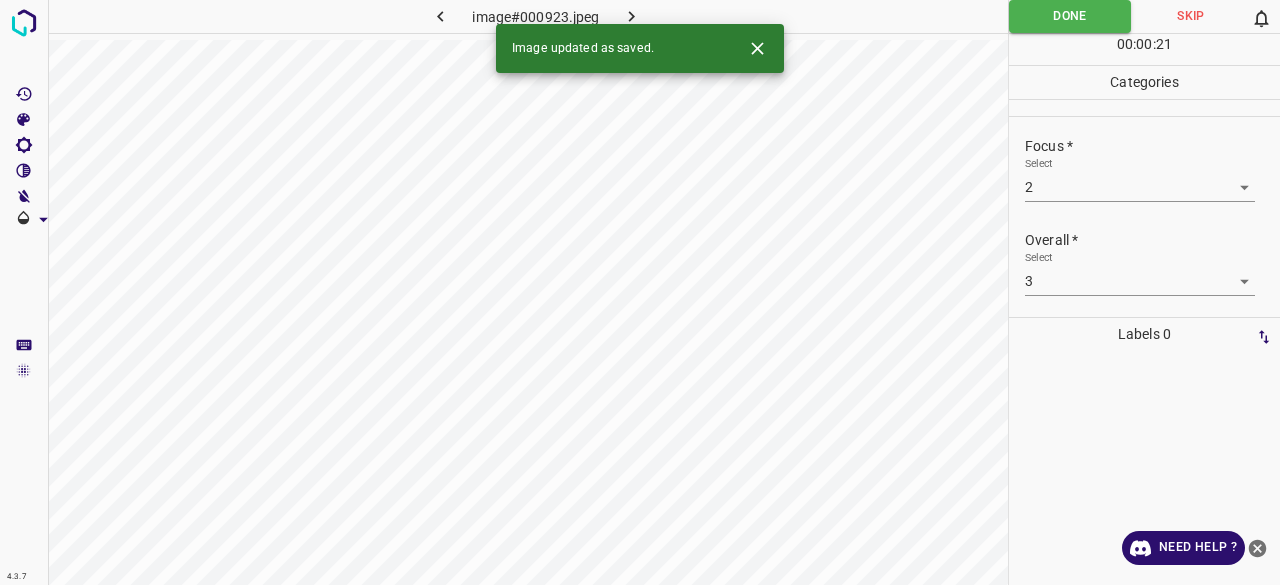 click 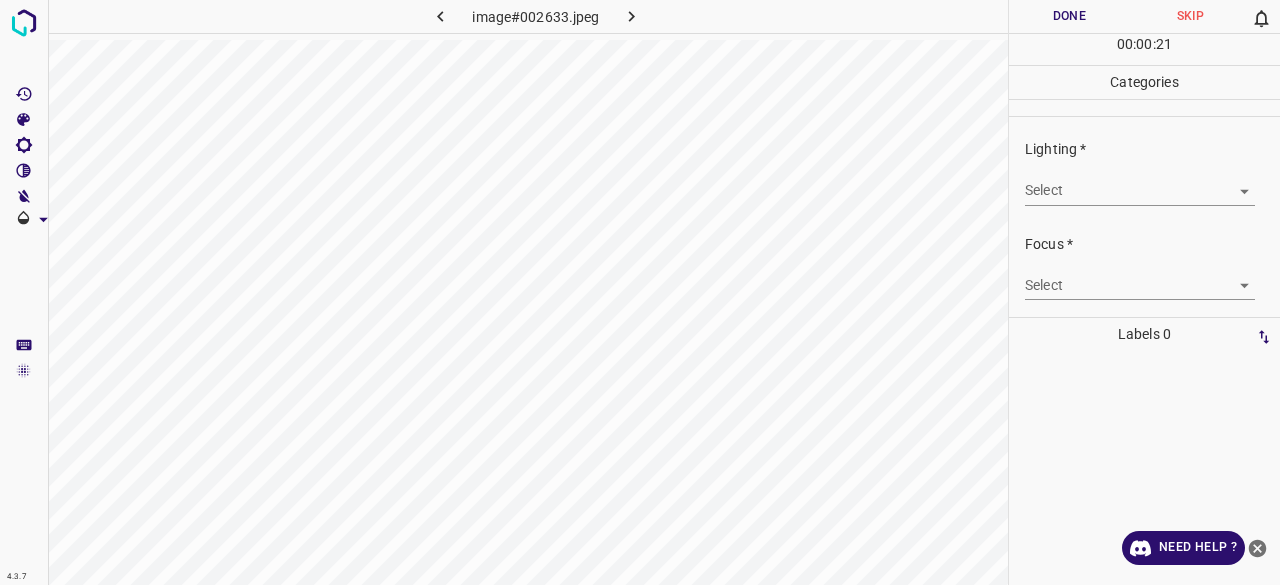 click on "4.3.7 image#002633.jpeg Done Skip 0 00   : 00   : 21   Categories Lighting *  Select ​ Focus *  Select ​ Overall *  Select ​ Labels   0 Categories 1 Lighting 2 Focus 3 Overall Tools Space Change between modes (Draw & Edit) I Auto labeling R Restore zoom M Zoom in N Zoom out Delete Delete selecte label Filters Z Restore filters X Saturation filter C Brightness filter V Contrast filter B Gray scale filter General O Download Need Help ? - Text - Hide - Delete" at bounding box center [640, 292] 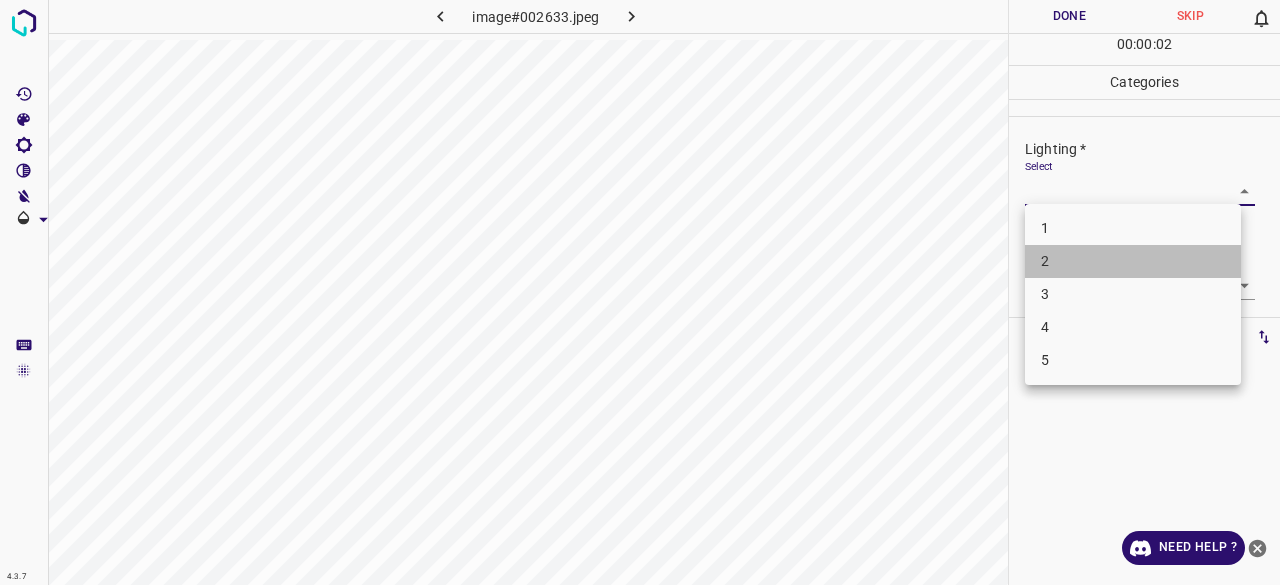 click on "2" at bounding box center (1133, 261) 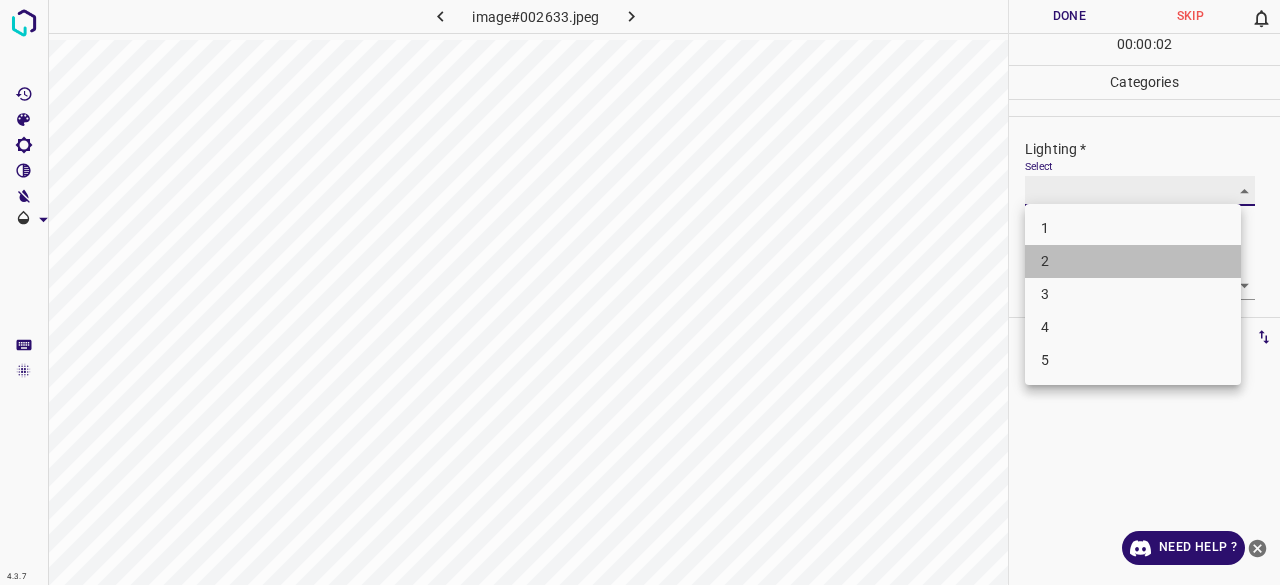 type on "2" 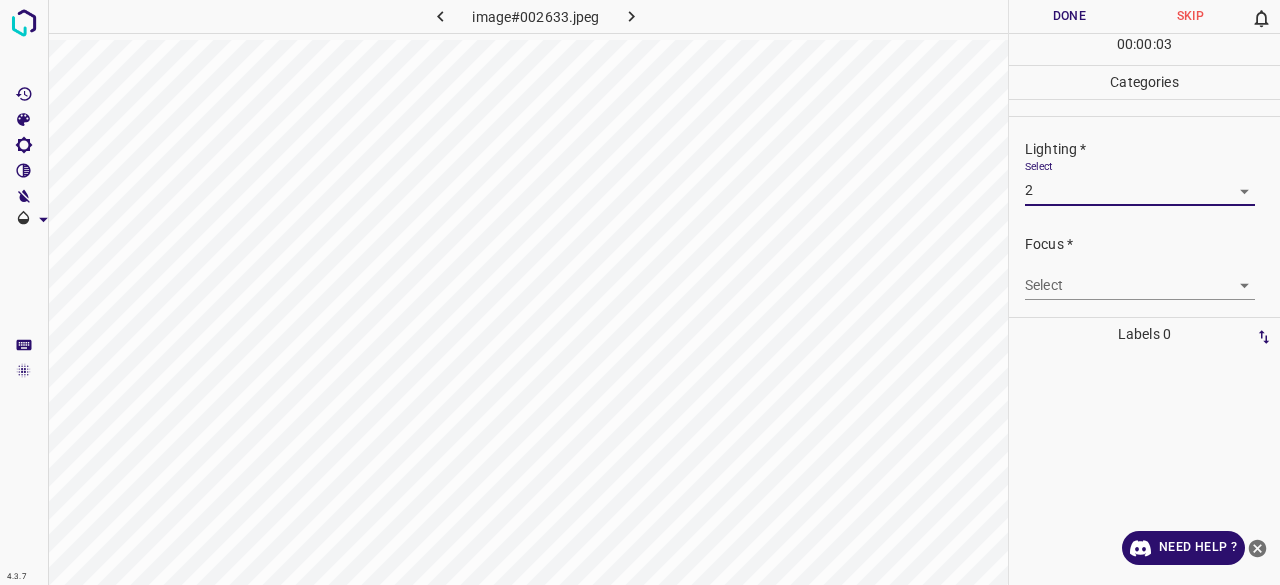 click on "4.3.7 image#002633.jpeg Done Skip 0 00   : 00   : 03   Categories Lighting *  Select 2 2 Focus *  Select ​ Overall *  Select ​ Labels   0 Categories 1 Lighting 2 Focus 3 Overall Tools Space Change between modes (Draw & Edit) I Auto labeling R Restore zoom M Zoom in N Zoom out Delete Delete selecte label Filters Z Restore filters X Saturation filter C Brightness filter V Contrast filter B Gray scale filter General O Download Need Help ? - Text - Hide - Delete" at bounding box center [640, 292] 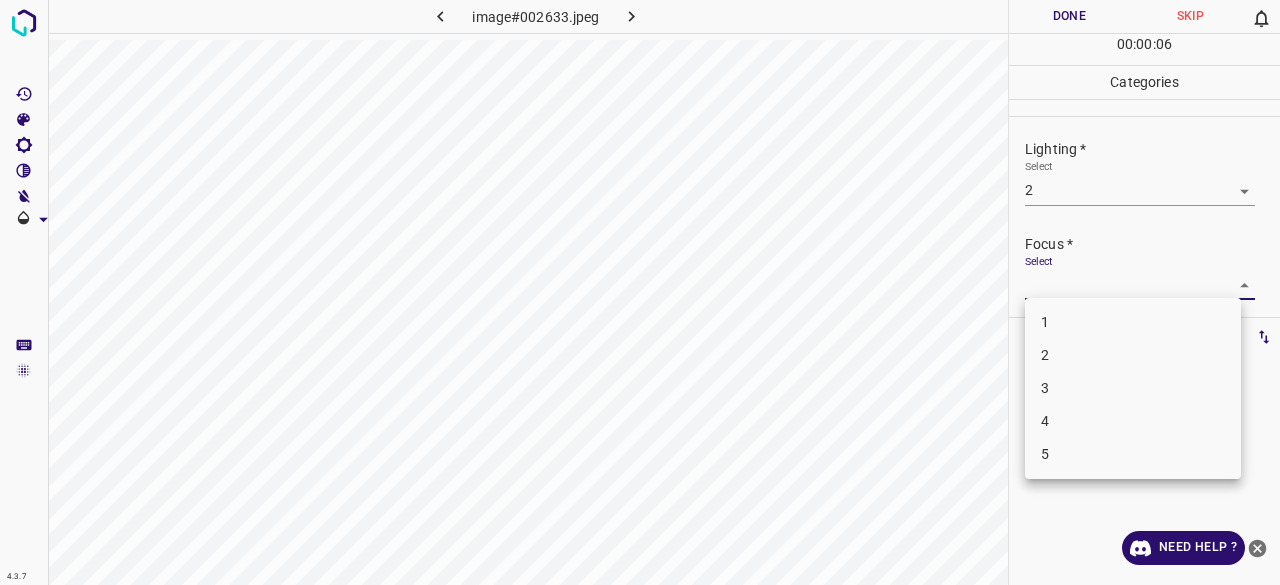 click on "1" at bounding box center (1133, 322) 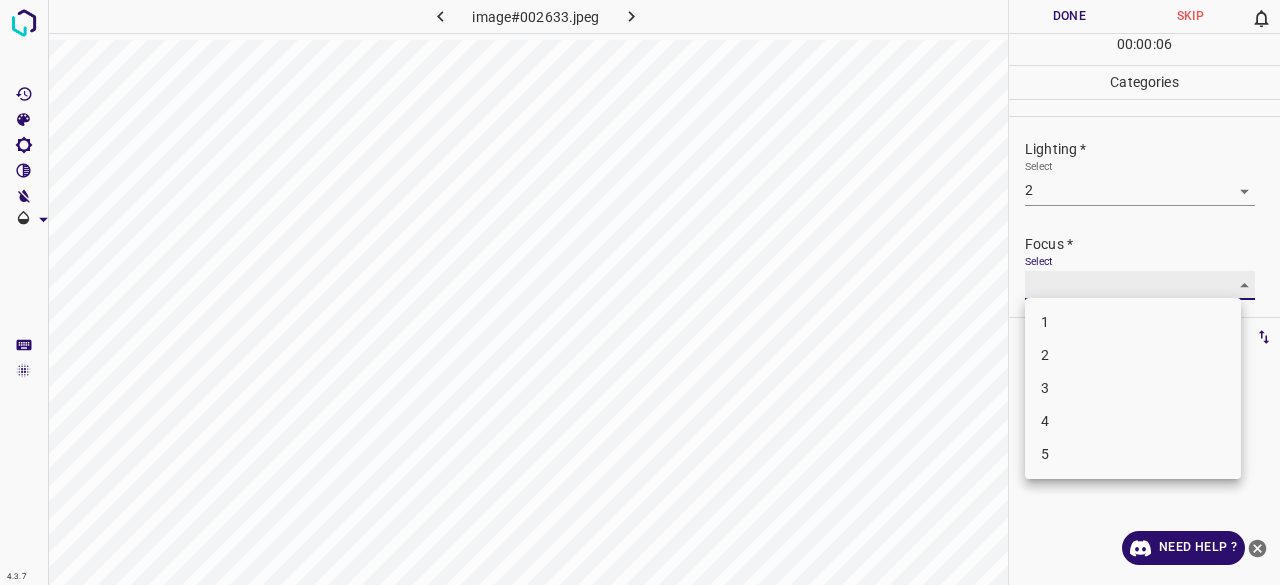 type on "1" 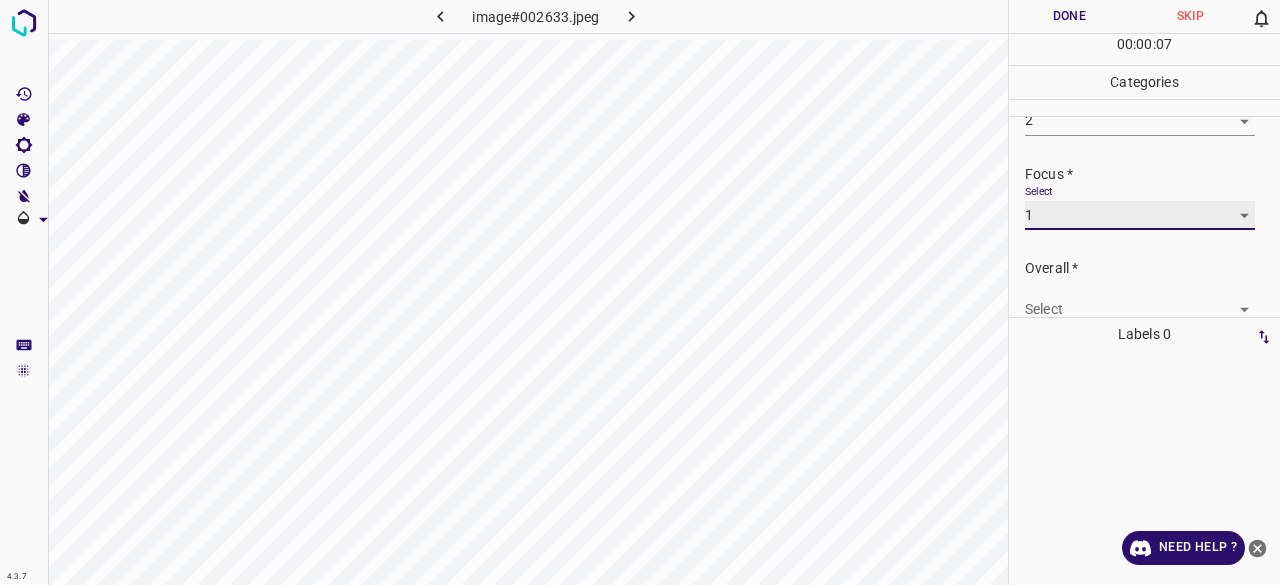 scroll, scrollTop: 98, scrollLeft: 0, axis: vertical 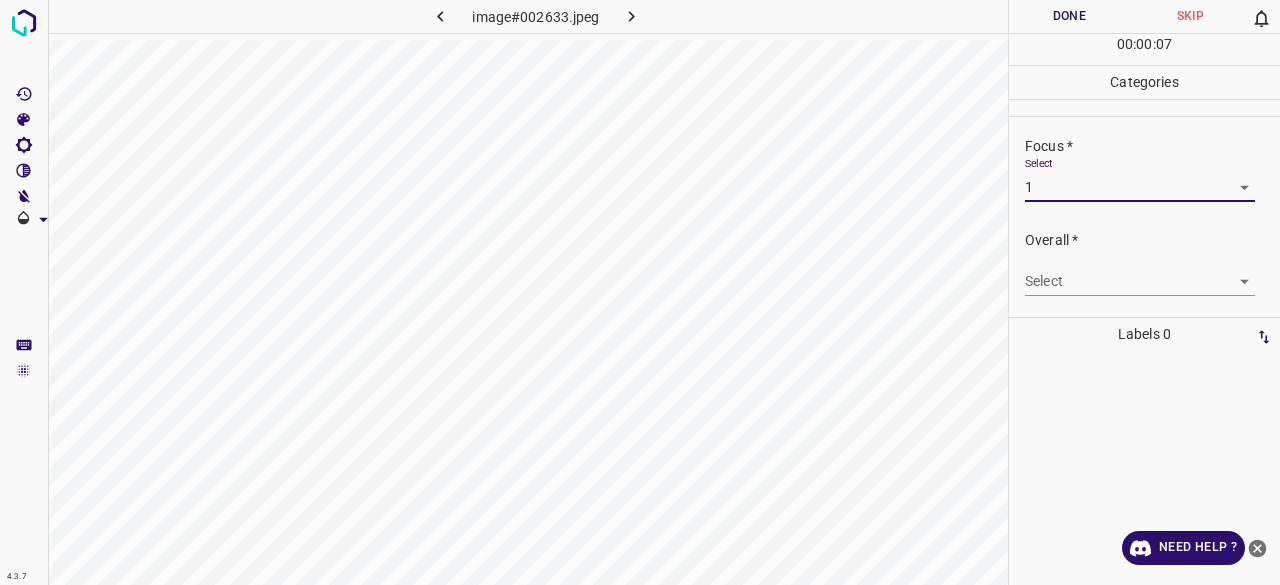 click on "4.3.7 image#002633.jpeg Done Skip 0 00   : 00   : 07   Categories Lighting *  Select 2 2 Focus *  Select 1 1 Overall *  Select ​ Labels   0 Categories 1 Lighting 2 Focus 3 Overall Tools Space Change between modes (Draw & Edit) I Auto labeling R Restore zoom M Zoom in N Zoom out Delete Delete selecte label Filters Z Restore filters X Saturation filter C Brightness filter V Contrast filter B Gray scale filter General O Download Need Help ? - Text - Hide - Delete" at bounding box center [640, 292] 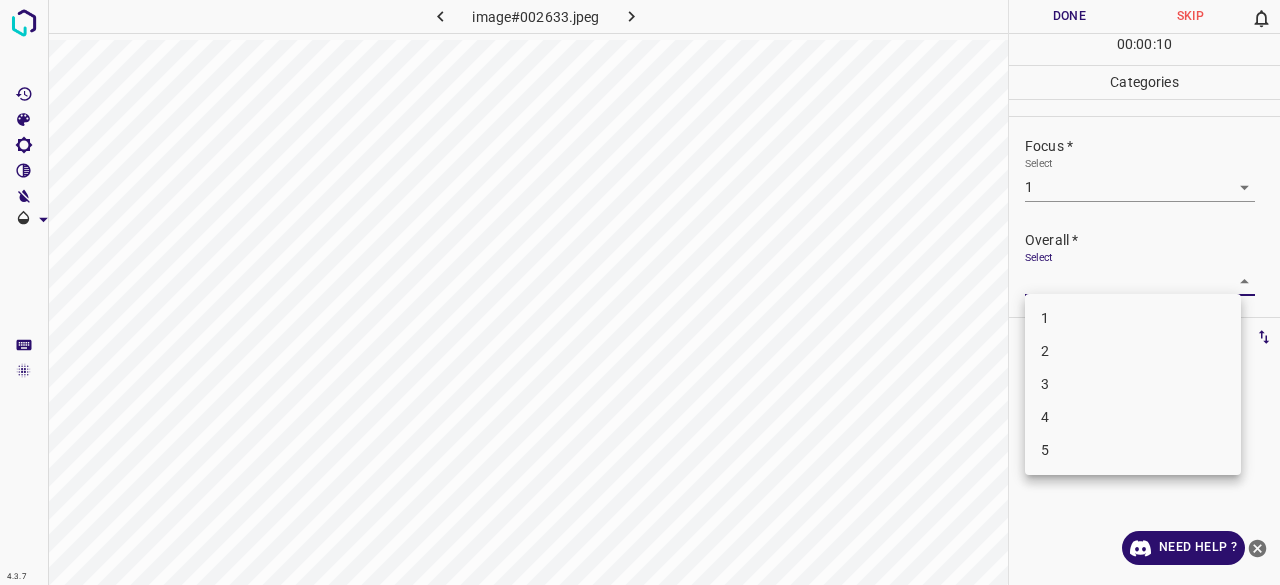click on "3" at bounding box center [1133, 384] 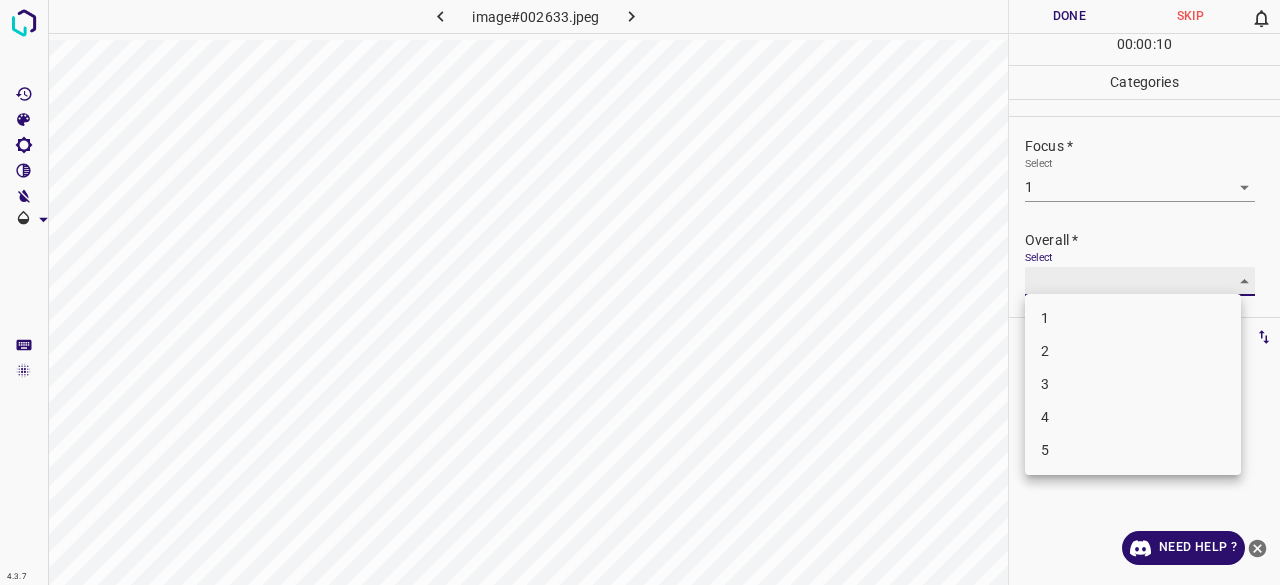 type on "3" 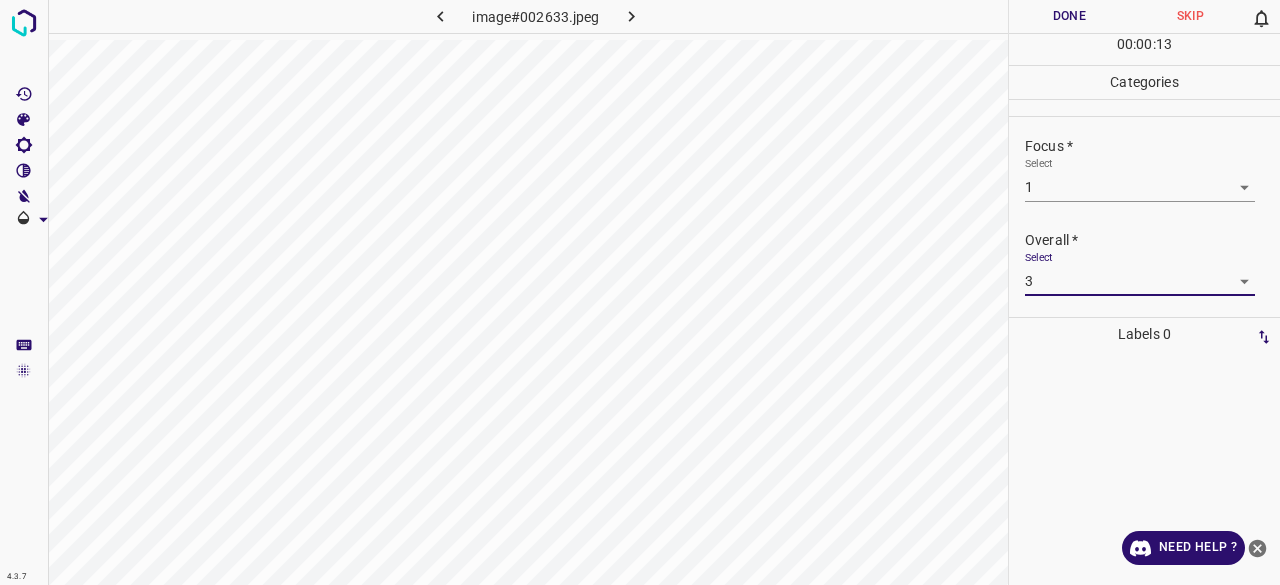 click on "4.3.7 image#002633.jpeg Done Skip 0 00   : 00   : 13   Categories Lighting *  Select 2 2 Focus *  Select 1 1 Overall *  Select 3 3 Labels   0 Categories 1 Lighting 2 Focus 3 Overall Tools Space Change between modes (Draw & Edit) I Auto labeling R Restore zoom M Zoom in N Zoom out Delete Delete selecte label Filters Z Restore filters X Saturation filter C Brightness filter V Contrast filter B Gray scale filter General O Download Need Help ? - Text - Hide - Delete" at bounding box center [640, 292] 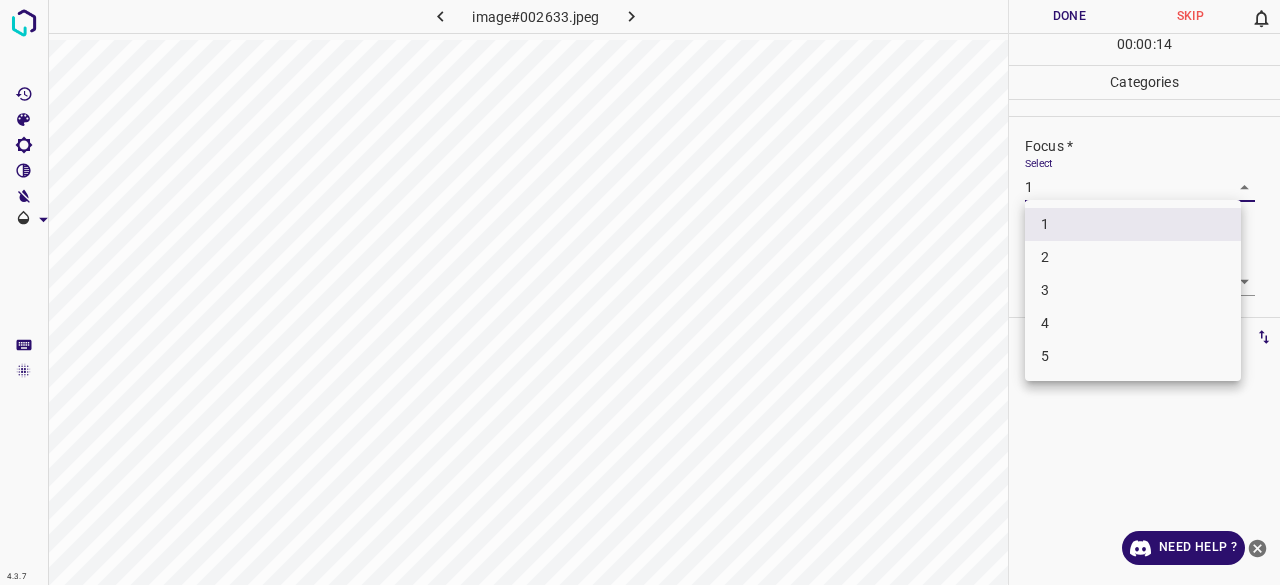 click on "2" at bounding box center [1133, 257] 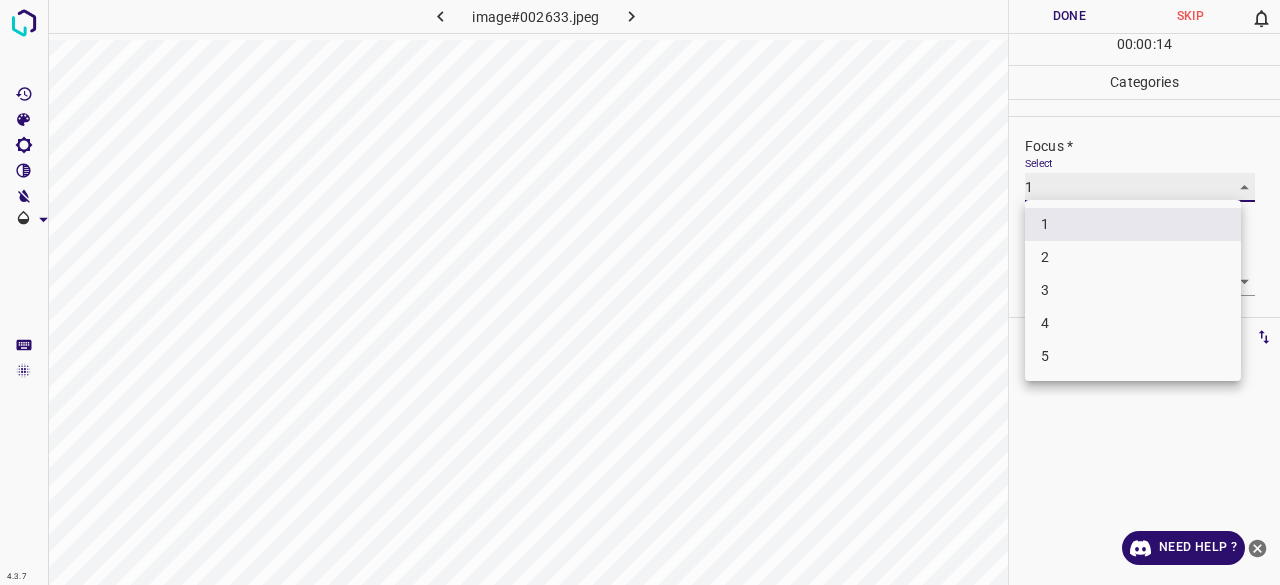 type on "2" 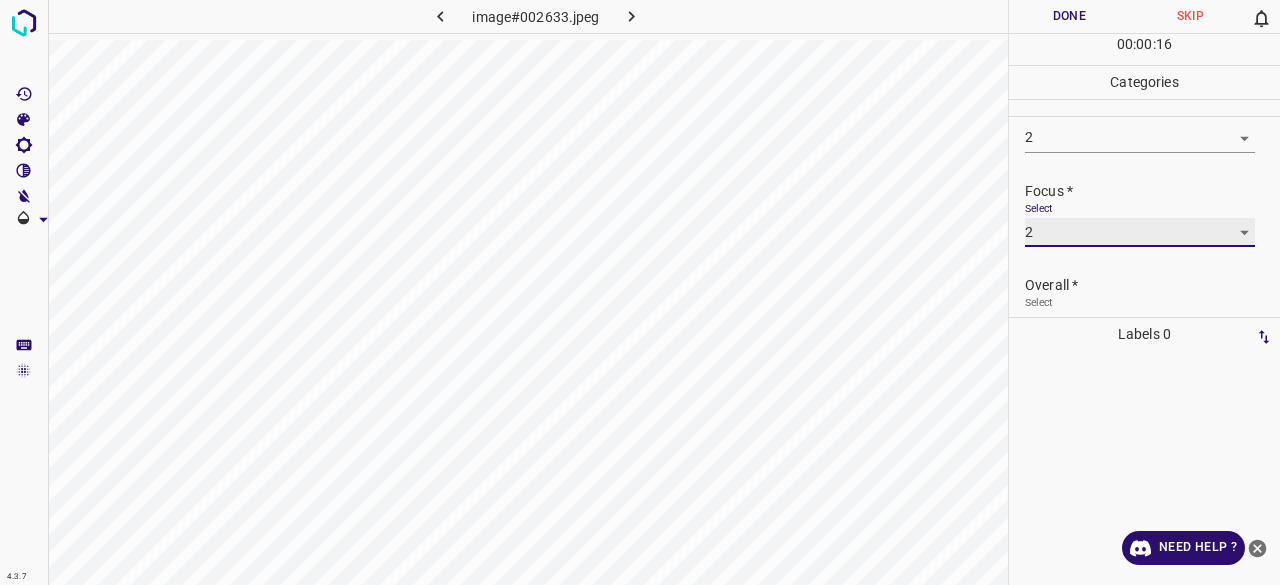 scroll, scrollTop: 98, scrollLeft: 0, axis: vertical 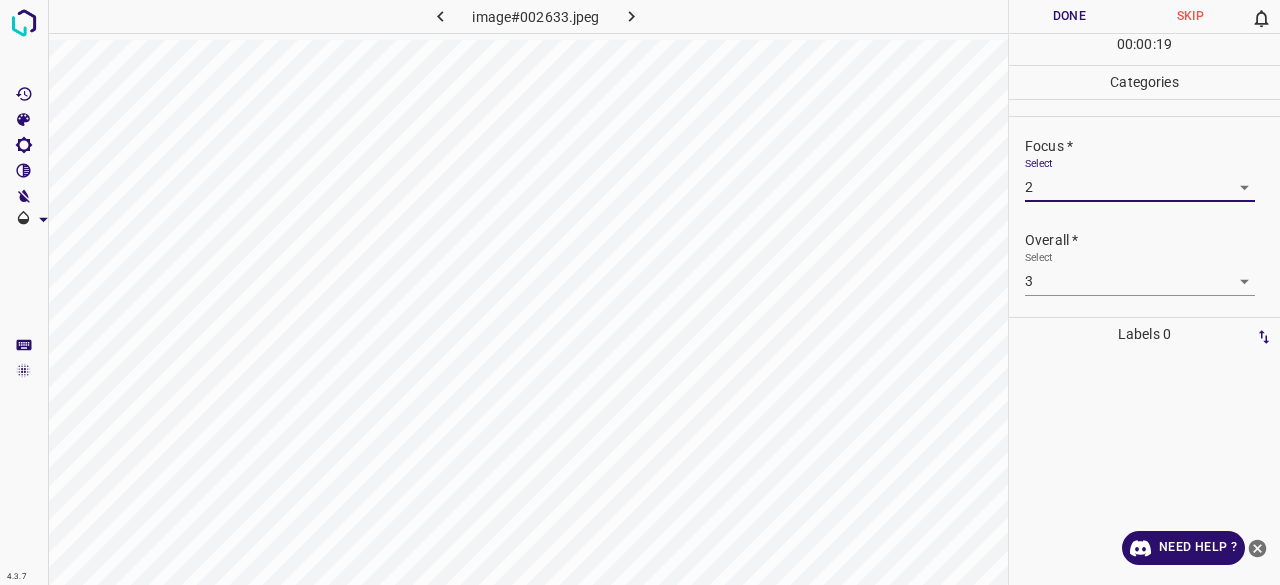 click on "4.3.7 image#002633.jpeg Done Skip 0 00   : 00   : 19   Categories Lighting *  Select 2 2 Focus *  Select 2 2 Overall *  Select 3 3 Labels   0 Categories 1 Lighting 2 Focus 3 Overall Tools Space Change between modes (Draw & Edit) I Auto labeling R Restore zoom M Zoom in N Zoom out Delete Delete selecte label Filters Z Restore filters X Saturation filter C Brightness filter V Contrast filter B Gray scale filter General O Download Need Help ? - Text - Hide - Delete" at bounding box center [640, 292] 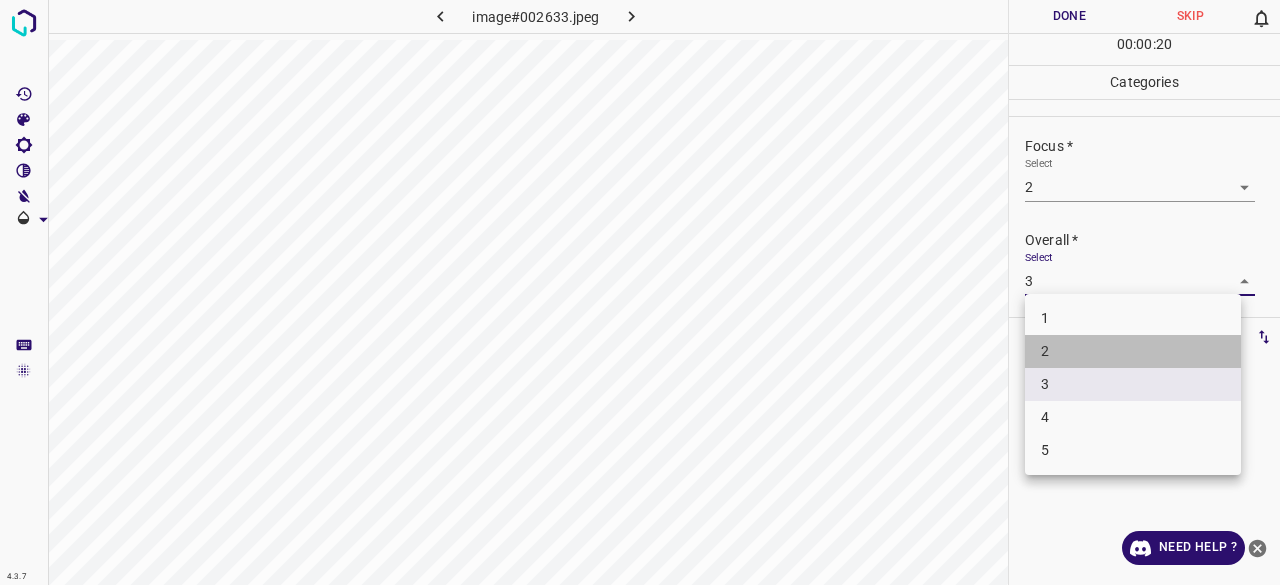 click on "2" at bounding box center [1133, 351] 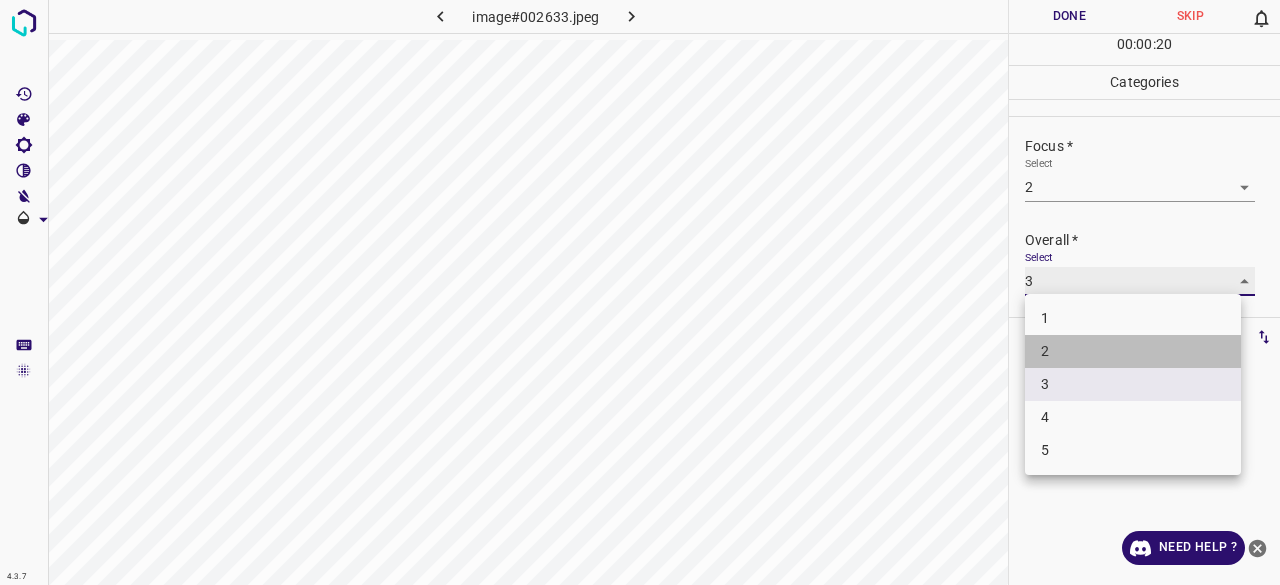type on "2" 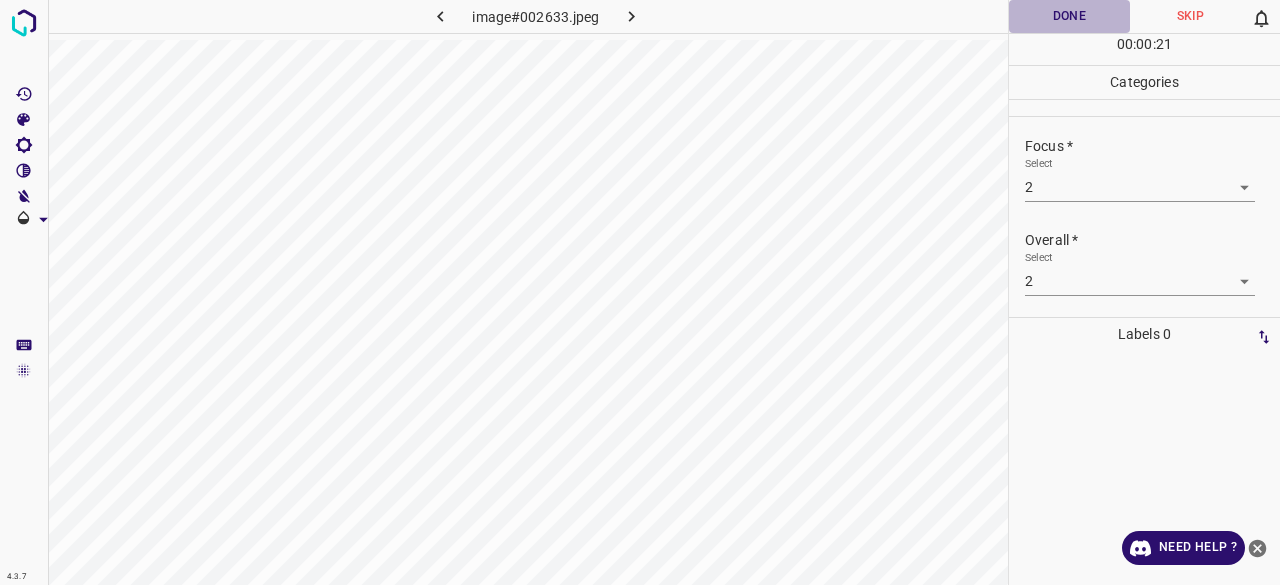 click on "Done" at bounding box center [1069, 16] 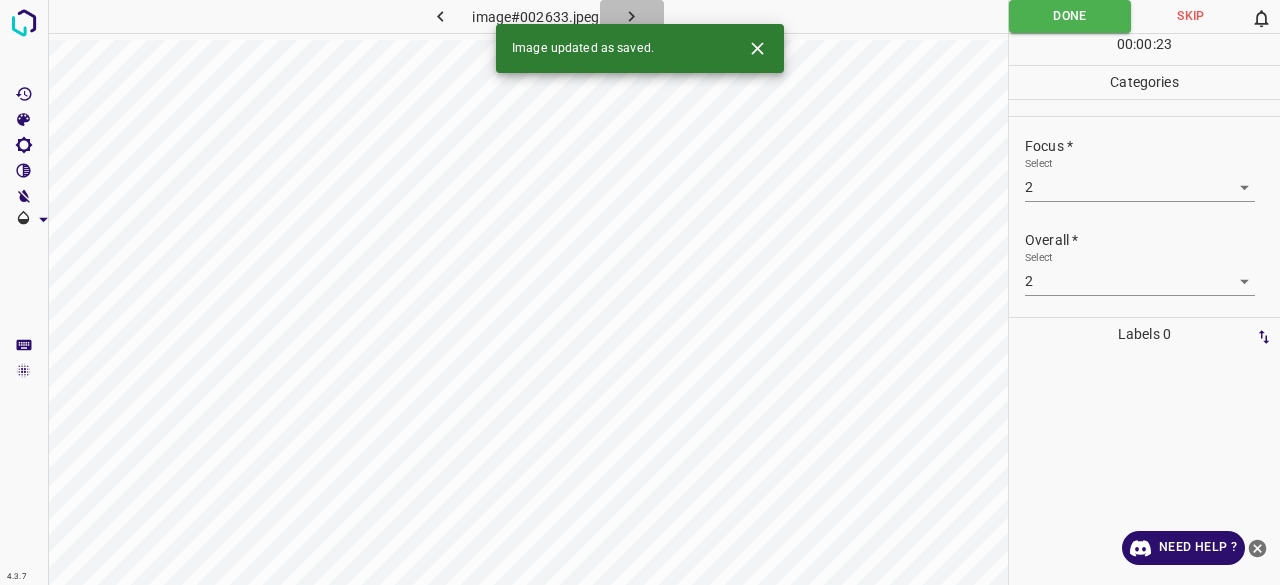 click 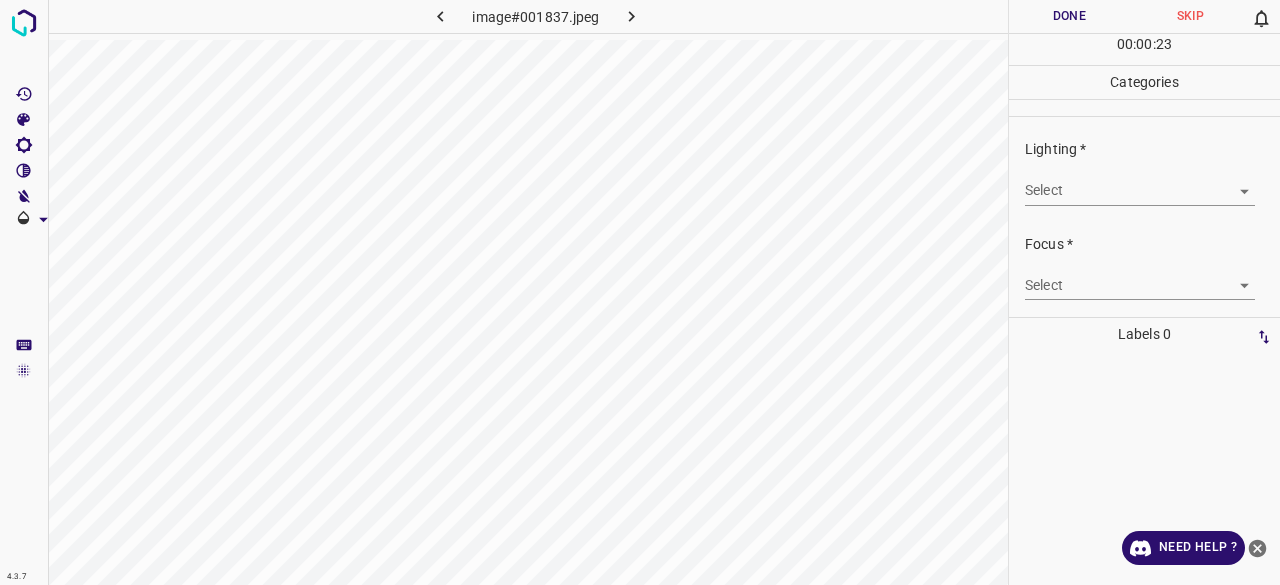 click on "4.3.7 image#001837.jpeg Done Skip 0 00   : 00   : 23   Categories Lighting *  Select ​ Focus *  Select ​ Overall *  Select ​ Labels   0 Categories 1 Lighting 2 Focus 3 Overall Tools Space Change between modes (Draw & Edit) I Auto labeling R Restore zoom M Zoom in N Zoom out Delete Delete selecte label Filters Z Restore filters X Saturation filter C Brightness filter V Contrast filter B Gray scale filter General O Download Need Help ? - Text - Hide - Delete" at bounding box center [640, 292] 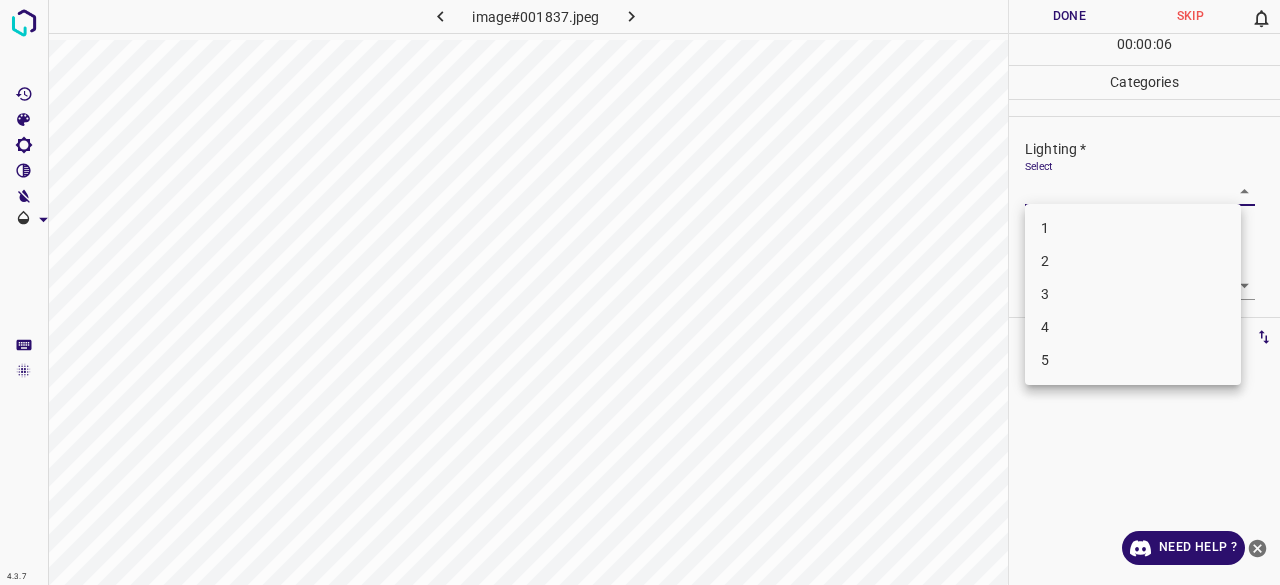 click on "4" at bounding box center (1133, 327) 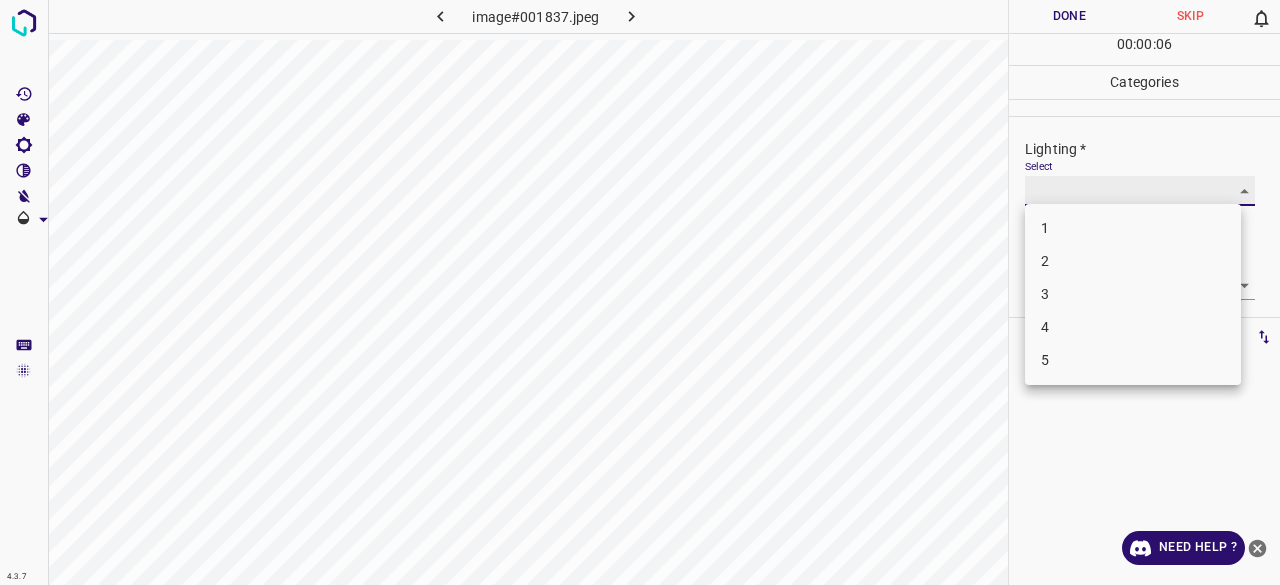 type on "4" 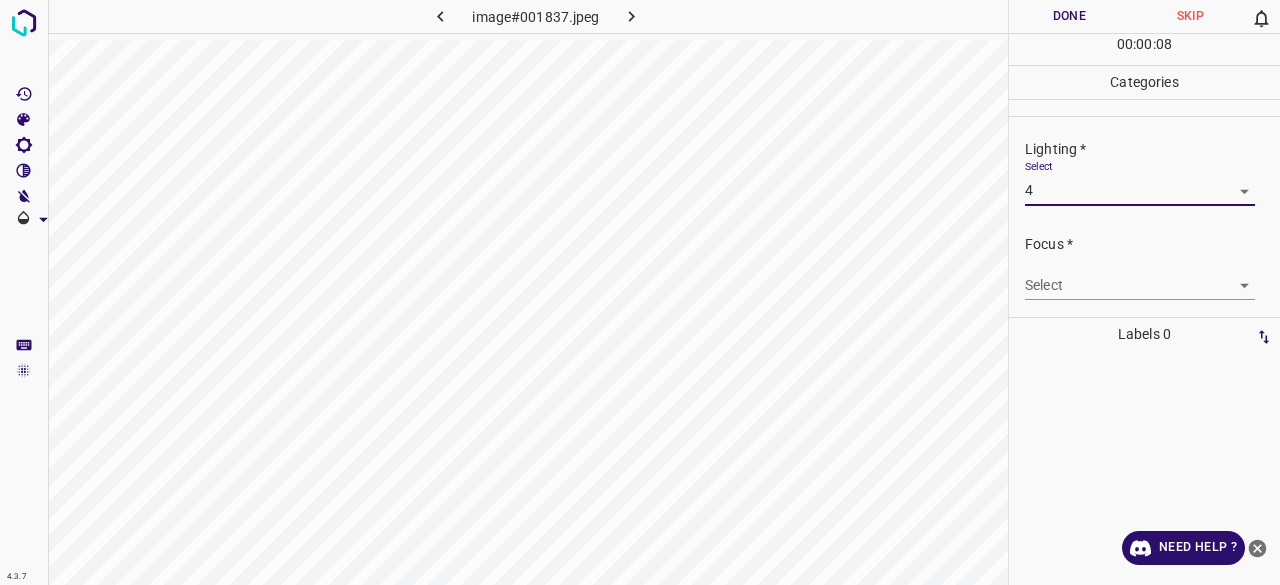 click on "4.3.7 image#001837.jpeg Done Skip 0 00   : 00   : 08   Categories Lighting *  Select 4 4 Focus *  Select ​ Overall *  Select ​ Labels   0 Categories 1 Lighting 2 Focus 3 Overall Tools Space Change between modes (Draw & Edit) I Auto labeling R Restore zoom M Zoom in N Zoom out Delete Delete selecte label Filters Z Restore filters X Saturation filter C Brightness filter V Contrast filter B Gray scale filter General O Download Need Help ? - Text - Hide - Delete" at bounding box center [640, 292] 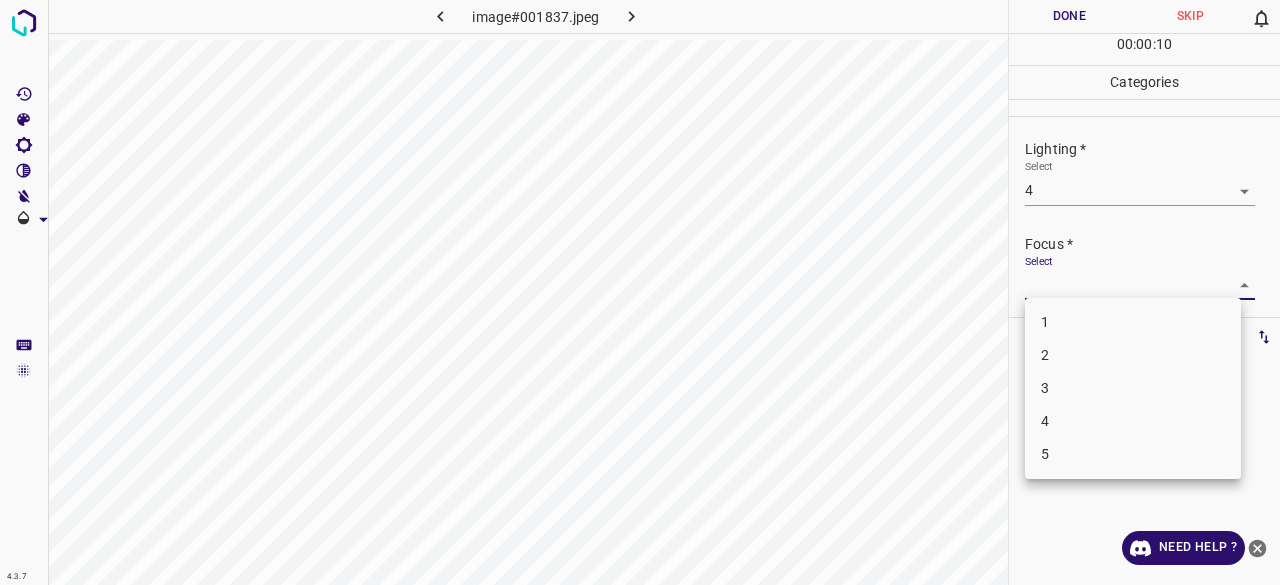 click on "2" at bounding box center (1133, 355) 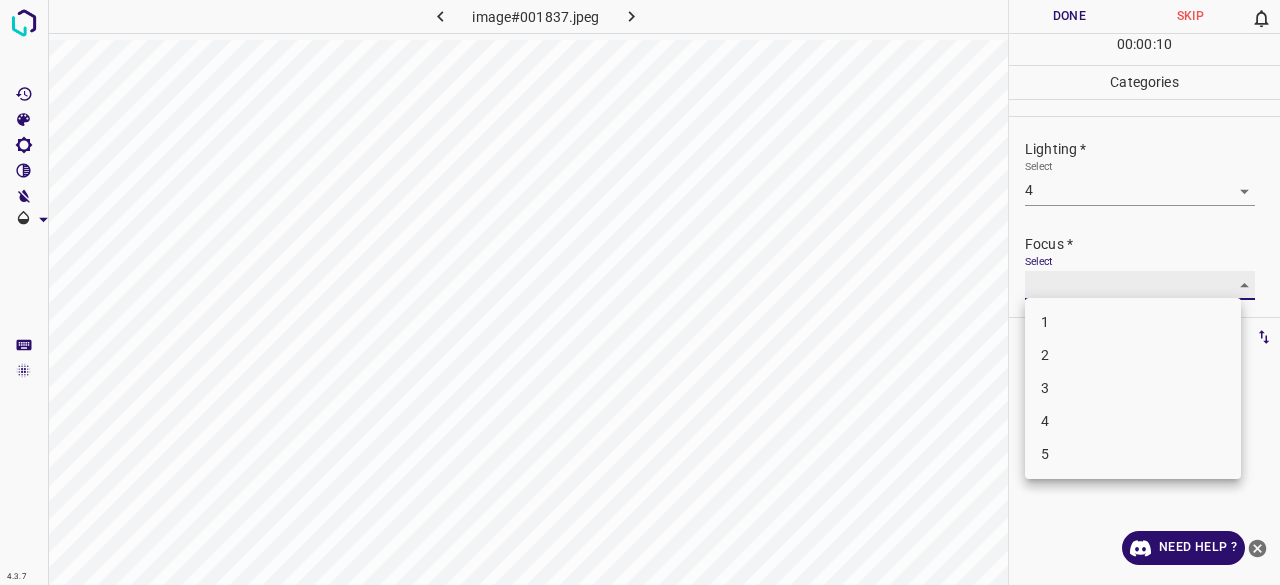 type on "2" 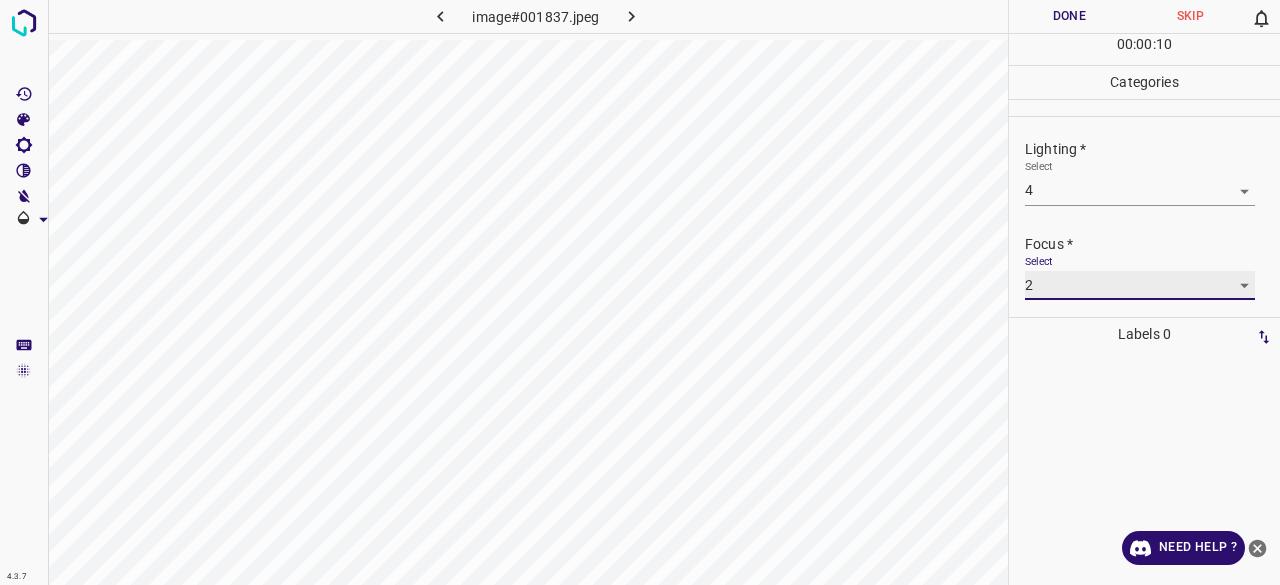 scroll, scrollTop: 98, scrollLeft: 0, axis: vertical 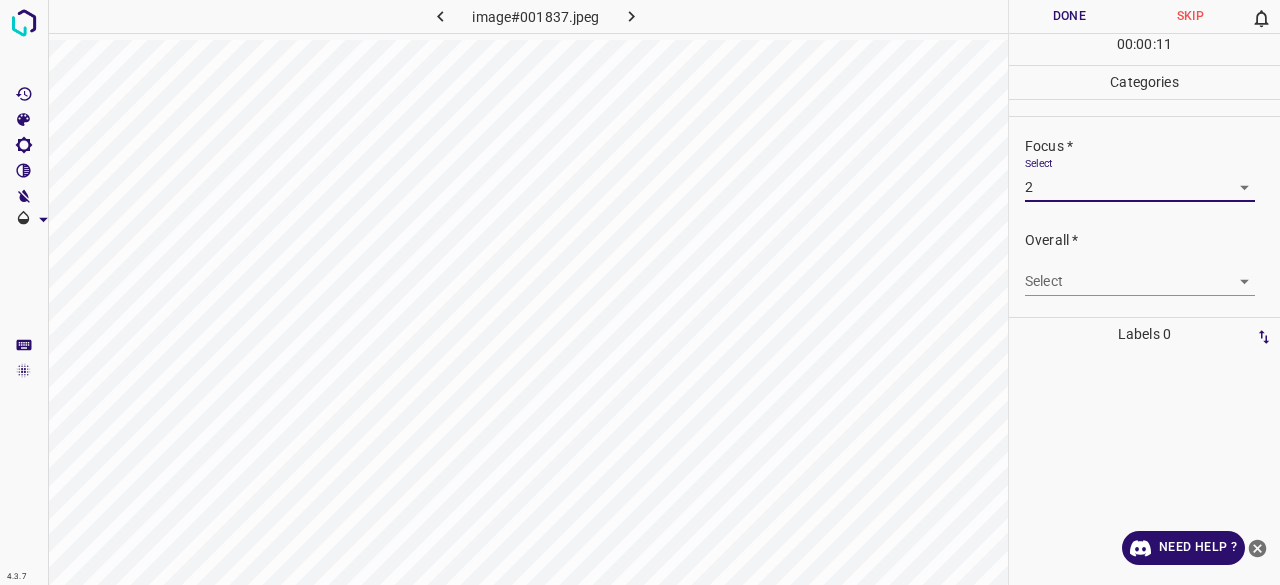 click on "4.3.7 image#001837.jpeg Done Skip 0 00   : 00   : 11   Categories Lighting *  Select 4 4 Focus *  Select 2 2 Overall *  Select ​ Labels   0 Categories 1 Lighting 2 Focus 3 Overall Tools Space Change between modes (Draw & Edit) I Auto labeling R Restore zoom M Zoom in N Zoom out Delete Delete selecte label Filters Z Restore filters X Saturation filter C Brightness filter V Contrast filter B Gray scale filter General O Download Need Help ? - Text - Hide - Delete" at bounding box center (640, 292) 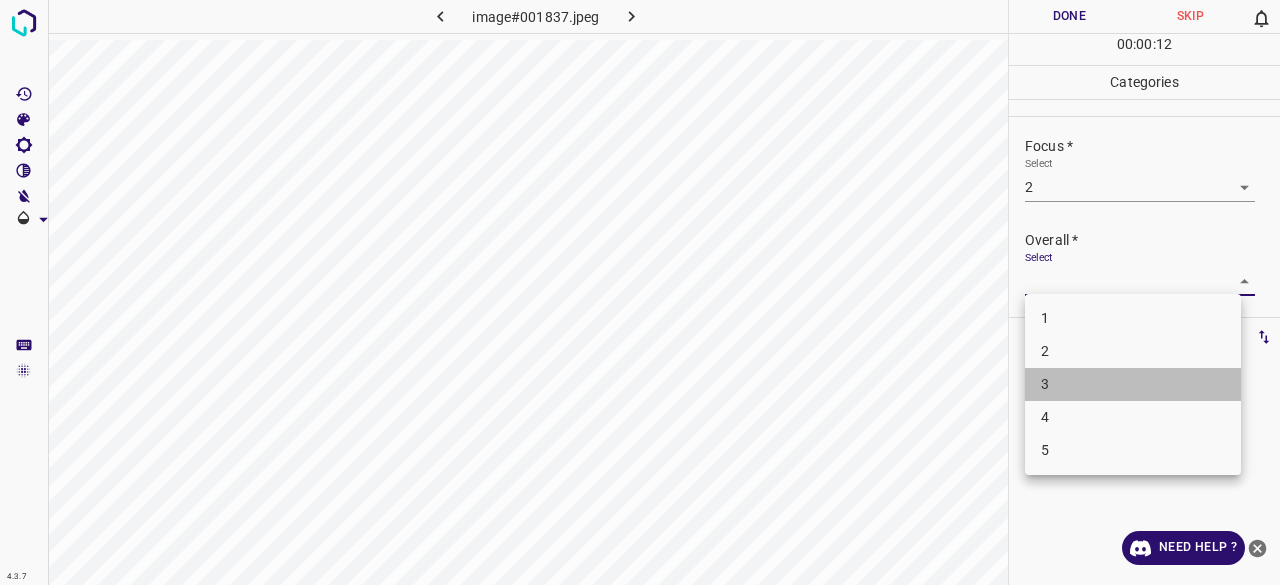 click on "3" at bounding box center [1133, 384] 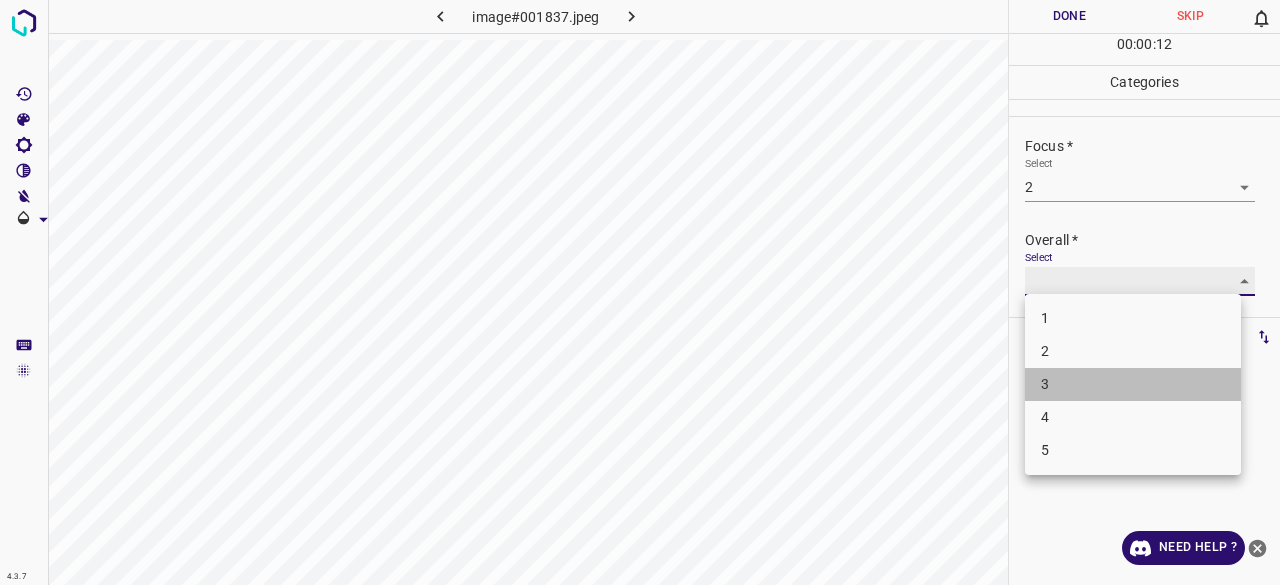 type on "3" 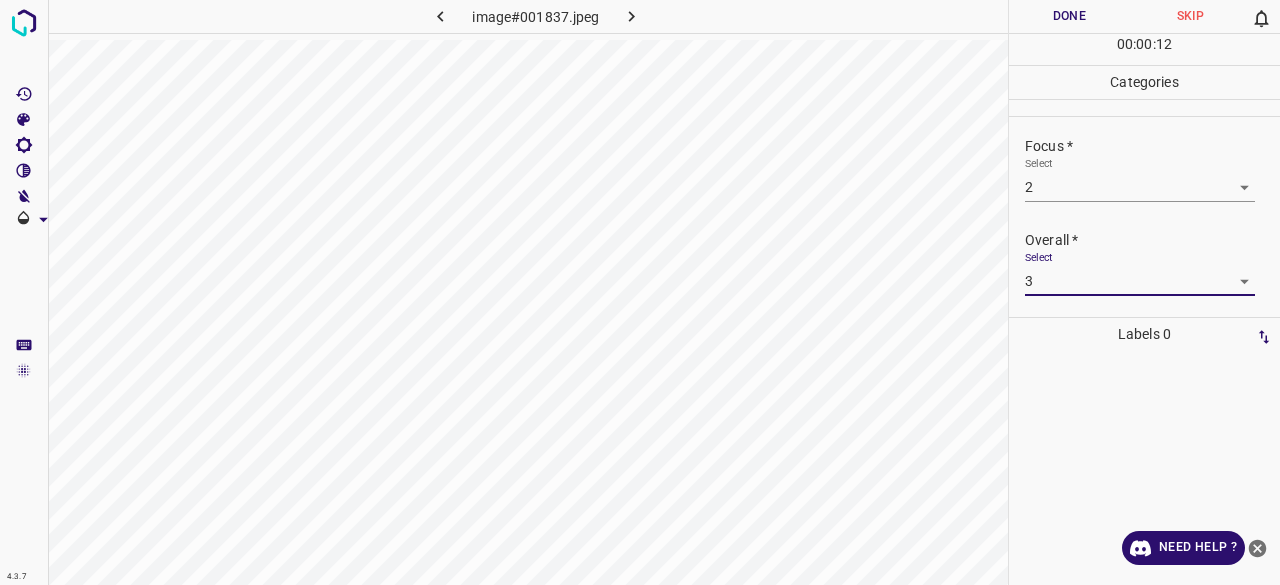 click on "Done" at bounding box center [1069, 16] 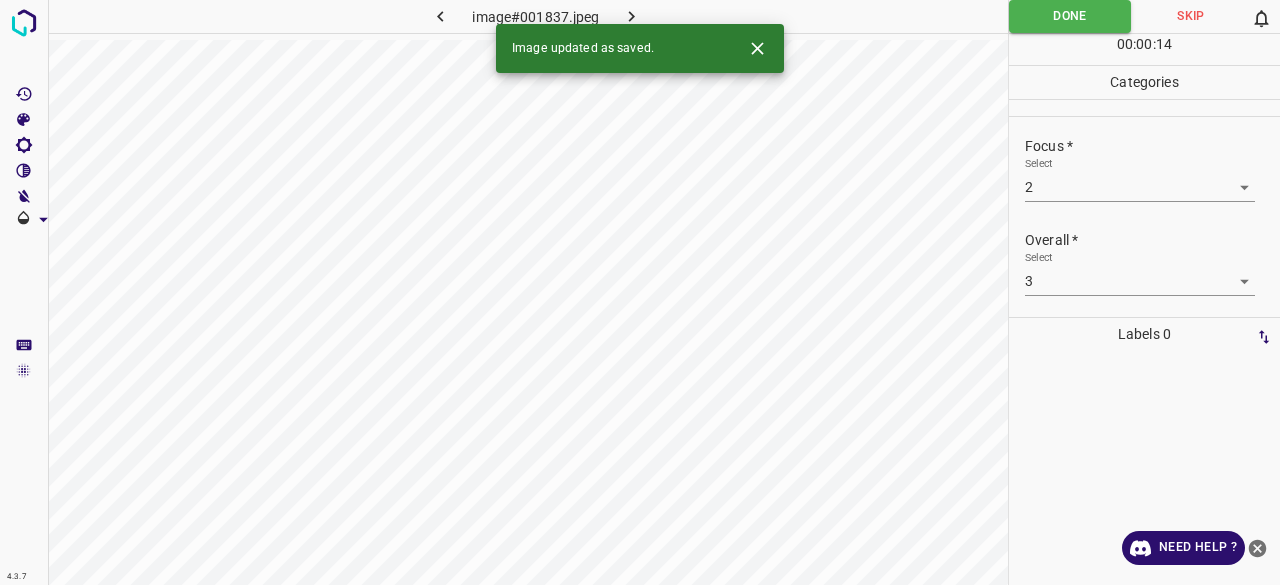 click 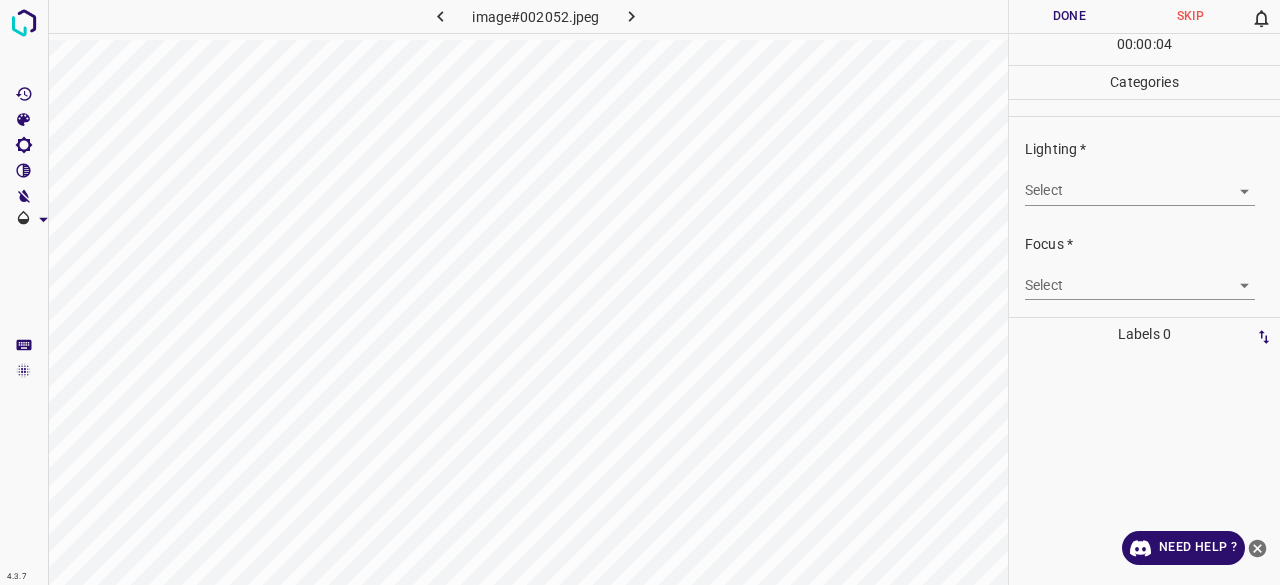click on "4.3.7 image#002052.jpeg Done Skip 0 00   : 00   : 04   Categories Lighting *  Select ​ Focus *  Select ​ Overall *  Select ​ Labels   0 Categories 1 Lighting 2 Focus 3 Overall Tools Space Change between modes (Draw & Edit) I Auto labeling R Restore zoom M Zoom in N Zoom out Delete Delete selecte label Filters Z Restore filters X Saturation filter C Brightness filter V Contrast filter B Gray scale filter General O Download Need Help ? - Text - Hide - Delete" at bounding box center [640, 292] 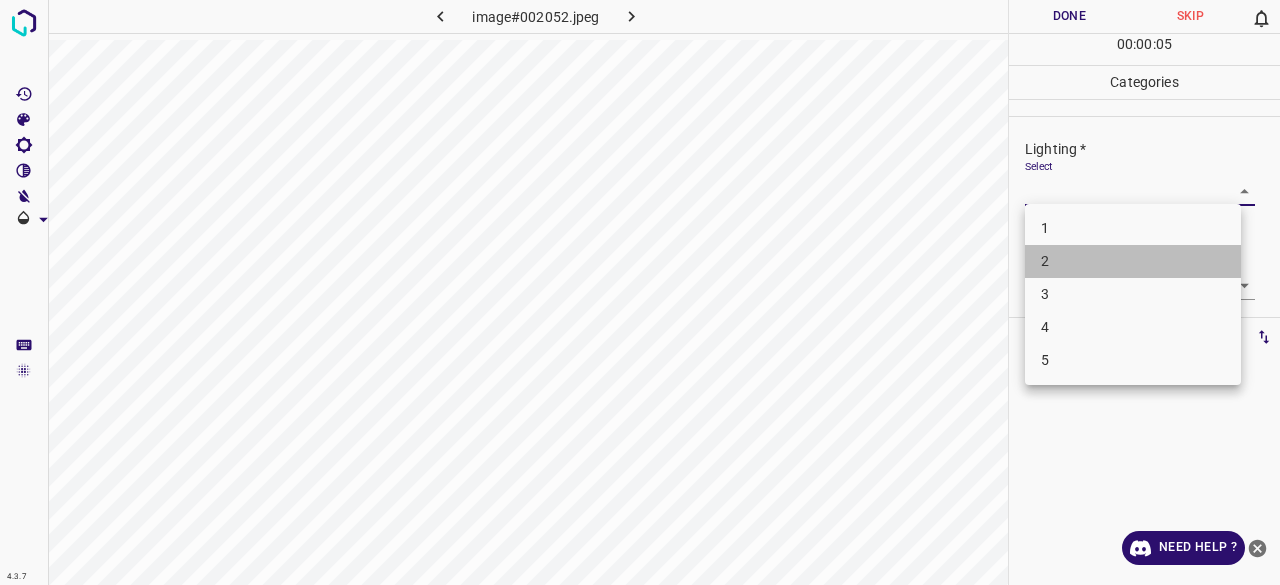 click on "2" at bounding box center [1133, 261] 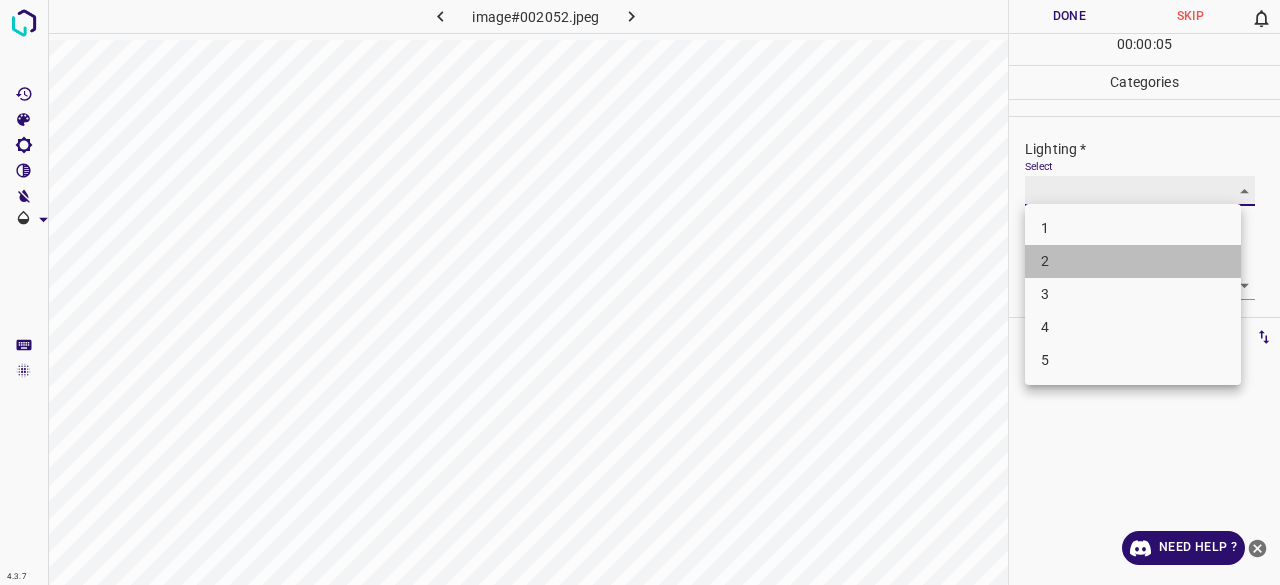 type on "2" 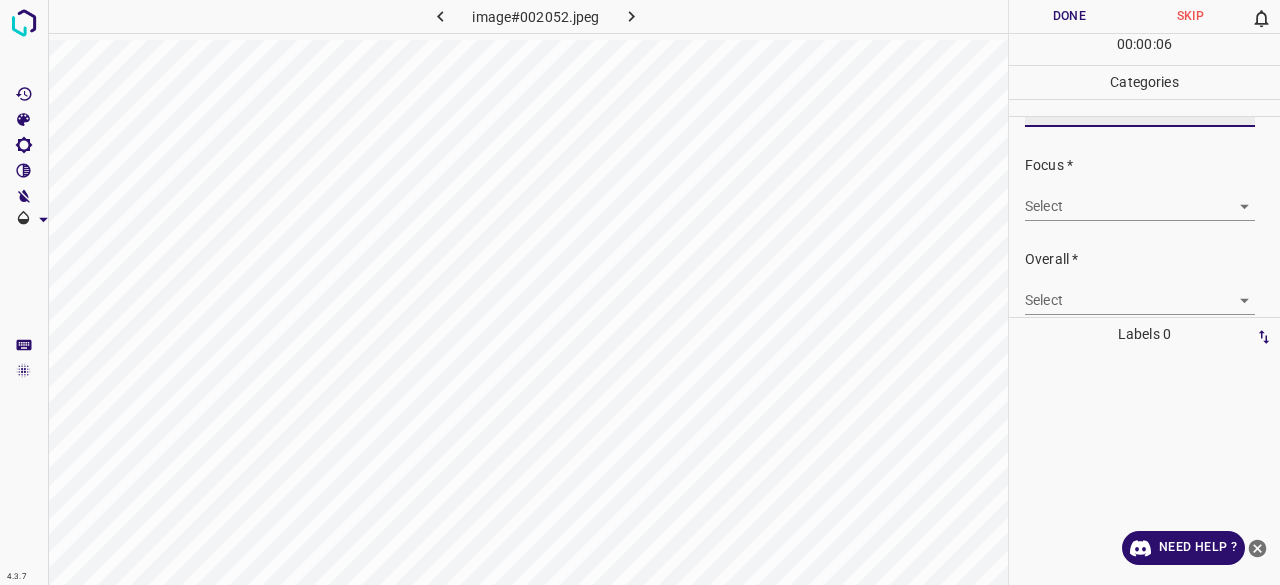 scroll, scrollTop: 98, scrollLeft: 0, axis: vertical 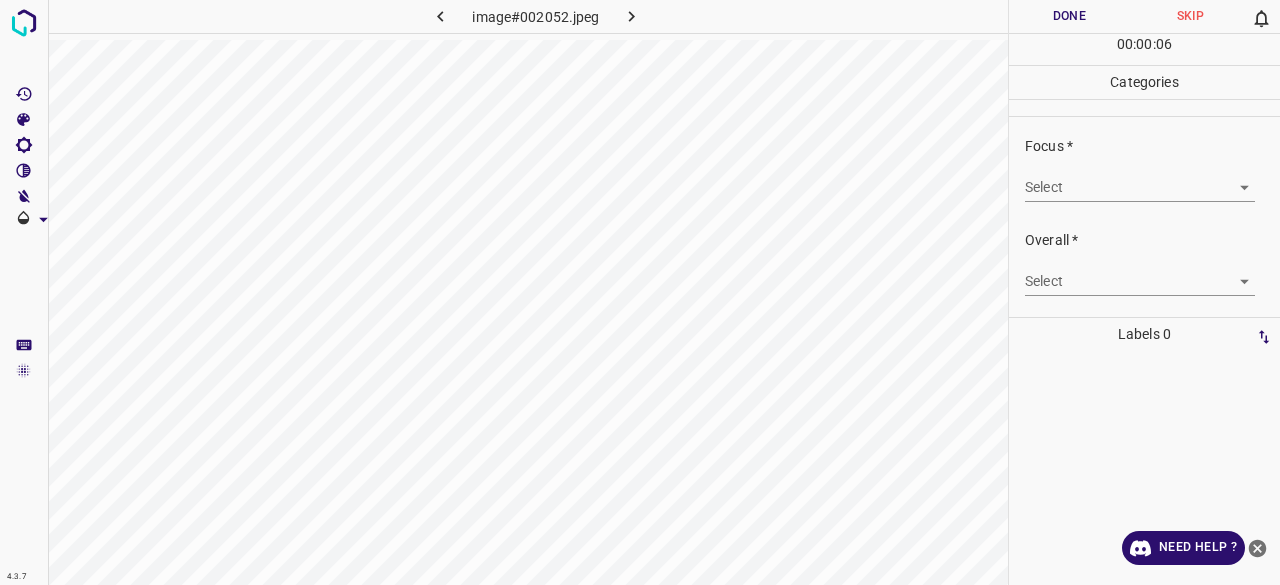 click on "4.3.7 image#002052.jpeg Done Skip 0 00   : 00   : 06   Categories Lighting *  Select 2 2 Focus *  Select ​ Overall *  Select ​ Labels   0 Categories 1 Lighting 2 Focus 3 Overall Tools Space Change between modes (Draw & Edit) I Auto labeling R Restore zoom M Zoom in N Zoom out Delete Delete selecte label Filters Z Restore filters X Saturation filter C Brightness filter V Contrast filter B Gray scale filter General O Download Need Help ? - Text - Hide - Delete" at bounding box center [640, 292] 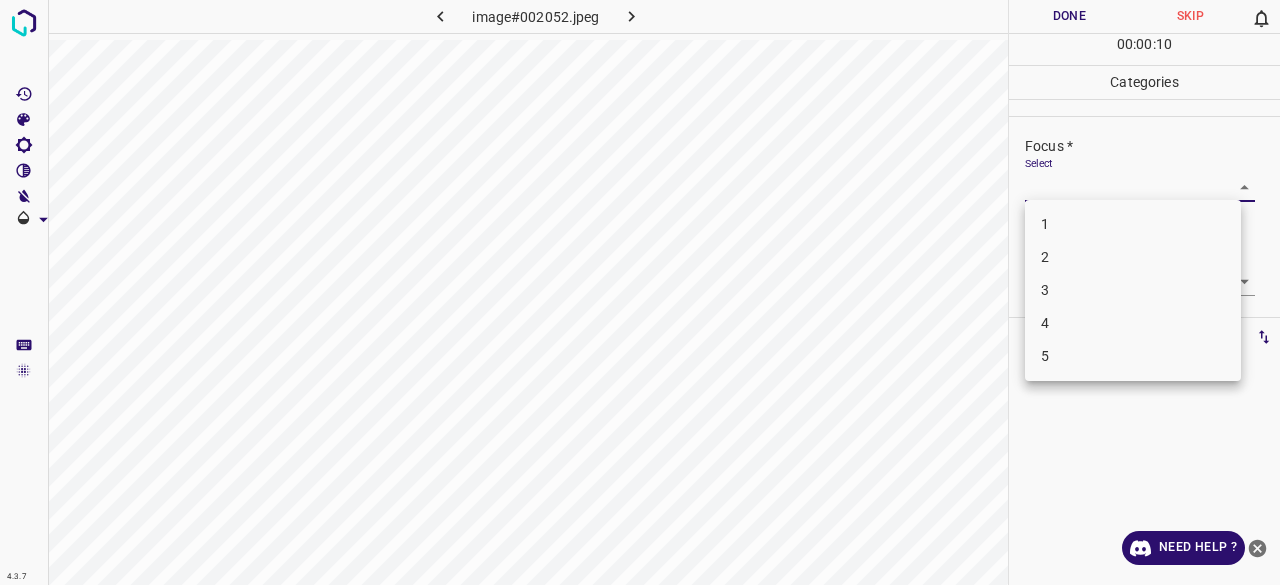click on "3" at bounding box center (1133, 290) 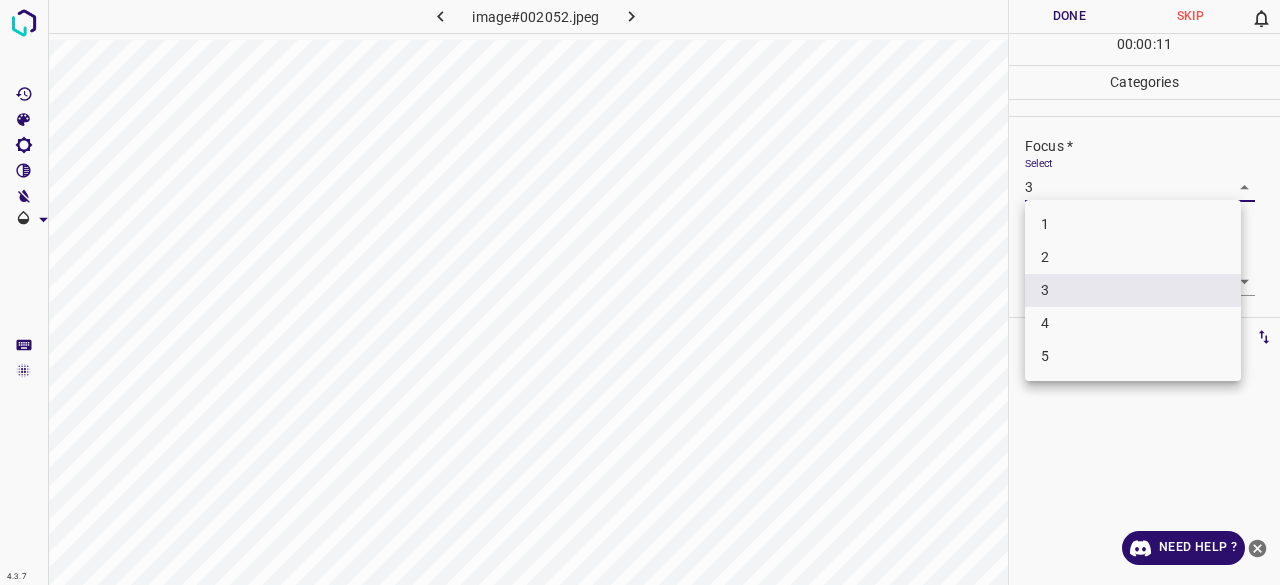 click on "4.3.7 image#002052.jpeg Done Skip 0 00   : 00   : 11   Categories Lighting *  Select 2 2 Focus *  Select 3 3 Overall *  Select ​ Labels   0 Categories 1 Lighting 2 Focus 3 Overall Tools Space Change between modes (Draw & Edit) I Auto labeling R Restore zoom M Zoom in N Zoom out Delete Delete selecte label Filters Z Restore filters X Saturation filter C Brightness filter V Contrast filter B Gray scale filter General O Download Need Help ? - Text - Hide - Delete 1 2 3 4 5" at bounding box center [640, 292] 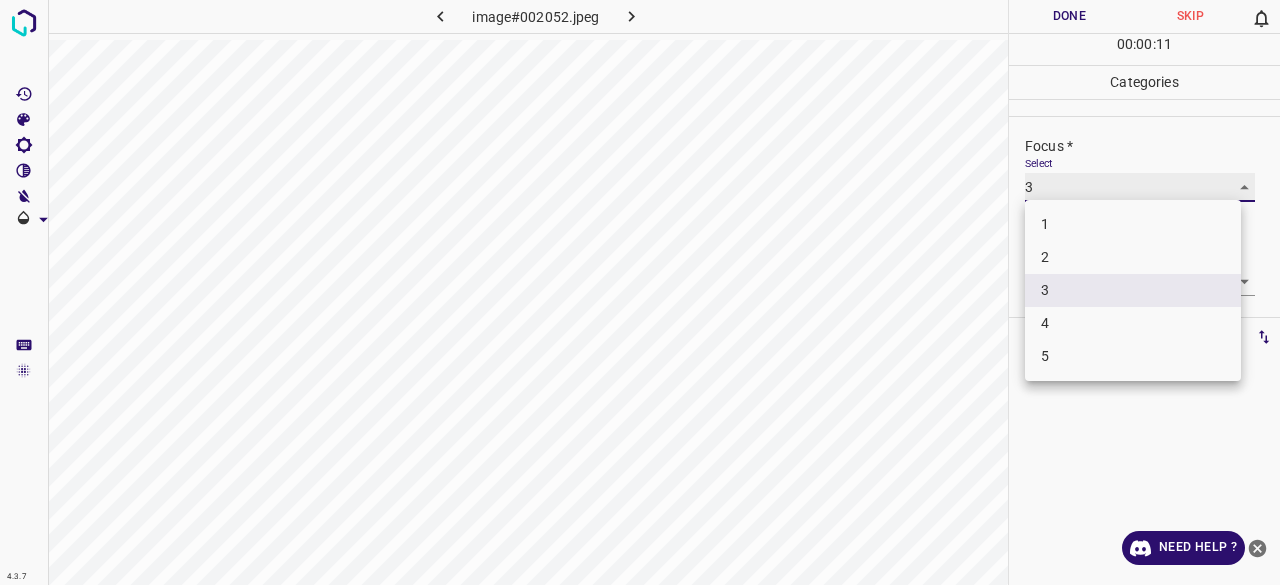 type on "4" 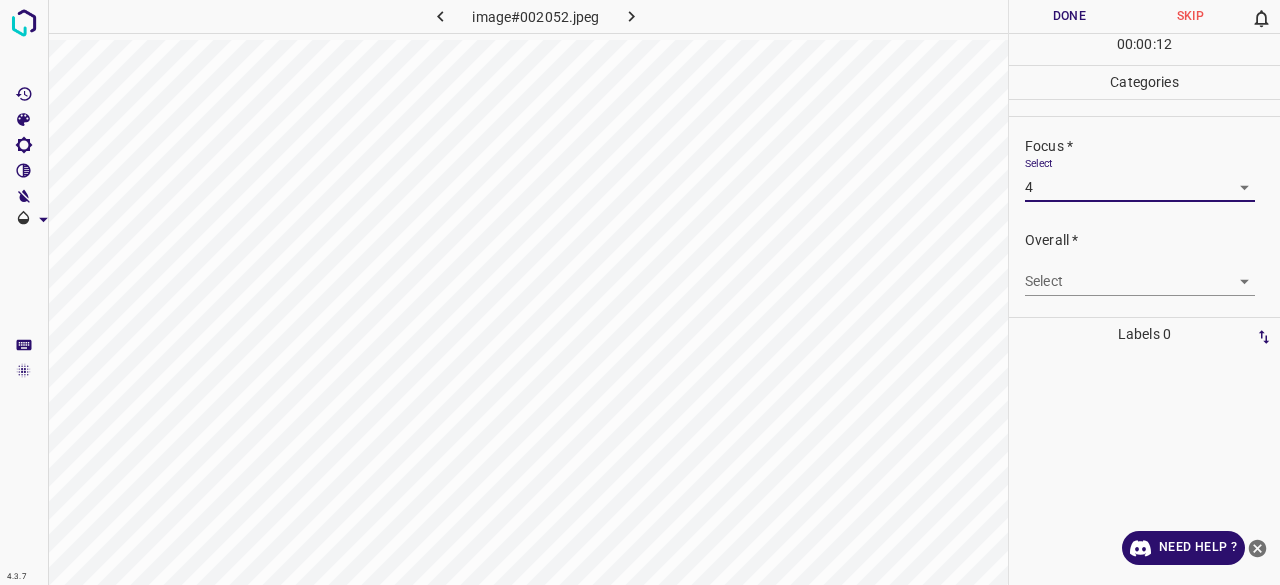 click on "4.3.7 image#002052.jpeg Done Skip 0 00   : 00   : 12   Categories Lighting *  Select 2 2 Focus *  Select 4 4 Overall *  Select ​ Labels   0 Categories 1 Lighting 2 Focus 3 Overall Tools Space Change between modes (Draw & Edit) I Auto labeling R Restore zoom M Zoom in N Zoom out Delete Delete selecte label Filters Z Restore filters X Saturation filter C Brightness filter V Contrast filter B Gray scale filter General O Download Need Help ? - Text - Hide - Delete" at bounding box center (640, 292) 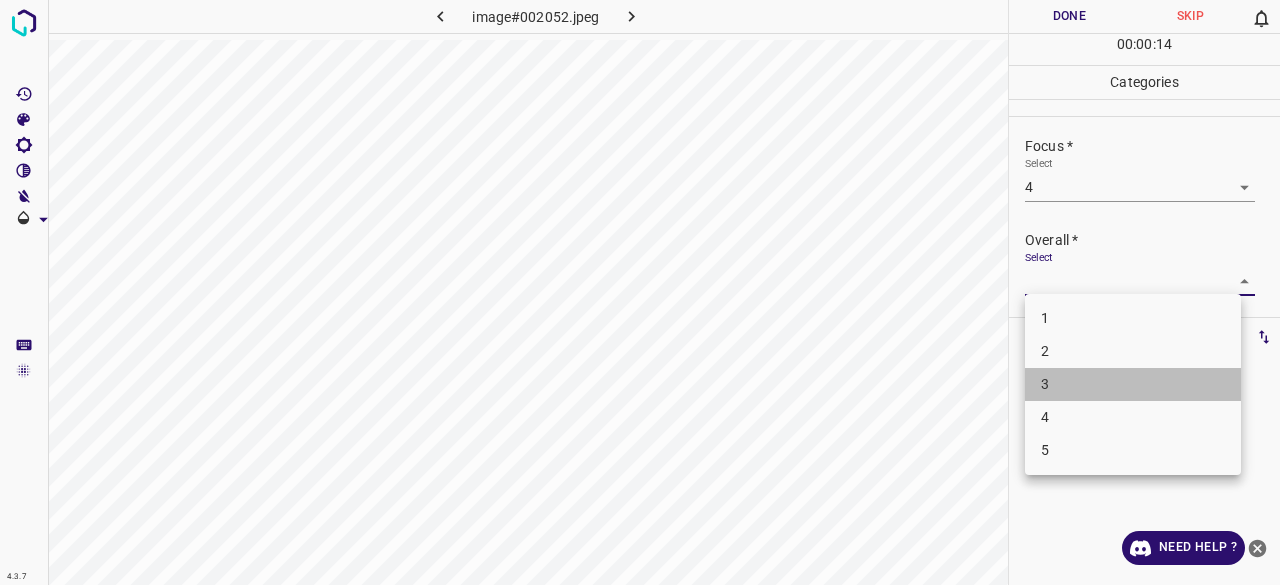 click on "3" at bounding box center (1133, 384) 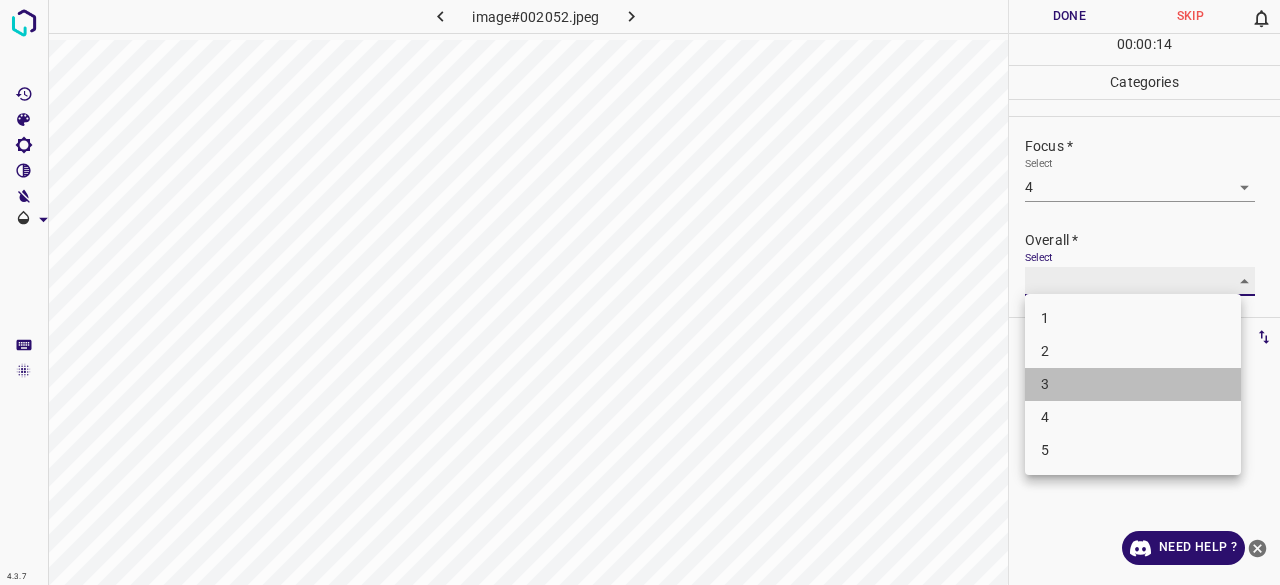 type on "3" 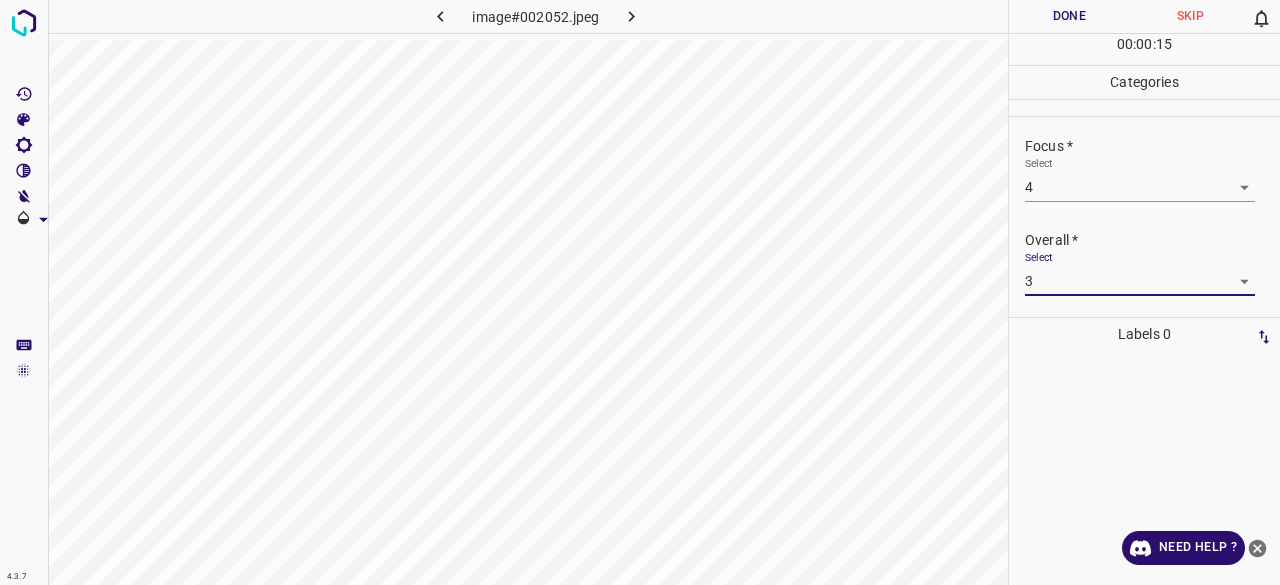 click on "Done" at bounding box center (1069, 16) 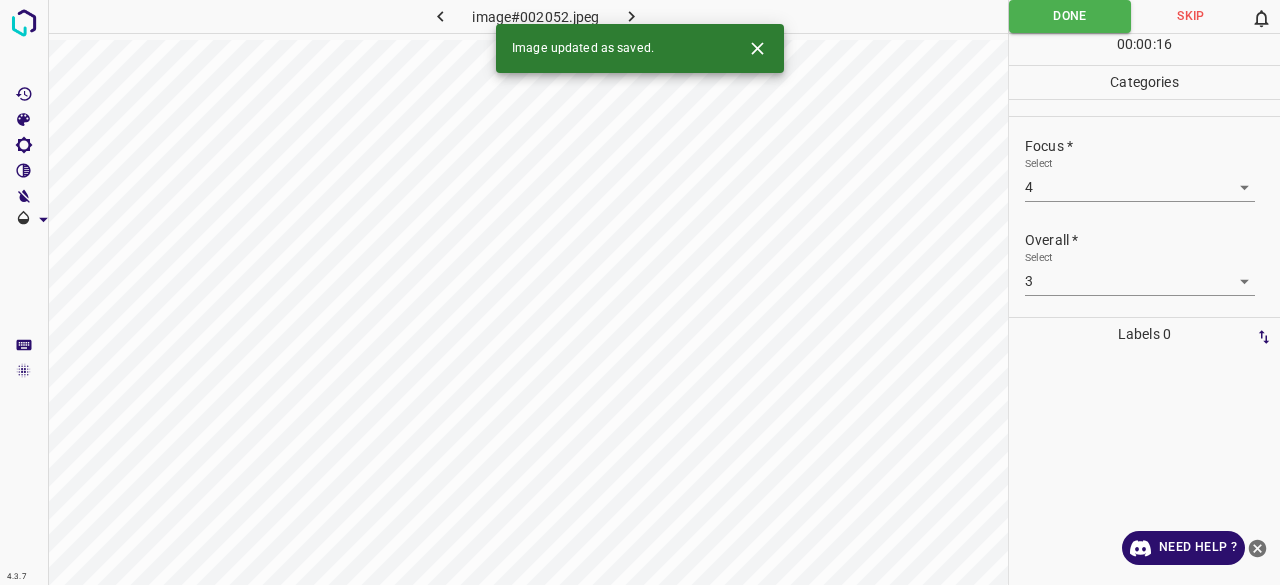click at bounding box center [632, 16] 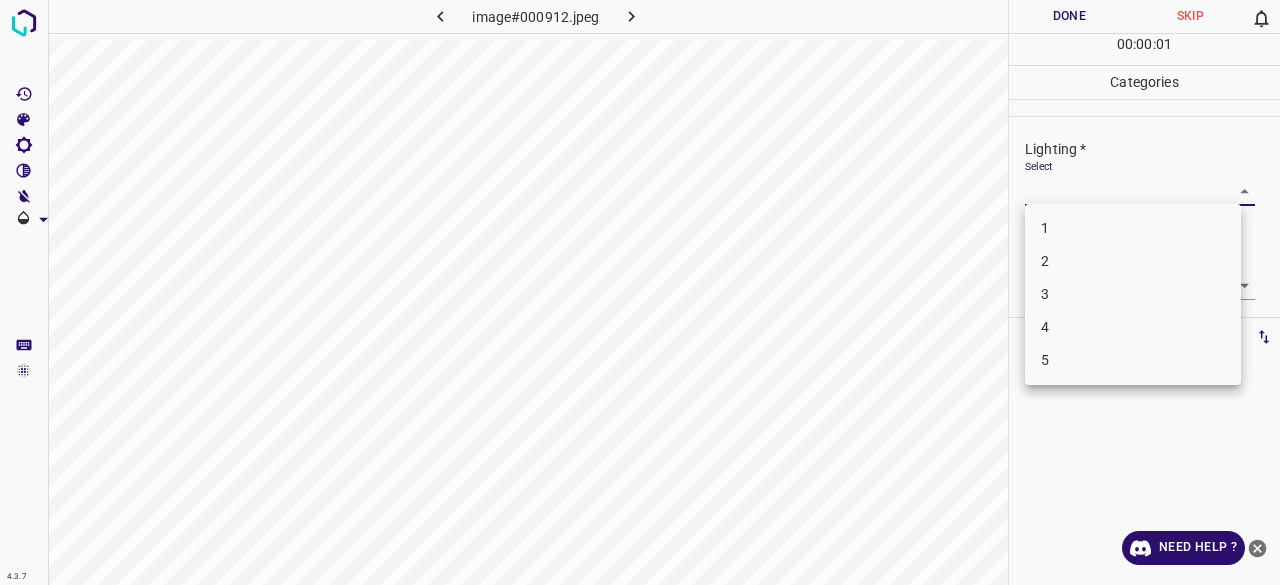 click on "4.3.7 image#000912.jpeg Done Skip 0 00   : 00   : 01   Categories Lighting *  Select ​ Focus *  Select ​ Overall *  Select ​ Labels   0 Categories 1 Lighting 2 Focus 3 Overall Tools Space Change between modes (Draw & Edit) I Auto labeling R Restore zoom M Zoom in N Zoom out Delete Delete selecte label Filters Z Restore filters X Saturation filter C Brightness filter V Contrast filter B Gray scale filter General O Download Need Help ? - Text - Hide - Delete 1 2 3 4 5" at bounding box center [640, 292] 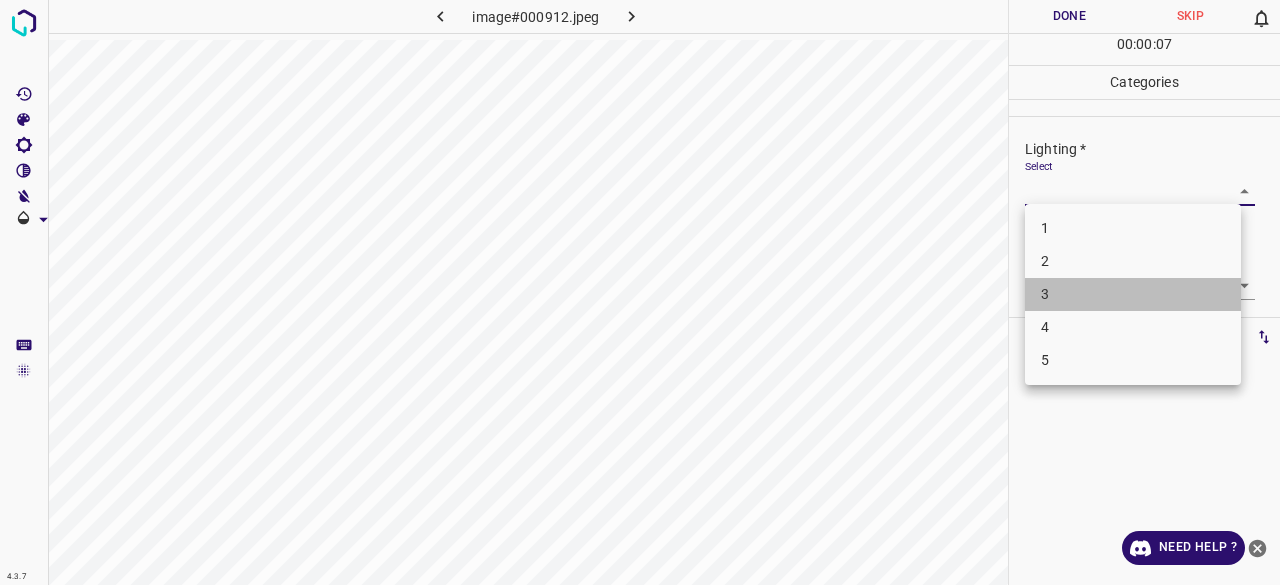 click on "3" at bounding box center (1133, 294) 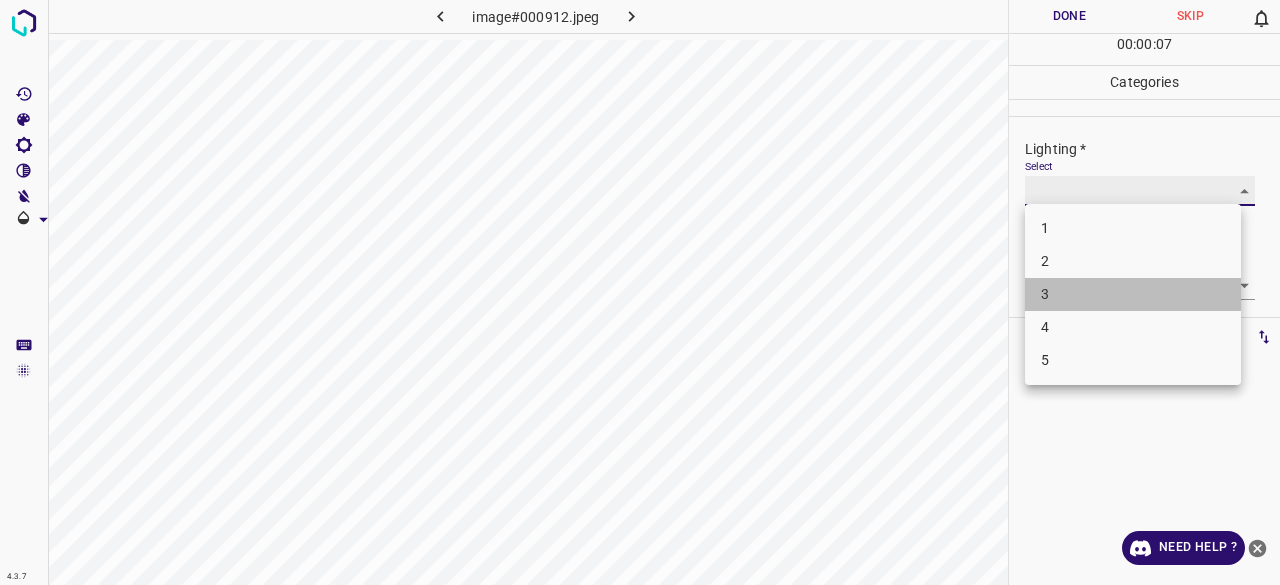 type on "3" 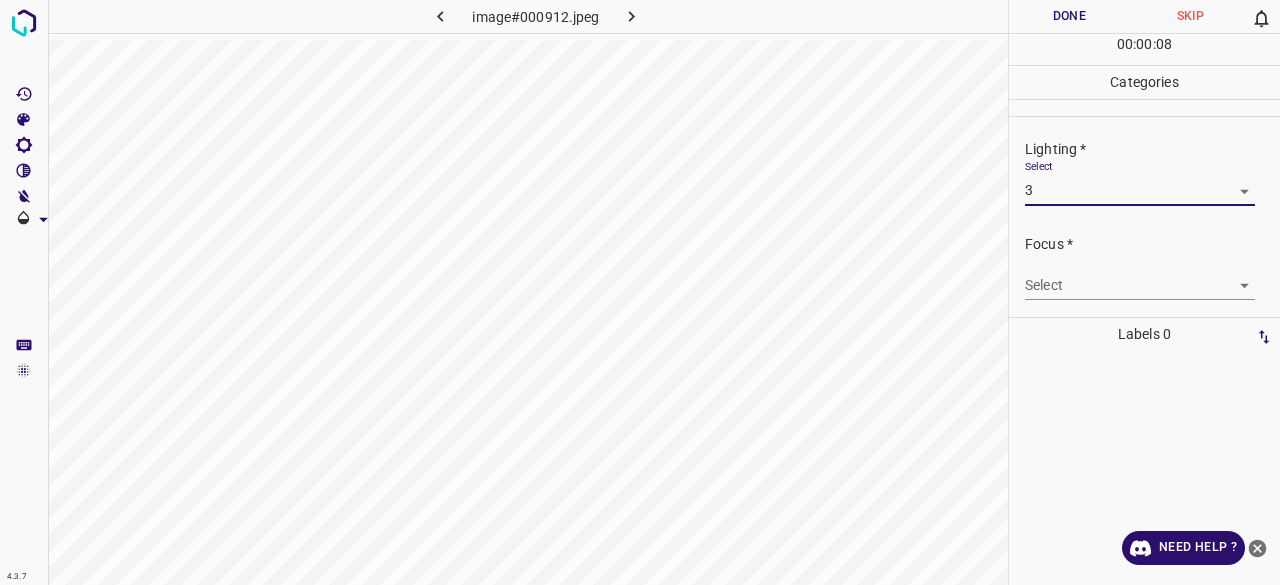 click on "4.3.7 image#000912.jpeg Done Skip 0 00   : 00   : 08   Categories Lighting *  Select 3 3 Focus *  Select ​ Overall *  Select ​ Labels   0 Categories 1 Lighting 2 Focus 3 Overall Tools Space Change between modes (Draw & Edit) I Auto labeling R Restore zoom M Zoom in N Zoom out Delete Delete selecte label Filters Z Restore filters X Saturation filter C Brightness filter V Contrast filter B Gray scale filter General O Download Need Help ? - Text - Hide - Delete" at bounding box center [640, 292] 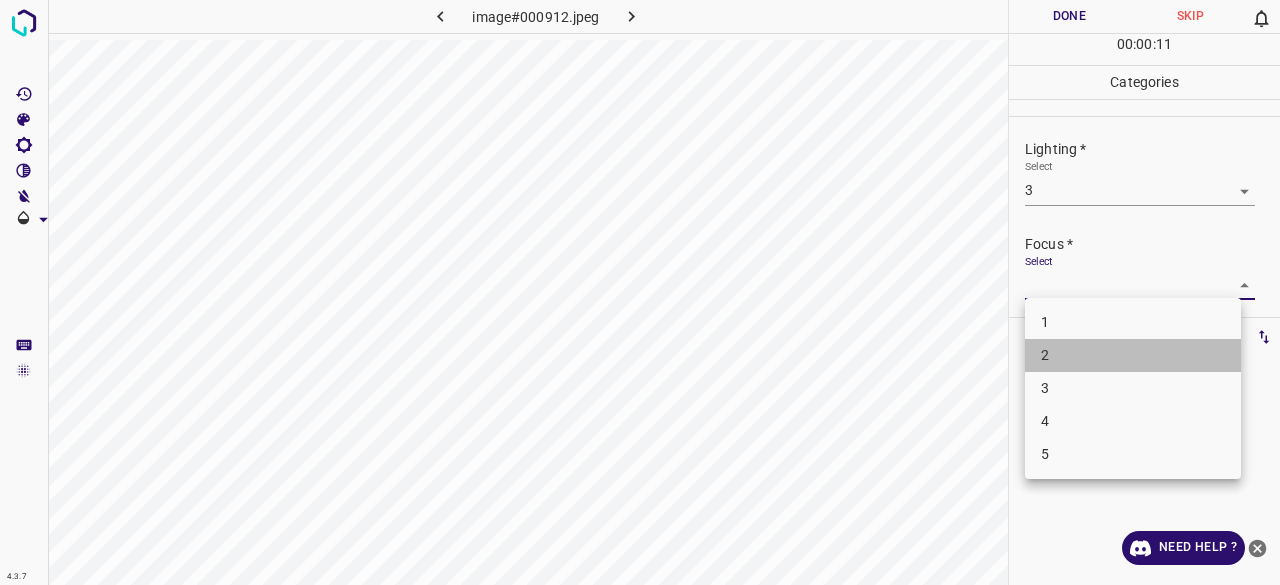 click on "2" at bounding box center [1133, 355] 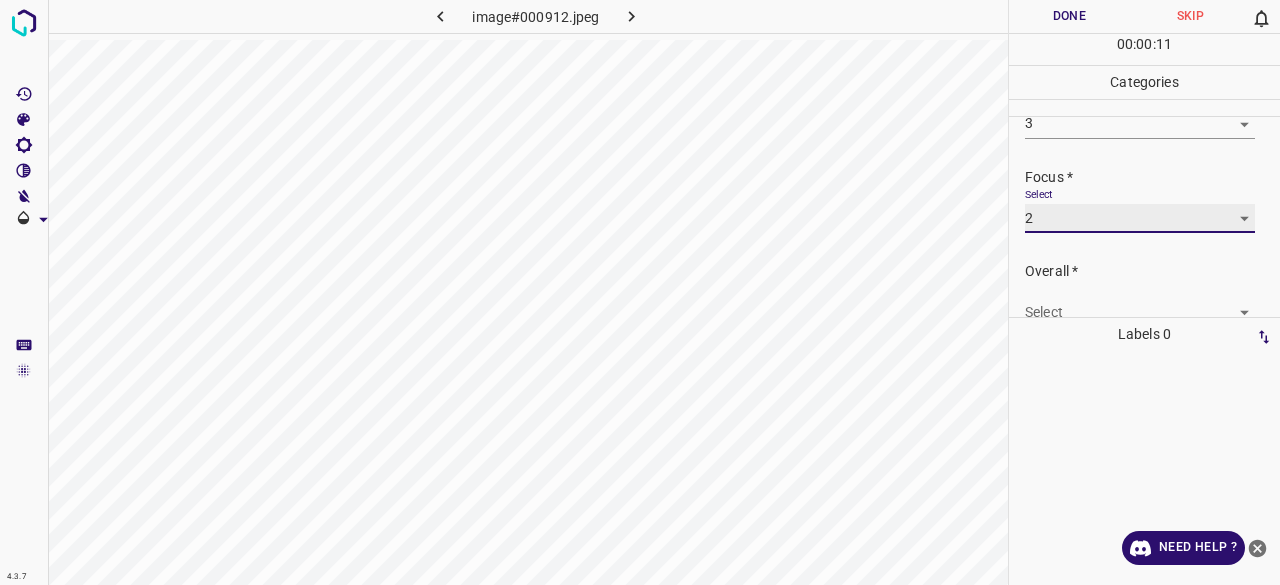 scroll, scrollTop: 98, scrollLeft: 0, axis: vertical 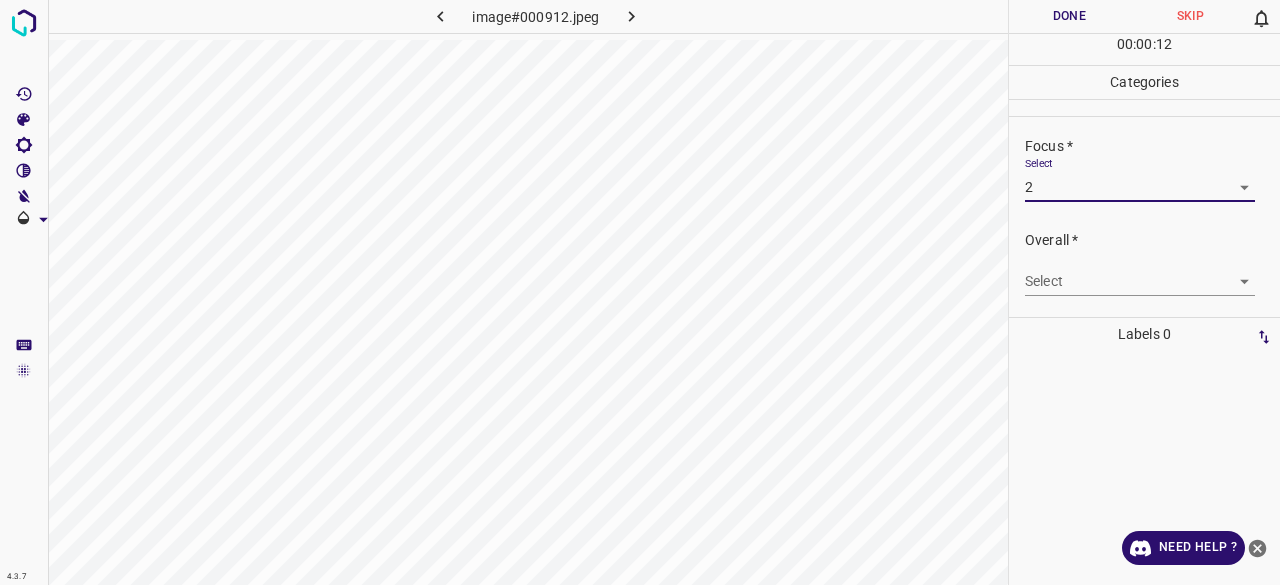 click on "4.3.7 image#000912.jpeg Done Skip 0 00   : 00   : 12   Categories Lighting *  Select 3 3 Focus *  Select 2 2 Overall *  Select ​ Labels   0 Categories 1 Lighting 2 Focus 3 Overall Tools Space Change between modes (Draw & Edit) I Auto labeling R Restore zoom M Zoom in N Zoom out Delete Delete selecte label Filters Z Restore filters X Saturation filter C Brightness filter V Contrast filter B Gray scale filter General O Download Need Help ? - Text - Hide - Delete" at bounding box center [640, 292] 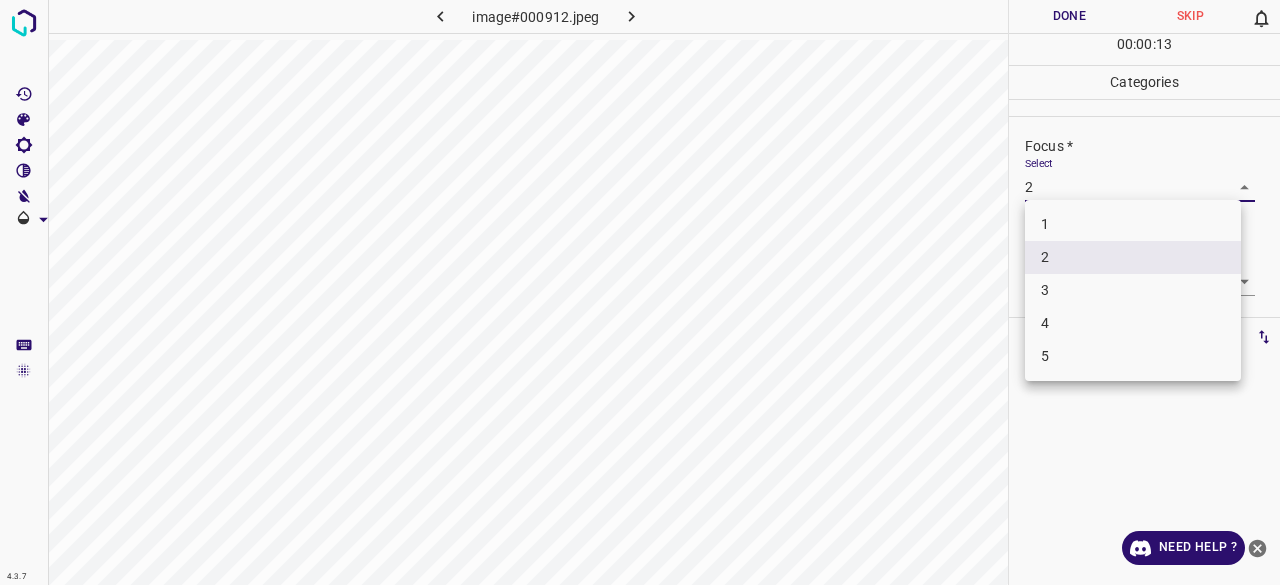 click on "3" at bounding box center (1133, 290) 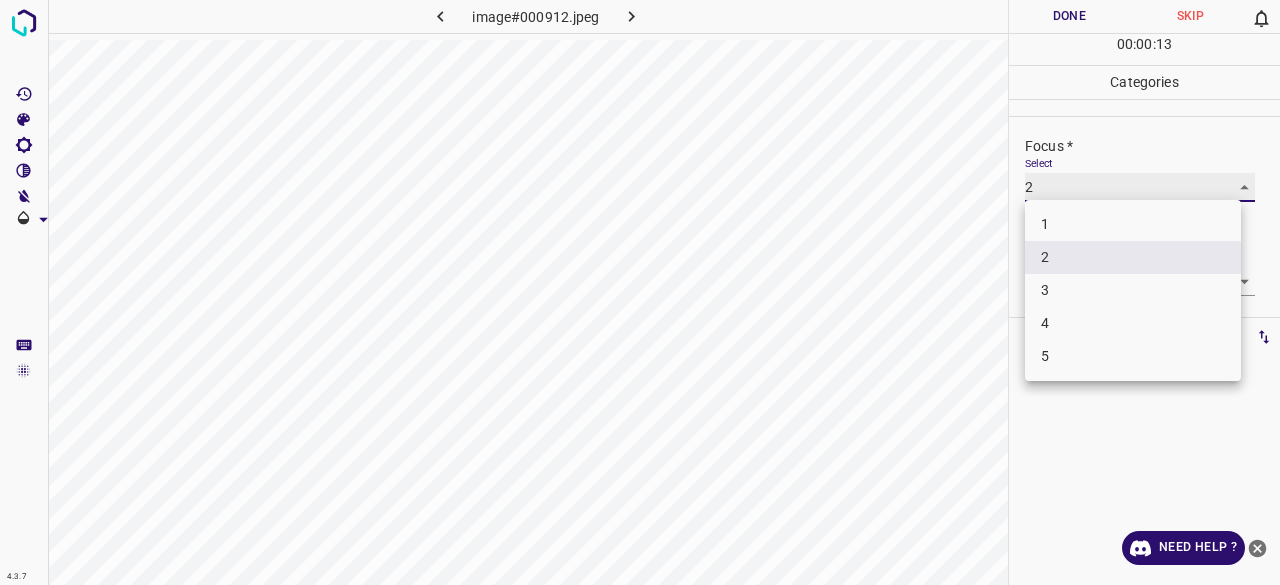 type on "3" 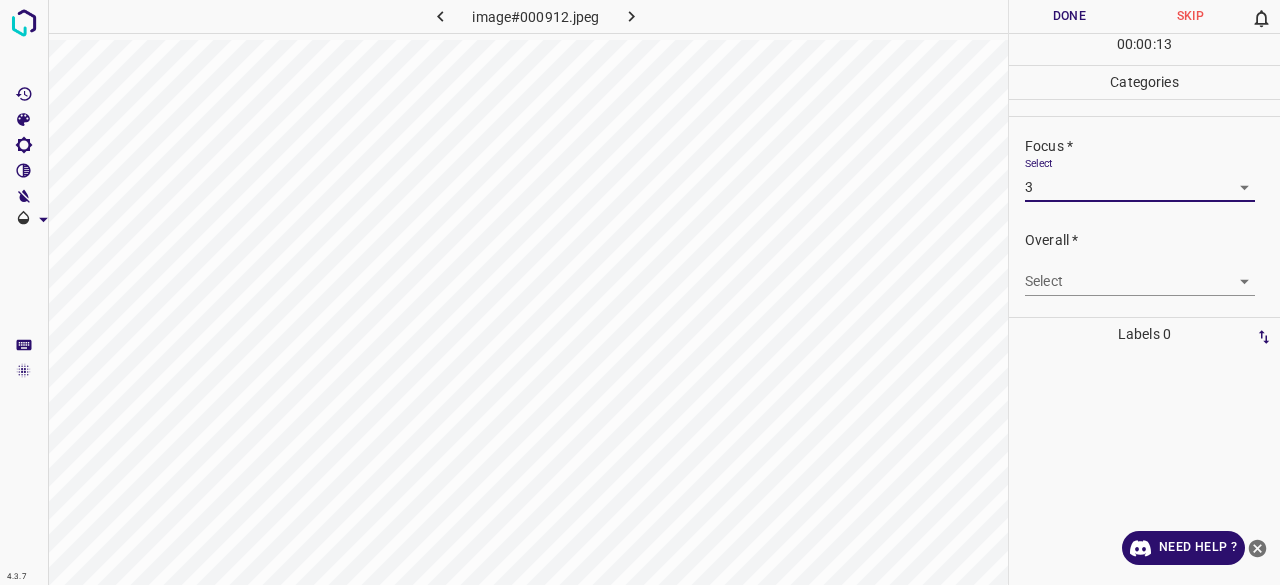 click on "4.3.7 image#000912.jpeg Done Skip 0 00   : 00   : 13   Categories Lighting *  Select 3 3 Focus *  Select 3 3 Overall *  Select ​ Labels   0 Categories 1 Lighting 2 Focus 3 Overall Tools Space Change between modes (Draw & Edit) I Auto labeling R Restore zoom M Zoom in N Zoom out Delete Delete selecte label Filters Z Restore filters X Saturation filter C Brightness filter V Contrast filter B Gray scale filter General O Download Need Help ? - Text - Hide - Delete" at bounding box center [640, 292] 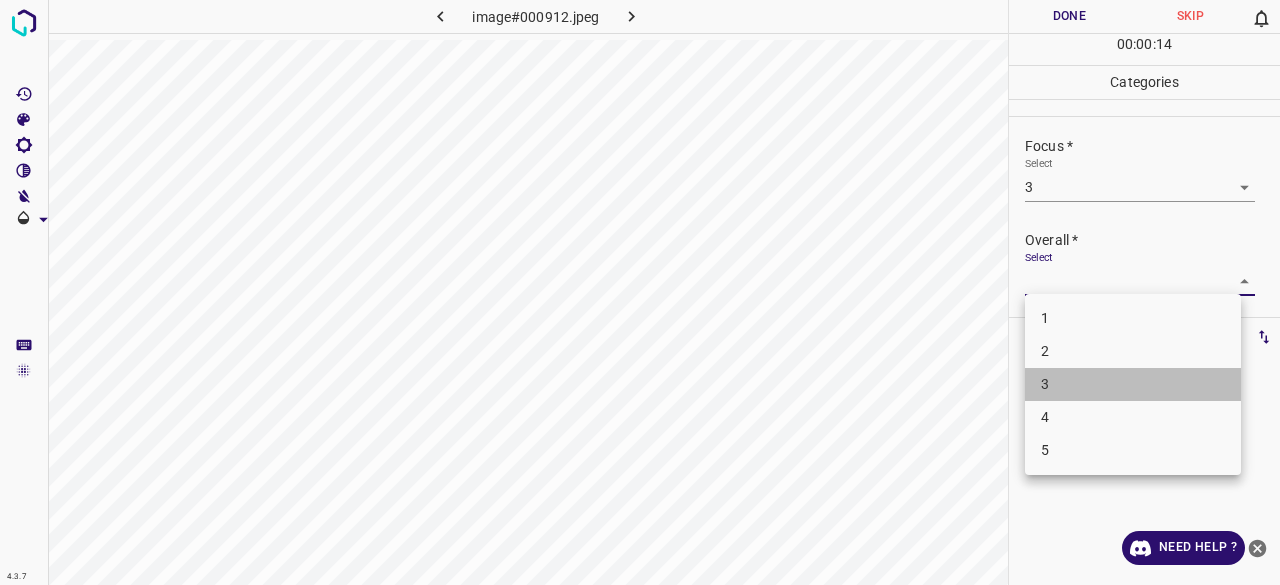 click on "3" at bounding box center (1133, 384) 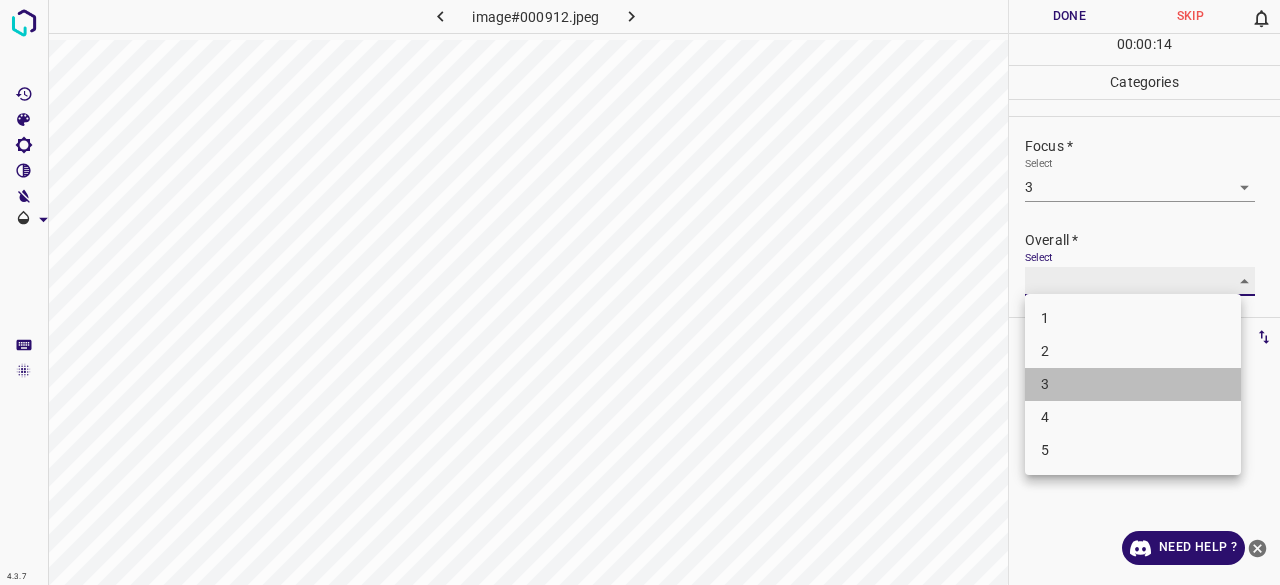 type on "3" 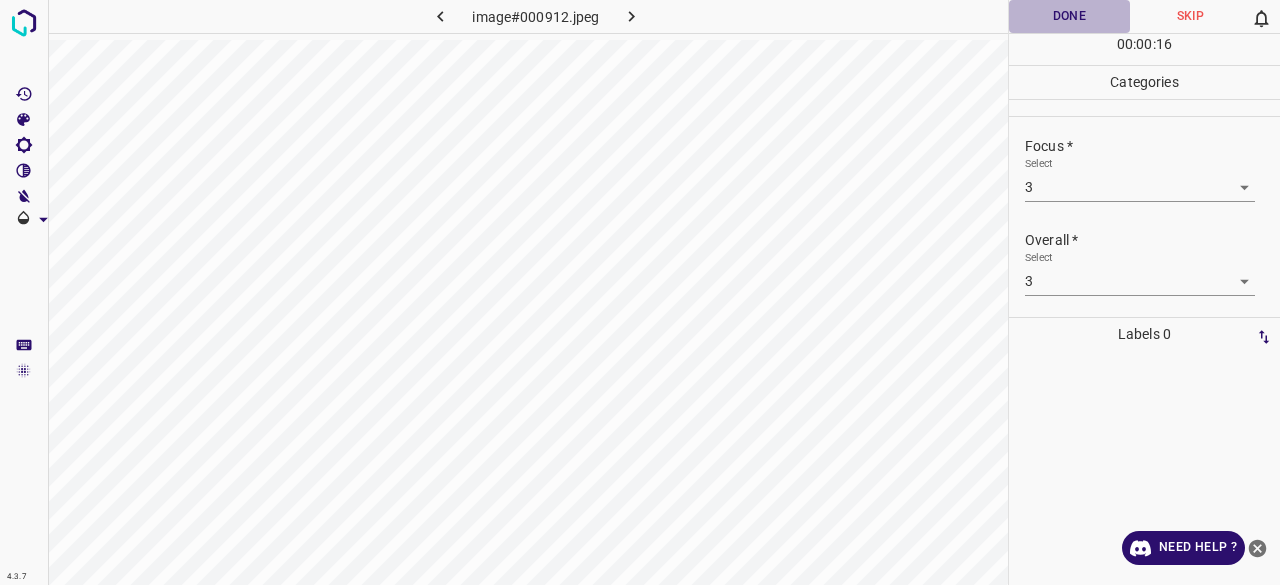 click on "Done" at bounding box center (1069, 16) 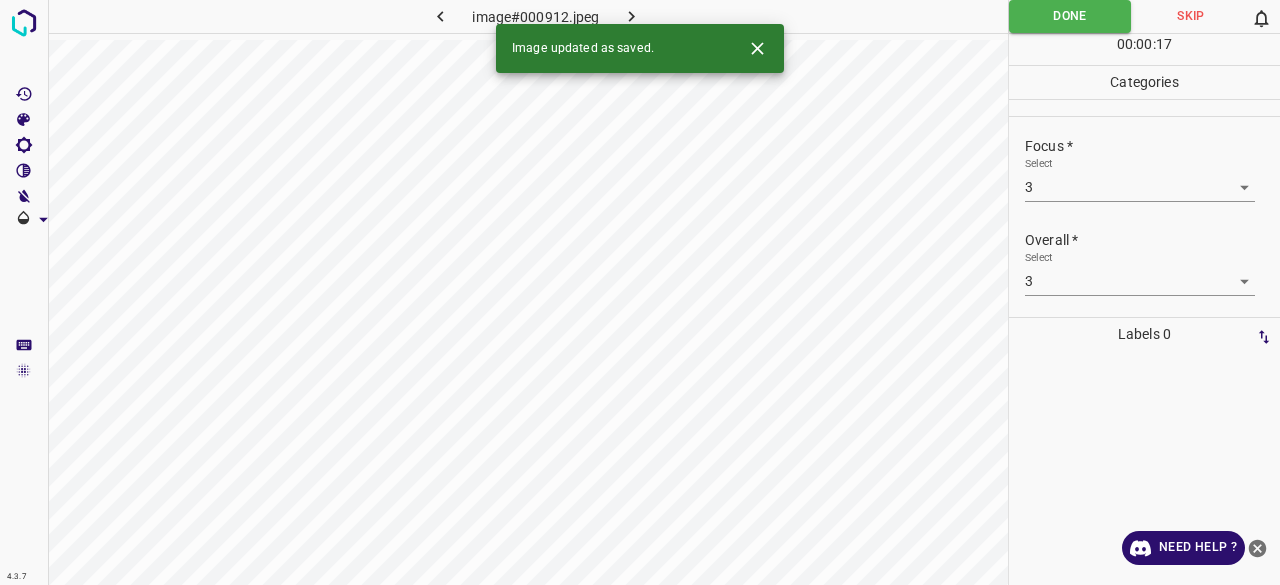 click 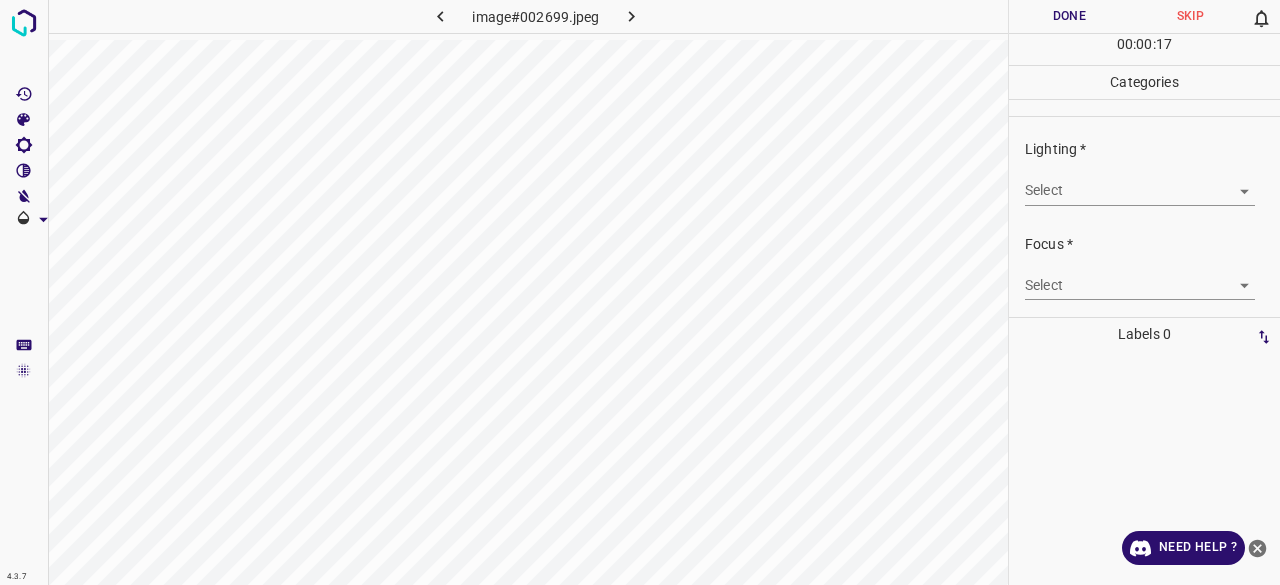 click on "4.3.7 image#002699.jpeg Done Skip 0 00   : 00   : 17   Categories Lighting *  Select ​ Focus *  Select ​ Overall *  Select ​ Labels   0 Categories 1 Lighting 2 Focus 3 Overall Tools Space Change between modes (Draw & Edit) I Auto labeling R Restore zoom M Zoom in N Zoom out Delete Delete selecte label Filters Z Restore filters X Saturation filter C Brightness filter V Contrast filter B Gray scale filter General O Download Need Help ? - Text - Hide - Delete" at bounding box center (640, 292) 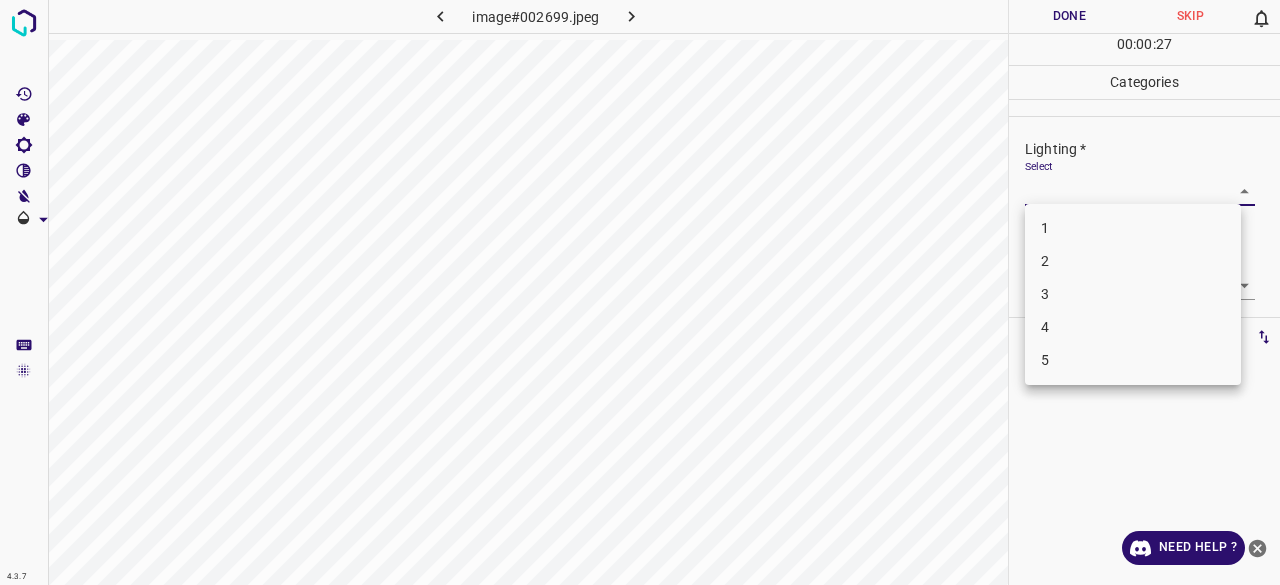 click on "2" at bounding box center [1133, 261] 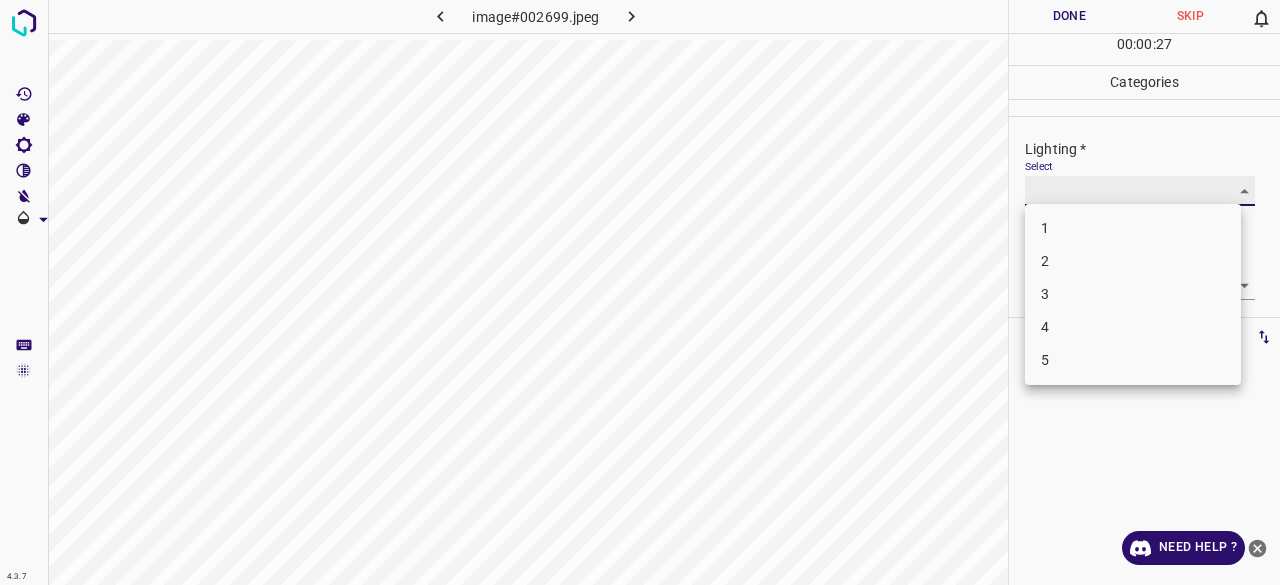 type on "2" 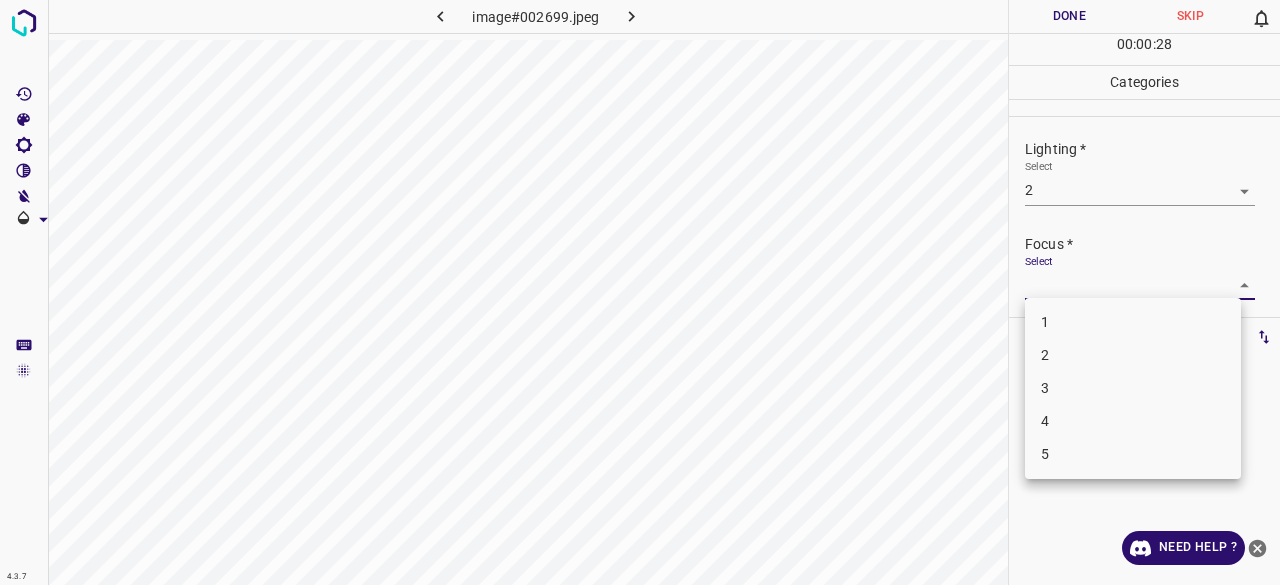 click on "4.3.7 image#002699.jpeg Done Skip 0 00   : 00   : 28   Categories Lighting *  Select 2 2 Focus *  Select ​ Overall *  Select ​ Labels   0 Categories 1 Lighting 2 Focus 3 Overall Tools Space Change between modes (Draw & Edit) I Auto labeling R Restore zoom M Zoom in N Zoom out Delete Delete selecte label Filters Z Restore filters X Saturation filter C Brightness filter V Contrast filter B Gray scale filter General O Download Need Help ? - Text - Hide - Delete 1 2 3 4 5" at bounding box center (640, 292) 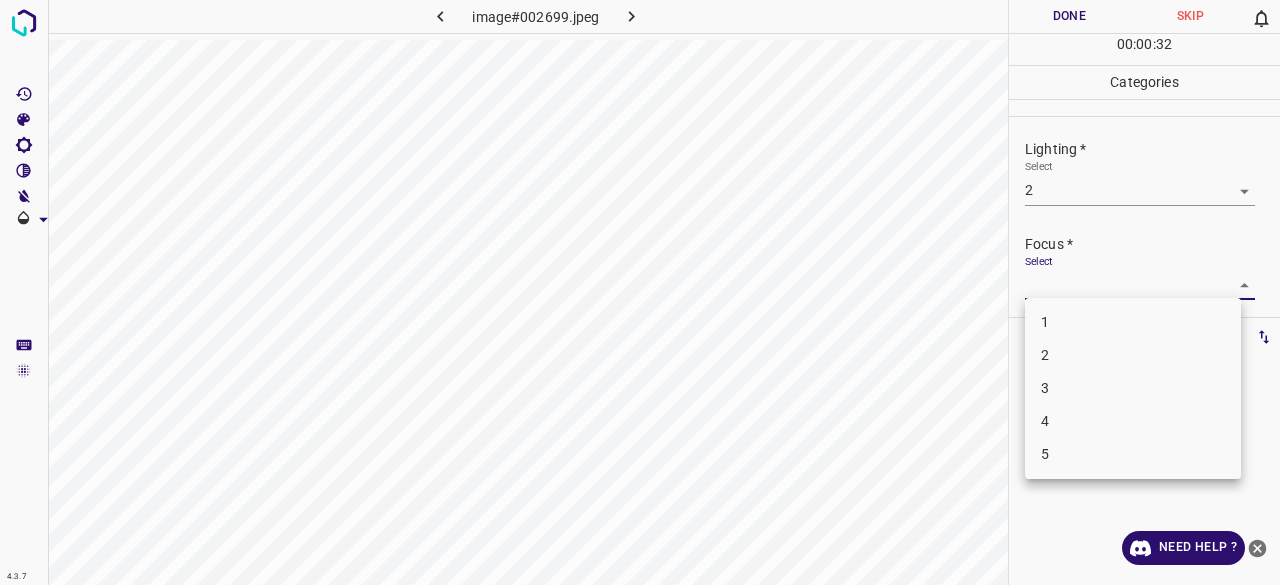 click on "4" at bounding box center [1133, 421] 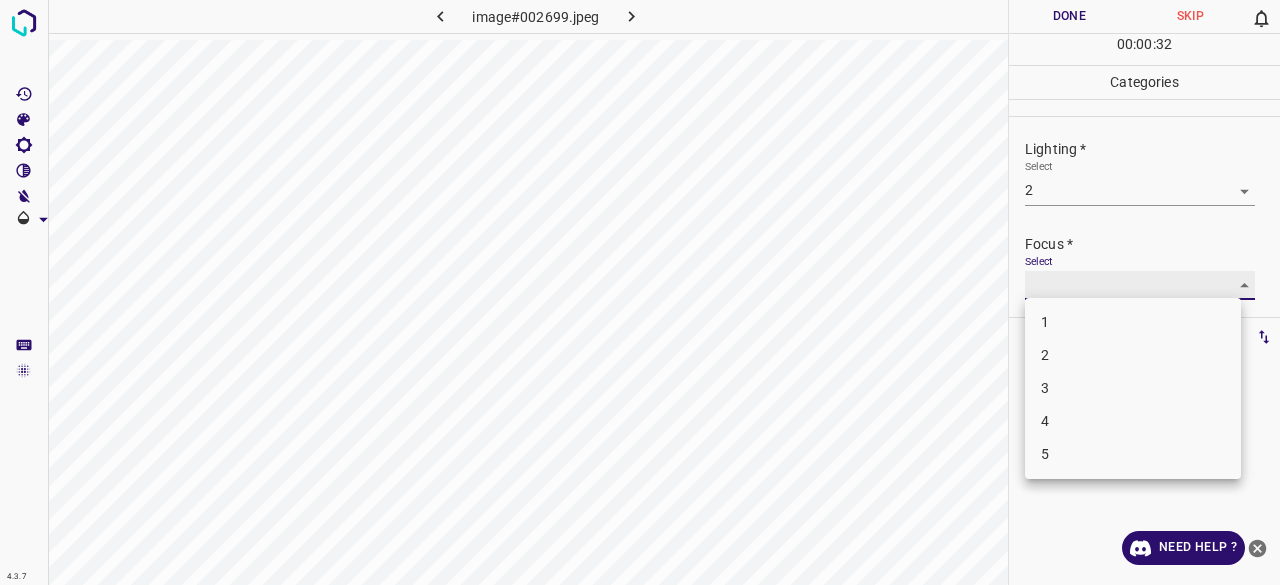 type on "4" 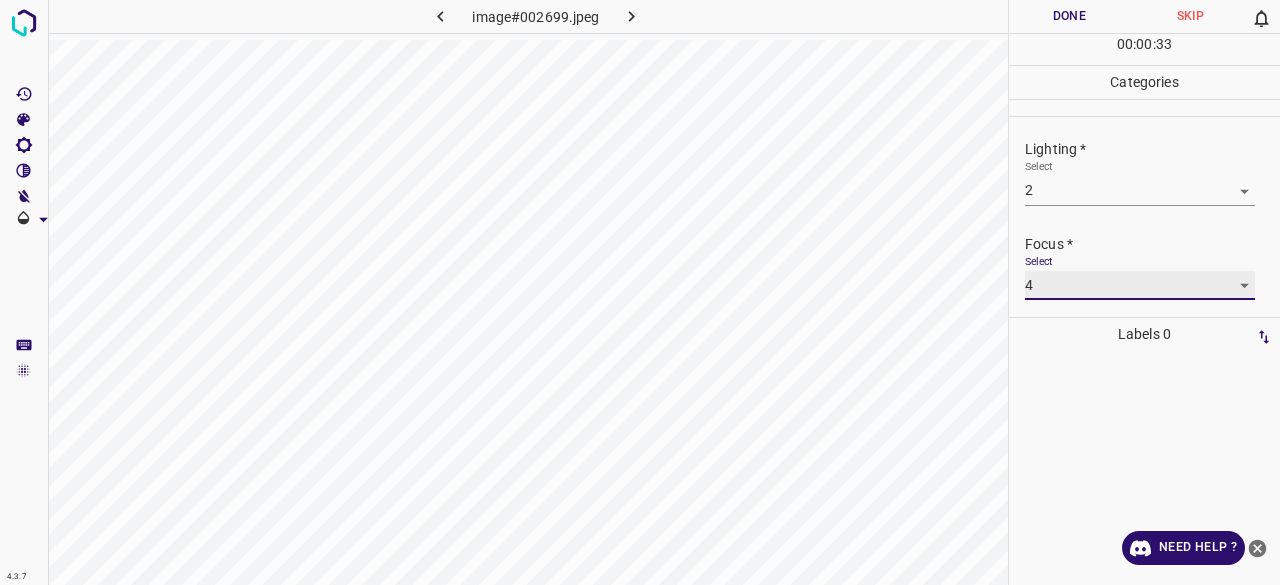 scroll, scrollTop: 98, scrollLeft: 0, axis: vertical 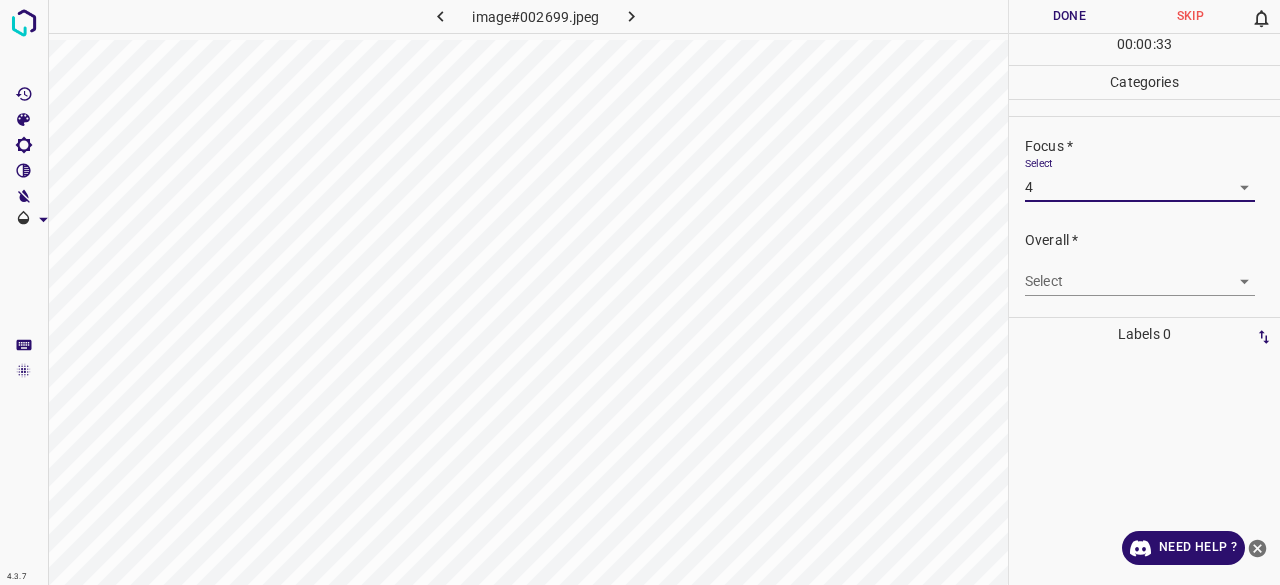 click on "4.3.7 image#002699.jpeg Done Skip 0 00   : 00   : 33   Categories Lighting *  Select 2 2 Focus *  Select 4 4 Overall *  Select ​ Labels   0 Categories 1 Lighting 2 Focus 3 Overall Tools Space Change between modes (Draw & Edit) I Auto labeling R Restore zoom M Zoom in N Zoom out Delete Delete selecte label Filters Z Restore filters X Saturation filter C Brightness filter V Contrast filter B Gray scale filter General O Download Need Help ? - Text - Hide - Delete" at bounding box center [640, 292] 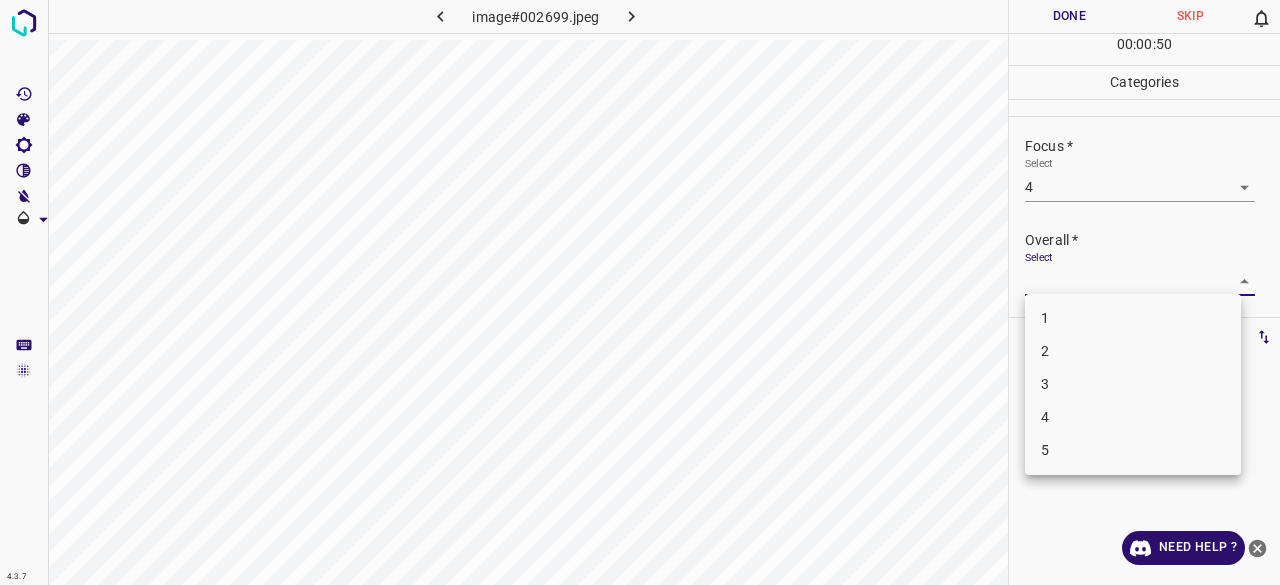 click on "4" at bounding box center [1133, 417] 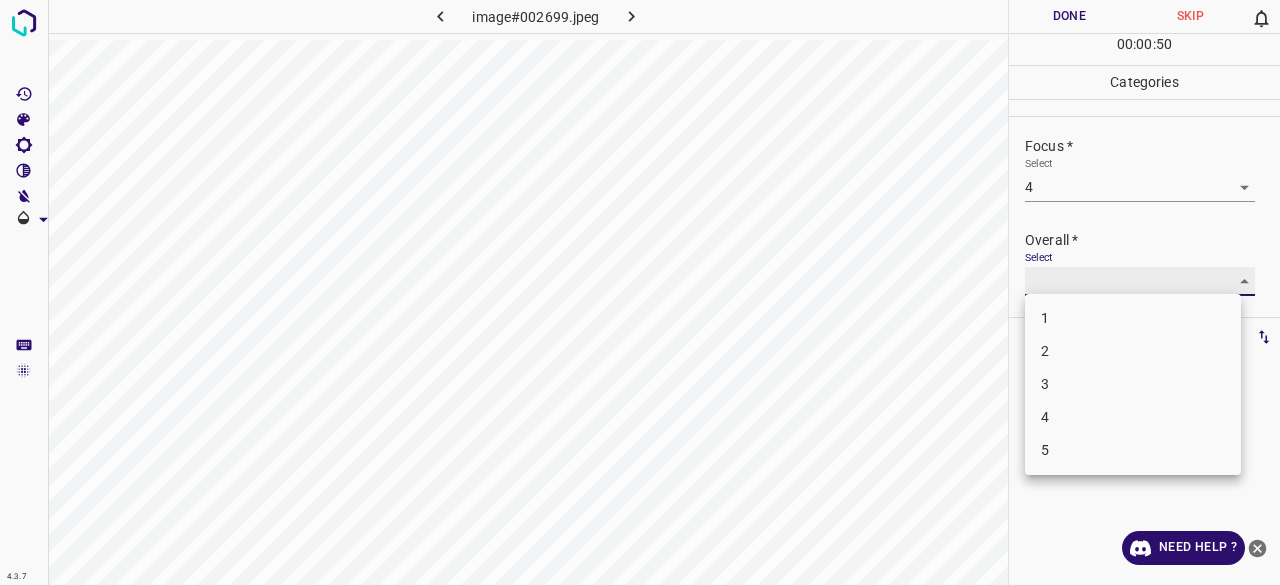 type on "4" 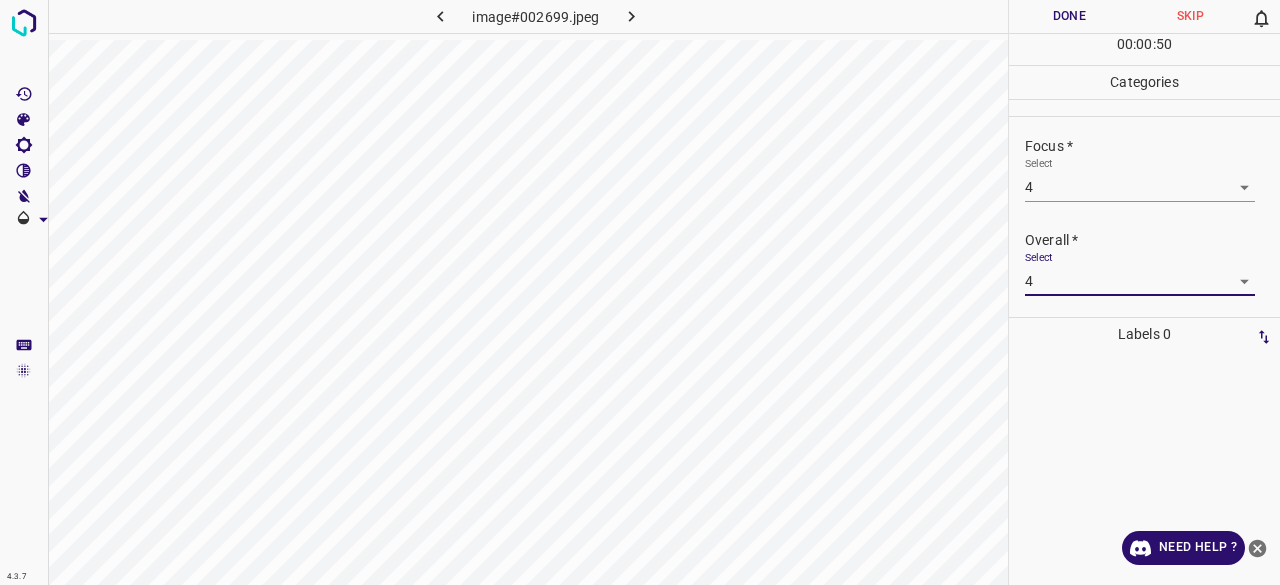 click on "Done" at bounding box center (1069, 16) 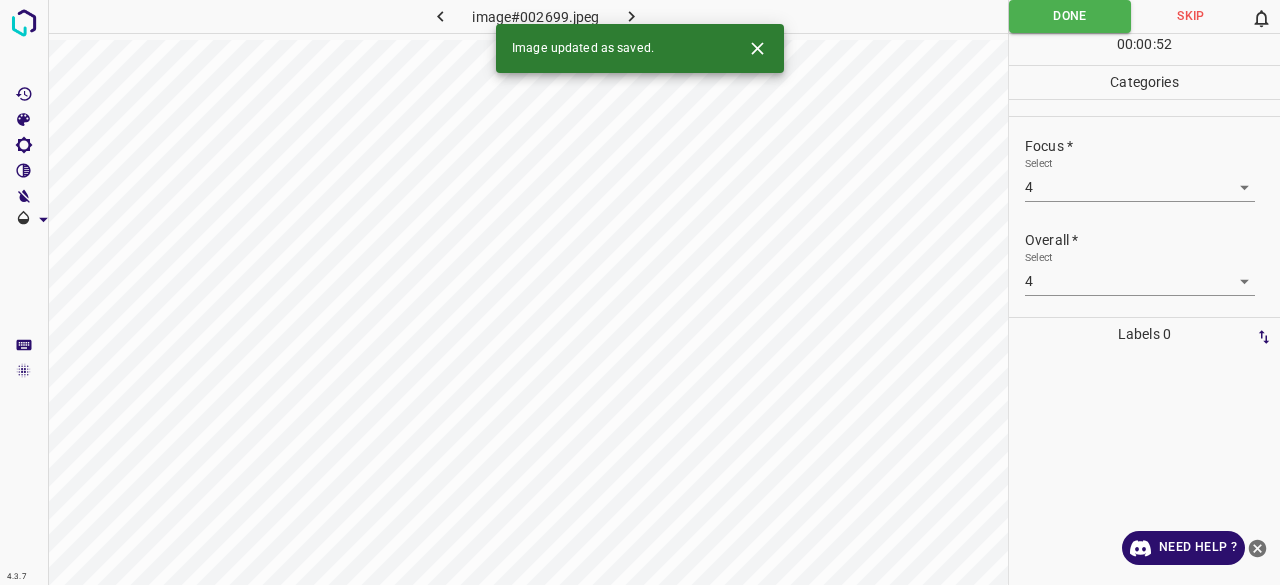 click 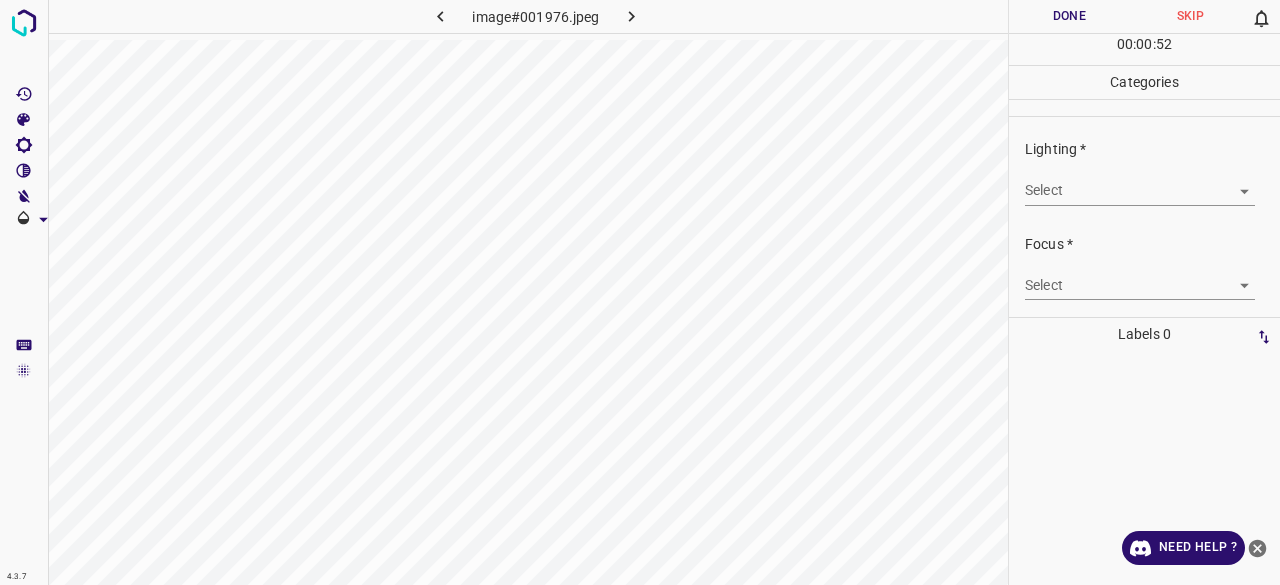click on "4.3.7 image#001976.jpeg Done Skip 0 00   : 00   : 52   Categories Lighting *  Select ​ Focus *  Select ​ Overall *  Select ​ Labels   0 Categories 1 Lighting 2 Focus 3 Overall Tools Space Change between modes (Draw & Edit) I Auto labeling R Restore zoom M Zoom in N Zoom out Delete Delete selecte label Filters Z Restore filters X Saturation filter C Brightness filter V Contrast filter B Gray scale filter General O Download Need Help ? - Text - Hide - Delete" at bounding box center (640, 292) 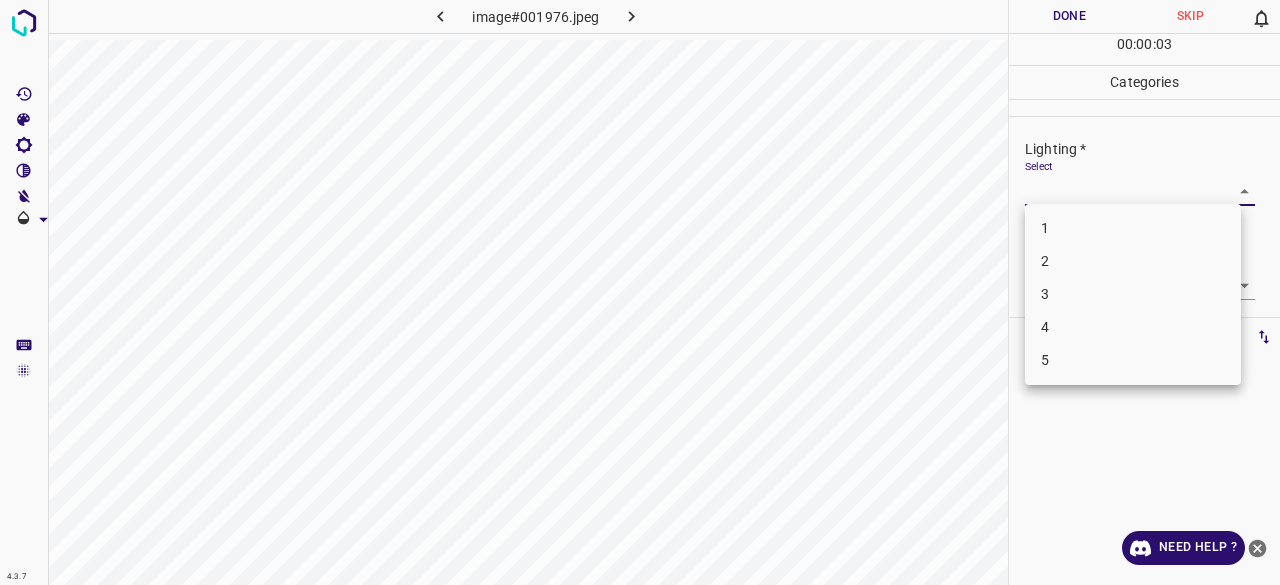 click on "3" at bounding box center [1133, 294] 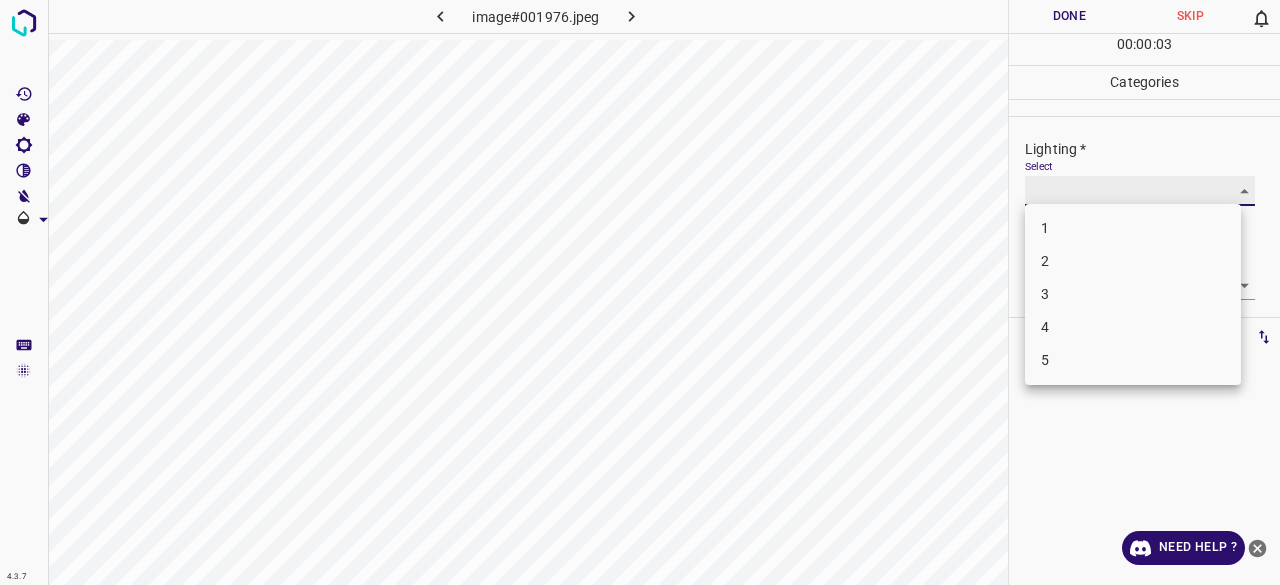 type on "3" 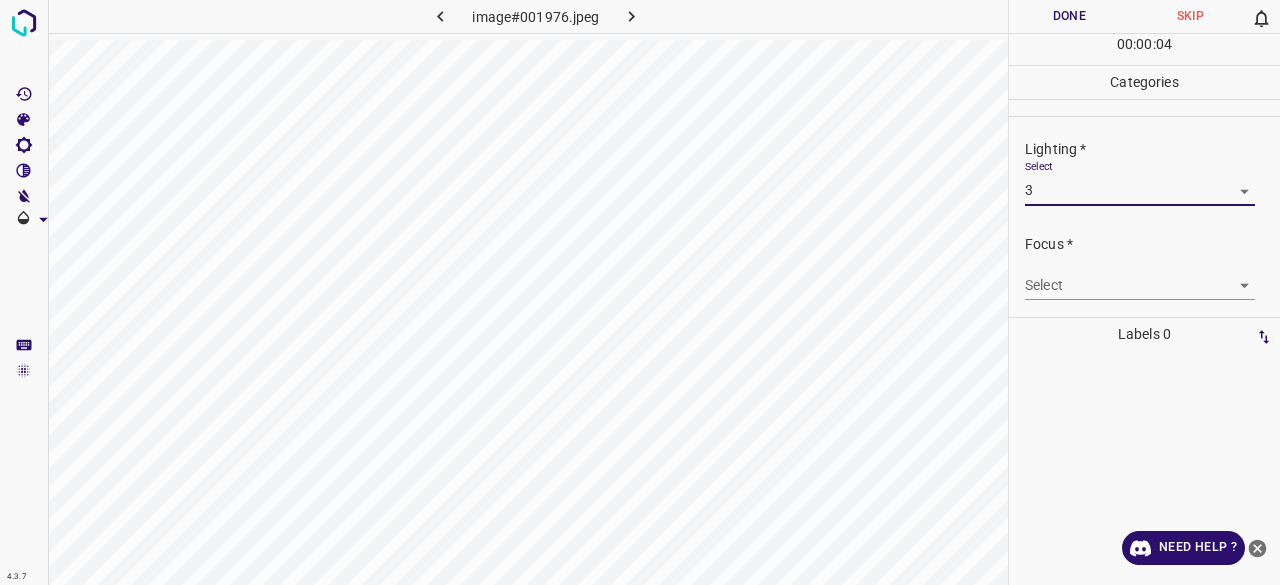 click on "4.3.7 image#001976.jpeg Done Skip 0 00   : 00   : 04   Categories Lighting *  Select 3 3 Focus *  Select ​ Overall *  Select ​ Labels   0 Categories 1 Lighting 2 Focus 3 Overall Tools Space Change between modes (Draw & Edit) I Auto labeling R Restore zoom M Zoom in N Zoom out Delete Delete selecte label Filters Z Restore filters X Saturation filter C Brightness filter V Contrast filter B Gray scale filter General O Download Need Help ? - Text - Hide - Delete" at bounding box center [640, 292] 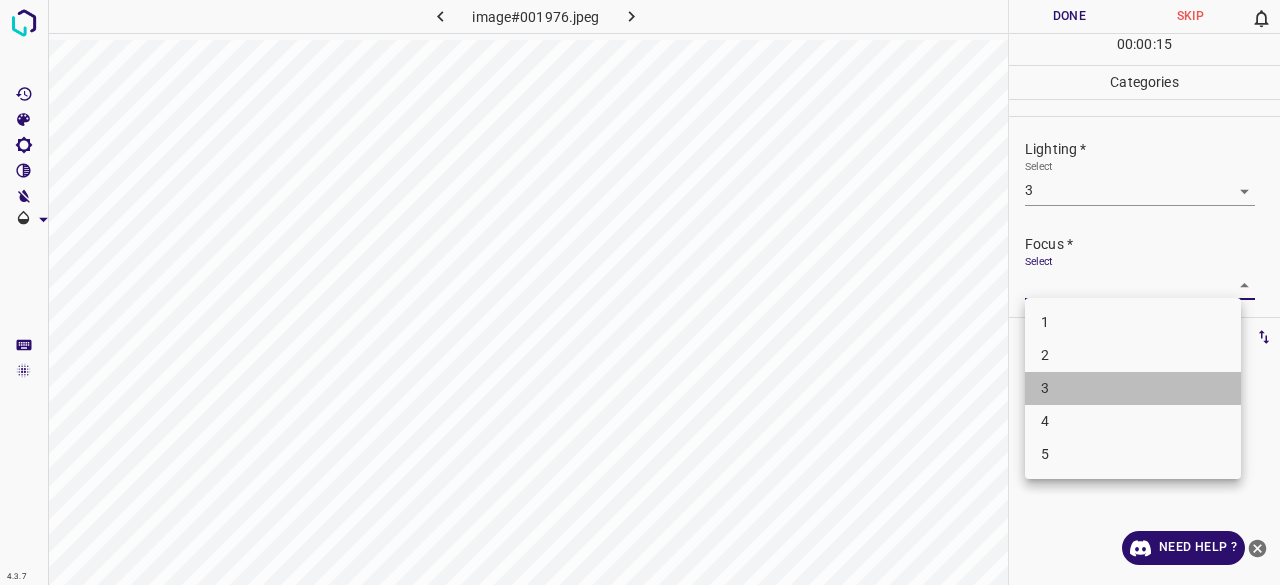 click on "3" at bounding box center [1133, 388] 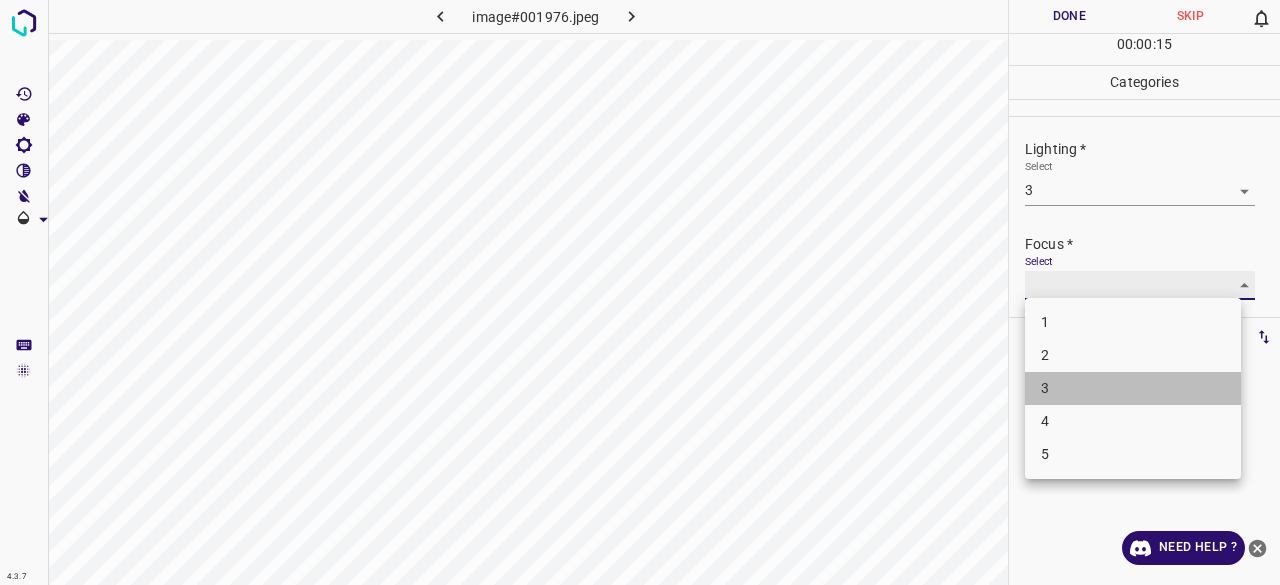 type on "3" 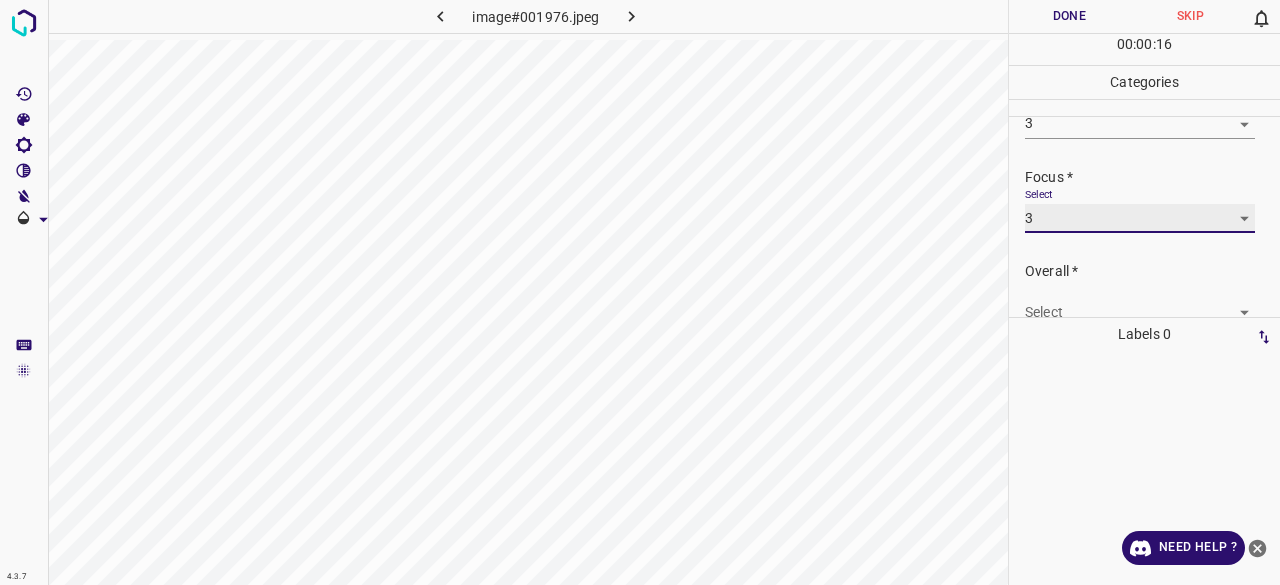 scroll, scrollTop: 98, scrollLeft: 0, axis: vertical 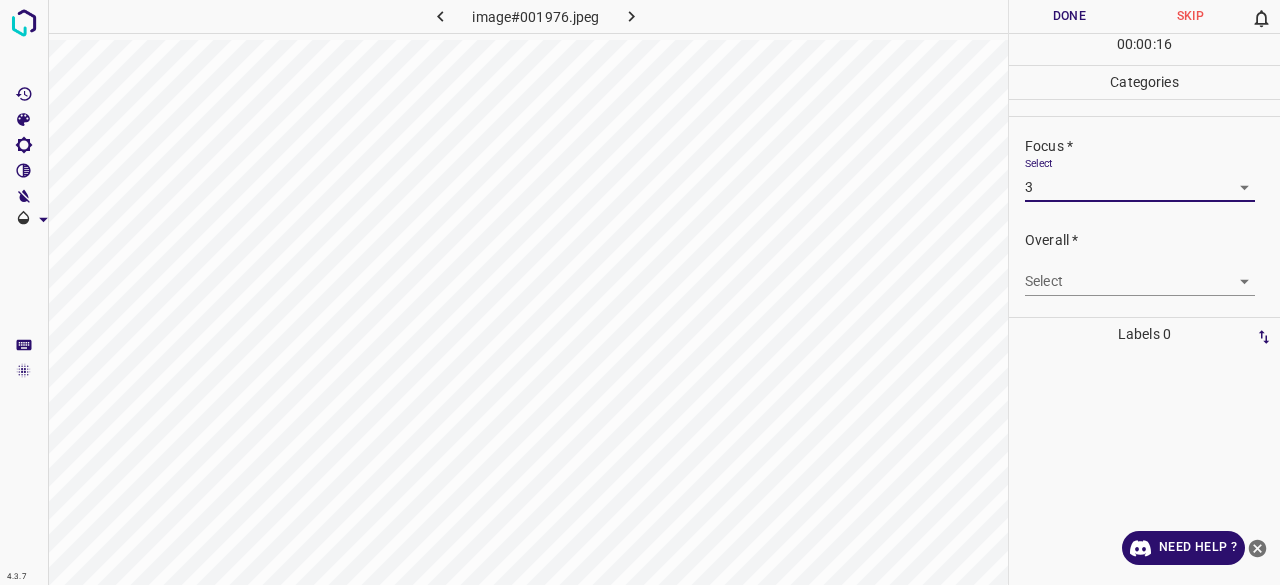 click on "4.3.7 image#001976.jpeg Done Skip 0 00   : 00   : 16   Categories Lighting *  Select 3 3 Focus *  Select 3 3 Overall *  Select ​ Labels   0 Categories 1 Lighting 2 Focus 3 Overall Tools Space Change between modes (Draw & Edit) I Auto labeling R Restore zoom M Zoom in N Zoom out Delete Delete selecte label Filters Z Restore filters X Saturation filter C Brightness filter V Contrast filter B Gray scale filter General O Download Need Help ? - Text - Hide - Delete" at bounding box center (640, 292) 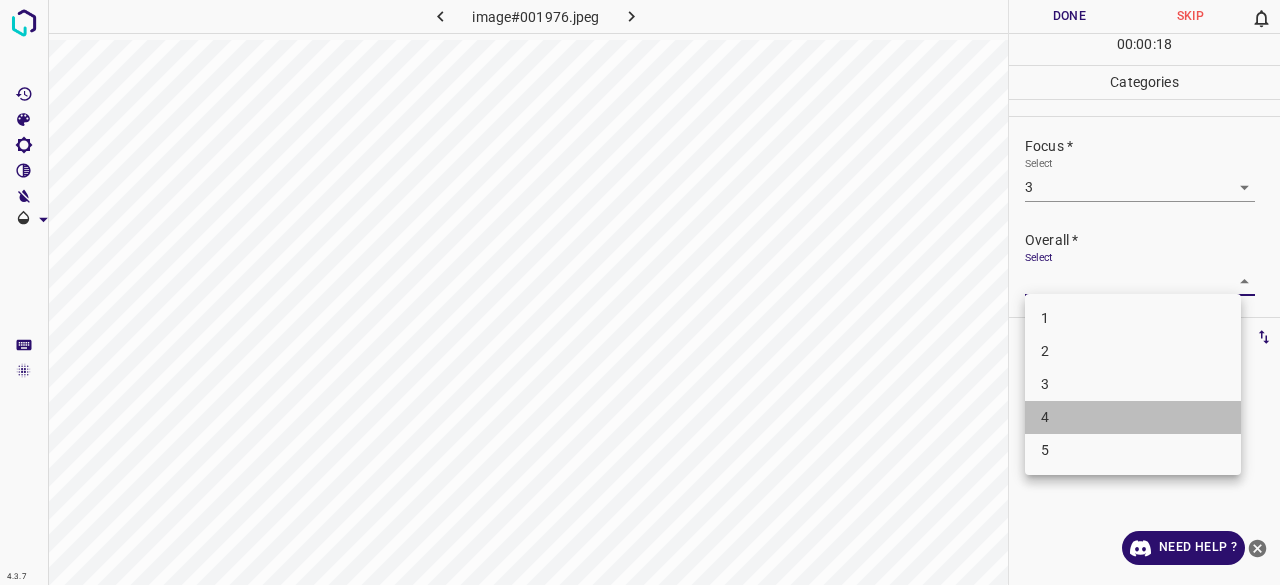 click on "4" at bounding box center [1133, 417] 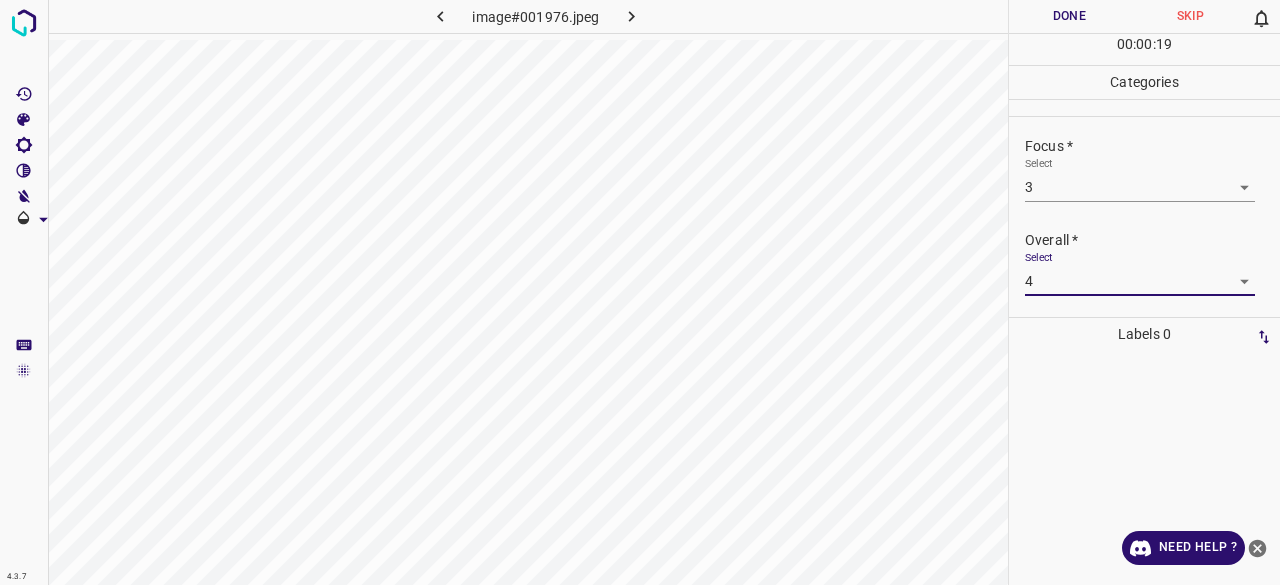 click on "4.3.7 image#001976.jpeg Done Skip 0 00   : 00   : 19   Categories Lighting *  Select 3 3 Focus *  Select 3 3 Overall *  Select 4 4 Labels   0 Categories 1 Lighting 2 Focus 3 Overall Tools Space Change between modes (Draw & Edit) I Auto labeling R Restore zoom M Zoom in N Zoom out Delete Delete selecte label Filters Z Restore filters X Saturation filter C Brightness filter V Contrast filter B Gray scale filter General O Download Need Help ? - Text - Hide - Delete" at bounding box center [640, 292] 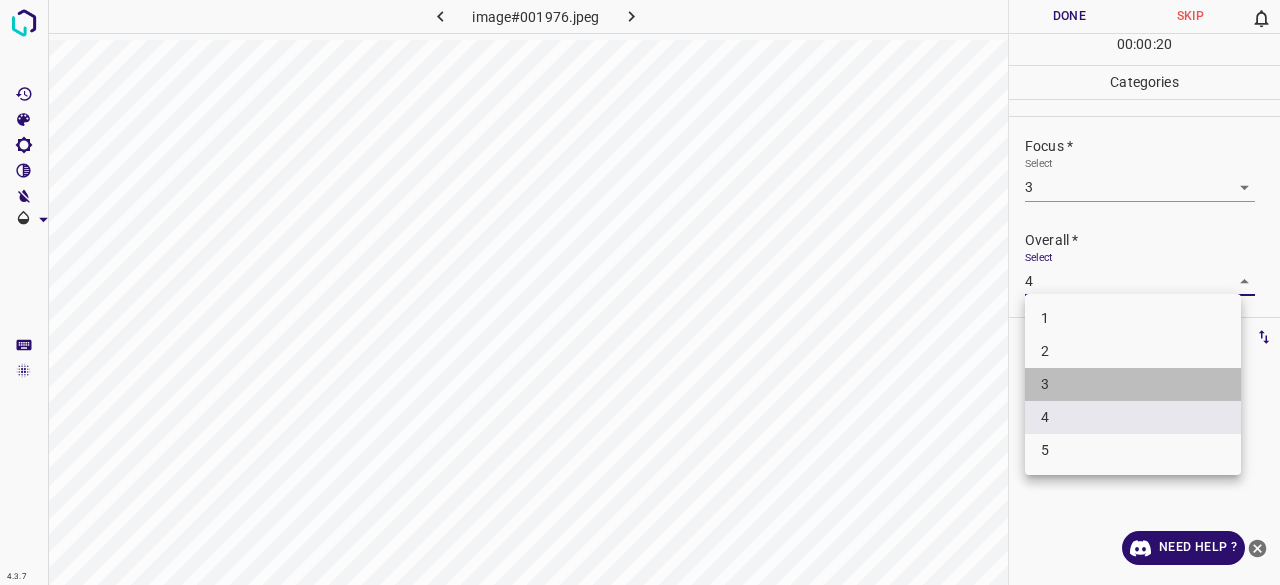 click on "3" at bounding box center (1133, 384) 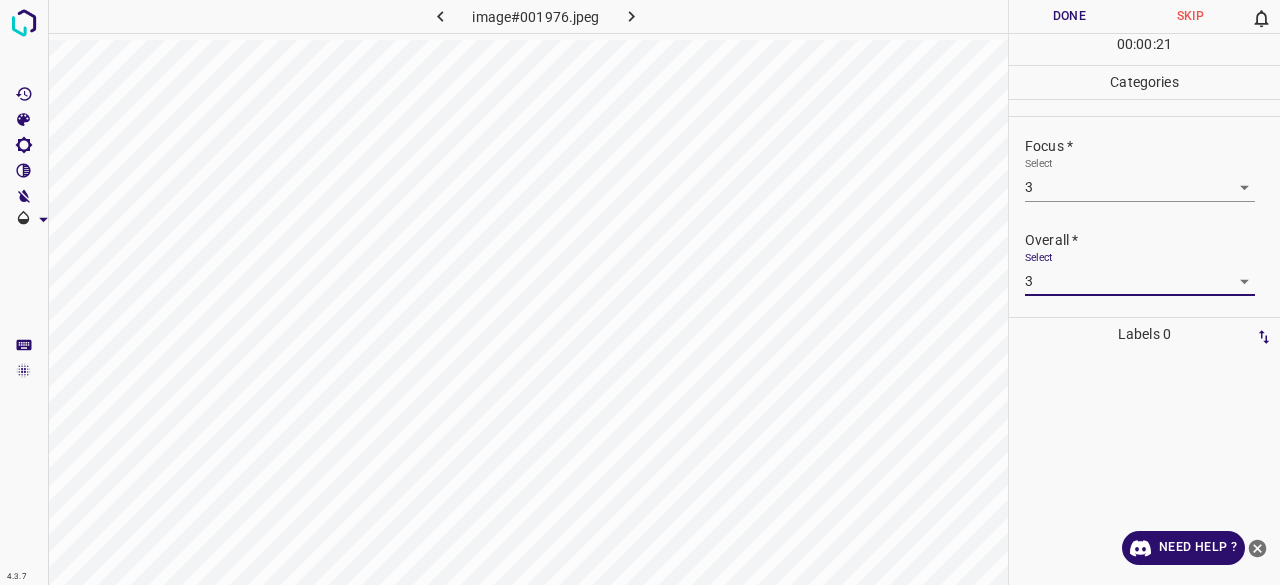 click on "4.3.7 image#001976.jpeg Done Skip 0 00   : 00   : 21   Categories Lighting *  Select 3 3 Focus *  Select 3 3 Overall *  Select 3 3 Labels   0 Categories 1 Lighting 2 Focus 3 Overall Tools Space Change between modes (Draw & Edit) I Auto labeling R Restore zoom M Zoom in N Zoom out Delete Delete selecte label Filters Z Restore filters X Saturation filter C Brightness filter V Contrast filter B Gray scale filter General O Download Need Help ? - Text - Hide - Delete" at bounding box center [640, 292] 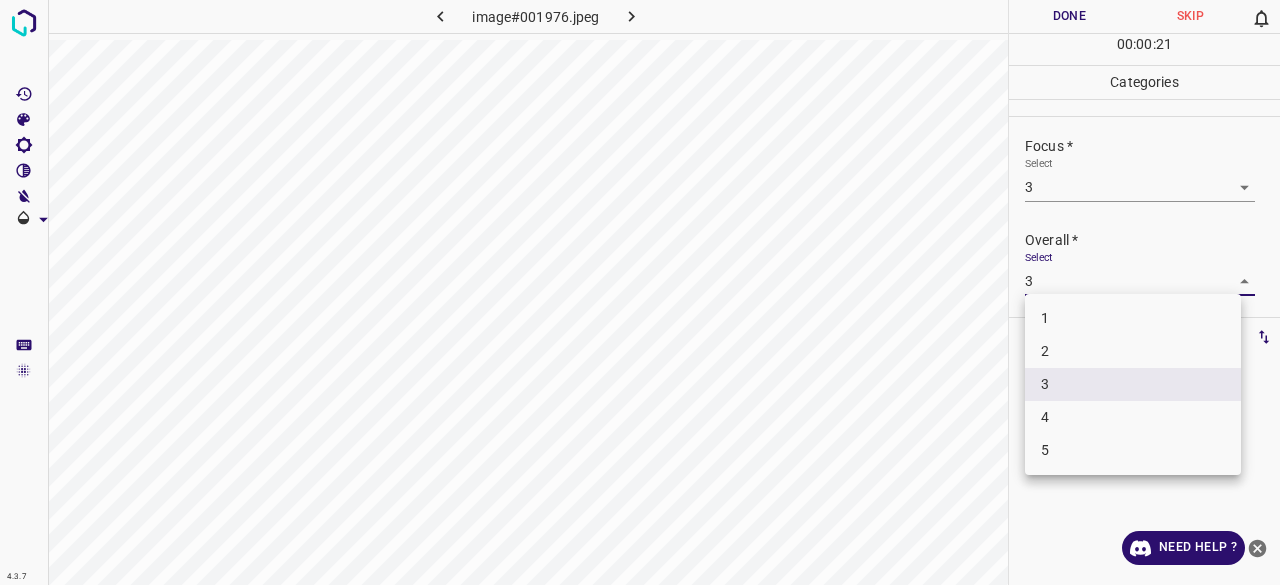 click on "4" at bounding box center (1133, 417) 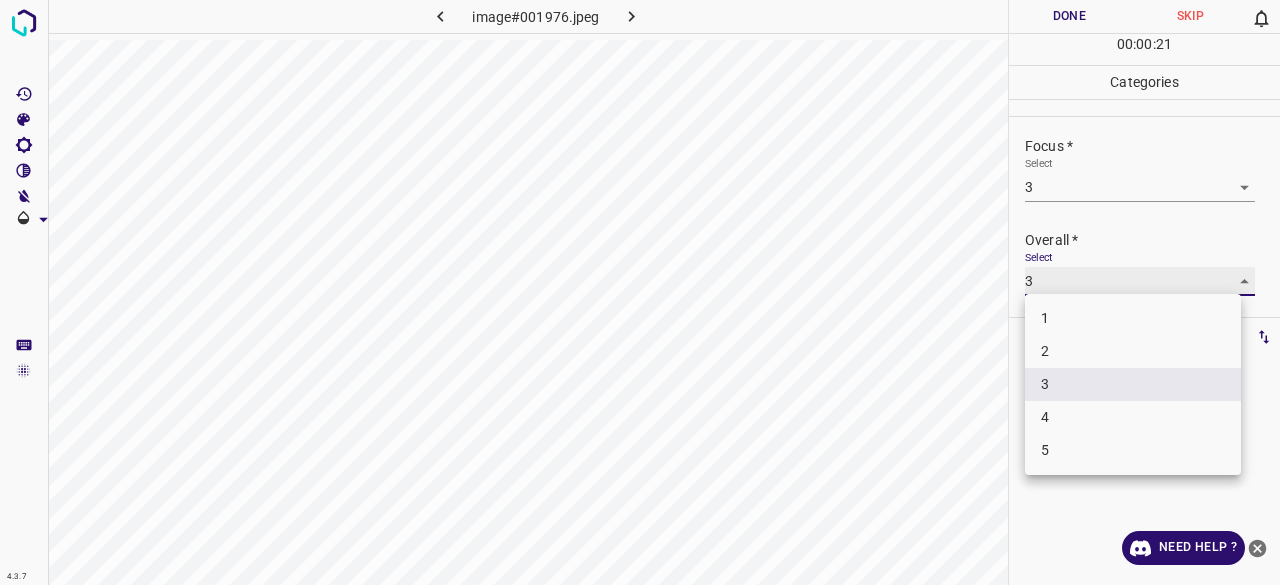 type on "4" 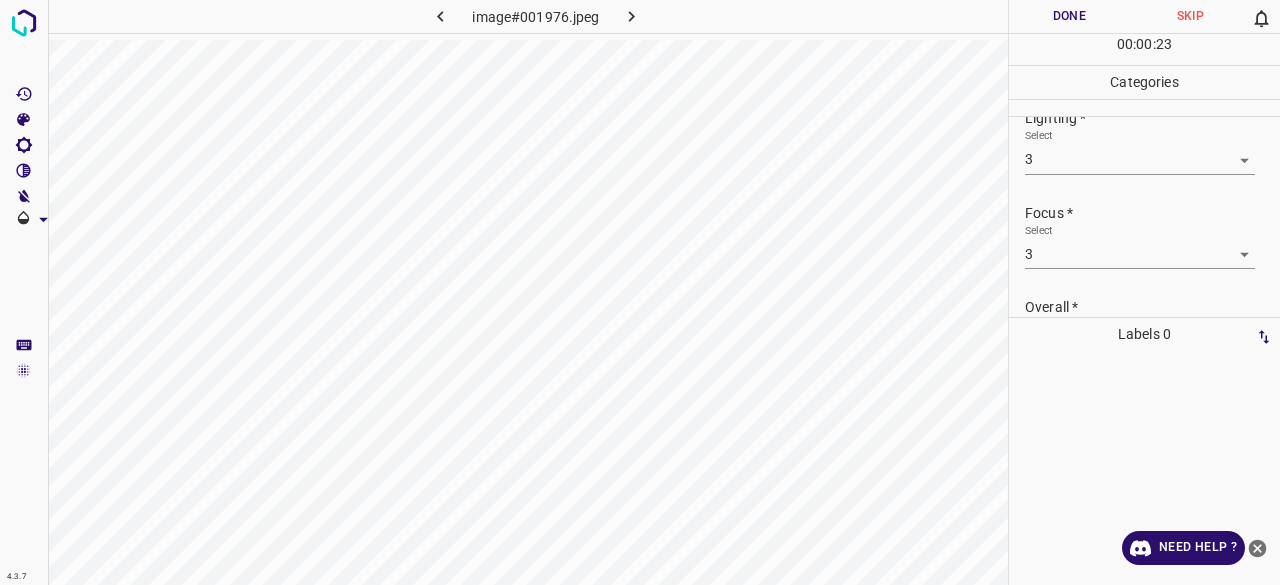 scroll, scrollTop: 0, scrollLeft: 0, axis: both 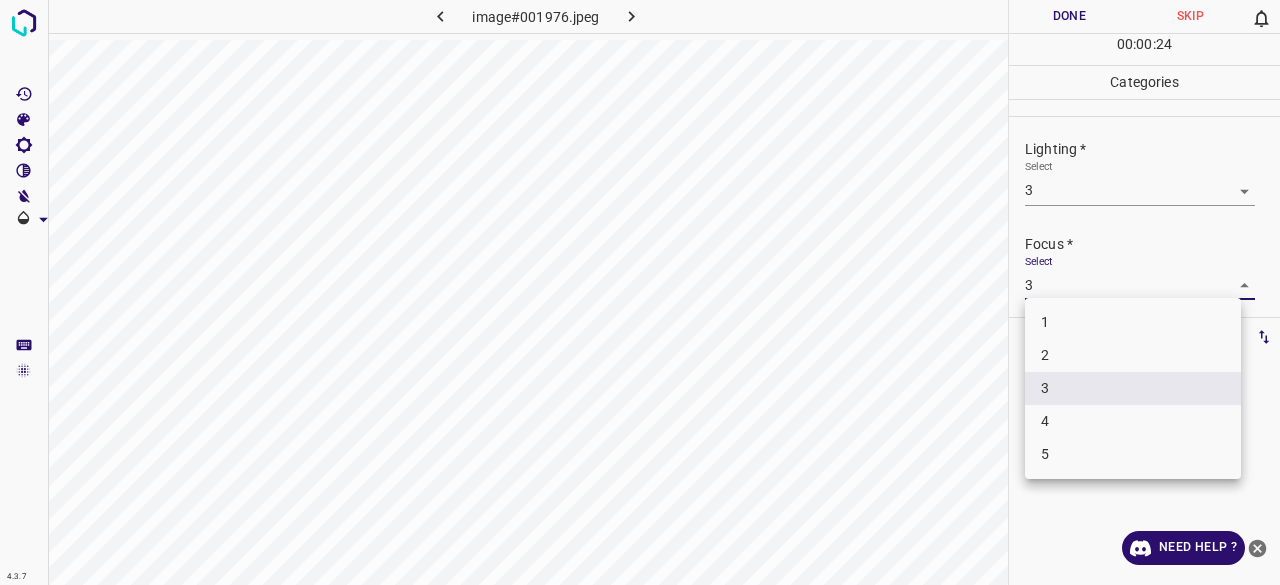 click on "4.3.7 image#001976.jpeg Done Skip 0 00   : 00   : 24   Categories Lighting *  Select 3 3 Focus *  Select 3 3 Overall *  Select 4 4 Labels   0 Categories 1 Lighting 2 Focus 3 Overall Tools Space Change between modes (Draw & Edit) I Auto labeling R Restore zoom M Zoom in N Zoom out Delete Delete selecte label Filters Z Restore filters X Saturation filter C Brightness filter V Contrast filter B Gray scale filter General O Download Need Help ? - Text - Hide - Delete 1 2 3 4 5" at bounding box center [640, 292] 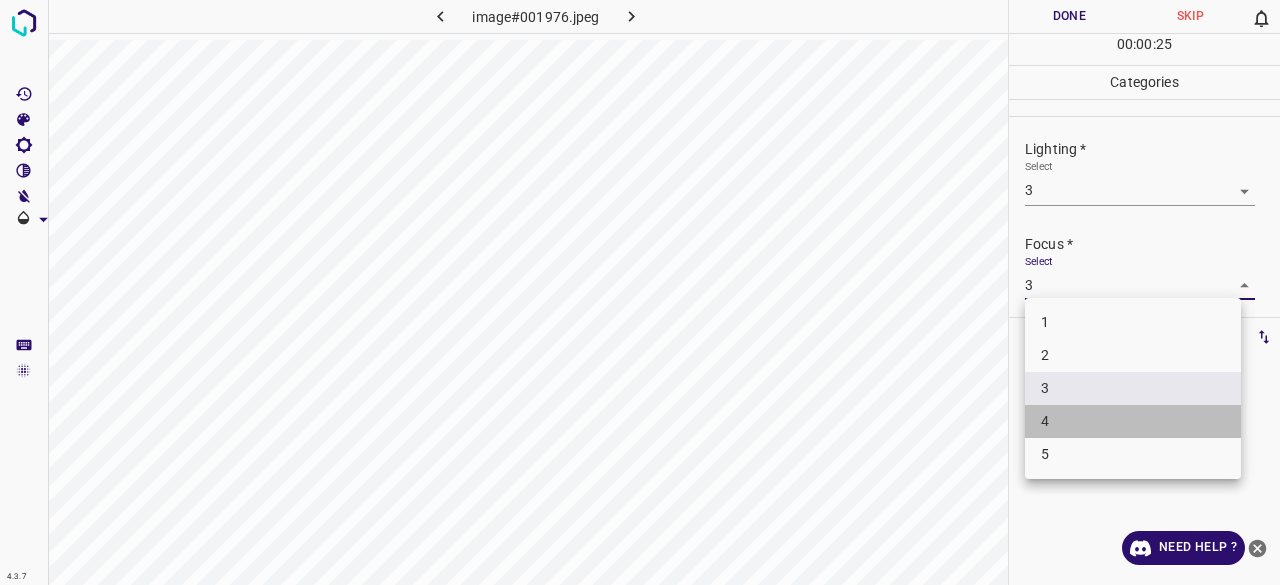 click on "4" at bounding box center [1133, 421] 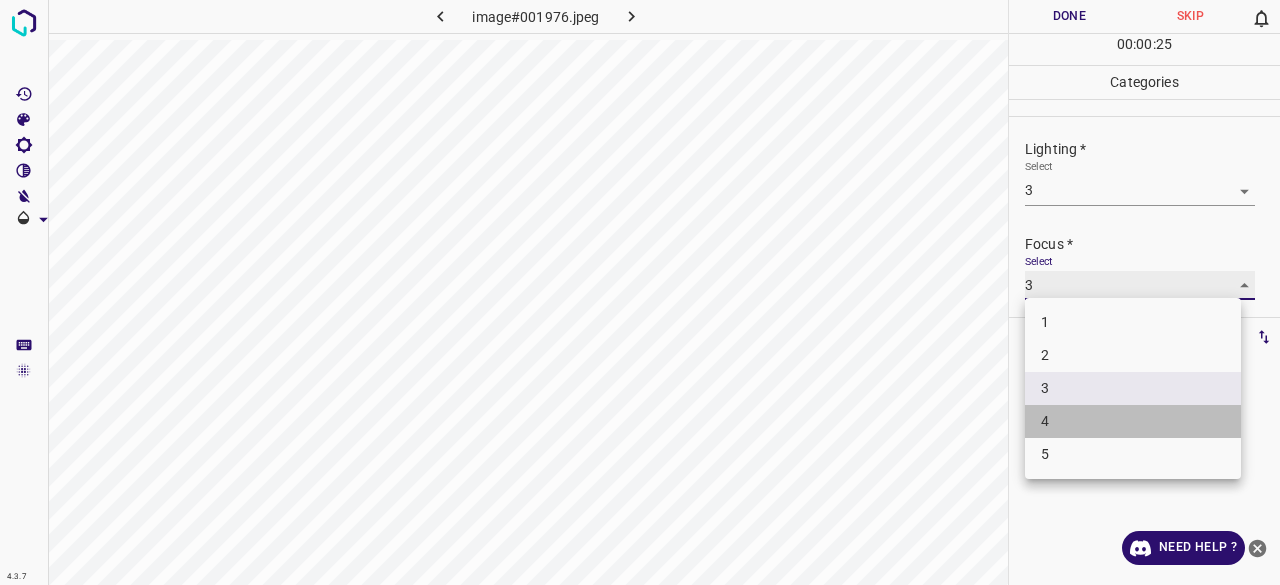 type on "4" 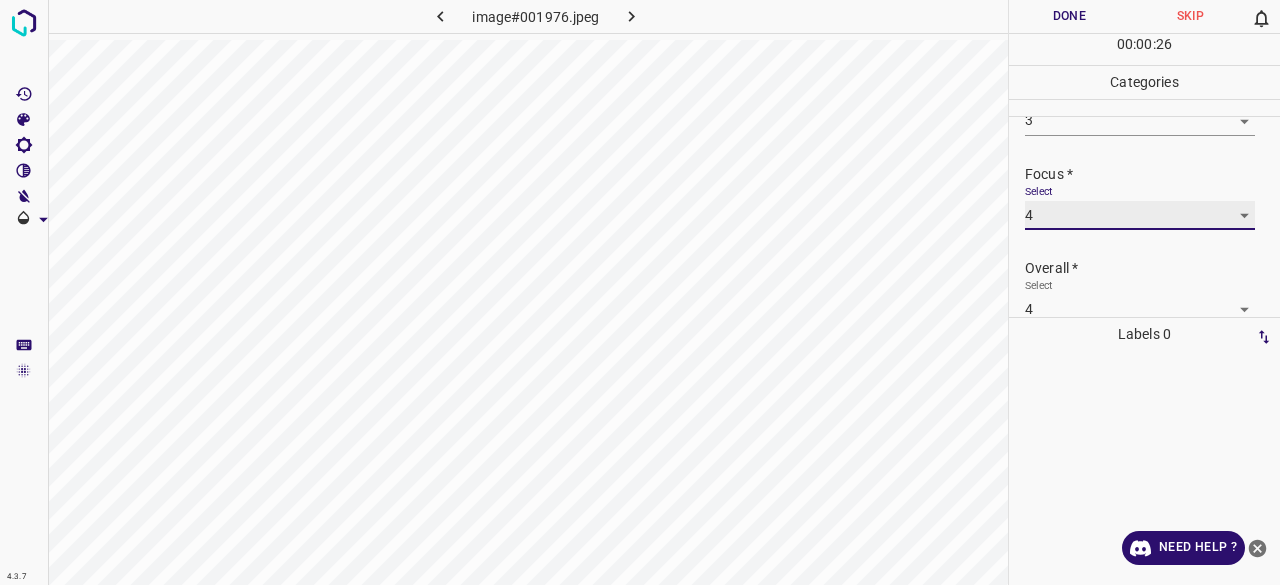 scroll, scrollTop: 98, scrollLeft: 0, axis: vertical 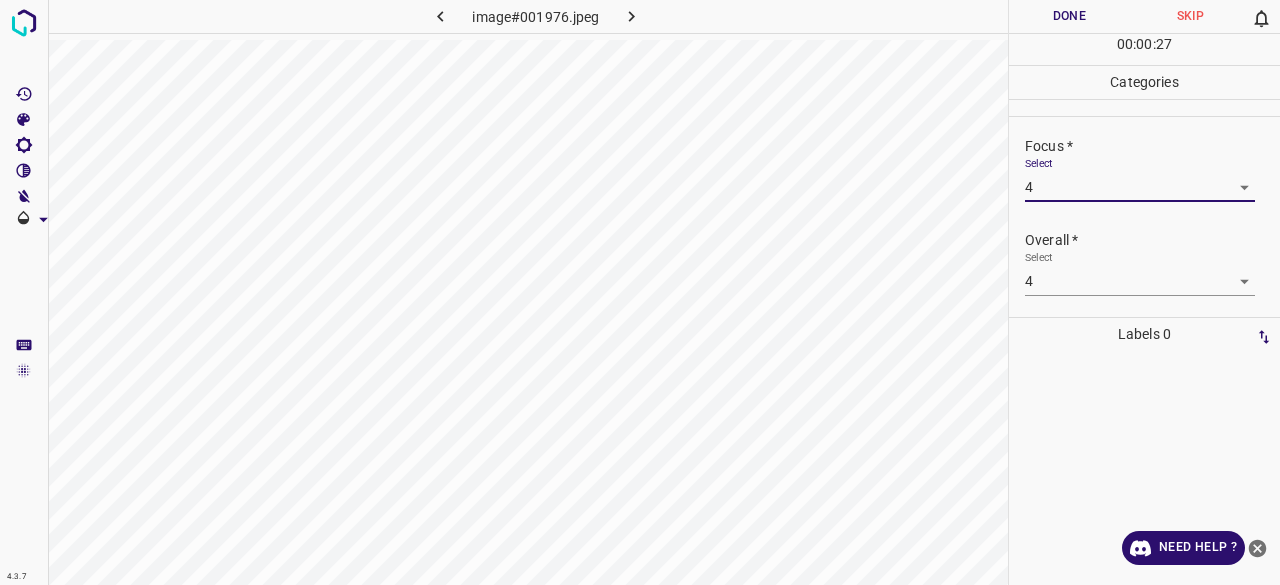 click on "Done" at bounding box center (1069, 16) 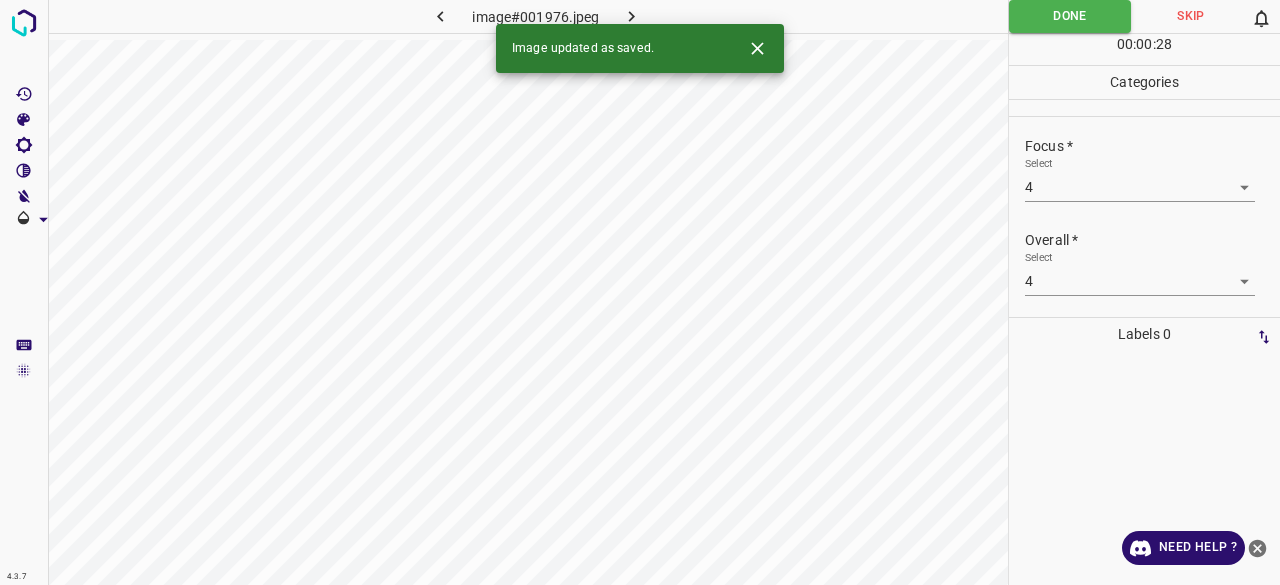 click 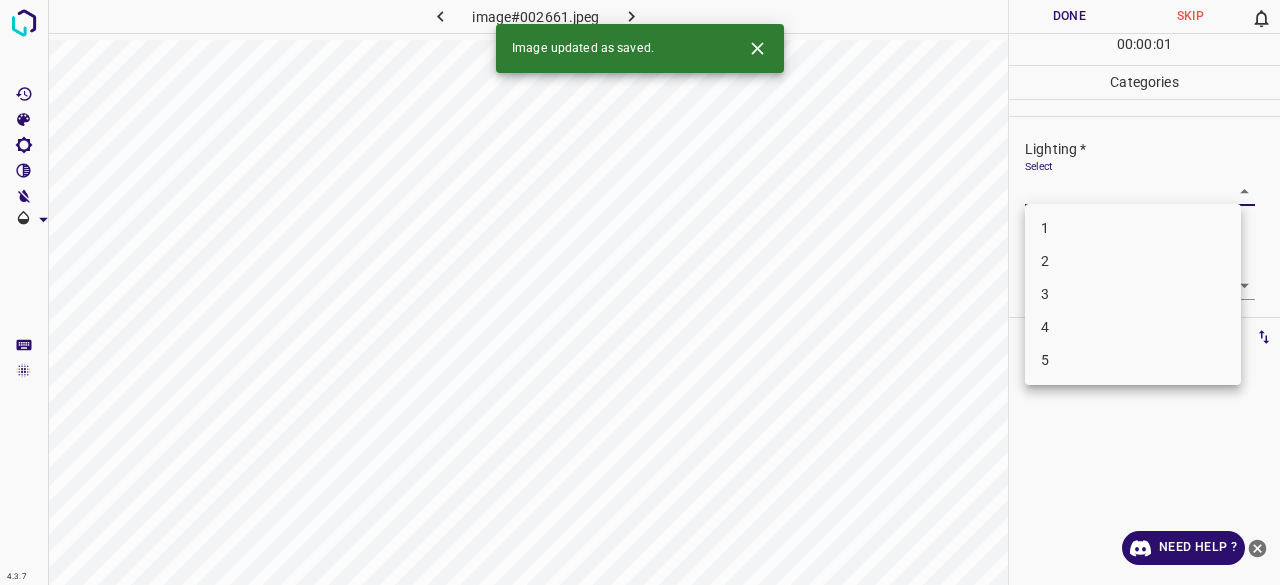 click on "4.3.7 image#002661.jpeg Done Skip 0 00   : 00   : 01   Categories Lighting *  Select ​ Focus *  Select ​ Overall *  Select ​ Labels   0 Categories 1 Lighting 2 Focus 3 Overall Tools Space Change between modes (Draw & Edit) I Auto labeling R Restore zoom M Zoom in N Zoom out Delete Delete selecte label Filters Z Restore filters X Saturation filter C Brightness filter V Contrast filter B Gray scale filter General O Download Image updated as saved. Need Help ? - Text - Hide - Delete 1 2 3 4 5" at bounding box center [640, 292] 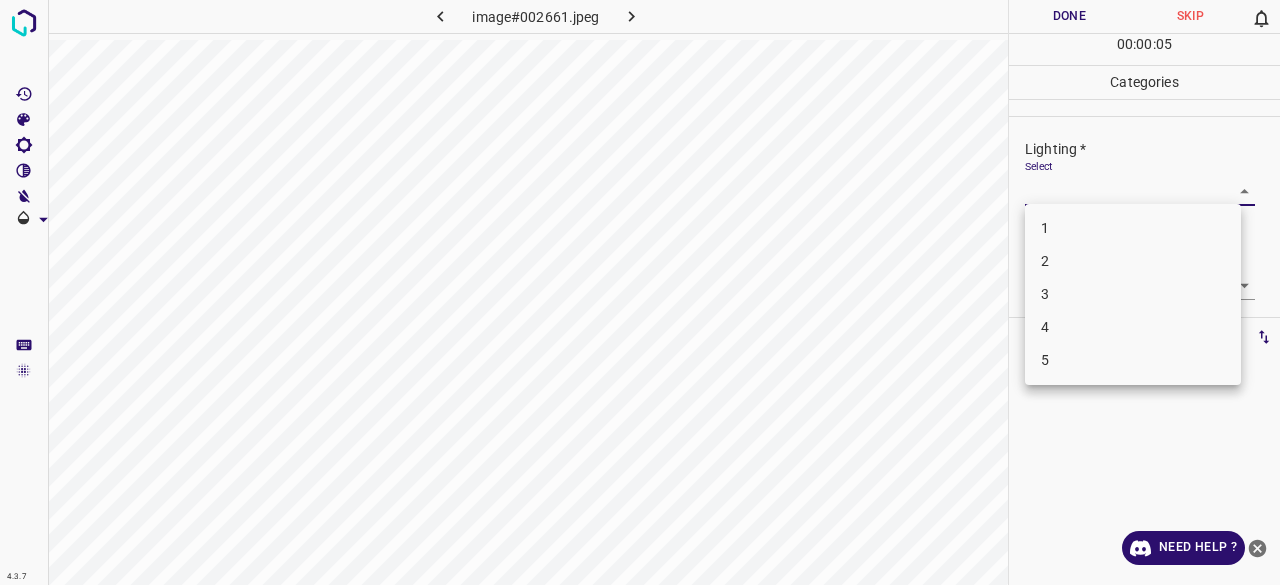 click on "3" at bounding box center [1133, 294] 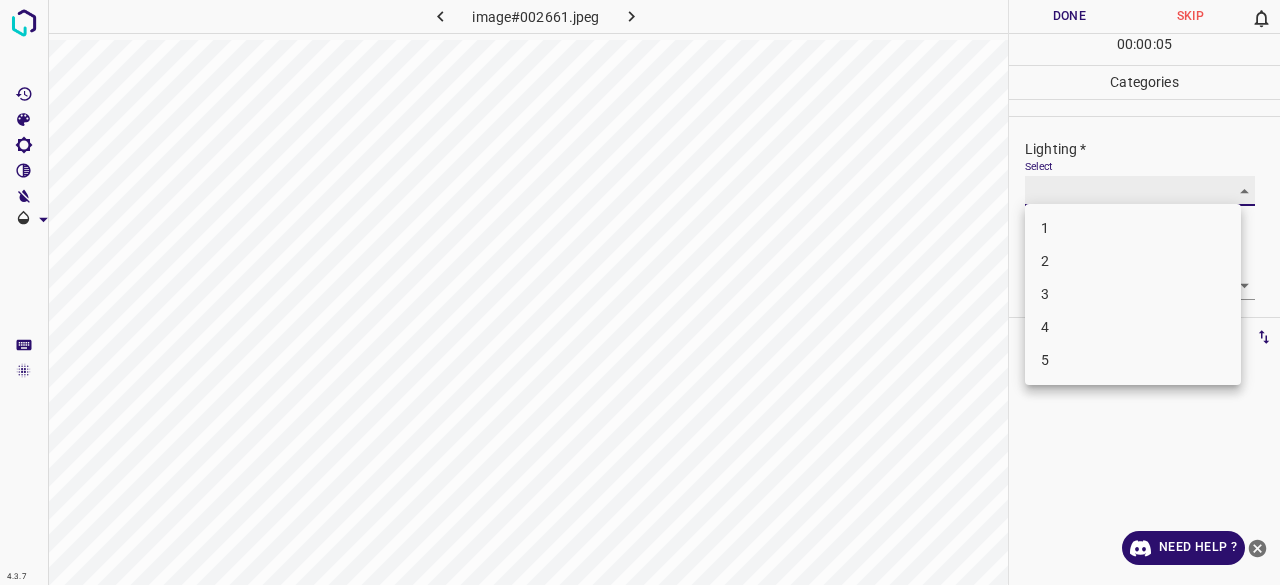 type on "3" 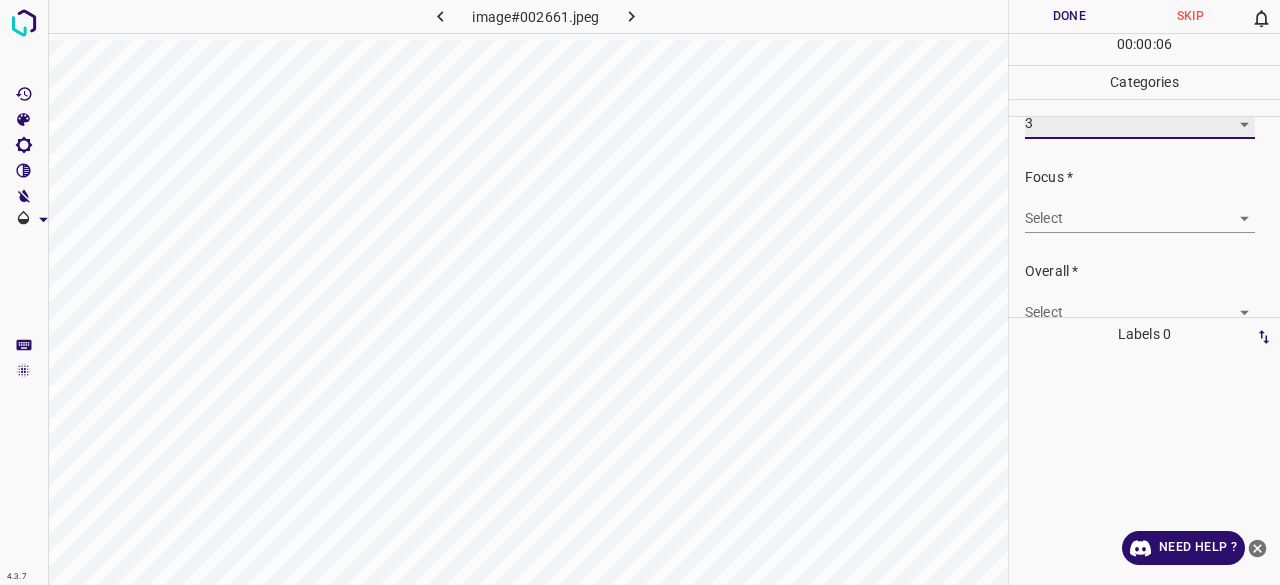 scroll, scrollTop: 98, scrollLeft: 0, axis: vertical 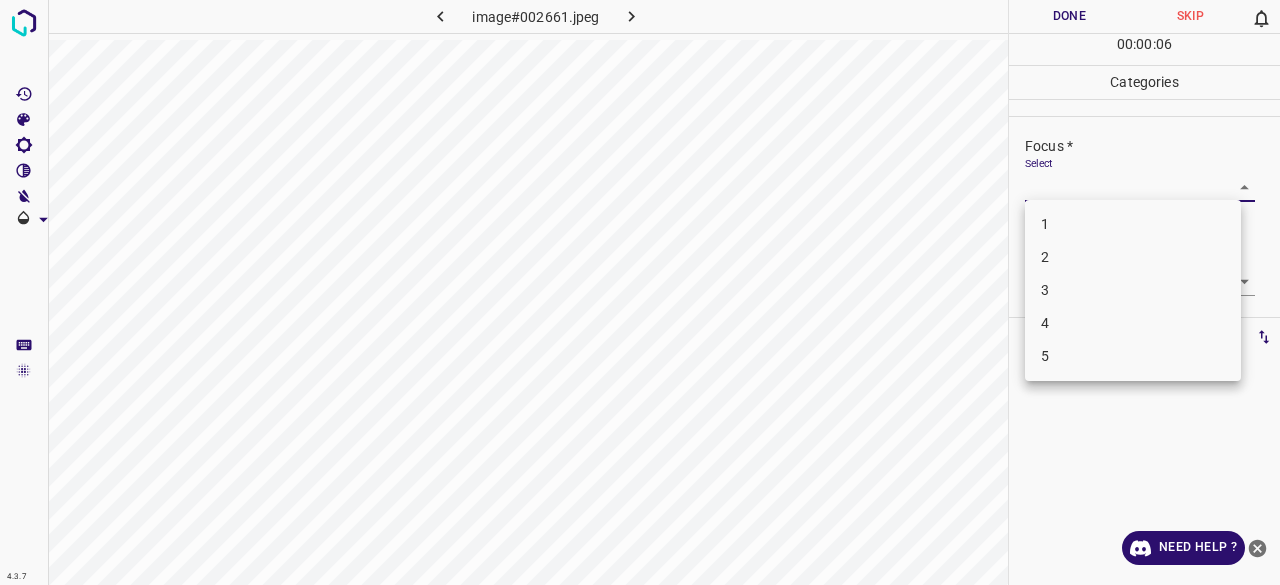 click on "4.3.7 image#002661.jpeg Done Skip 0 00   : 00   : 06   Categories Lighting *  Select 3 3 Focus *  Select ​ Overall *  Select ​ Labels   0 Categories 1 Lighting 2 Focus 3 Overall Tools Space Change between modes (Draw & Edit) I Auto labeling R Restore zoom M Zoom in N Zoom out Delete Delete selecte label Filters Z Restore filters X Saturation filter C Brightness filter V Contrast filter B Gray scale filter General O Download Need Help ? - Text - Hide - Delete 1 2 3 4 5" at bounding box center (640, 292) 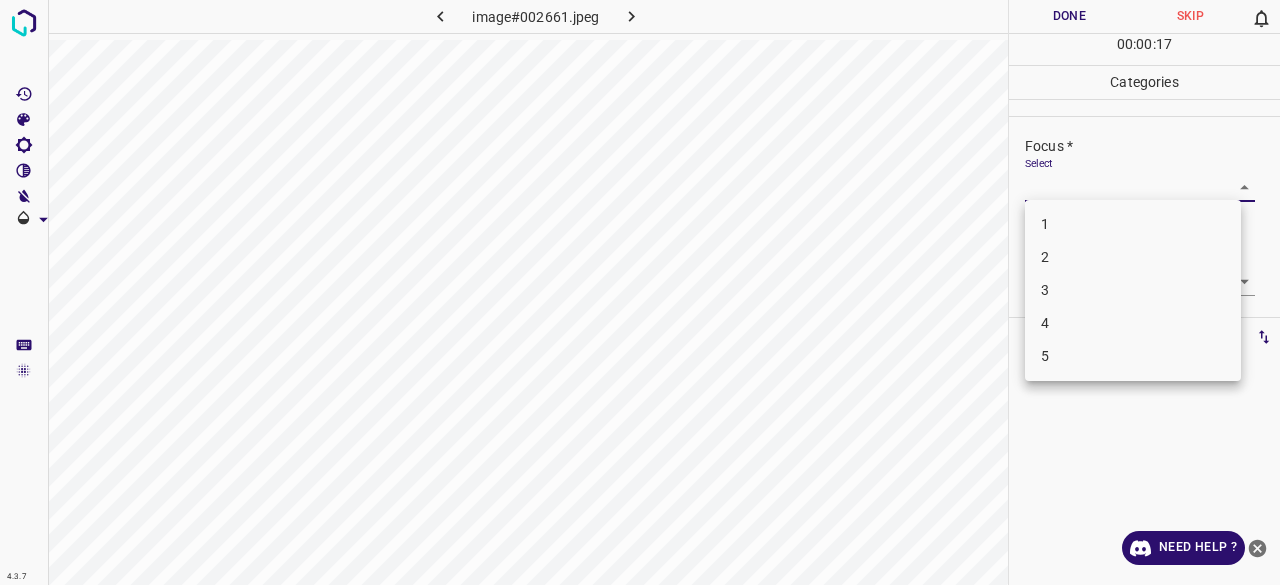 click on "2" at bounding box center (1133, 257) 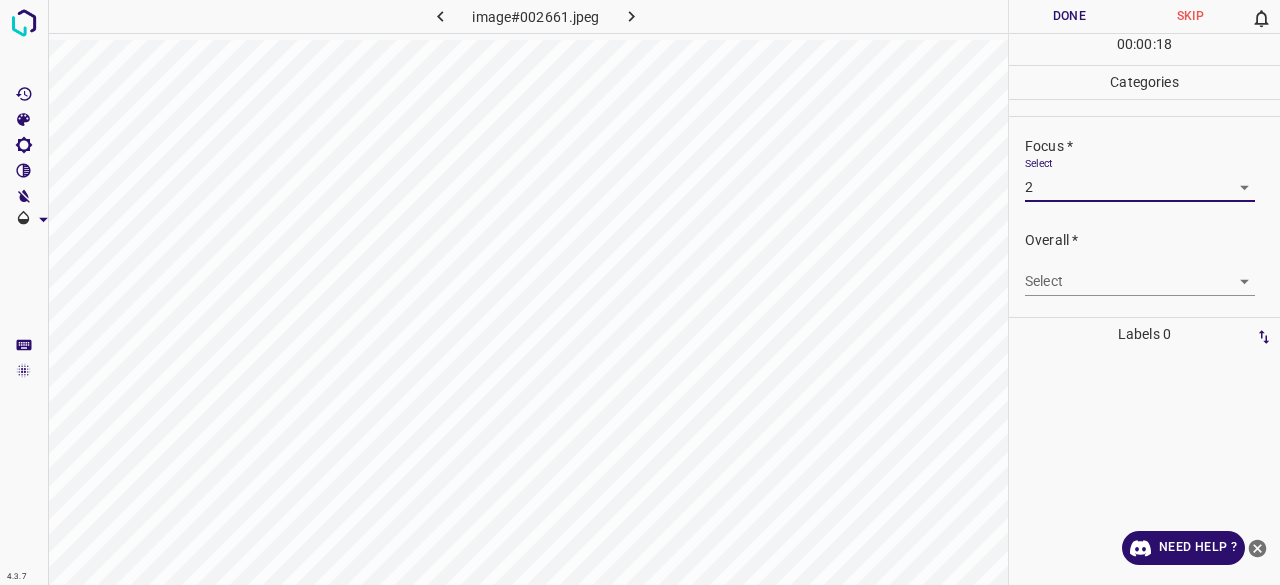 click on "Select 2 2" at bounding box center (1140, 179) 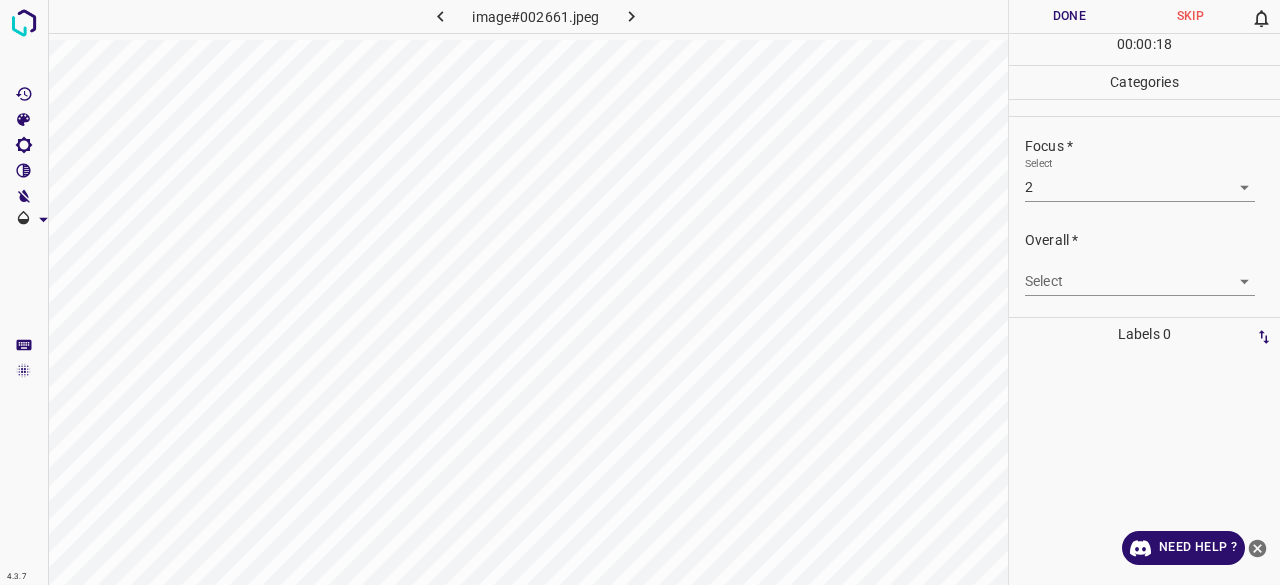 click on "4.3.7 image#002661.jpeg Done Skip 0 00   : 00   : 18   Categories Lighting *  Select 3 3 Focus *  Select 2 2 Overall *  Select ​ Labels   0 Categories 1 Lighting 2 Focus 3 Overall Tools Space Change between modes (Draw & Edit) I Auto labeling R Restore zoom M Zoom in N Zoom out Delete Delete selecte label Filters Z Restore filters X Saturation filter C Brightness filter V Contrast filter B Gray scale filter General O Download Need Help ? - Text - Hide - Delete" at bounding box center [640, 292] 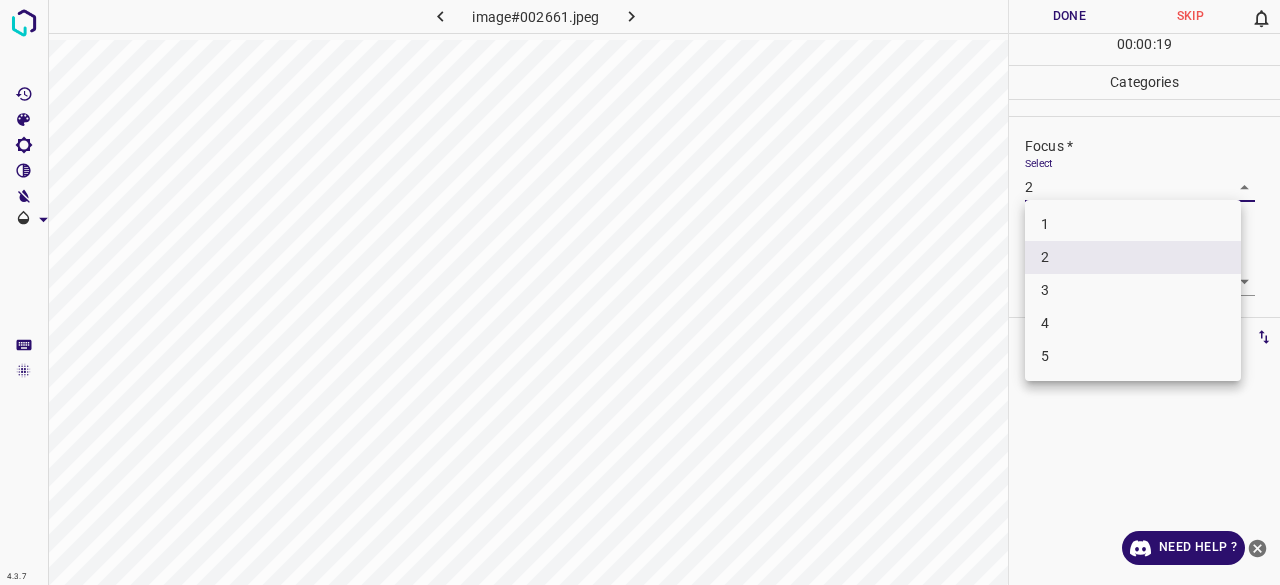 click on "3" at bounding box center (1133, 290) 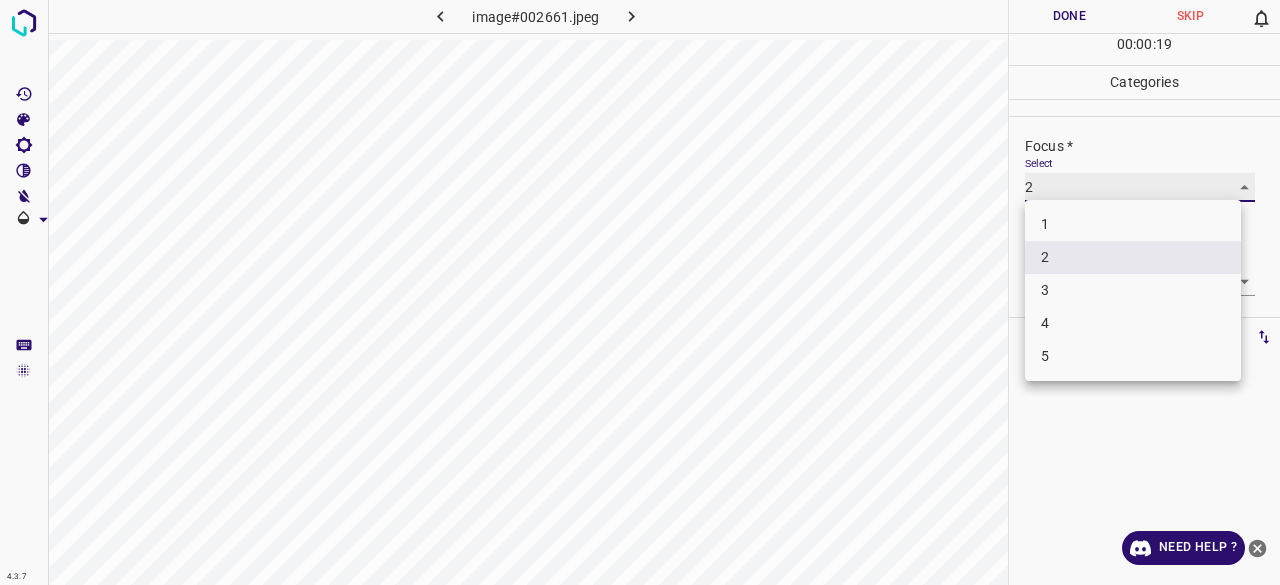 type on "3" 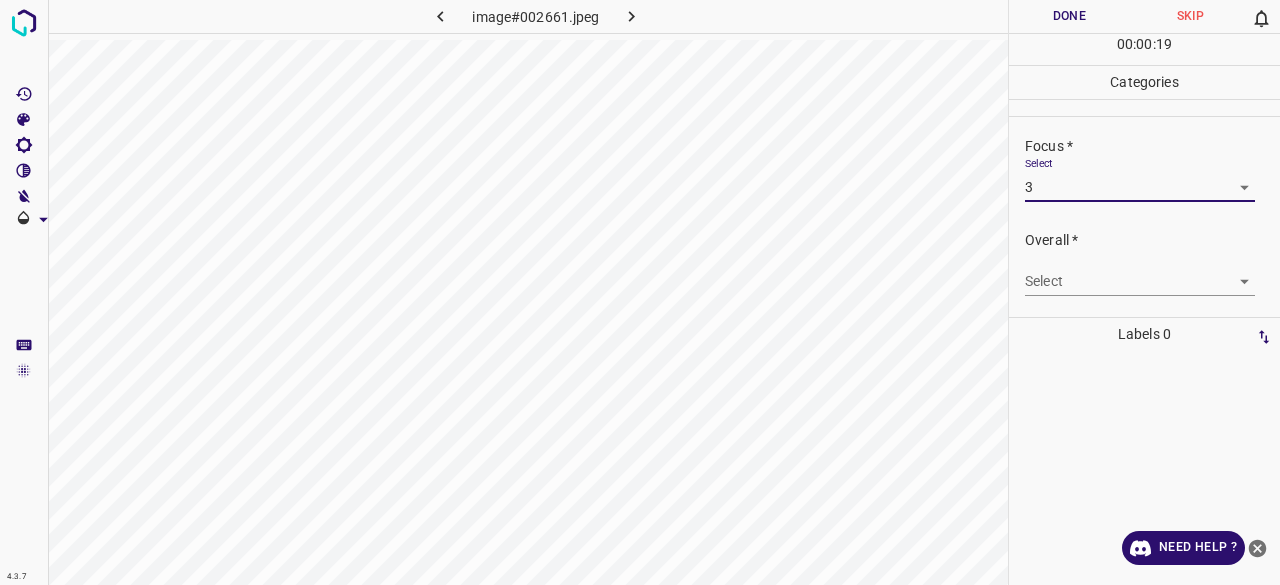 click on "Select ​" at bounding box center (1140, 273) 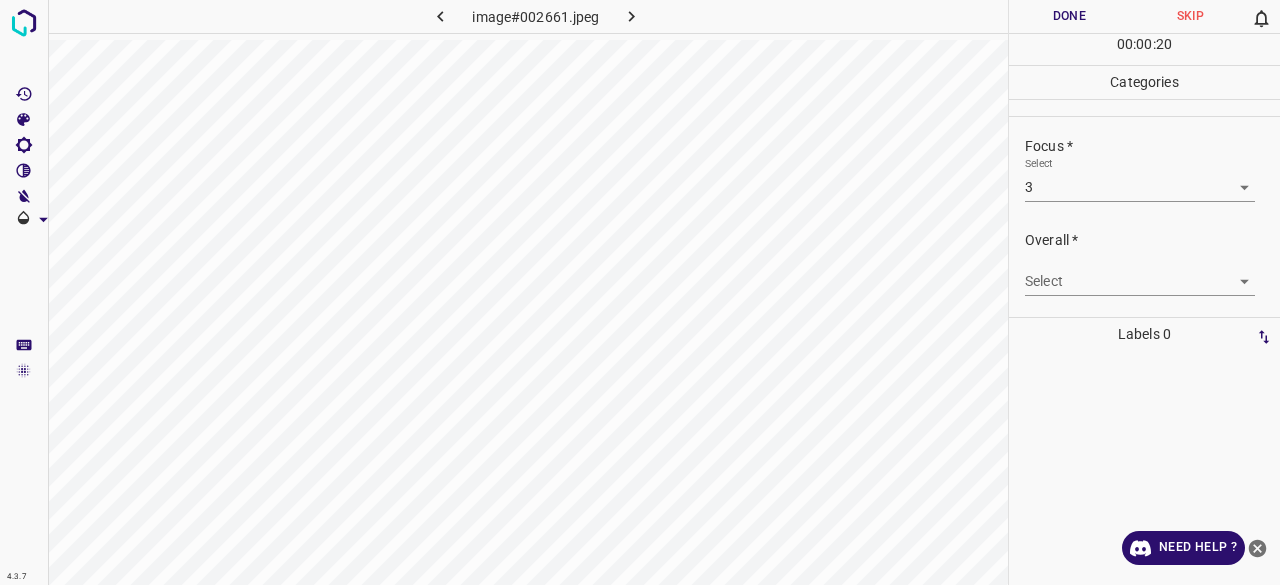 click on "4.3.7 image#002661.jpeg Done Skip 0 00   : 00   : 20   Categories Lighting *  Select 3 3 Focus *  Select 3 3 Overall *  Select ​ Labels   0 Categories 1 Lighting 2 Focus 3 Overall Tools Space Change between modes (Draw & Edit) I Auto labeling R Restore zoom M Zoom in N Zoom out Delete Delete selecte label Filters Z Restore filters X Saturation filter C Brightness filter V Contrast filter B Gray scale filter General O Download Need Help ? - Text - Hide - Delete" at bounding box center [640, 292] 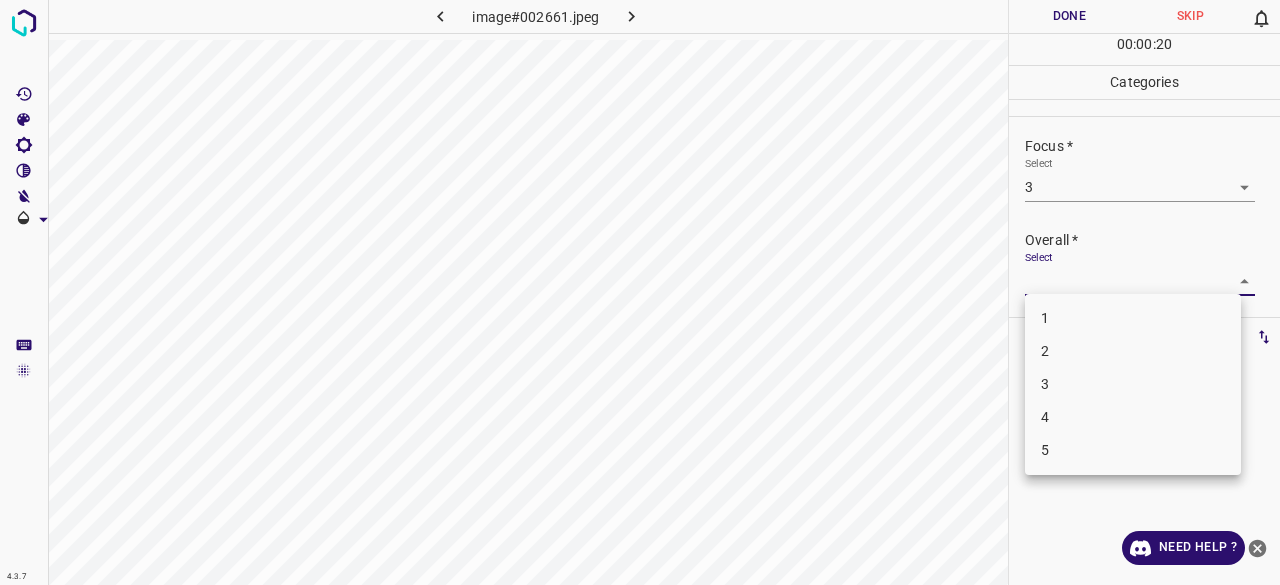 click on "3" at bounding box center (1133, 384) 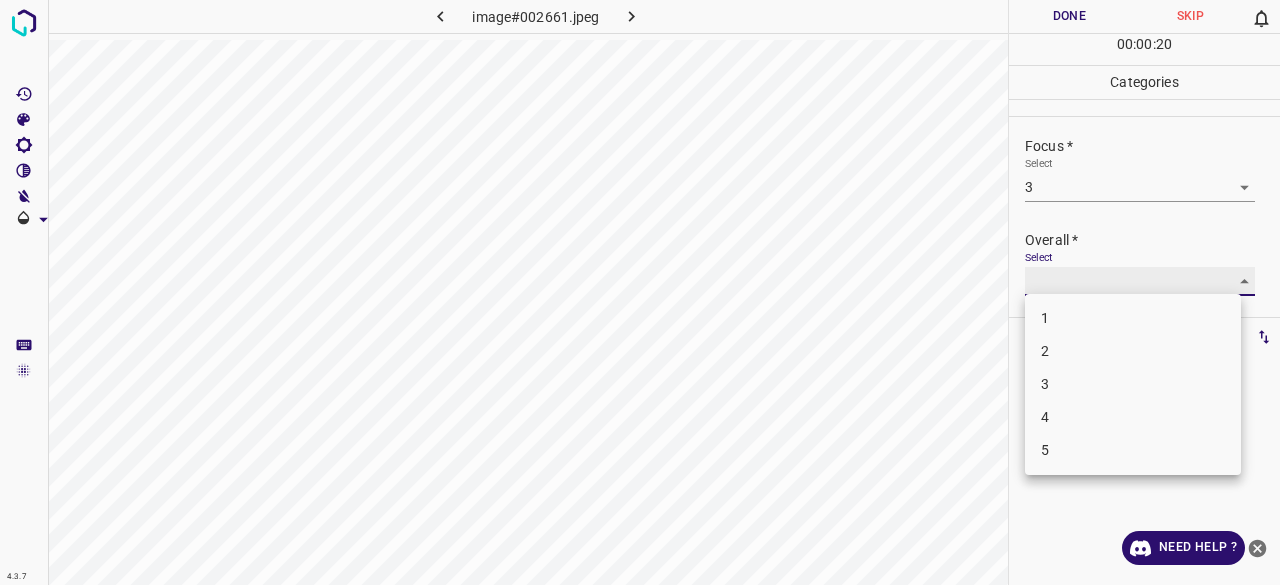 type on "3" 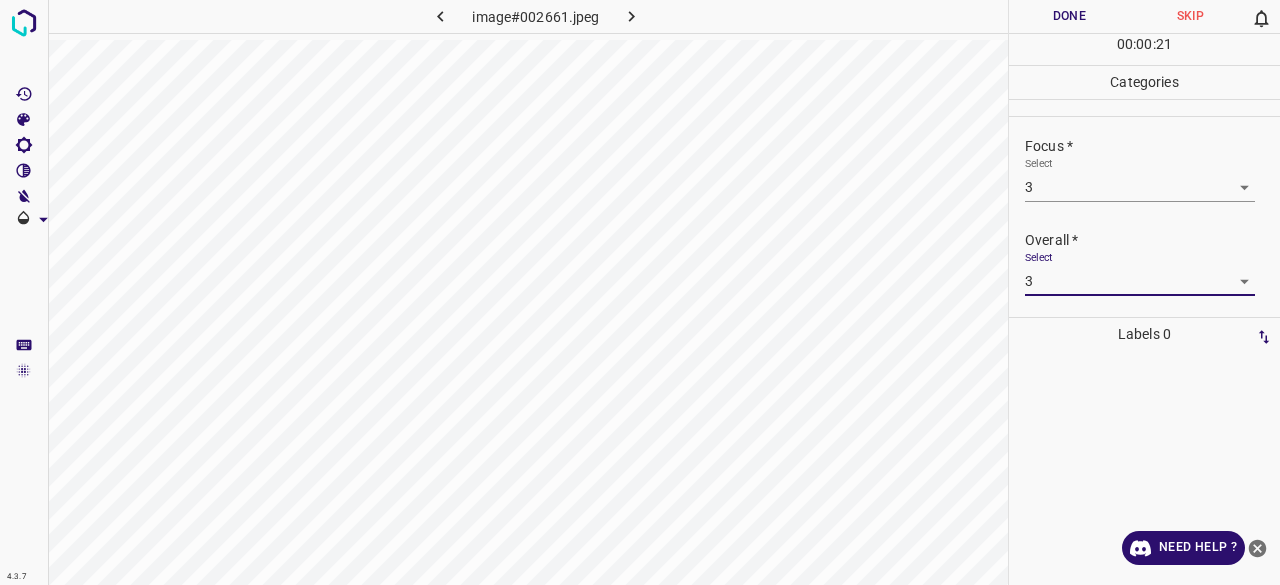 click on "Done" at bounding box center (1069, 16) 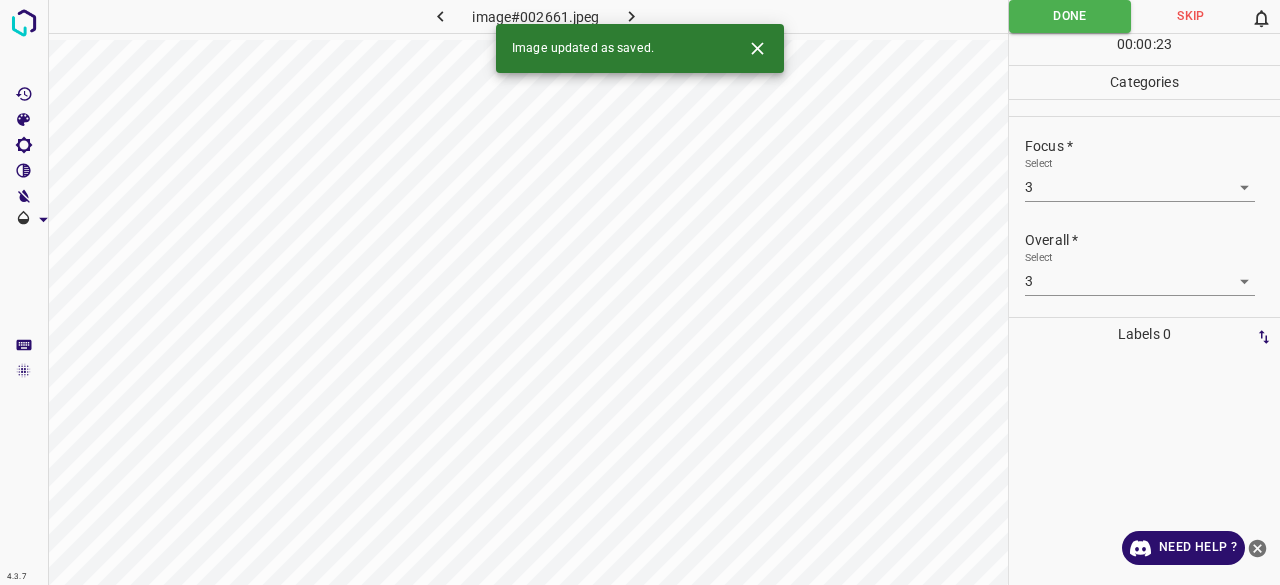 click 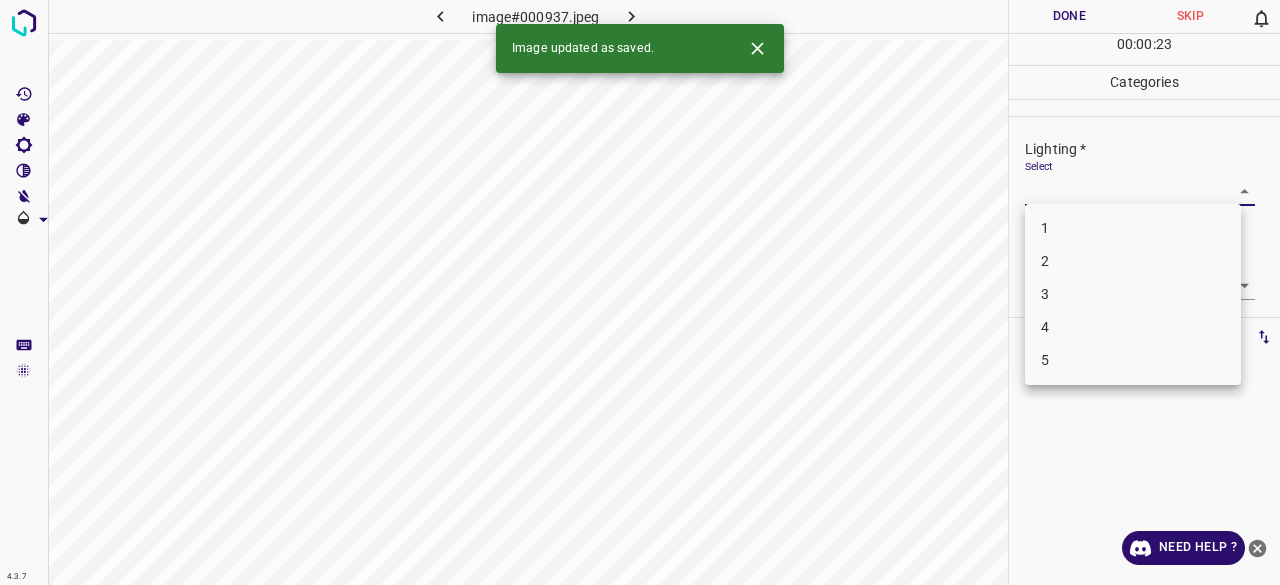 click on "4.3.7 image#000937.jpeg Done Skip 0 00   : 00   : 23   Categories Lighting *  Select ​ Focus *  Select ​ Overall *  Select ​ Labels   0 Categories 1 Lighting 2 Focus 3 Overall Tools Space Change between modes (Draw & Edit) I Auto labeling R Restore zoom M Zoom in N Zoom out Delete Delete selecte label Filters Z Restore filters X Saturation filter C Brightness filter V Contrast filter B Gray scale filter General O Download Image updated as saved. Need Help ? - Text - Hide - Delete 1 2 3 4 5" at bounding box center (640, 292) 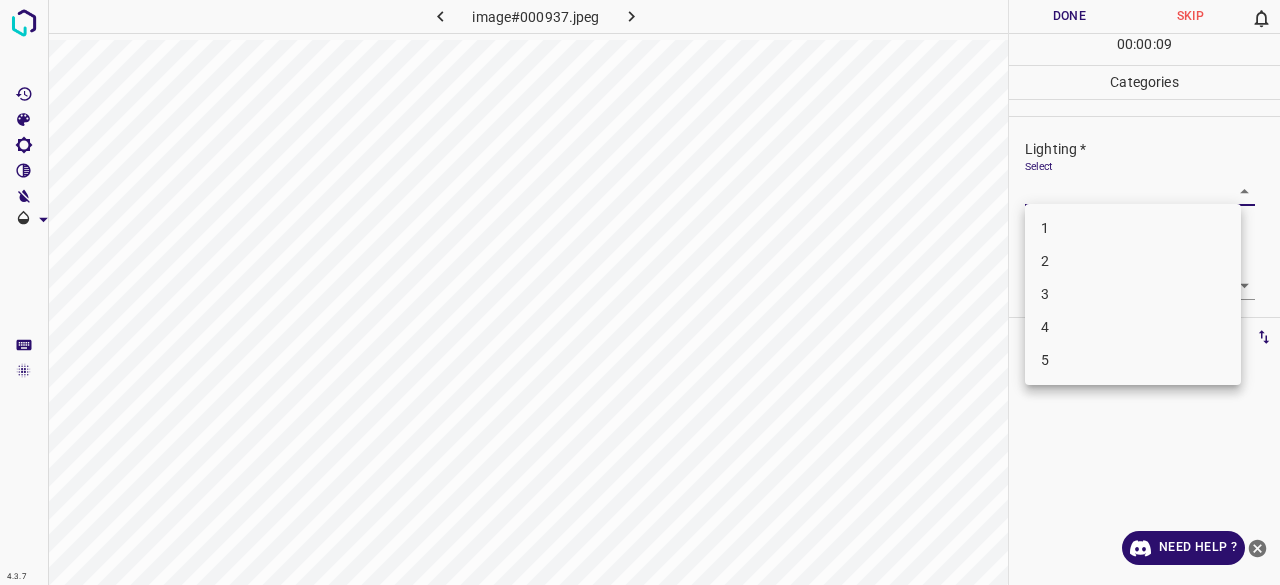 click on "3" at bounding box center [1133, 294] 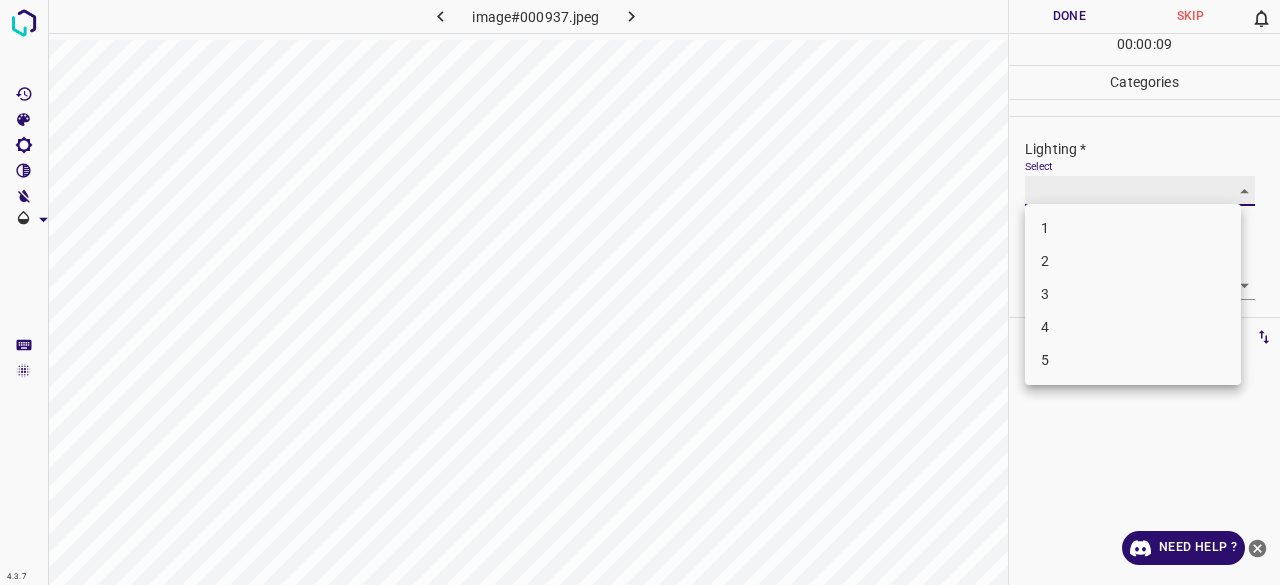 type on "3" 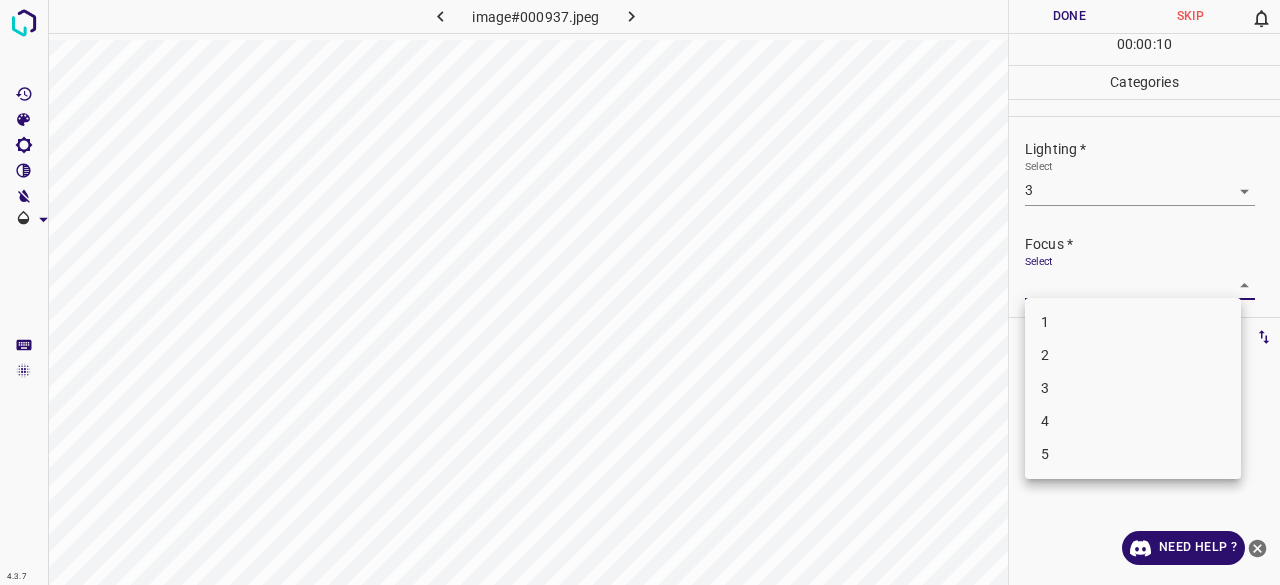 click on "4.3.7 image#000937.jpeg Done Skip 0 00   : 00   : 10   Categories Lighting *  Select 3 3 Focus *  Select ​ Overall *  Select ​ Labels   0 Categories 1 Lighting 2 Focus 3 Overall Tools Space Change between modes (Draw & Edit) I Auto labeling R Restore zoom M Zoom in N Zoom out Delete Delete selecte label Filters Z Restore filters X Saturation filter C Brightness filter V Contrast filter B Gray scale filter General O Download Need Help ? - Text - Hide - Delete 1 2 3 4 5" at bounding box center (640, 292) 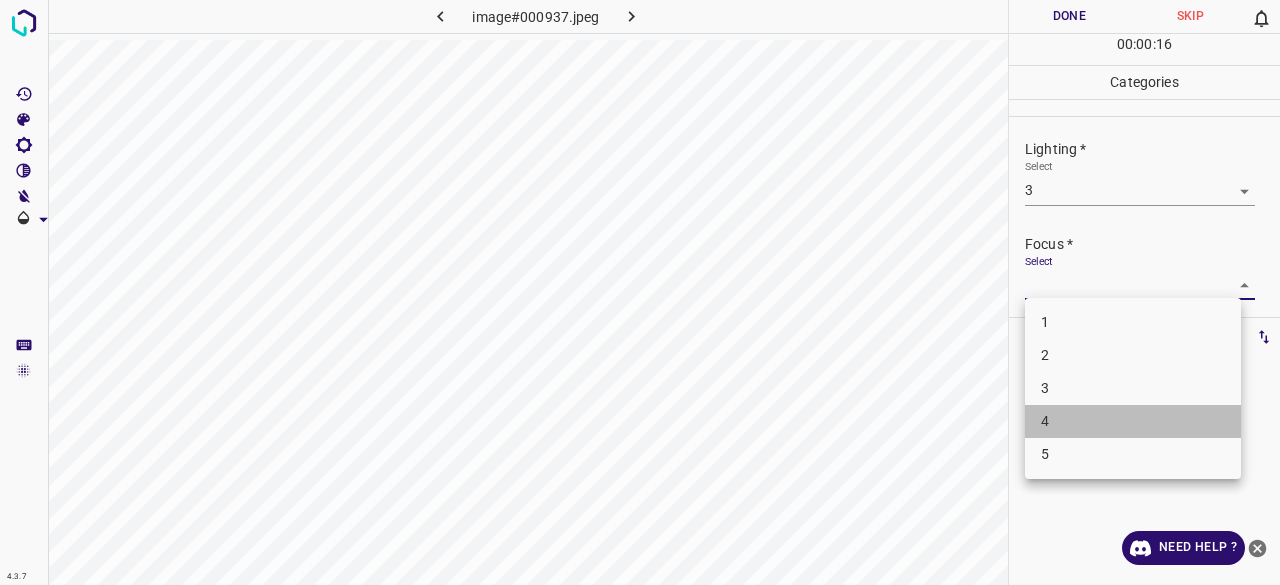 click on "4" at bounding box center [1133, 421] 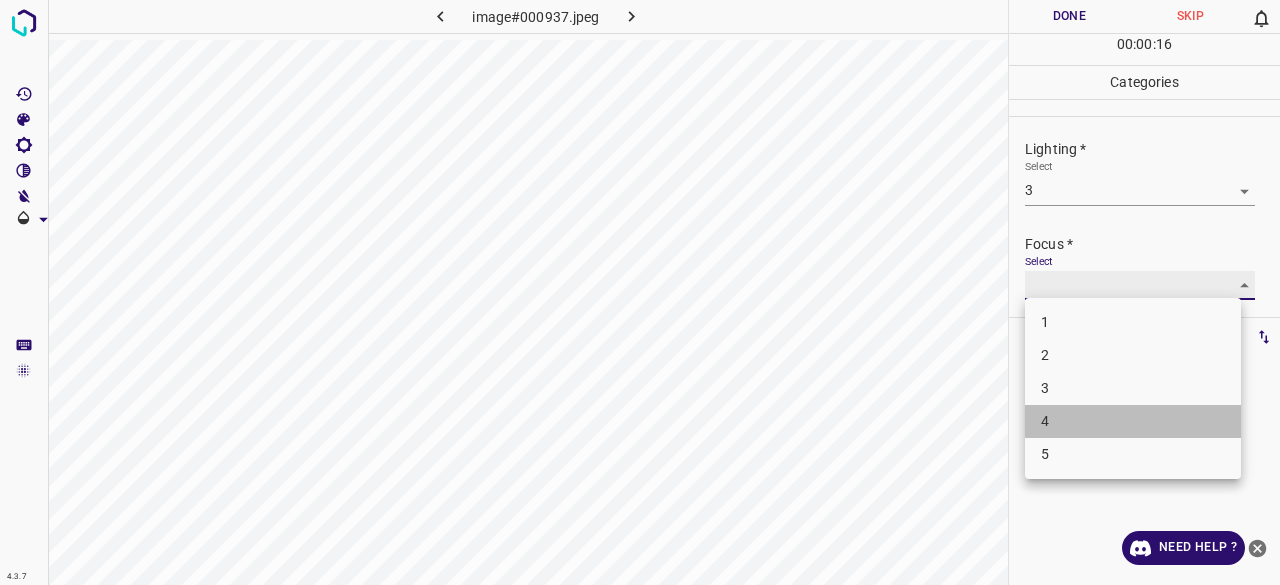 type on "4" 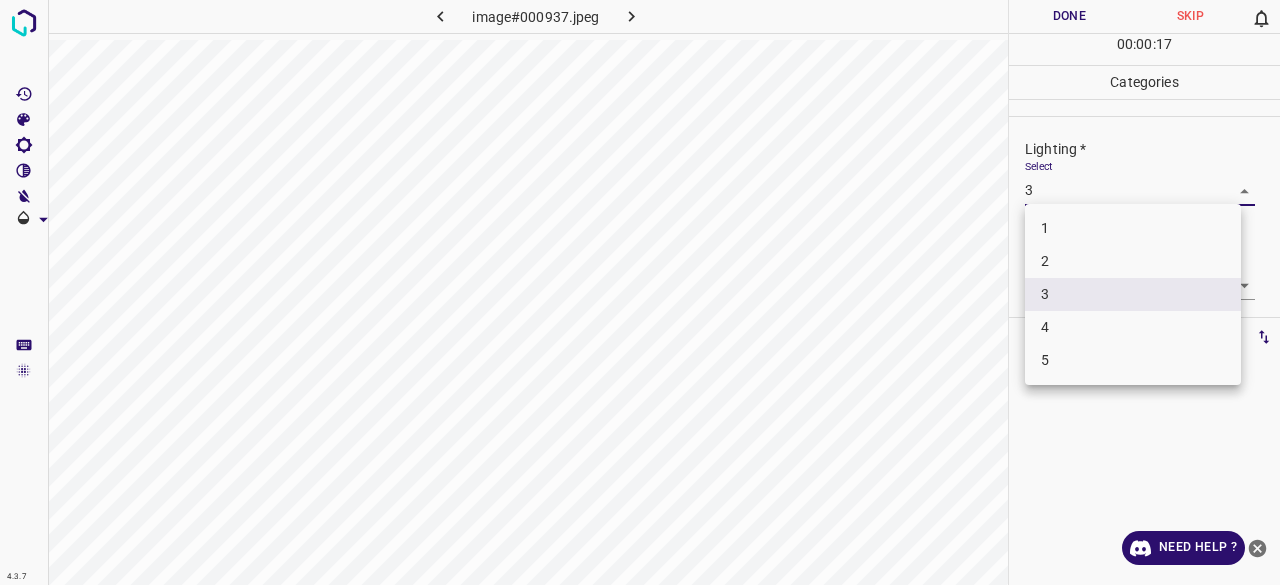 click on "4.3.7 image#000937.jpeg Done Skip 0 00   : 00   : 17   Categories Lighting *  Select 3 3 Focus *  Select 4 4 Overall *  Select ​ Labels   0 Categories 1 Lighting 2 Focus 3 Overall Tools Space Change between modes (Draw & Edit) I Auto labeling R Restore zoom M Zoom in N Zoom out Delete Delete selecte label Filters Z Restore filters X Saturation filter C Brightness filter V Contrast filter B Gray scale filter General O Download Need Help ? - Text - Hide - Delete 1 2 3 4 5" at bounding box center (640, 292) 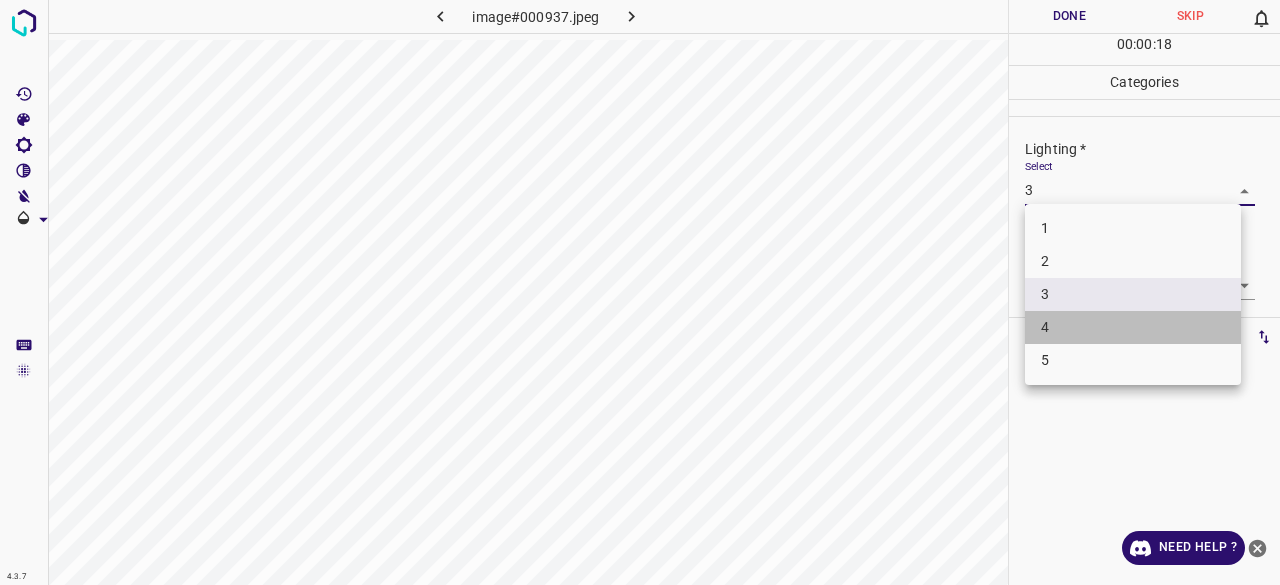 click on "4" at bounding box center (1133, 327) 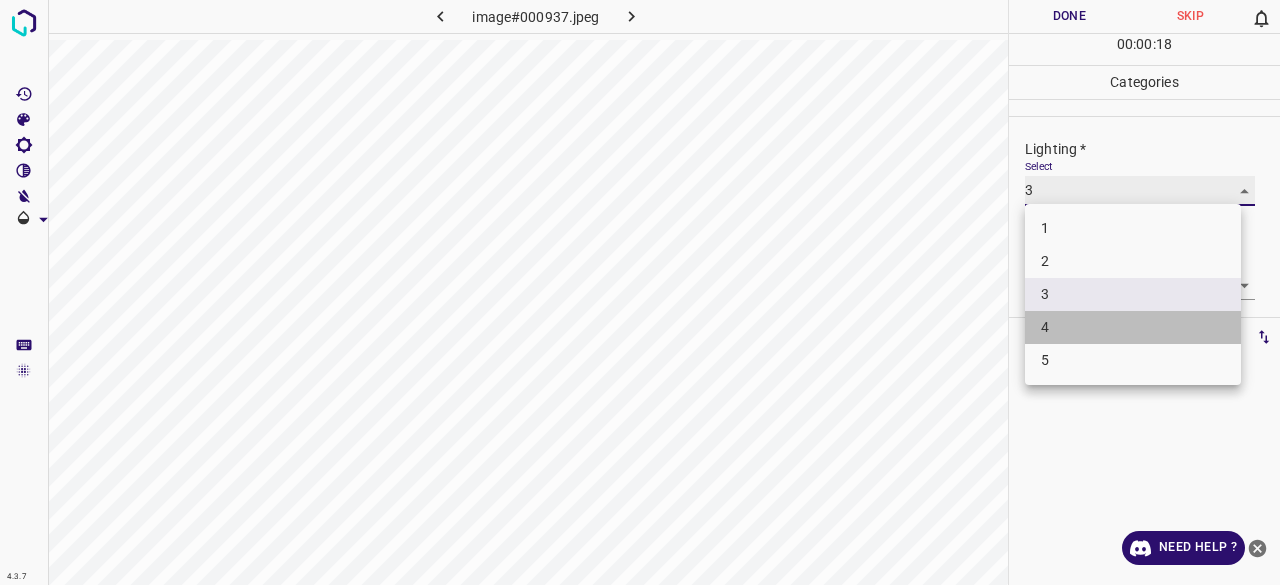 type on "4" 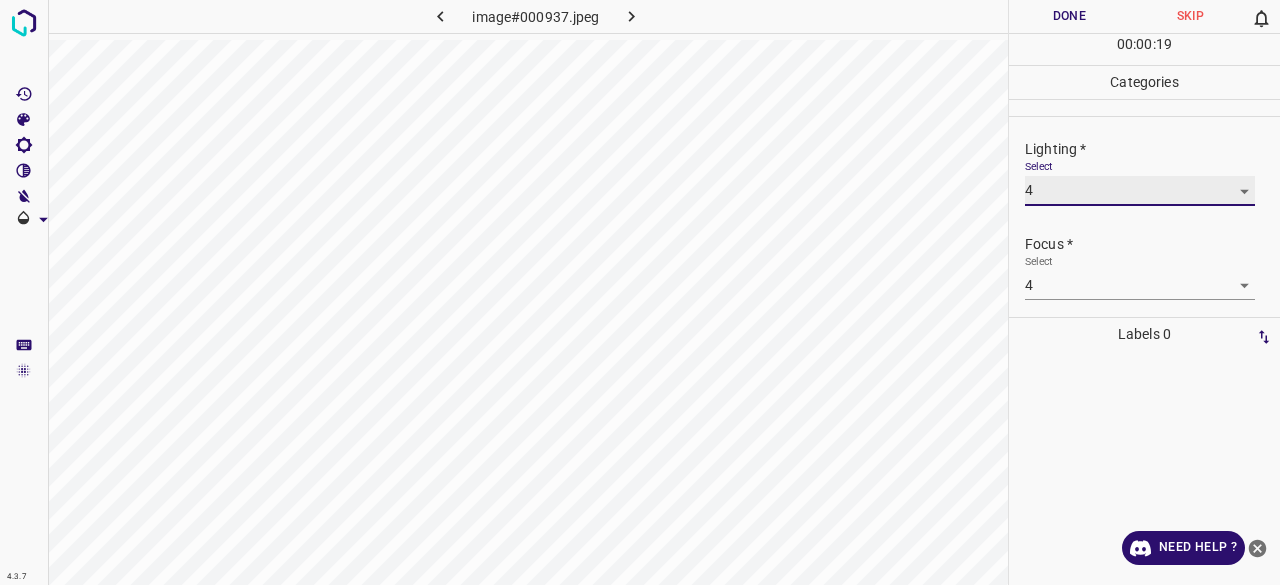 scroll, scrollTop: 98, scrollLeft: 0, axis: vertical 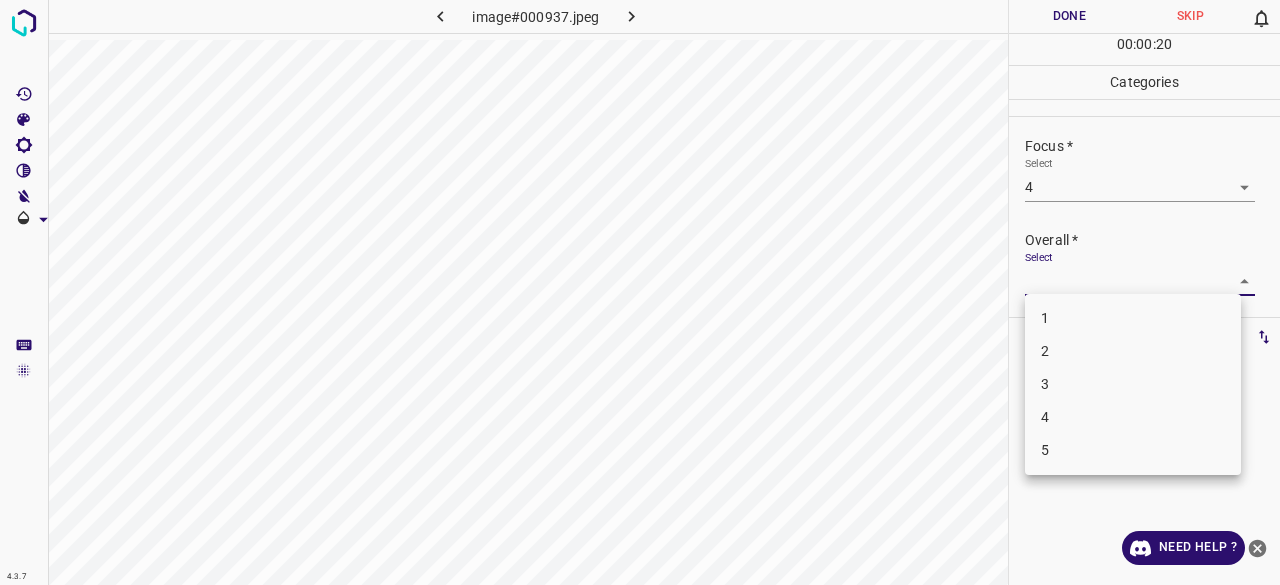 click on "4.3.7 image#000937.jpeg Done Skip 0 00   : 00   : 20   Categories Lighting *  Select 4 4 Focus *  Select 4 4 Overall *  Select ​ Labels   0 Categories 1 Lighting 2 Focus 3 Overall Tools Space Change between modes (Draw & Edit) I Auto labeling R Restore zoom M Zoom in N Zoom out Delete Delete selecte label Filters Z Restore filters X Saturation filter C Brightness filter V Contrast filter B Gray scale filter General O Download Need Help ? - Text - Hide - Delete 1 2 3 4 5" at bounding box center [640, 292] 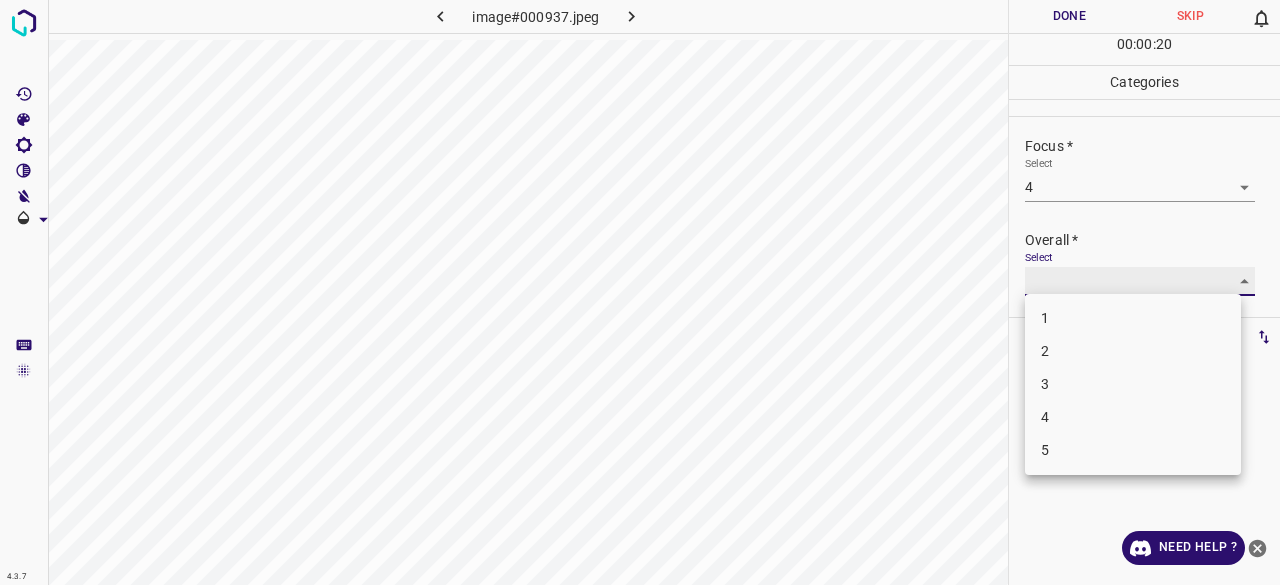 type on "4" 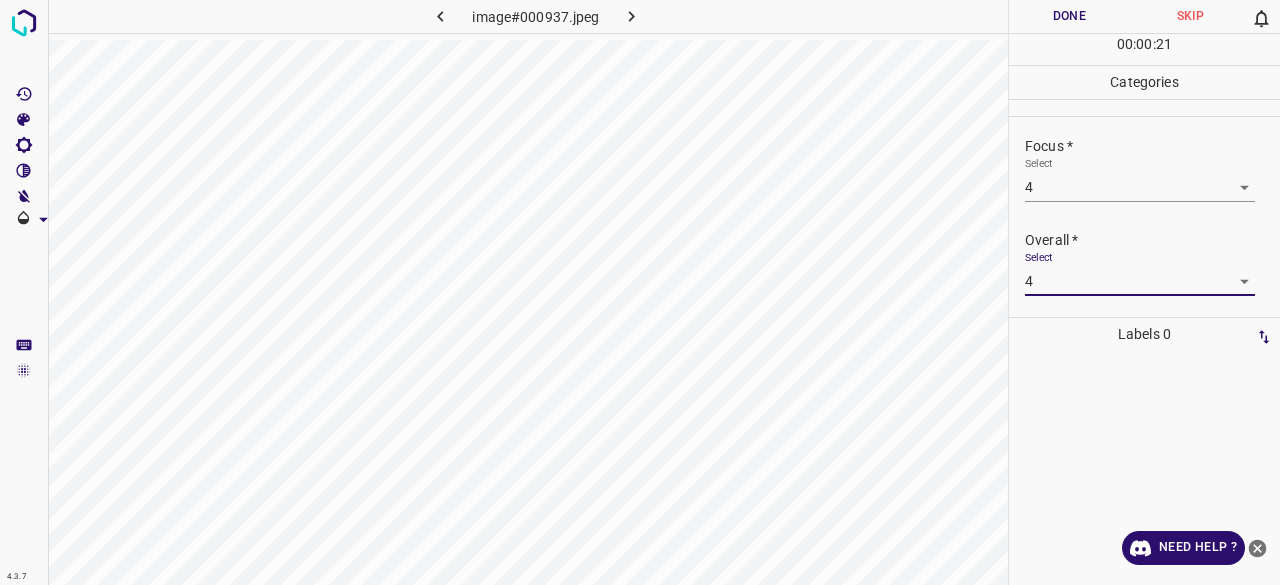 click on "Done" at bounding box center (1069, 16) 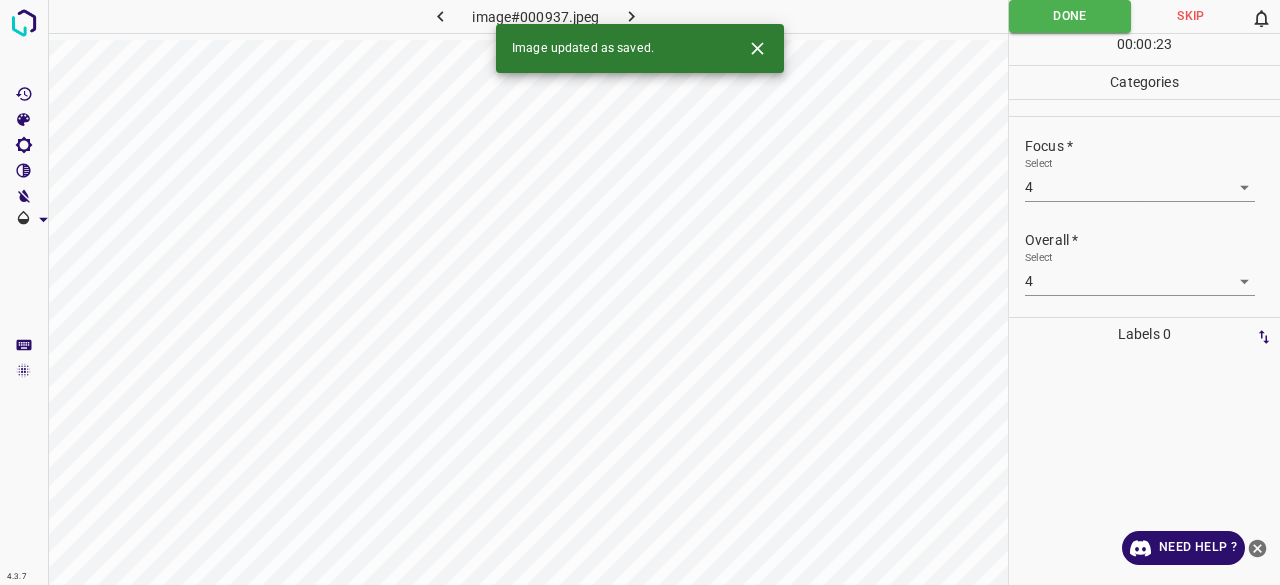 click 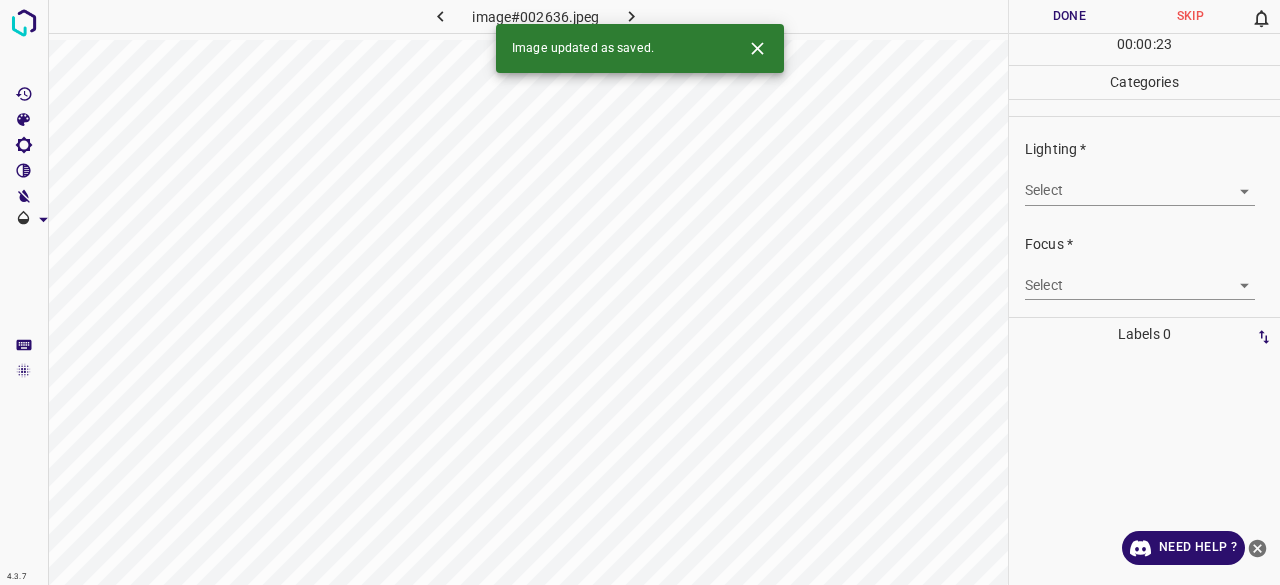 click on "4.3.7 image#002636.jpeg Done Skip 0 00   : 00   : 23   Categories Lighting *  Select ​ Focus *  Select ​ Overall *  Select ​ Labels   0 Categories 1 Lighting 2 Focus 3 Overall Tools Space Change between modes (Draw & Edit) I Auto labeling R Restore zoom M Zoom in N Zoom out Delete Delete selecte label Filters Z Restore filters X Saturation filter C Brightness filter V Contrast filter B Gray scale filter General O Download Image updated as saved. Need Help ? - Text - Hide - Delete" at bounding box center [640, 292] 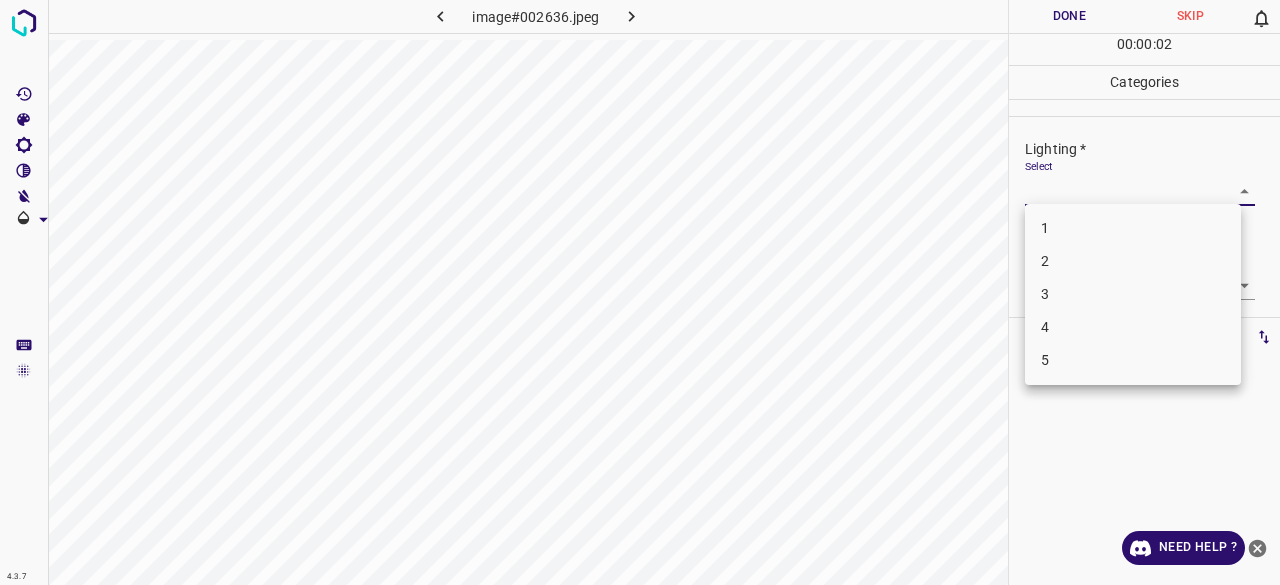 click on "3" at bounding box center [1133, 294] 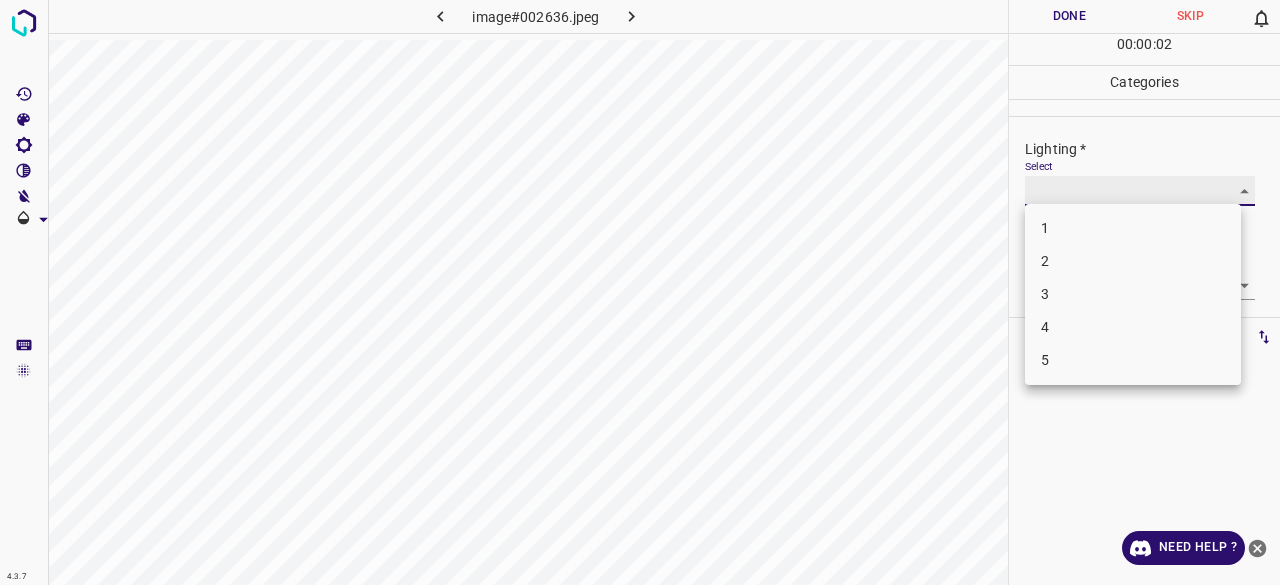 type on "3" 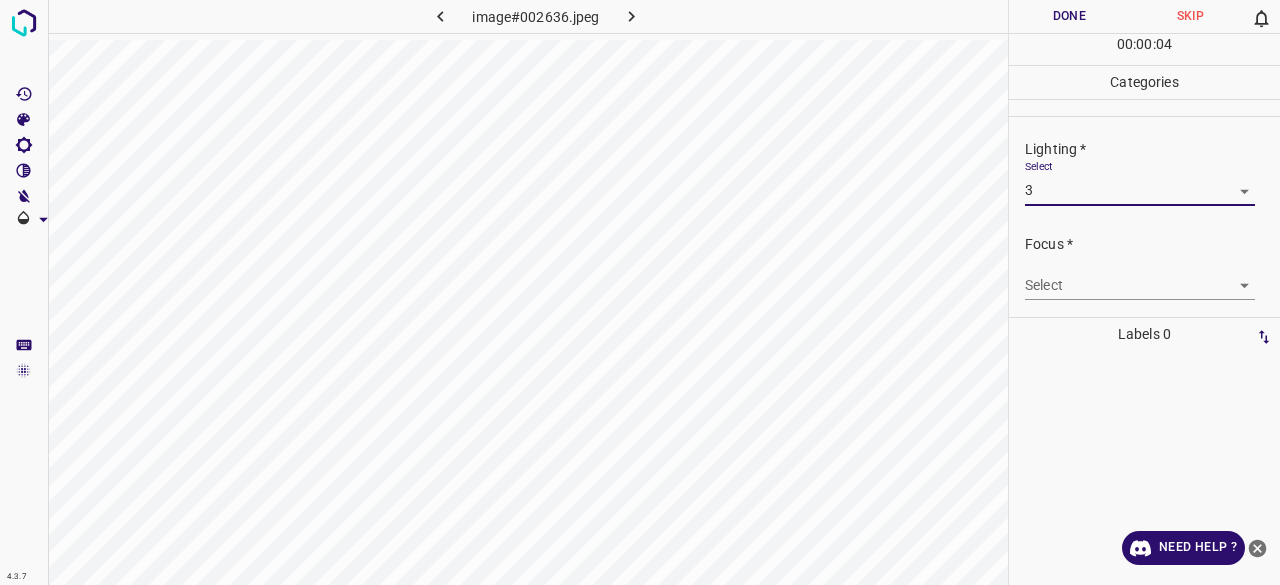 click on "4.3.7 image#002636.jpeg Done Skip 0 00   : 00   : 04   Categories Lighting *  Select 3 3 Focus *  Select ​ Overall *  Select ​ Labels   0 Categories 1 Lighting 2 Focus 3 Overall Tools Space Change between modes (Draw & Edit) I Auto labeling R Restore zoom M Zoom in N Zoom out Delete Delete selecte label Filters Z Restore filters X Saturation filter C Brightness filter V Contrast filter B Gray scale filter General O Download Need Help ? - Text - Hide - Delete" at bounding box center (640, 292) 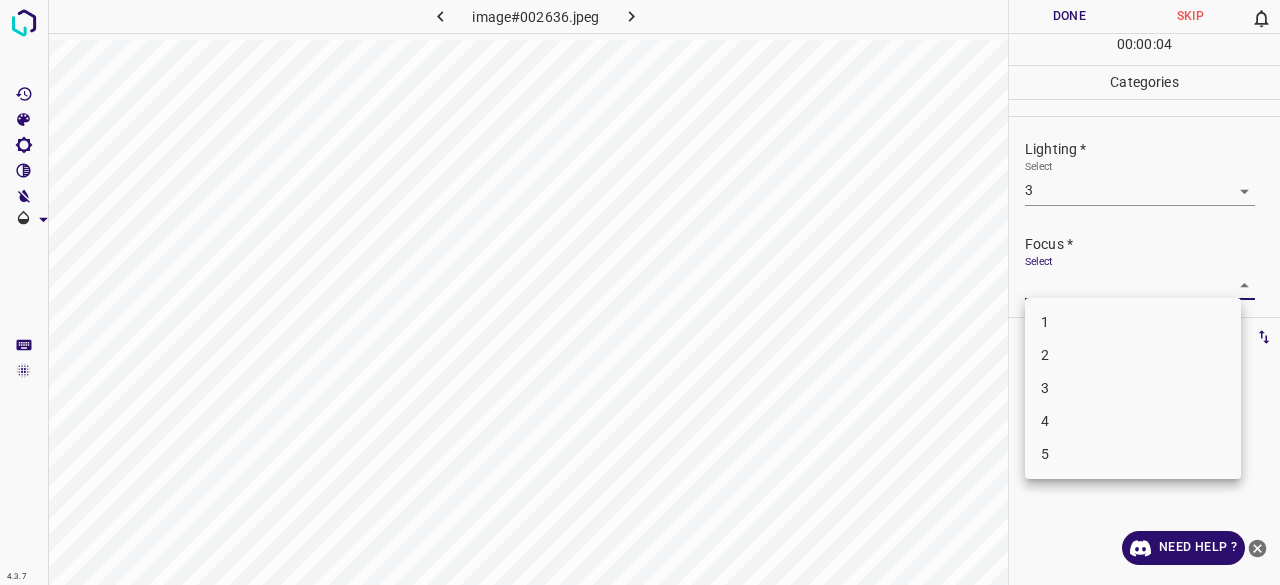 click on "4" at bounding box center [1133, 421] 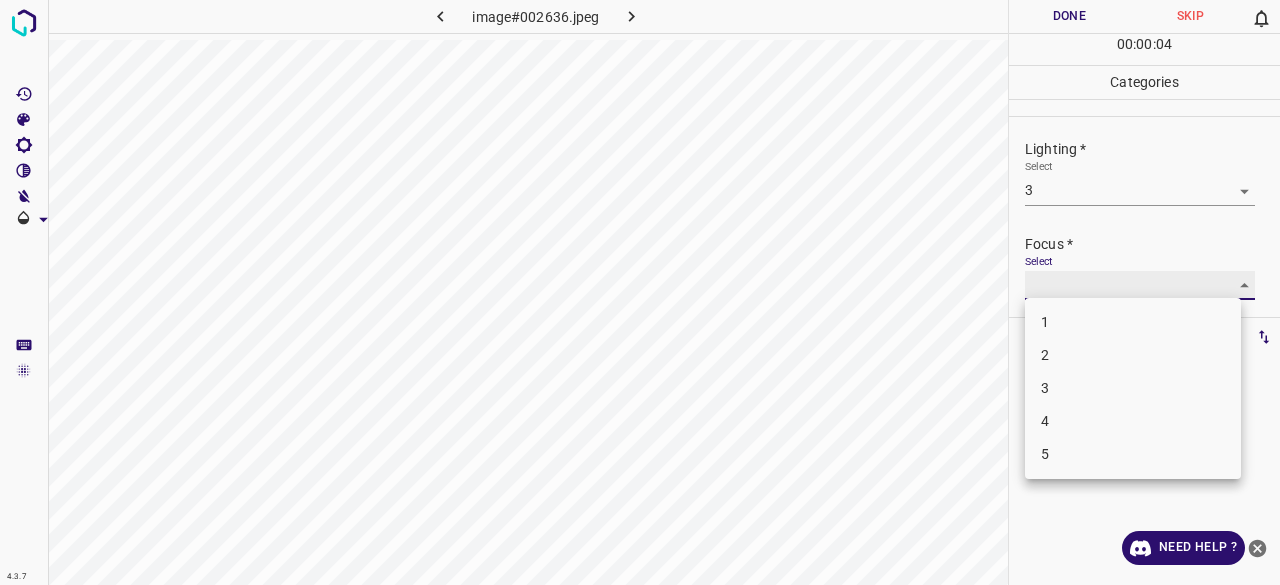 type on "4" 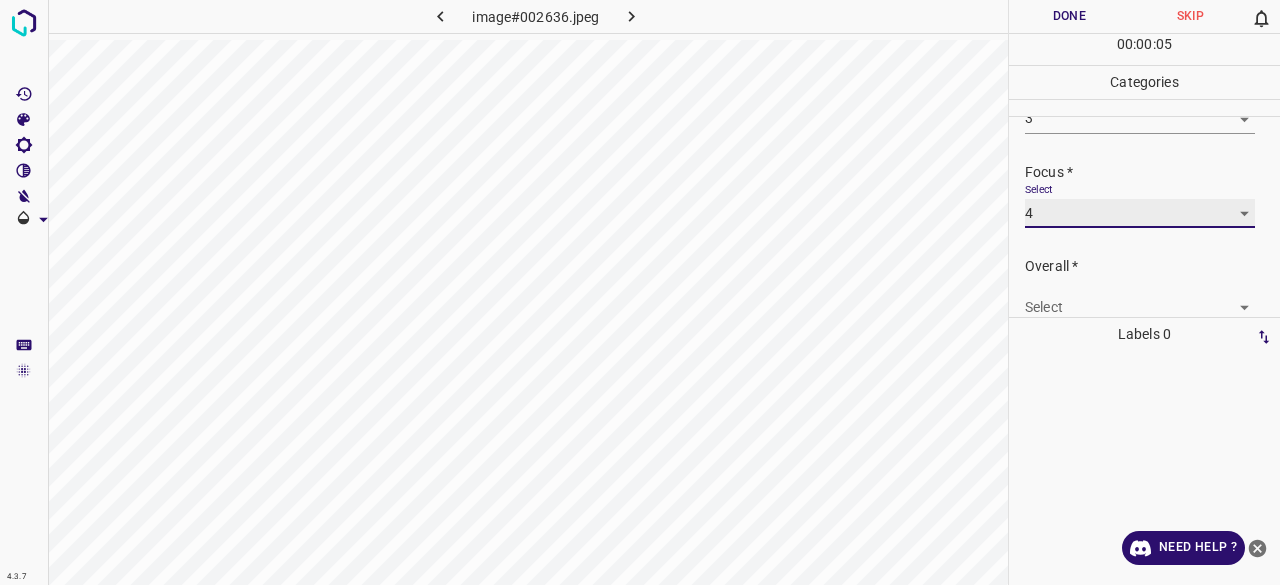 scroll, scrollTop: 98, scrollLeft: 0, axis: vertical 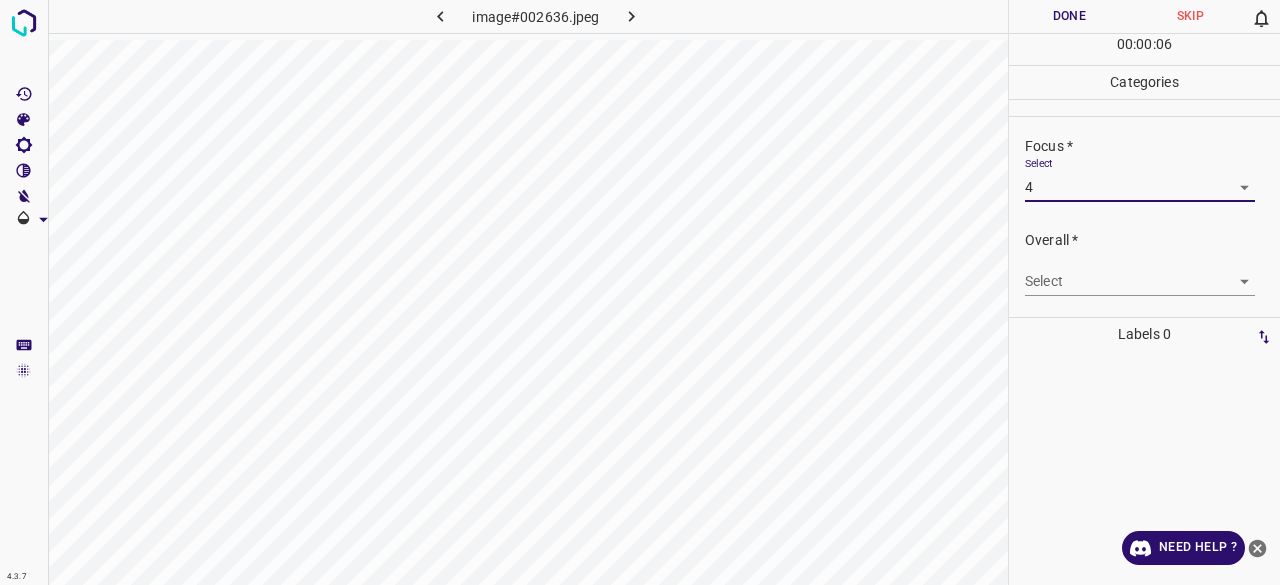 click on "4.3.7 image#002636.jpeg Done Skip 0 00   : 00   : 06   Categories Lighting *  Select 3 3 Focus *  Select 4 4 Overall *  Select ​ Labels   0 Categories 1 Lighting 2 Focus 3 Overall Tools Space Change between modes (Draw & Edit) I Auto labeling R Restore zoom M Zoom in N Zoom out Delete Delete selecte label Filters Z Restore filters X Saturation filter C Brightness filter V Contrast filter B Gray scale filter General O Download Need Help ? - Text - Hide - Delete" at bounding box center [640, 292] 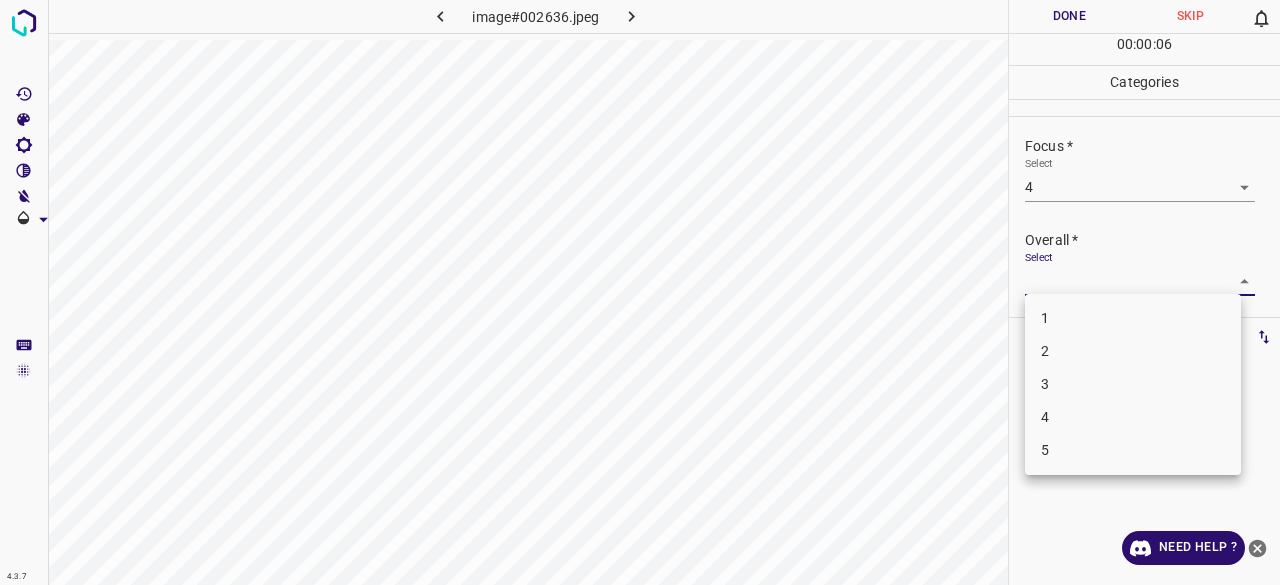 click on "4" at bounding box center (1133, 417) 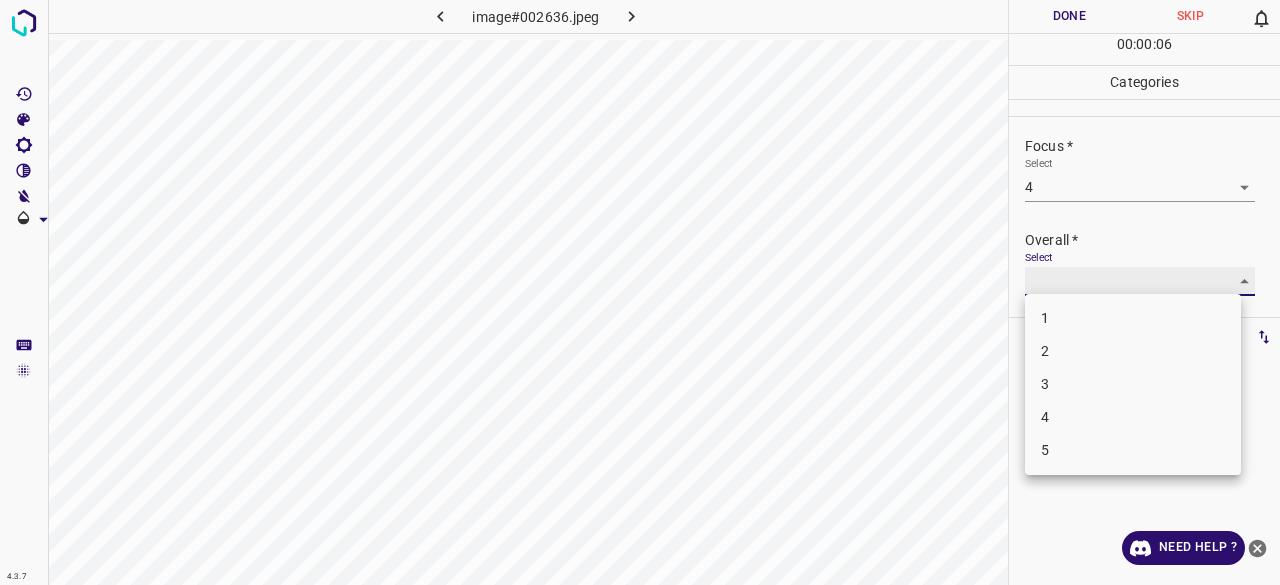 type on "4" 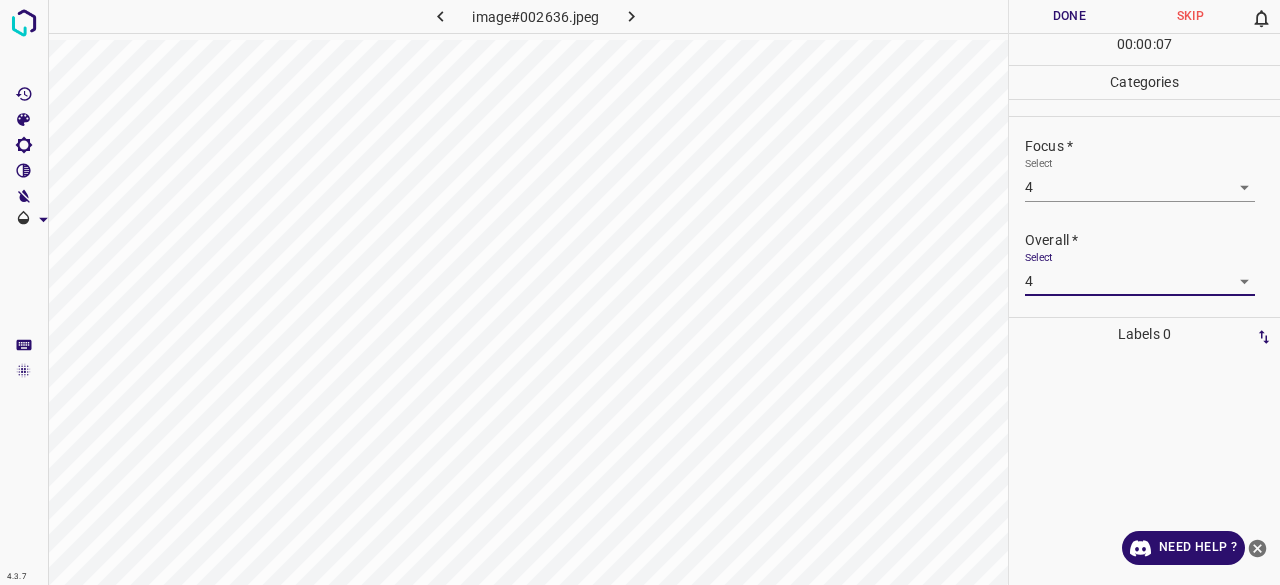 click on "Done" at bounding box center [1069, 16] 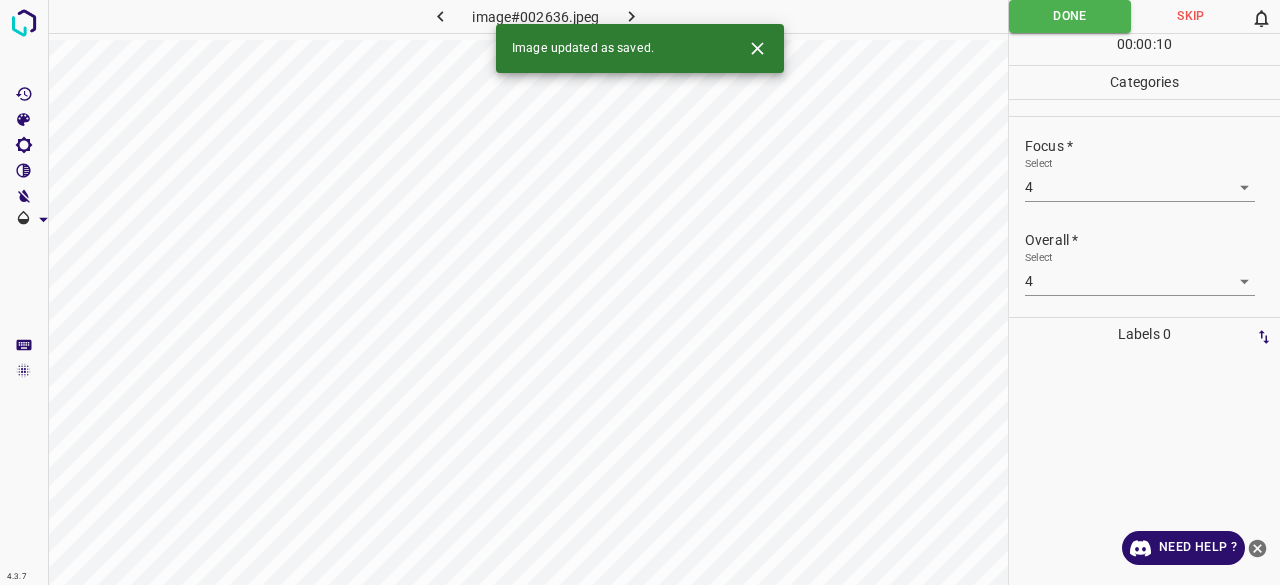 click 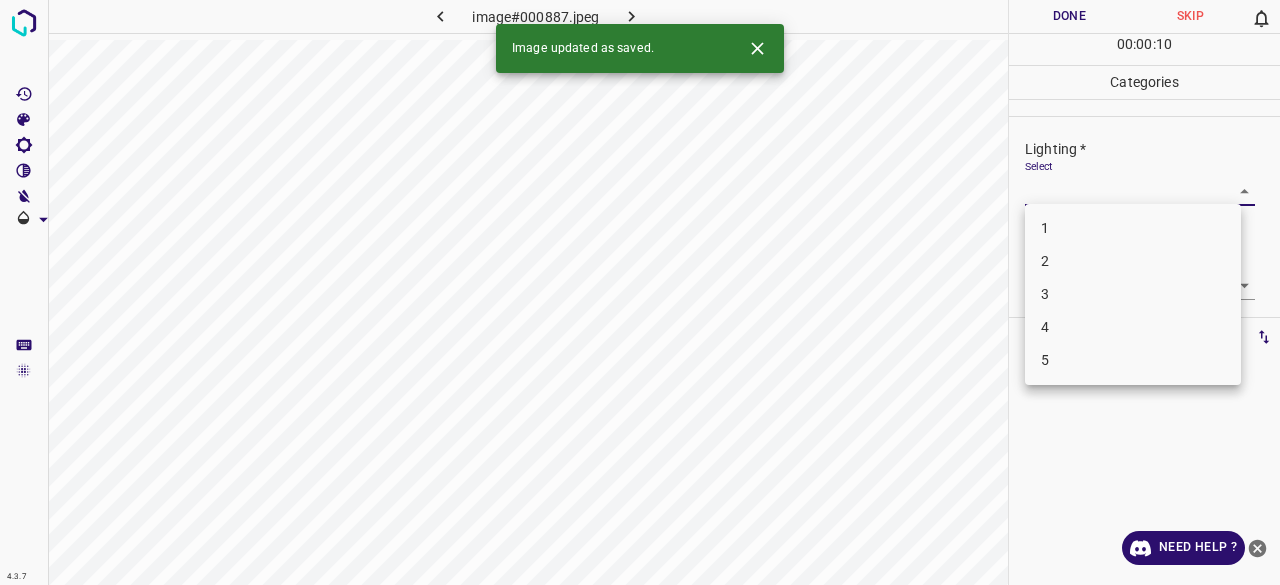click on "4.3.7 image#000887.jpeg Done Skip 0 00   : 00   : 10   Categories Lighting *  Select ​ Focus *  Select ​ Overall *  Select ​ Labels   0 Categories 1 Lighting 2 Focus 3 Overall Tools Space Change between modes (Draw & Edit) I Auto labeling R Restore zoom M Zoom in N Zoom out Delete Delete selecte label Filters Z Restore filters X Saturation filter C Brightness filter V Contrast filter B Gray scale filter General O Download Image updated as saved. Need Help ? - Text - Hide - Delete 1 2 3 4 5" at bounding box center [640, 292] 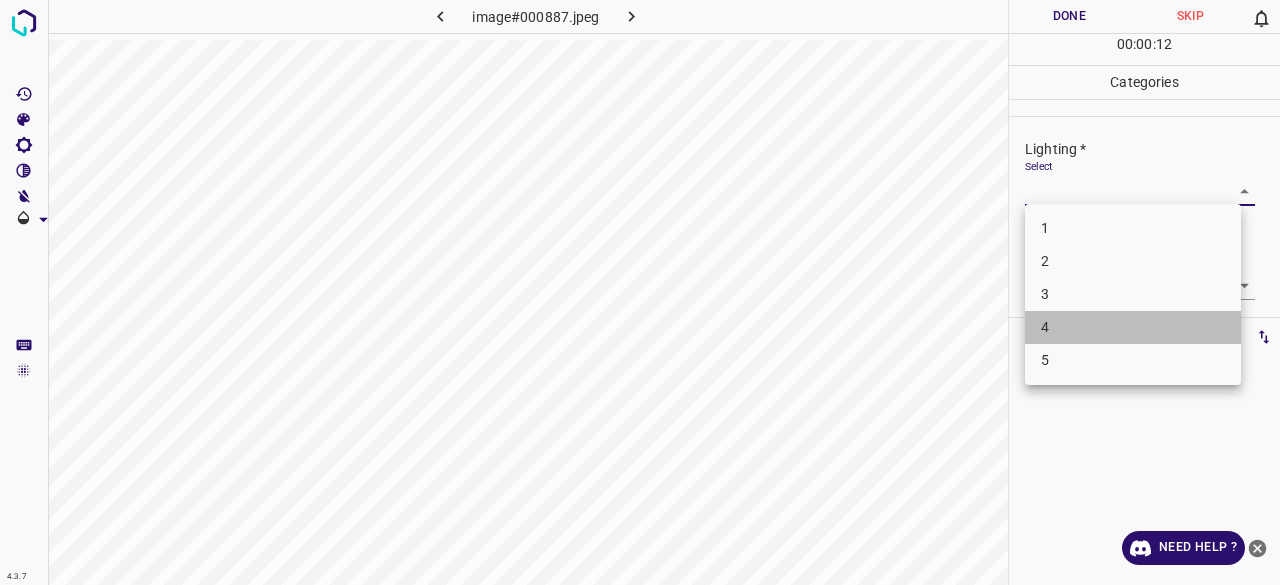 click on "4" at bounding box center [1133, 327] 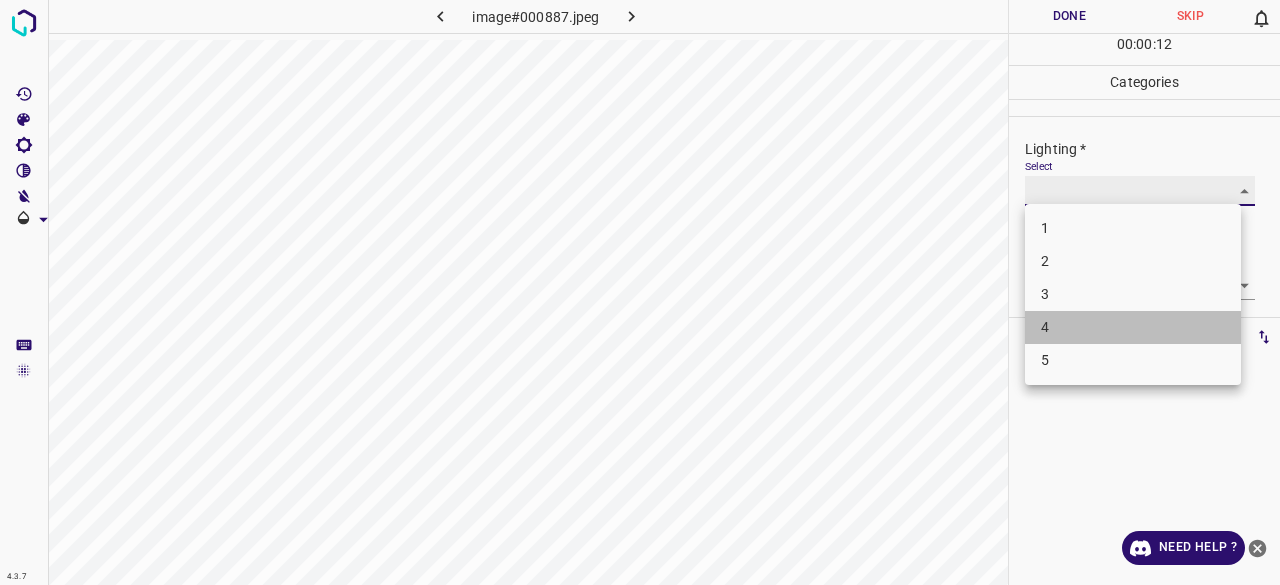 type on "4" 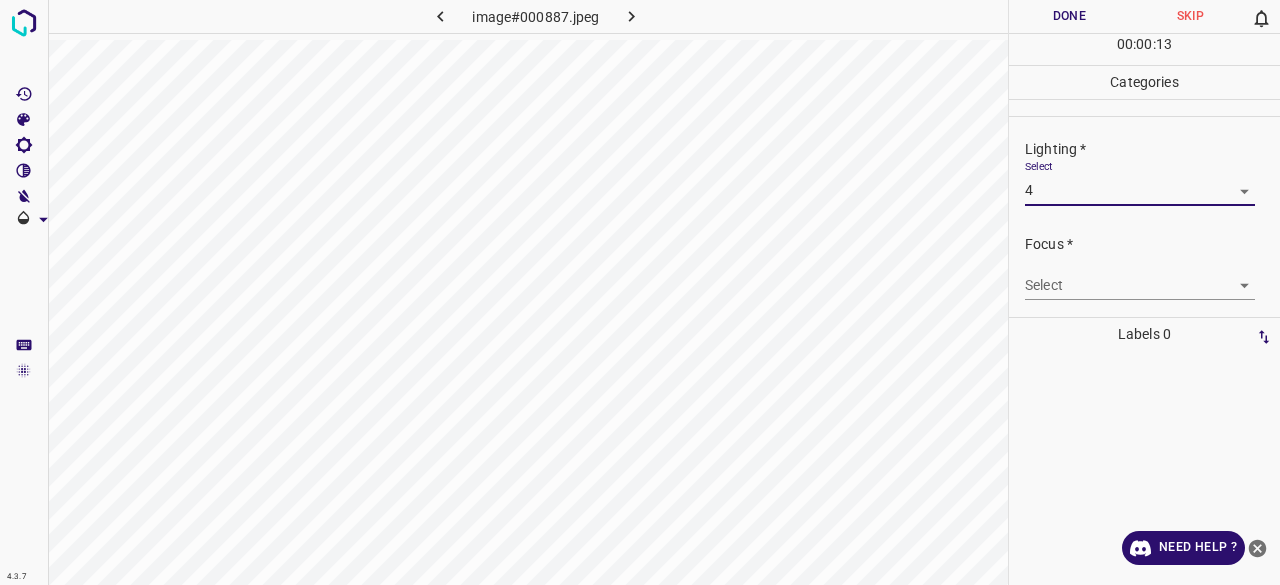 click on "Focus *" at bounding box center [1152, 244] 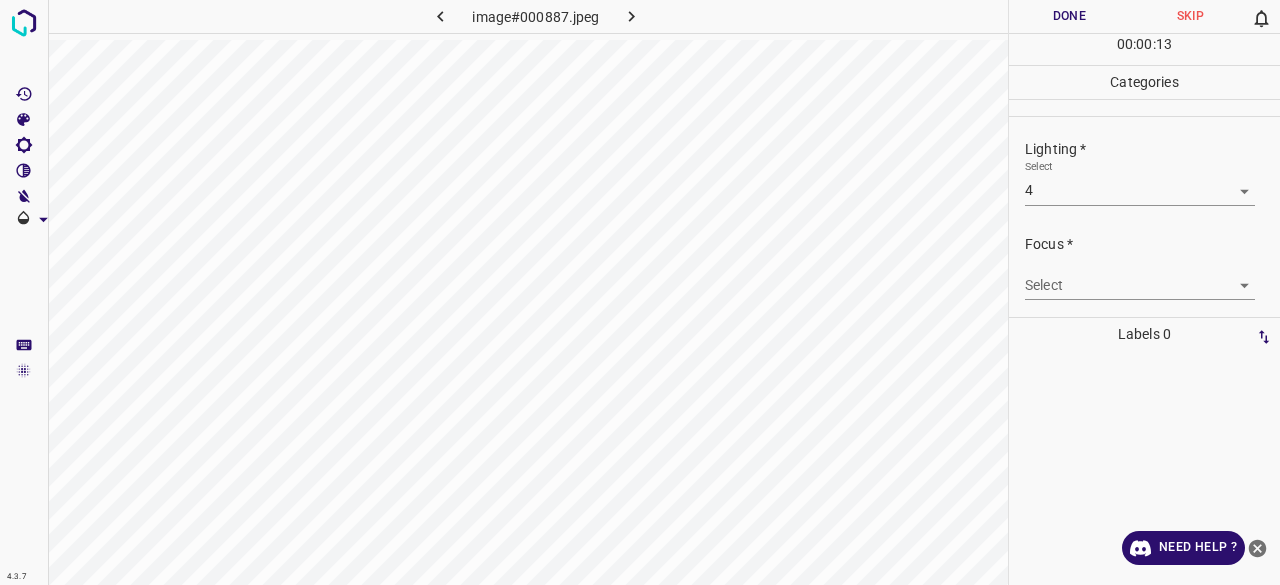 click on "Focus *  Select ​" at bounding box center [1144, 267] 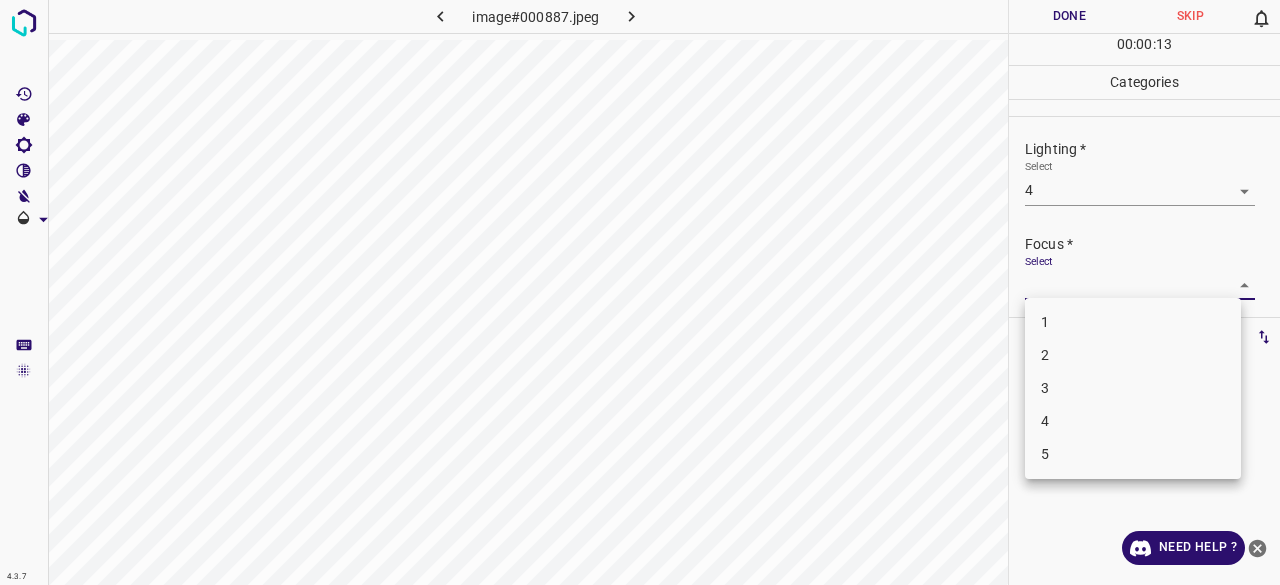 drag, startPoint x: 1092, startPoint y: 291, endPoint x: 1103, endPoint y: 283, distance: 13.601471 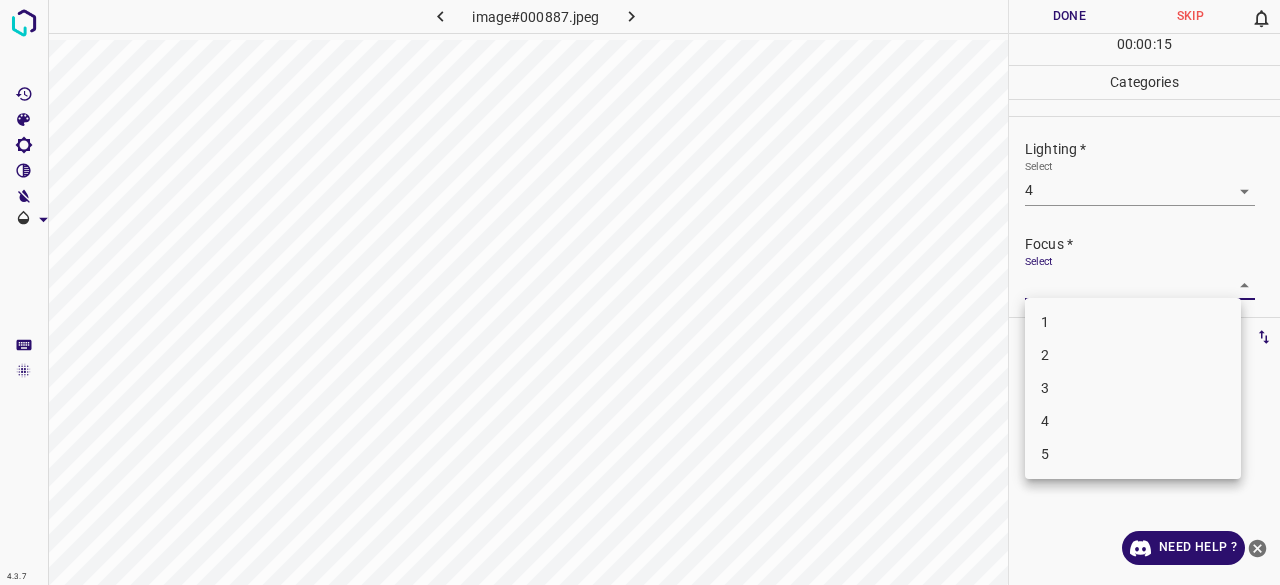 click on "4" at bounding box center [1133, 421] 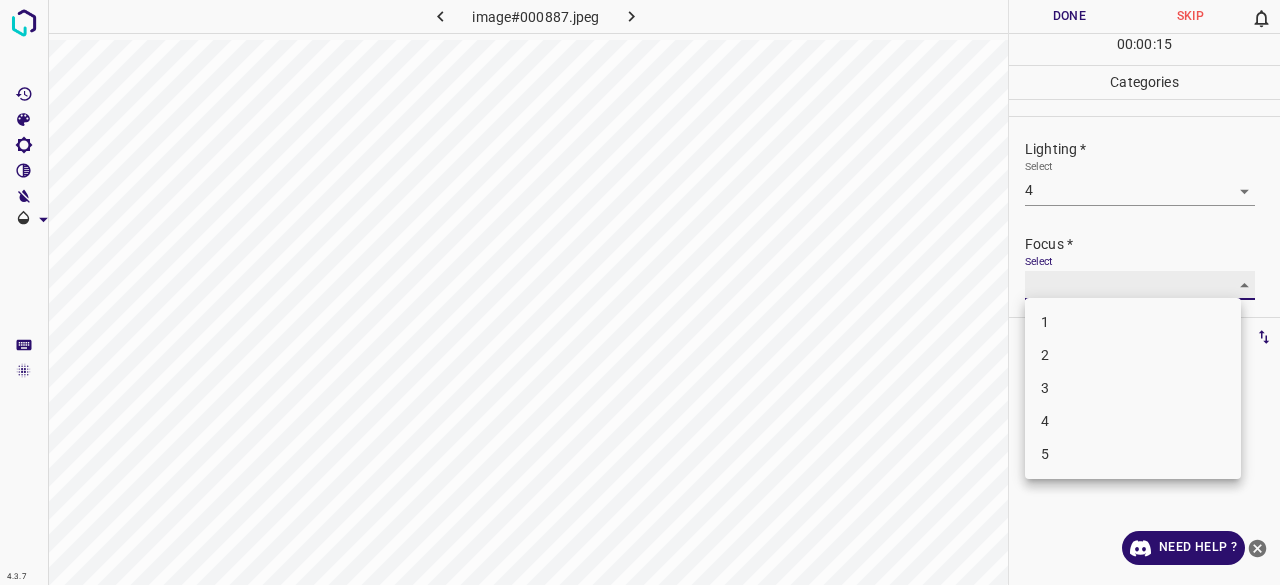 type on "4" 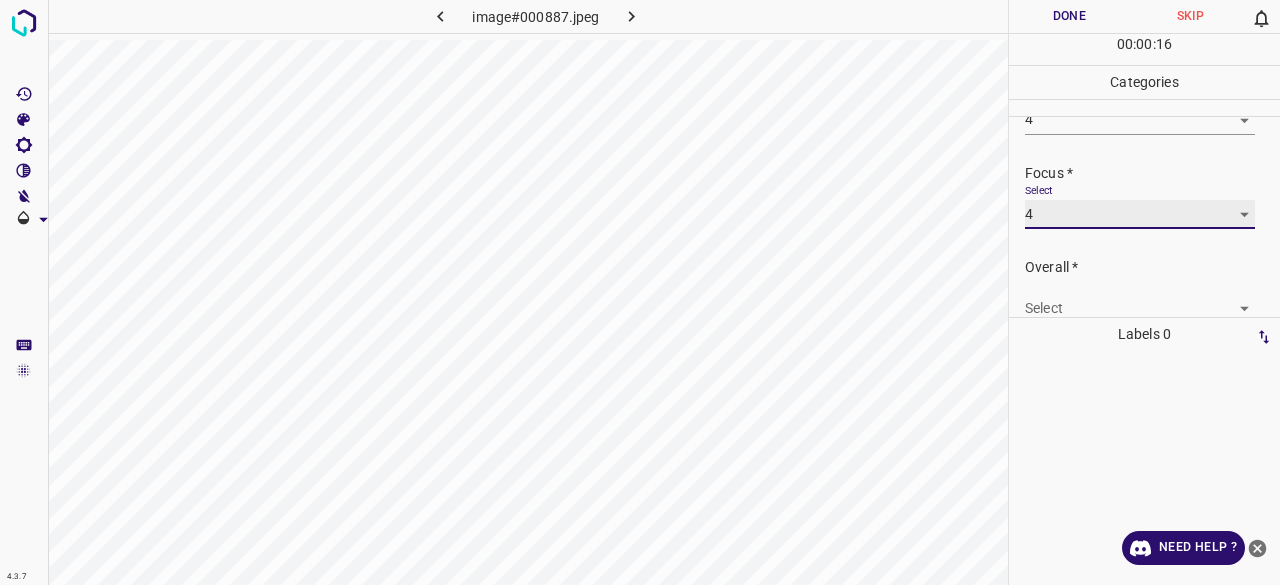 scroll, scrollTop: 98, scrollLeft: 0, axis: vertical 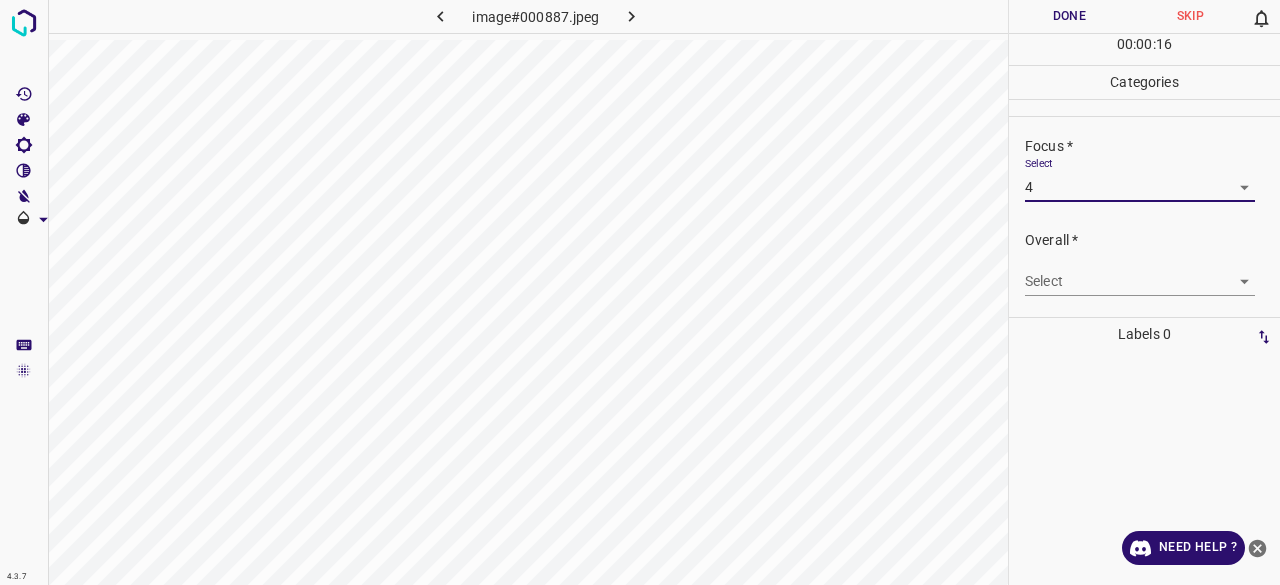 click on "4.3.7 image#000887.jpeg Done Skip 0 00   : 00   : 16   Categories Lighting *  Select 4 4 Focus *  Select 4 4 Overall *  Select ​ Labels   0 Categories 1 Lighting 2 Focus 3 Overall Tools Space Change between modes (Draw & Edit) I Auto labeling R Restore zoom M Zoom in N Zoom out Delete Delete selecte label Filters Z Restore filters X Saturation filter C Brightness filter V Contrast filter B Gray scale filter General O Download Need Help ? - Text - Hide - Delete" at bounding box center (640, 292) 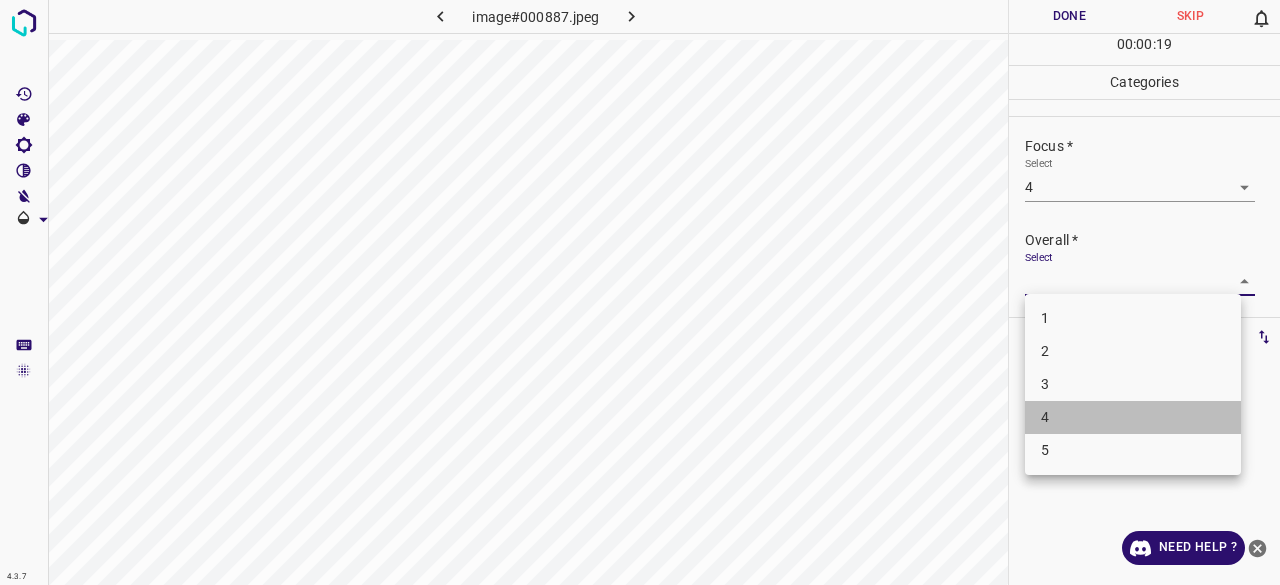 click on "4" at bounding box center (1133, 417) 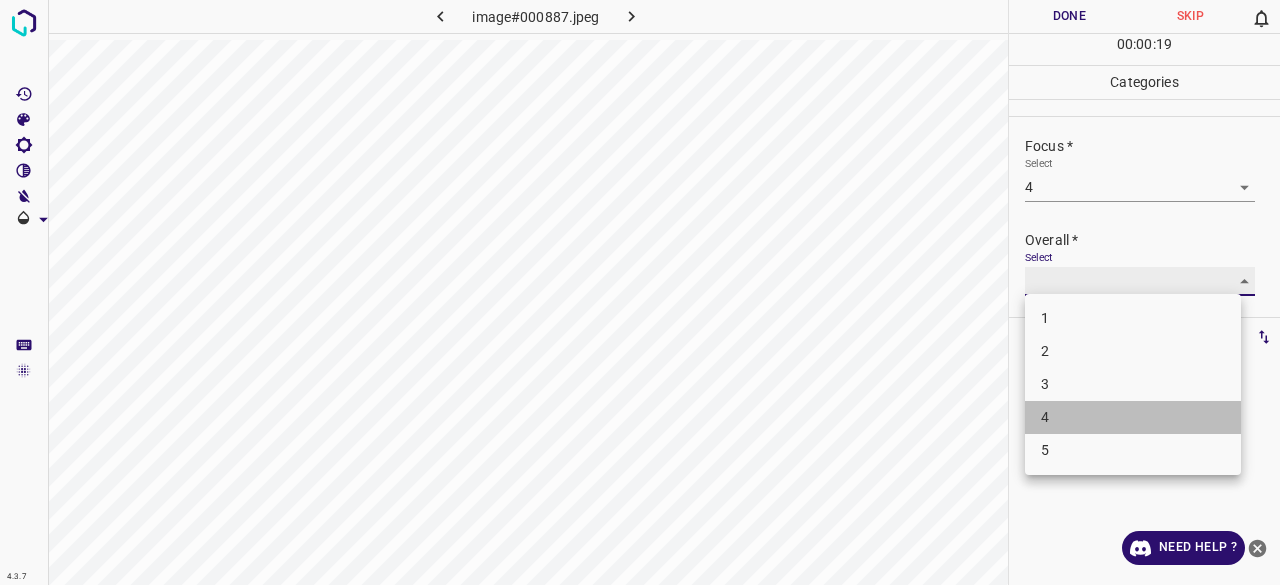 type on "4" 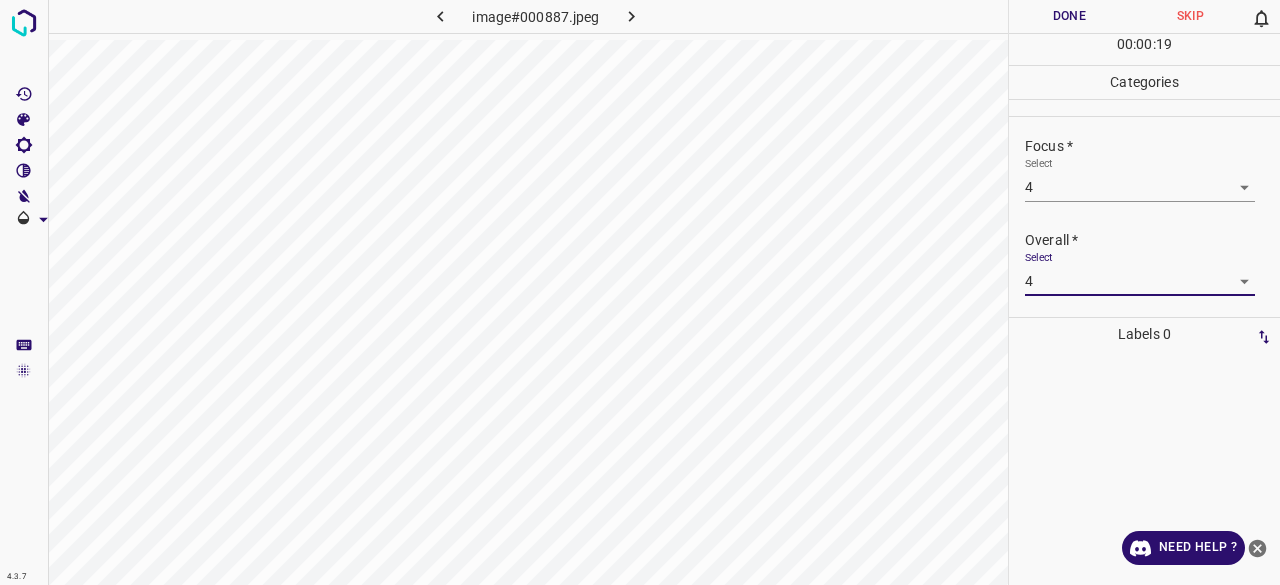 click on "Done" at bounding box center (1069, 16) 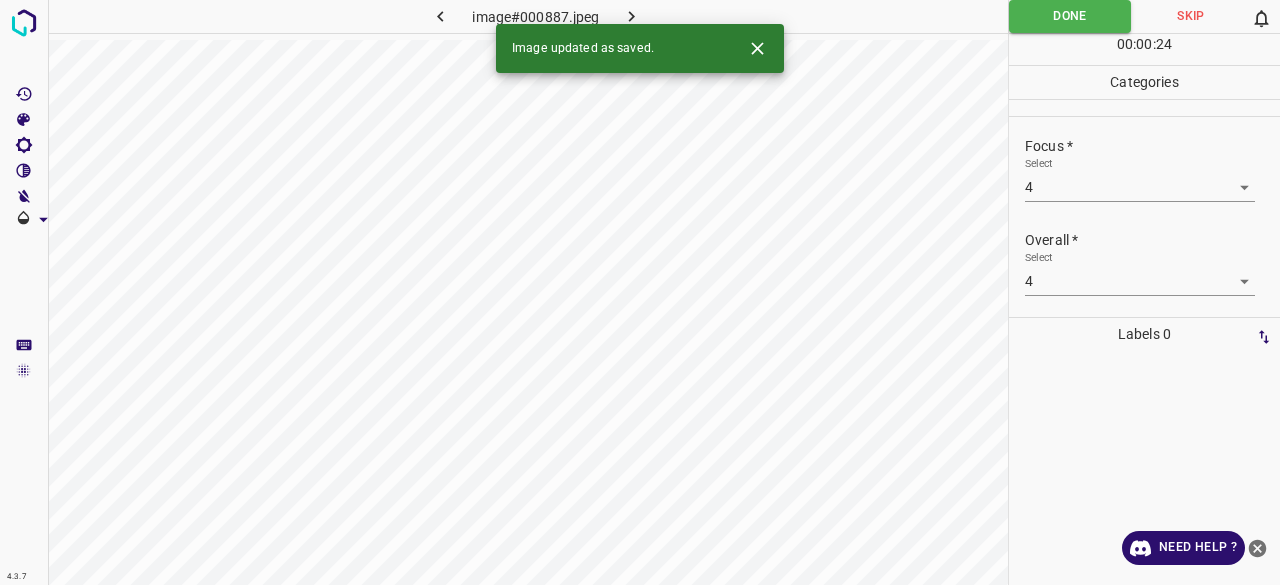 click 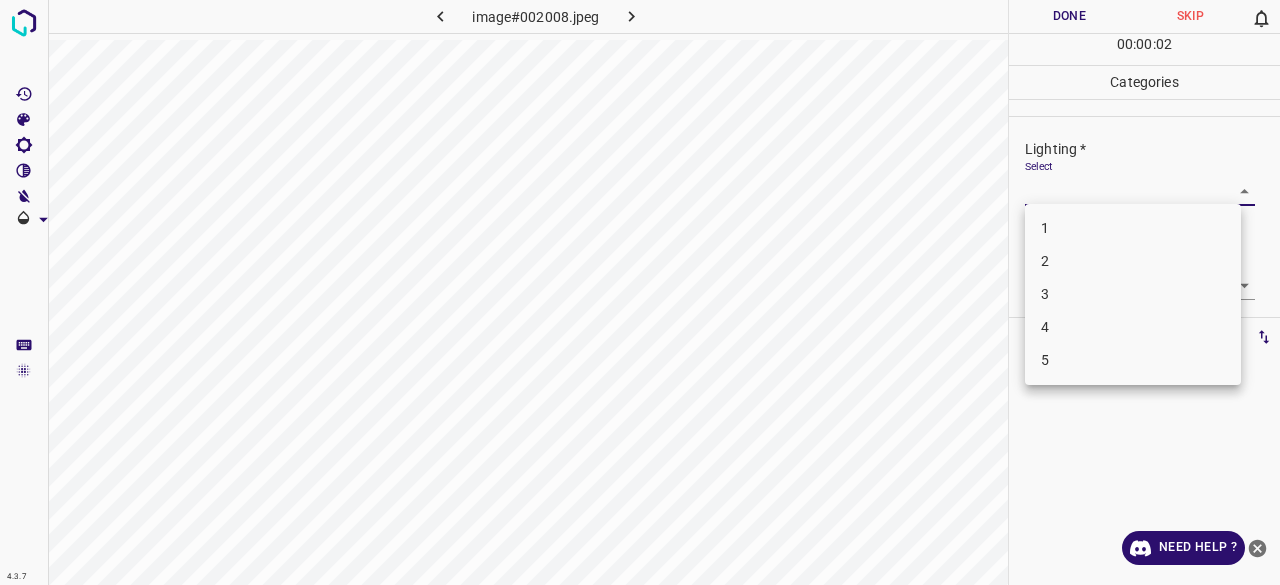 click on "4.3.7 image#002008.jpeg Done Skip 0 00   : 00   : 02   Categories Lighting *  Select ​ Focus *  Select ​ Overall *  Select ​ Labels   0 Categories 1 Lighting 2 Focus 3 Overall Tools Space Change between modes (Draw & Edit) I Auto labeling R Restore zoom M Zoom in N Zoom out Delete Delete selecte label Filters Z Restore filters X Saturation filter C Brightness filter V Contrast filter B Gray scale filter General O Download Need Help ? - Text - Hide - Delete 1 2 3 4 5" at bounding box center [640, 292] 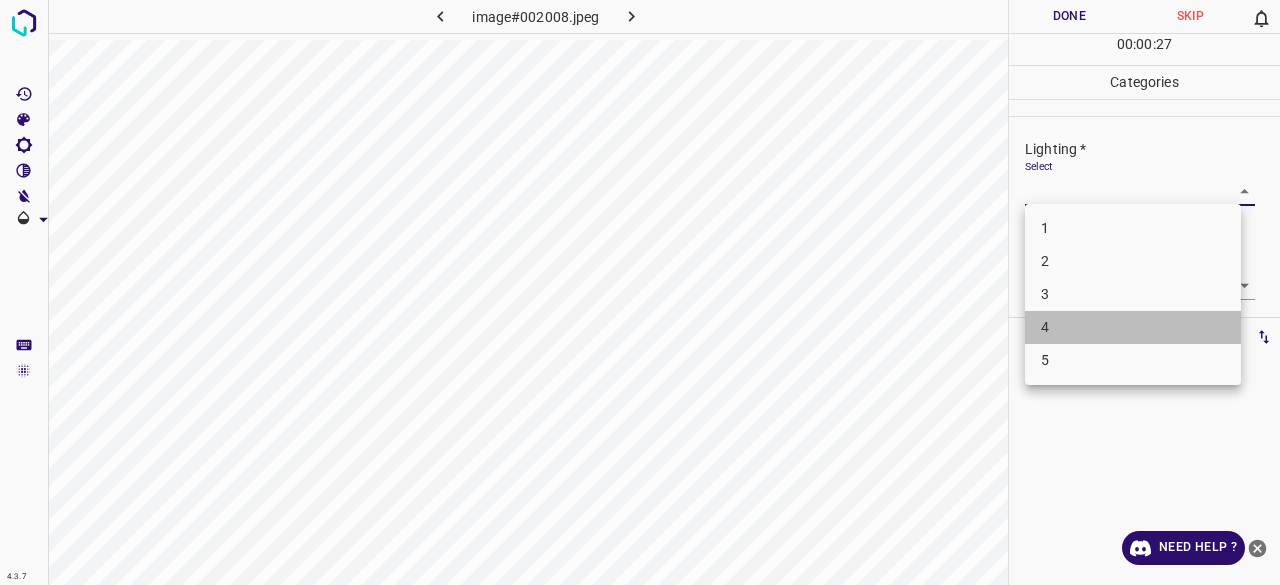 click on "4" at bounding box center [1133, 327] 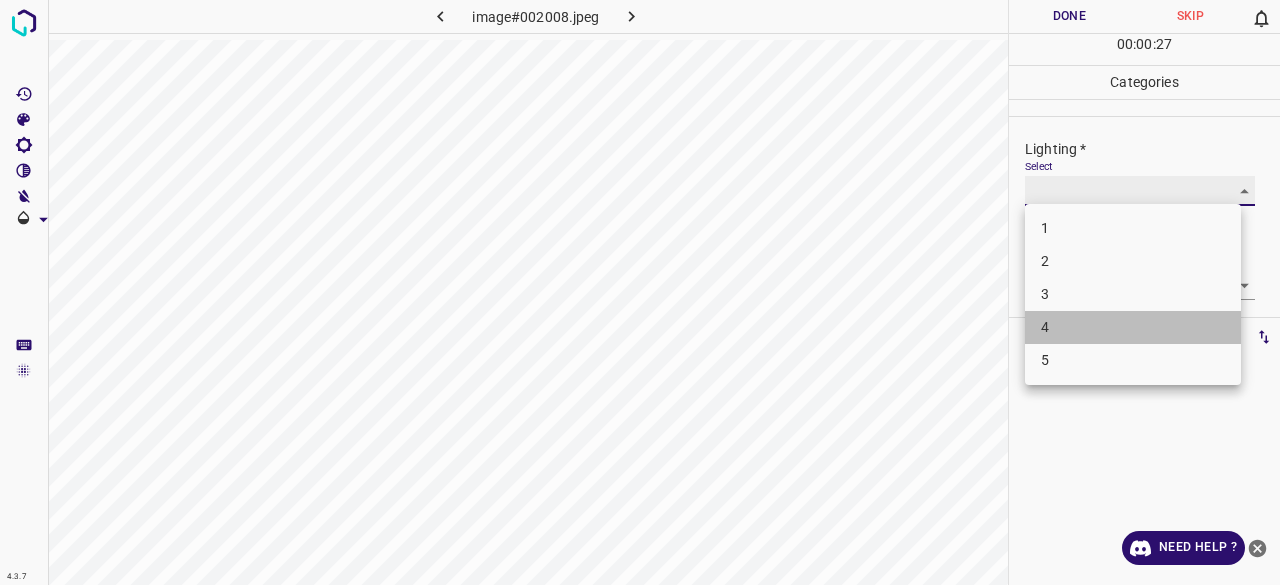 type on "4" 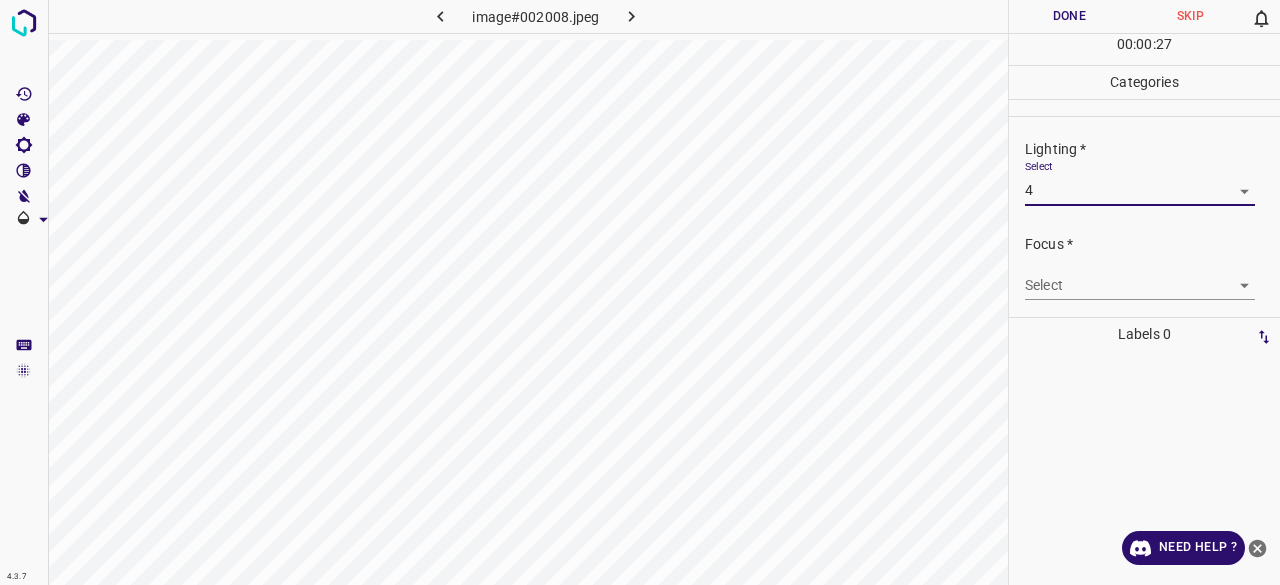 click on "4.3.7 image#002008.jpeg Done Skip 0 00   : 00   : 27   Categories Lighting *  Select 4 4 Focus *  Select ​ Overall *  Select ​ Labels   0 Categories 1 Lighting 2 Focus 3 Overall Tools Space Change between modes (Draw & Edit) I Auto labeling R Restore zoom M Zoom in N Zoom out Delete Delete selecte label Filters Z Restore filters X Saturation filter C Brightness filter V Contrast filter B Gray scale filter General O Download Need Help ? - Text - Hide - Delete" at bounding box center [640, 292] 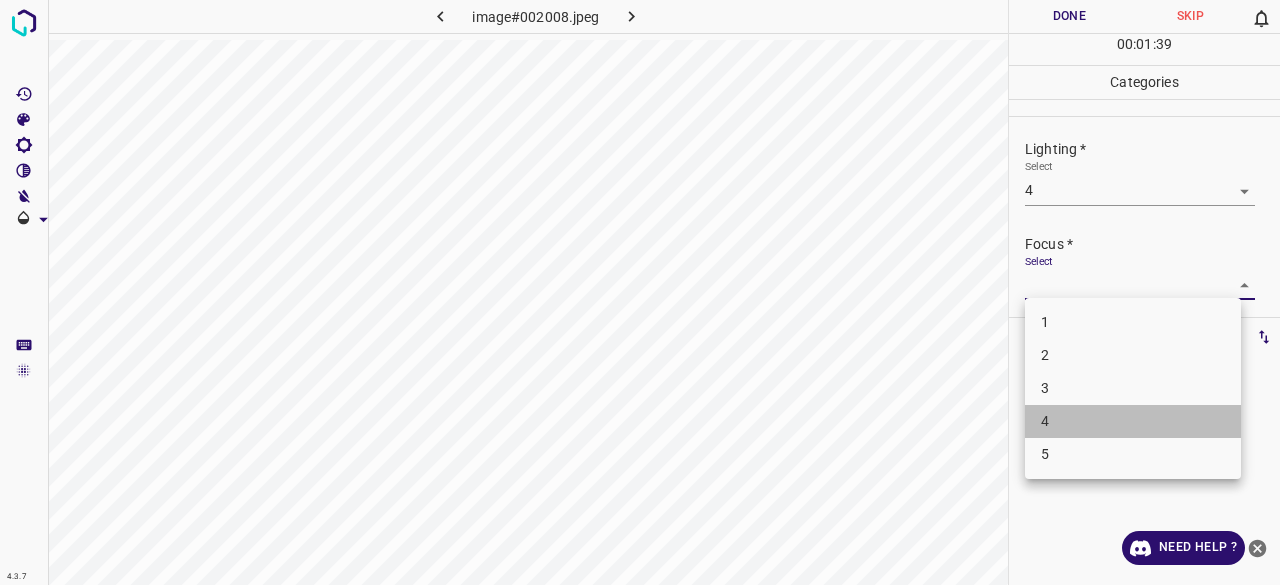 click on "4" at bounding box center (1133, 421) 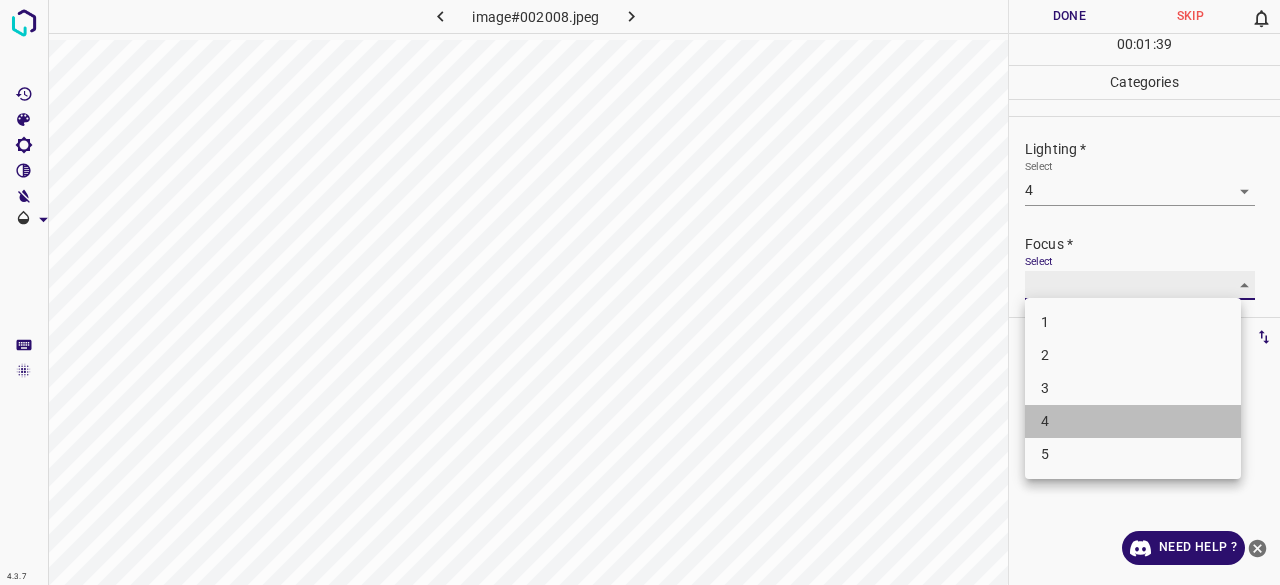 type on "4" 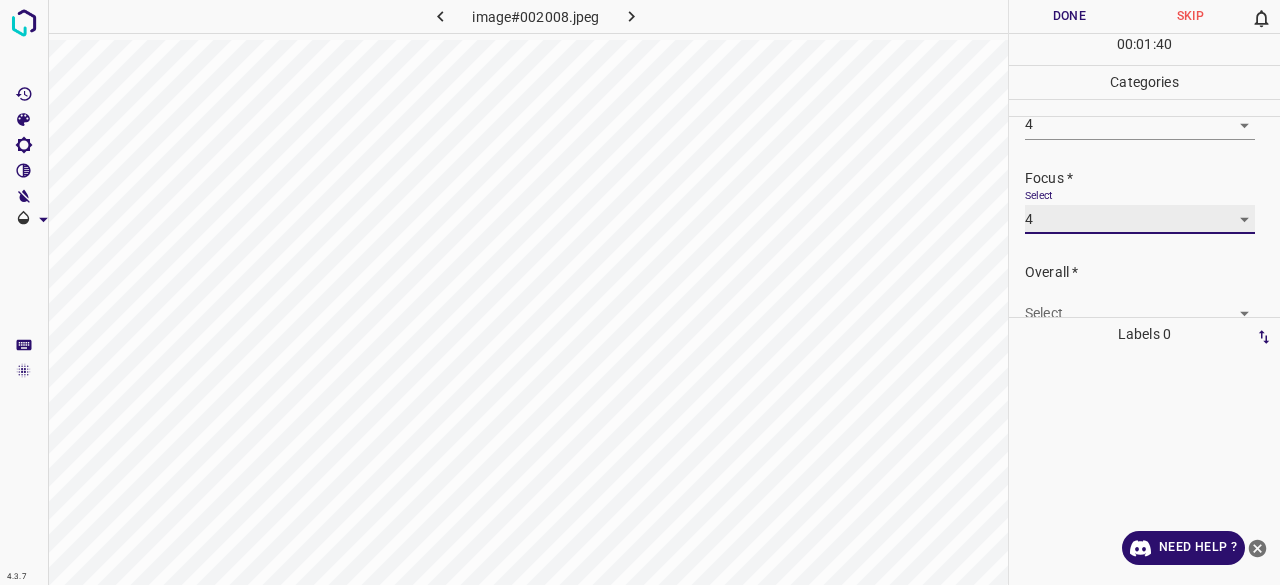 scroll, scrollTop: 98, scrollLeft: 0, axis: vertical 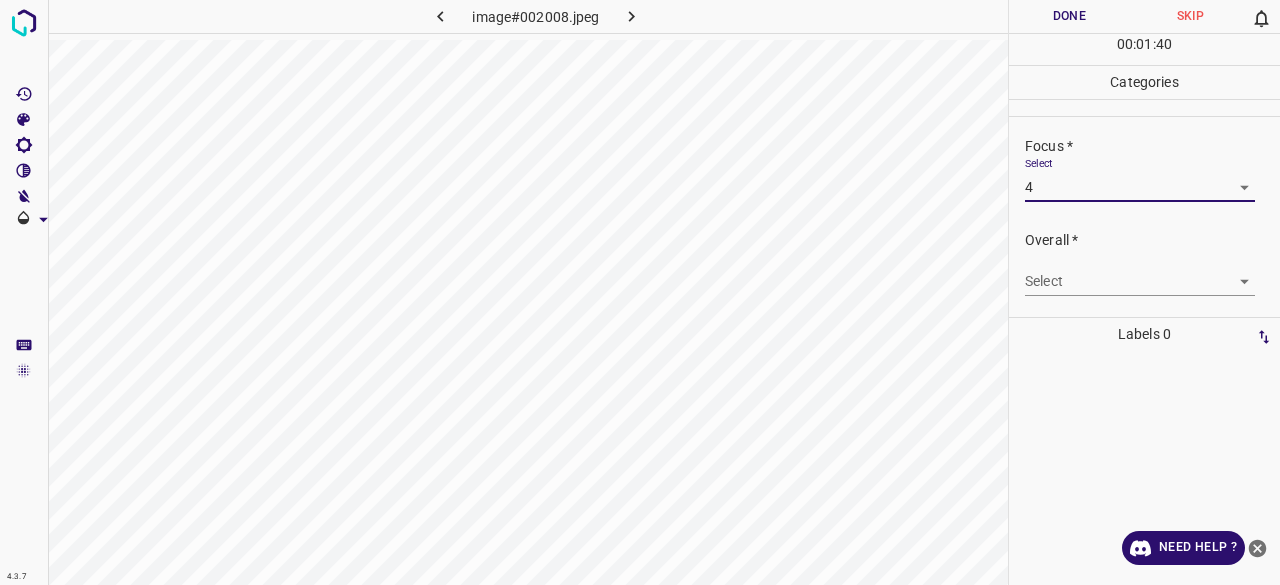 click on "4.3.7 image#002008.jpeg Done Skip 0 00   : 01   : 40   Categories Lighting *  Select 4 4 Focus *  Select 4 4 Overall *  Select ​ Labels   0 Categories 1 Lighting 2 Focus 3 Overall Tools Space Change between modes (Draw & Edit) I Auto labeling R Restore zoom M Zoom in N Zoom out Delete Delete selecte label Filters Z Restore filters X Saturation filter C Brightness filter V Contrast filter B Gray scale filter General O Download Need Help ? - Text - Hide - Delete" at bounding box center [640, 292] 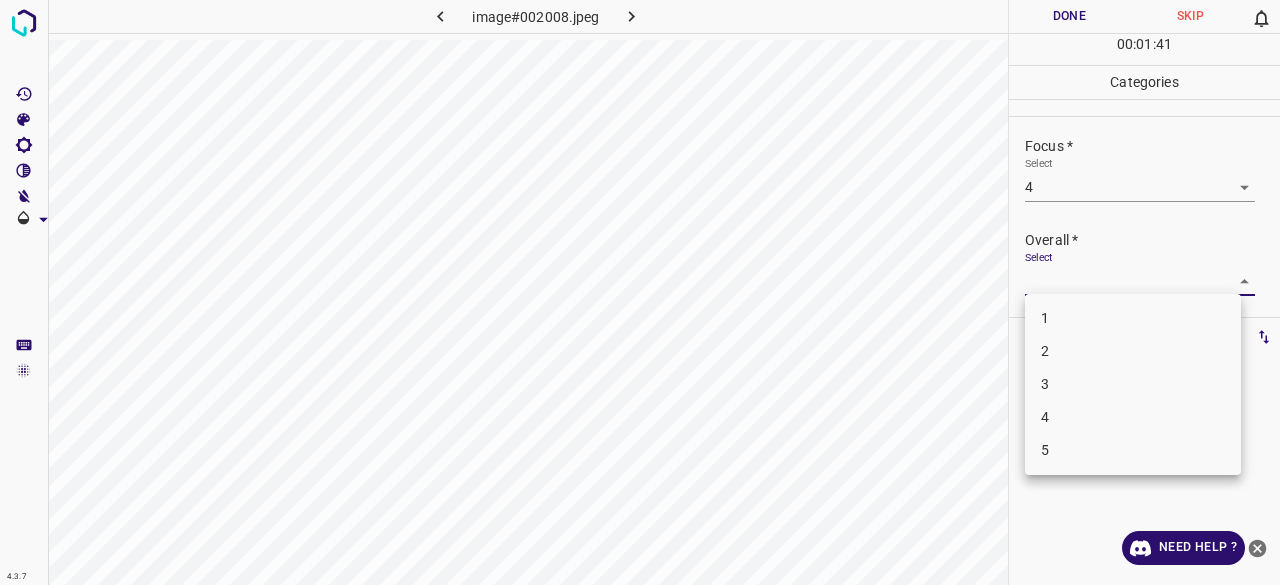 click on "4" at bounding box center (1133, 417) 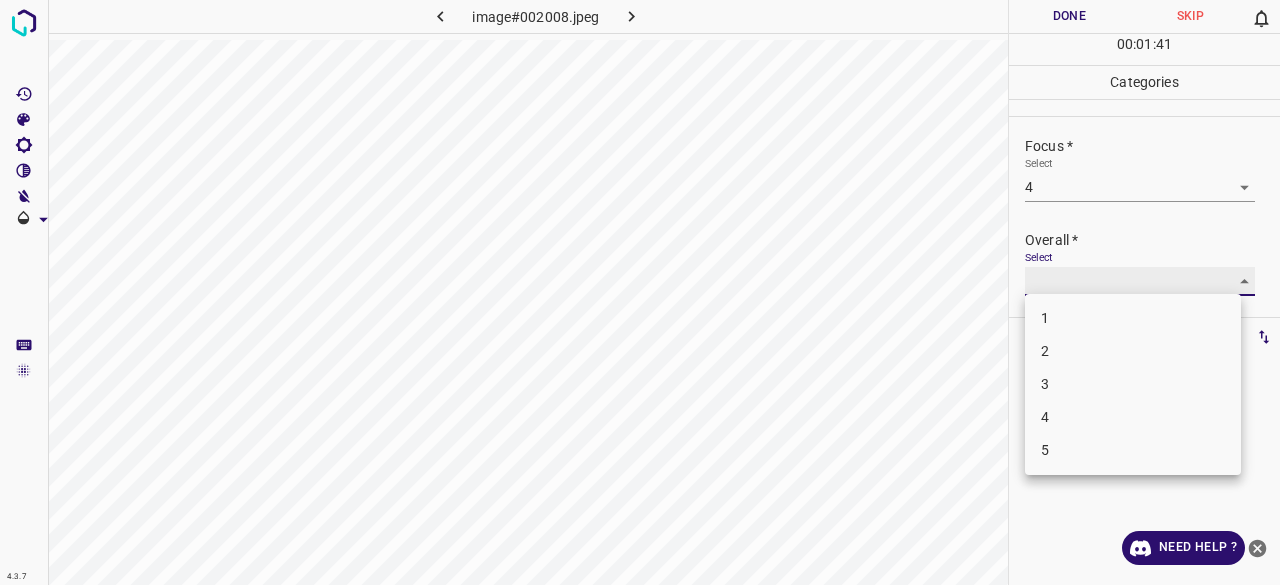 type on "4" 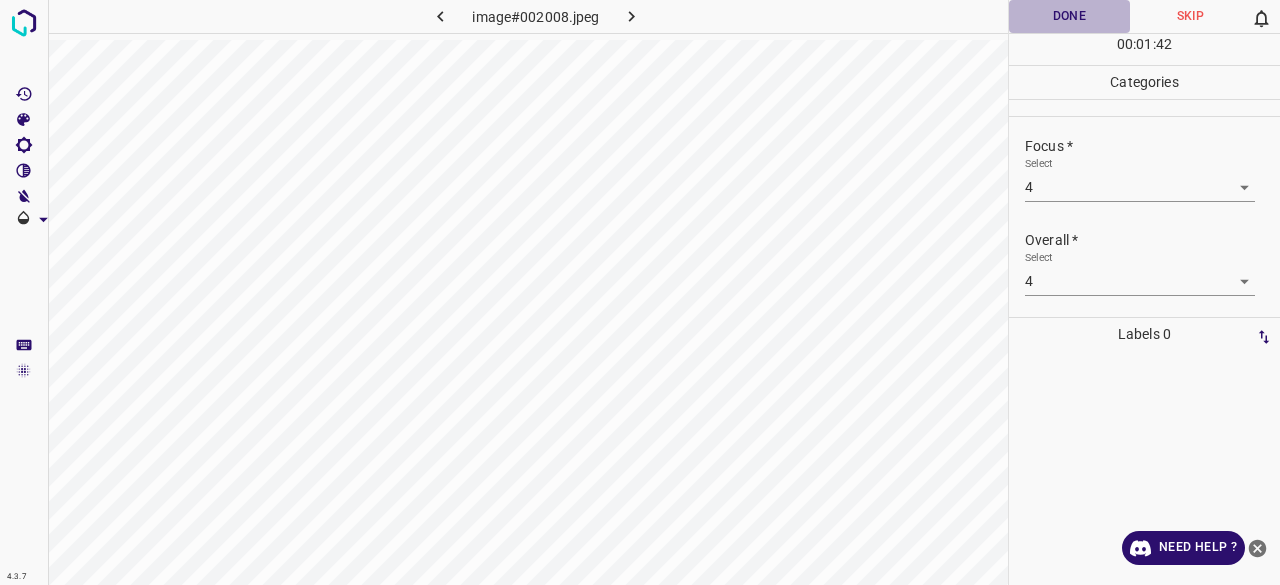 click on "Done" at bounding box center (1069, 16) 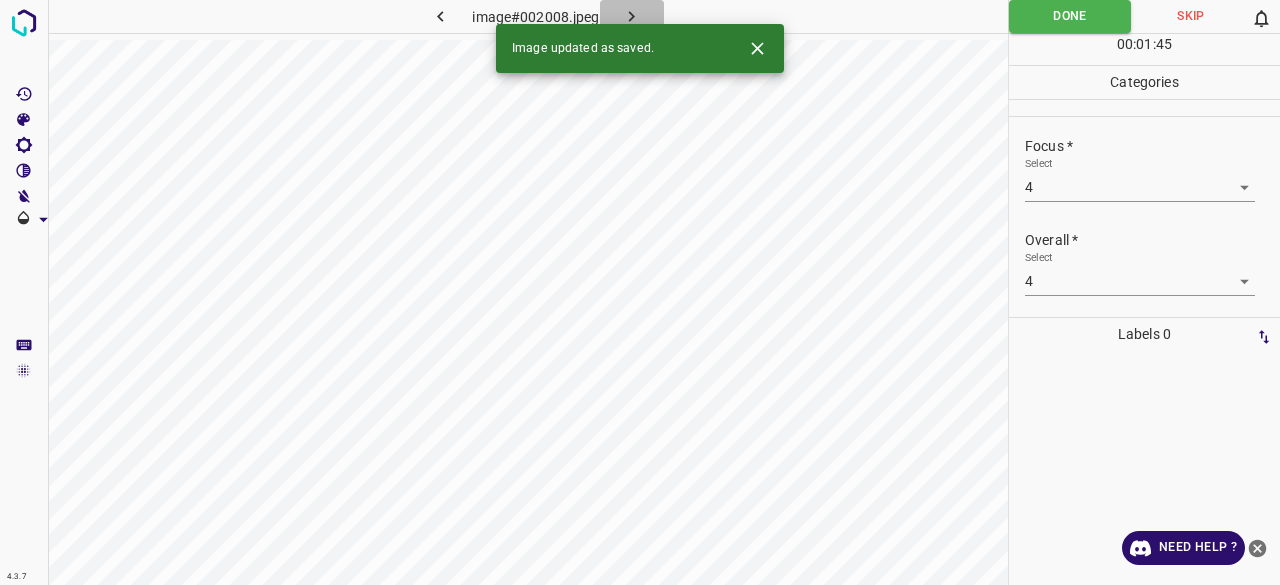 click 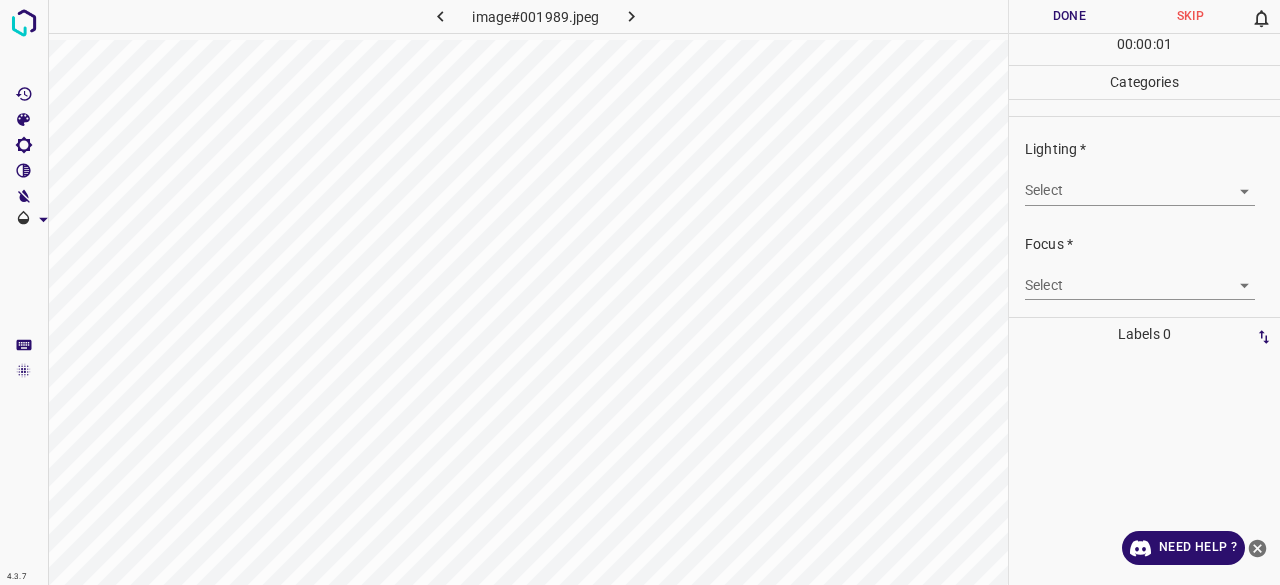 click on "4.3.7 image#001989.jpeg Done Skip 0 00   : 00   : 01   Categories Lighting *  Select ​ Focus *  Select ​ Overall *  Select ​ Labels   0 Categories 1 Lighting 2 Focus 3 Overall Tools Space Change between modes (Draw & Edit) I Auto labeling R Restore zoom M Zoom in N Zoom out Delete Delete selecte label Filters Z Restore filters X Saturation filter C Brightness filter V Contrast filter B Gray scale filter General O Download Need Help ? - Text - Hide - Delete" at bounding box center [640, 292] 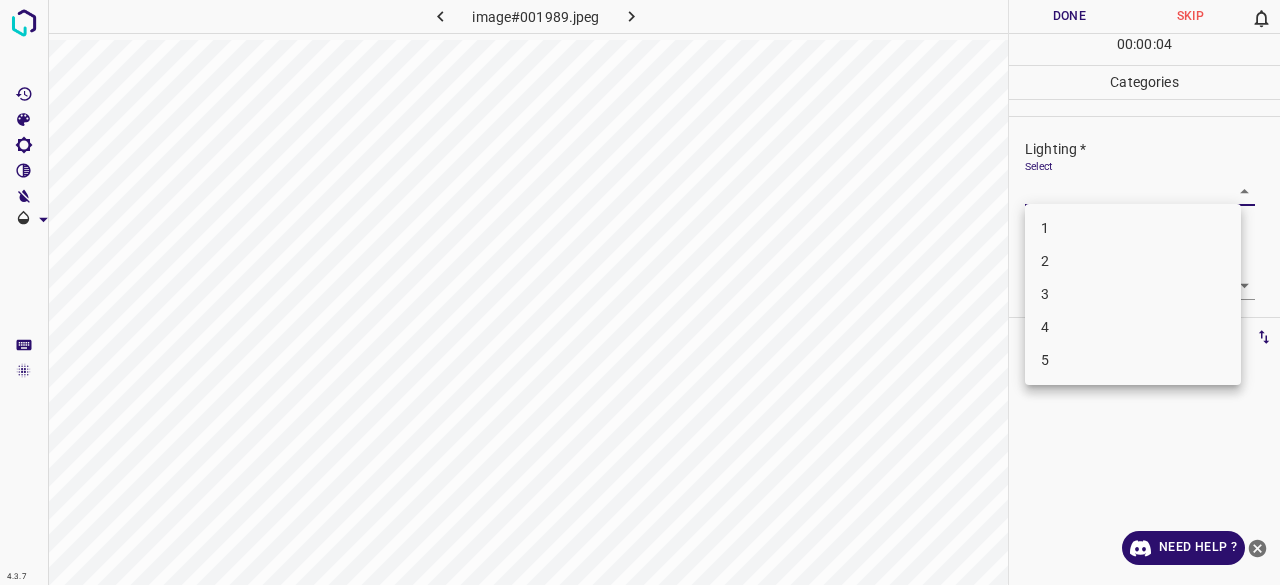 click on "4" at bounding box center (1133, 327) 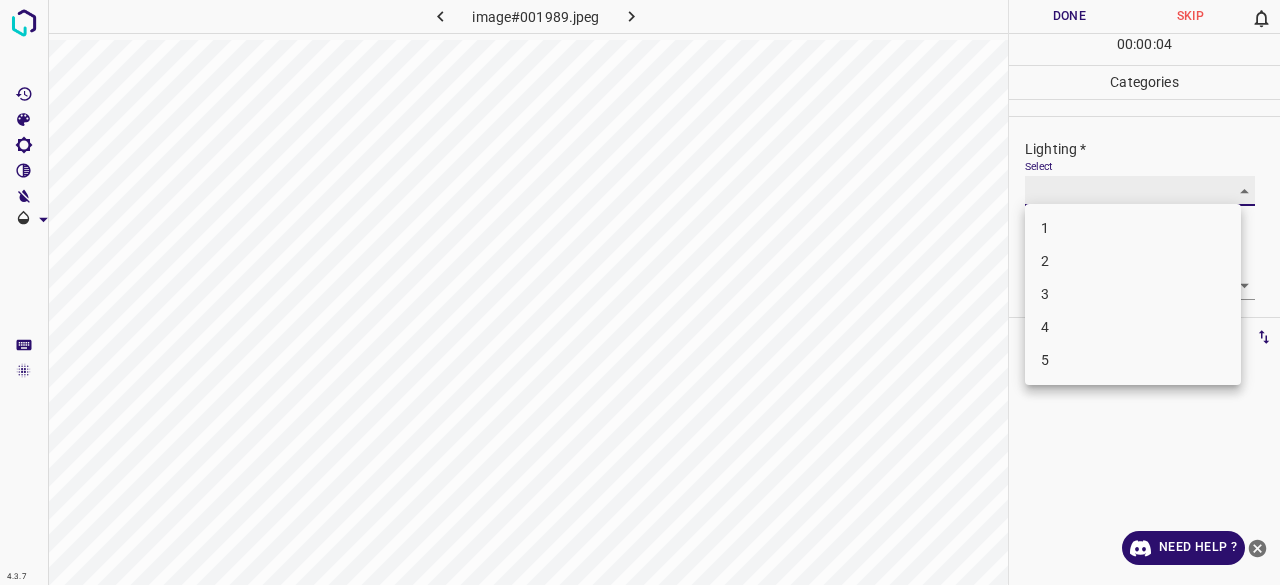 type on "4" 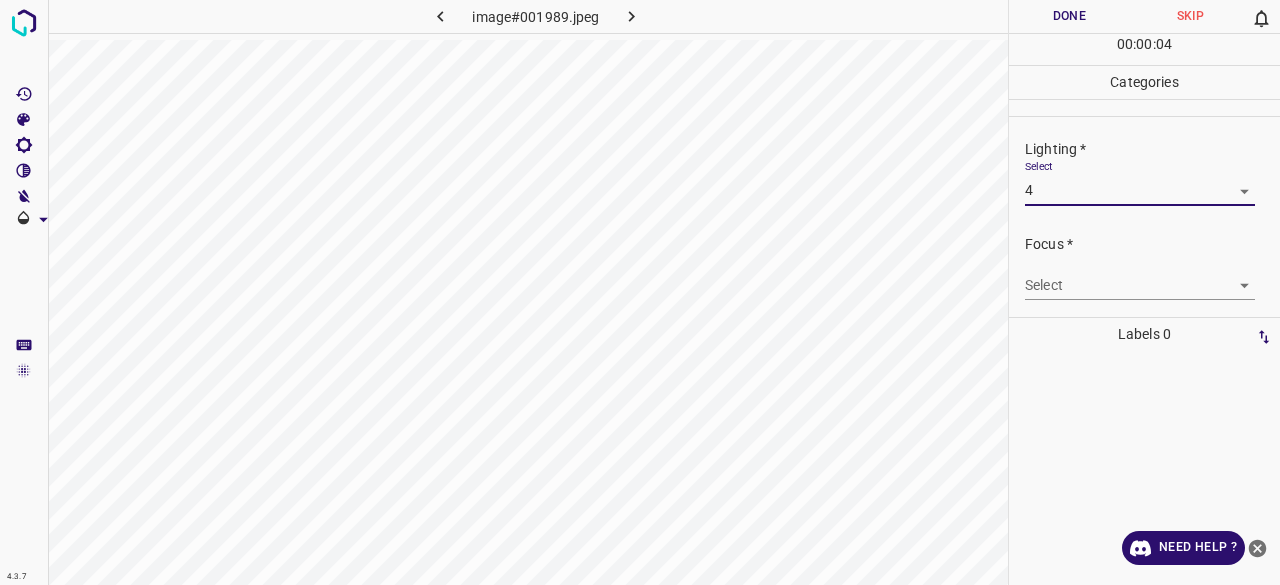 click on "4.3.7 image#001989.jpeg Done Skip 0 00   : 00   : 04   Categories Lighting *  Select 4 4 Focus *  Select ​ Overall *  Select ​ Labels   0 Categories 1 Lighting 2 Focus 3 Overall Tools Space Change between modes (Draw & Edit) I Auto labeling R Restore zoom M Zoom in N Zoom out Delete Delete selecte label Filters Z Restore filters X Saturation filter C Brightness filter V Contrast filter B Gray scale filter General O Download Need Help ? - Text - Hide - Delete" at bounding box center (640, 292) 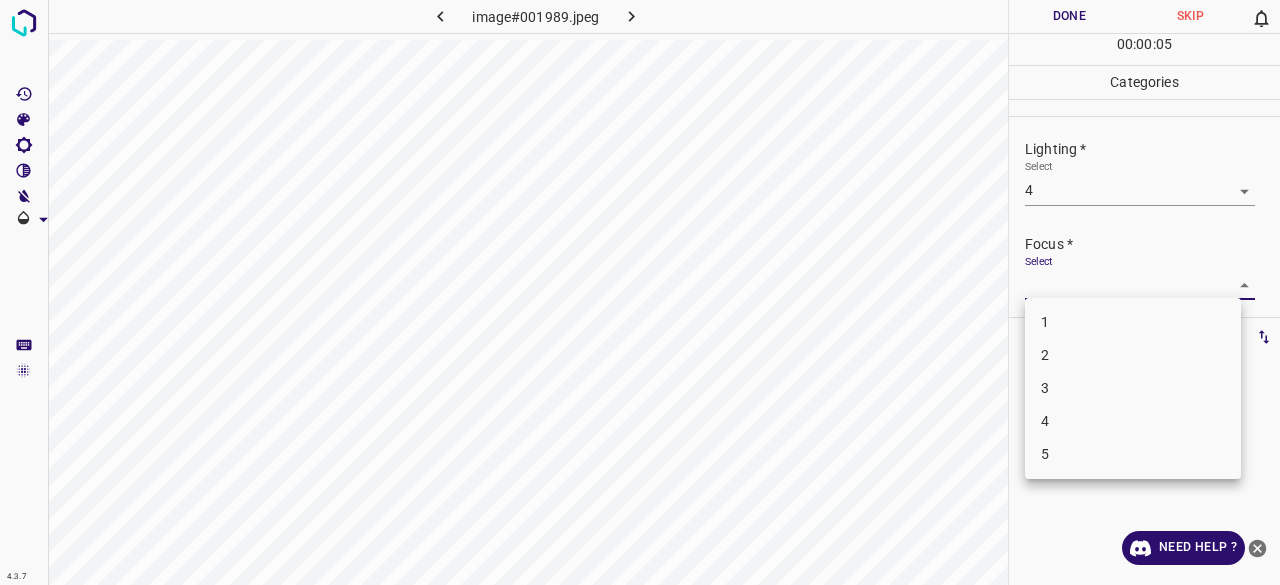 click on "4" at bounding box center [1133, 421] 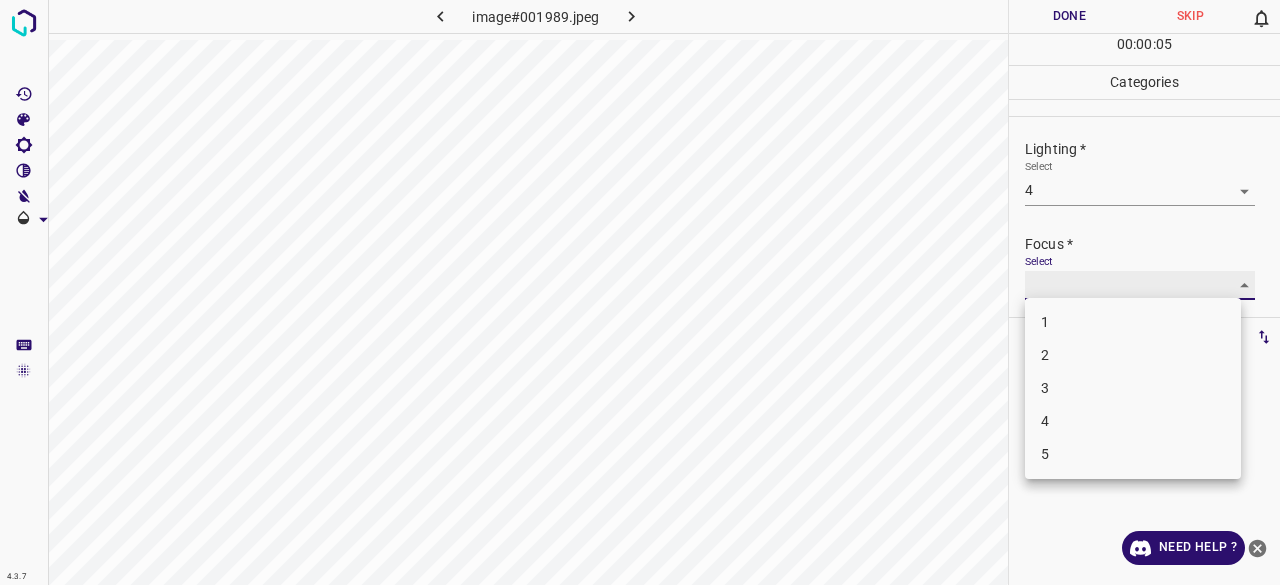 type on "4" 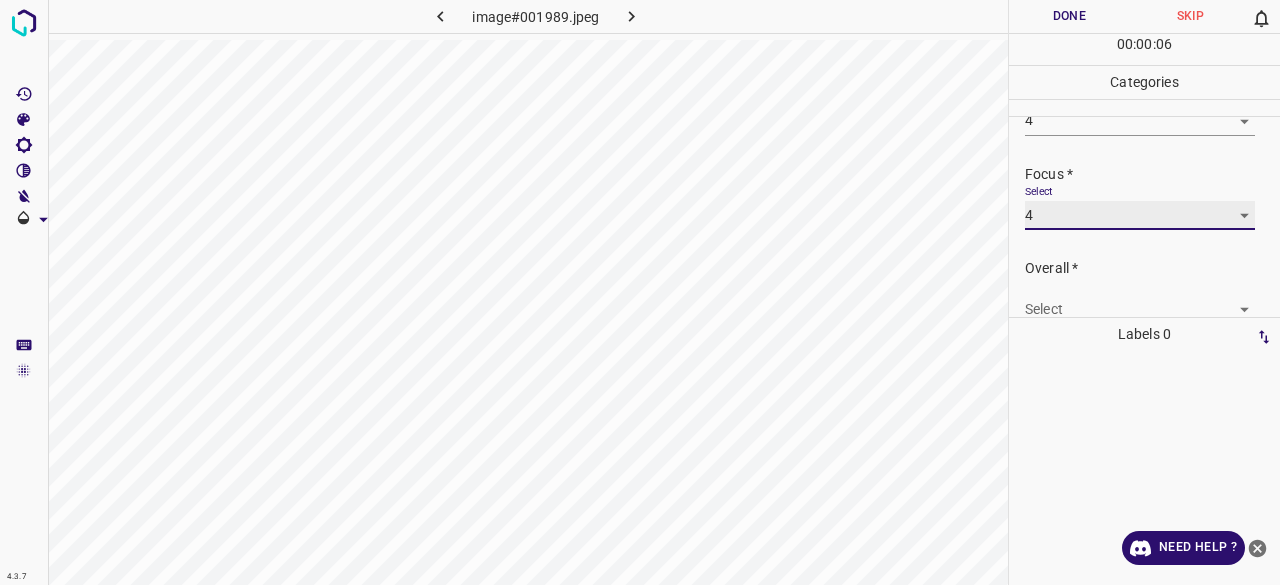 scroll, scrollTop: 98, scrollLeft: 0, axis: vertical 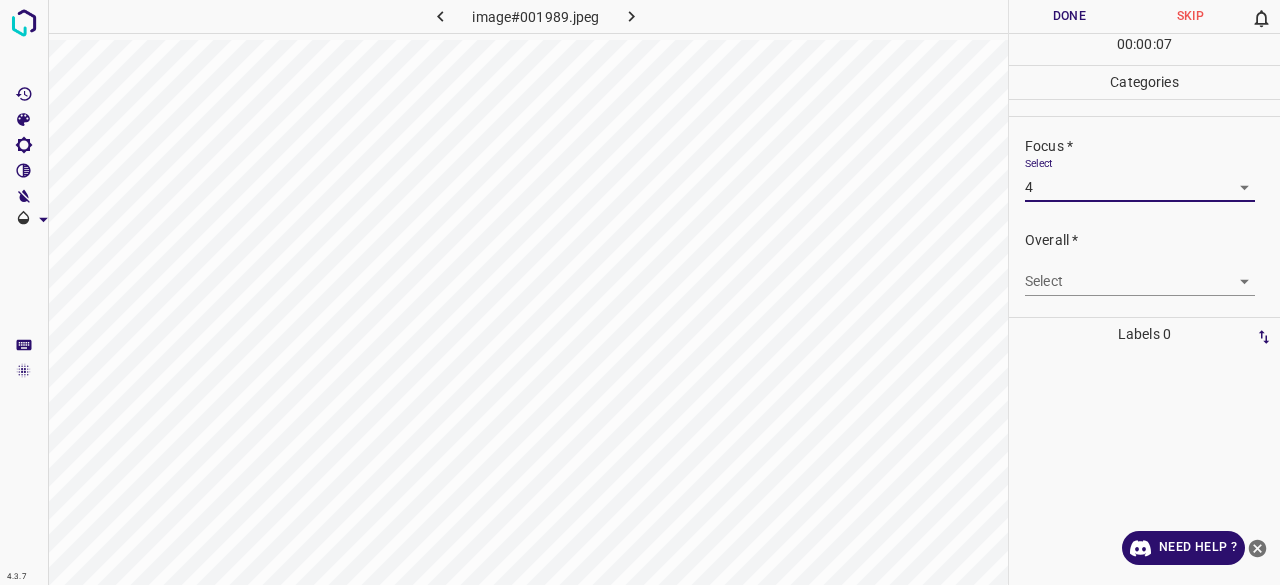 click on "Overall *  Select ​" at bounding box center (1144, 263) 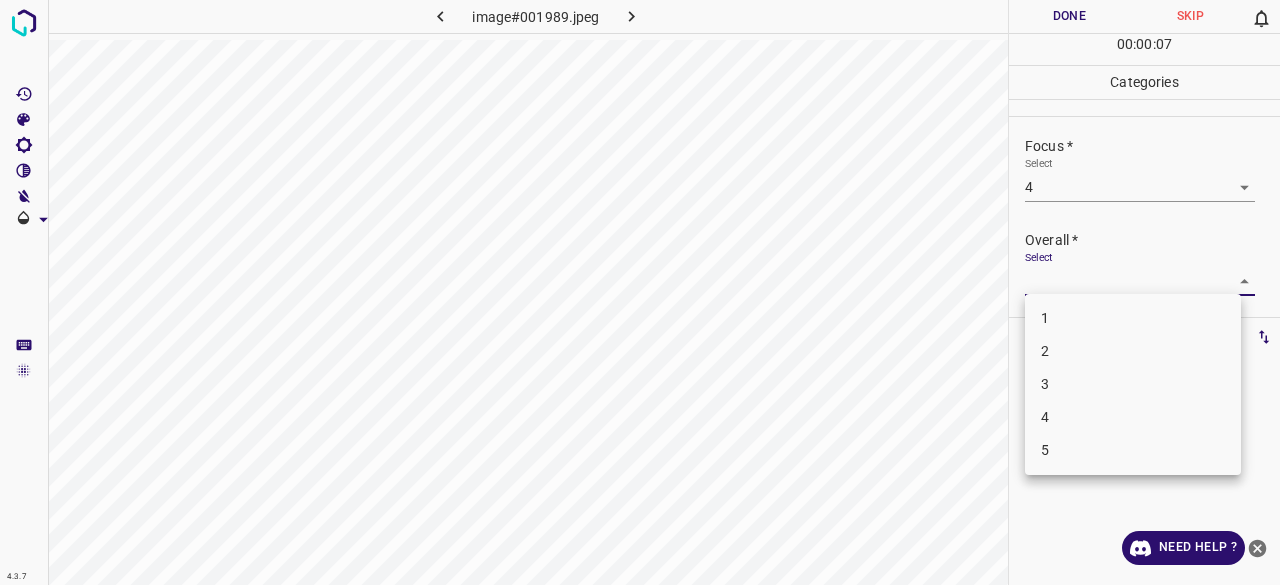 click on "4.3.7 image#001989.jpeg Done Skip 0 00   : 00   : 07   Categories Lighting *  Select 4 4 Focus *  Select 4 4 Overall *  Select ​ Labels   0 Categories 1 Lighting 2 Focus 3 Overall Tools Space Change between modes (Draw & Edit) I Auto labeling R Restore zoom M Zoom in N Zoom out Delete Delete selecte label Filters Z Restore filters X Saturation filter C Brightness filter V Contrast filter B Gray scale filter General O Download Need Help ? - Text - Hide - Delete 1 2 3 4 5" at bounding box center [640, 292] 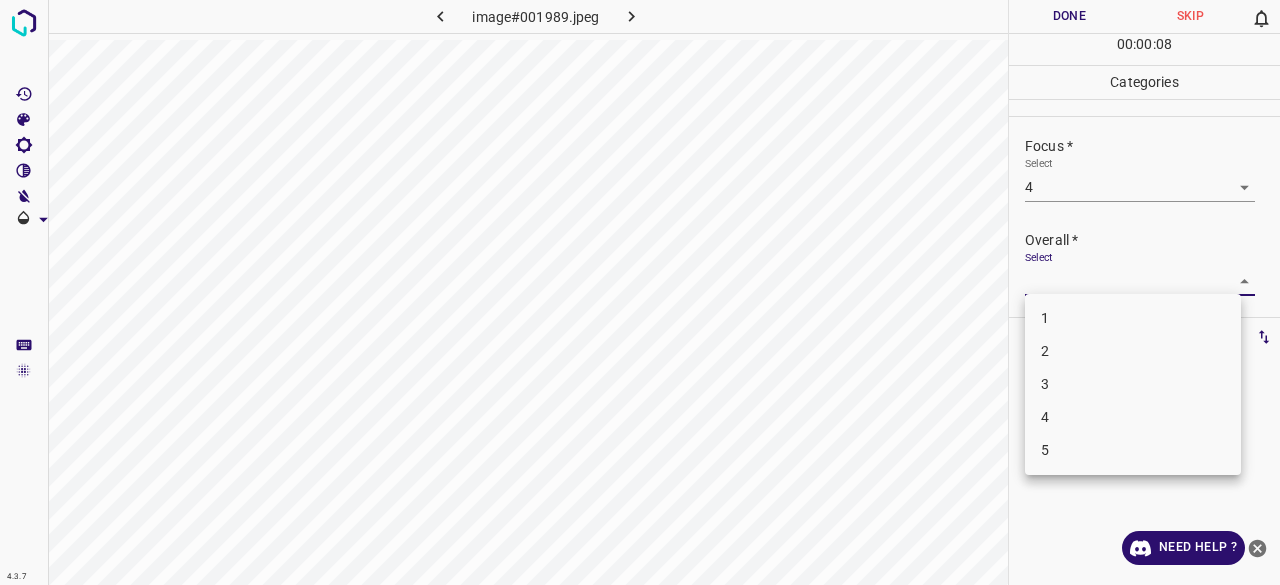 click on "4" at bounding box center [1133, 417] 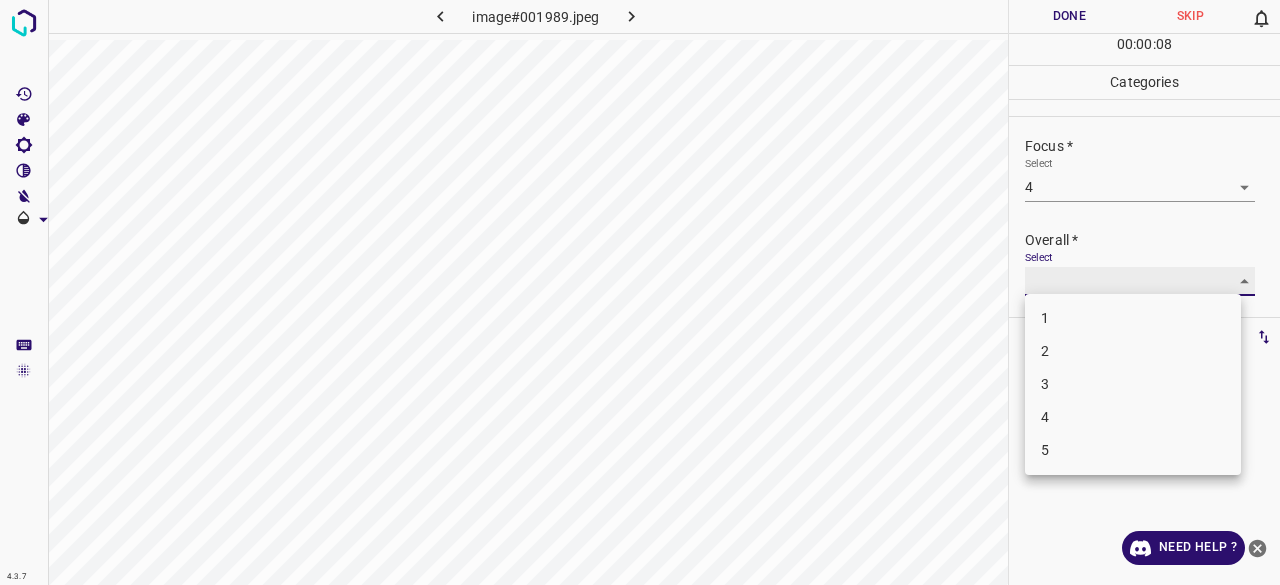 type on "4" 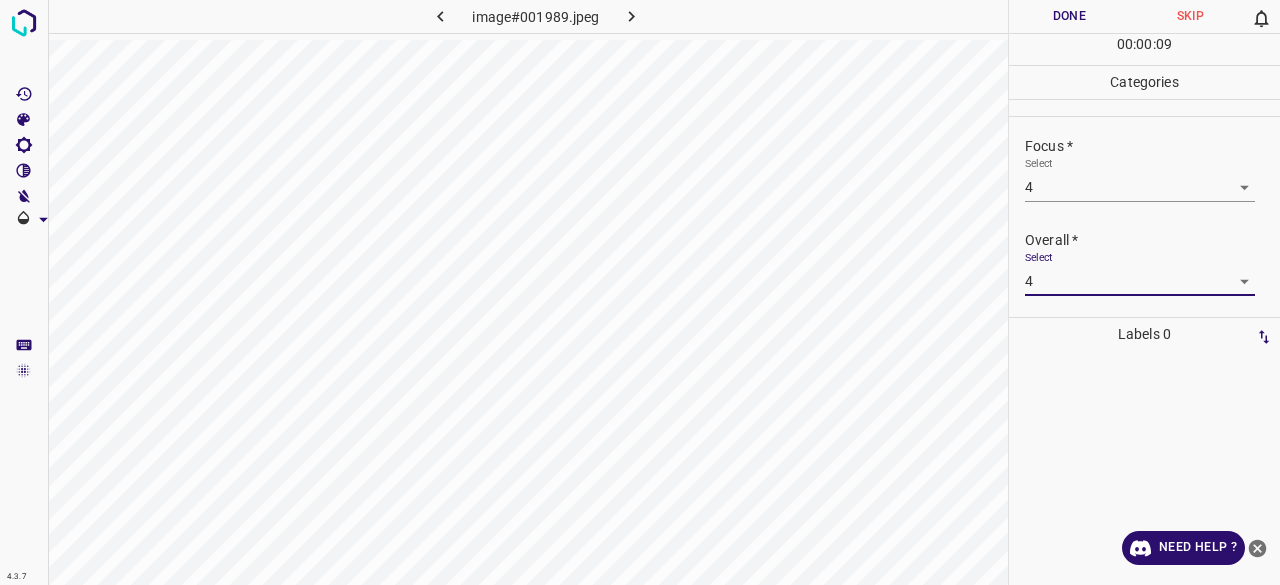 click on "Done" at bounding box center [1069, 16] 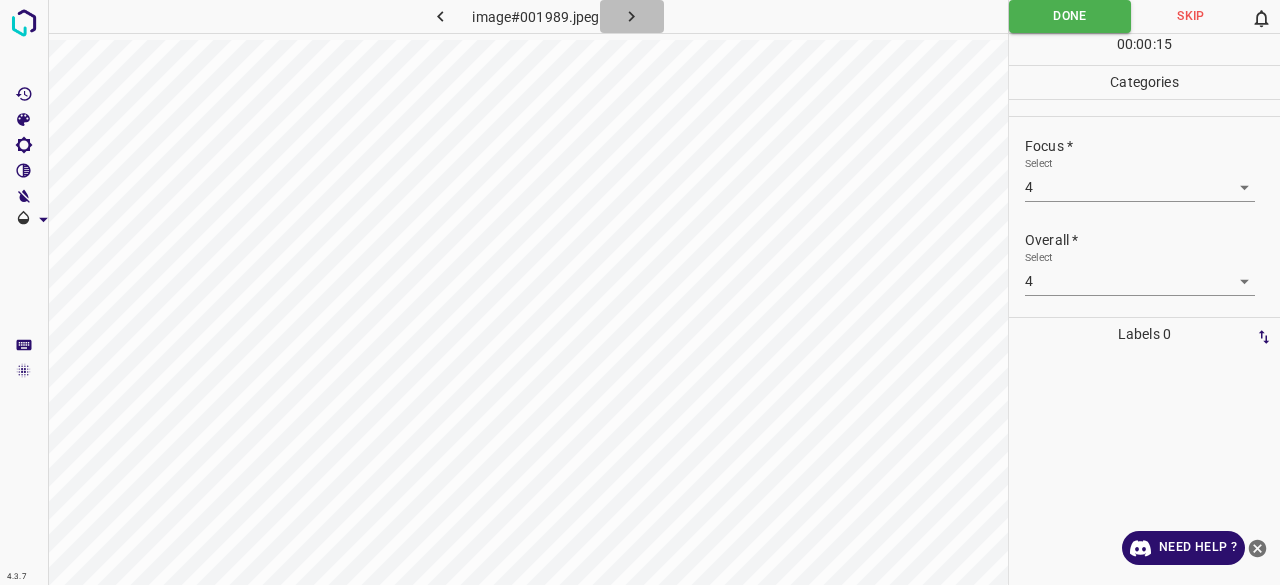click 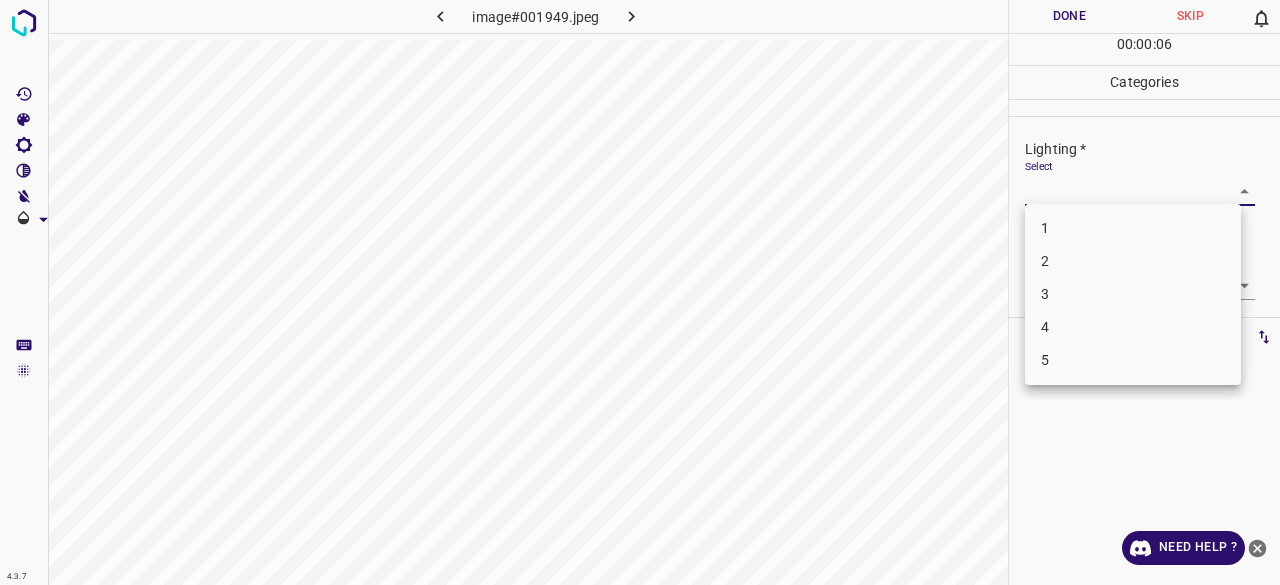 click on "4.3.7 image#001949.jpeg Done Skip 0 00   : 00   : 06   Categories Lighting *  Select ​ Focus *  Select ​ Overall *  Select ​ Labels   0 Categories 1 Lighting 2 Focus 3 Overall Tools Space Change between modes (Draw & Edit) I Auto labeling R Restore zoom M Zoom in N Zoom out Delete Delete selecte label Filters Z Restore filters X Saturation filter C Brightness filter V Contrast filter B Gray scale filter General O Download Need Help ? - Text - Hide - Delete 1 2 3 4 5" at bounding box center [640, 292] 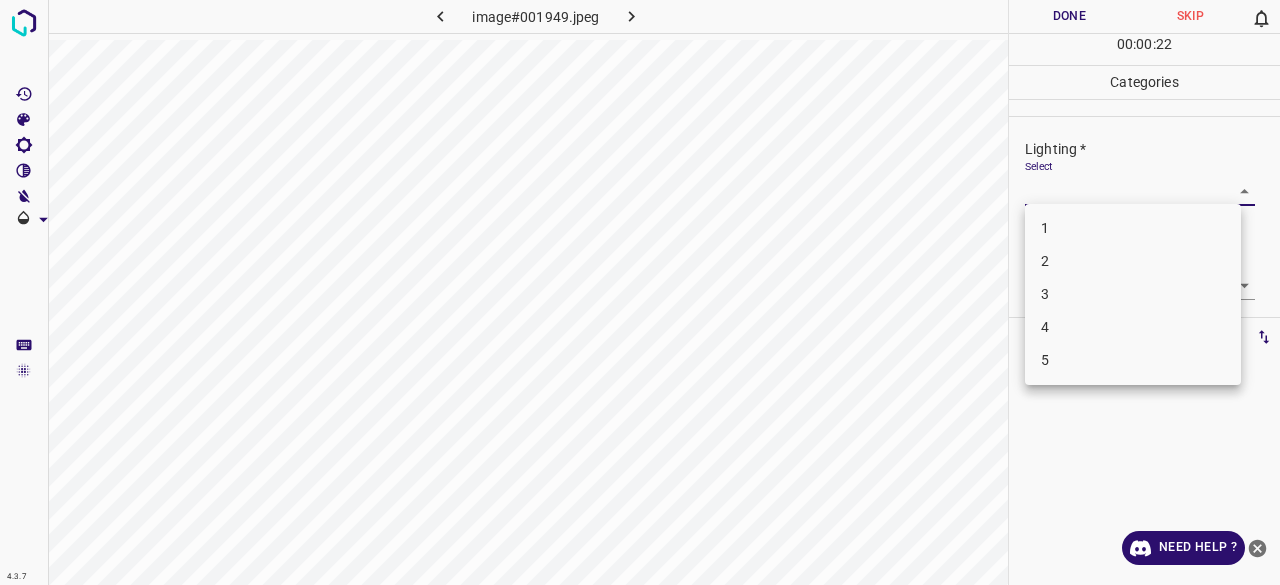 click on "4" at bounding box center (1133, 327) 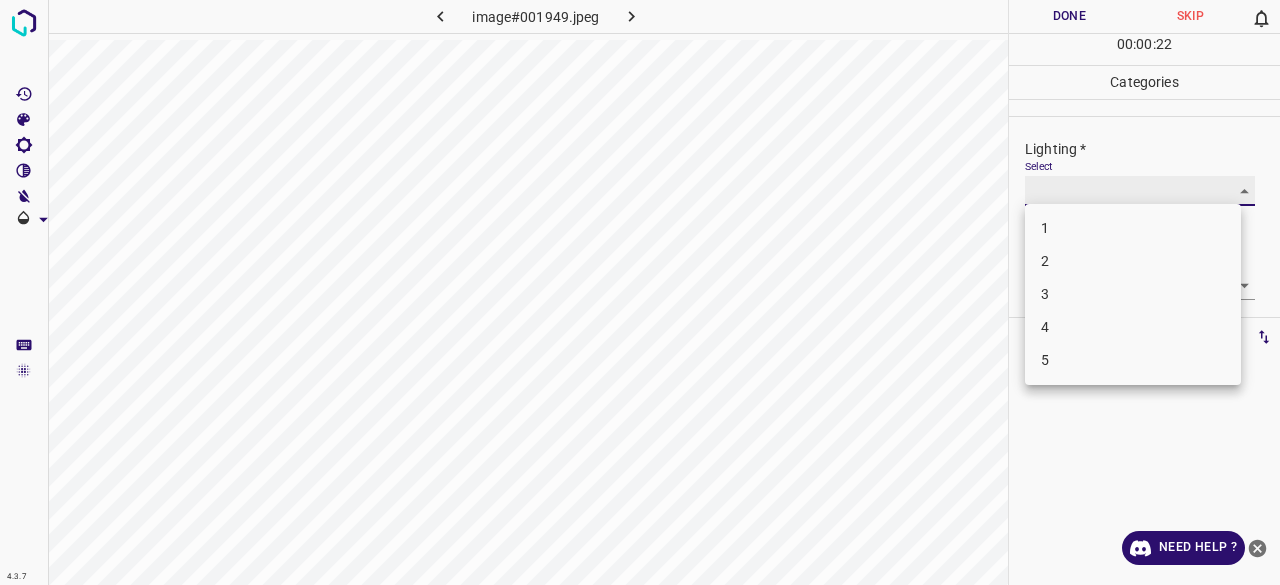 type on "4" 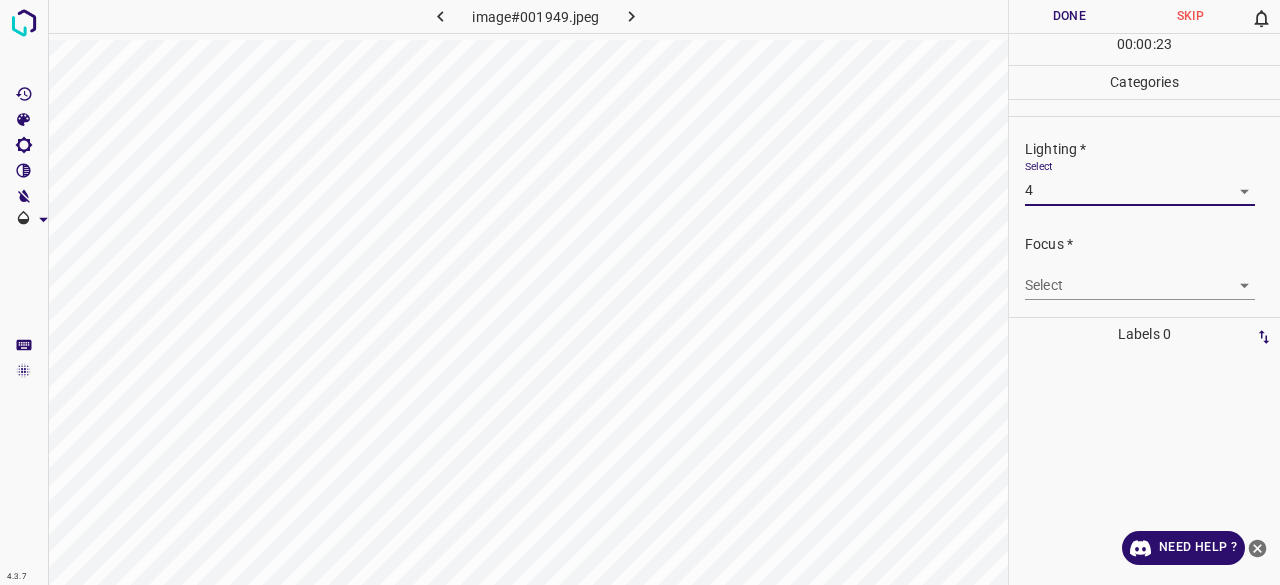 click on "4.3.7 image#001949.jpeg Done Skip 0 00   : 00   : 23   Categories Lighting *  Select 4 4 Focus *  Select ​ Overall *  Select ​ Labels   0 Categories 1 Lighting 2 Focus 3 Overall Tools Space Change between modes (Draw & Edit) I Auto labeling R Restore zoom M Zoom in N Zoom out Delete Delete selecte label Filters Z Restore filters X Saturation filter C Brightness filter V Contrast filter B Gray scale filter General O Download Need Help ? - Text - Hide - Delete" at bounding box center [640, 292] 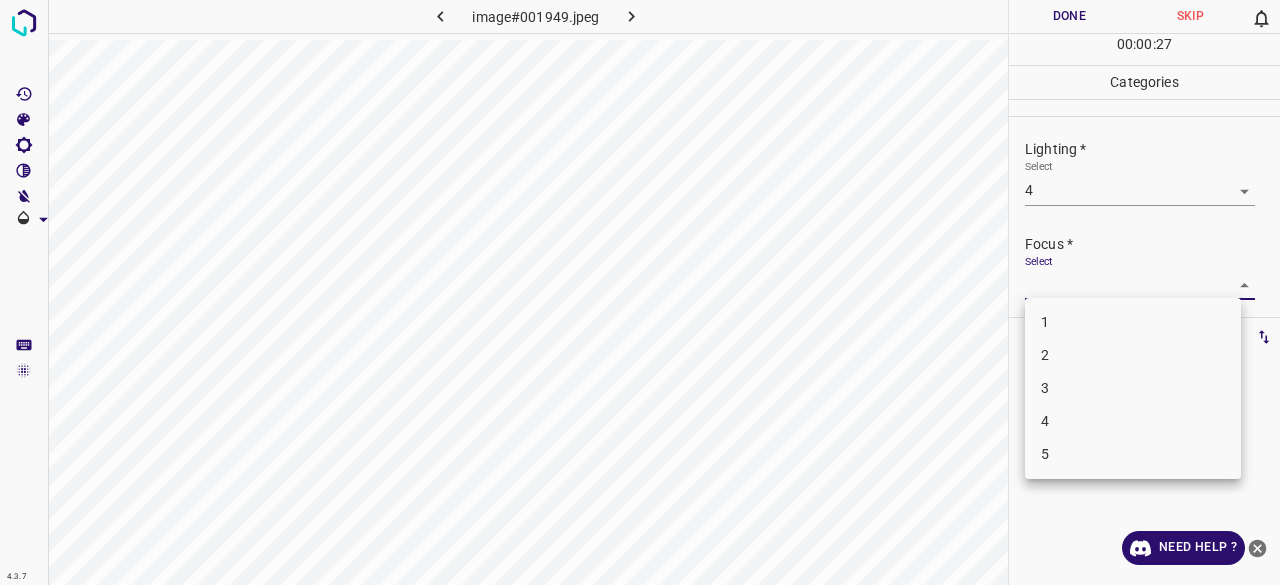 click on "4" at bounding box center [1133, 421] 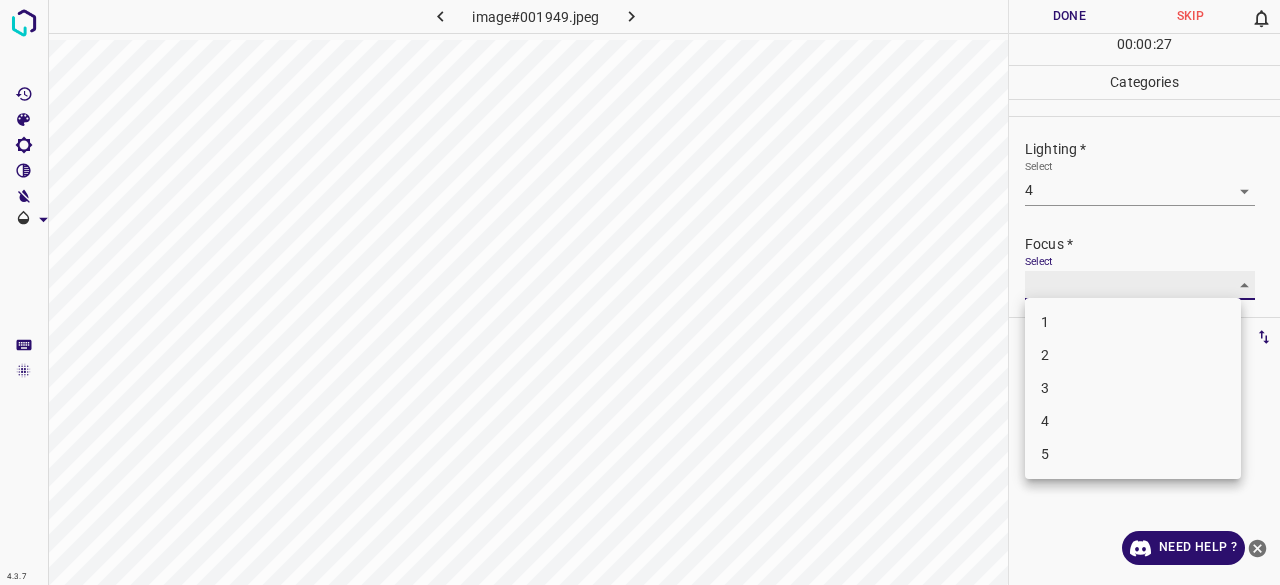 type on "4" 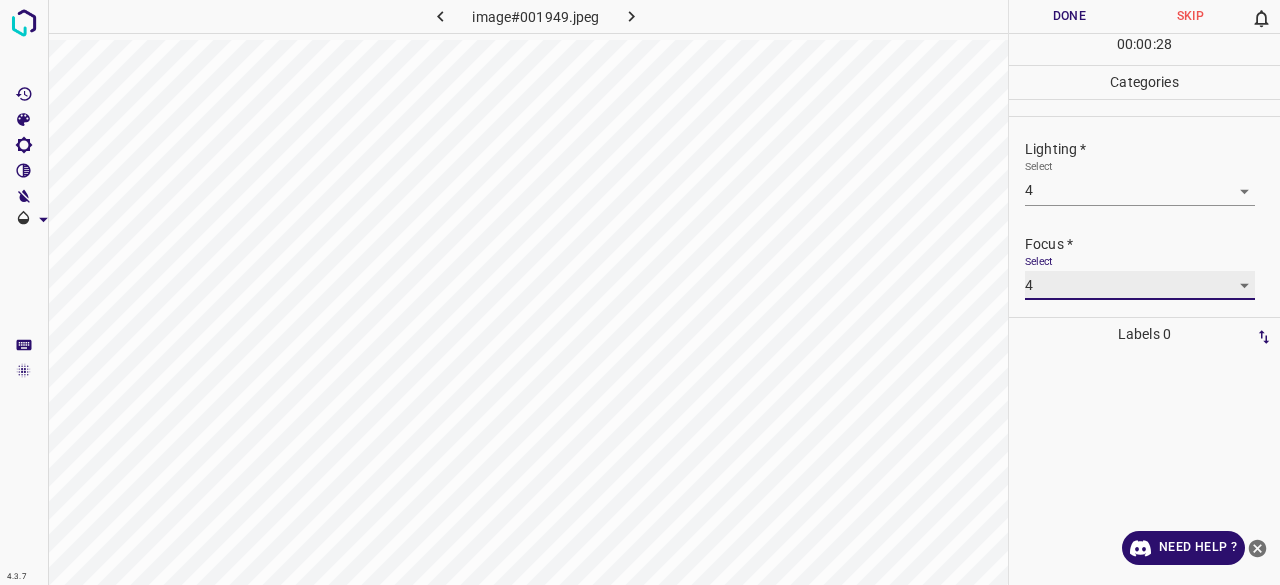 scroll, scrollTop: 98, scrollLeft: 0, axis: vertical 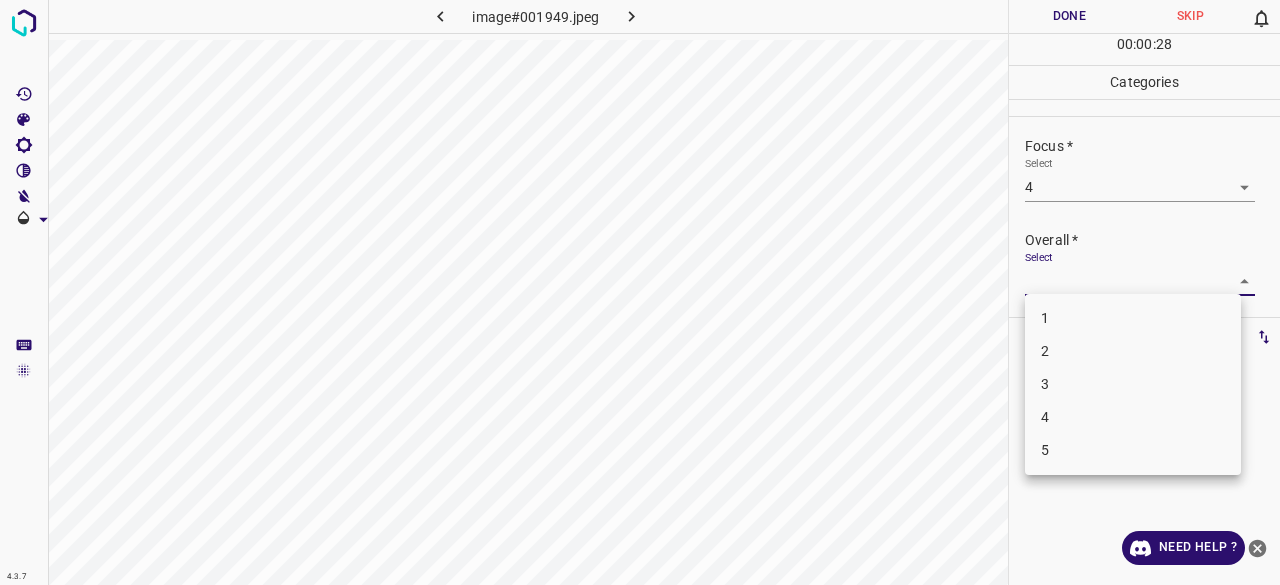 click on "4.3.7 image#001949.jpeg Done Skip 0 00   : 00   : 28   Categories Lighting *  Select 4 4 Focus *  Select 4 4 Overall *  Select ​ Labels   0 Categories 1 Lighting 2 Focus 3 Overall Tools Space Change between modes (Draw & Edit) I Auto labeling R Restore zoom M Zoom in N Zoom out Delete Delete selecte label Filters Z Restore filters X Saturation filter C Brightness filter V Contrast filter B Gray scale filter General O Download Need Help ? - Text - Hide - Delete 1 2 3 4 5" at bounding box center (640, 292) 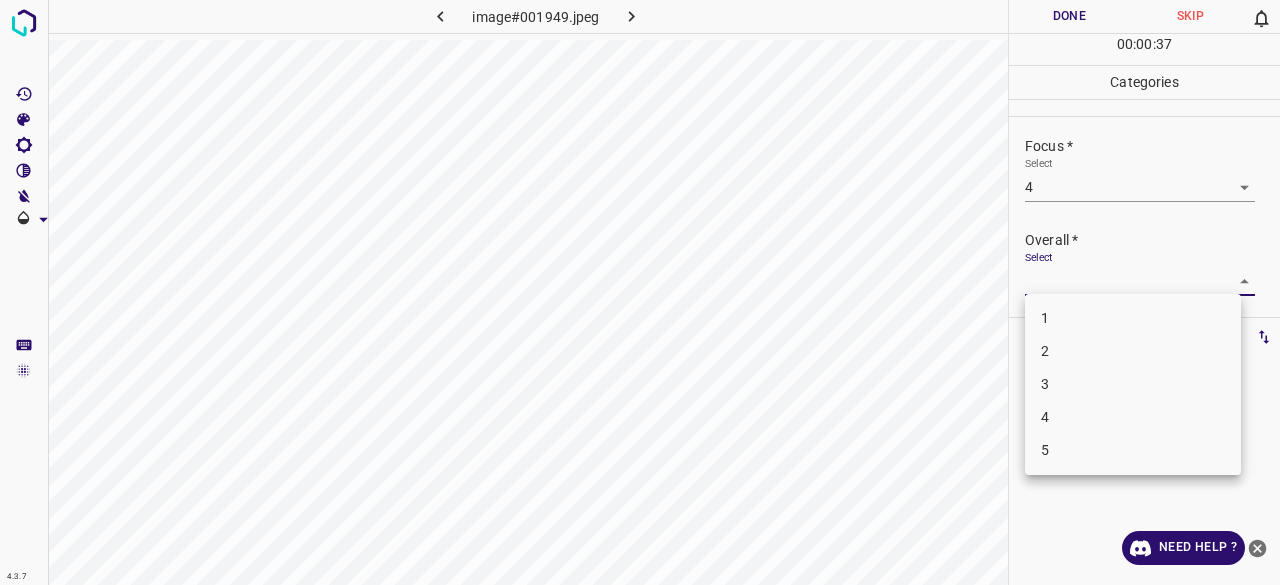 click on "4" at bounding box center [1133, 417] 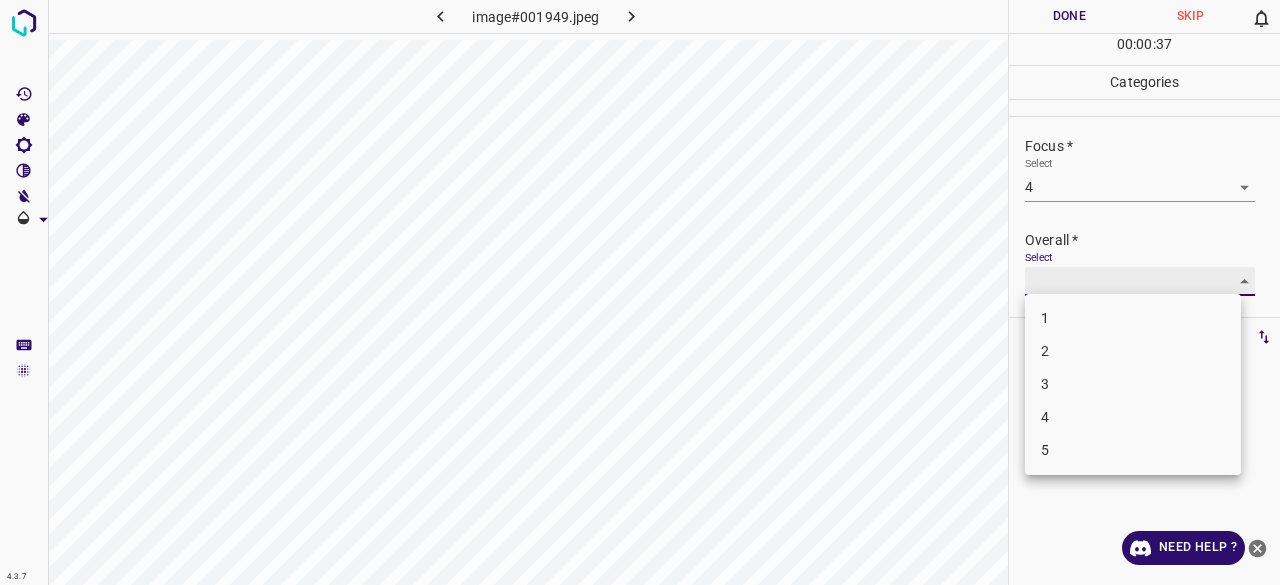 type on "4" 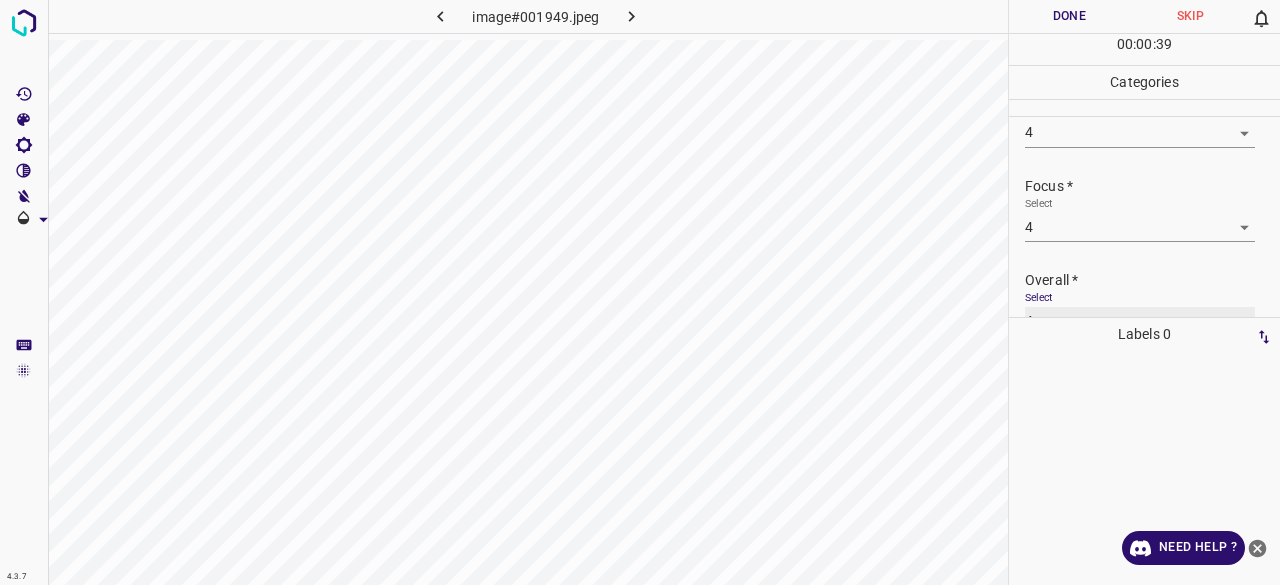 scroll, scrollTop: 98, scrollLeft: 0, axis: vertical 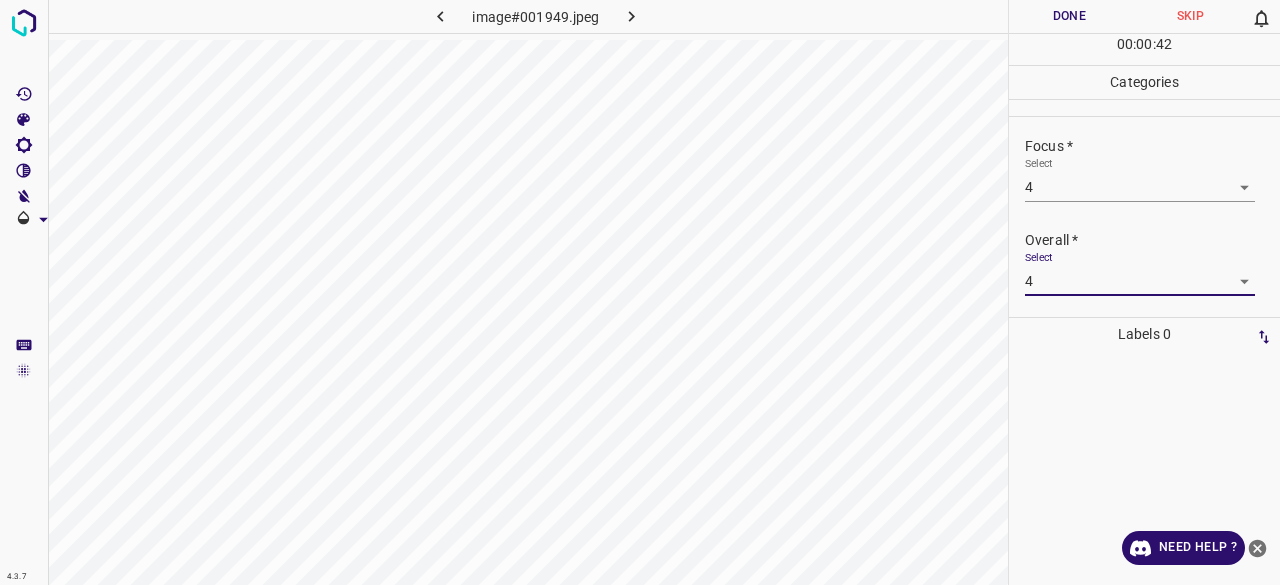 click on "Done" at bounding box center [1069, 16] 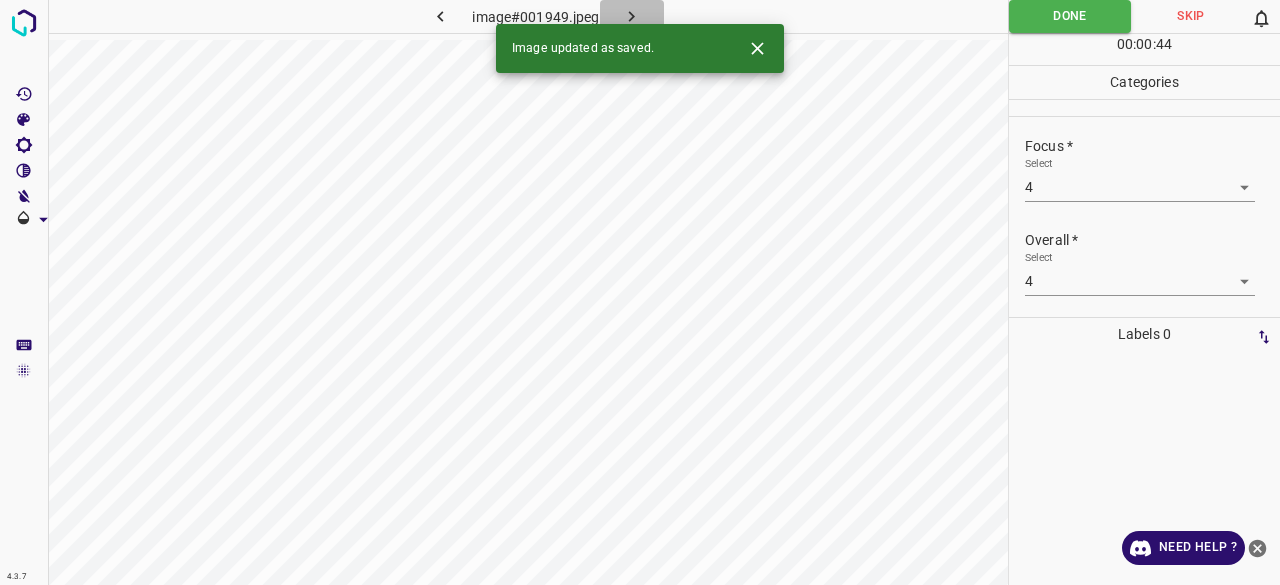 click 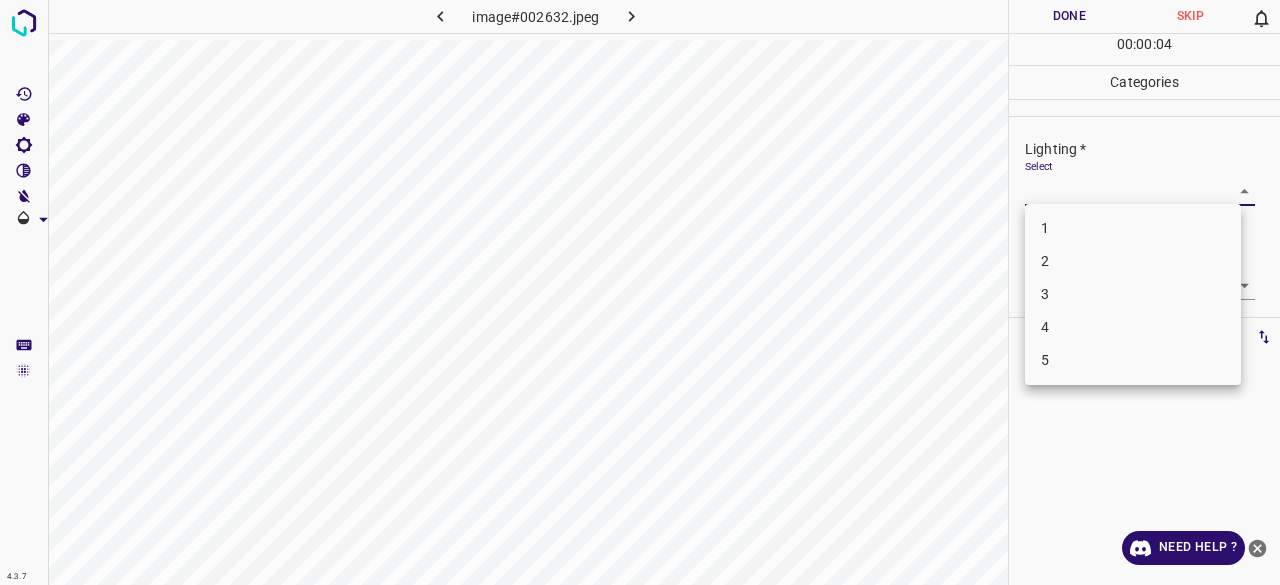 click on "4.3.7 image#002632.jpeg Done Skip 0 00   : 00   : 04   Categories Lighting *  Select ​ Focus *  Select ​ Overall *  Select ​ Labels   0 Categories 1 Lighting 2 Focus 3 Overall Tools Space Change between modes (Draw & Edit) I Auto labeling R Restore zoom M Zoom in N Zoom out Delete Delete selecte label Filters Z Restore filters X Saturation filter C Brightness filter V Contrast filter B Gray scale filter General O Download Need Help ? - Text - Hide - Delete 1 2 3 4 5" at bounding box center (640, 292) 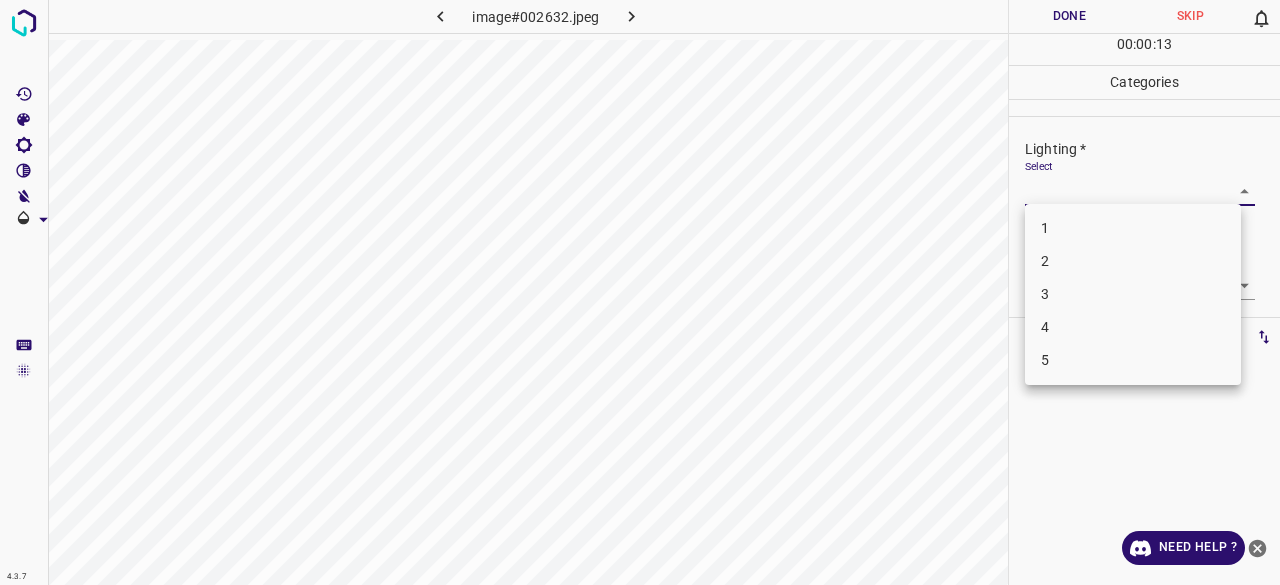 click on "5" at bounding box center [1133, 360] 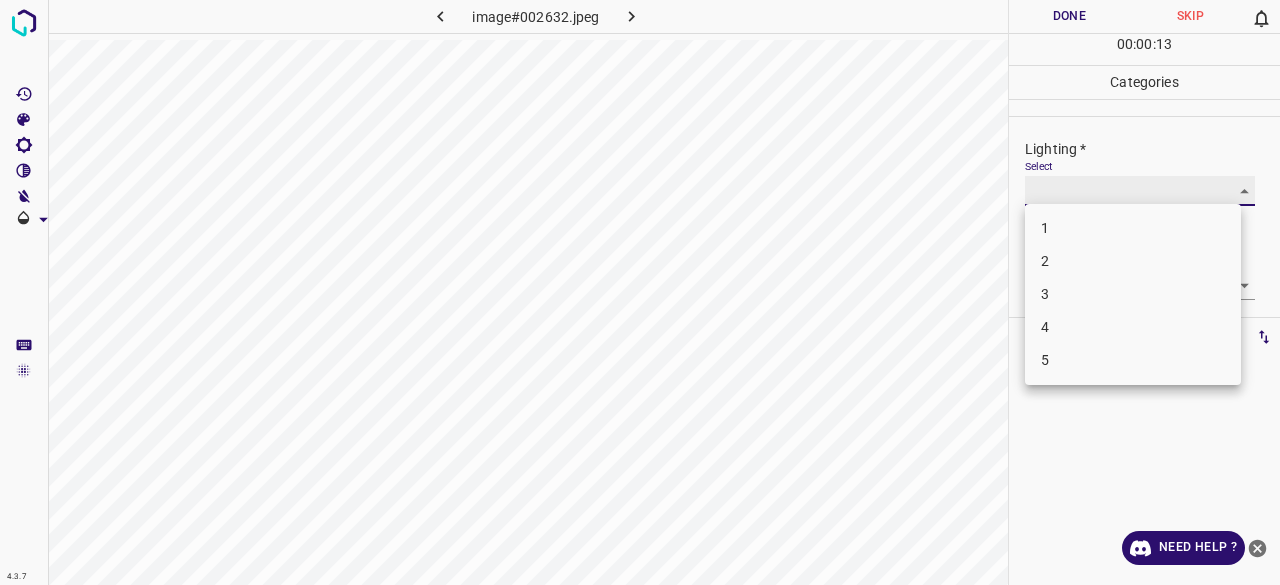 type on "5" 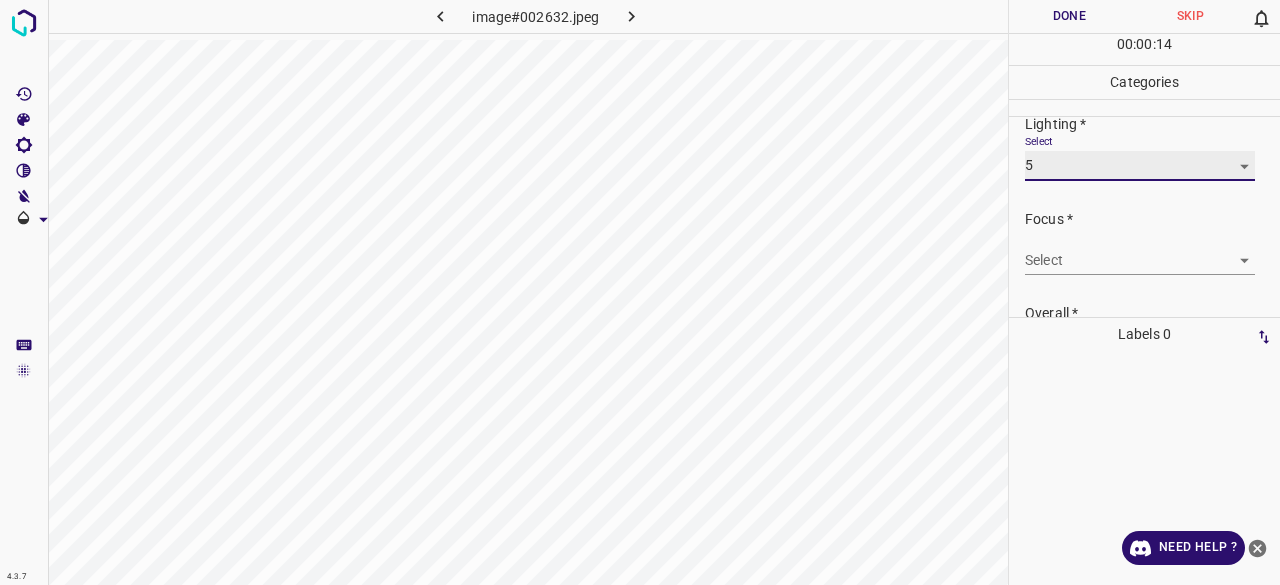 scroll, scrollTop: 98, scrollLeft: 0, axis: vertical 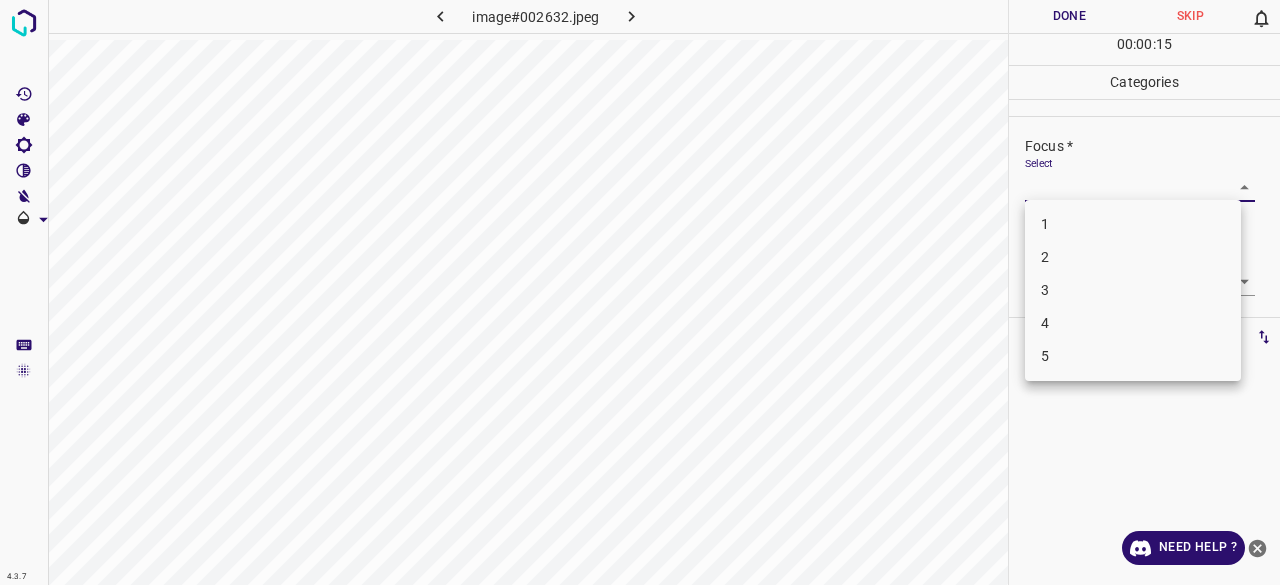 click on "4.3.7 image#002632.jpeg Done Skip 0 00   : 00   : 15   Categories Lighting *  Select 5 5 Focus *  Select ​ Overall *  Select ​ Labels   0 Categories 1 Lighting 2 Focus 3 Overall Tools Space Change between modes (Draw & Edit) I Auto labeling R Restore zoom M Zoom in N Zoom out Delete Delete selecte label Filters Z Restore filters X Saturation filter C Brightness filter V Contrast filter B Gray scale filter General O Download Need Help ? - Text - Hide - Delete 1 2 3 4 5" at bounding box center (640, 292) 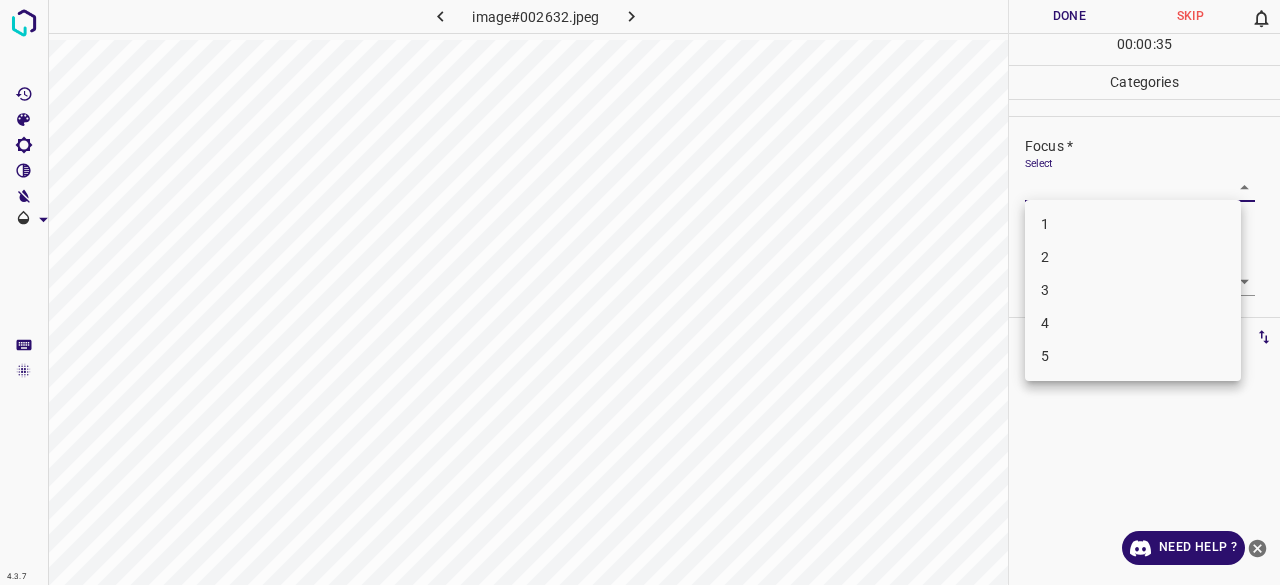 click on "5" at bounding box center [1133, 356] 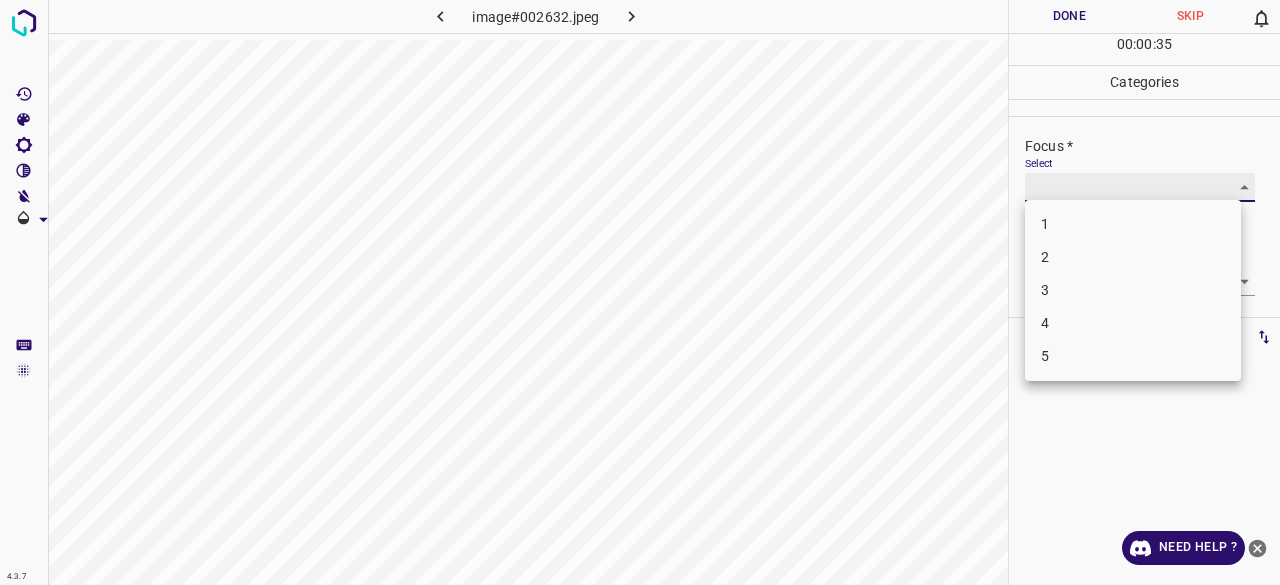 type on "5" 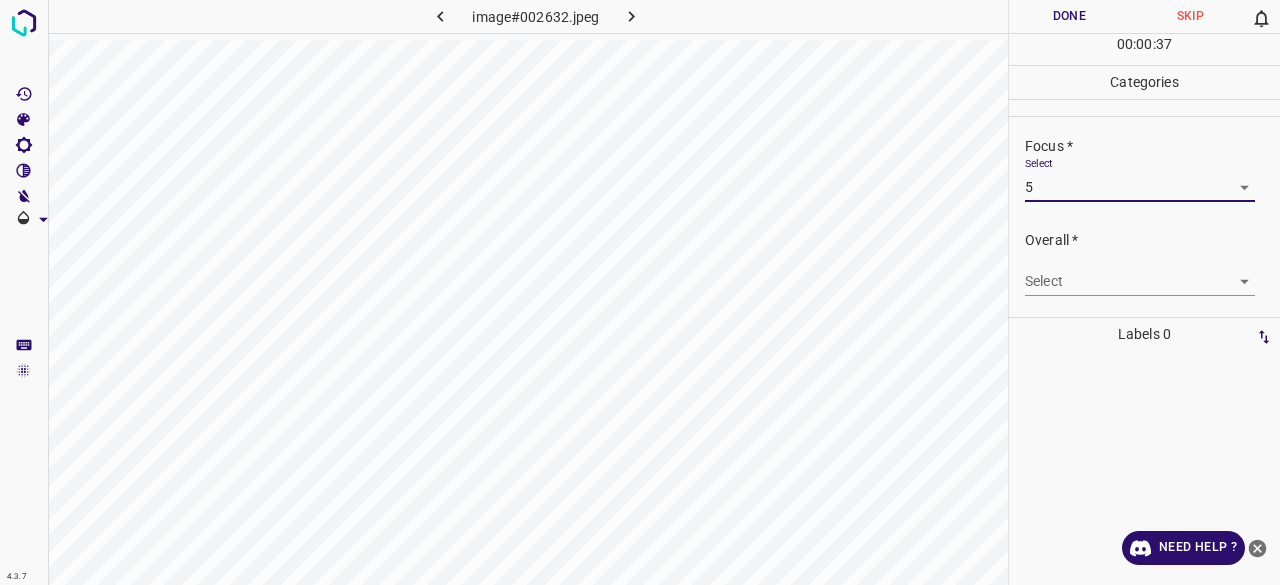 click on "4.3.7 image#002632.jpeg Done Skip 0 00   : 00   : 37   Categories Lighting *  Select 5 5 Focus *  Select 5 5 Overall *  Select ​ Labels   0 Categories 1 Lighting 2 Focus 3 Overall Tools Space Change between modes (Draw & Edit) I Auto labeling R Restore zoom M Zoom in N Zoom out Delete Delete selecte label Filters Z Restore filters X Saturation filter C Brightness filter V Contrast filter B Gray scale filter General O Download Need Help ? - Text - Hide - Delete" at bounding box center [640, 292] 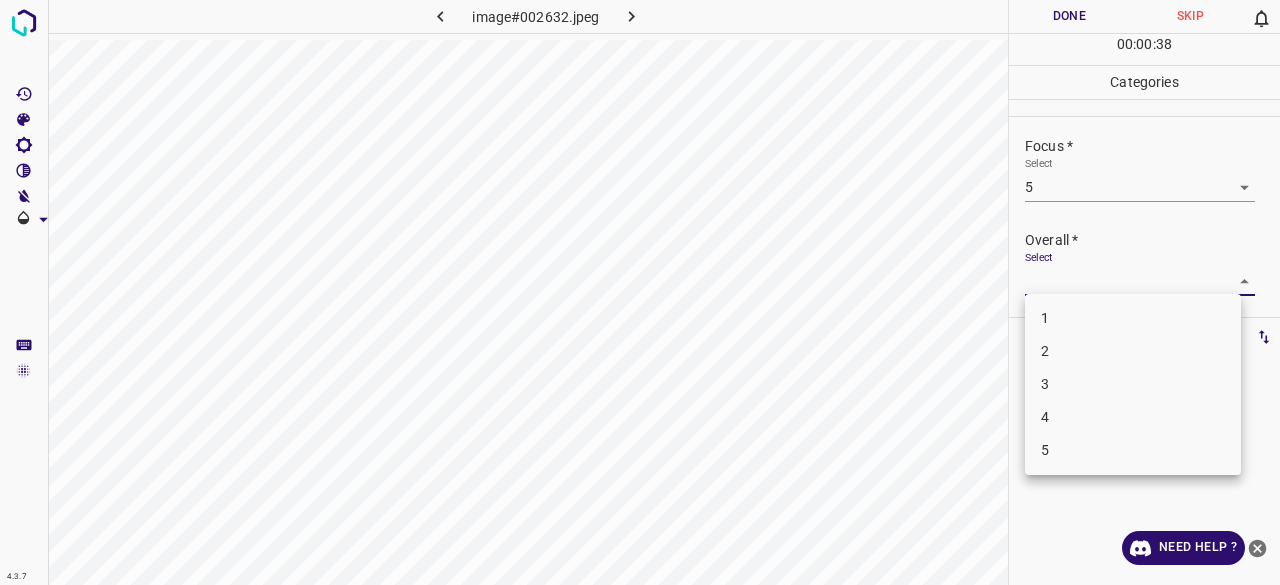 click on "4" at bounding box center [1133, 417] 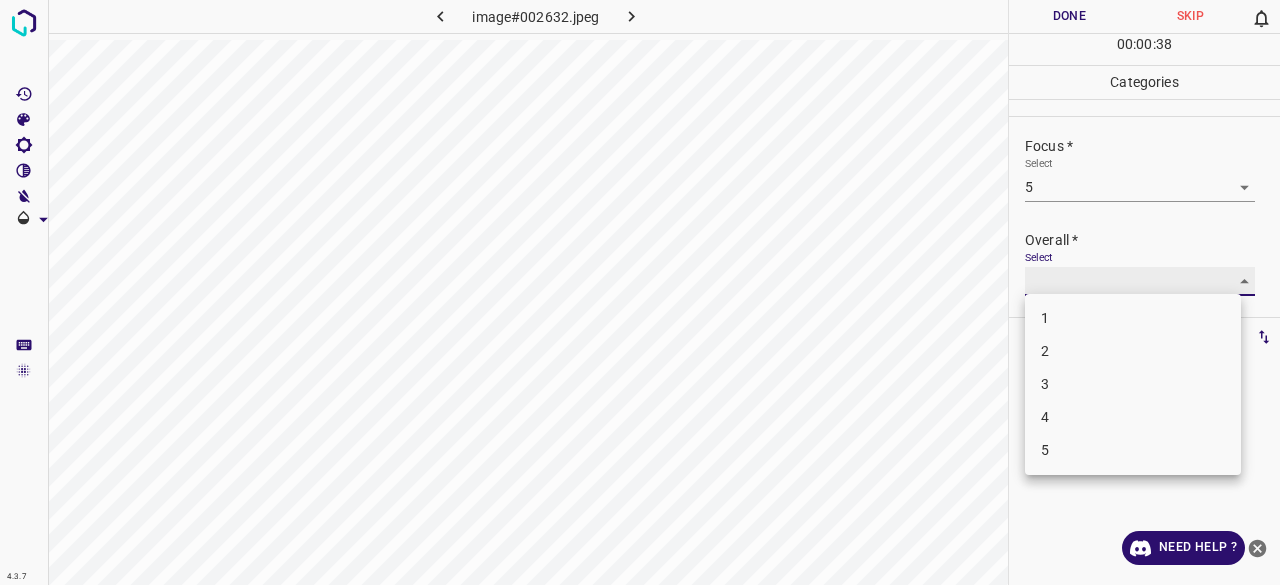 type on "4" 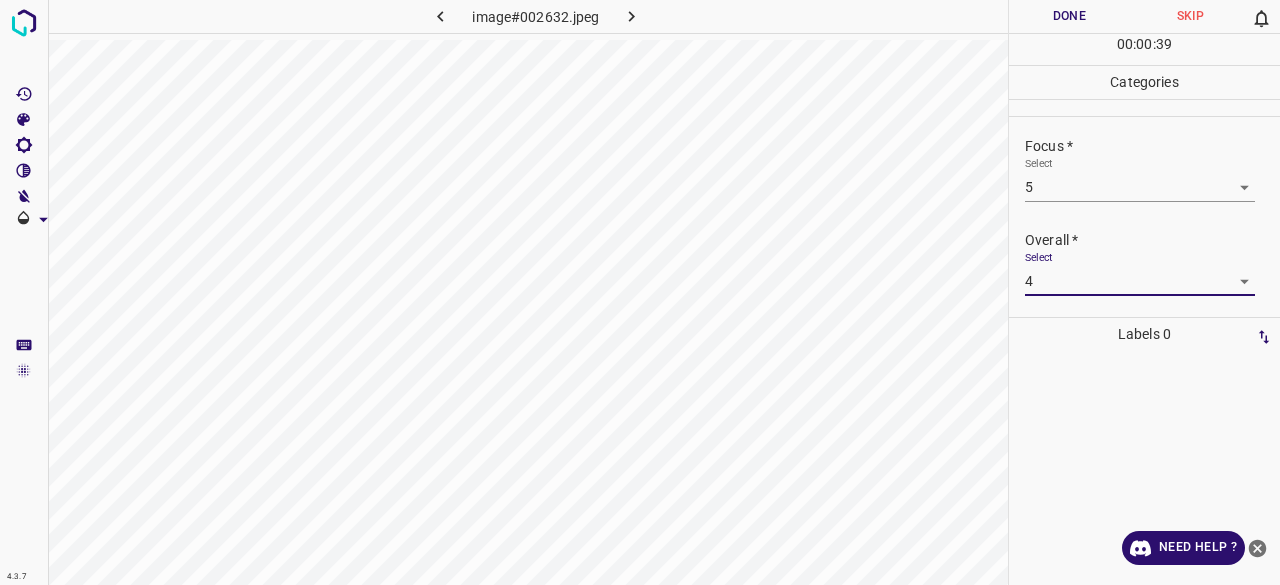 click on "Done" at bounding box center (1069, 16) 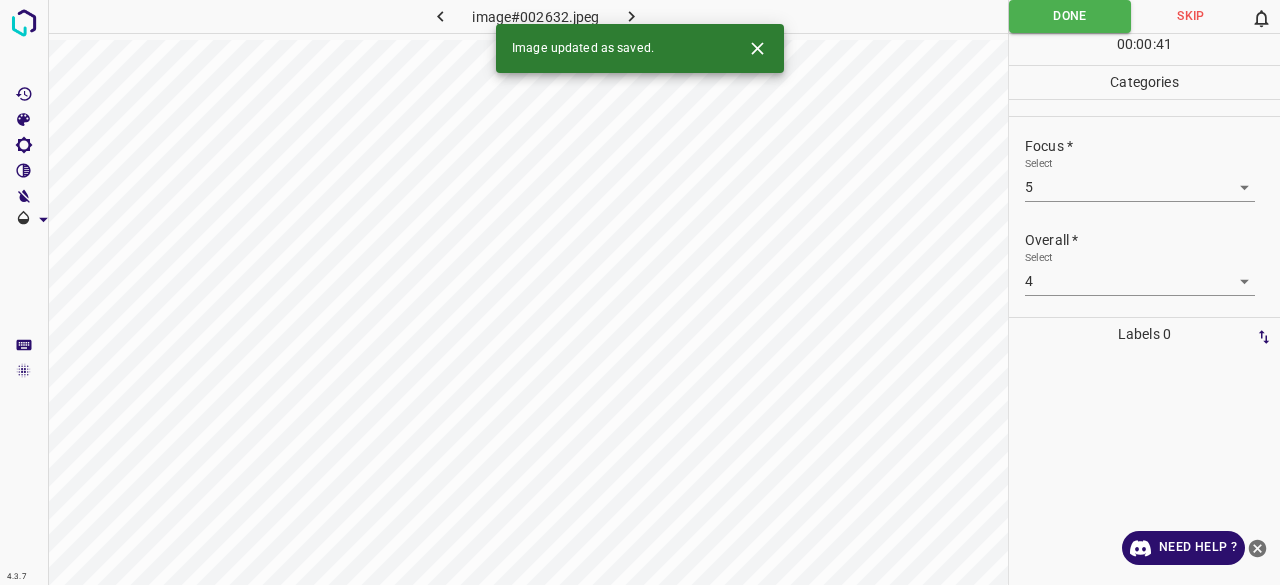 click 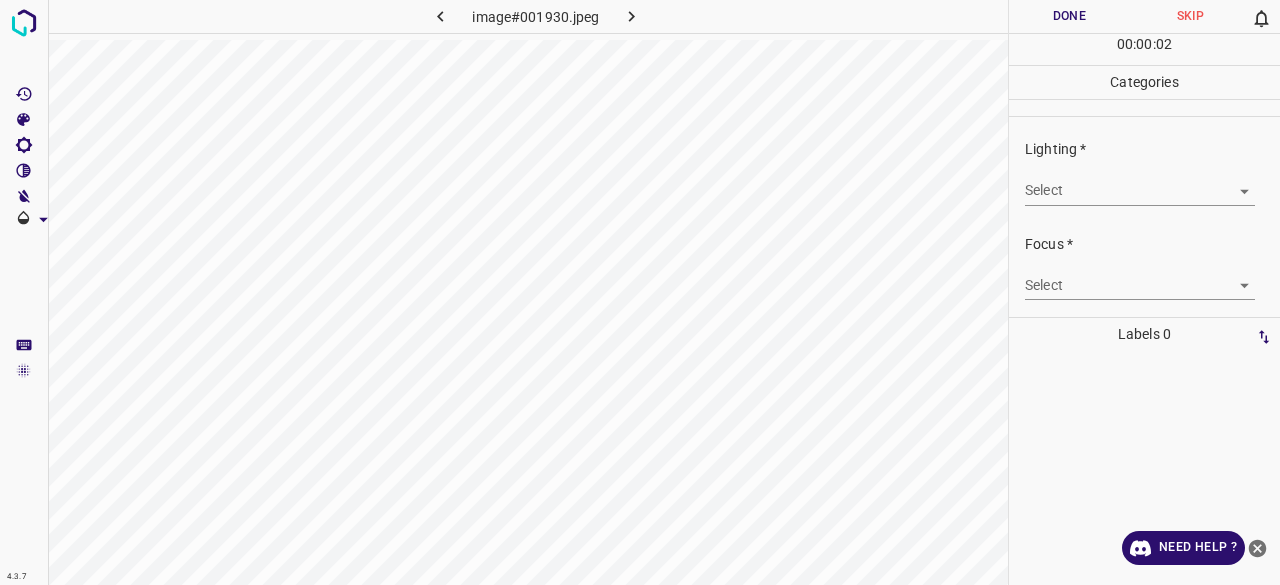 click on "4.3.7 image#001930.jpeg Done Skip 0 00   : 00   : 02   Categories Lighting *  Select ​ Focus *  Select ​ Overall *  Select ​ Labels   0 Categories 1 Lighting 2 Focus 3 Overall Tools Space Change between modes (Draw & Edit) I Auto labeling R Restore zoom M Zoom in N Zoom out Delete Delete selecte label Filters Z Restore filters X Saturation filter C Brightness filter V Contrast filter B Gray scale filter General O Download Need Help ? - Text - Hide - Delete" at bounding box center [640, 292] 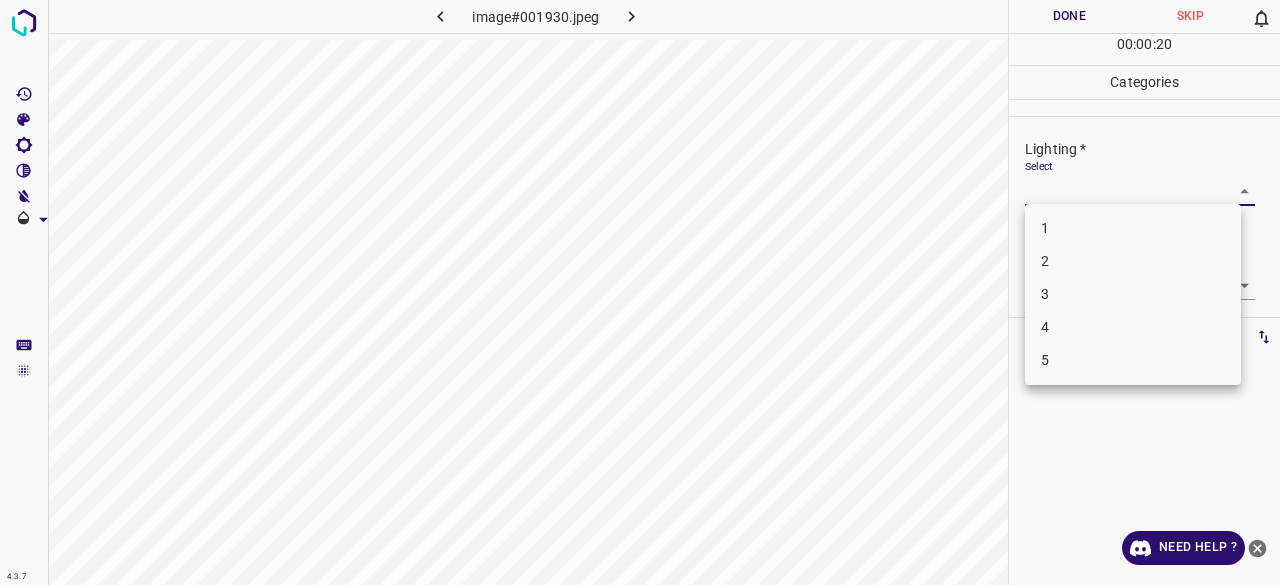 click on "4" at bounding box center [1133, 327] 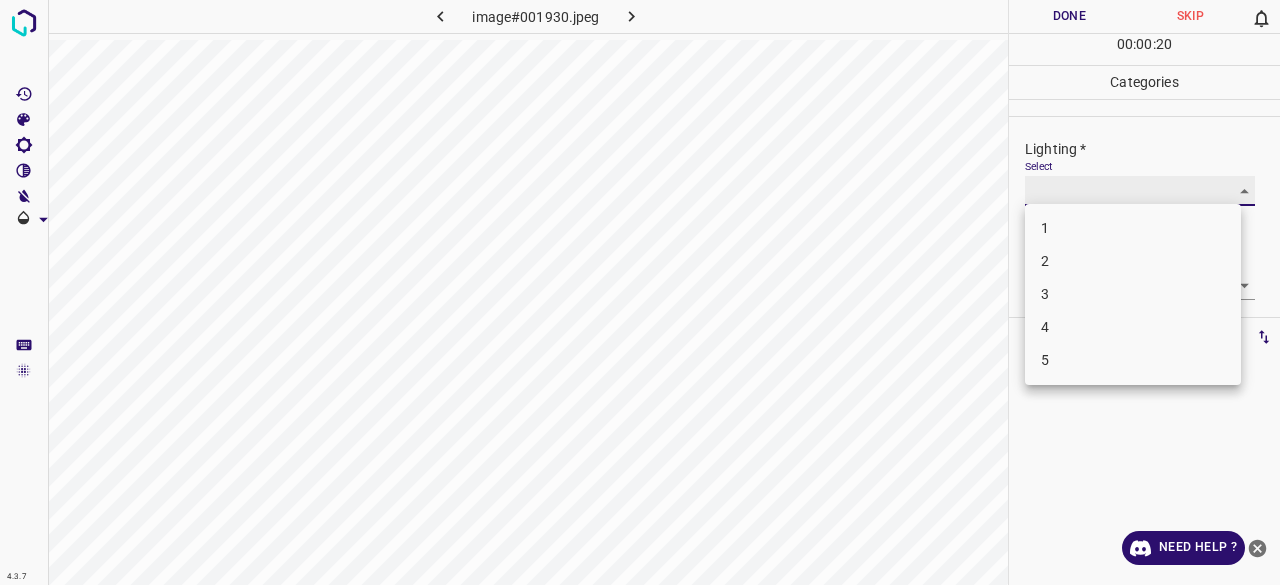 type on "4" 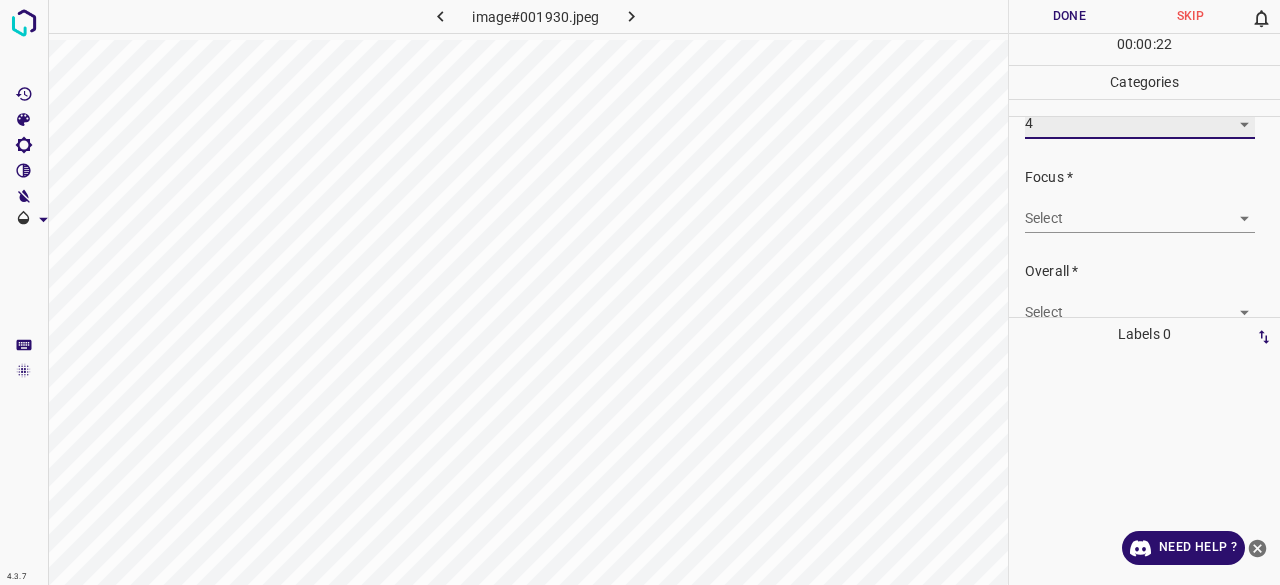 scroll, scrollTop: 98, scrollLeft: 0, axis: vertical 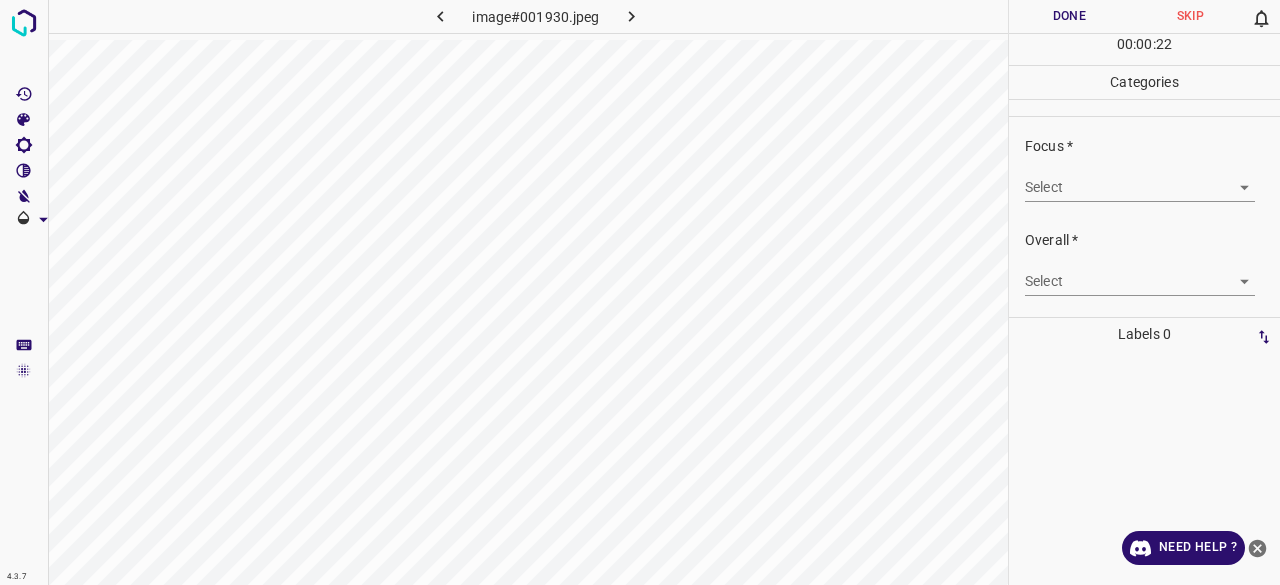 click on "4.3.7 image#001930.jpeg Done Skip 0 00   : 00   : 22   Categories Lighting *  Select 4 4 Focus *  Select ​ Overall *  Select ​ Labels   0 Categories 1 Lighting 2 Focus 3 Overall Tools Space Change between modes (Draw & Edit) I Auto labeling R Restore zoom M Zoom in N Zoom out Delete Delete selecte label Filters Z Restore filters X Saturation filter C Brightness filter V Contrast filter B Gray scale filter General O Download Need Help ? - Text - Hide - Delete" at bounding box center [640, 292] 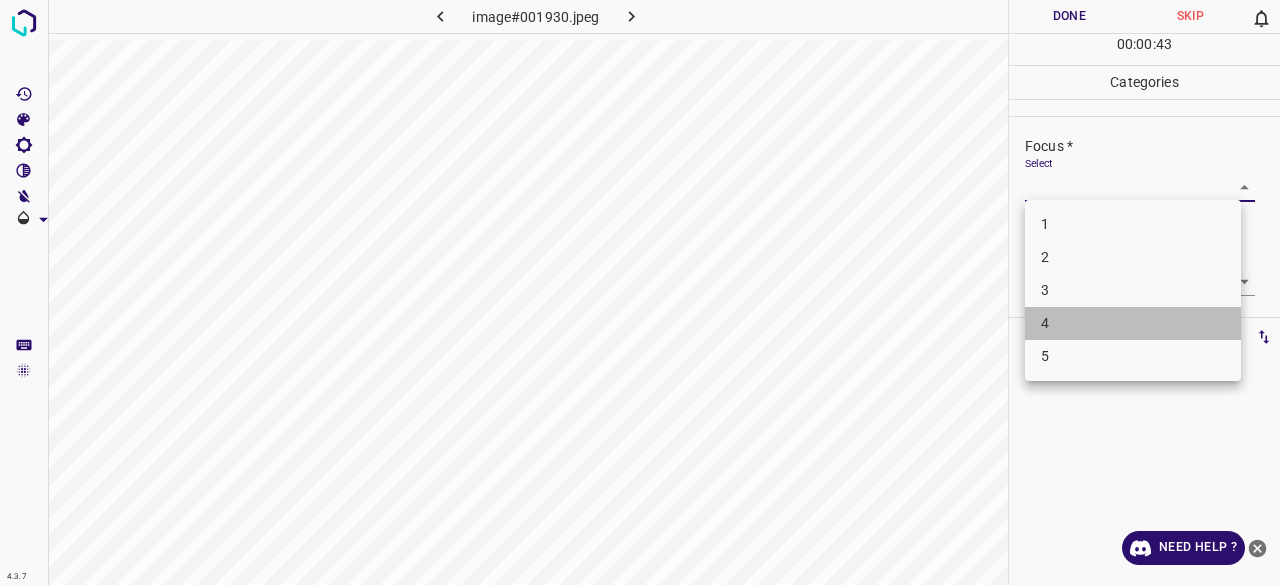 click on "4" at bounding box center (1133, 323) 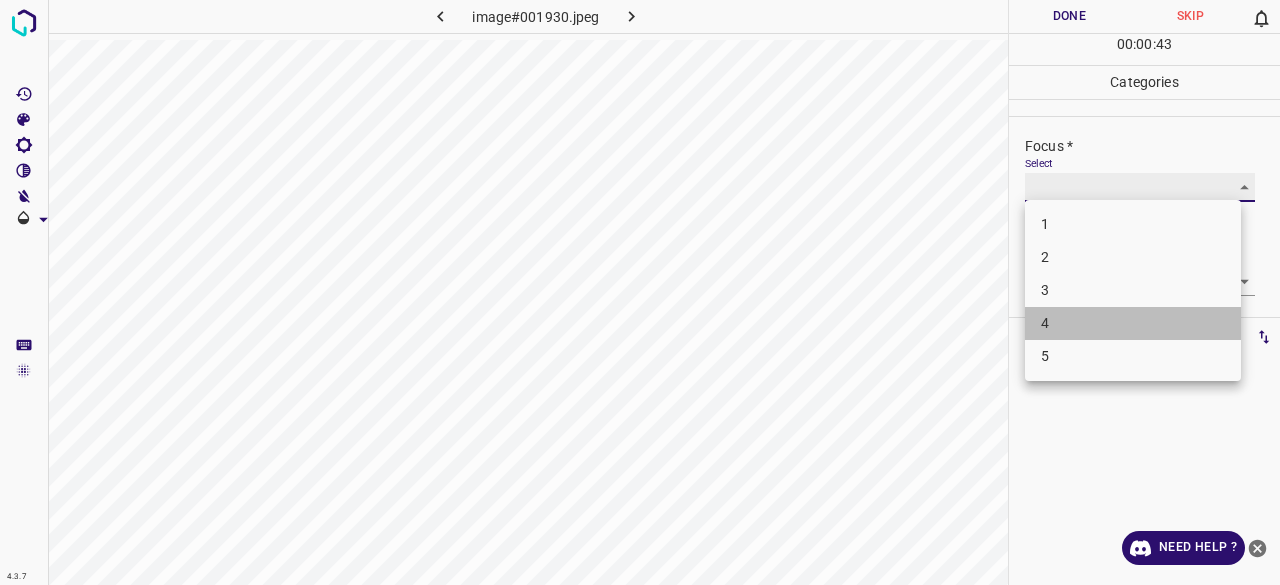 type on "4" 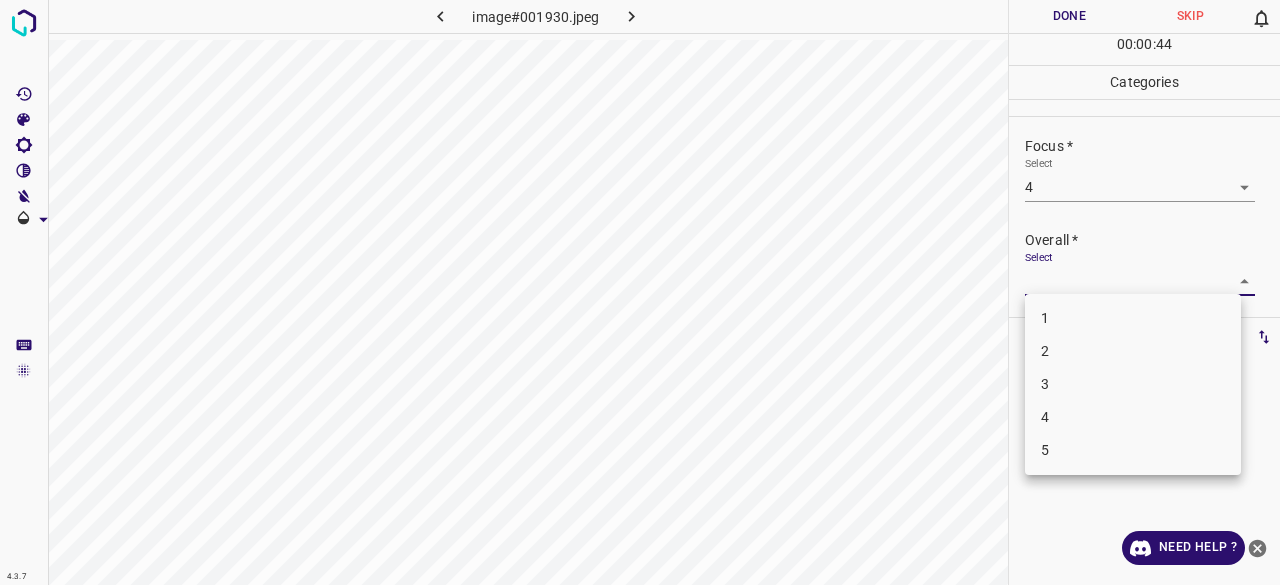 click on "4.3.7 image#001930.jpeg Done Skip 0 00   : 00   : 44   Categories Lighting *  Select 4 4 Focus *  Select 4 4 Overall *  Select ​ Labels   0 Categories 1 Lighting 2 Focus 3 Overall Tools Space Change between modes (Draw & Edit) I Auto labeling R Restore zoom M Zoom in N Zoom out Delete Delete selecte label Filters Z Restore filters X Saturation filter C Brightness filter V Contrast filter B Gray scale filter General O Download Need Help ? - Text - Hide - Delete 1 2 3 4 5" at bounding box center (640, 292) 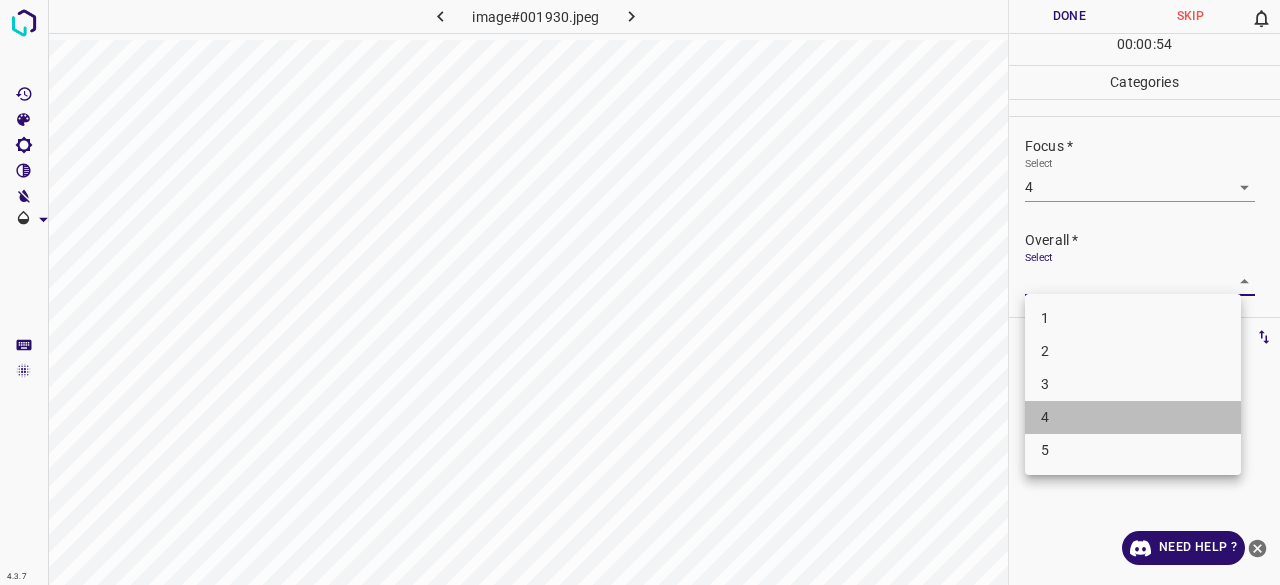 click on "4" at bounding box center (1133, 417) 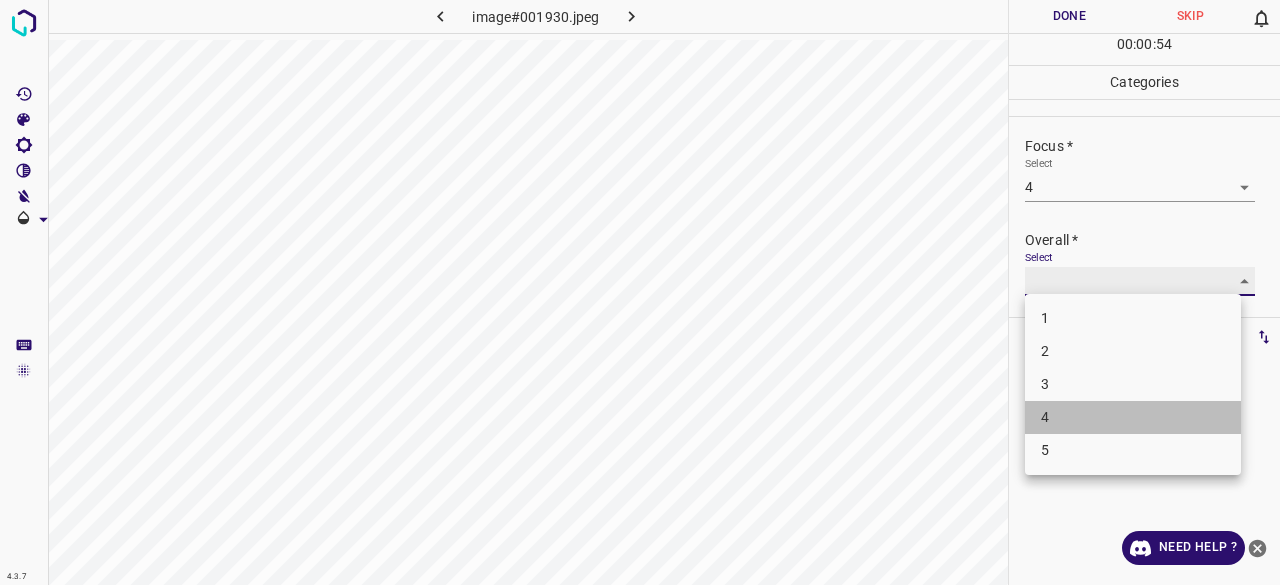 type on "4" 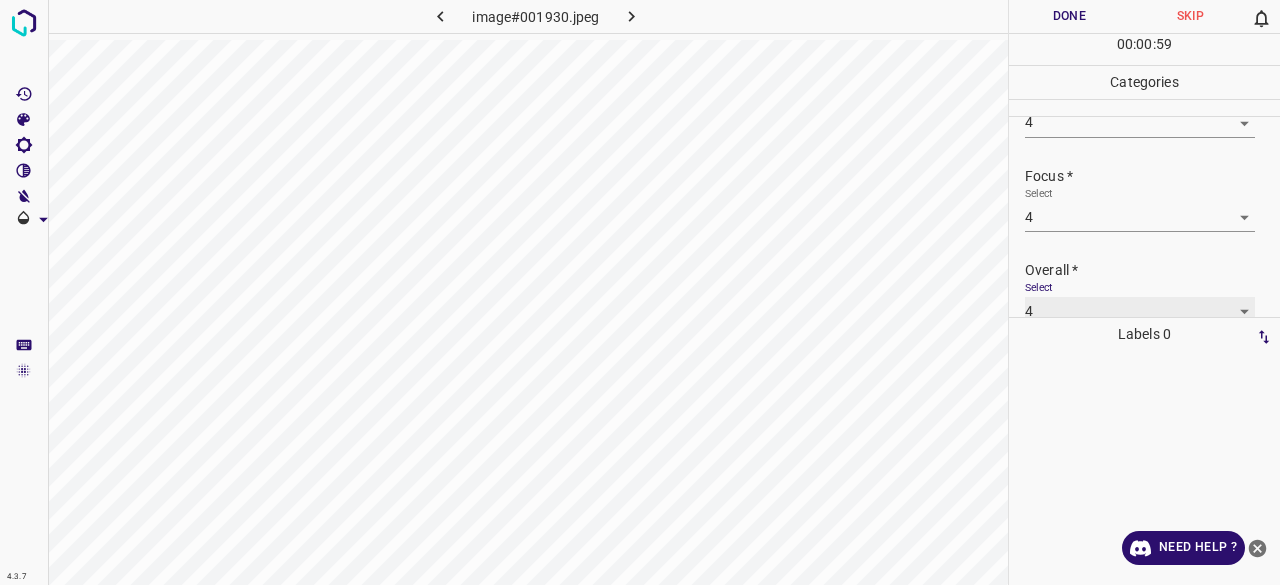 scroll, scrollTop: 98, scrollLeft: 0, axis: vertical 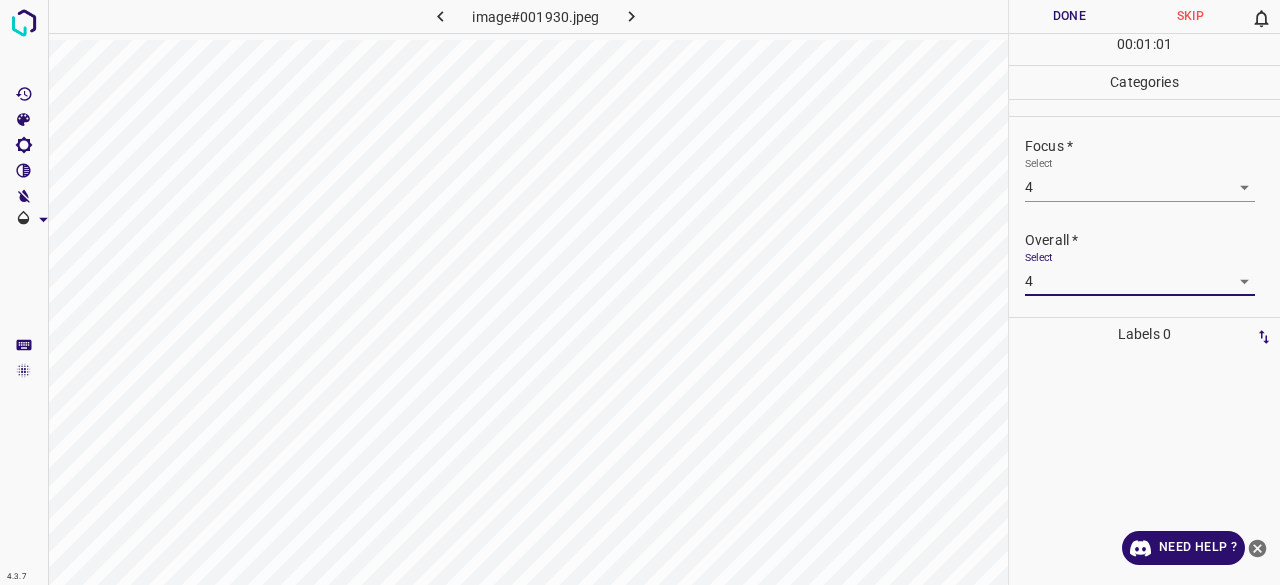 click on "Done" at bounding box center [1069, 16] 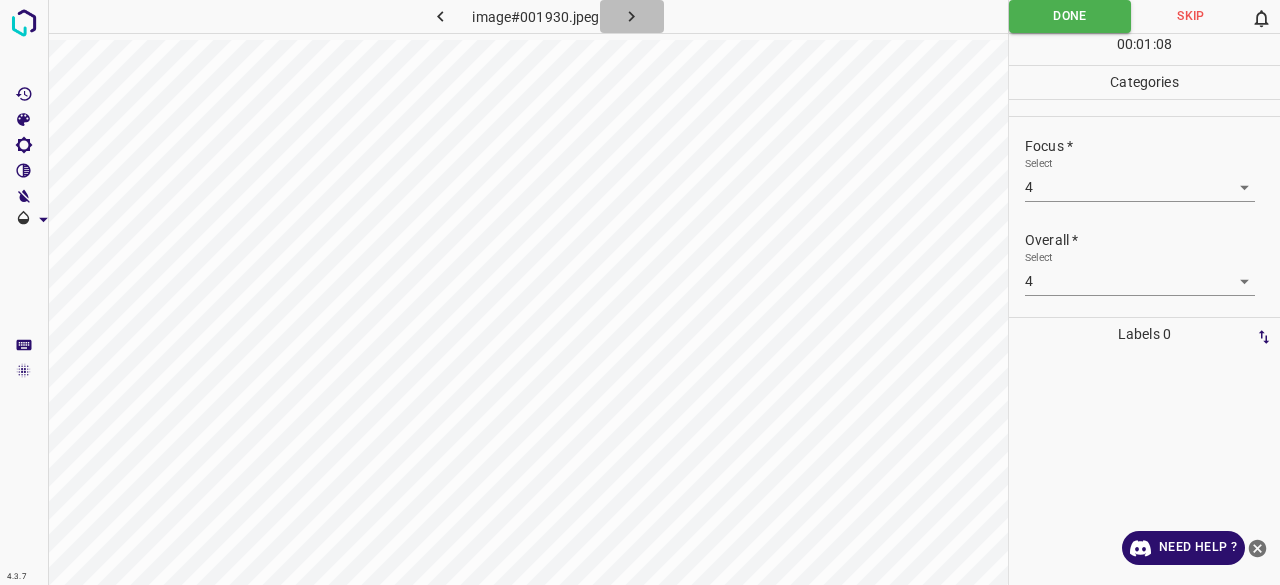 click 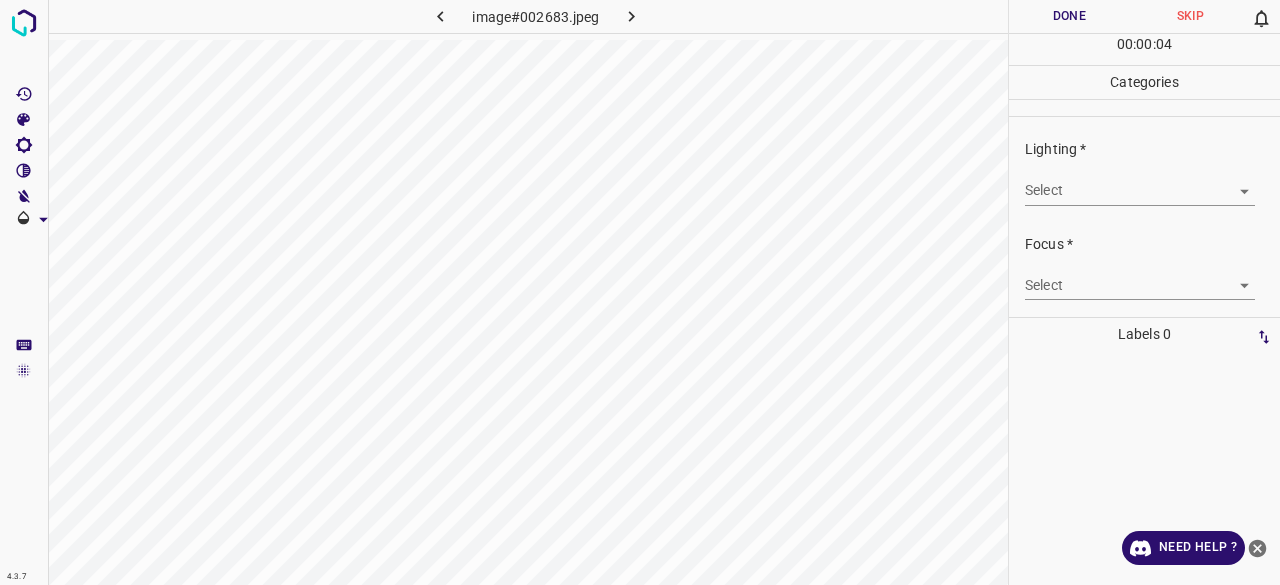 click on "4.3.7 image#002683.jpeg Done Skip 0 00   : 00   : 04   Categories Lighting *  Select ​ Focus *  Select ​ Overall *  Select ​ Labels   0 Categories 1 Lighting 2 Focus 3 Overall Tools Space Change between modes (Draw & Edit) I Auto labeling R Restore zoom M Zoom in N Zoom out Delete Delete selecte label Filters Z Restore filters X Saturation filter C Brightness filter V Contrast filter B Gray scale filter General O Download Need Help ? - Text - Hide - Delete" at bounding box center (640, 292) 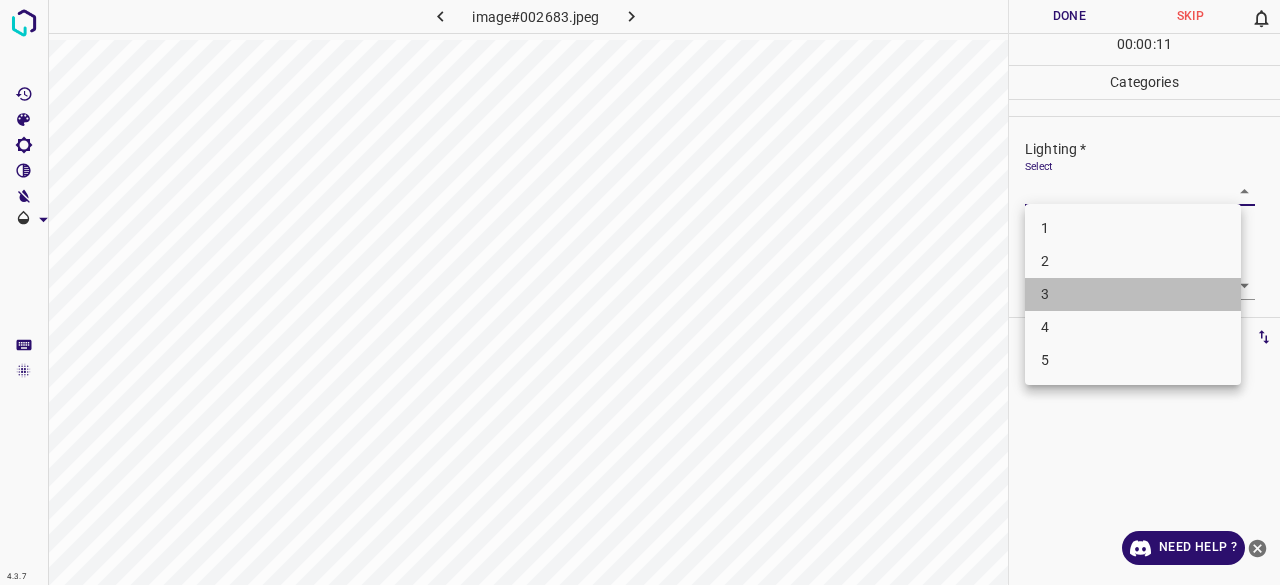 click on "3" at bounding box center [1133, 294] 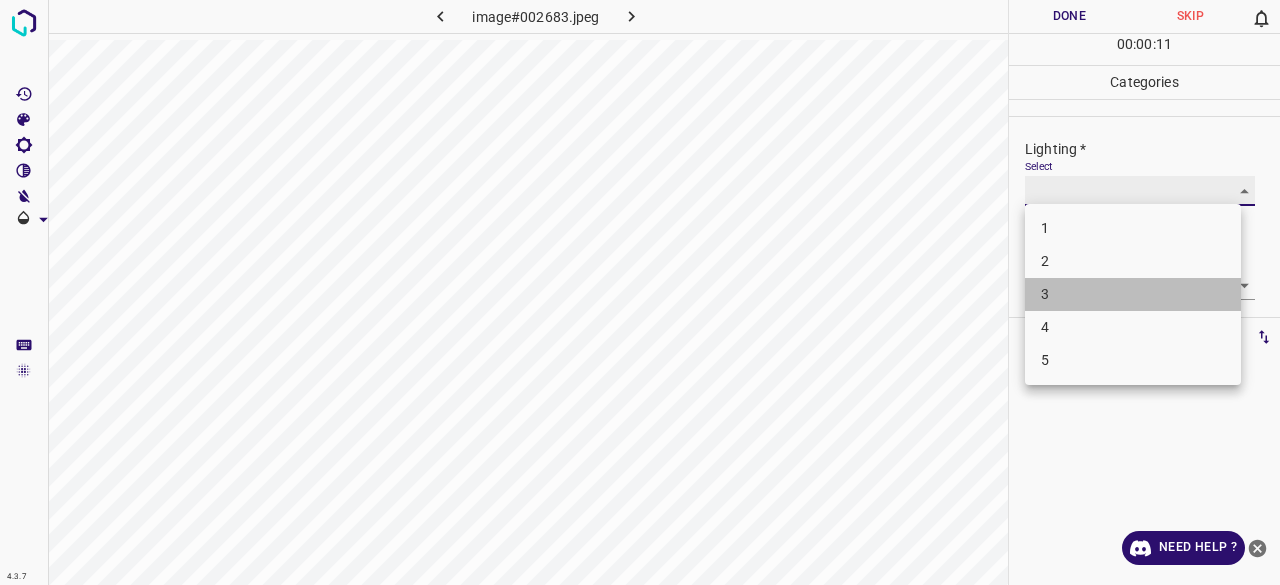 type on "3" 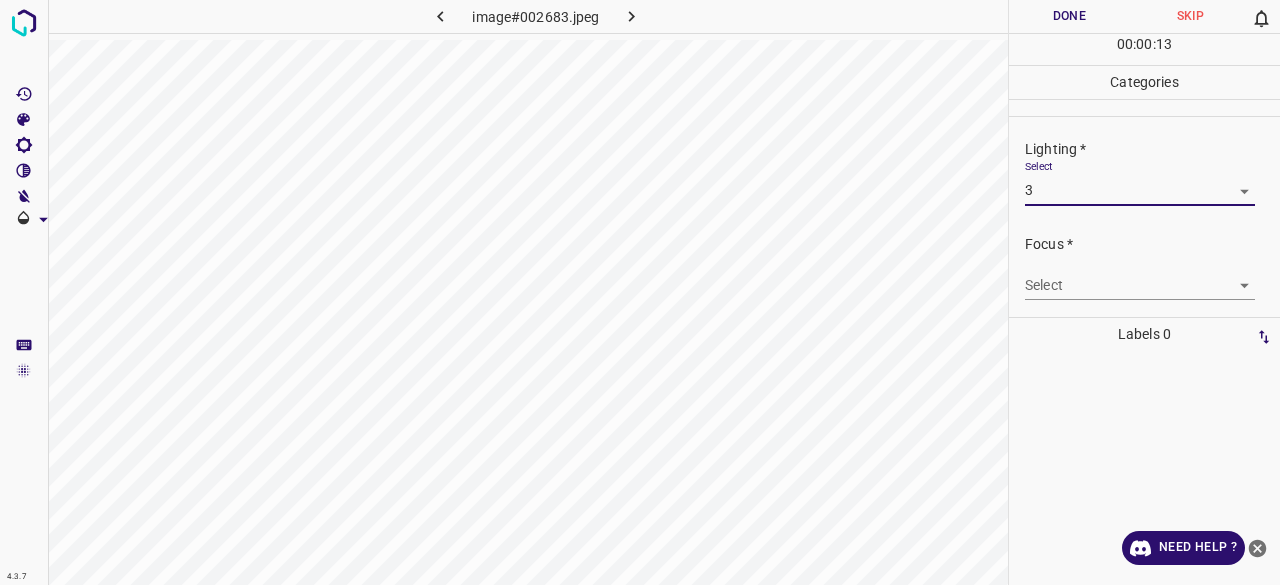 click on "4.3.7 image#002683.jpeg Done Skip 0 00   : 00   : 13   Categories Lighting *  Select 3 3 Focus *  Select ​ Overall *  Select ​ Labels   0 Categories 1 Lighting 2 Focus 3 Overall Tools Space Change between modes (Draw & Edit) I Auto labeling R Restore zoom M Zoom in N Zoom out Delete Delete selecte label Filters Z Restore filters X Saturation filter C Brightness filter V Contrast filter B Gray scale filter General O Download Need Help ? - Text - Hide - Delete" at bounding box center [640, 292] 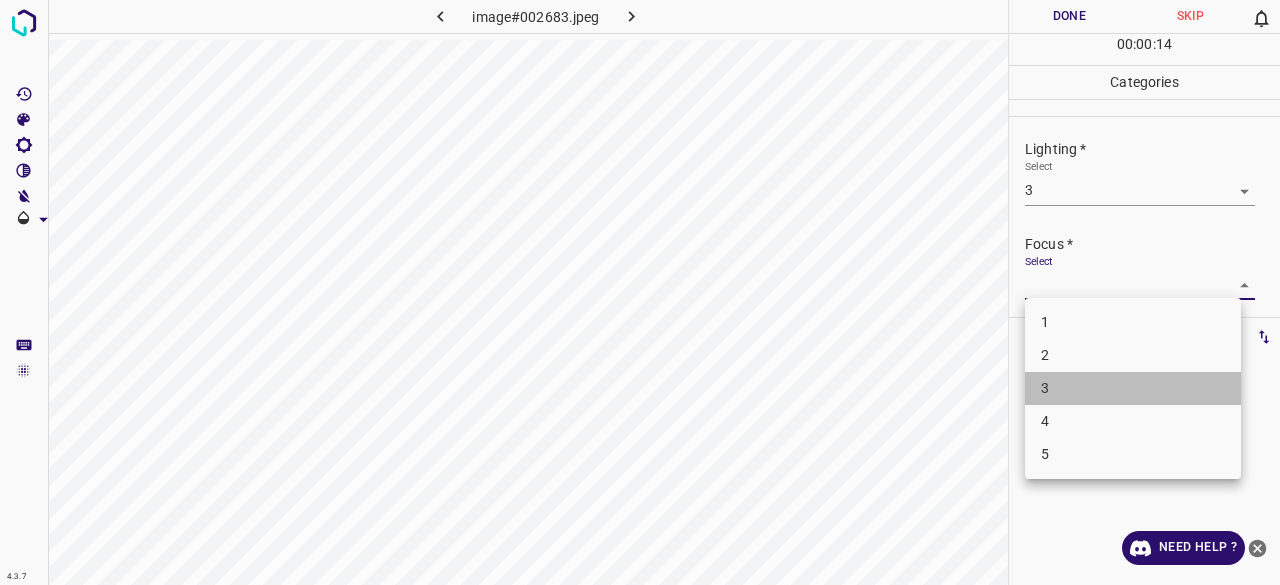 click on "3" at bounding box center (1133, 388) 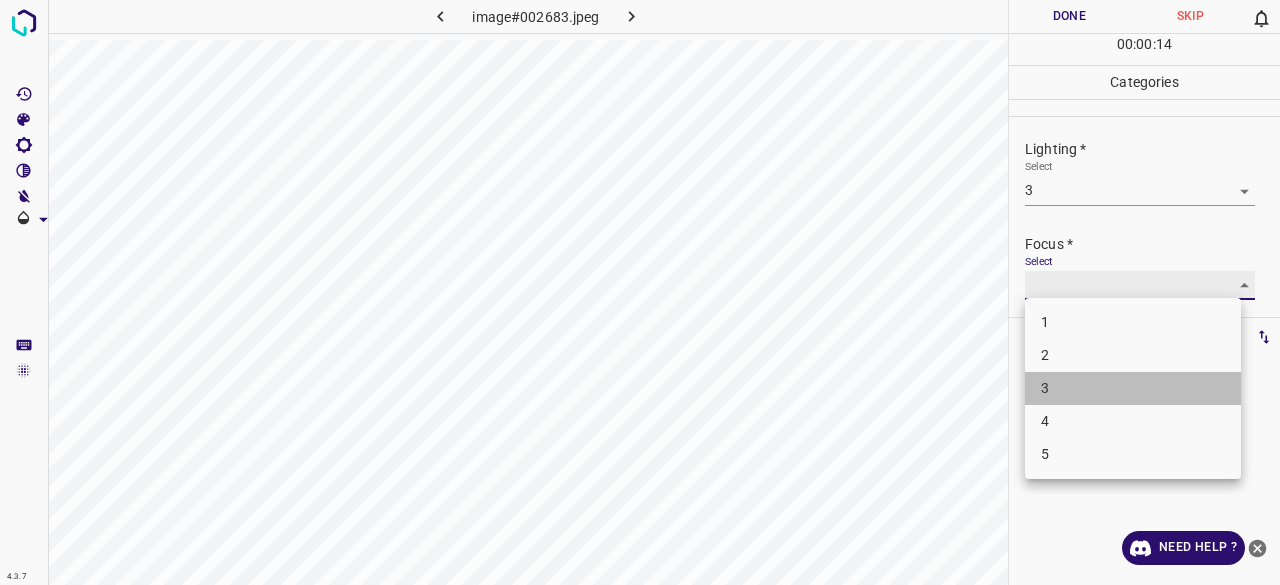 type on "3" 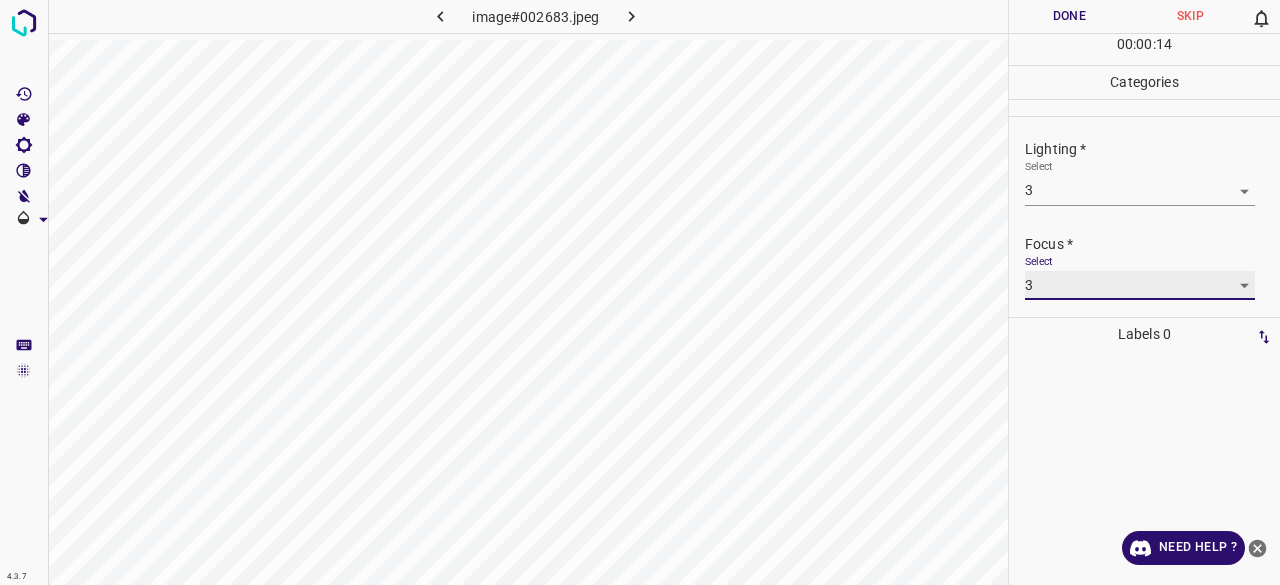 scroll, scrollTop: 98, scrollLeft: 0, axis: vertical 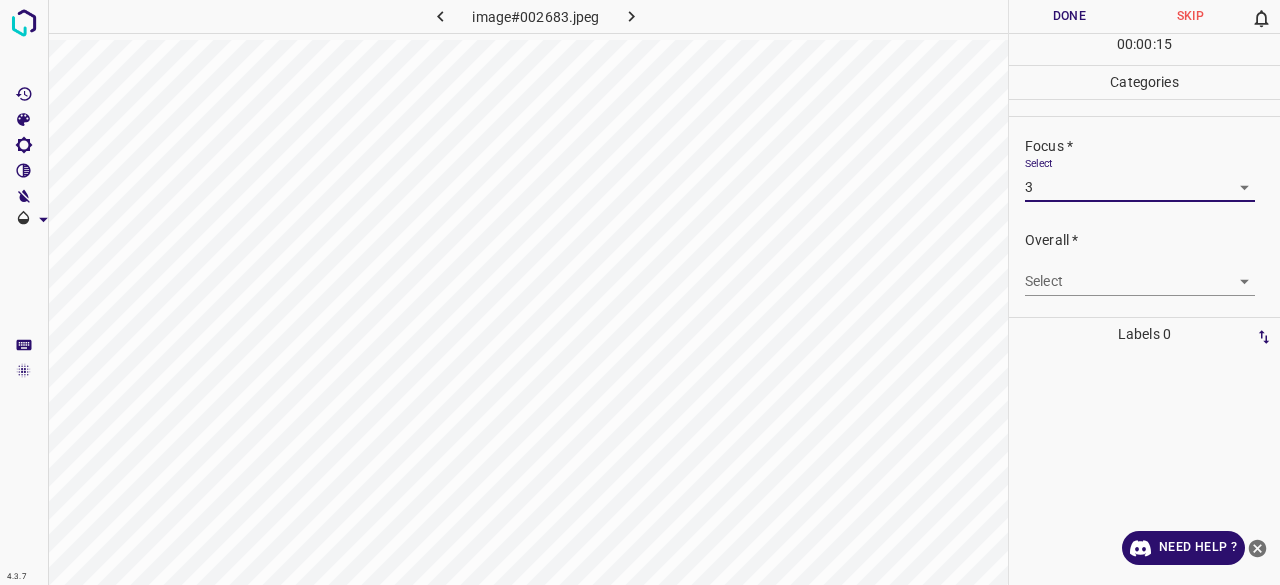 click on "4.3.7 image#002683.jpeg Done Skip 0 00   : 00   : 15   Categories Lighting *  Select 3 3 Focus *  Select 3 3 Overall *  Select ​ Labels   0 Categories 1 Lighting 2 Focus 3 Overall Tools Space Change between modes (Draw & Edit) I Auto labeling R Restore zoom M Zoom in N Zoom out Delete Delete selecte label Filters Z Restore filters X Saturation filter C Brightness filter V Contrast filter B Gray scale filter General O Download Need Help ? - Text - Hide - Delete" at bounding box center (640, 292) 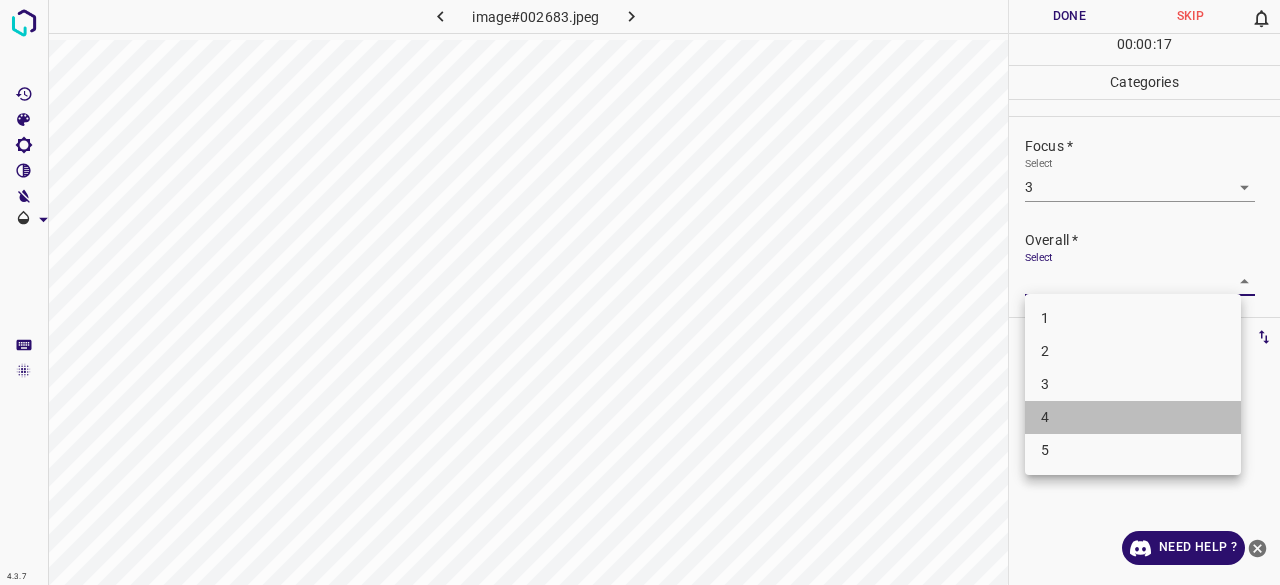 click on "4" at bounding box center (1133, 417) 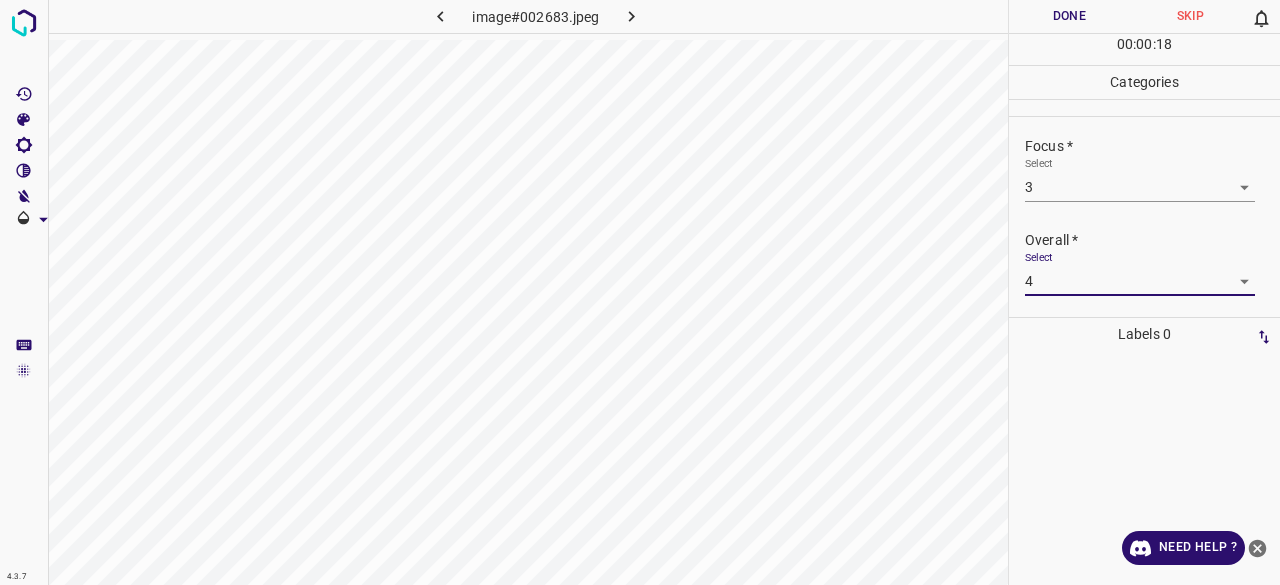 click on "4.3.7 image#002683.jpeg Done Skip 0 00   : 00   : 18   Categories Lighting *  Select 3 3 Focus *  Select 3 3 Overall *  Select 4 4 Labels   0 Categories 1 Lighting 2 Focus 3 Overall Tools Space Change between modes (Draw & Edit) I Auto labeling R Restore zoom M Zoom in N Zoom out Delete Delete selecte label Filters Z Restore filters X Saturation filter C Brightness filter V Contrast filter B Gray scale filter General O Download Need Help ? - Text - Hide - Delete" at bounding box center (640, 292) 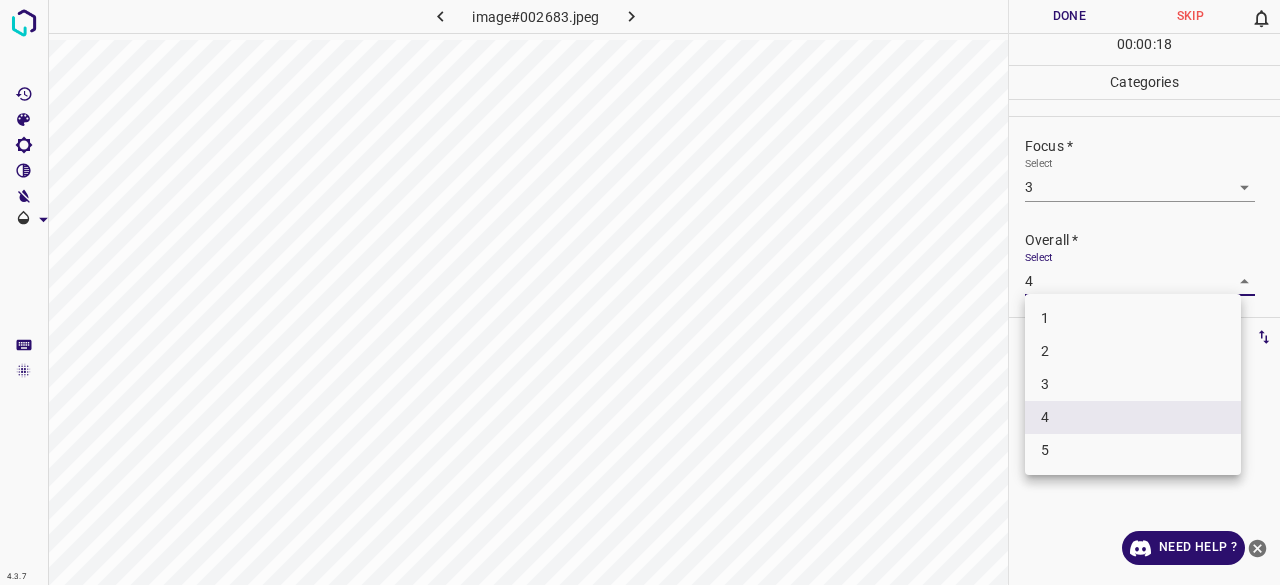 click on "3" at bounding box center [1133, 384] 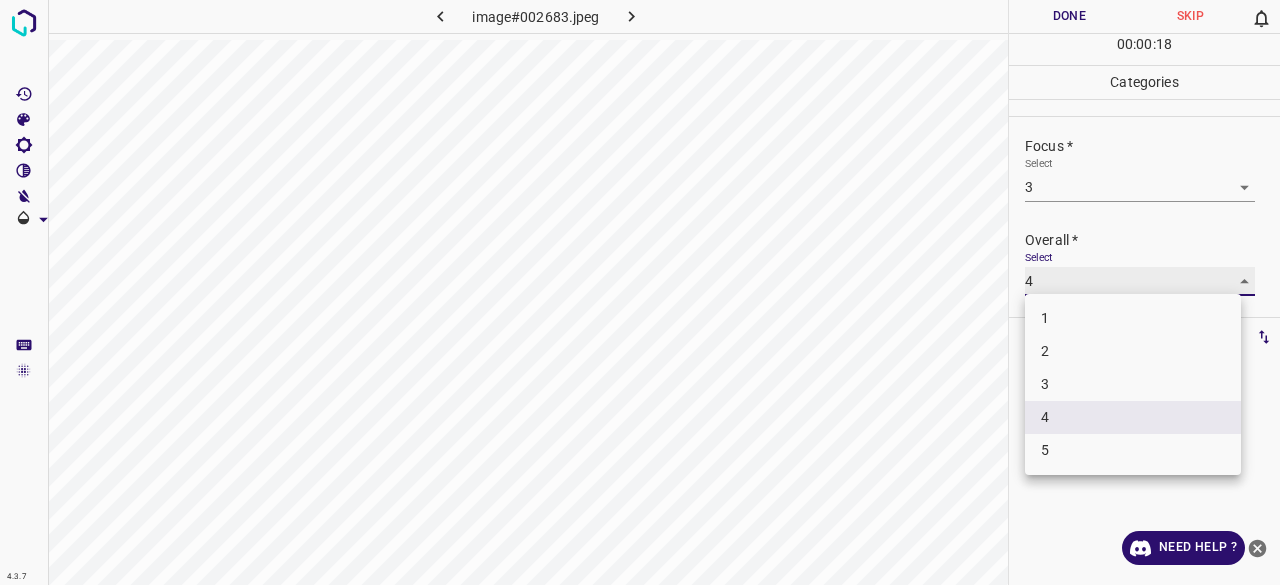 type on "3" 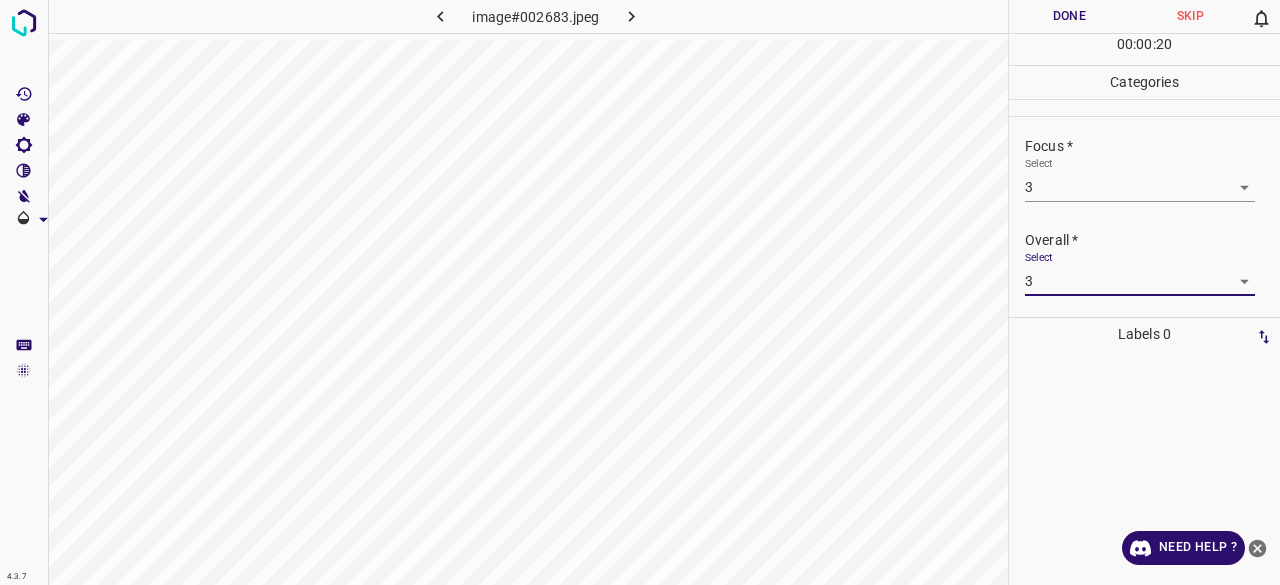 click on "Done" at bounding box center (1069, 16) 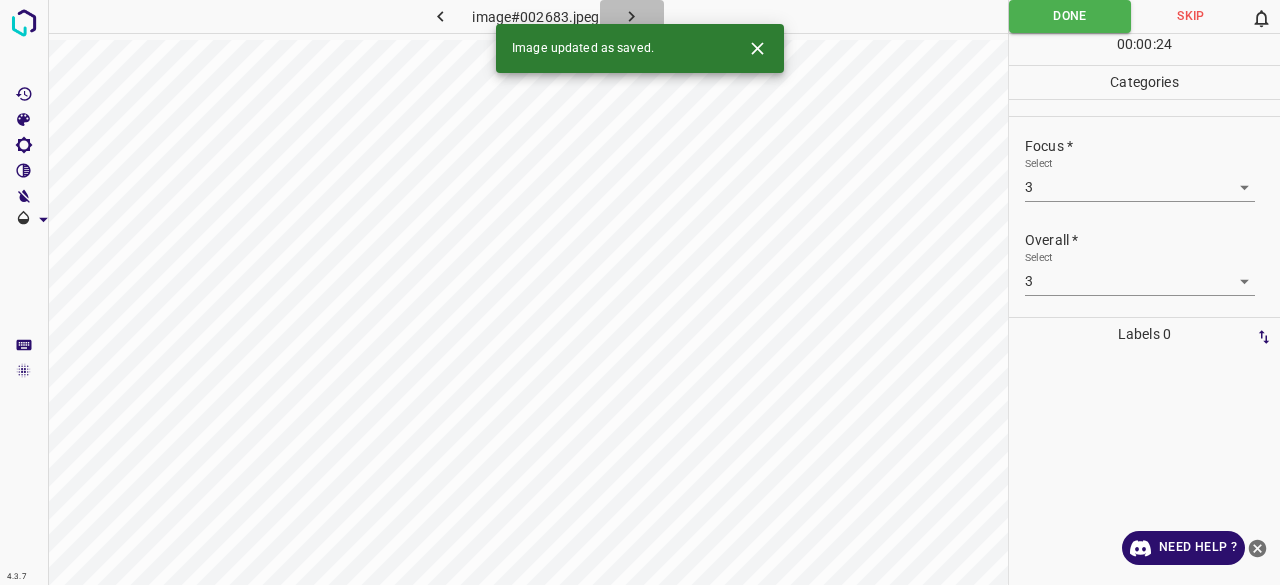 click 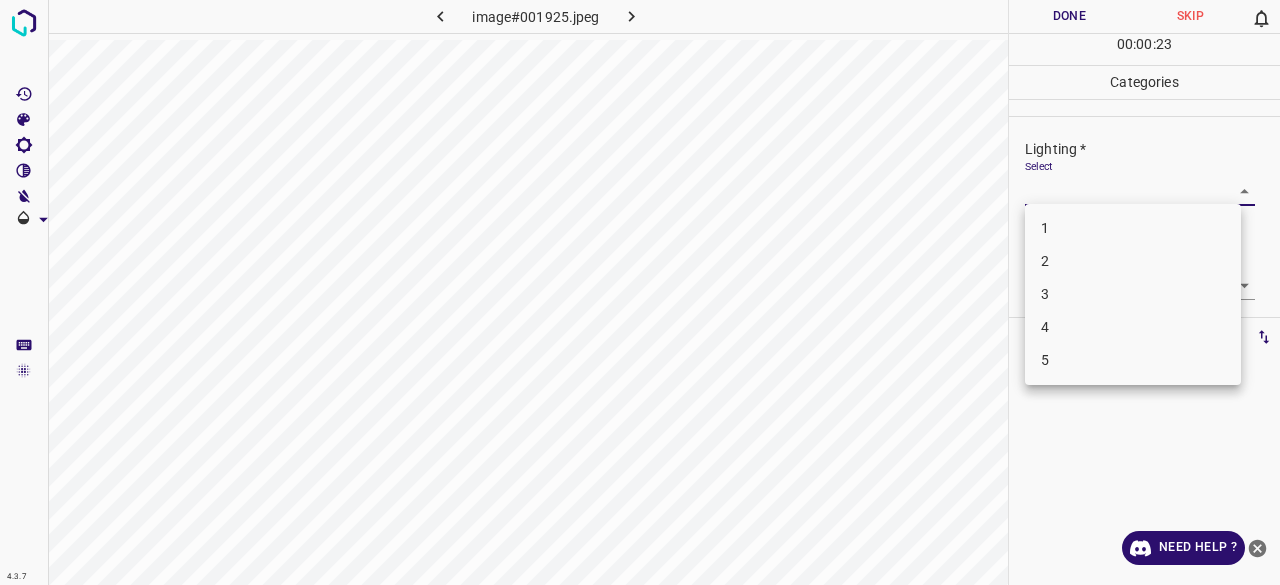 click on "4.3.7 image#001925.jpeg Done Skip 0 00   : 00   : 23   Categories Lighting *  Select ​ Focus *  Select ​ Overall *  Select ​ Labels   0 Categories 1 Lighting 2 Focus 3 Overall Tools Space Change between modes (Draw & Edit) I Auto labeling R Restore zoom M Zoom in N Zoom out Delete Delete selecte label Filters Z Restore filters X Saturation filter C Brightness filter V Contrast filter B Gray scale filter General O Download Need Help ? - Text - Hide - Delete 1 2 3 4 5" at bounding box center (640, 292) 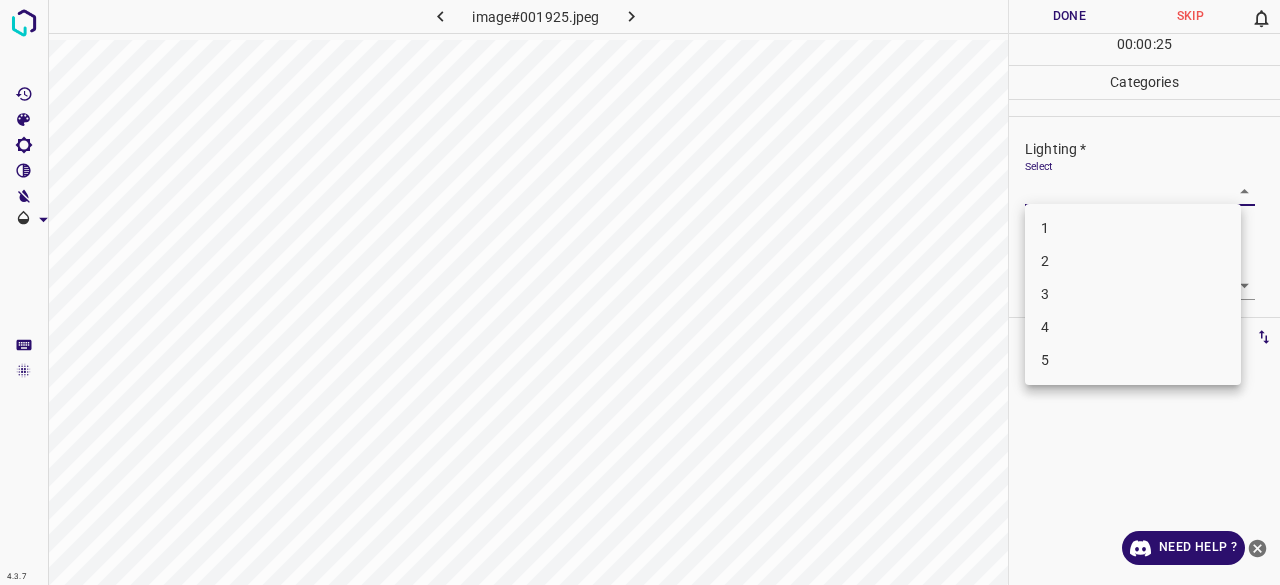 click on "3" at bounding box center (1133, 294) 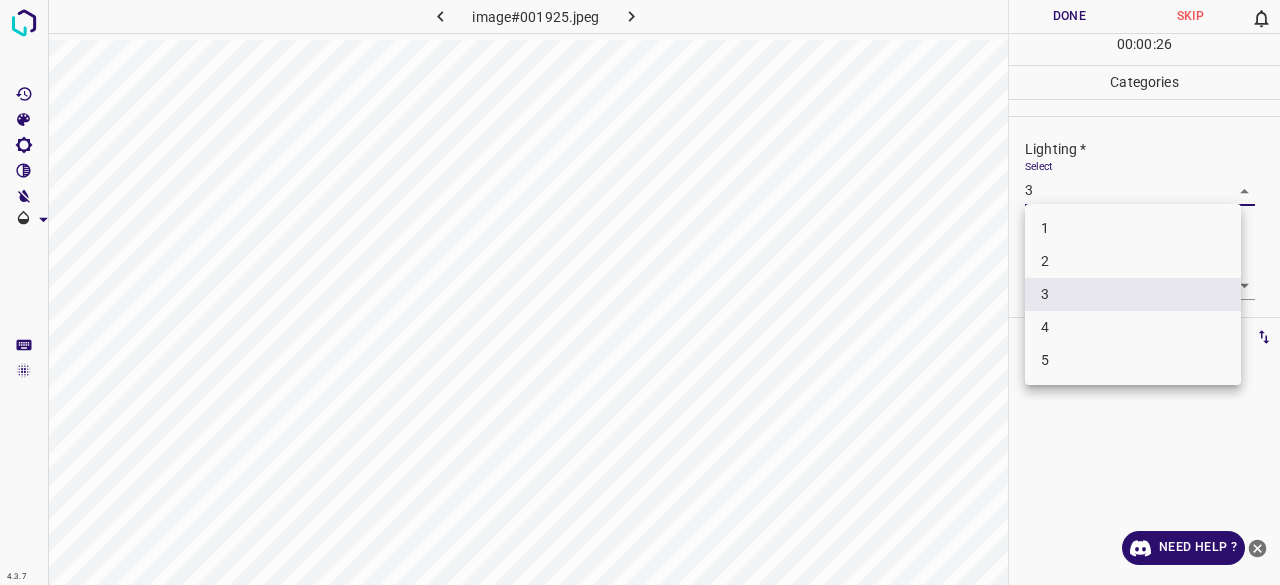 click on "4.3.7 image#001925.jpeg Done Skip 0 00   : 00   : 26   Categories Lighting *  Select 3 3 Focus *  Select ​ Overall *  Select ​ Labels   0 Categories 1 Lighting 2 Focus 3 Overall Tools Space Change between modes (Draw & Edit) I Auto labeling R Restore zoom M Zoom in N Zoom out Delete Delete selecte label Filters Z Restore filters X Saturation filter C Brightness filter V Contrast filter B Gray scale filter General O Download Need Help ? - Text - Hide - Delete 1 2 3 4 5" at bounding box center (640, 292) 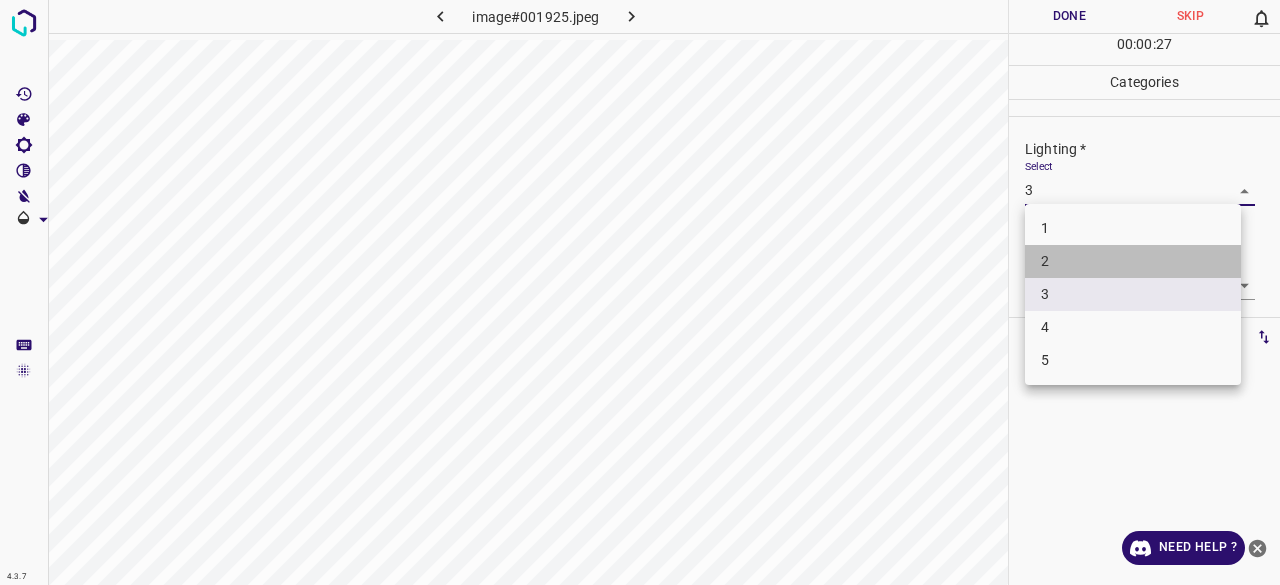 click on "2" at bounding box center (1133, 261) 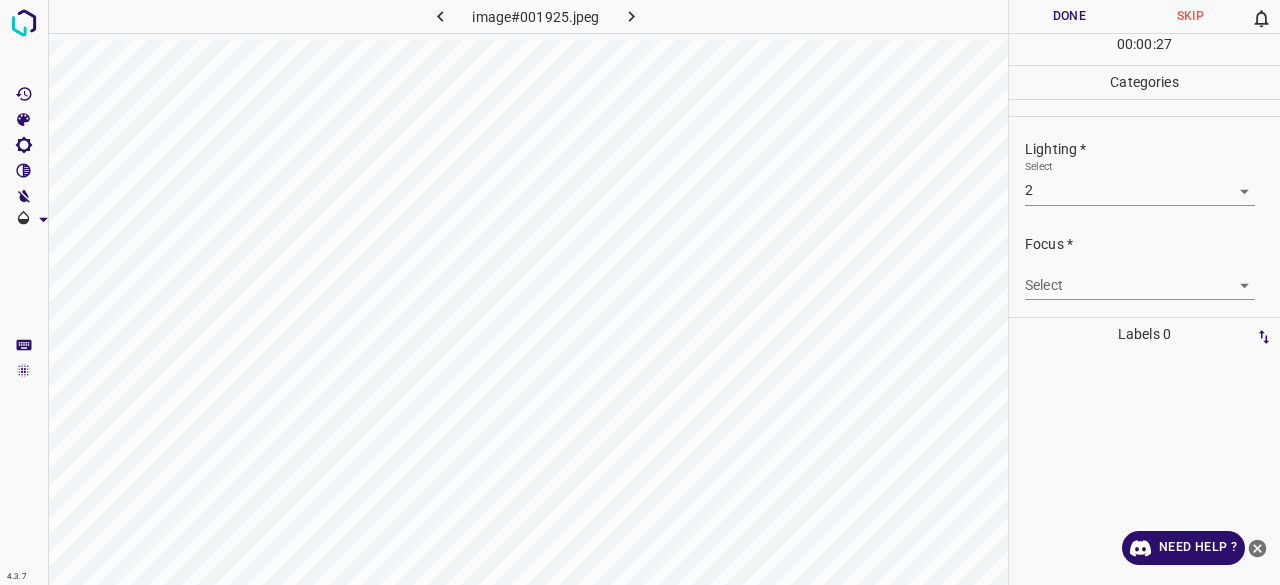 click on "Select ​" at bounding box center [1140, 277] 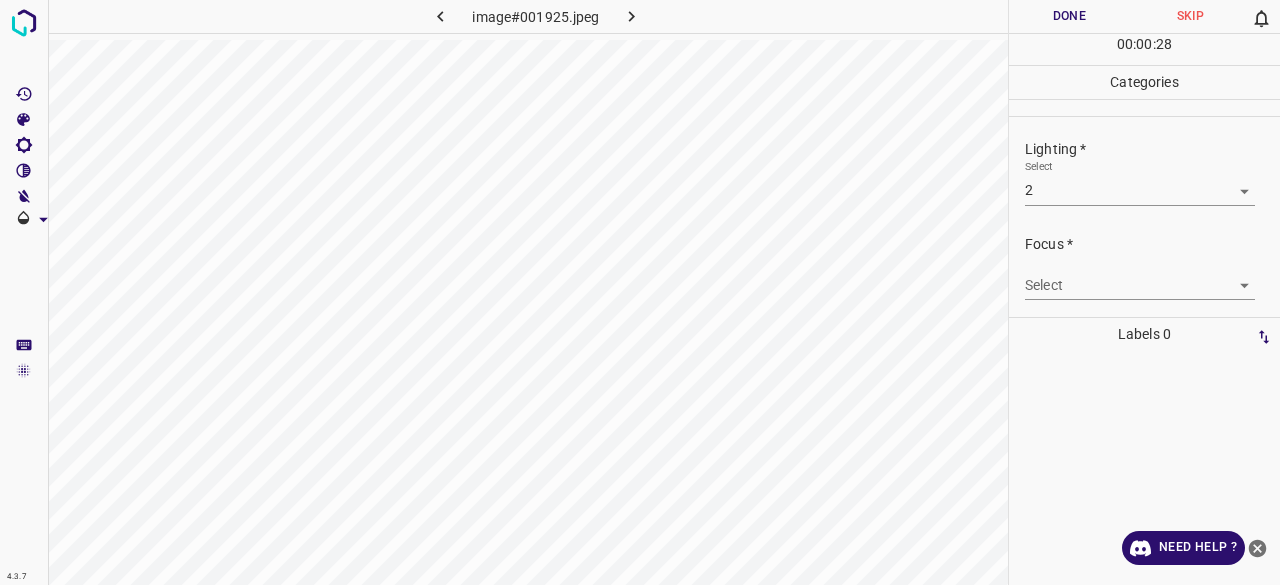 click on "4.3.7 image#001925.jpeg Done Skip 0 00   : 00   : 28   Categories Lighting *  Select 2 2 Focus *  Select ​ Overall *  Select ​ Labels   0 Categories 1 Lighting 2 Focus 3 Overall Tools Space Change between modes (Draw & Edit) I Auto labeling R Restore zoom M Zoom in N Zoom out Delete Delete selecte label Filters Z Restore filters X Saturation filter C Brightness filter V Contrast filter B Gray scale filter General O Download Need Help ? - Text - Hide - Delete" at bounding box center (640, 292) 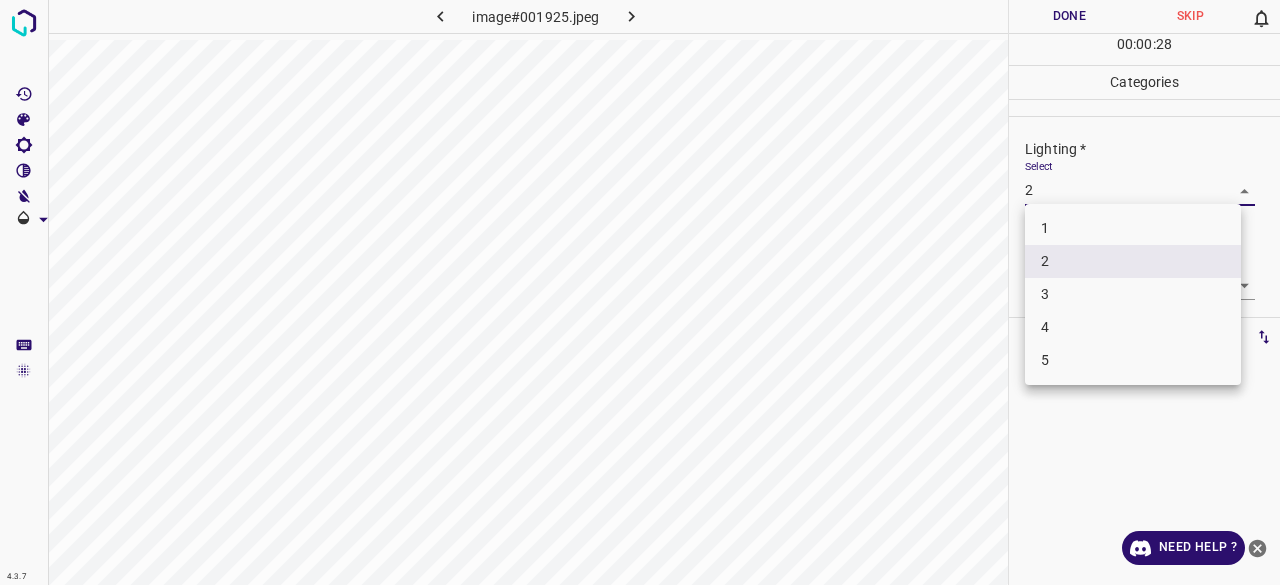 click on "3" at bounding box center [1133, 294] 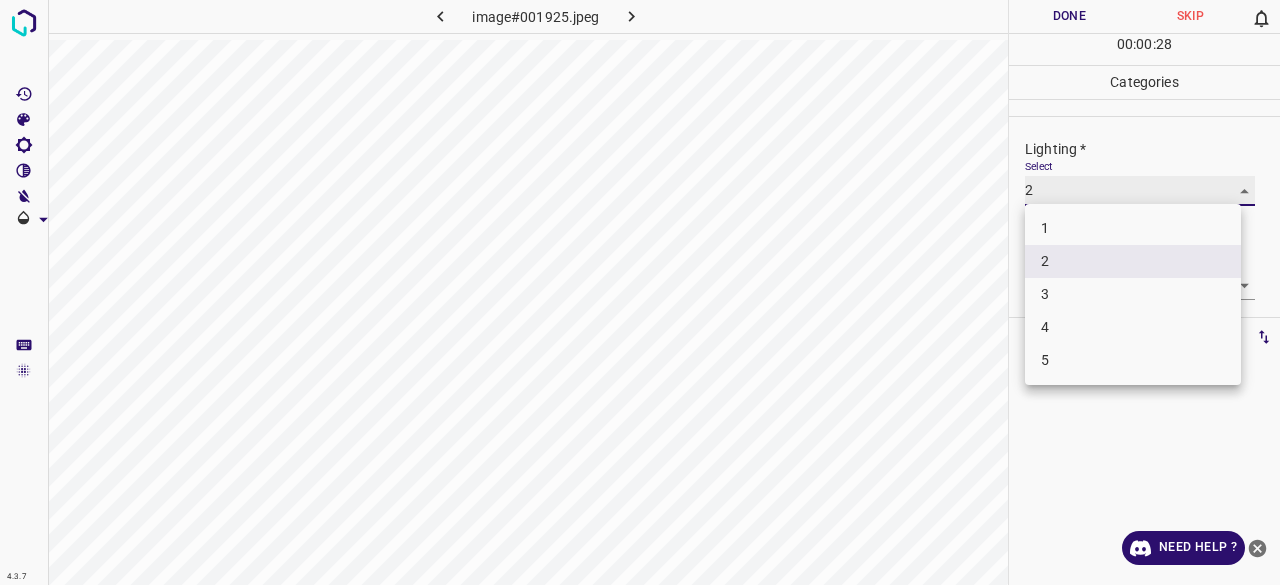 type on "3" 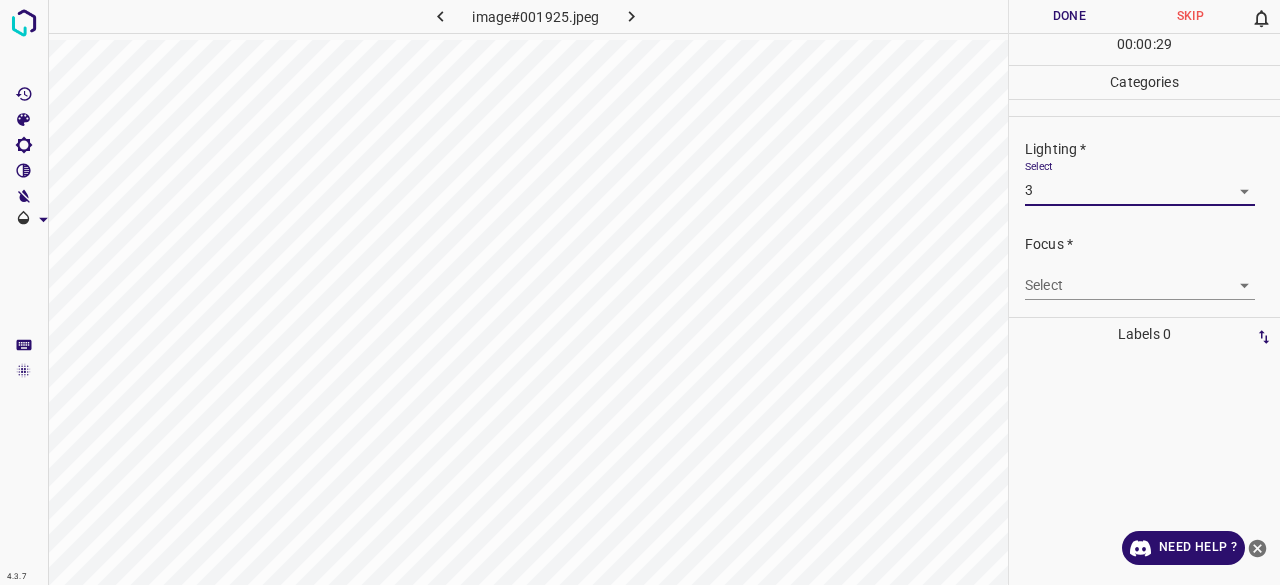 click on "Select ​" at bounding box center (1140, 277) 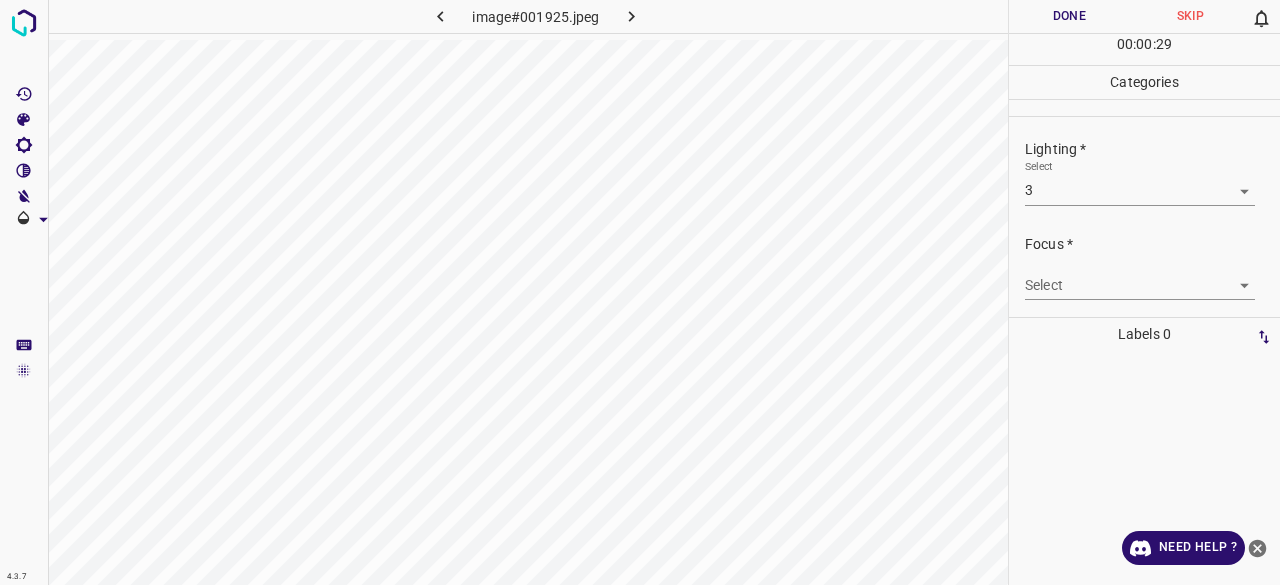 click on "4.3.7 image#001925.jpeg Done Skip 0 00   : 00   : 29   Categories Lighting *  Select 3 3 Focus *  Select ​ Overall *  Select ​ Labels   0 Categories 1 Lighting 2 Focus 3 Overall Tools Space Change between modes (Draw & Edit) I Auto labeling R Restore zoom M Zoom in N Zoom out Delete Delete selecte label Filters Z Restore filters X Saturation filter C Brightness filter V Contrast filter B Gray scale filter General O Download Need Help ? - Text - Hide - Delete" at bounding box center (640, 292) 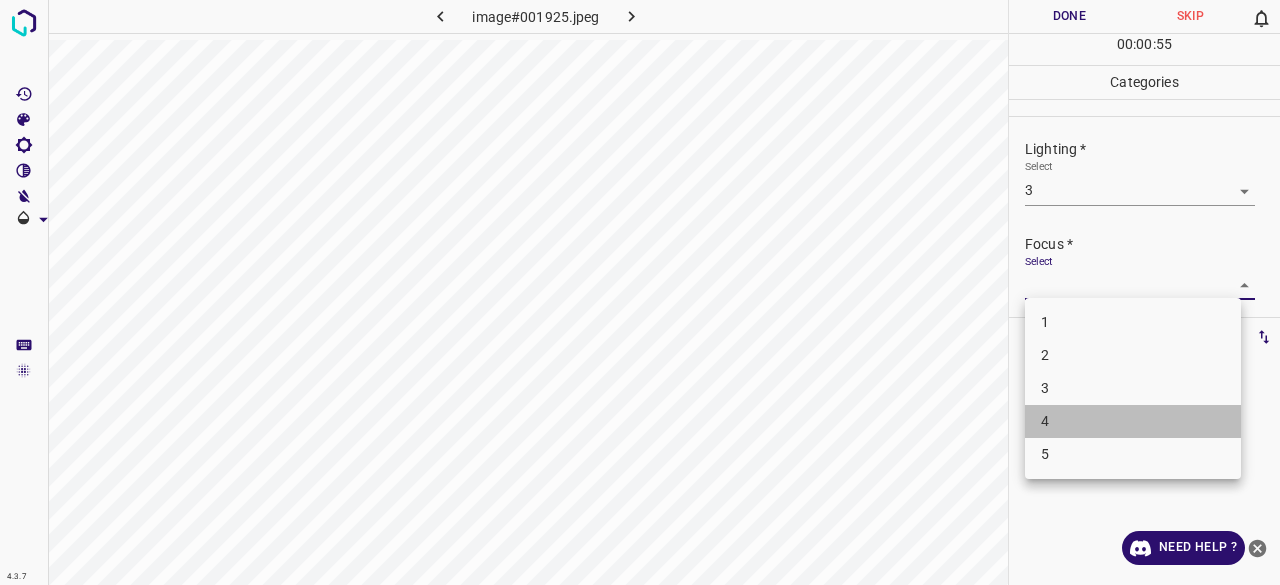 click on "4" at bounding box center [1133, 421] 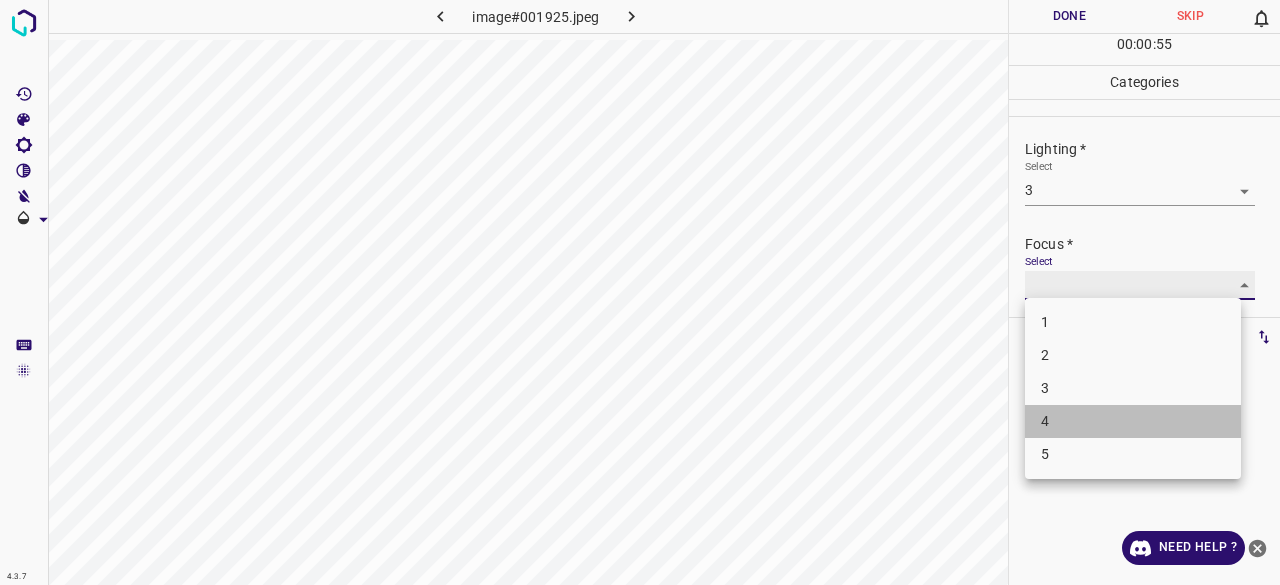 type on "4" 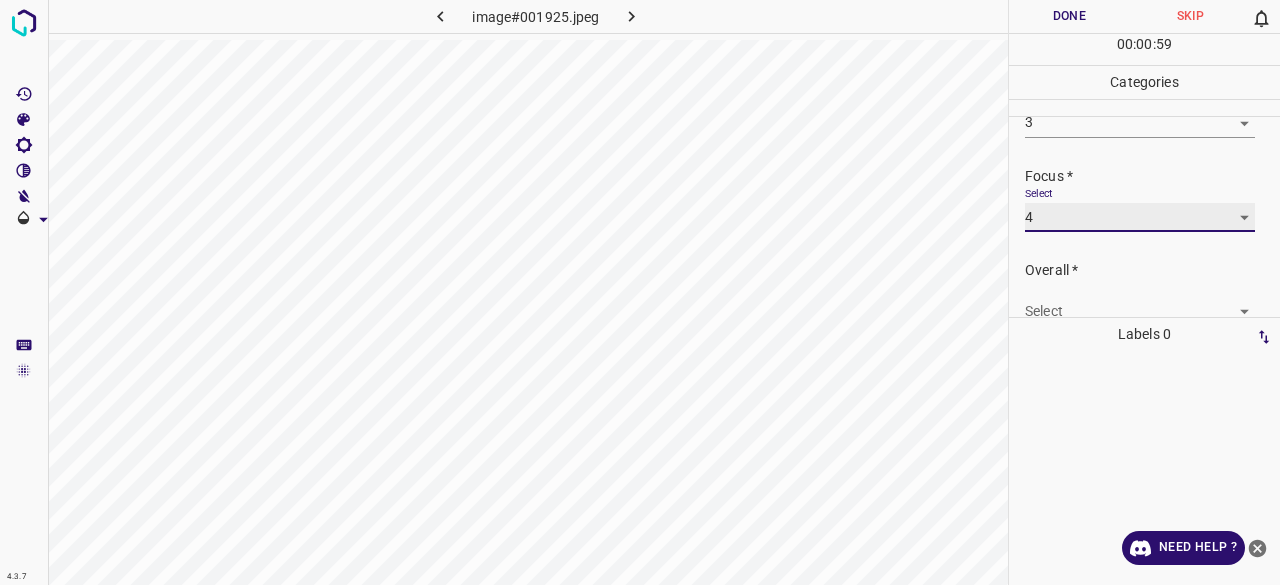 scroll, scrollTop: 98, scrollLeft: 0, axis: vertical 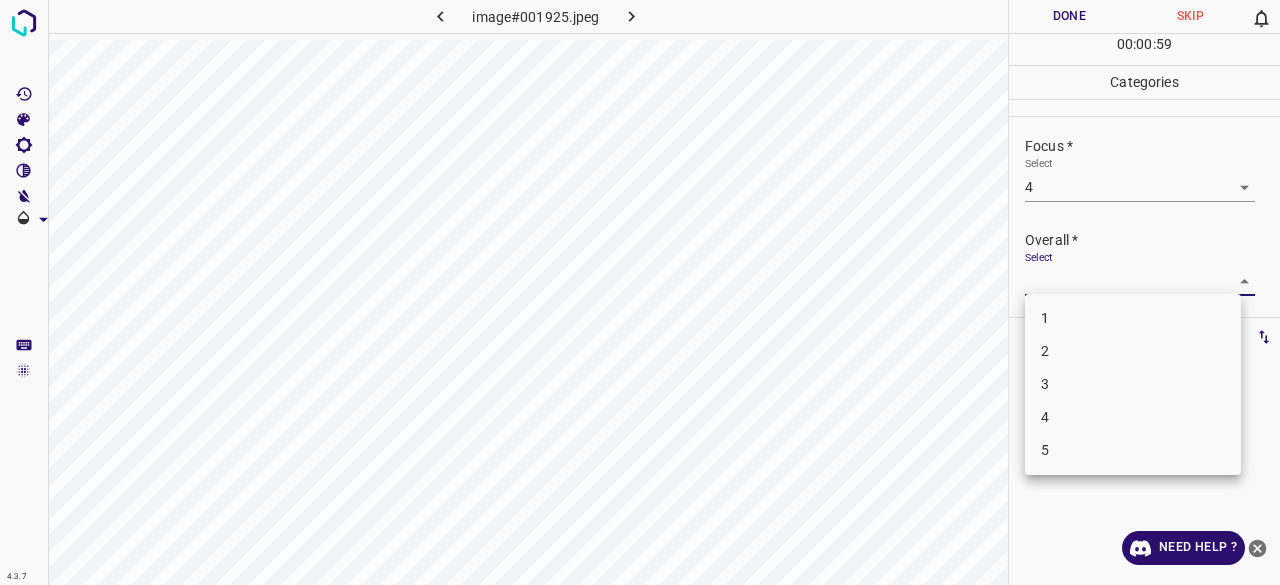 click on "4.3.7 image#001925.jpeg Done Skip 0 00   : 00   : 59   Categories Lighting *  Select 3 3 Focus *  Select 4 4 Overall *  Select ​ Labels   0 Categories 1 Lighting 2 Focus 3 Overall Tools Space Change between modes (Draw & Edit) I Auto labeling R Restore zoom M Zoom in N Zoom out Delete Delete selecte label Filters Z Restore filters X Saturation filter C Brightness filter V Contrast filter B Gray scale filter General O Download Need Help ? - Text - Hide - Delete 1 2 3 4 5" at bounding box center [640, 292] 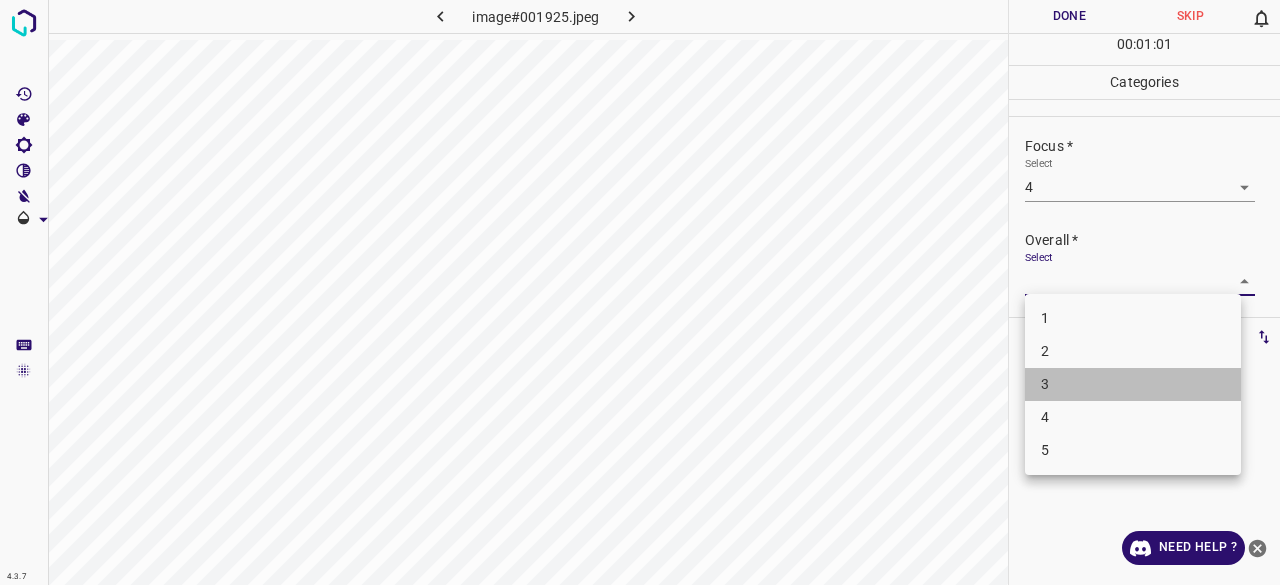 click on "3" at bounding box center (1133, 384) 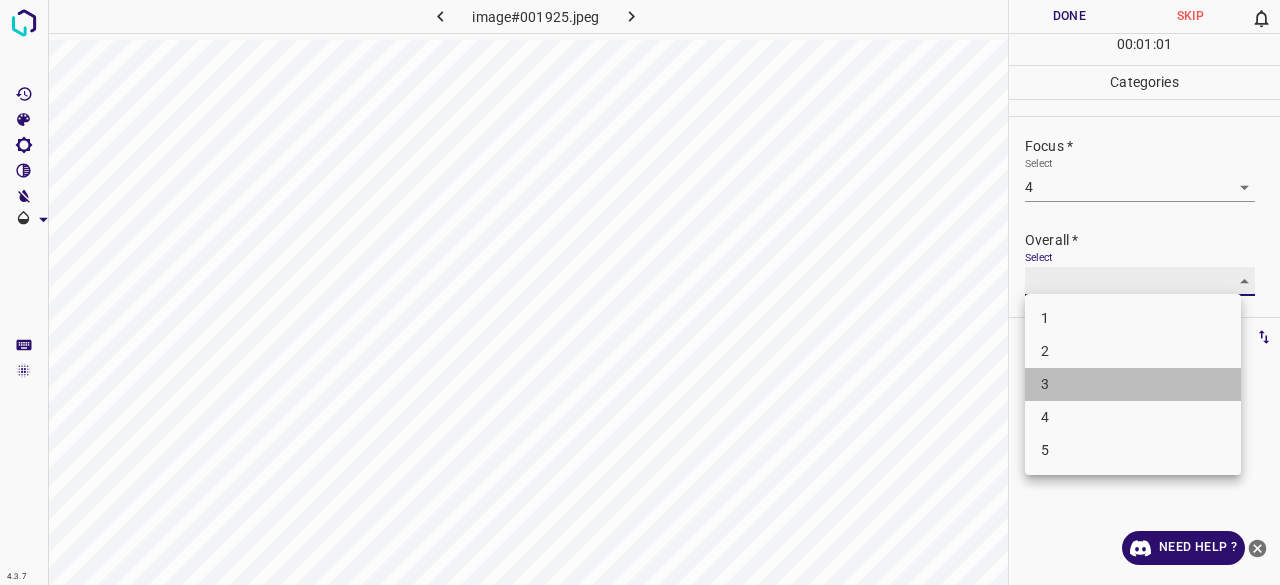 type on "3" 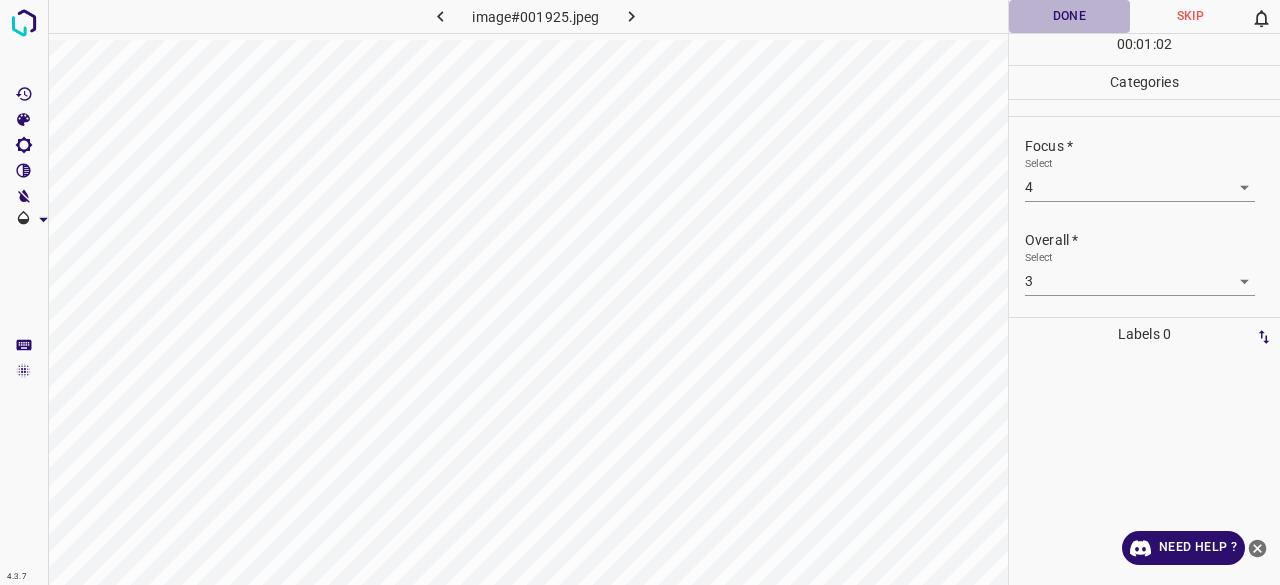 click on "Done" at bounding box center [1069, 16] 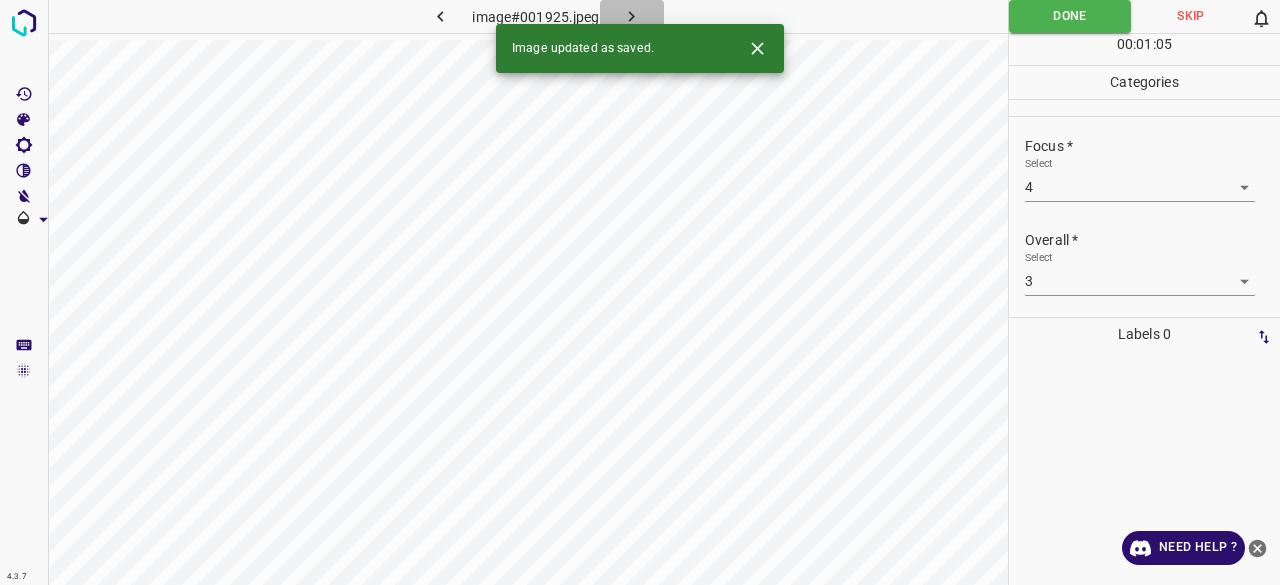 click 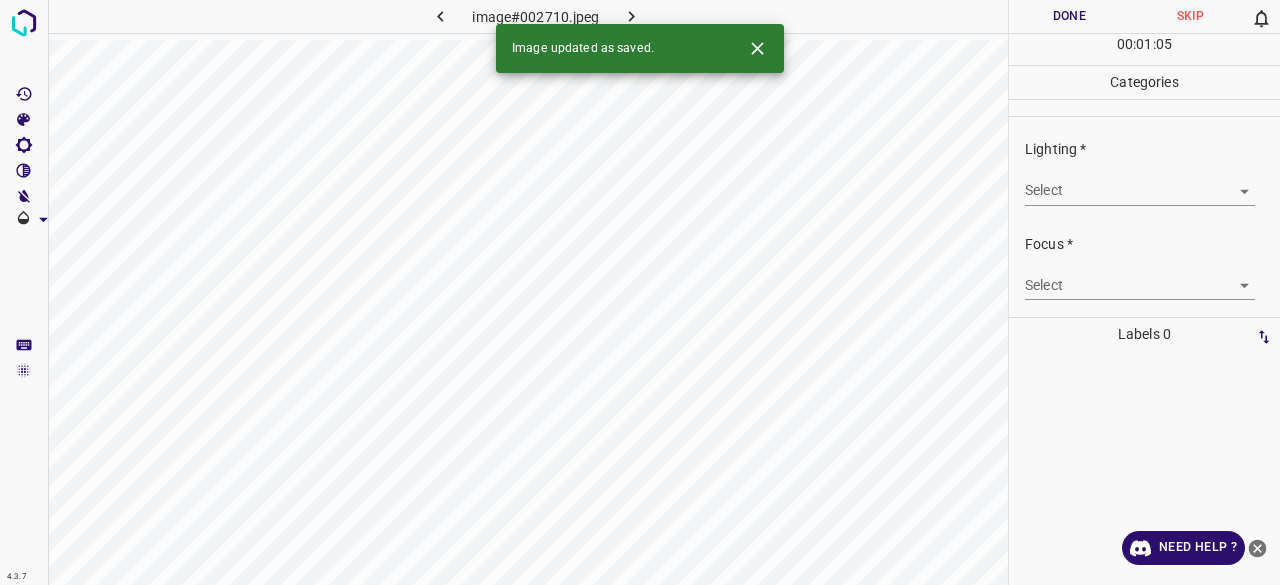 click on "4.3.7 image#002710.jpeg Done Skip 0 00   : 01   : 05   Categories Lighting *  Select ​ Focus *  Select ​ Overall *  Select ​ Labels   0 Categories 1 Lighting 2 Focus 3 Overall Tools Space Change between modes (Draw & Edit) I Auto labeling R Restore zoom M Zoom in N Zoom out Delete Delete selecte label Filters Z Restore filters X Saturation filter C Brightness filter V Contrast filter B Gray scale filter General O Download Image updated as saved. Need Help ? - Text - Hide - Delete" at bounding box center (640, 292) 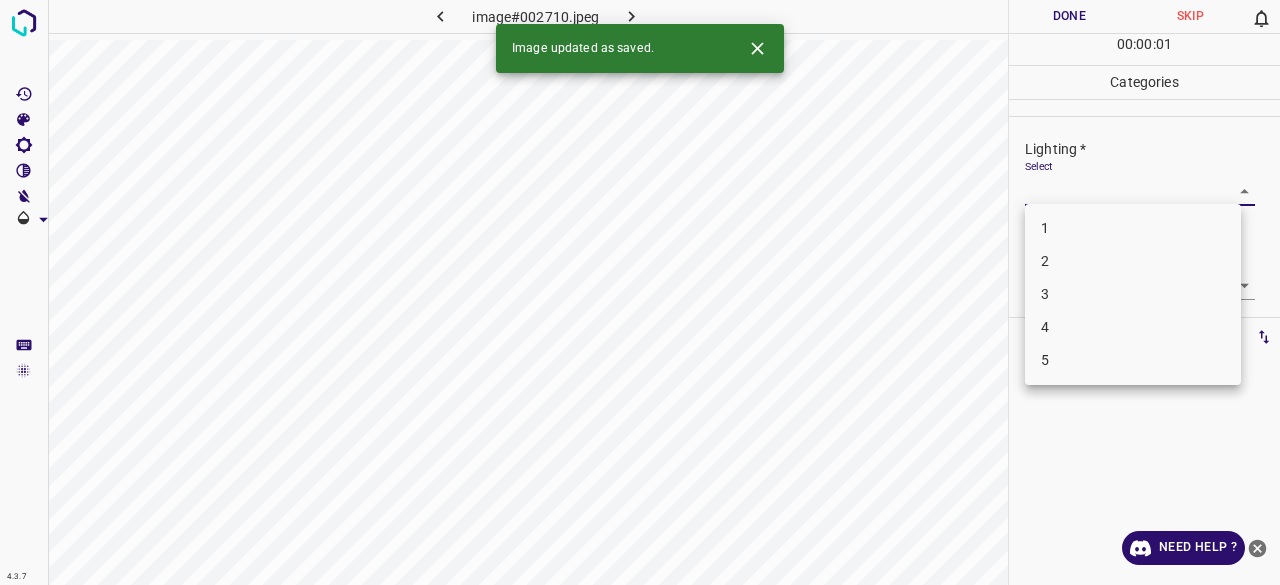 click on "3" at bounding box center [1133, 294] 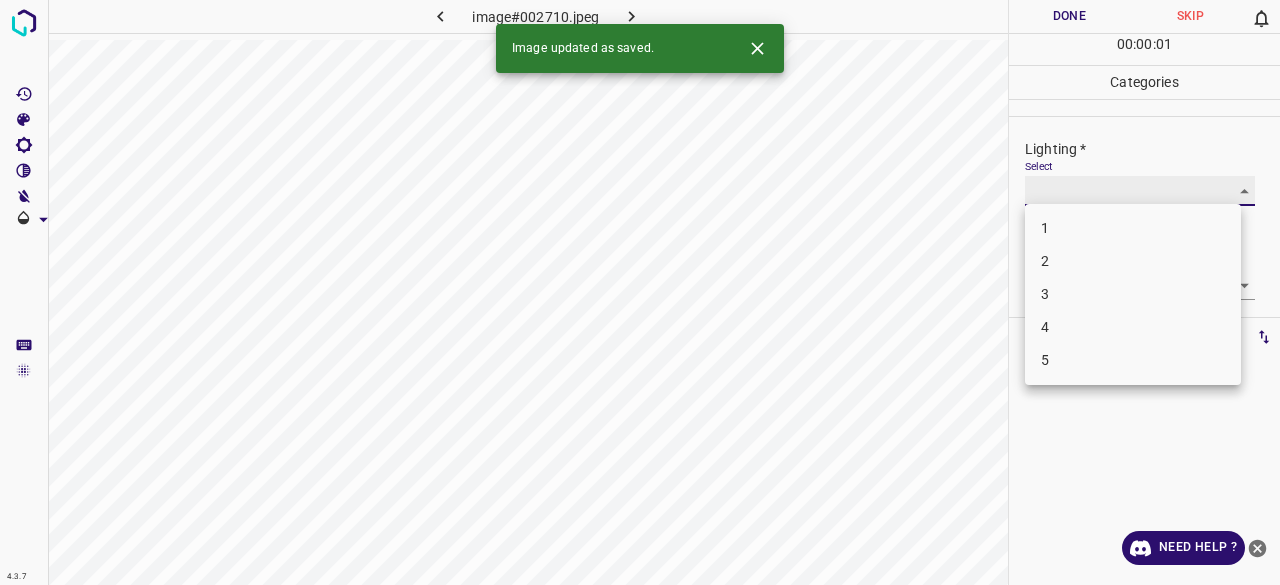 type on "3" 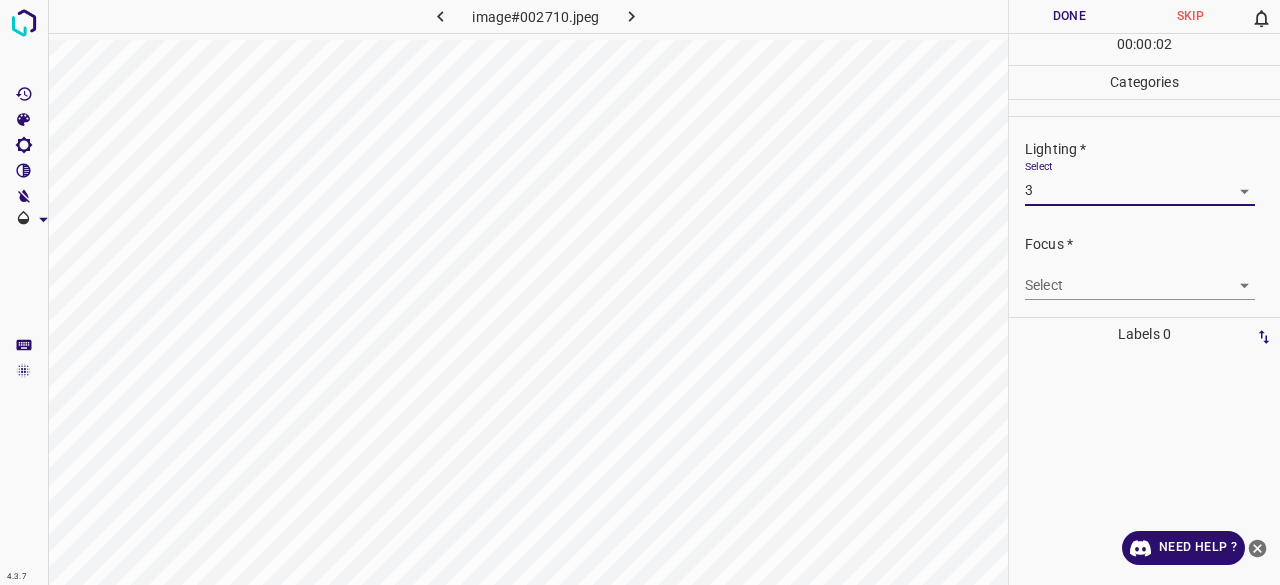 click on "4.3.7 image#002710.jpeg Done Skip 0 00   : 00   : 02   Categories Lighting *  Select 3 3 Focus *  Select ​ Overall *  Select ​ Labels   0 Categories 1 Lighting 2 Focus 3 Overall Tools Space Change between modes (Draw & Edit) I Auto labeling R Restore zoom M Zoom in N Zoom out Delete Delete selecte label Filters Z Restore filters X Saturation filter C Brightness filter V Contrast filter B Gray scale filter General O Download Need Help ? - Text - Hide - Delete" at bounding box center [640, 292] 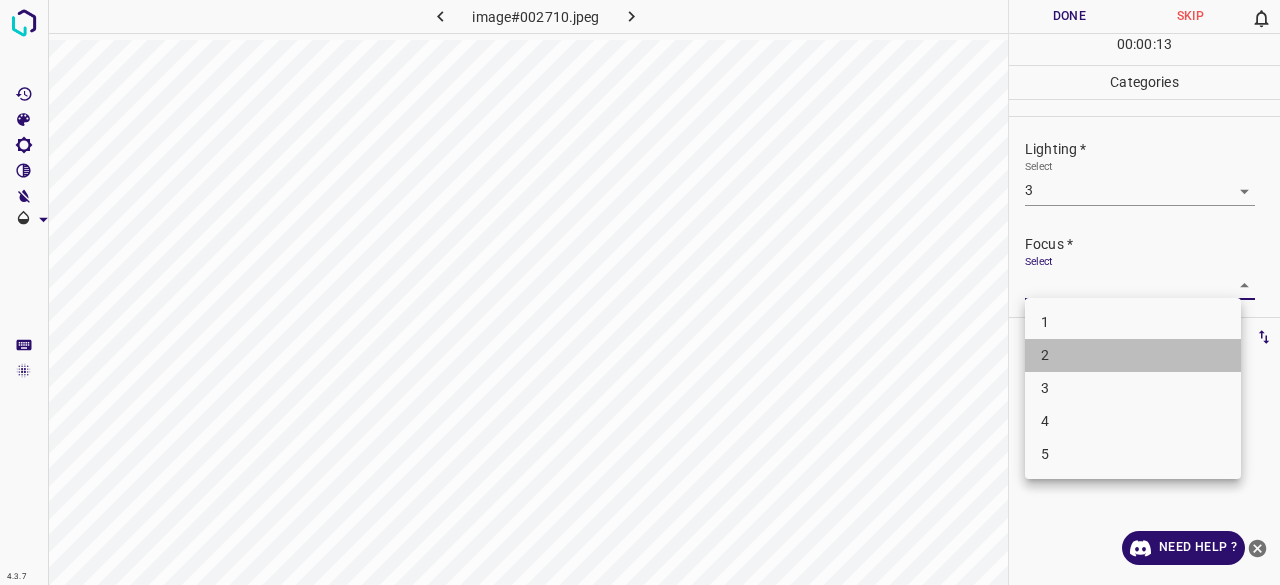 click on "2" at bounding box center (1133, 355) 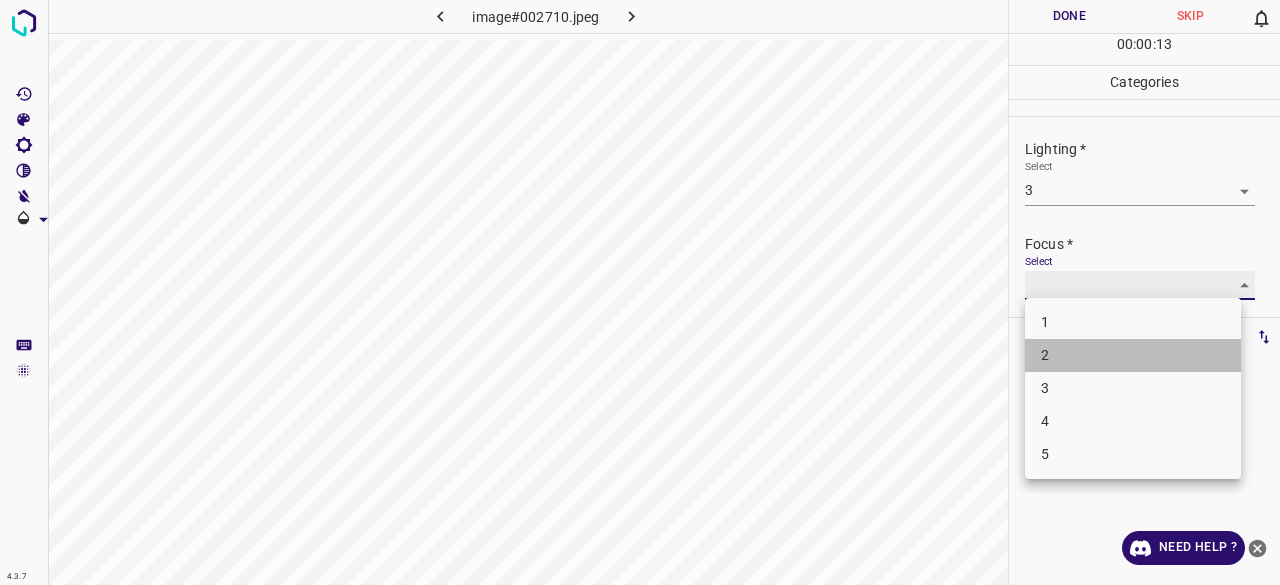 type on "2" 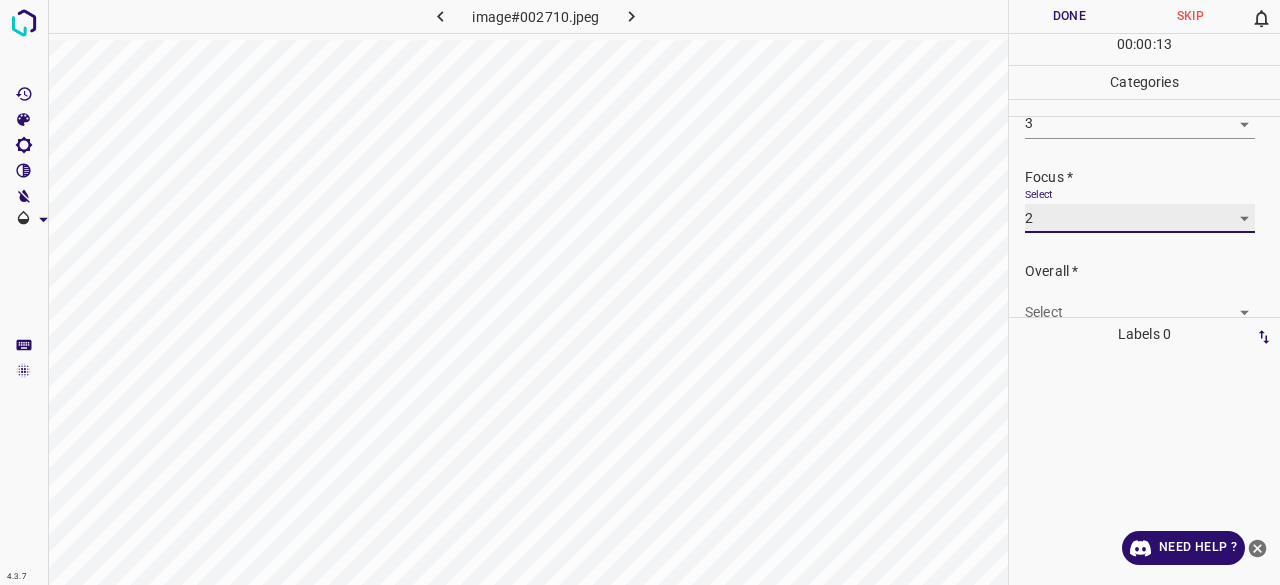 scroll, scrollTop: 98, scrollLeft: 0, axis: vertical 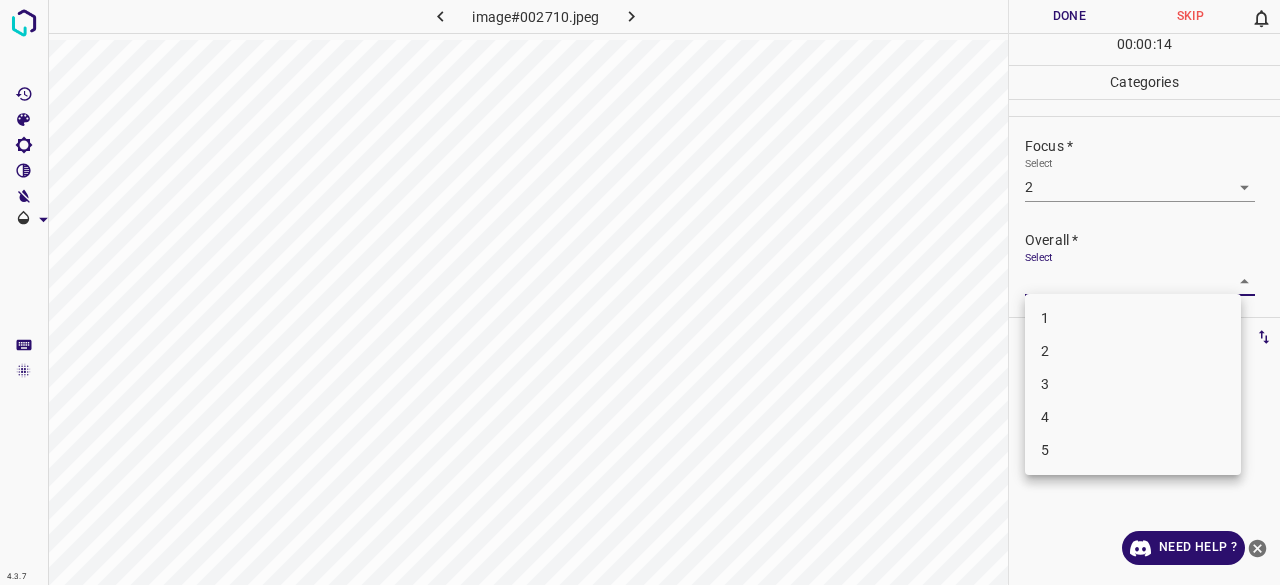 click on "4.3.7 image#002710.jpeg Done Skip 0 00   : 00   : 14   Categories Lighting *  Select 3 3 Focus *  Select 2 2 Overall *  Select ​ Labels   0 Categories 1 Lighting 2 Focus 3 Overall Tools Space Change between modes (Draw & Edit) I Auto labeling R Restore zoom M Zoom in N Zoom out Delete Delete selecte label Filters Z Restore filters X Saturation filter C Brightness filter V Contrast filter B Gray scale filter General O Download Need Help ? - Text - Hide - Delete 1 2 3 4 5" at bounding box center [640, 292] 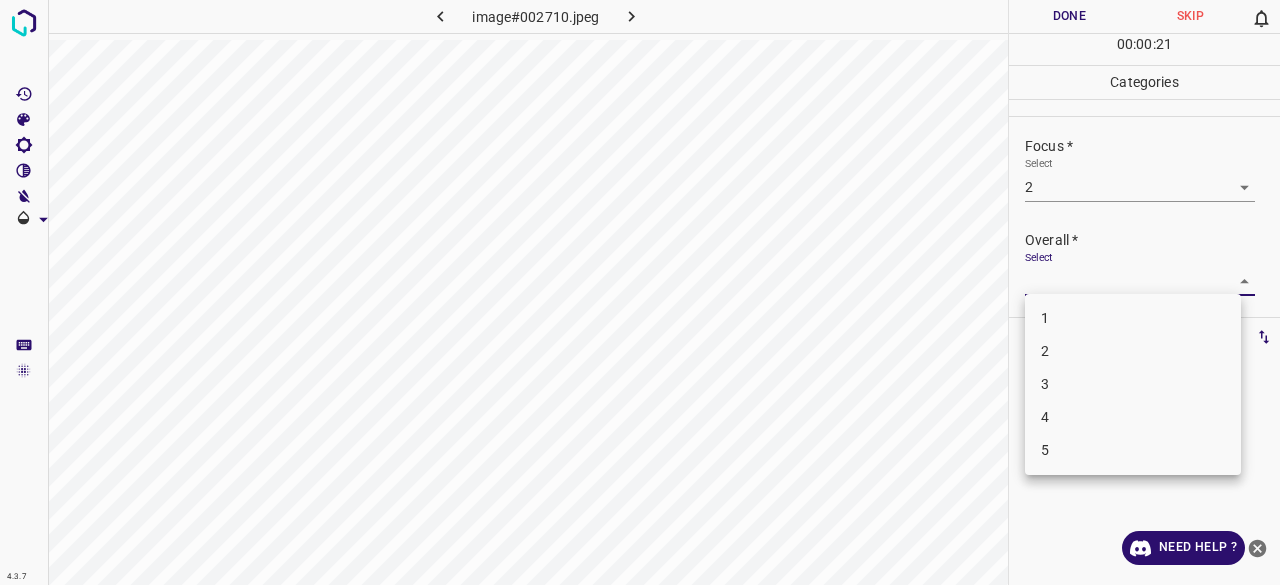 click on "3" at bounding box center (1133, 384) 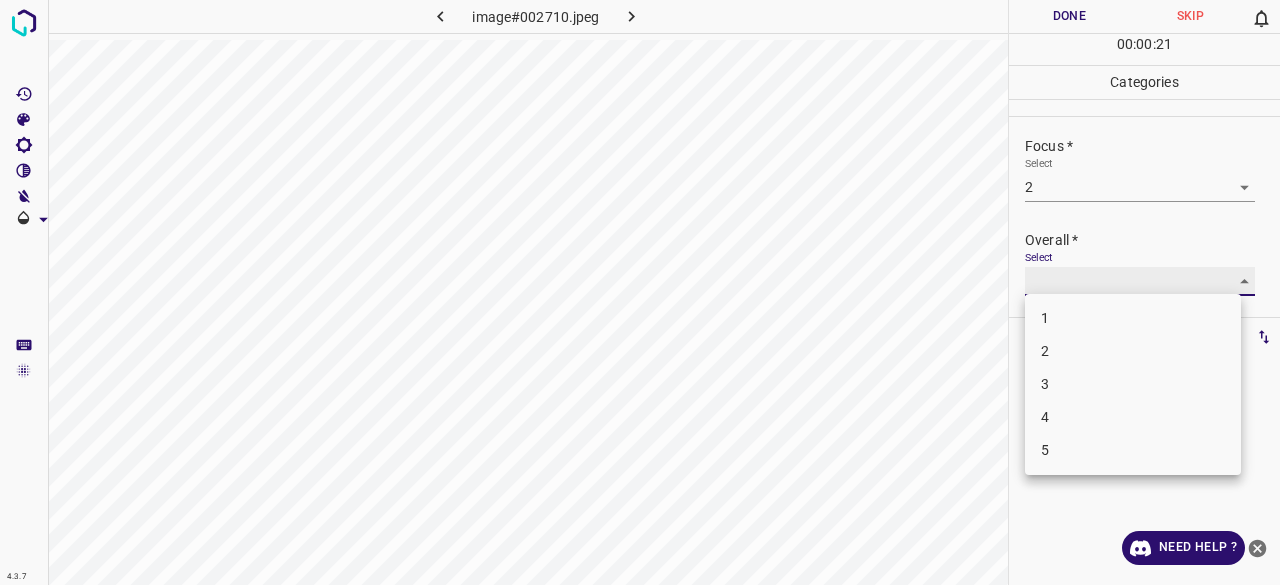 type on "3" 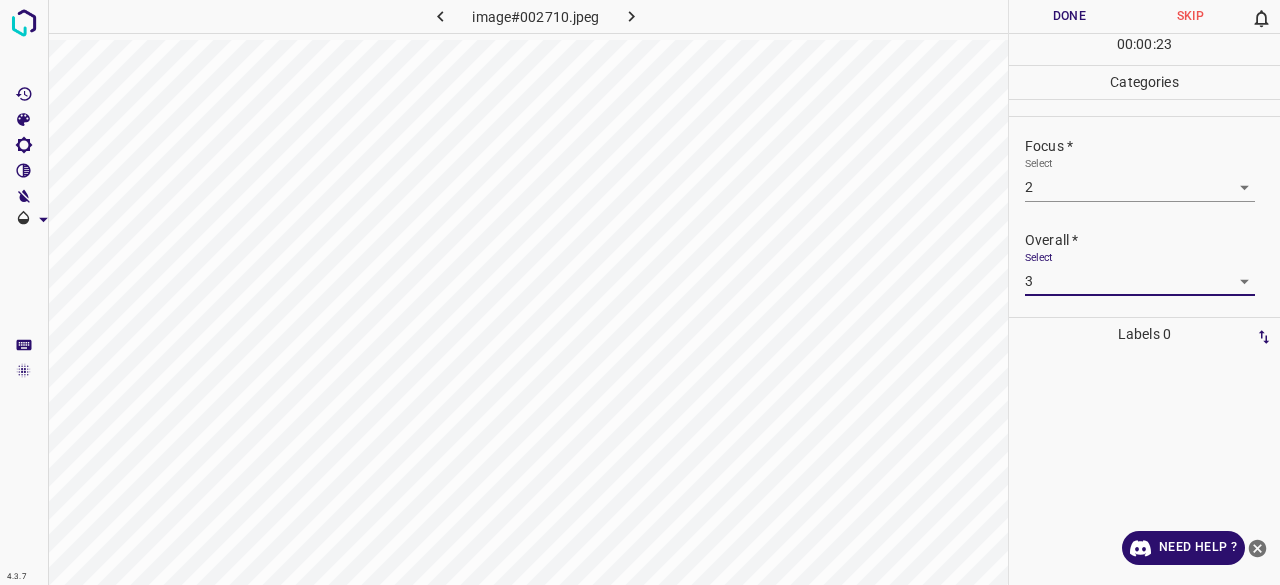 click on "Done" at bounding box center (1069, 16) 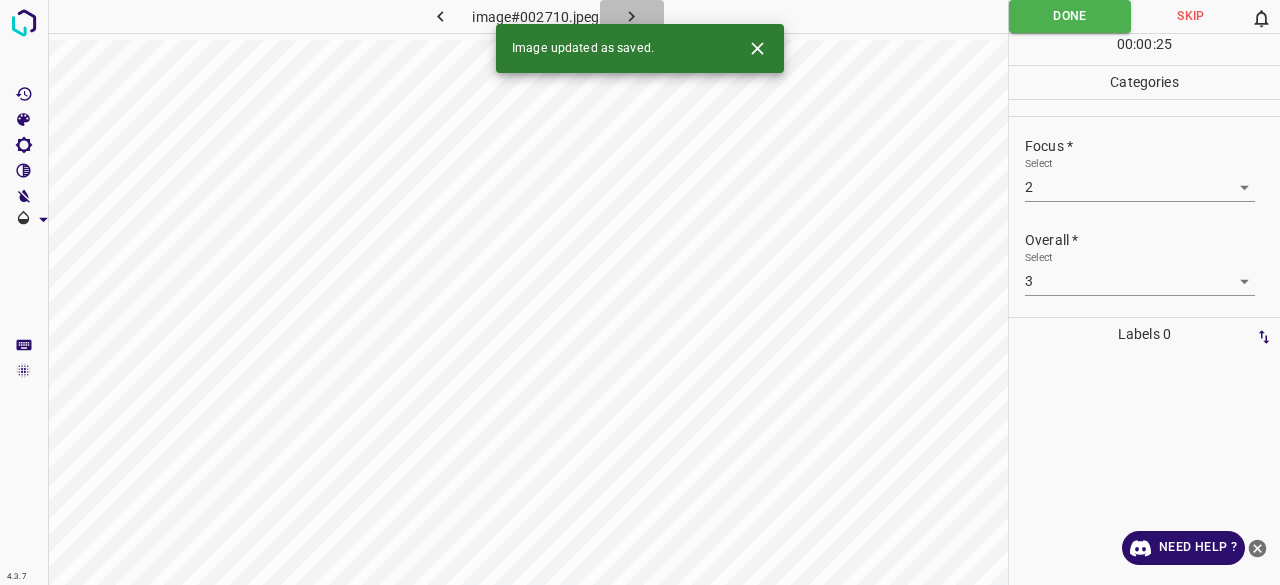 click at bounding box center (632, 16) 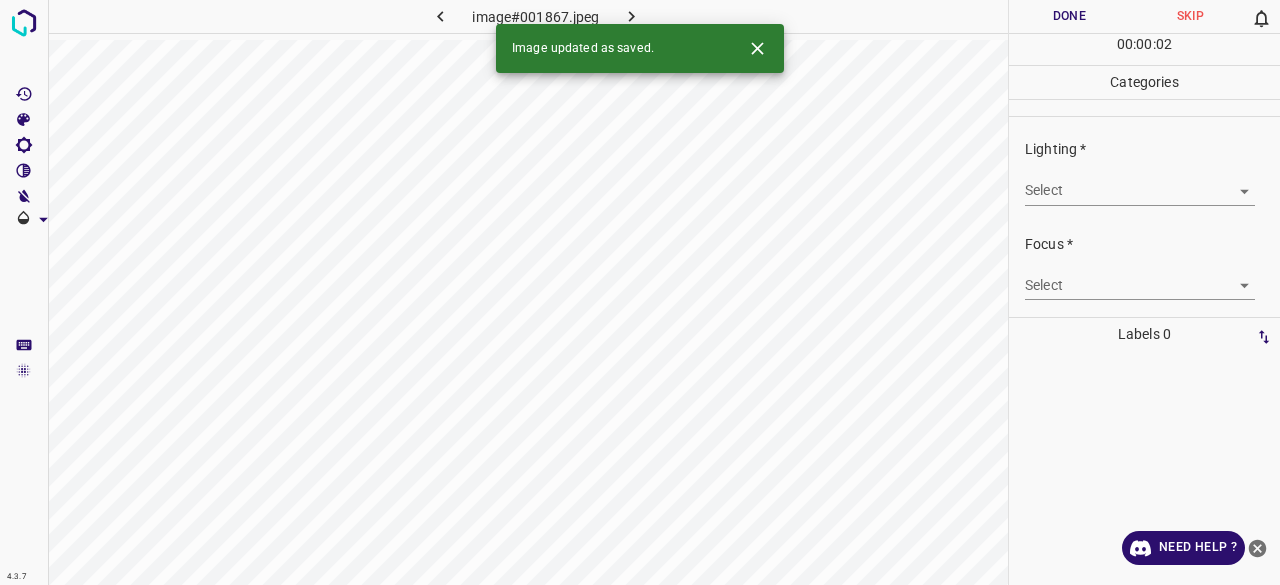 click on "4.3.7 image#001867.jpeg Done Skip 0 00   : 00   : 02   Categories Lighting *  Select ​ Focus *  Select ​ Overall *  Select ​ Labels   0 Categories 1 Lighting 2 Focus 3 Overall Tools Space Change between modes (Draw & Edit) I Auto labeling R Restore zoom M Zoom in N Zoom out Delete Delete selecte label Filters Z Restore filters X Saturation filter C Brightness filter V Contrast filter B Gray scale filter General O Download Image updated as saved. Need Help ? - Text - Hide - Delete" at bounding box center (640, 292) 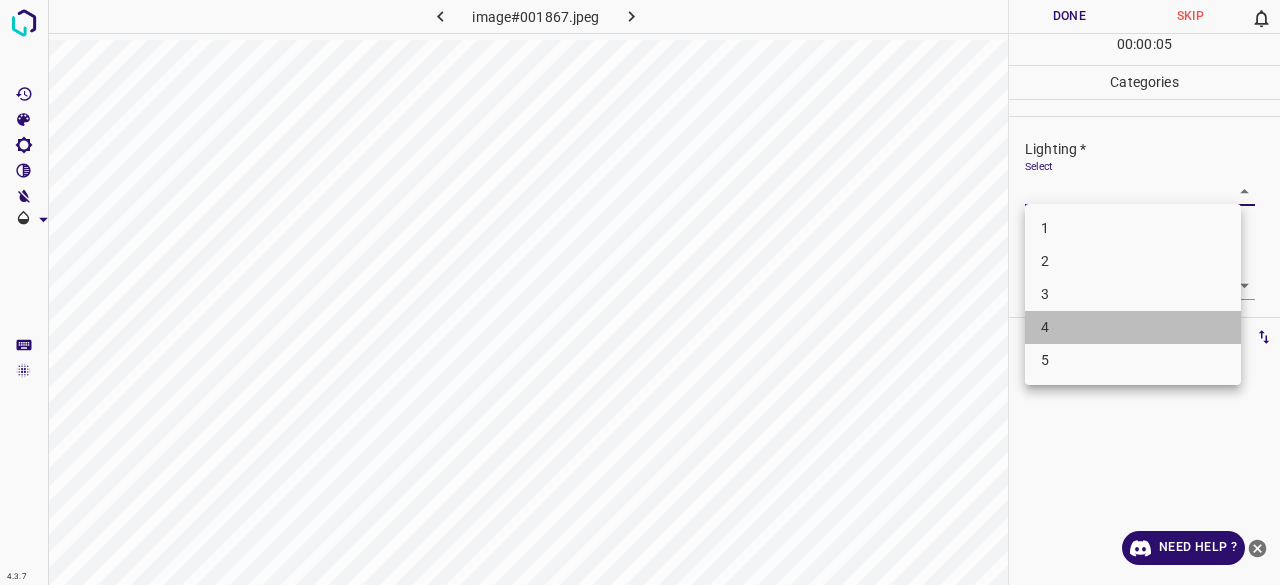 click on "4" at bounding box center (1133, 327) 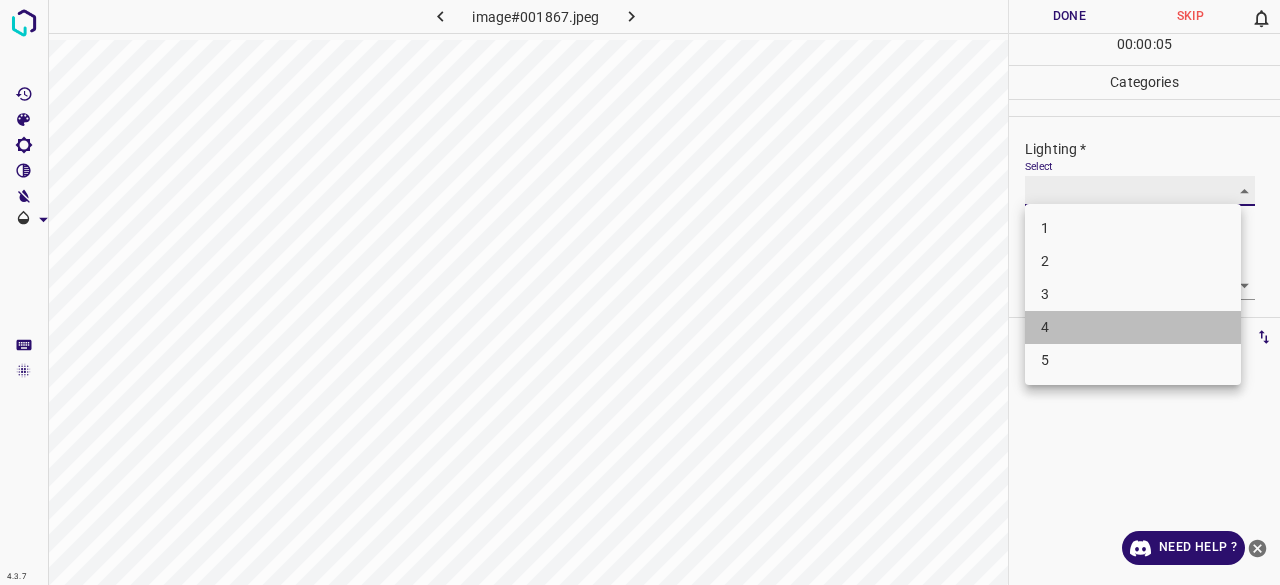 type on "4" 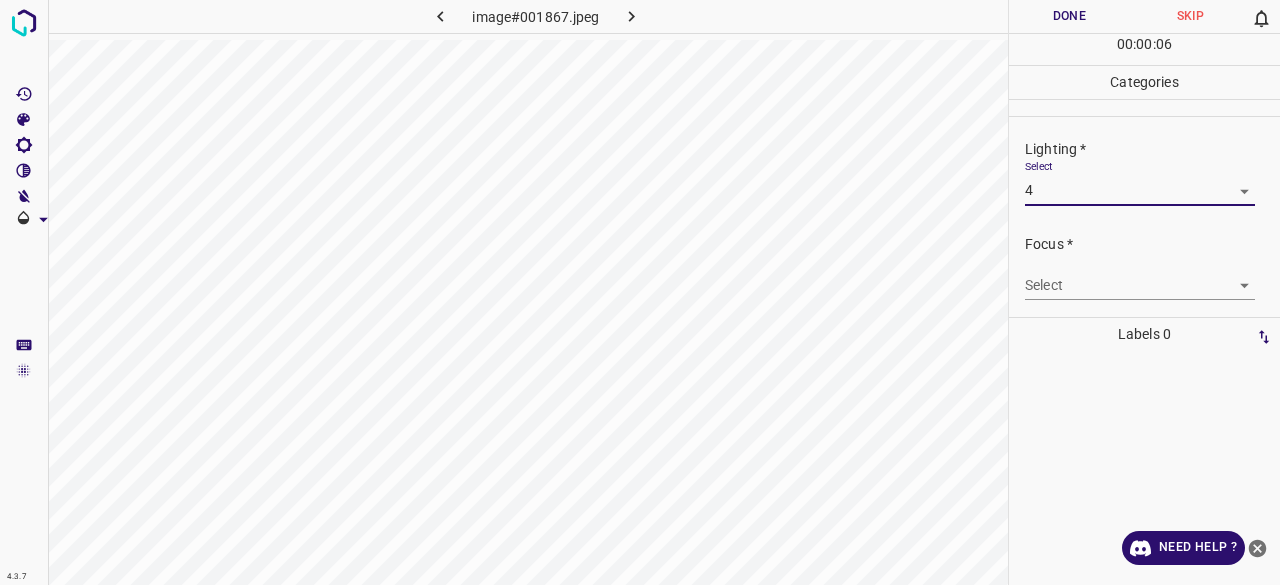 click on "4.3.7 image#001867.jpeg Done Skip 0 00   : 00   : 06   Categories Lighting *  Select 4 4 Focus *  Select ​ Overall *  Select ​ Labels   0 Categories 1 Lighting 2 Focus 3 Overall Tools Space Change between modes (Draw & Edit) I Auto labeling R Restore zoom M Zoom in N Zoom out Delete Delete selecte label Filters Z Restore filters X Saturation filter C Brightness filter V Contrast filter B Gray scale filter General O Download Need Help ? - Text - Hide - Delete" at bounding box center [640, 292] 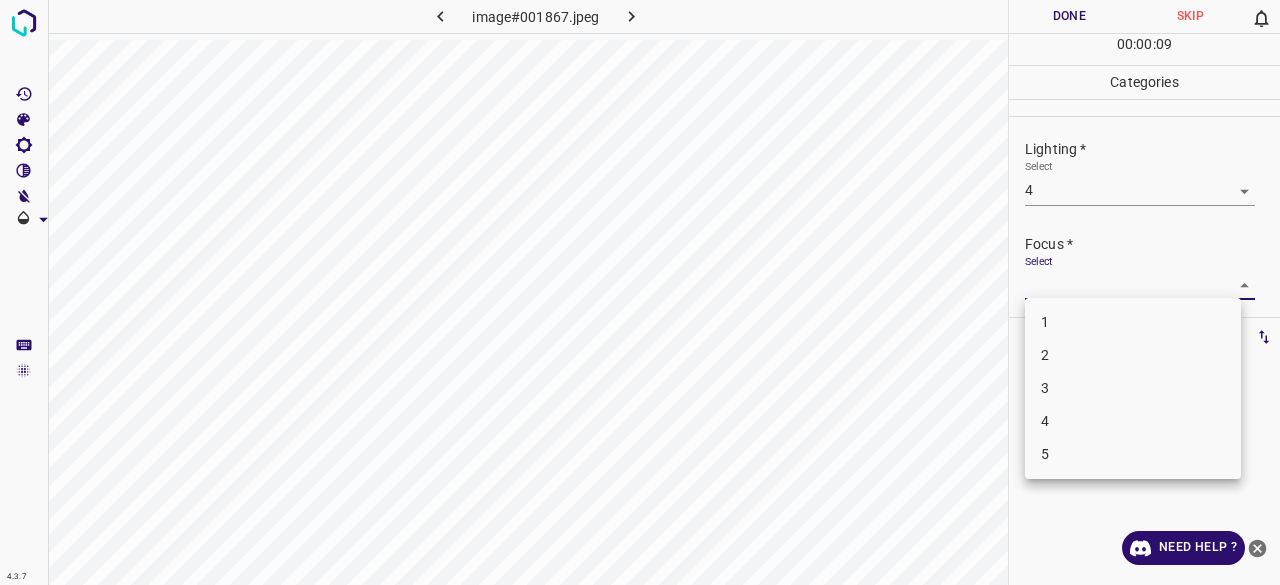 click on "4" at bounding box center (1133, 421) 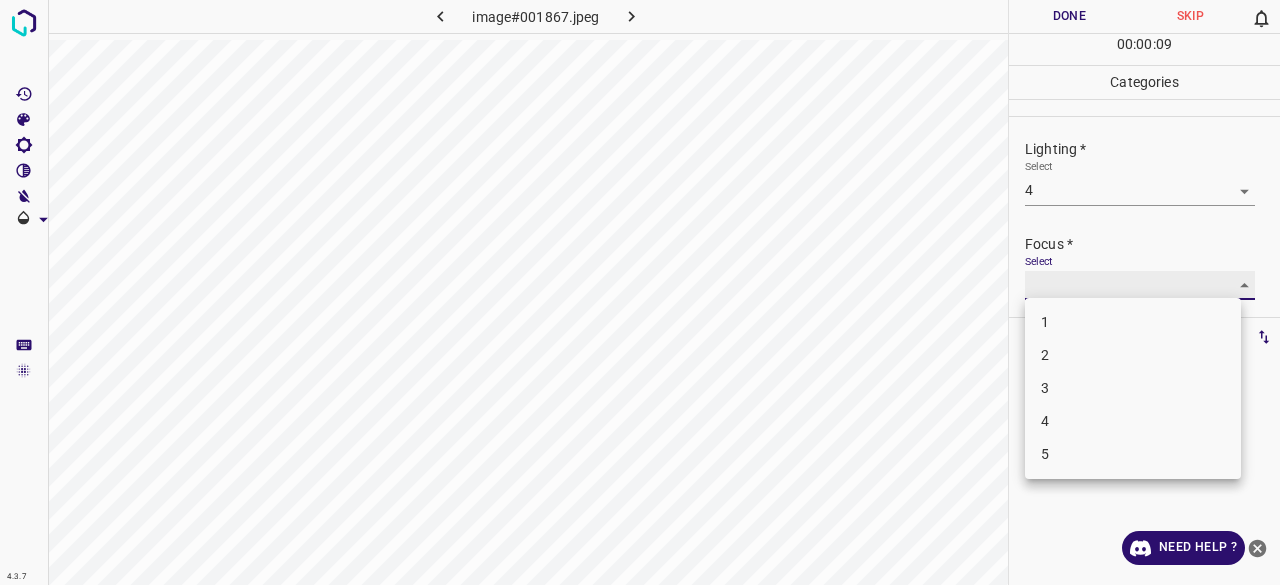 type on "4" 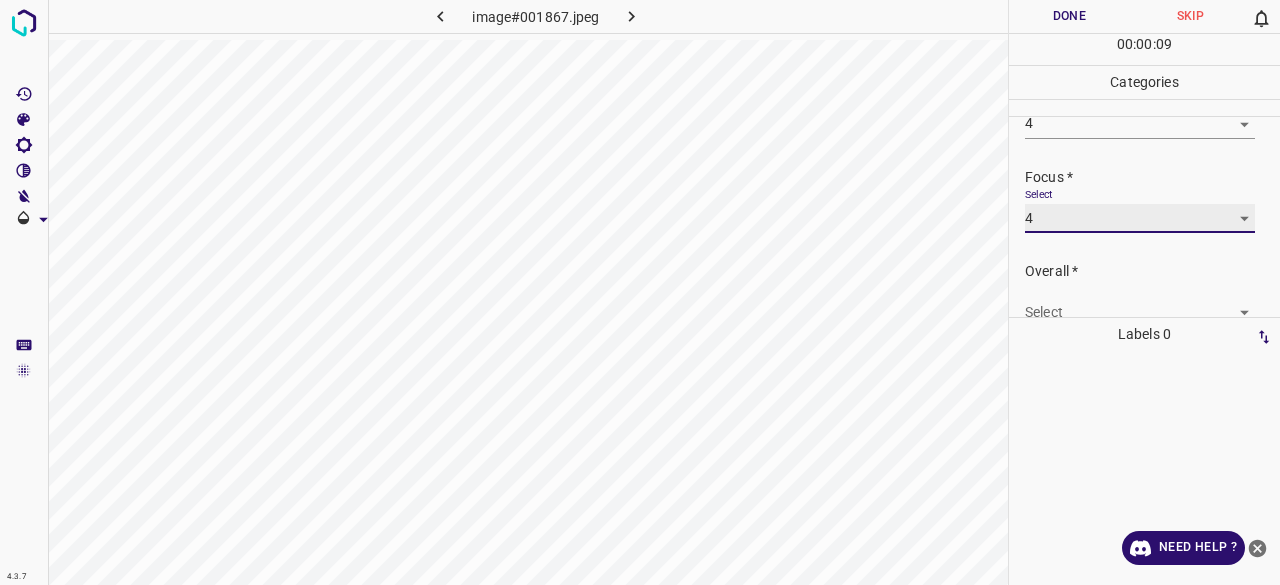 scroll, scrollTop: 98, scrollLeft: 0, axis: vertical 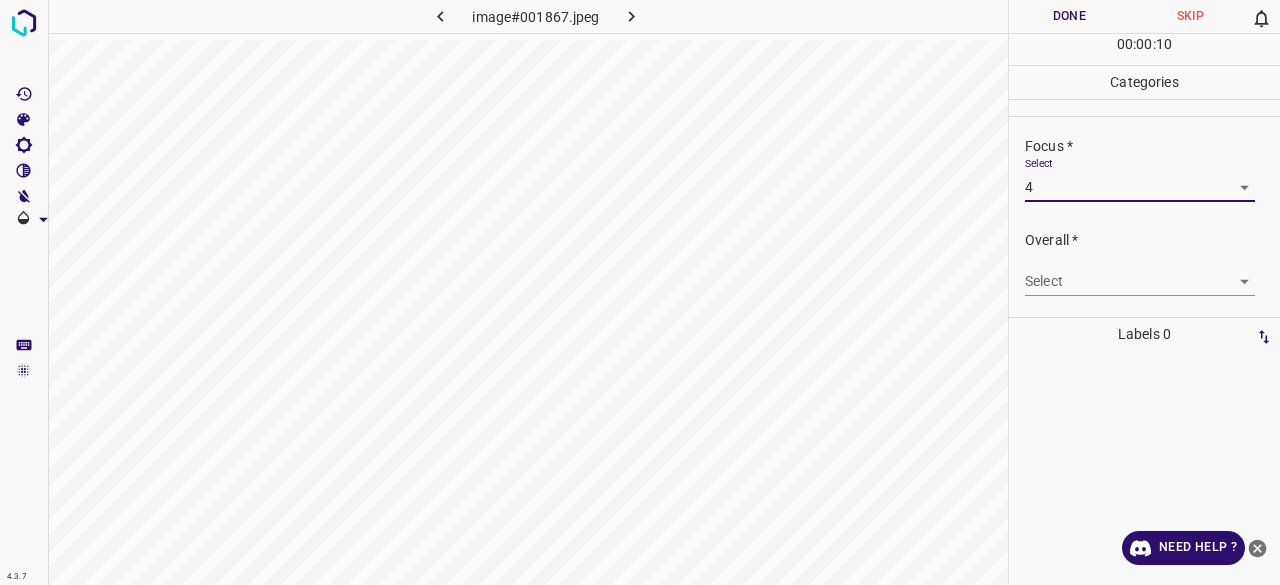 click on "4.3.7 image#001867.jpeg Done Skip 0 00   : 00   : 10   Categories Lighting *  Select 4 4 Focus *  Select 4 4 Overall *  Select ​ Labels   0 Categories 1 Lighting 2 Focus 3 Overall Tools Space Change between modes (Draw & Edit) I Auto labeling R Restore zoom M Zoom in N Zoom out Delete Delete selecte label Filters Z Restore filters X Saturation filter C Brightness filter V Contrast filter B Gray scale filter General O Download Need Help ? - Text - Hide - Delete" at bounding box center [640, 292] 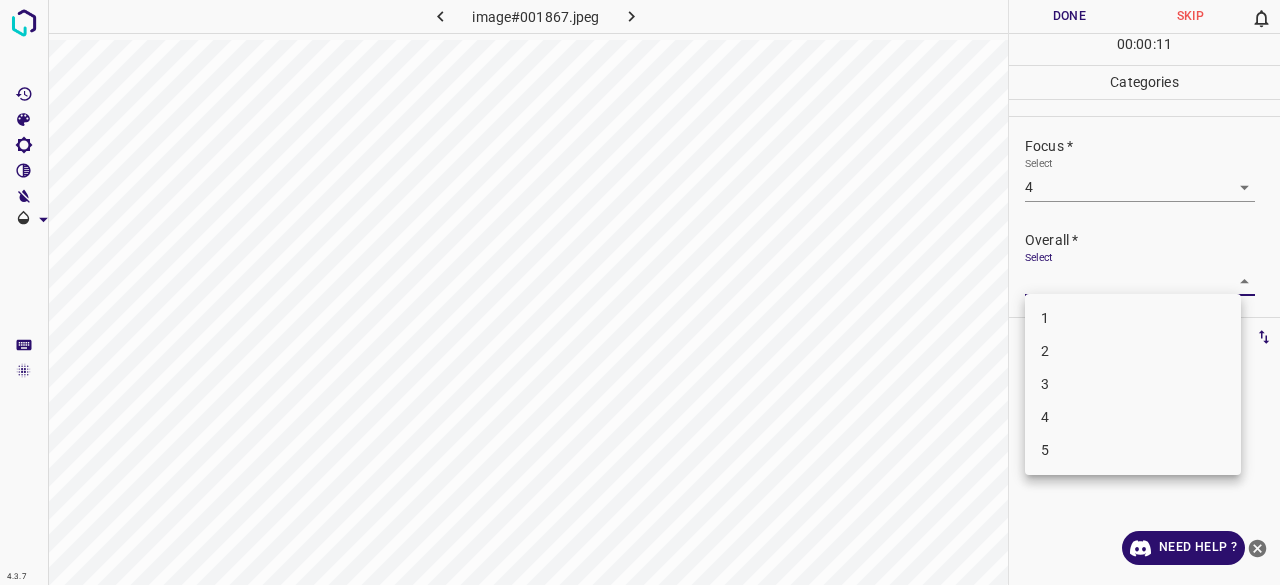 click on "4" at bounding box center (1133, 417) 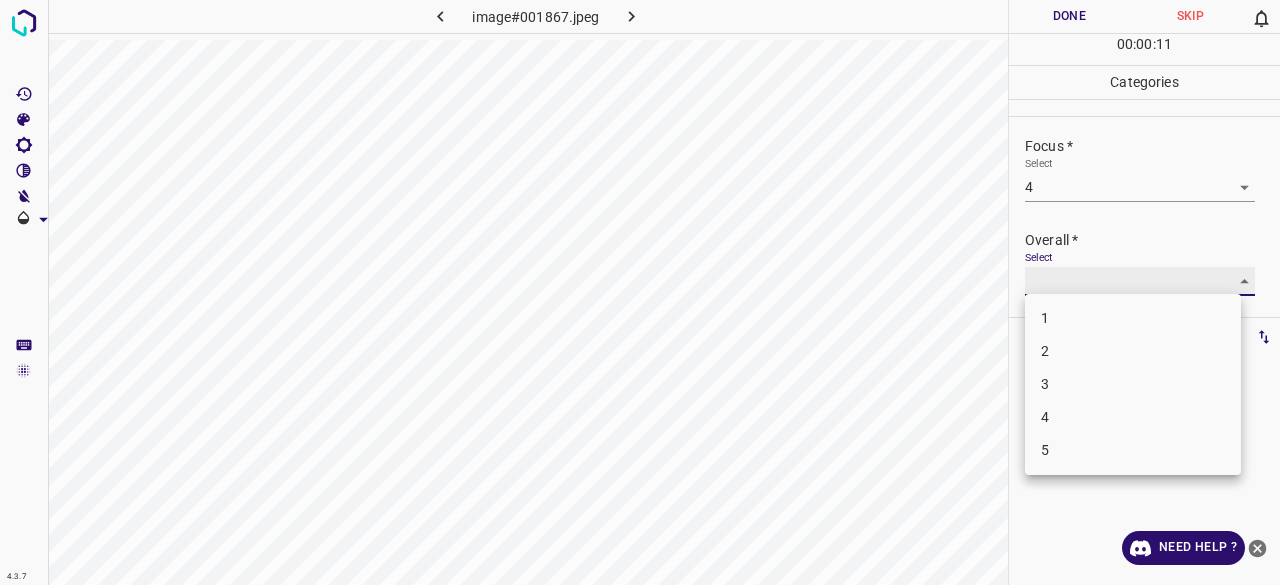 type on "4" 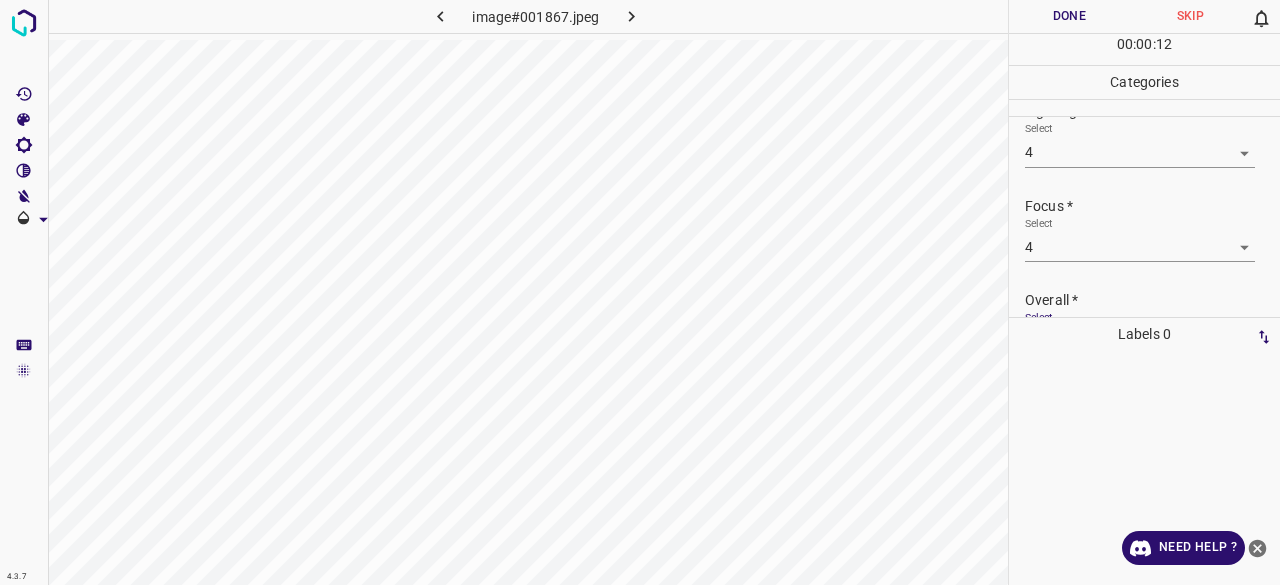 scroll, scrollTop: 98, scrollLeft: 0, axis: vertical 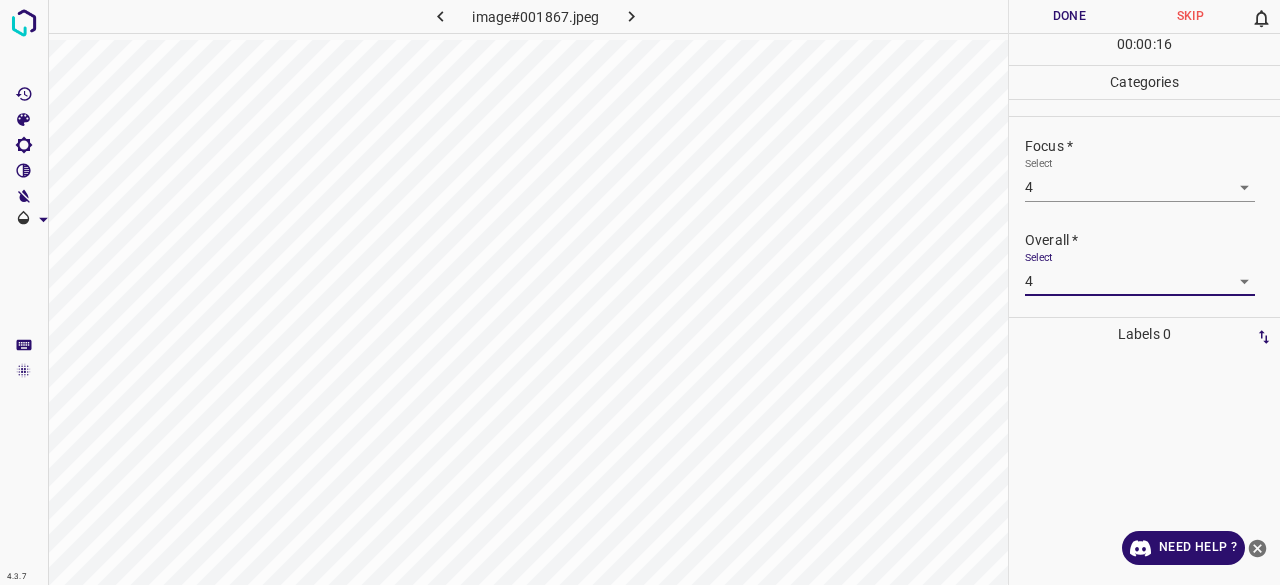 click on "Done" at bounding box center [1069, 16] 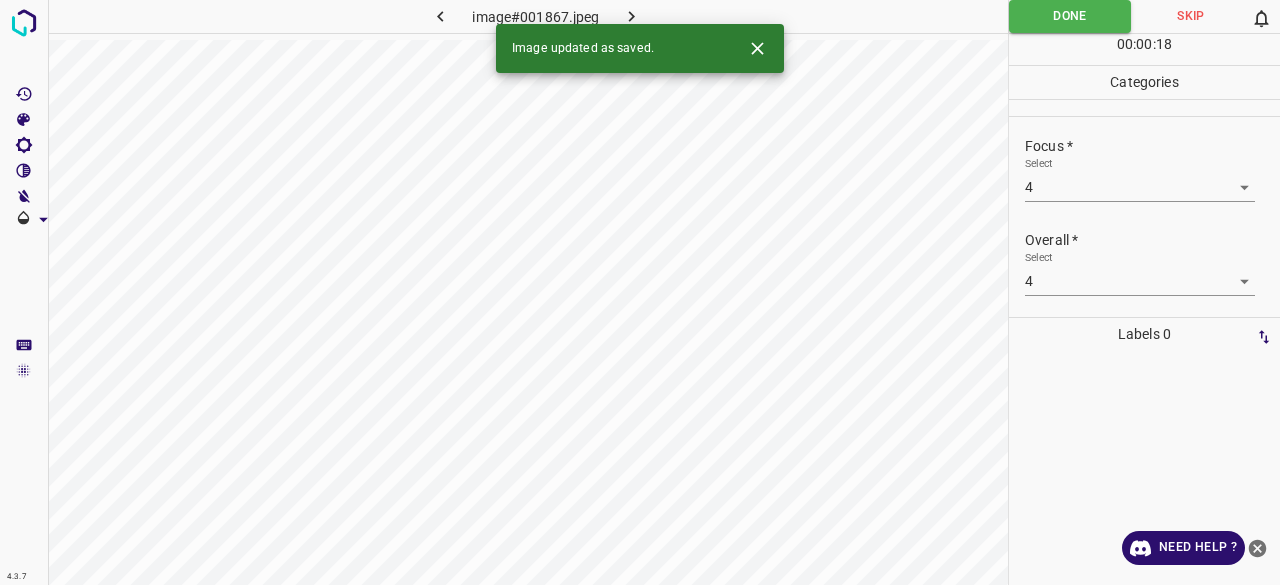 click 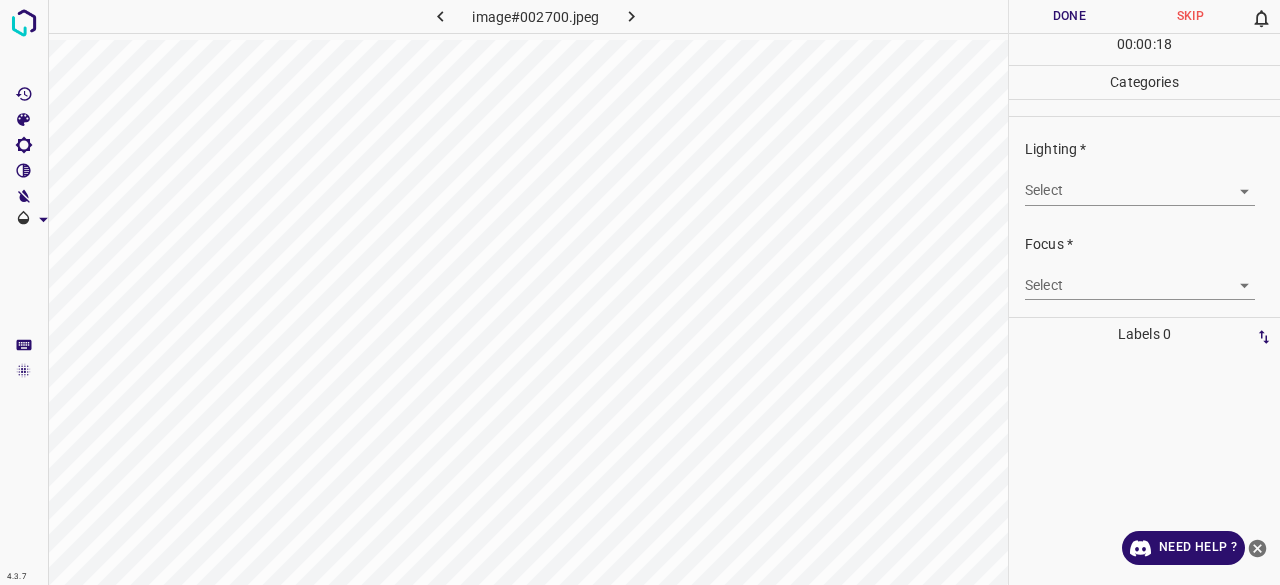 click on "Select ​" at bounding box center (1140, 182) 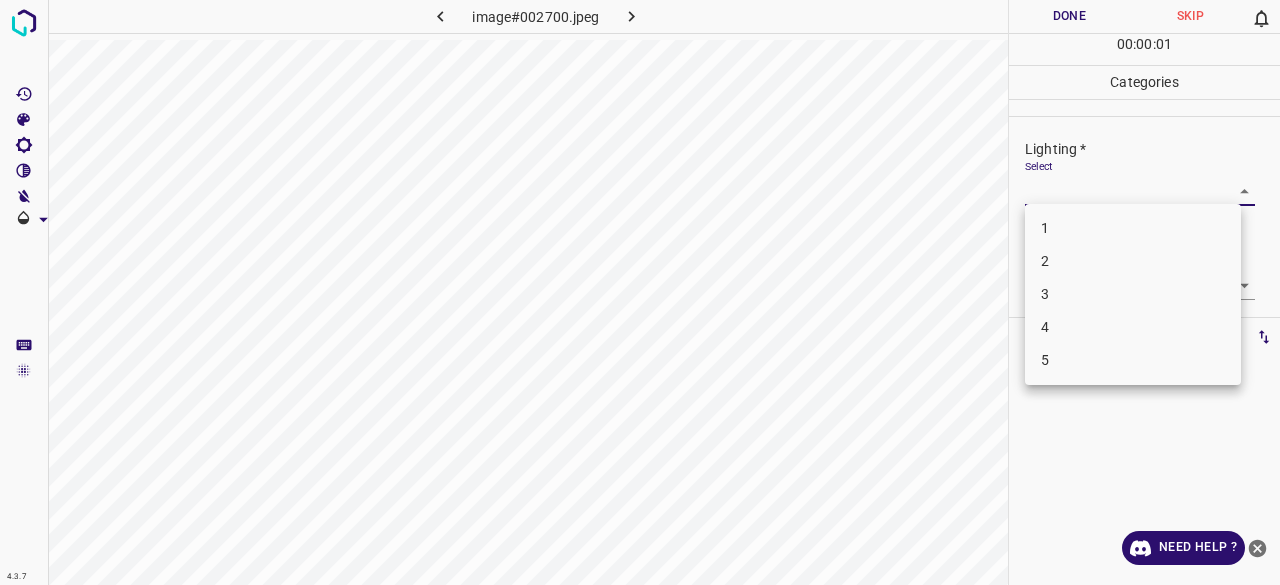 click on "4.3.7 image#002700.jpeg Done Skip 0 00   : 00   : 01   Categories Lighting *  Select ​ Focus *  Select ​ Overall *  Select ​ Labels   0 Categories 1 Lighting 2 Focus 3 Overall Tools Space Change between modes (Draw & Edit) I Auto labeling R Restore zoom M Zoom in N Zoom out Delete Delete selecte label Filters Z Restore filters X Saturation filter C Brightness filter V Contrast filter B Gray scale filter General O Download Need Help ? - Text - Hide - Delete 1 2 3 4 5" at bounding box center [640, 292] 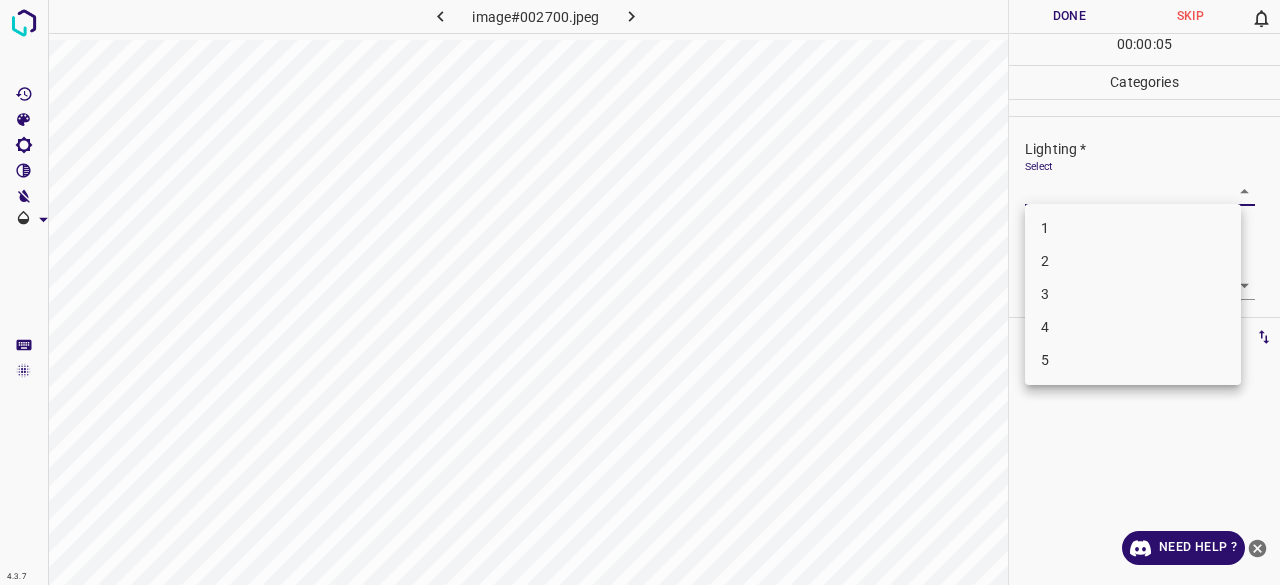 click on "3" at bounding box center [1133, 294] 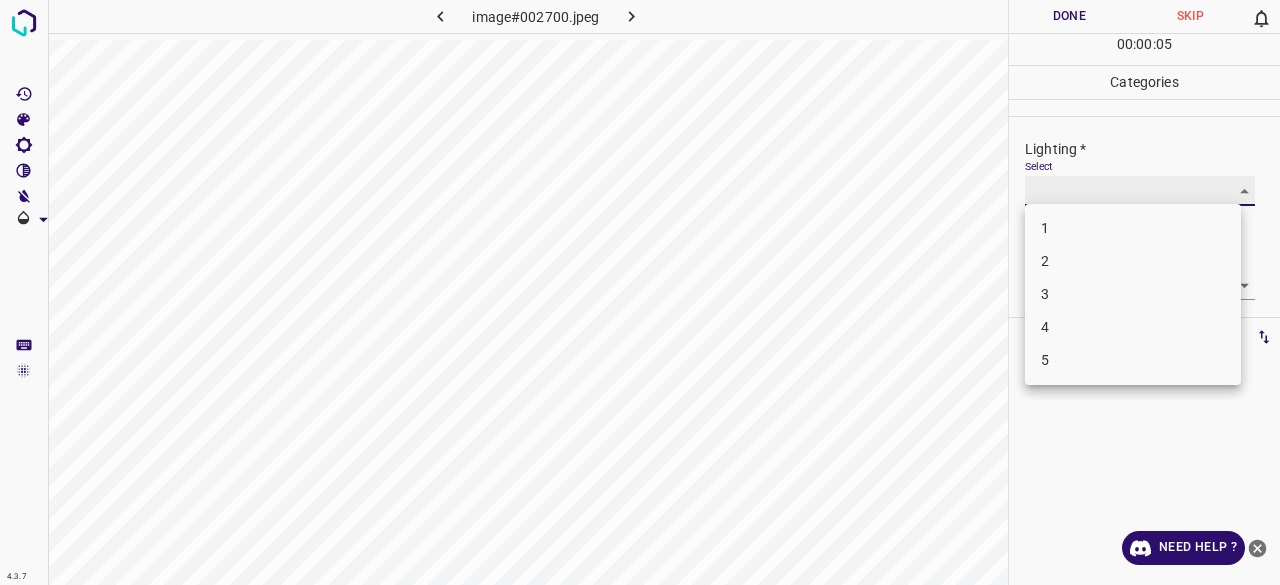 type on "3" 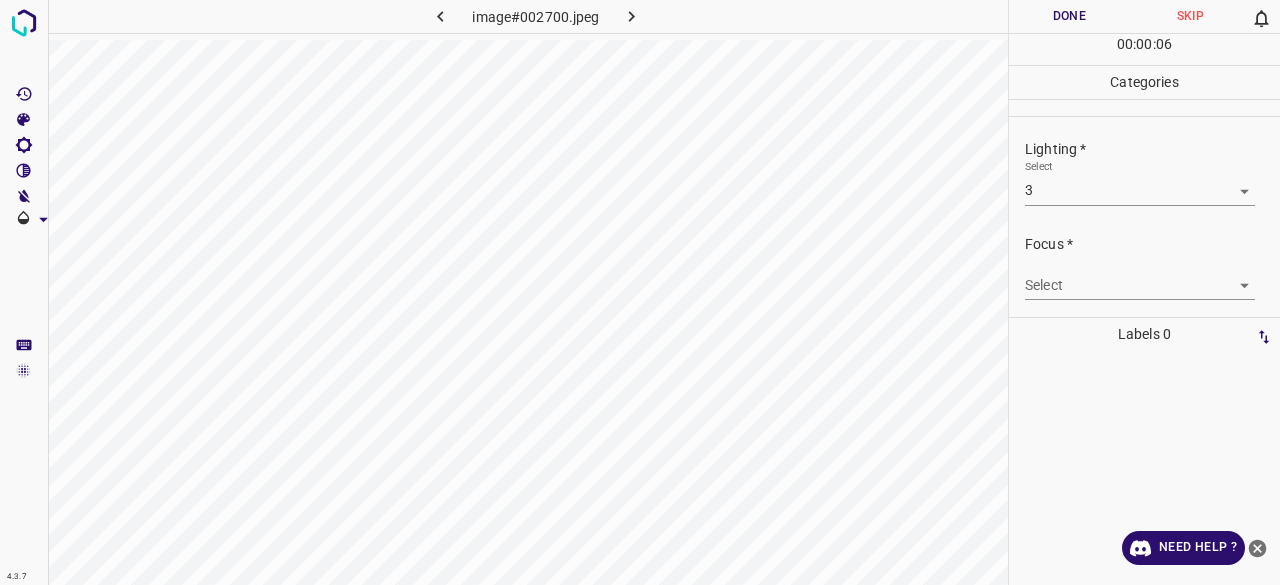click on "Focus *  Select ​" at bounding box center [1144, 267] 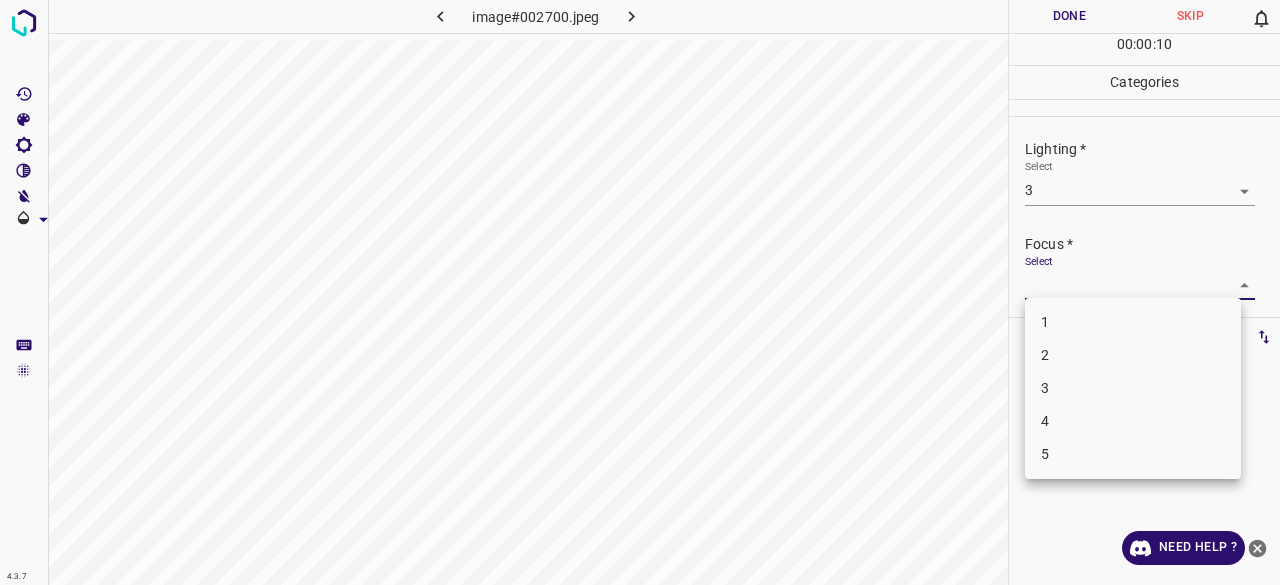 click on "4" at bounding box center [1133, 421] 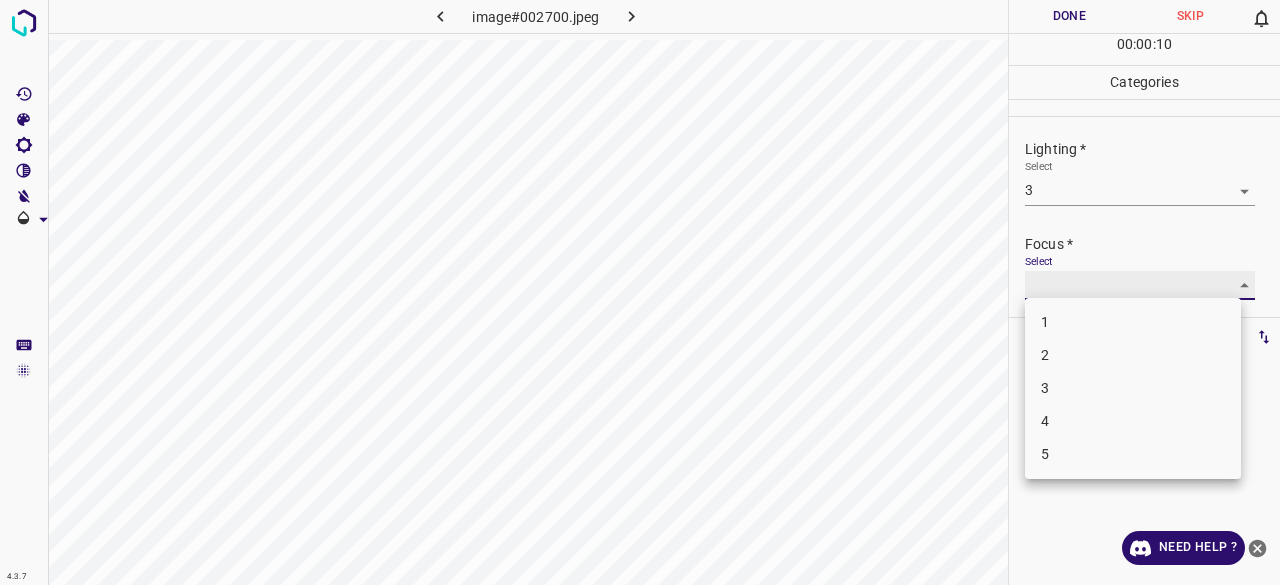 type on "4" 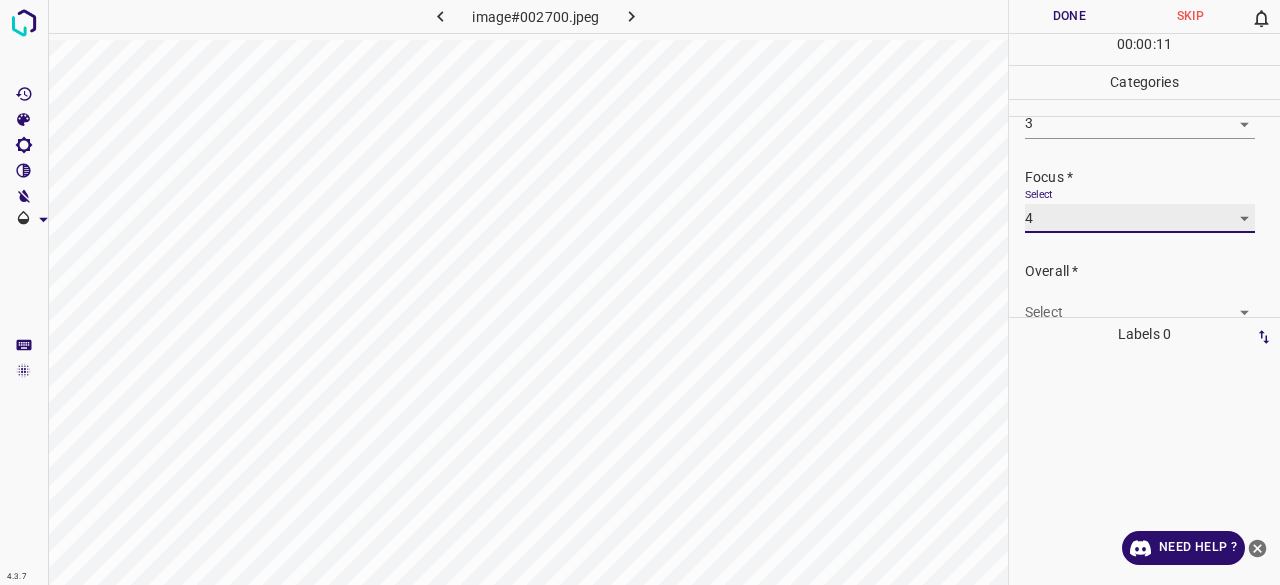 scroll, scrollTop: 98, scrollLeft: 0, axis: vertical 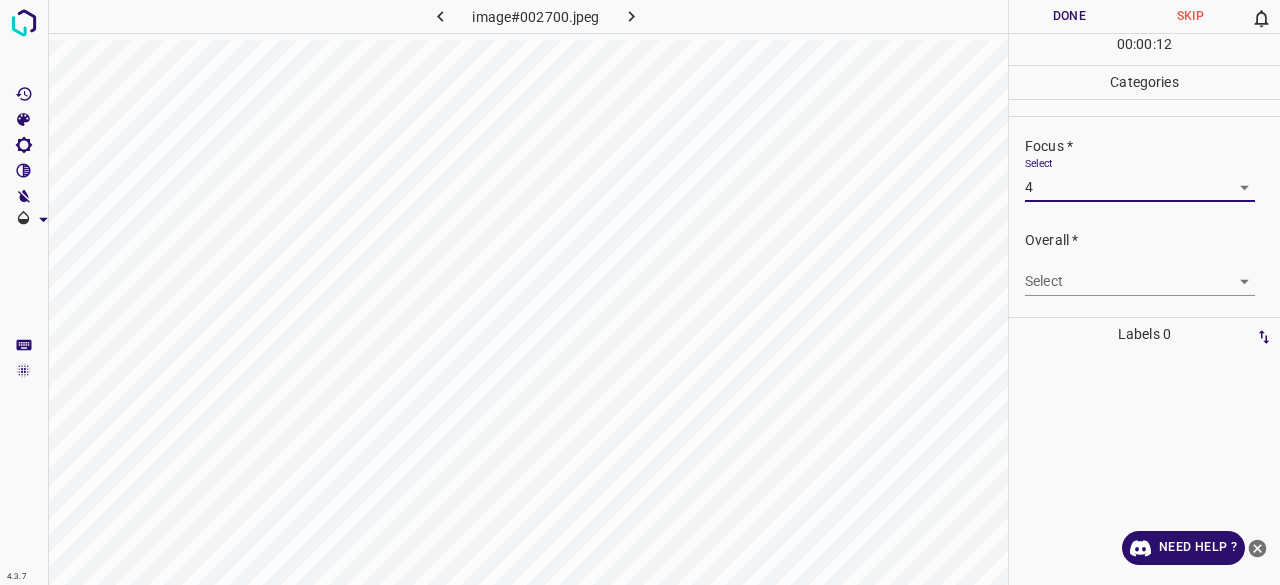 click on "4.3.7 image#002700.jpeg Done Skip 0 00   : 00   : 12   Categories Lighting *  Select 3 3 Focus *  Select 4 4 Overall *  Select ​ Labels   0 Categories 1 Lighting 2 Focus 3 Overall Tools Space Change between modes (Draw & Edit) I Auto labeling R Restore zoom M Zoom in N Zoom out Delete Delete selecte label Filters Z Restore filters X Saturation filter C Brightness filter V Contrast filter B Gray scale filter General O Download Need Help ? - Text - Hide - Delete" at bounding box center (640, 292) 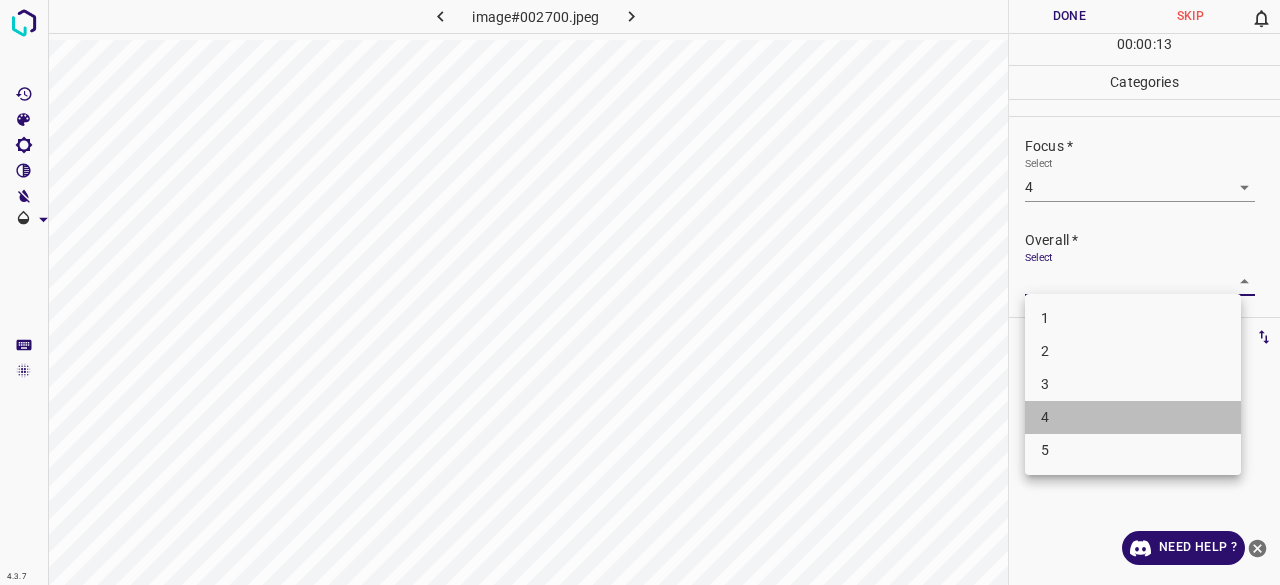 click on "4" at bounding box center (1133, 417) 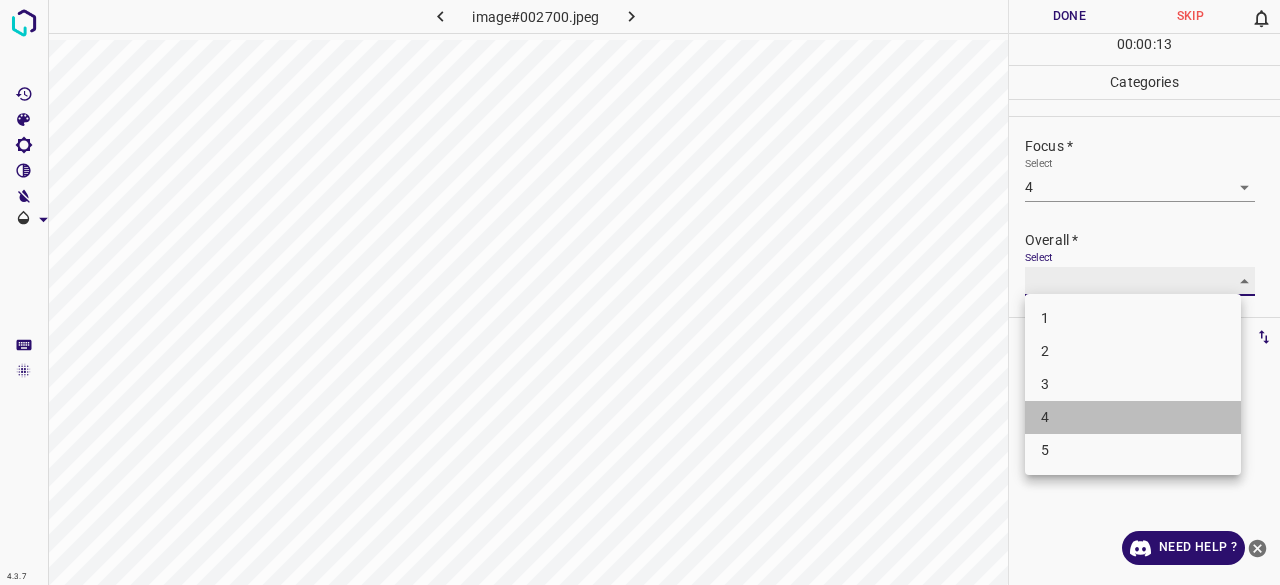 type on "4" 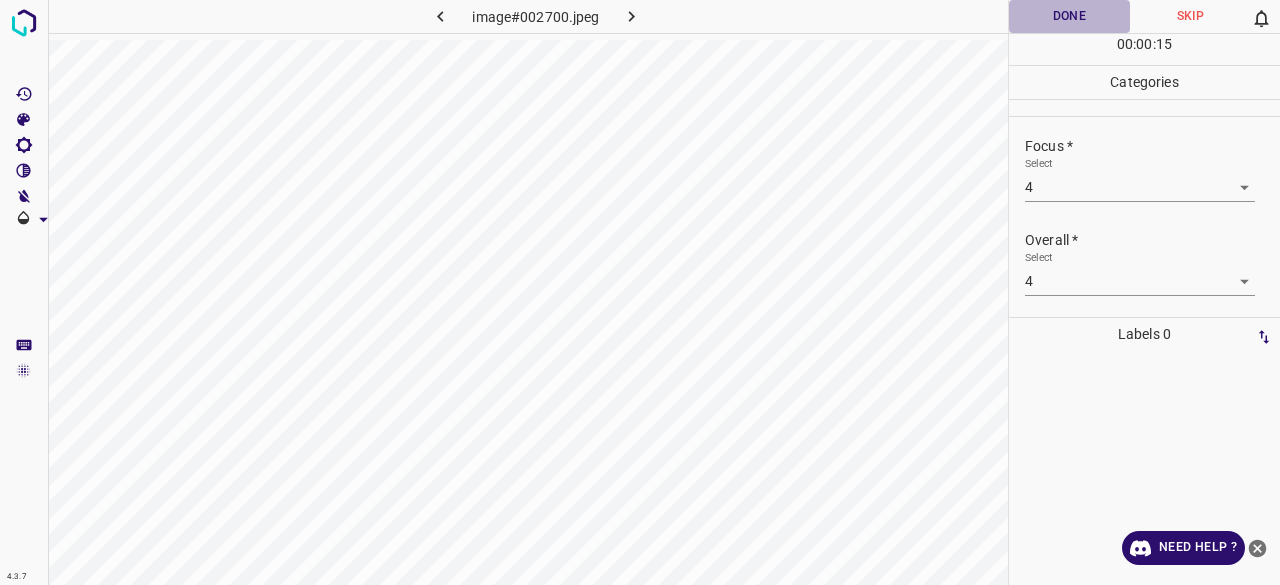click on "Done" at bounding box center [1069, 16] 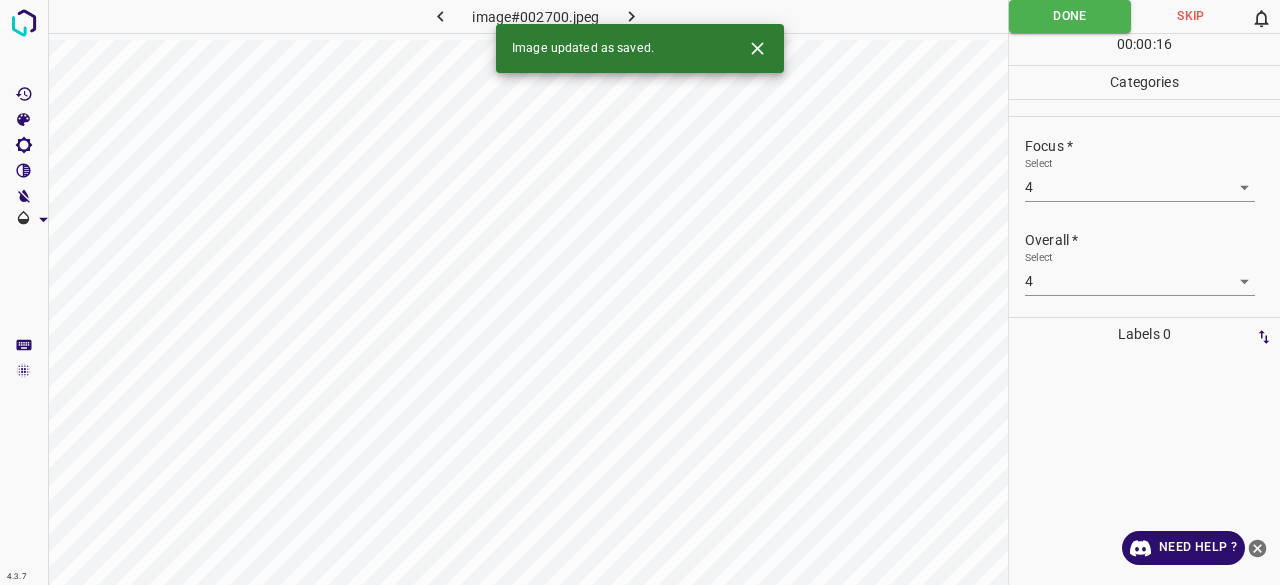 click 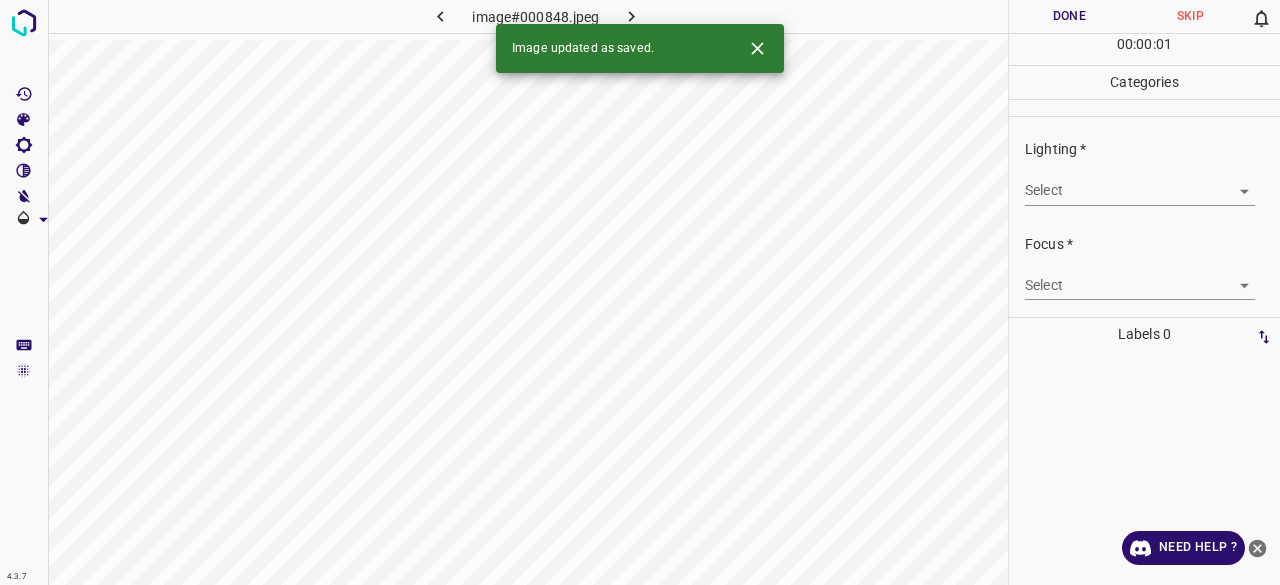 click on "4.3.7 image#000848.jpeg Done Skip 0 00   : 00   : 01   Categories Lighting *  Select ​ Focus *  Select ​ Overall *  Select ​ Labels   0 Categories 1 Lighting 2 Focus 3 Overall Tools Space Change between modes (Draw & Edit) I Auto labeling R Restore zoom M Zoom in N Zoom out Delete Delete selecte label Filters Z Restore filters X Saturation filter C Brightness filter V Contrast filter B Gray scale filter General O Download Image updated as saved. Need Help ? - Text - Hide - Delete" at bounding box center (640, 292) 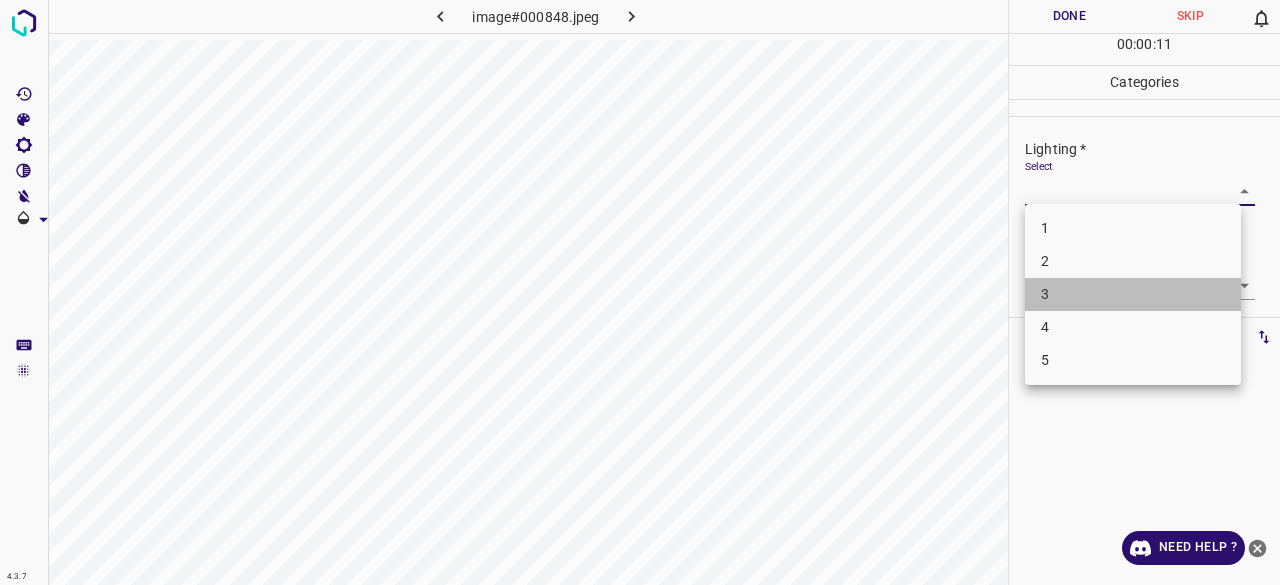 click on "3" at bounding box center (1133, 294) 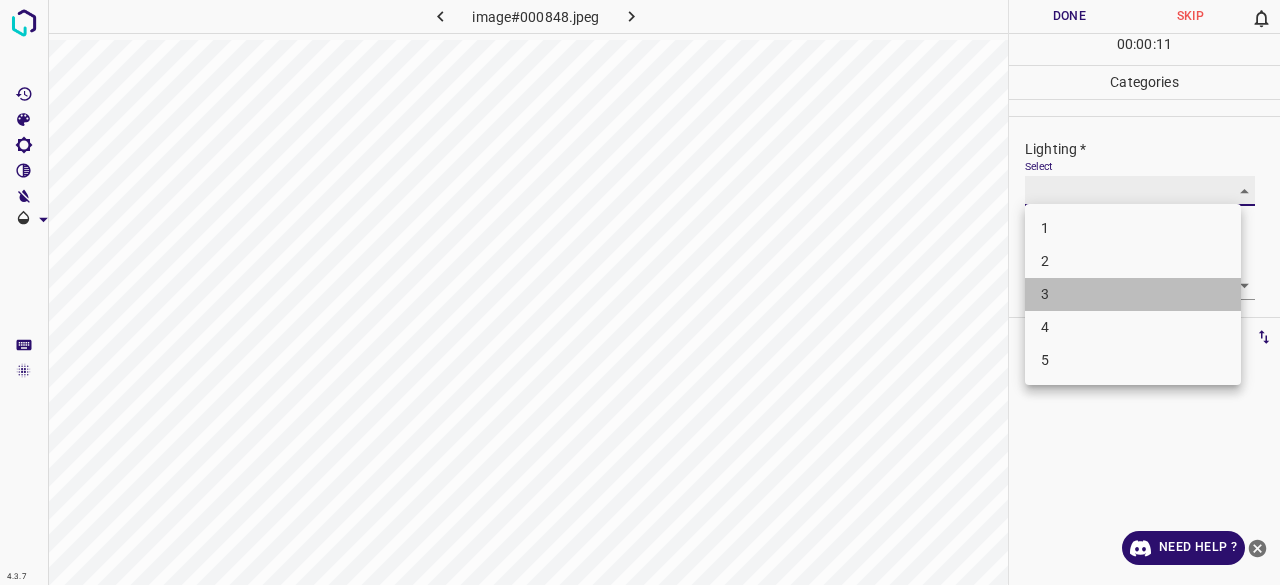 type on "3" 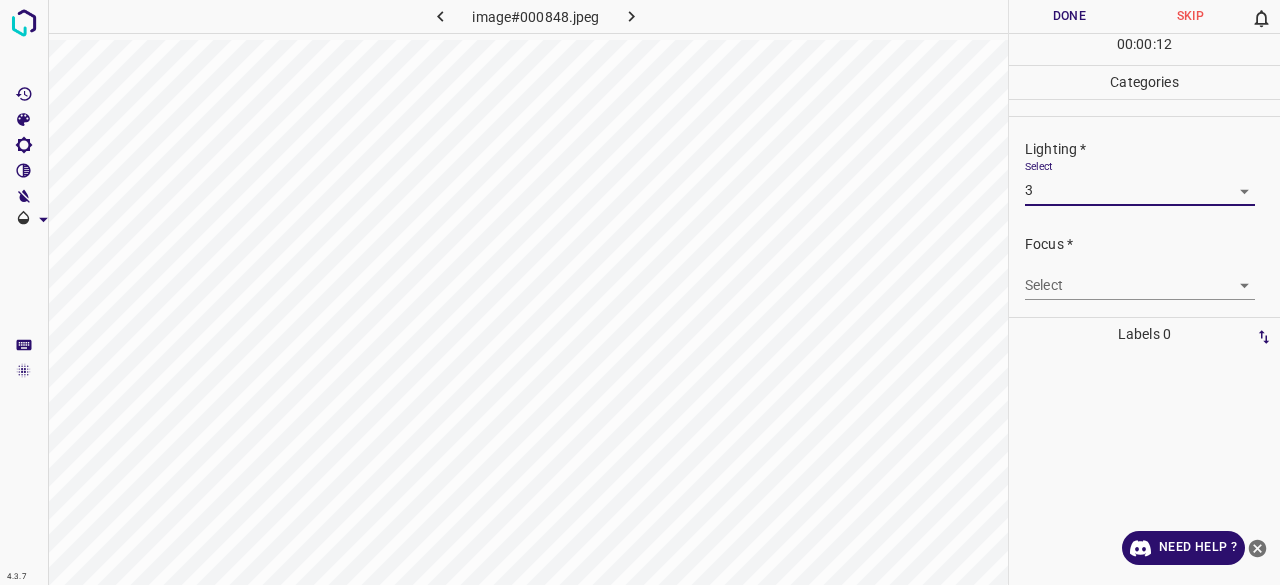 click on "4.3.7 image#000848.jpeg Done Skip 0 00   : 00   : 12   Categories Lighting *  Select 3 3 Focus *  Select ​ Overall *  Select ​ Labels   0 Categories 1 Lighting 2 Focus 3 Overall Tools Space Change between modes (Draw & Edit) I Auto labeling R Restore zoom M Zoom in N Zoom out Delete Delete selecte label Filters Z Restore filters X Saturation filter C Brightness filter V Contrast filter B Gray scale filter General O Download Need Help ? - Text - Hide - Delete" at bounding box center (640, 292) 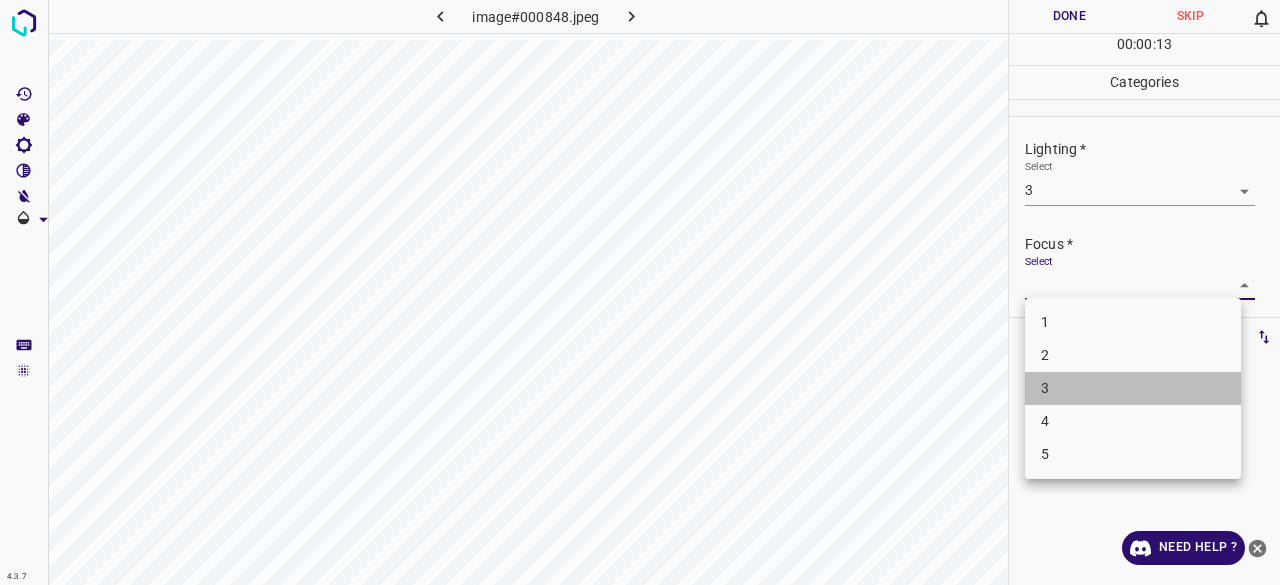 click on "3" at bounding box center [1133, 388] 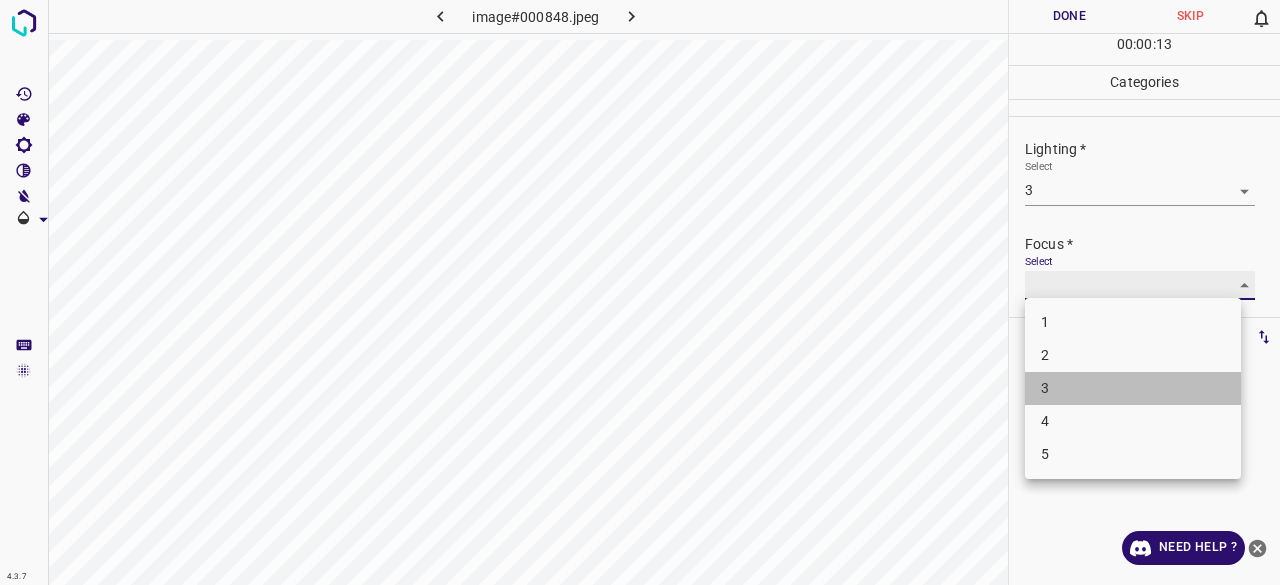 type on "3" 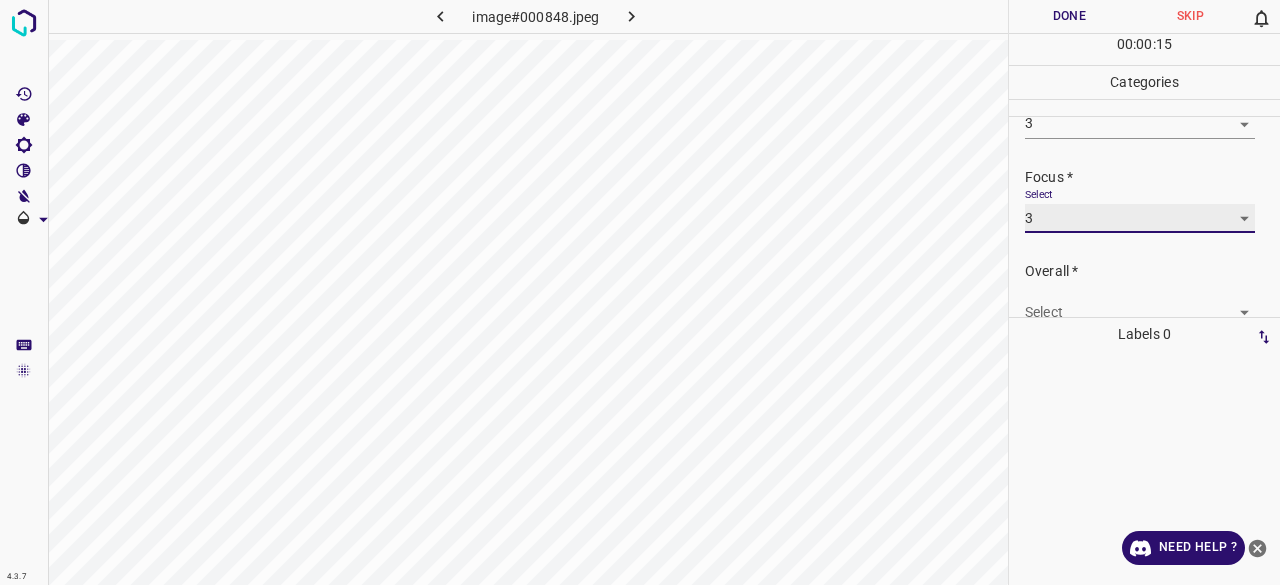 scroll, scrollTop: 98, scrollLeft: 0, axis: vertical 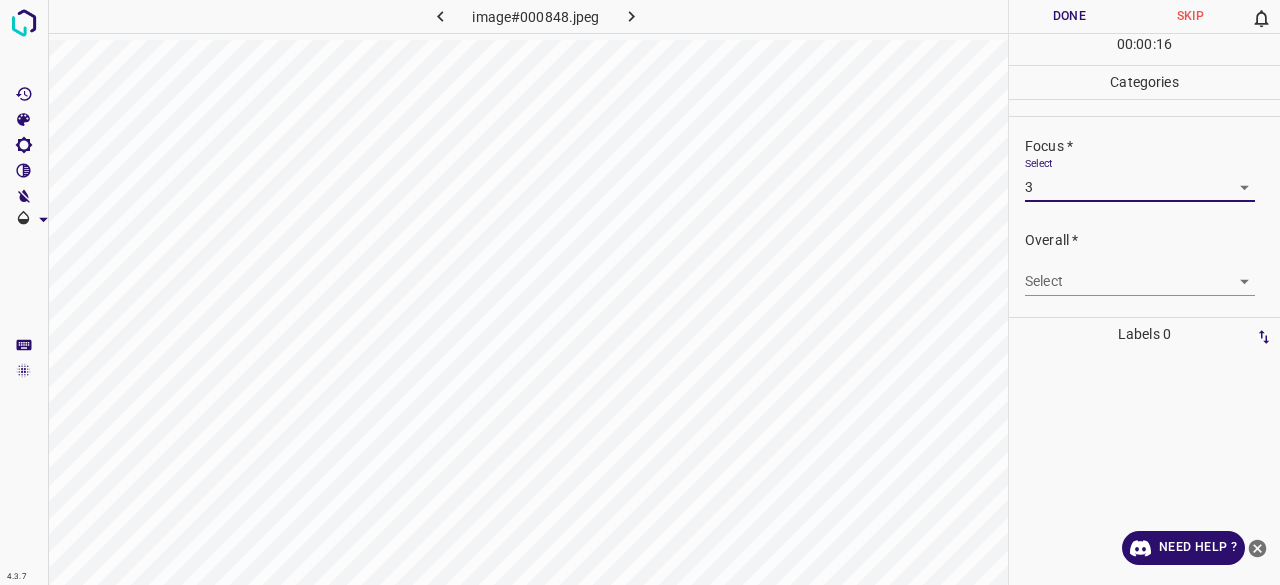 click on "4.3.7 image#000848.jpeg Done Skip 0 00   : 00   : 16   Categories Lighting *  Select 3 3 Focus *  Select 3 3 Overall *  Select ​ Labels   0 Categories 1 Lighting 2 Focus 3 Overall Tools Space Change between modes (Draw & Edit) I Auto labeling R Restore zoom M Zoom in N Zoom out Delete Delete selecte label Filters Z Restore filters X Saturation filter C Brightness filter V Contrast filter B Gray scale filter General O Download Need Help ? - Text - Hide - Delete" at bounding box center [640, 292] 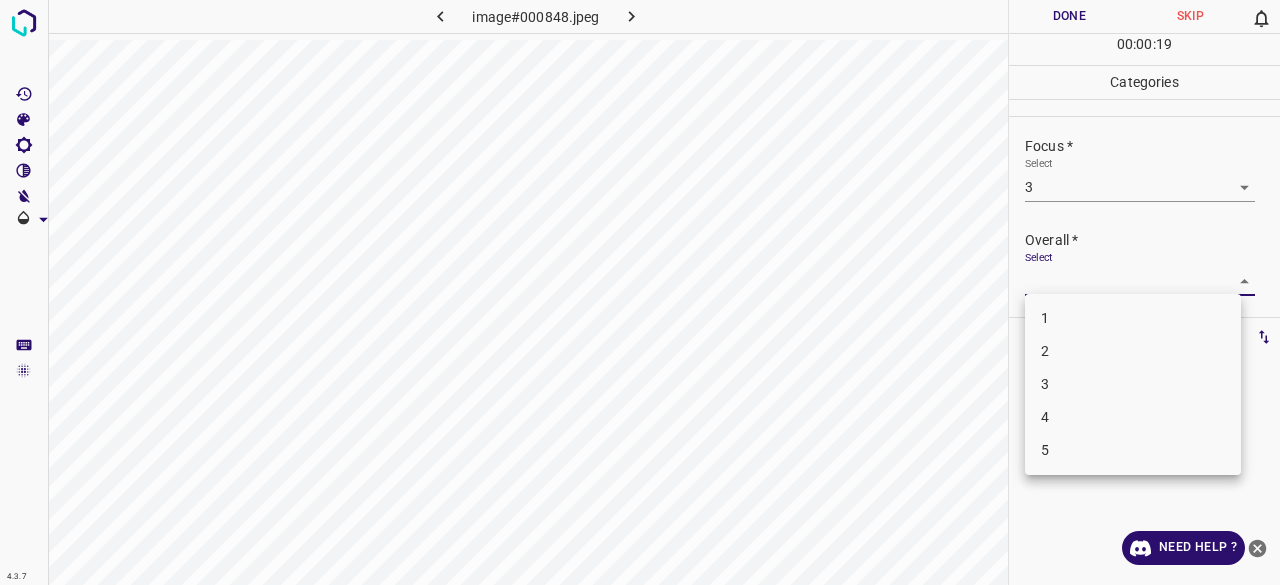 click on "4" at bounding box center (1133, 417) 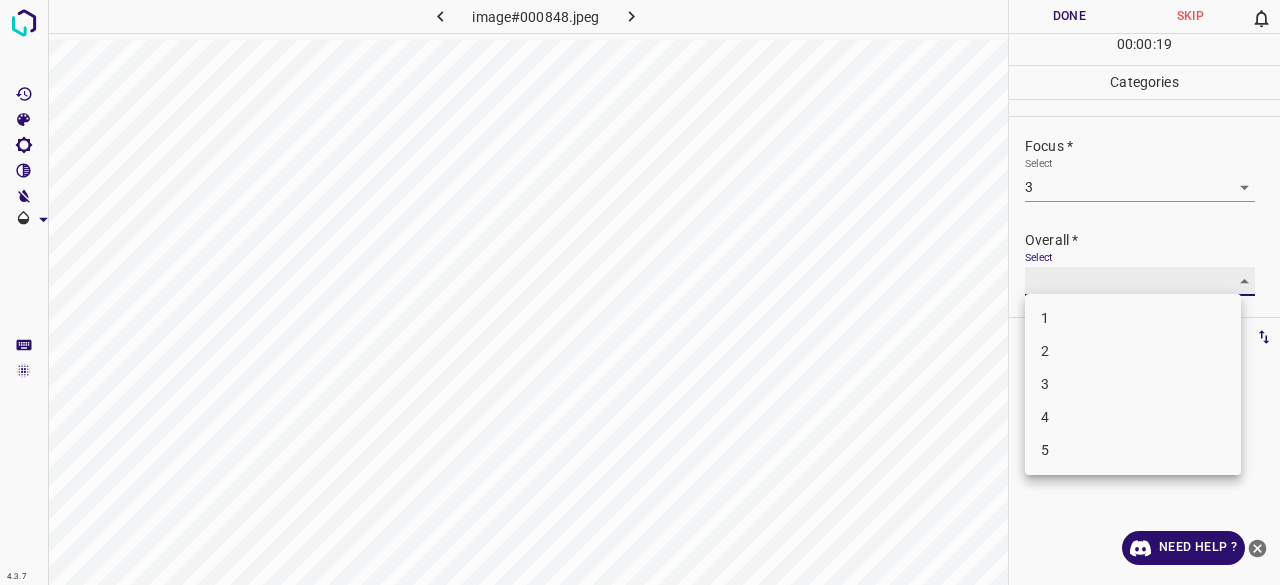 type on "4" 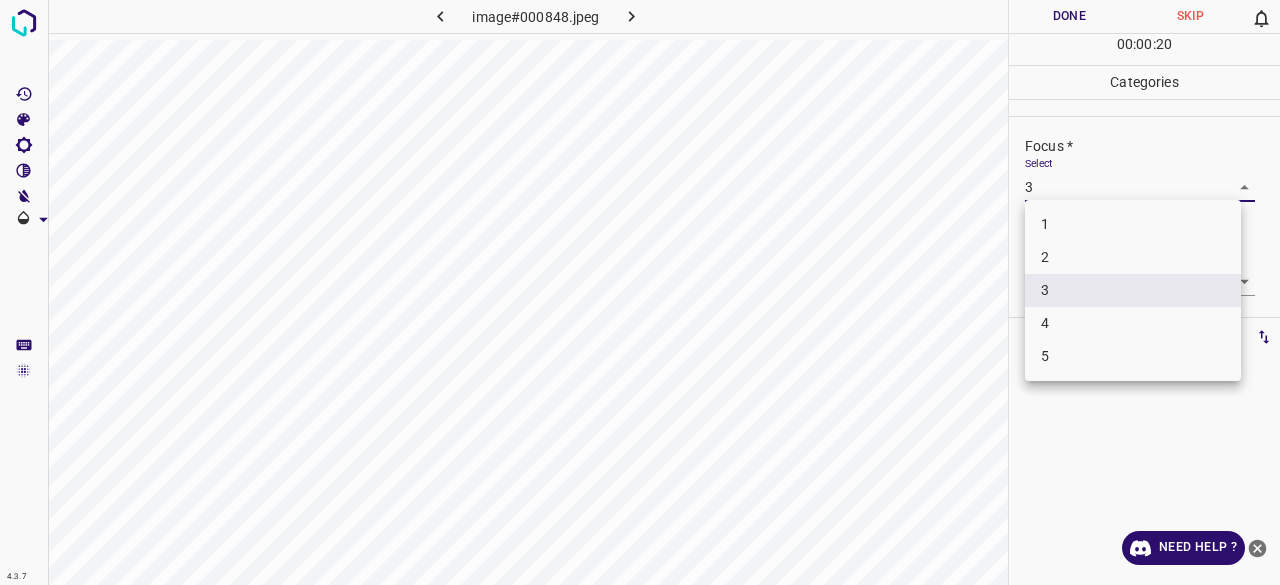 click on "4.3.7 image#000848.jpeg Done Skip 0 00   : 00   : 20   Categories Lighting *  Select 3 3 Focus *  Select 3 3 Overall *  Select 4 4 Labels   0 Categories 1 Lighting 2 Focus 3 Overall Tools Space Change between modes (Draw & Edit) I Auto labeling R Restore zoom M Zoom in N Zoom out Delete Delete selecte label Filters Z Restore filters X Saturation filter C Brightness filter V Contrast filter B Gray scale filter General O Download Need Help ? - Text - Hide - Delete 1 2 3 4 5" at bounding box center (640, 292) 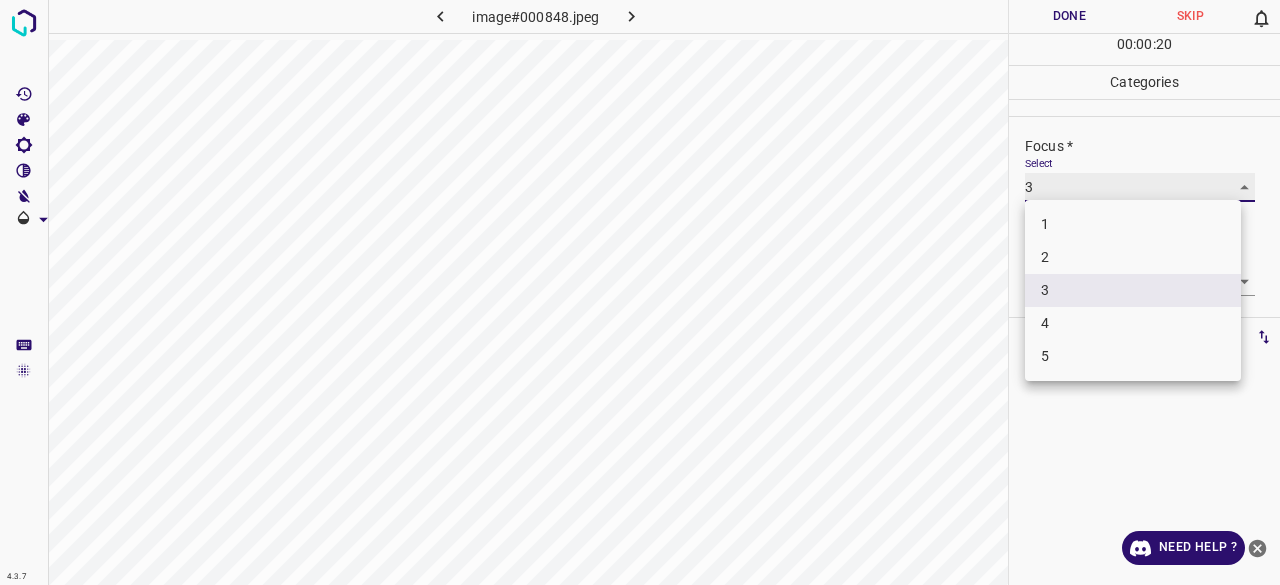 type on "2" 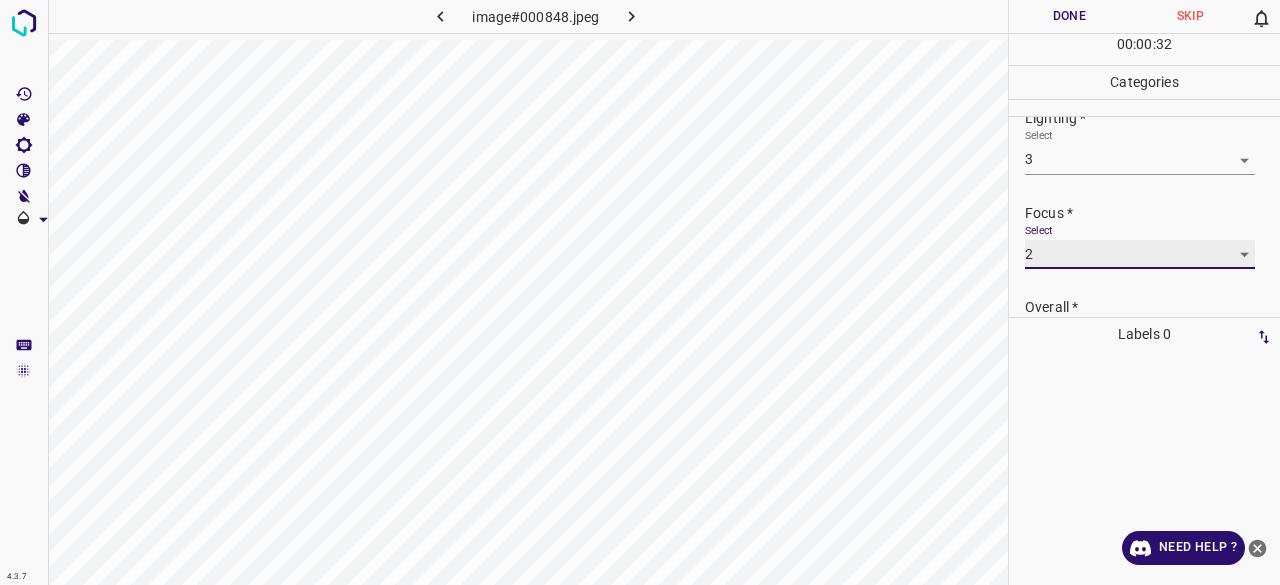 scroll, scrollTop: 0, scrollLeft: 0, axis: both 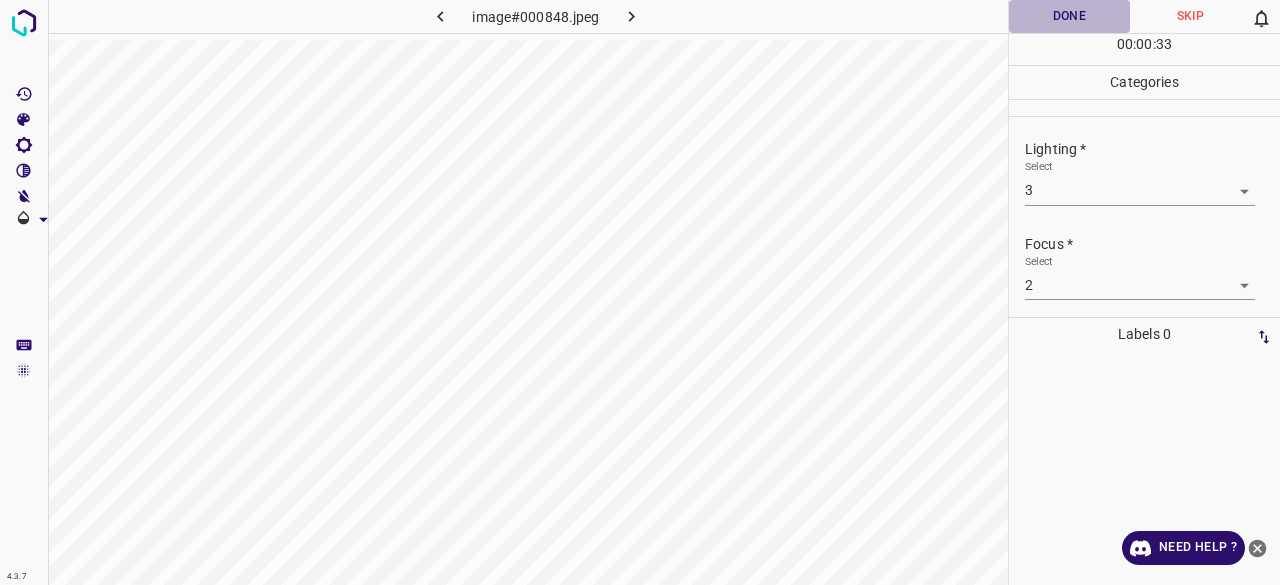 click on "Done" at bounding box center [1069, 16] 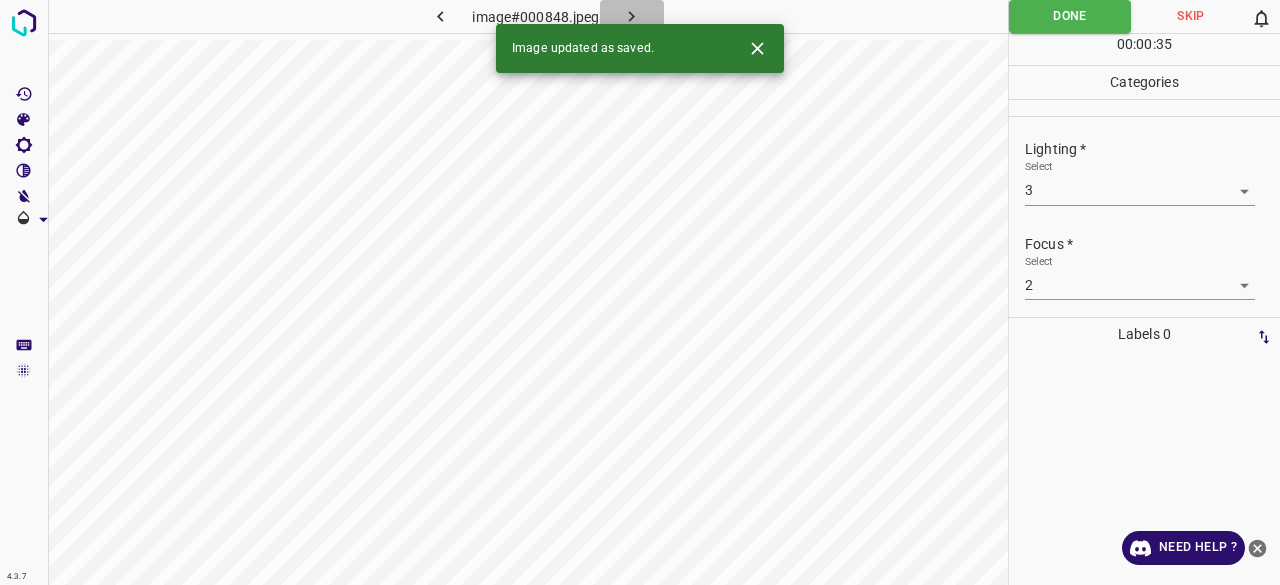 click 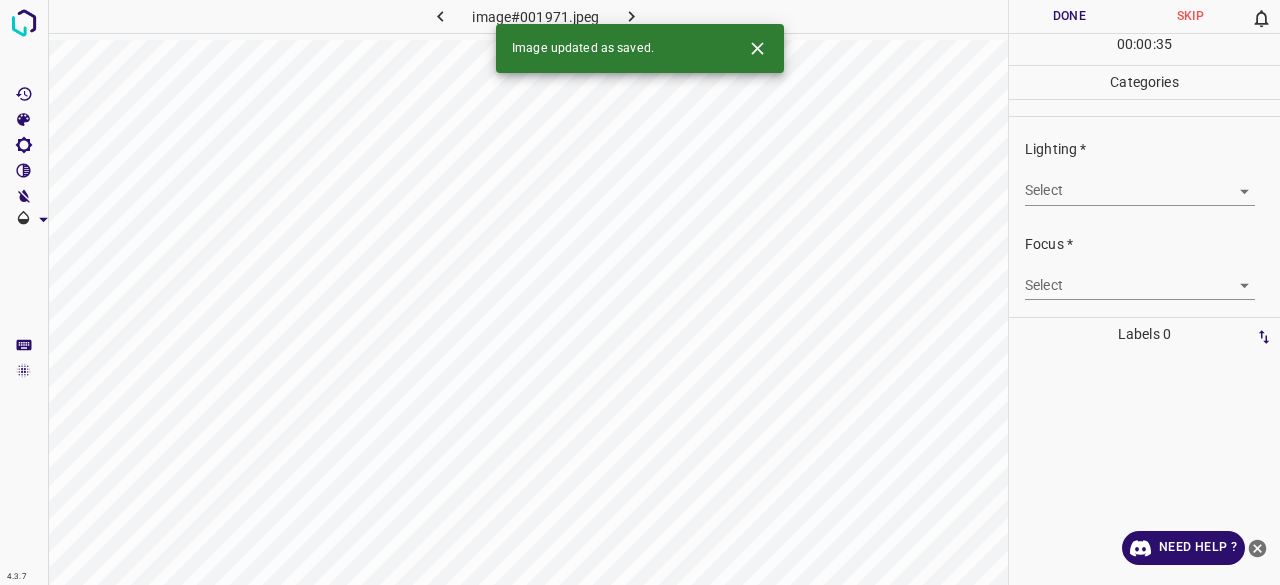 click on "4.3.7 image#001971.jpeg Done Skip 0 00   : 00   : 35   Categories Lighting *  Select ​ Focus *  Select ​ Overall *  Select ​ Labels   0 Categories 1 Lighting 2 Focus 3 Overall Tools Space Change between modes (Draw & Edit) I Auto labeling R Restore zoom M Zoom in N Zoom out Delete Delete selecte label Filters Z Restore filters X Saturation filter C Brightness filter V Contrast filter B Gray scale filter General O Download Image updated as saved. Need Help ? - Text - Hide - Delete" at bounding box center [640, 292] 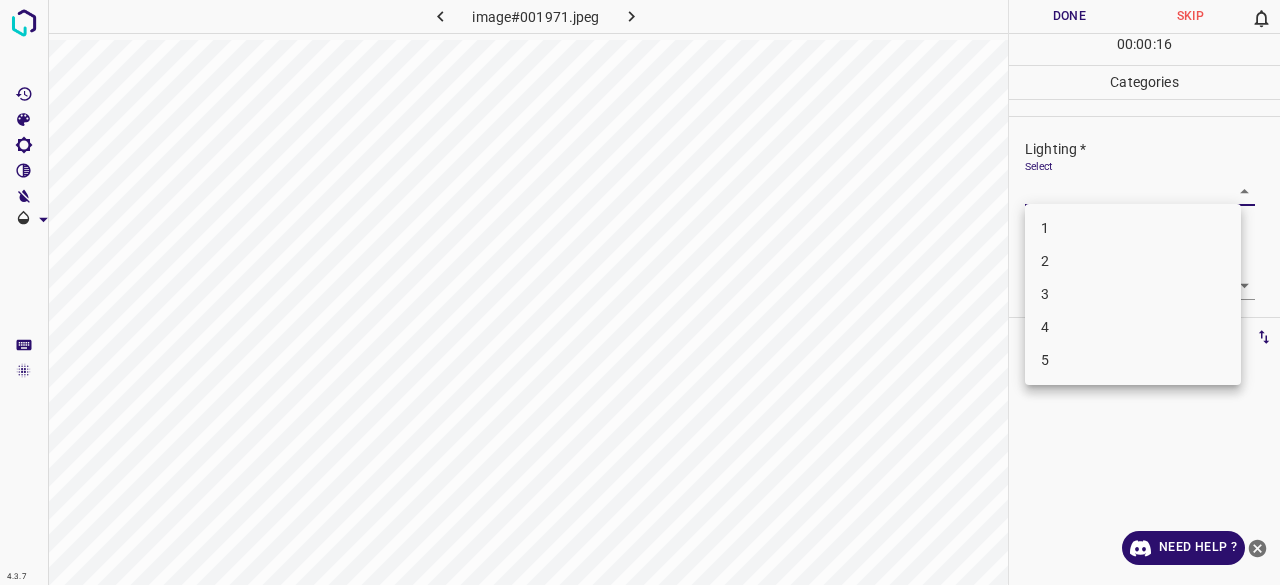 click on "4" at bounding box center (1133, 327) 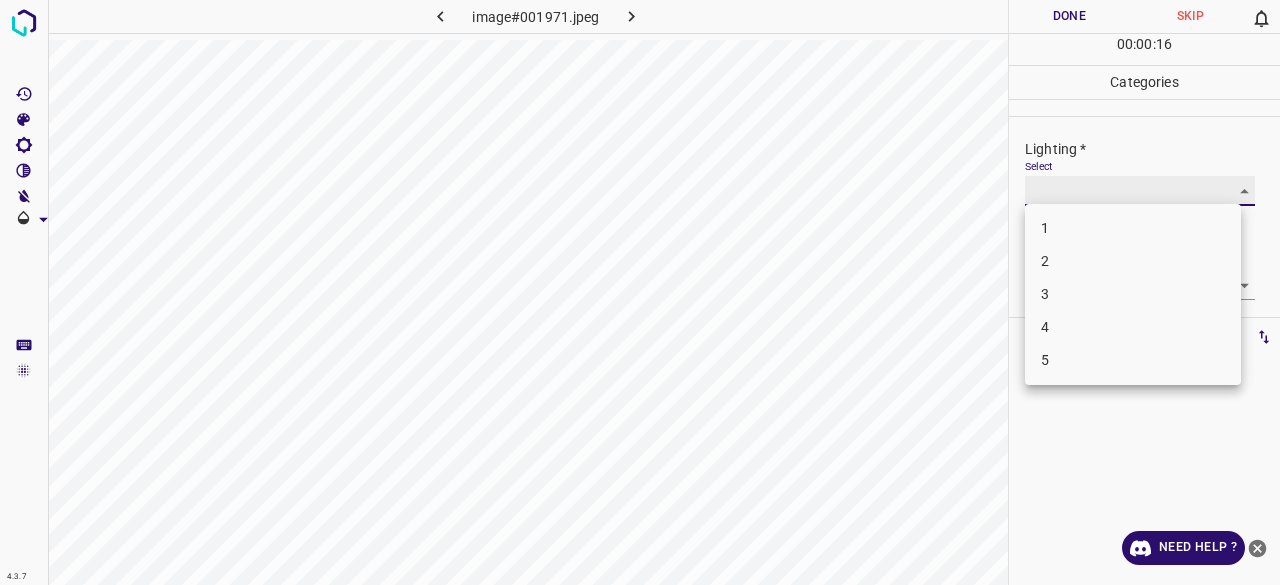 type on "4" 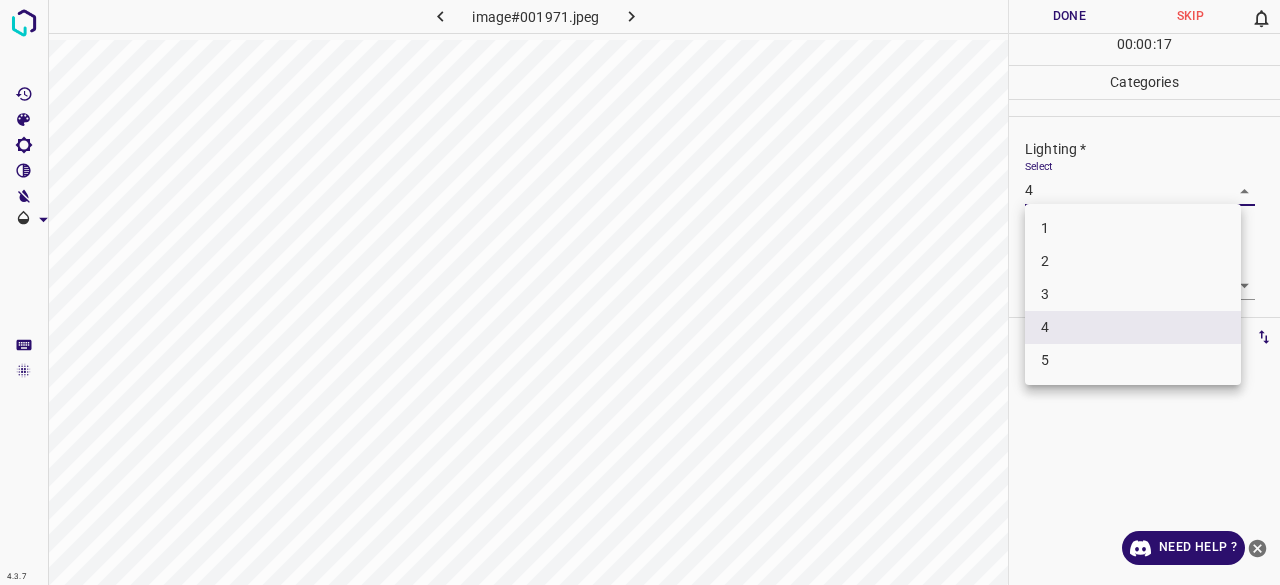 click on "4.3.7 image#001971.jpeg Done Skip 0 00   : 00   : 17   Categories Lighting *  Select 4 4 Focus *  Select ​ Overall *  Select ​ Labels   0 Categories 1 Lighting 2 Focus 3 Overall Tools Space Change between modes (Draw & Edit) I Auto labeling R Restore zoom M Zoom in N Zoom out Delete Delete selecte label Filters Z Restore filters X Saturation filter C Brightness filter V Contrast filter B Gray scale filter General O Download Need Help ? - Text - Hide - Delete 1 2 3 4 5" at bounding box center (640, 292) 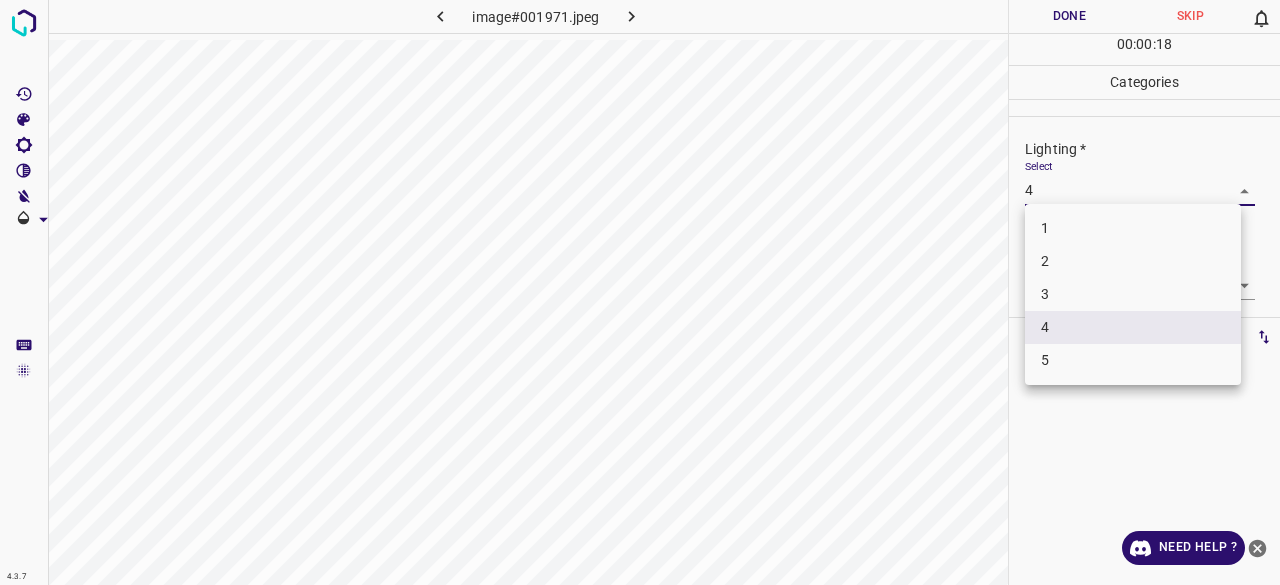 click at bounding box center [640, 292] 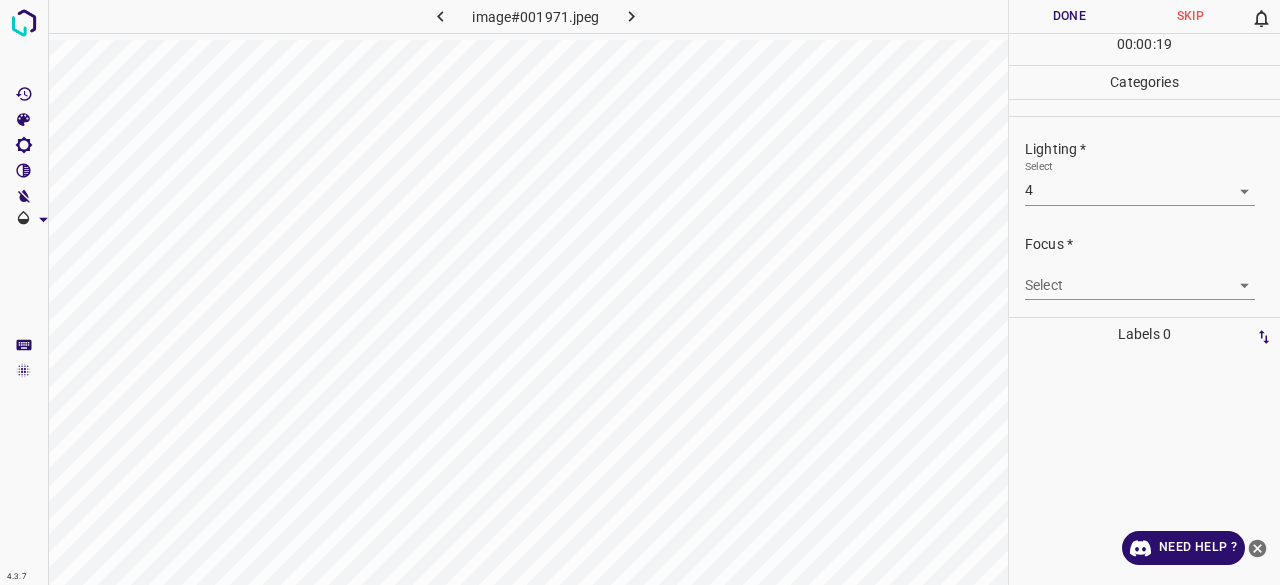 click on "Focus *  Select ​" at bounding box center (1144, 267) 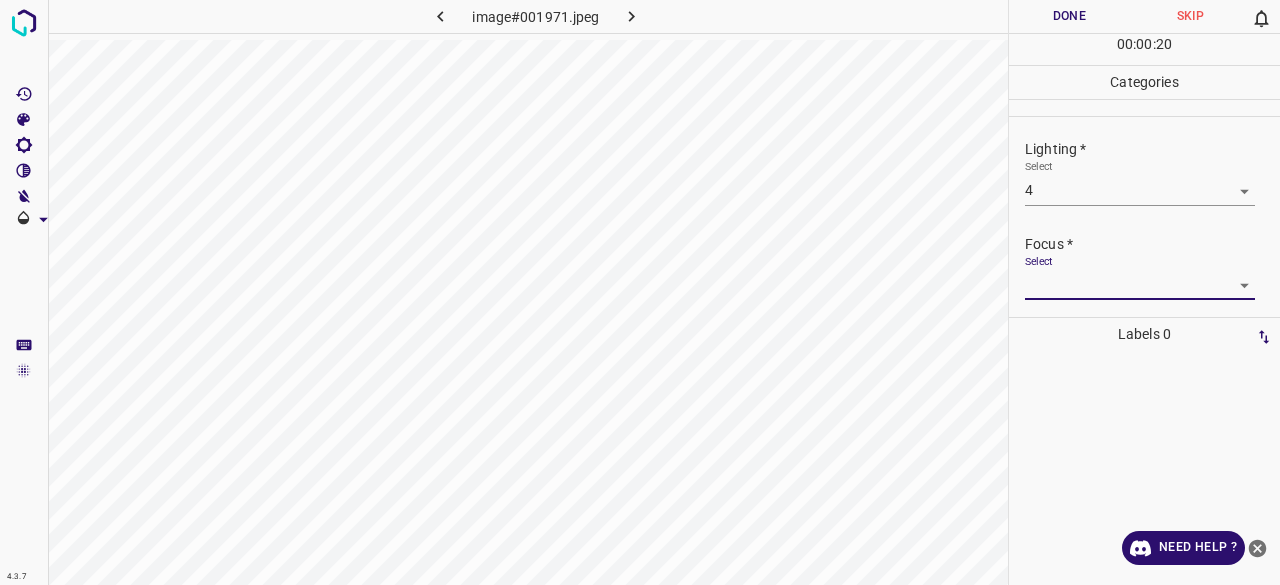 click on "4.3.7 image#001971.jpeg Done Skip 0 00   : 00   : 20   Categories Lighting *  Select 4 4 Focus *  Select ​ Overall *  Select ​ Labels   0 Categories 1 Lighting 2 Focus 3 Overall Tools Space Change between modes (Draw & Edit) I Auto labeling R Restore zoom M Zoom in N Zoom out Delete Delete selecte label Filters Z Restore filters X Saturation filter C Brightness filter V Contrast filter B Gray scale filter General O Download Need Help ? - Text - Hide - Delete" at bounding box center [640, 292] 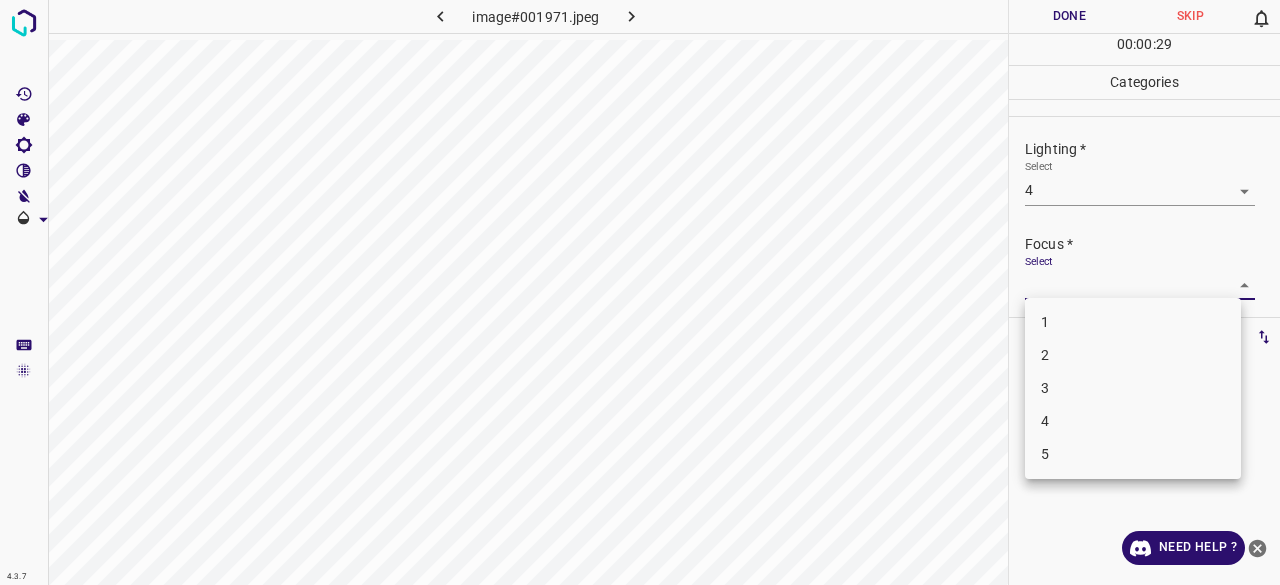 click on "4" at bounding box center [1133, 421] 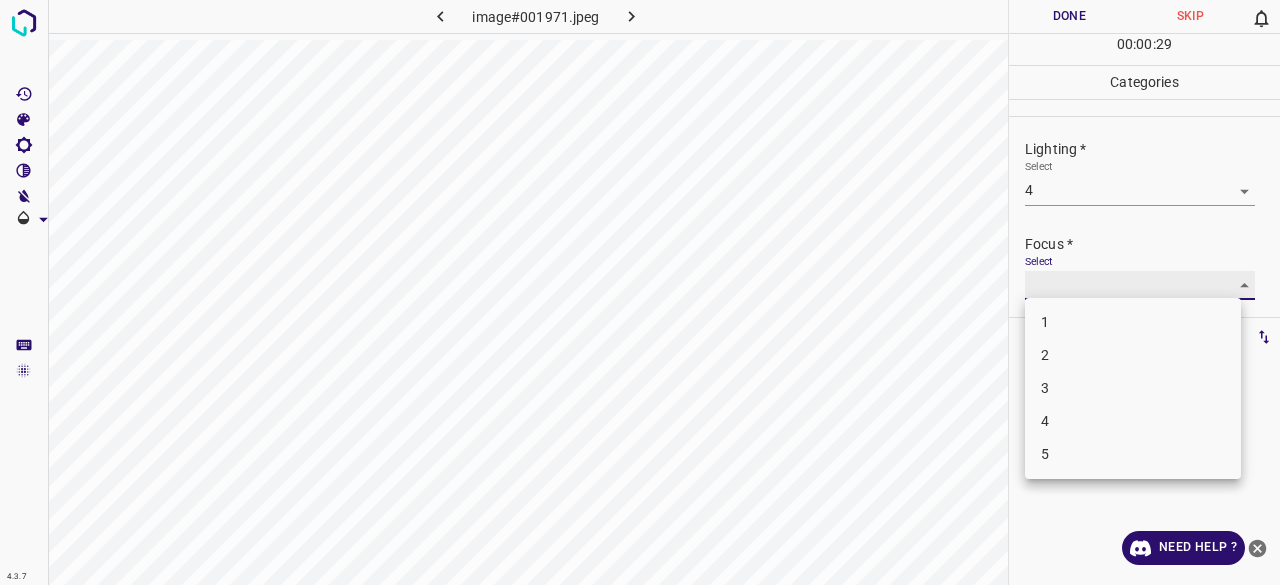 type on "4" 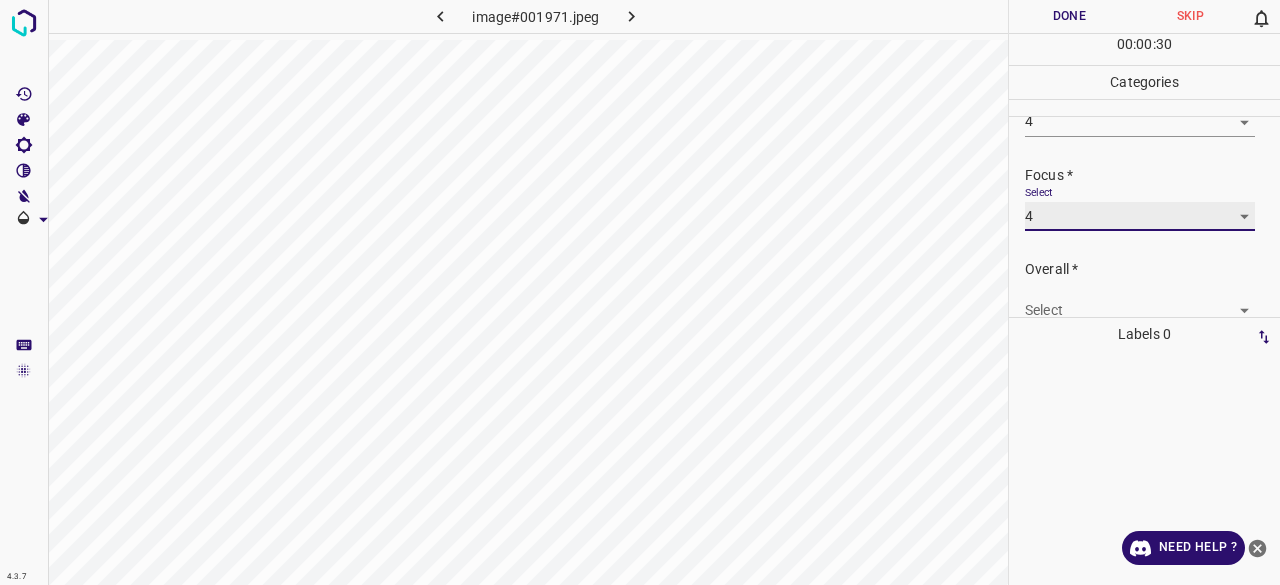 scroll, scrollTop: 98, scrollLeft: 0, axis: vertical 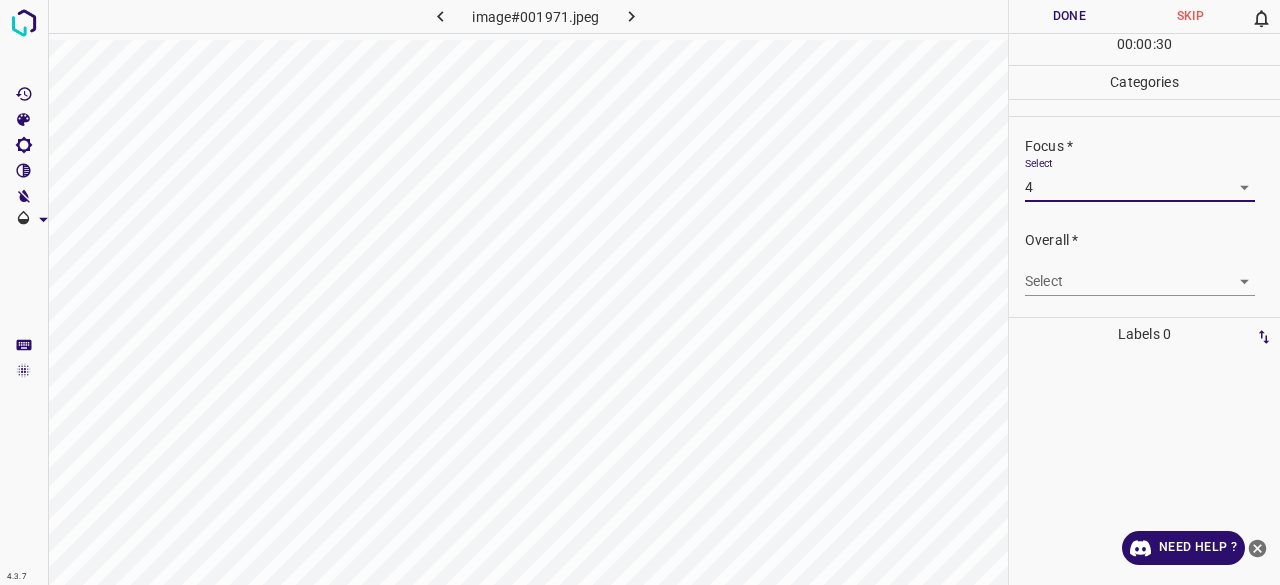 click on "Select ​" at bounding box center (1140, 273) 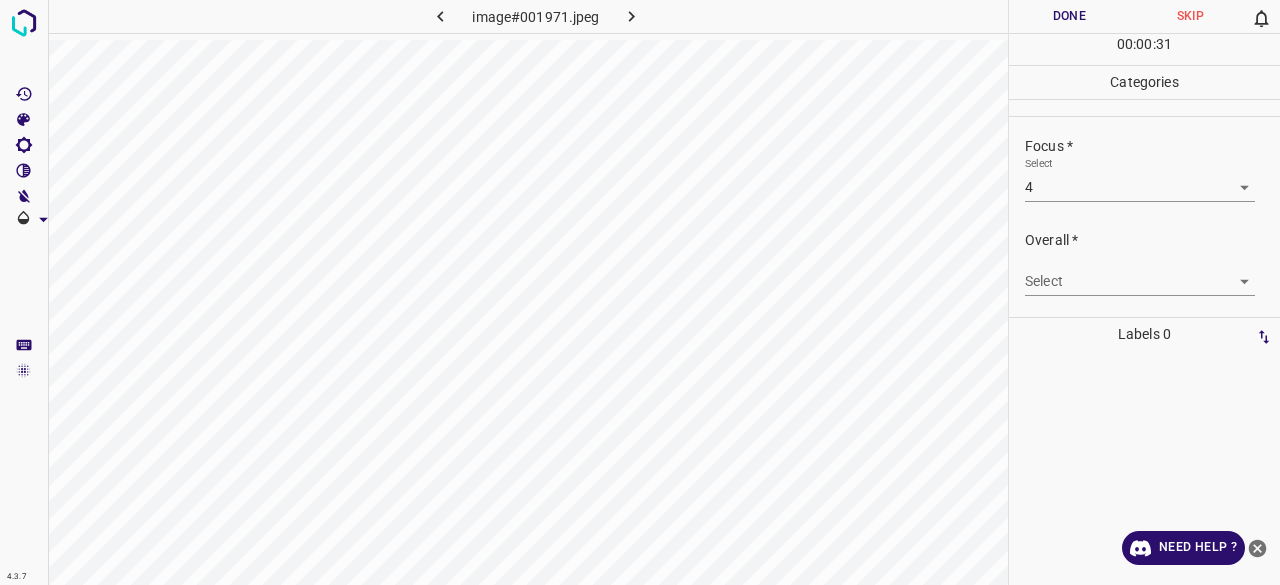 click on "4.3.7 image#001971.jpeg Done Skip 0 00   : 00   : 31   Categories Lighting *  Select 4 4 Focus *  Select 4 4 Overall *  Select ​ Labels   0 Categories 1 Lighting 2 Focus 3 Overall Tools Space Change between modes (Draw & Edit) I Auto labeling R Restore zoom M Zoom in N Zoom out Delete Delete selecte label Filters Z Restore filters X Saturation filter C Brightness filter V Contrast filter B Gray scale filter General O Download Need Help ? - Text - Hide - Delete" at bounding box center (640, 292) 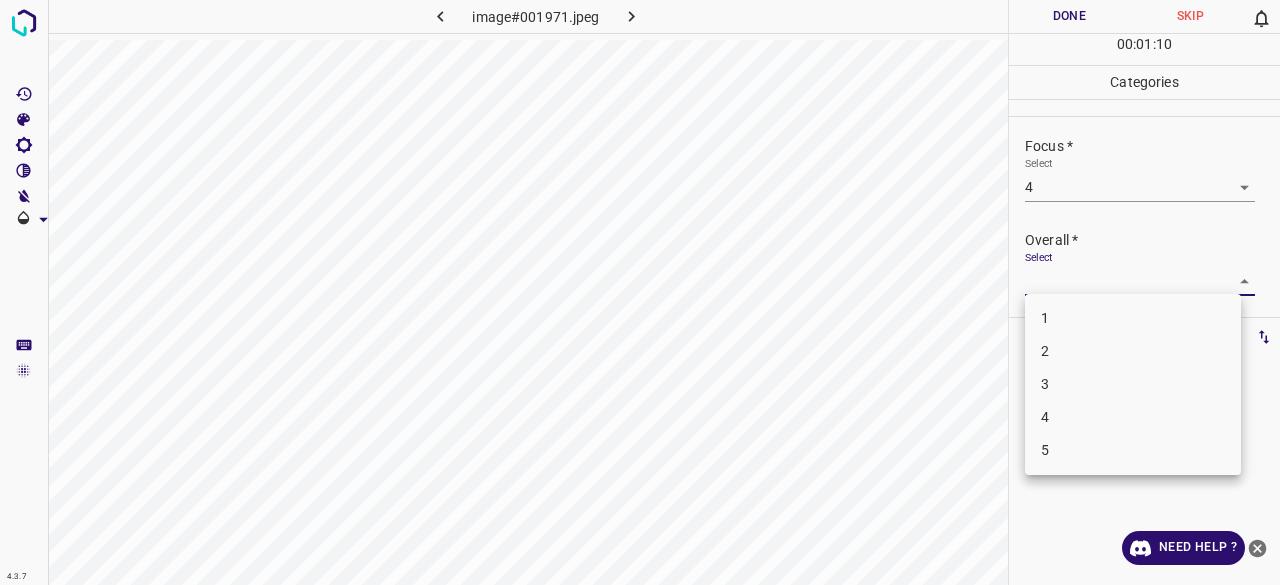 click on "4" at bounding box center (1133, 417) 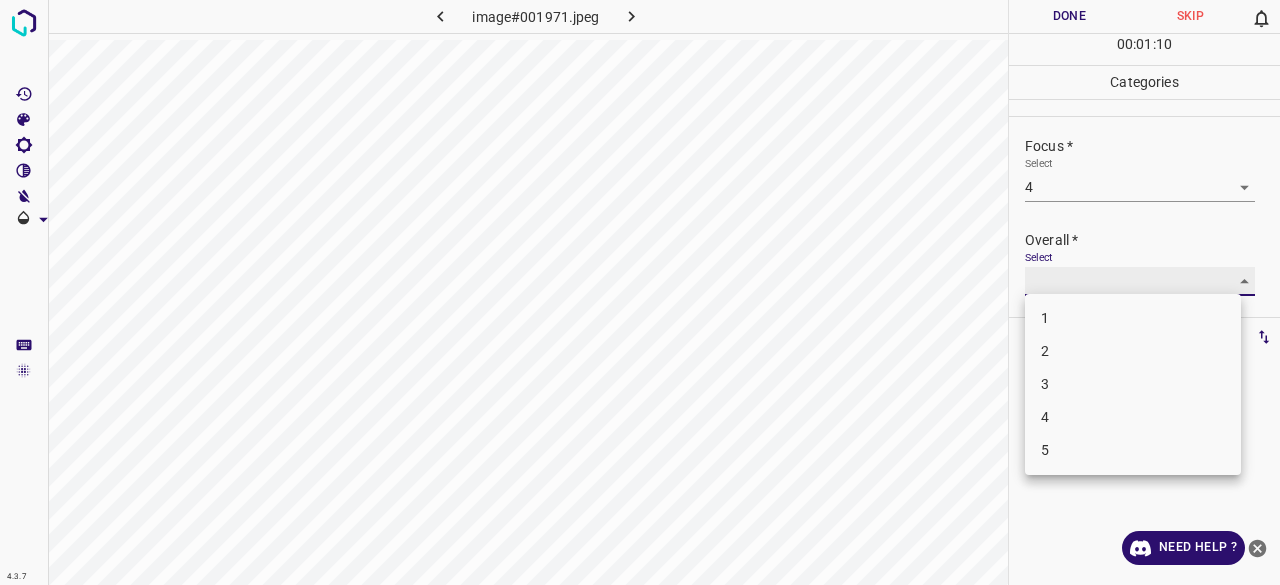 type on "4" 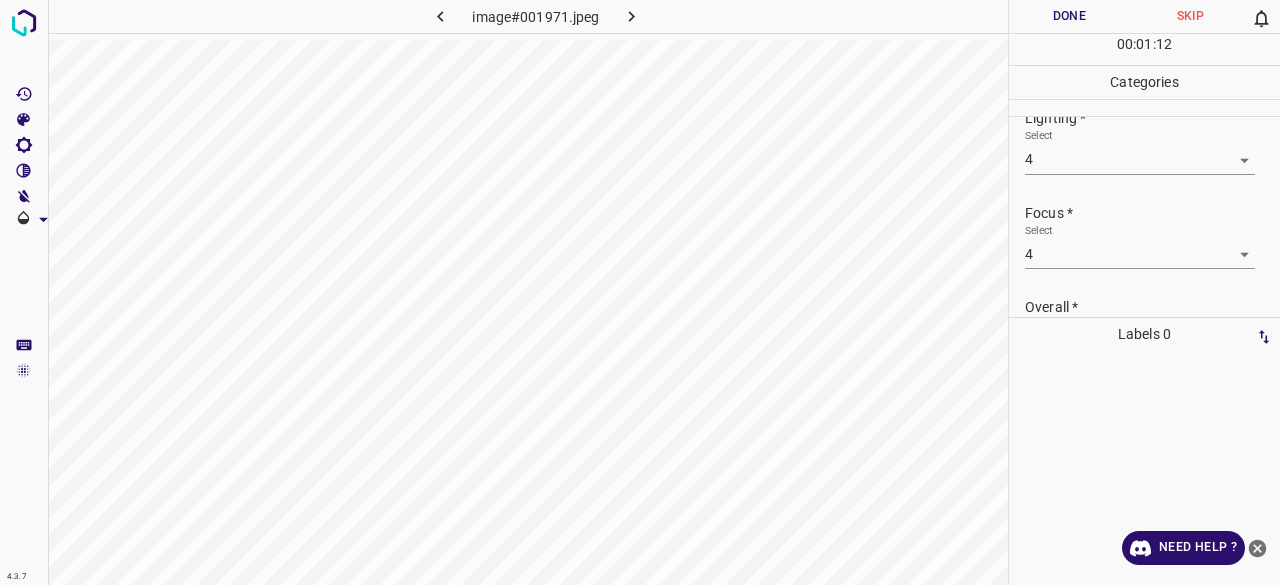 scroll, scrollTop: 0, scrollLeft: 0, axis: both 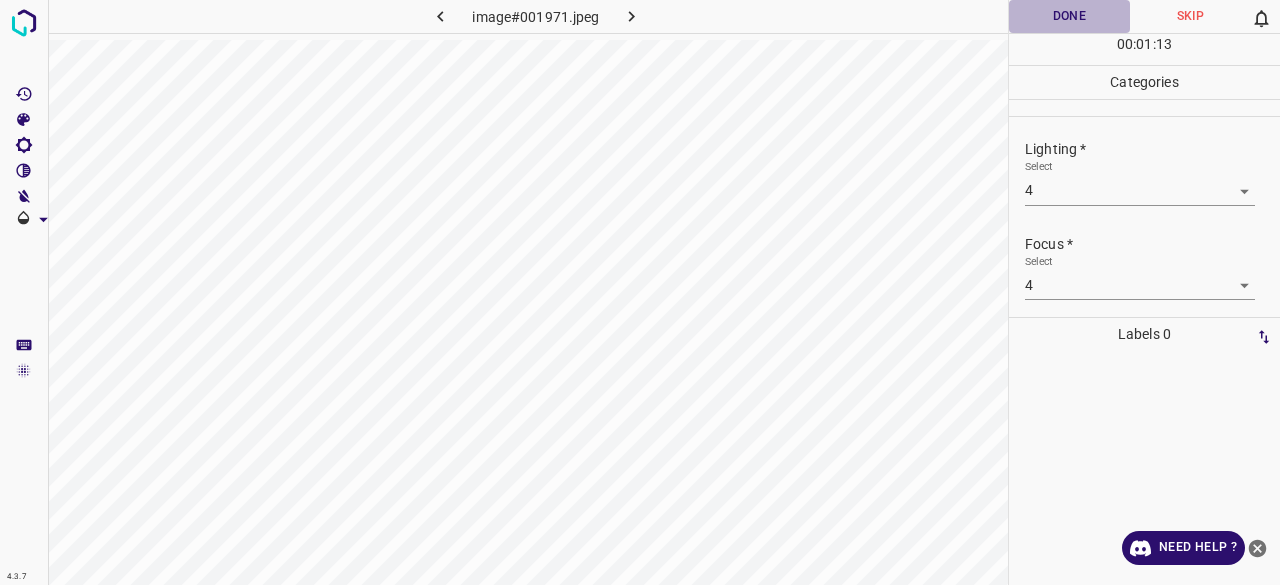 click on "Done" at bounding box center (1069, 16) 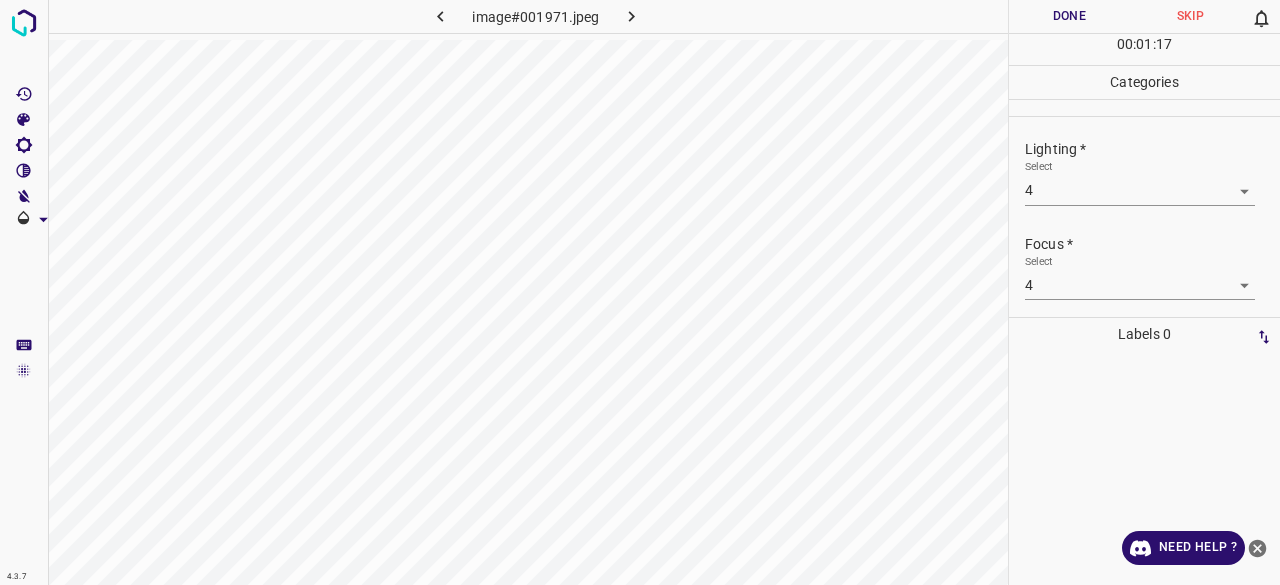 click on "Done" at bounding box center [1069, 16] 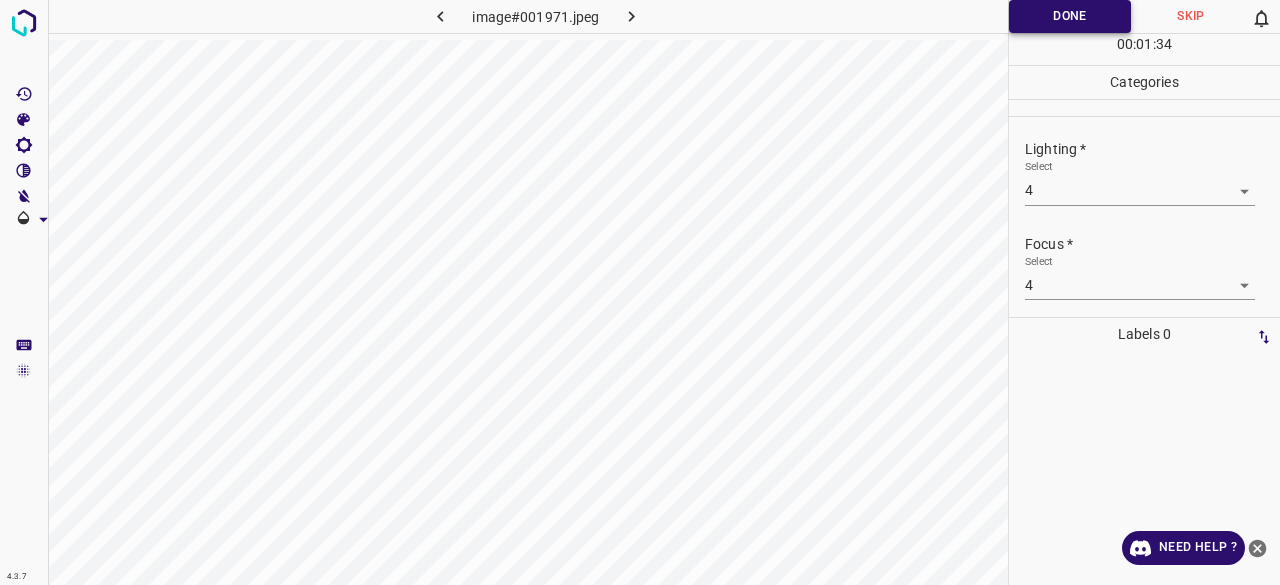 click on "Done" at bounding box center [1070, 16] 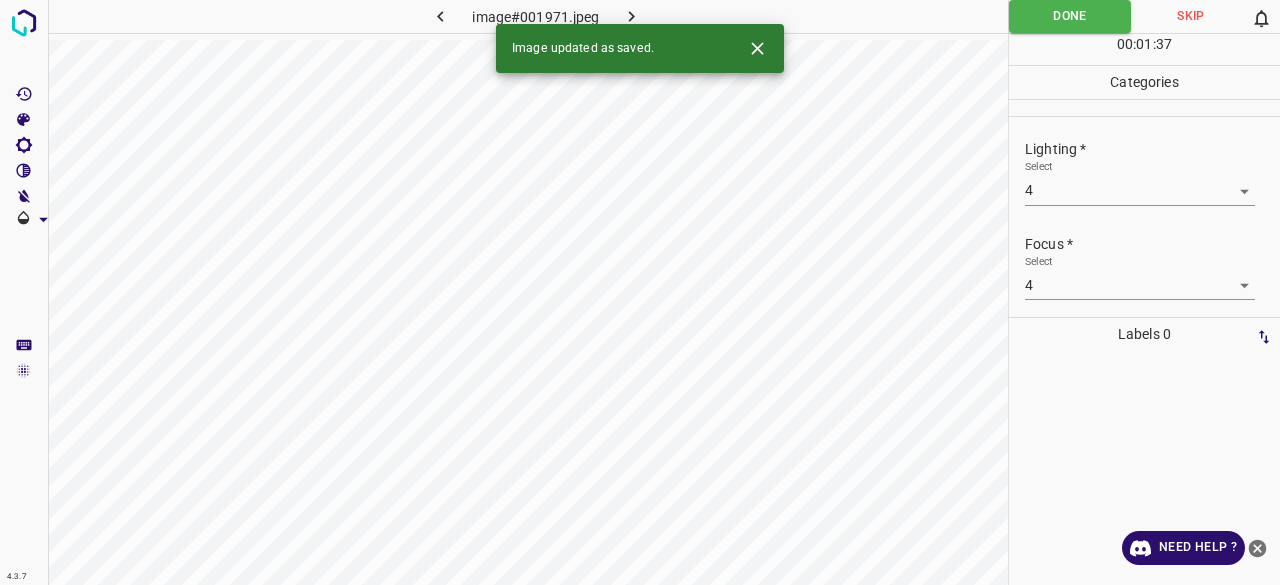 click 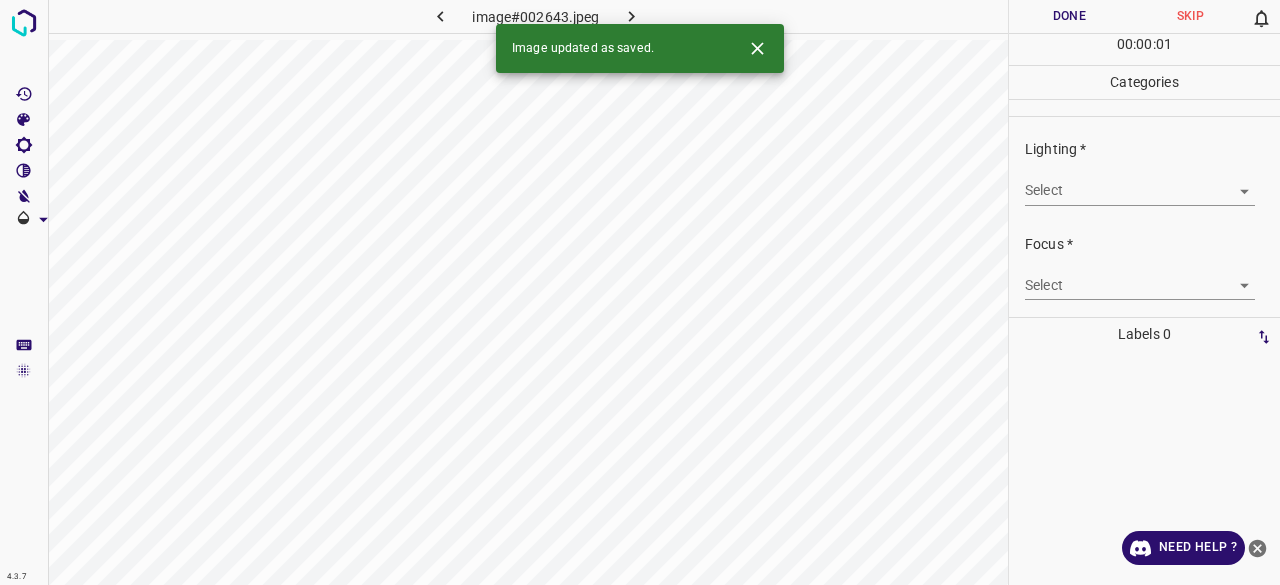 click on "Select ​" at bounding box center (1140, 182) 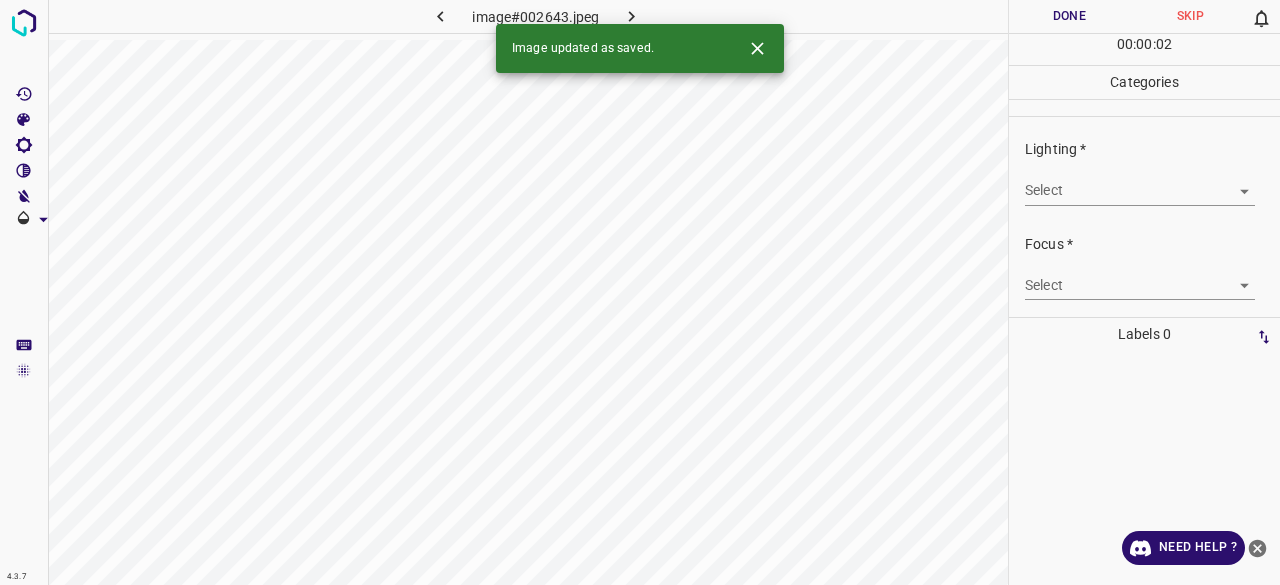 click on "4.3.7 image#002643.jpeg Done Skip 0 00   : 00   : 02   Categories Lighting *  Select ​ Focus *  Select ​ Overall *  Select ​ Labels   0 Categories 1 Lighting 2 Focus 3 Overall Tools Space Change between modes (Draw & Edit) I Auto labeling R Restore zoom M Zoom in N Zoom out Delete Delete selecte label Filters Z Restore filters X Saturation filter C Brightness filter V Contrast filter B Gray scale filter General O Download Image updated as saved. Need Help ? - Text - Hide - Delete" at bounding box center [640, 292] 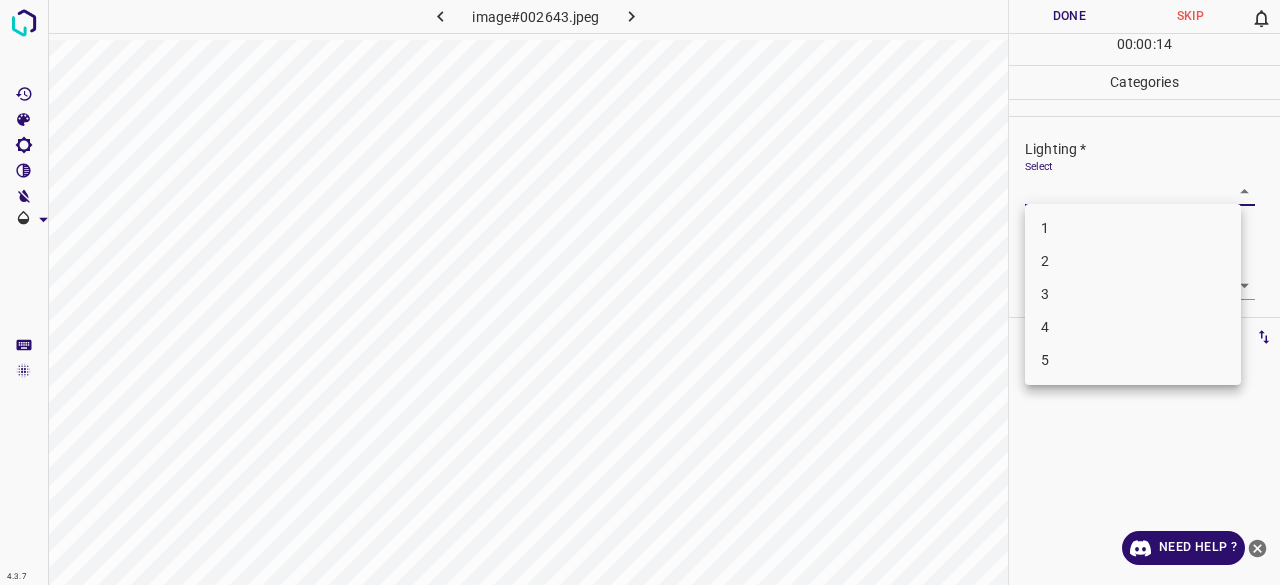 click on "3" at bounding box center [1133, 294] 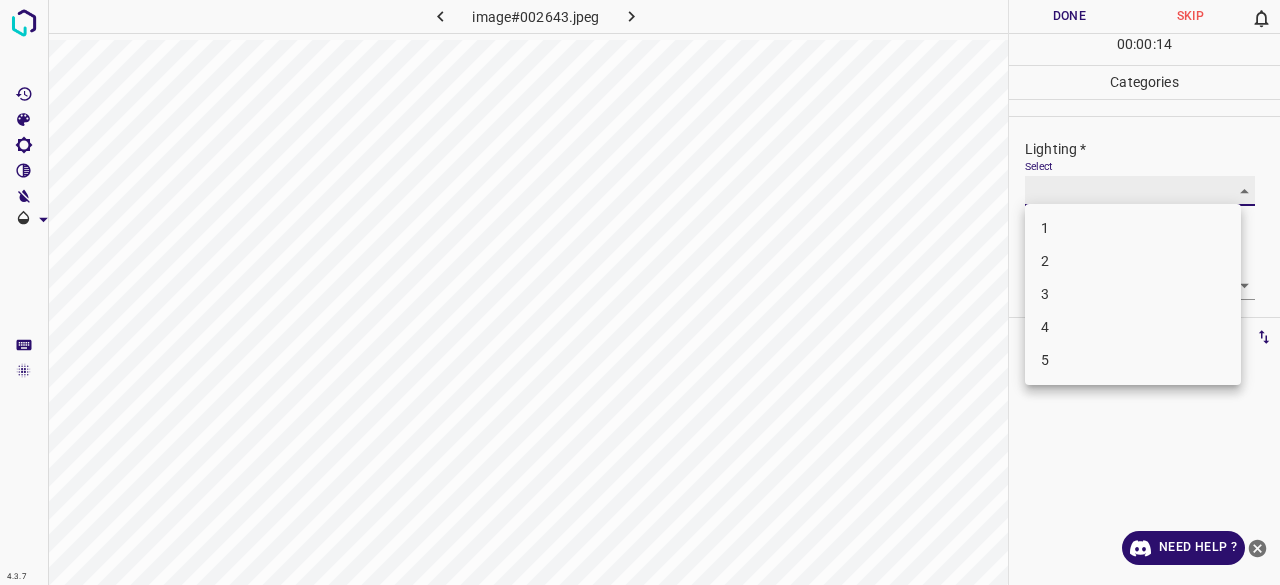 type on "3" 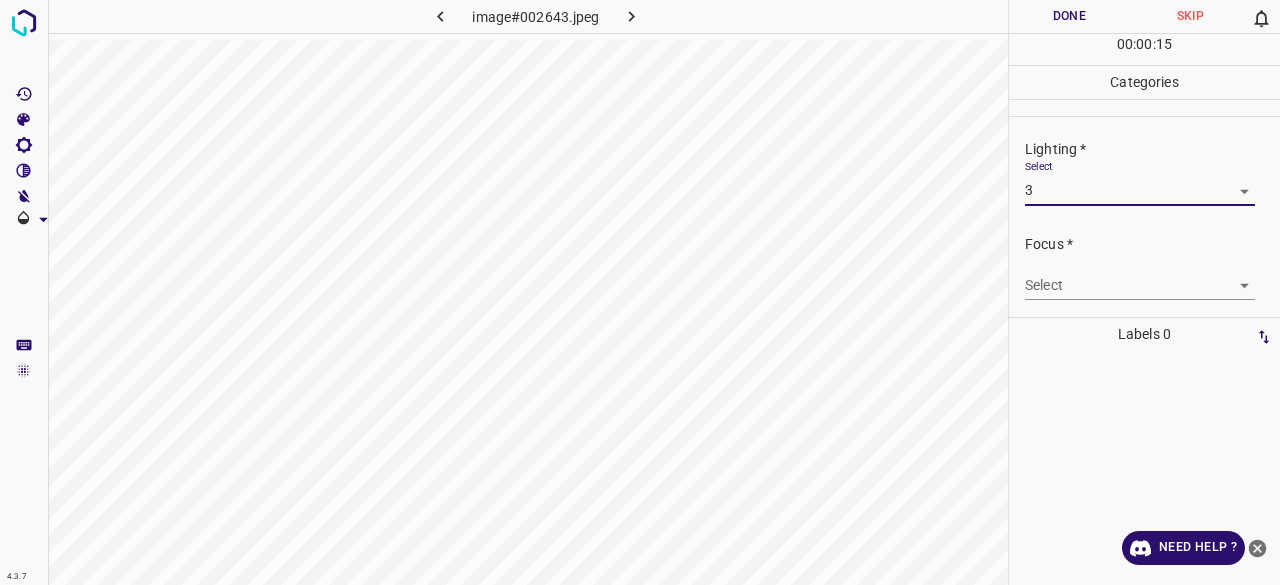 click on "4.3.7 image#002643.jpeg Done Skip 0 00   : 00   : 15   Categories Lighting *  Select 3 3 Focus *  Select ​ Overall *  Select ​ Labels   0 Categories 1 Lighting 2 Focus 3 Overall Tools Space Change between modes (Draw & Edit) I Auto labeling R Restore zoom M Zoom in N Zoom out Delete Delete selecte label Filters Z Restore filters X Saturation filter C Brightness filter V Contrast filter B Gray scale filter General O Download Need Help ? - Text - Hide - Delete" at bounding box center (640, 292) 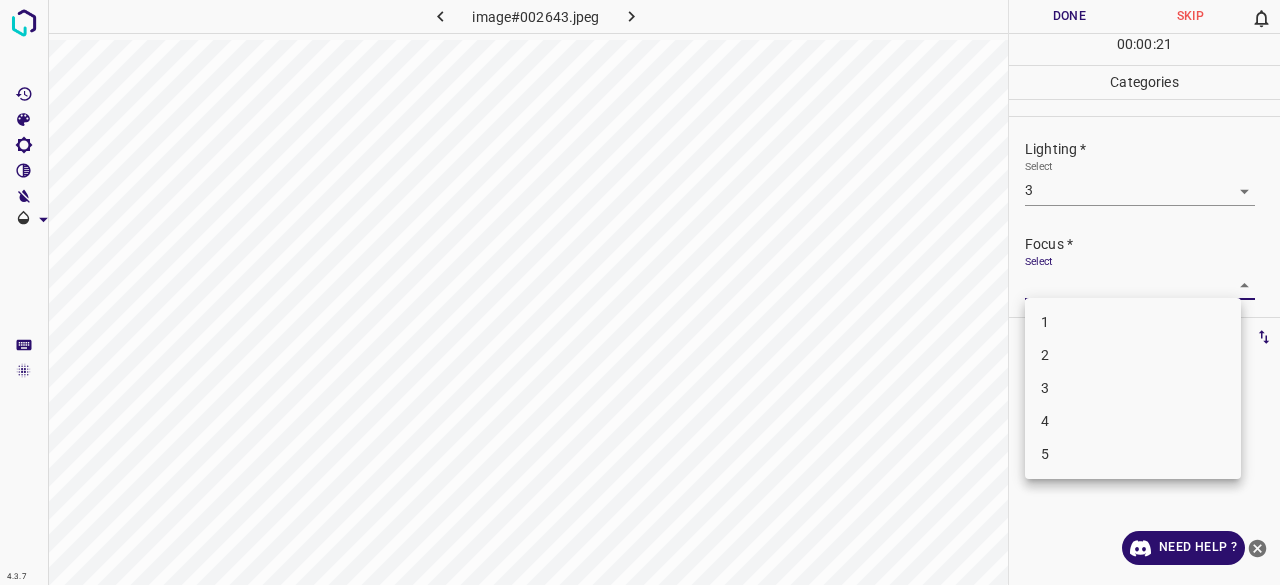 click on "4" at bounding box center [1133, 421] 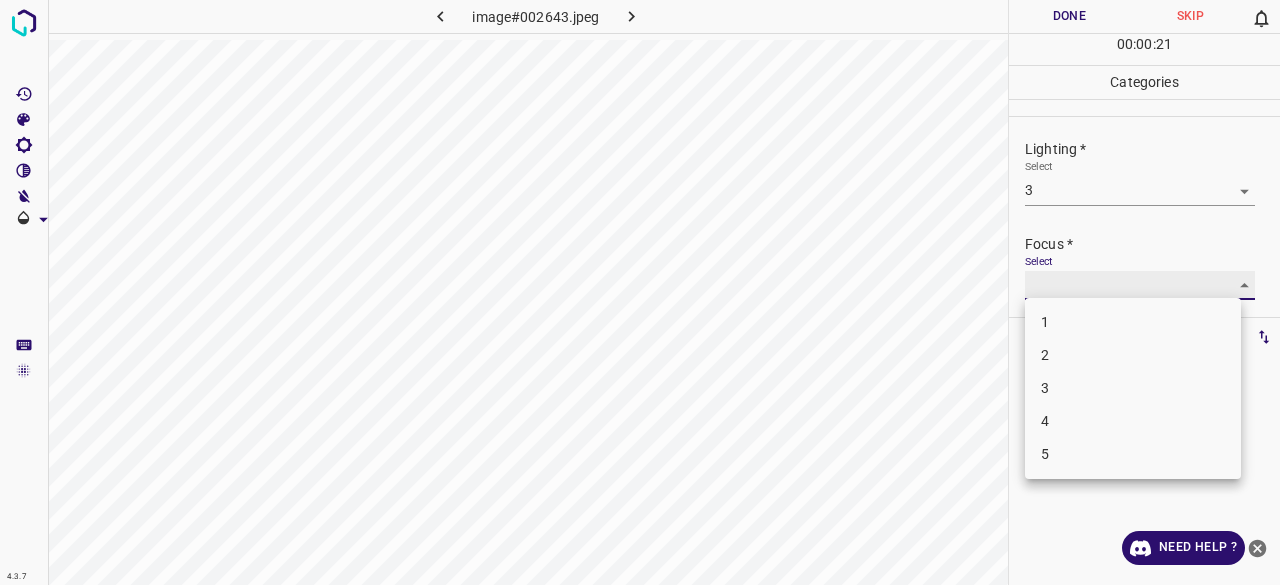 type on "4" 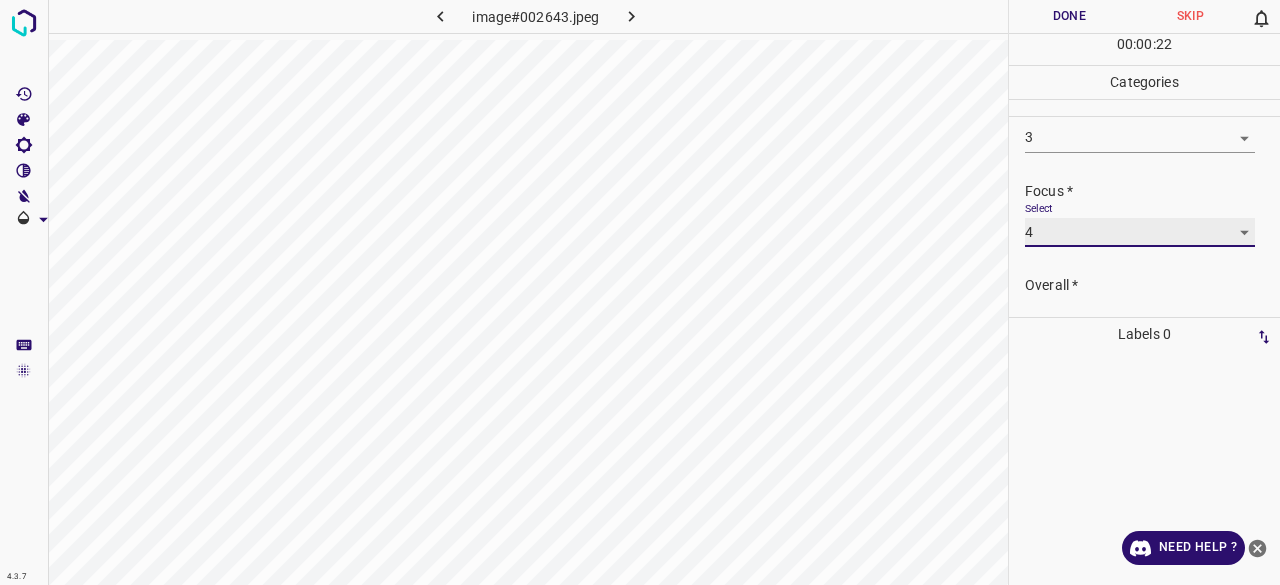 scroll, scrollTop: 98, scrollLeft: 0, axis: vertical 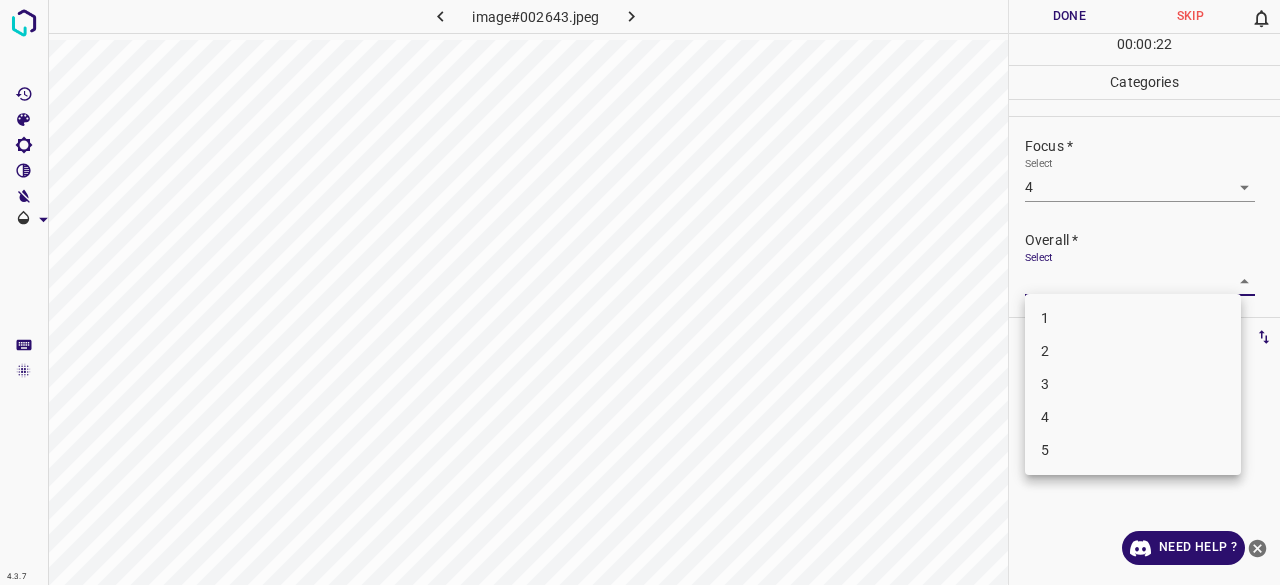 click on "4.3.7 image#002643.jpeg Done Skip 0 00   : 00   : 22   Categories Lighting *  Select 3 3 Focus *  Select 4 4 Overall *  Select ​ Labels   0 Categories 1 Lighting 2 Focus 3 Overall Tools Space Change between modes (Draw & Edit) I Auto labeling R Restore zoom M Zoom in N Zoom out Delete Delete selecte label Filters Z Restore filters X Saturation filter C Brightness filter V Contrast filter B Gray scale filter General O Download Need Help ? - Text - Hide - Delete 1 2 3 4 5" at bounding box center [640, 292] 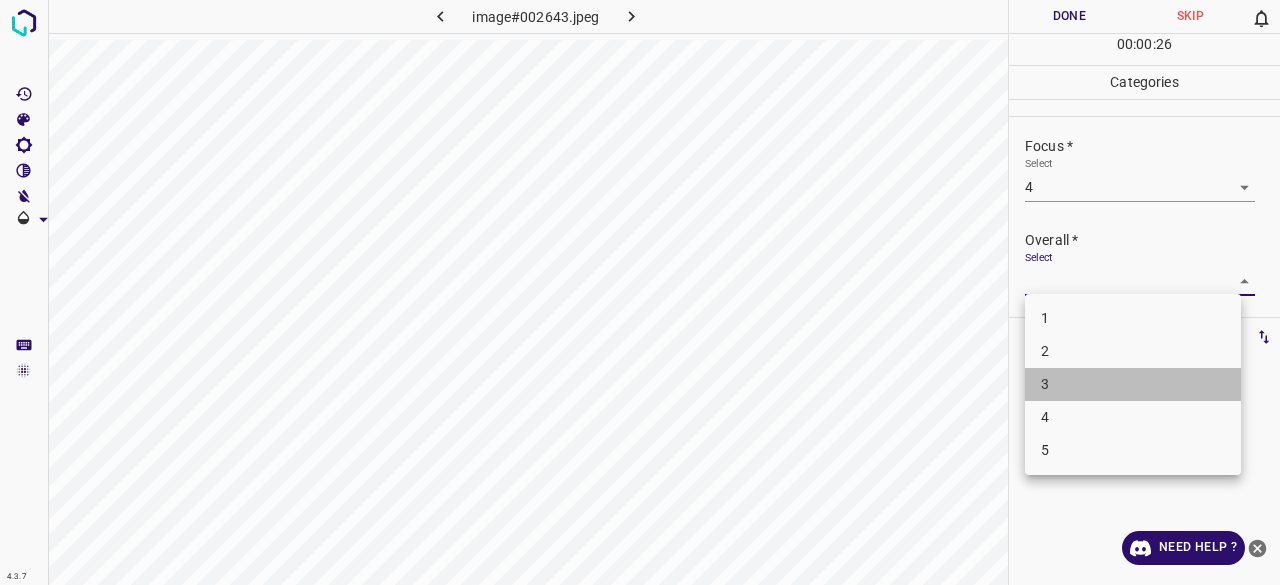 click on "3" at bounding box center (1133, 384) 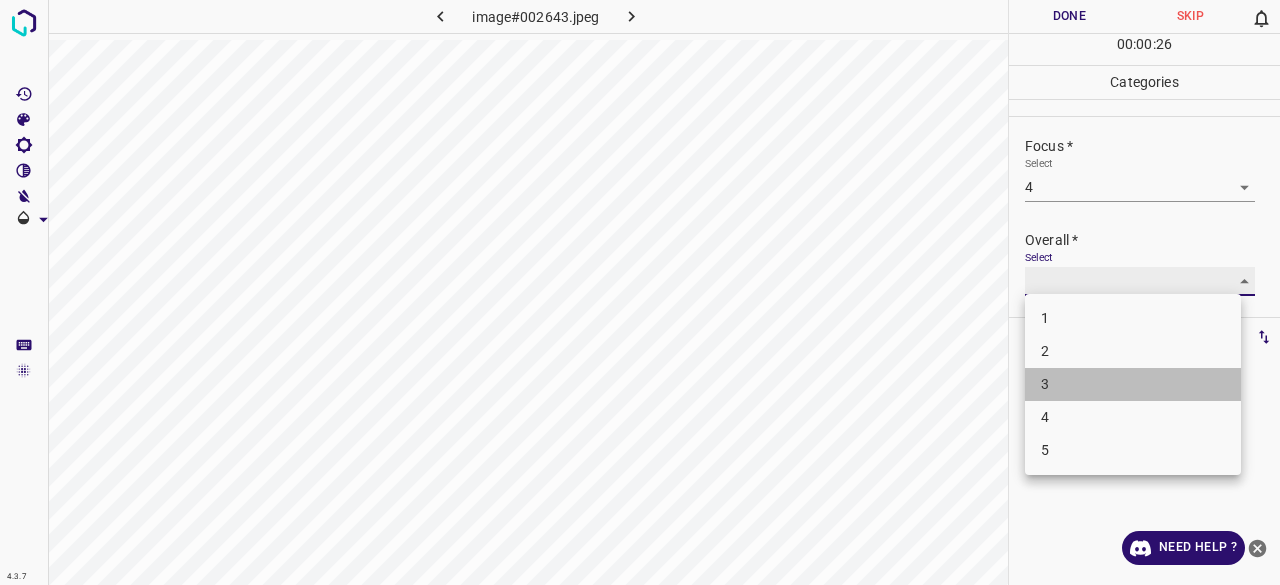 type on "3" 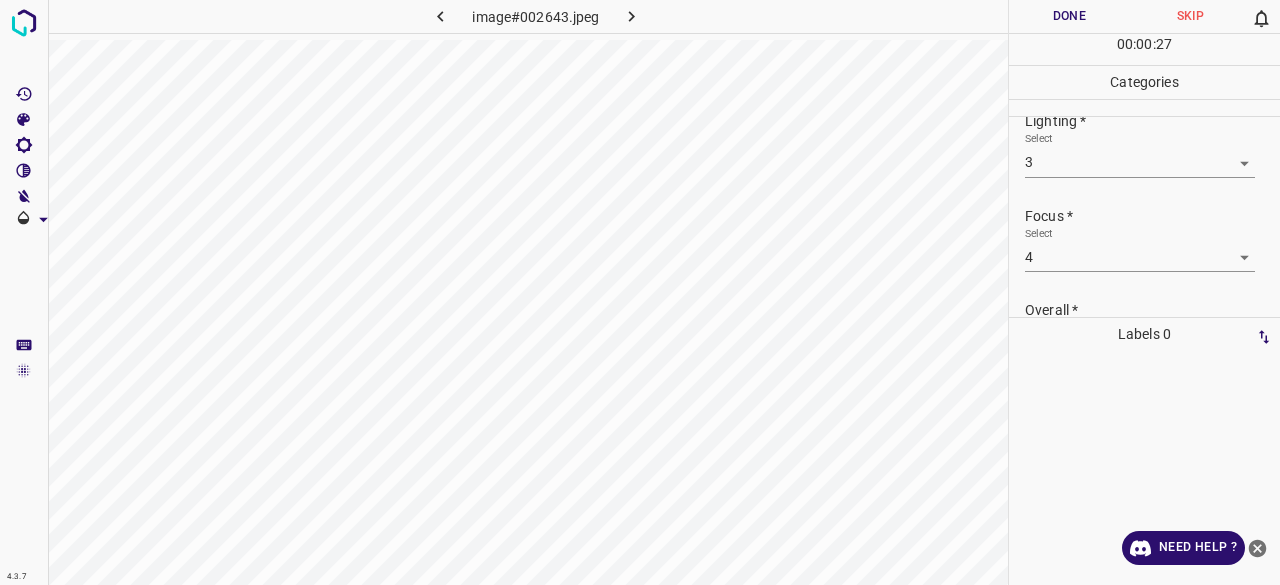 scroll, scrollTop: 0, scrollLeft: 0, axis: both 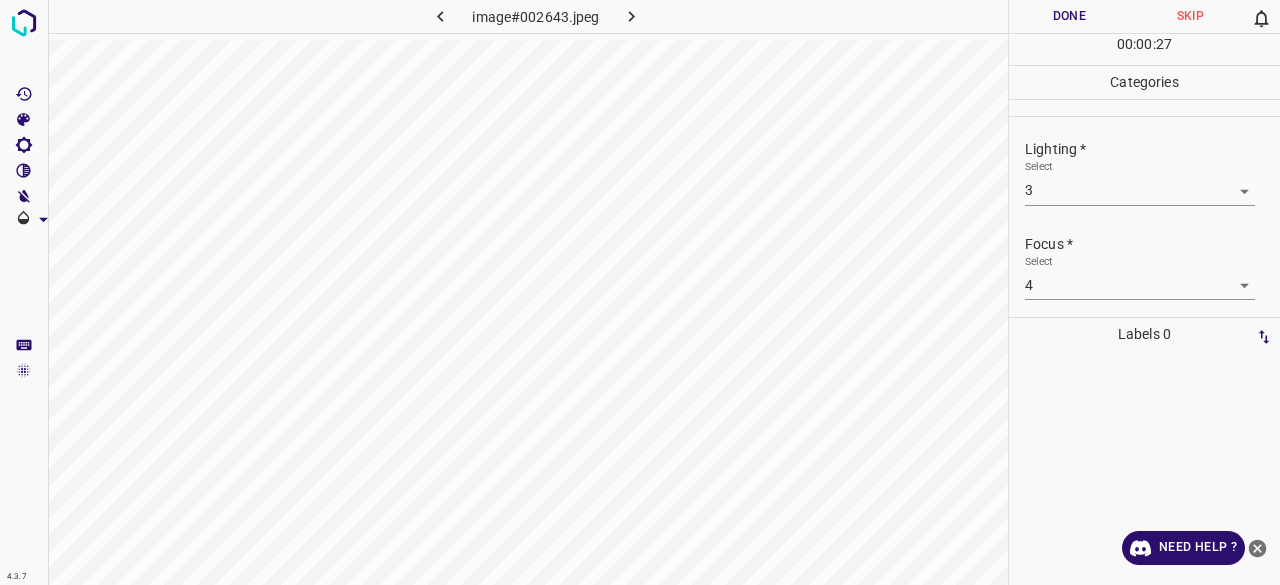 click on "Done" at bounding box center (1069, 16) 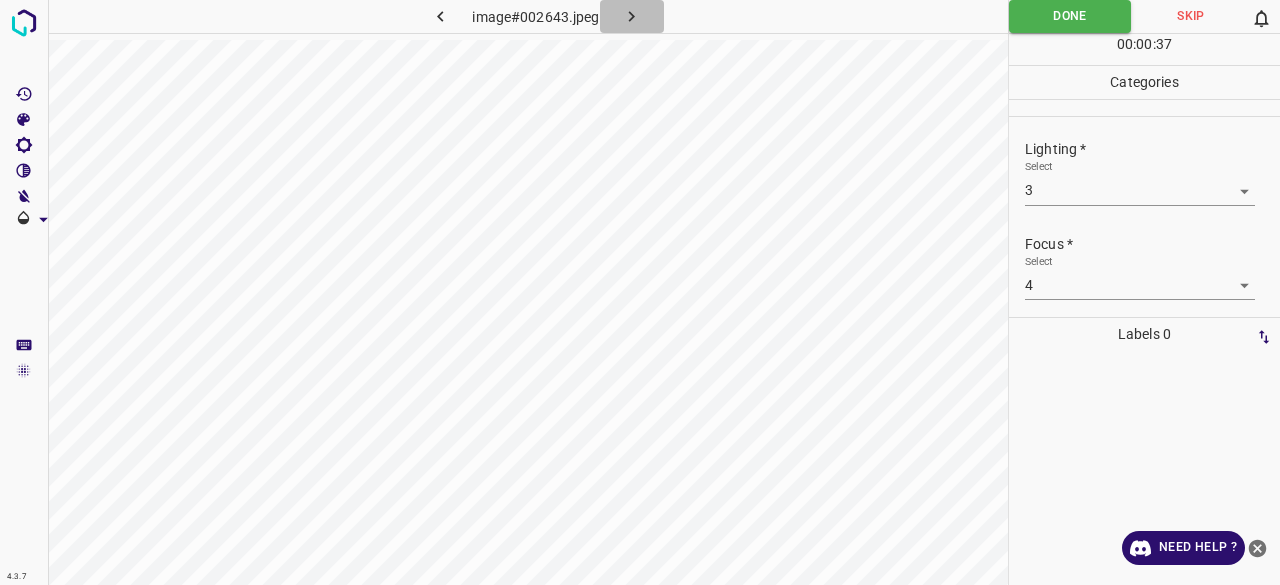 click 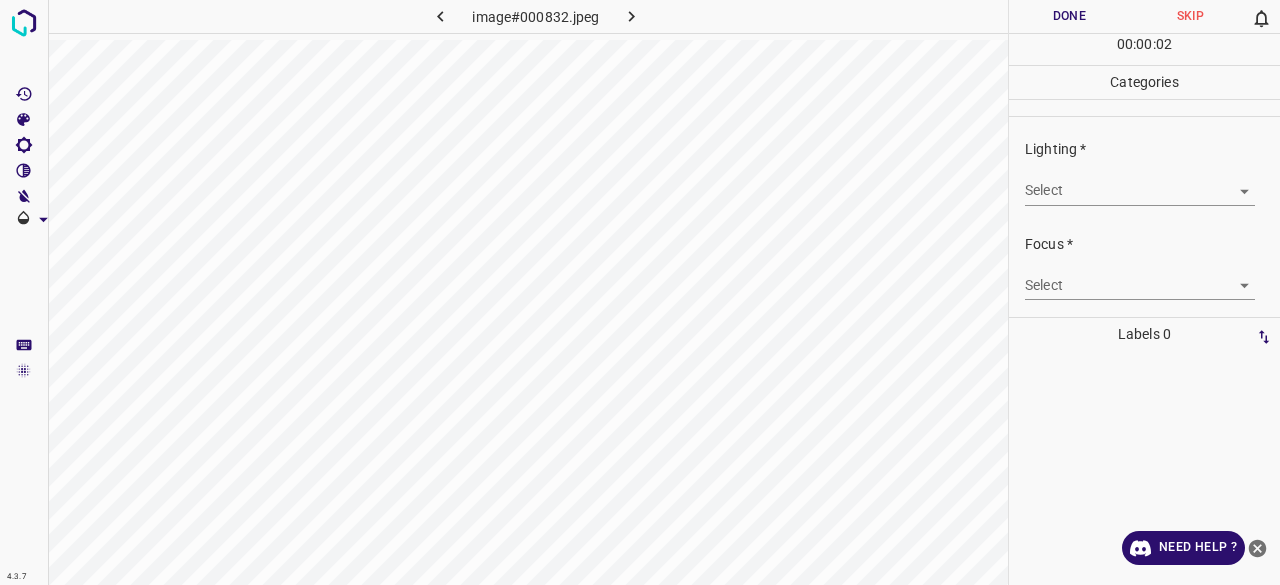 click on "4.3.7 image#000832.jpeg Done Skip 0 00   : 00   : 02   Categories Lighting *  Select ​ Focus *  Select ​ Overall *  Select ​ Labels   0 Categories 1 Lighting 2 Focus 3 Overall Tools Space Change between modes (Draw & Edit) I Auto labeling R Restore zoom M Zoom in N Zoom out Delete Delete selecte label Filters Z Restore filters X Saturation filter C Brightness filter V Contrast filter B Gray scale filter General O Download Need Help ? - Text - Hide - Delete" at bounding box center (640, 292) 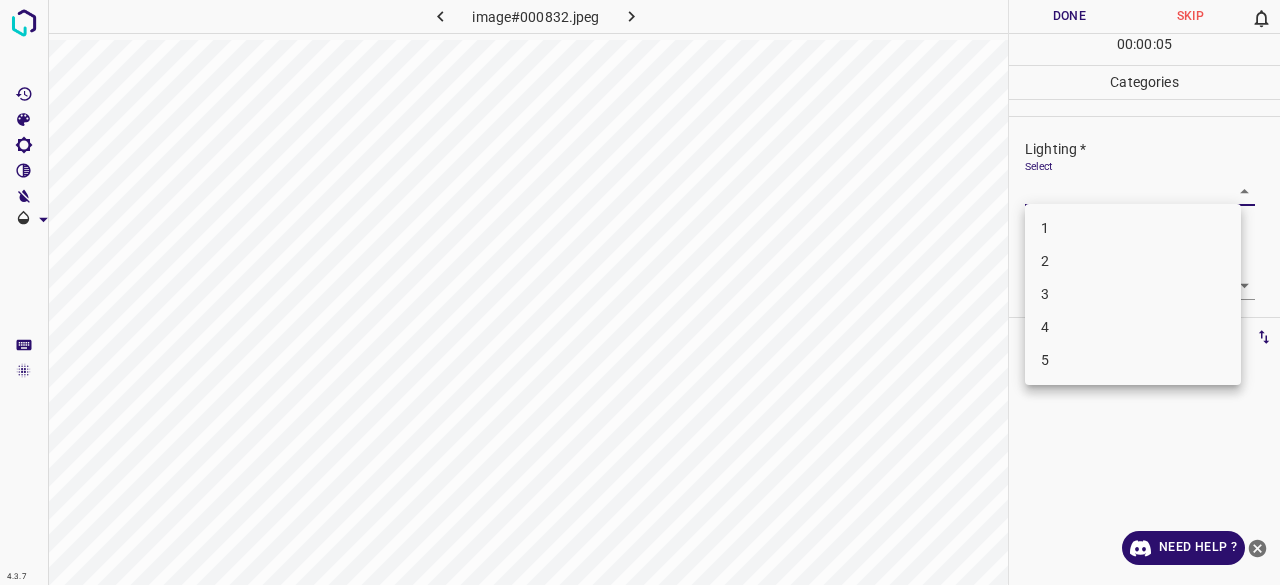 click on "2" at bounding box center [1133, 261] 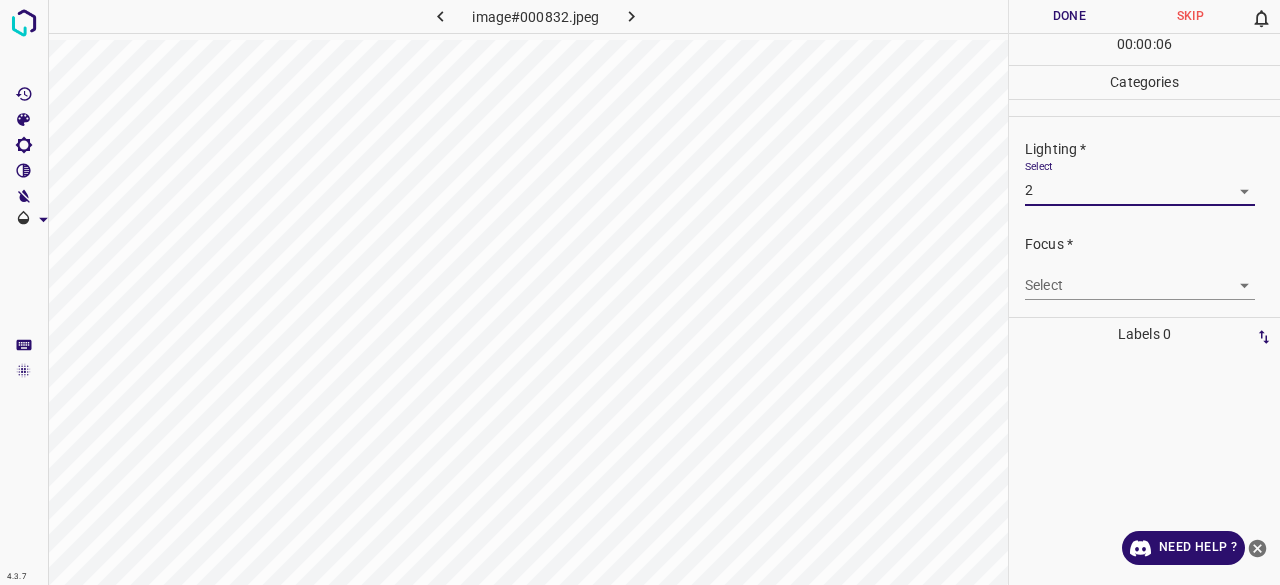 click on "4.3.7 image#000832.jpeg Done Skip 0 00   : 00   : 06   Categories Lighting *  Select 2 2 Focus *  Select ​ Overall *  Select ​ Labels   0 Categories 1 Lighting 2 Focus 3 Overall Tools Space Change between modes (Draw & Edit) I Auto labeling R Restore zoom M Zoom in N Zoom out Delete Delete selecte label Filters Z Restore filters X Saturation filter C Brightness filter V Contrast filter B Gray scale filter General O Download Need Help ? - Text - Hide - Delete" at bounding box center (640, 292) 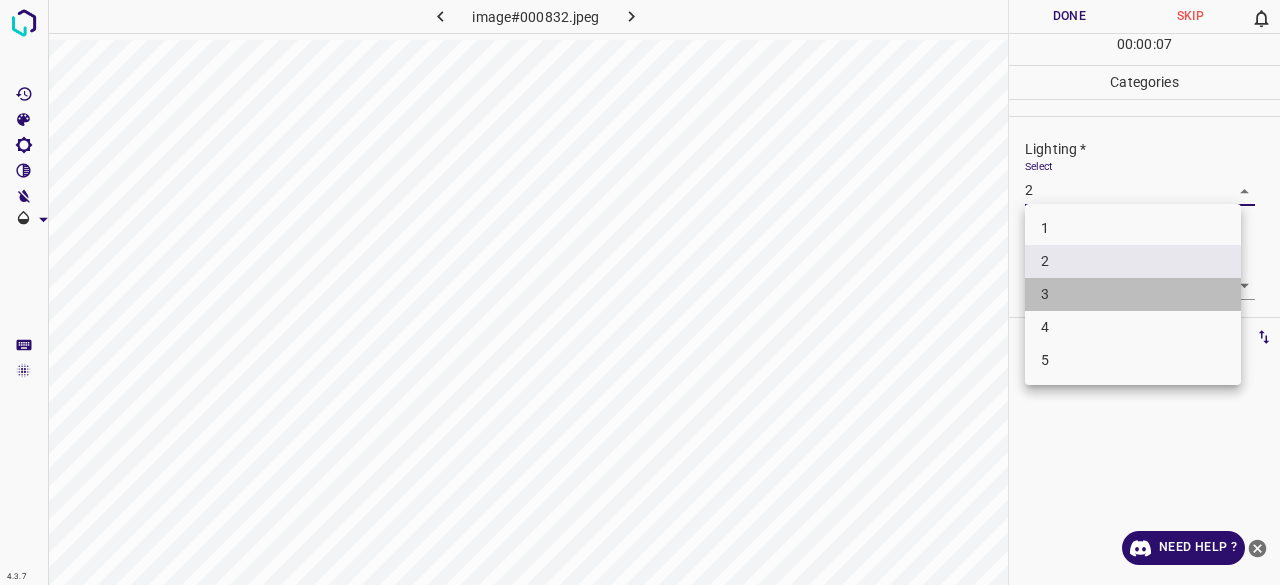click on "3" at bounding box center [1133, 294] 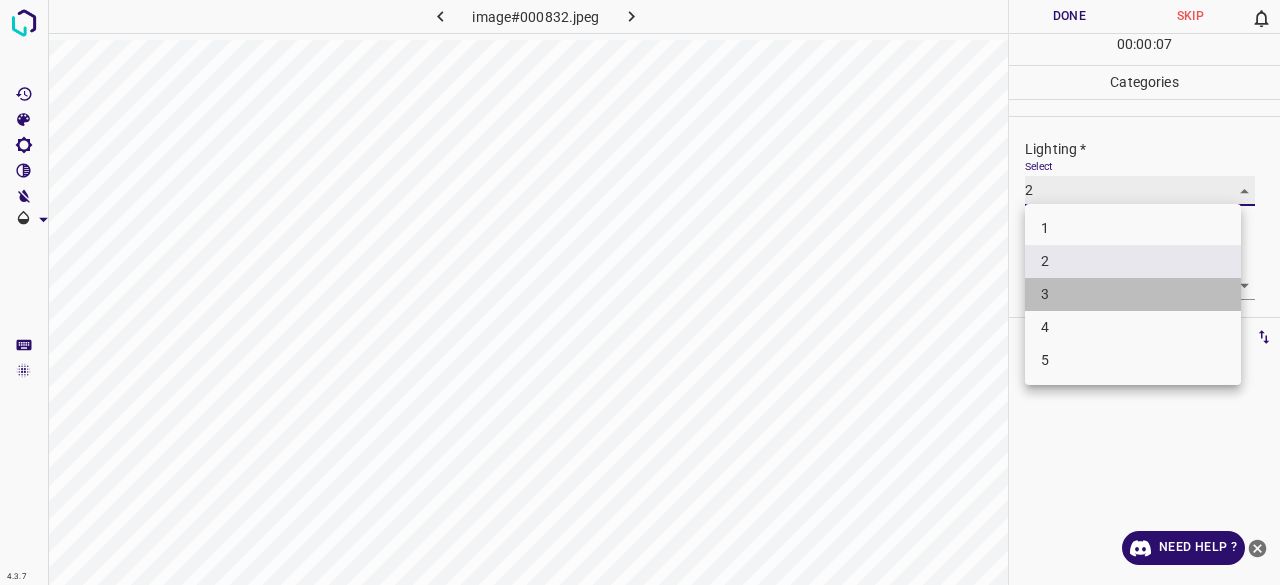 type on "3" 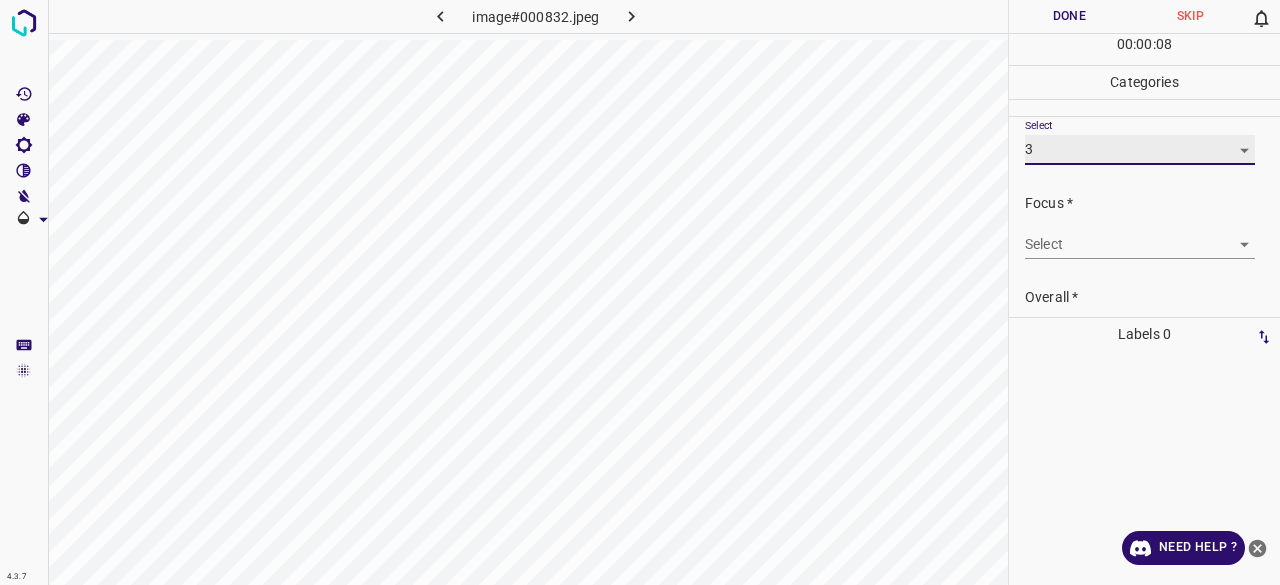 scroll, scrollTop: 98, scrollLeft: 0, axis: vertical 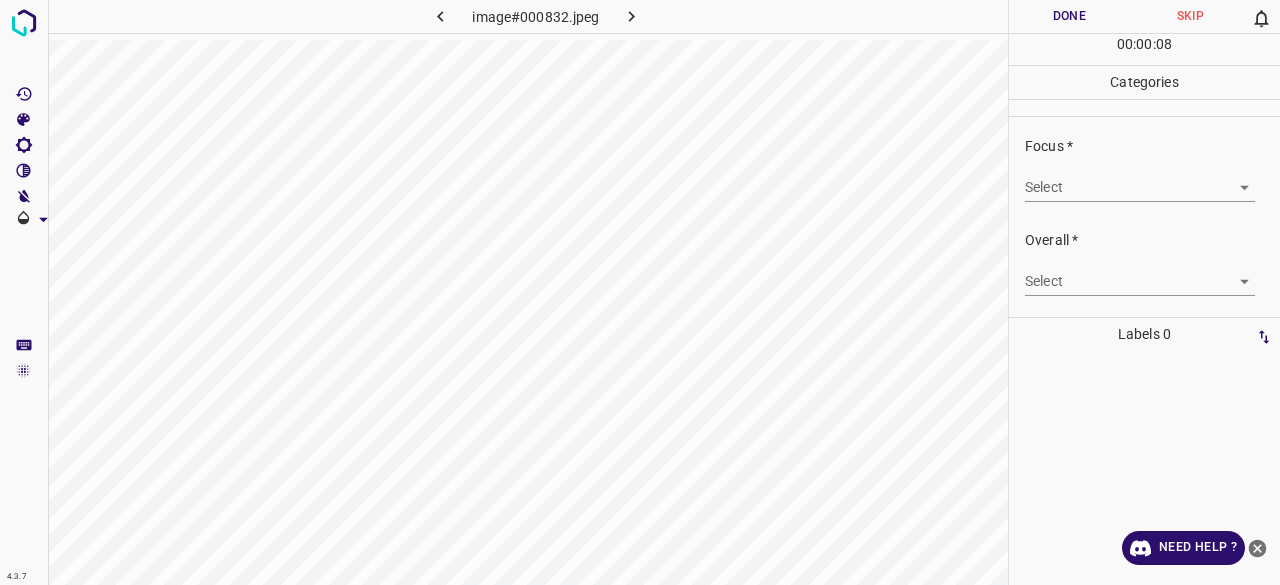 click on "4.3.7 image#000832.jpeg Done Skip 0 00   : 00   : 08   Categories Lighting *  Select 3 3 Focus *  Select ​ Overall *  Select ​ Labels   0 Categories 1 Lighting 2 Focus 3 Overall Tools Space Change between modes (Draw & Edit) I Auto labeling R Restore zoom M Zoom in N Zoom out Delete Delete selecte label Filters Z Restore filters X Saturation filter C Brightness filter V Contrast filter B Gray scale filter General O Download Need Help ? - Text - Hide - Delete" at bounding box center [640, 292] 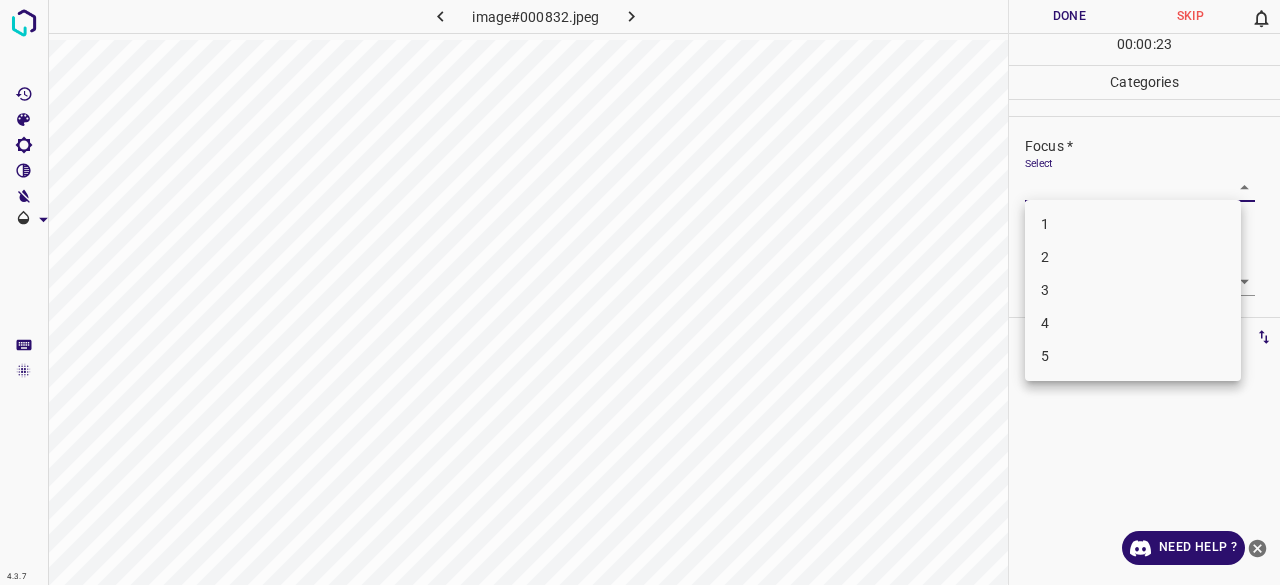 click on "3" at bounding box center [1133, 290] 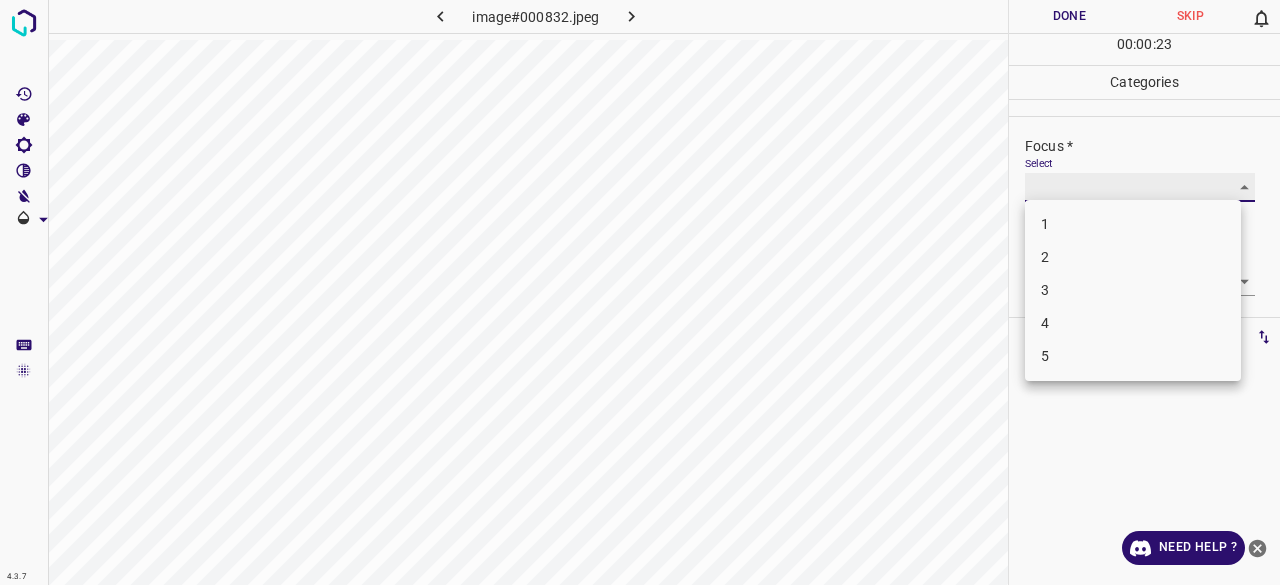 type on "3" 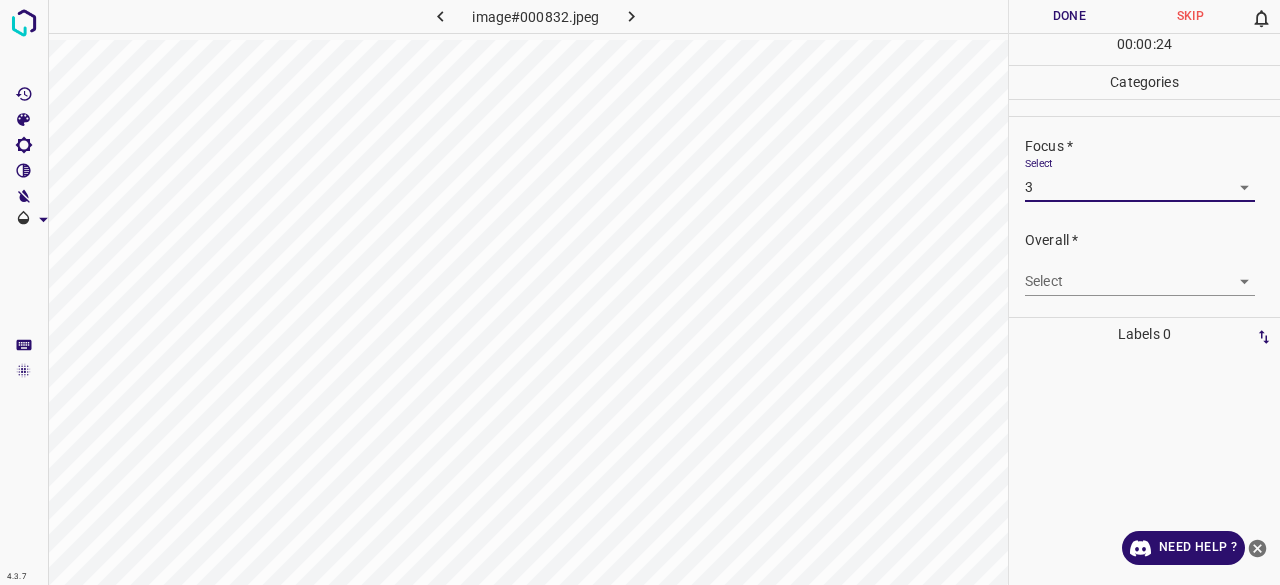 click on "4.3.7 image#000832.jpeg Done Skip 0 00   : 00   : 24   Categories Lighting *  Select 3 3 Focus *  Select 3 3 Overall *  Select ​ Labels   0 Categories 1 Lighting 2 Focus 3 Overall Tools Space Change between modes (Draw & Edit) I Auto labeling R Restore zoom M Zoom in N Zoom out Delete Delete selecte label Filters Z Restore filters X Saturation filter C Brightness filter V Contrast filter B Gray scale filter General O Download Need Help ? - Text - Hide - Delete" at bounding box center [640, 292] 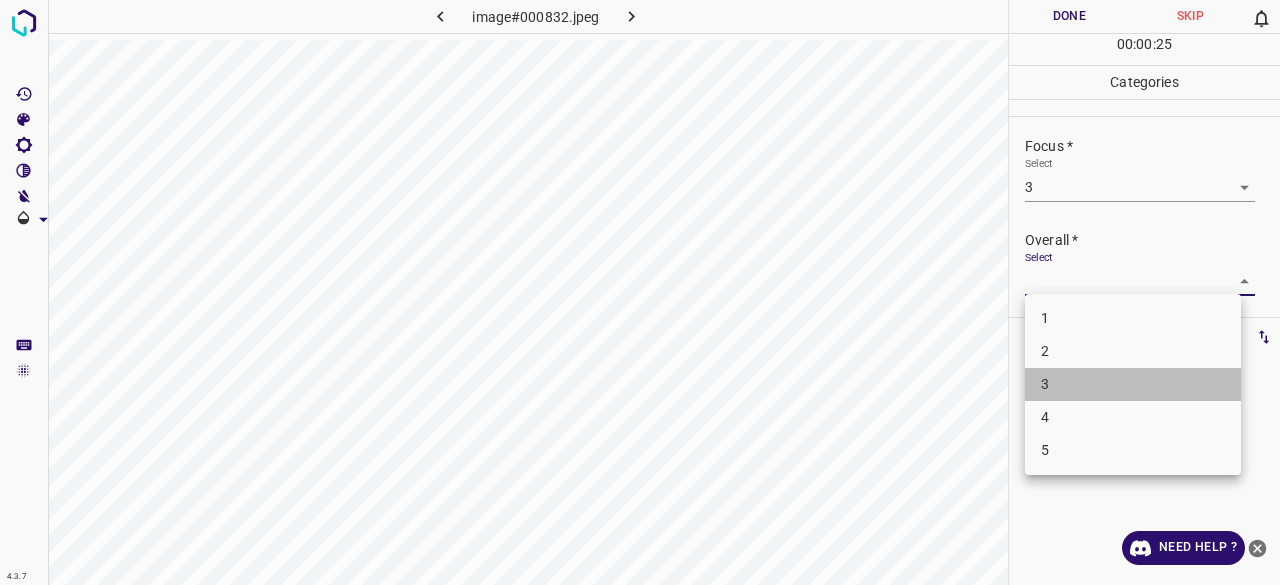 click on "3" at bounding box center (1133, 384) 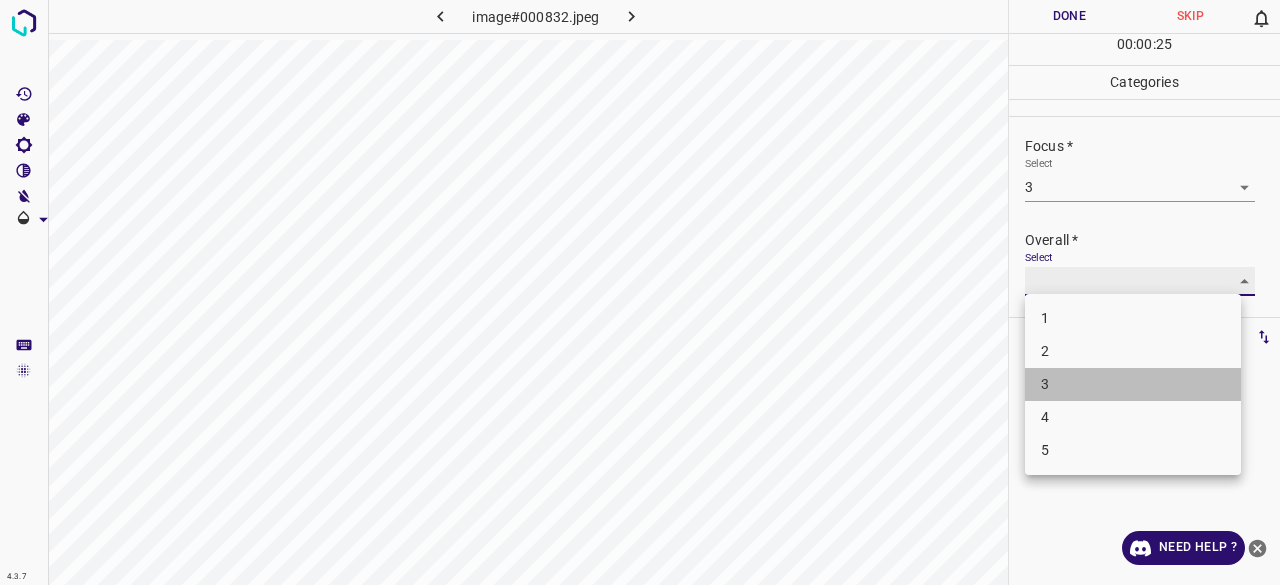 type on "3" 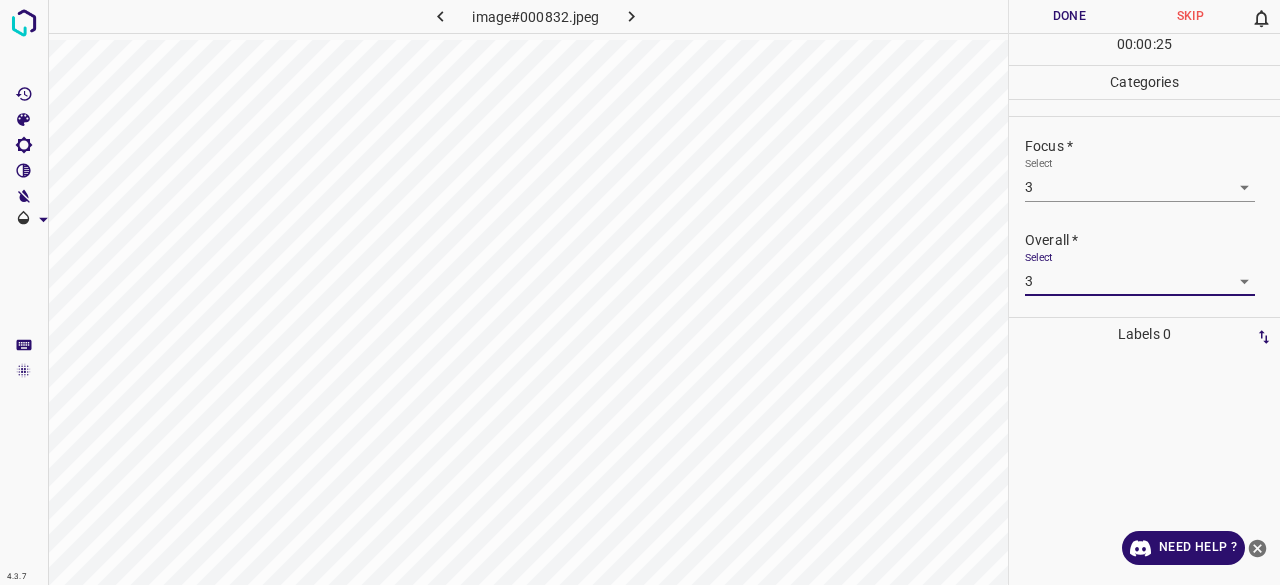 click on "Done" at bounding box center [1069, 16] 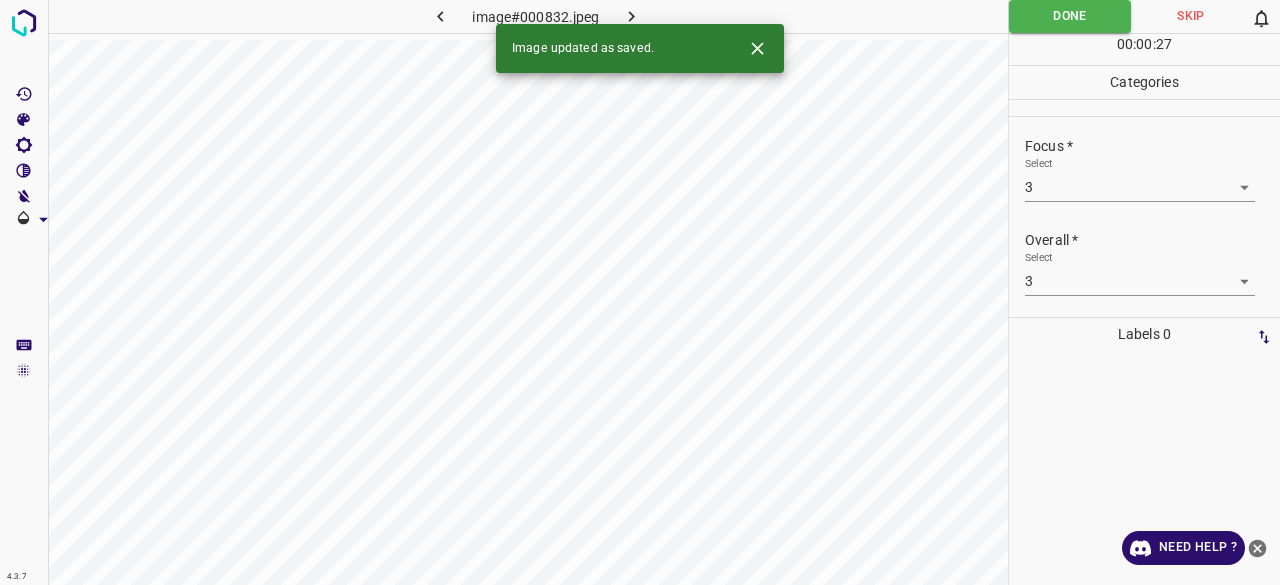 click 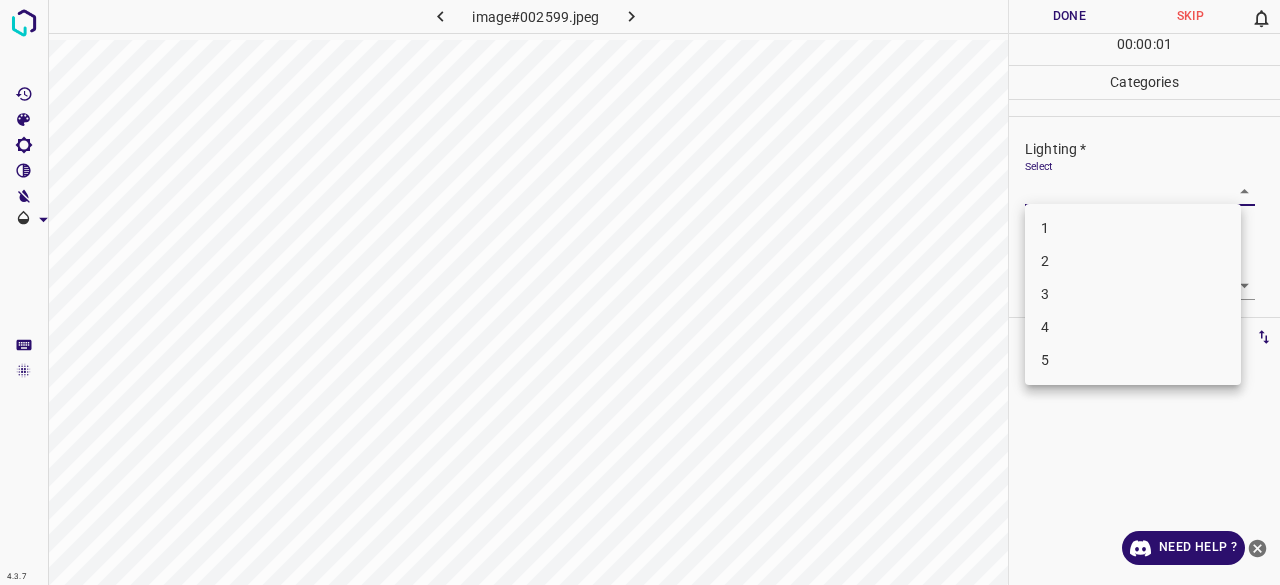 click on "4.3.7 image#002599.jpeg Done Skip 0 00   : 00   : 01   Categories Lighting *  Select ​ Focus *  Select ​ Overall *  Select ​ Labels   0 Categories 1 Lighting 2 Focus 3 Overall Tools Space Change between modes (Draw & Edit) I Auto labeling R Restore zoom M Zoom in N Zoom out Delete Delete selecte label Filters Z Restore filters X Saturation filter C Brightness filter V Contrast filter B Gray scale filter General O Download Need Help ? - Text - Hide - Delete 1 2 3 4 5" at bounding box center (640, 292) 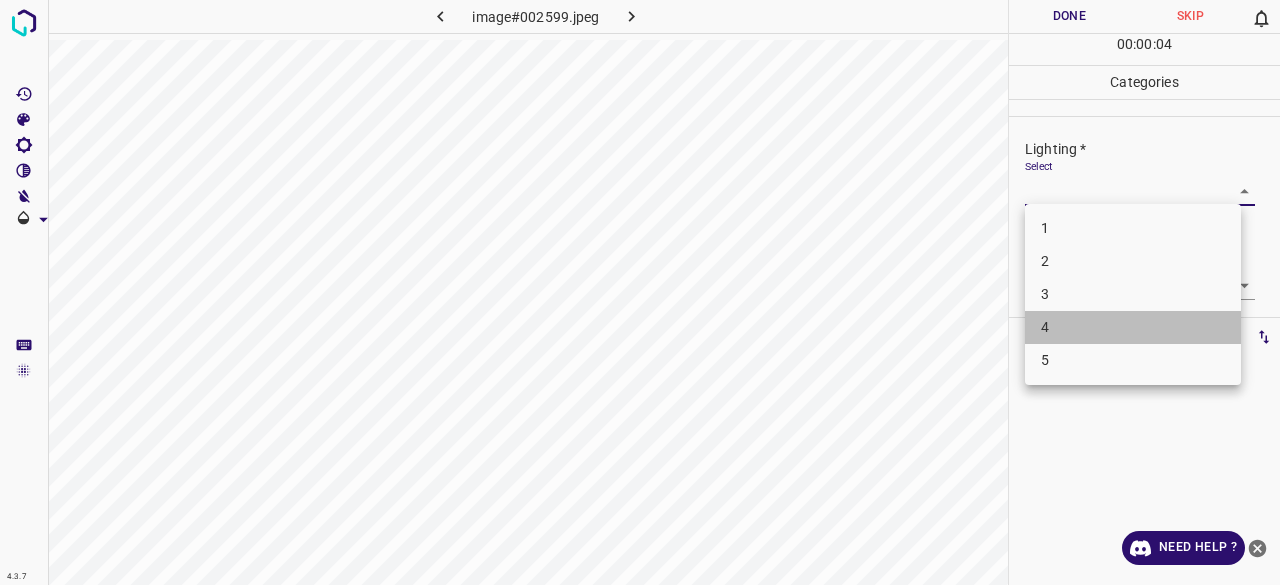 click on "4" at bounding box center [1133, 327] 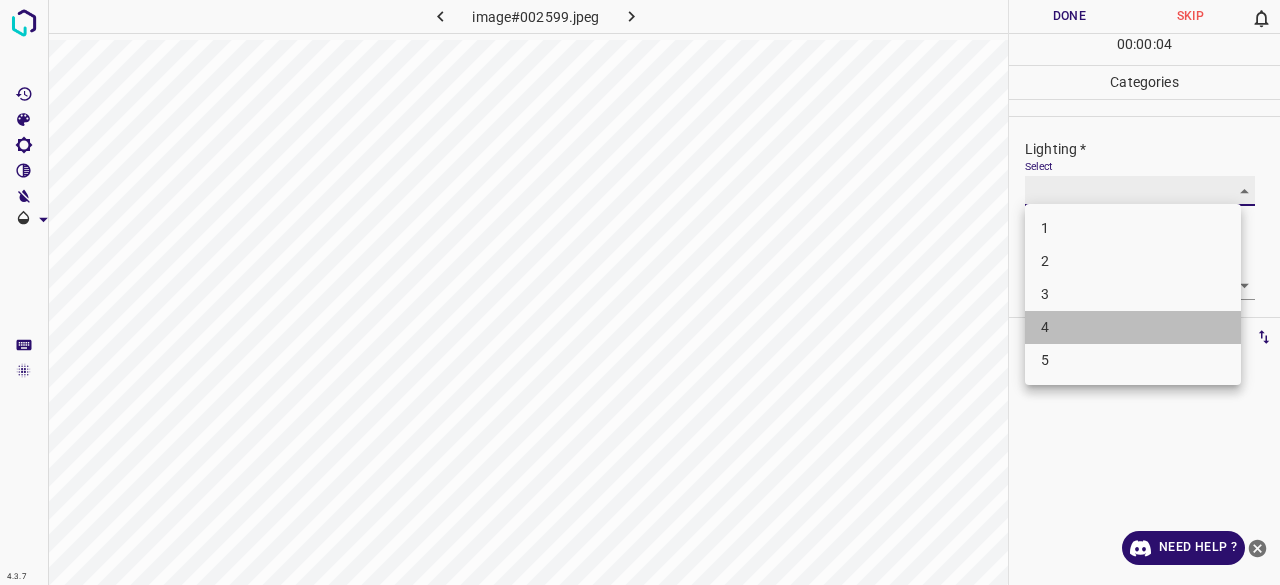 type on "4" 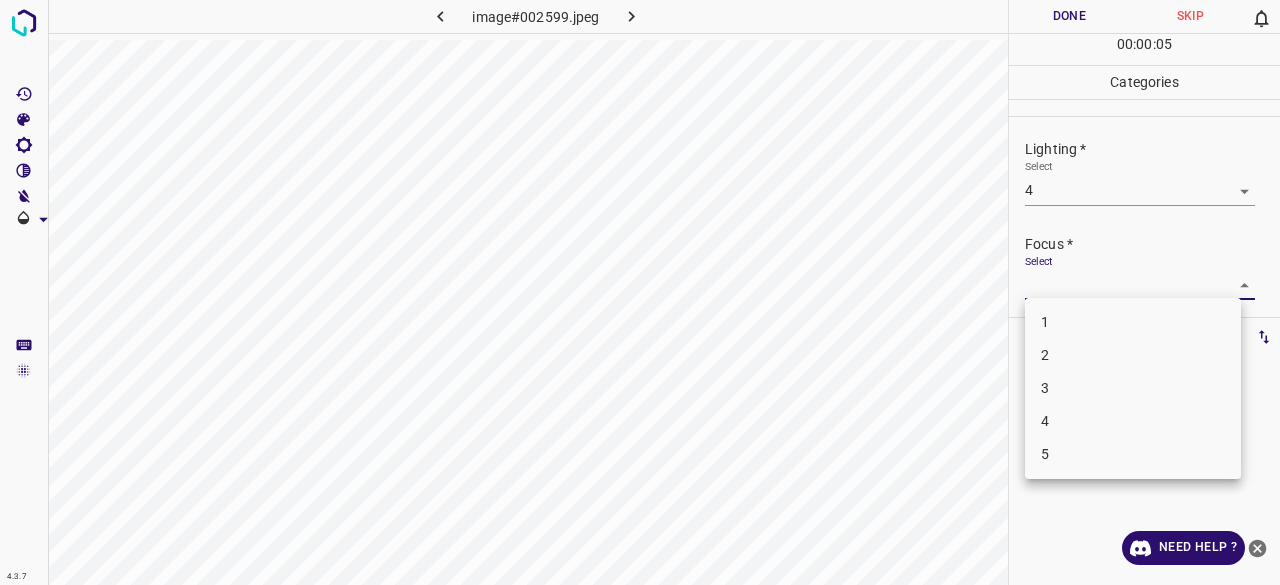 click on "4.3.7 image#002599.jpeg Done Skip 0 00   : 00   : 05   Categories Lighting *  Select 4 4 Focus *  Select ​ Overall *  Select ​ Labels   0 Categories 1 Lighting 2 Focus 3 Overall Tools Space Change between modes (Draw & Edit) I Auto labeling R Restore zoom M Zoom in N Zoom out Delete Delete selecte label Filters Z Restore filters X Saturation filter C Brightness filter V Contrast filter B Gray scale filter General O Download Need Help ? - Text - Hide - Delete 1 2 3 4 5" at bounding box center [640, 292] 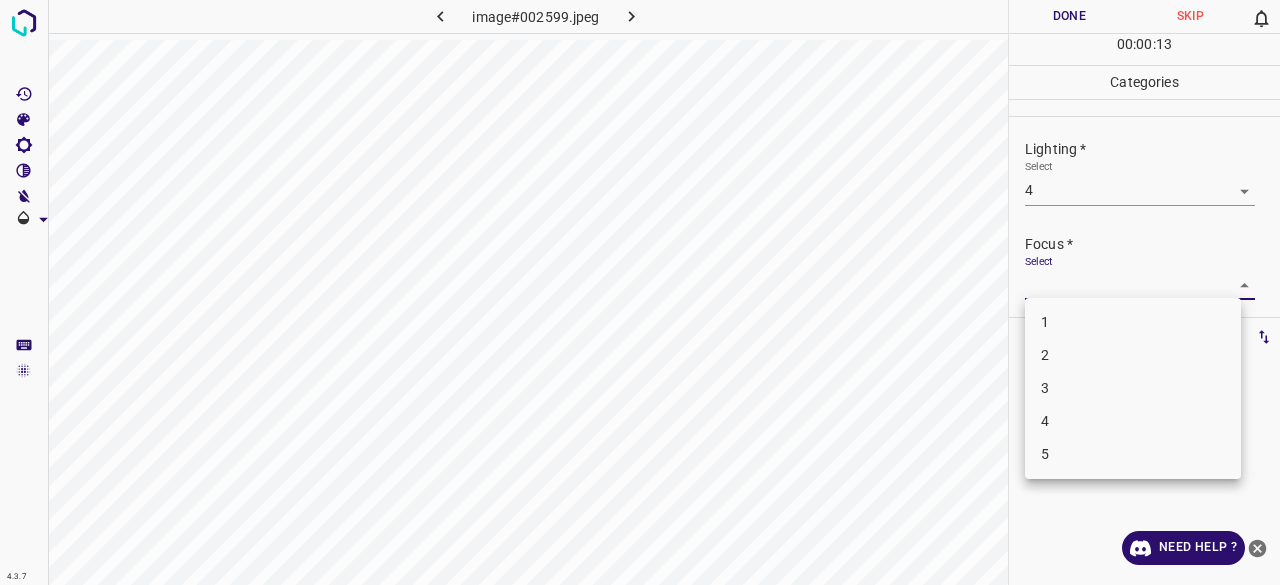 click on "4" at bounding box center (1133, 421) 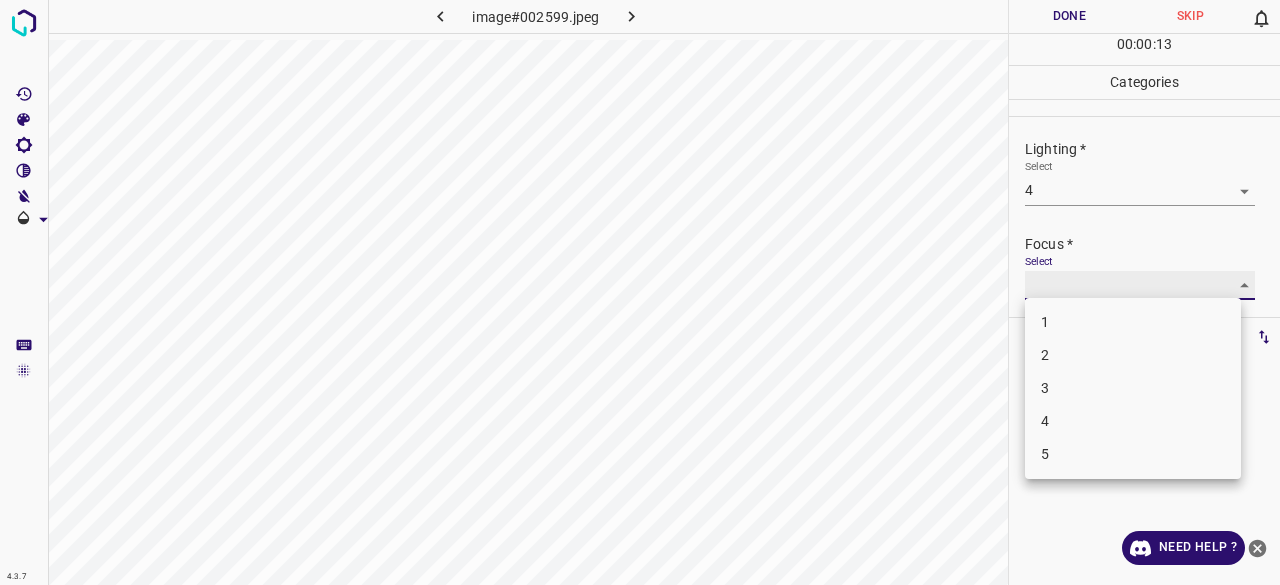 type on "4" 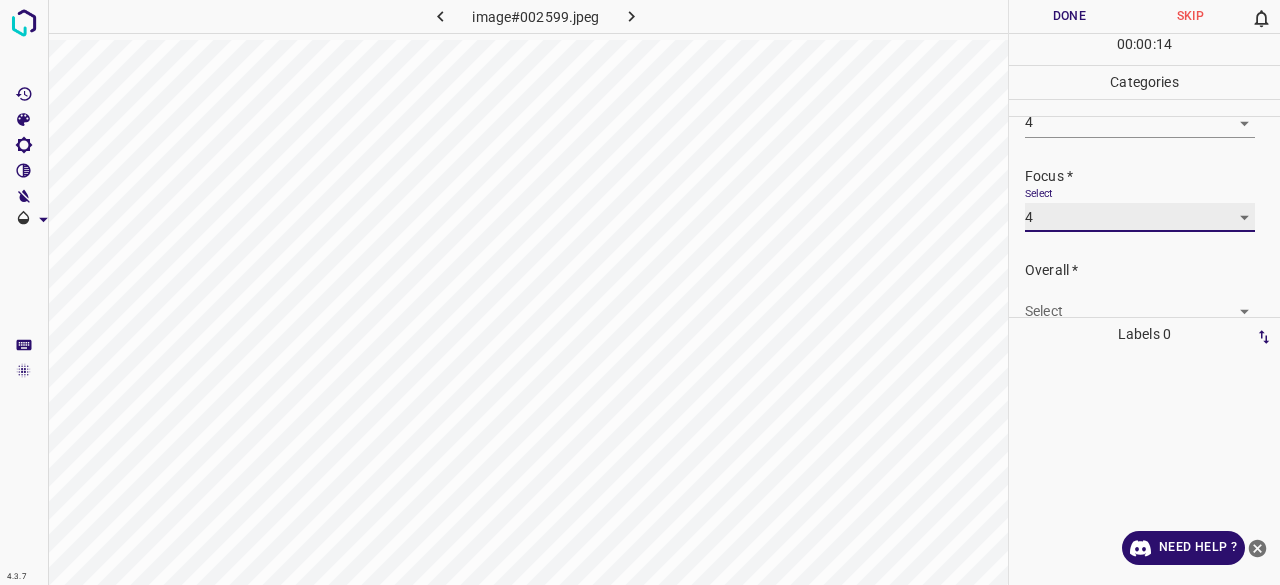 scroll, scrollTop: 98, scrollLeft: 0, axis: vertical 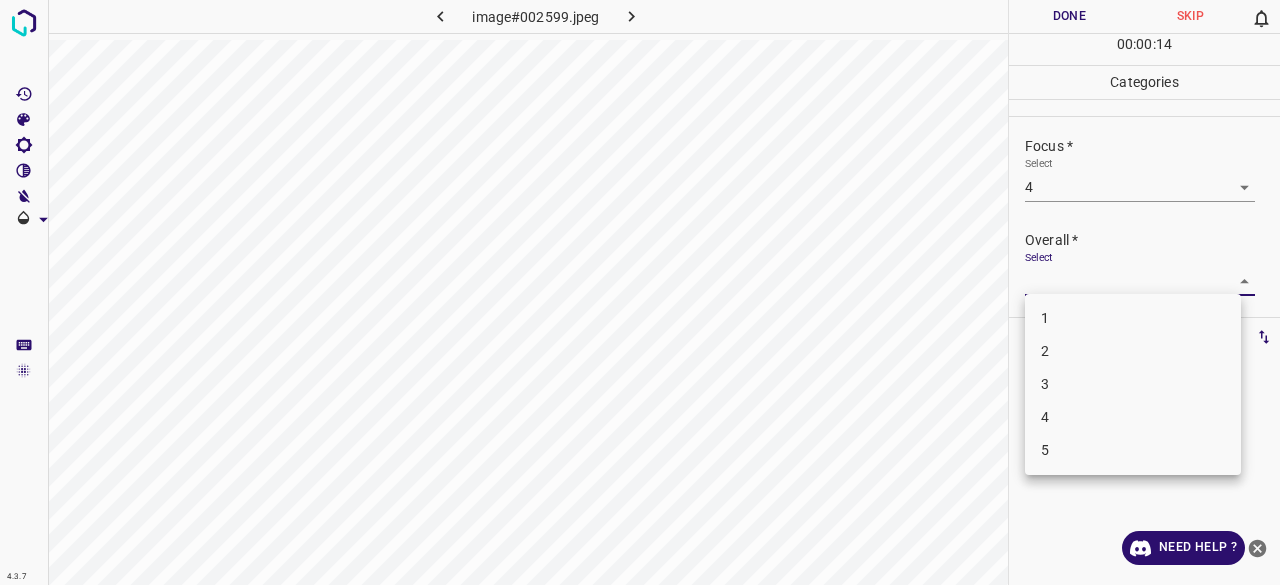click on "4.3.7 image#002599.jpeg Done Skip 0 00   : 00   : 14   Categories Lighting *  Select 4 4 Focus *  Select 4 4 Overall *  Select ​ Labels   0 Categories 1 Lighting 2 Focus 3 Overall Tools Space Change between modes (Draw & Edit) I Auto labeling R Restore zoom M Zoom in N Zoom out Delete Delete selecte label Filters Z Restore filters X Saturation filter C Brightness filter V Contrast filter B Gray scale filter General O Download Need Help ? - Text - Hide - Delete 1 2 3 4 5" at bounding box center [640, 292] 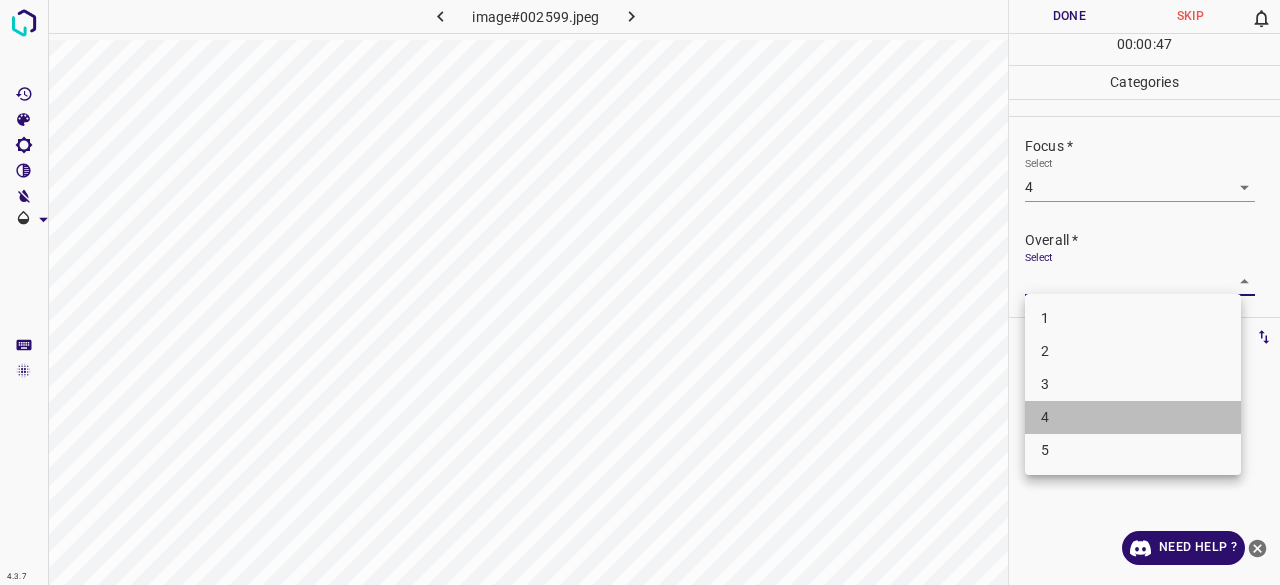 click on "4" at bounding box center (1133, 417) 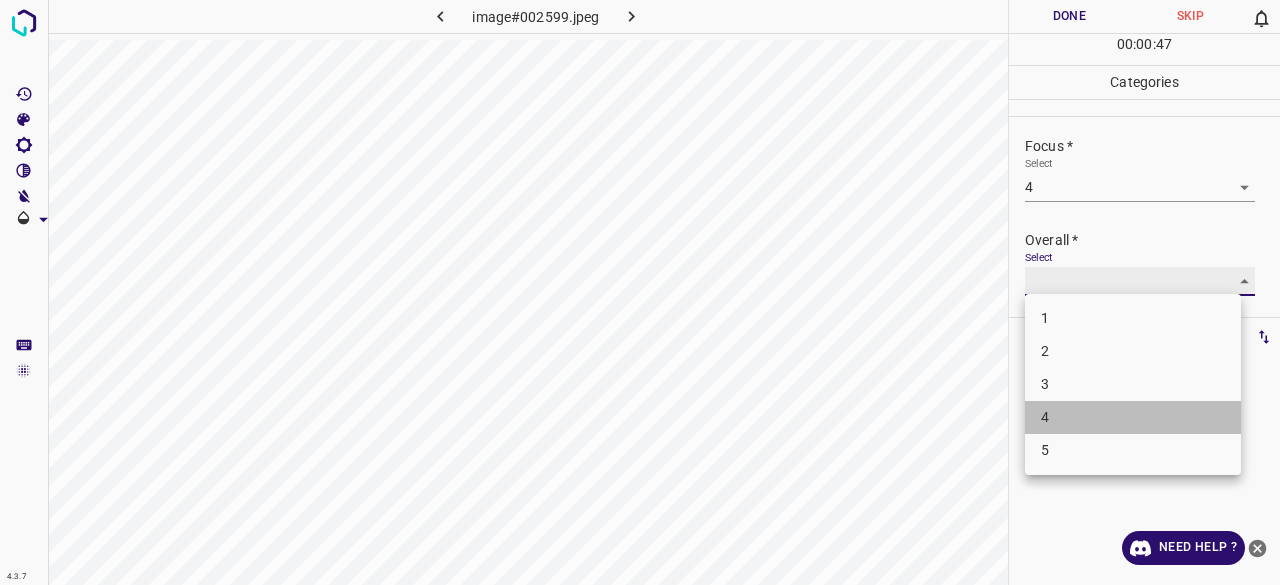 type on "4" 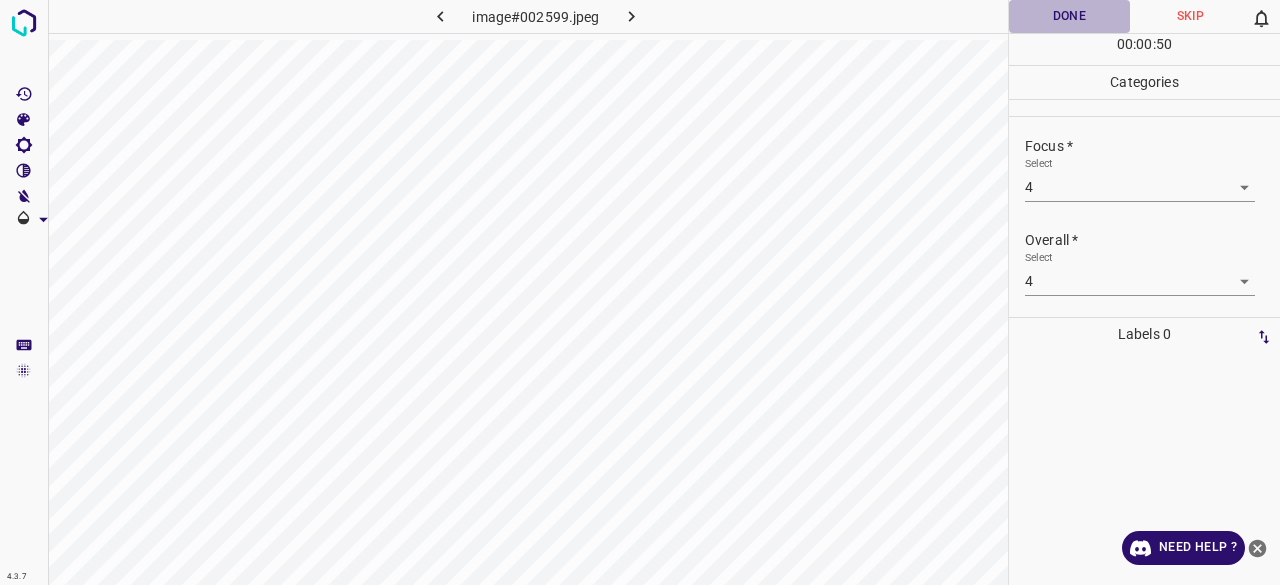 click on "Done" at bounding box center [1069, 16] 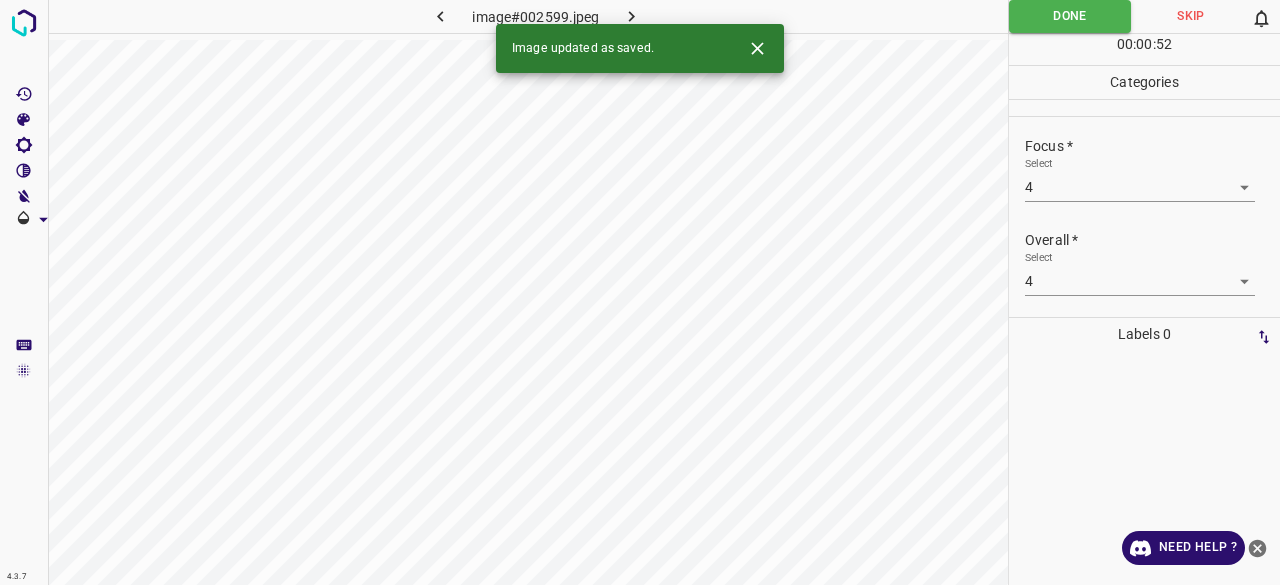 click 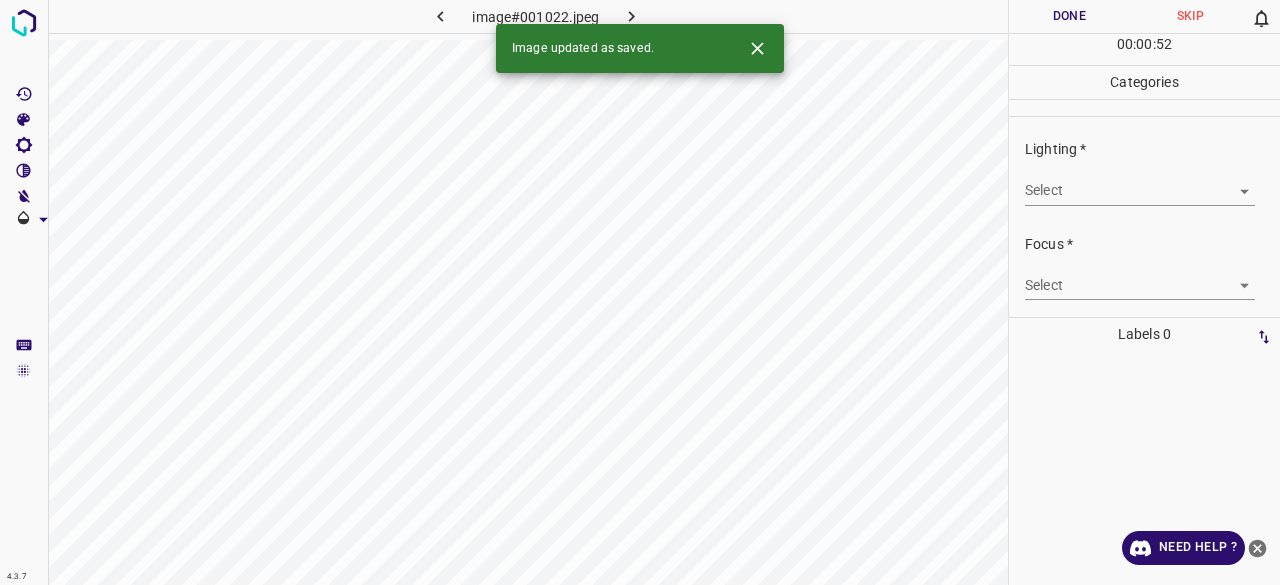 click on "4.3.7 image#001022.jpeg Done Skip 0 00   : 00   : 52   Categories Lighting *  Select ​ Focus *  Select ​ Overall *  Select ​ Labels   0 Categories 1 Lighting 2 Focus 3 Overall Tools Space Change between modes (Draw & Edit) I Auto labeling R Restore zoom M Zoom in N Zoom out Delete Delete selecte label Filters Z Restore filters X Saturation filter C Brightness filter V Contrast filter B Gray scale filter General O Download Image updated as saved. Need Help ? - Text - Hide - Delete" at bounding box center (640, 292) 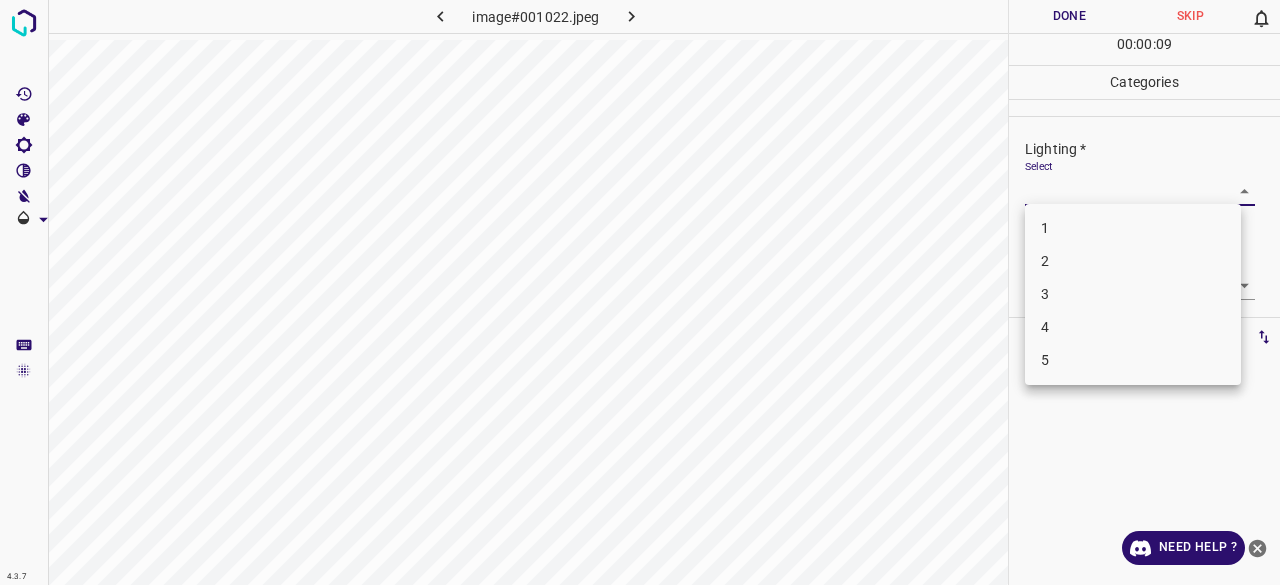 click on "2" at bounding box center (1133, 261) 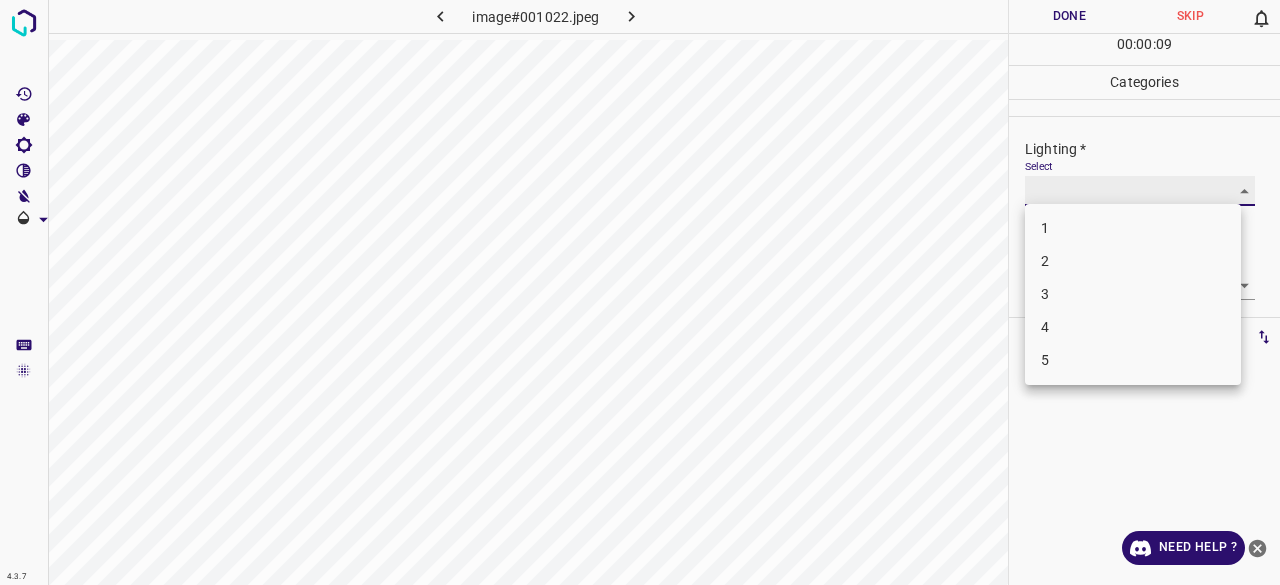 type on "2" 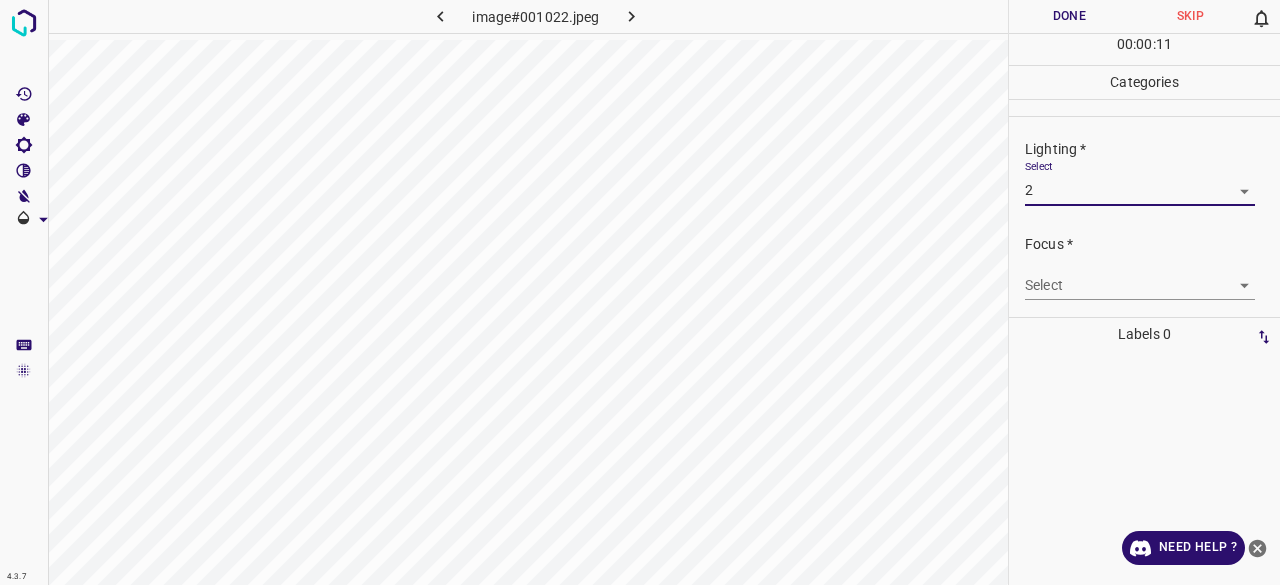 click on "4.3.7 image#001022.jpeg Done Skip 0 00   : 00   : 11   Categories Lighting *  Select 2 2 Focus *  Select ​ Overall *  Select ​ Labels   0 Categories 1 Lighting 2 Focus 3 Overall Tools Space Change between modes (Draw & Edit) I Auto labeling R Restore zoom M Zoom in N Zoom out Delete Delete selecte label Filters Z Restore filters X Saturation filter C Brightness filter V Contrast filter B Gray scale filter General O Download Need Help ? - Text - Hide - Delete" at bounding box center [640, 292] 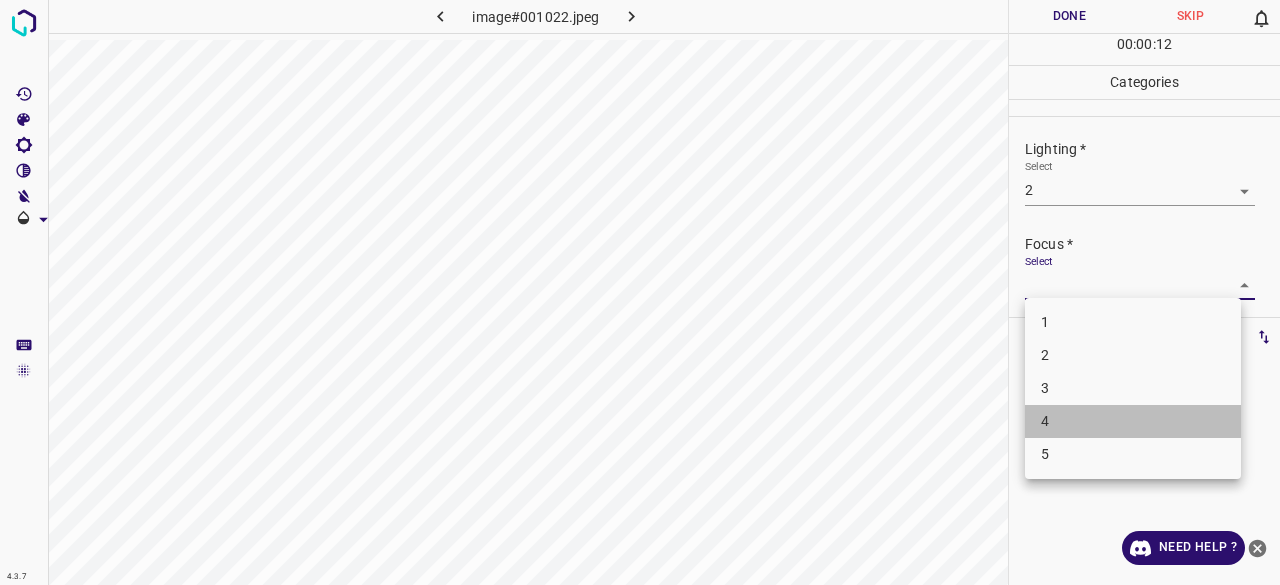 click on "4" at bounding box center (1133, 421) 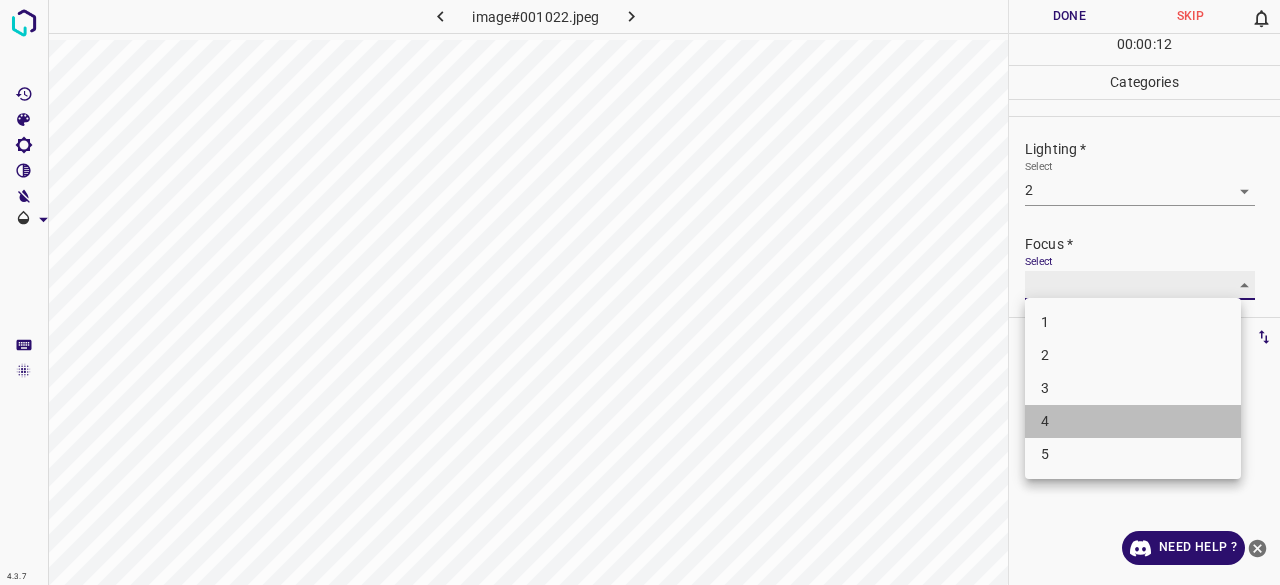 type on "4" 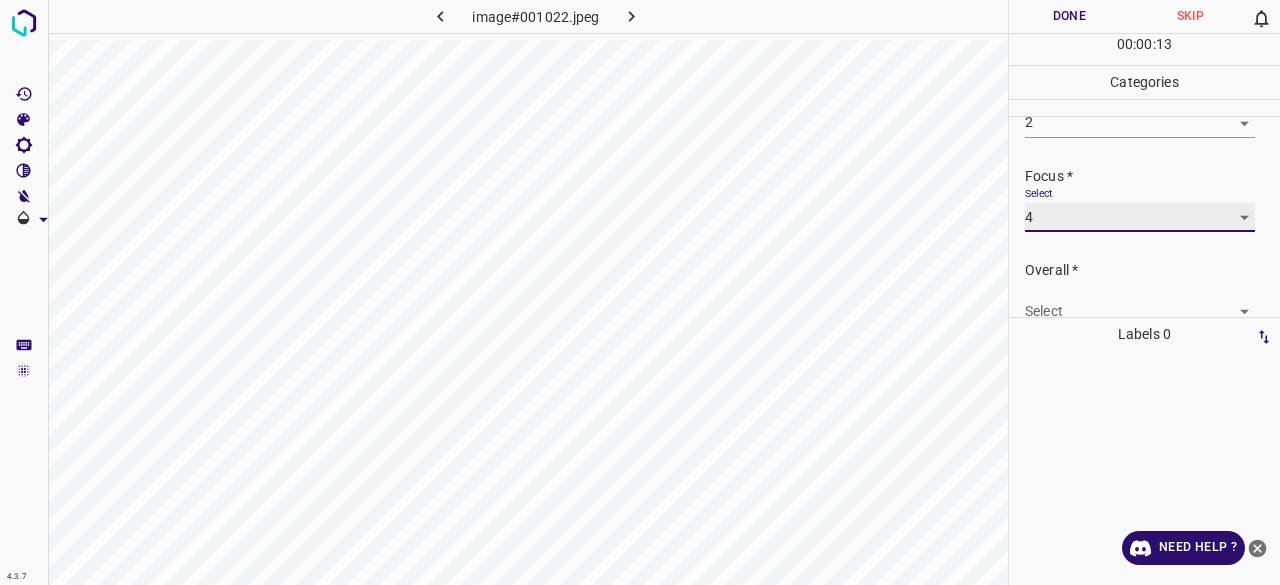 scroll, scrollTop: 98, scrollLeft: 0, axis: vertical 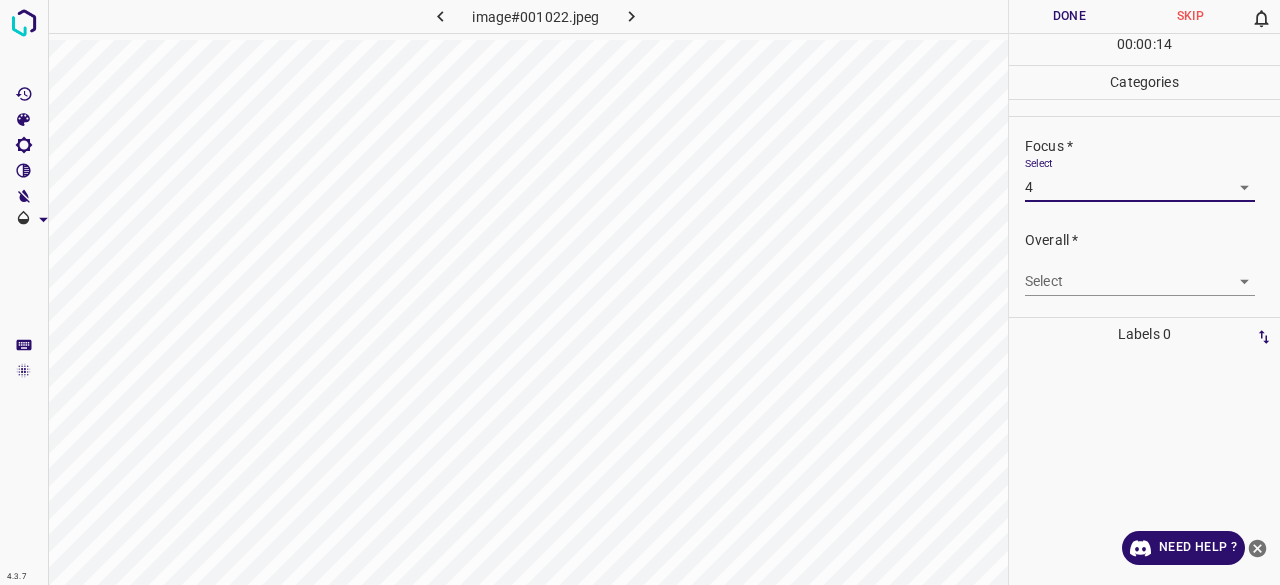 click on "4.3.7 image#001022.jpeg Done Skip 0 00   : 00   : 14   Categories Lighting *  Select 2 2 Focus *  Select 4 4 Overall *  Select ​ Labels   0 Categories 1 Lighting 2 Focus 3 Overall Tools Space Change between modes (Draw & Edit) I Auto labeling R Restore zoom M Zoom in N Zoom out Delete Delete selecte label Filters Z Restore filters X Saturation filter C Brightness filter V Contrast filter B Gray scale filter General O Download Need Help ? - Text - Hide - Delete" at bounding box center (640, 292) 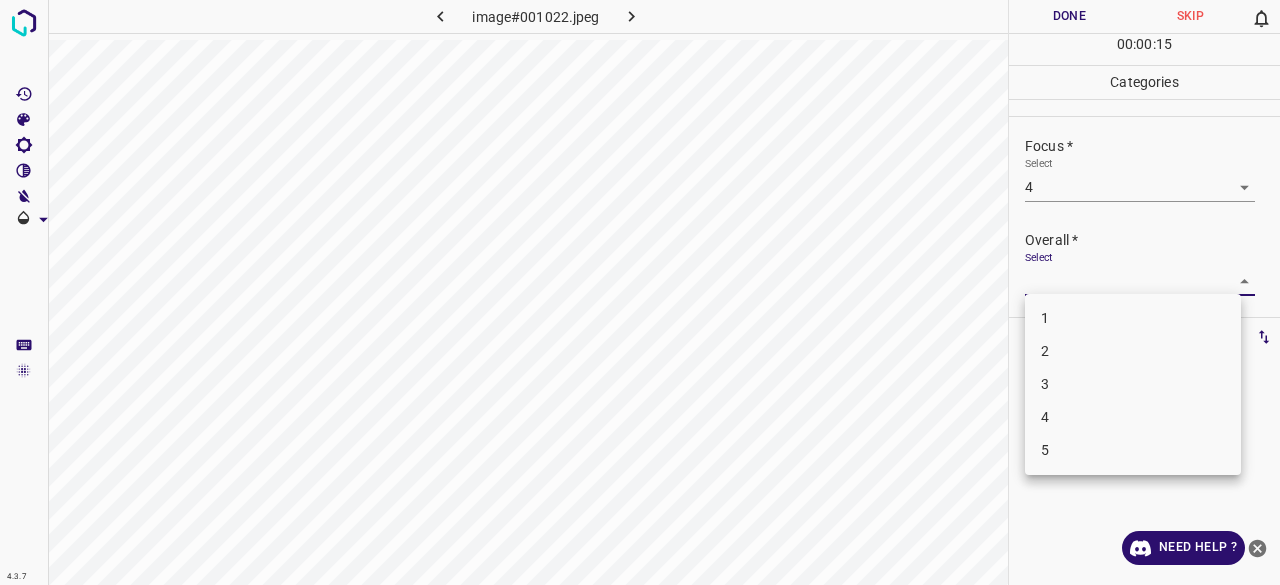 click on "3" at bounding box center (1133, 384) 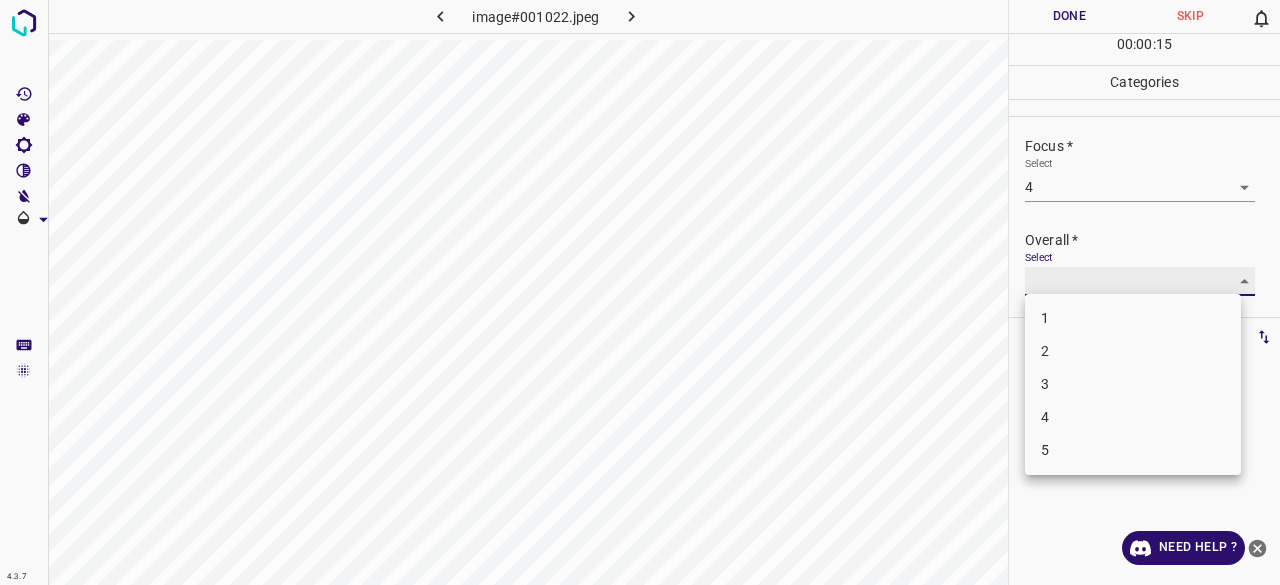 type on "3" 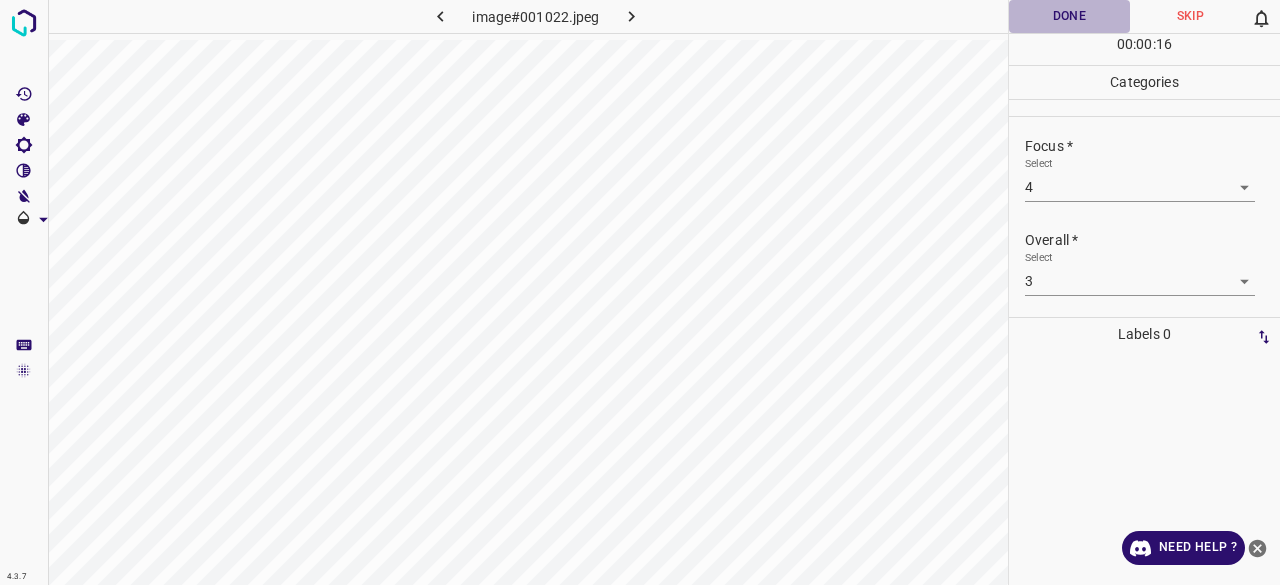 click on "Done" at bounding box center (1069, 16) 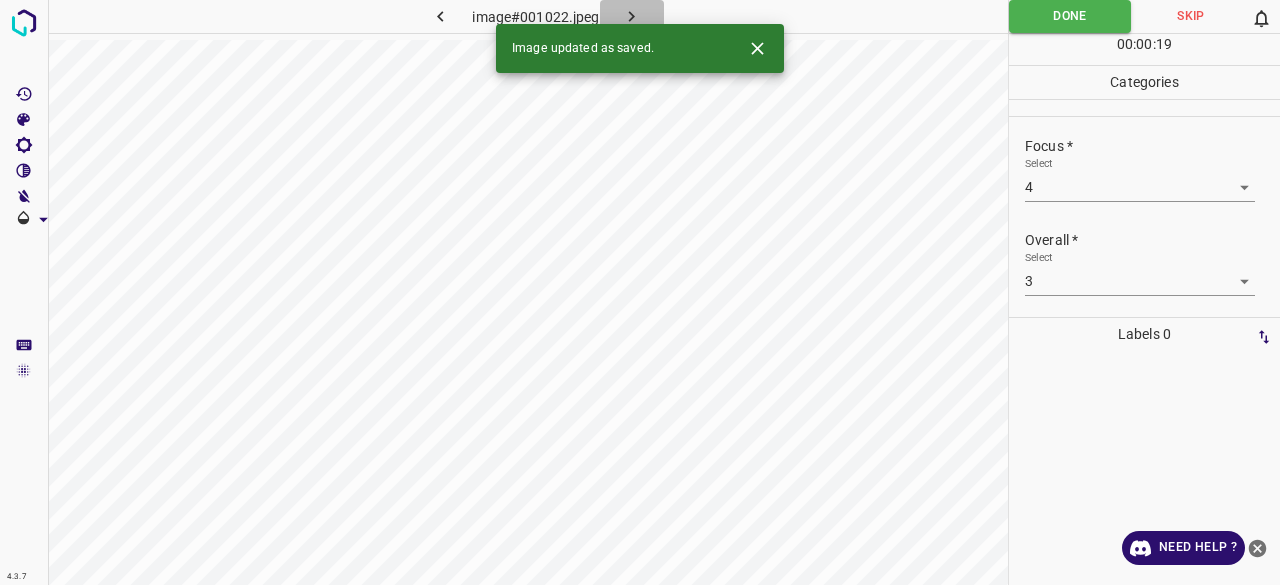 click 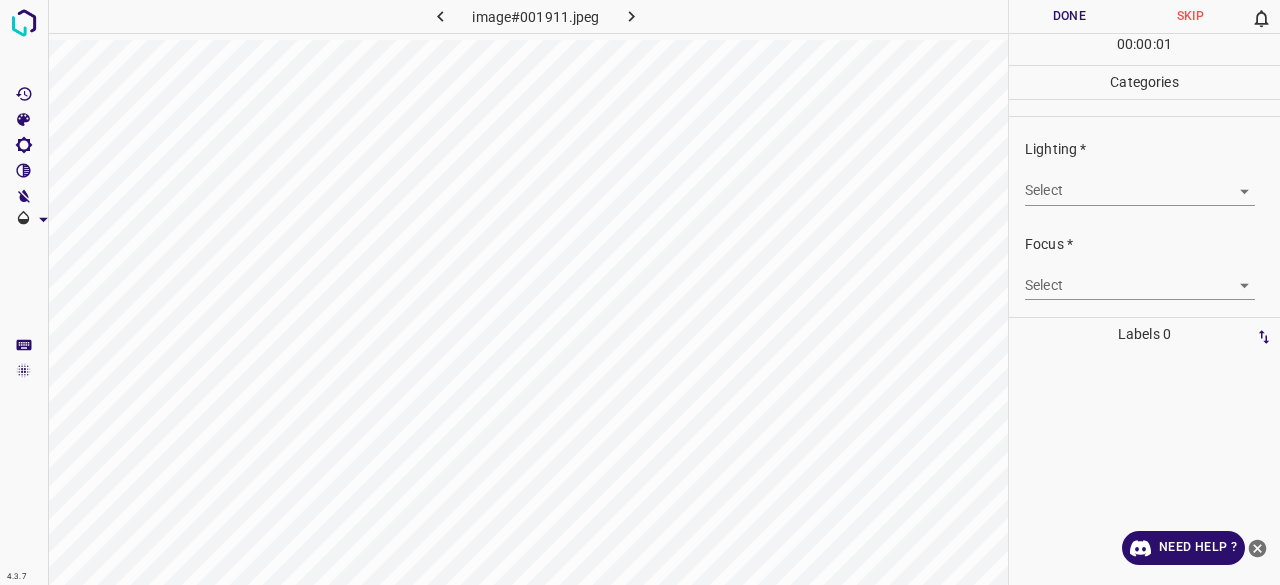 click on "4.3.7 image#001911.jpeg Done Skip 0 00   : 00   : 01   Categories Lighting *  Select ​ Focus *  Select ​ Overall *  Select ​ Labels   0 Categories 1 Lighting 2 Focus 3 Overall Tools Space Change between modes (Draw & Edit) I Auto labeling R Restore zoom M Zoom in N Zoom out Delete Delete selecte label Filters Z Restore filters X Saturation filter C Brightness filter V Contrast filter B Gray scale filter General O Download Need Help ? - Text - Hide - Delete" at bounding box center (640, 292) 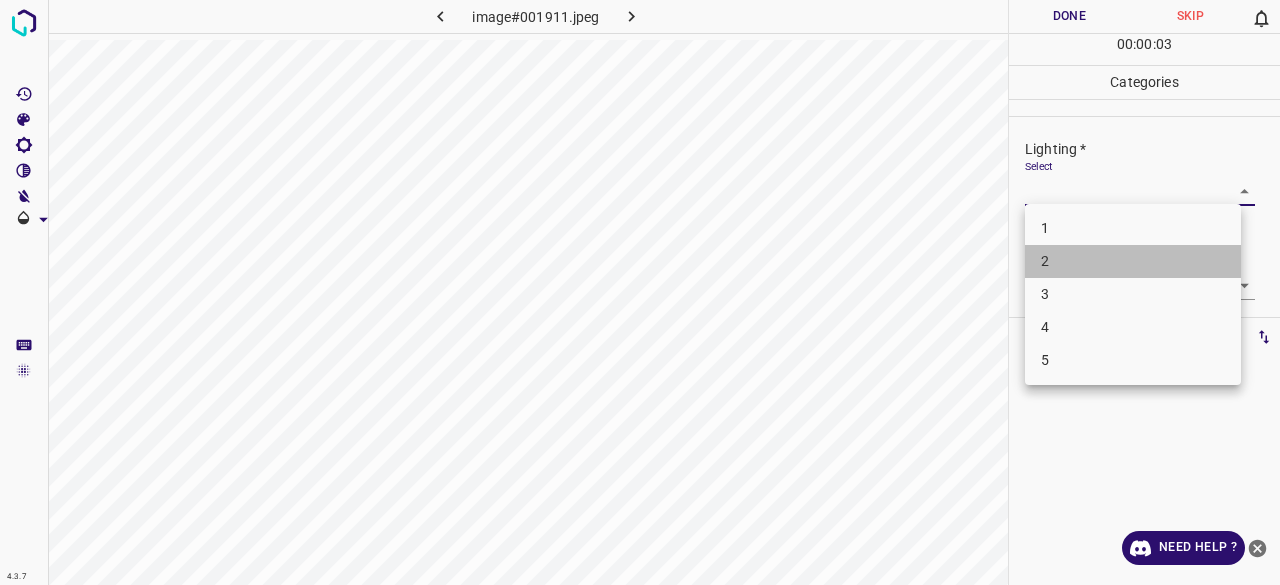 click on "2" at bounding box center [1133, 261] 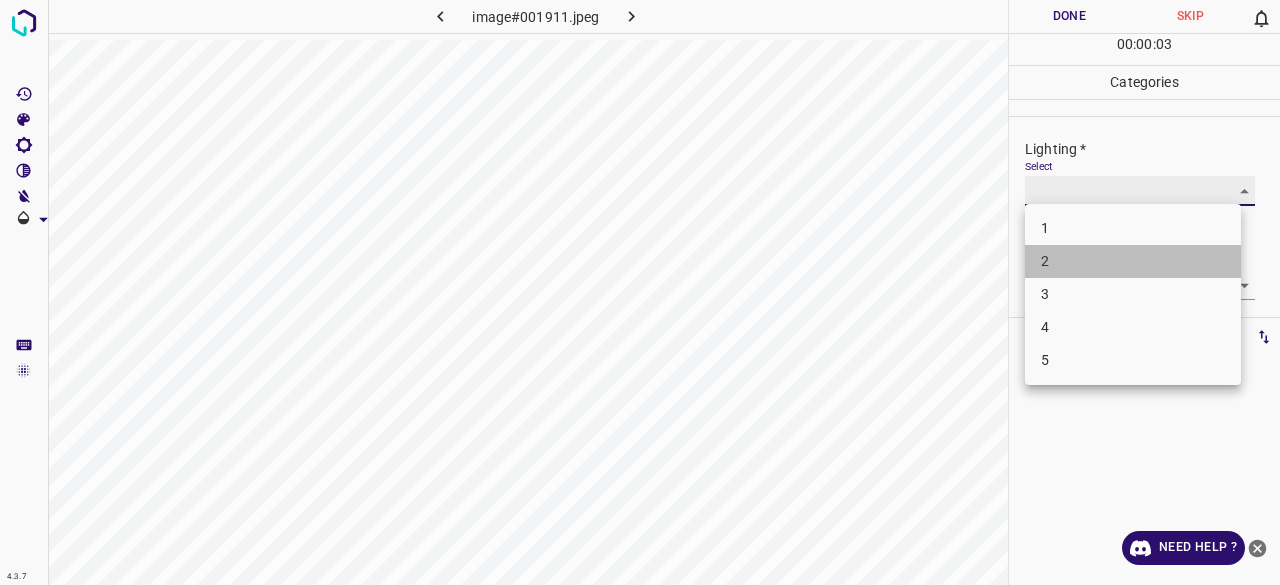 type on "2" 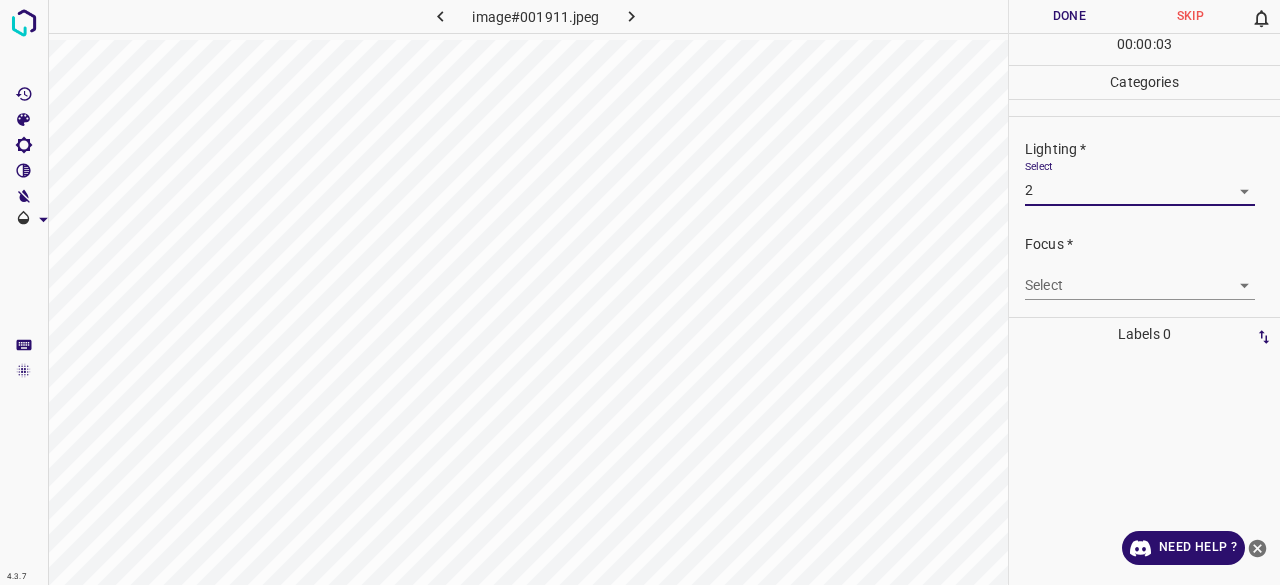 click on "4.3.7 image#001911.jpeg Done Skip 0 00   : 00   : 03   Categories Lighting *  Select 2 2 Focus *  Select ​ Overall *  Select ​ Labels   0 Categories 1 Lighting 2 Focus 3 Overall Tools Space Change between modes (Draw & Edit) I Auto labeling R Restore zoom M Zoom in N Zoom out Delete Delete selecte label Filters Z Restore filters X Saturation filter C Brightness filter V Contrast filter B Gray scale filter General O Download Need Help ? - Text - Hide - Delete" at bounding box center [640, 292] 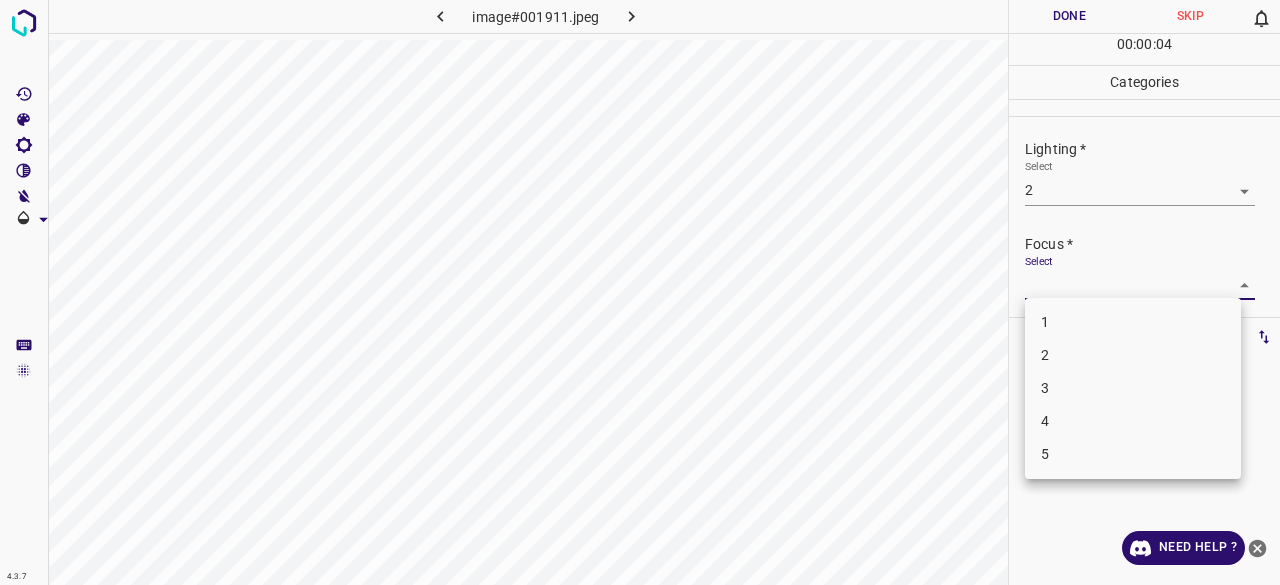 click on "1" at bounding box center [1133, 322] 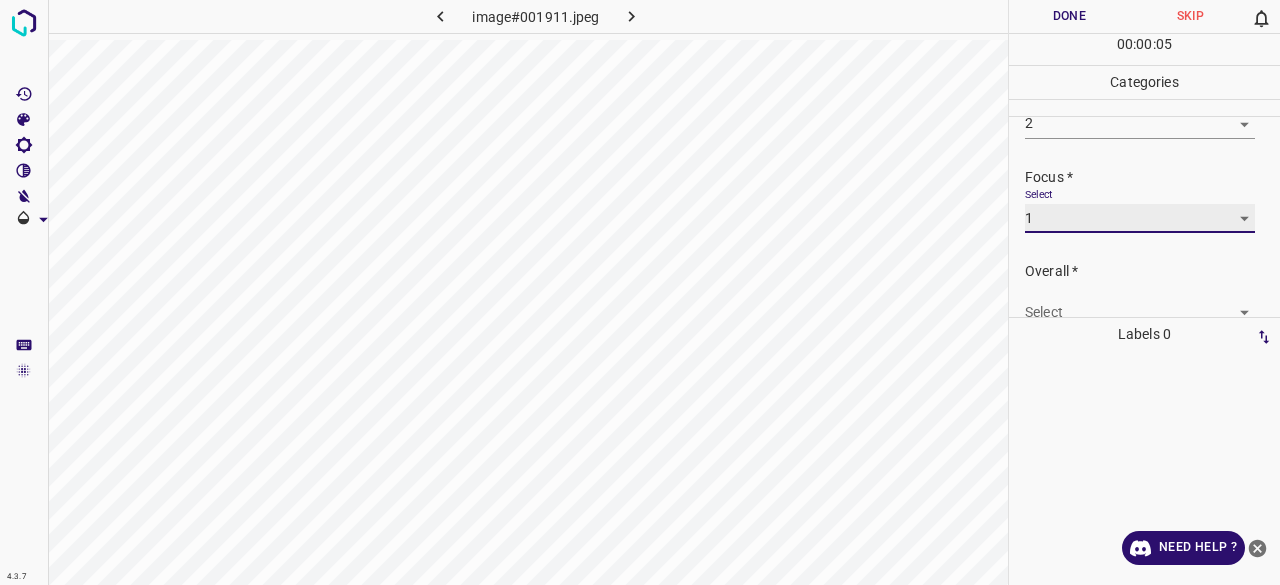 scroll, scrollTop: 98, scrollLeft: 0, axis: vertical 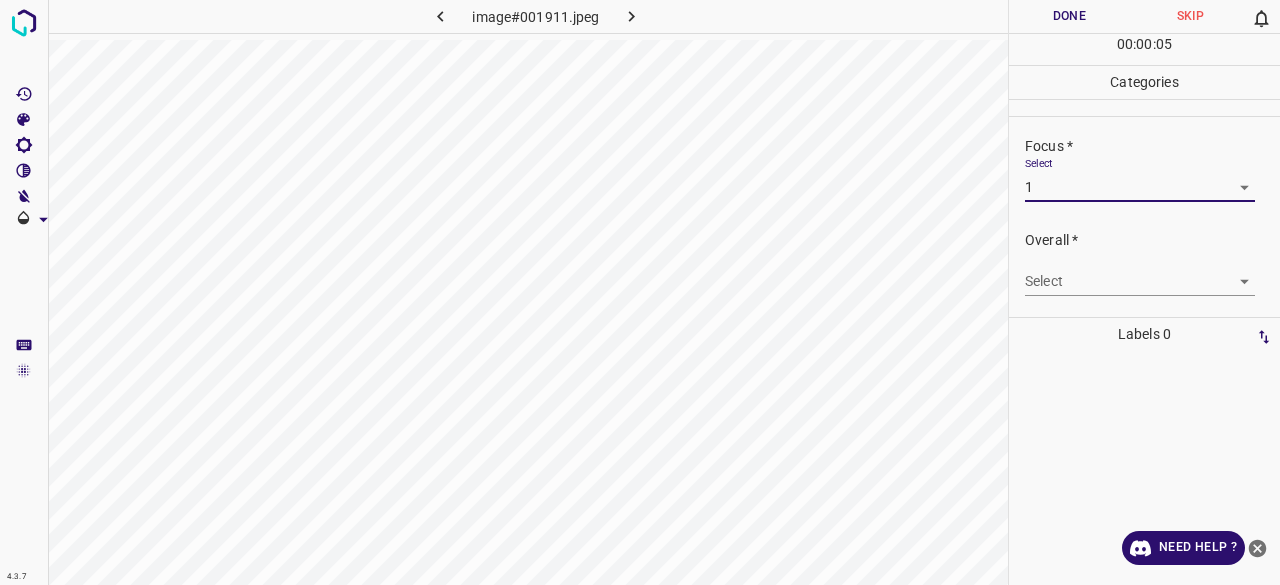 click on "4.3.7 image#001911.jpeg Done Skip 0 00   : 00   : 05   Categories Lighting *  Select 2 2 Focus *  Select 1 1 Overall *  Select ​ Labels   0 Categories 1 Lighting 2 Focus 3 Overall Tools Space Change between modes (Draw & Edit) I Auto labeling R Restore zoom M Zoom in N Zoom out Delete Delete selecte label Filters Z Restore filters X Saturation filter C Brightness filter V Contrast filter B Gray scale filter General O Download Need Help ? - Text - Hide - Delete" at bounding box center (640, 292) 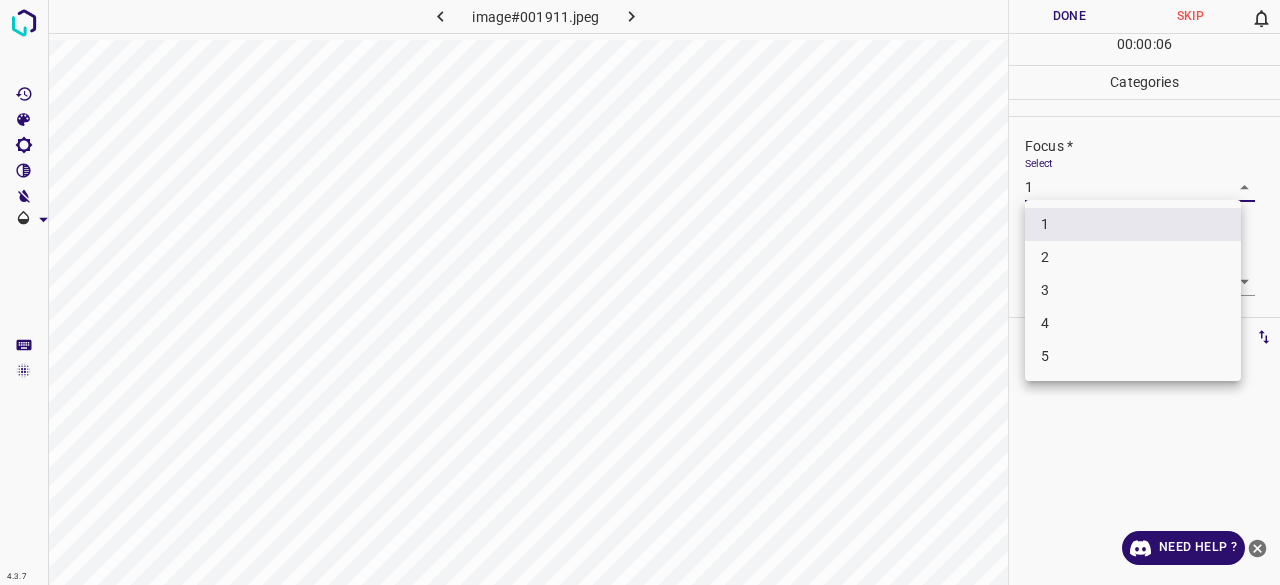 click on "2" at bounding box center [1133, 257] 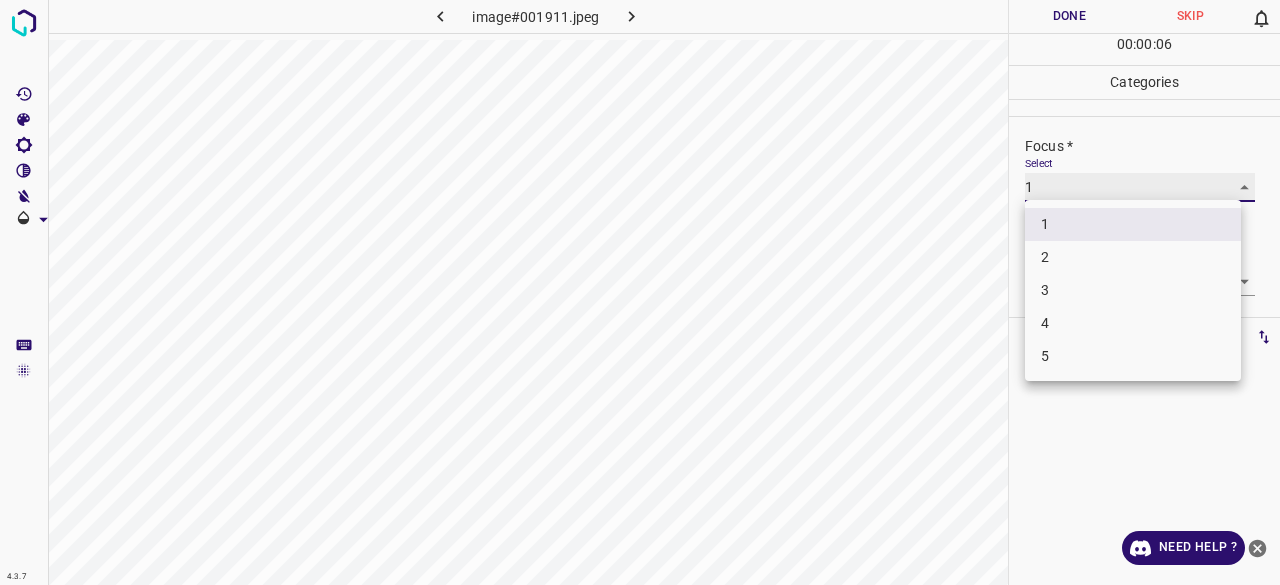 type on "2" 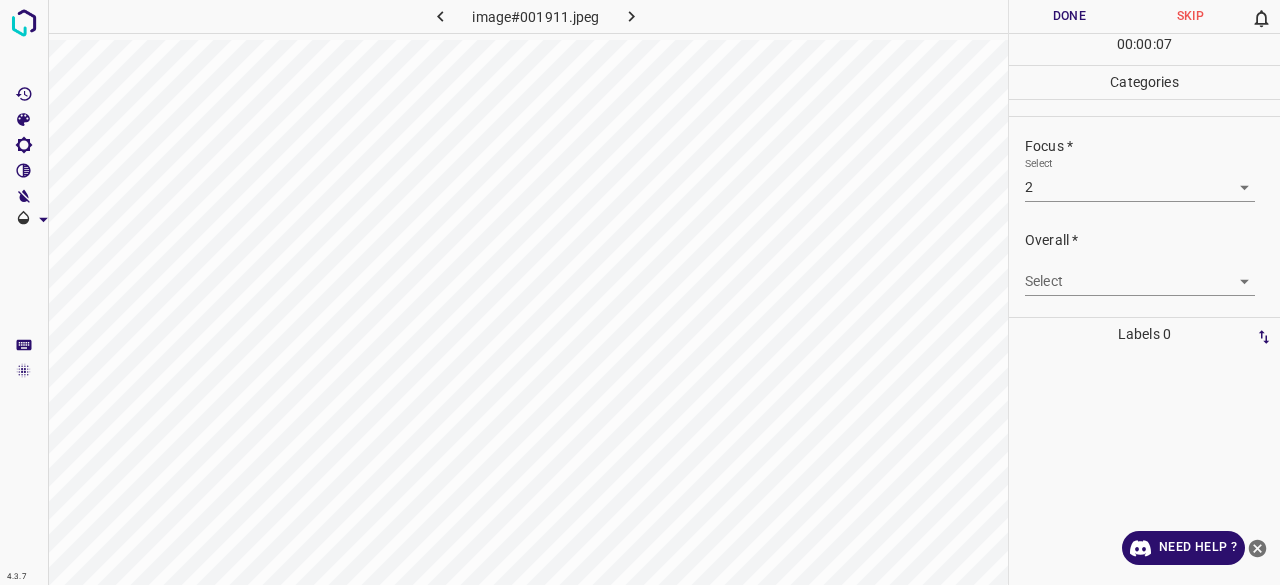 click on "Overall *  Select ​" at bounding box center [1144, 263] 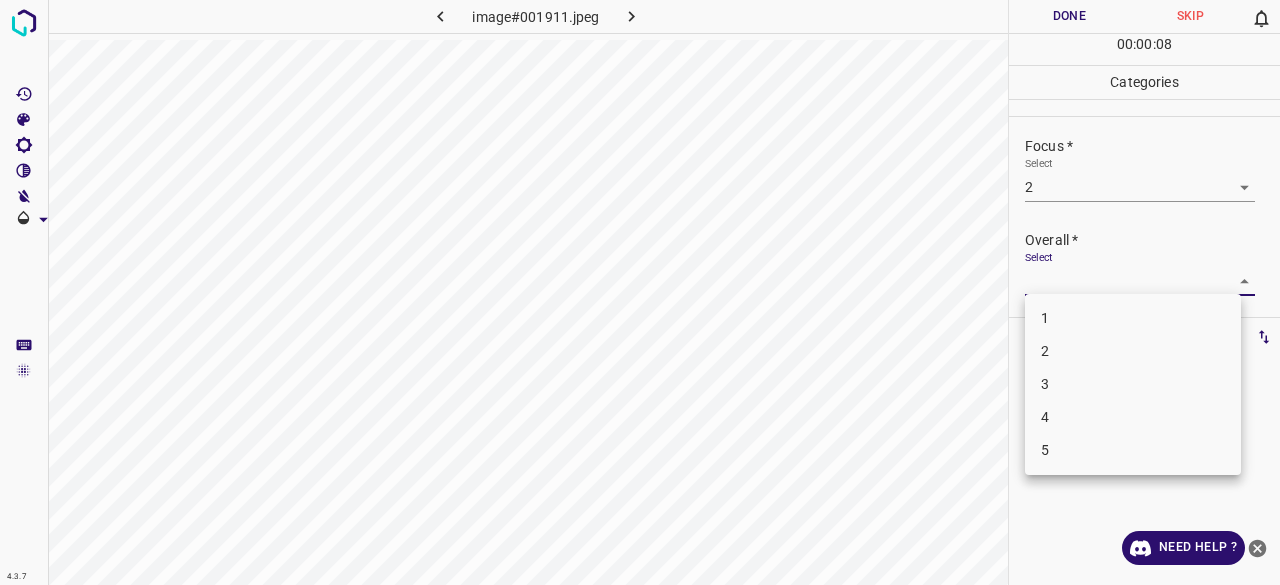 click on "2" at bounding box center (1133, 351) 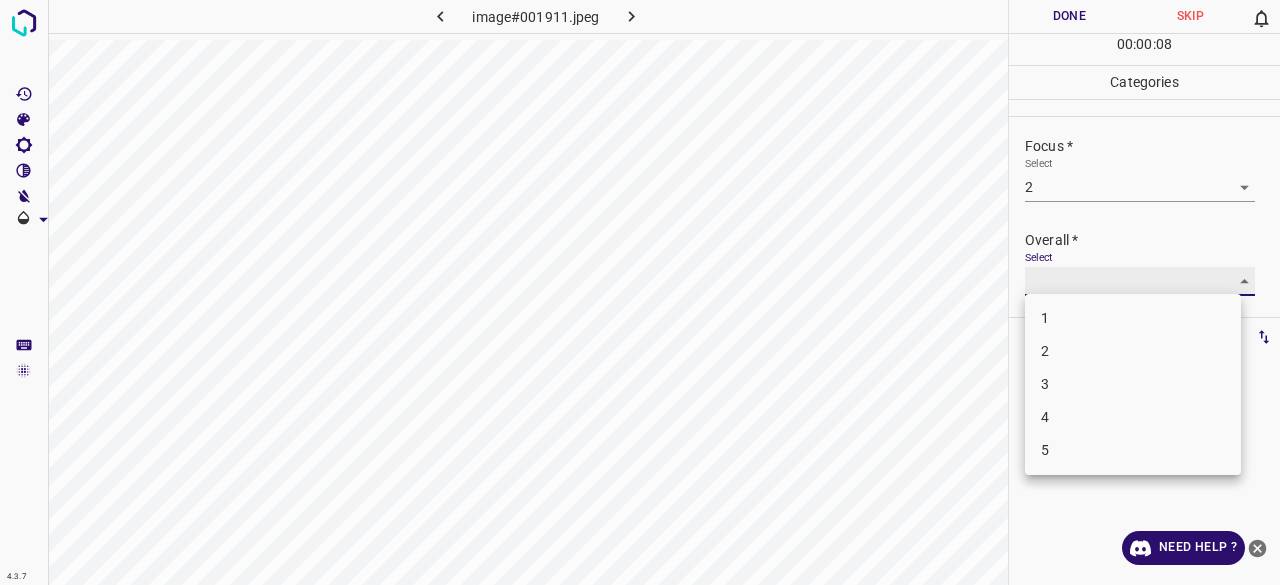 type on "2" 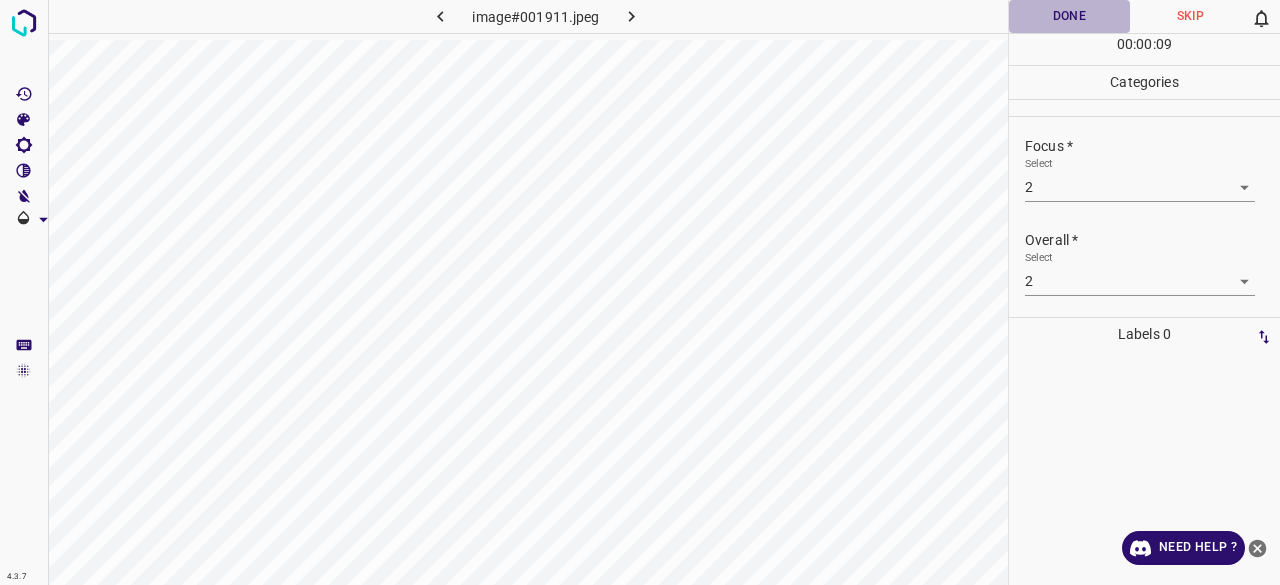 click on "Done" at bounding box center [1069, 16] 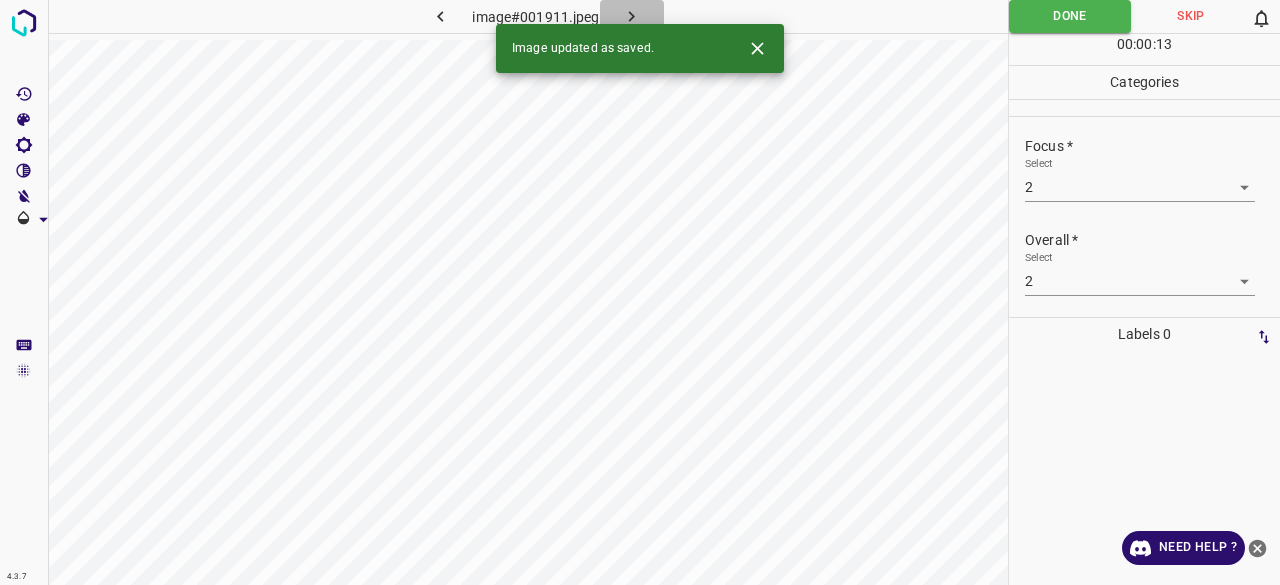 click 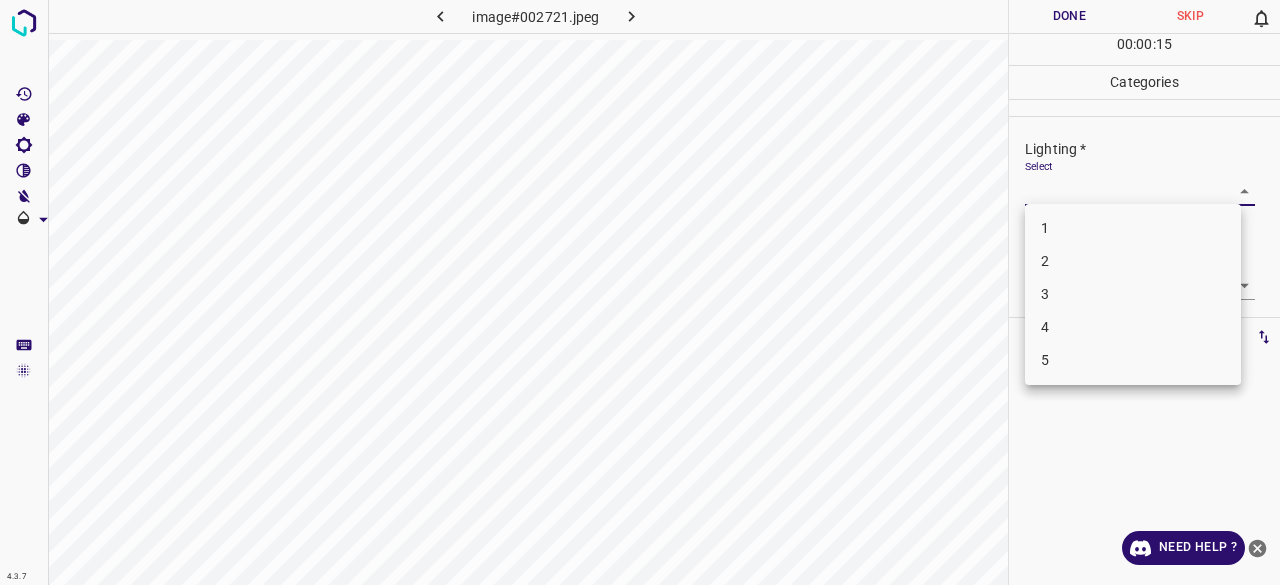 click on "4.3.7 image#002721.jpeg Done Skip 0 00   : 00   : 15   Categories Lighting *  Select ​ Focus *  Select ​ Overall *  Select ​ Labels   0 Categories 1 Lighting 2 Focus 3 Overall Tools Space Change between modes (Draw & Edit) I Auto labeling R Restore zoom M Zoom in N Zoom out Delete Delete selecte label Filters Z Restore filters X Saturation filter C Brightness filter V Contrast filter B Gray scale filter General O Download Need Help ? - Text - Hide - Delete 1 2 3 4 5" at bounding box center [640, 292] 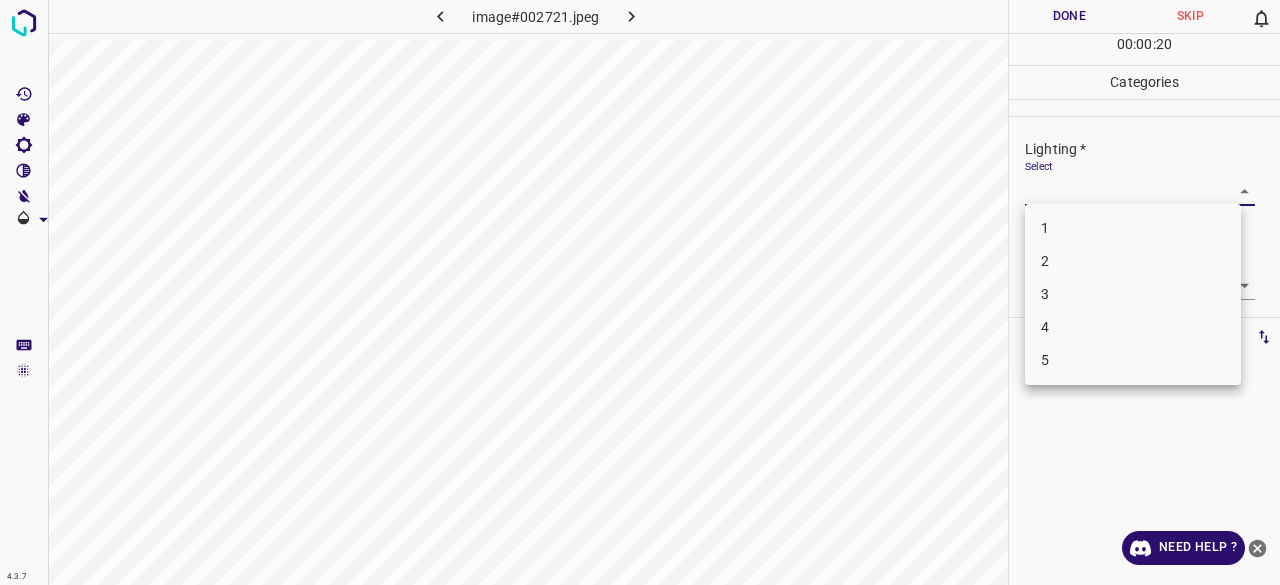 click on "4" at bounding box center [1133, 327] 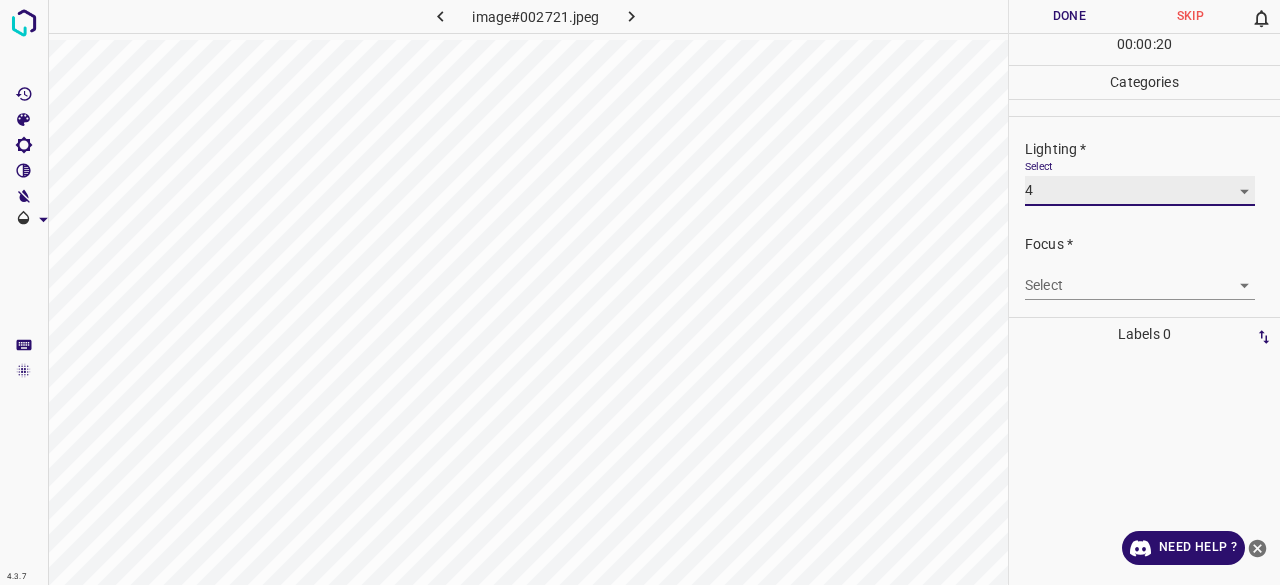 type on "4" 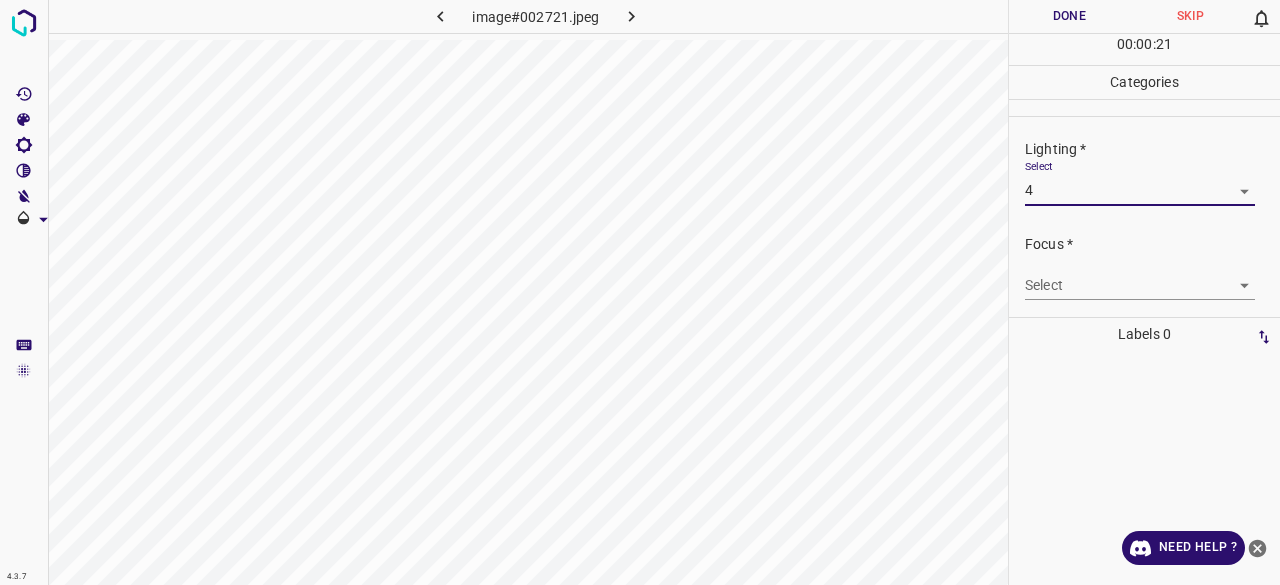 click on "4.3.7 image#002721.jpeg Done Skip 0 00   : 00   : 21   Categories Lighting *  Select 4 4 Focus *  Select ​ Overall *  Select ​ Labels   0 Categories 1 Lighting 2 Focus 3 Overall Tools Space Change between modes (Draw & Edit) I Auto labeling R Restore zoom M Zoom in N Zoom out Delete Delete selecte label Filters Z Restore filters X Saturation filter C Brightness filter V Contrast filter B Gray scale filter General O Download Need Help ? - Text - Hide - Delete" at bounding box center (640, 292) 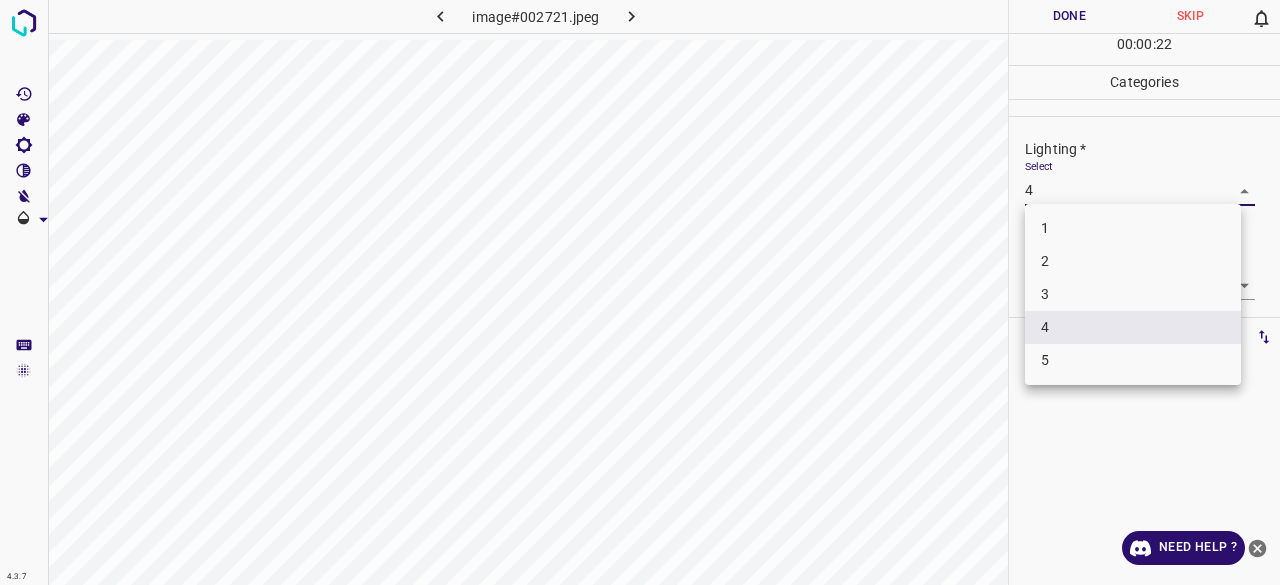 click at bounding box center [640, 292] 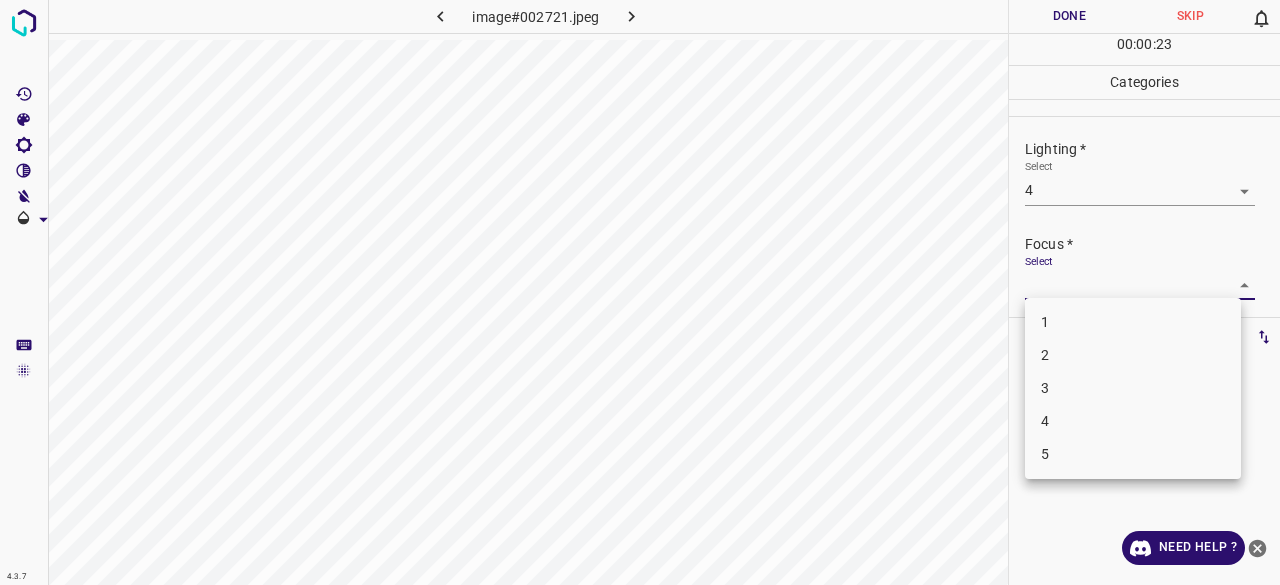 click on "4.3.7 image#002721.jpeg Done Skip 0 00   : 00   : 23   Categories Lighting *  Select 4 4 Focus *  Select ​ Overall *  Select ​ Labels   0 Categories 1 Lighting 2 Focus 3 Overall Tools Space Change between modes (Draw & Edit) I Auto labeling R Restore zoom M Zoom in N Zoom out Delete Delete selecte label Filters Z Restore filters X Saturation filter C Brightness filter V Contrast filter B Gray scale filter General O Download Need Help ? - Text - Hide - Delete 1 2 3 4 5" at bounding box center (640, 292) 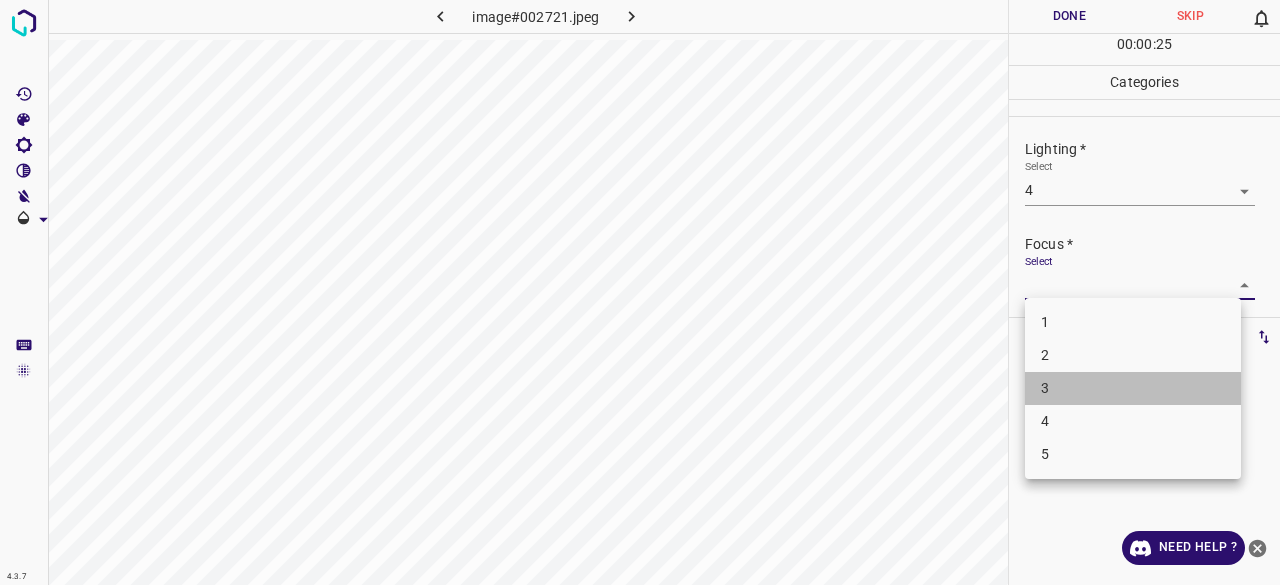 click on "3" at bounding box center [1133, 388] 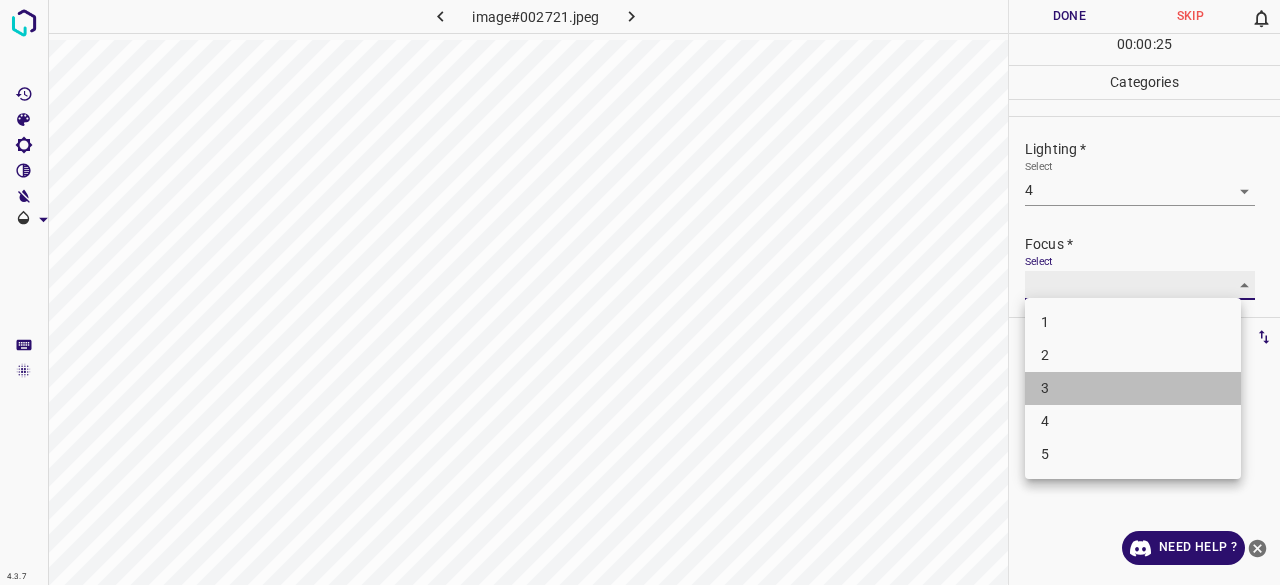 type on "3" 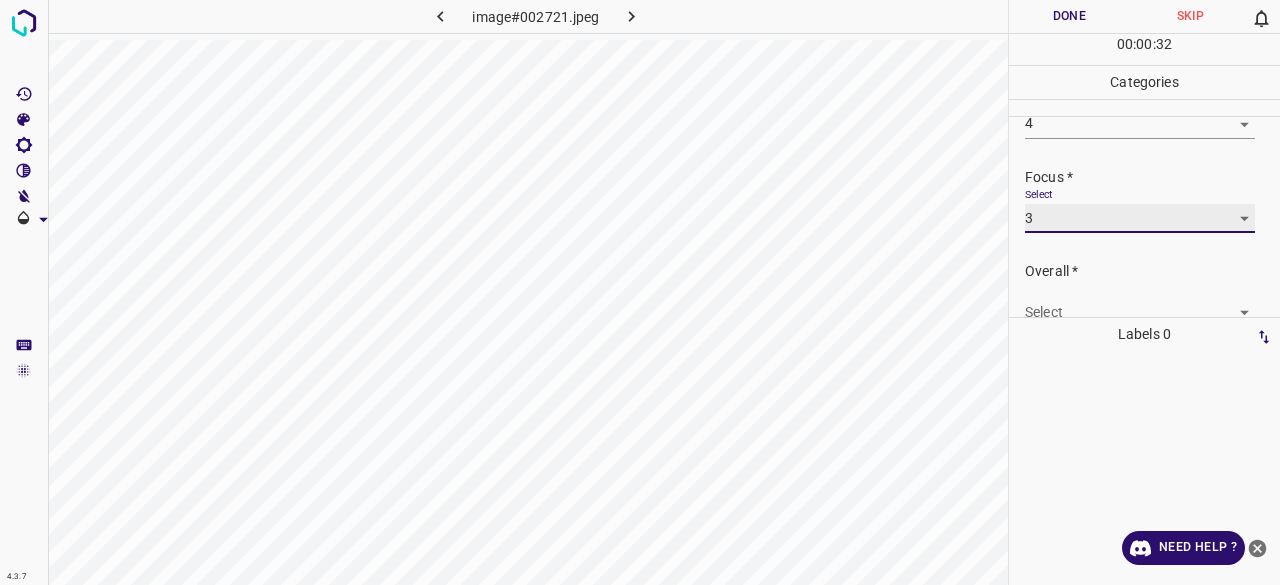 scroll, scrollTop: 98, scrollLeft: 0, axis: vertical 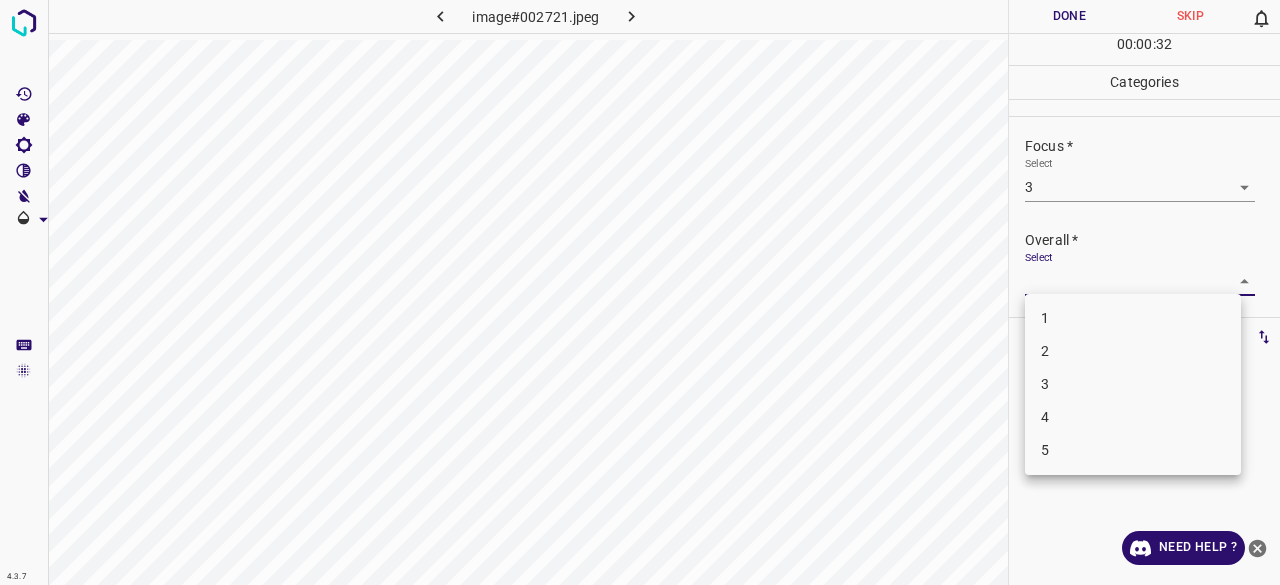 click on "4.3.7 image#002721.jpeg Done Skip 0 00   : 00   : 32   Categories Lighting *  Select 4 4 Focus *  Select 3 3 Overall *  Select ​ Labels   0 Categories 1 Lighting 2 Focus 3 Overall Tools Space Change between modes (Draw & Edit) I Auto labeling R Restore zoom M Zoom in N Zoom out Delete Delete selecte label Filters Z Restore filters X Saturation filter C Brightness filter V Contrast filter B Gray scale filter General O Download Need Help ? - Text - Hide - Delete 1 2 3 4 5" at bounding box center [640, 292] 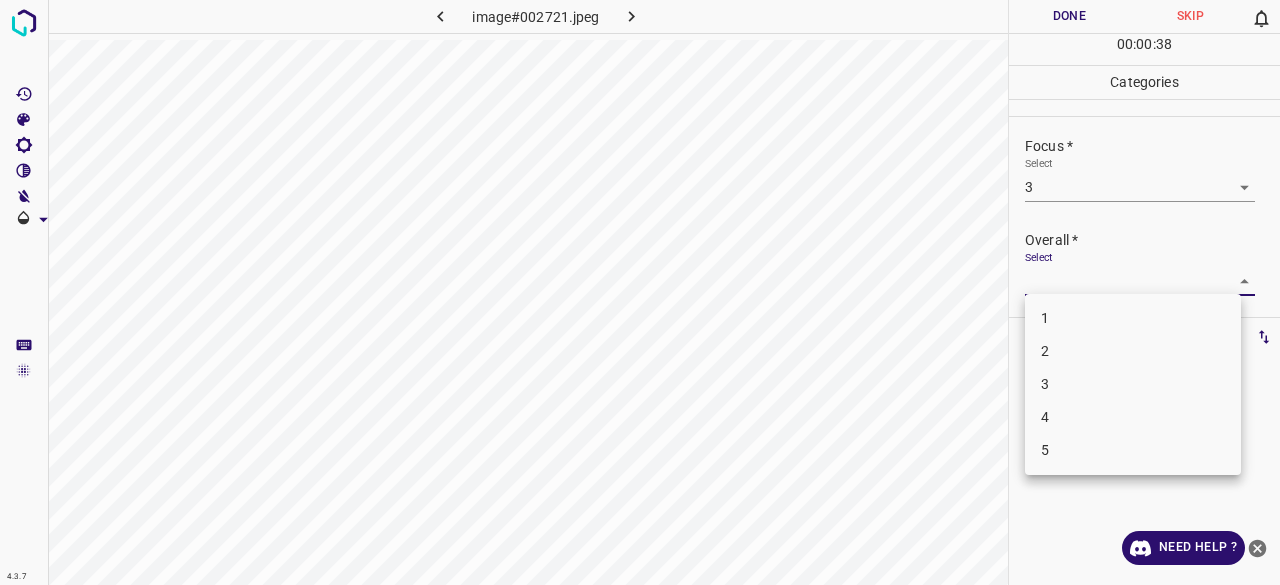 click on "4" at bounding box center (1133, 417) 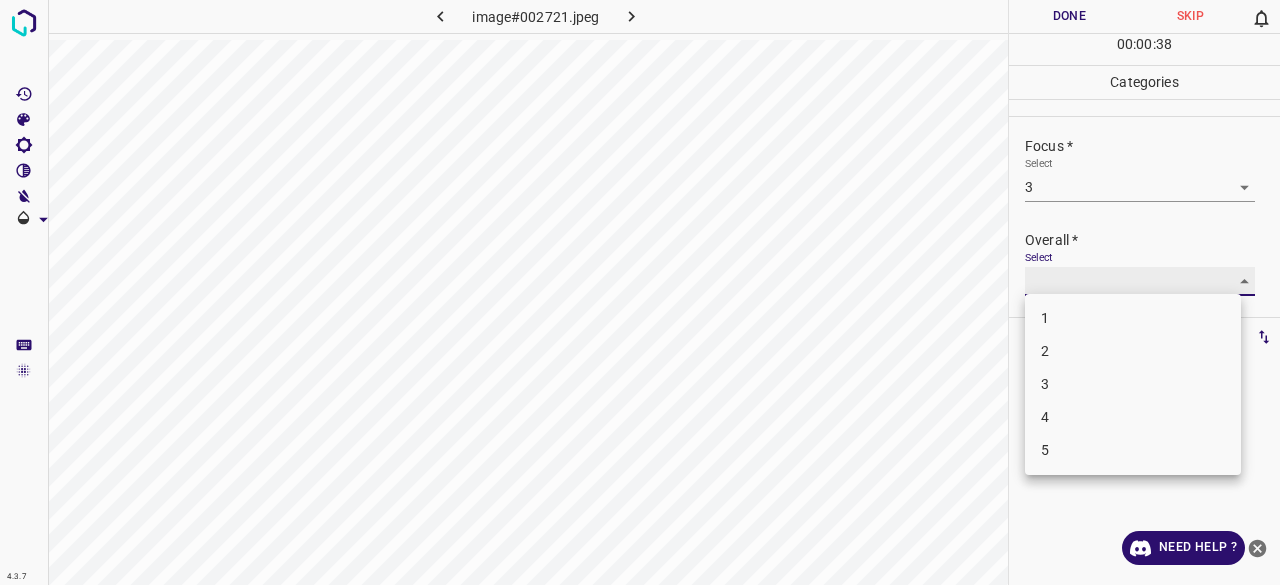 type on "4" 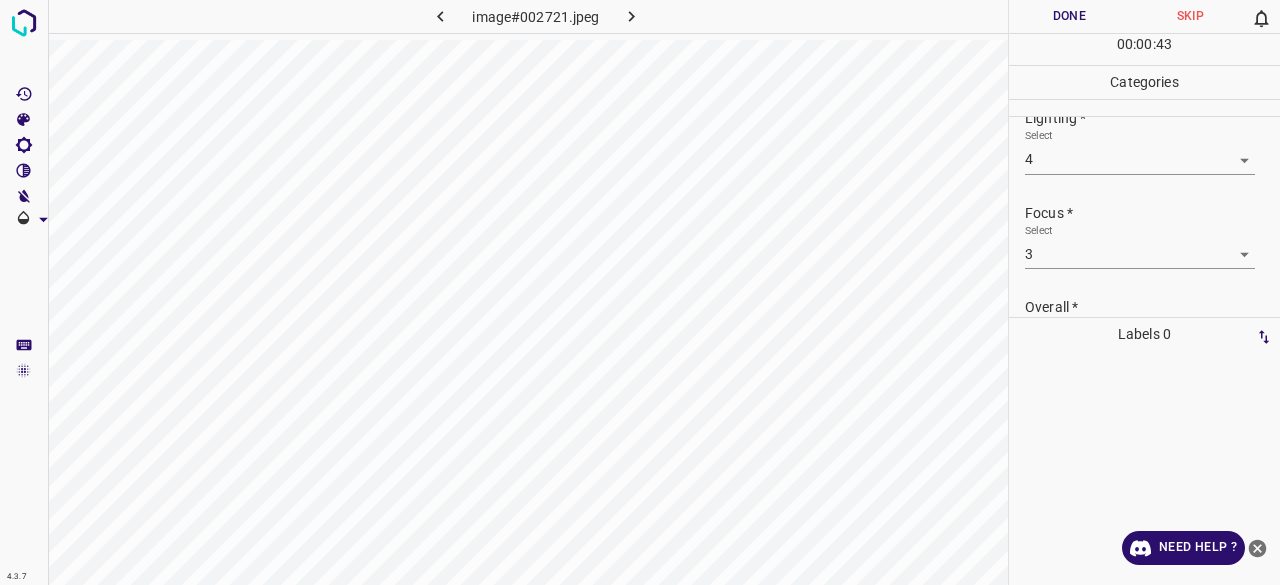 scroll, scrollTop: 0, scrollLeft: 0, axis: both 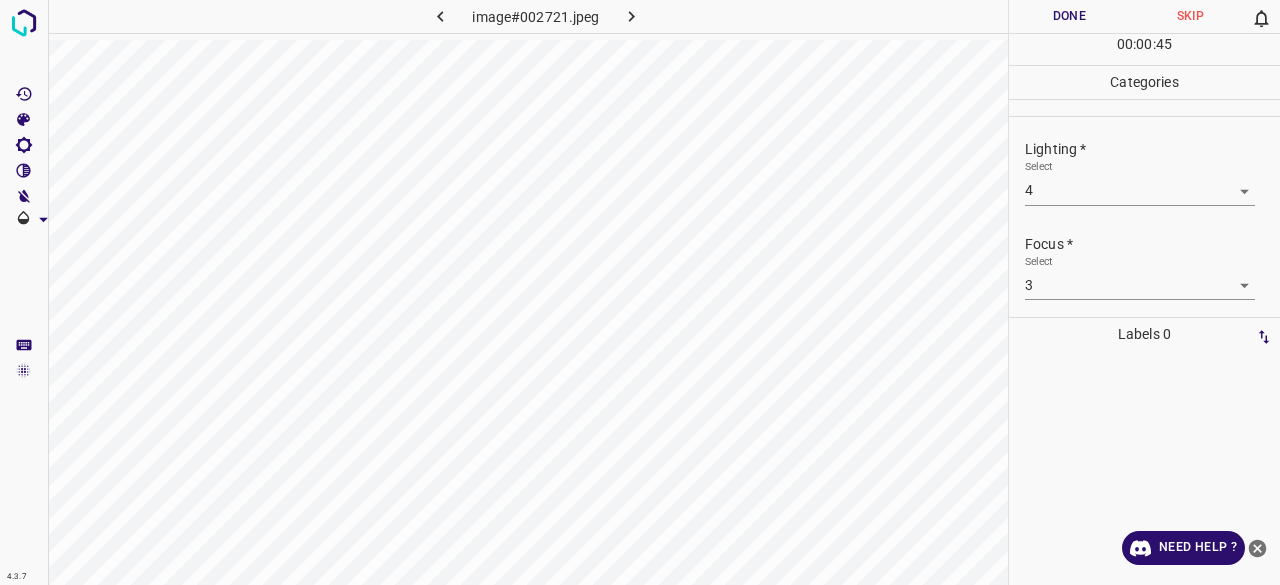 click on "Done" at bounding box center [1069, 16] 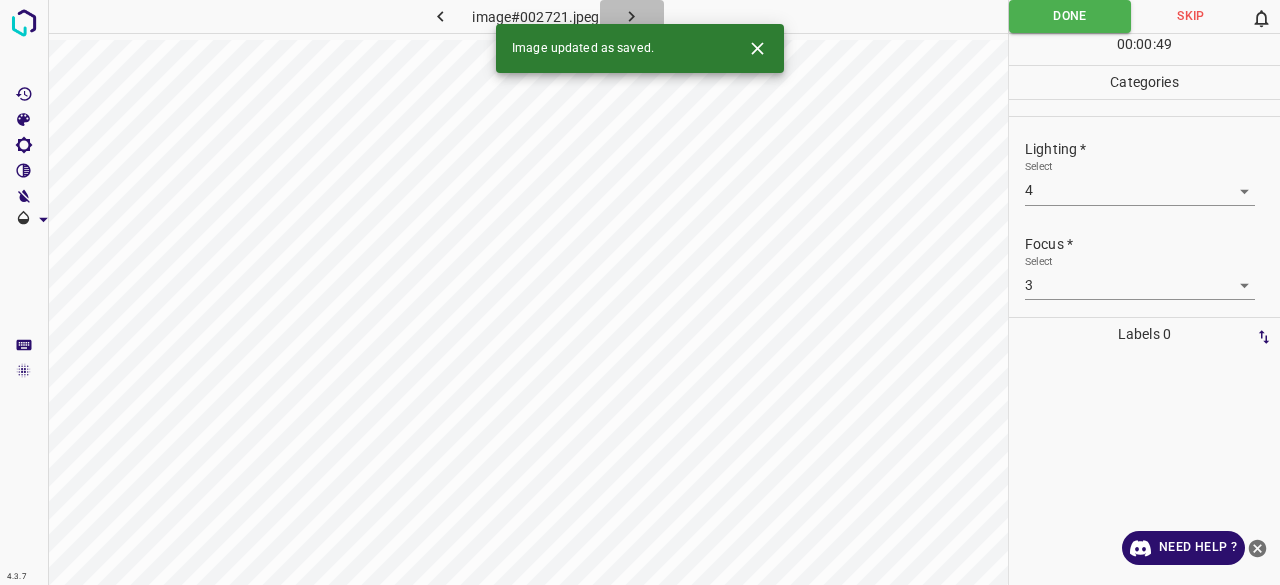 click 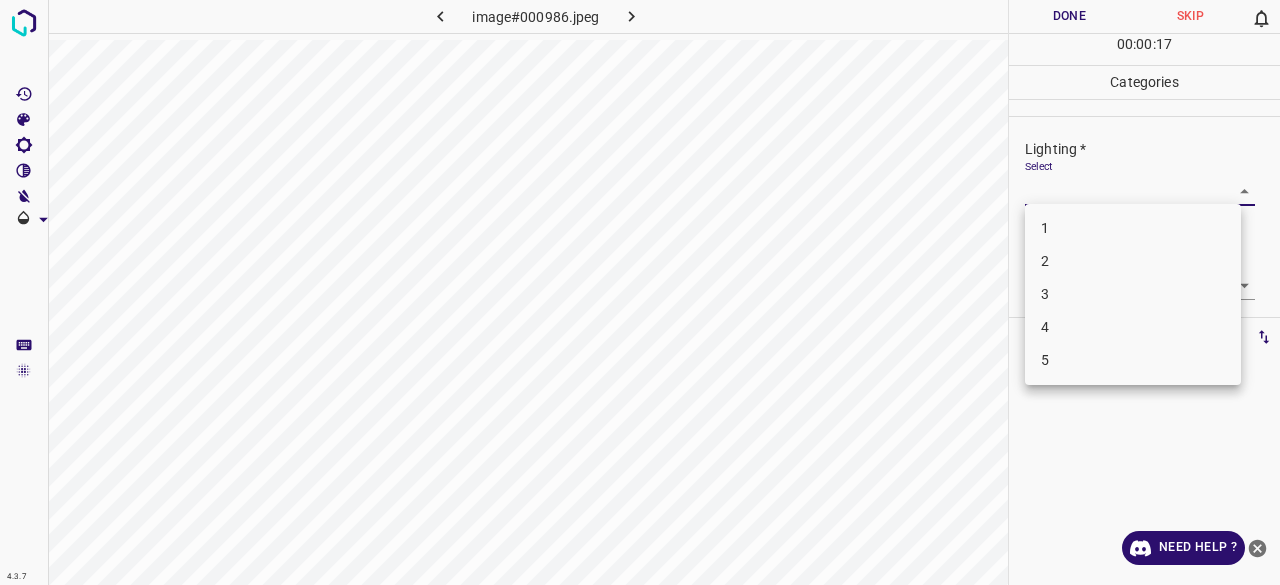 click on "4.3.7 image#000986.jpeg Done Skip 0 00   : 00   : 17   Categories Lighting *  Select ​ Focus *  Select ​ Overall *  Select ​ Labels   0 Categories 1 Lighting 2 Focus 3 Overall Tools Space Change between modes (Draw & Edit) I Auto labeling R Restore zoom M Zoom in N Zoom out Delete Delete selecte label Filters Z Restore filters X Saturation filter C Brightness filter V Contrast filter B Gray scale filter General O Download Need Help ? - Text - Hide - Delete 1 2 3 4 5" at bounding box center (640, 292) 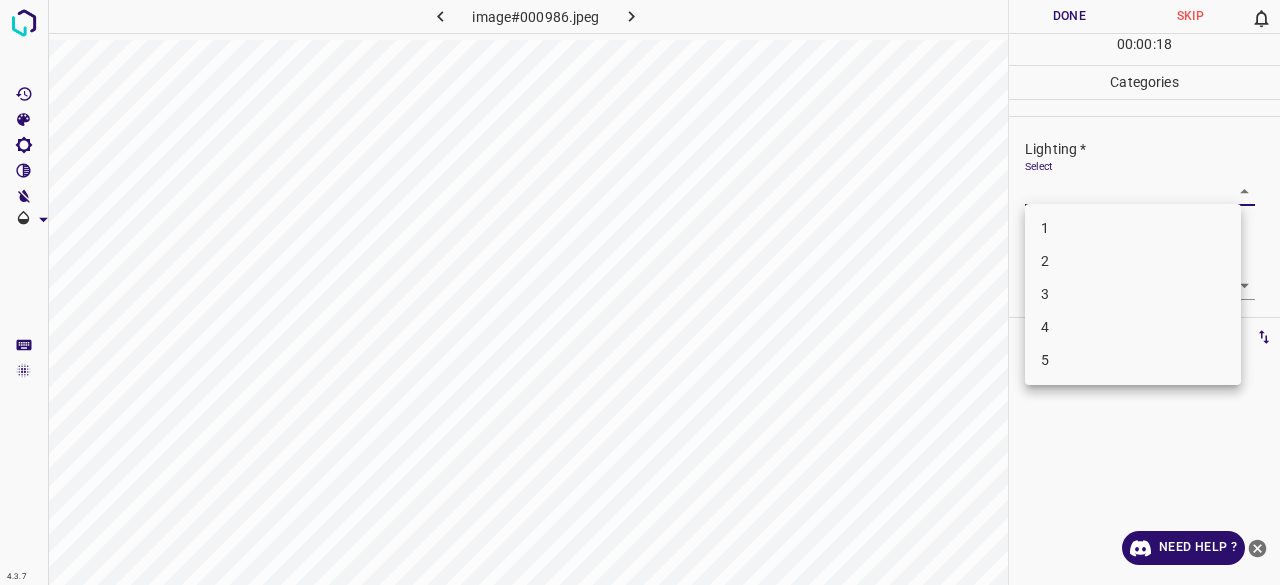 click on "2" at bounding box center (1133, 261) 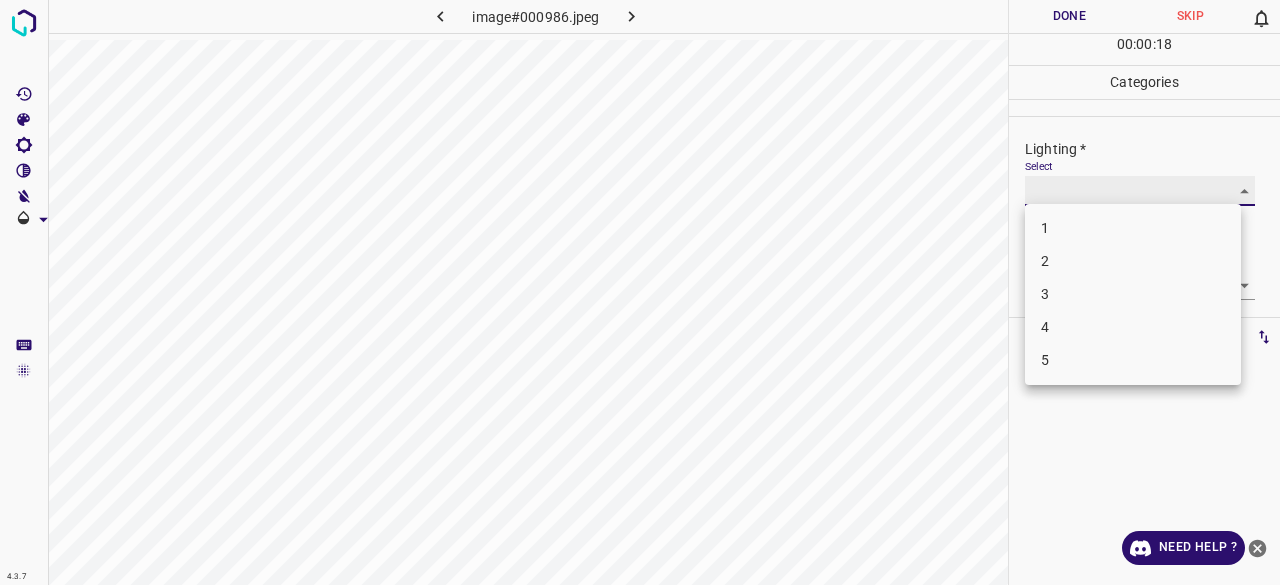 type on "2" 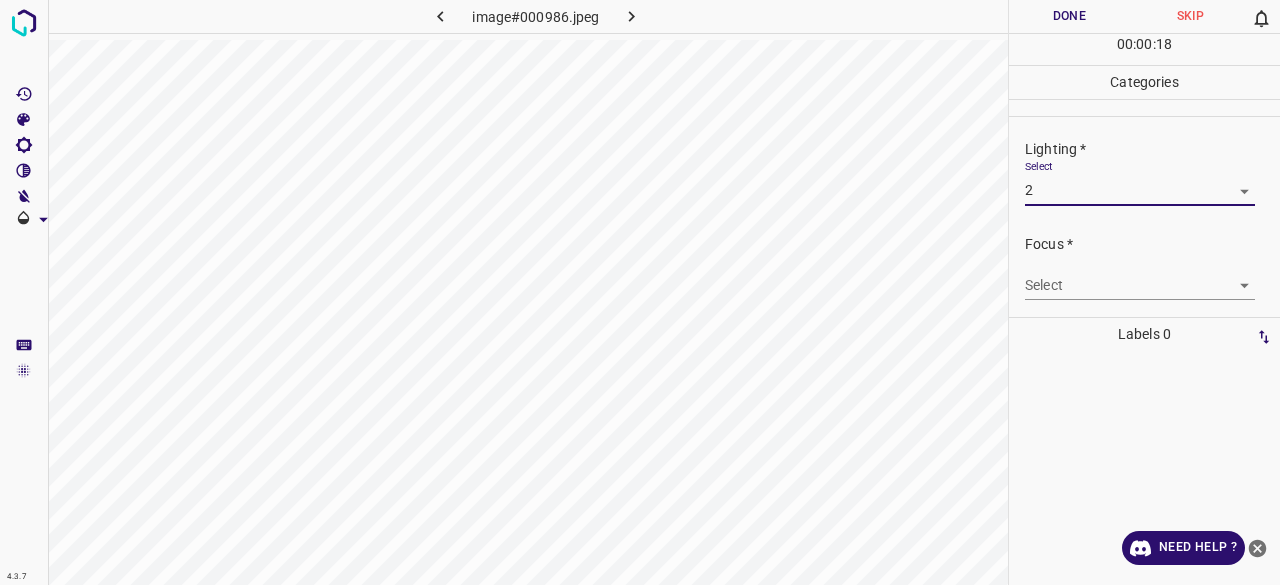 click on "4.3.7 image#000986.jpeg Done Skip 0 00   : 00   : 18   Categories Lighting *  Select 2 2 Focus *  Select ​ Overall *  Select ​ Labels   0 Categories 1 Lighting 2 Focus 3 Overall Tools Space Change between modes (Draw & Edit) I Auto labeling R Restore zoom M Zoom in N Zoom out Delete Delete selecte label Filters Z Restore filters X Saturation filter C Brightness filter V Contrast filter B Gray scale filter General O Download Need Help ? - Text - Hide - Delete 1 2 3 4 5" at bounding box center (640, 292) 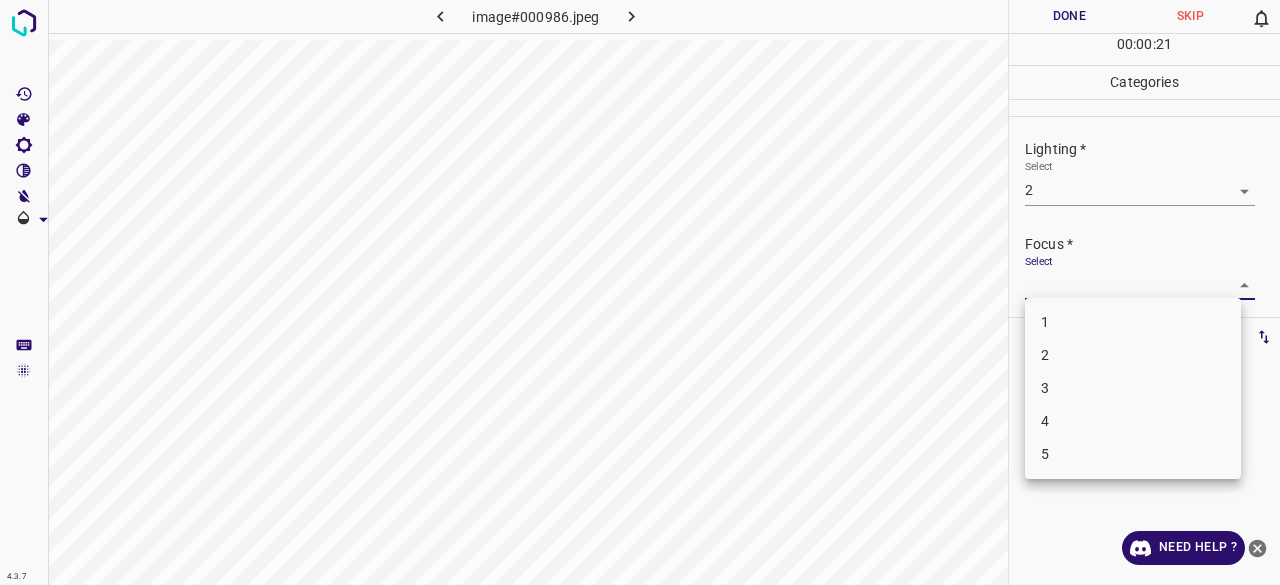 click on "3" at bounding box center (1133, 388) 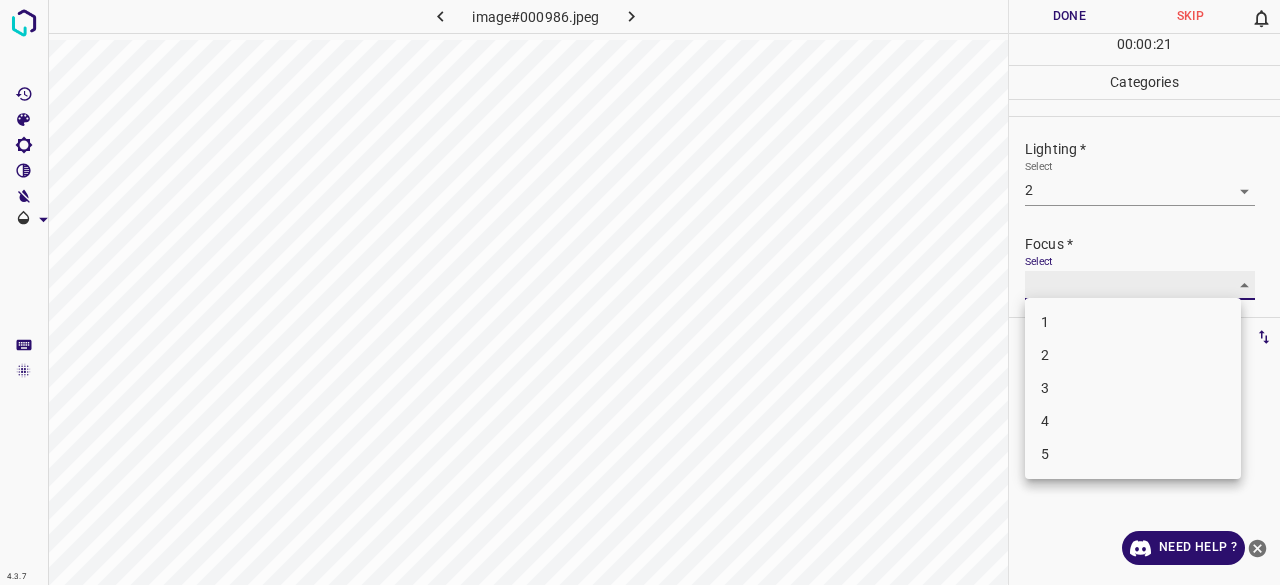 type on "3" 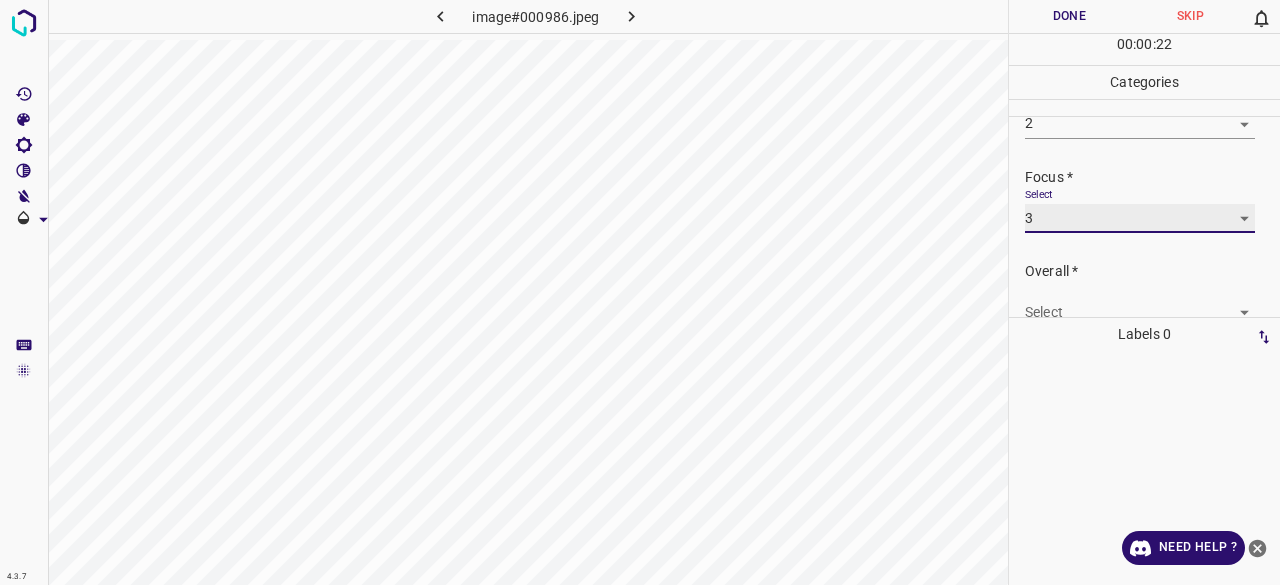 scroll, scrollTop: 98, scrollLeft: 0, axis: vertical 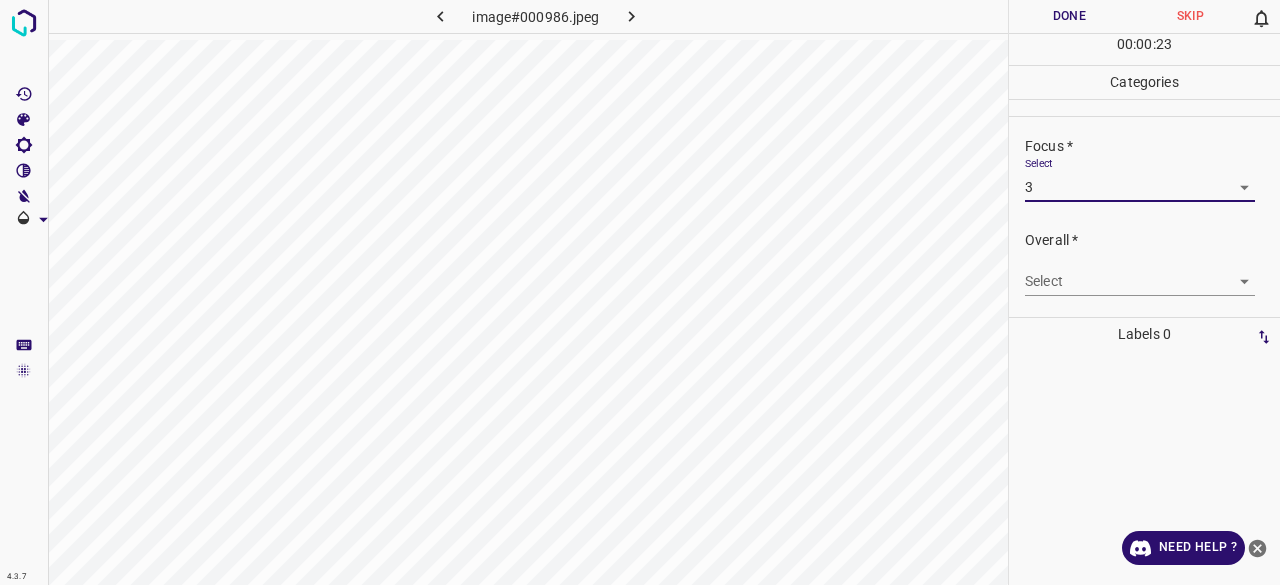 click on "4.3.7 image#000986.jpeg Done Skip 0 00   : 00   : 23   Categories Lighting *  Select 2 2 Focus *  Select 3 3 Overall *  Select ​ Labels   0 Categories 1 Lighting 2 Focus 3 Overall Tools Space Change between modes (Draw & Edit) I Auto labeling R Restore zoom M Zoom in N Zoom out Delete Delete selecte label Filters Z Restore filters X Saturation filter C Brightness filter V Contrast filter B Gray scale filter General O Download Need Help ? - Text - Hide - Delete" at bounding box center [640, 292] 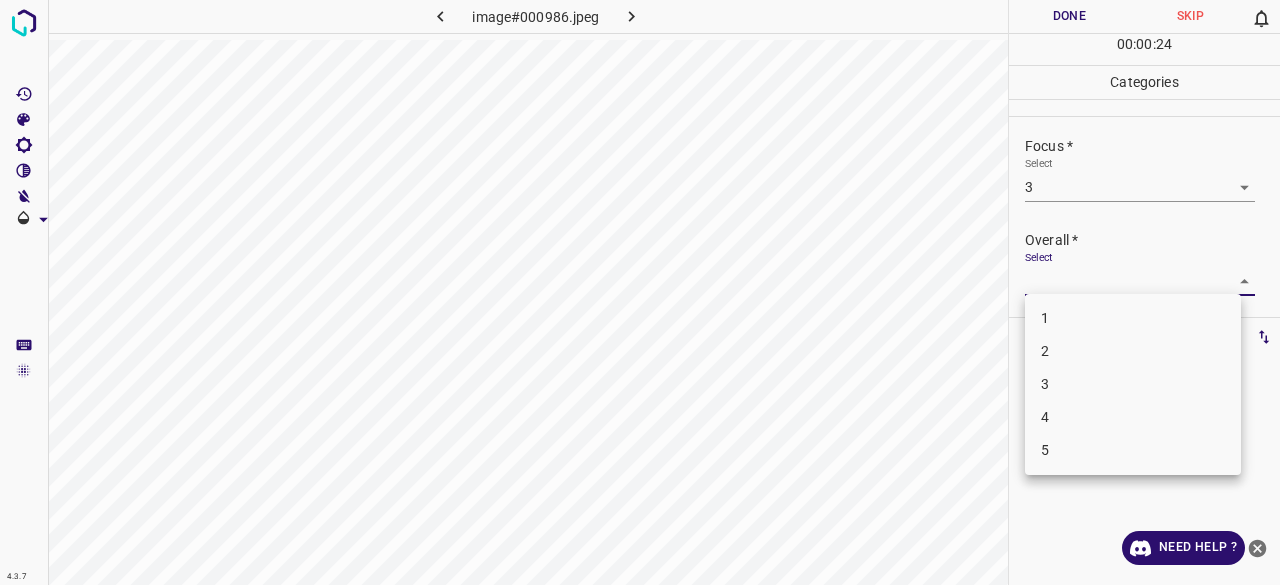 click on "3" at bounding box center [1133, 384] 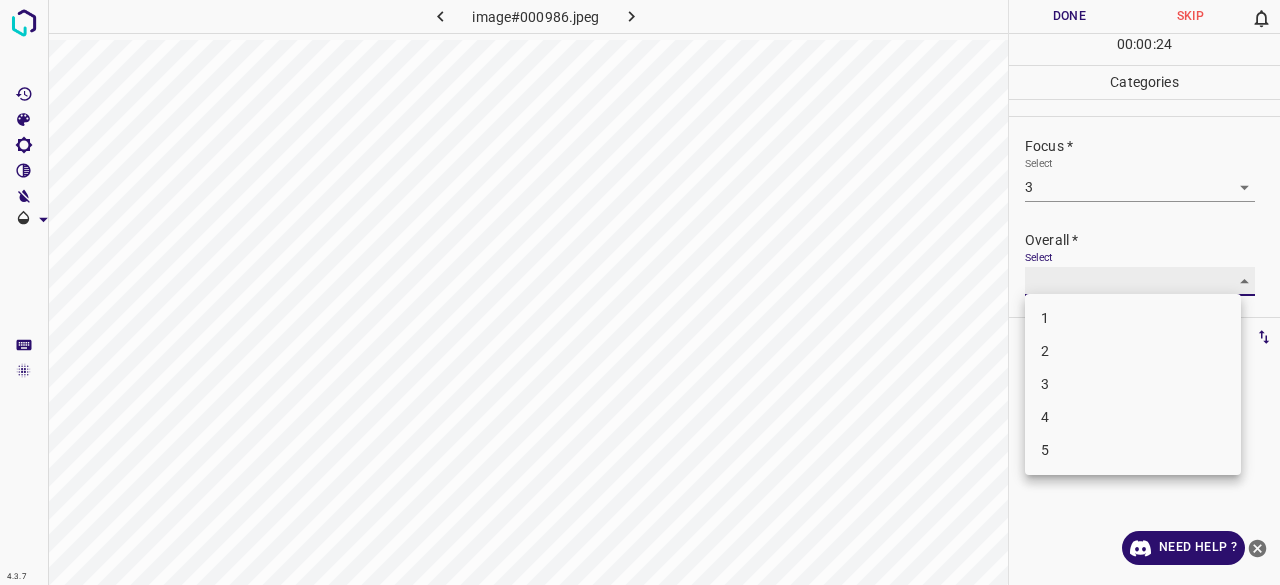 type on "3" 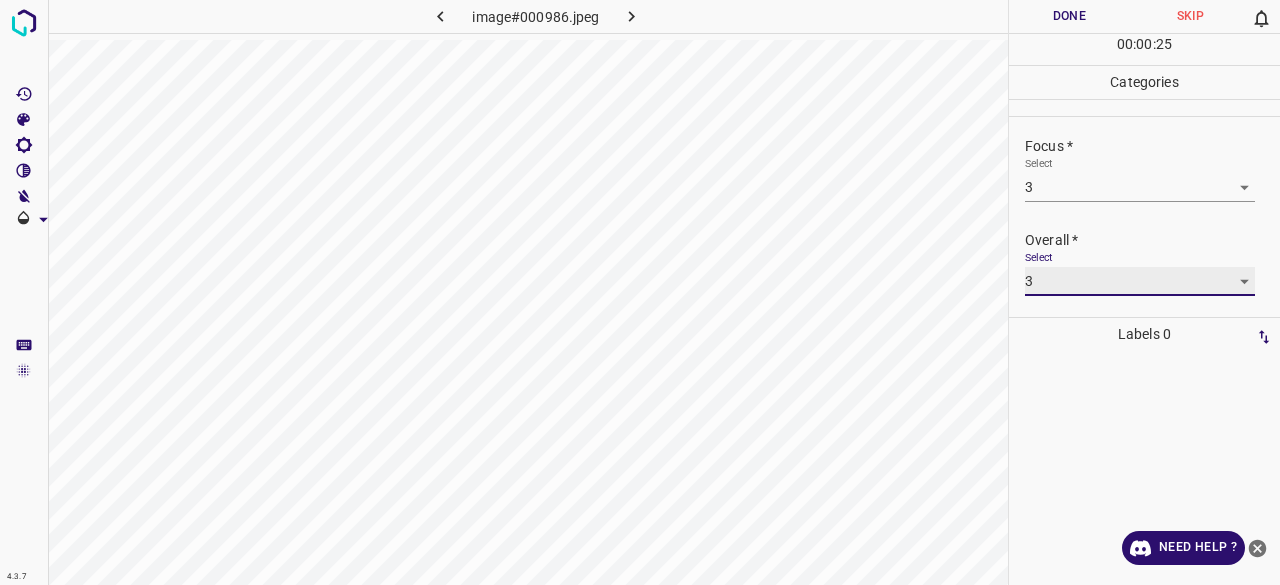 scroll, scrollTop: 0, scrollLeft: 0, axis: both 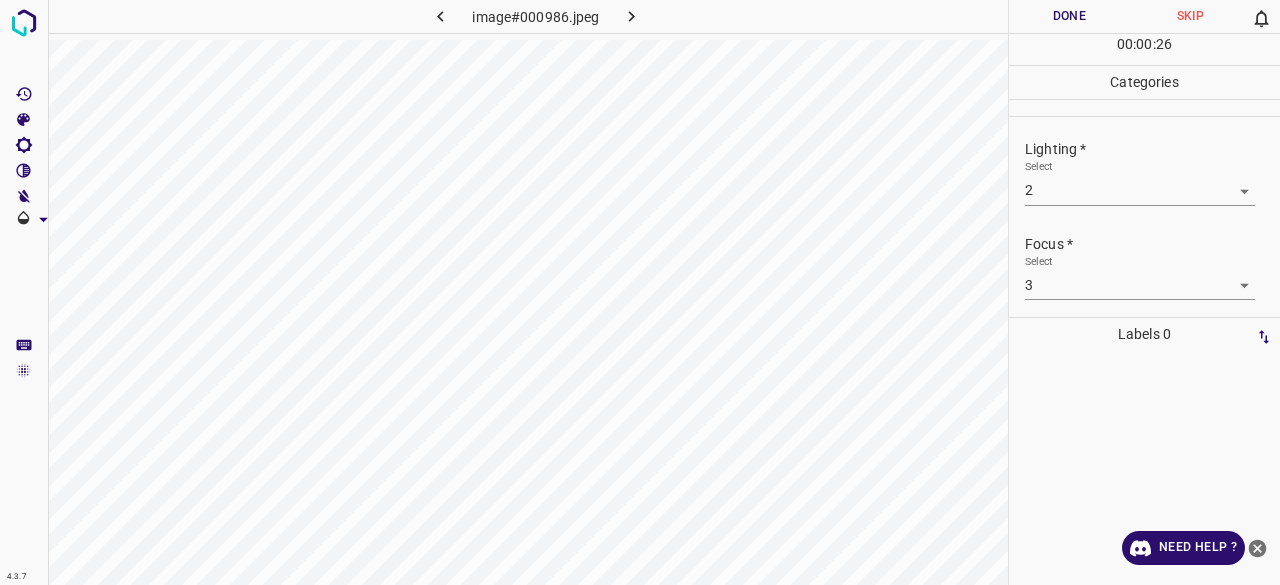 click on "Done" at bounding box center (1069, 16) 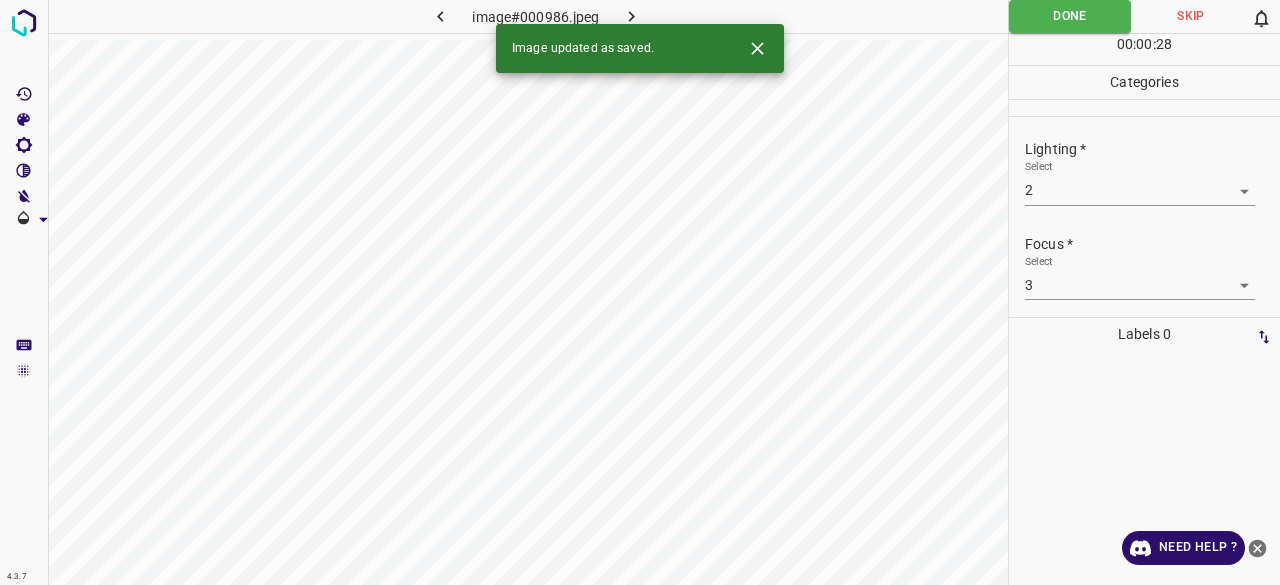 click 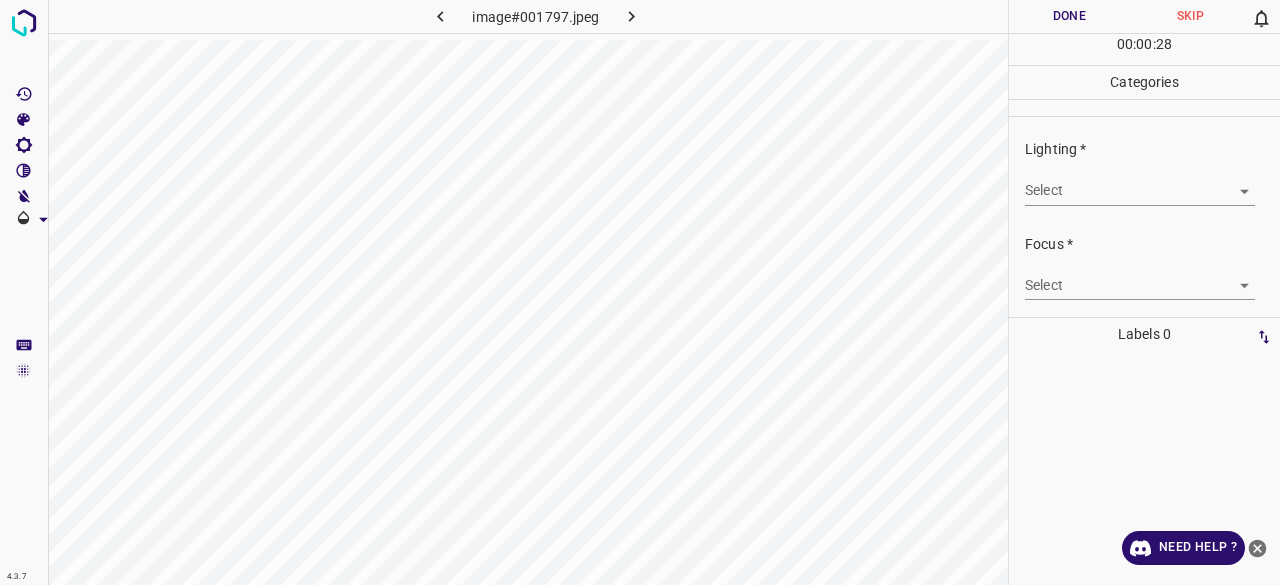 click on "4.3.7 image#001797.jpeg Done Skip 0 00   : 00   : 28   Categories Lighting *  Select ​ Focus *  Select ​ Overall *  Select ​ Labels   0 Categories 1 Lighting 2 Focus 3 Overall Tools Space Change between modes (Draw & Edit) I Auto labeling R Restore zoom M Zoom in N Zoom out Delete Delete selecte label Filters Z Restore filters X Saturation filter C Brightness filter V Contrast filter B Gray scale filter General O Download Need Help ? - Text - Hide - Delete" at bounding box center [640, 292] 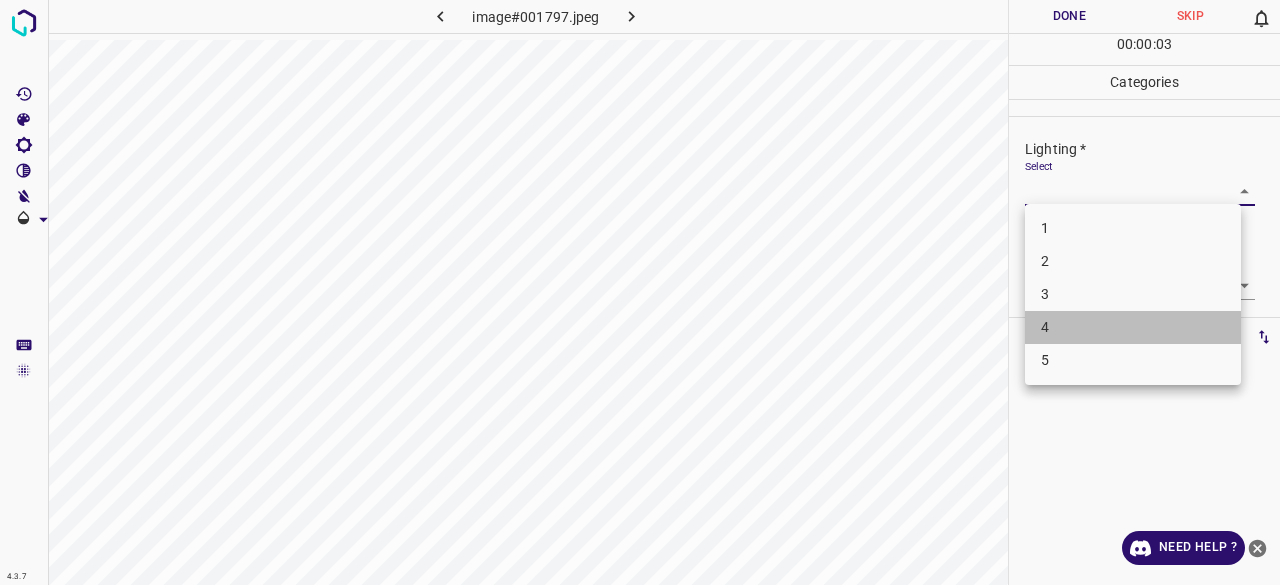 click on "4" at bounding box center [1133, 327] 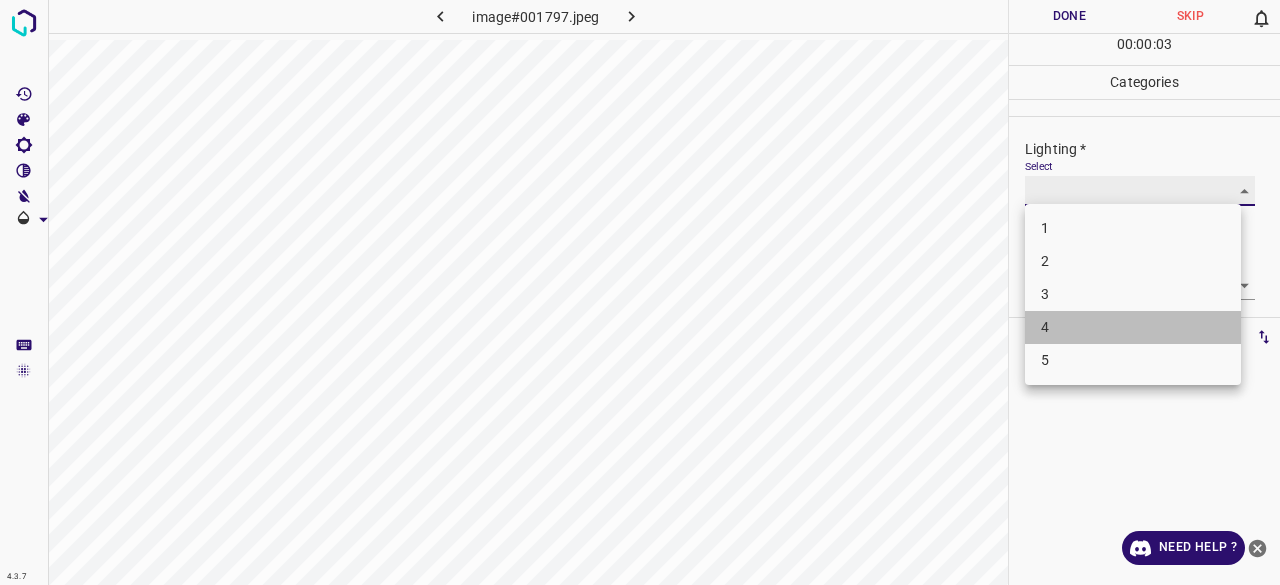 type on "4" 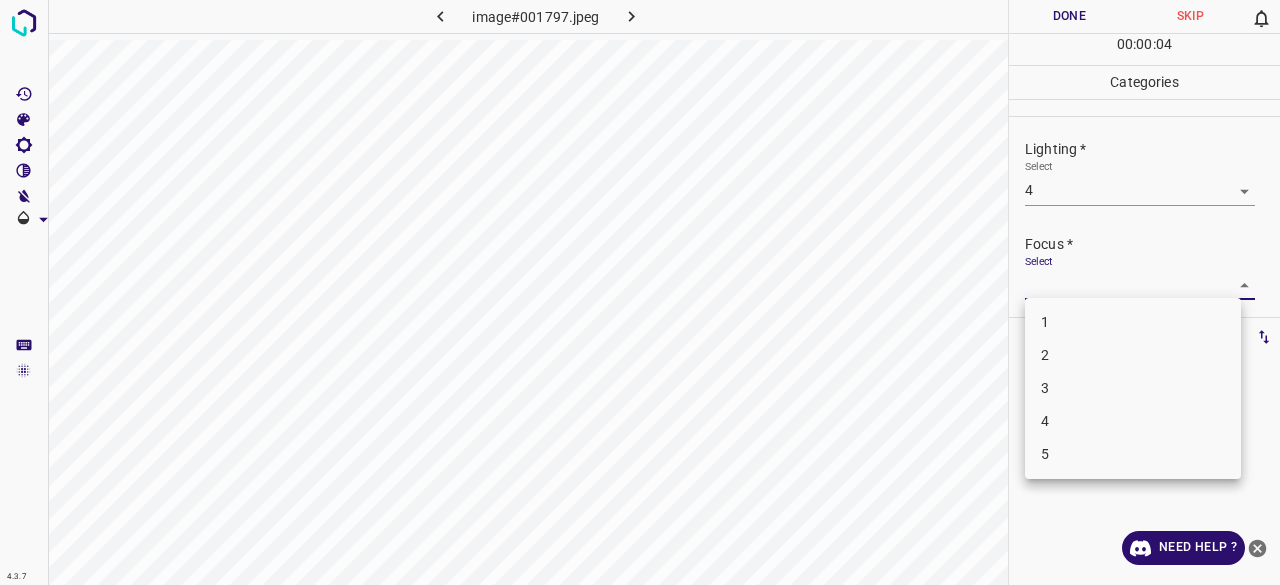 click on "4.3.7 image#001797.jpeg Done Skip 0 00   : 00   : 04   Categories Lighting *  Select 4 4 Focus *  Select ​ Overall *  Select ​ Labels   0 Categories 1 Lighting 2 Focus 3 Overall Tools Space Change between modes (Draw & Edit) I Auto labeling R Restore zoom M Zoom in N Zoom out Delete Delete selecte label Filters Z Restore filters X Saturation filter C Brightness filter V Contrast filter B Gray scale filter General O Download Need Help ? - Text - Hide - Delete 1 2 3 4 5" at bounding box center (640, 292) 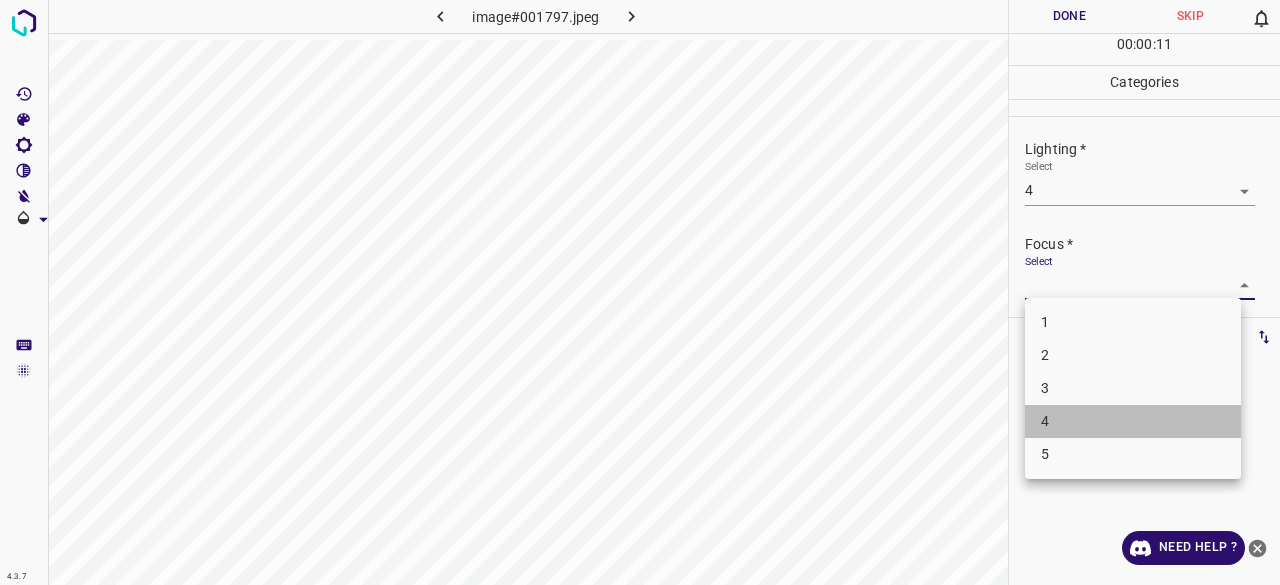 click on "4" at bounding box center (1133, 421) 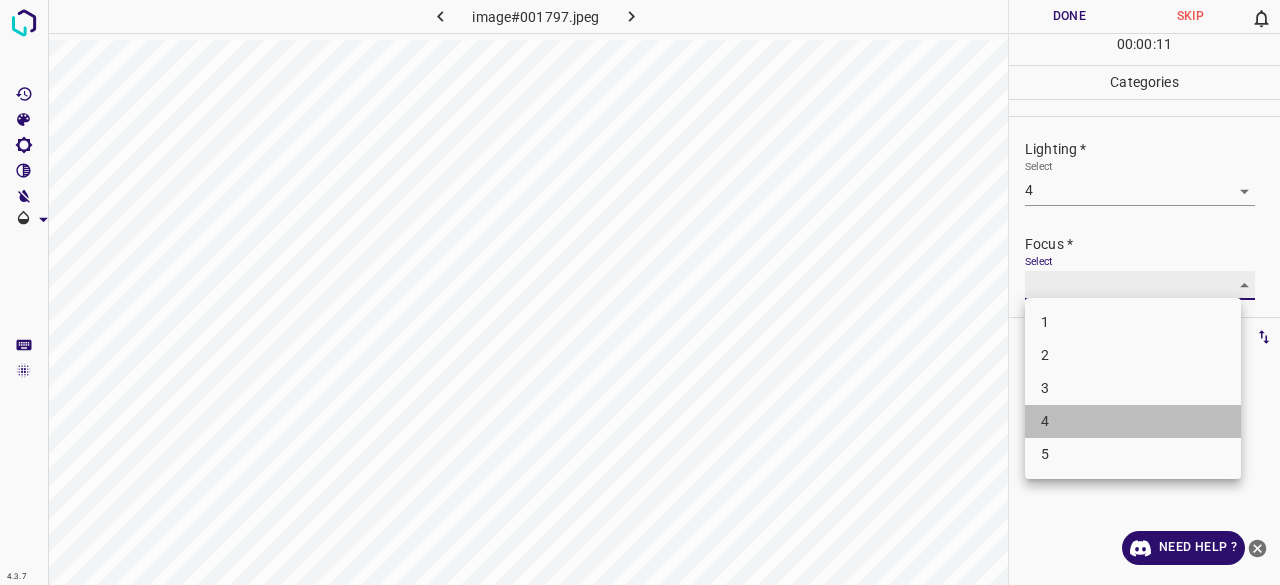 type on "4" 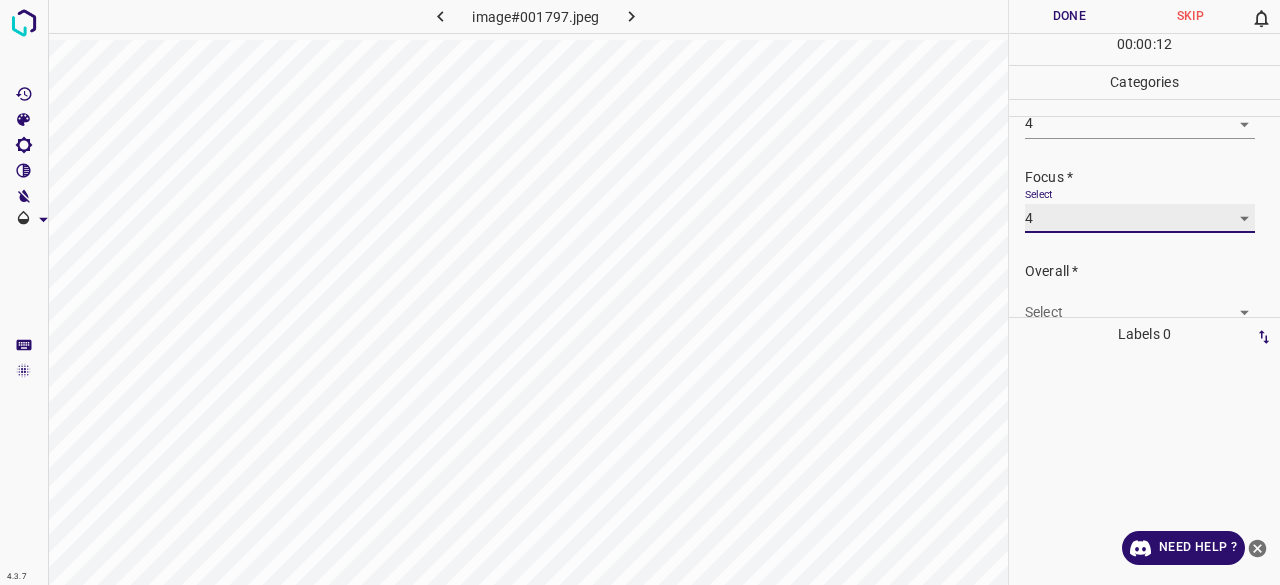 scroll, scrollTop: 98, scrollLeft: 0, axis: vertical 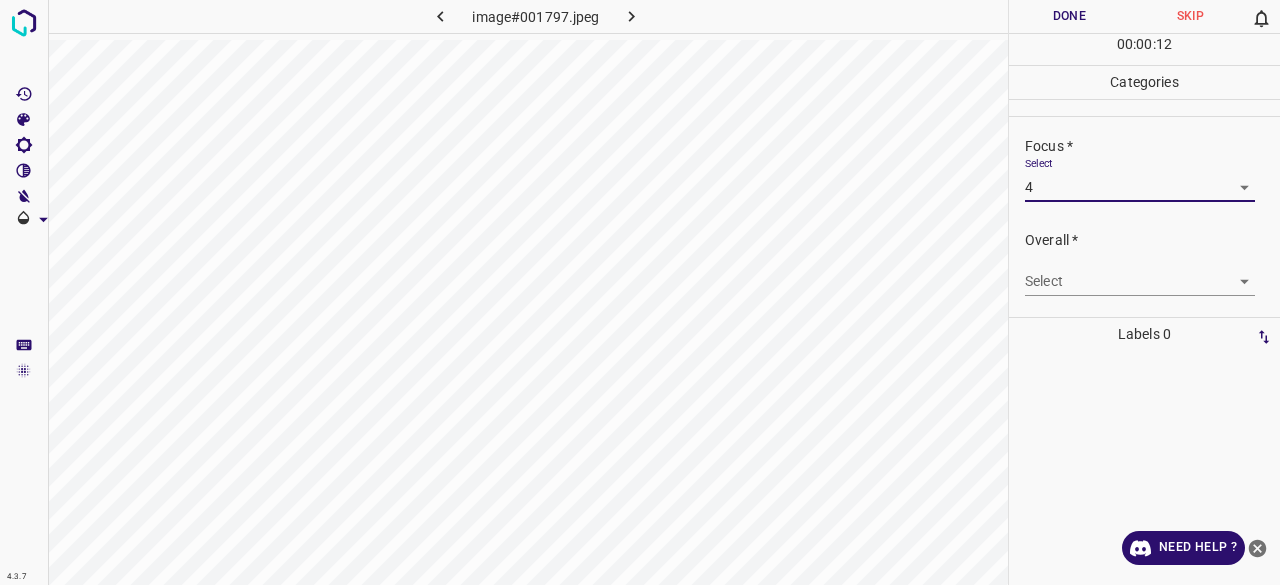 click on "4.3.7 image#001797.jpeg Done Skip 0 00   : 00   : 12   Categories Lighting *  Select 4 4 Focus *  Select 4 4 Overall *  Select ​ Labels   0 Categories 1 Lighting 2 Focus 3 Overall Tools Space Change between modes (Draw & Edit) I Auto labeling R Restore zoom M Zoom in N Zoom out Delete Delete selecte label Filters Z Restore filters X Saturation filter C Brightness filter V Contrast filter B Gray scale filter General O Download Need Help ? - Text - Hide - Delete" at bounding box center [640, 292] 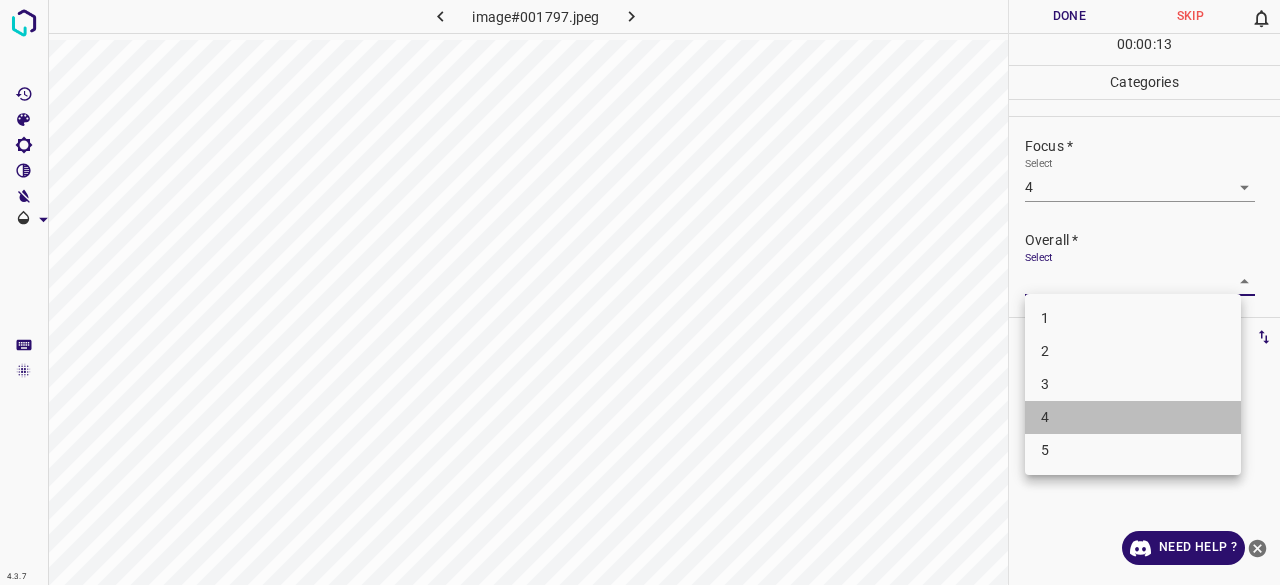 click on "4" at bounding box center [1133, 417] 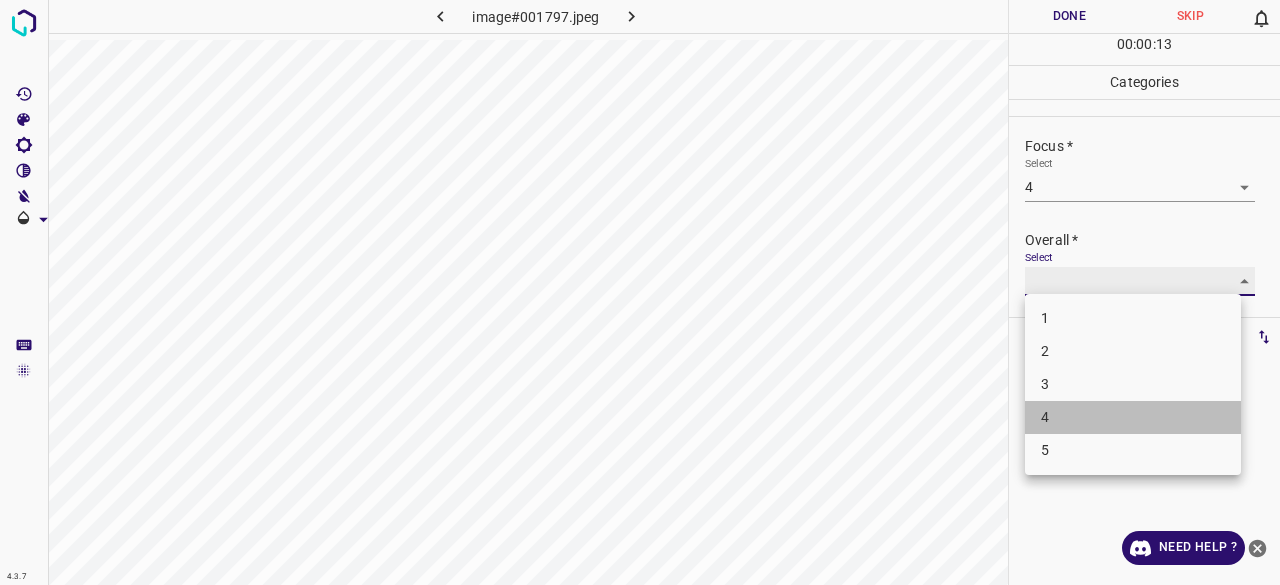 type on "4" 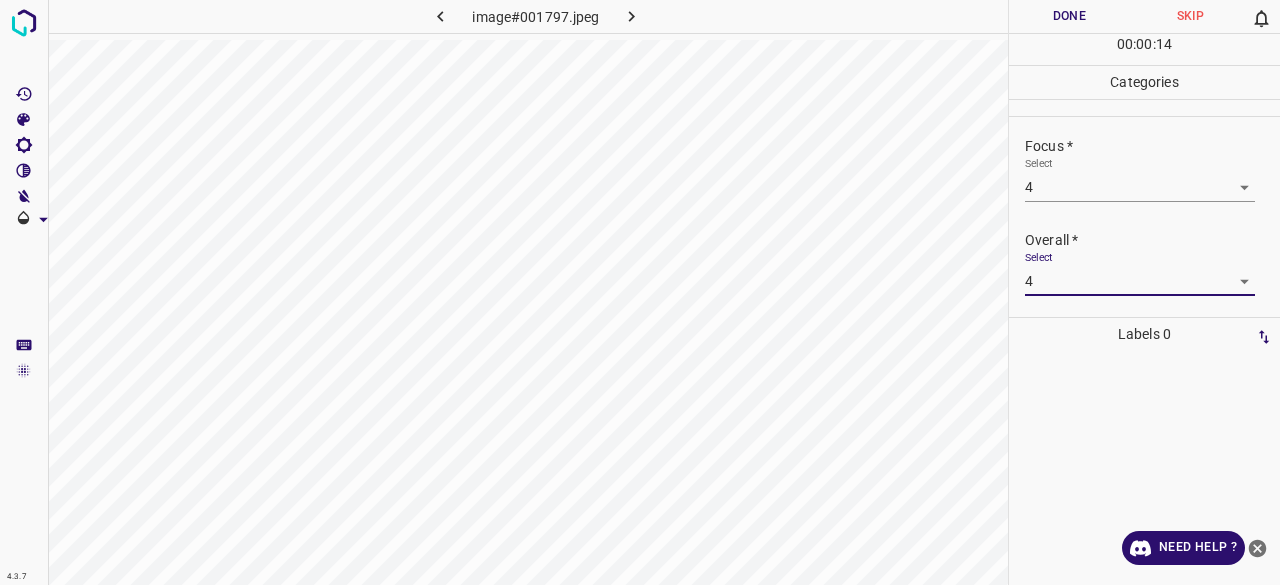 click on "Done" at bounding box center (1069, 16) 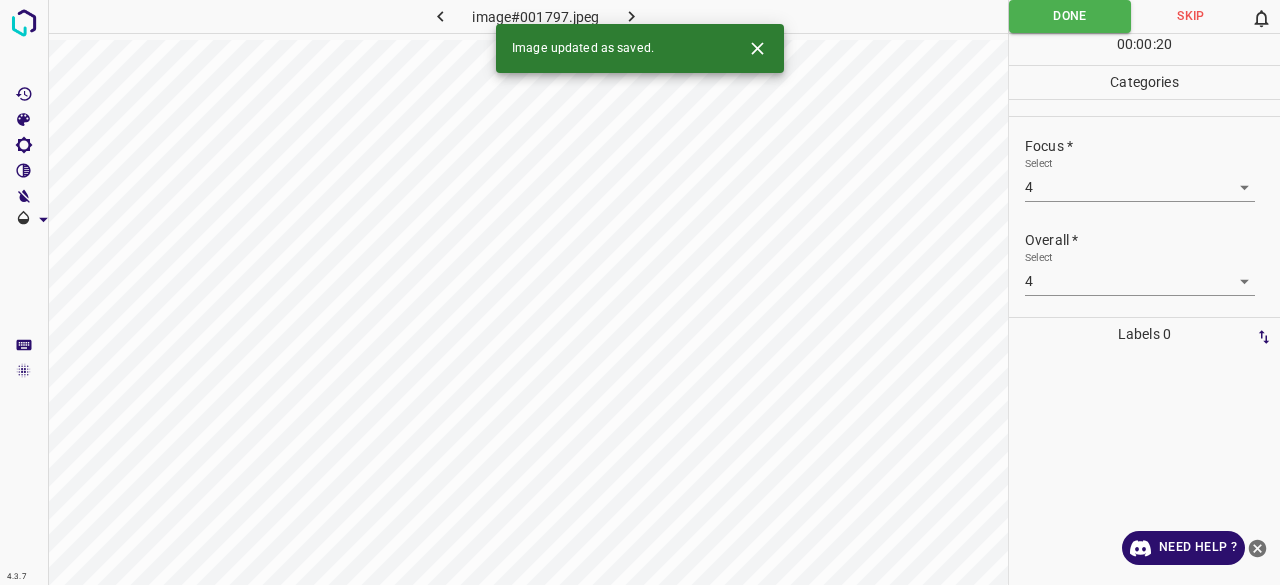click 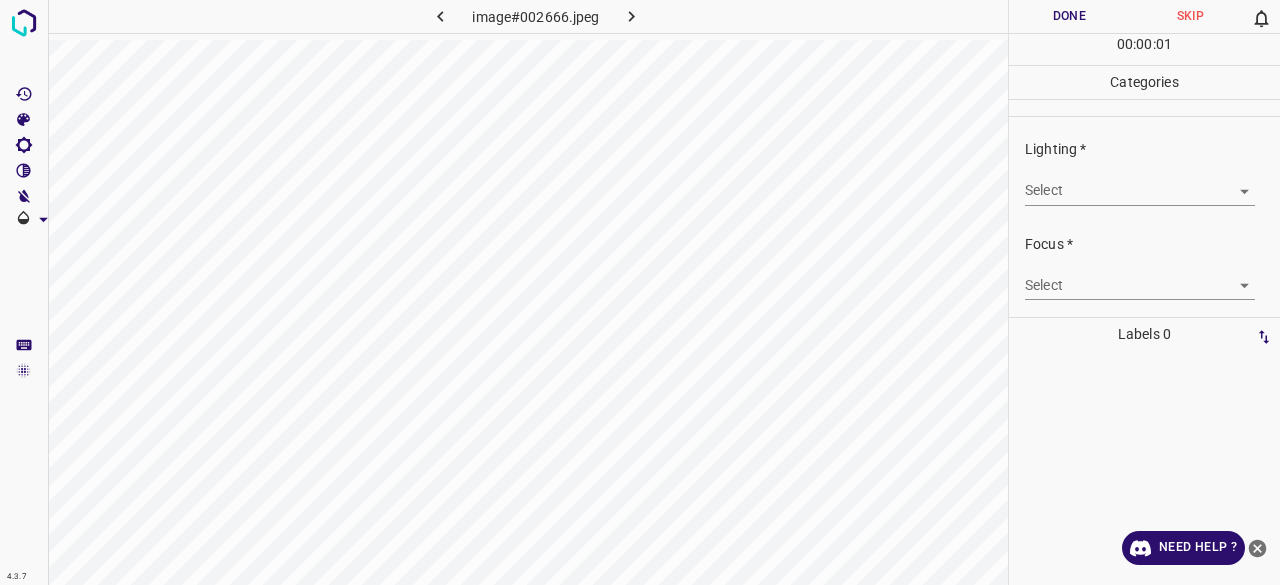 click on "4.3.7 image#002666.jpeg Done Skip 0 00   : 00   : 01   Categories Lighting *  Select ​ Focus *  Select ​ Overall *  Select ​ Labels   0 Categories 1 Lighting 2 Focus 3 Overall Tools Space Change between modes (Draw & Edit) I Auto labeling R Restore zoom M Zoom in N Zoom out Delete Delete selecte label Filters Z Restore filters X Saturation filter C Brightness filter V Contrast filter B Gray scale filter General O Download Need Help ? - Text - Hide - Delete" at bounding box center (640, 292) 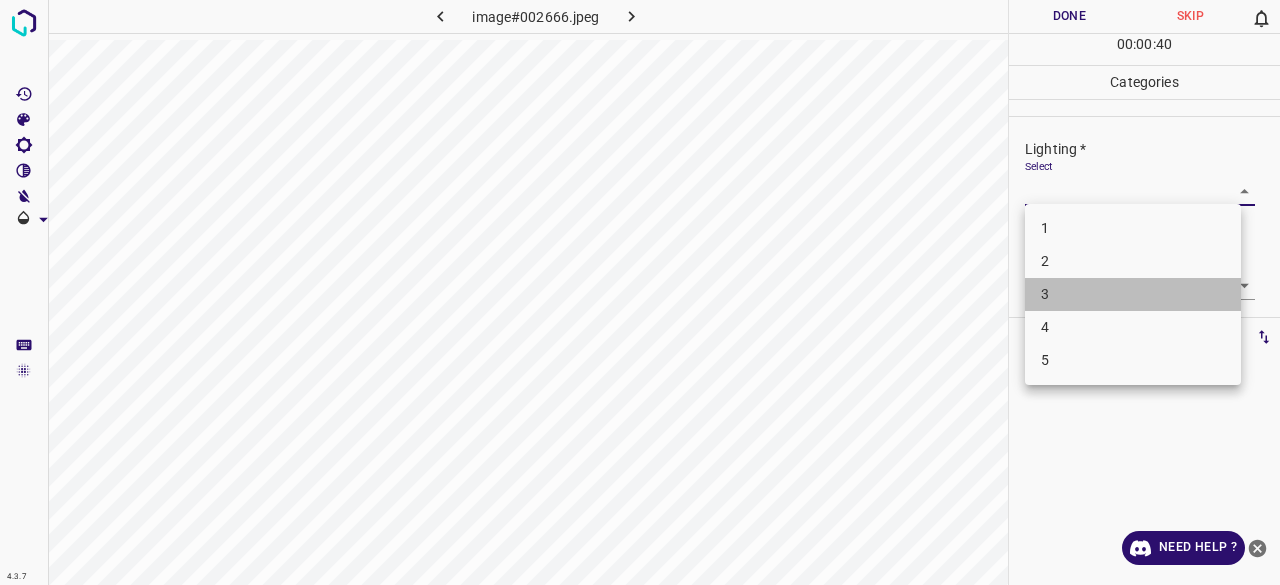 click on "3" at bounding box center [1133, 294] 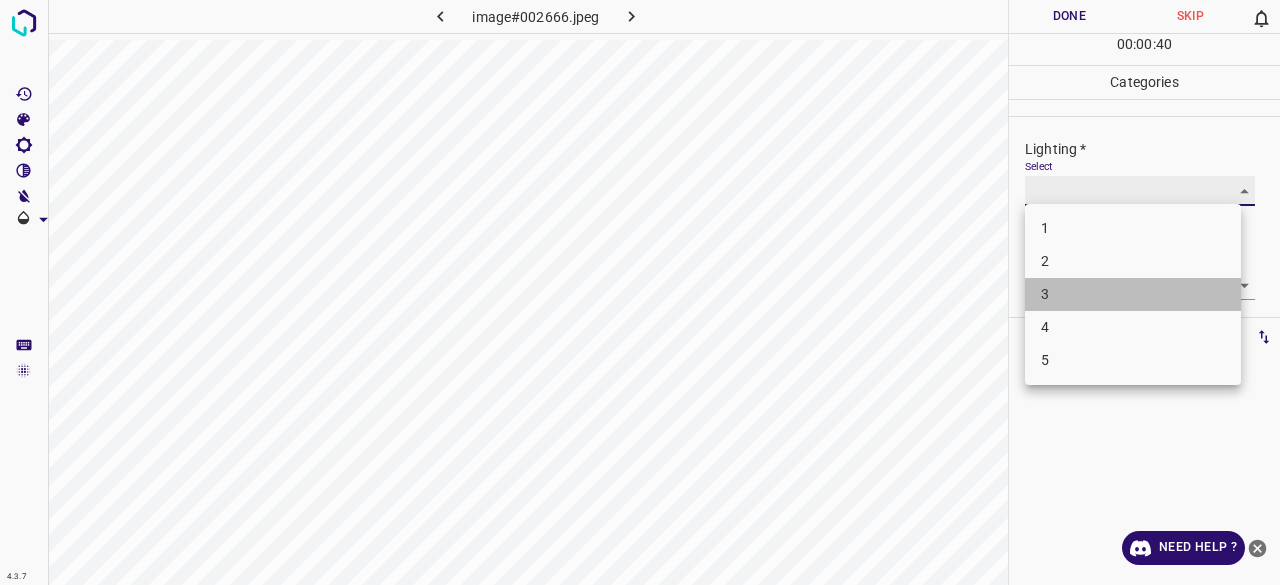 type on "3" 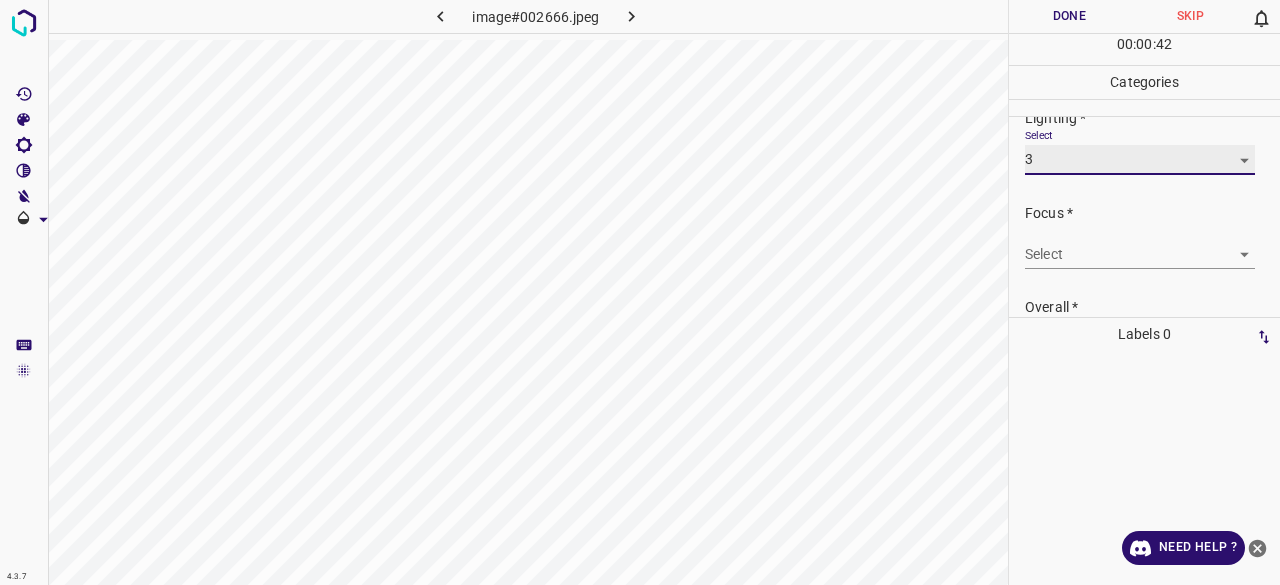 scroll, scrollTop: 0, scrollLeft: 0, axis: both 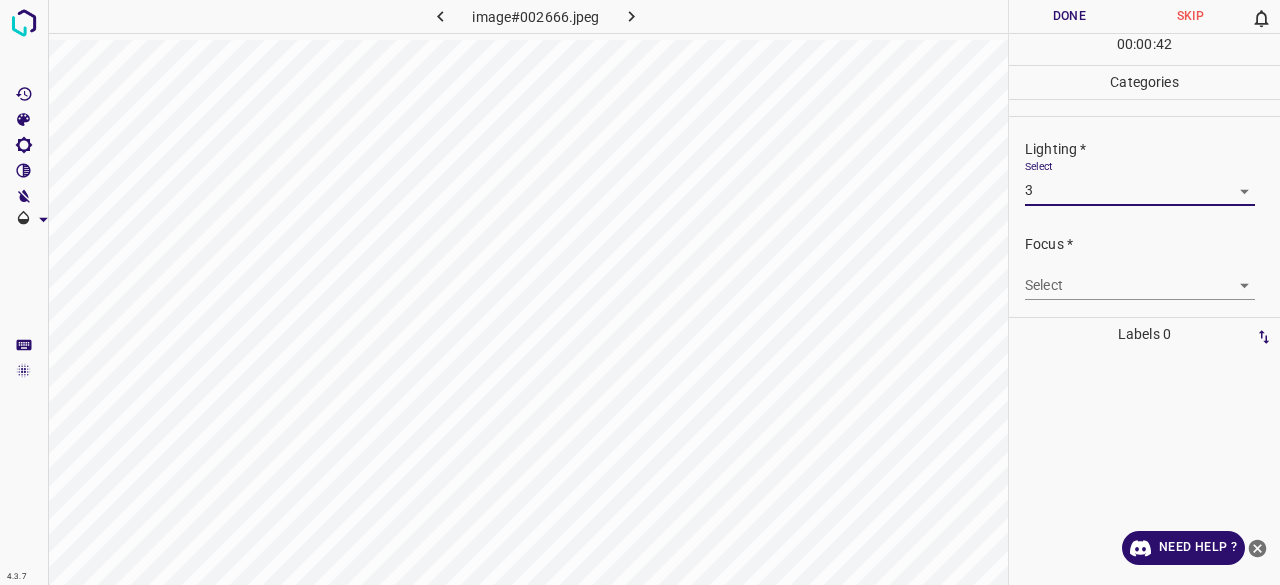 click on "4.3.7 image#002666.jpeg Done Skip 0 00   : 00   : 42   Categories Lighting *  Select 3 3 Focus *  Select ​ Overall *  Select ​ Labels   0 Categories 1 Lighting 2 Focus 3 Overall Tools Space Change between modes (Draw & Edit) I Auto labeling R Restore zoom M Zoom in N Zoom out Delete Delete selecte label Filters Z Restore filters X Saturation filter C Brightness filter V Contrast filter B Gray scale filter General O Download Need Help ? - Text - Hide - Delete" at bounding box center (640, 292) 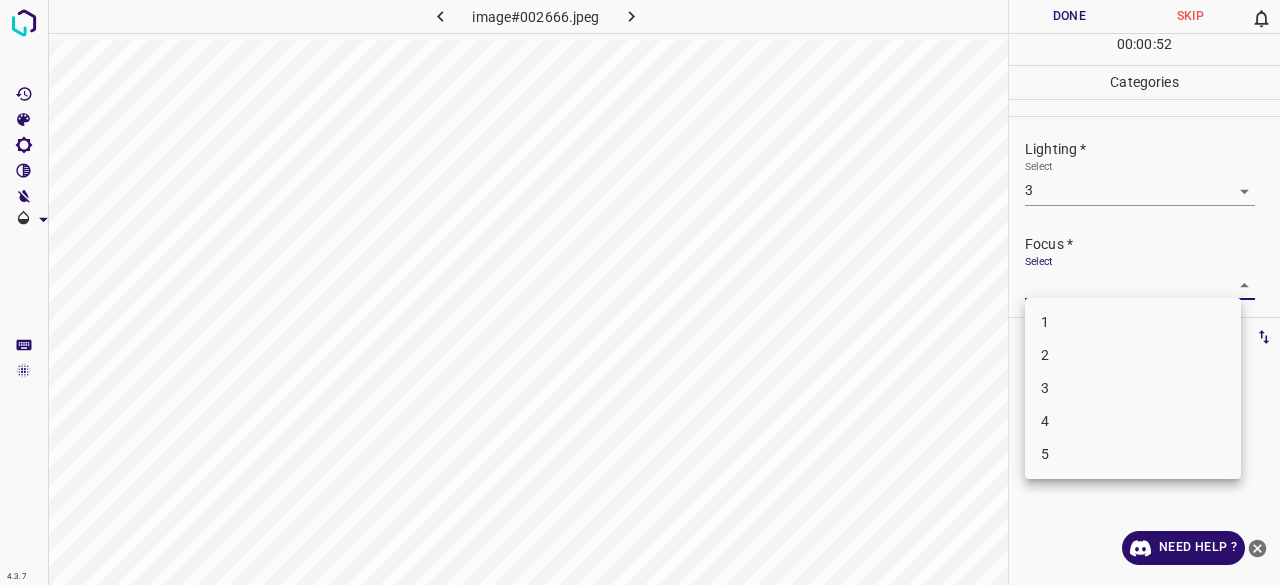 click on "3" at bounding box center [1133, 388] 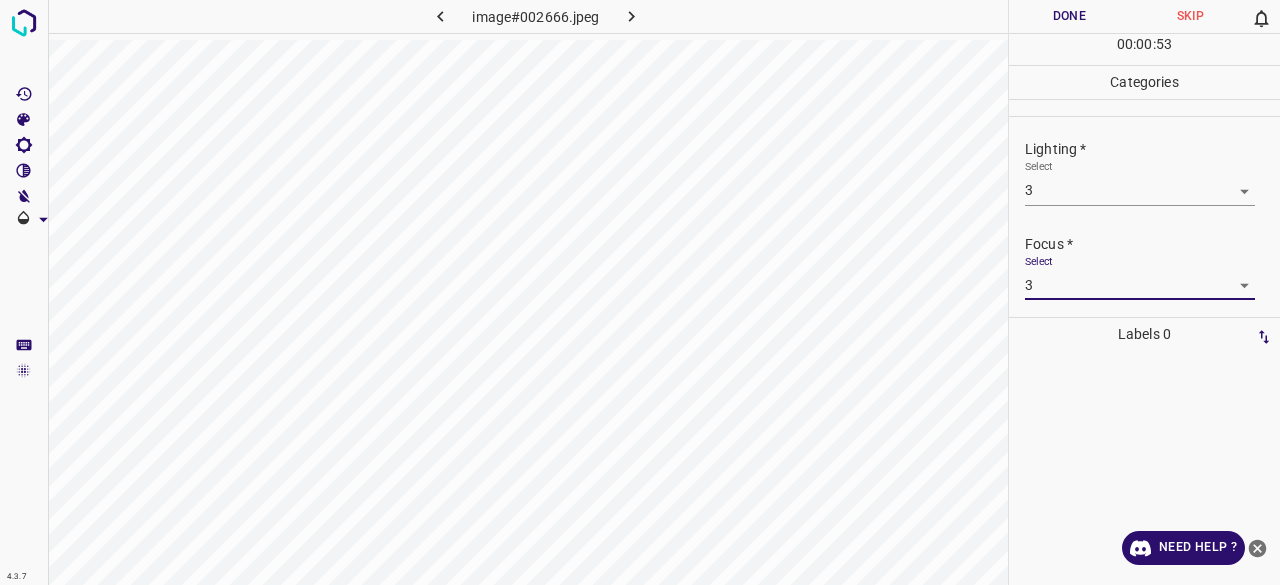 click on "4.3.7 image#002666.jpeg Done Skip 0 00   : 00   : 53   Categories Lighting *  Select 3 3 Focus *  Select 3 3 Overall *  Select ​ Labels   0 Categories 1 Lighting 2 Focus 3 Overall Tools Space Change between modes (Draw & Edit) I Auto labeling R Restore zoom M Zoom in N Zoom out Delete Delete selecte label Filters Z Restore filters X Saturation filter C Brightness filter V Contrast filter B Gray scale filter General O Download Need Help ? - Text - Hide - Delete" at bounding box center (640, 292) 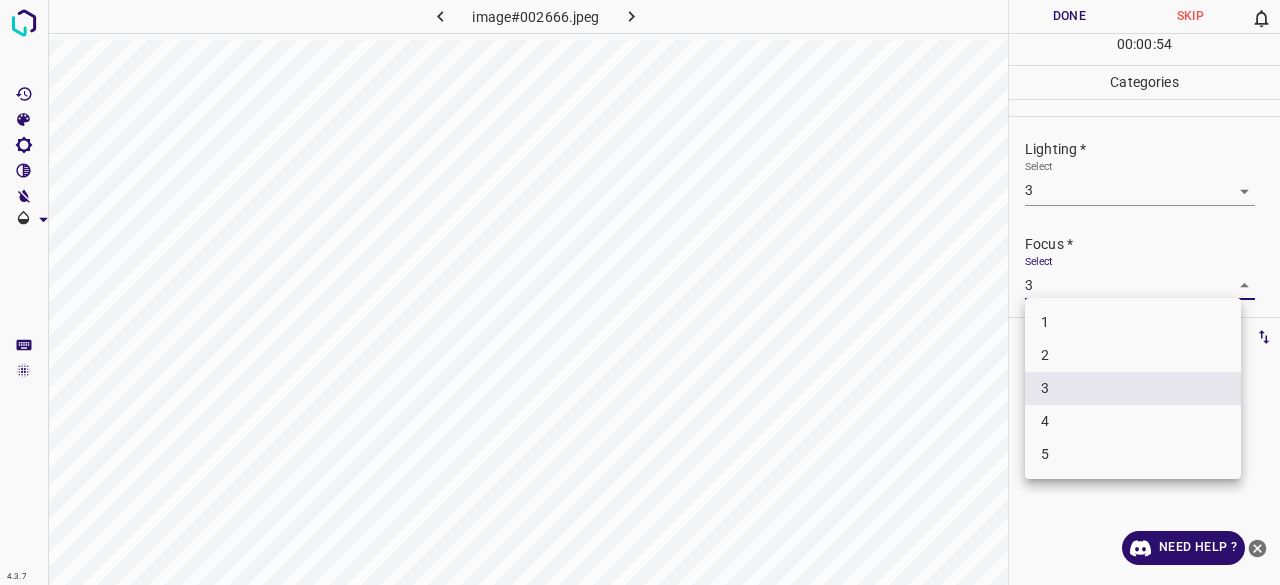 click on "2" at bounding box center (1133, 355) 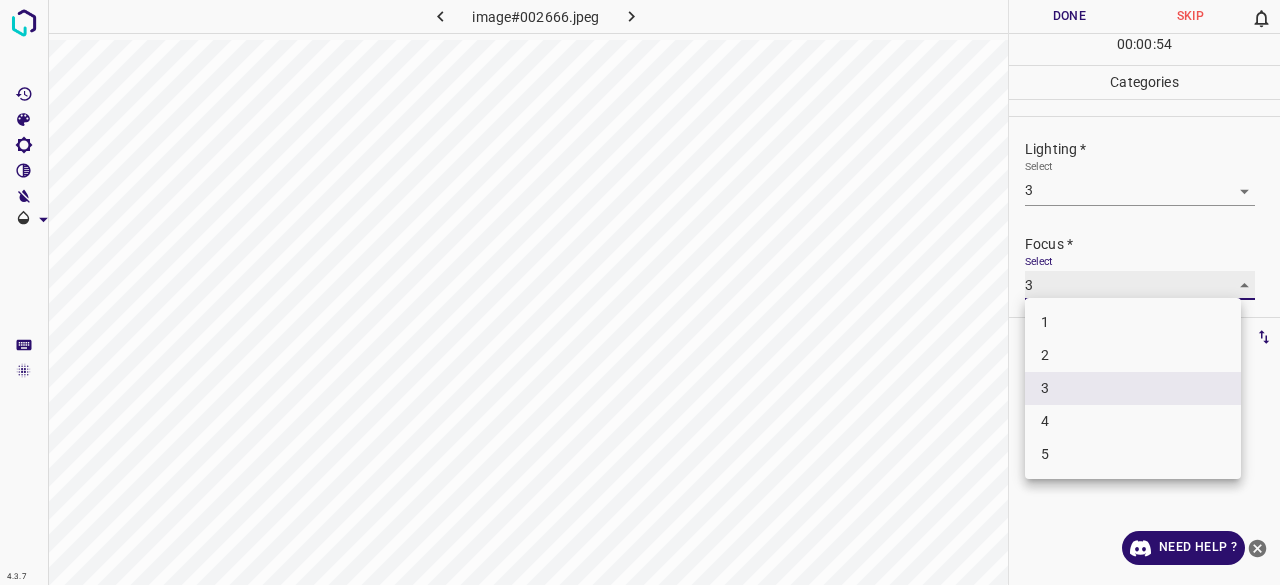 type on "2" 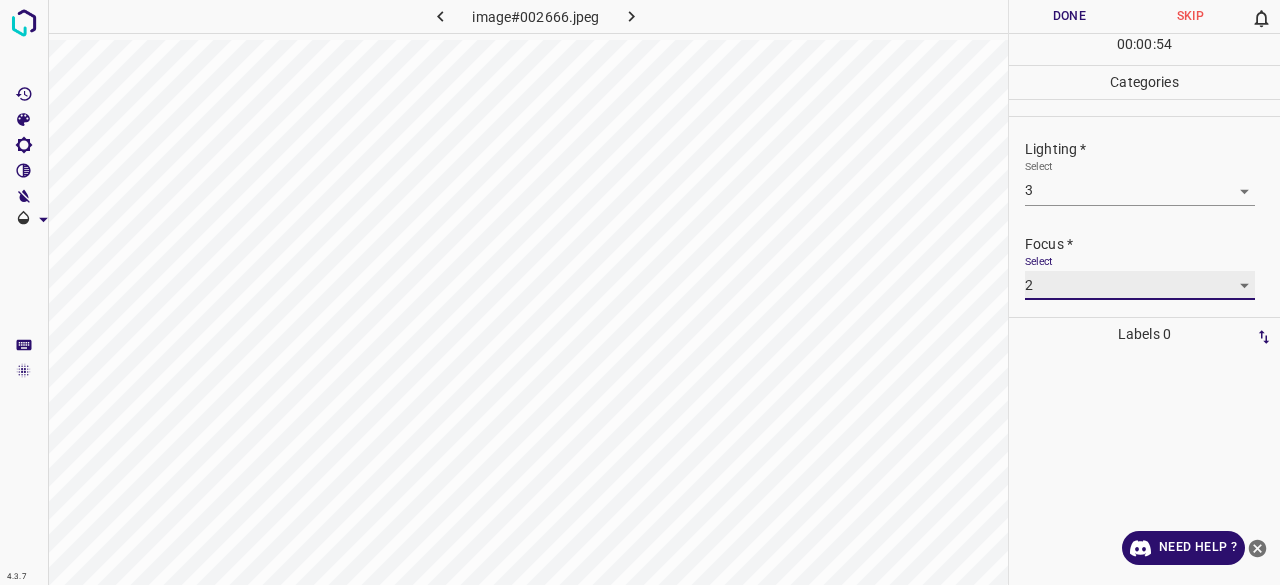 scroll, scrollTop: 98, scrollLeft: 0, axis: vertical 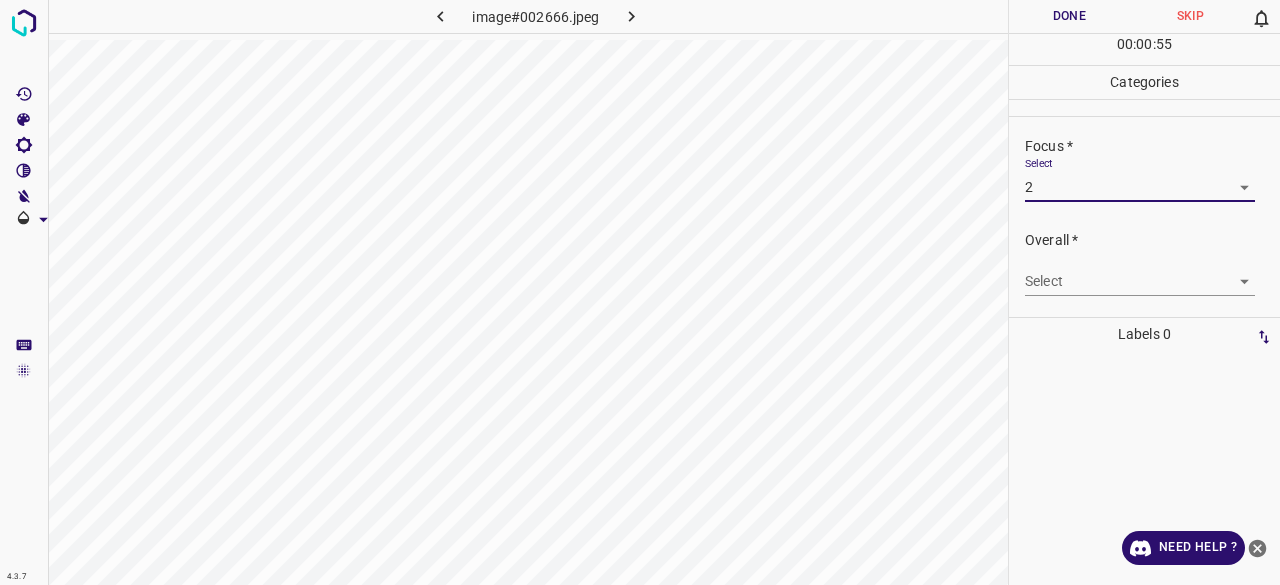 click on "4.3.7 image#002666.jpeg Done Skip 0 00   : 00   : 55   Categories Lighting *  Select 3 3 Focus *  Select 2 2 Overall *  Select ​ Labels   0 Categories 1 Lighting 2 Focus 3 Overall Tools Space Change between modes (Draw & Edit) I Auto labeling R Restore zoom M Zoom in N Zoom out Delete Delete selecte label Filters Z Restore filters X Saturation filter C Brightness filter V Contrast filter B Gray scale filter General O Download Need Help ? - Text - Hide - Delete" at bounding box center [640, 292] 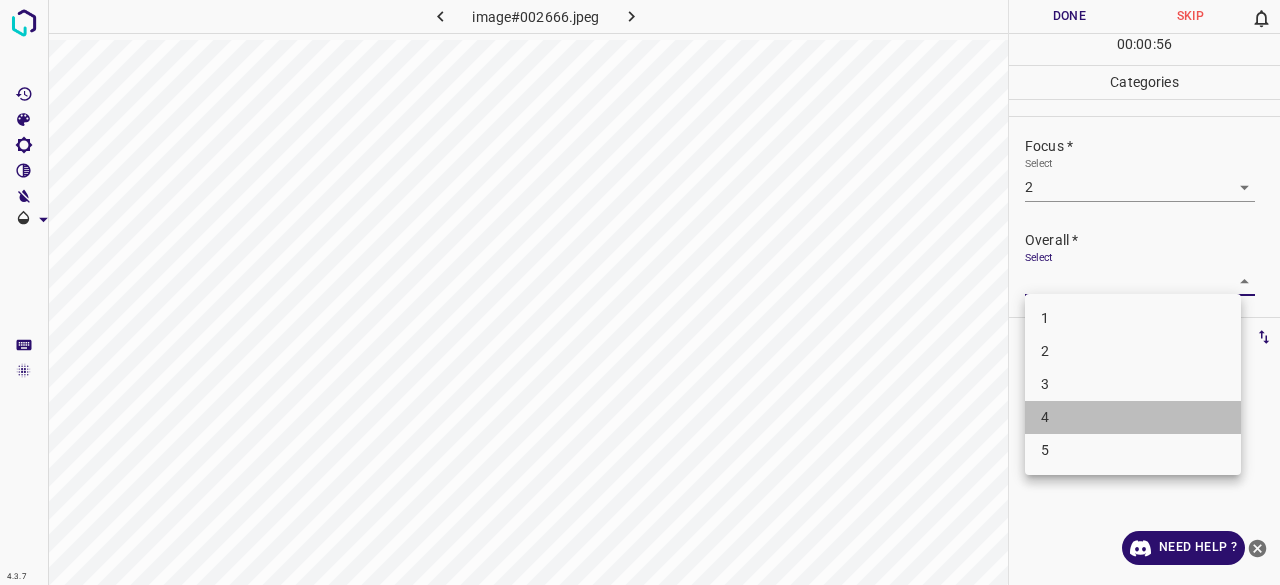 click on "4" at bounding box center [1133, 417] 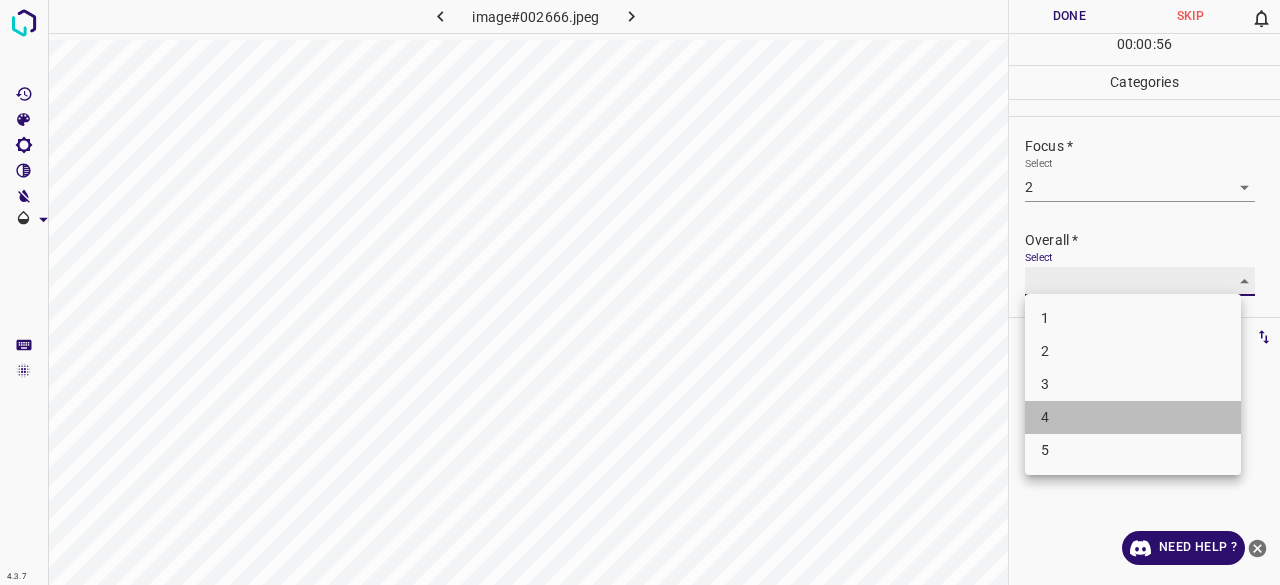 type on "4" 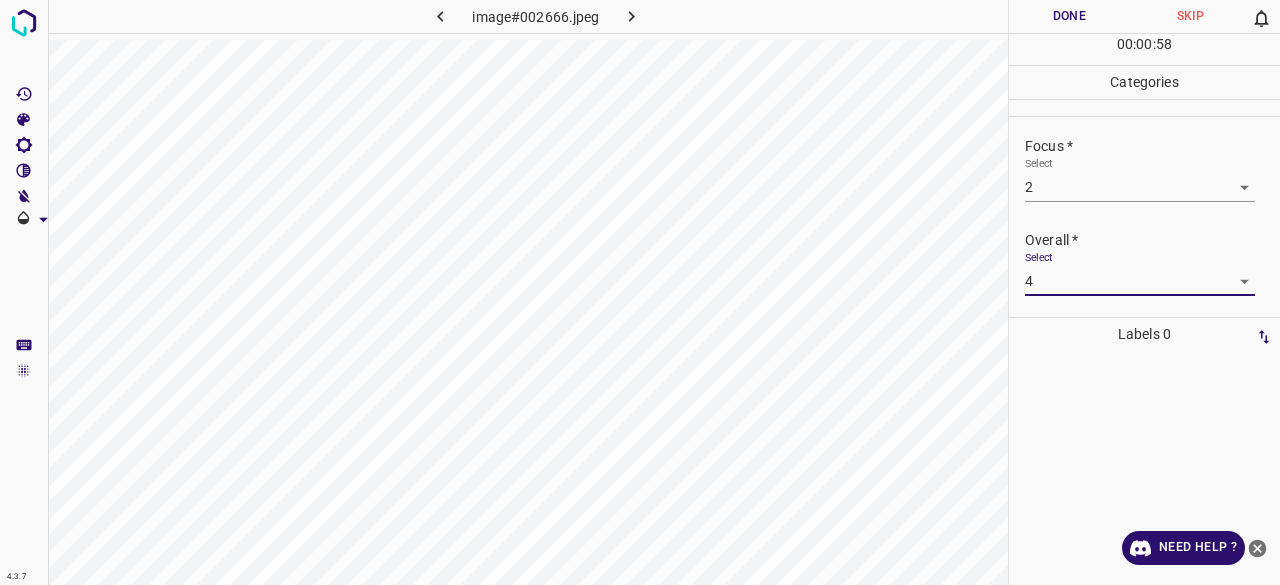 click on "Done" at bounding box center (1069, 16) 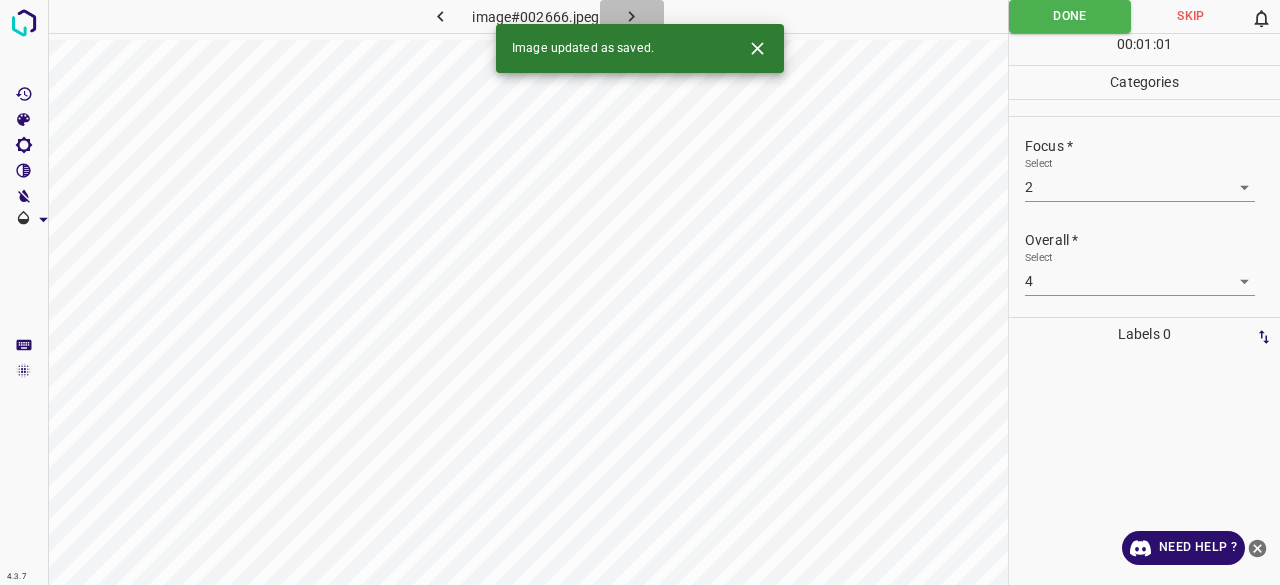 click 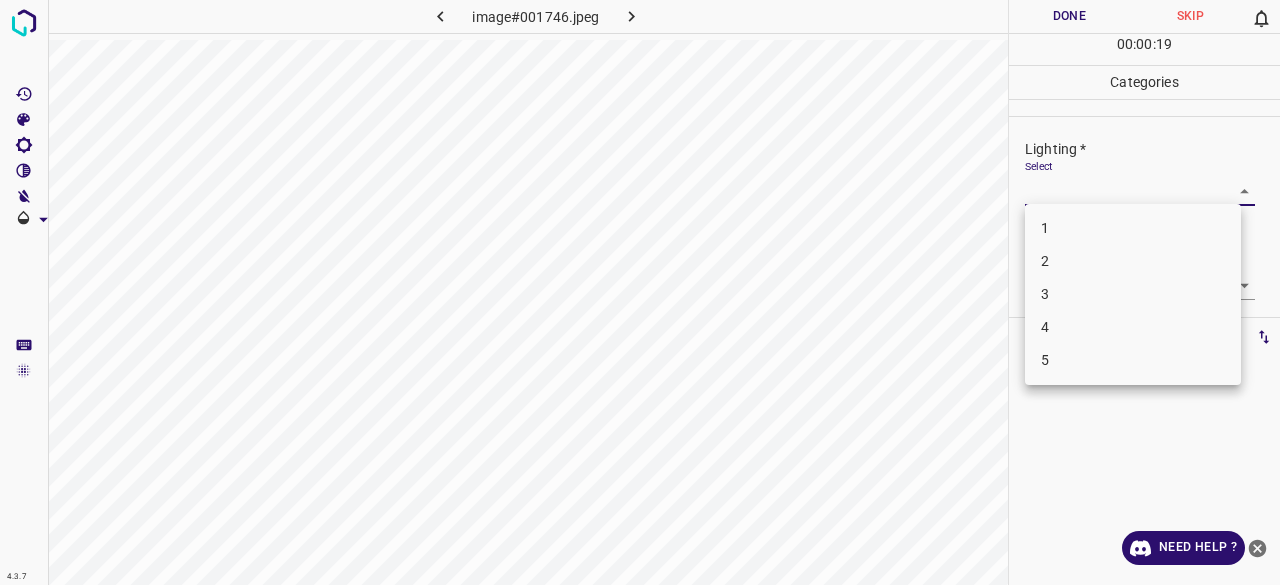 click on "4.3.7 image#001746.jpeg Done Skip 0 00   : 00   : 19   Categories Lighting *  Select ​ Focus *  Select ​ Overall *  Select ​ Labels   0 Categories 1 Lighting 2 Focus 3 Overall Tools Space Change between modes (Draw & Edit) I Auto labeling R Restore zoom M Zoom in N Zoom out Delete Delete selecte label Filters Z Restore filters X Saturation filter C Brightness filter V Contrast filter B Gray scale filter General O Download Need Help ? - Text - Hide - Delete 1 2 3 4 5" at bounding box center (640, 292) 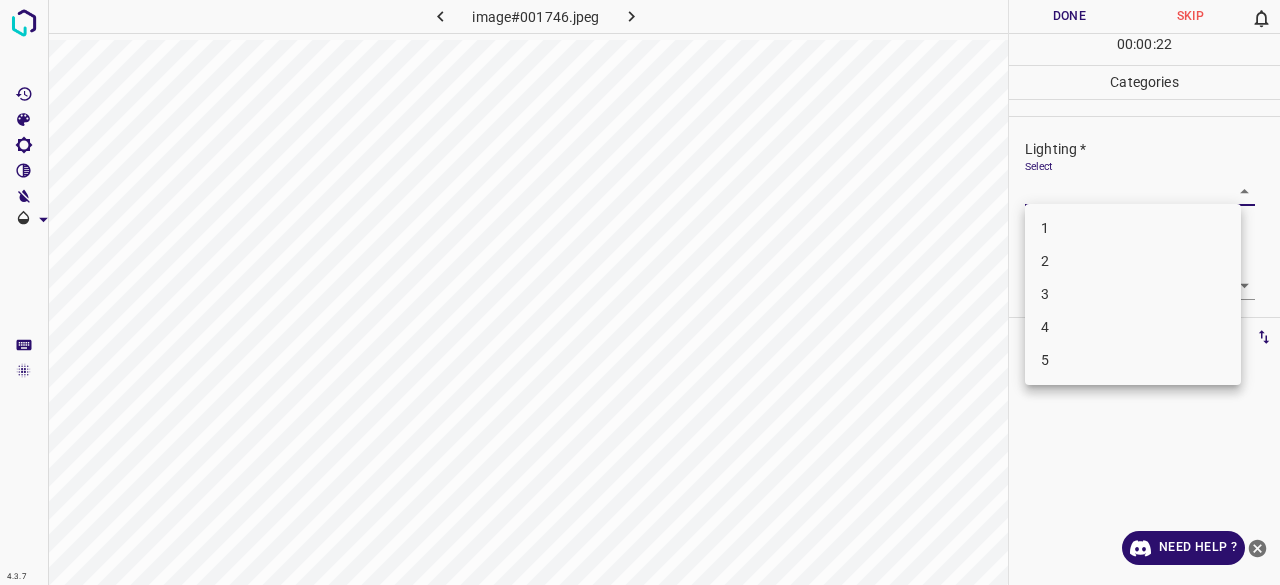 click on "4" at bounding box center (1133, 327) 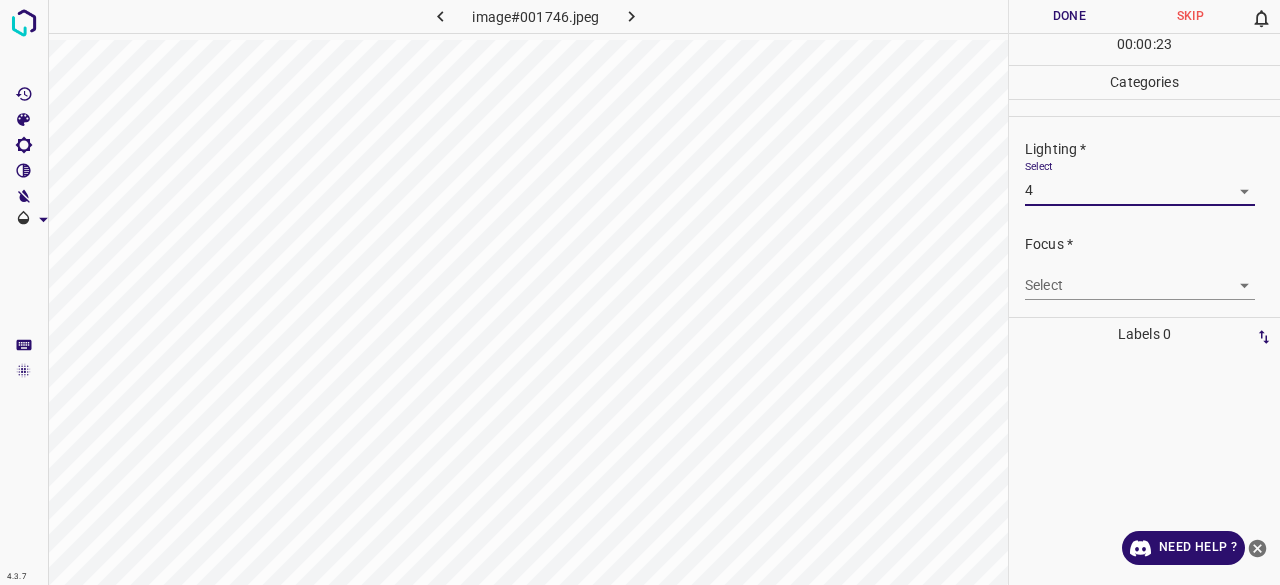 click on "Focus *" at bounding box center (1152, 244) 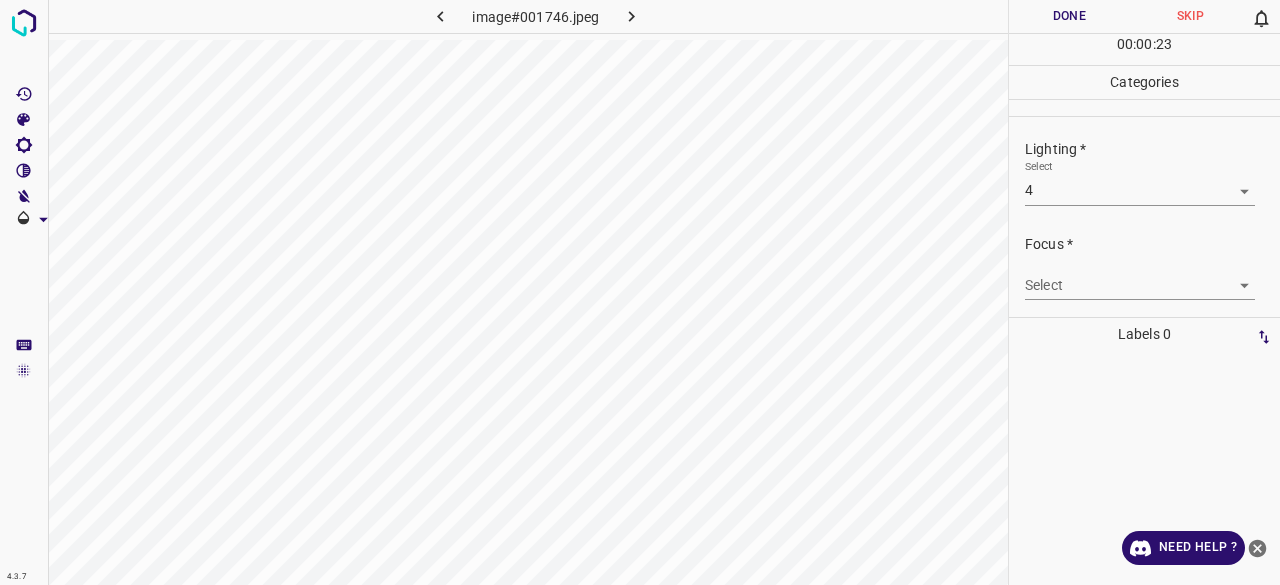 click on "Focus *  Select ​" at bounding box center (1144, 267) 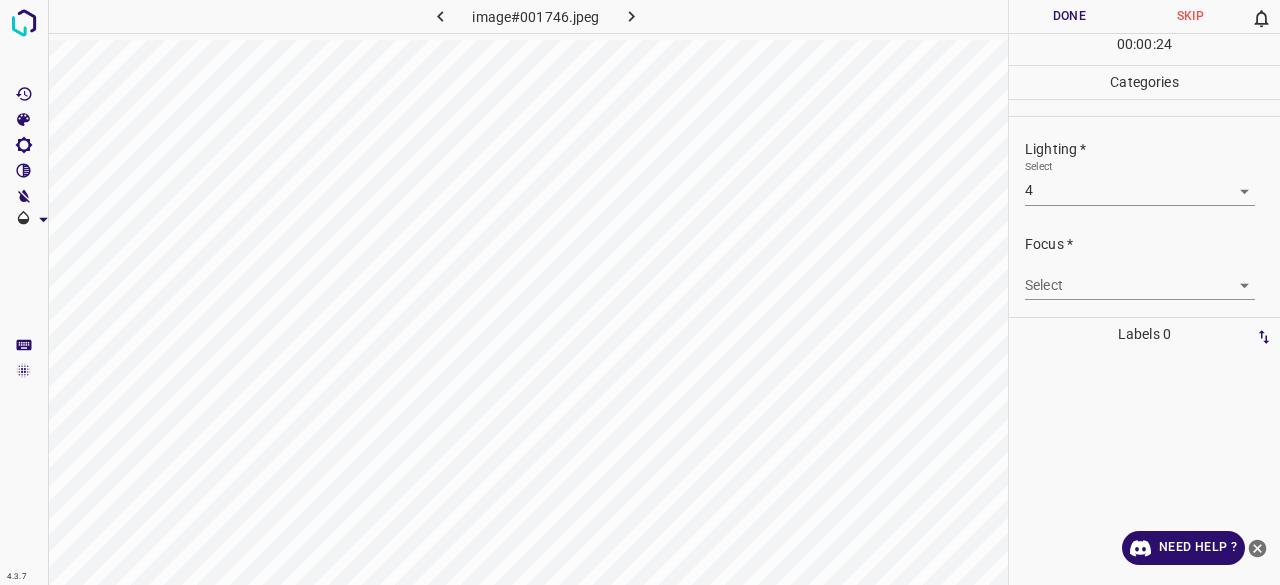 click on "Select 4 4" at bounding box center (1140, 182) 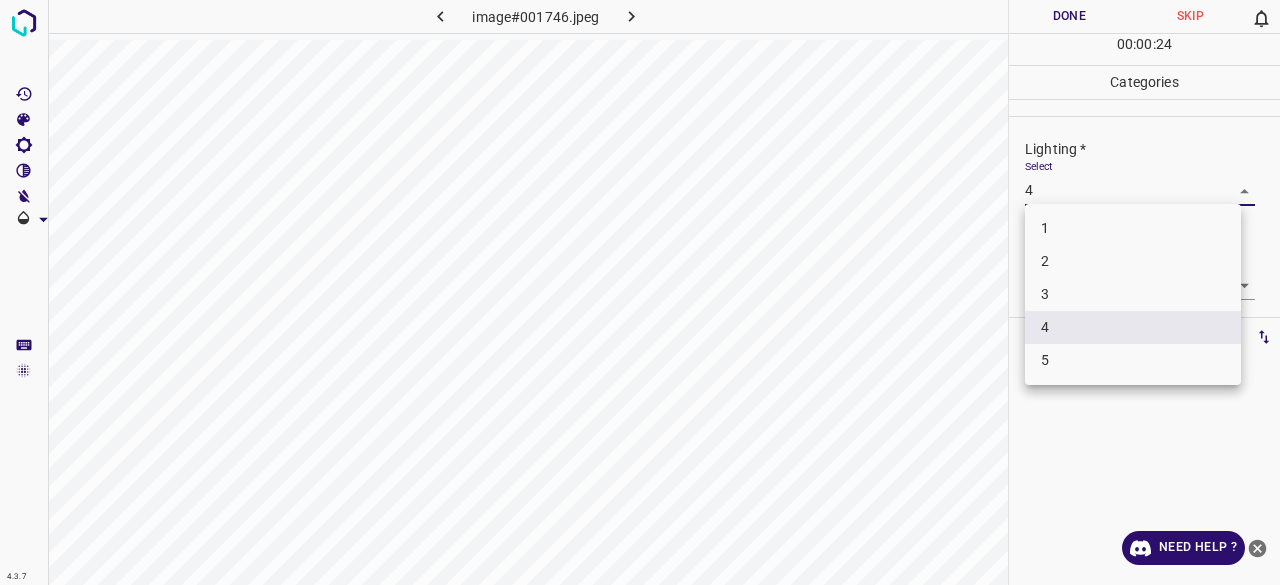 click on "4.3.7 image#001746.jpeg Done Skip 0 00   : 00   : 24   Categories Lighting *  Select 4 4 Focus *  Select ​ Overall *  Select ​ Labels   0 Categories 1 Lighting 2 Focus 3 Overall Tools Space Change between modes (Draw & Edit) I Auto labeling R Restore zoom M Zoom in N Zoom out Delete Delete selecte label Filters Z Restore filters X Saturation filter C Brightness filter V Contrast filter B Gray scale filter General O Download Need Help ? - Text - Hide - Delete 1 2 3 4 5" at bounding box center (640, 292) 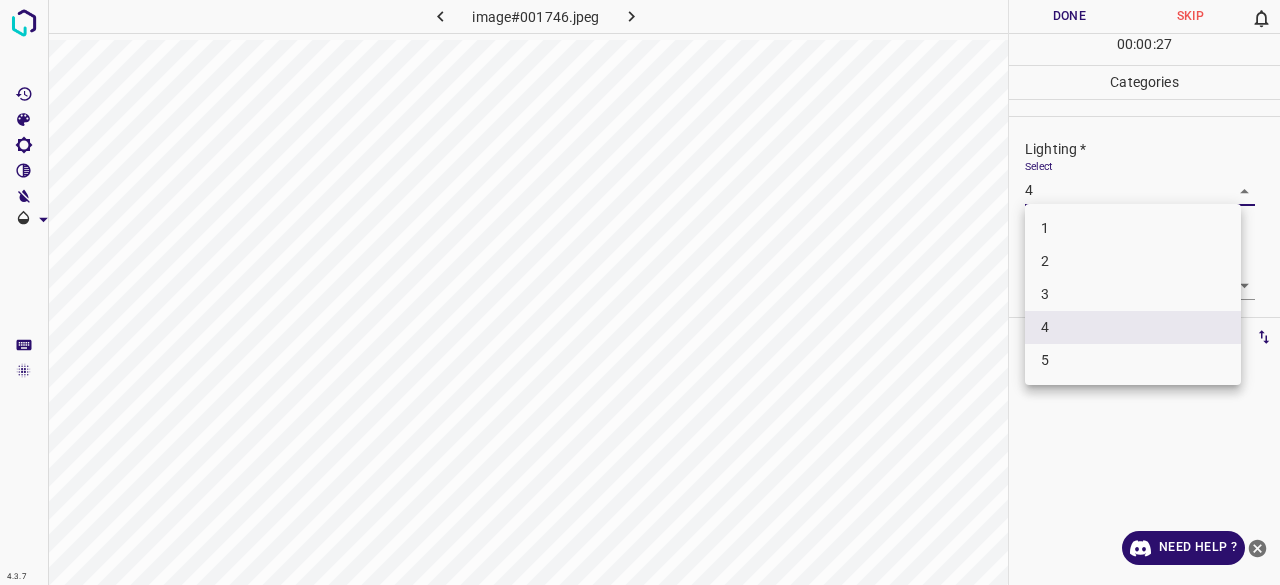 click at bounding box center (640, 292) 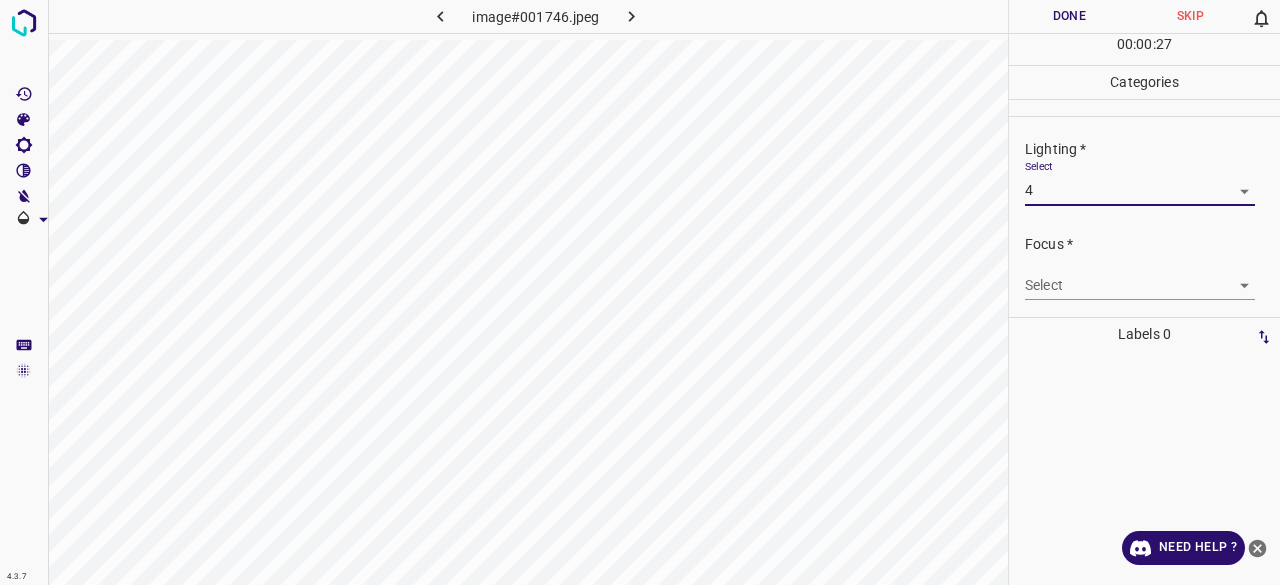 click on "4.3.7 image#001746.jpeg Done Skip 0 00   : 00   : 27   Categories Lighting *  Select 4 4 Focus *  Select ​ Overall *  Select ​ Labels   0 Categories 1 Lighting 2 Focus 3 Overall Tools Space Change between modes (Draw & Edit) I Auto labeling R Restore zoom M Zoom in N Zoom out Delete Delete selecte label Filters Z Restore filters X Saturation filter C Brightness filter V Contrast filter B Gray scale filter General O Download Need Help ? - Text - Hide - Delete" at bounding box center [640, 292] 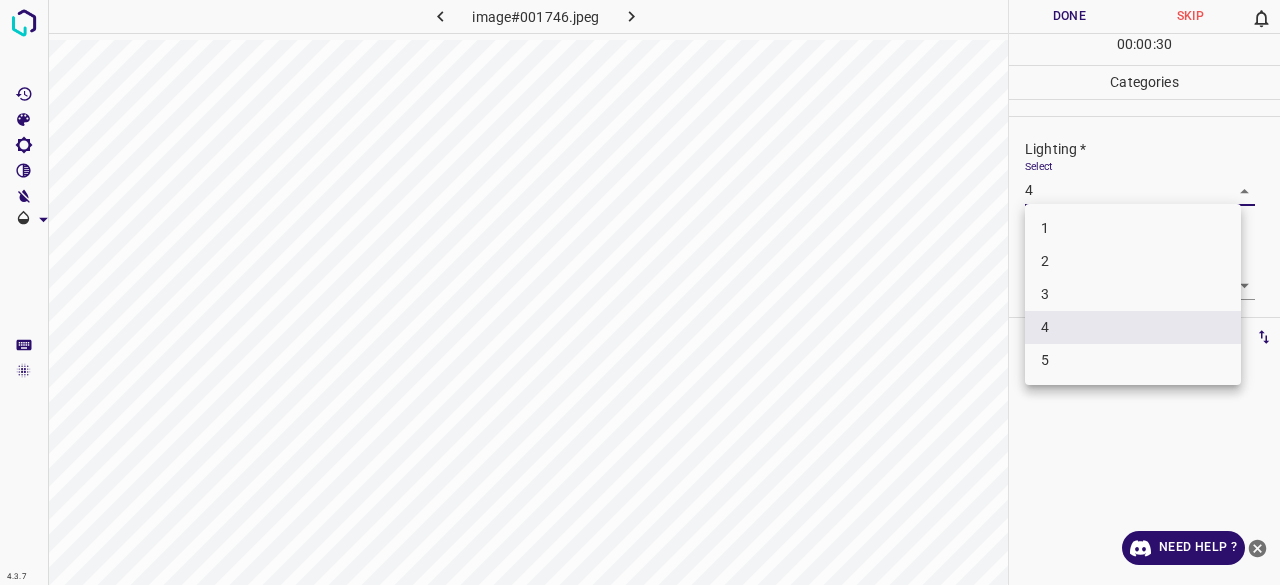 click on "3" at bounding box center (1133, 294) 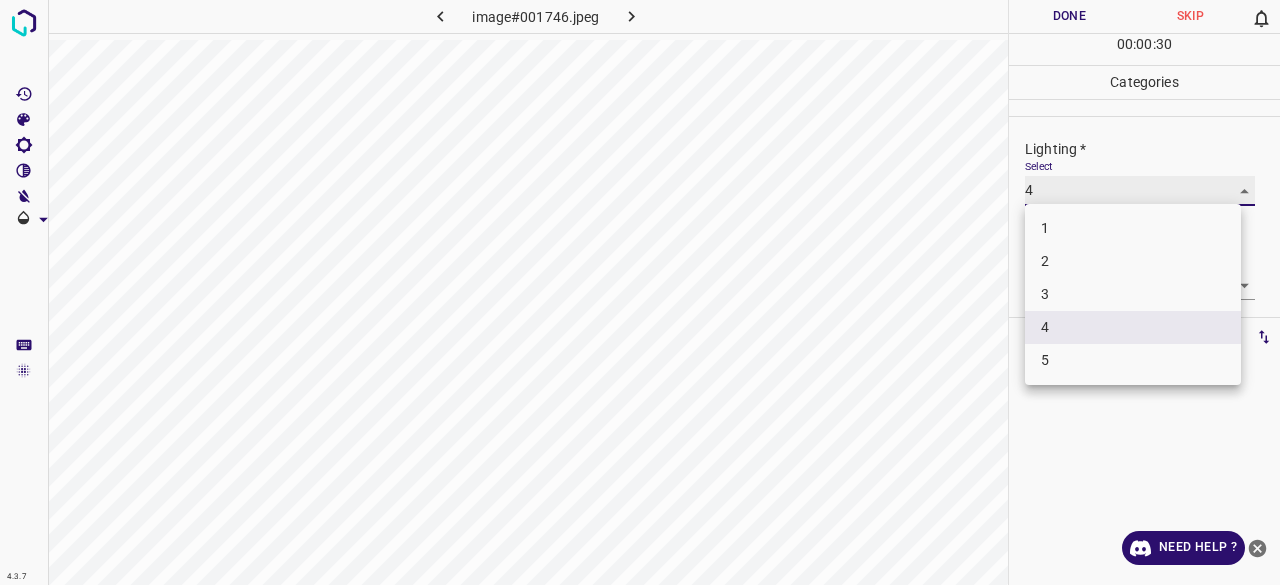 type on "3" 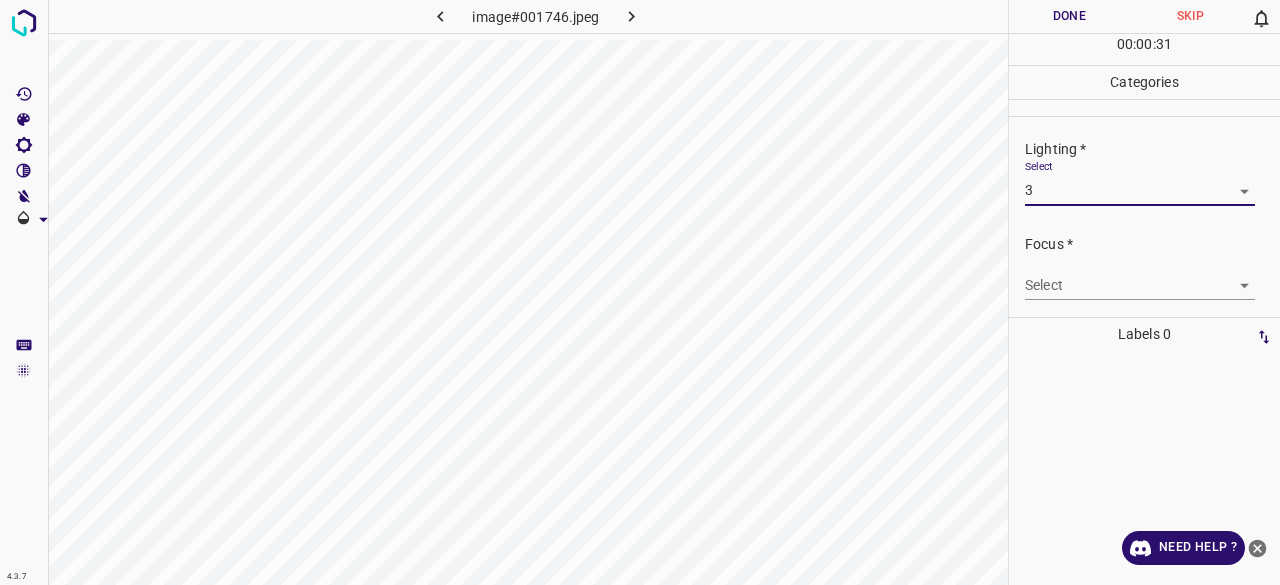 click on "4.3.7 image#001746.jpeg Done Skip 0 00   : 00   : 31   Categories Lighting *  Select 3 3 Focus *  Select ​ Overall *  Select ​ Labels   0 Categories 1 Lighting 2 Focus 3 Overall Tools Space Change between modes (Draw & Edit) I Auto labeling R Restore zoom M Zoom in N Zoom out Delete Delete selecte label Filters Z Restore filters X Saturation filter C Brightness filter V Contrast filter B Gray scale filter General O Download Need Help ? - Text - Hide - Delete" at bounding box center [640, 292] 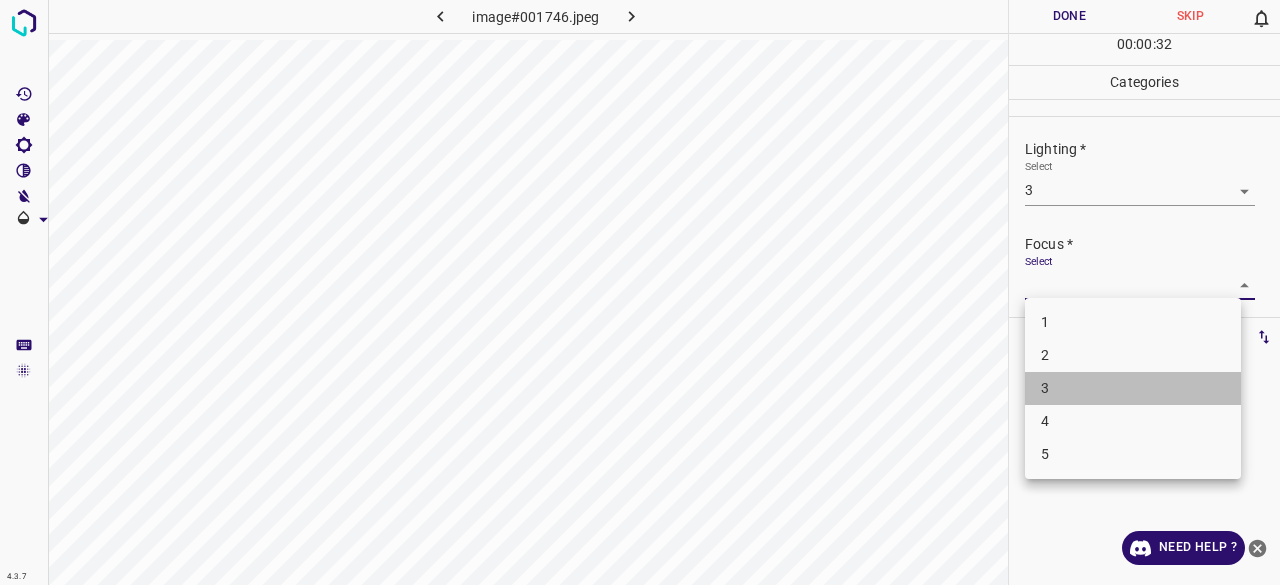click on "3" at bounding box center [1133, 388] 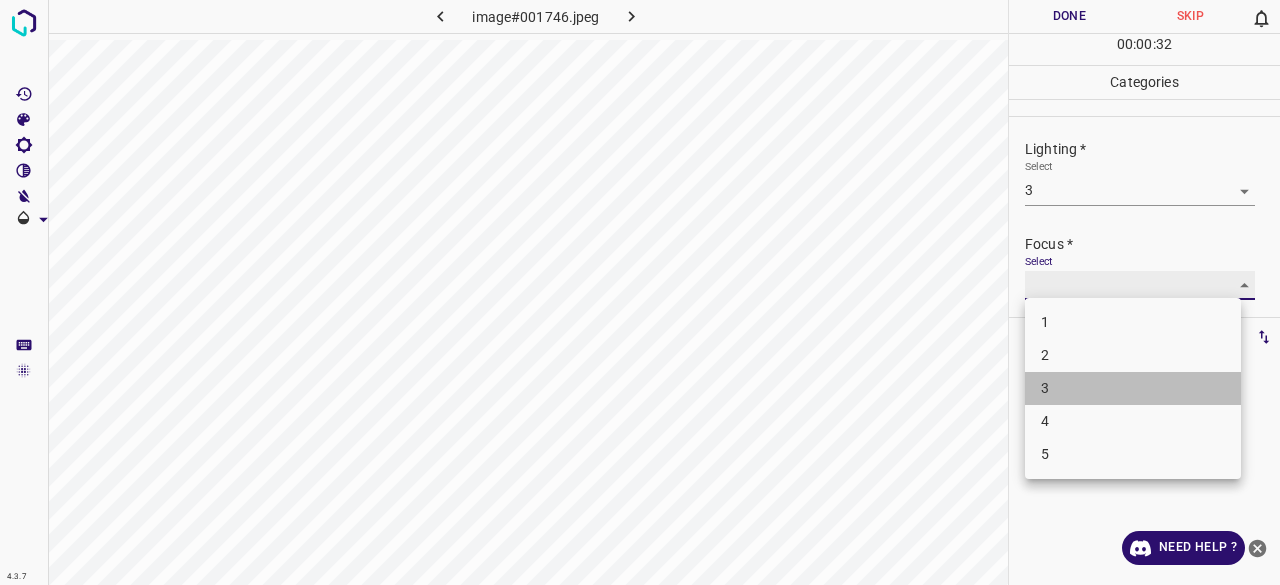 type on "3" 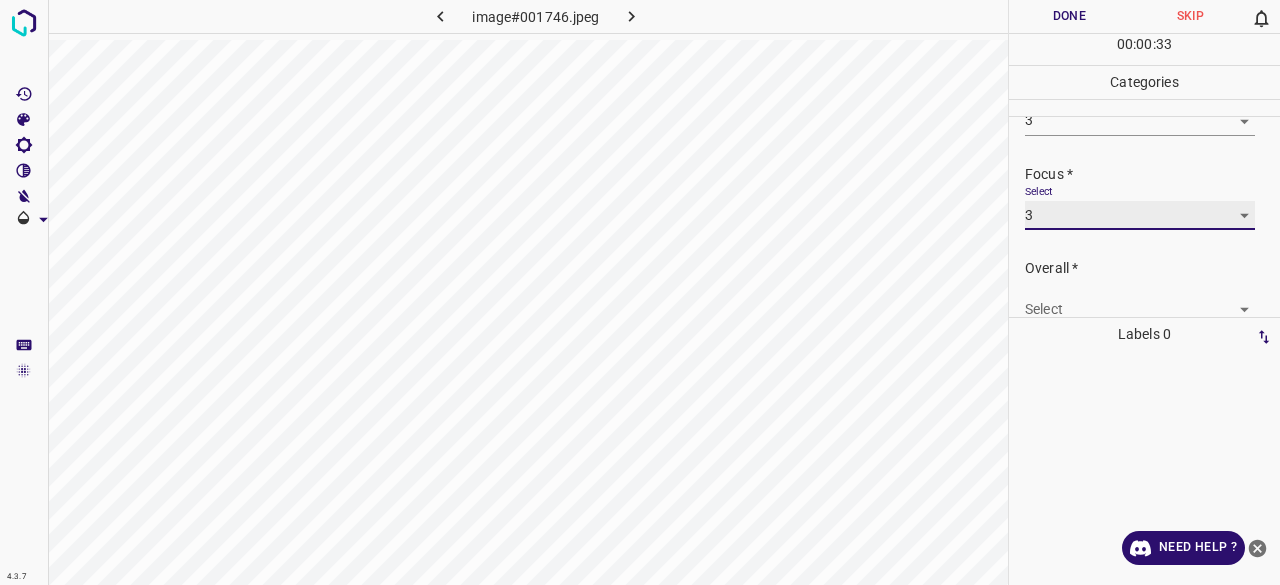 scroll, scrollTop: 98, scrollLeft: 0, axis: vertical 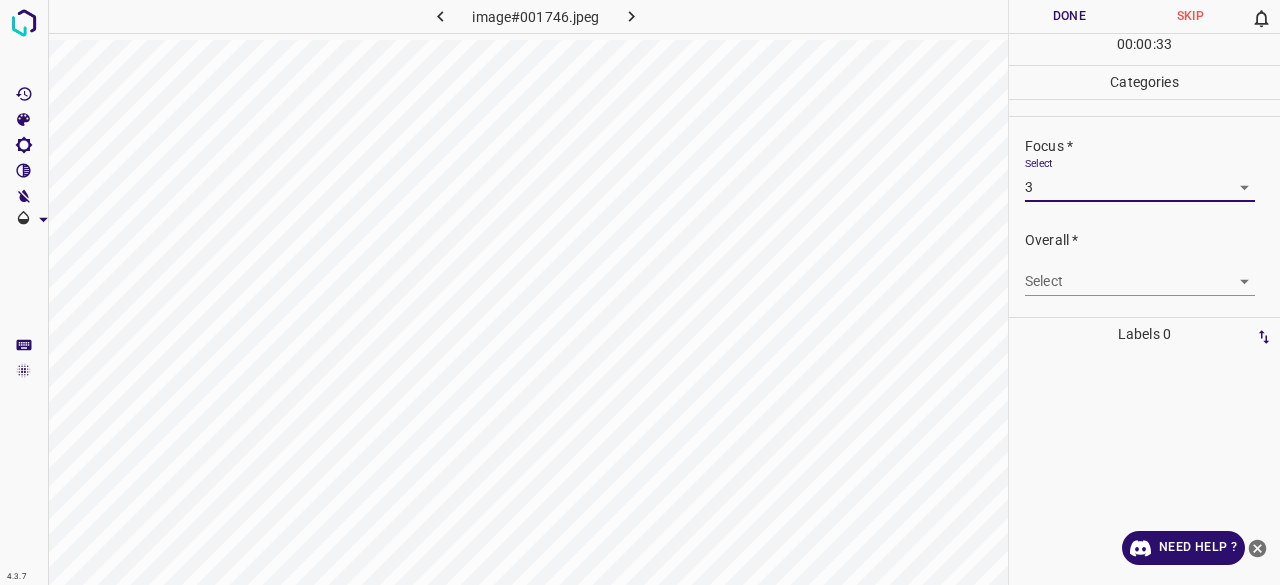 click on "4.3.7 image#001746.jpeg Done Skip 0 00   : 00   : 33   Categories Lighting *  Select 3 3 Focus *  Select 3 3 Overall *  Select ​ Labels   0 Categories 1 Lighting 2 Focus 3 Overall Tools Space Change between modes (Draw & Edit) I Auto labeling R Restore zoom M Zoom in N Zoom out Delete Delete selecte label Filters Z Restore filters X Saturation filter C Brightness filter V Contrast filter B Gray scale filter General O Download Need Help ? - Text - Hide - Delete" at bounding box center (640, 292) 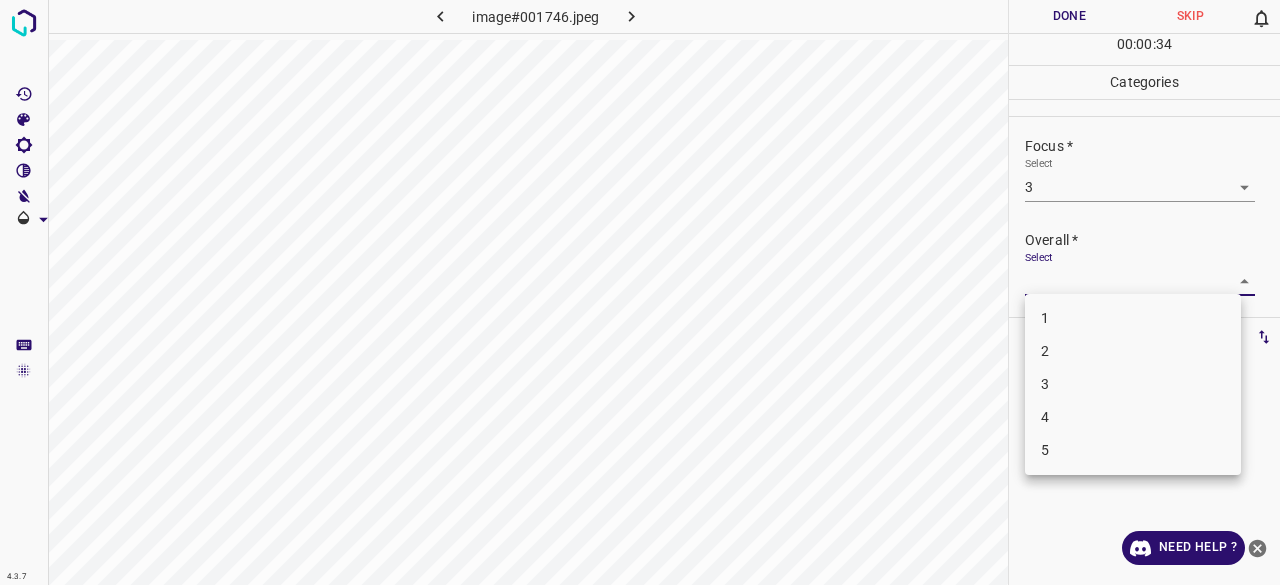 click on "3" at bounding box center [1133, 384] 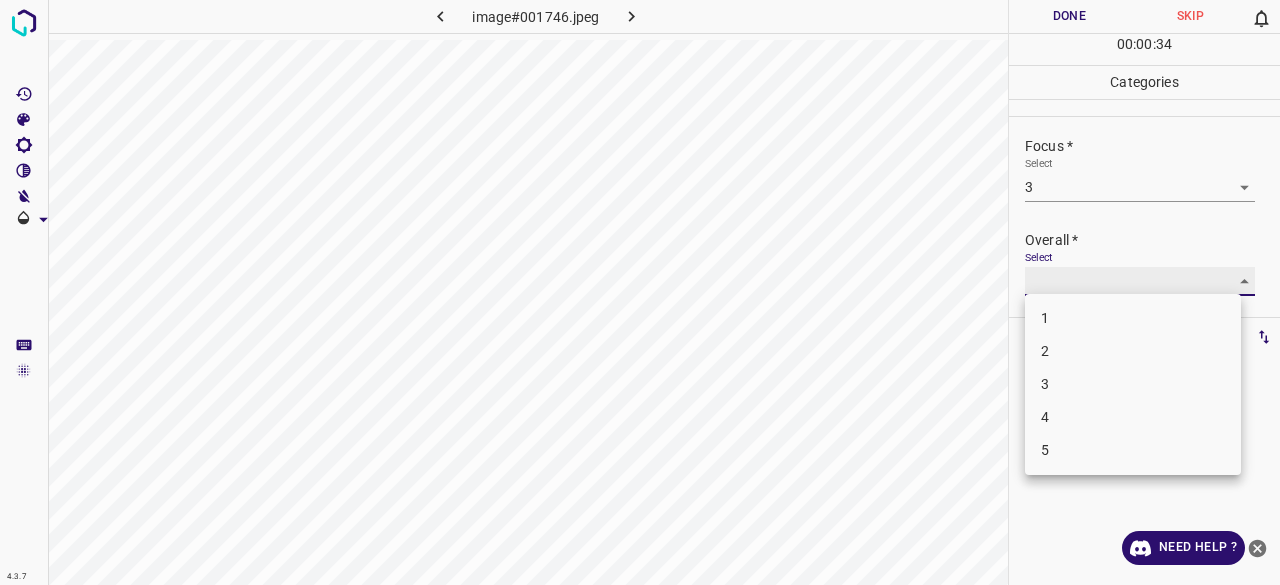 type on "3" 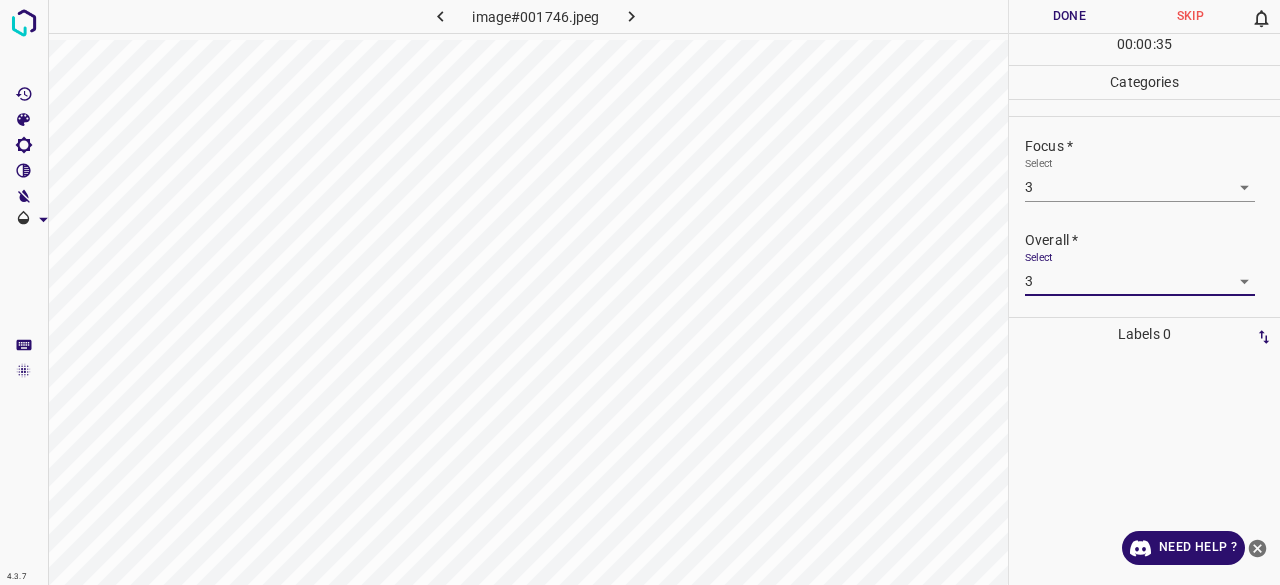 click on "Done" at bounding box center (1069, 16) 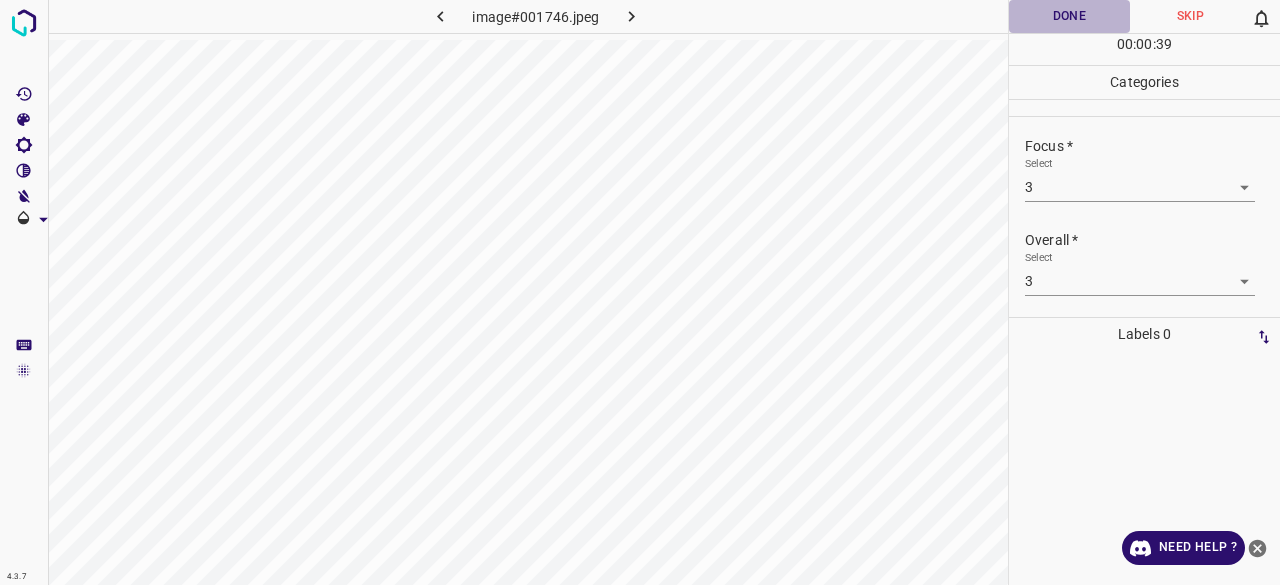 click on "Done" at bounding box center [1069, 16] 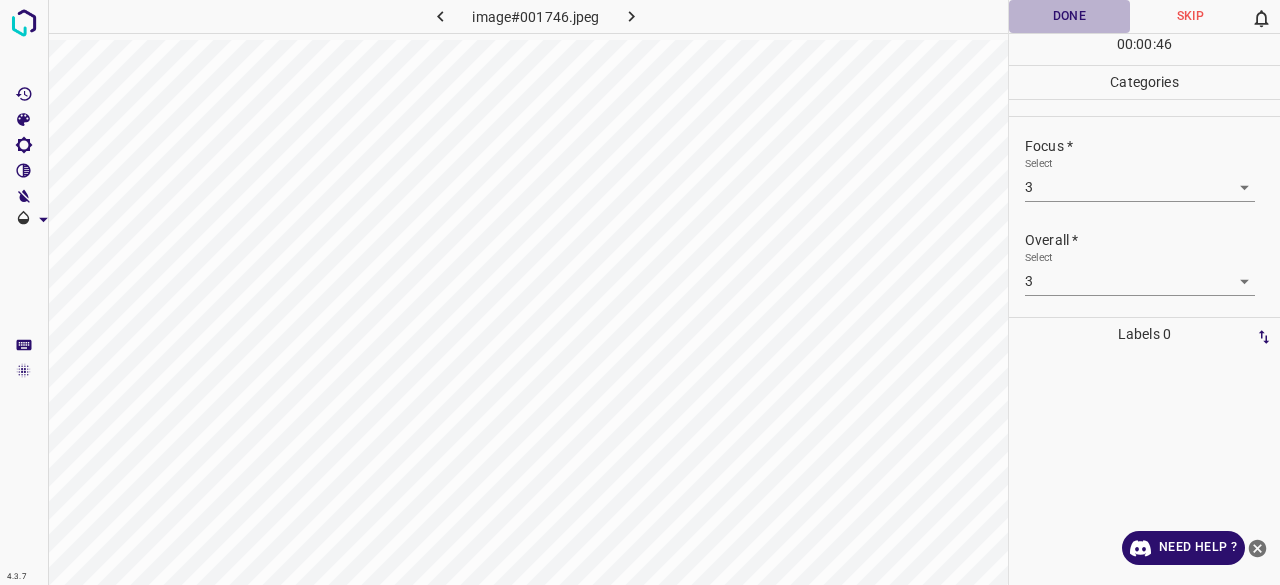 click on "Done" at bounding box center [1069, 16] 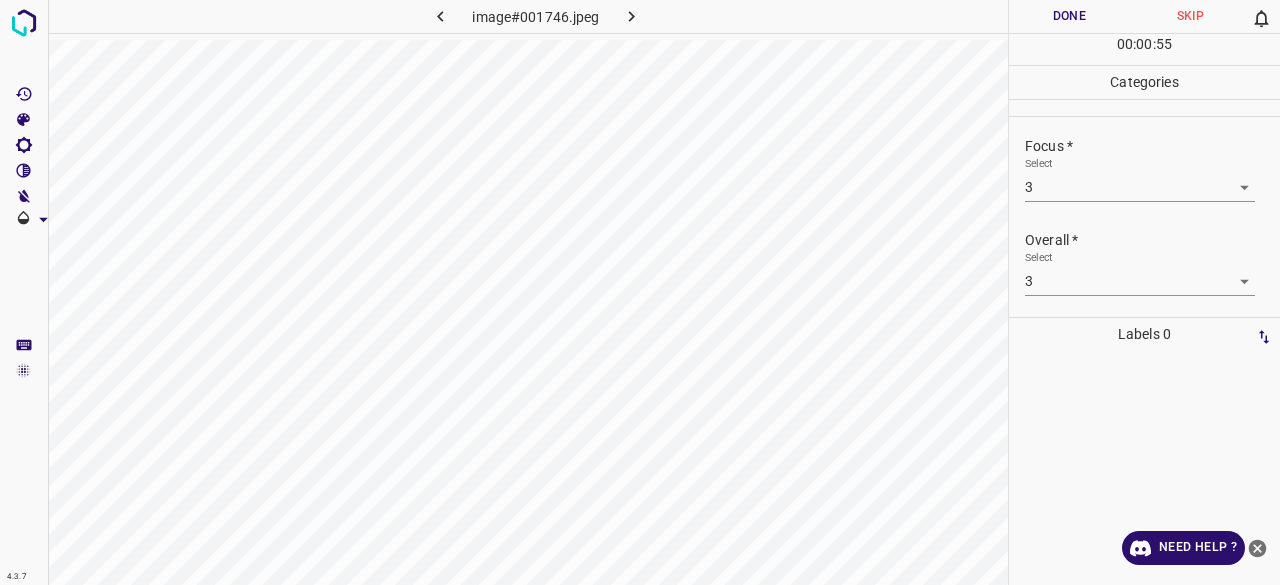 click on "Done" at bounding box center [1069, 16] 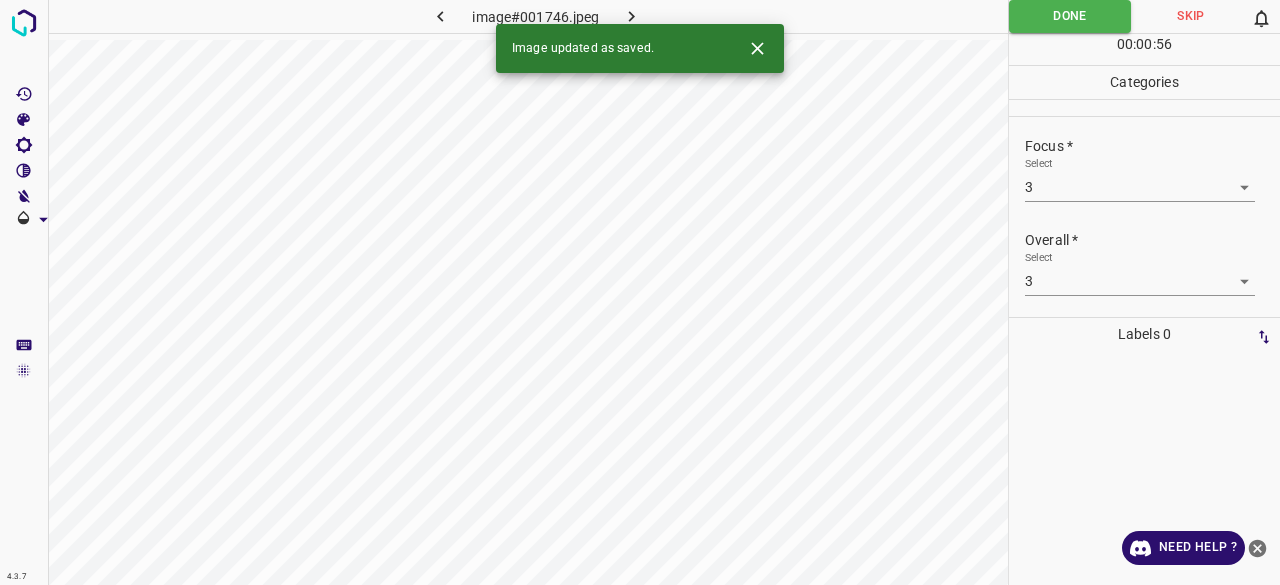 click 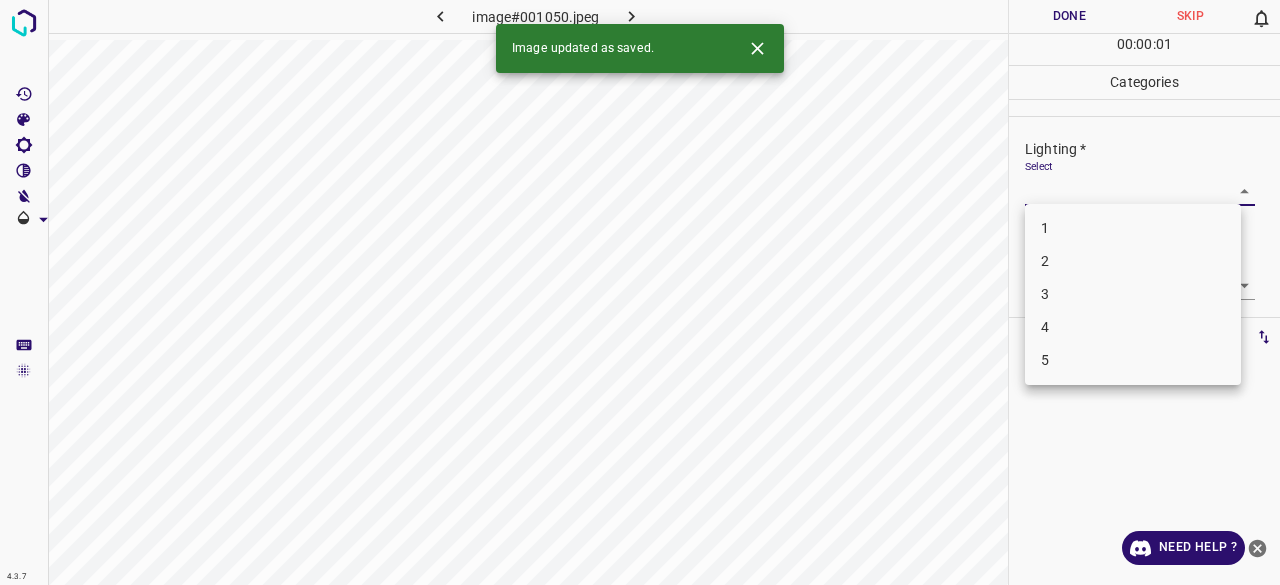 click on "4.3.7 image#001050.jpeg Done Skip 0 00   : 00   : 01   Categories Lighting *  Select ​ Focus *  Select ​ Overall *  Select ​ Labels   0 Categories 1 Lighting 2 Focus 3 Overall Tools Space Change between modes (Draw & Edit) I Auto labeling R Restore zoom M Zoom in N Zoom out Delete Delete selecte label Filters Z Restore filters X Saturation filter C Brightness filter V Contrast filter B Gray scale filter General O Download Image updated as saved. Need Help ? - Text - Hide - Delete 1 2 3 4 5" at bounding box center [640, 292] 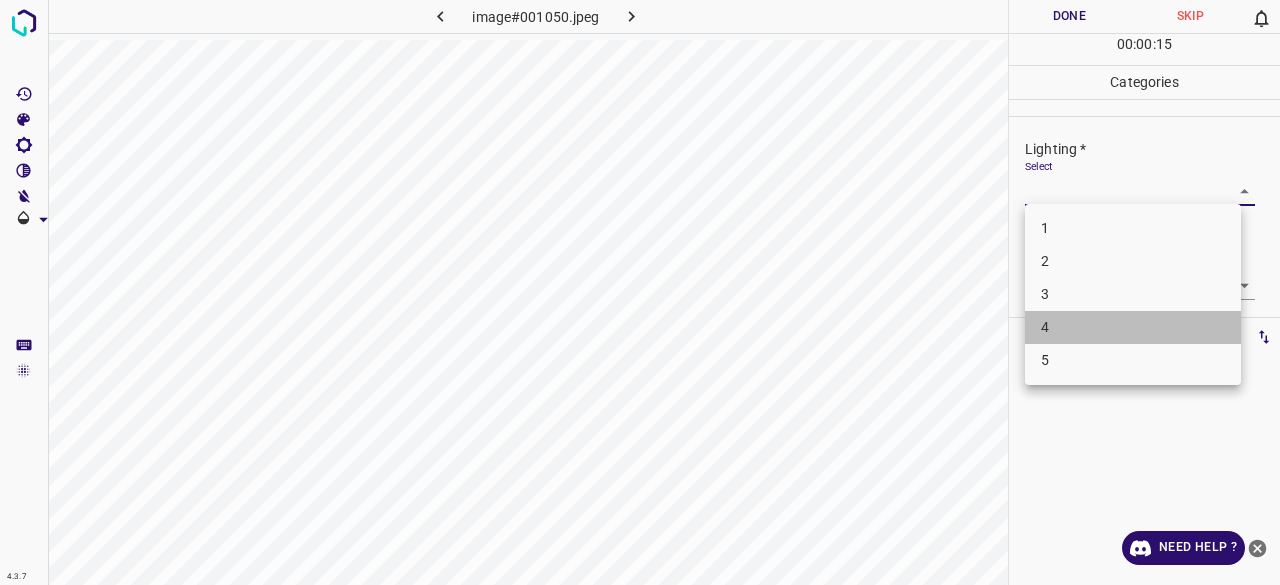 click on "4" at bounding box center (1133, 327) 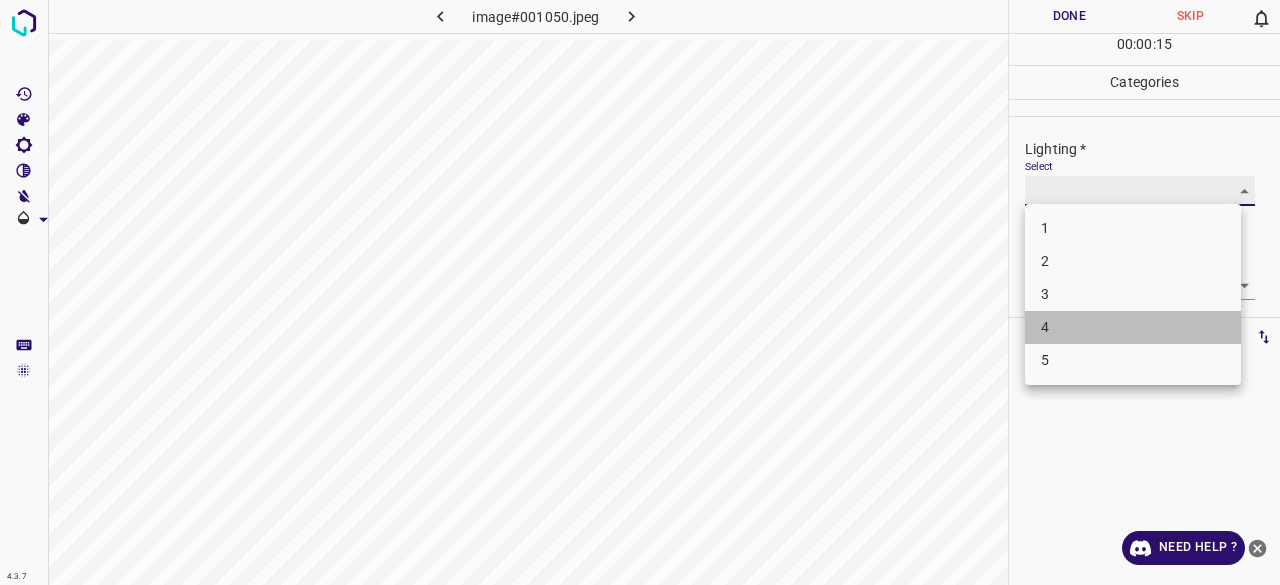type on "4" 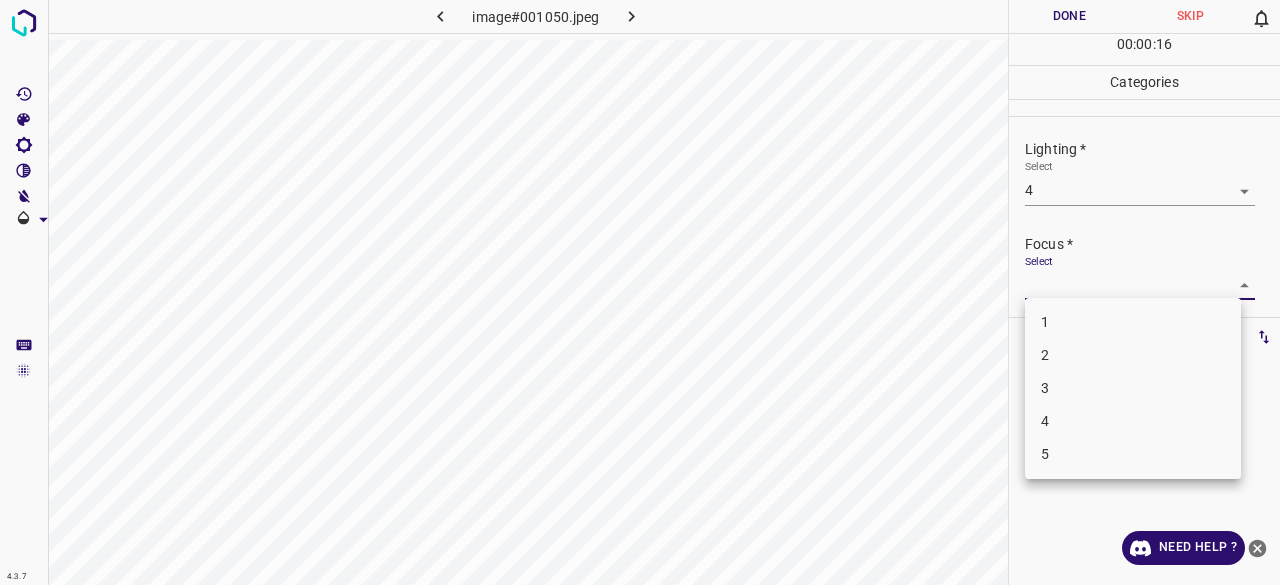 click on "4.3.7 image#001050.jpeg Done Skip 0 00   : 00   : 16   Categories Lighting *  Select 4 4 Focus *  Select ​ Overall *  Select ​ Labels   0 Categories 1 Lighting 2 Focus 3 Overall Tools Space Change between modes (Draw & Edit) I Auto labeling R Restore zoom M Zoom in N Zoom out Delete Delete selecte label Filters Z Restore filters X Saturation filter C Brightness filter V Contrast filter B Gray scale filter General O Download Need Help ? - Text - Hide - Delete 1 2 3 4 5" at bounding box center [640, 292] 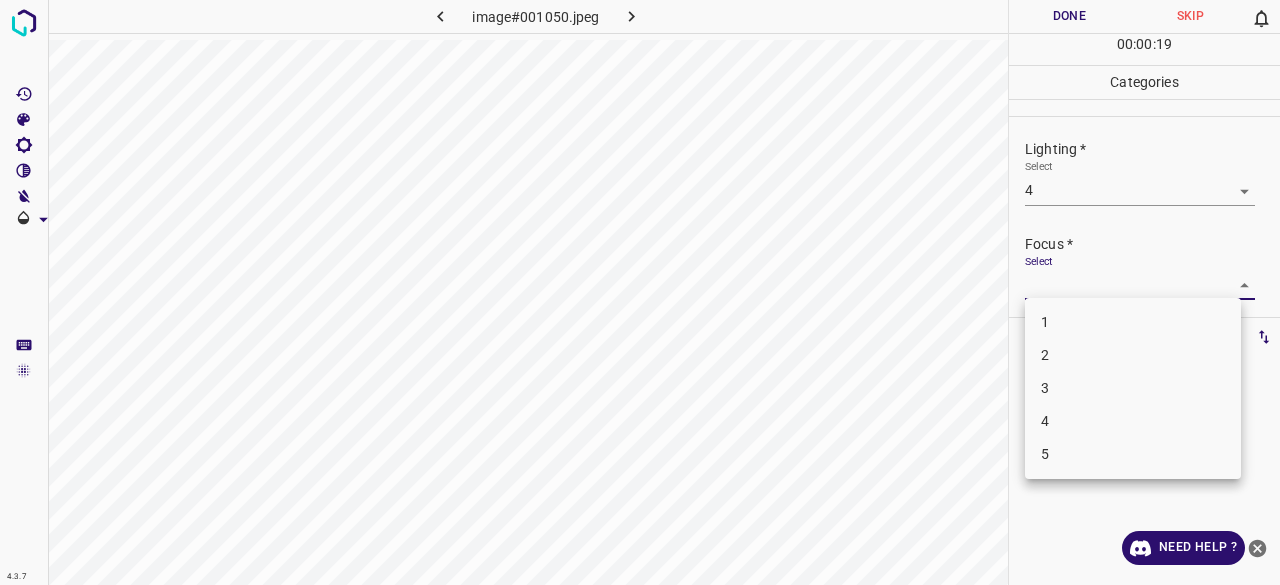 click at bounding box center [640, 292] 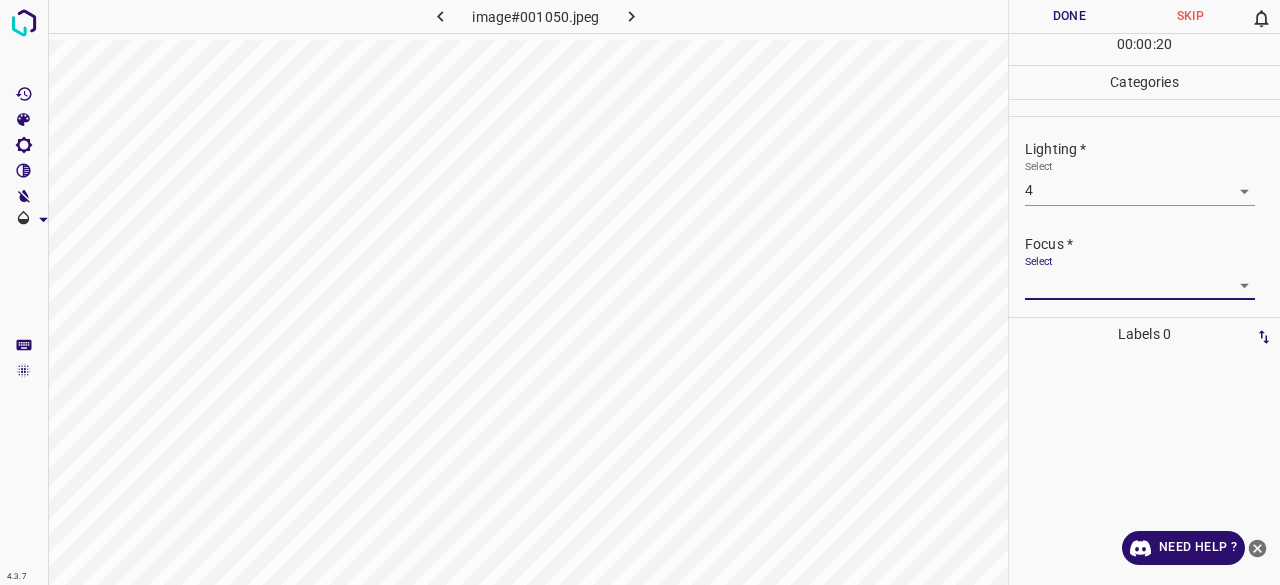 click on "4.3.7 image#001050.jpeg Done Skip 0 00   : 00   : 20   Categories Lighting *  Select 4 4 Focus *  Select ​ Overall *  Select ​ Labels   0 Categories 1 Lighting 2 Focus 3 Overall Tools Space Change between modes (Draw & Edit) I Auto labeling R Restore zoom M Zoom in N Zoom out Delete Delete selecte label Filters Z Restore filters X Saturation filter C Brightness filter V Contrast filter B Gray scale filter General O Download Need Help ? - Text - Hide - Delete" at bounding box center (640, 292) 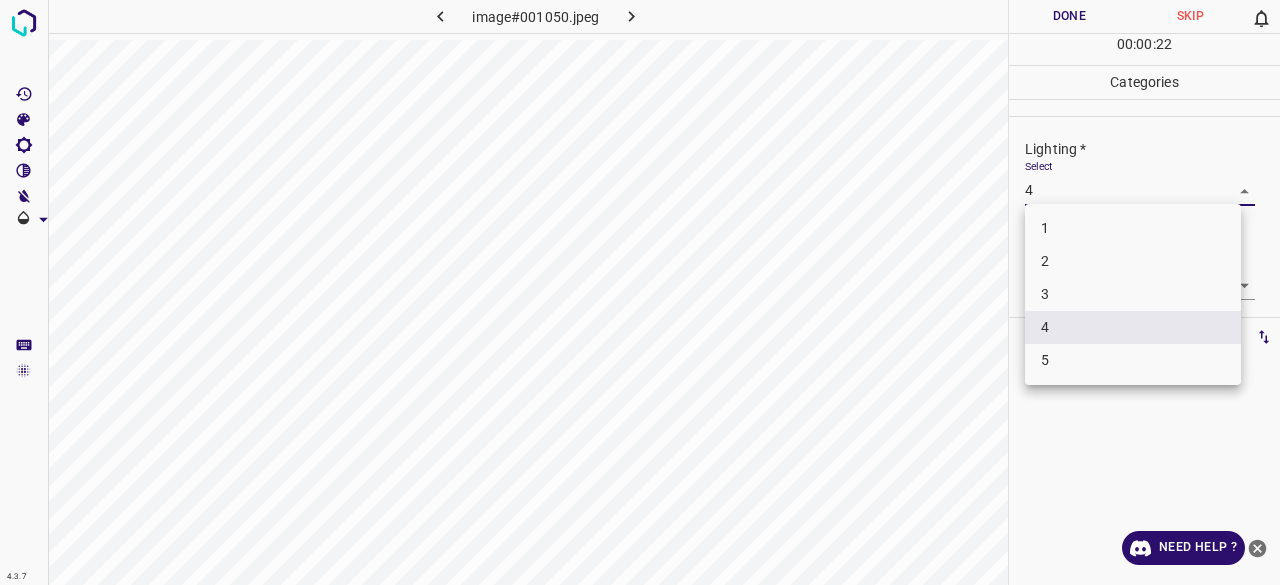 click on "4" at bounding box center (1133, 327) 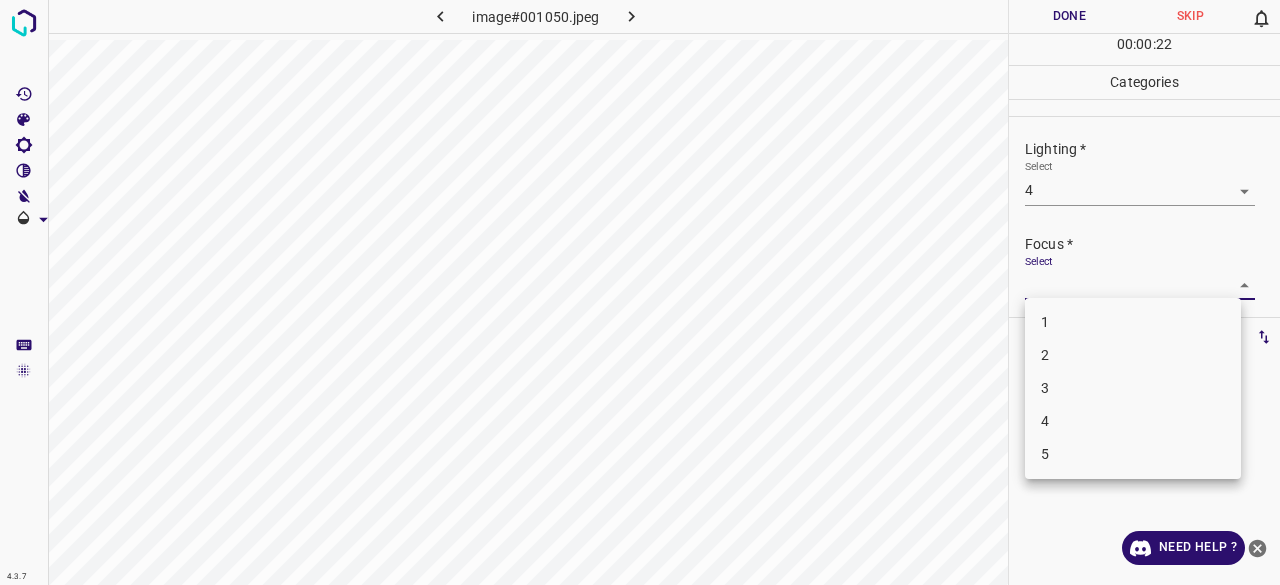 click on "4.3.7 image#001050.jpeg Done Skip 0 00   : 00   : 22   Categories Lighting *  Select 4 4 Focus *  Select ​ Overall *  Select ​ Labels   0 Categories 1 Lighting 2 Focus 3 Overall Tools Space Change between modes (Draw & Edit) I Auto labeling R Restore zoom M Zoom in N Zoom out Delete Delete selecte label Filters Z Restore filters X Saturation filter C Brightness filter V Contrast filter B Gray scale filter General O Download Need Help ? - Text - Hide - Delete 1 2 3 4 5" at bounding box center [640, 292] 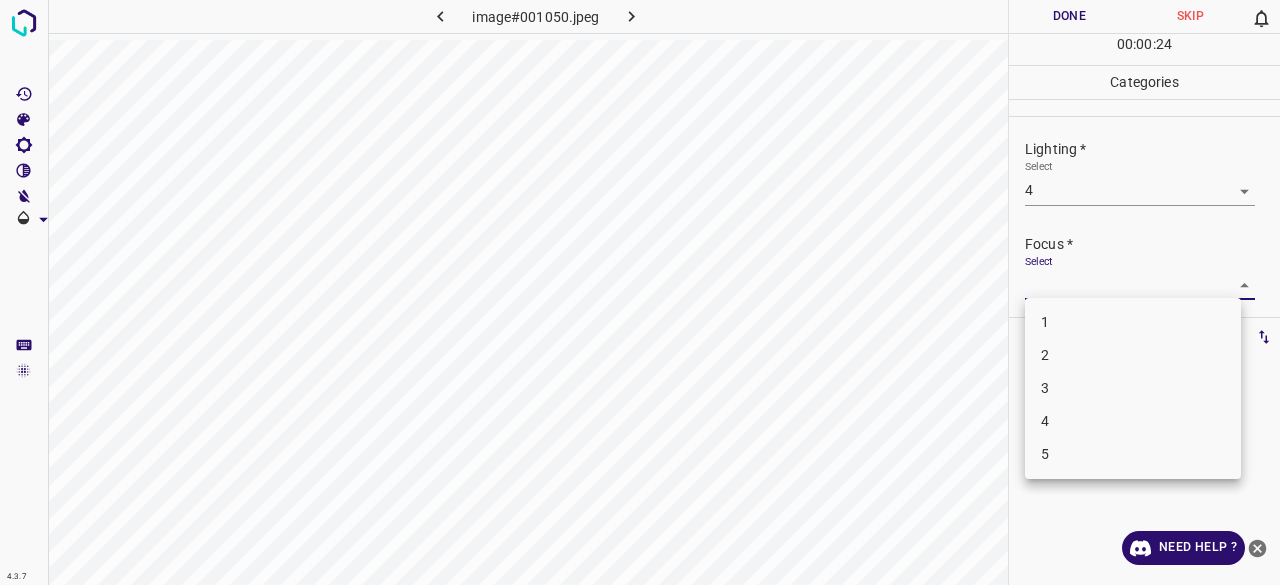 click on "4" at bounding box center (1133, 421) 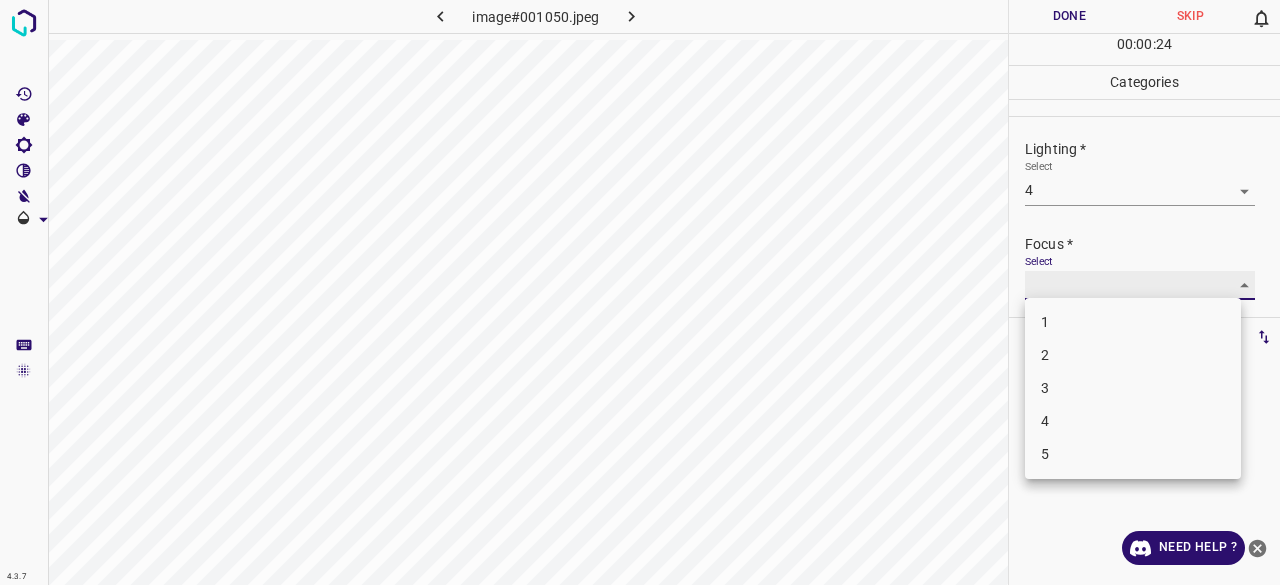 type on "4" 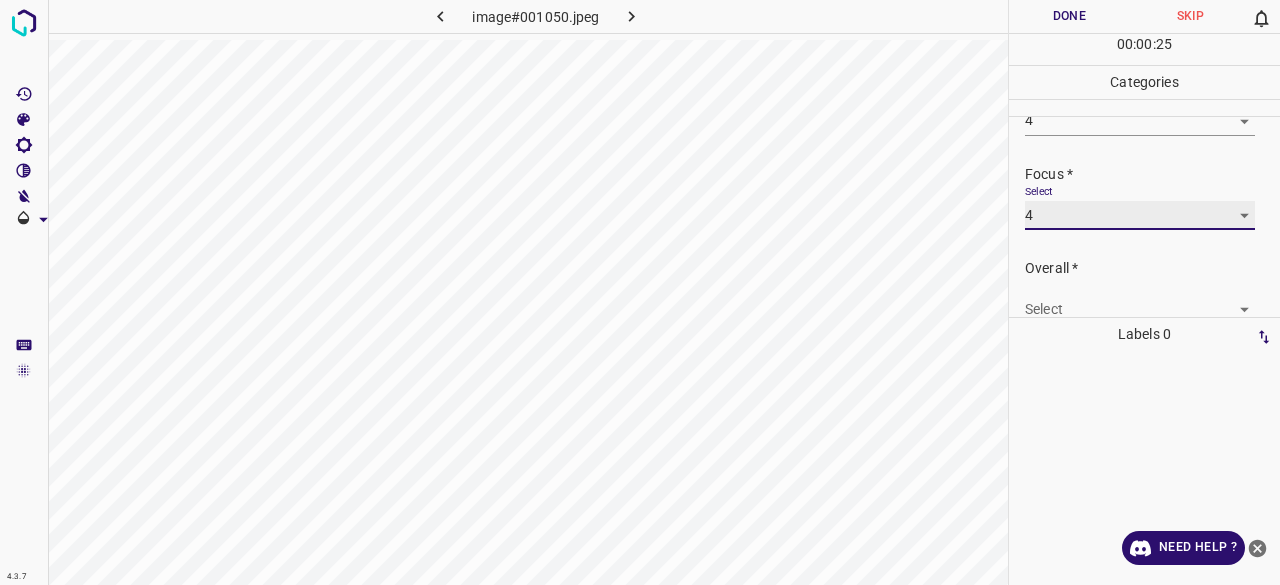 scroll, scrollTop: 98, scrollLeft: 0, axis: vertical 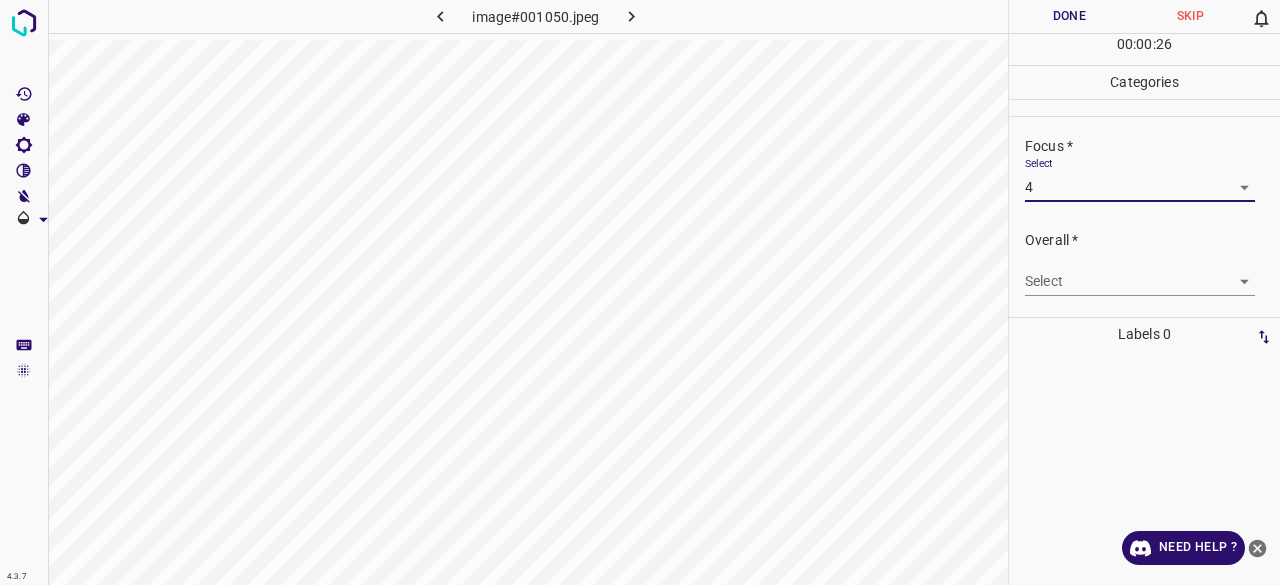 click on "4.3.7 image#001050.jpeg Done Skip 0 00   : 00   : 26   Categories Lighting *  Select 4 4 Focus *  Select 4 4 Overall *  Select ​ Labels   0 Categories 1 Lighting 2 Focus 3 Overall Tools Space Change between modes (Draw & Edit) I Auto labeling R Restore zoom M Zoom in N Zoom out Delete Delete selecte label Filters Z Restore filters X Saturation filter C Brightness filter V Contrast filter B Gray scale filter General O Download Need Help ? - Text - Hide - Delete" at bounding box center [640, 292] 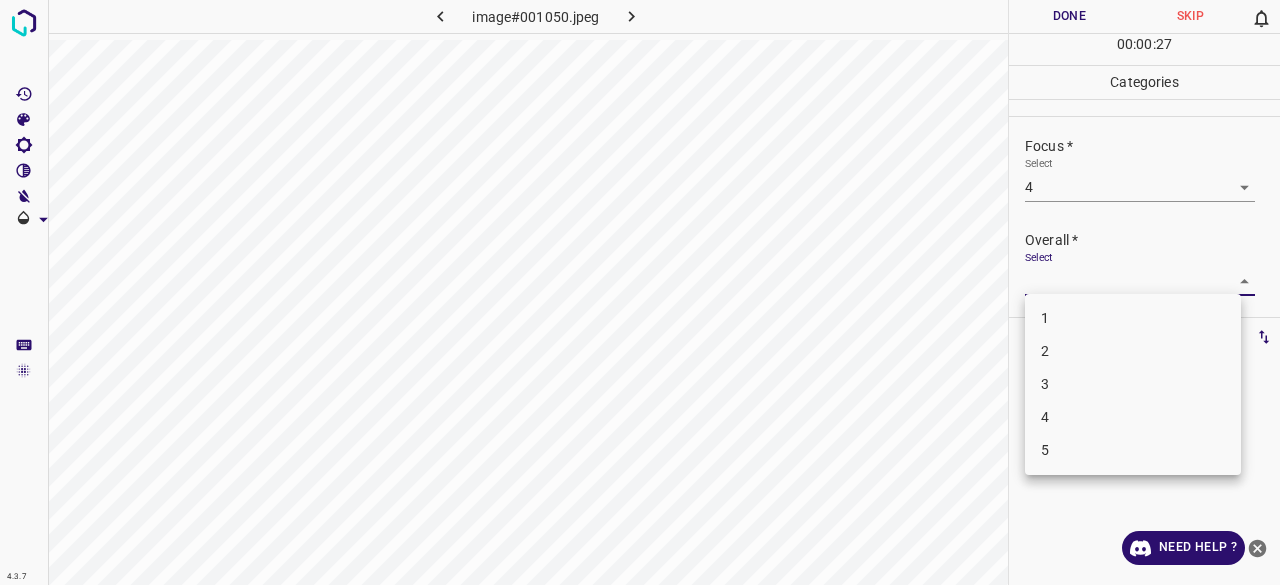 click on "4" at bounding box center (1133, 417) 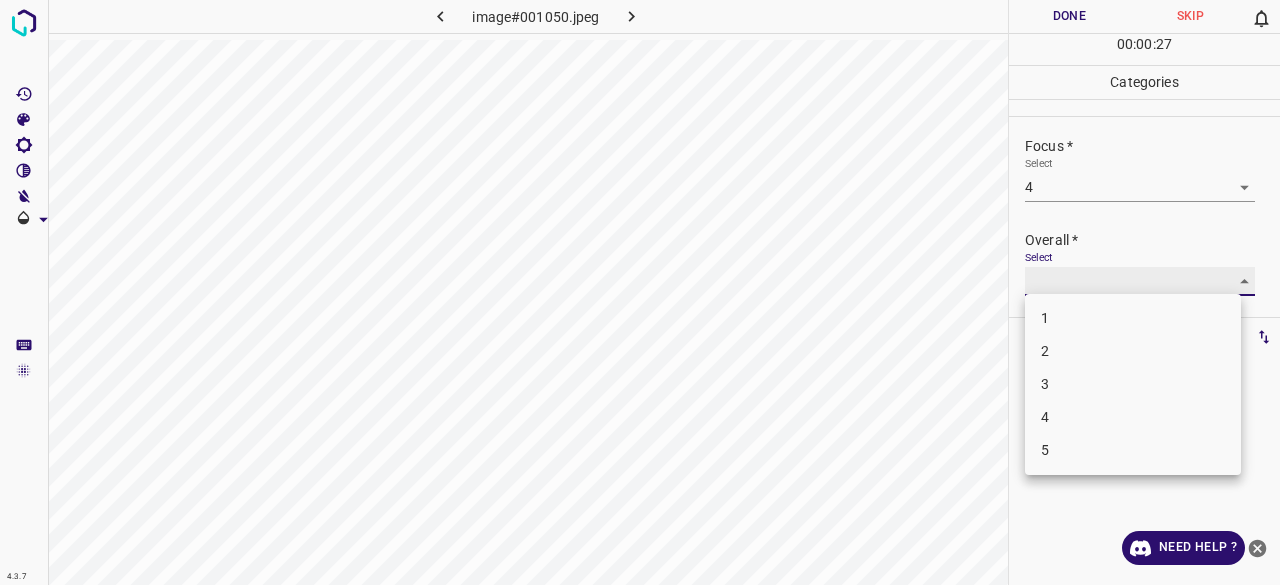 type on "4" 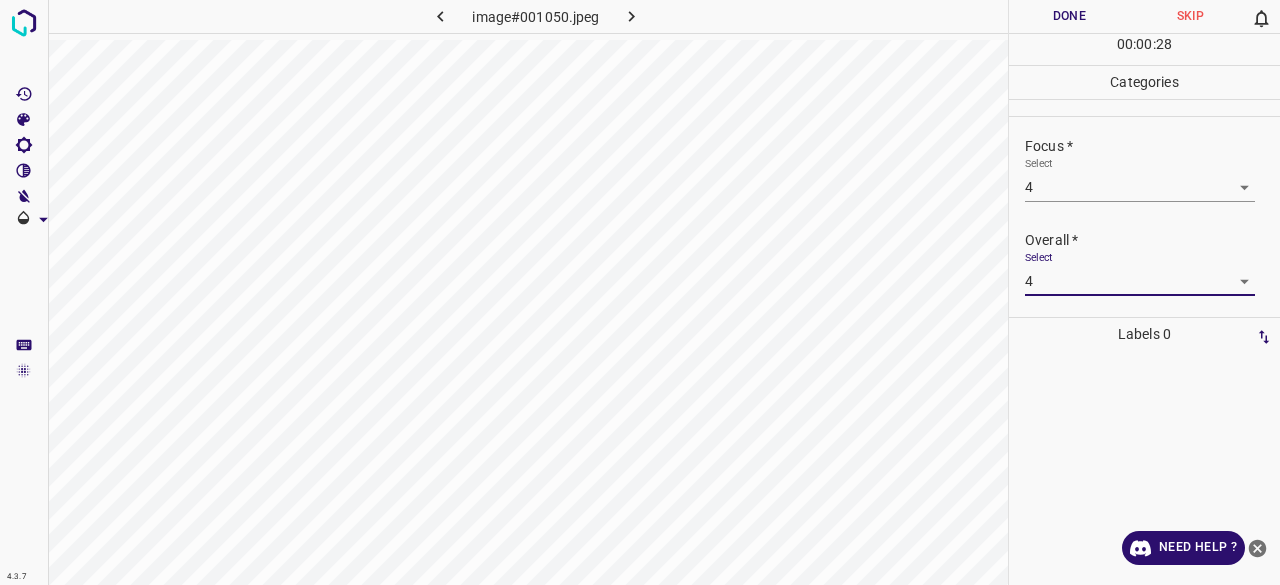 click on "Done" at bounding box center [1069, 16] 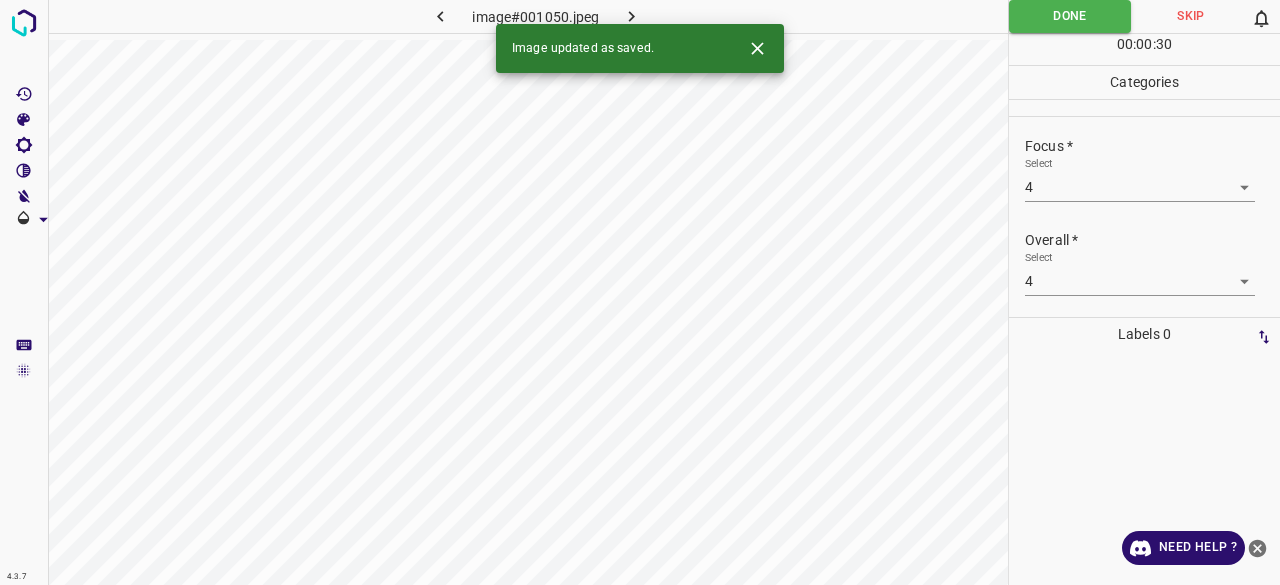 click 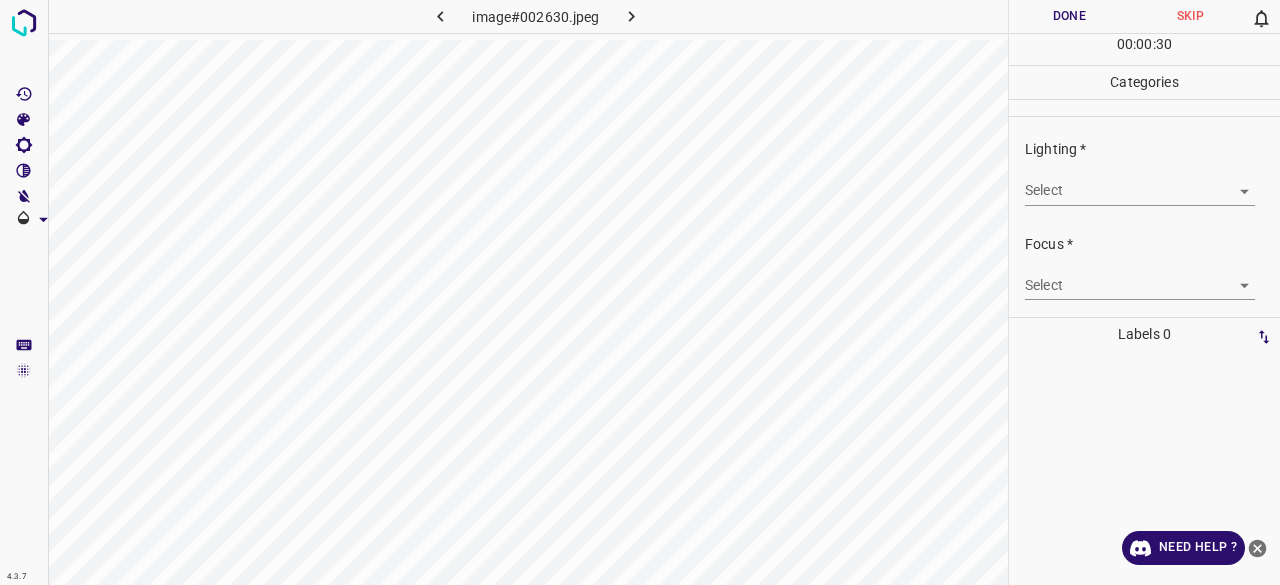 click on "4.3.7 image#002630.jpeg Done Skip 0 00   : 00   : 30   Categories Lighting *  Select ​ Focus *  Select ​ Overall *  Select ​ Labels   0 Categories 1 Lighting 2 Focus 3 Overall Tools Space Change between modes (Draw & Edit) I Auto labeling R Restore zoom M Zoom in N Zoom out Delete Delete selecte label Filters Z Restore filters X Saturation filter C Brightness filter V Contrast filter B Gray scale filter General O Download Need Help ? - Text - Hide - Delete" at bounding box center [640, 292] 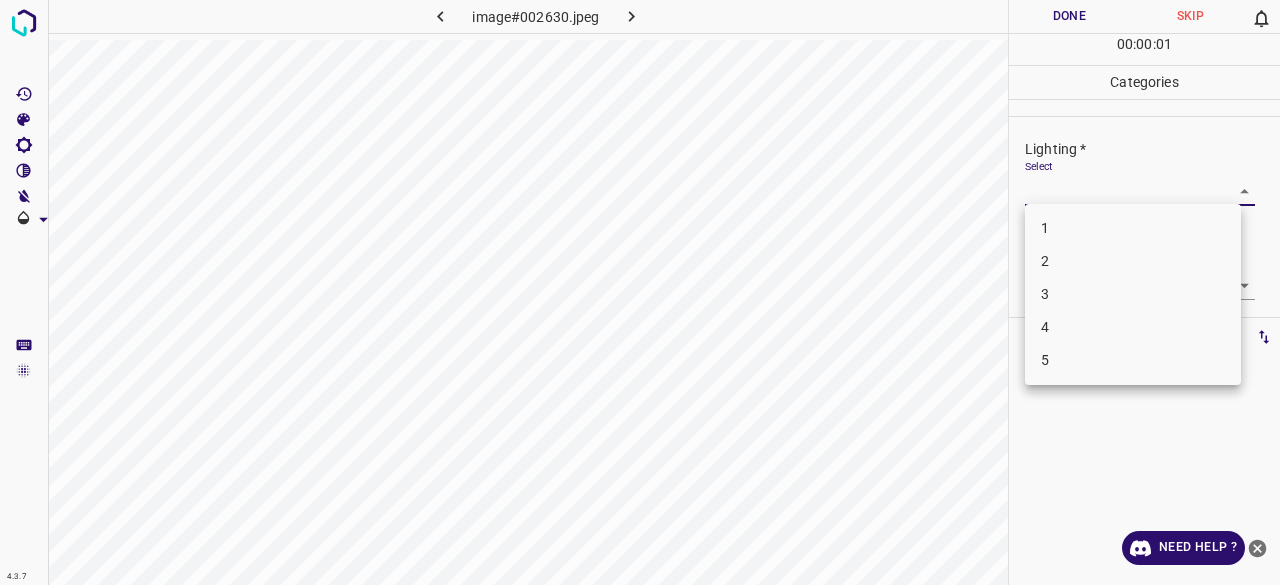click on "3" at bounding box center (1133, 294) 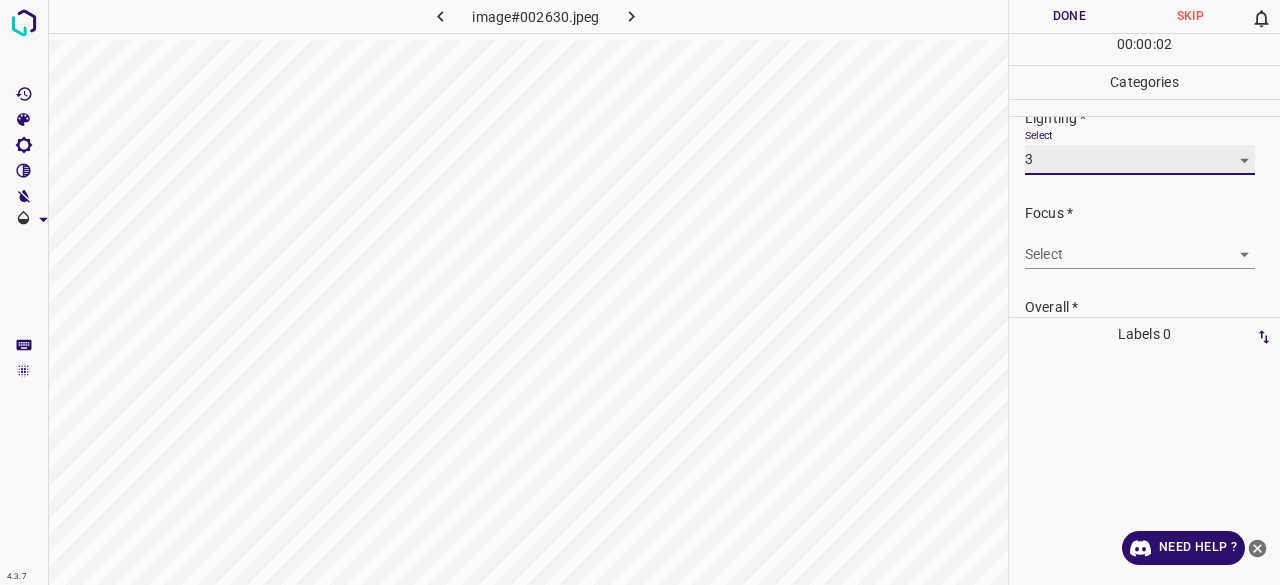 scroll, scrollTop: 0, scrollLeft: 0, axis: both 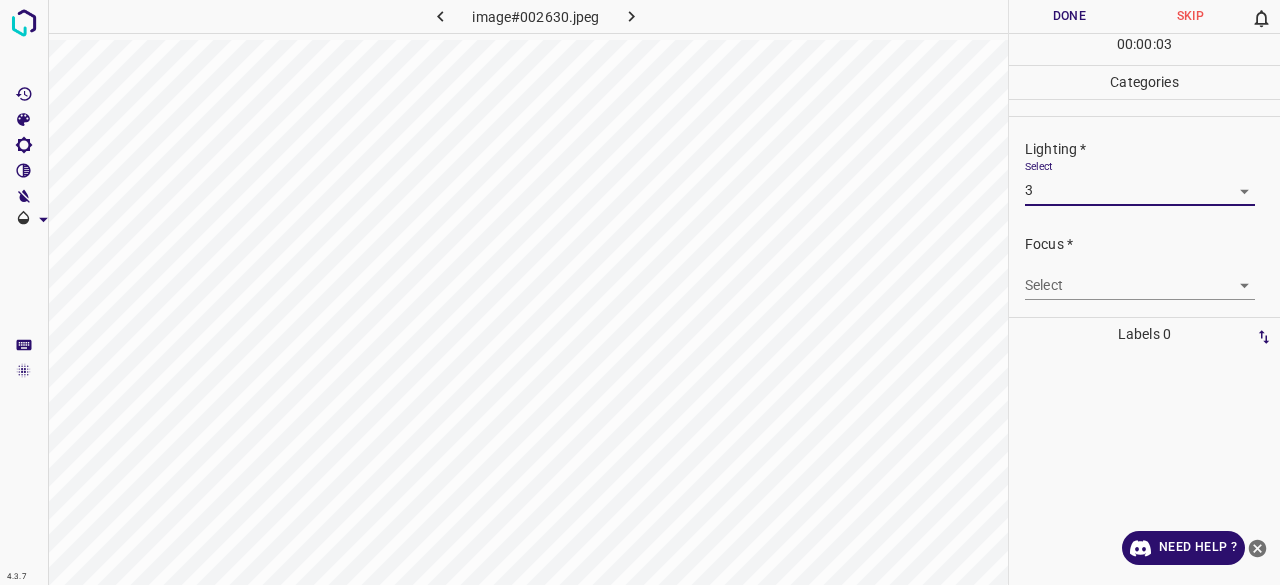 click on "4.3.7 image#002630.jpeg Done Skip 0 00   : 00   : 03   Categories Lighting *  Select 3 3 Focus *  Select ​ Overall *  Select ​ Labels   0 Categories 1 Lighting 2 Focus 3 Overall Tools Space Change between modes (Draw & Edit) I Auto labeling R Restore zoom M Zoom in N Zoom out Delete Delete selecte label Filters Z Restore filters X Saturation filter C Brightness filter V Contrast filter B Gray scale filter General O Download Need Help ? - Text - Hide - Delete" at bounding box center (640, 292) 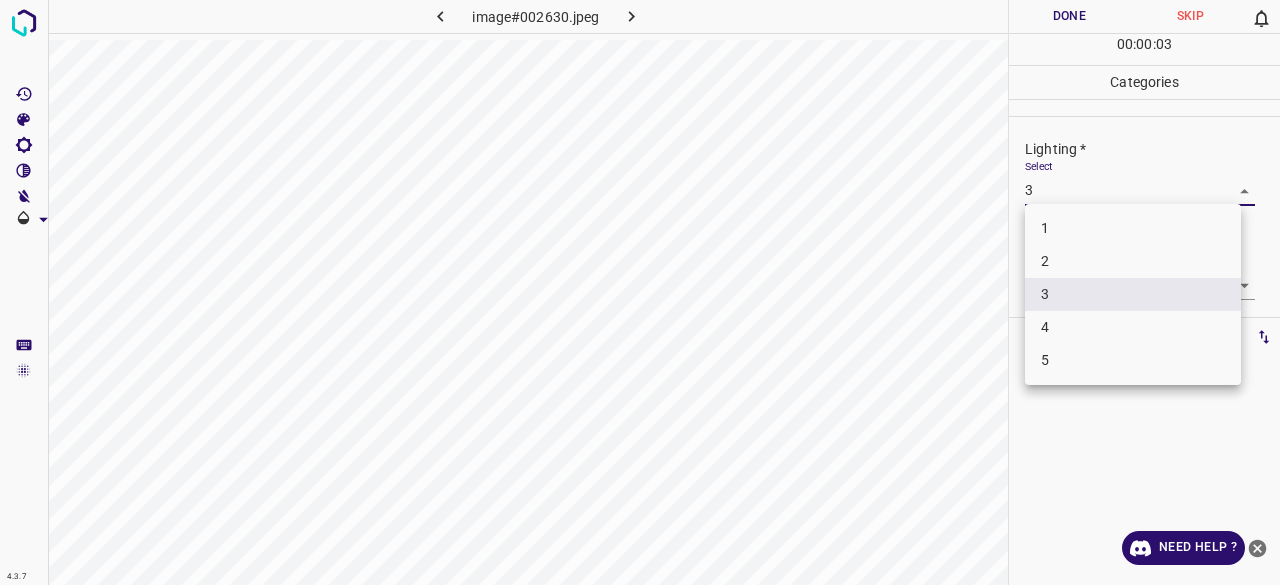 click on "4" at bounding box center (1133, 327) 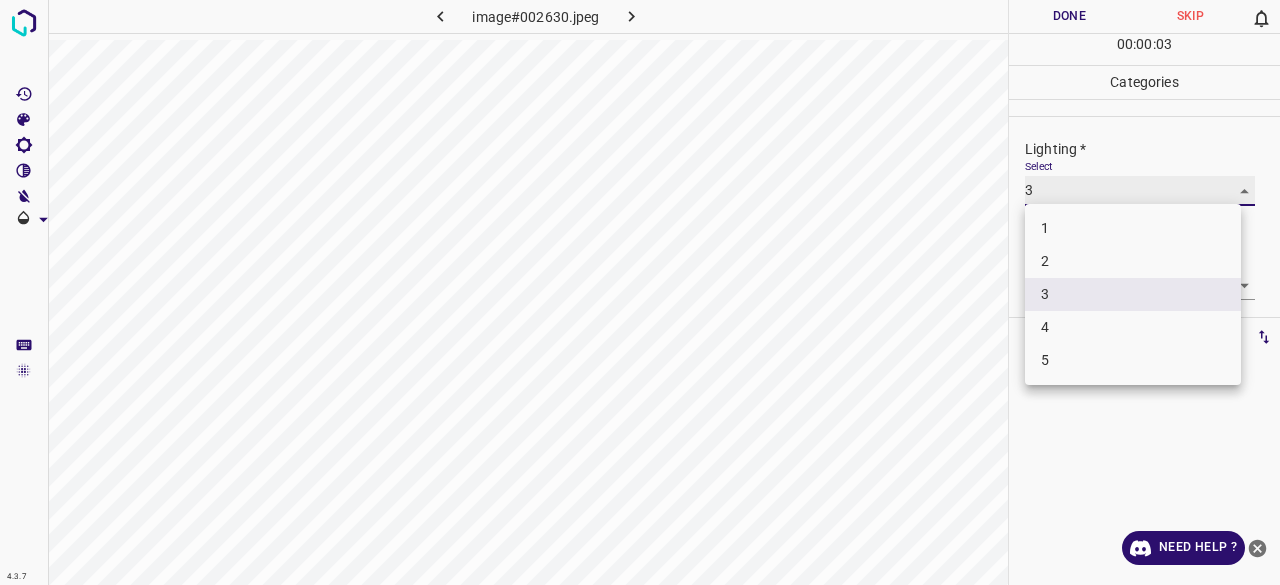 type on "4" 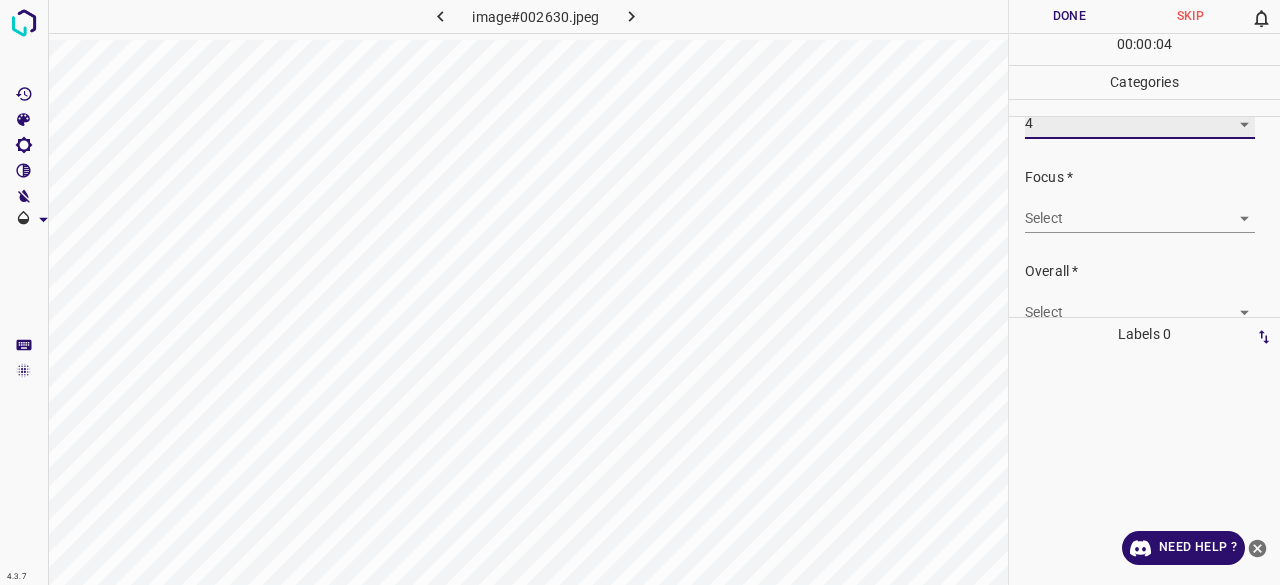 scroll, scrollTop: 98, scrollLeft: 0, axis: vertical 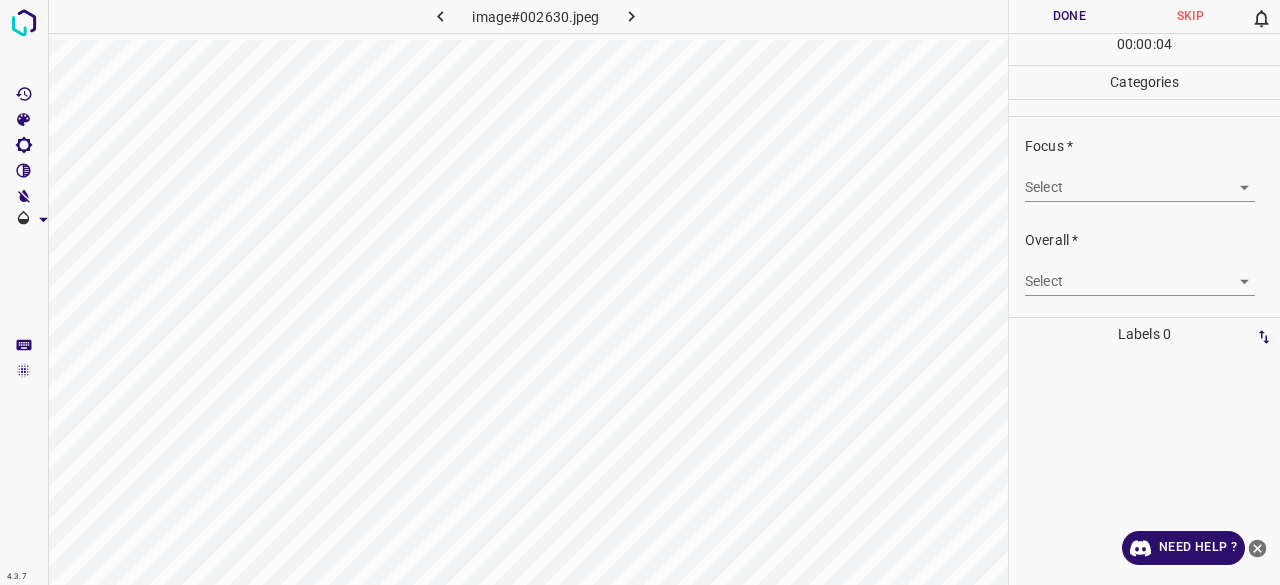 click on "4.3.7 image#002630.jpeg Done Skip 0 00   : 00   : 04   Categories Lighting *  Select 4 4 Focus *  Select ​ Overall *  Select ​ Labels   0 Categories 1 Lighting 2 Focus 3 Overall Tools Space Change between modes (Draw & Edit) I Auto labeling R Restore zoom M Zoom in N Zoom out Delete Delete selecte label Filters Z Restore filters X Saturation filter C Brightness filter V Contrast filter B Gray scale filter General O Download Need Help ? - Text - Hide - Delete" at bounding box center (640, 292) 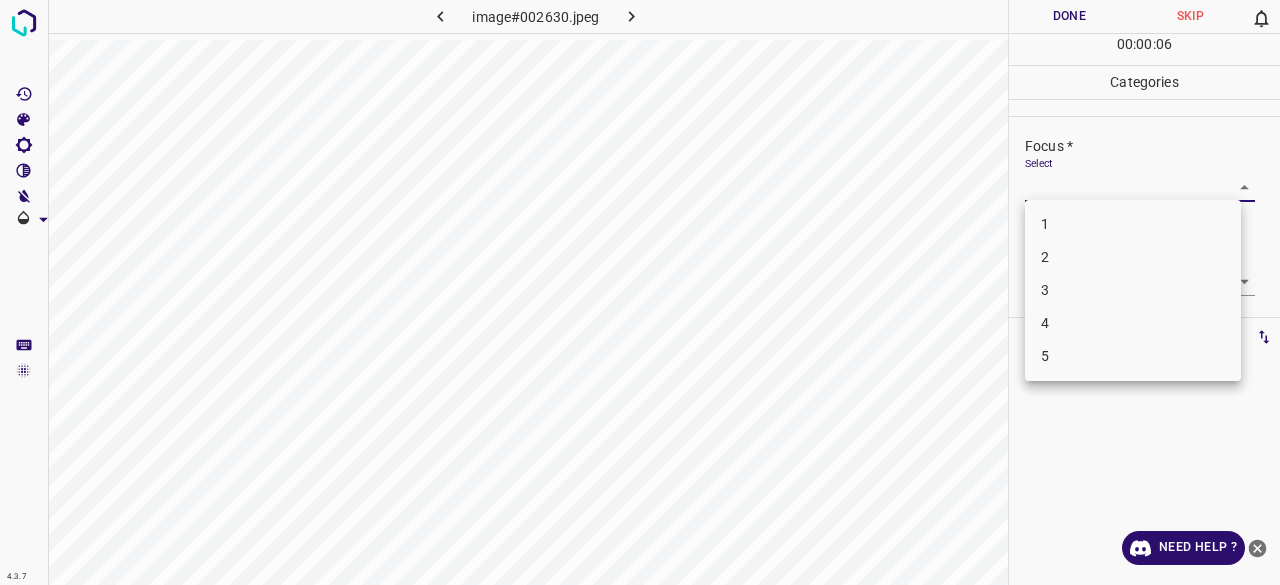 click on "4" at bounding box center [1133, 323] 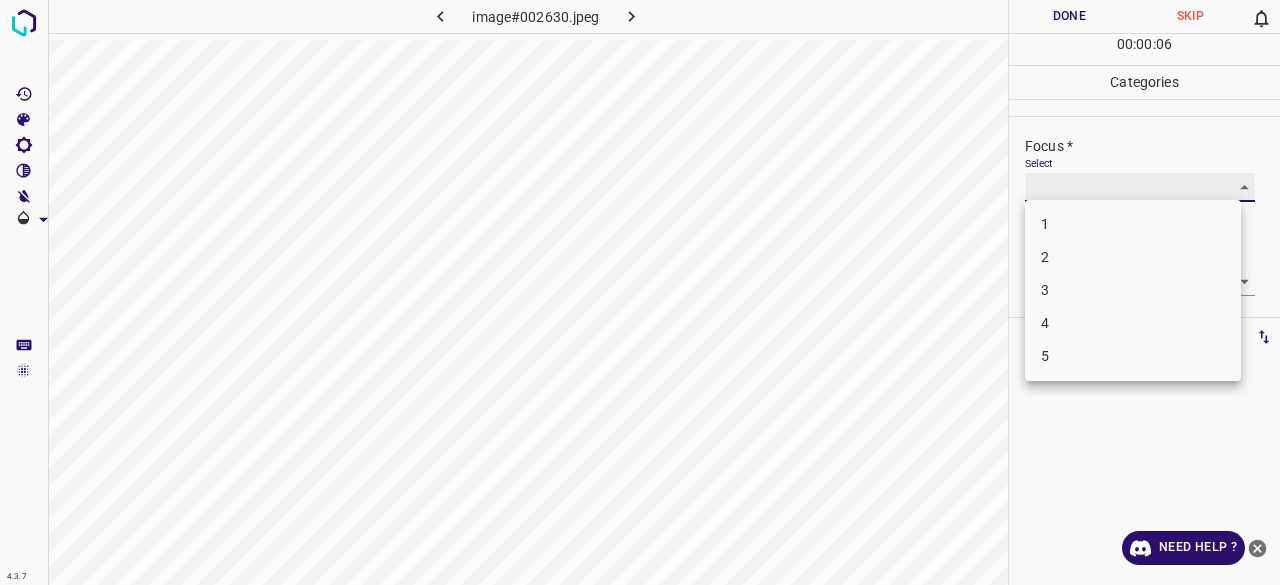 type on "4" 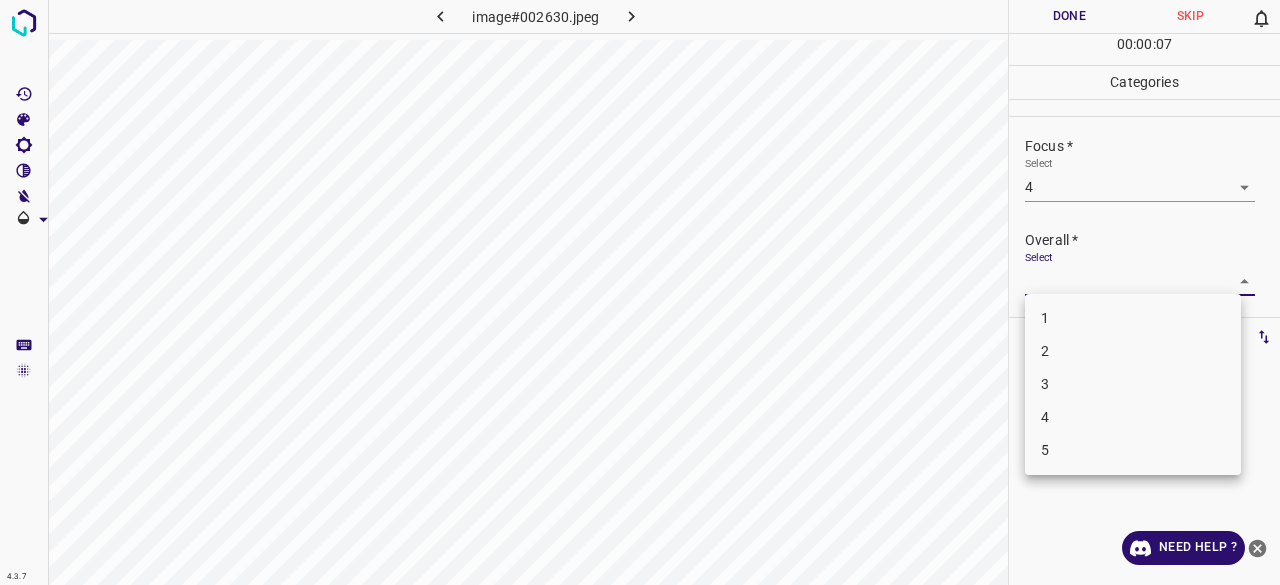 click on "4.3.7 image#002630.jpeg Done Skip 0 00   : 00   : 07   Categories Lighting *  Select 4 4 Focus *  Select 4 4 Overall *  Select ​ Labels   0 Categories 1 Lighting 2 Focus 3 Overall Tools Space Change between modes (Draw & Edit) I Auto labeling R Restore zoom M Zoom in N Zoom out Delete Delete selecte label Filters Z Restore filters X Saturation filter C Brightness filter V Contrast filter B Gray scale filter General O Download Need Help ? - Text - Hide - Delete 1 2 3 4 5" at bounding box center (640, 292) 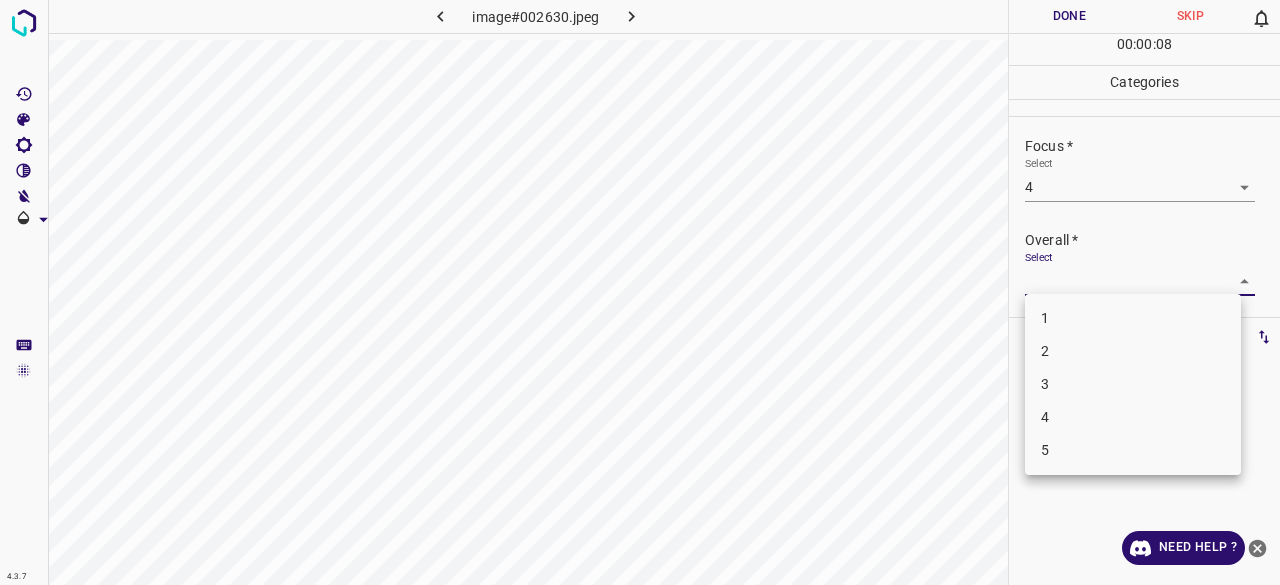 click on "4" at bounding box center (1133, 417) 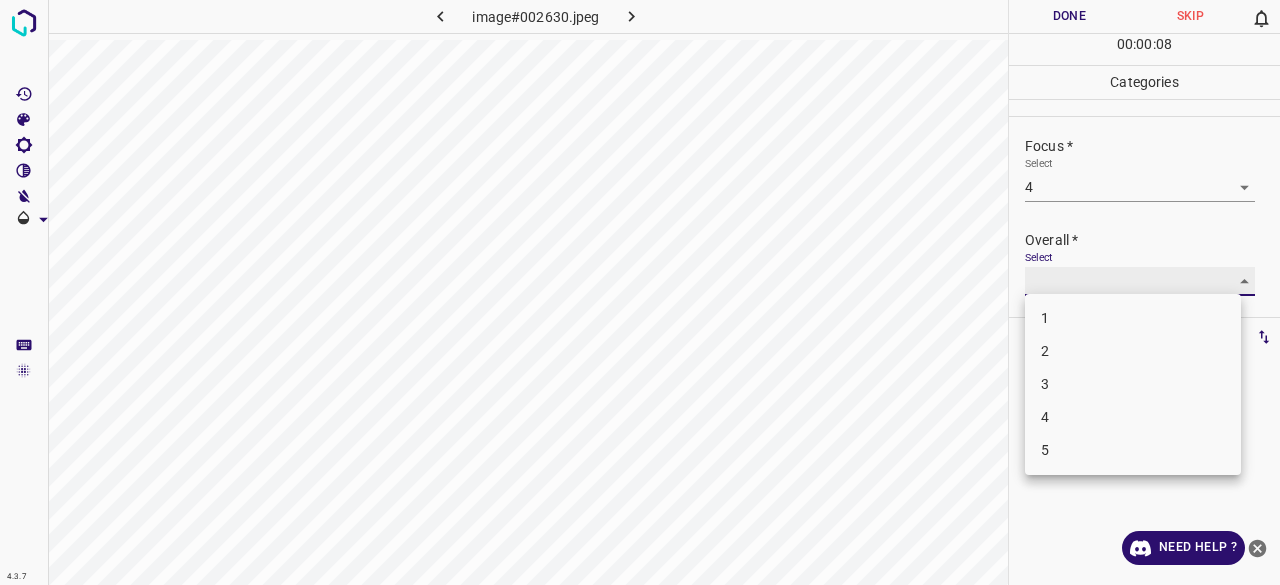 type on "4" 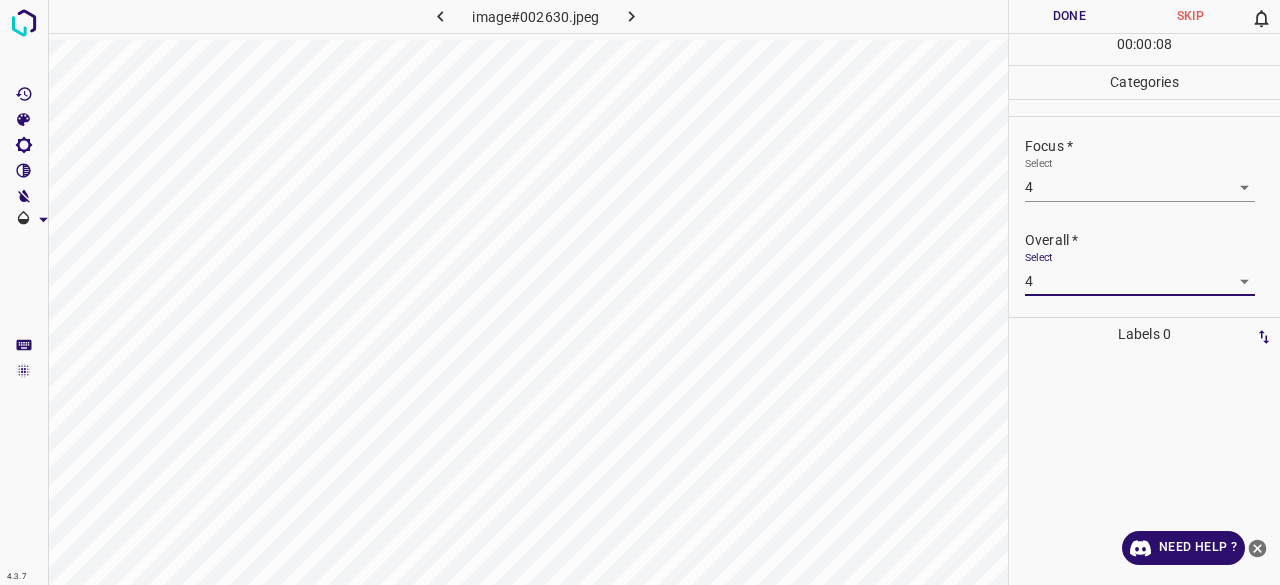 click on "Done" at bounding box center (1069, 16) 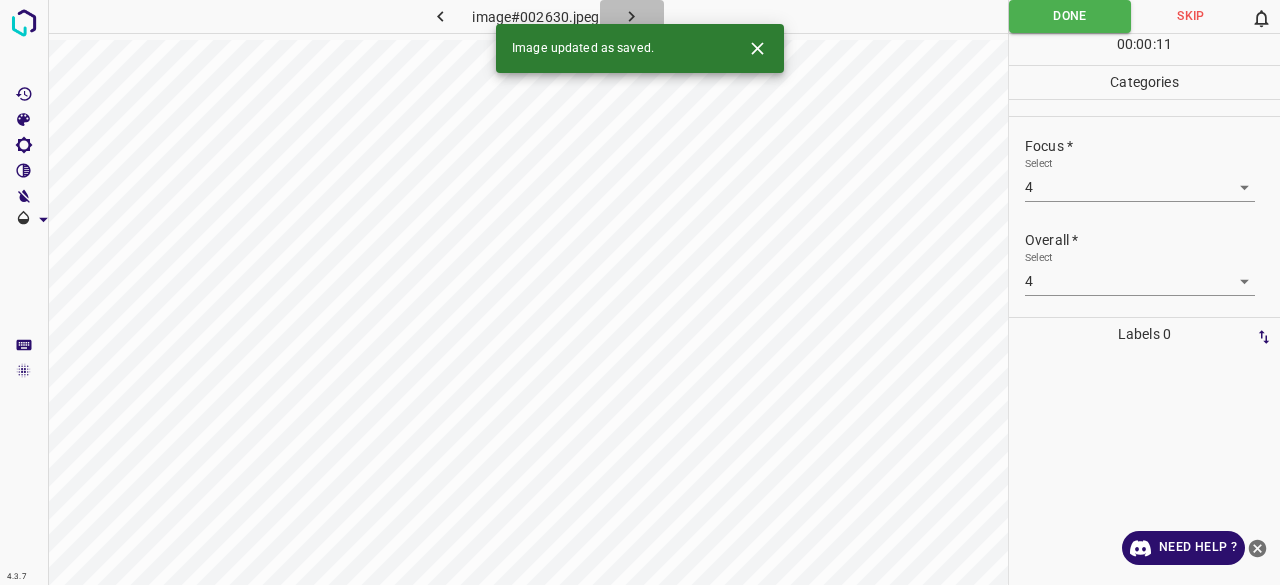 click 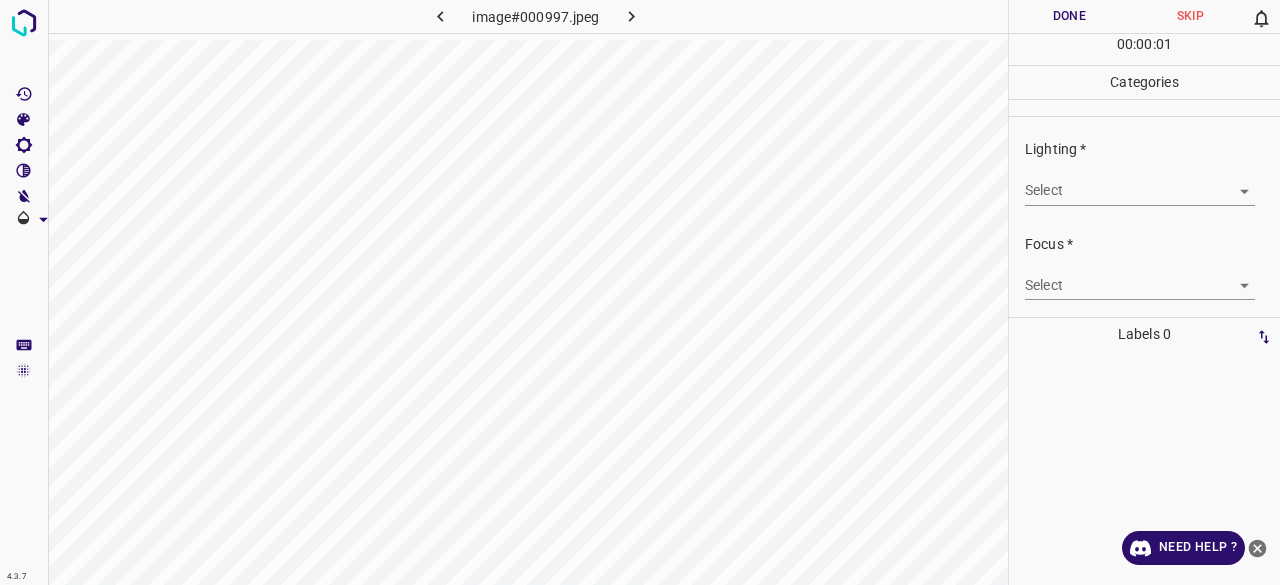 click on "4.3.7 image#000997.jpeg Done Skip 0 00   : 00   : 01   Categories Lighting *  Select ​ Focus *  Select ​ Overall *  Select ​ Labels   0 Categories 1 Lighting 2 Focus 3 Overall Tools Space Change between modes (Draw & Edit) I Auto labeling R Restore zoom M Zoom in N Zoom out Delete Delete selecte label Filters Z Restore filters X Saturation filter C Brightness filter V Contrast filter B Gray scale filter General O Download Need Help ? - Text - Hide - Delete" at bounding box center (640, 292) 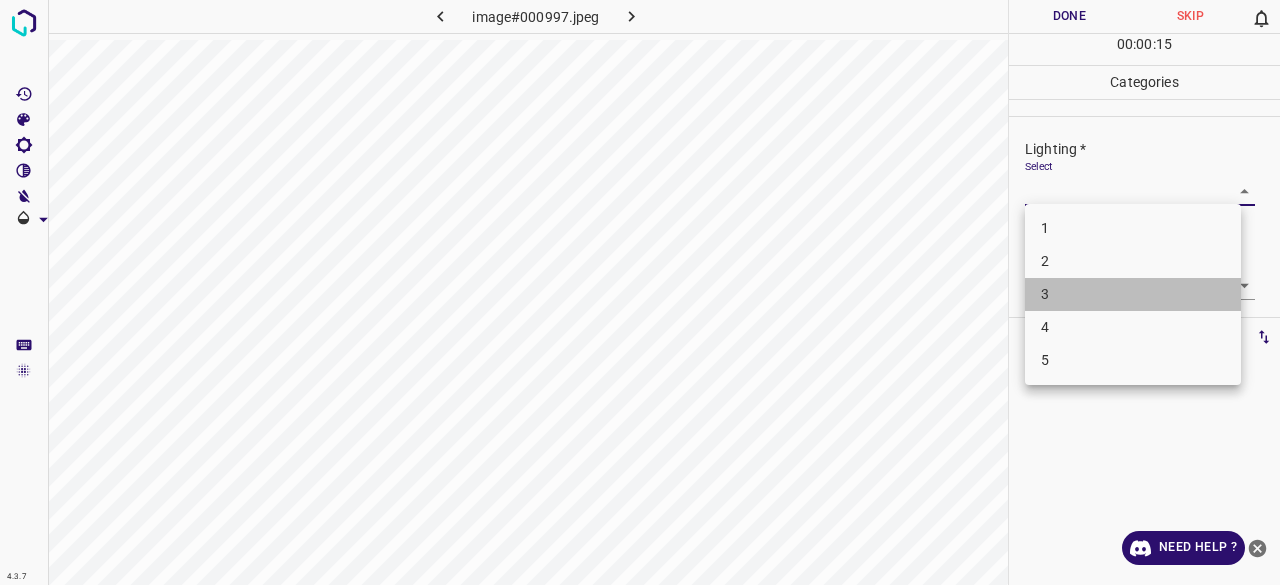 click on "3" at bounding box center (1133, 294) 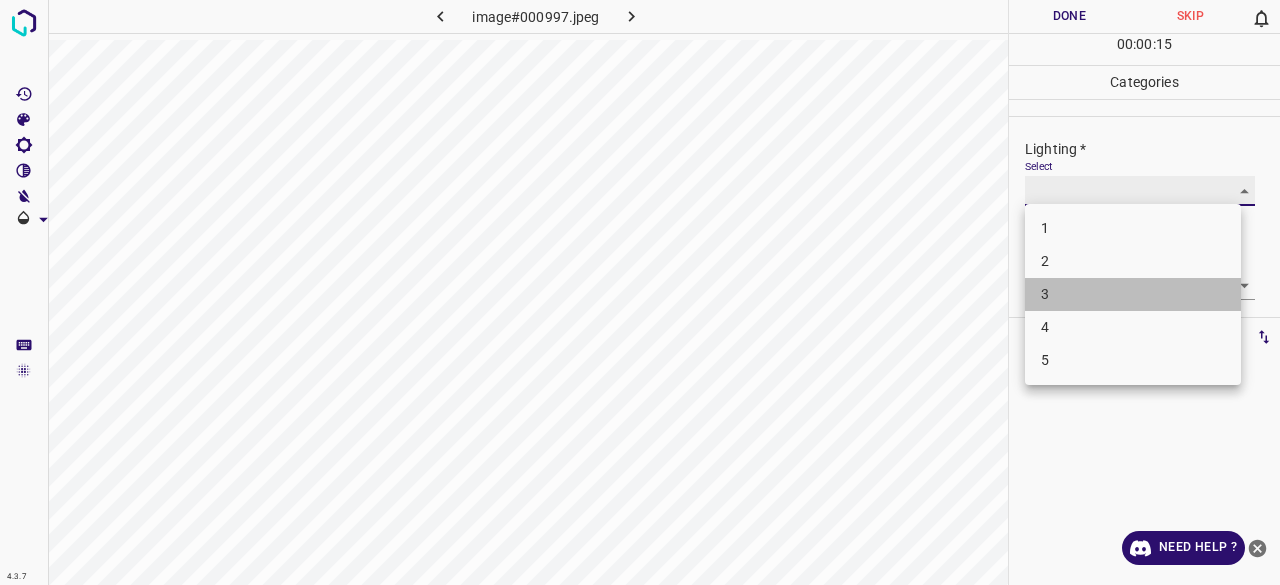 type on "3" 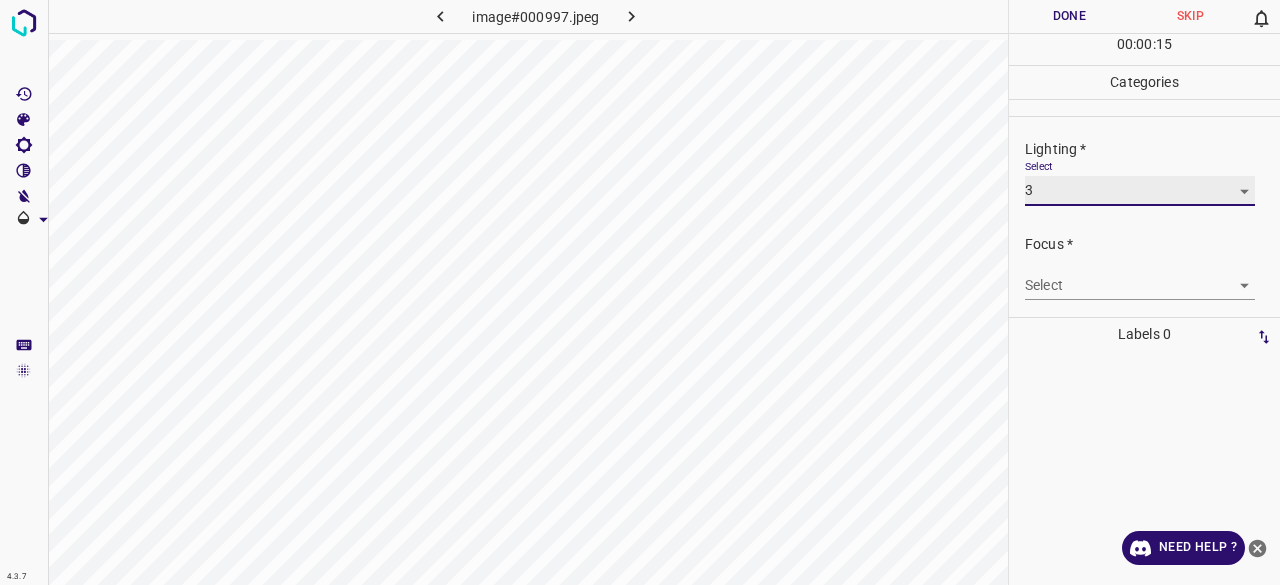 scroll, scrollTop: 98, scrollLeft: 0, axis: vertical 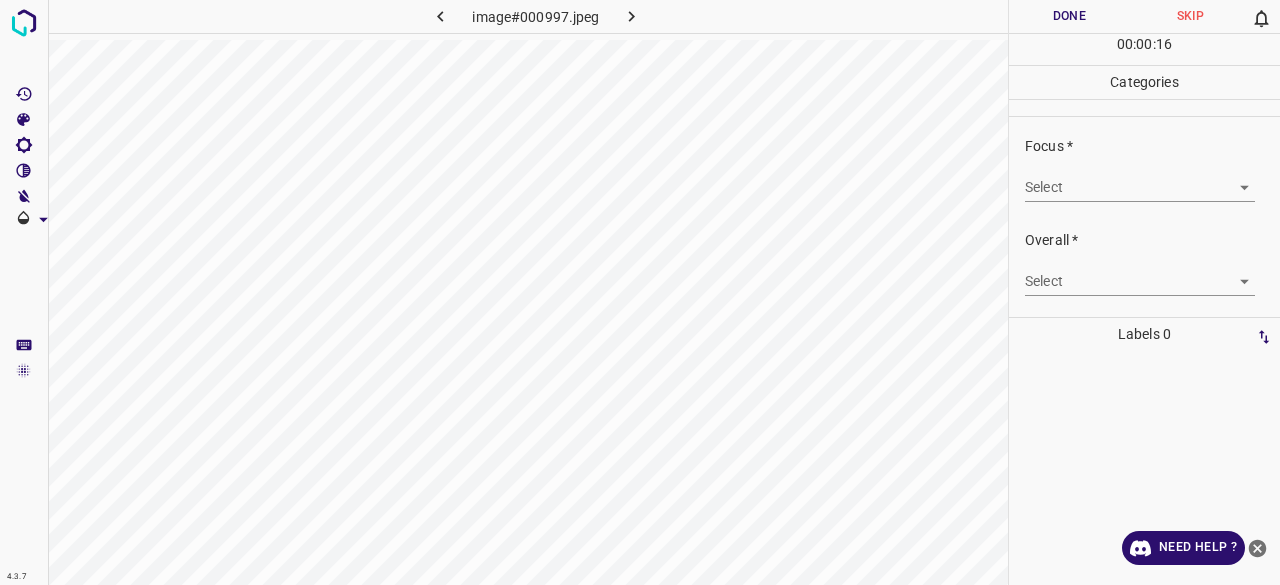 click on "4.3.7 image#000997.jpeg Done Skip 0 00   : 00   : 16   Categories Lighting *  Select 3 3 Focus *  Select ​ Overall *  Select ​ Labels   0 Categories 1 Lighting 2 Focus 3 Overall Tools Space Change between modes (Draw & Edit) I Auto labeling R Restore zoom M Zoom in N Zoom out Delete Delete selecte label Filters Z Restore filters X Saturation filter C Brightness filter V Contrast filter B Gray scale filter General O Download Need Help ? - Text - Hide - Delete" at bounding box center (640, 292) 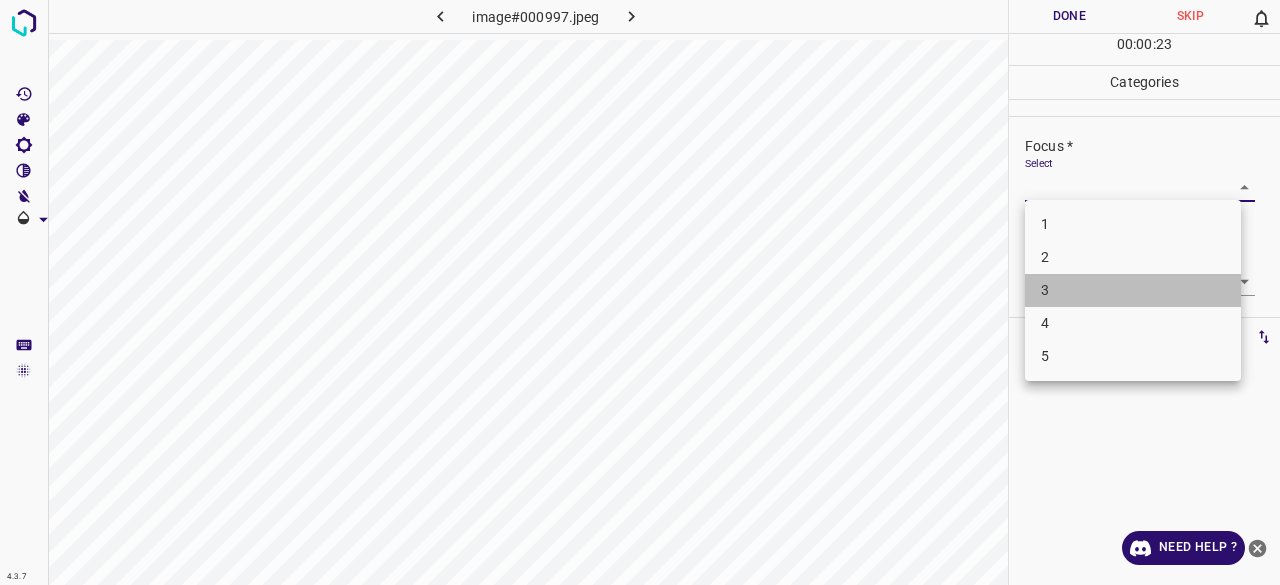 click on "3" at bounding box center (1133, 290) 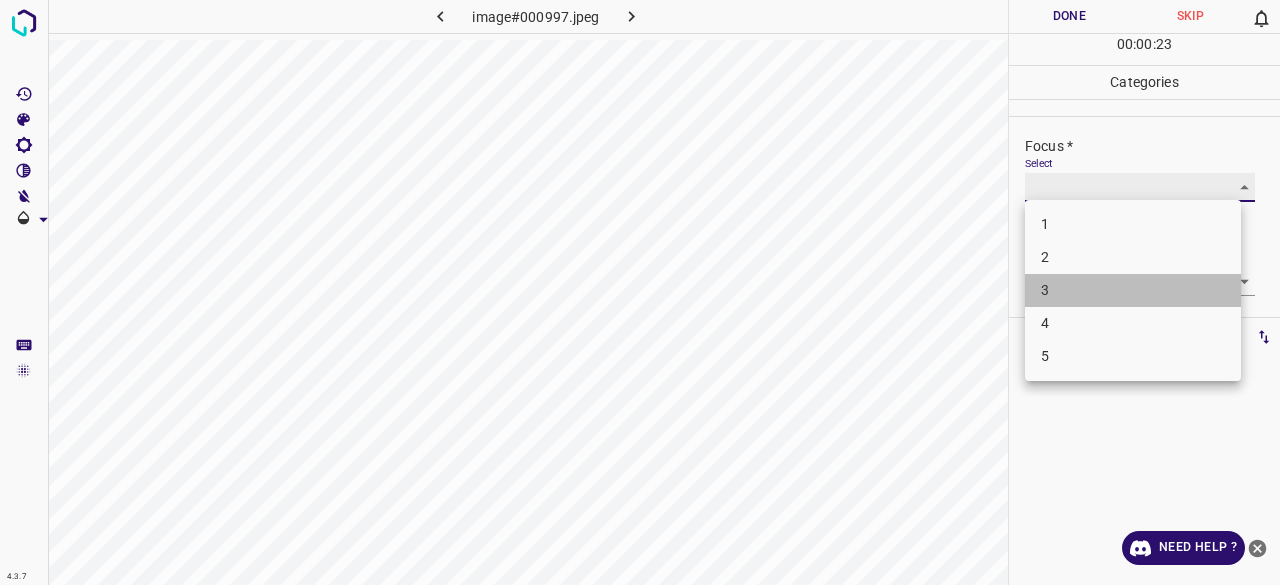 type on "3" 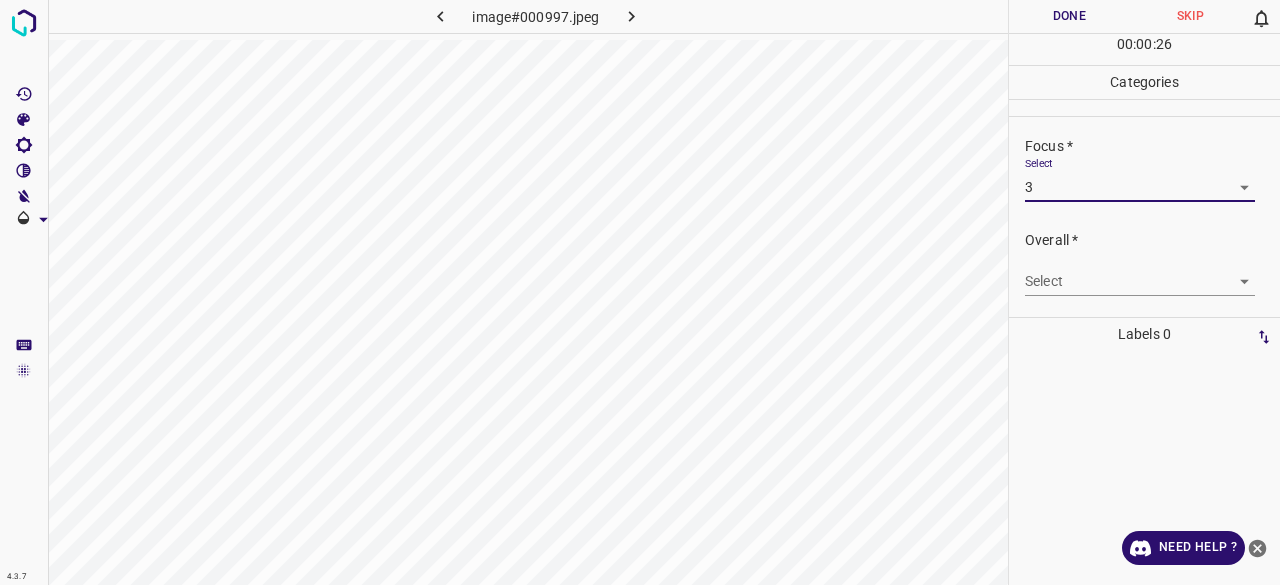 click on "4.3.7 image#000997.jpeg Done Skip 0 00   : 00   : 26   Categories Lighting *  Select 3 3 Focus *  Select 3 3 Overall *  Select ​ Labels   0 Categories 1 Lighting 2 Focus 3 Overall Tools Space Change between modes (Draw & Edit) I Auto labeling R Restore zoom M Zoom in N Zoom out Delete Delete selecte label Filters Z Restore filters X Saturation filter C Brightness filter V Contrast filter B Gray scale filter General O Download Need Help ? - Text - Hide - Delete" at bounding box center [640, 292] 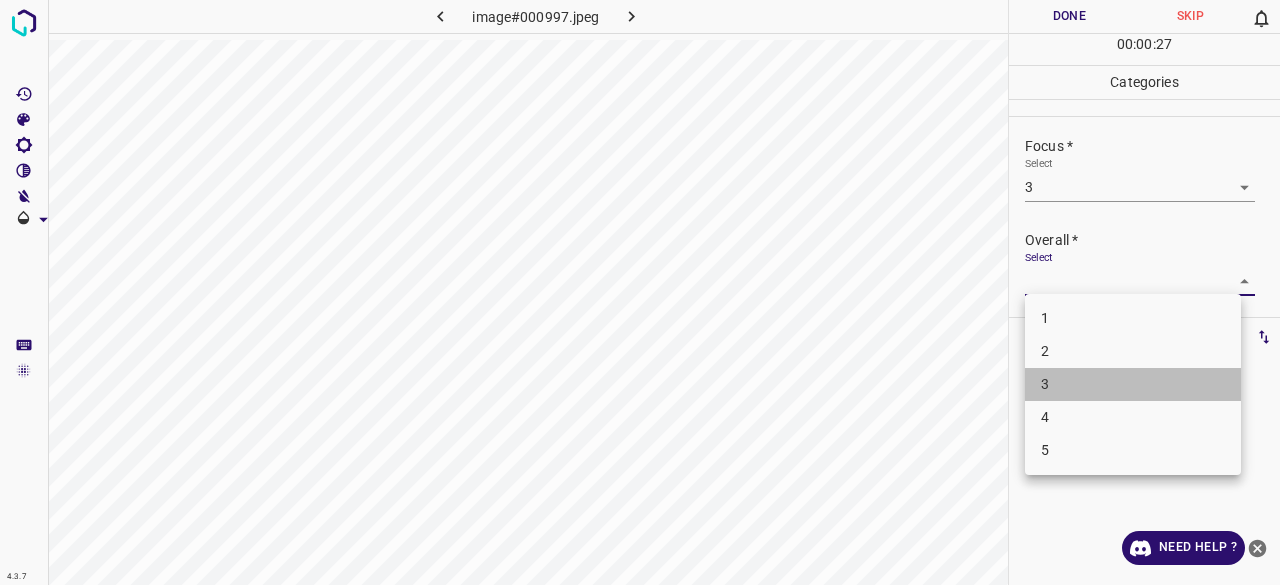 click on "3" at bounding box center [1133, 384] 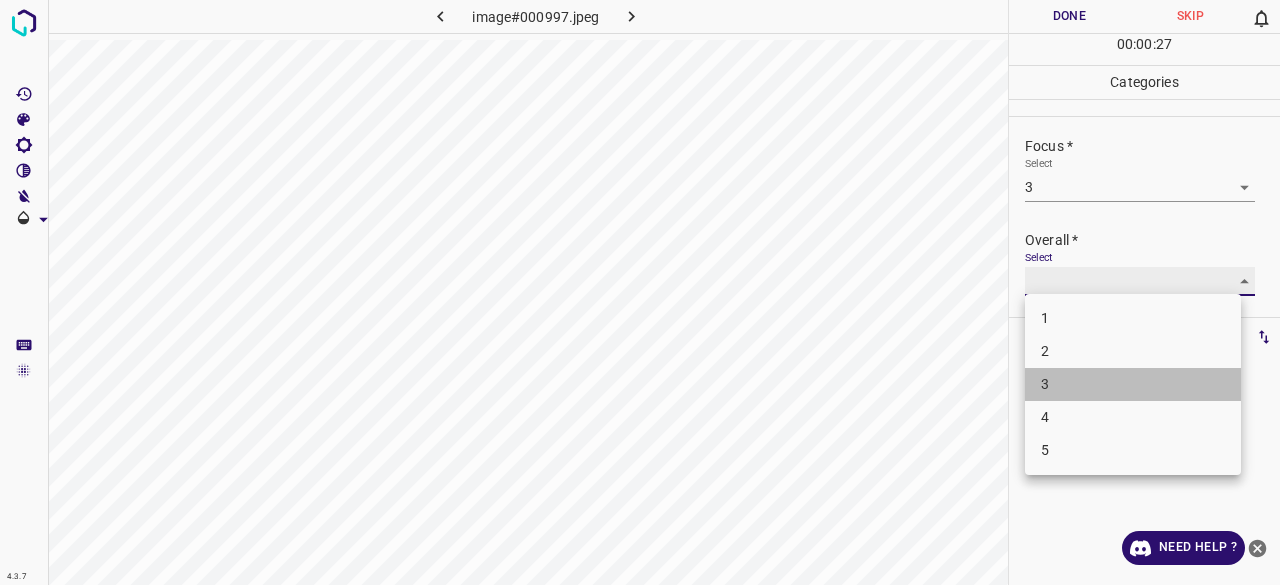 type on "3" 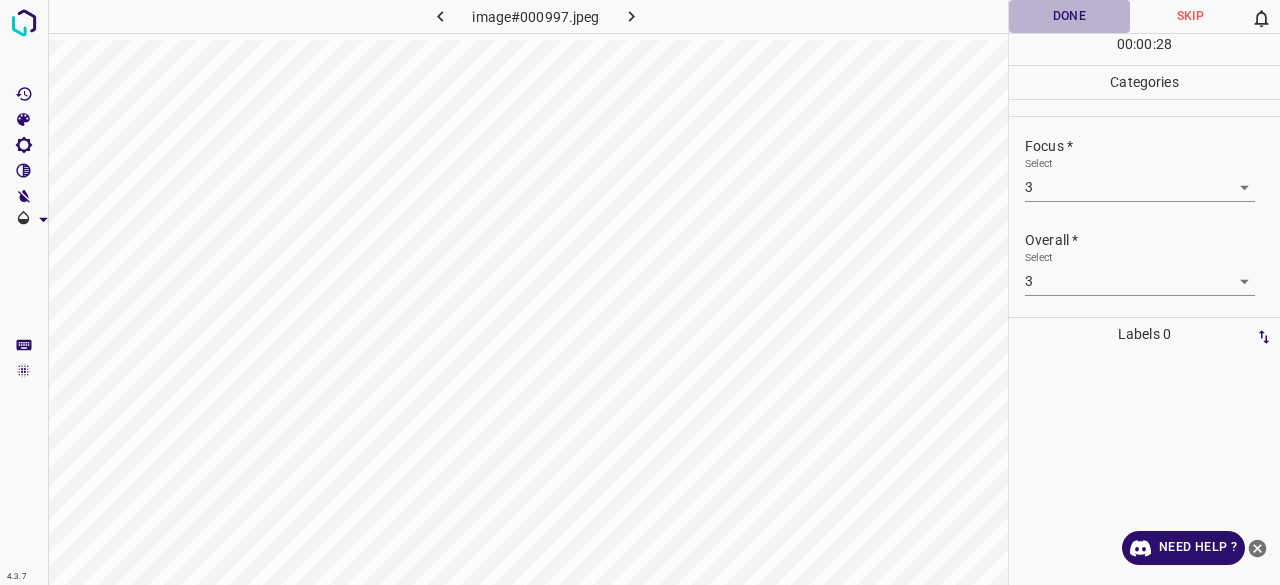 click on "Done" at bounding box center (1069, 16) 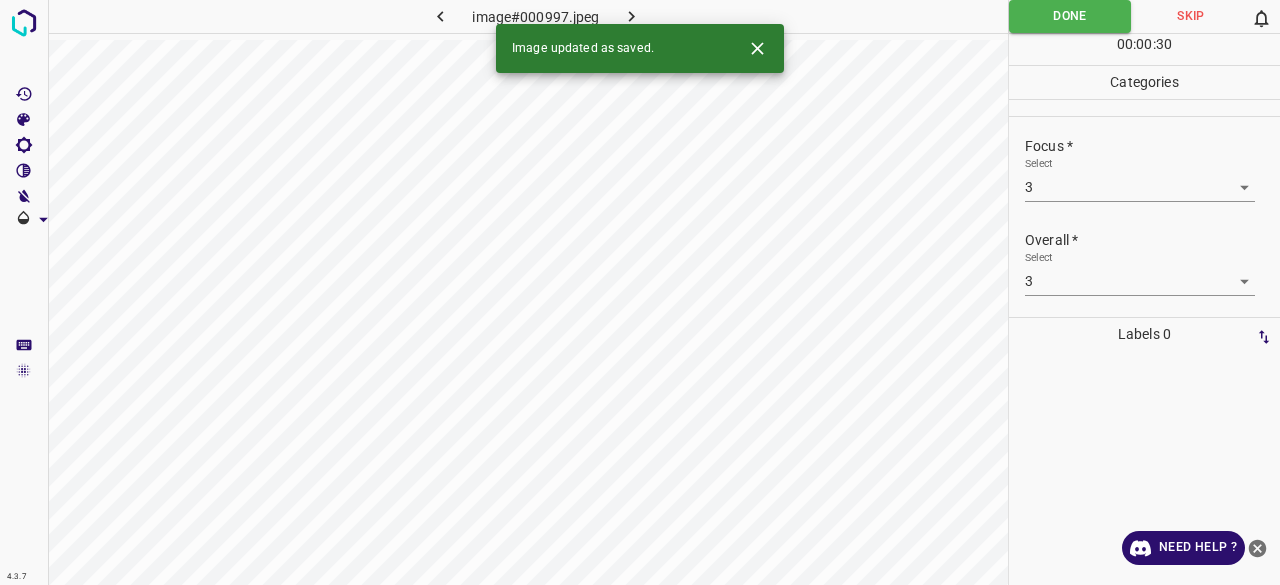 click 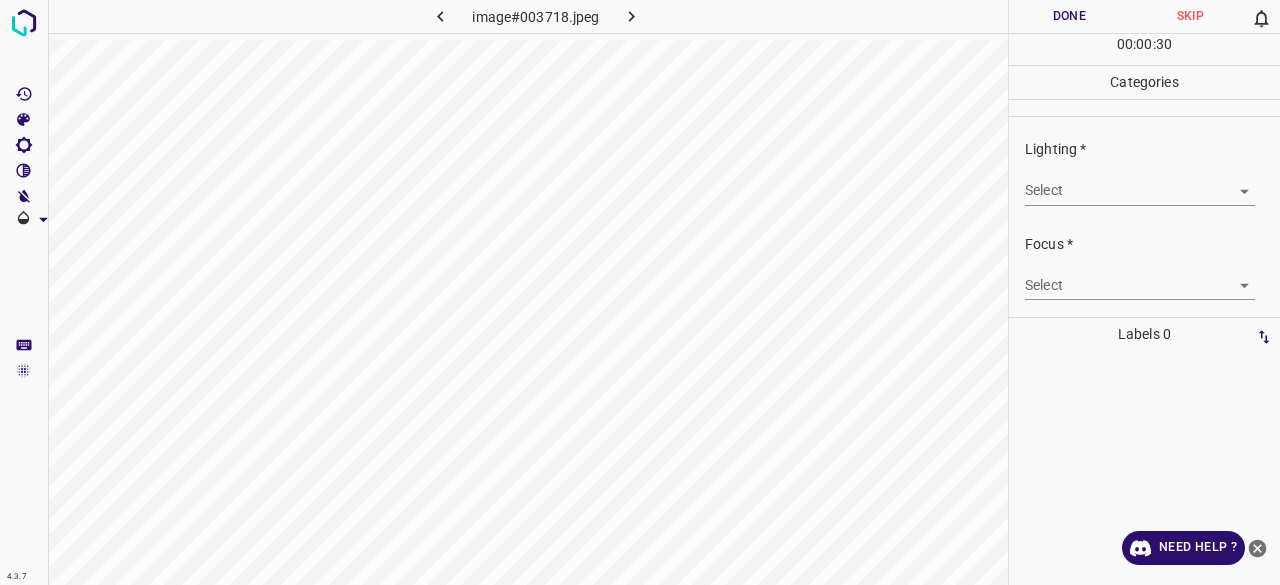click on "4.3.7 image#003718.jpeg Done Skip 0 00   : 00   : 30   Categories Lighting *  Select ​ Focus *  Select ​ Overall *  Select ​ Labels   0 Categories 1 Lighting 2 Focus 3 Overall Tools Space Change between modes (Draw & Edit) I Auto labeling R Restore zoom M Zoom in N Zoom out Delete Delete selecte label Filters Z Restore filters X Saturation filter C Brightness filter V Contrast filter B Gray scale filter General O Download Need Help ? - Text - Hide - Delete" at bounding box center (640, 292) 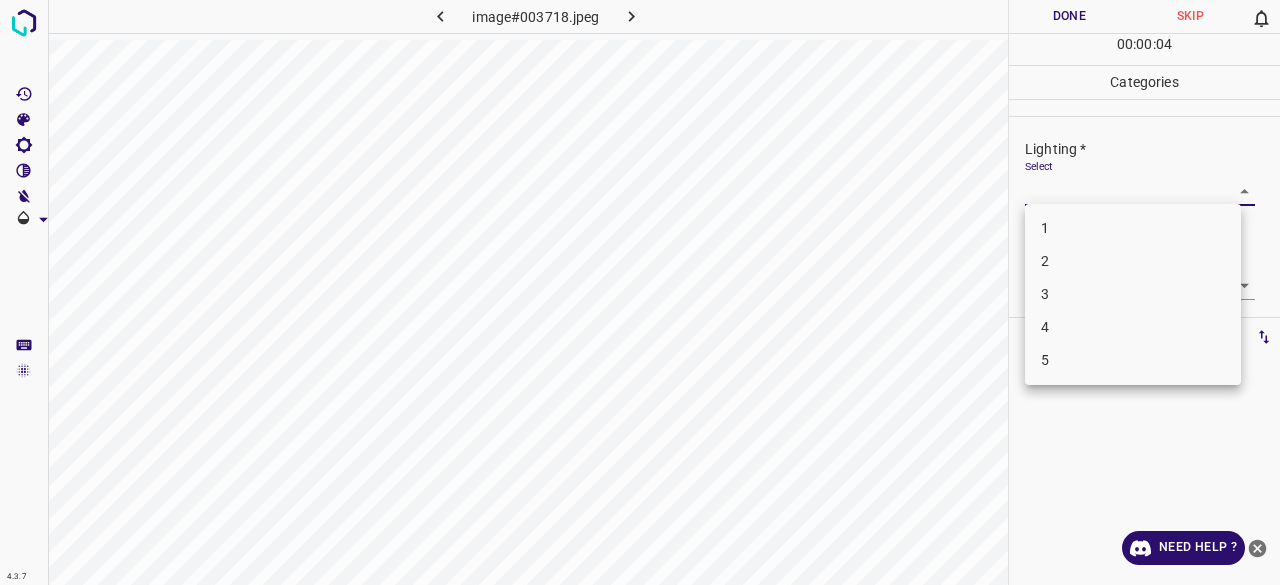 click on "1" at bounding box center (1133, 228) 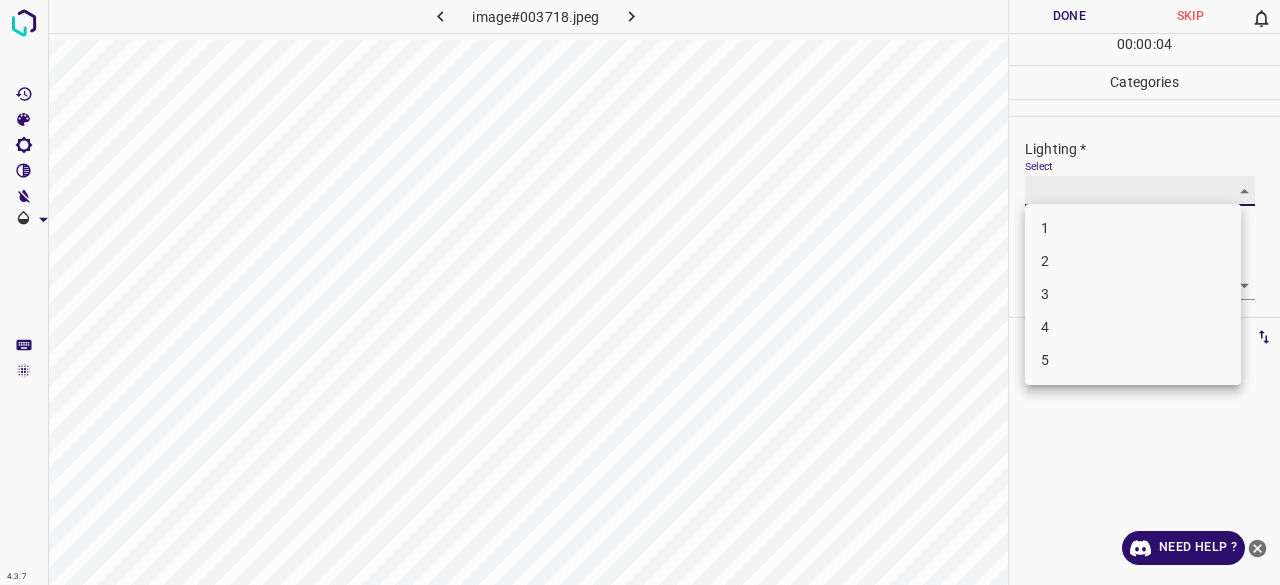type on "1" 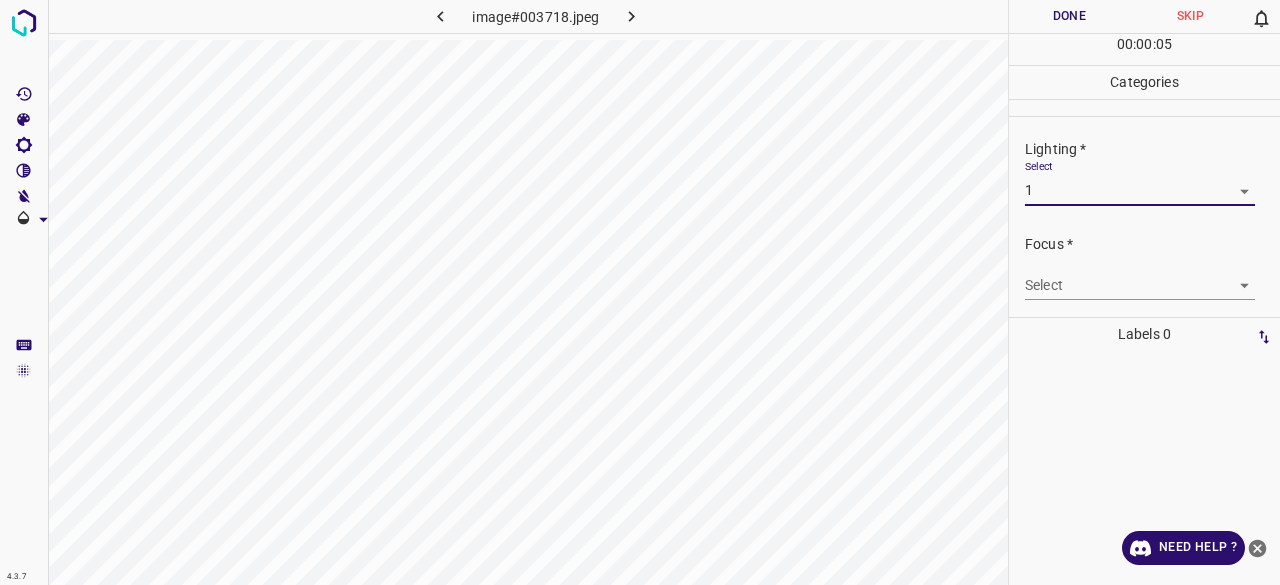 click on "4.3.7 image#003718.jpeg Done Skip 0 00   : 00   : 05   Categories Lighting *  Select 1 1 Focus *  Select ​ Overall *  Select ​ Labels   0 Categories 1 Lighting 2 Focus 3 Overall Tools Space Change between modes (Draw & Edit) I Auto labeling R Restore zoom M Zoom in N Zoom out Delete Delete selecte label Filters Z Restore filters X Saturation filter C Brightness filter V Contrast filter B Gray scale filter General O Download Need Help ? - Text - Hide - Delete" at bounding box center (640, 292) 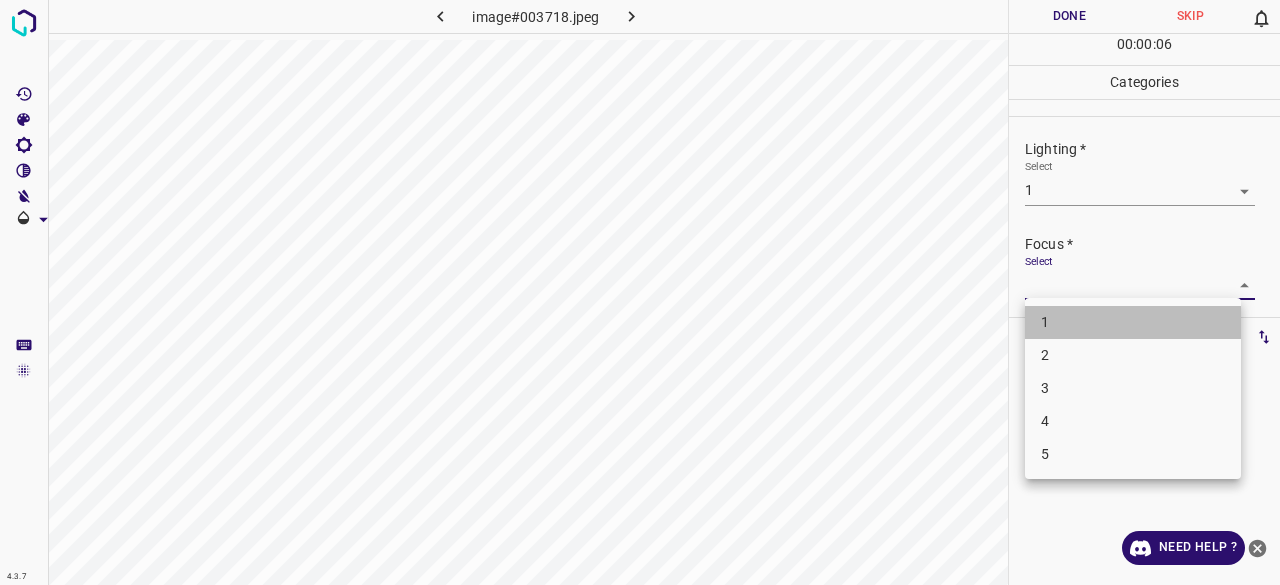 click on "1" at bounding box center (1133, 322) 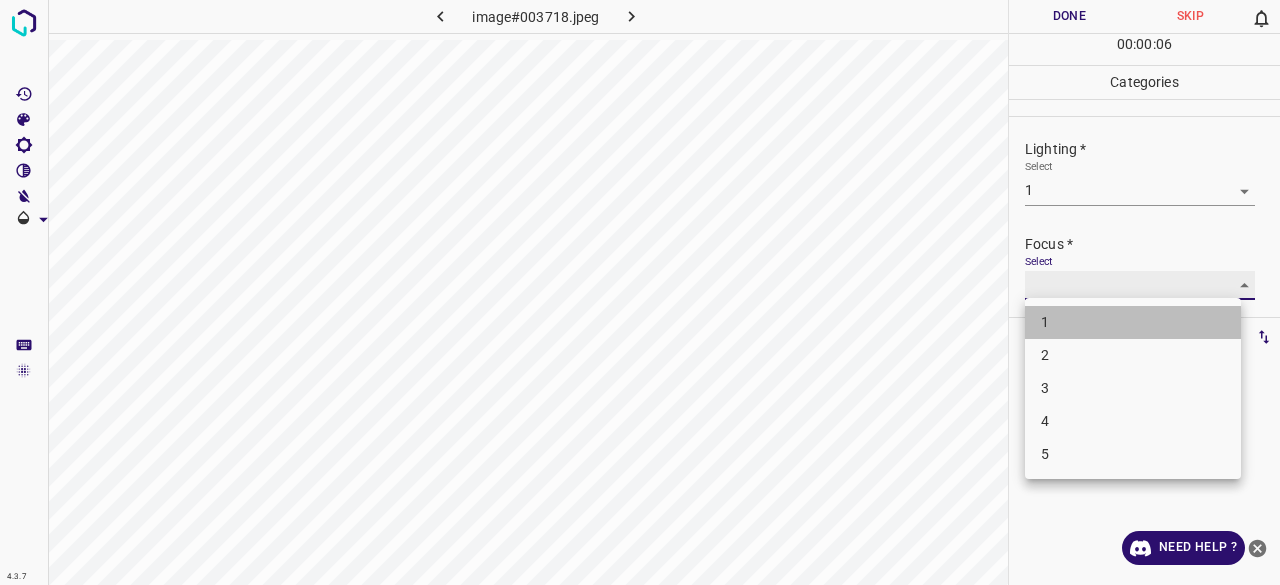 type on "1" 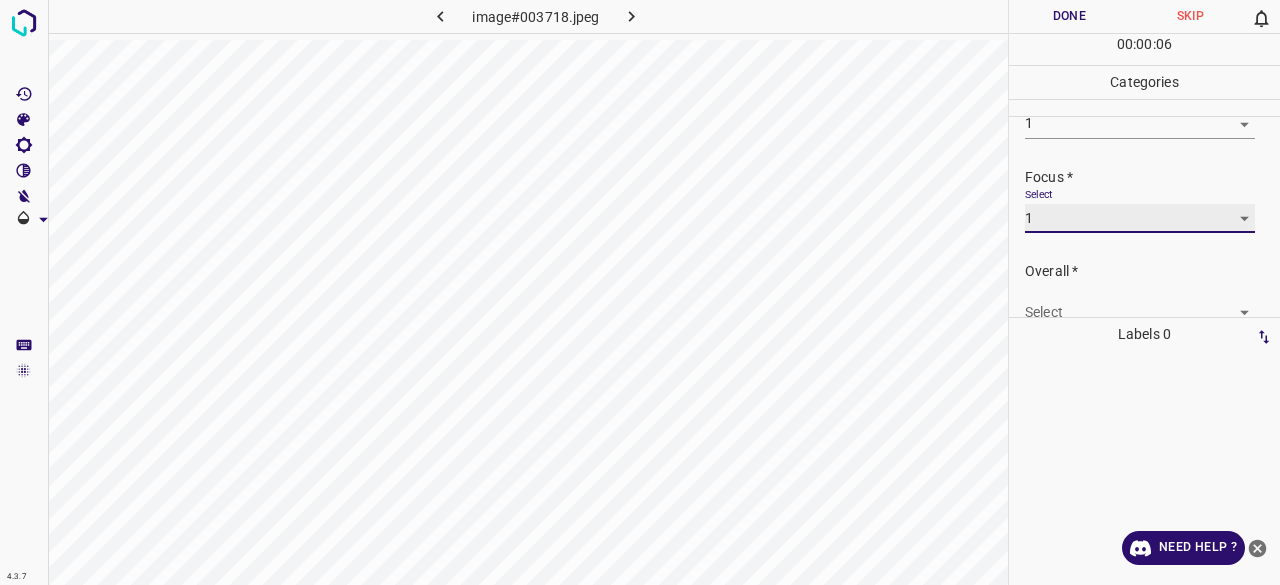 scroll, scrollTop: 98, scrollLeft: 0, axis: vertical 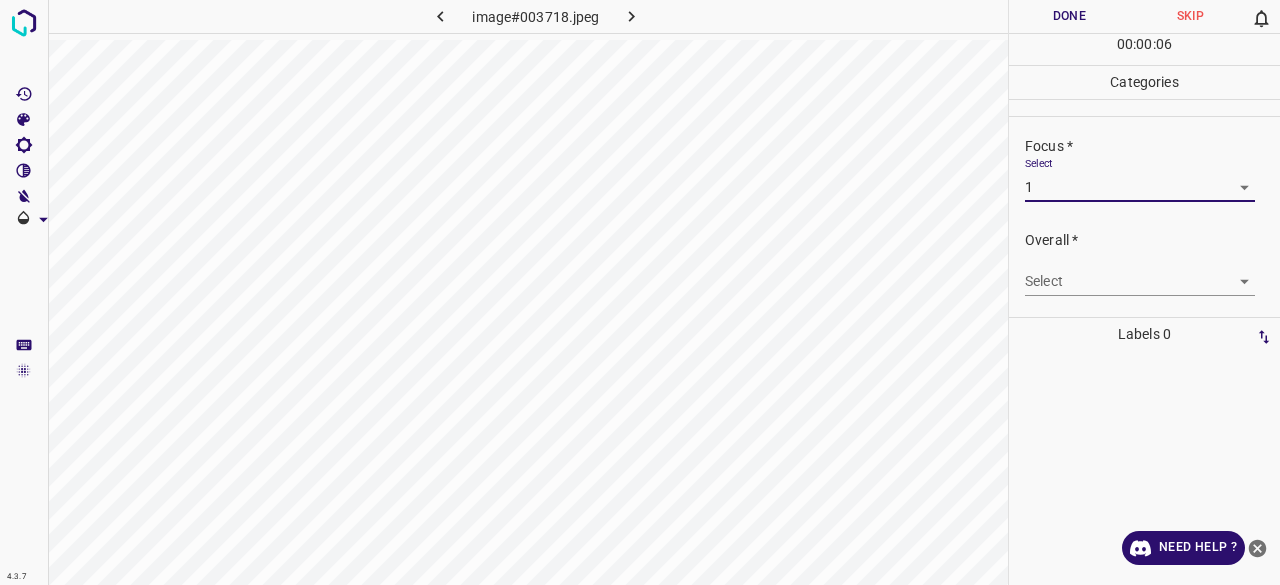click on "4.3.7 image#003718.jpeg Done Skip 0 00   : 00   : 06   Categories Lighting *  Select 1 1 Focus *  Select 1 1 Overall *  Select ​ Labels   0 Categories 1 Lighting 2 Focus 3 Overall Tools Space Change between modes (Draw & Edit) I Auto labeling R Restore zoom M Zoom in N Zoom out Delete Delete selecte label Filters Z Restore filters X Saturation filter C Brightness filter V Contrast filter B Gray scale filter General O Download Need Help ? - Text - Hide - Delete" at bounding box center (640, 292) 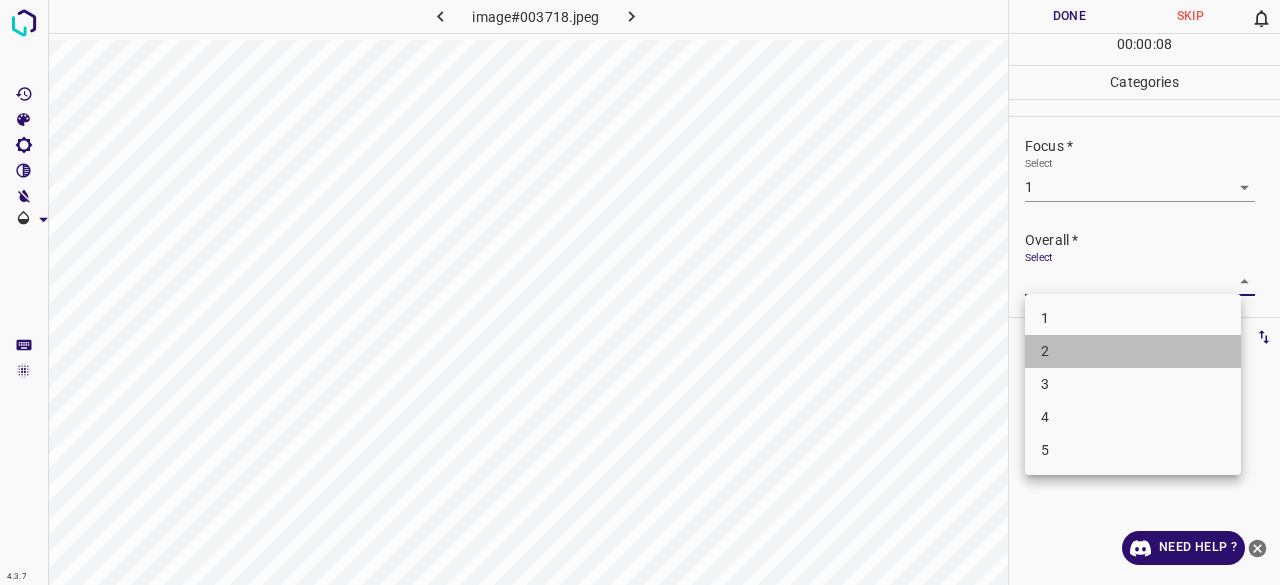 click on "2" at bounding box center [1133, 351] 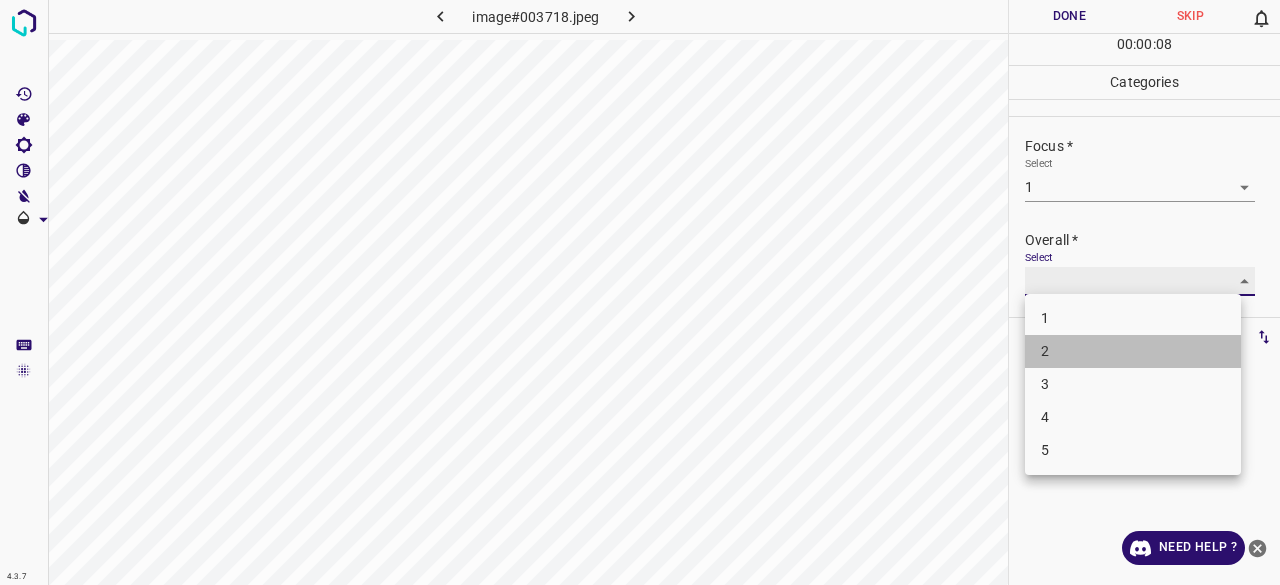 type on "2" 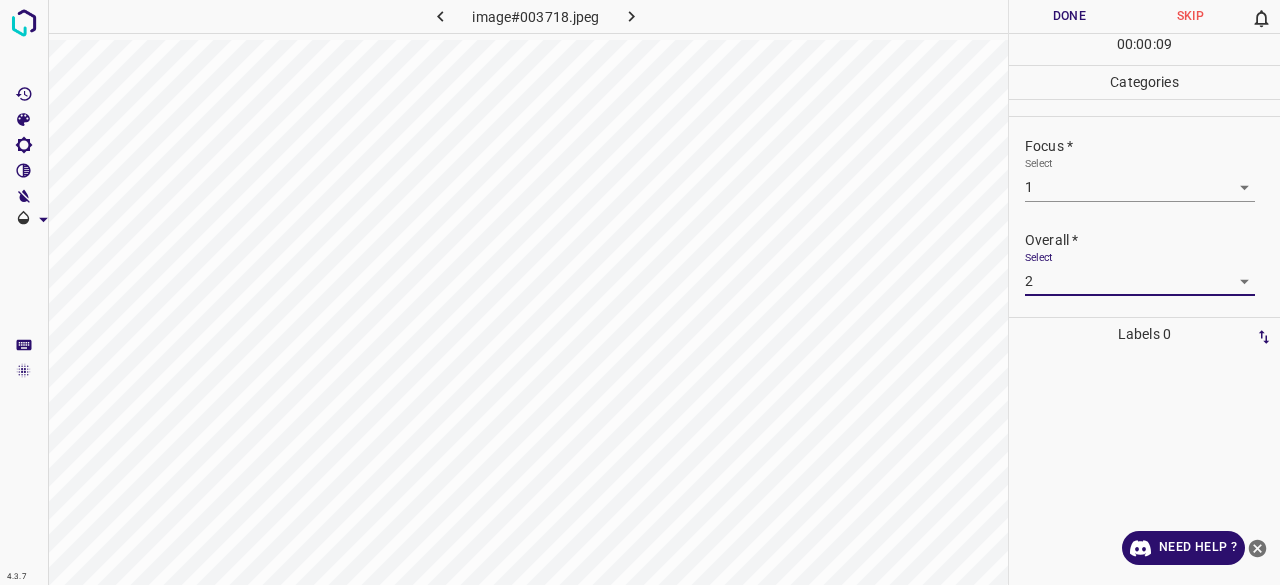 click on "Done" at bounding box center (1069, 16) 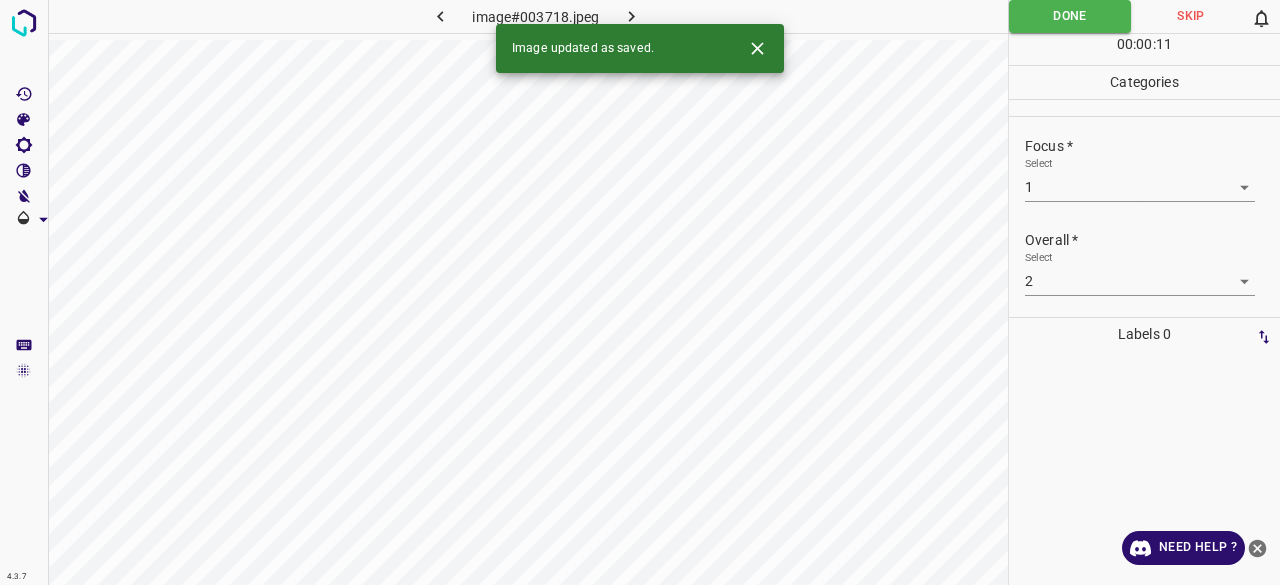 click 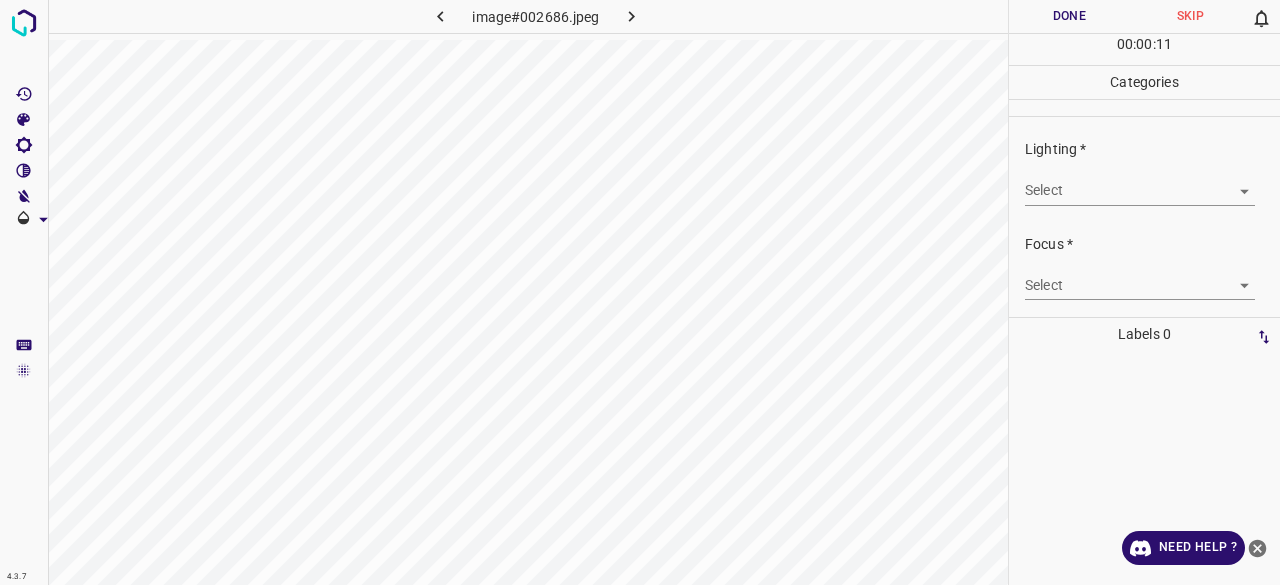 click on "4.3.7 image#002686.jpeg Done Skip 0 00   : 00   : 11   Categories Lighting *  Select ​ Focus *  Select ​ Overall *  Select ​ Labels   0 Categories 1 Lighting 2 Focus 3 Overall Tools Space Change between modes (Draw & Edit) I Auto labeling R Restore zoom M Zoom in N Zoom out Delete Delete selecte label Filters Z Restore filters X Saturation filter C Brightness filter V Contrast filter B Gray scale filter General O Download Need Help ? - Text - Hide - Delete" at bounding box center [640, 292] 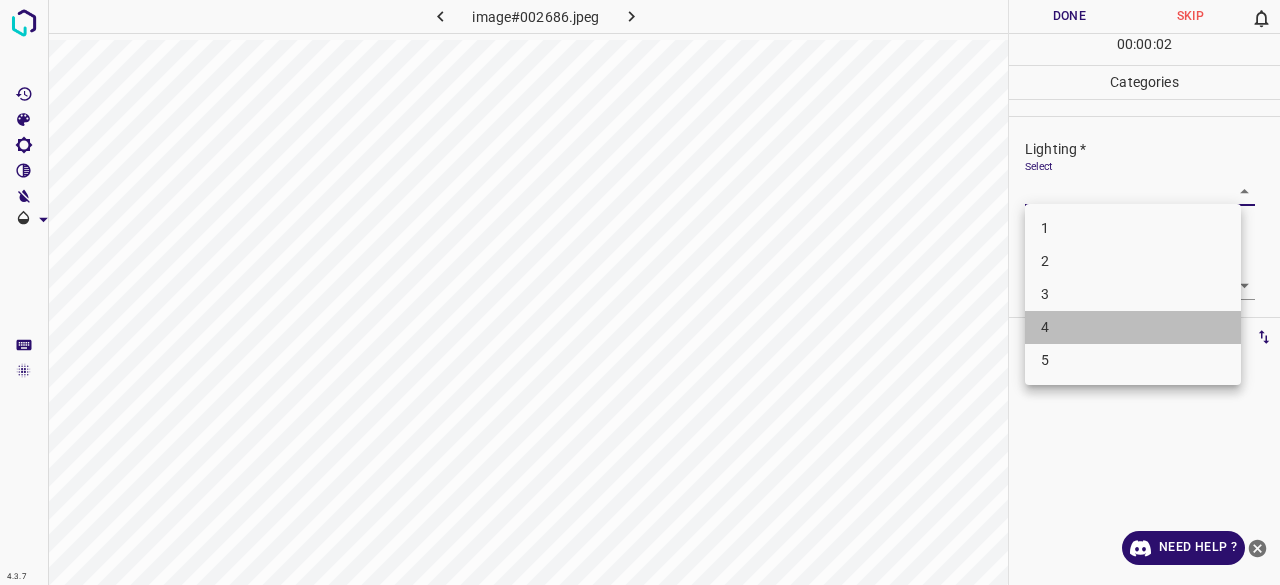click on "4" at bounding box center [1133, 327] 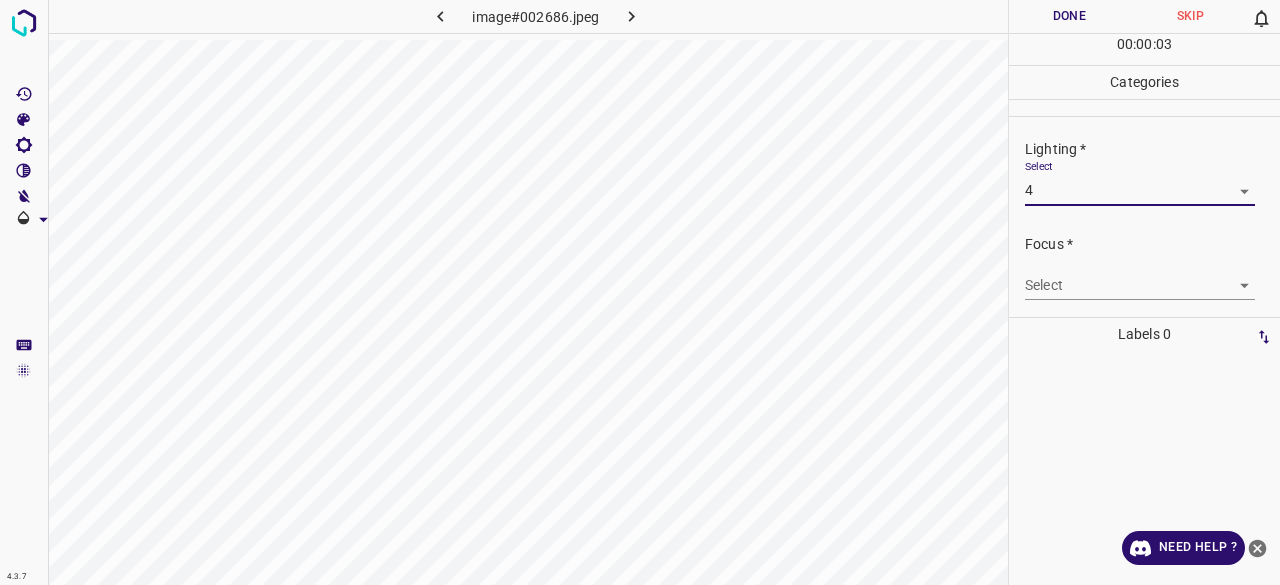 click on "4.3.7 image#002686.jpeg Done Skip 0 00   : 00   : 03   Categories Lighting *  Select 4 4 Focus *  Select ​ Overall *  Select ​ Labels   0 Categories 1 Lighting 2 Focus 3 Overall Tools Space Change between modes (Draw & Edit) I Auto labeling R Restore zoom M Zoom in N Zoom out Delete Delete selecte label Filters Z Restore filters X Saturation filter C Brightness filter V Contrast filter B Gray scale filter General O Download Need Help ? - Text - Hide - Delete" at bounding box center (640, 292) 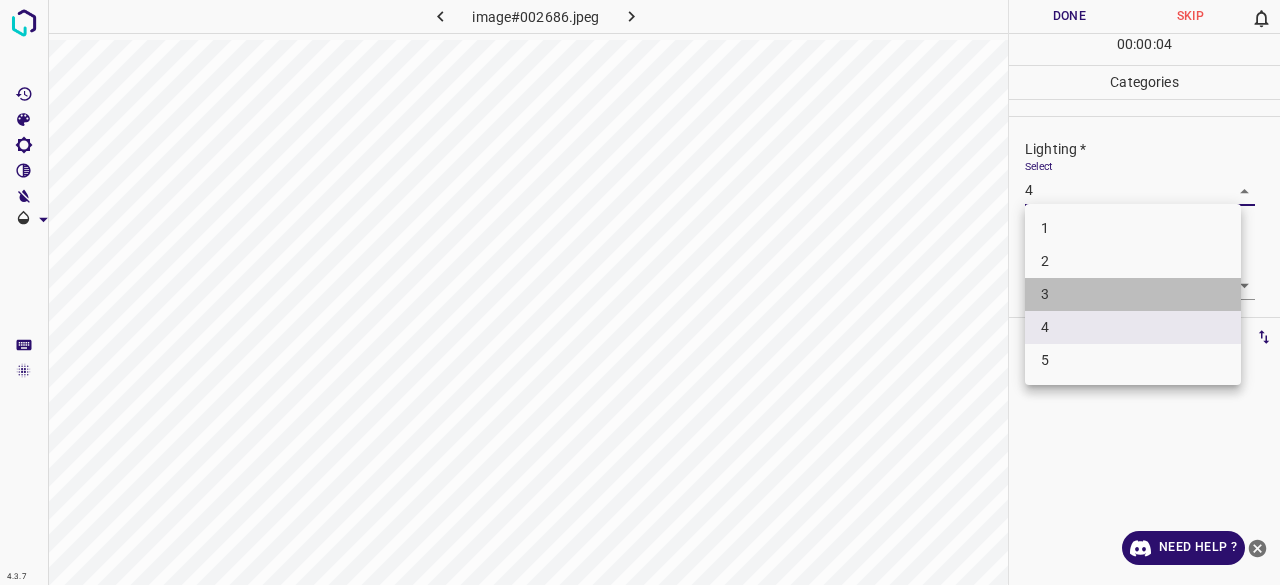 click on "3" at bounding box center [1133, 294] 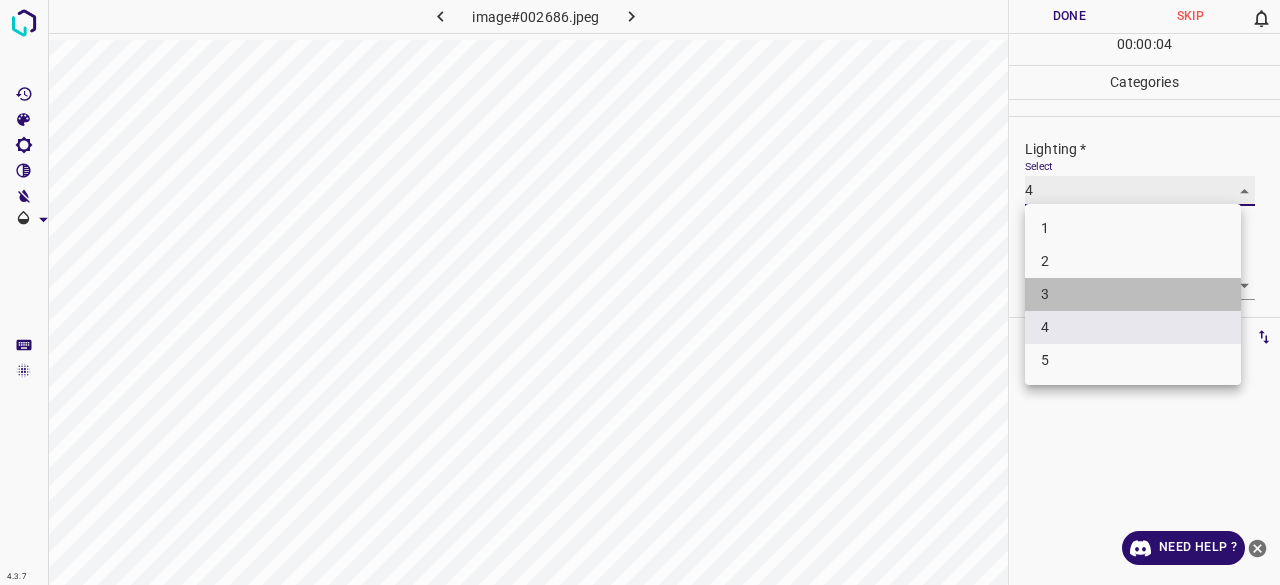 type on "3" 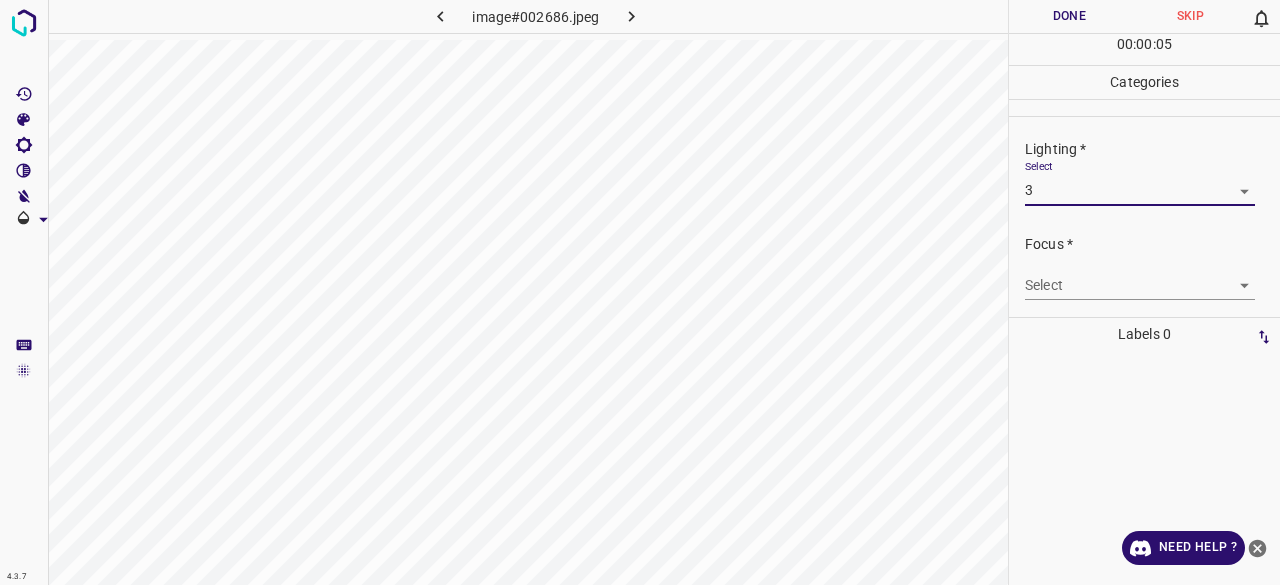 click on "Select ​" at bounding box center (1140, 277) 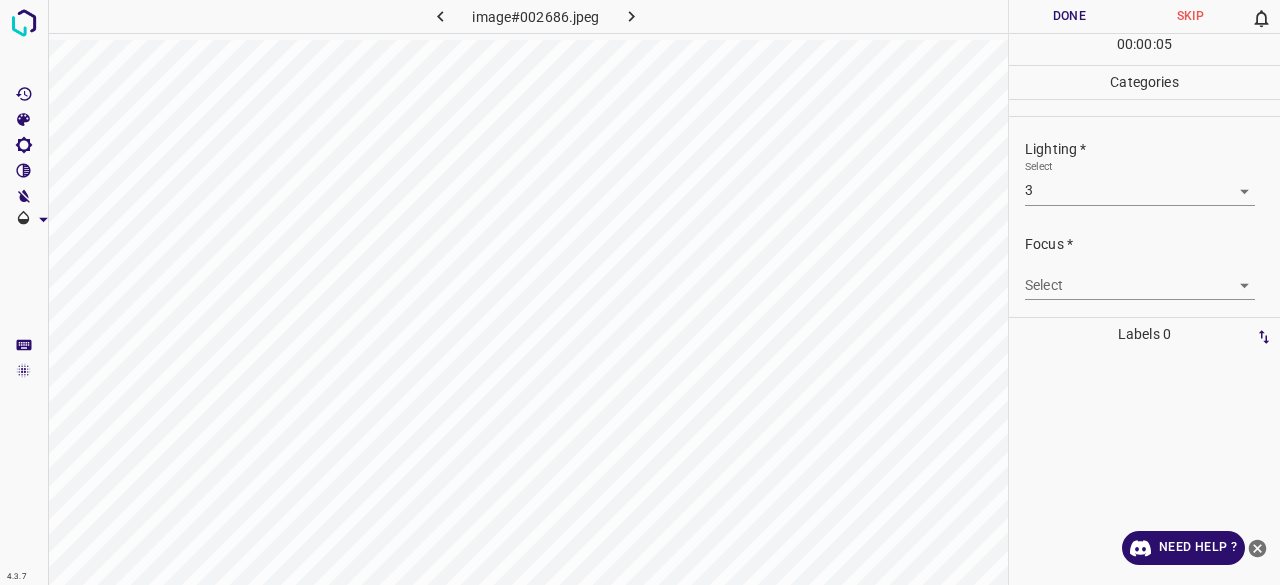 click on "4.3.7 image#002686.jpeg Done Skip 0 00   : 00   : 05   Categories Lighting *  Select 3 3 Focus *  Select ​ Overall *  Select ​ Labels   0 Categories 1 Lighting 2 Focus 3 Overall Tools Space Change between modes (Draw & Edit) I Auto labeling R Restore zoom M Zoom in N Zoom out Delete Delete selecte label Filters Z Restore filters X Saturation filter C Brightness filter V Contrast filter B Gray scale filter General O Download Need Help ? - Text - Hide - Delete" at bounding box center [640, 292] 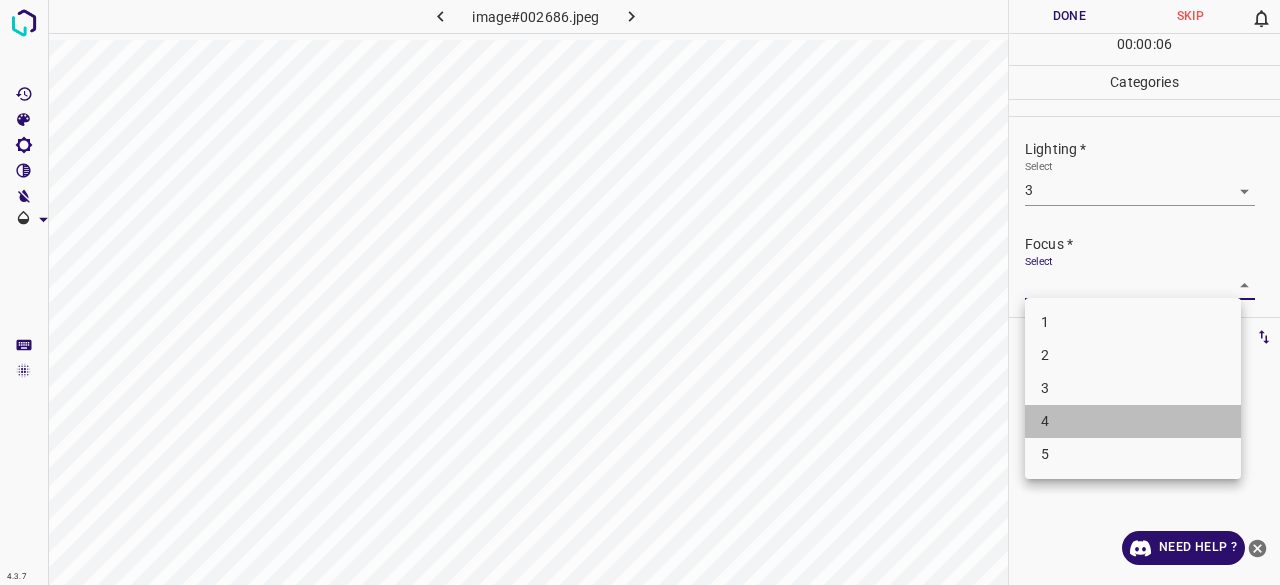 click on "4" at bounding box center (1133, 421) 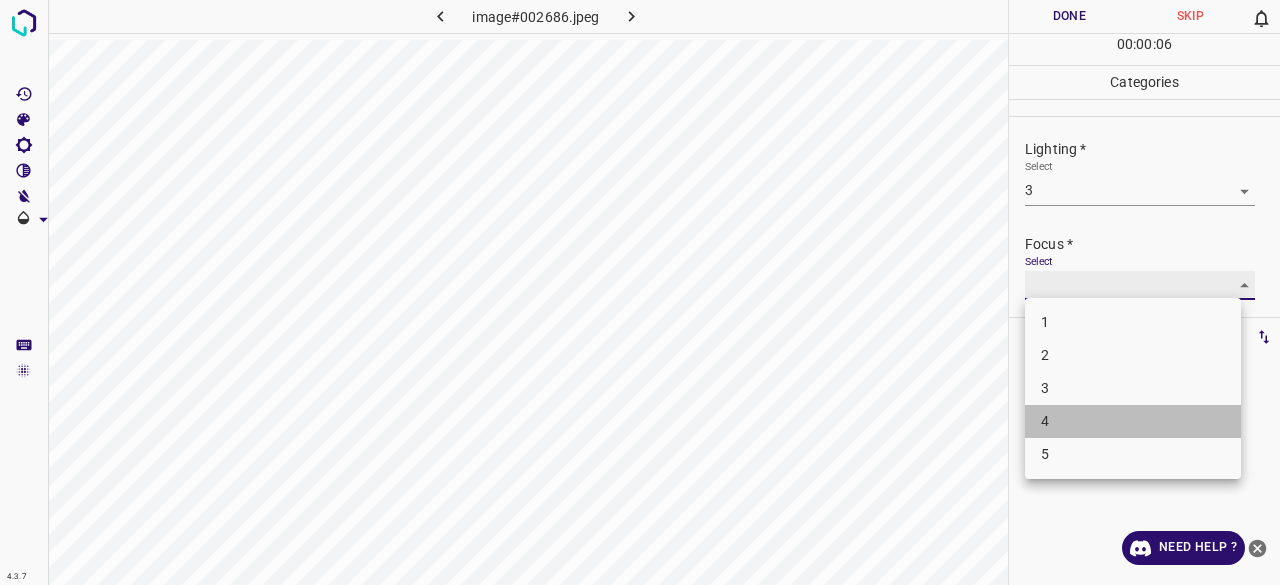 type on "4" 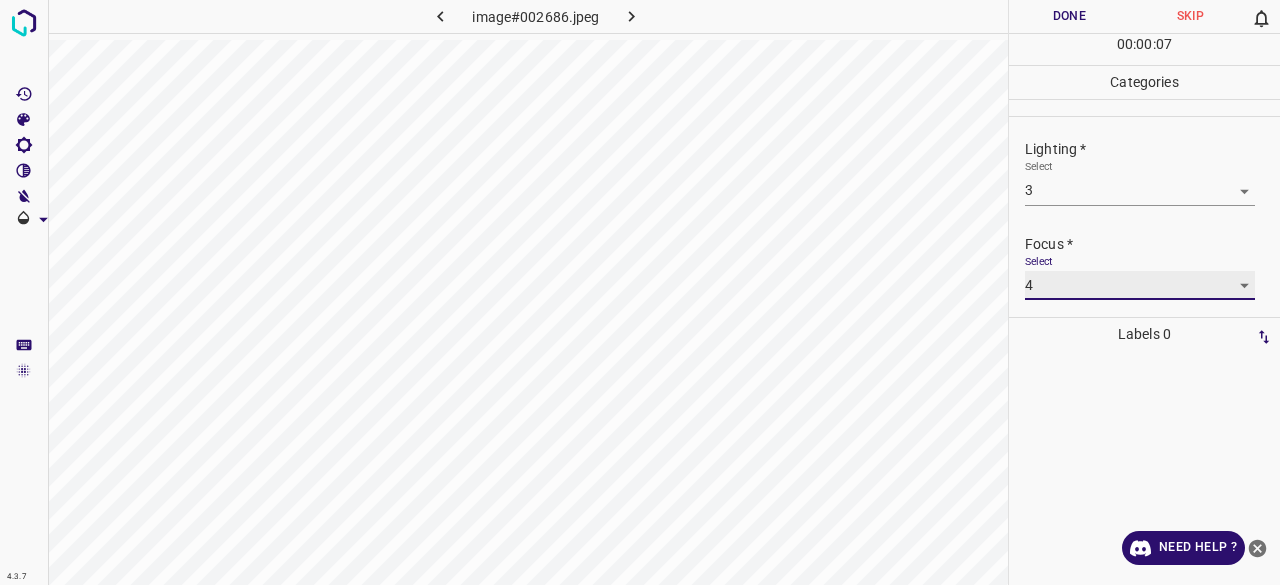 scroll, scrollTop: 98, scrollLeft: 0, axis: vertical 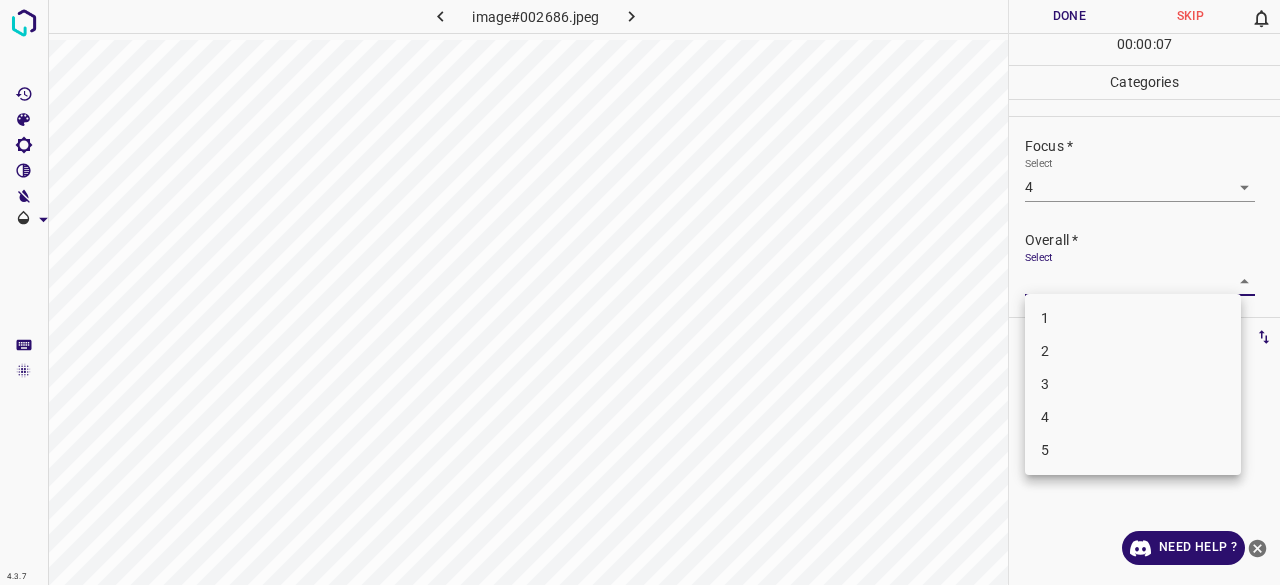 click on "4.3.7 image#002686.jpeg Done Skip 0 00   : 00   : 07   Categories Lighting *  Select 3 3 Focus *  Select 4 4 Overall *  Select ​ Labels   0 Categories 1 Lighting 2 Focus 3 Overall Tools Space Change between modes (Draw & Edit) I Auto labeling R Restore zoom M Zoom in N Zoom out Delete Delete selecte label Filters Z Restore filters X Saturation filter C Brightness filter V Contrast filter B Gray scale filter General O Download Need Help ? - Text - Hide - Delete 1 2 3 4 5" at bounding box center [640, 292] 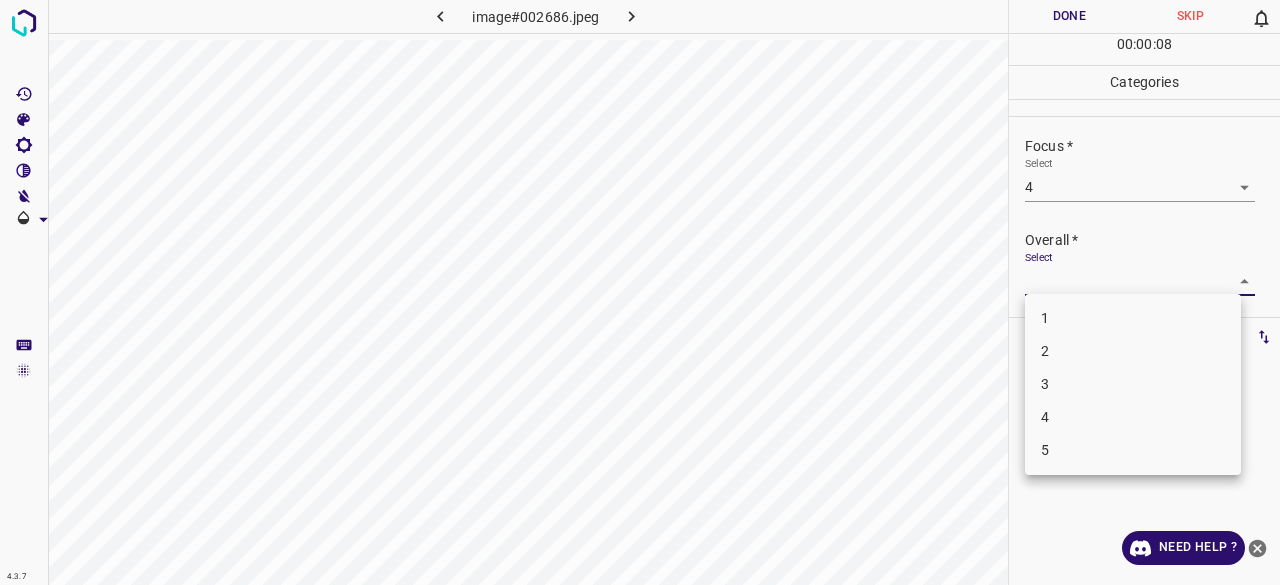 click on "3" at bounding box center [1133, 384] 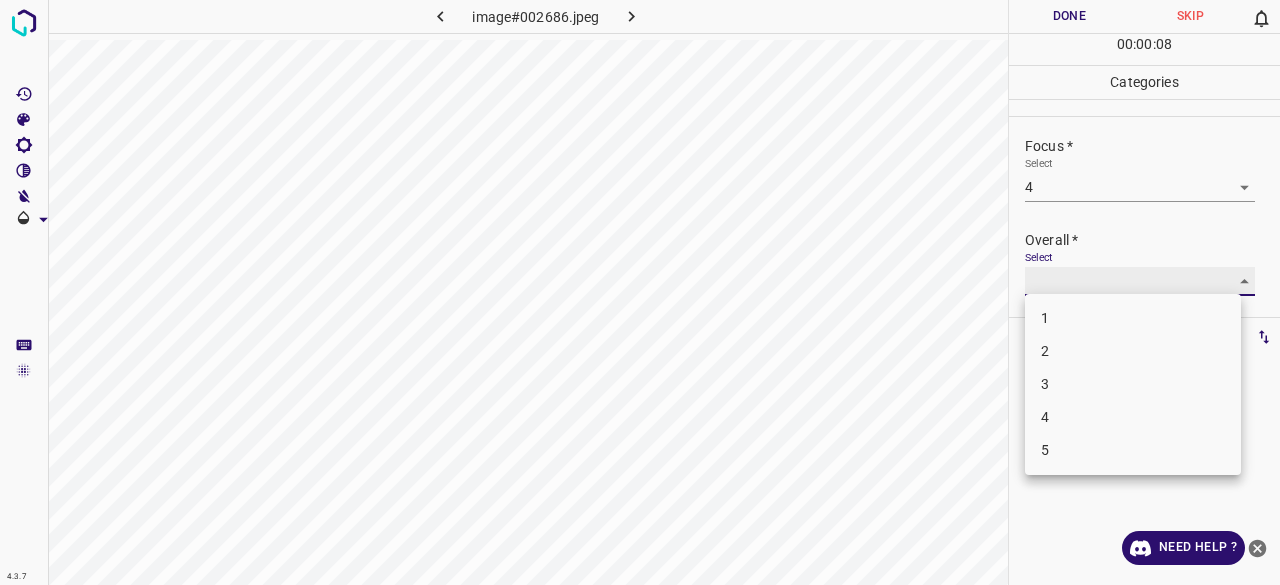 type on "3" 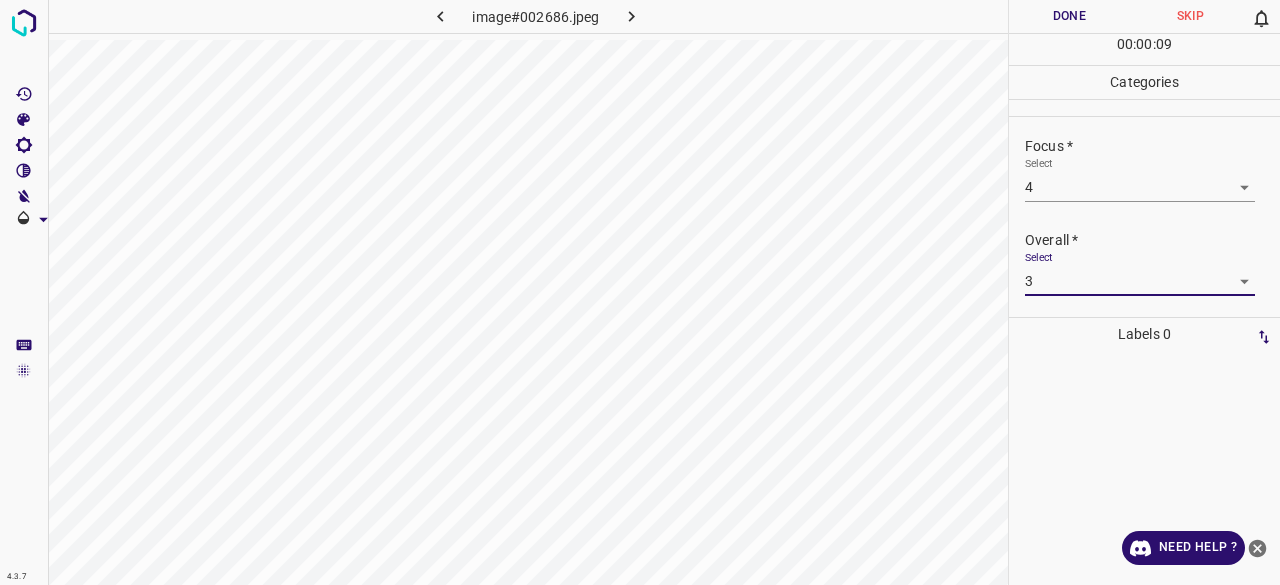 click on "Done" at bounding box center [1069, 16] 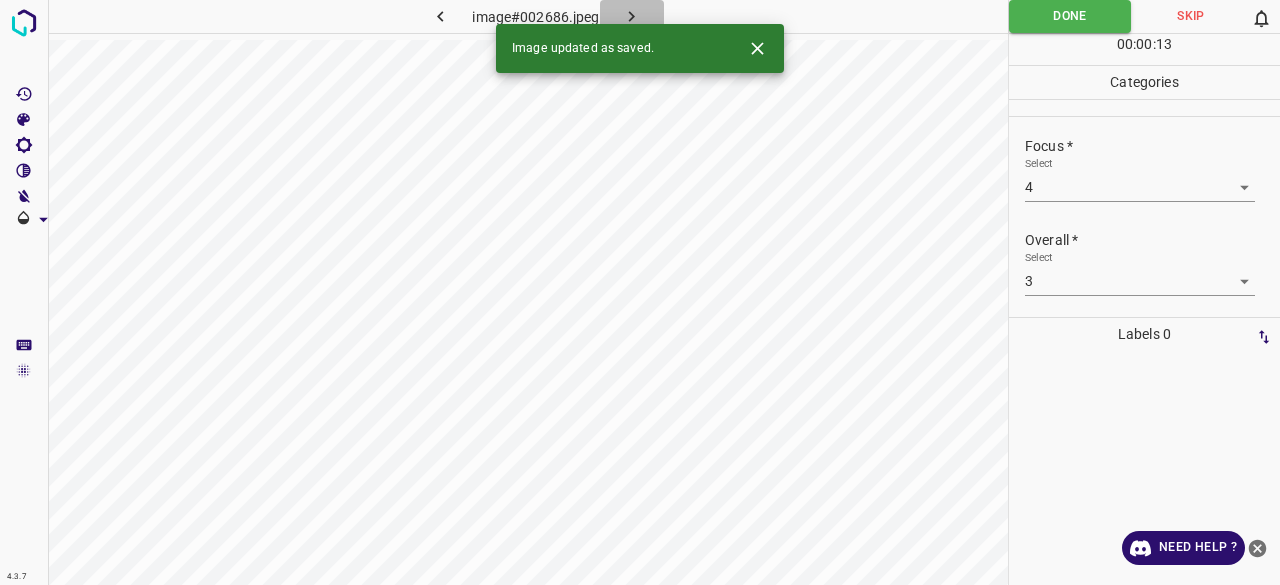 click 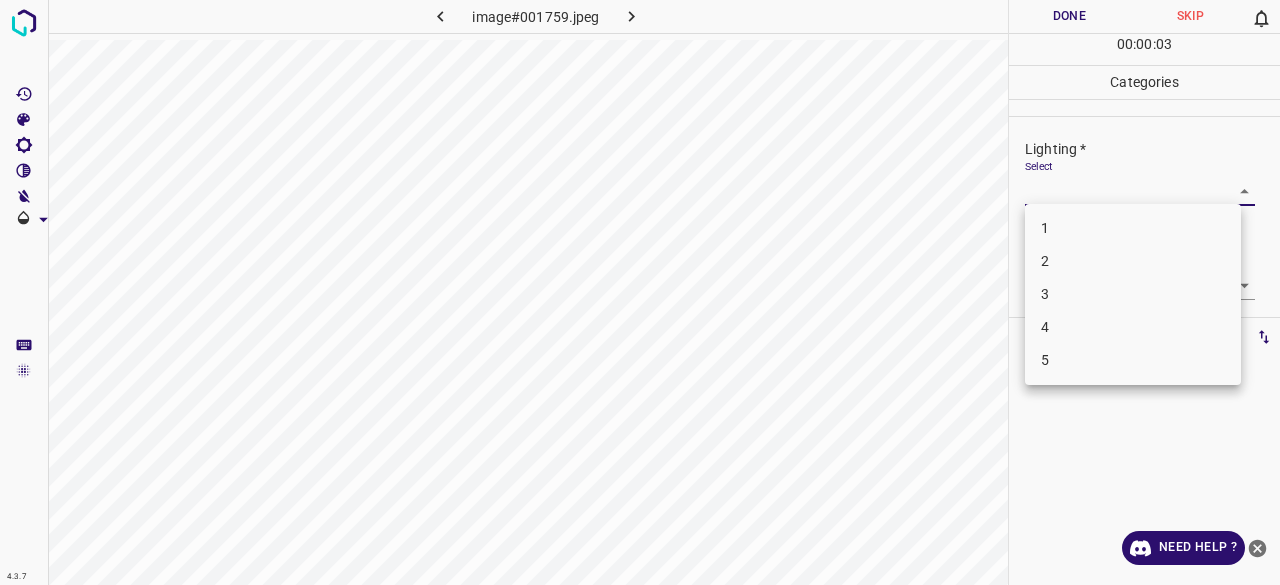 click on "4.3.7 image#001759.jpeg Done Skip 0 00   : 00   : 03   Categories Lighting *  Select ​ Focus *  Select ​ Overall *  Select ​ Labels   0 Categories 1 Lighting 2 Focus 3 Overall Tools Space Change between modes (Draw & Edit) I Auto labeling R Restore zoom M Zoom in N Zoom out Delete Delete selecte label Filters Z Restore filters X Saturation filter C Brightness filter V Contrast filter B Gray scale filter General O Download Need Help ? - Text - Hide - Delete 1 2 3 4 5" at bounding box center (640, 292) 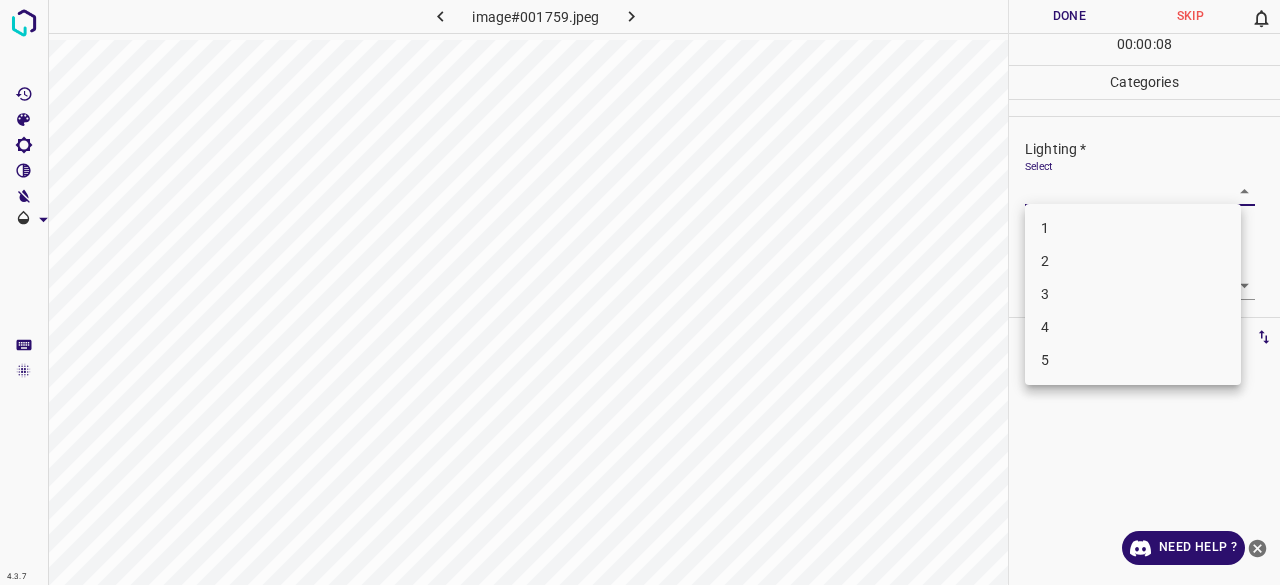 click on "4" at bounding box center [1133, 327] 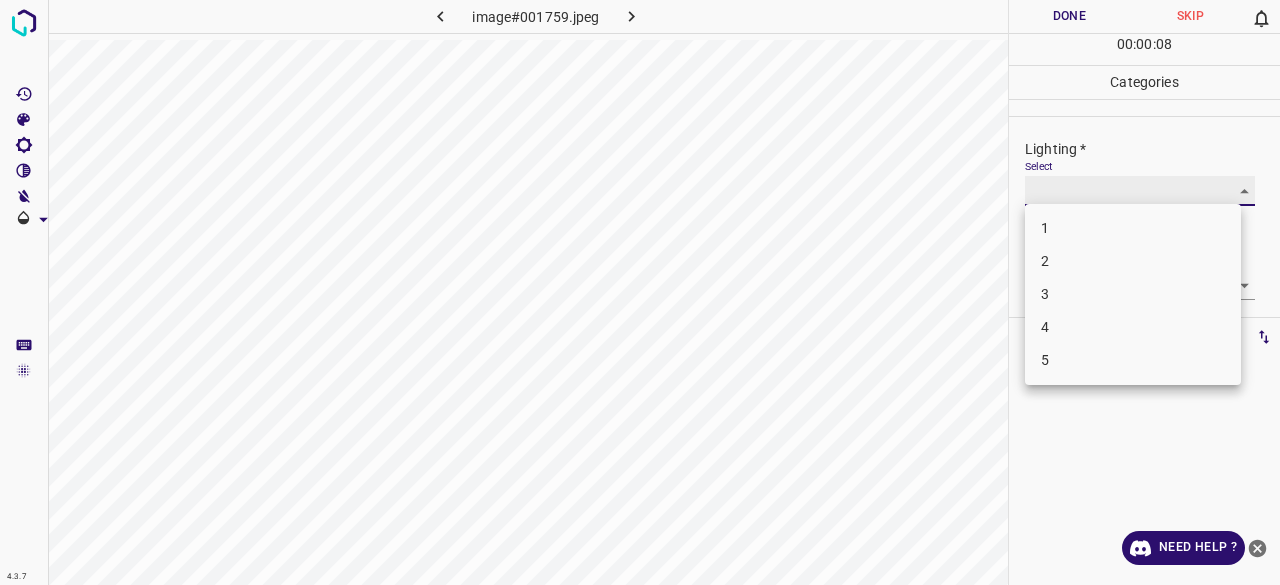 type on "4" 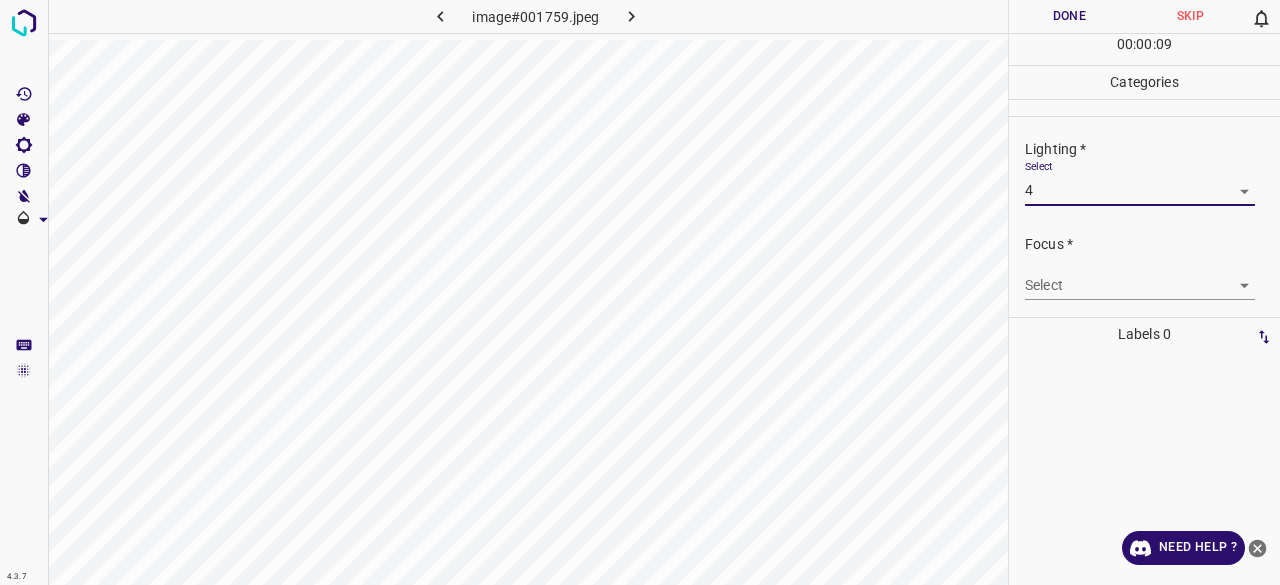 click on "4.3.7 image#001759.jpeg Done Skip 0 00   : 00   : 09   Categories Lighting *  Select 4 4 Focus *  Select ​ Overall *  Select ​ Labels   0 Categories 1 Lighting 2 Focus 3 Overall Tools Space Change between modes (Draw & Edit) I Auto labeling R Restore zoom M Zoom in N Zoom out Delete Delete selecte label Filters Z Restore filters X Saturation filter C Brightness filter V Contrast filter B Gray scale filter General O Download Need Help ? - Text - Hide - Delete" at bounding box center (640, 292) 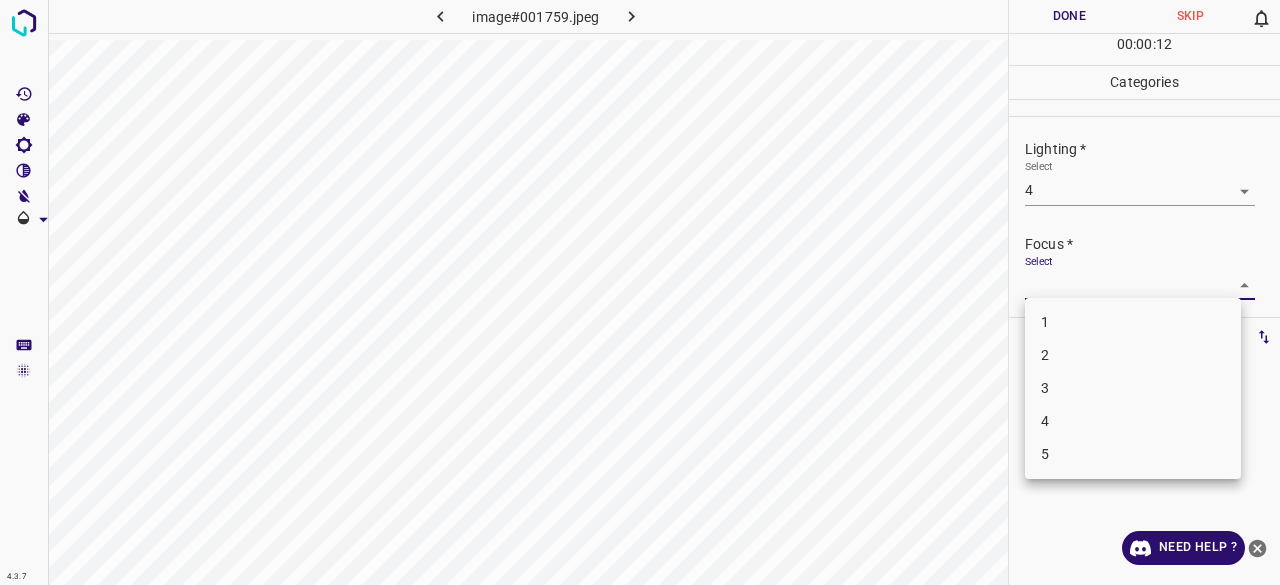 click on "2" at bounding box center (1133, 355) 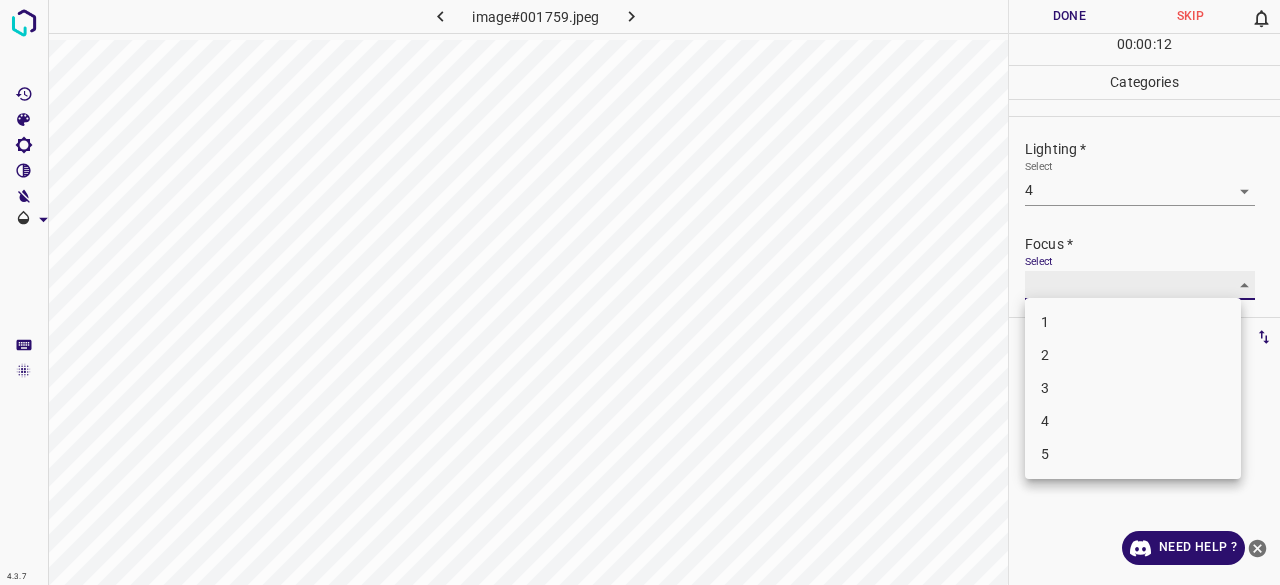 type on "2" 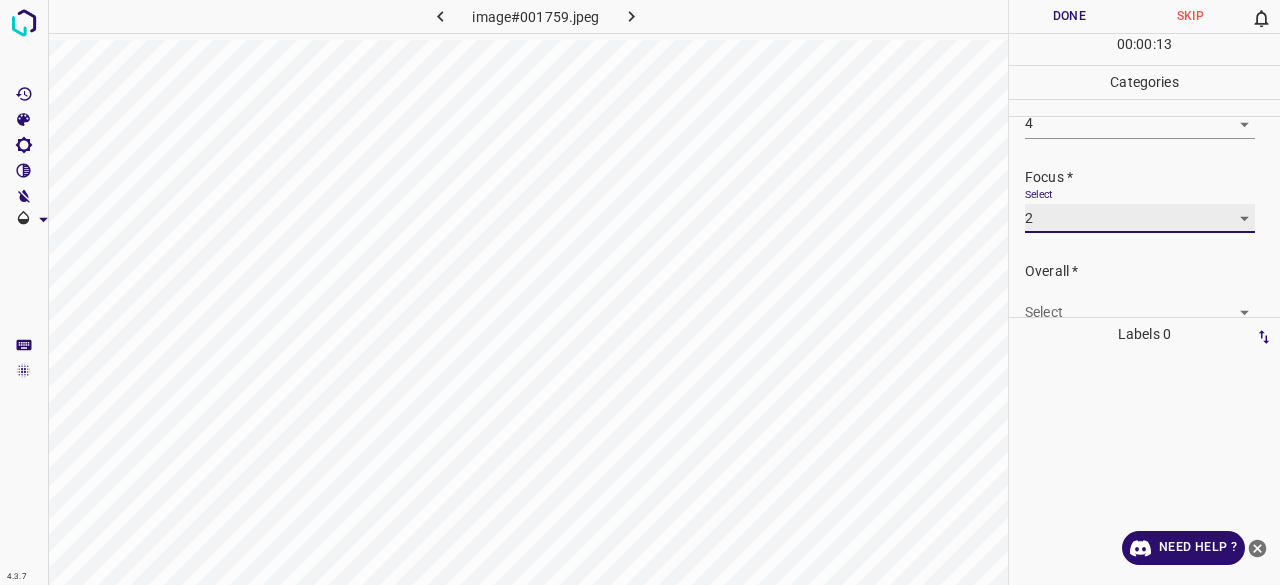 scroll, scrollTop: 98, scrollLeft: 0, axis: vertical 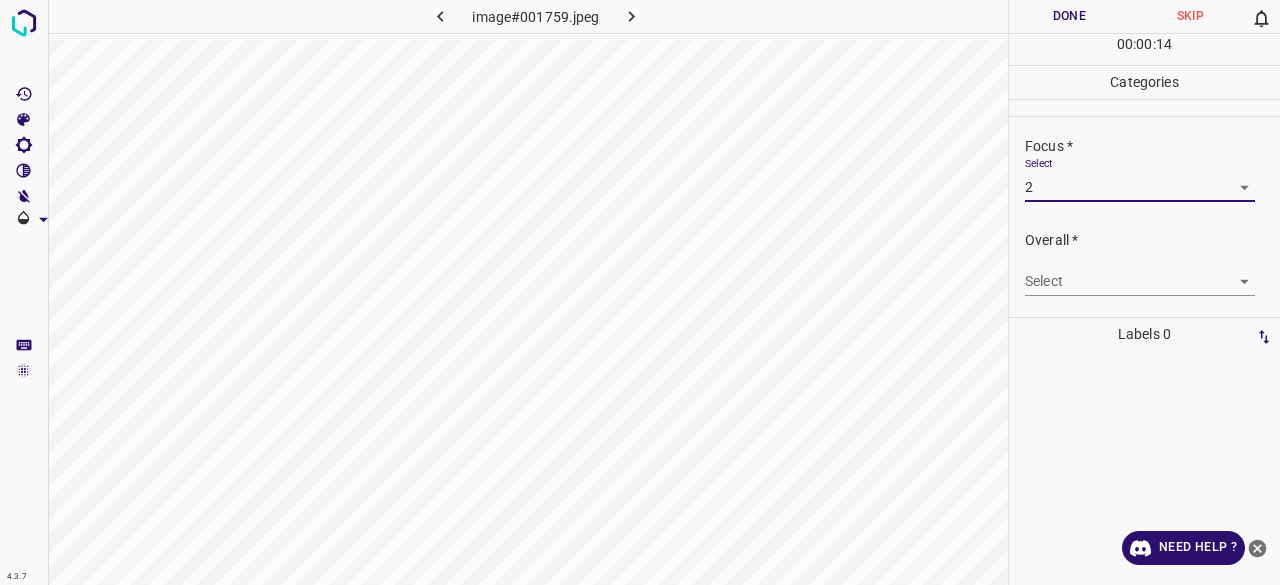 click on "4.3.7 image#001759.jpeg Done Skip 0 00   : 00   : 14   Categories Lighting *  Select 4 4 Focus *  Select 2 2 Overall *  Select ​ Labels   0 Categories 1 Lighting 2 Focus 3 Overall Tools Space Change between modes (Draw & Edit) I Auto labeling R Restore zoom M Zoom in N Zoom out Delete Delete selecte label Filters Z Restore filters X Saturation filter C Brightness filter V Contrast filter B Gray scale filter General O Download Need Help ? - Text - Hide - Delete" at bounding box center (640, 292) 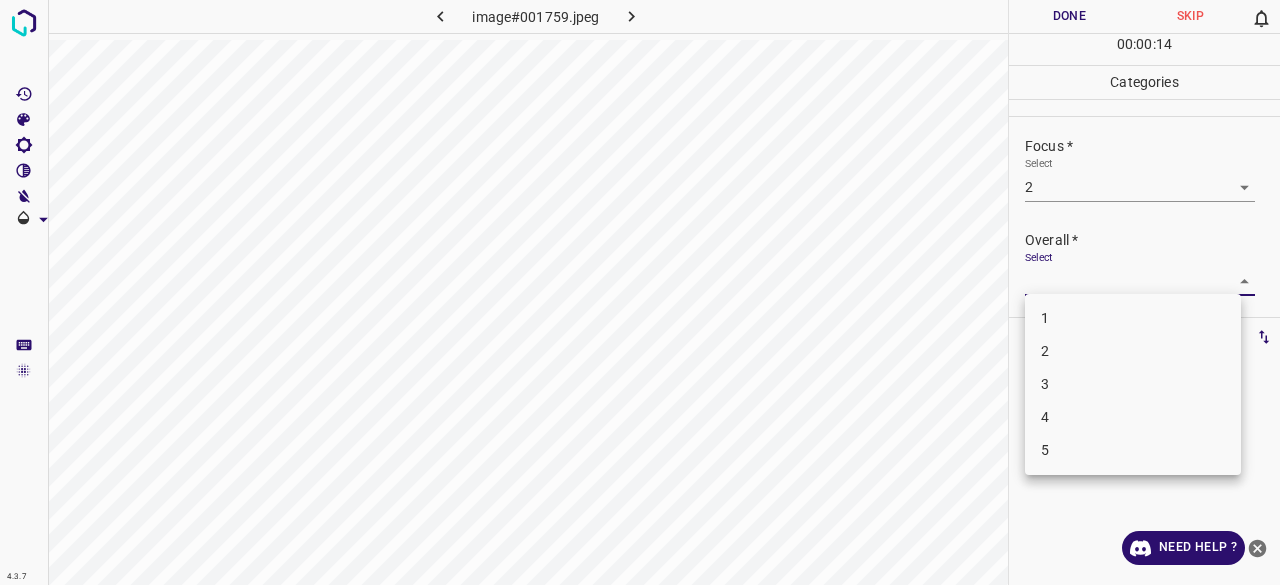 click on "3" at bounding box center (1133, 384) 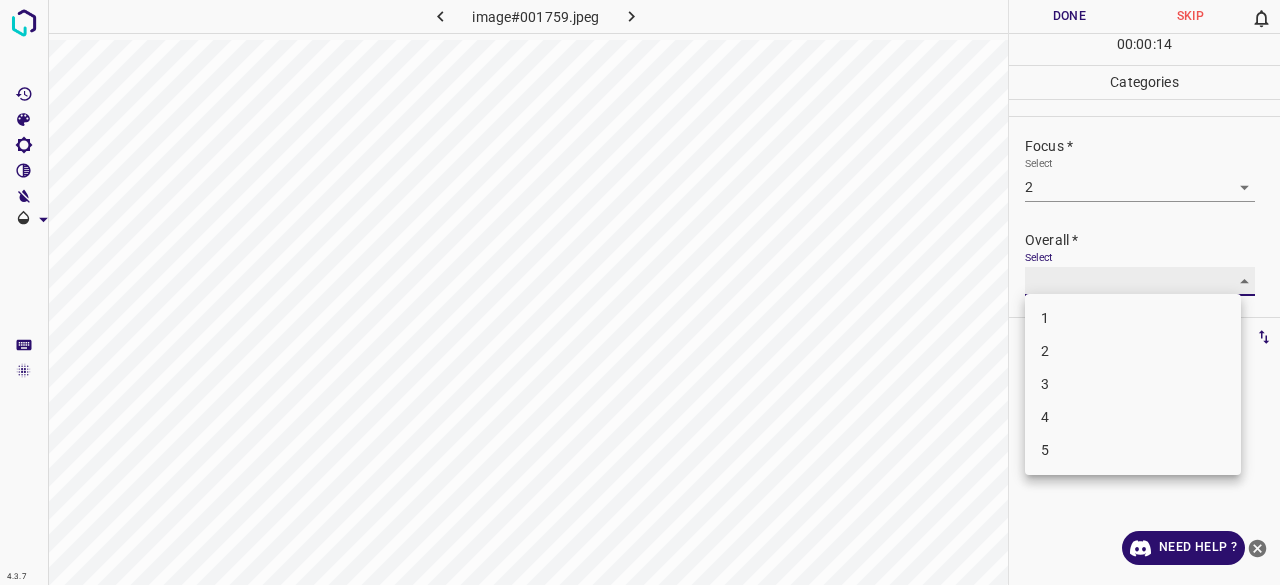 type on "3" 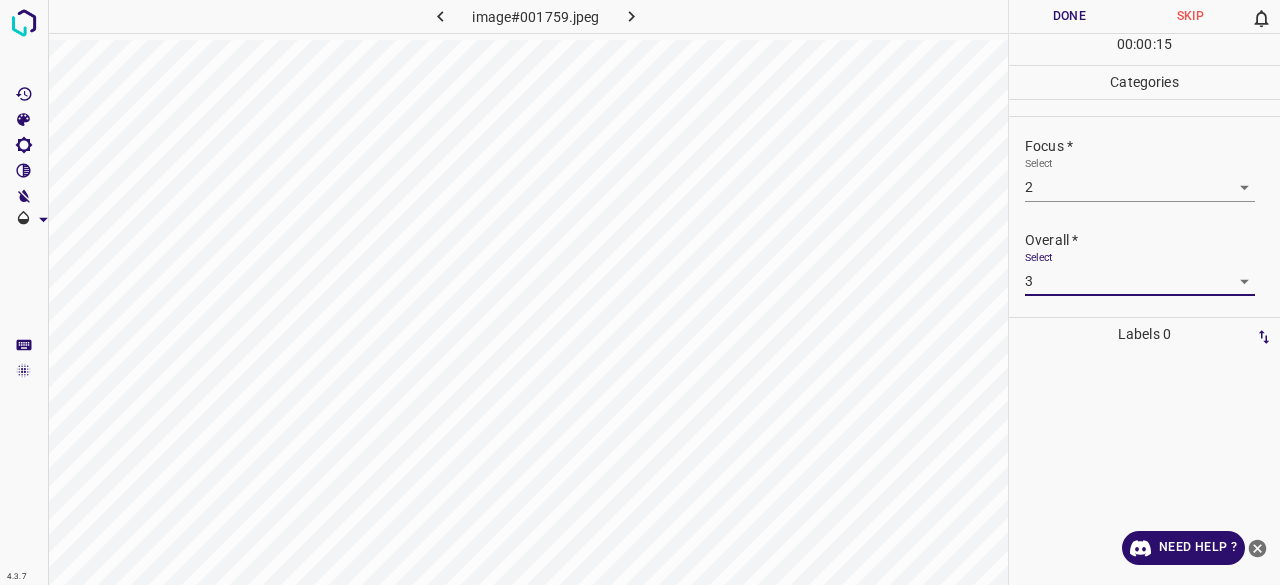 click on "Done" at bounding box center (1069, 16) 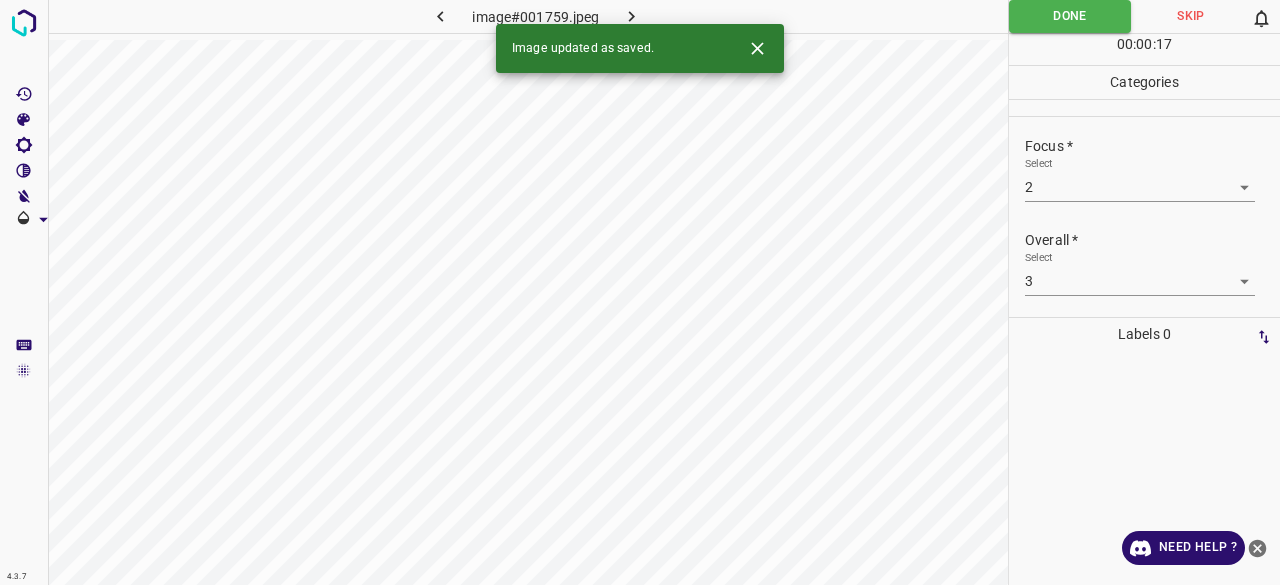 click 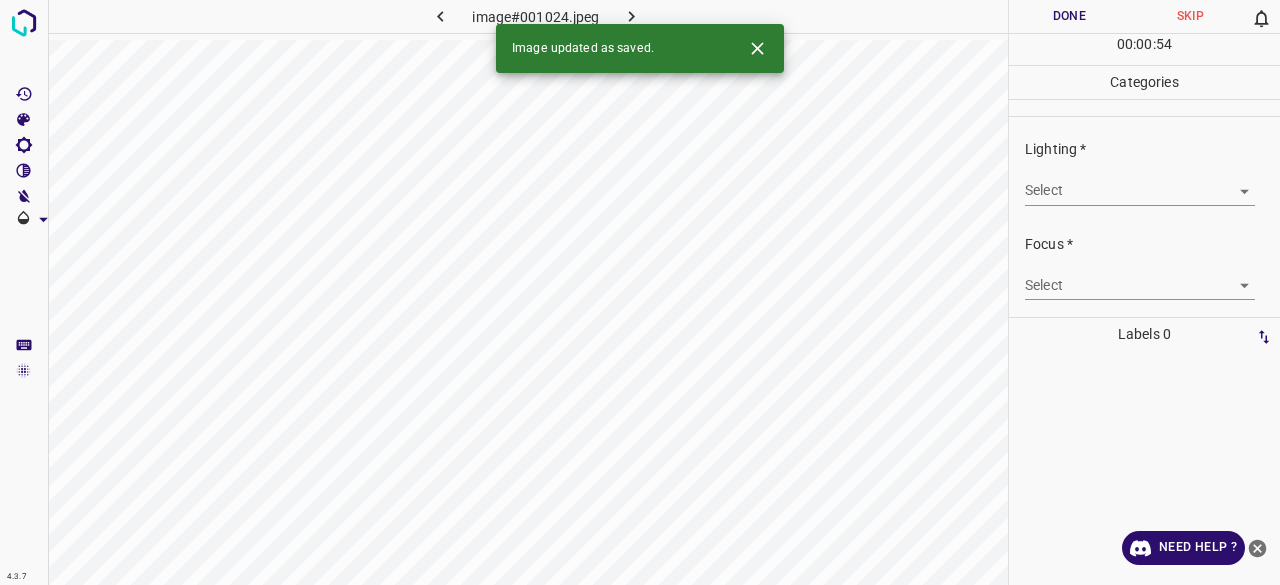 click on "4.3.7 image#001024.jpeg Done Skip 0 00   : 00   : 54   Categories Lighting *  Select ​ Focus *  Select ​ Overall *  Select ​ Labels   0 Categories 1 Lighting 2 Focus 3 Overall Tools Space Change between modes (Draw & Edit) I Auto labeling R Restore zoom M Zoom in N Zoom out Delete Delete selecte label Filters Z Restore filters X Saturation filter C Brightness filter V Contrast filter B Gray scale filter General O Download Image updated as saved. Need Help ? - Text - Hide - Delete" at bounding box center [640, 292] 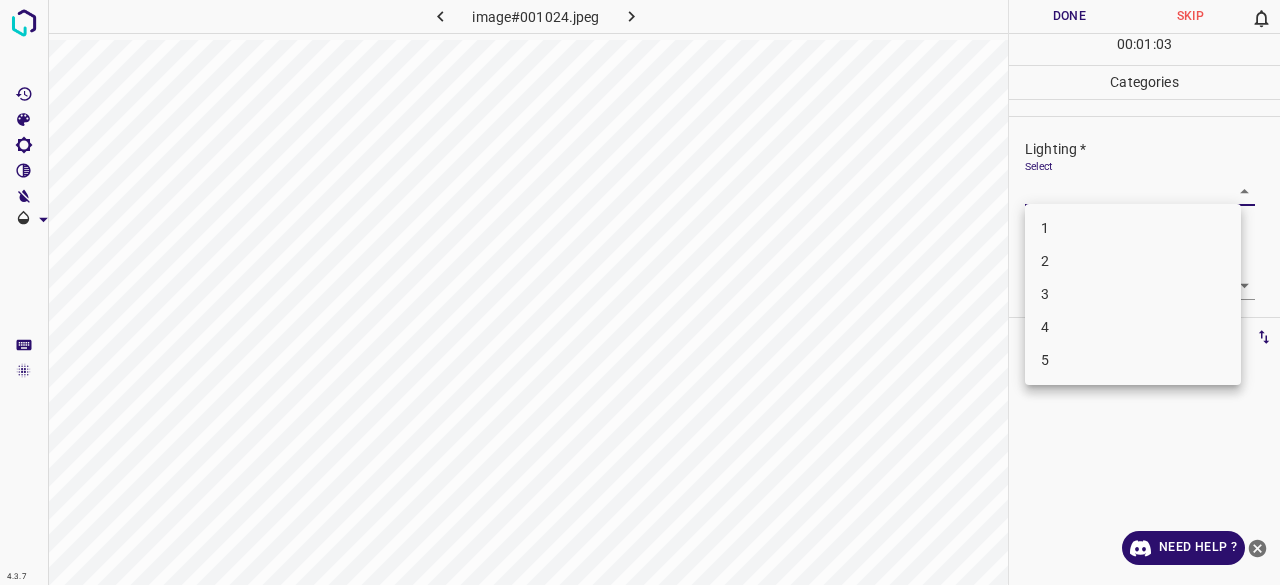 click on "5" at bounding box center [1133, 360] 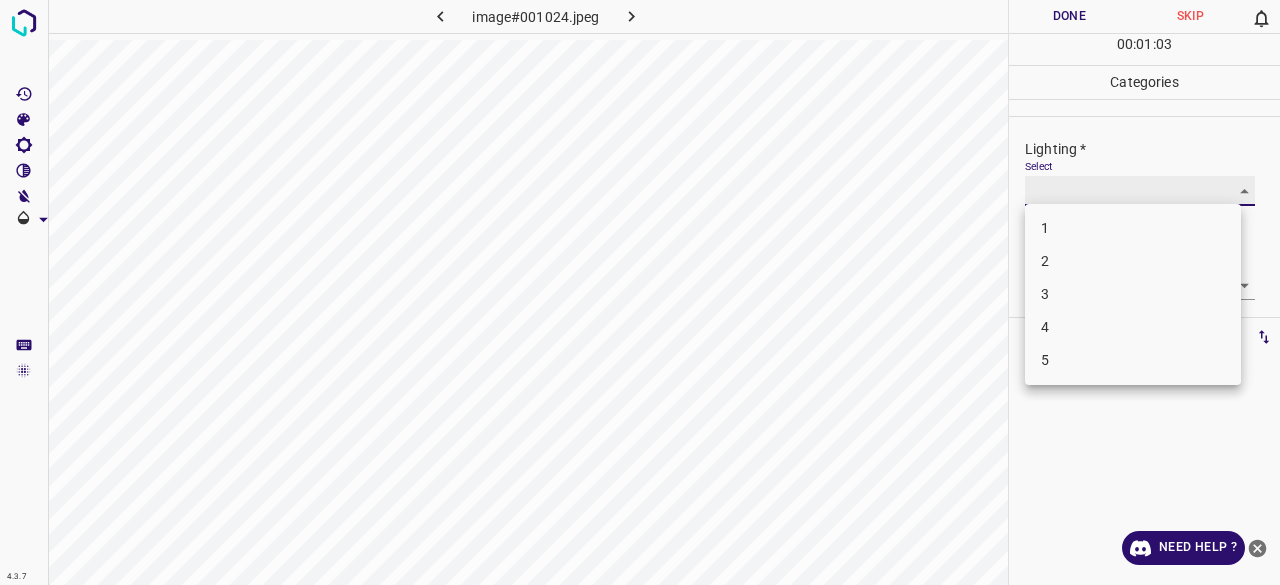 type on "5" 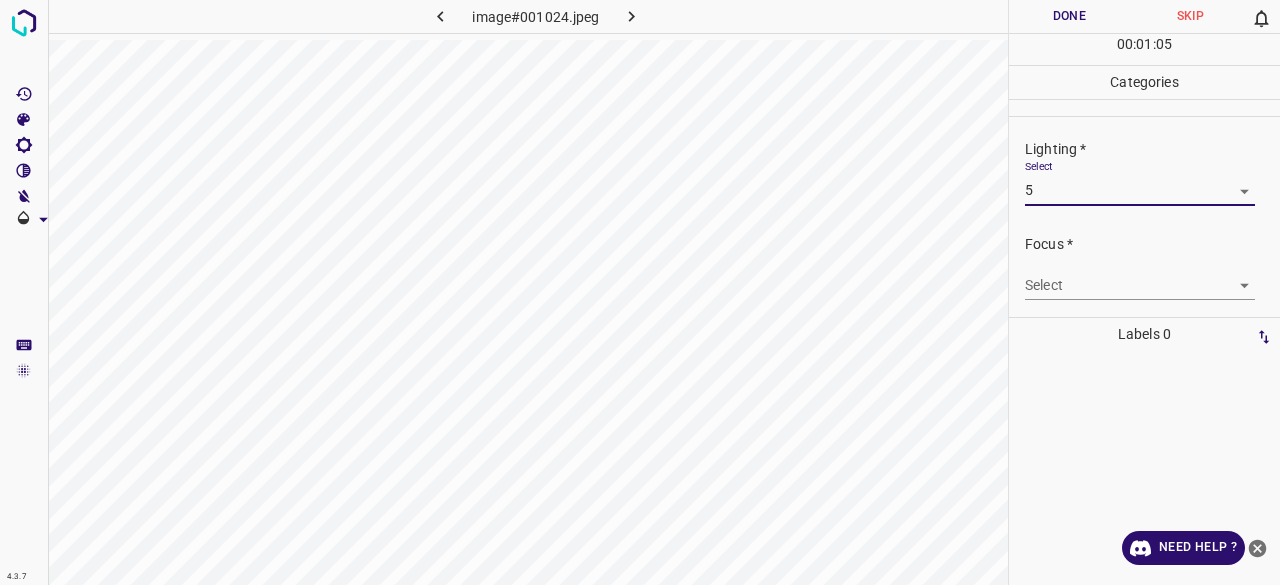 click on "4.3.7 image#001024.jpeg Done Skip 0 00   : 01   : 05   Categories Lighting *  Select 5 5 Focus *  Select ​ Overall *  Select ​ Labels   0 Categories 1 Lighting 2 Focus 3 Overall Tools Space Change between modes (Draw & Edit) I Auto labeling R Restore zoom M Zoom in N Zoom out Delete Delete selecte label Filters Z Restore filters X Saturation filter C Brightness filter V Contrast filter B Gray scale filter General O Download Need Help ? - Text - Hide - Delete" at bounding box center [640, 292] 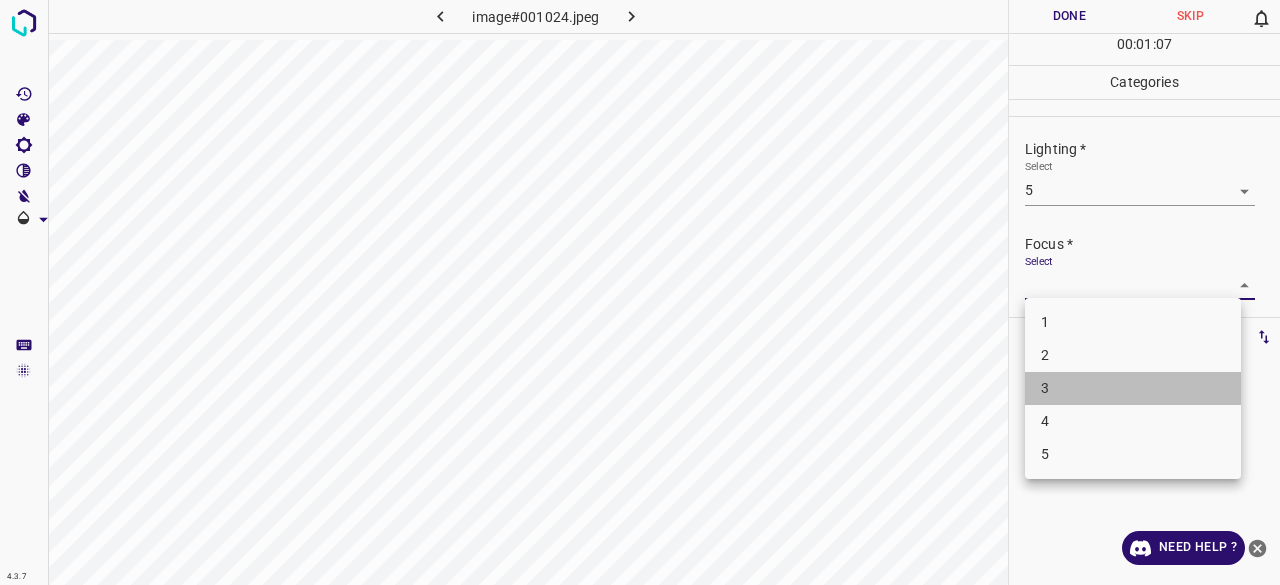 click on "3" at bounding box center (1133, 388) 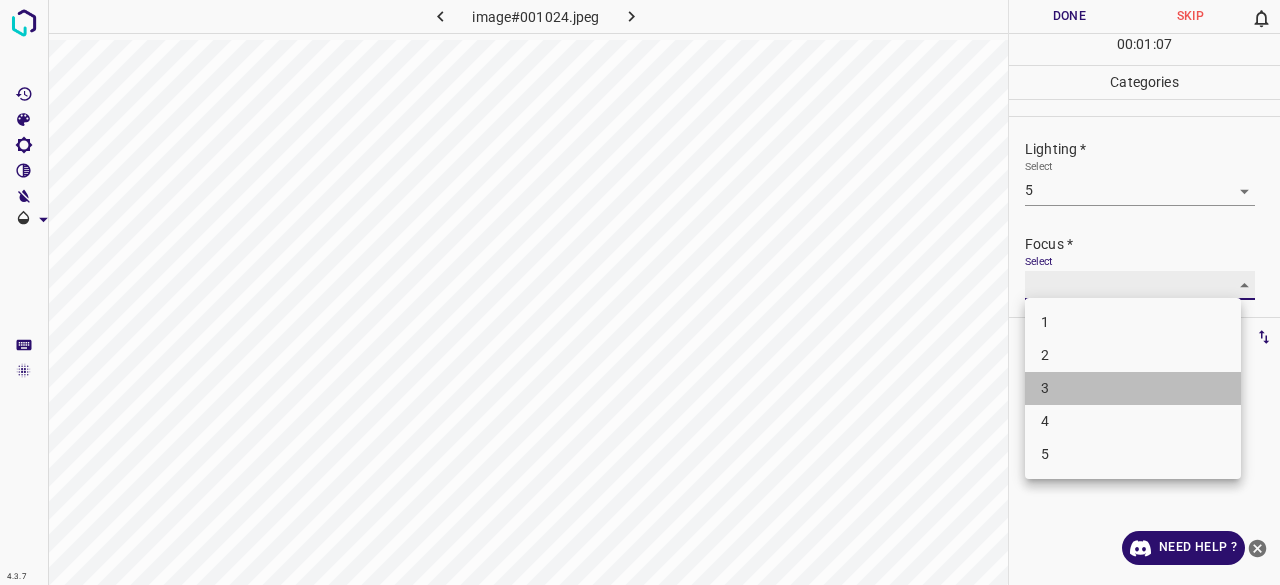type on "3" 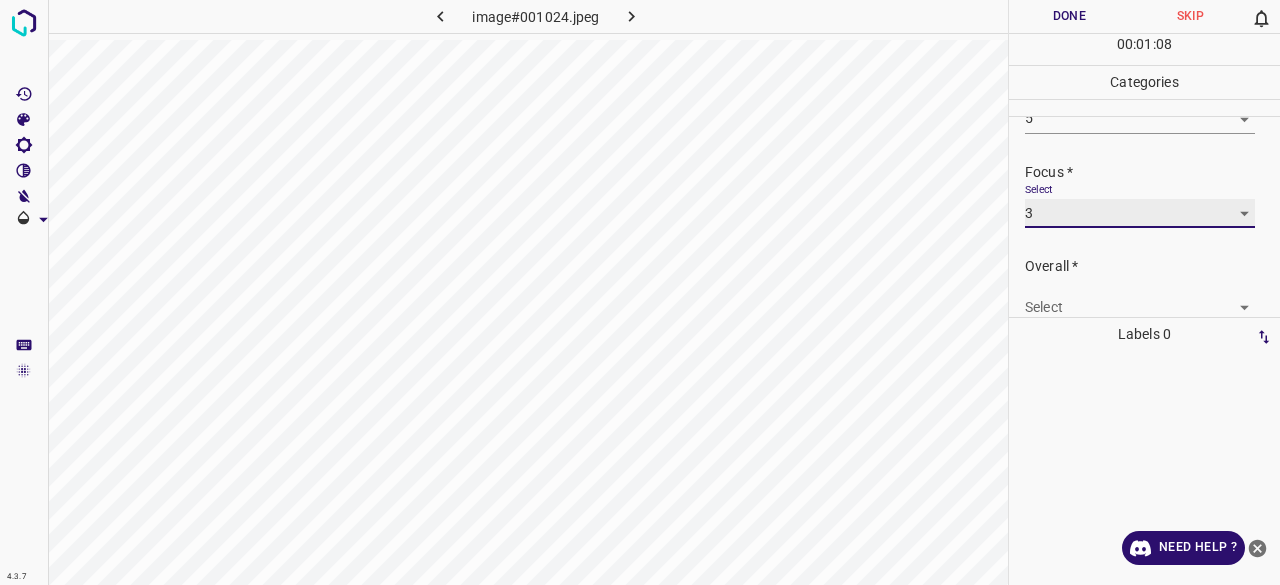 scroll, scrollTop: 98, scrollLeft: 0, axis: vertical 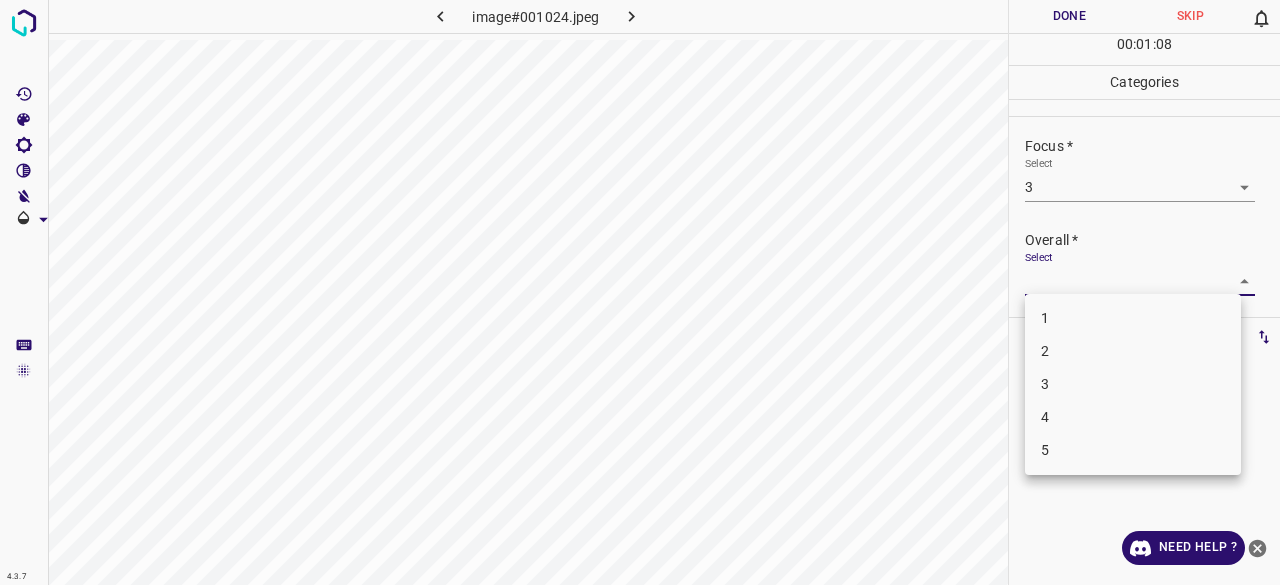 click on "4.3.7 image#001024.jpeg Done Skip 0 00   : 01   : 08   Categories Lighting *  Select 5 5 Focus *  Select 3 3 Overall *  Select ​ Labels   0 Categories 1 Lighting 2 Focus 3 Overall Tools Space Change between modes (Draw & Edit) I Auto labeling R Restore zoom M Zoom in N Zoom out Delete Delete selecte label Filters Z Restore filters X Saturation filter C Brightness filter V Contrast filter B Gray scale filter General O Download Need Help ? - Text - Hide - Delete 1 2 3 4 5" at bounding box center (640, 292) 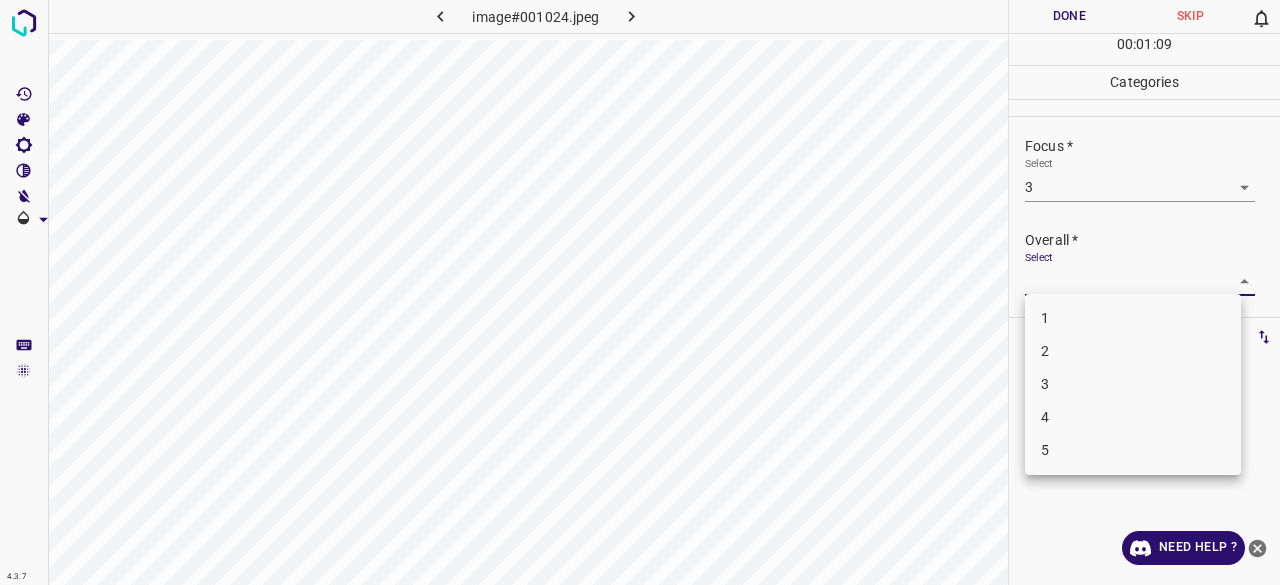 click on "4" at bounding box center (1133, 417) 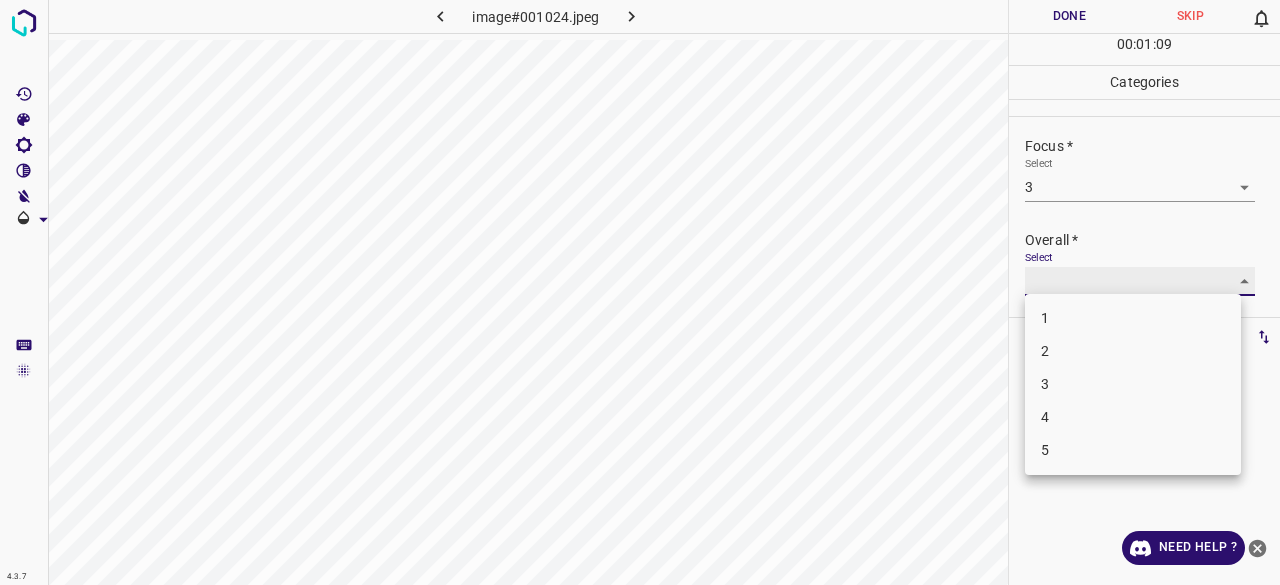 type on "4" 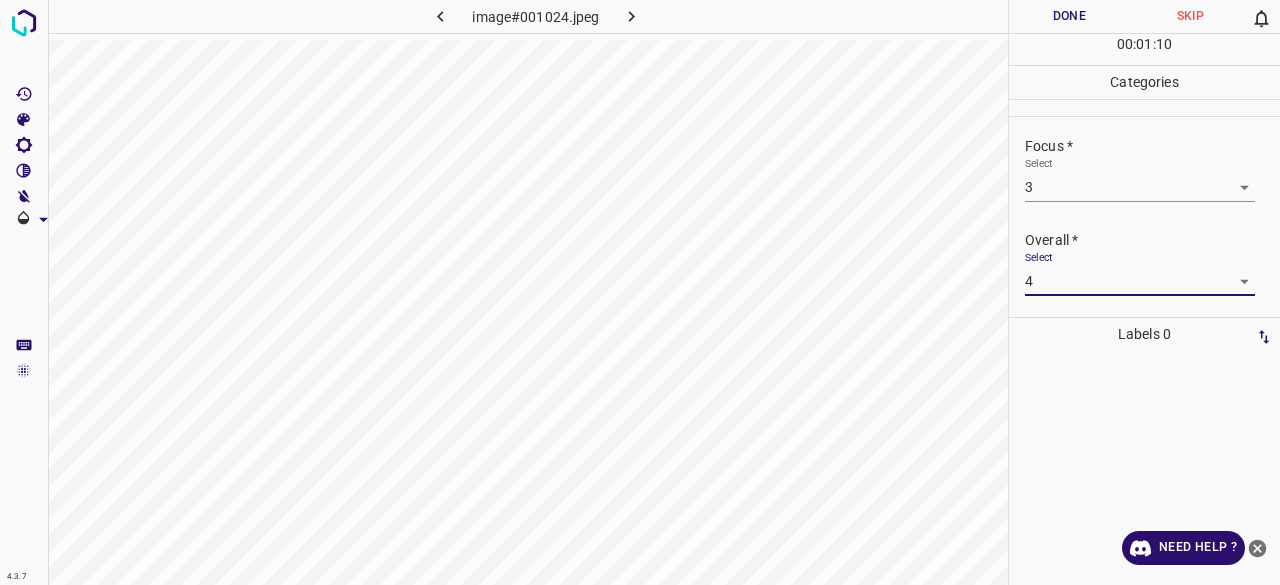 click on "Done" at bounding box center [1069, 16] 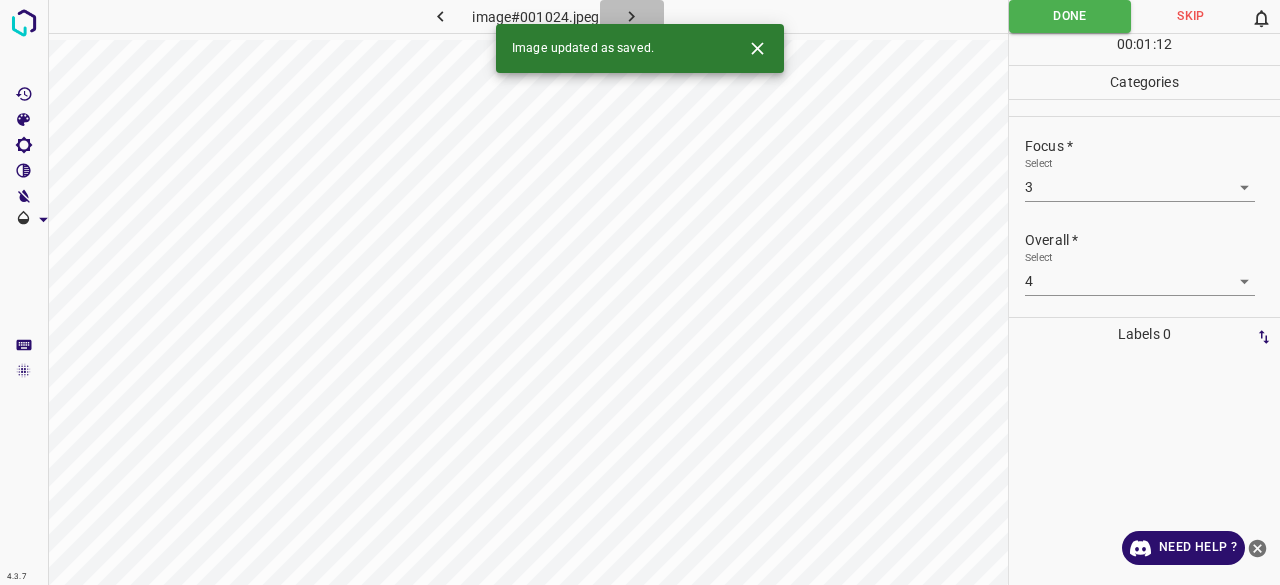 click at bounding box center [632, 16] 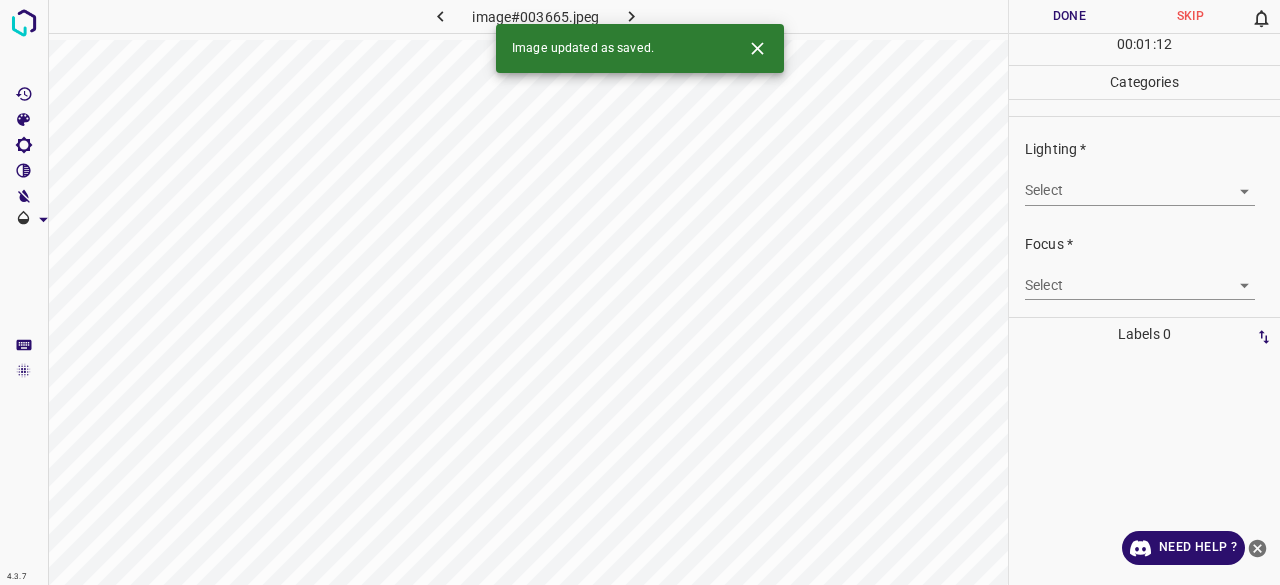 click on "4.3.7 image#003665.jpeg Done Skip 0 00   : 01   : 12   Categories Lighting *  Select ​ Focus *  Select ​ Overall *  Select ​ Labels   0 Categories 1 Lighting 2 Focus 3 Overall Tools Space Change between modes (Draw & Edit) I Auto labeling R Restore zoom M Zoom in N Zoom out Delete Delete selecte label Filters Z Restore filters X Saturation filter C Brightness filter V Contrast filter B Gray scale filter General O Download Image updated as saved. Need Help ? - Text - Hide - Delete" at bounding box center [640, 292] 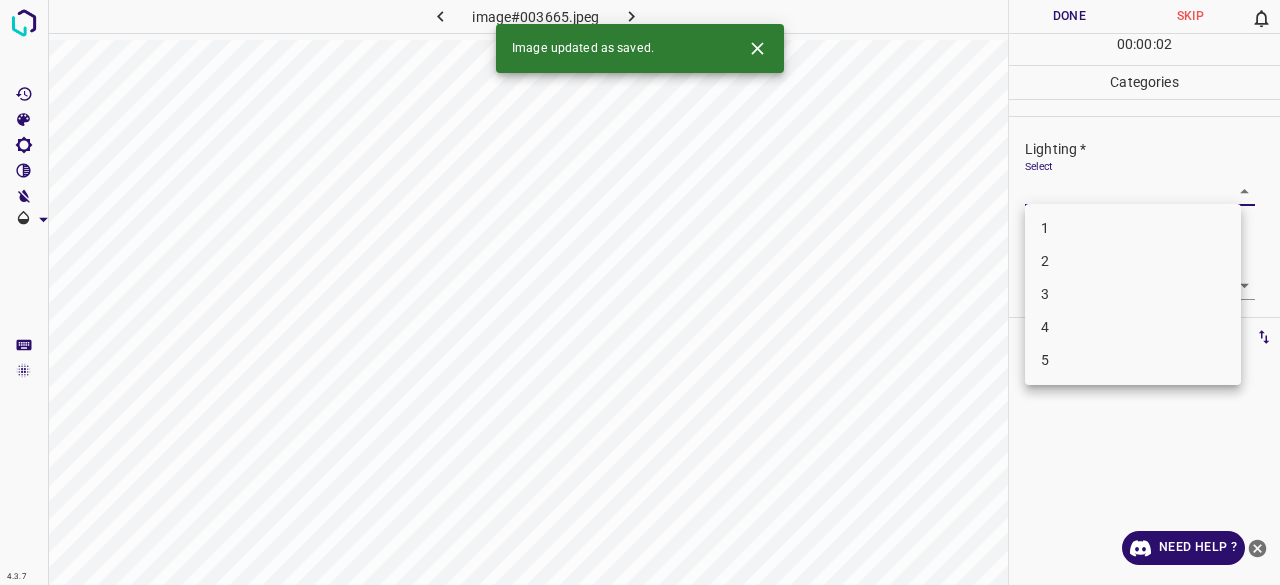 click on "4" at bounding box center [1133, 327] 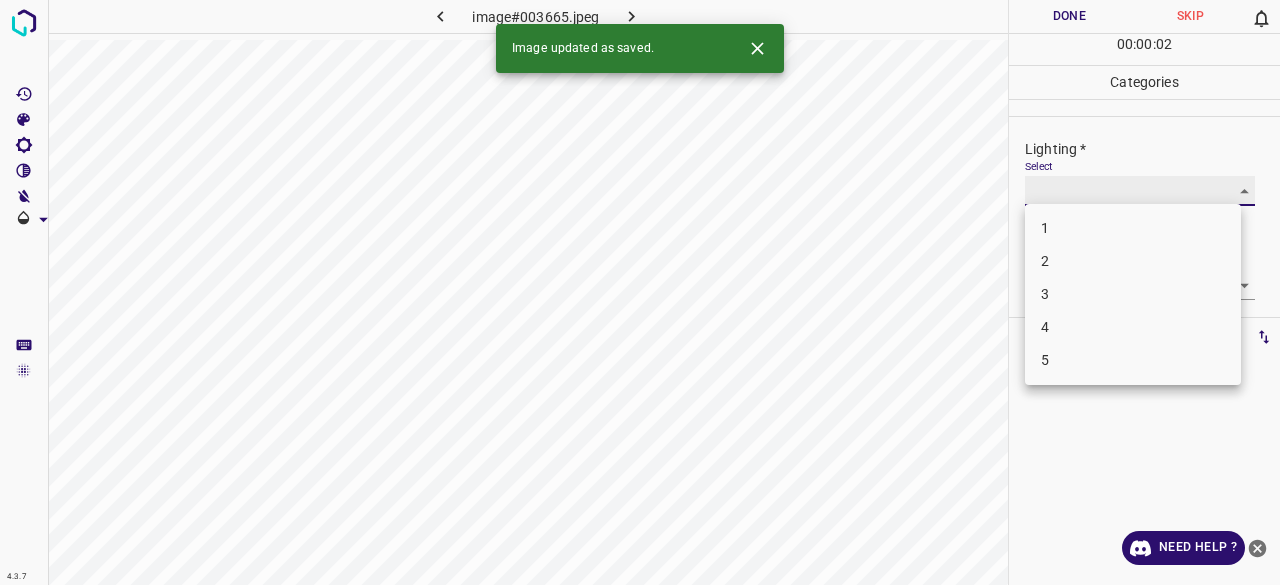 type on "4" 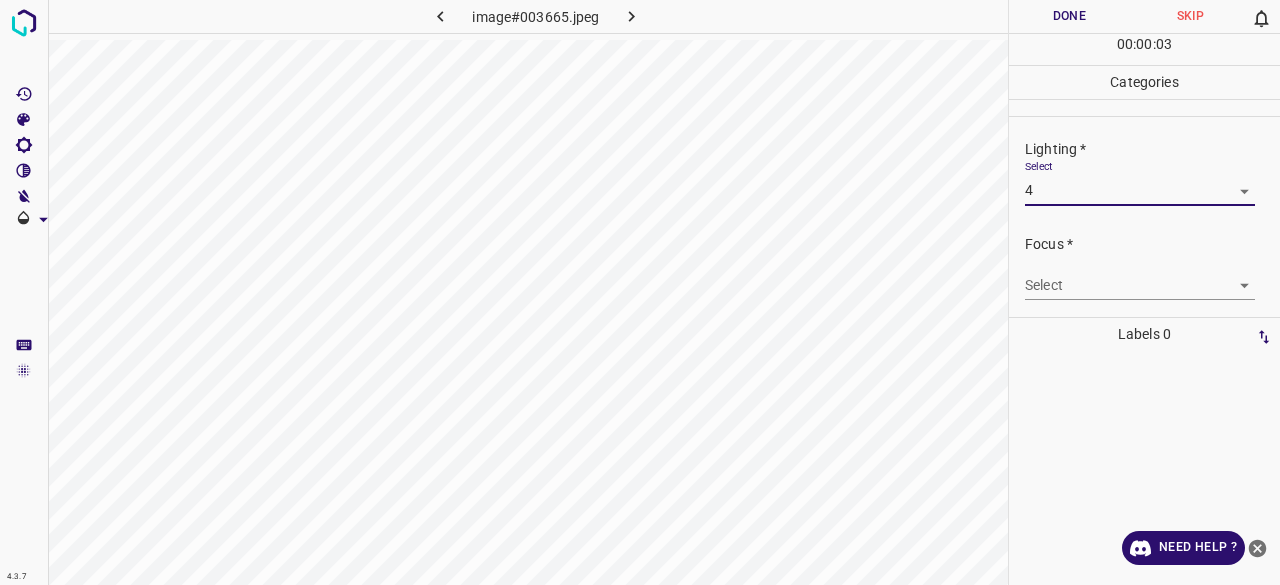 click on "4.3.7 image#003665.jpeg Done Skip 0 00   : 00   : 03   Categories Lighting *  Select 4 4 Focus *  Select ​ Overall *  Select ​ Labels   0 Categories 1 Lighting 2 Focus 3 Overall Tools Space Change between modes (Draw & Edit) I Auto labeling R Restore zoom M Zoom in N Zoom out Delete Delete selecte label Filters Z Restore filters X Saturation filter C Brightness filter V Contrast filter B Gray scale filter General O Download Need Help ? - Text - Hide - Delete" at bounding box center [640, 292] 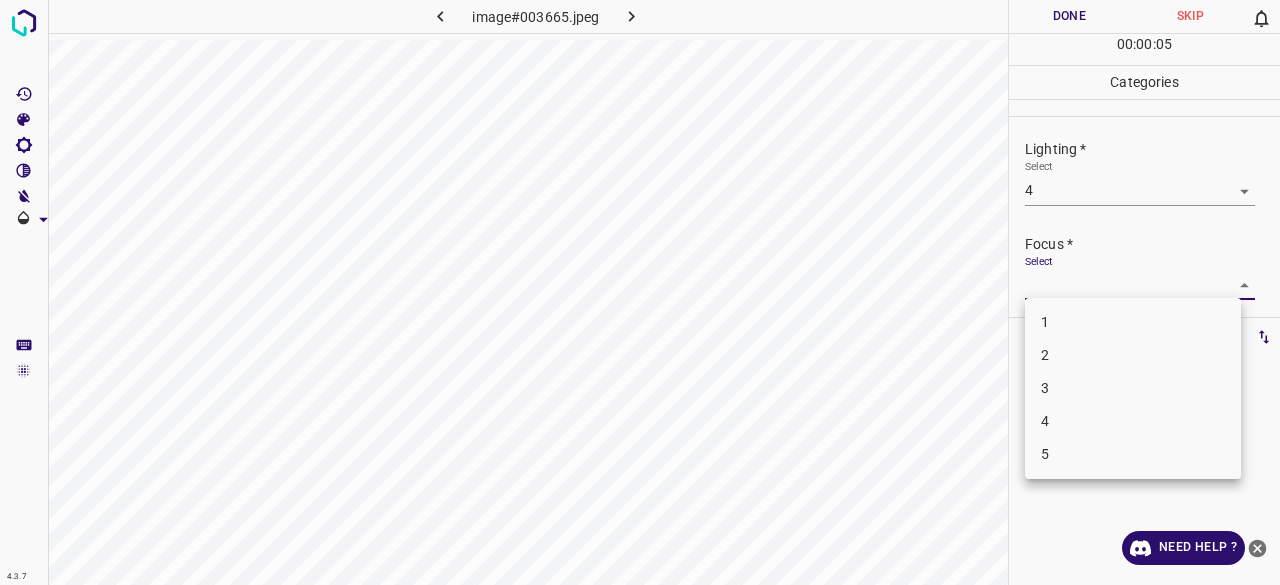 click on "3" at bounding box center (1133, 388) 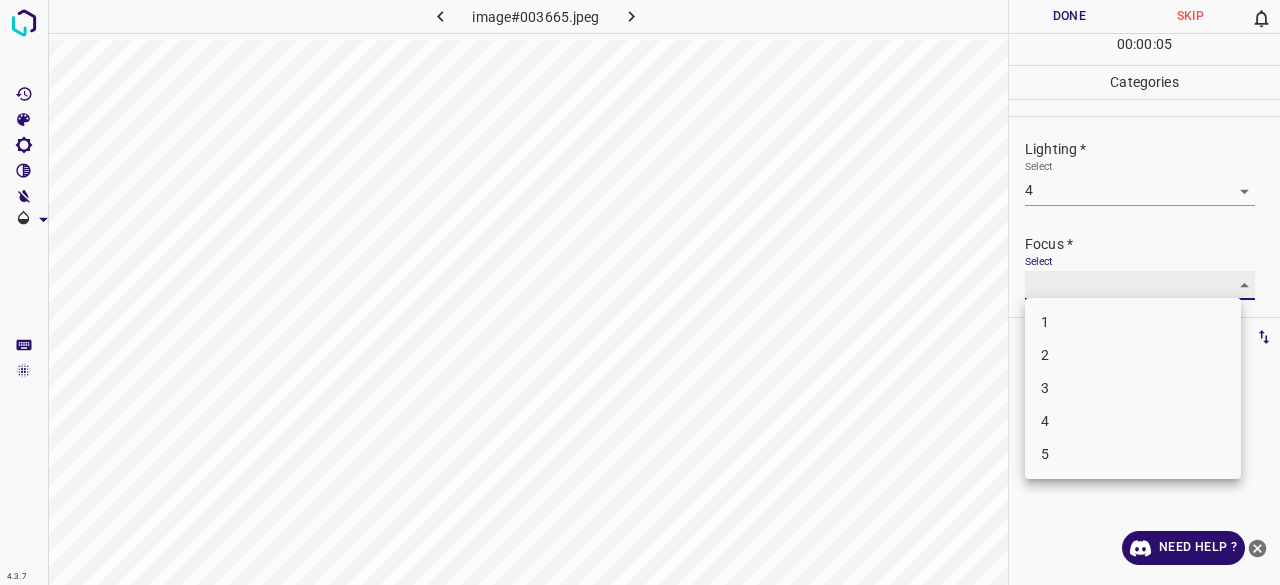 type on "3" 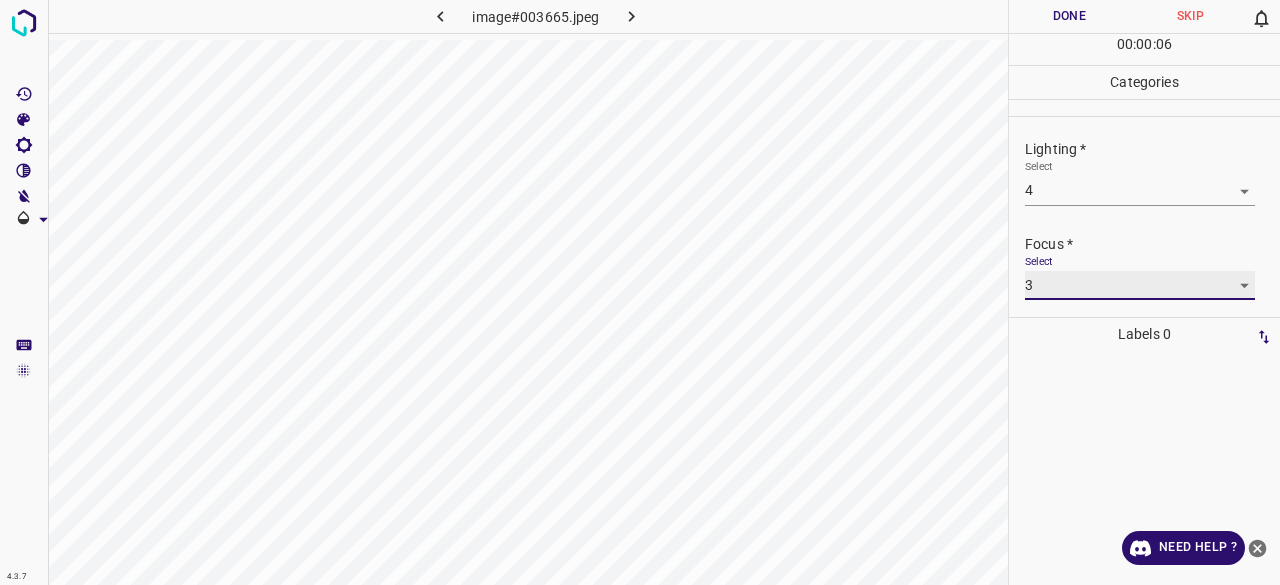 scroll, scrollTop: 98, scrollLeft: 0, axis: vertical 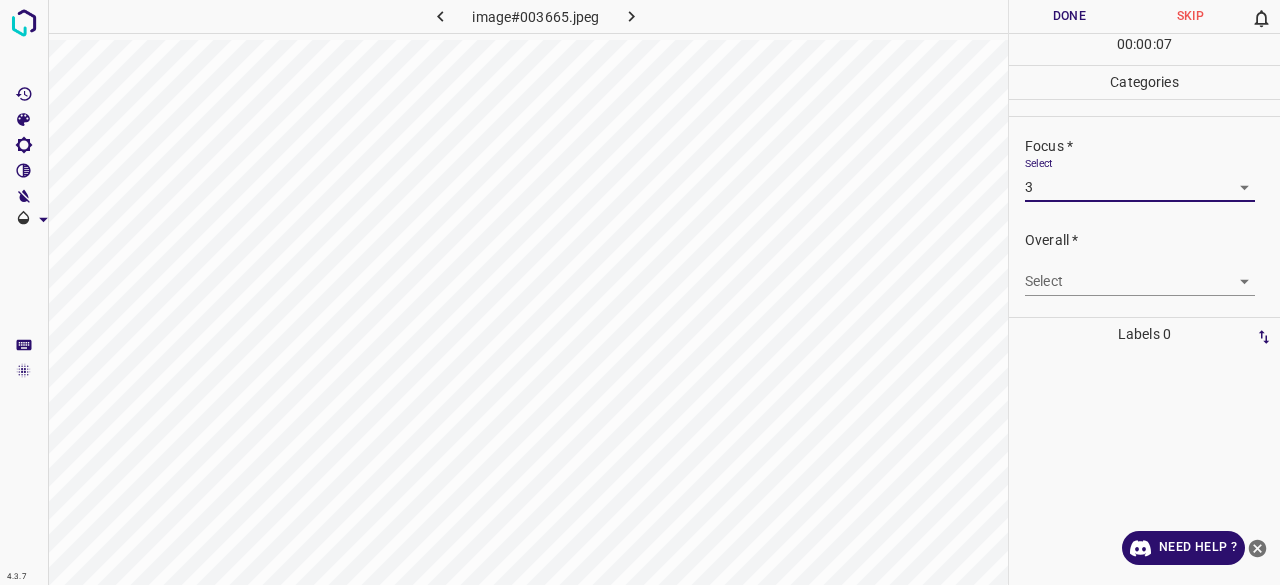 click on "4.3.7 image#003665.jpeg Done Skip 0 00   : 00   : 07   Categories Lighting *  Select 4 4 Focus *  Select 3 3 Overall *  Select ​ Labels   0 Categories 1 Lighting 2 Focus 3 Overall Tools Space Change between modes (Draw & Edit) I Auto labeling R Restore zoom M Zoom in N Zoom out Delete Delete selecte label Filters Z Restore filters X Saturation filter C Brightness filter V Contrast filter B Gray scale filter General O Download Need Help ? - Text - Hide - Delete" at bounding box center [640, 292] 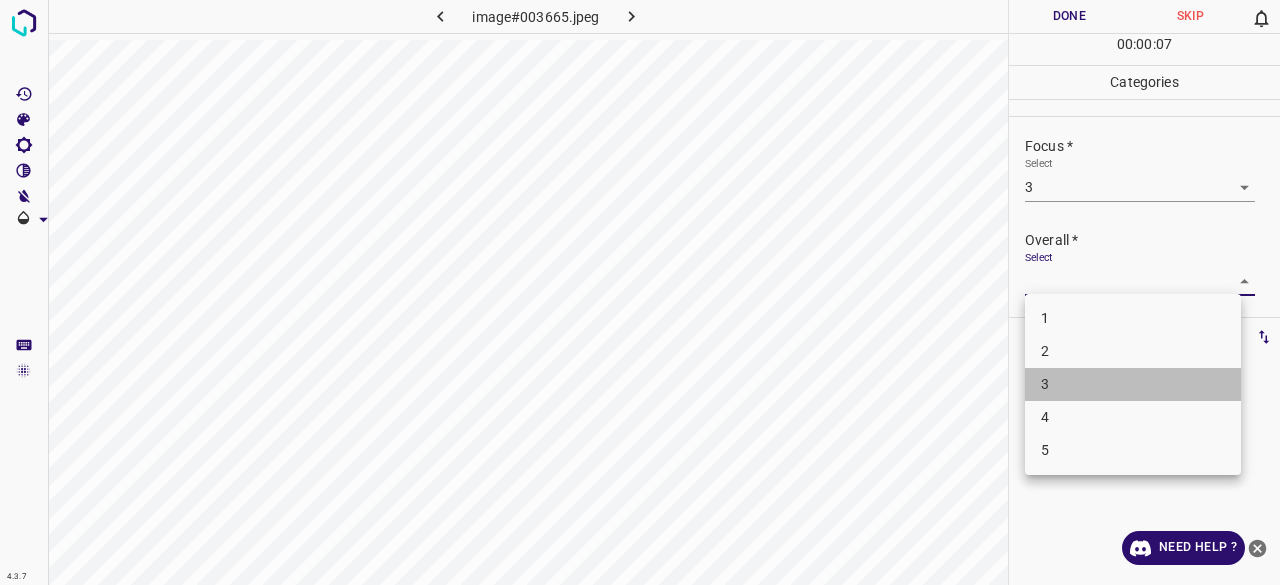 click on "3" at bounding box center (1133, 384) 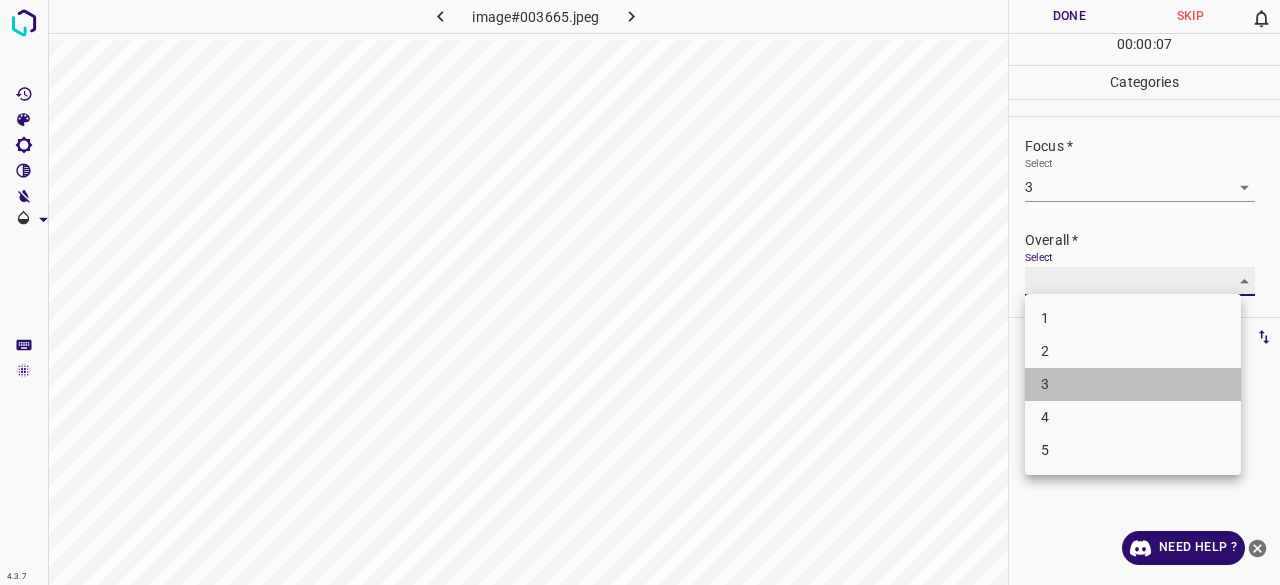 type on "3" 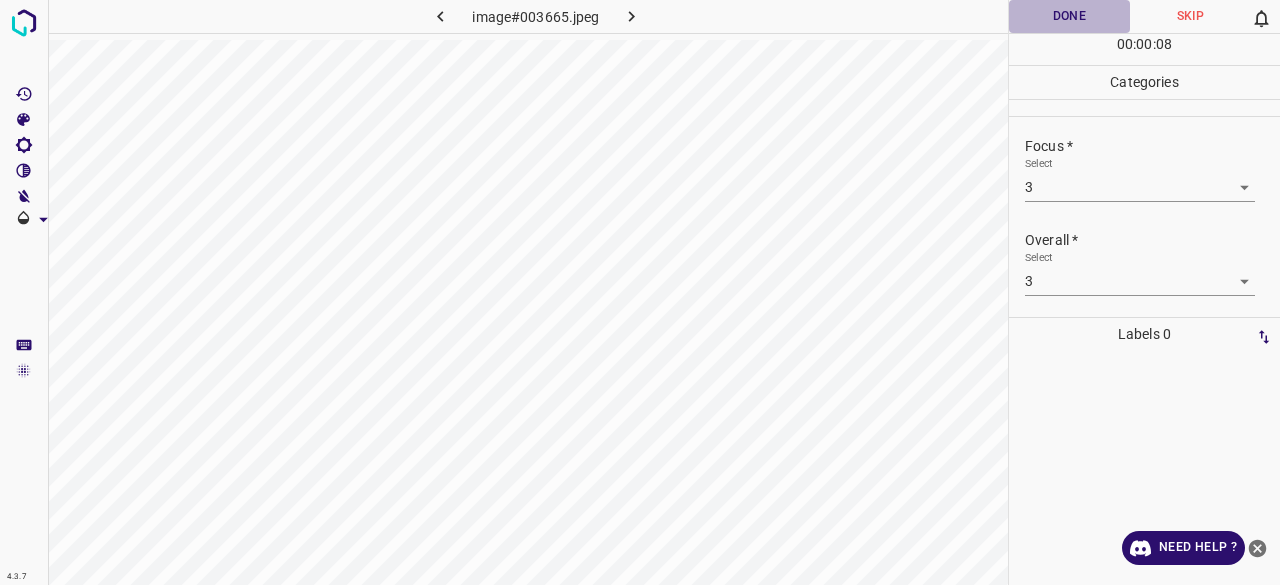click on "Done" at bounding box center [1069, 16] 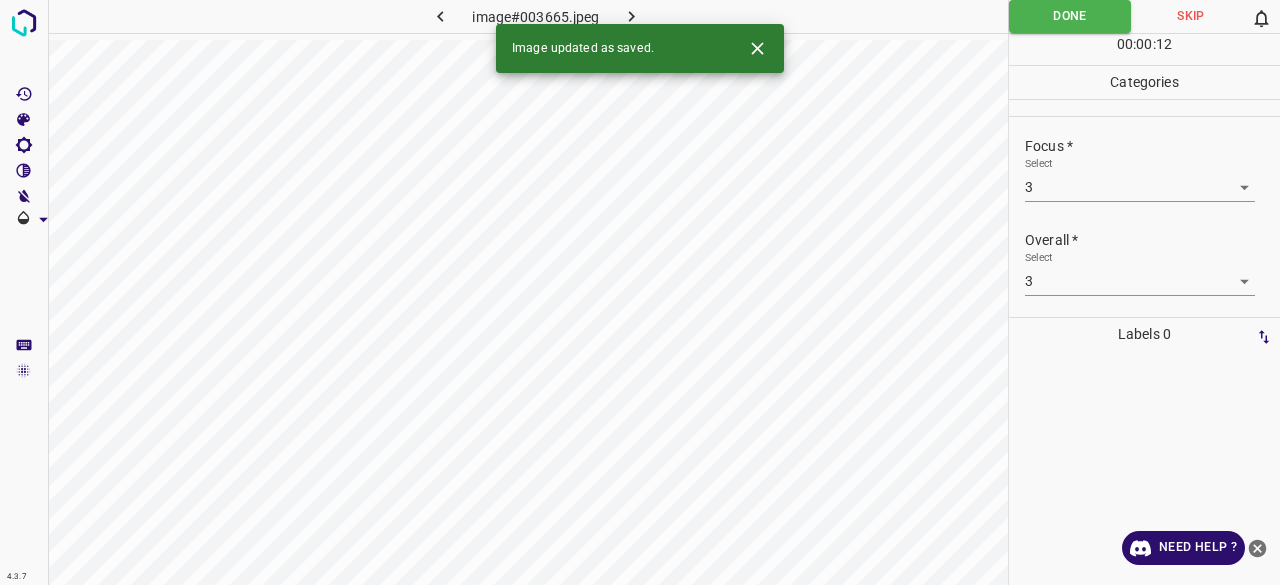 click 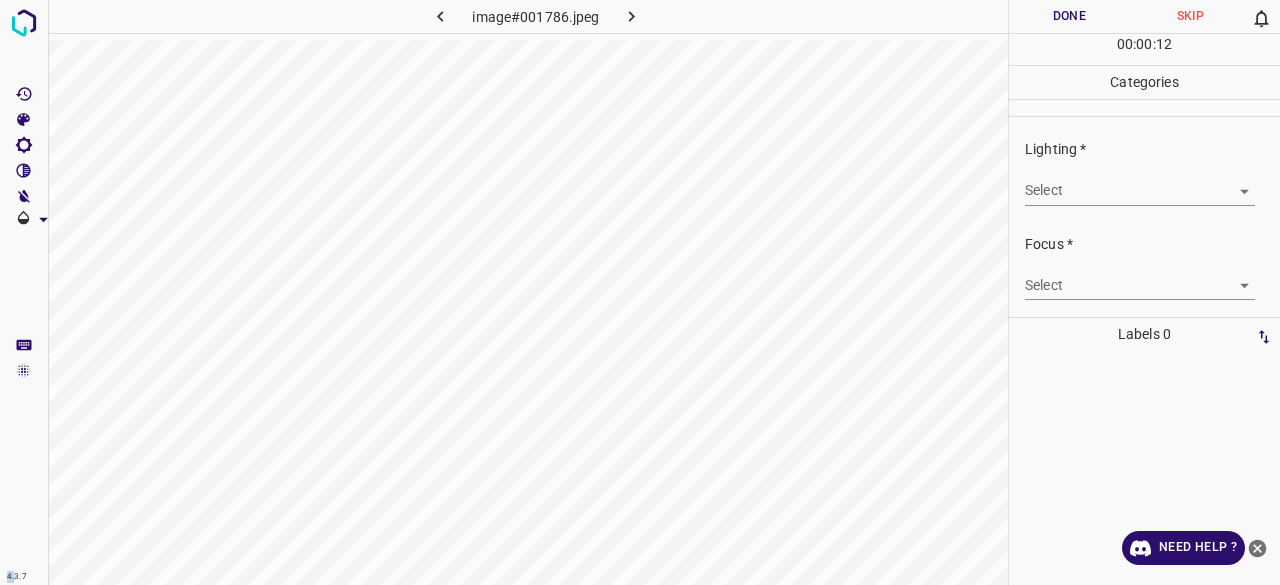 drag, startPoint x: 13, startPoint y: 575, endPoint x: 39, endPoint y: 583, distance: 27.202942 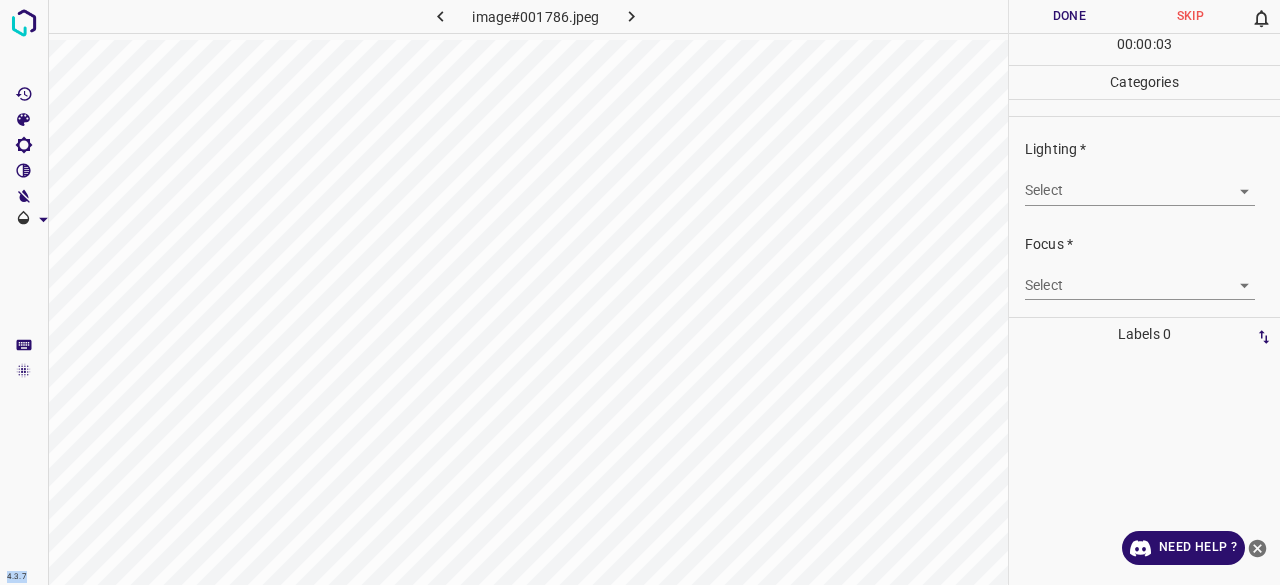 drag, startPoint x: 27, startPoint y: 578, endPoint x: 0, endPoint y: 575, distance: 27.166155 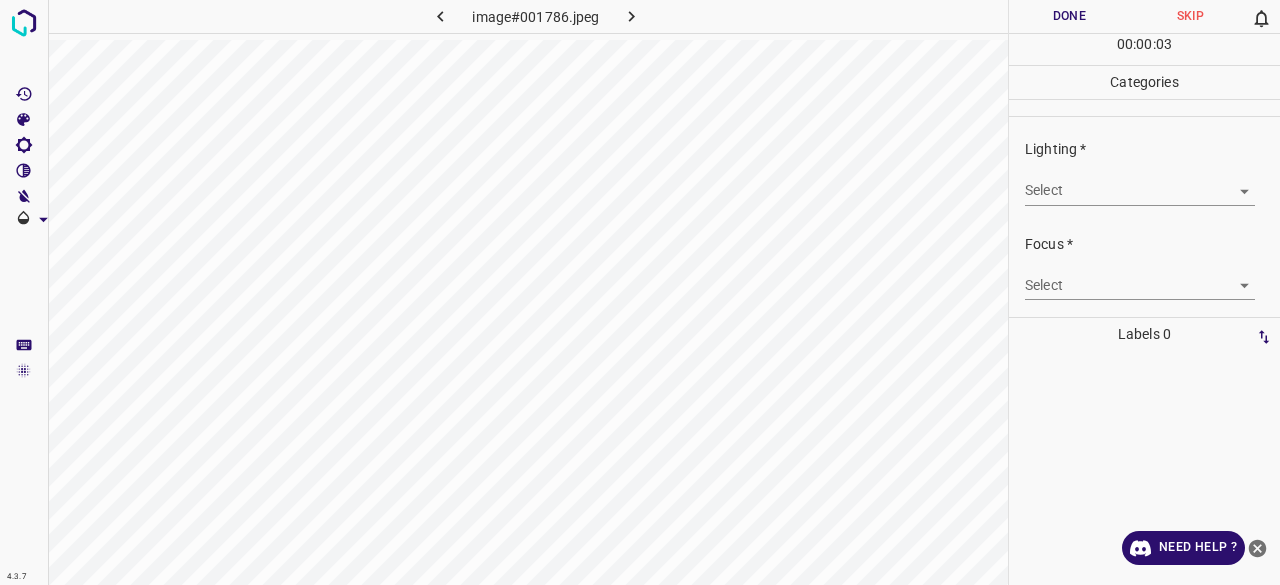 click at bounding box center (24, 292) 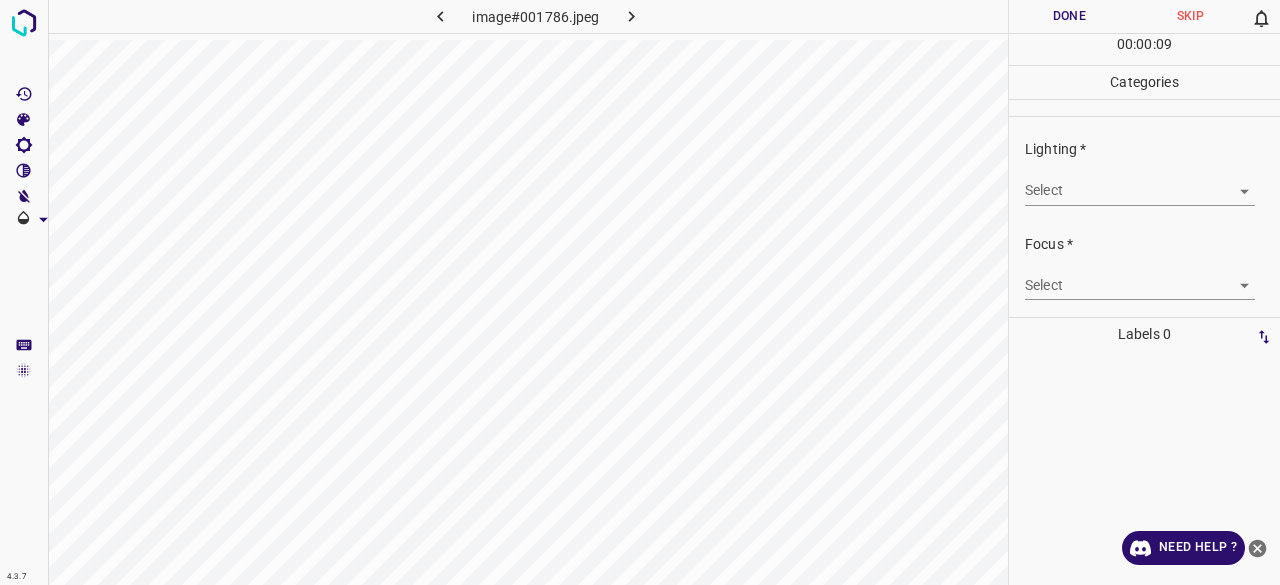 click on "4.3.7 image#001786.jpeg Done Skip 0 00   : 00   : 09   Categories Lighting *  Select ​ Focus *  Select ​ Overall *  Select ​ Labels   0 Categories 1 Lighting 2 Focus 3 Overall Tools Space Change between modes (Draw & Edit) I Auto labeling R Restore zoom M Zoom in N Zoom out Delete Delete selecte label Filters Z Restore filters X Saturation filter C Brightness filter V Contrast filter B Gray scale filter General O Download Need Help ? - Text - Hide - Delete" at bounding box center (640, 292) 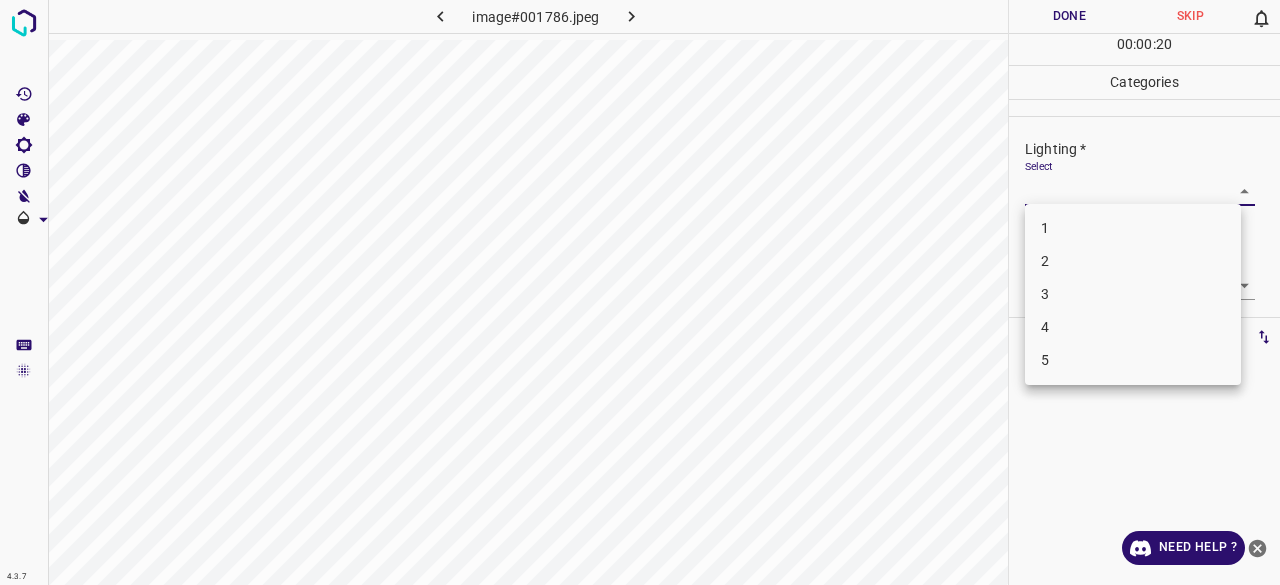 click on "3" at bounding box center [1133, 294] 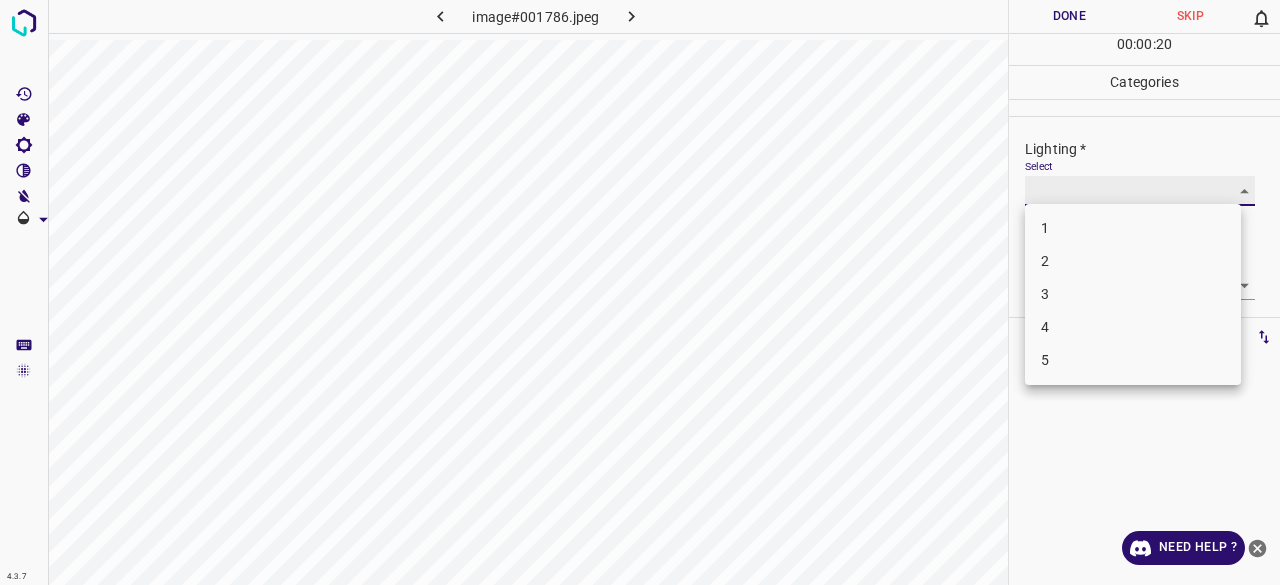 type on "3" 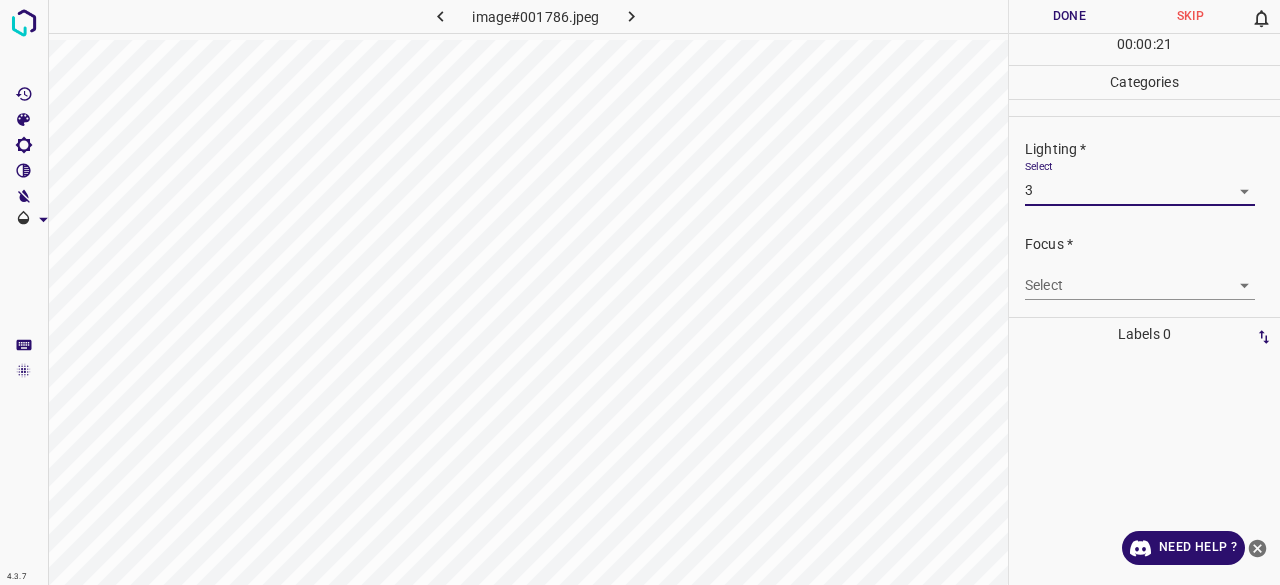 click on "4.3.7 image#001786.jpeg Done Skip 0 00   : 00   : 21   Categories Lighting *  Select 3 3 Focus *  Select ​ Overall *  Select ​ Labels   0 Categories 1 Lighting 2 Focus 3 Overall Tools Space Change between modes (Draw & Edit) I Auto labeling R Restore zoom M Zoom in N Zoom out Delete Delete selecte label Filters Z Restore filters X Saturation filter C Brightness filter V Contrast filter B Gray scale filter General O Download Need Help ? - Text - Hide - Delete" at bounding box center [640, 292] 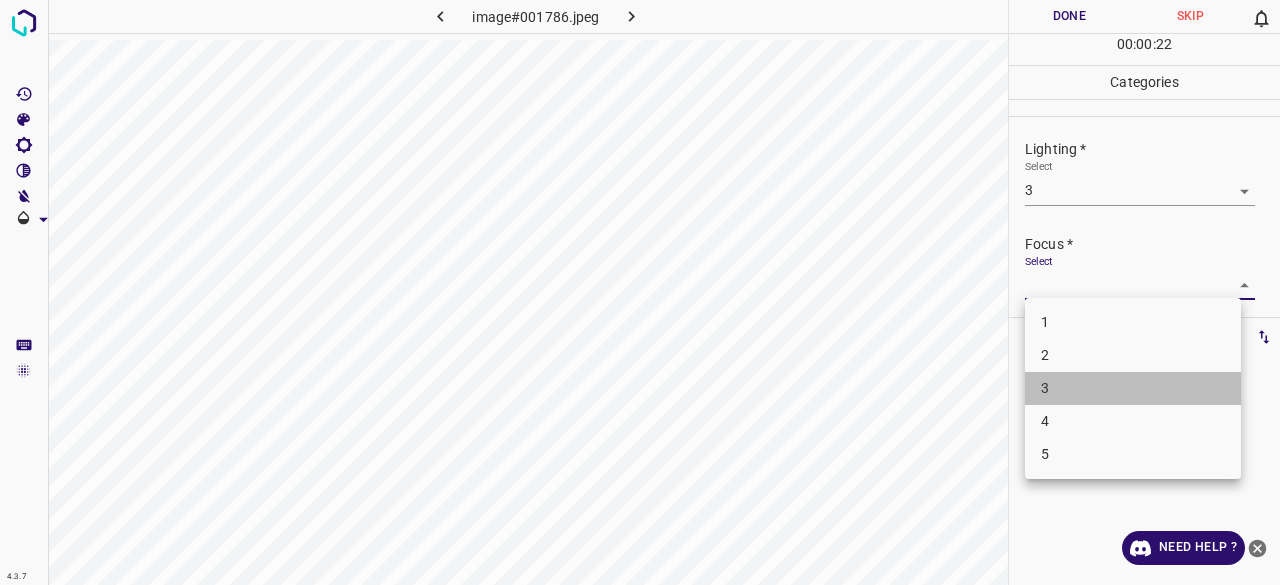 click on "3" at bounding box center [1133, 388] 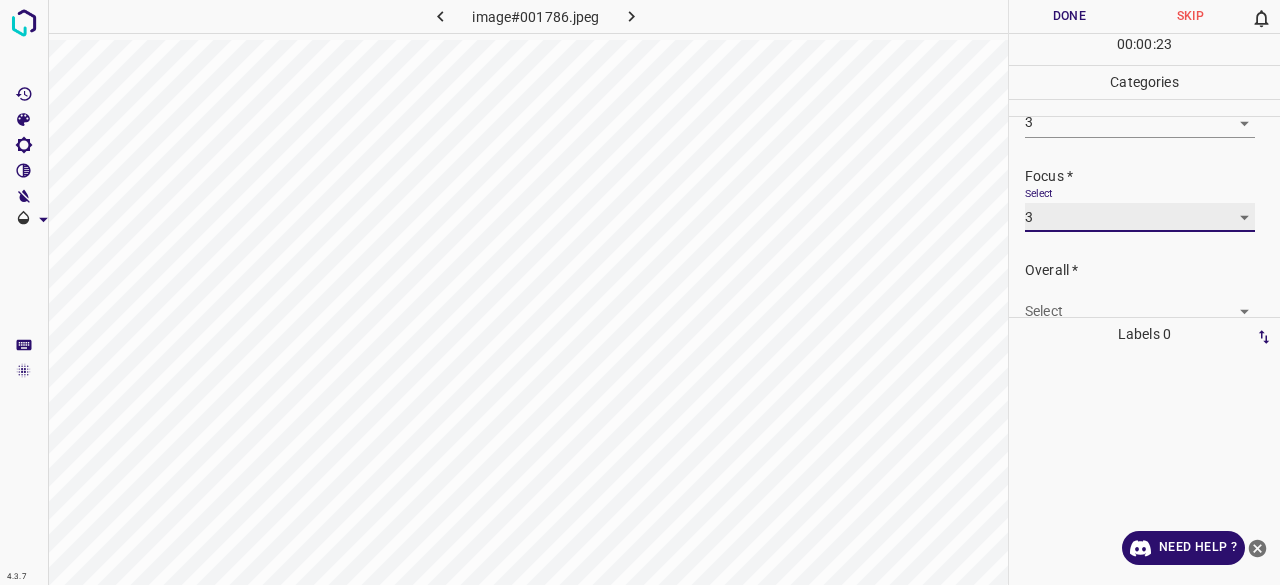 scroll, scrollTop: 98, scrollLeft: 0, axis: vertical 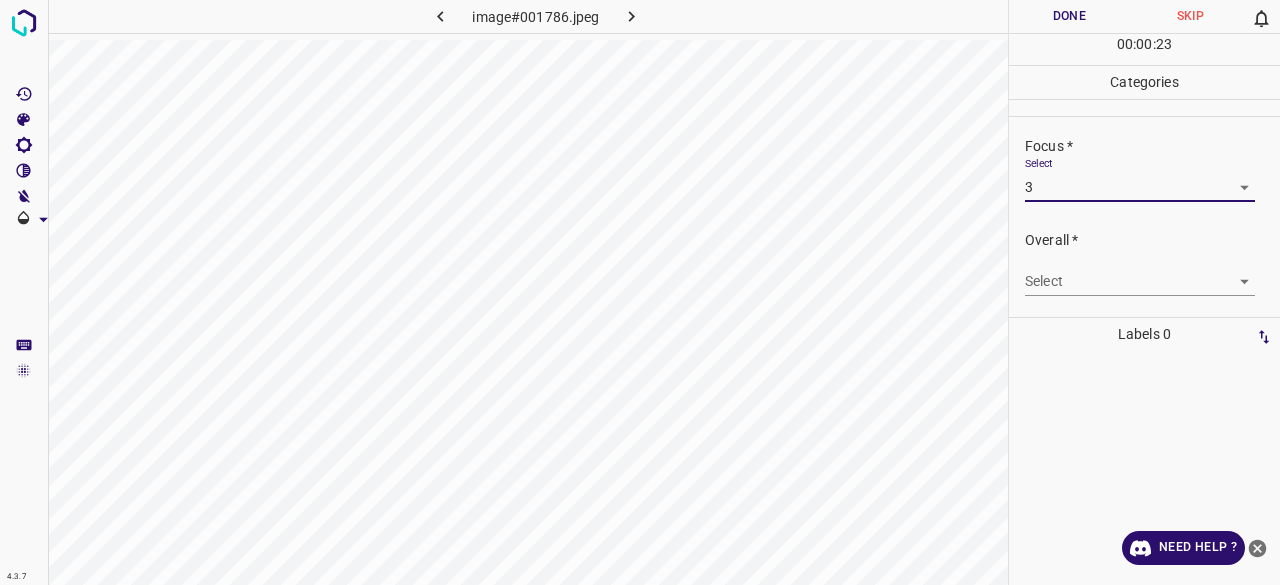 click on "4.3.7 image#001786.jpeg Done Skip 0 00   : 00   : 23   Categories Lighting *  Select 3 3 Focus *  Select 3 3 Overall *  Select ​ Labels   0 Categories 1 Lighting 2 Focus 3 Overall Tools Space Change between modes (Draw & Edit) I Auto labeling R Restore zoom M Zoom in N Zoom out Delete Delete selecte label Filters Z Restore filters X Saturation filter C Brightness filter V Contrast filter B Gray scale filter General O Download Need Help ? - Text - Hide - Delete" at bounding box center (640, 292) 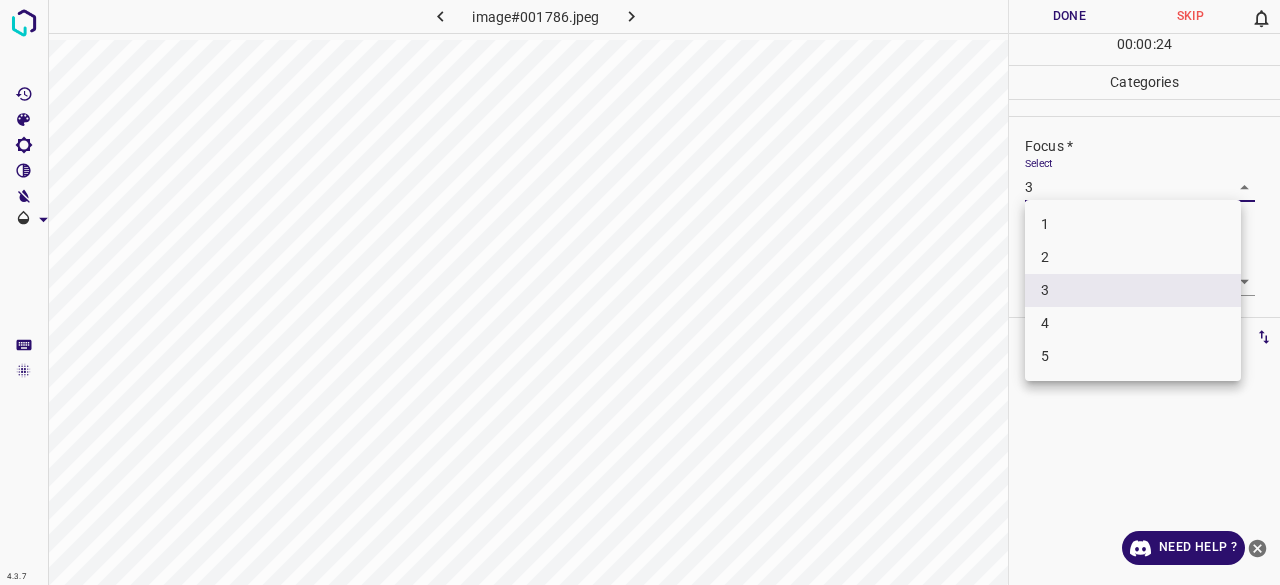 click on "4" at bounding box center [1133, 323] 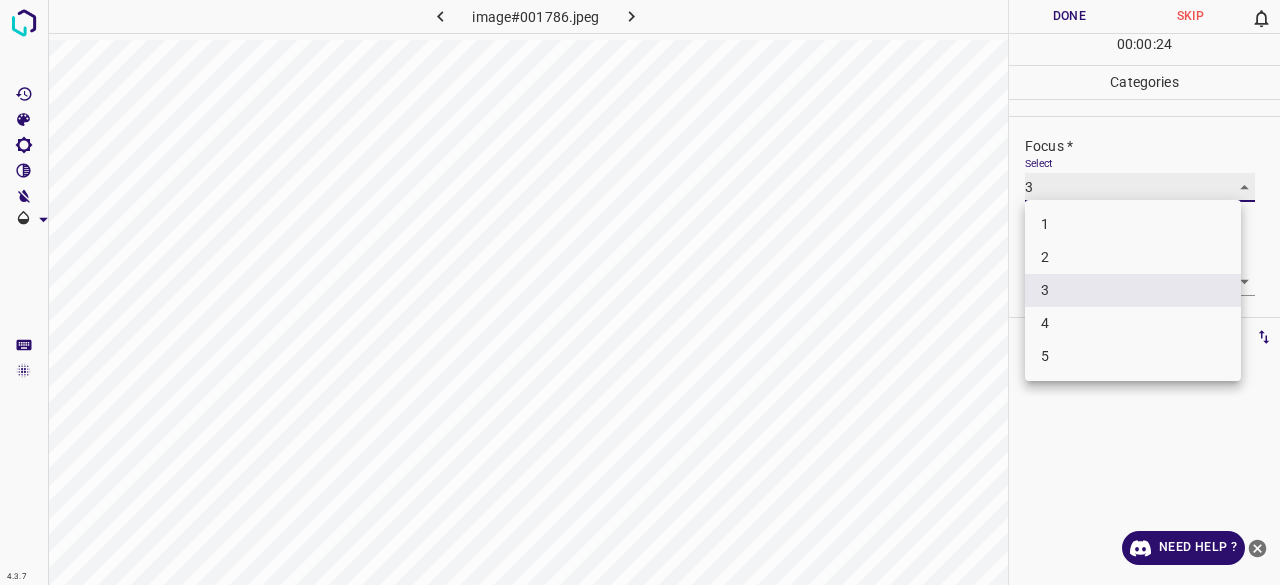 type on "4" 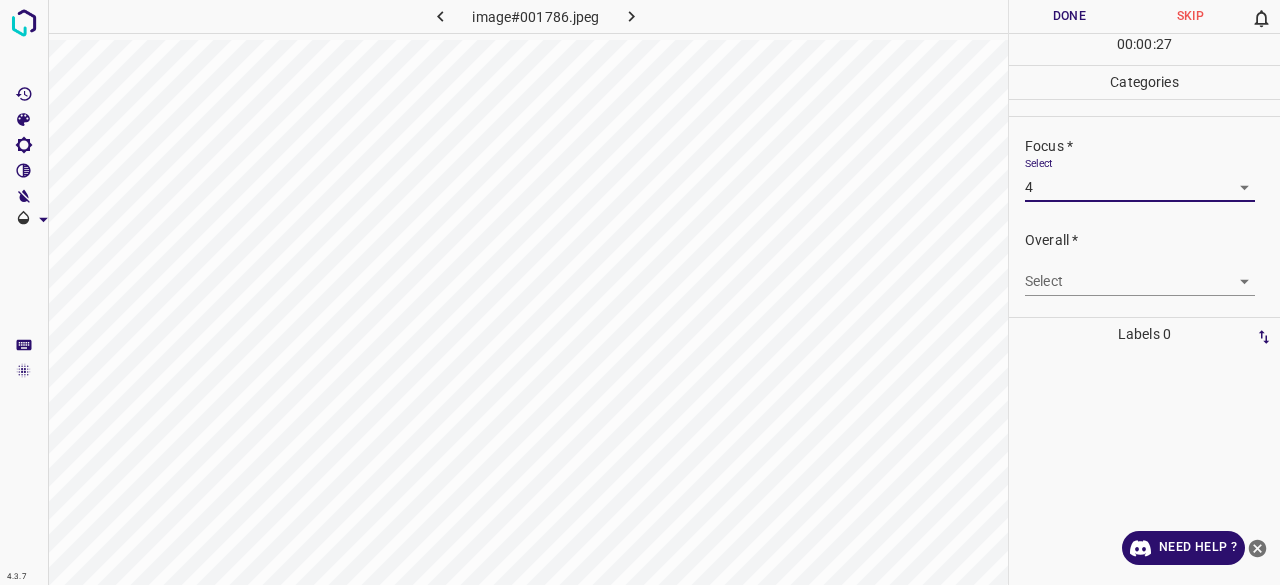 click on "4.3.7 image#001786.jpeg Done Skip 0 00   : 00   : 27   Categories Lighting *  Select 3 3 Focus *  Select 4 4 Overall *  Select ​ Labels   0 Categories 1 Lighting 2 Focus 3 Overall Tools Space Change between modes (Draw & Edit) I Auto labeling R Restore zoom M Zoom in N Zoom out Delete Delete selecte label Filters Z Restore filters X Saturation filter C Brightness filter V Contrast filter B Gray scale filter General O Download Need Help ? - Text - Hide - Delete" at bounding box center (640, 292) 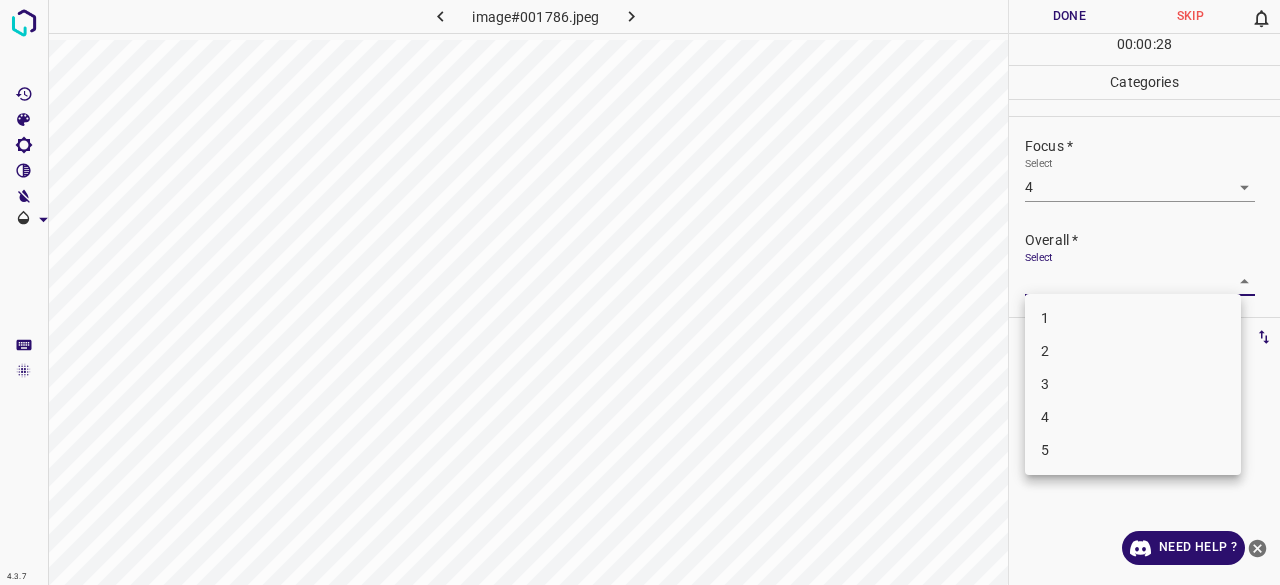 click on "4" at bounding box center [1133, 417] 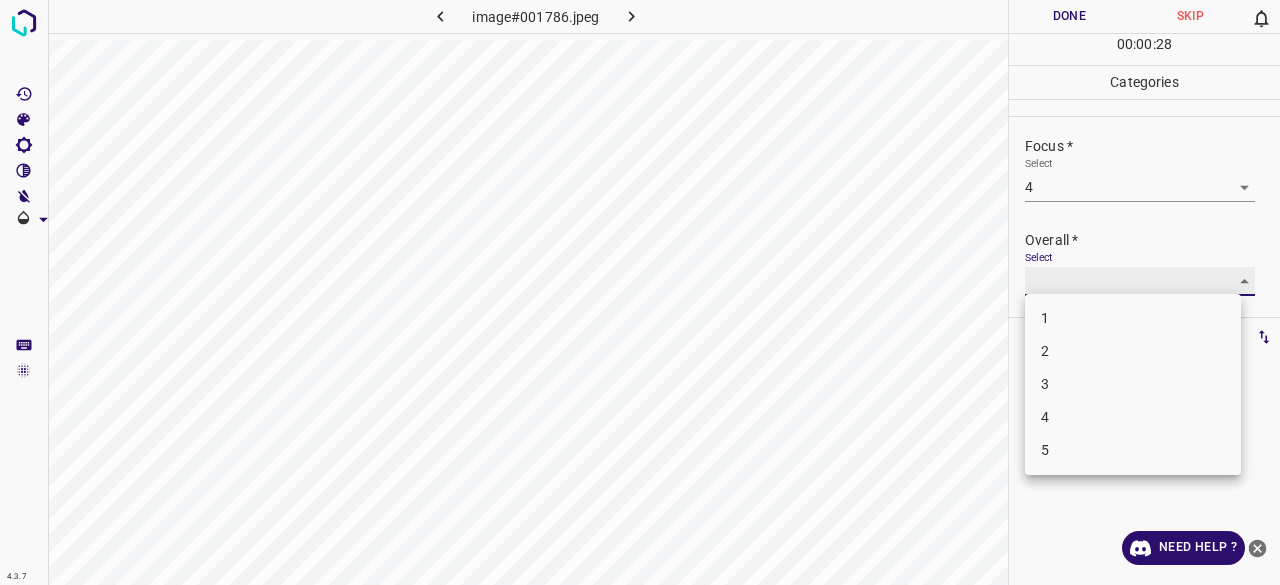 type on "4" 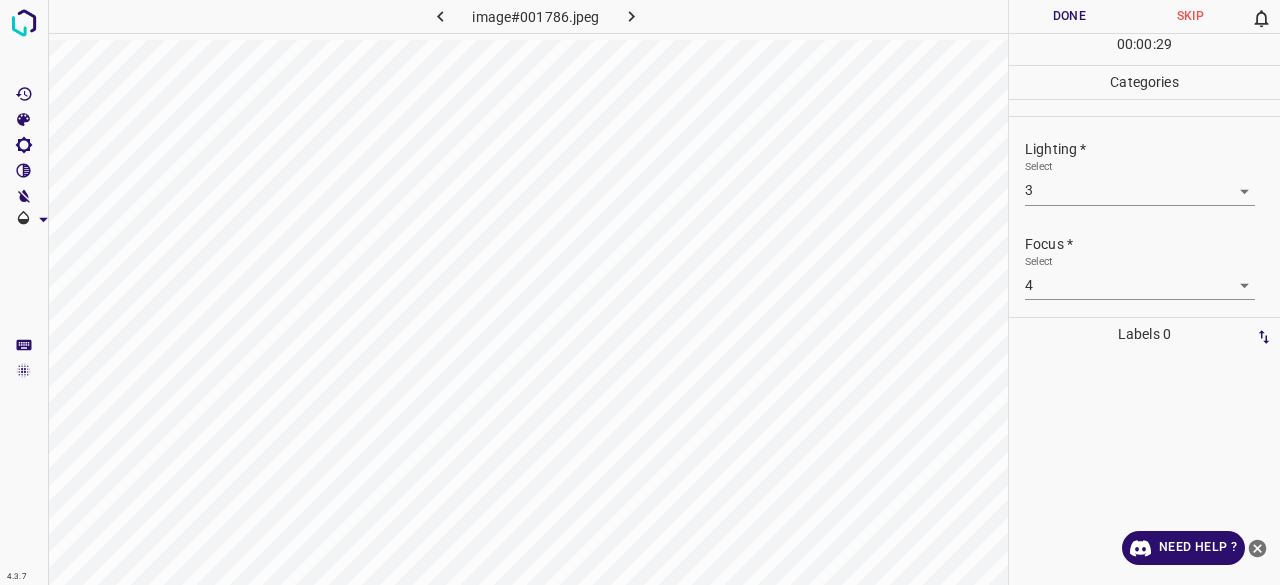 scroll, scrollTop: 98, scrollLeft: 0, axis: vertical 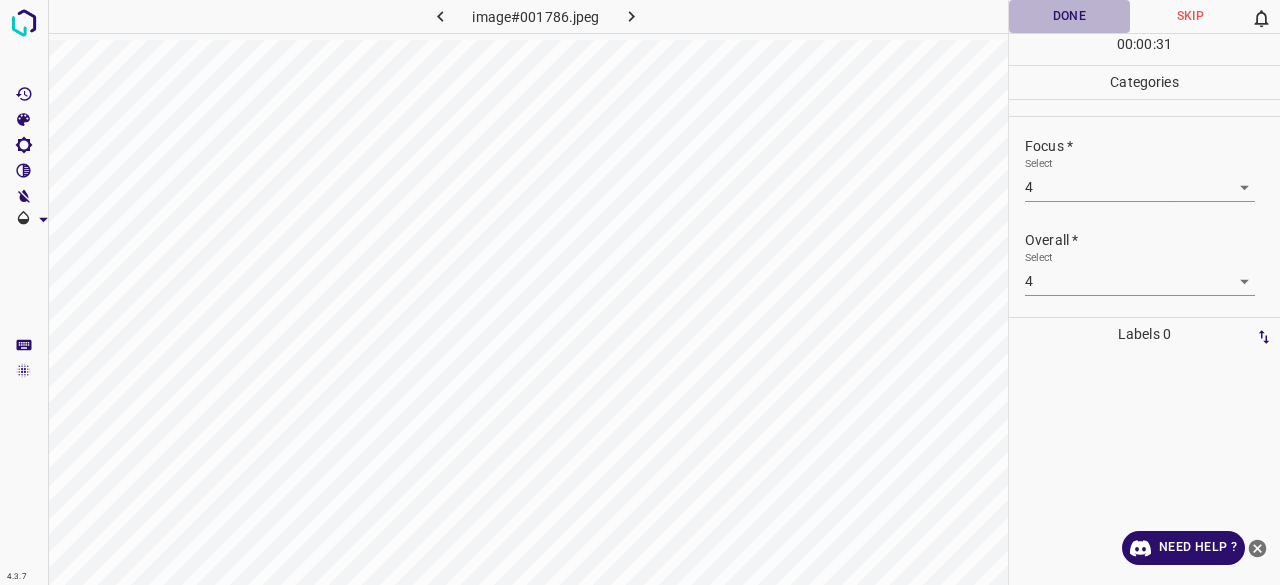 click on "Done" at bounding box center [1069, 16] 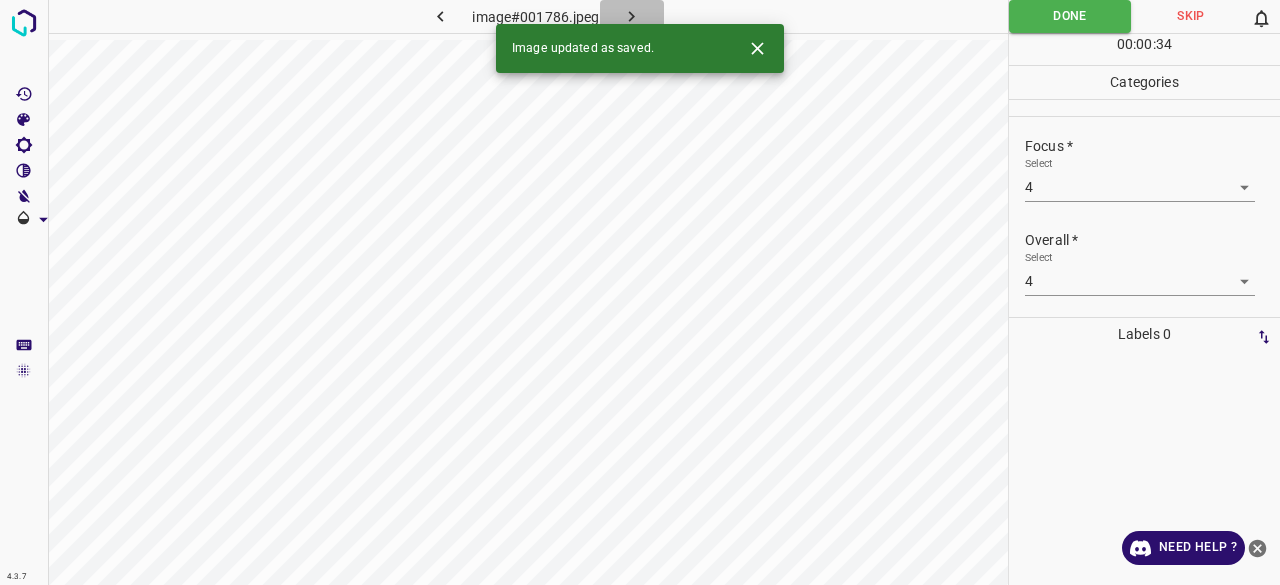 click 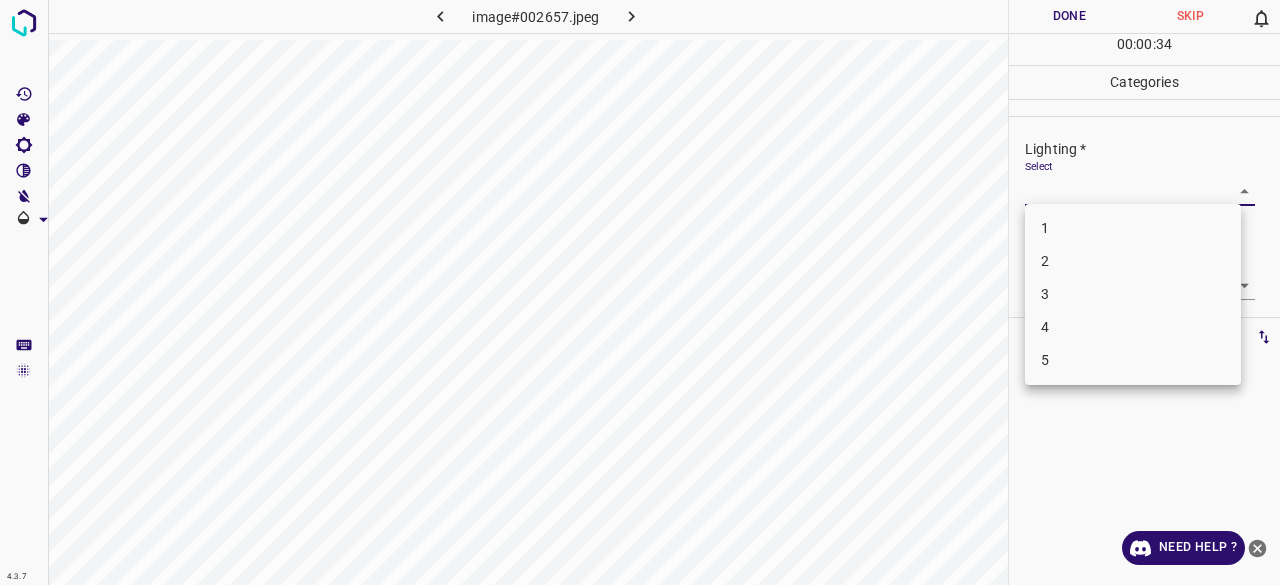 click on "4.3.7 image#002657.jpeg Done Skip 0 00   : 00   : 34   Categories Lighting *  Select ​ Focus *  Select ​ Overall *  Select ​ Labels   0 Categories 1 Lighting 2 Focus 3 Overall Tools Space Change between modes (Draw & Edit) I Auto labeling R Restore zoom M Zoom in N Zoom out Delete Delete selecte label Filters Z Restore filters X Saturation filter C Brightness filter V Contrast filter B Gray scale filter General O Download Need Help ? - Text - Hide - Delete 1 2 3 4 5" at bounding box center [640, 292] 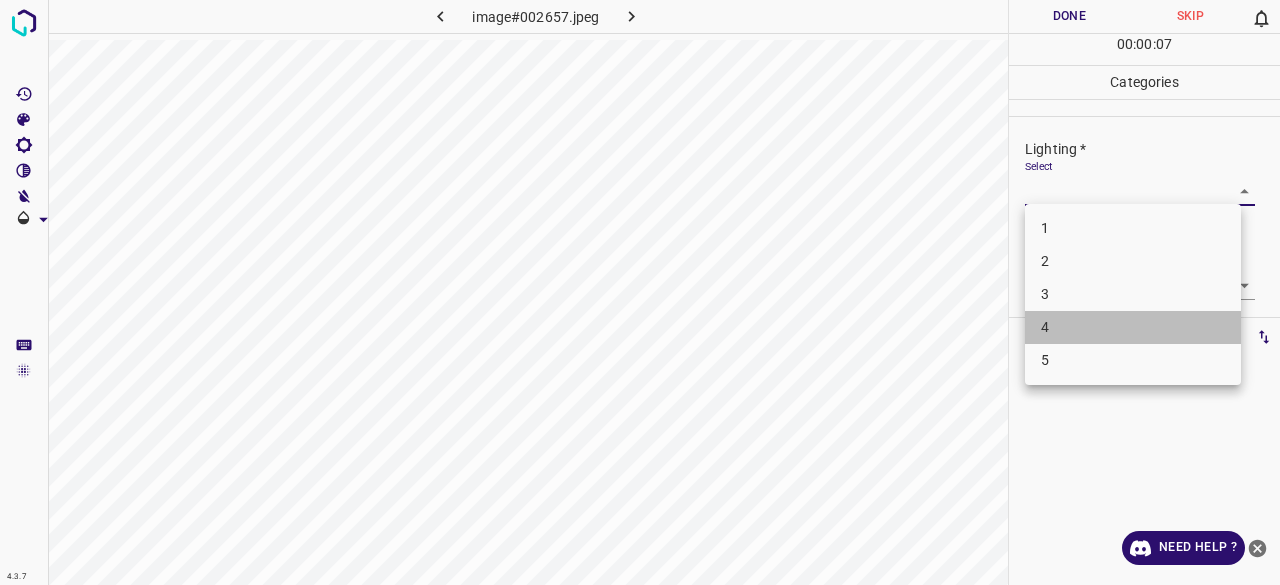 click on "4" at bounding box center (1133, 327) 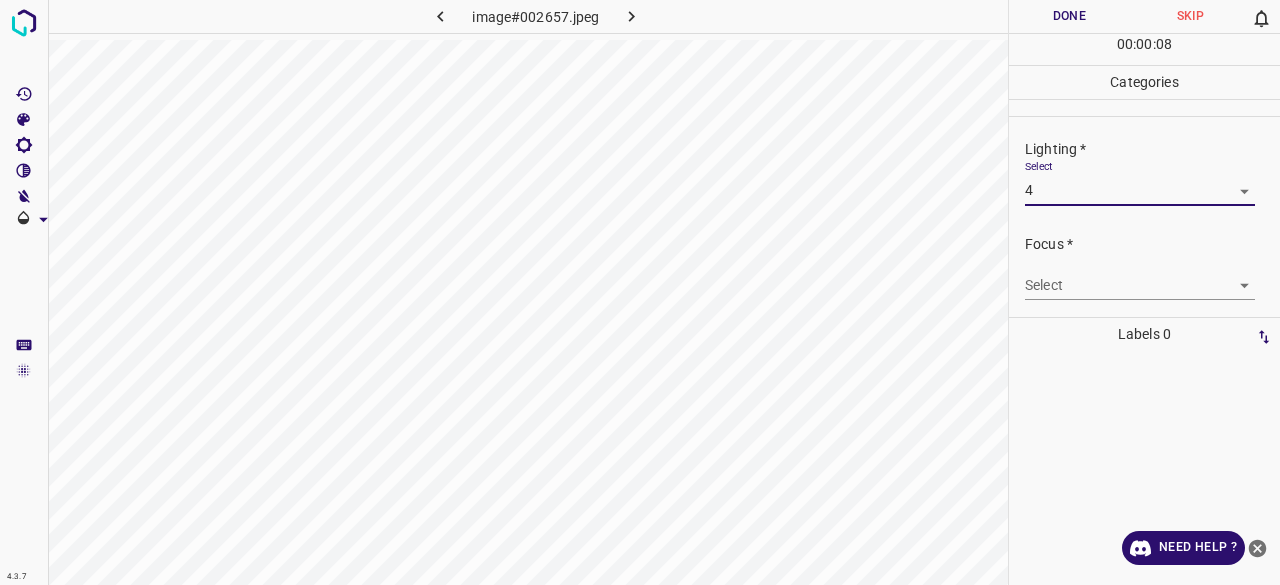 click on "4.3.7 image#002657.jpeg Done Skip 0 00   : 00   : 08   Categories Lighting *  Select 4 4 Focus *  Select ​ Overall *  Select ​ Labels   0 Categories 1 Lighting 2 Focus 3 Overall Tools Space Change between modes (Draw & Edit) I Auto labeling R Restore zoom M Zoom in N Zoom out Delete Delete selecte label Filters Z Restore filters X Saturation filter C Brightness filter V Contrast filter B Gray scale filter General O Download Need Help ? - Text - Hide - Delete" at bounding box center [640, 292] 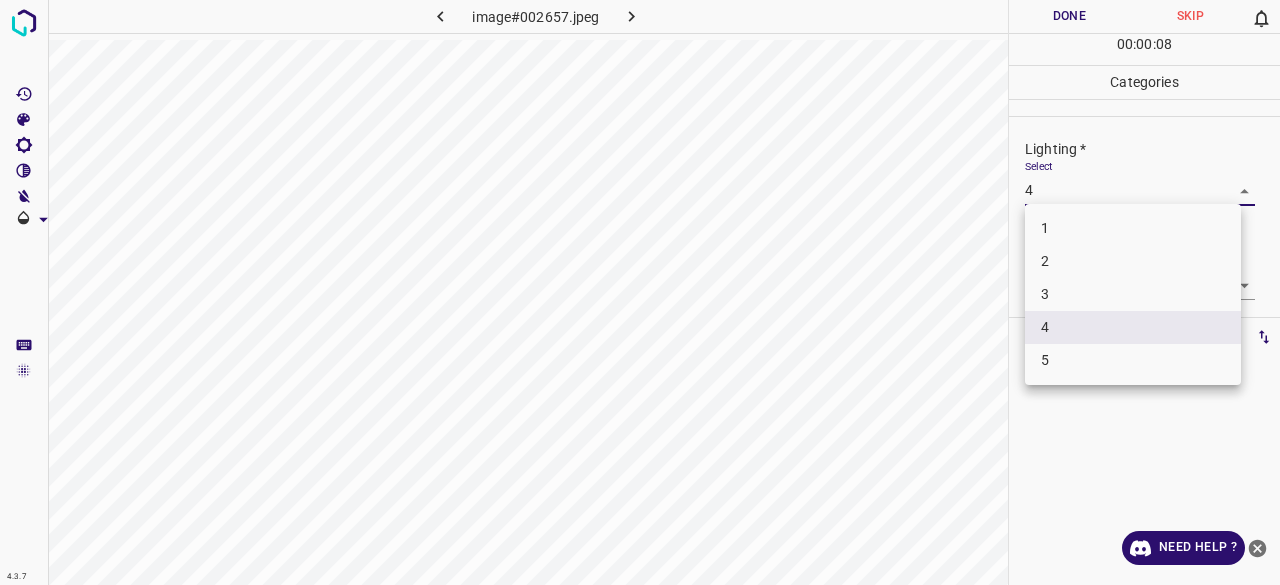 click on "3" at bounding box center [1133, 294] 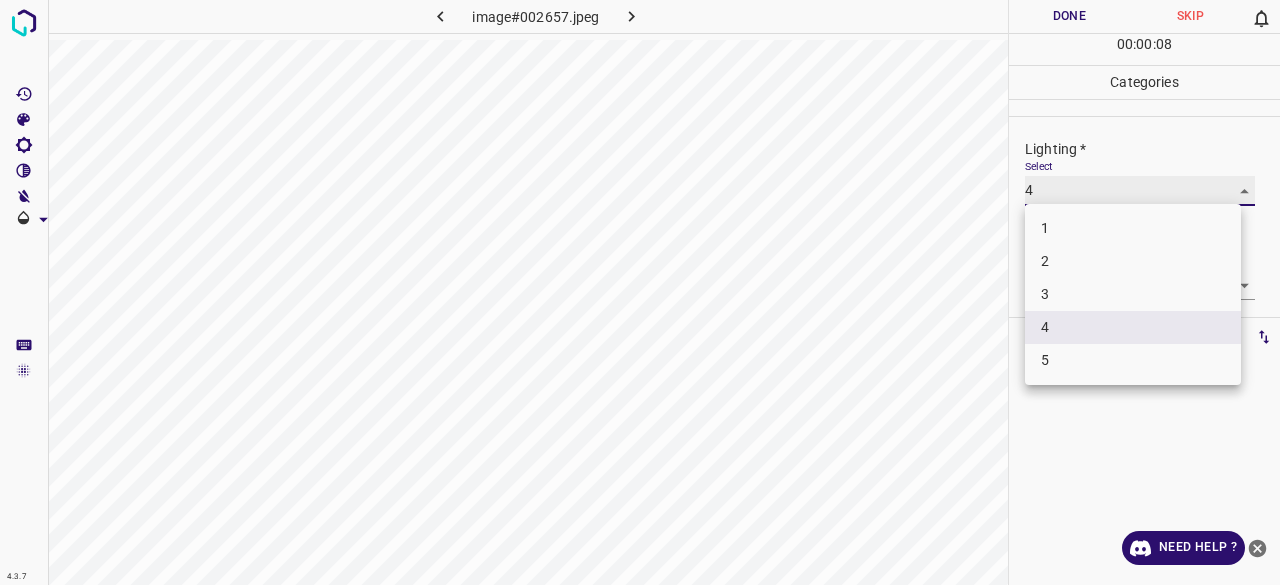 type on "3" 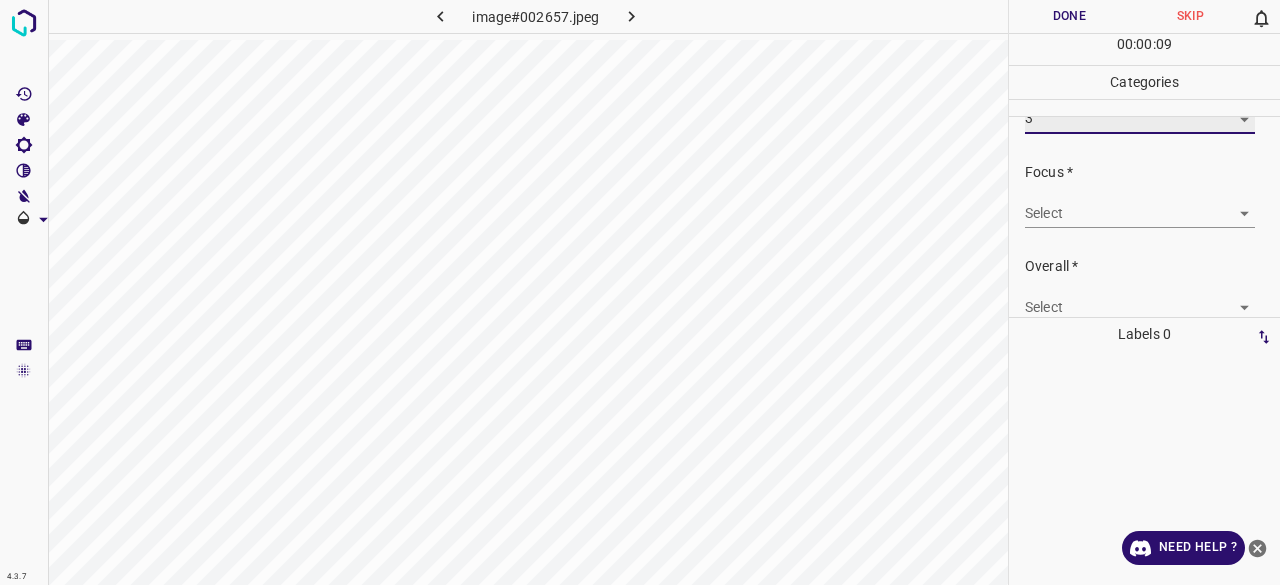 scroll, scrollTop: 98, scrollLeft: 0, axis: vertical 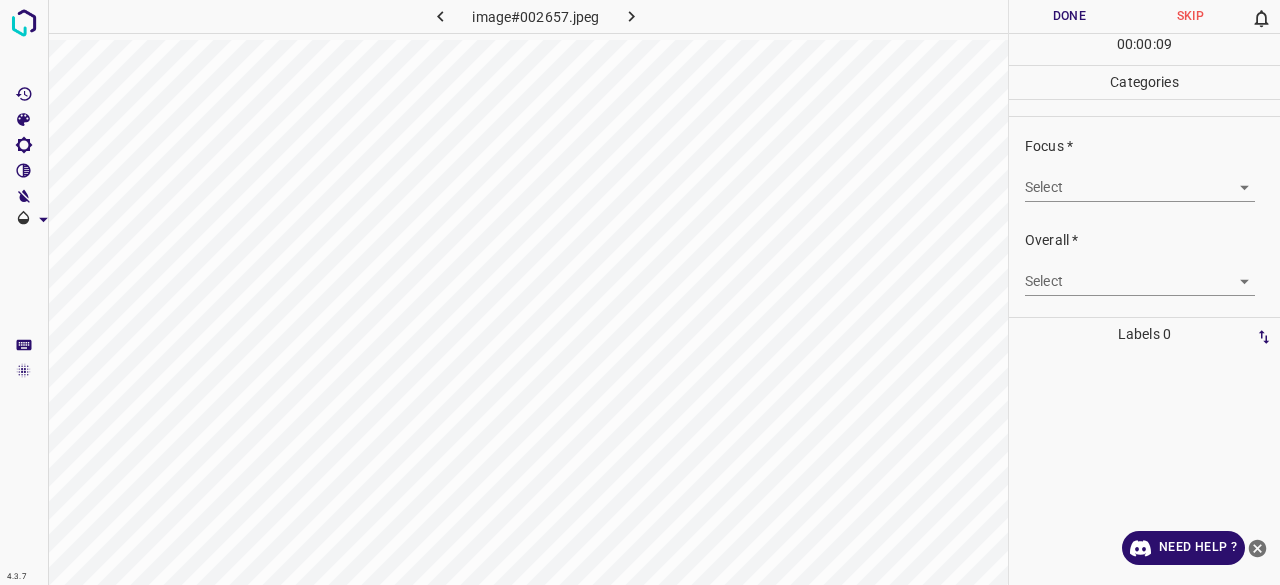 click on "4.3.7 image#002657.jpeg Done Skip 0 00   : 00   : 09   Categories Lighting *  Select 3 3 Focus *  Select ​ Overall *  Select ​ Labels   0 Categories 1 Lighting 2 Focus 3 Overall Tools Space Change between modes (Draw & Edit) I Auto labeling R Restore zoom M Zoom in N Zoom out Delete Delete selecte label Filters Z Restore filters X Saturation filter C Brightness filter V Contrast filter B Gray scale filter General O Download Need Help ? - Text - Hide - Delete" at bounding box center [640, 292] 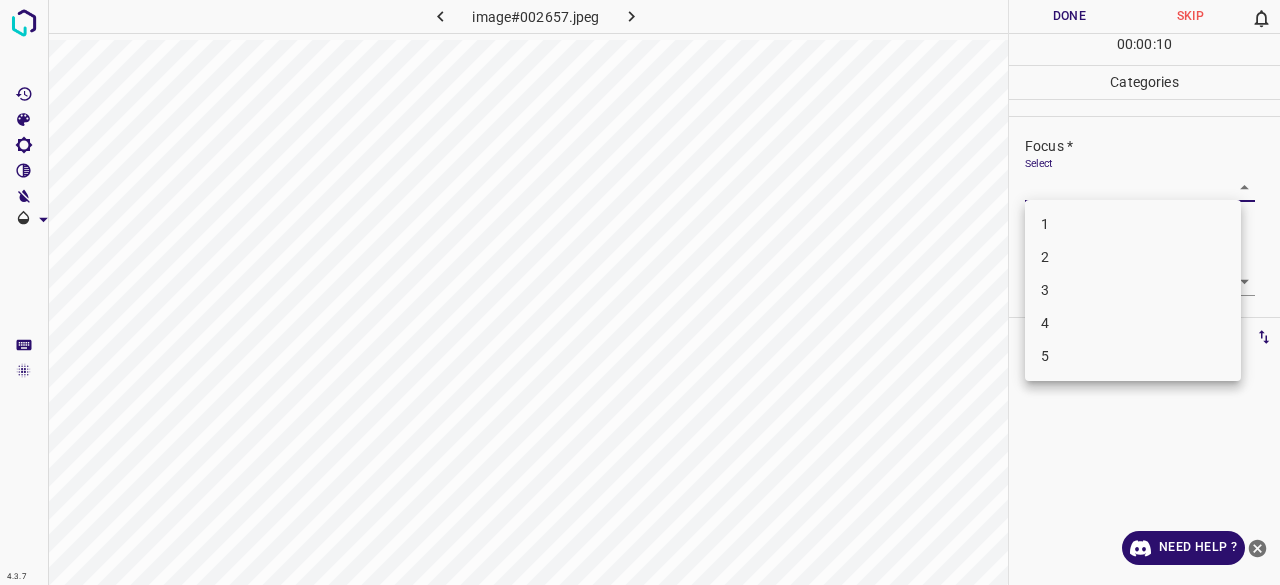 click on "4" at bounding box center (1133, 323) 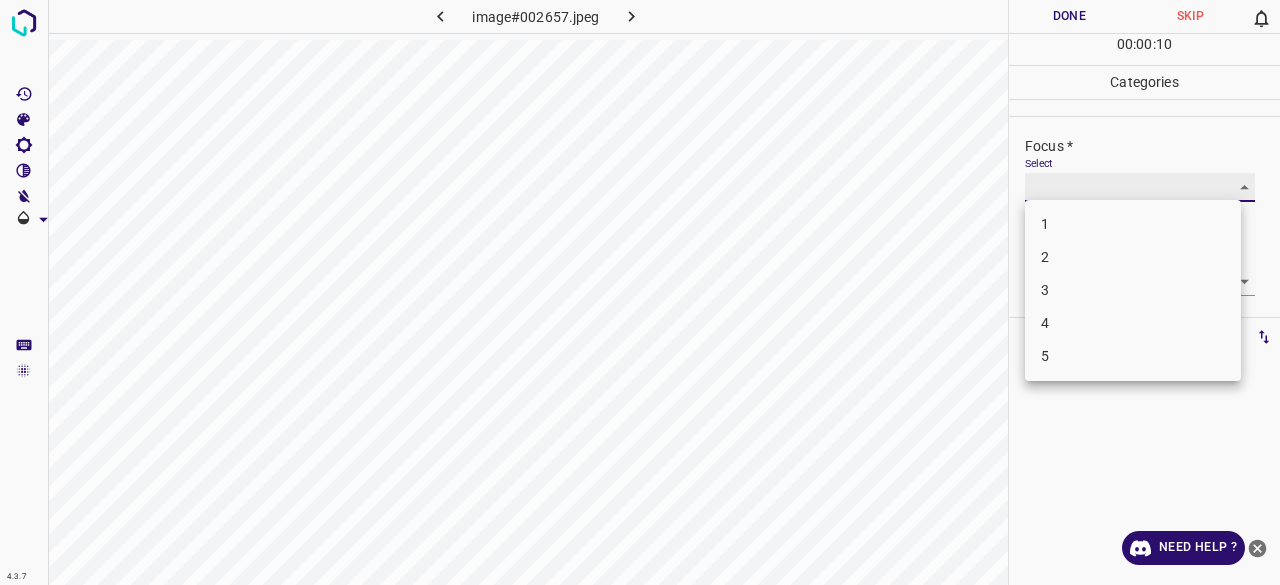 type on "4" 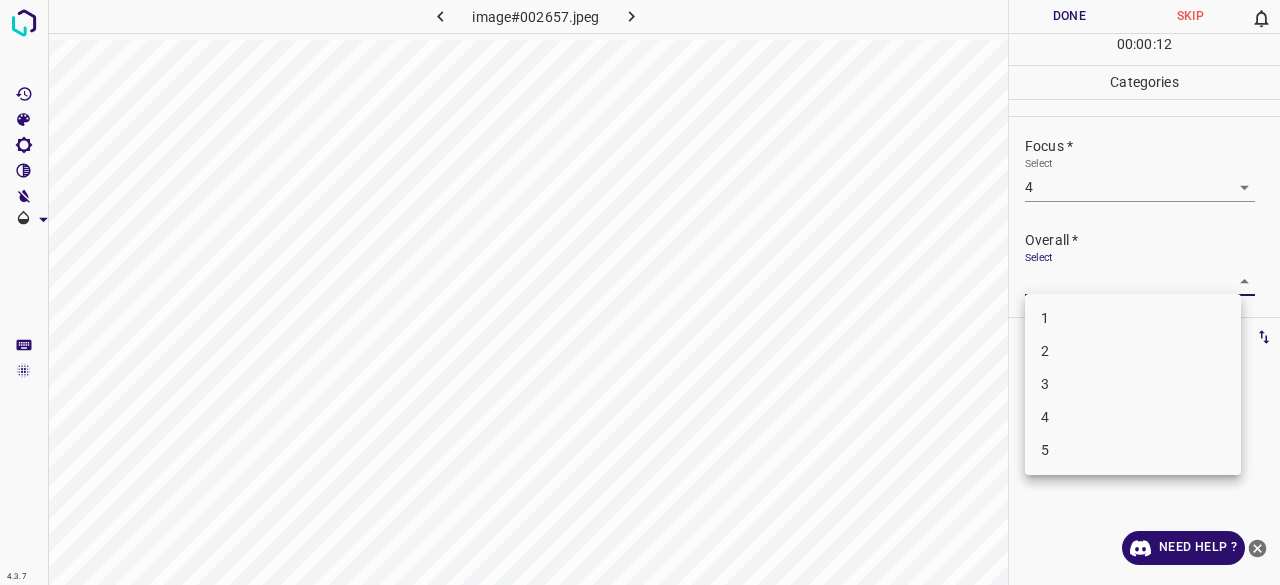 click on "4.3.7 image#002657.jpeg Done Skip 0 00   : 00   : 12   Categories Lighting *  Select 3 3 Focus *  Select 4 4 Overall *  Select ​ Labels   0 Categories 1 Lighting 2 Focus 3 Overall Tools Space Change between modes (Draw & Edit) I Auto labeling R Restore zoom M Zoom in N Zoom out Delete Delete selecte label Filters Z Restore filters X Saturation filter C Brightness filter V Contrast filter B Gray scale filter General O Download Need Help ? - Text - Hide - Delete 1 2 3 4 5" at bounding box center (640, 292) 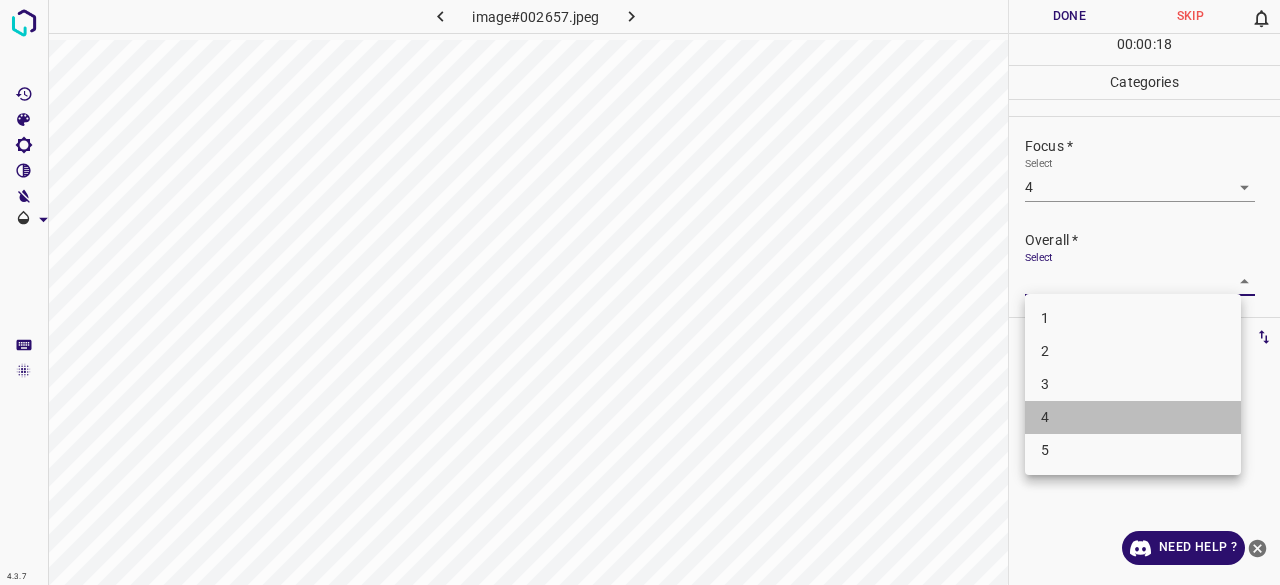 click on "4" at bounding box center [1133, 417] 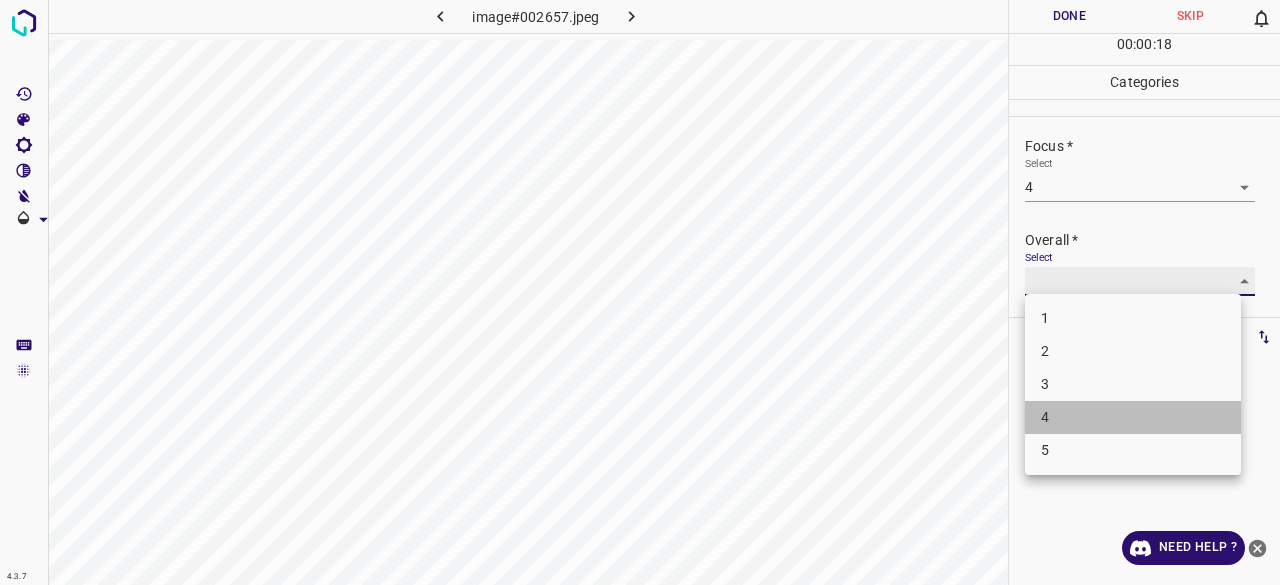 type on "4" 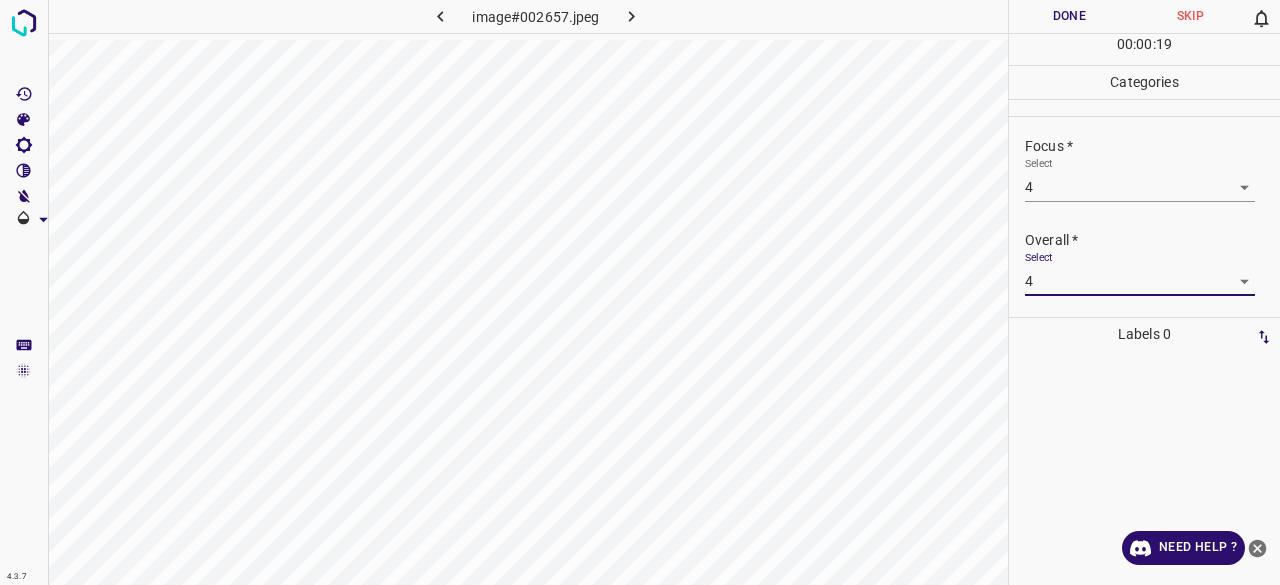 click on "Done" at bounding box center (1069, 16) 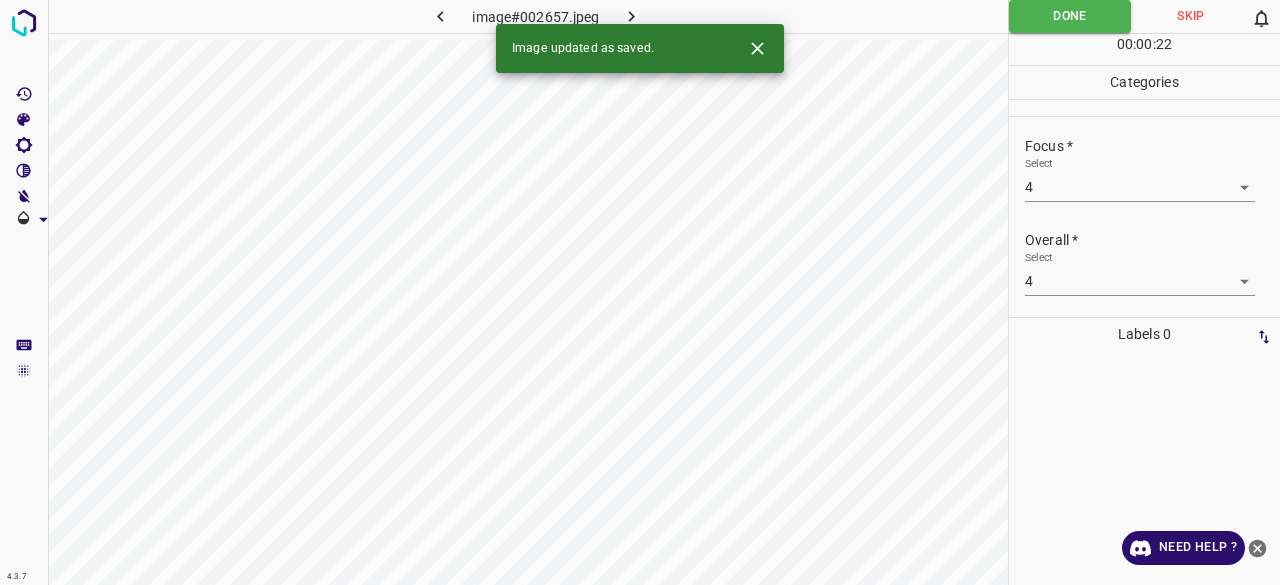 click 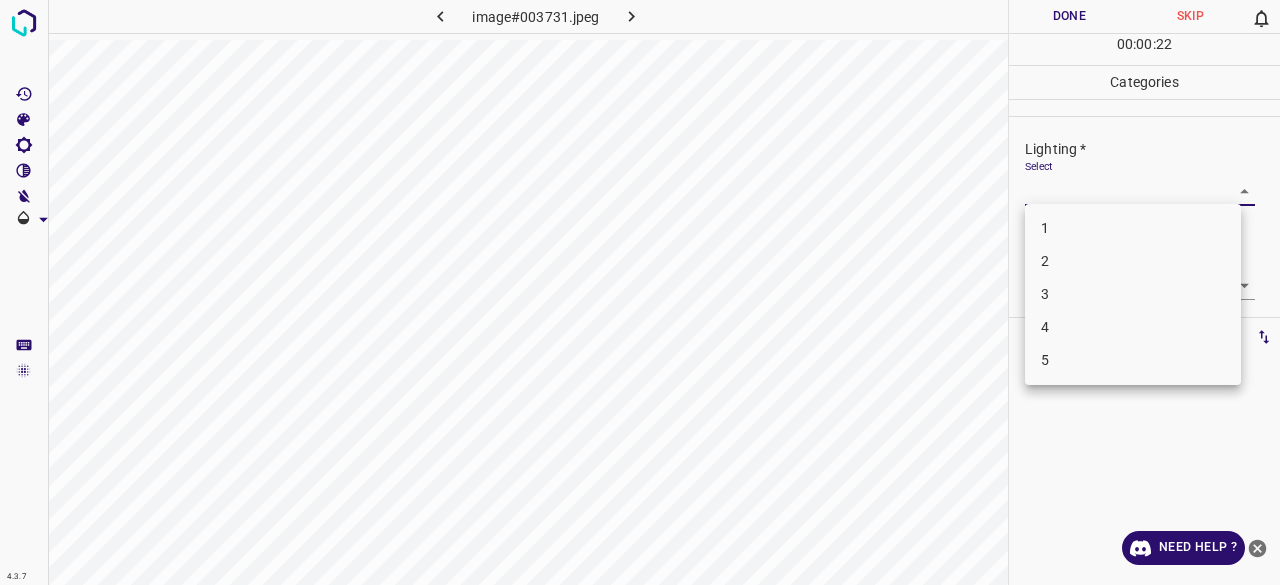 click on "4.3.7 image#003731.jpeg Done Skip 0 00   : 00   : 22   Categories Lighting *  Select ​ Focus *  Select ​ Overall *  Select ​ Labels   0 Categories 1 Lighting 2 Focus 3 Overall Tools Space Change between modes (Draw & Edit) I Auto labeling R Restore zoom M Zoom in N Zoom out Delete Delete selecte label Filters Z Restore filters X Saturation filter C Brightness filter V Contrast filter B Gray scale filter General O Download Need Help ? - Text - Hide - Delete 1 2 3 4 5" at bounding box center (640, 292) 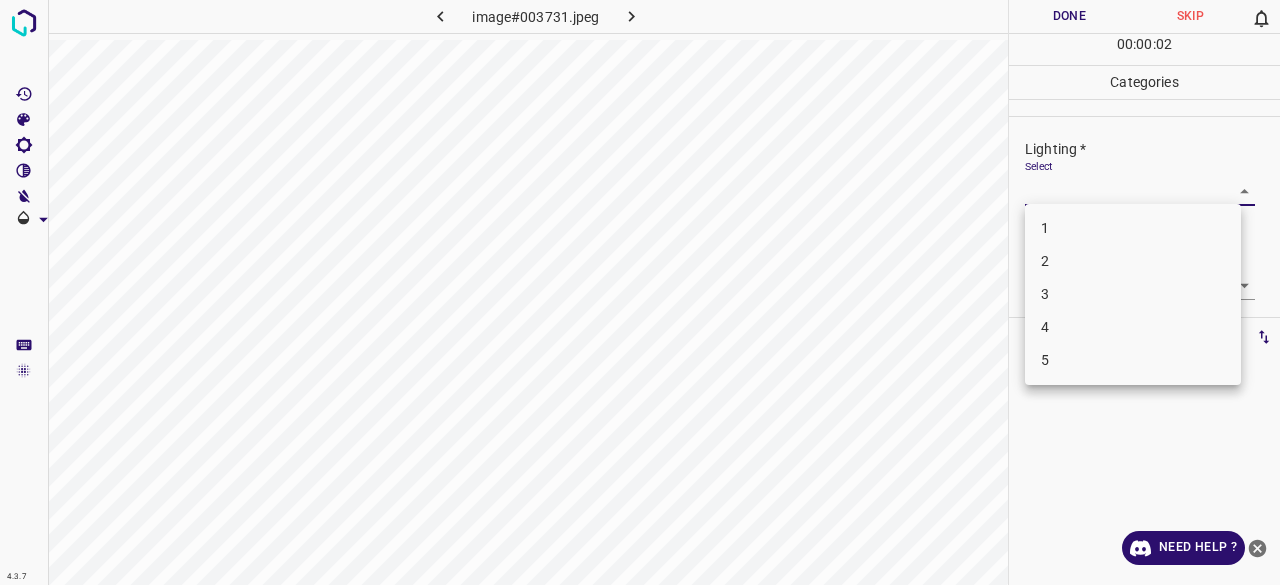 click on "4" at bounding box center (1133, 327) 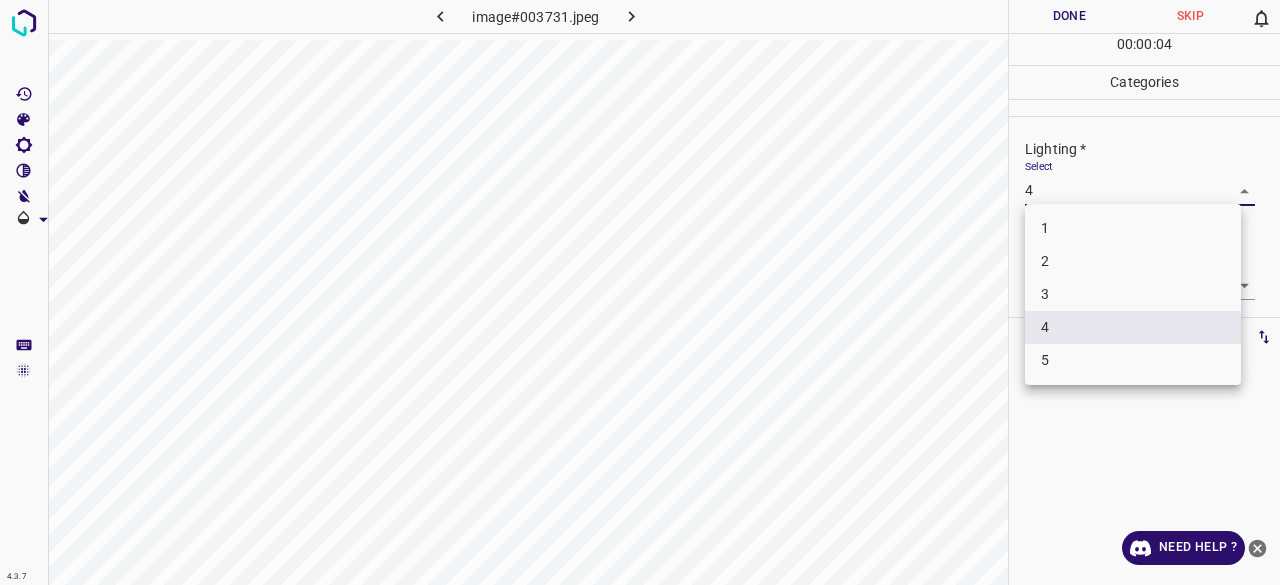 click on "4.3.7 image#003731.jpeg Done Skip 0 00   : 00   : 04   Categories Lighting *  Select 4 4 Focus *  Select ​ Overall *  Select ​ Labels   0 Categories 1 Lighting 2 Focus 3 Overall Tools Space Change between modes (Draw & Edit) I Auto labeling R Restore zoom M Zoom in N Zoom out Delete Delete selecte label Filters Z Restore filters X Saturation filter C Brightness filter V Contrast filter B Gray scale filter General O Download Need Help ? - Text - Hide - Delete 1 2 3 4 5" at bounding box center [640, 292] 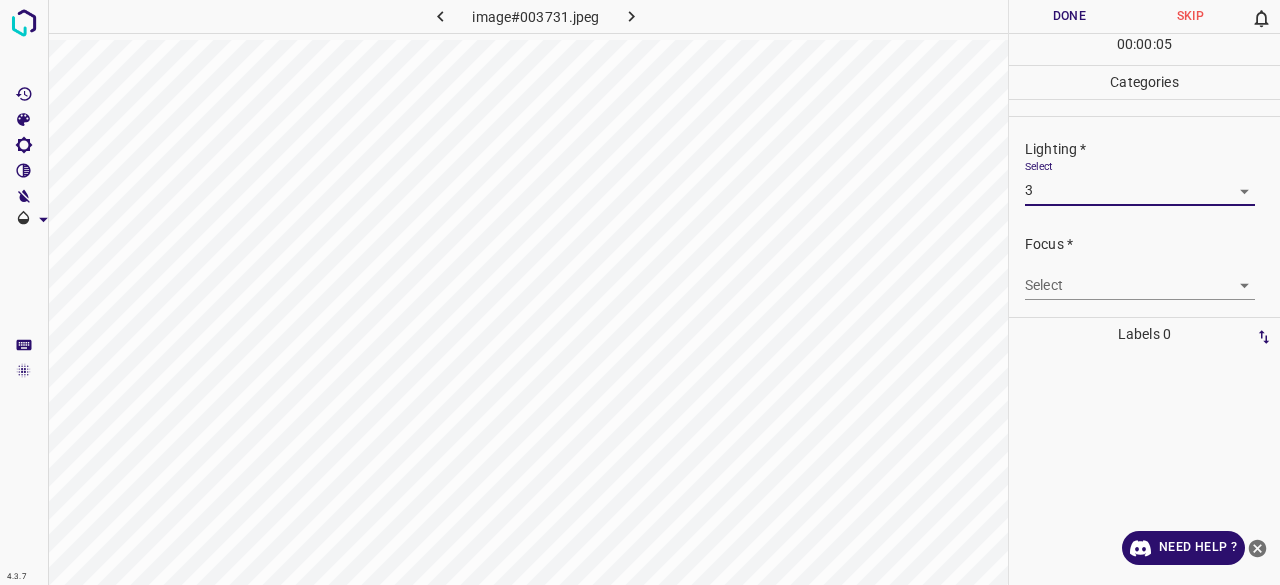 click on "4.3.7 image#003731.jpeg Done Skip 0 00   : 00   : 05   Categories Lighting *  Select 3 3 Focus *  Select ​ Overall *  Select ​ Labels   0 Categories 1 Lighting 2 Focus 3 Overall Tools Space Change between modes (Draw & Edit) I Auto labeling R Restore zoom M Zoom in N Zoom out Delete Delete selecte label Filters Z Restore filters X Saturation filter C Brightness filter V Contrast filter B Gray scale filter General O Download Need Help ? - Text - Hide - Delete" at bounding box center [640, 292] 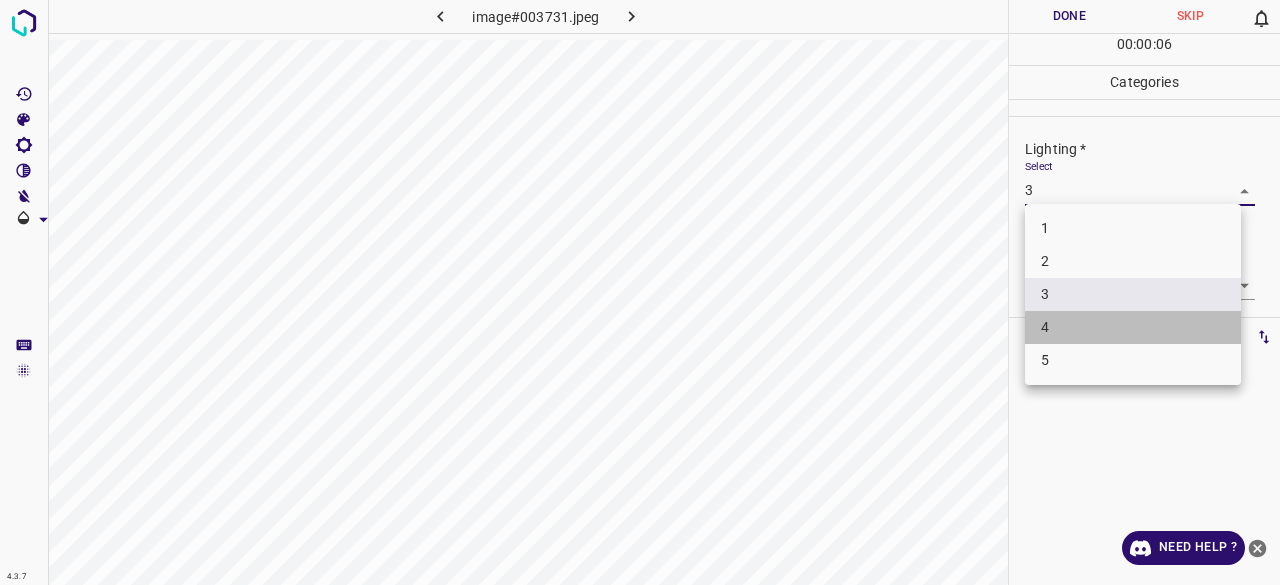 click on "4" at bounding box center [1133, 327] 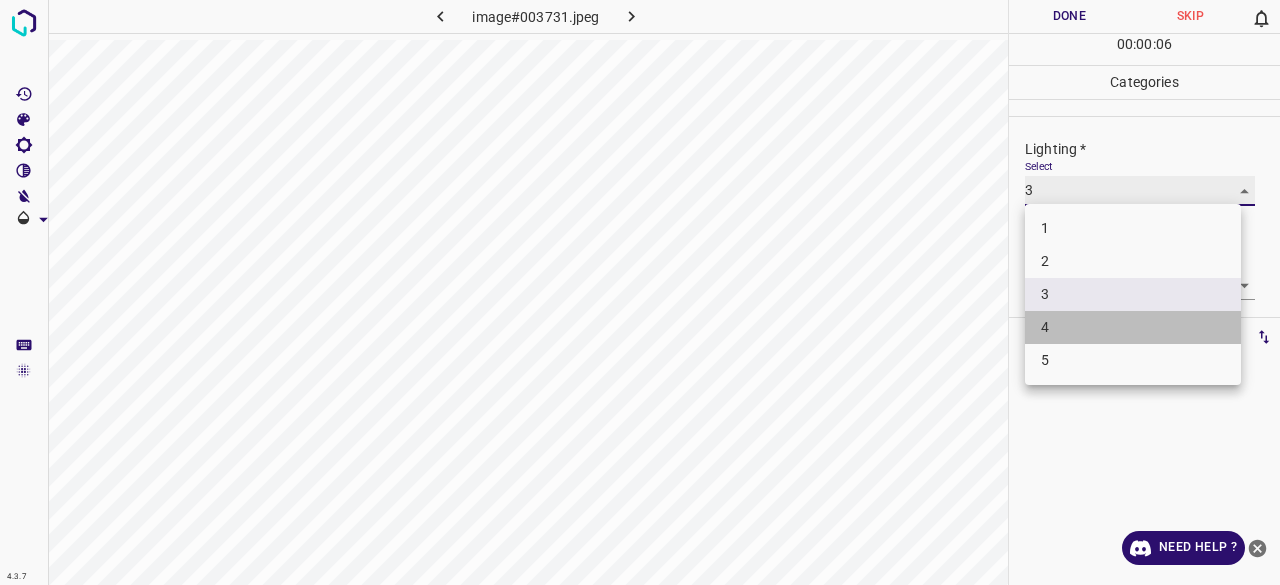 type on "4" 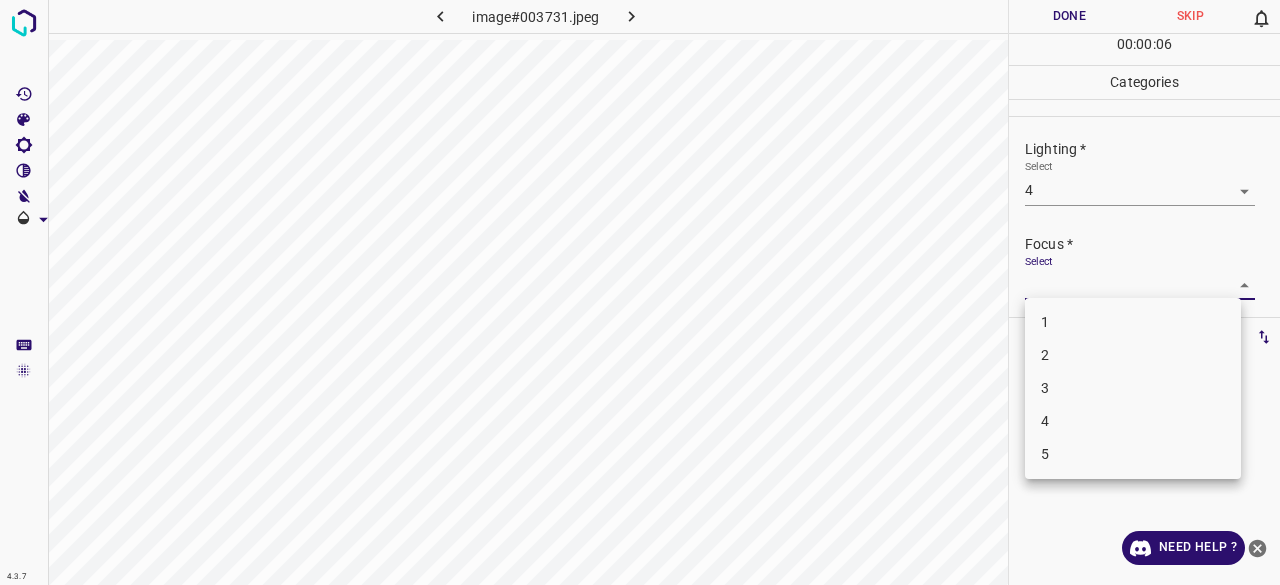 click on "4.3.7 image#003731.jpeg Done Skip 0 00   : 00   : 06   Categories Lighting *  Select 4 4 Focus *  Select ​ Overall *  Select ​ Labels   0 Categories 1 Lighting 2 Focus 3 Overall Tools Space Change between modes (Draw & Edit) I Auto labeling R Restore zoom M Zoom in N Zoom out Delete Delete selecte label Filters Z Restore filters X Saturation filter C Brightness filter V Contrast filter B Gray scale filter General O Download Need Help ? - Text - Hide - Delete 1 2 3 4 5" at bounding box center (640, 292) 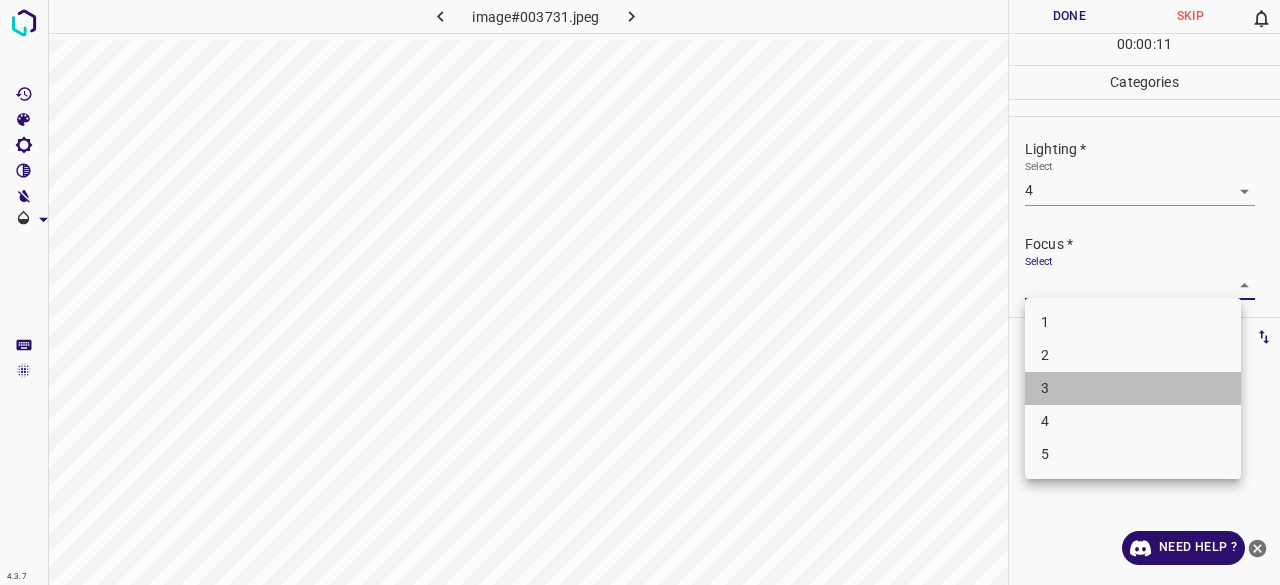 click on "3" at bounding box center (1133, 388) 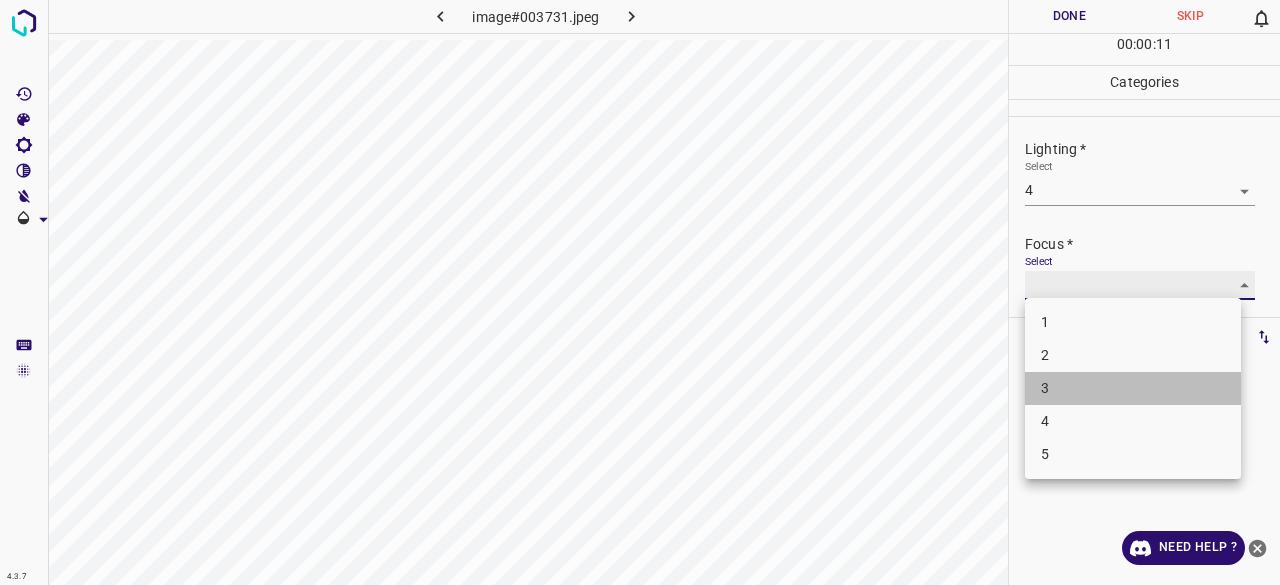 type on "3" 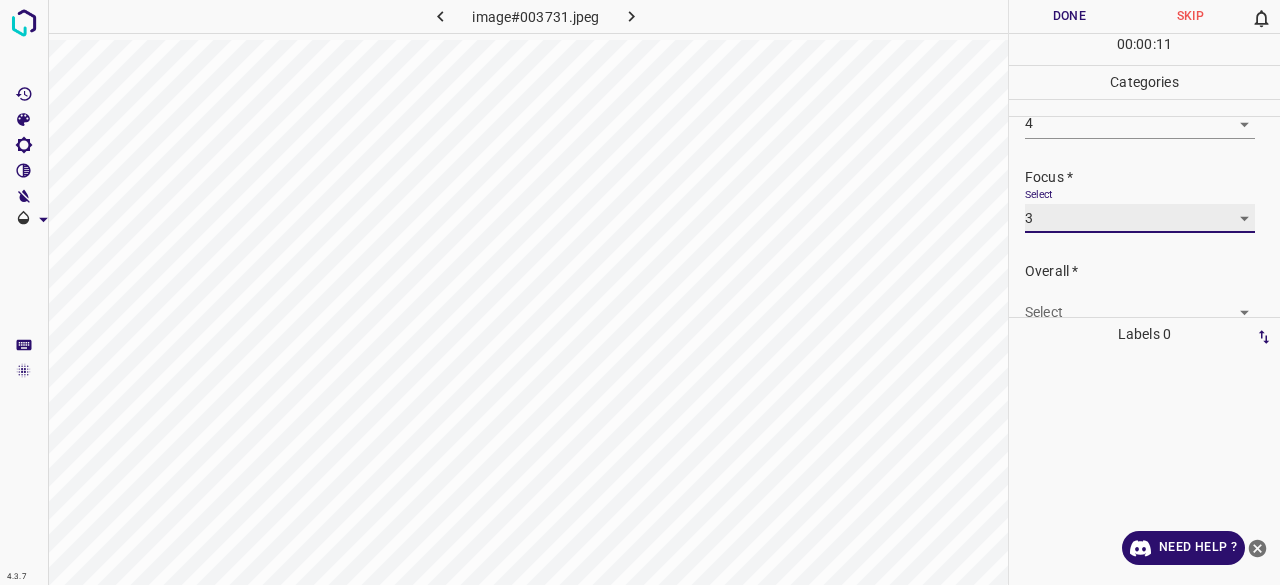 scroll, scrollTop: 98, scrollLeft: 0, axis: vertical 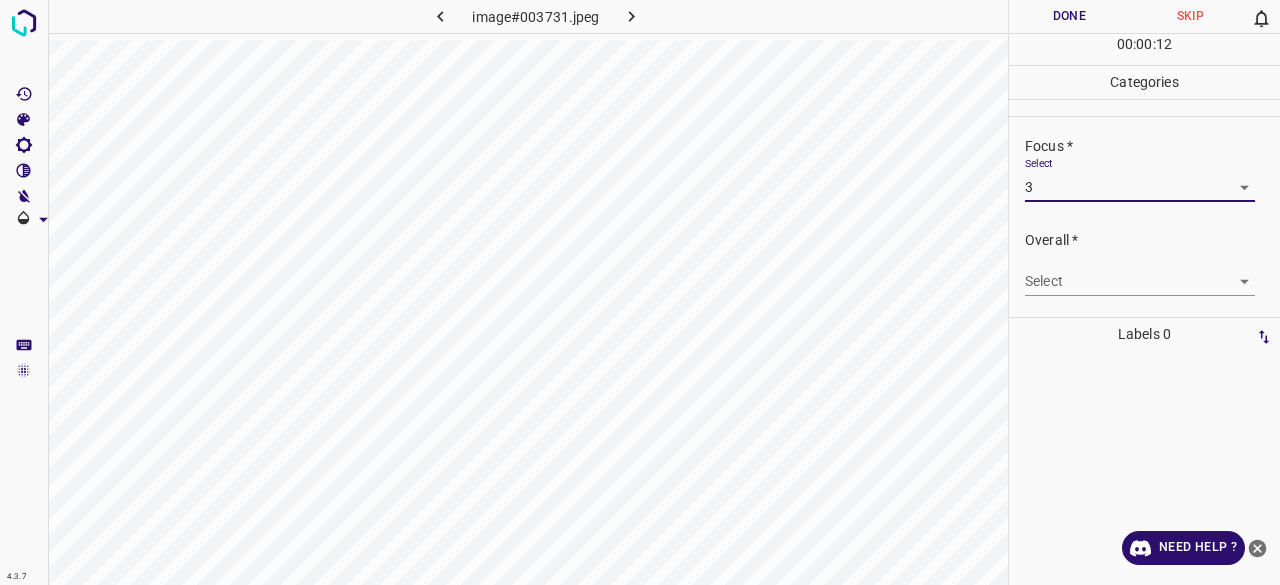 click on "4.3.7 image#003731.jpeg Done Skip 0 00   : 00   : 12   Categories Lighting *  Select 4 4 Focus *  Select 3 3 Overall *  Select ​ Labels   0 Categories 1 Lighting 2 Focus 3 Overall Tools Space Change between modes (Draw & Edit) I Auto labeling R Restore zoom M Zoom in N Zoom out Delete Delete selecte label Filters Z Restore filters X Saturation filter C Brightness filter V Contrast filter B Gray scale filter General O Download Need Help ? - Text - Hide - Delete" at bounding box center [640, 292] 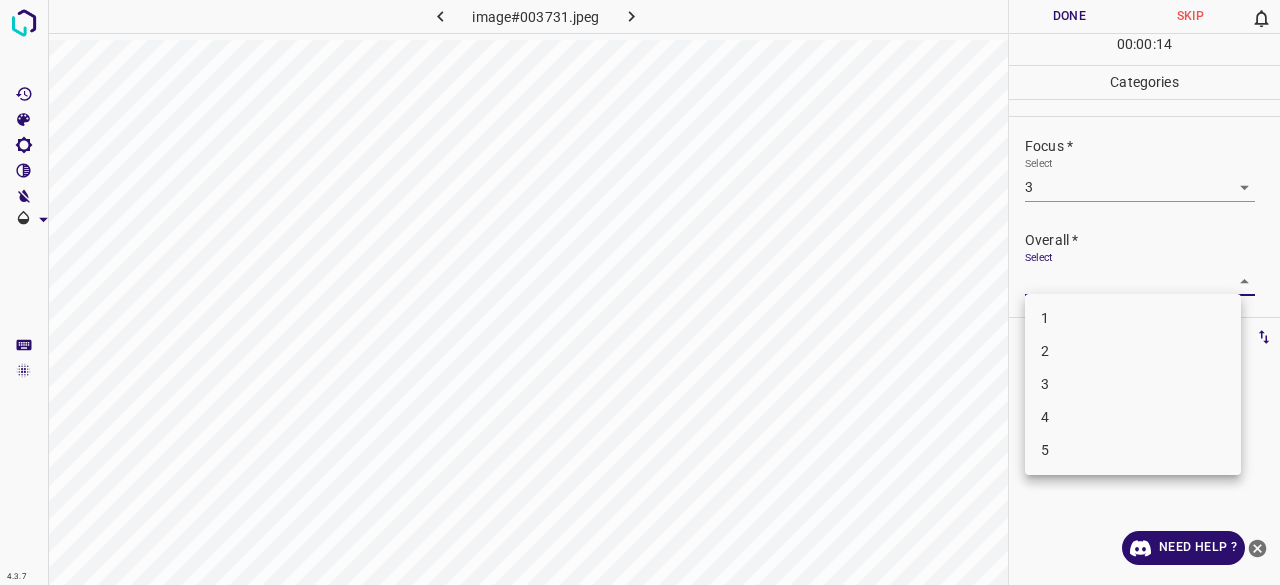 click on "4" at bounding box center [1133, 417] 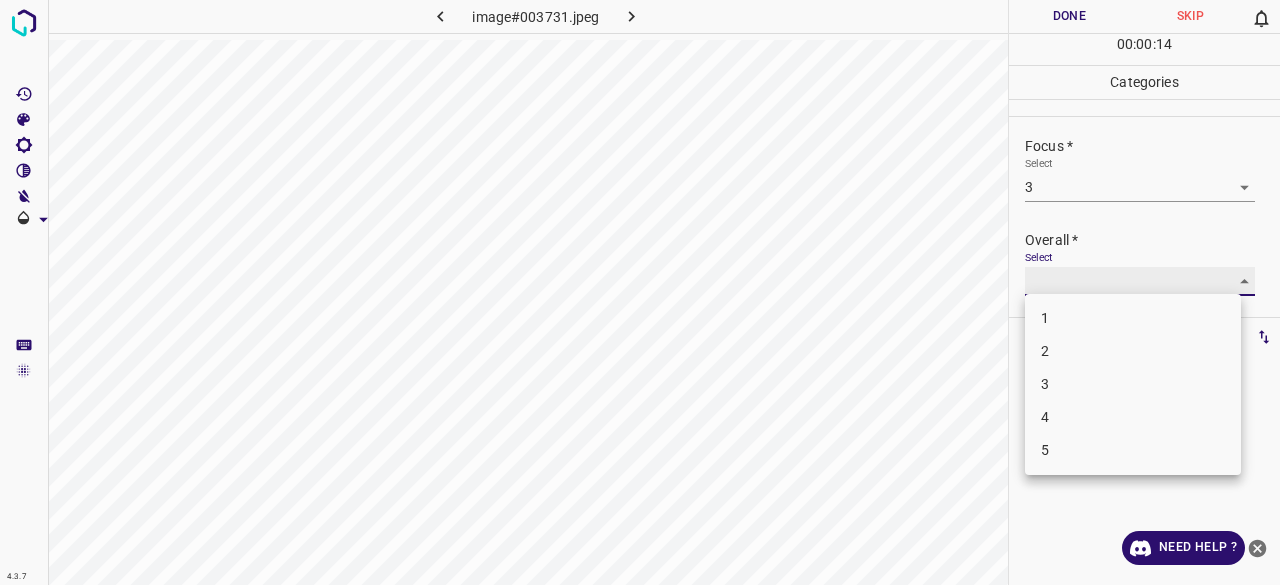 type on "4" 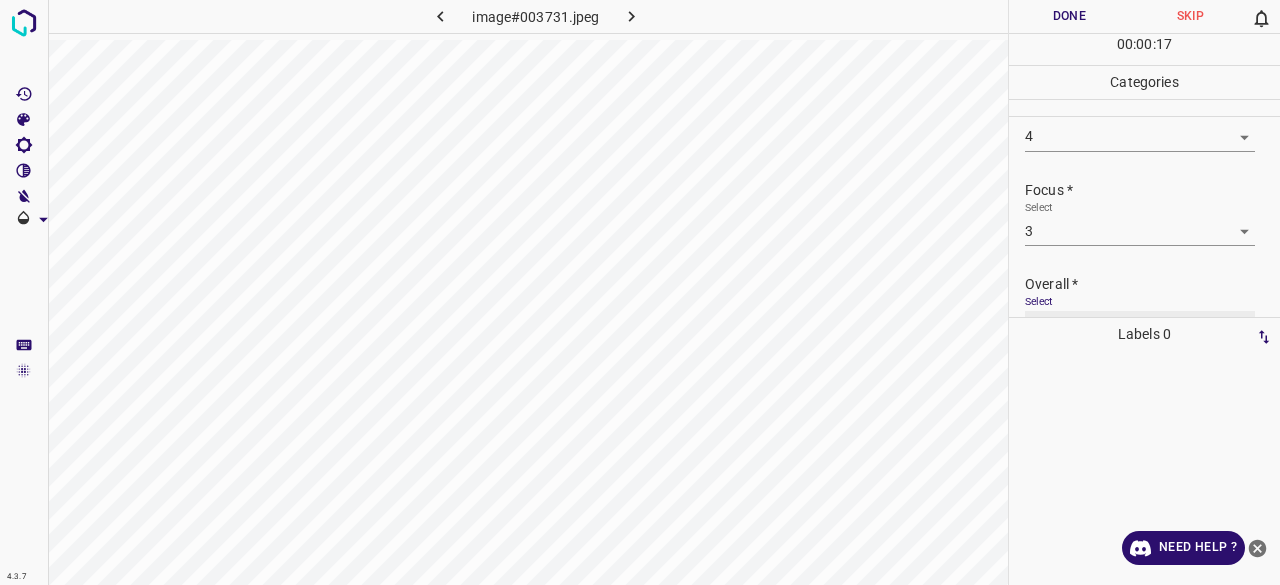 scroll, scrollTop: 98, scrollLeft: 0, axis: vertical 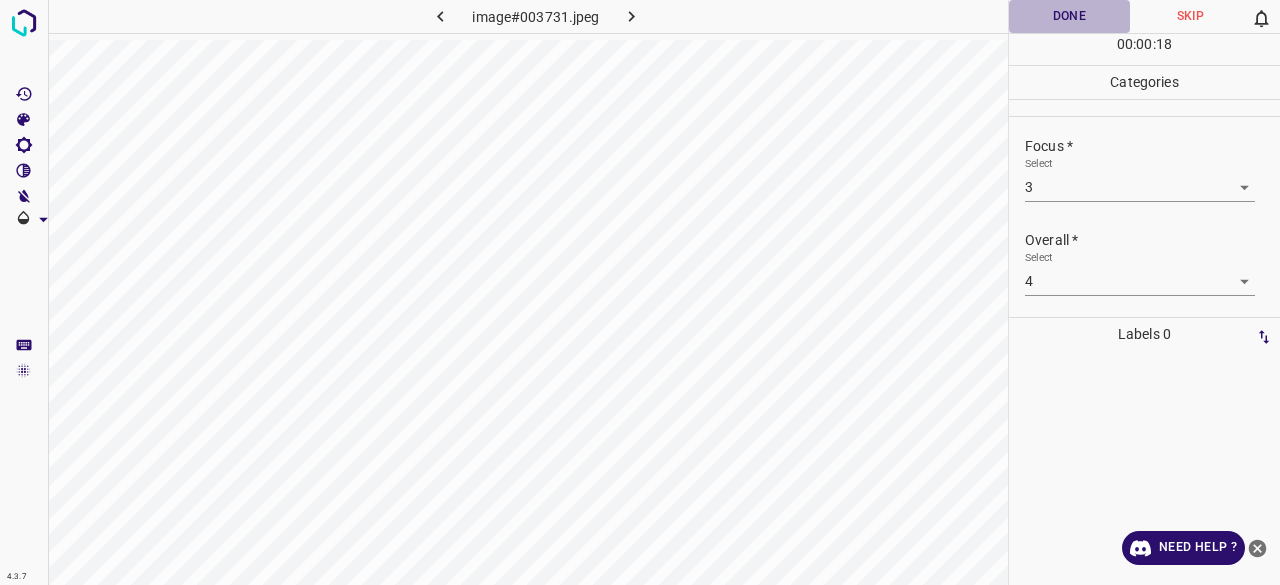 click on "Done" at bounding box center (1069, 16) 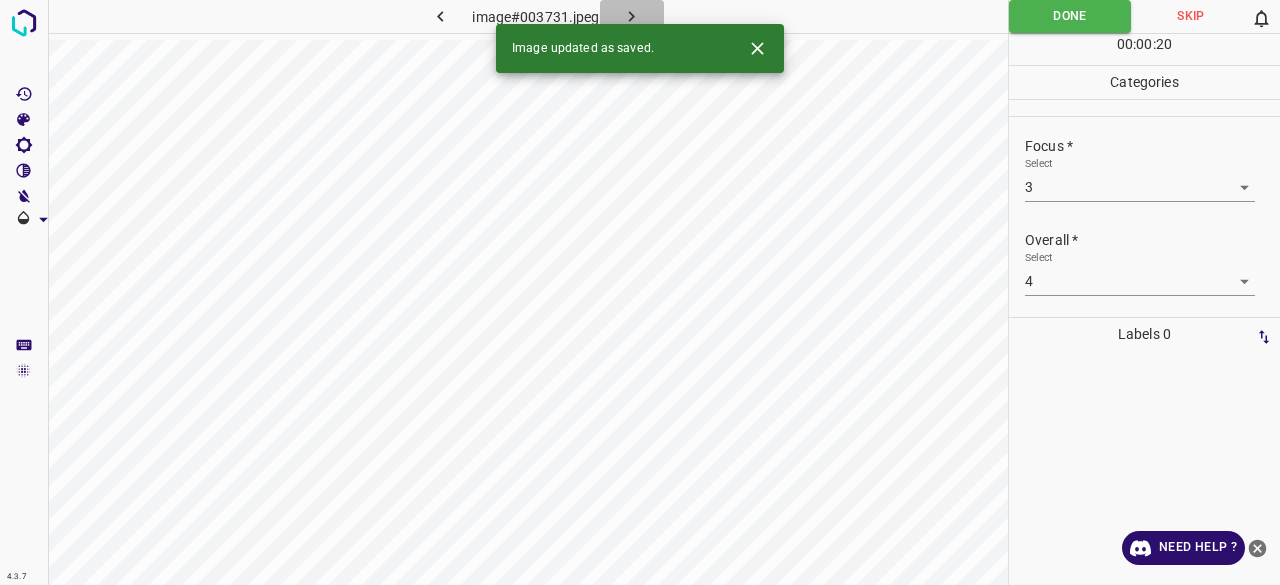 click 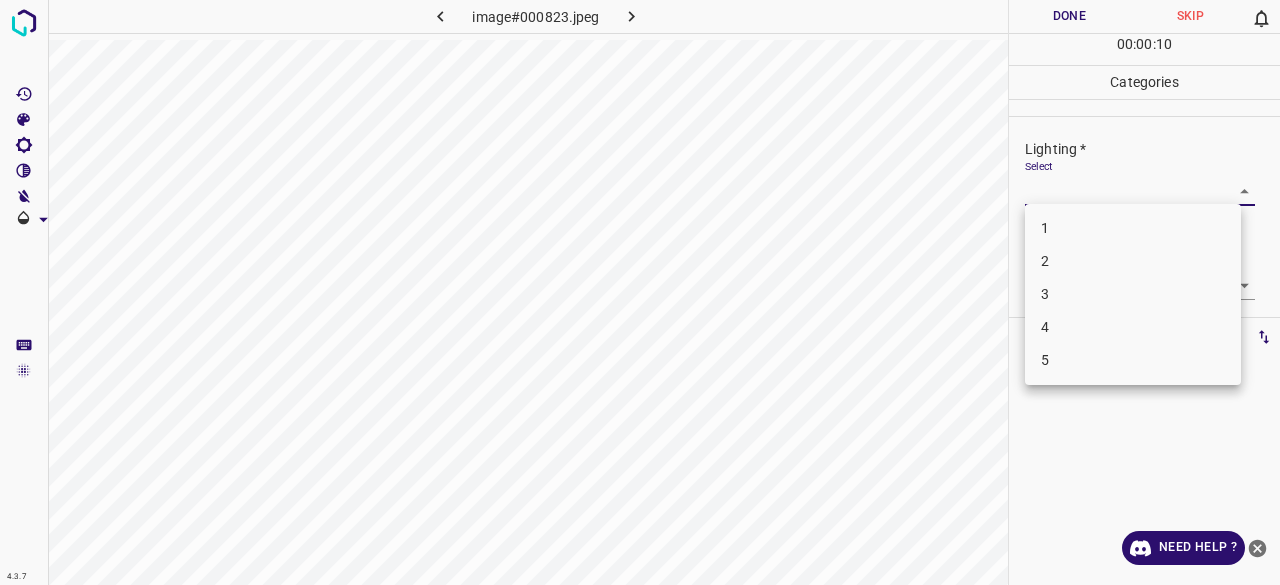 click on "4.3.7 image#000823.jpeg Done Skip 0 00   : 00   : 10   Categories Lighting *  Select ​ Focus *  Select ​ Overall *  Select ​ Labels   0 Categories 1 Lighting 2 Focus 3 Overall Tools Space Change between modes (Draw & Edit) I Auto labeling R Restore zoom M Zoom in N Zoom out Delete Delete selecte label Filters Z Restore filters X Saturation filter C Brightness filter V Contrast filter B Gray scale filter General O Download Need Help ? - Text - Hide - Delete 1 2 3 4 5" at bounding box center (640, 292) 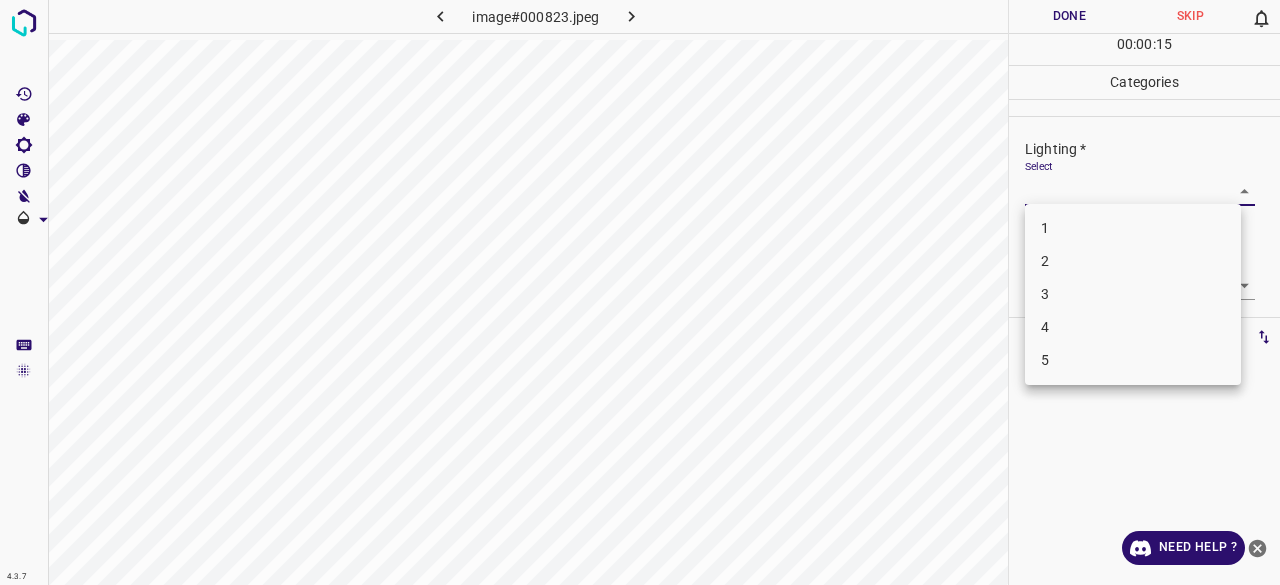 click on "2" at bounding box center (1133, 261) 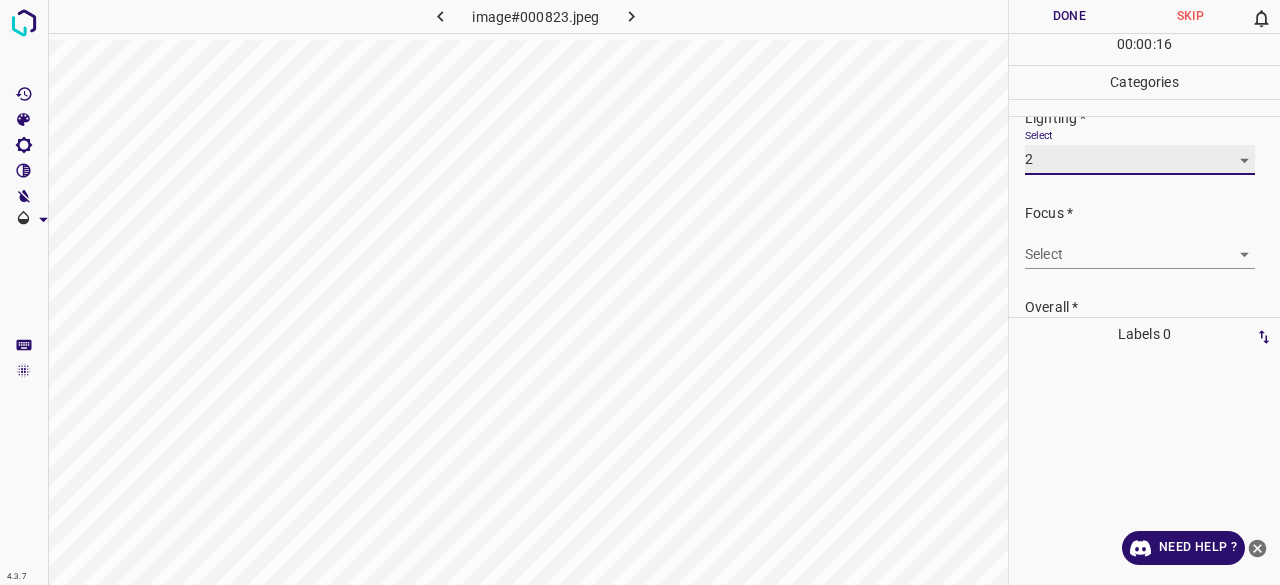 scroll, scrollTop: 0, scrollLeft: 0, axis: both 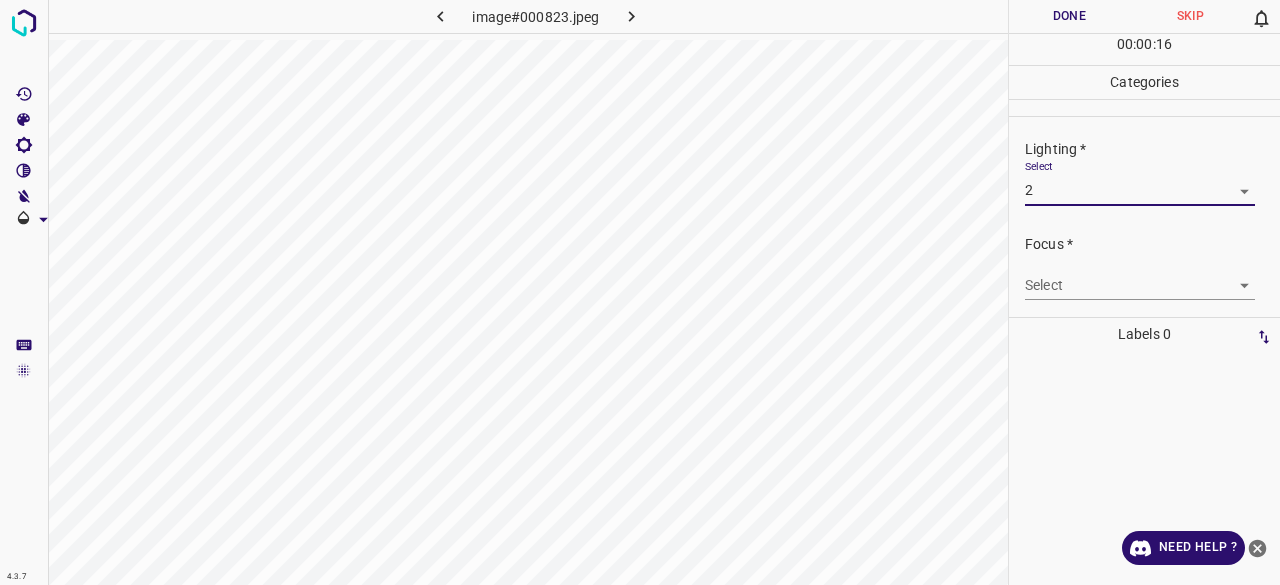 click on "4.3.7 image#000823.jpeg Done Skip 0 00   : 00   : 16   Categories Lighting *  Select 2 2 Focus *  Select ​ Overall *  Select ​ Labels   0 Categories 1 Lighting 2 Focus 3 Overall Tools Space Change between modes (Draw & Edit) I Auto labeling R Restore zoom M Zoom in N Zoom out Delete Delete selecte label Filters Z Restore filters X Saturation filter C Brightness filter V Contrast filter B Gray scale filter General O Download Need Help ? - Text - Hide - Delete" at bounding box center (640, 292) 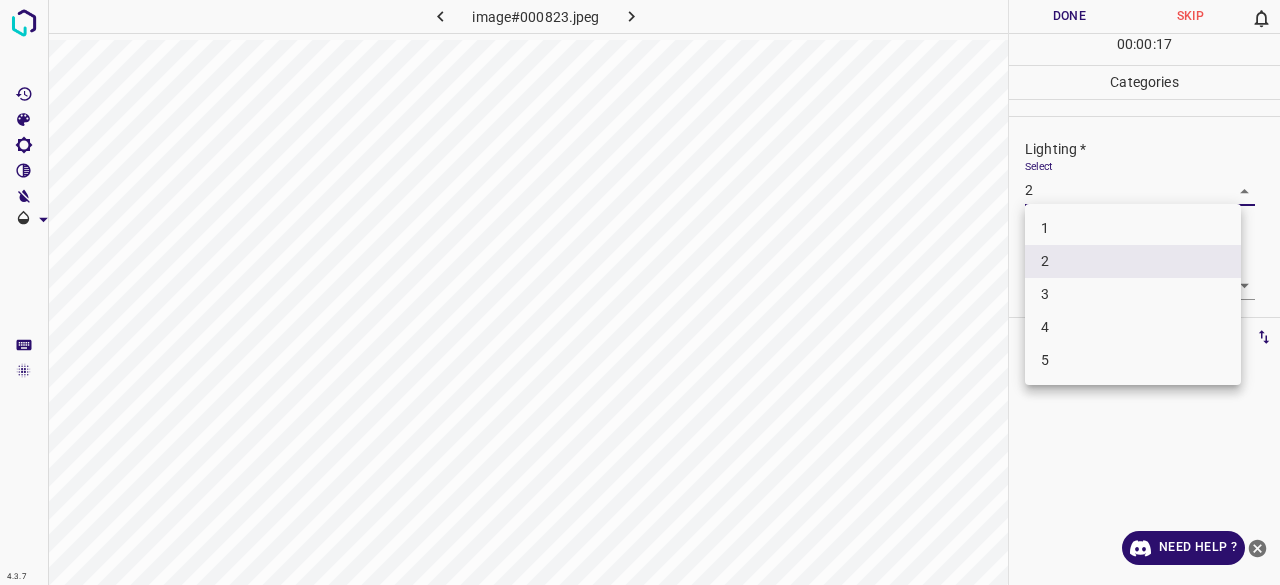 click on "3" at bounding box center [1133, 294] 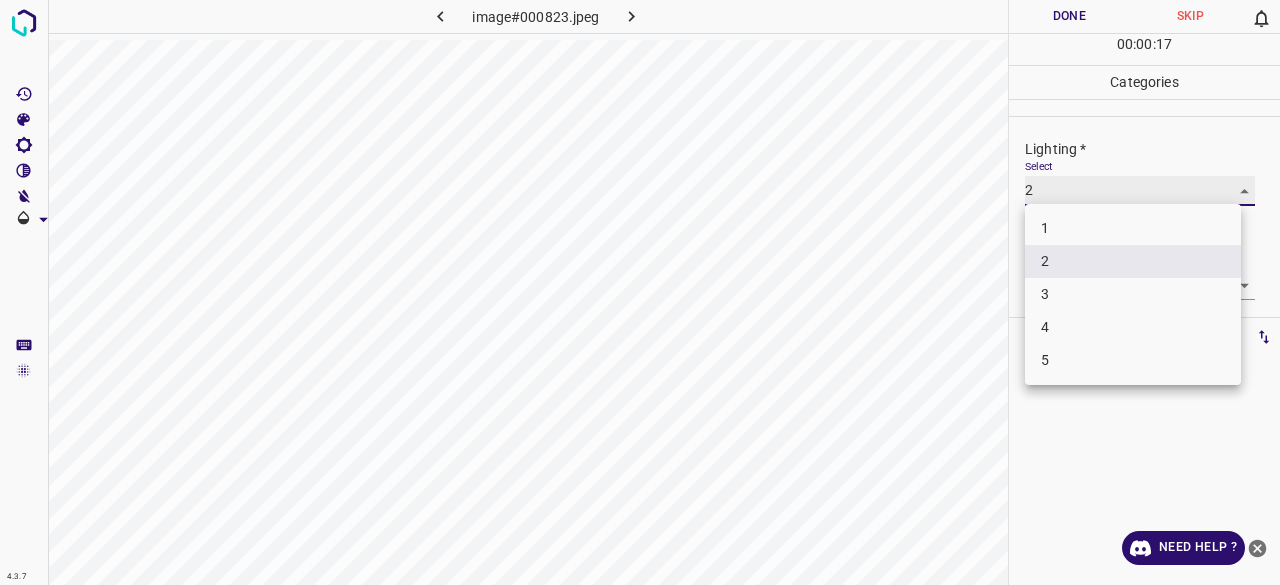 type on "3" 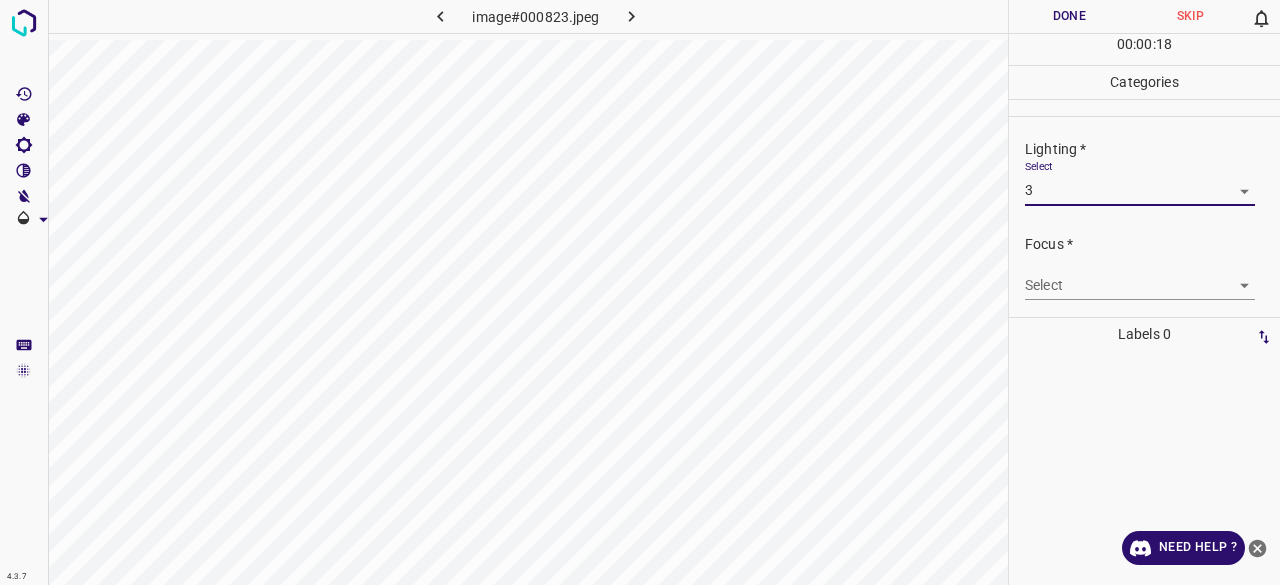 click on "Focus *" at bounding box center [1152, 244] 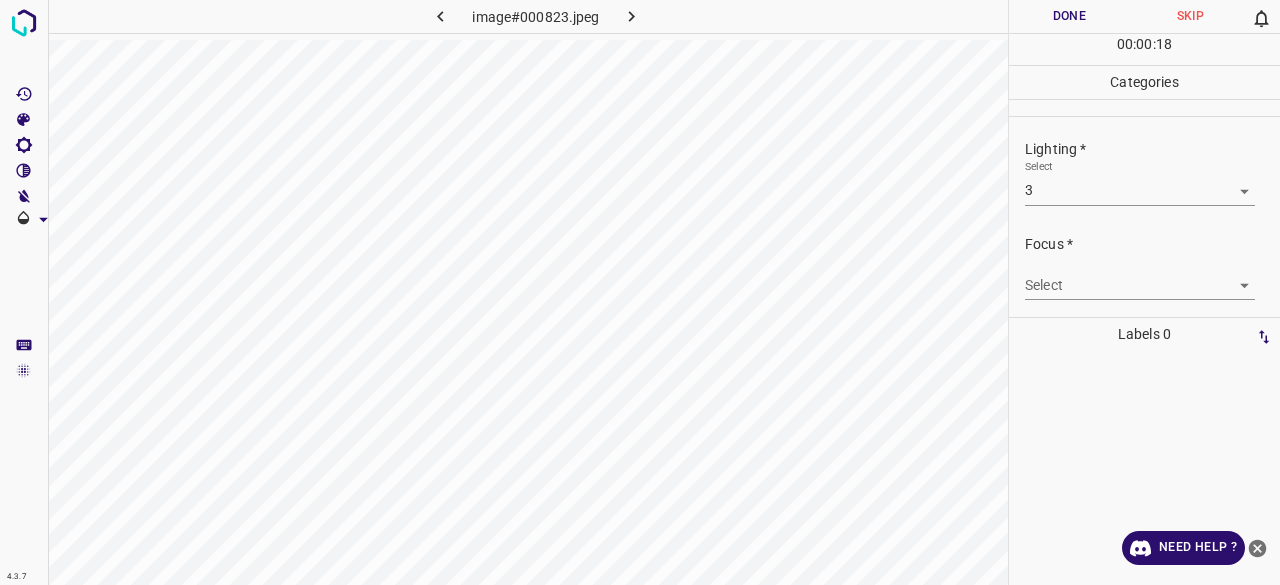click on "4.3.7 image#000823.jpeg Done Skip 0 00   : 00   : 18   Categories Lighting *  Select 3 3 Focus *  Select ​ Overall *  Select ​ Labels   0 Categories 1 Lighting 2 Focus 3 Overall Tools Space Change between modes (Draw & Edit) I Auto labeling R Restore zoom M Zoom in N Zoom out Delete Delete selecte label Filters Z Restore filters X Saturation filter C Brightness filter V Contrast filter B Gray scale filter General O Download Need Help ? - Text - Hide - Delete" at bounding box center (640, 292) 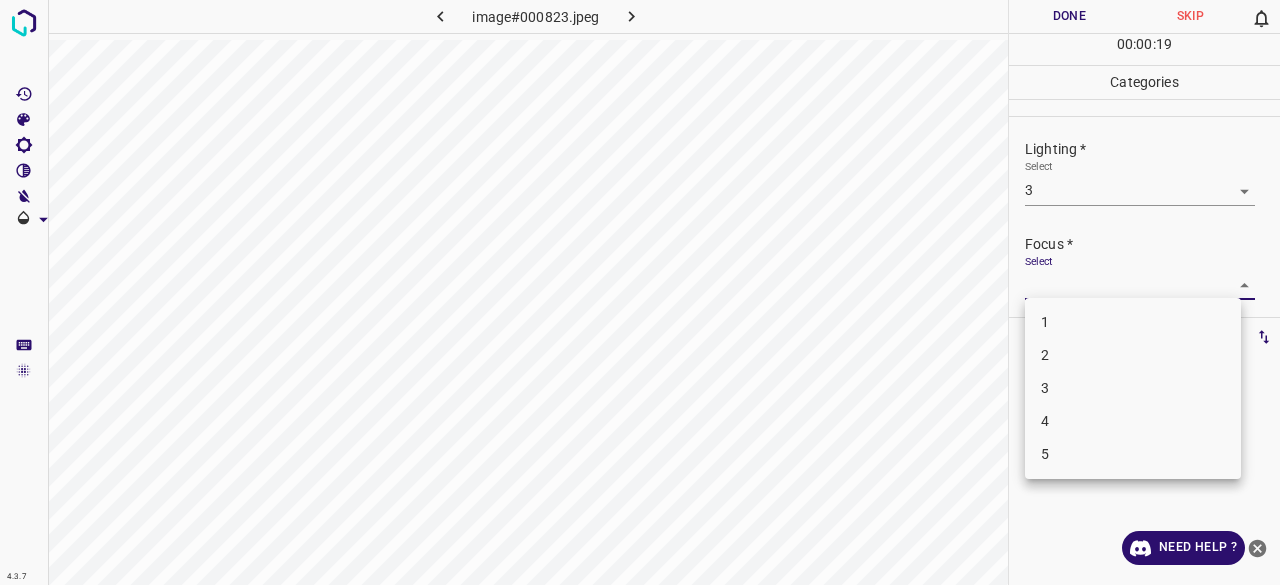 click on "3" at bounding box center [1133, 388] 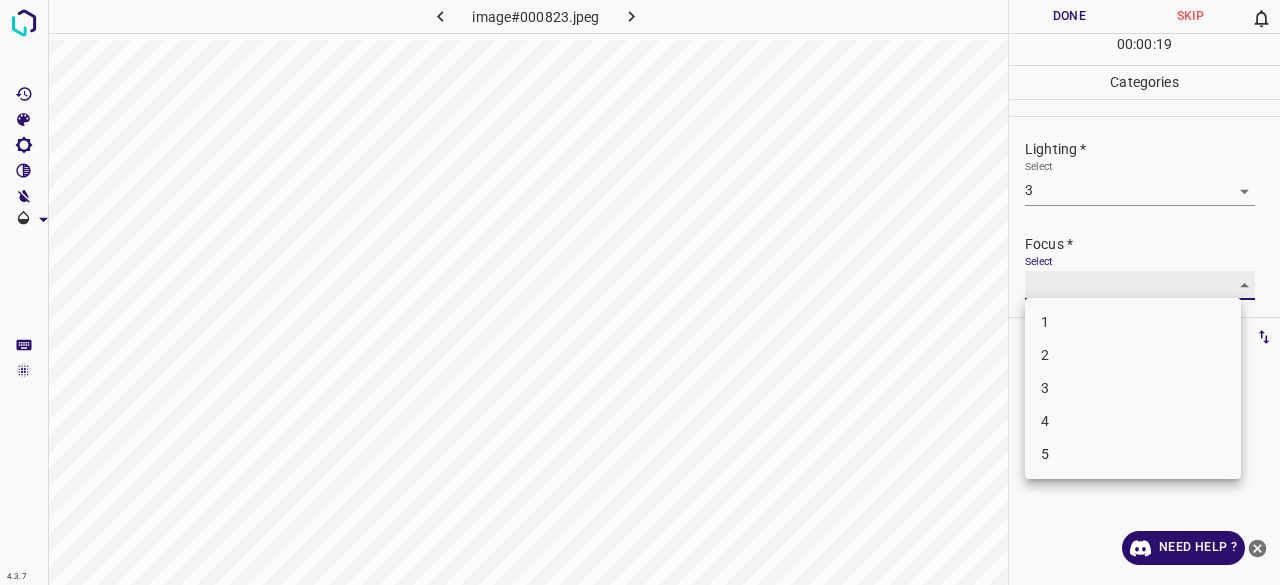 type on "3" 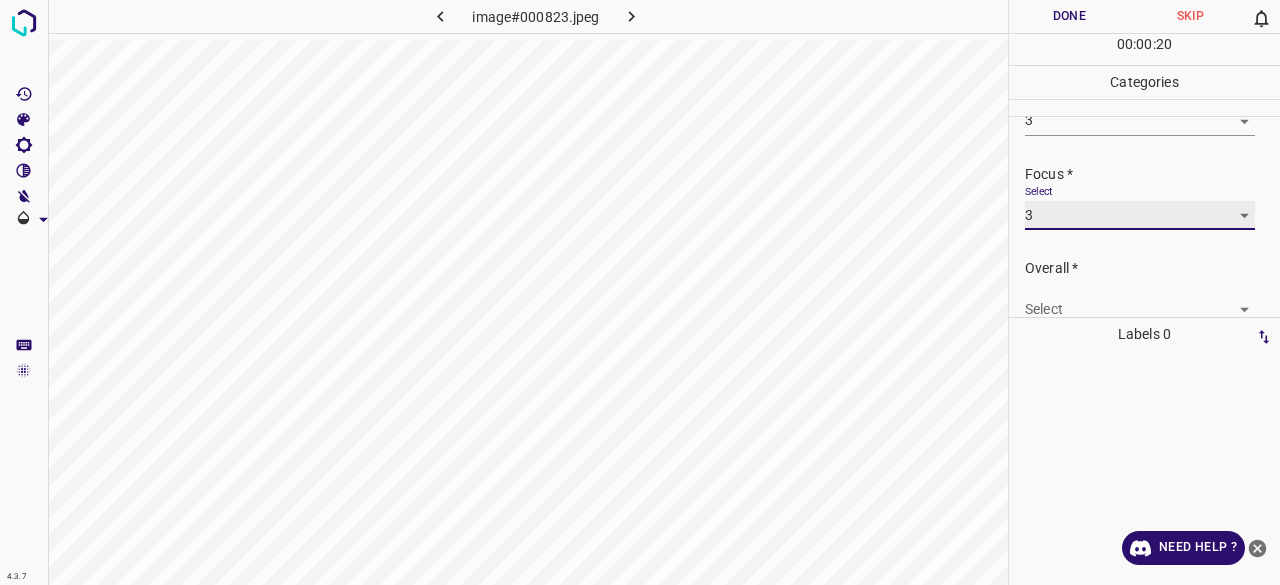 scroll, scrollTop: 98, scrollLeft: 0, axis: vertical 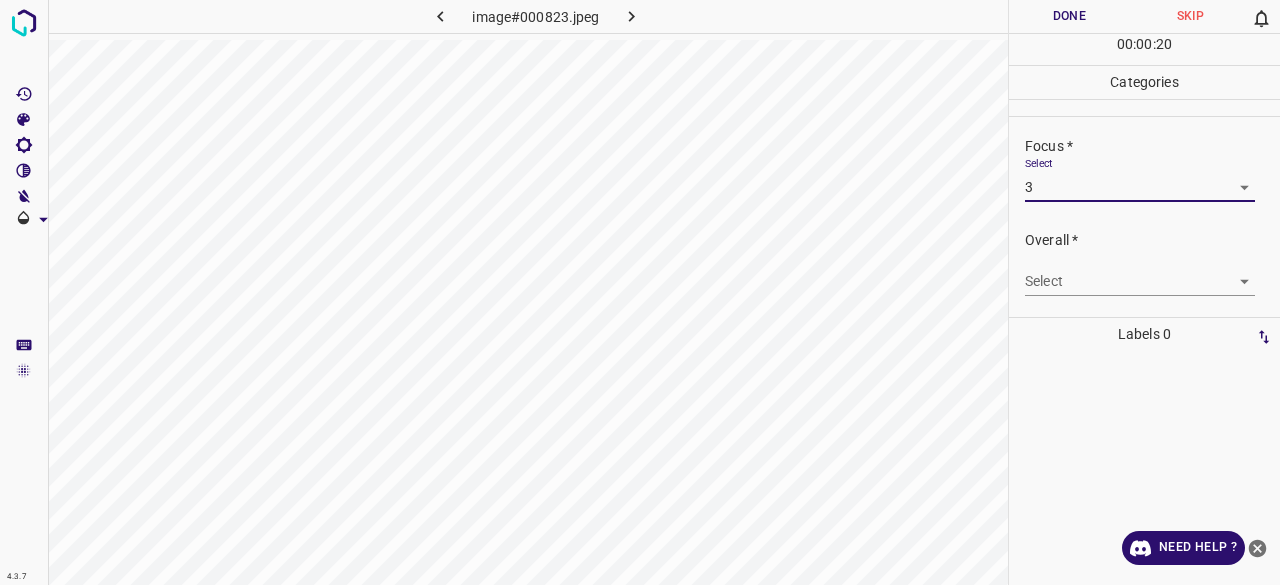 click on "4.3.7 image#000823.jpeg Done Skip 0 00   : 00   : 20   Categories Lighting *  Select 3 3 Focus *  Select 3 3 Overall *  Select ​ Labels   0 Categories 1 Lighting 2 Focus 3 Overall Tools Space Change between modes (Draw & Edit) I Auto labeling R Restore zoom M Zoom in N Zoom out Delete Delete selecte label Filters Z Restore filters X Saturation filter C Brightness filter V Contrast filter B Gray scale filter General O Download Need Help ? - Text - Hide - Delete" at bounding box center (640, 292) 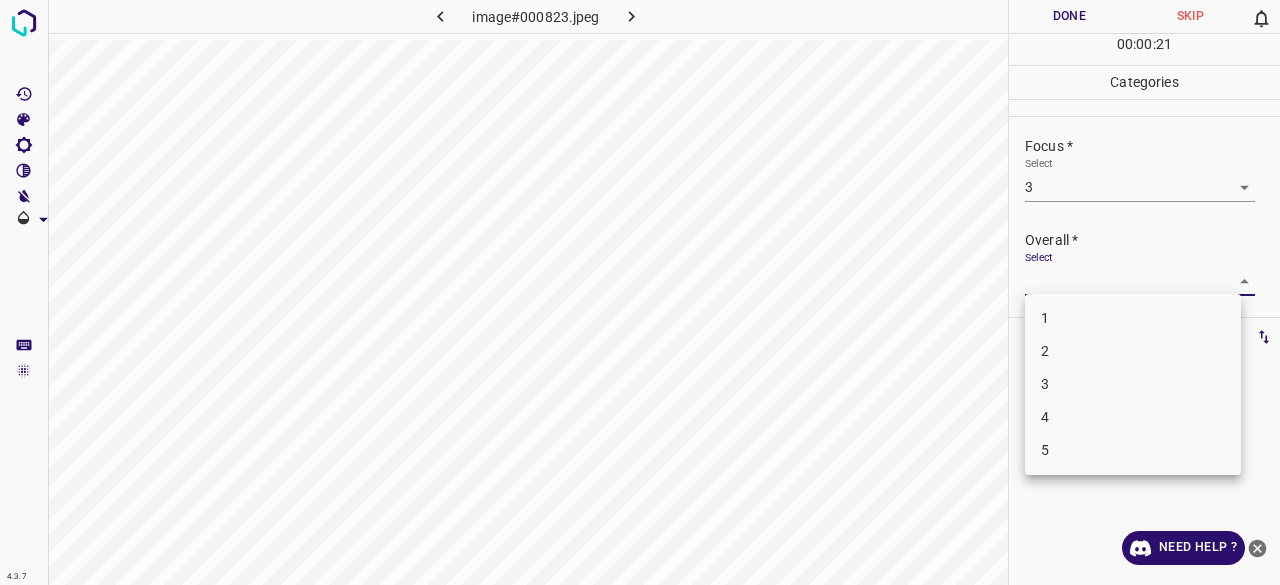 click on "3" at bounding box center (1133, 384) 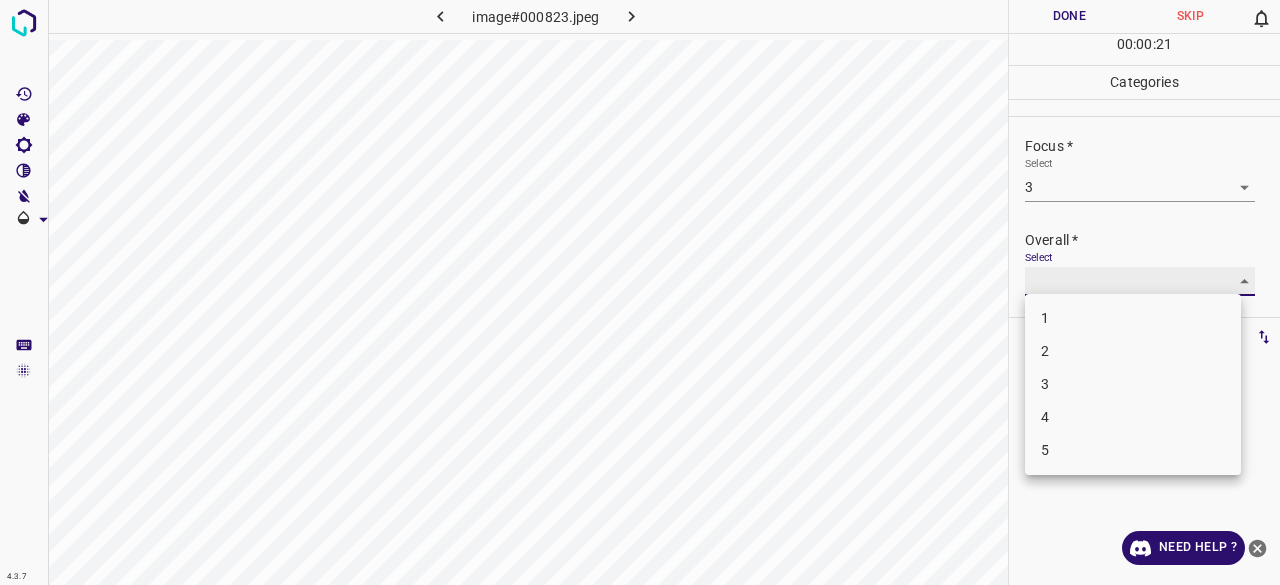 type on "3" 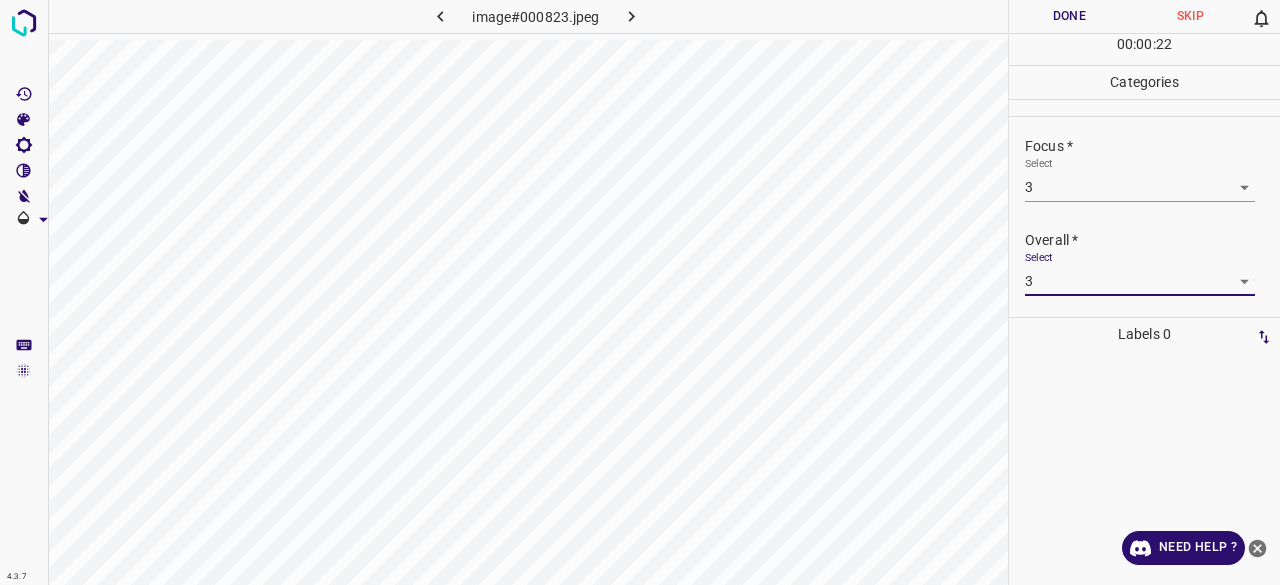 click on "Done" at bounding box center [1069, 16] 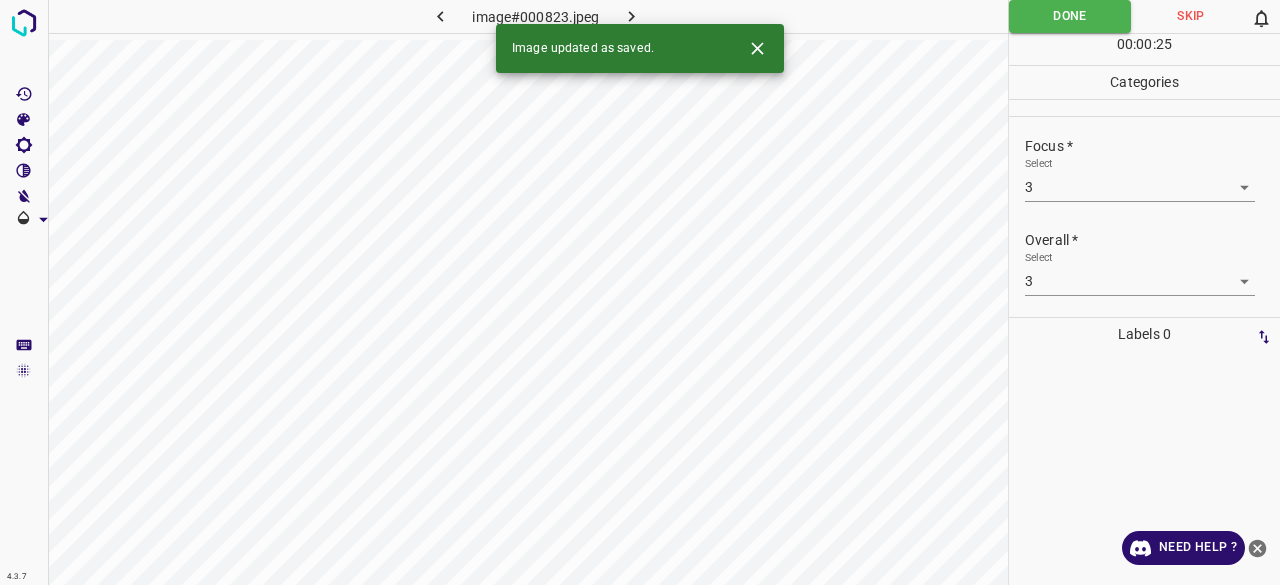 click 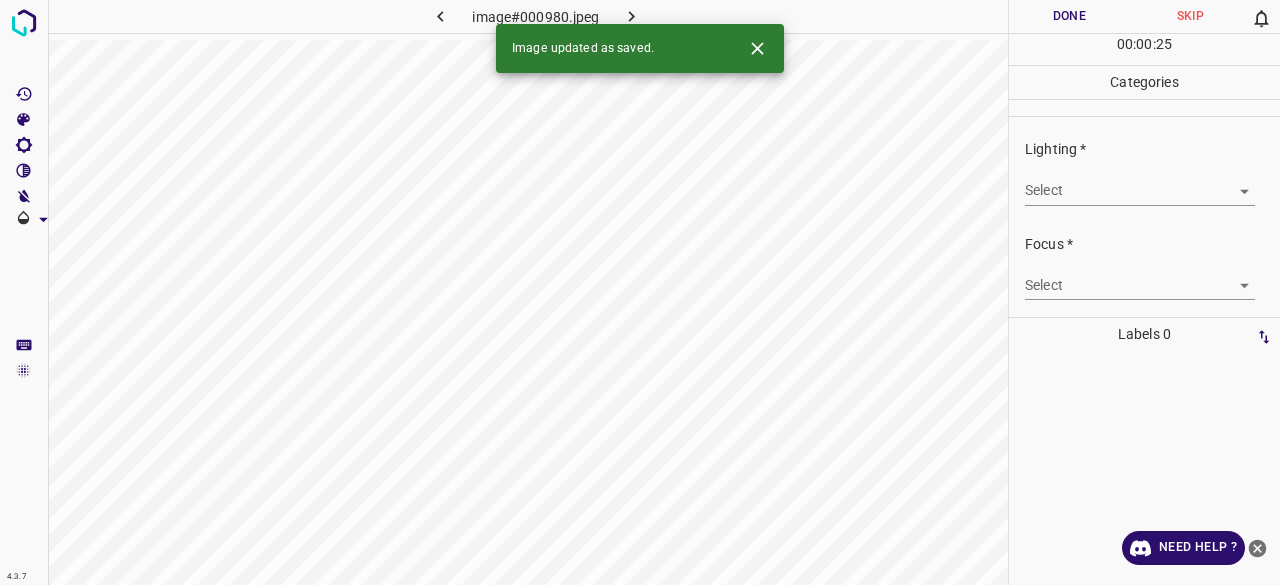 click on "4.3.7 image#000980.jpeg Done Skip 0 00   : 00   : 25   Categories Lighting *  Select ​ Focus *  Select ​ Overall *  Select ​ Labels   0 Categories 1 Lighting 2 Focus 3 Overall Tools Space Change between modes (Draw & Edit) I Auto labeling R Restore zoom M Zoom in N Zoom out Delete Delete selecte label Filters Z Restore filters X Saturation filter C Brightness filter V Contrast filter B Gray scale filter General O Download Image updated as saved. Need Help ? - Text - Hide - Delete" at bounding box center (640, 292) 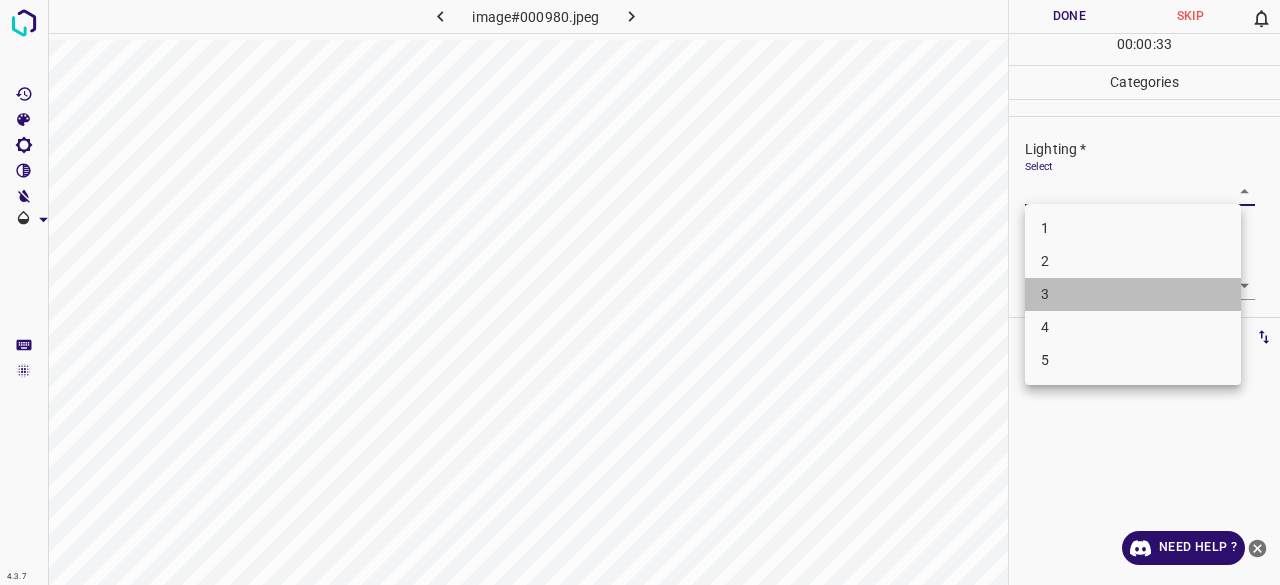 click on "3" at bounding box center [1133, 294] 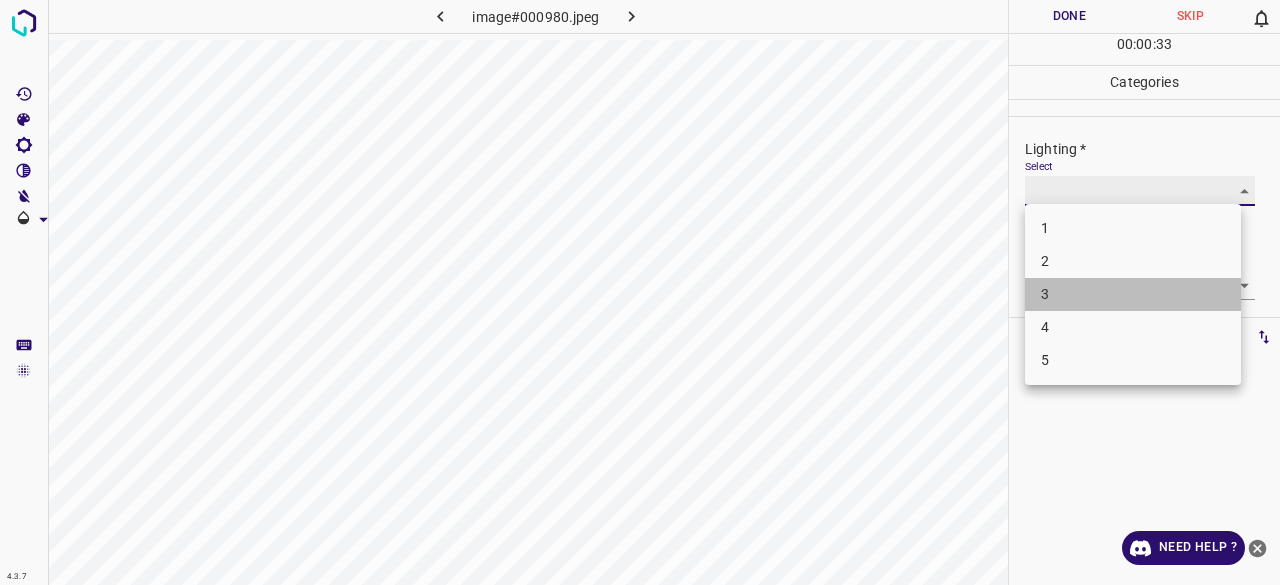 type on "3" 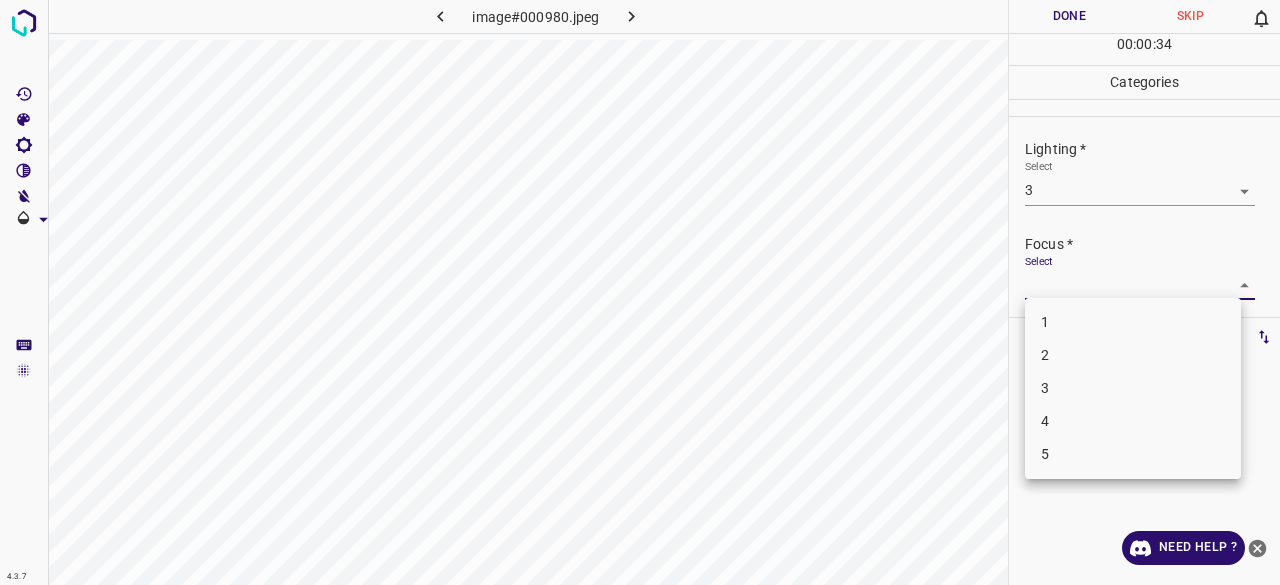 click on "4.3.7 image#000980.jpeg Done Skip 0 00   : 00   : 34   Categories Lighting *  Select 3 3 Focus *  Select ​ Overall *  Select ​ Labels   0 Categories 1 Lighting 2 Focus 3 Overall Tools Space Change between modes (Draw & Edit) I Auto labeling R Restore zoom M Zoom in N Zoom out Delete Delete selecte label Filters Z Restore filters X Saturation filter C Brightness filter V Contrast filter B Gray scale filter General O Download Need Help ? - Text - Hide - Delete 1 2 3 4 5" at bounding box center [640, 292] 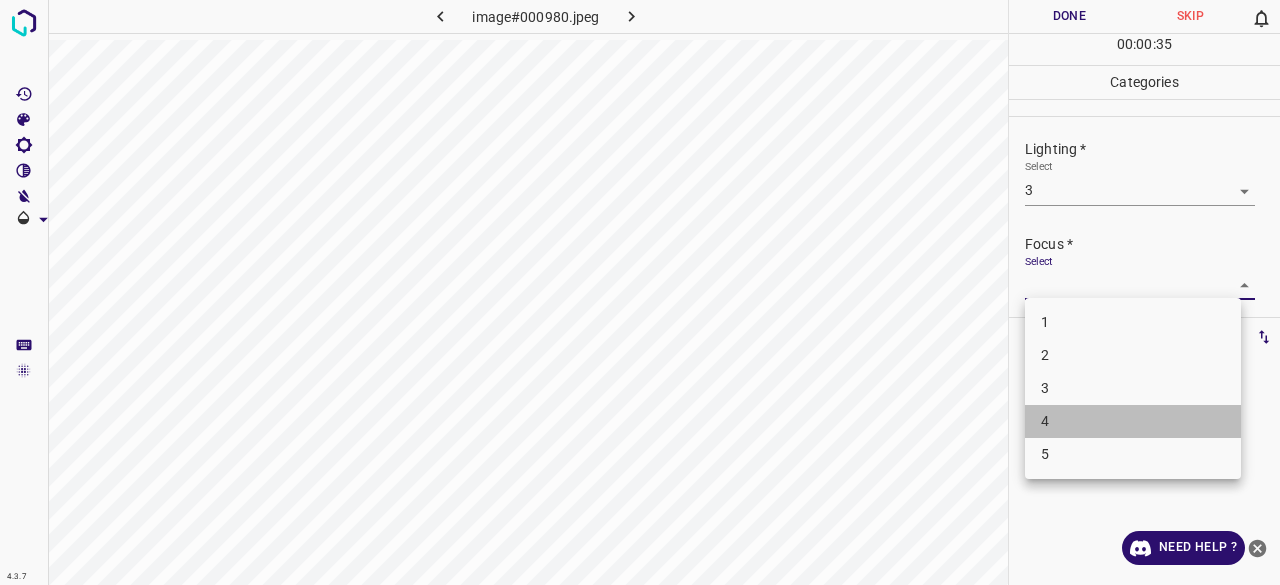 click on "4" at bounding box center (1133, 421) 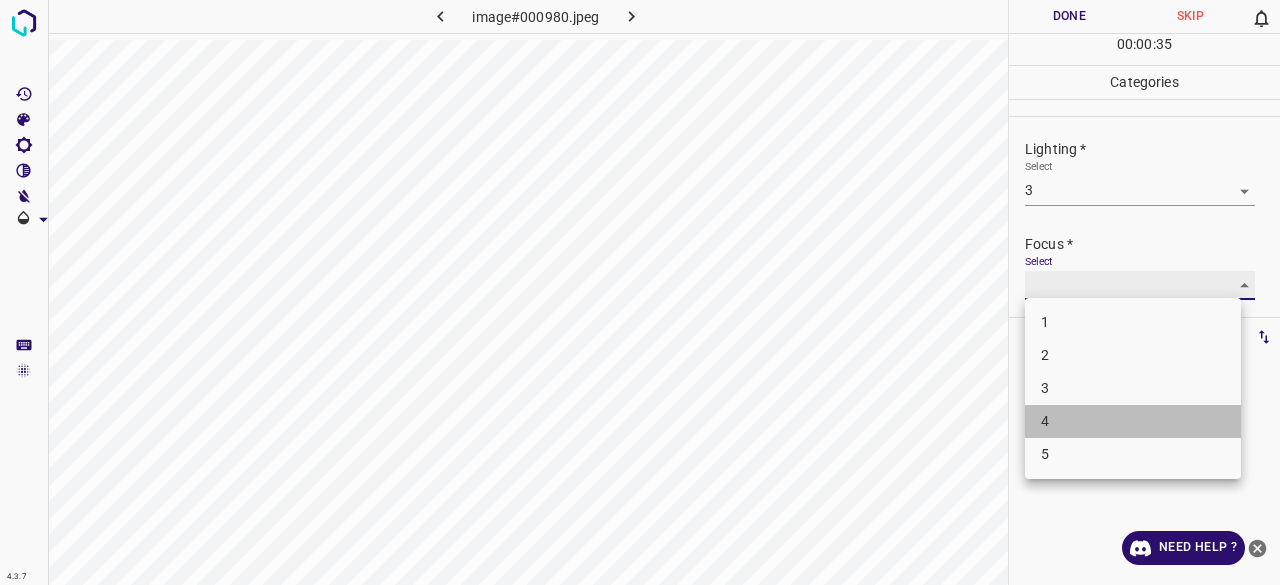 type on "4" 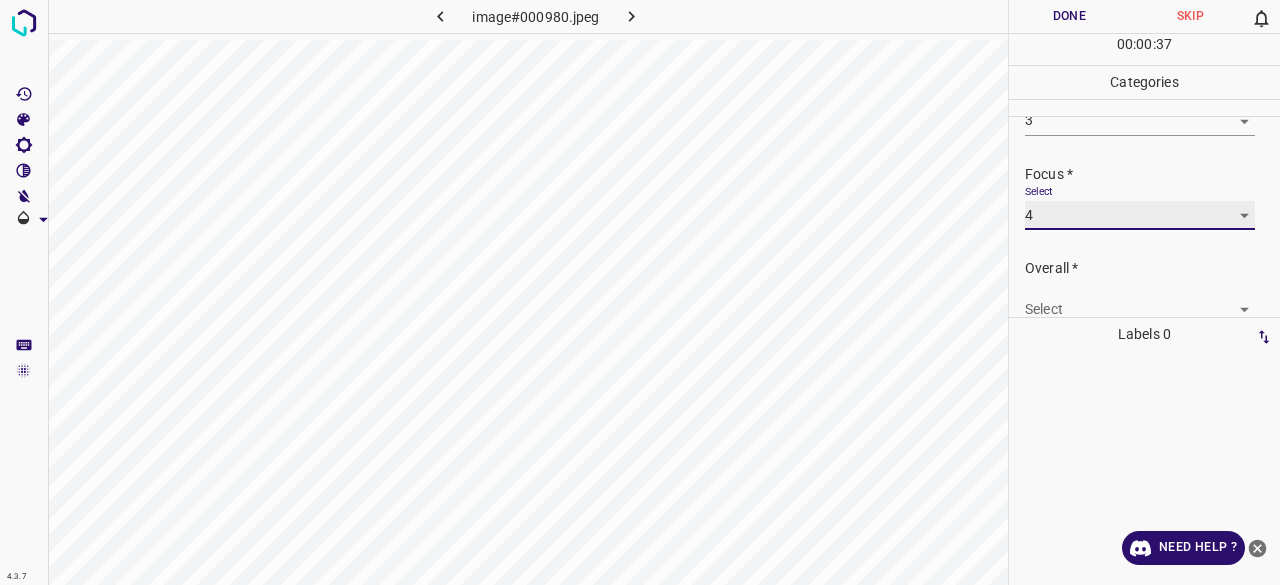 scroll, scrollTop: 98, scrollLeft: 0, axis: vertical 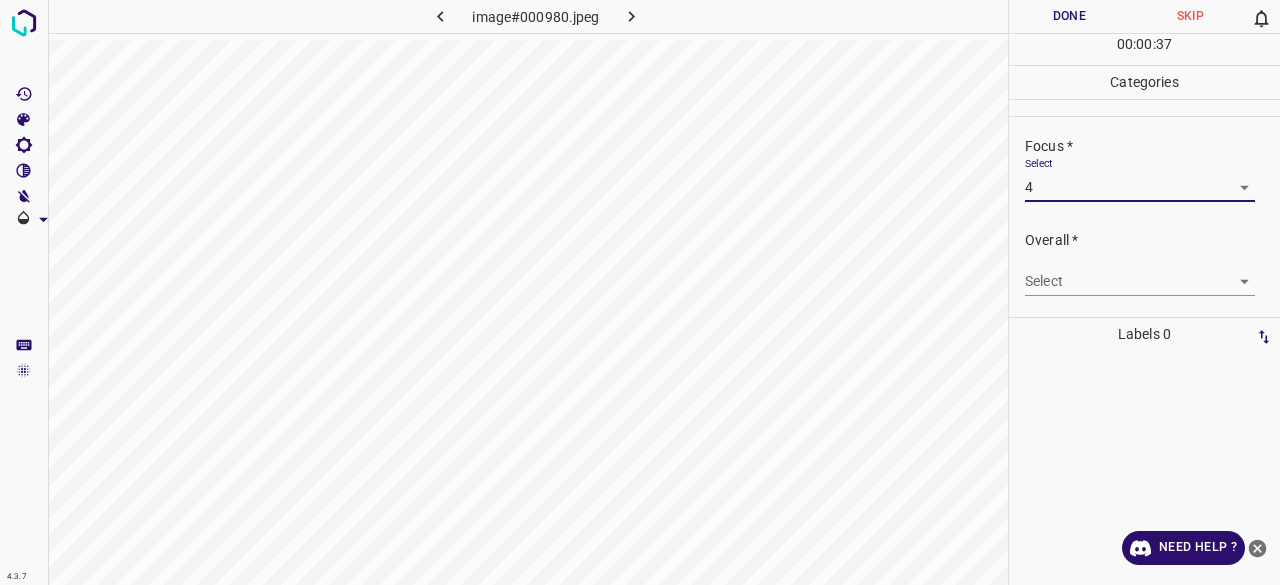 click on "4.3.7 image#000980.jpeg Done Skip 0 00   : 00   : 37   Categories Lighting *  Select 3 3 Focus *  Select 4 4 Overall *  Select ​ Labels   0 Categories 1 Lighting 2 Focus 3 Overall Tools Space Change between modes (Draw & Edit) I Auto labeling R Restore zoom M Zoom in N Zoom out Delete Delete selecte label Filters Z Restore filters X Saturation filter C Brightness filter V Contrast filter B Gray scale filter General O Download Need Help ? - Text - Hide - Delete" at bounding box center [640, 292] 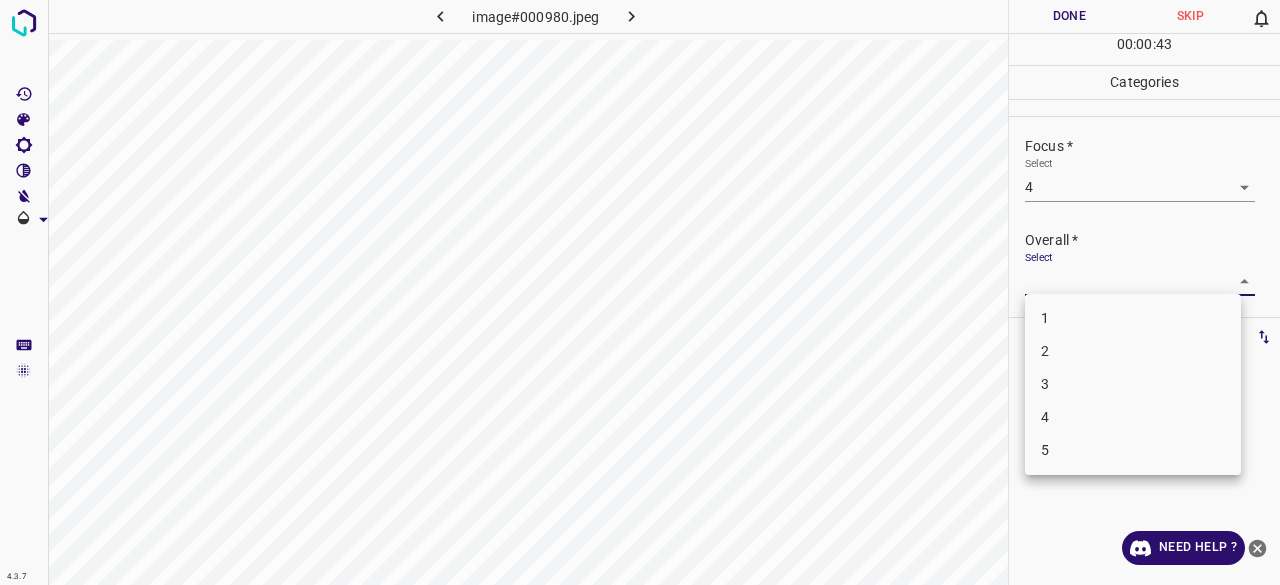 click on "4" at bounding box center [1133, 417] 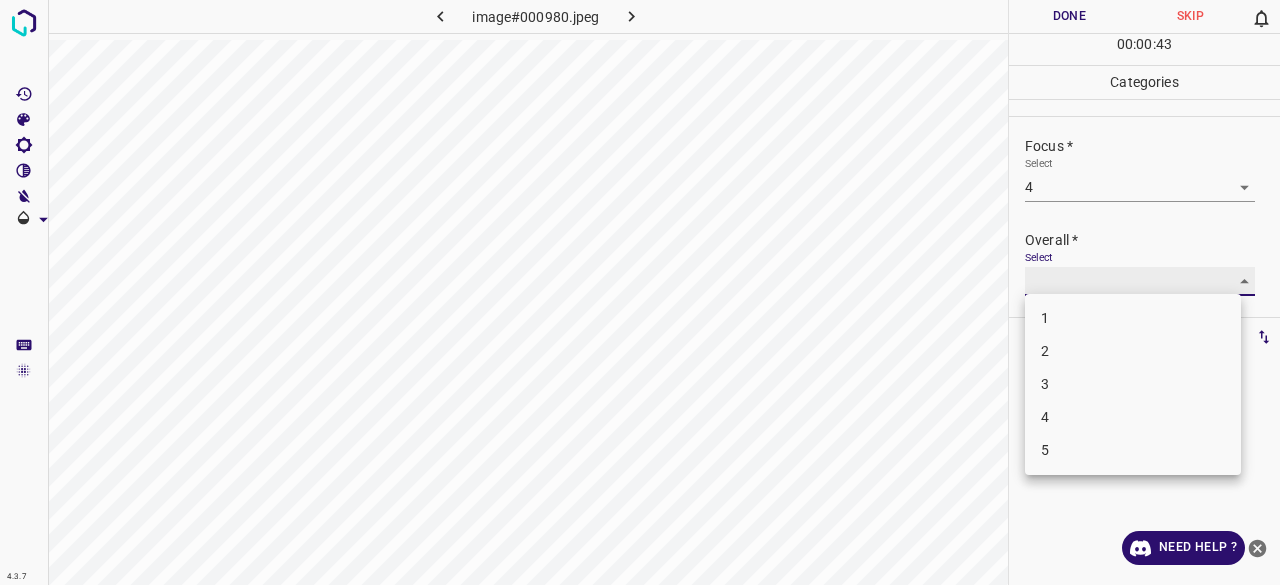 type on "4" 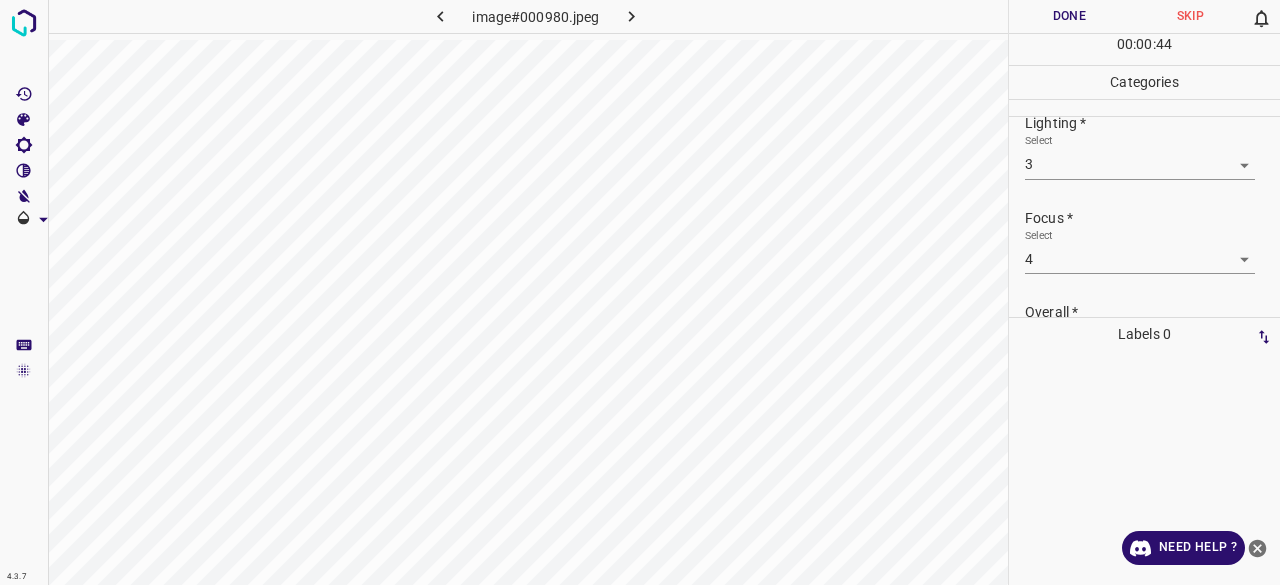 scroll, scrollTop: 0, scrollLeft: 0, axis: both 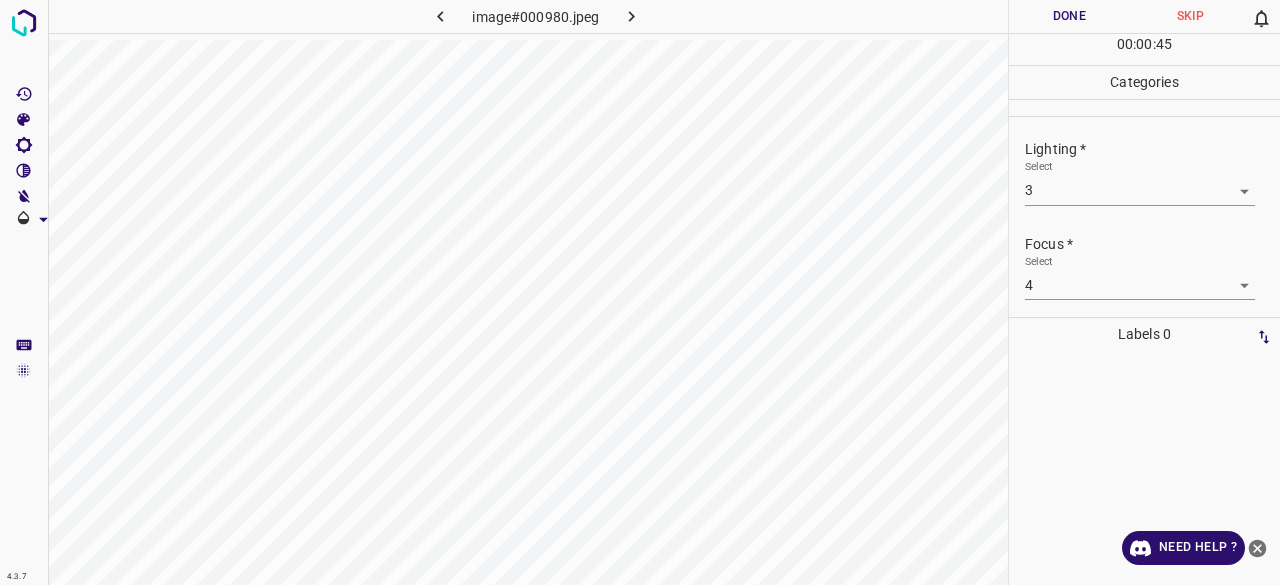 click on "4.3.7 image#000980.jpeg Done Skip 0 00   : 00   : 45   Categories Lighting *  Select 3 3 Focus *  Select 4 4 Overall *  Select 4 4 Labels   0 Categories 1 Lighting 2 Focus 3 Overall Tools Space Change between modes (Draw & Edit) I Auto labeling R Restore zoom M Zoom in N Zoom out Delete Delete selecte label Filters Z Restore filters X Saturation filter C Brightness filter V Contrast filter B Gray scale filter General O Download Need Help ? - Text - Hide - Delete" at bounding box center (640, 292) 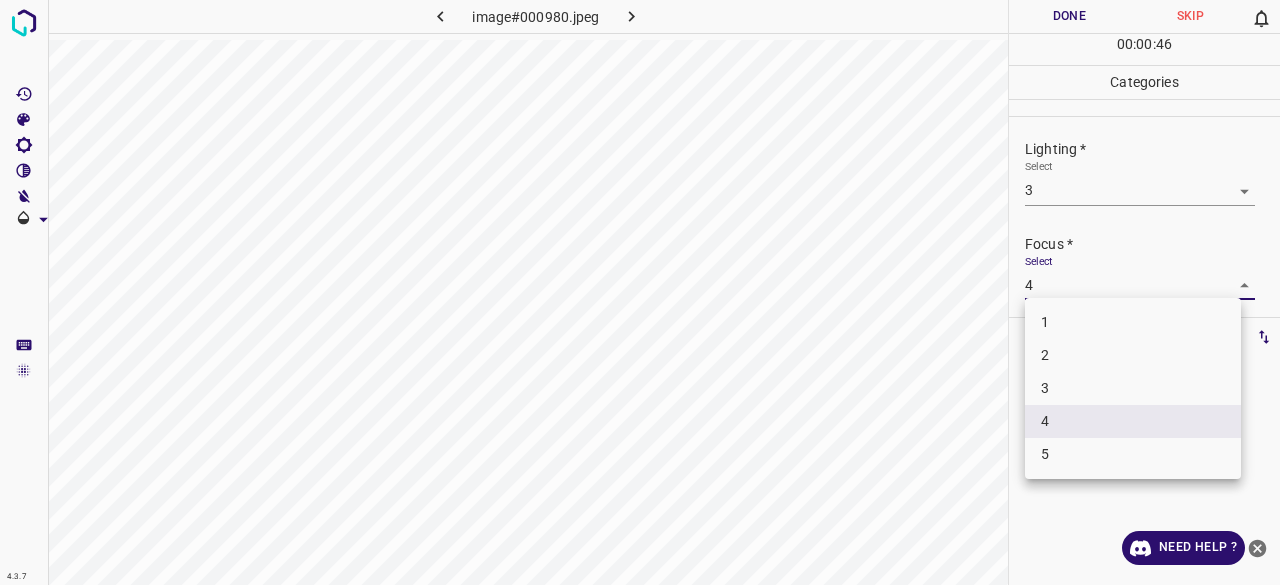 click on "3" at bounding box center (1133, 388) 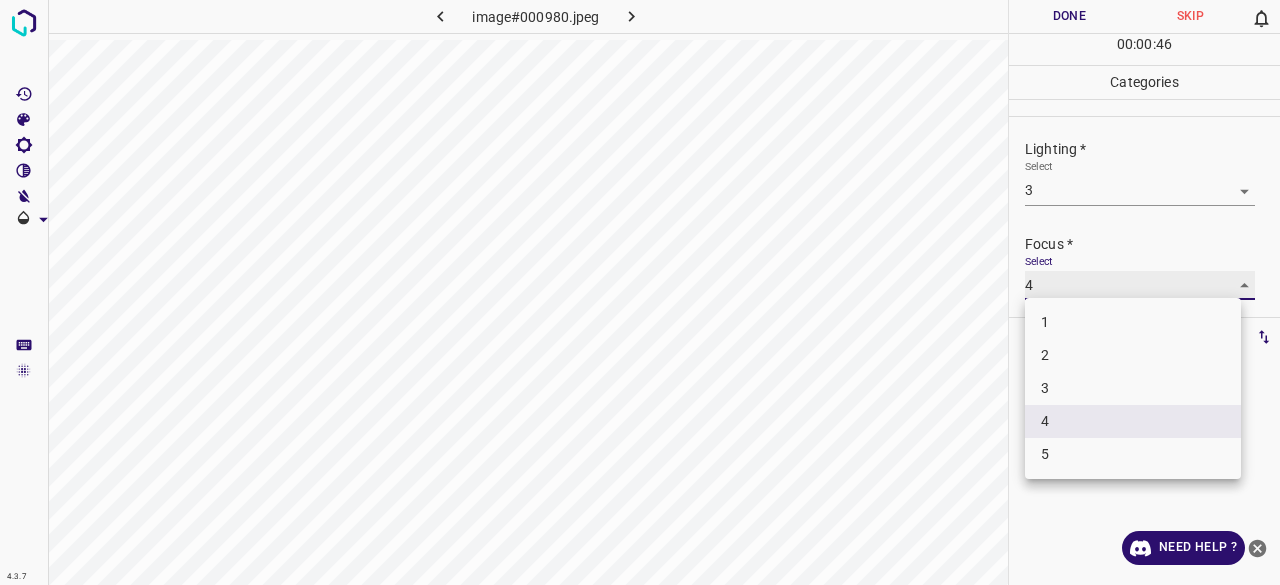 type on "3" 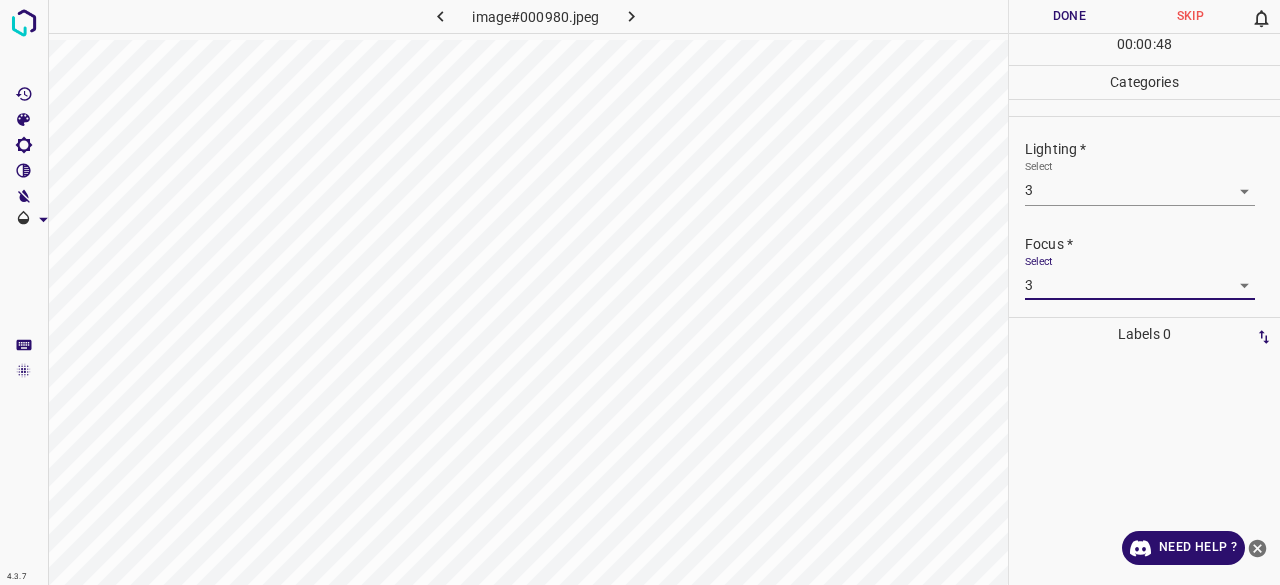 click on "Done" at bounding box center (1069, 16) 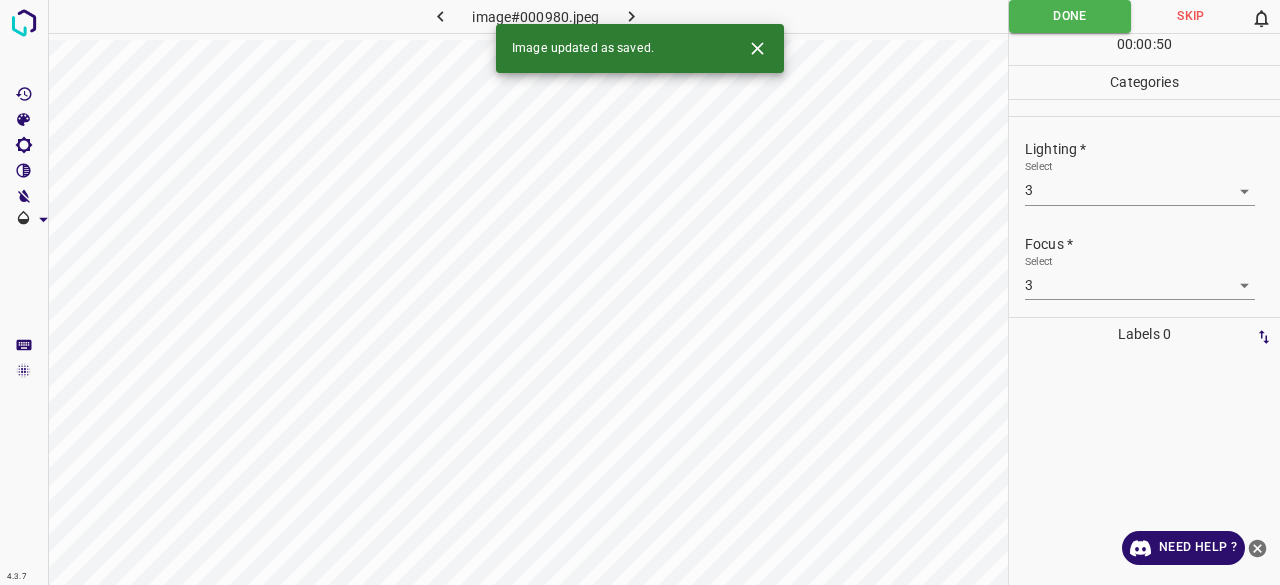 click 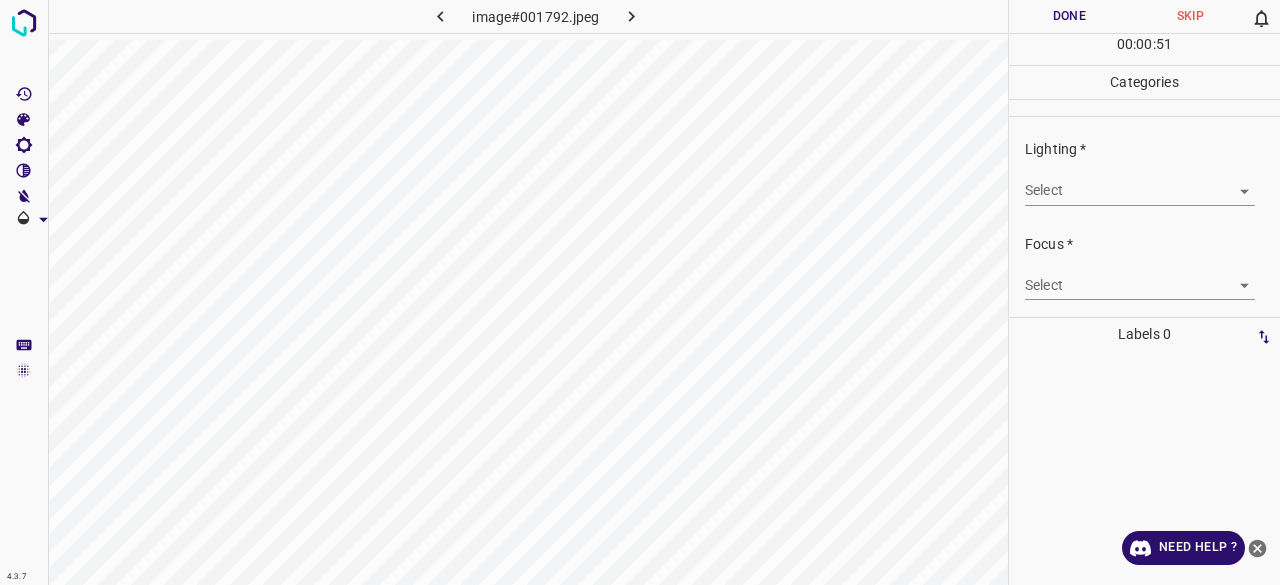 click on "4.3.7 image#001792.jpeg Done Skip 0 00   : 00   : 51   Categories Lighting *  Select ​ Focus *  Select ​ Overall *  Select ​ Labels   0 Categories 1 Lighting 2 Focus 3 Overall Tools Space Change between modes (Draw & Edit) I Auto labeling R Restore zoom M Zoom in N Zoom out Delete Delete selecte label Filters Z Restore filters X Saturation filter C Brightness filter V Contrast filter B Gray scale filter General O Download Need Help ? - Text - Hide - Delete" at bounding box center (640, 292) 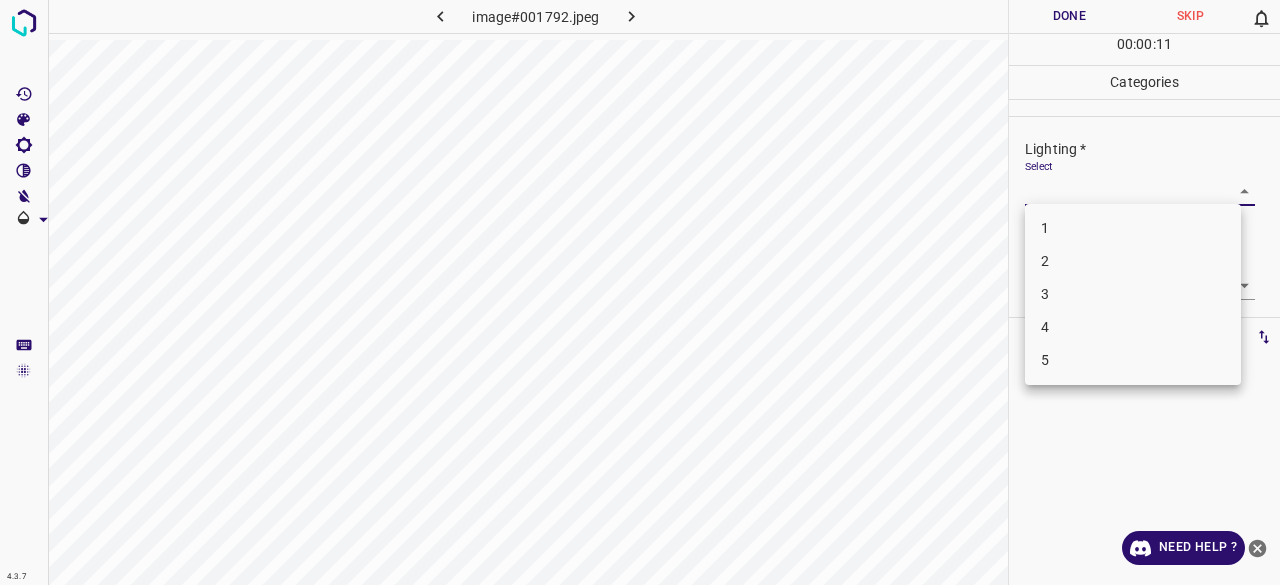 click on "4" at bounding box center [1133, 327] 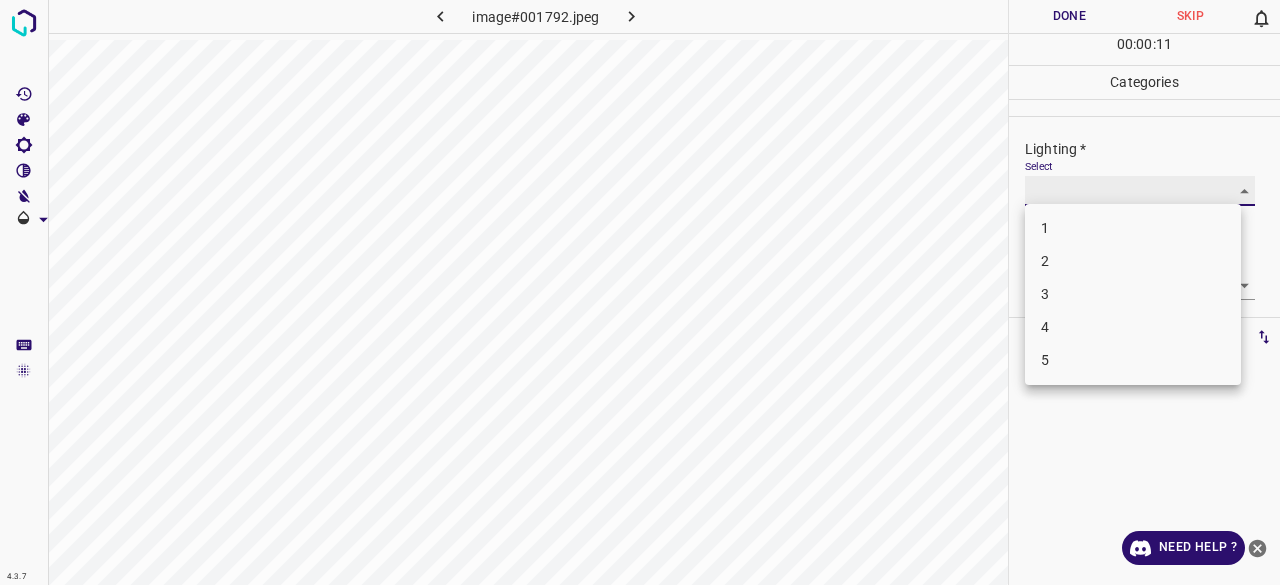 type on "4" 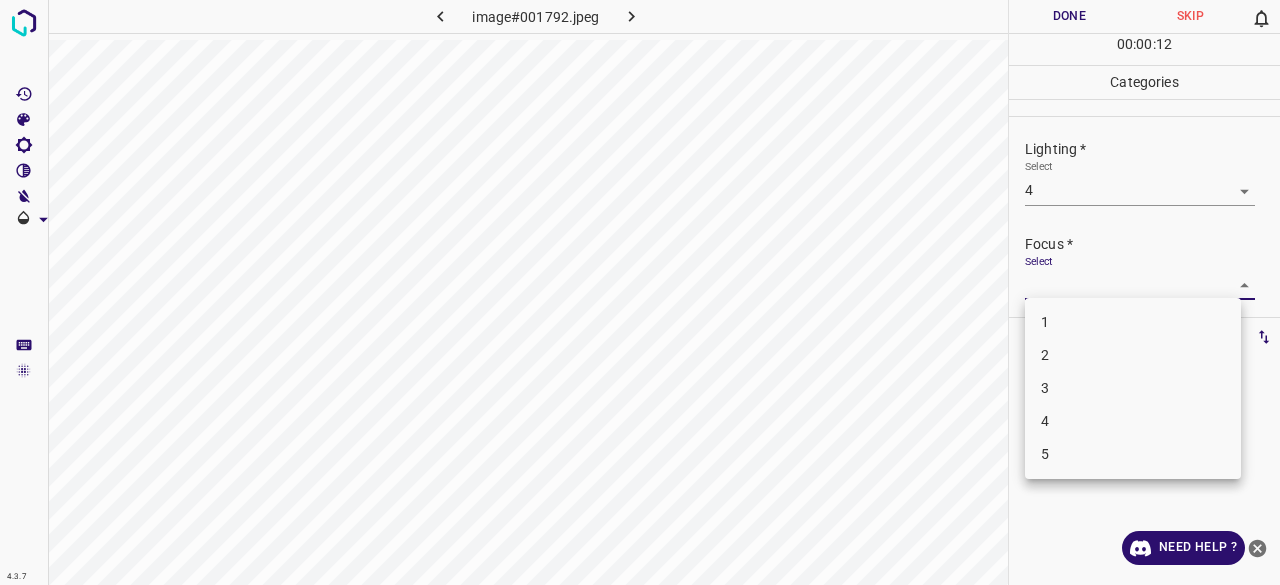 click on "4.3.7 image#001792.jpeg Done Skip 0 00   : 00   : 12   Categories Lighting *  Select 4 4 Focus *  Select ​ Overall *  Select ​ Labels   0 Categories 1 Lighting 2 Focus 3 Overall Tools Space Change between modes (Draw & Edit) I Auto labeling R Restore zoom M Zoom in N Zoom out Delete Delete selecte label Filters Z Restore filters X Saturation filter C Brightness filter V Contrast filter B Gray scale filter General O Download Need Help ? - Text - Hide - Delete 1 2 3 4 5" at bounding box center (640, 292) 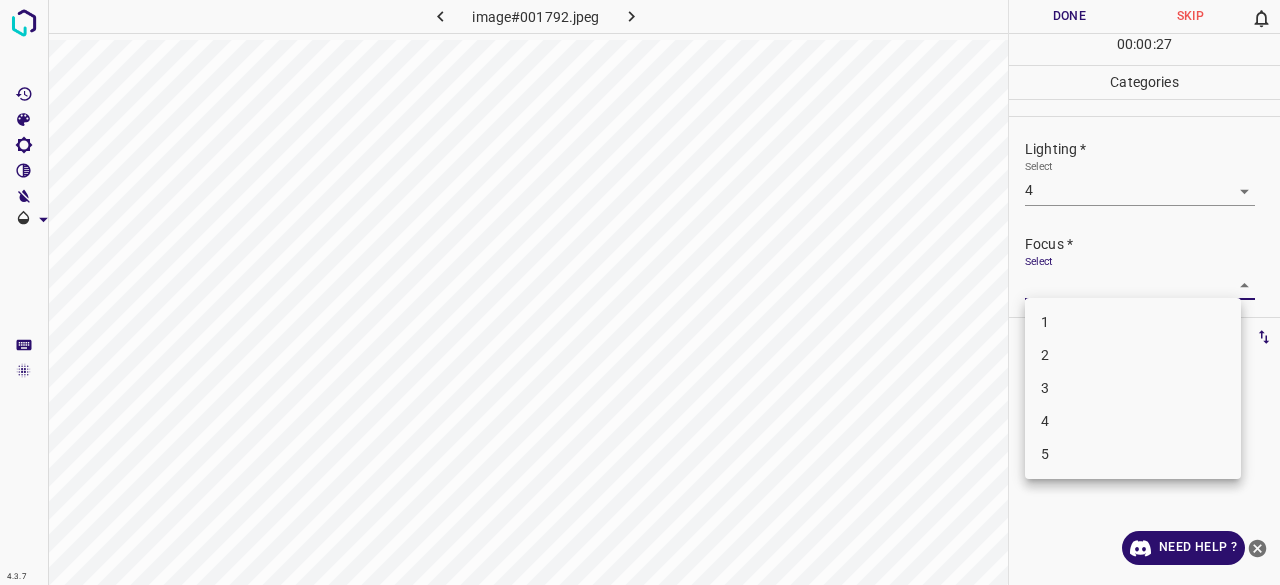 click on "3" at bounding box center (1133, 388) 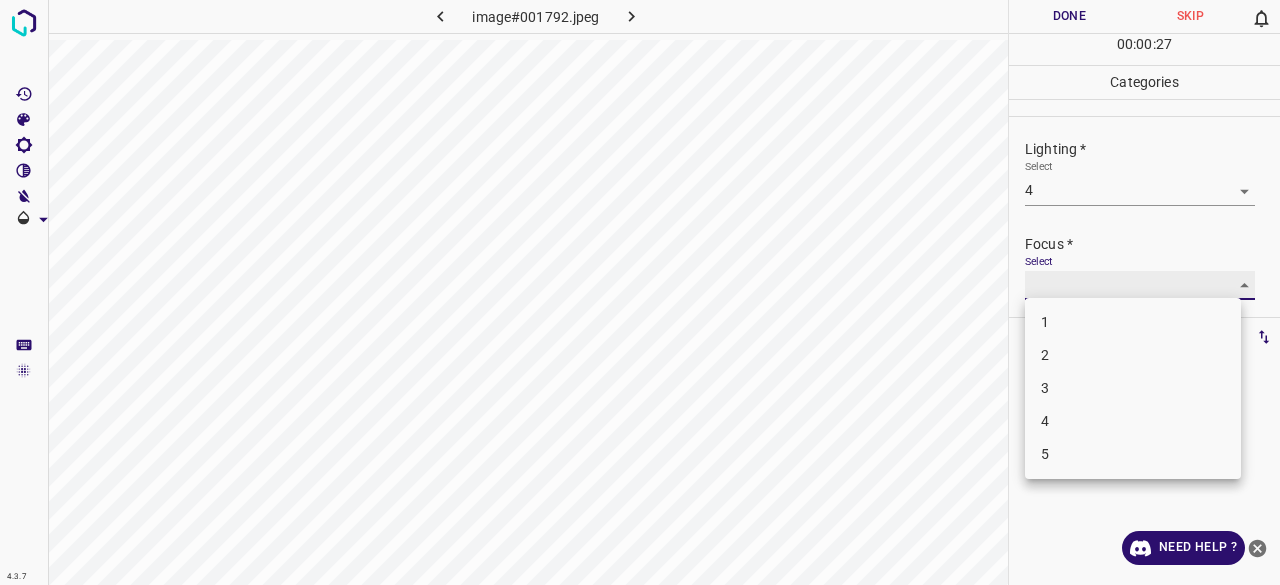 type on "3" 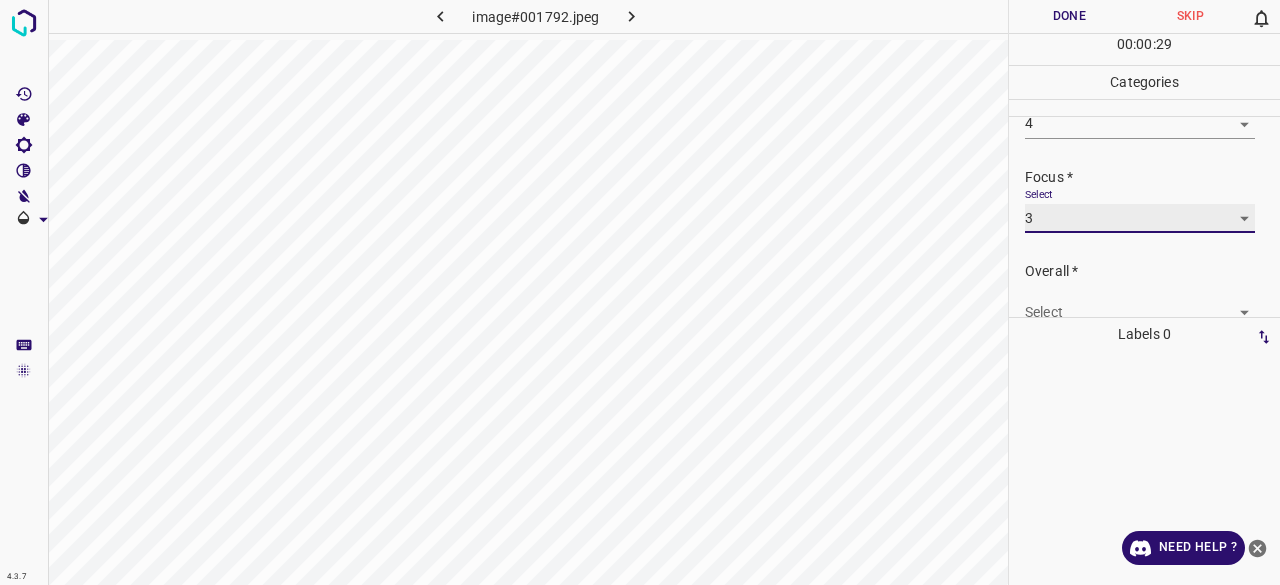 scroll, scrollTop: 98, scrollLeft: 0, axis: vertical 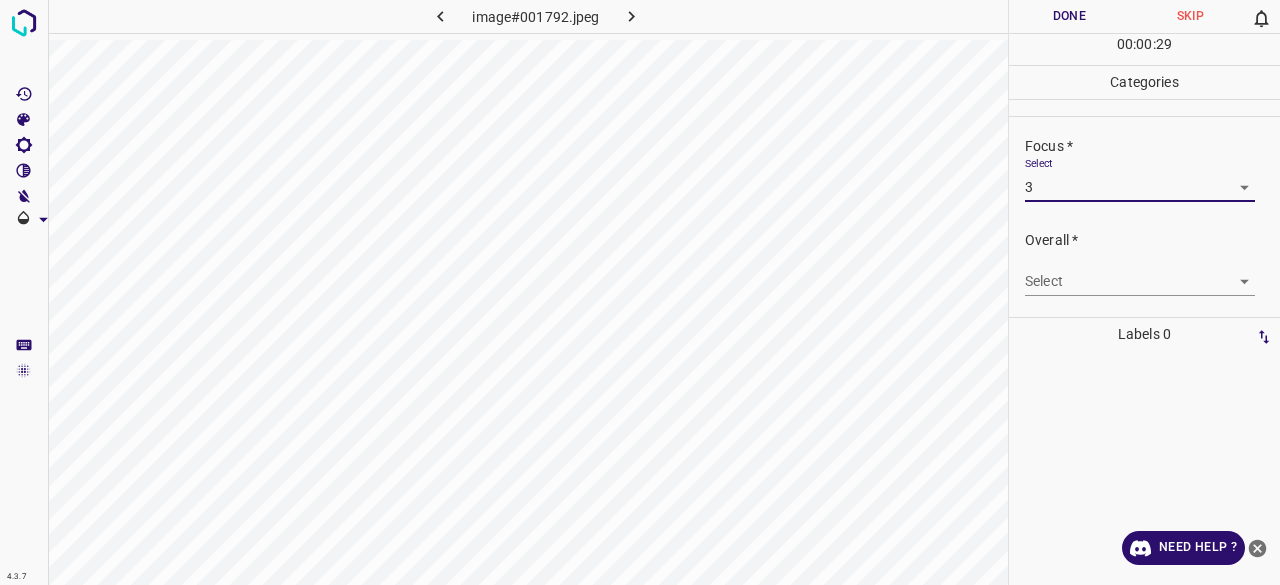 click on "4.3.7 image#001792.jpeg Done Skip 0 00   : 00   : 29   Categories Lighting *  Select 4 4 Focus *  Select 3 3 Overall *  Select ​ Labels   0 Categories 1 Lighting 2 Focus 3 Overall Tools Space Change between modes (Draw & Edit) I Auto labeling R Restore zoom M Zoom in N Zoom out Delete Delete selecte label Filters Z Restore filters X Saturation filter C Brightness filter V Contrast filter B Gray scale filter General O Download Need Help ? - Text - Hide - Delete" at bounding box center [640, 292] 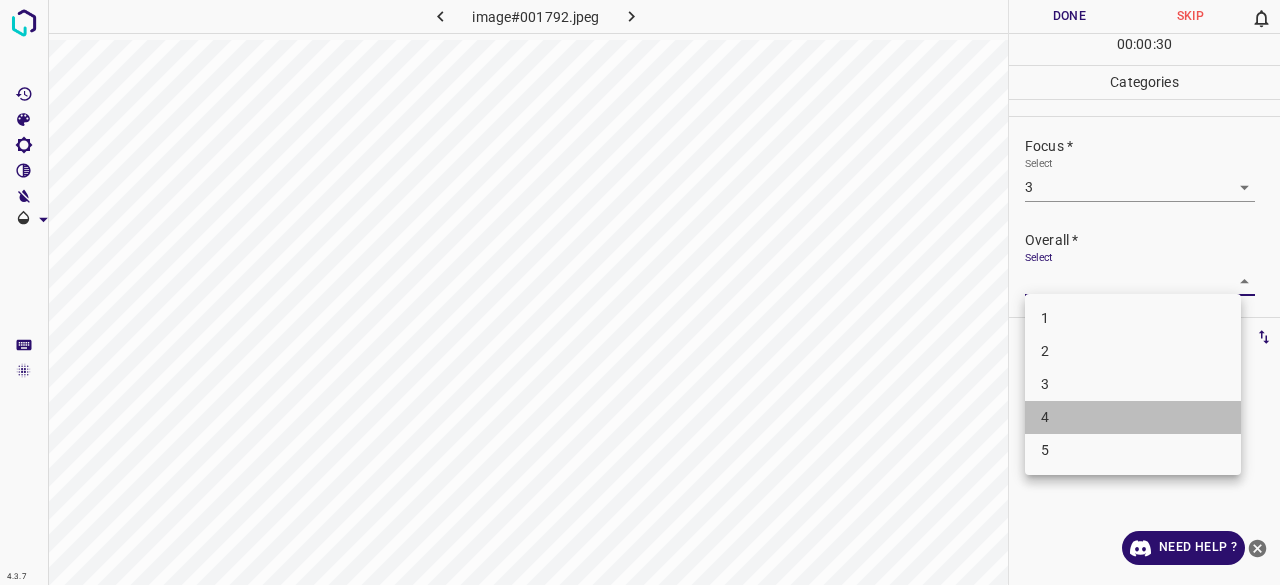 click on "4" at bounding box center [1133, 417] 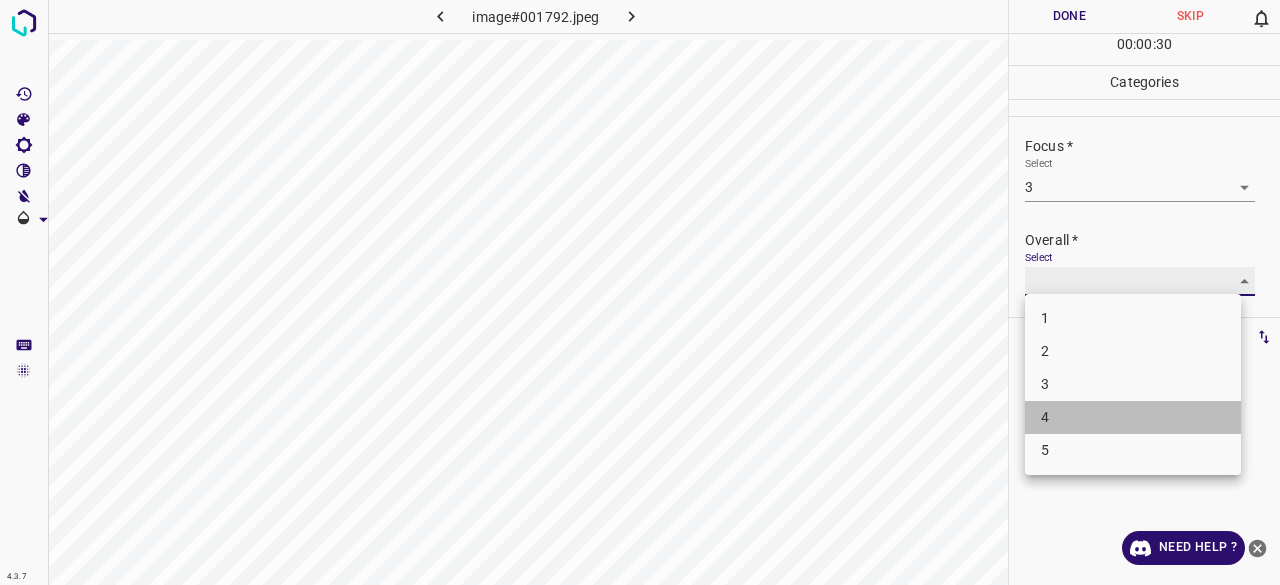 type on "4" 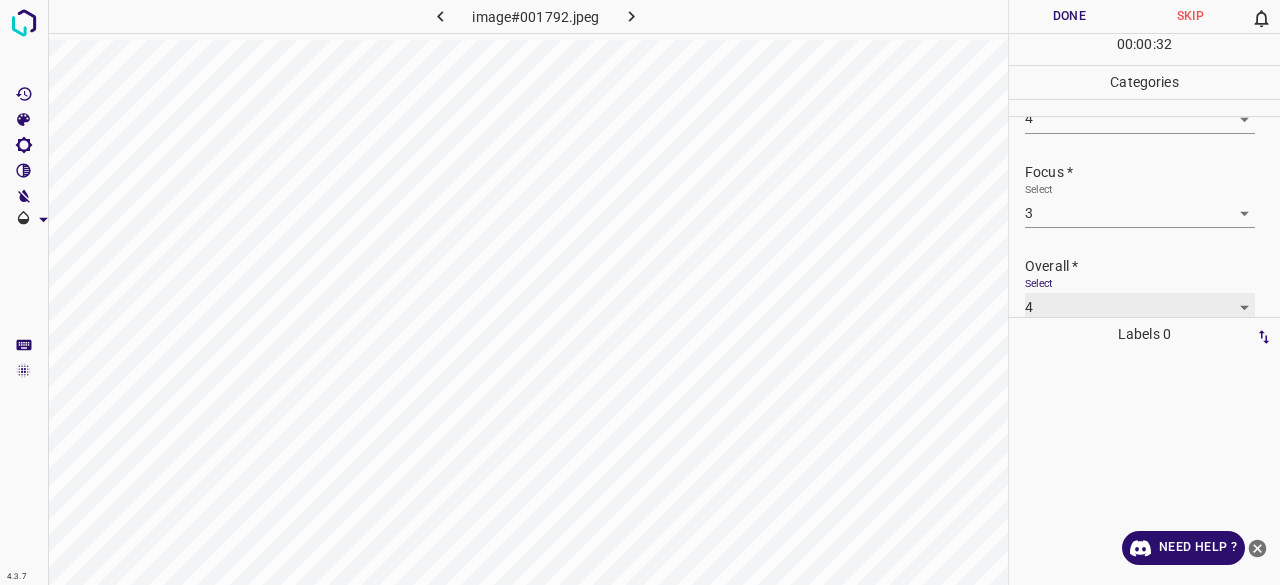 scroll, scrollTop: 98, scrollLeft: 0, axis: vertical 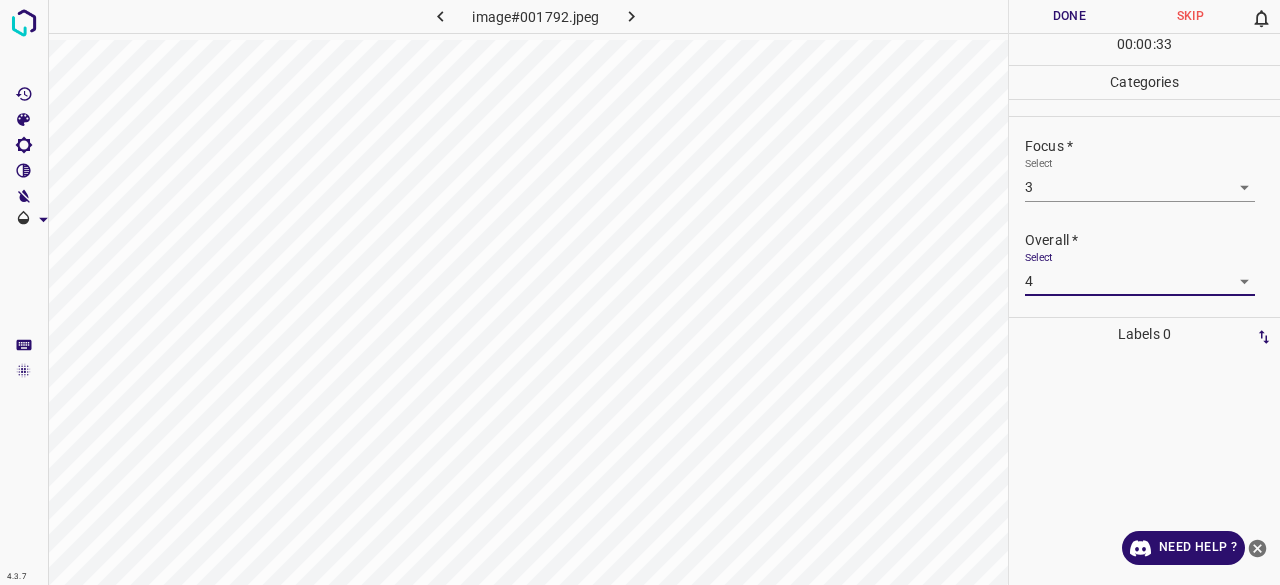 click on "Done" at bounding box center (1069, 16) 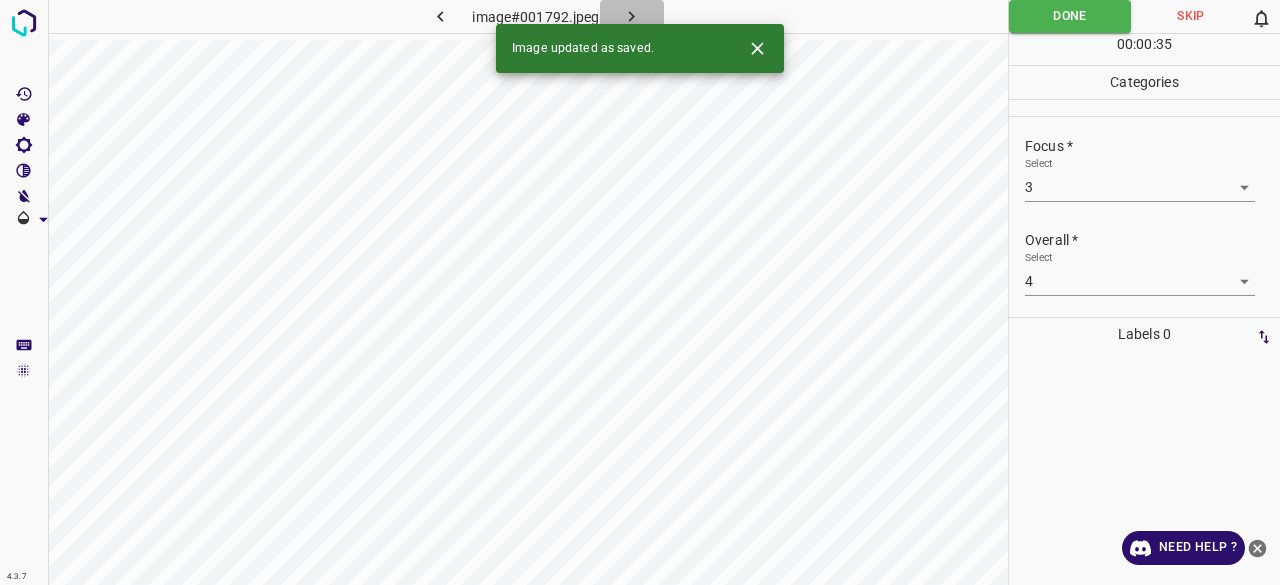click 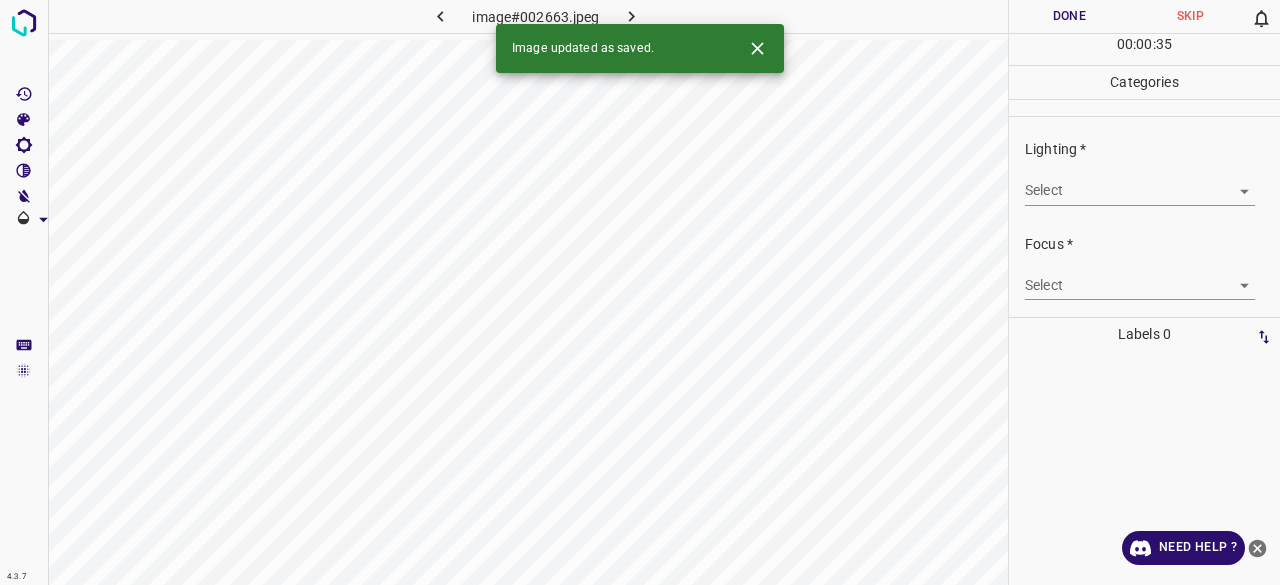 click on "4.3.7 image#002663.jpeg Done Skip 0 00   : 00   : 35   Categories Lighting *  Select ​ Focus *  Select ​ Overall *  Select ​ Labels   0 Categories 1 Lighting 2 Focus 3 Overall Tools Space Change between modes (Draw & Edit) I Auto labeling R Restore zoom M Zoom in N Zoom out Delete Delete selecte label Filters Z Restore filters X Saturation filter C Brightness filter V Contrast filter B Gray scale filter General O Download Image updated as saved. Need Help ? - Text - Hide - Delete" at bounding box center (640, 292) 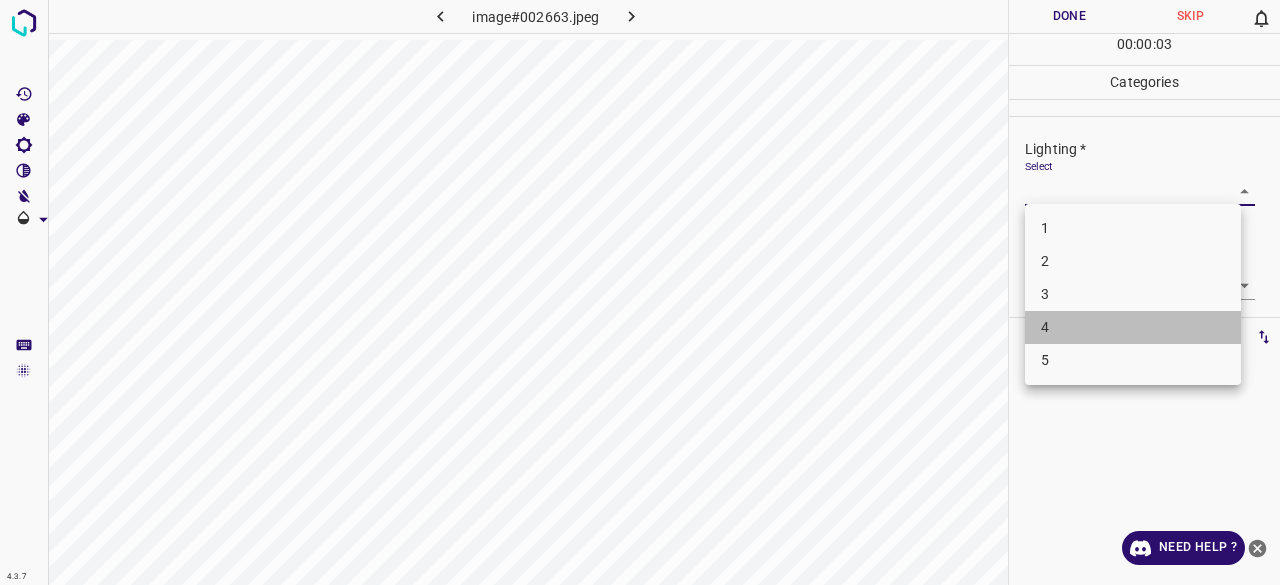 click on "4" at bounding box center (1133, 327) 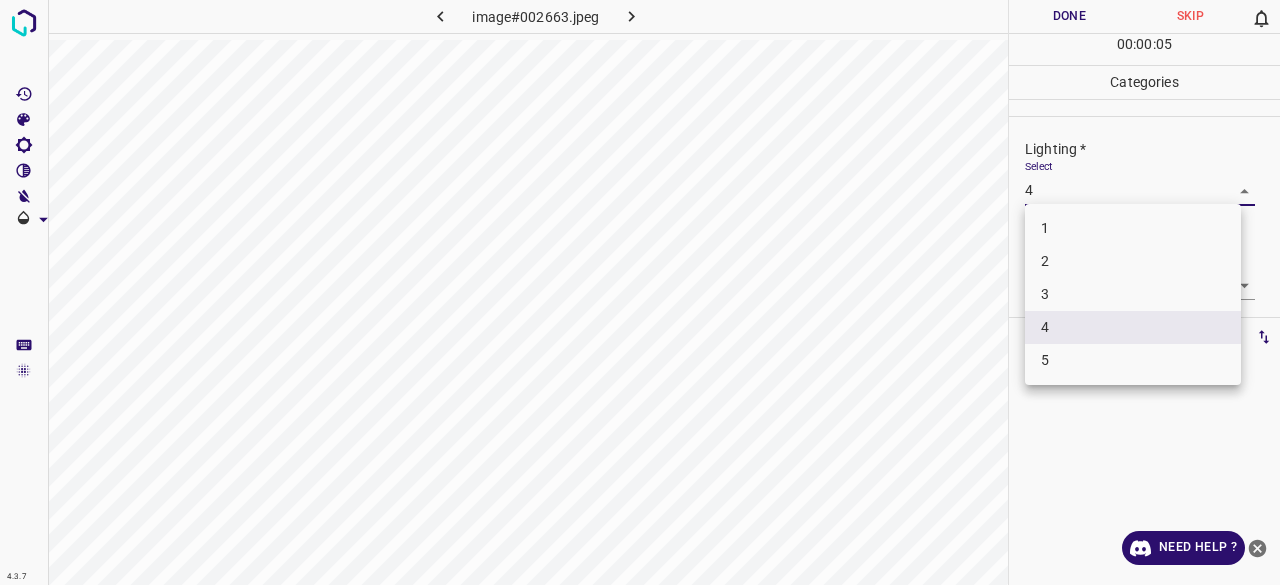 click on "4.3.7 image#002663.jpeg Done Skip 0 00   : 00   : 05   Categories Lighting *  Select 4 4 Focus *  Select ​ Overall *  Select ​ Labels   0 Categories 1 Lighting 2 Focus 3 Overall Tools Space Change between modes (Draw & Edit) I Auto labeling R Restore zoom M Zoom in N Zoom out Delete Delete selecte label Filters Z Restore filters X Saturation filter C Brightness filter V Contrast filter B Gray scale filter General O Download Need Help ? - Text - Hide - Delete 1 2 3 4 5" at bounding box center (640, 292) 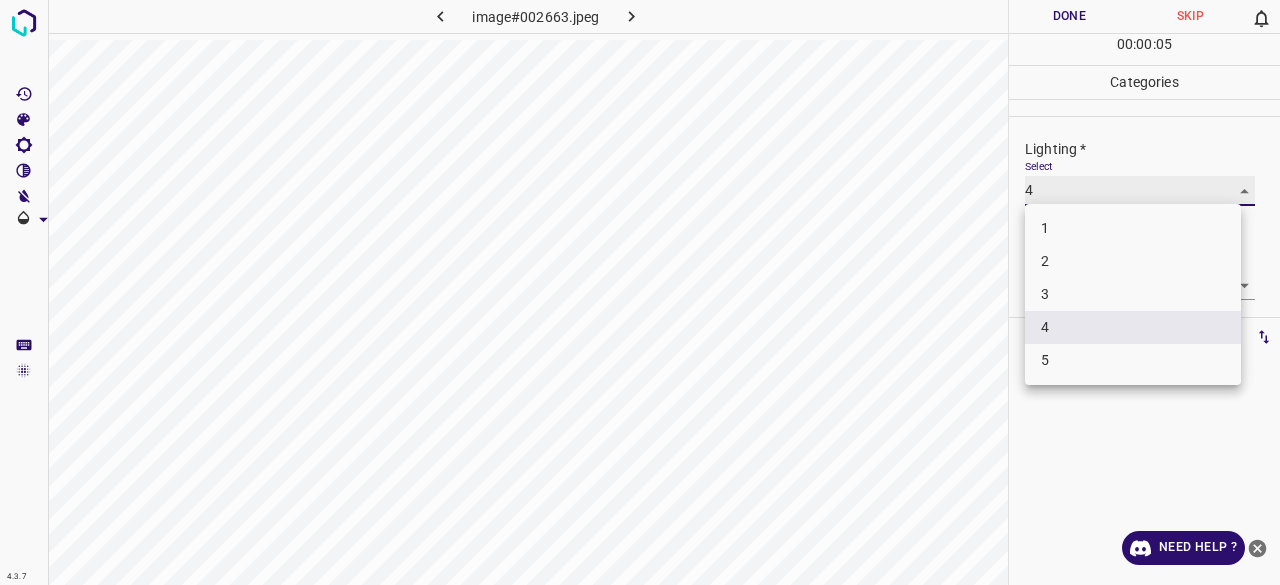 type on "3" 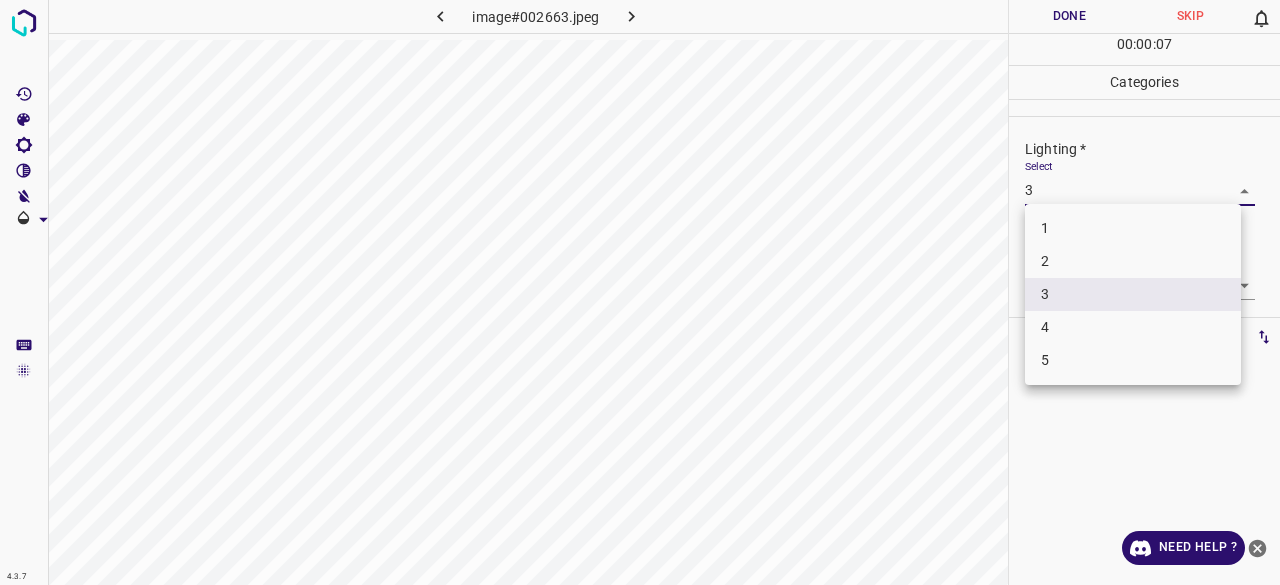 click on "4.3.7 image#002663.jpeg Done Skip 0 00   : 00   : 07   Categories Lighting *  Select 3 3 Focus *  Select ​ Overall *  Select ​ Labels   0 Categories 1 Lighting 2 Focus 3 Overall Tools Space Change between modes (Draw & Edit) I Auto labeling R Restore zoom M Zoom in N Zoom out Delete Delete selecte label Filters Z Restore filters X Saturation filter C Brightness filter V Contrast filter B Gray scale filter General O Download Need Help ? - Text - Hide - Delete 1 2 3 4 5" at bounding box center (640, 292) 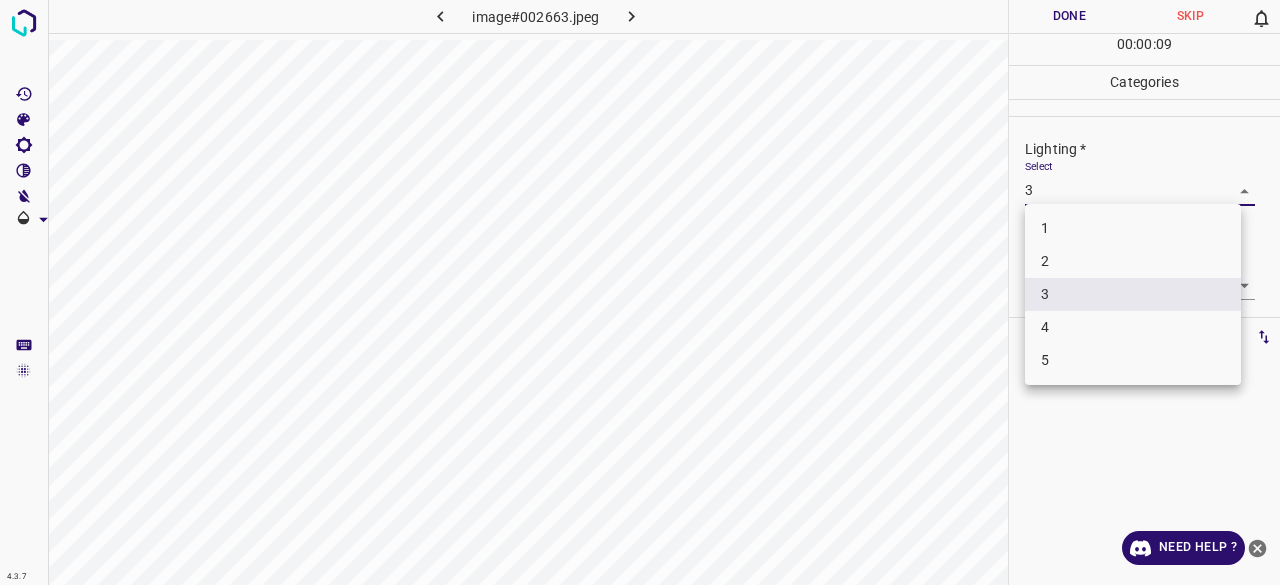 click at bounding box center [640, 292] 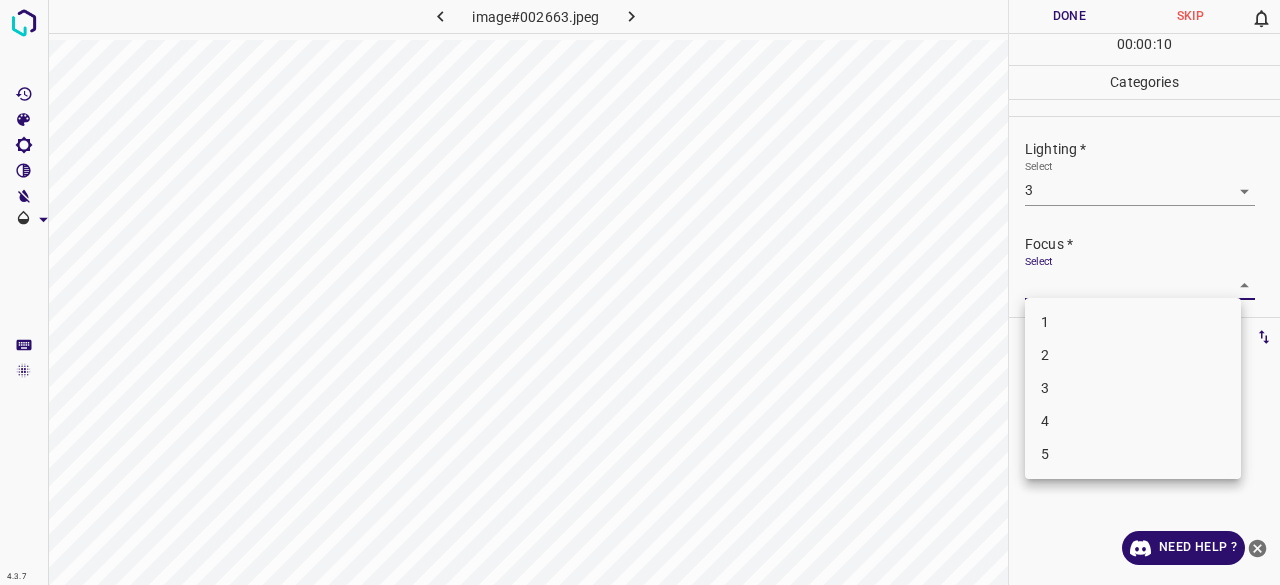 click on "4.3.7 image#002663.jpeg Done Skip 0 00   : 00   : 10   Categories Lighting *  Select 3 3 Focus *  Select ​ Overall *  Select ​ Labels   0 Categories 1 Lighting 2 Focus 3 Overall Tools Space Change between modes (Draw & Edit) I Auto labeling R Restore zoom M Zoom in N Zoom out Delete Delete selecte label Filters Z Restore filters X Saturation filter C Brightness filter V Contrast filter B Gray scale filter General O Download Need Help ? - Text - Hide - Delete 1 2 3 4 5" at bounding box center [640, 292] 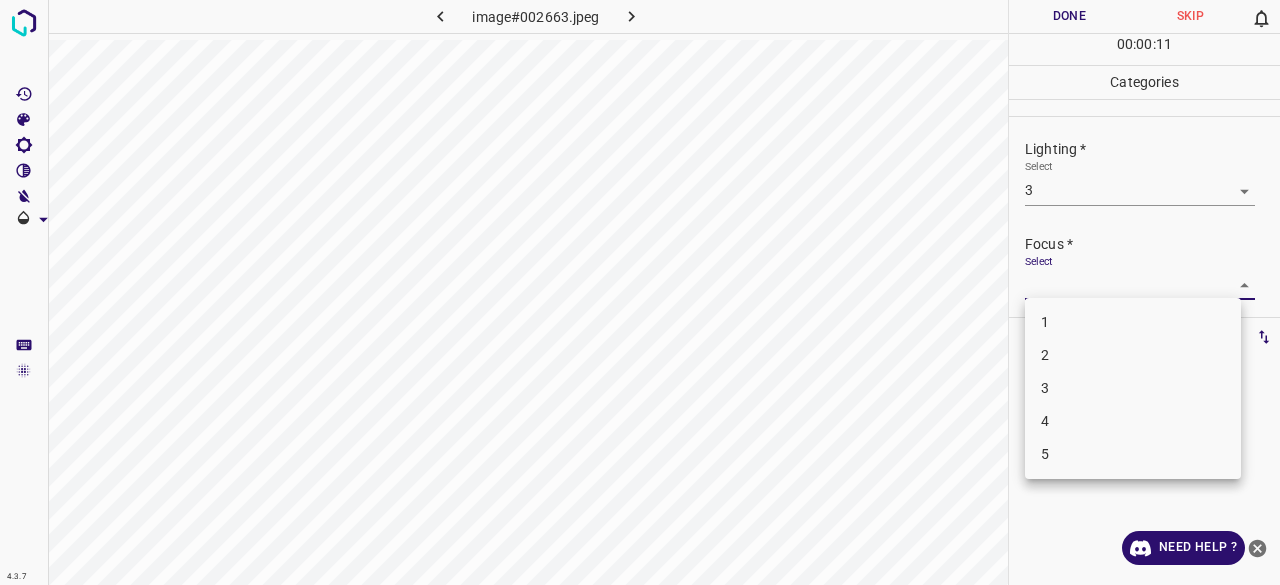 click on "4" at bounding box center (1133, 421) 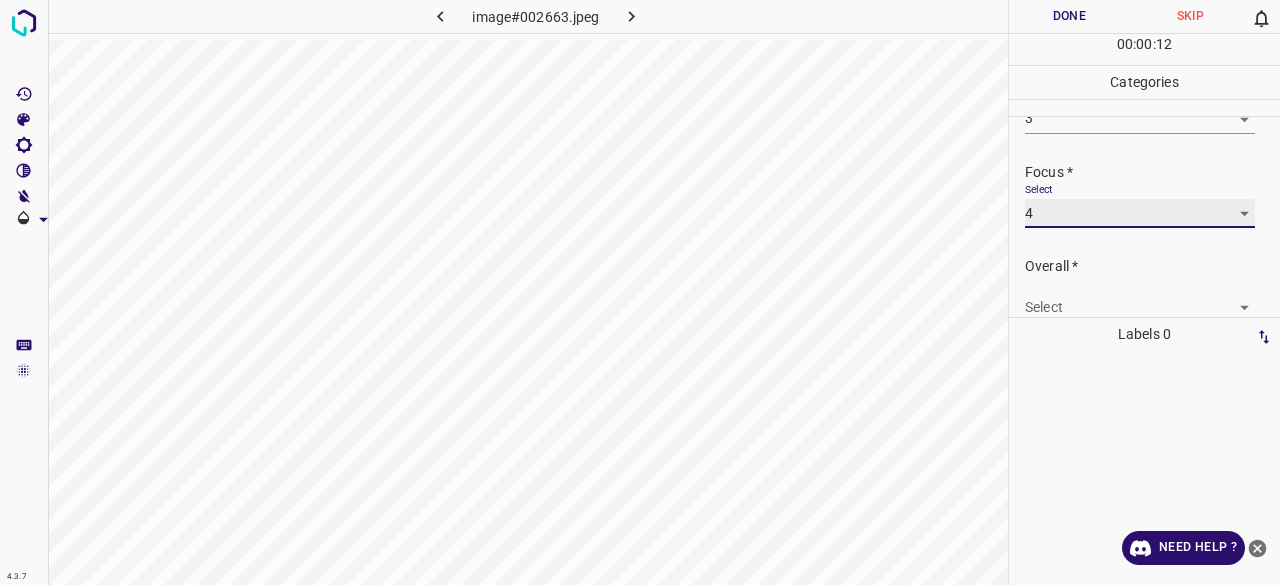 scroll, scrollTop: 98, scrollLeft: 0, axis: vertical 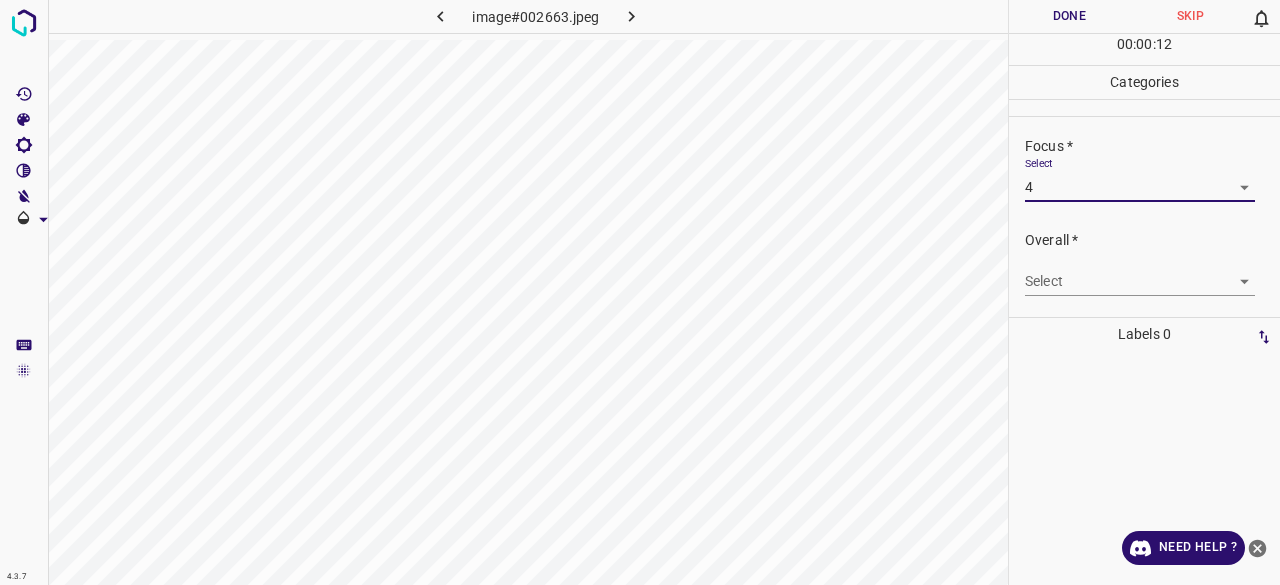 click on "4.3.7 image#002663.jpeg Done Skip 0 00   : 00   : 12   Categories Lighting *  Select 3 3 Focus *  Select 4 4 Overall *  Select ​ Labels   0 Categories 1 Lighting 2 Focus 3 Overall Tools Space Change between modes (Draw & Edit) I Auto labeling R Restore zoom M Zoom in N Zoom out Delete Delete selecte label Filters Z Restore filters X Saturation filter C Brightness filter V Contrast filter B Gray scale filter General O Download Need Help ? - Text - Hide - Delete" at bounding box center [640, 292] 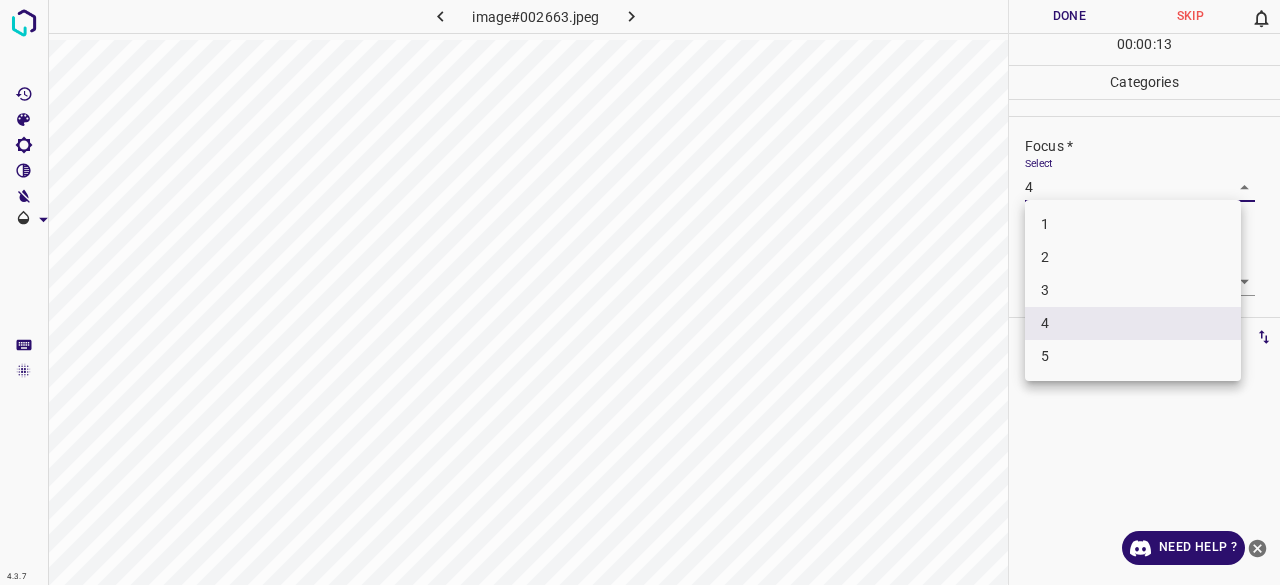 click on "3" at bounding box center [1133, 290] 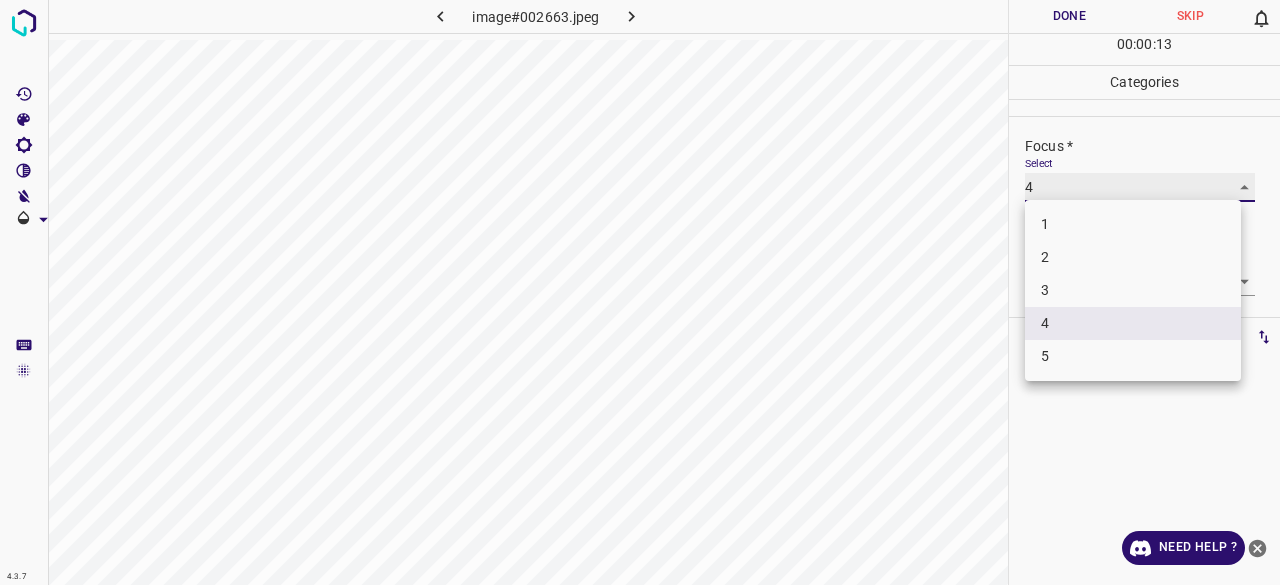 type 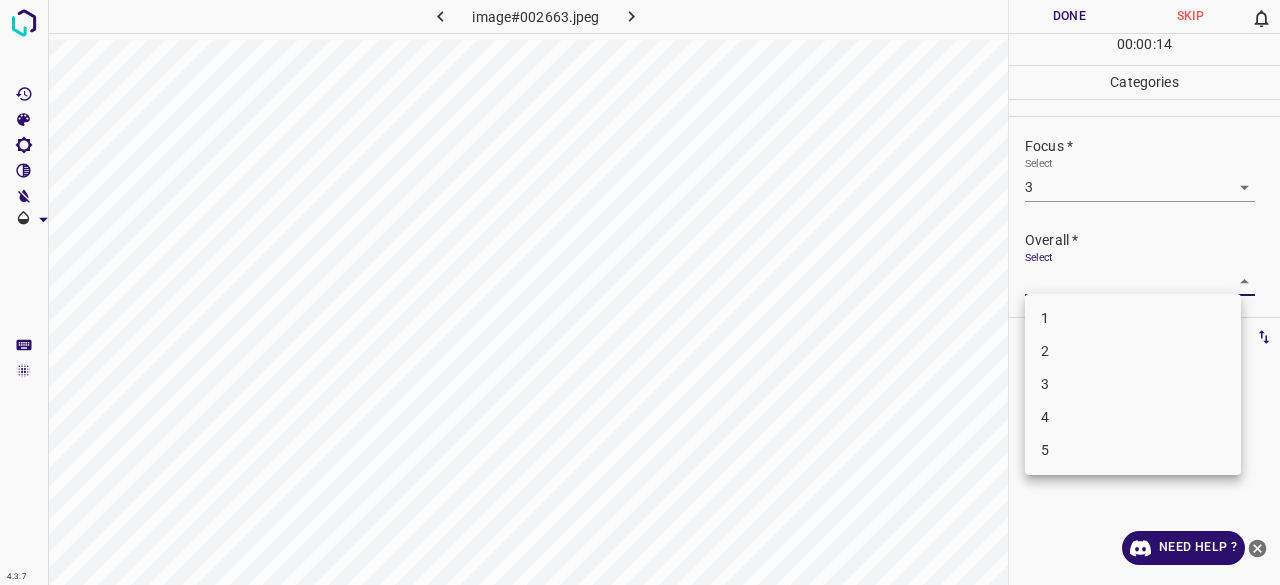 click on "4.3.7 image#002663.jpeg Done Skip 0 00   : 00   : 14   Categories Lighting *  Select 3 3 Focus *  Select 3 3 Overall *  Select ​ Labels   0 Categories 1 Lighting 2 Focus 3 Overall Tools Space Change between modes (Draw & Edit) I Auto labeling R Restore zoom M Zoom in N Zoom out Delete Delete selecte label Filters Z Restore filters X Saturation filter C Brightness filter V Contrast filter B Gray scale filter General O Download Need Help ? - Text - Hide - Delete 1 2 3 4 5" at bounding box center [640, 292] 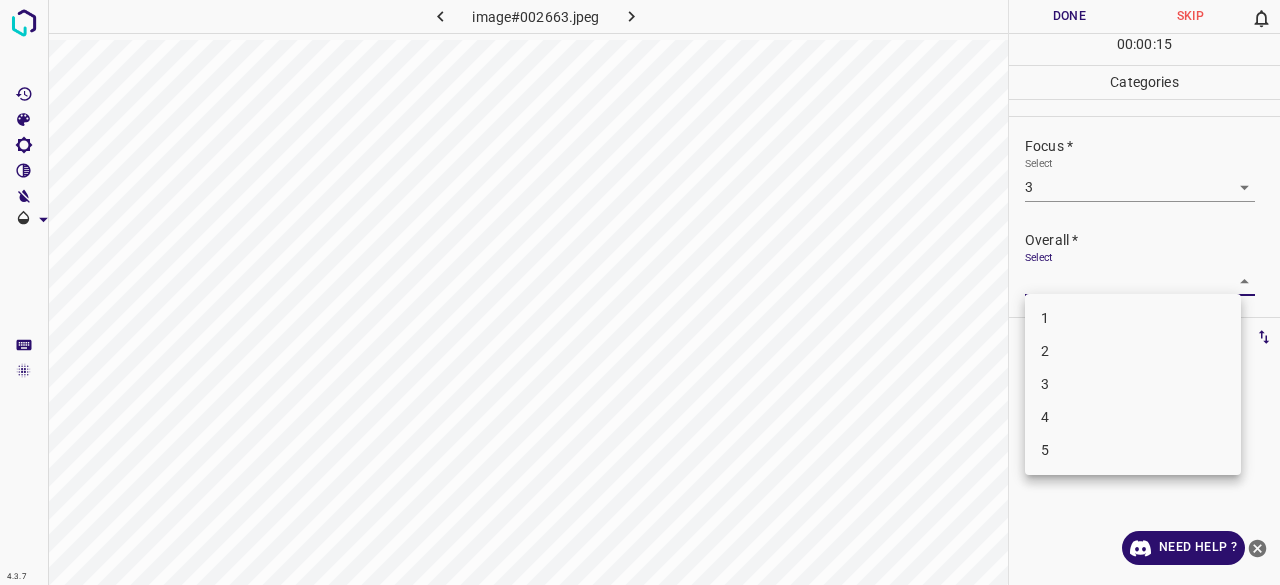 click on "3" at bounding box center (1133, 384) 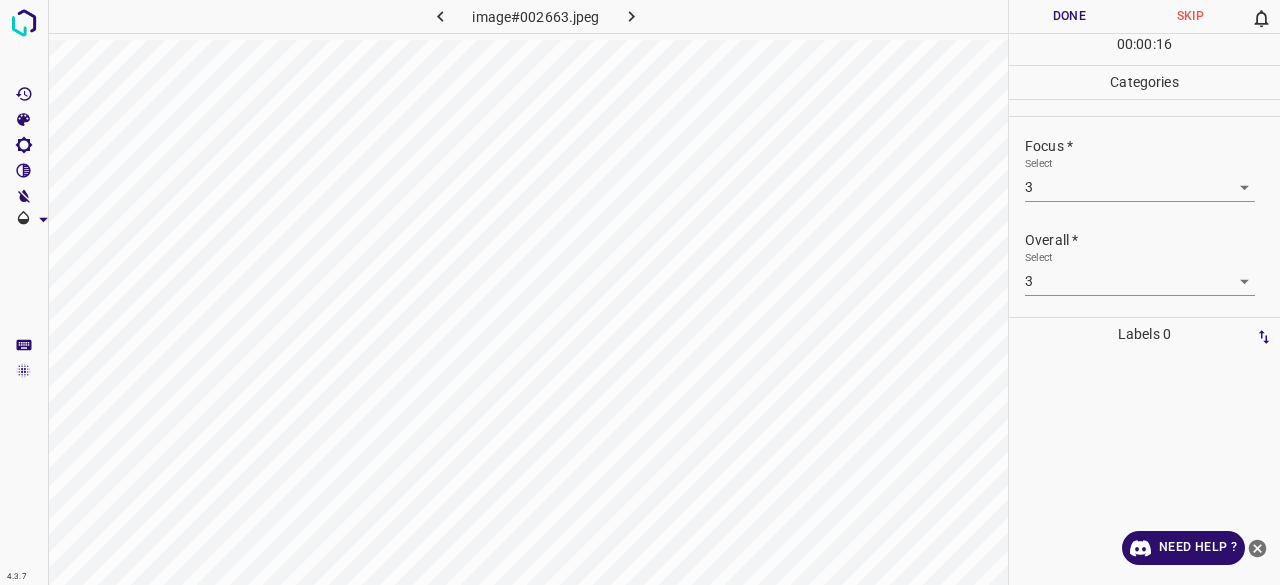 click on "00   : 00   : 16" at bounding box center (1144, 49) 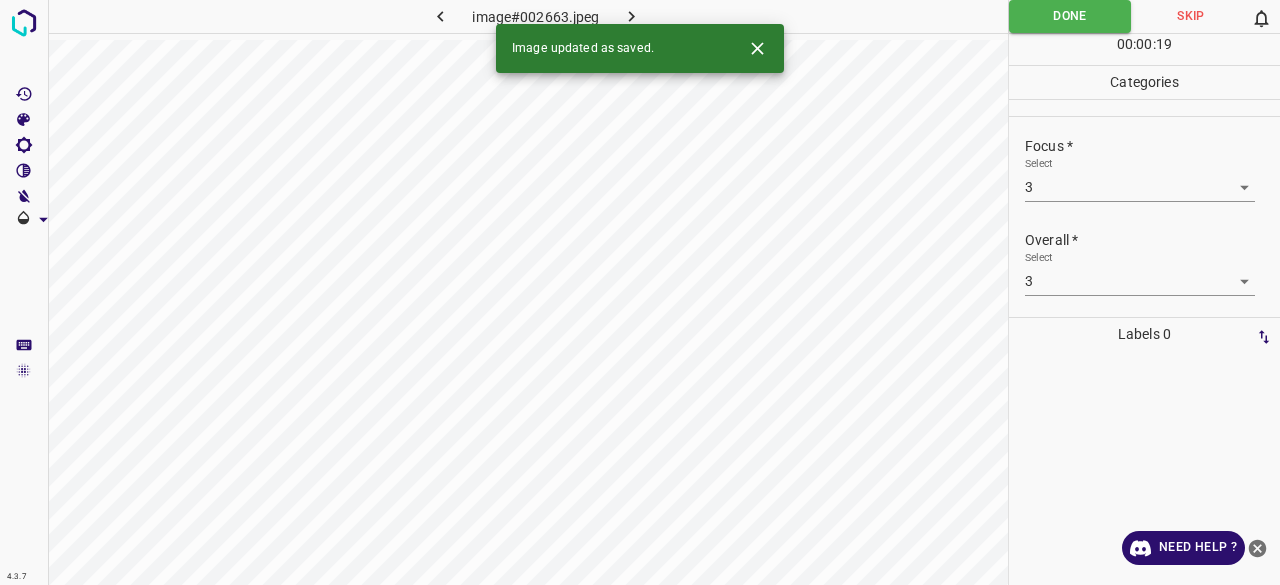 click 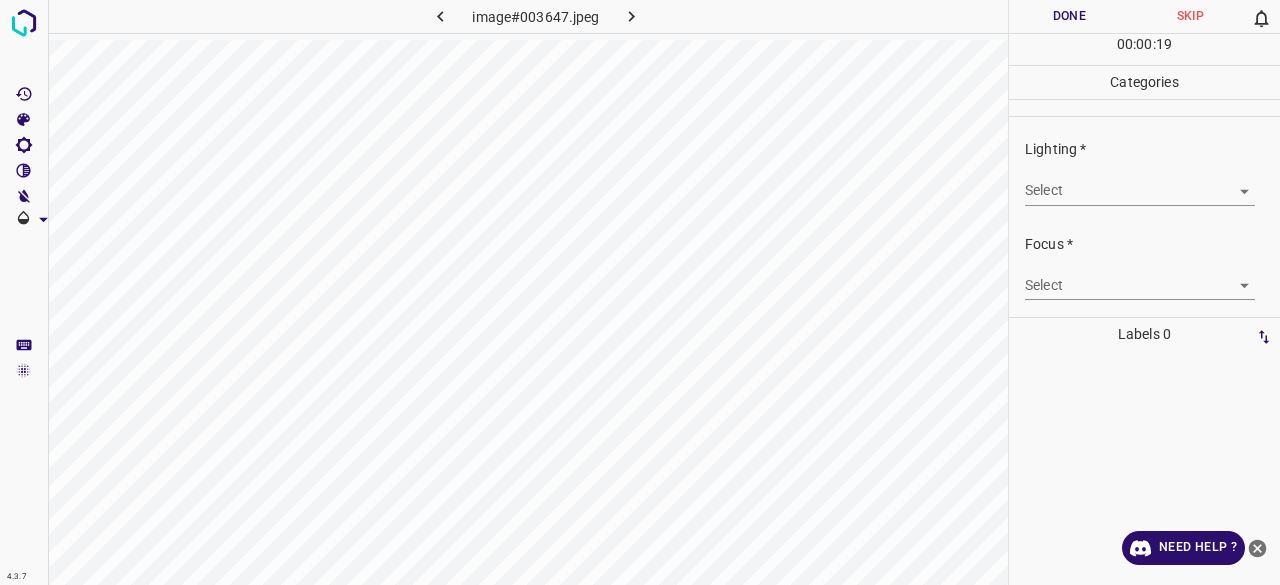 click on "Lighting *  Select ​" at bounding box center [1144, 172] 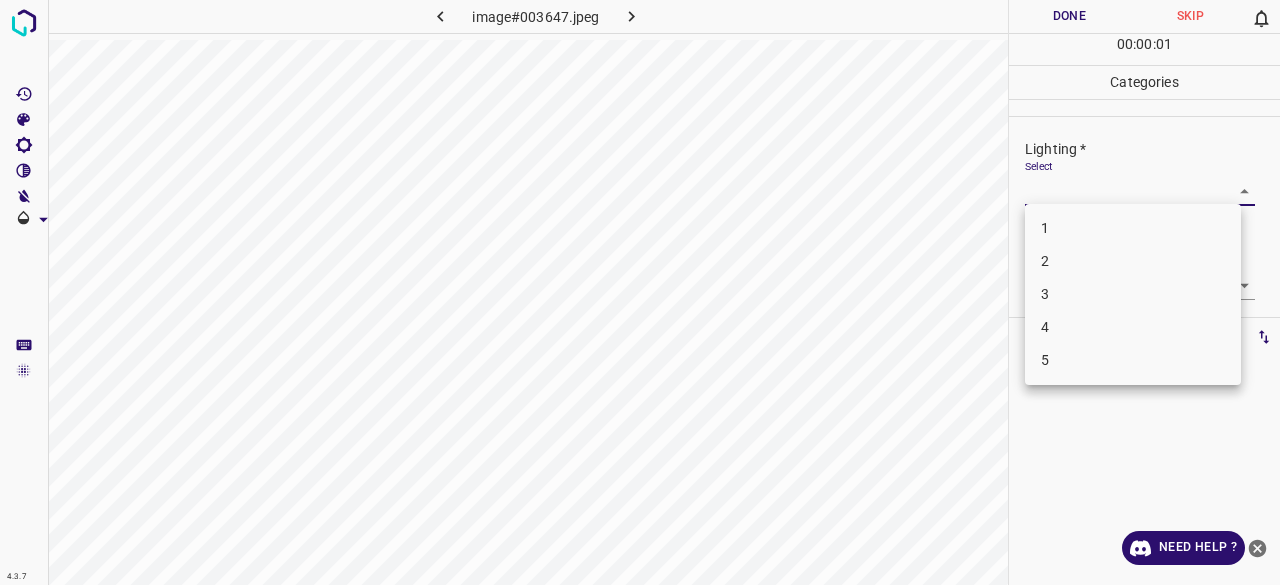 click on "4.3.7 image#003647.jpeg Done Skip 0 00   : 00   : 01   Categories Lighting *  Select ​ Focus *  Select ​ Overall *  Select ​ Labels   0 Categories 1 Lighting 2 Focus 3 Overall Tools Space Change between modes (Draw & Edit) I Auto labeling R Restore zoom M Zoom in N Zoom out Delete Delete selecte label Filters Z Restore filters X Saturation filter C Brightness filter V Contrast filter B Gray scale filter General O Download Need Help ? - Text - Hide - Delete 1 2 3 4 5" at bounding box center (640, 292) 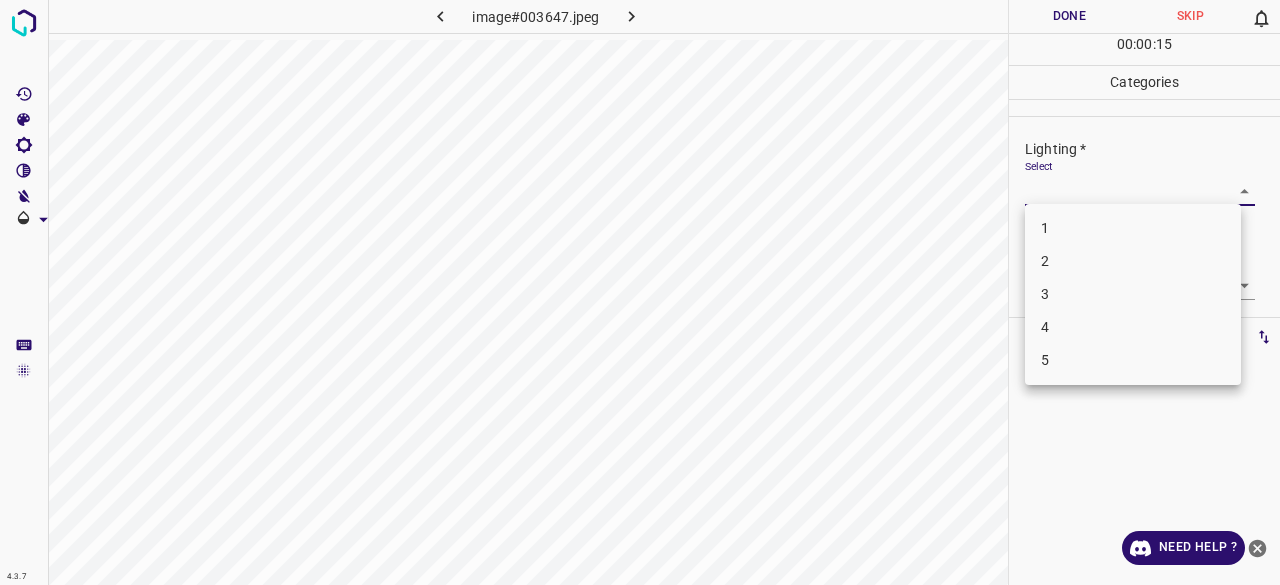 click on "3" at bounding box center (1133, 294) 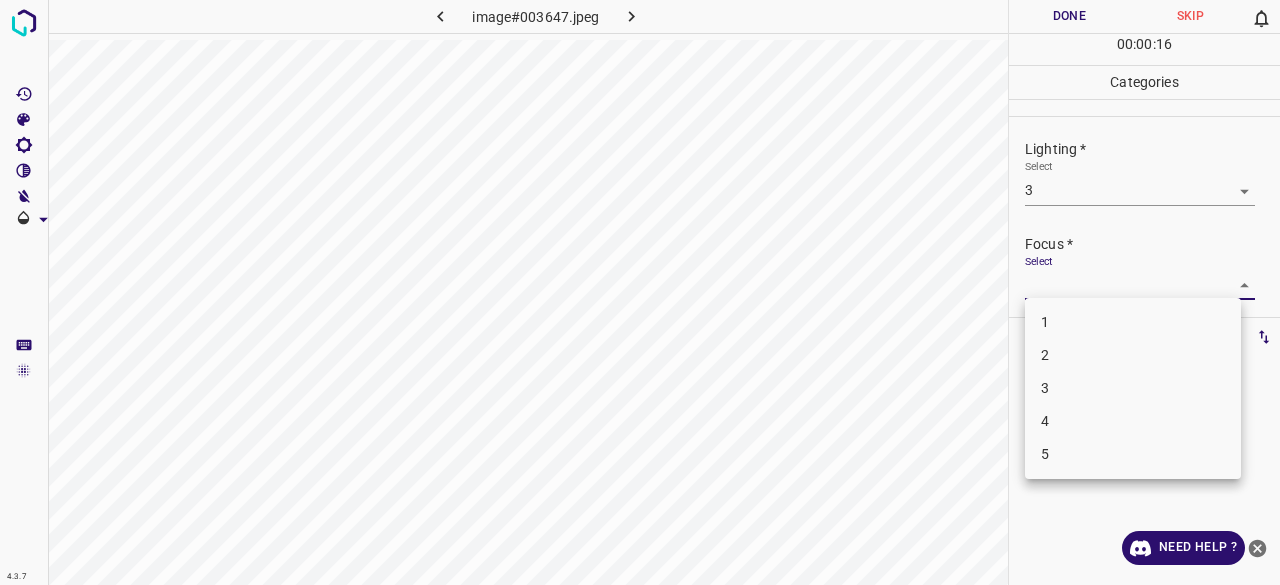 click on "4.3.7 image#003647.jpeg Done Skip 0 00   : 00   : 16   Categories Lighting *  Select 3 3 Focus *  Select ​ Overall *  Select ​ Labels   0 Categories 1 Lighting 2 Focus 3 Overall Tools Space Change between modes (Draw & Edit) I Auto labeling R Restore zoom M Zoom in N Zoom out Delete Delete selecte label Filters Z Restore filters X Saturation filter C Brightness filter V Contrast filter B Gray scale filter General O Download Need Help ? - Text - Hide - Delete 1 2 3 4 5" at bounding box center [640, 292] 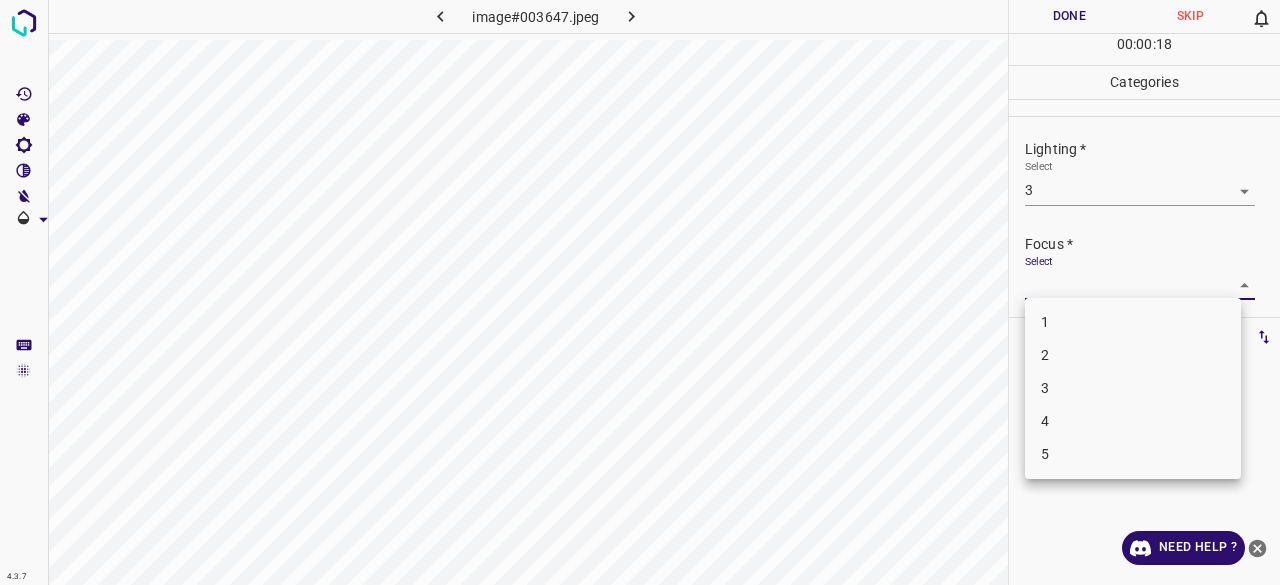 click on "4" at bounding box center [1133, 421] 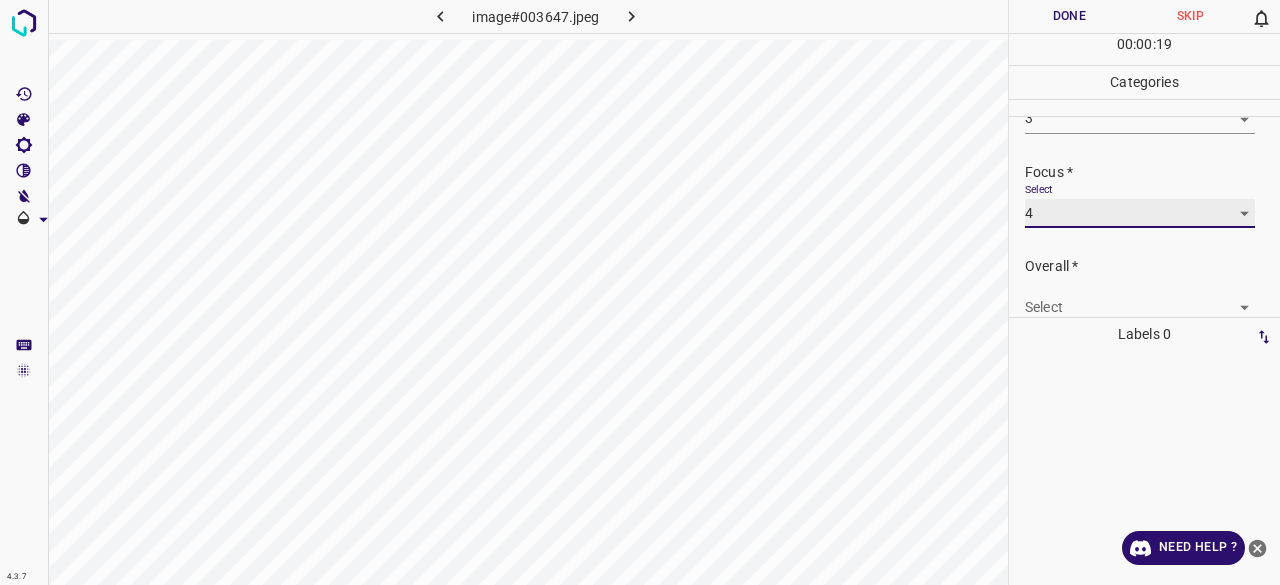 scroll, scrollTop: 98, scrollLeft: 0, axis: vertical 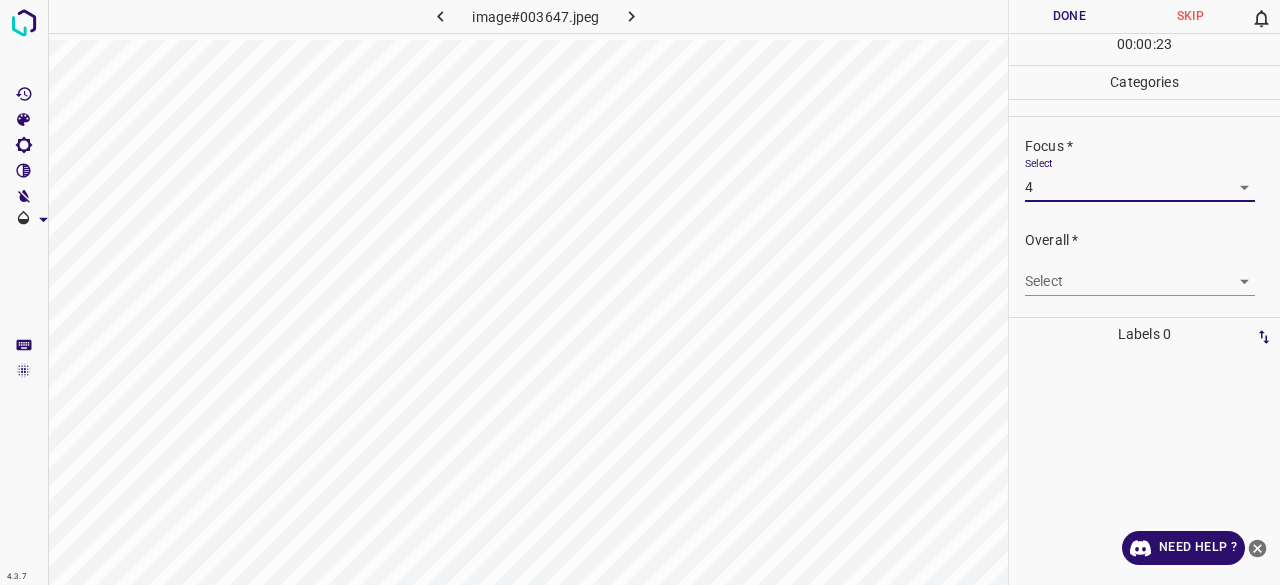 click on "4.3.7 image#003647.jpeg Done Skip 0 00   : 00   : 23   Categories Lighting *  Select 3 3 Focus *  Select 4 4 Overall *  Select ​ Labels   0 Categories 1 Lighting 2 Focus 3 Overall Tools Space Change between modes (Draw & Edit) I Auto labeling R Restore zoom M Zoom in N Zoom out Delete Delete selecte label Filters Z Restore filters X Saturation filter C Brightness filter V Contrast filter B Gray scale filter General O Download Need Help ? - Text - Hide - Delete" at bounding box center [640, 292] 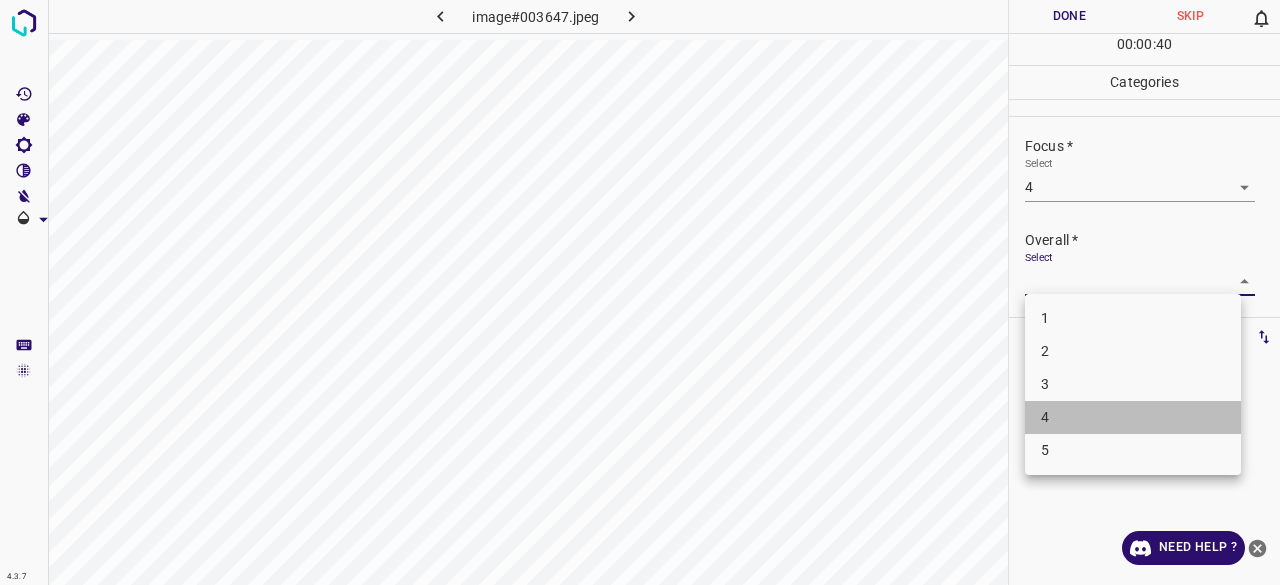 click on "4" at bounding box center [1133, 417] 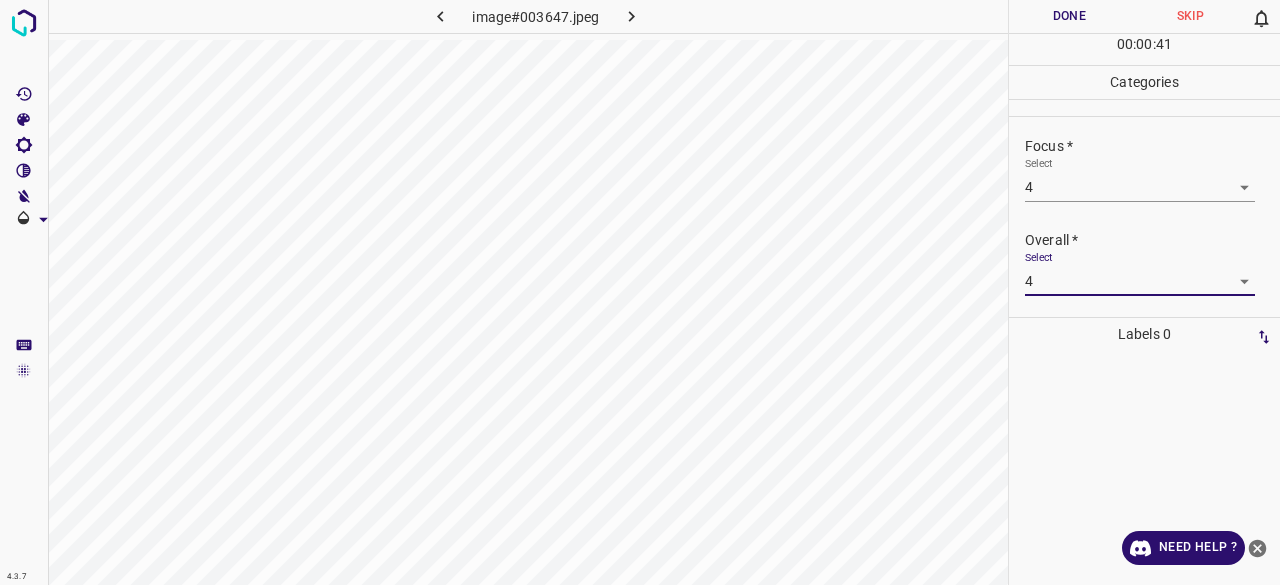 click on "4.3.7 image#003647.jpeg Done Skip 0 00   : 00   : 41   Categories Lighting *  Select 3 3 Focus *  Select 4 4 Overall *  Select 4 4 Labels   0 Categories 1 Lighting 2 Focus 3 Overall Tools Space Change between modes (Draw & Edit) I Auto labeling R Restore zoom M Zoom in N Zoom out Delete Delete selecte label Filters Z Restore filters X Saturation filter C Brightness filter V Contrast filter B Gray scale filter General O Download Need Help ? - Text - Hide - Delete" at bounding box center (640, 292) 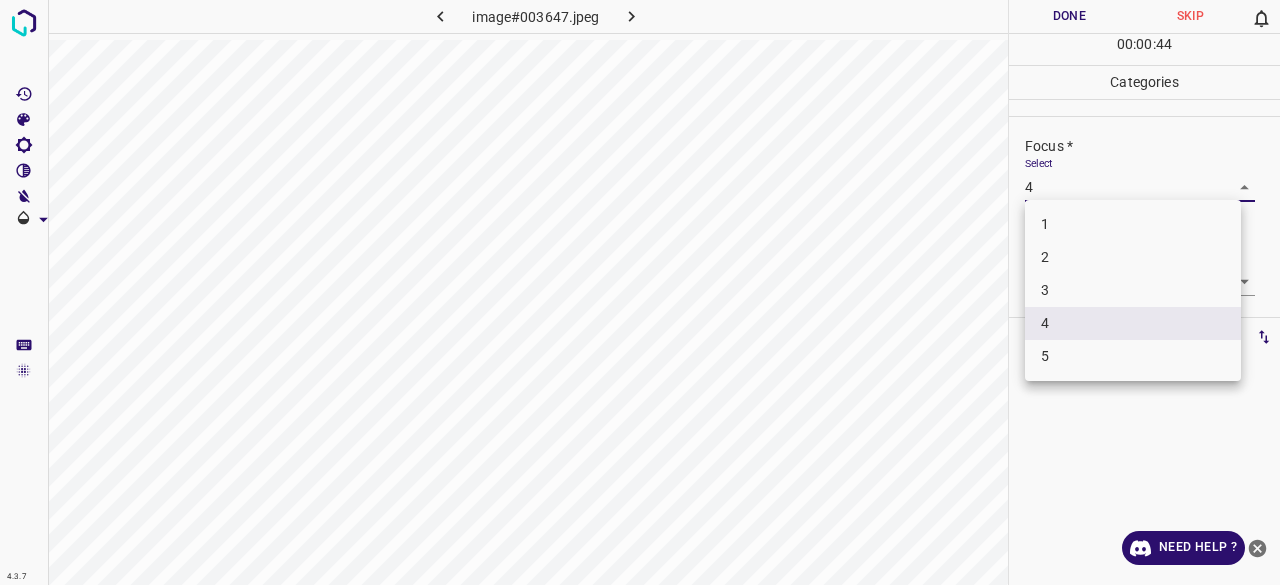 click on "4" at bounding box center (1133, 323) 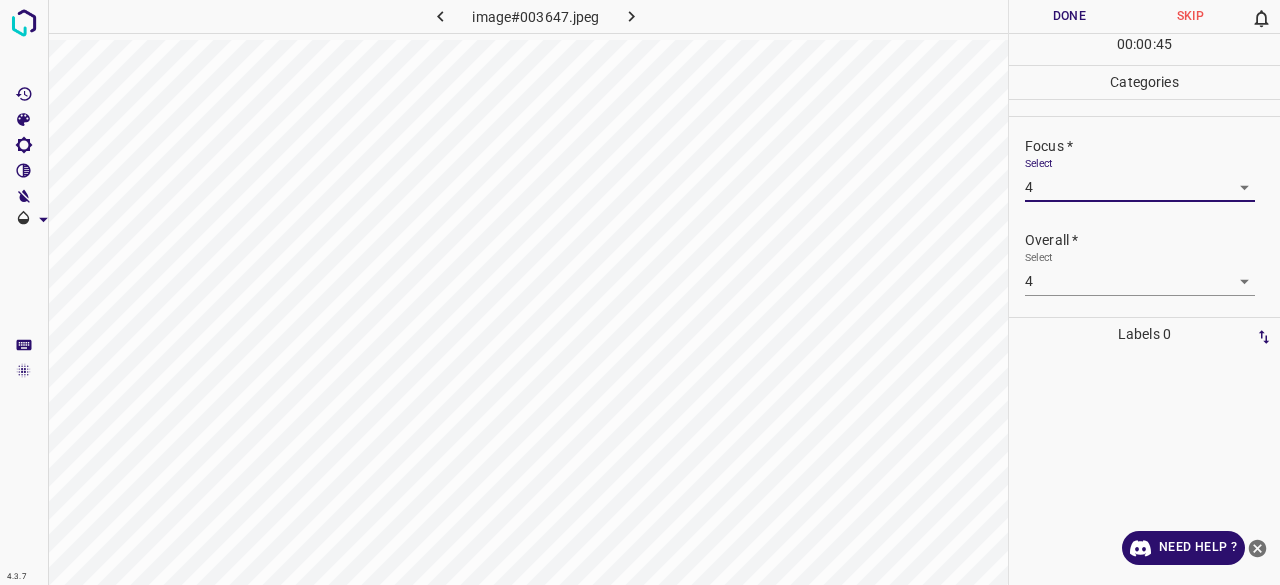 click on "Done" at bounding box center [1069, 16] 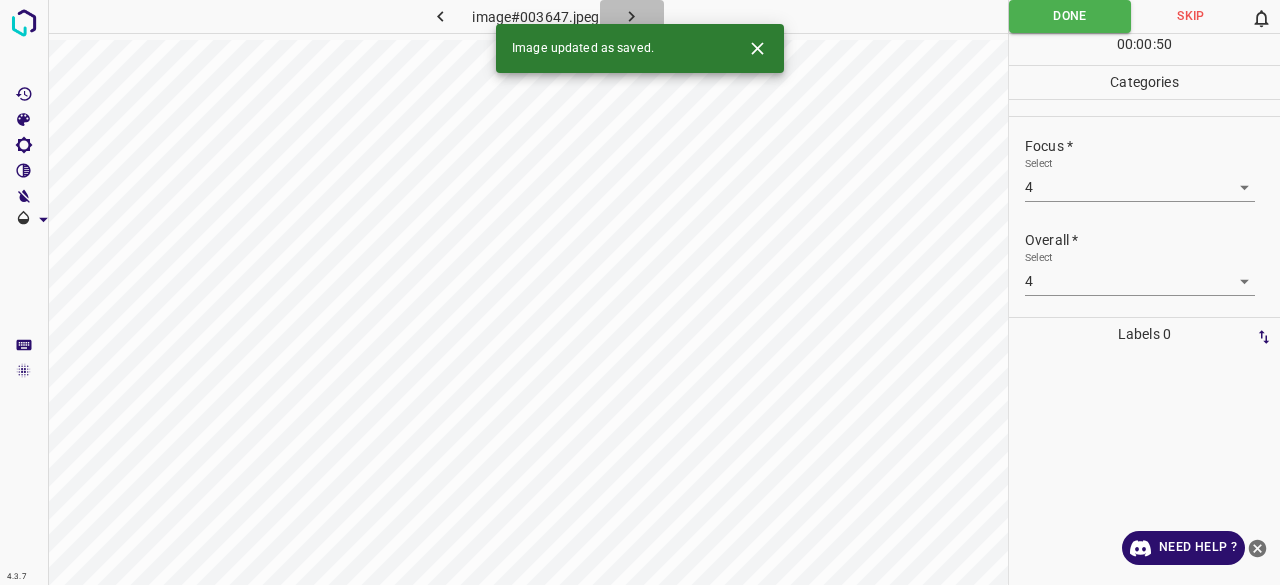 click 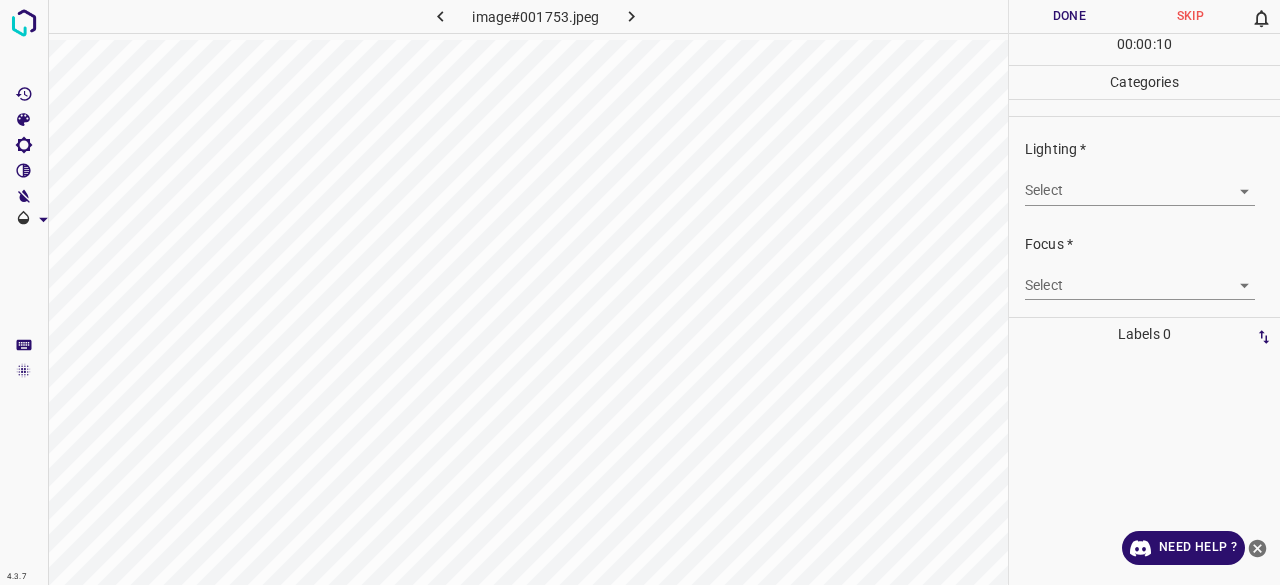 click on "4.3.7 image#001753.jpeg Done Skip 0 00   : 00   : 10   Categories Lighting *  Select ​ Focus *  Select ​ Overall *  Select ​ Labels   0 Categories 1 Lighting 2 Focus 3 Overall Tools Space Change between modes (Draw & Edit) I Auto labeling R Restore zoom M Zoom in N Zoom out Delete Delete selecte label Filters Z Restore filters X Saturation filter C Brightness filter V Contrast filter B Gray scale filter General O Download Need Help ? - Text - Hide - Delete" at bounding box center (640, 292) 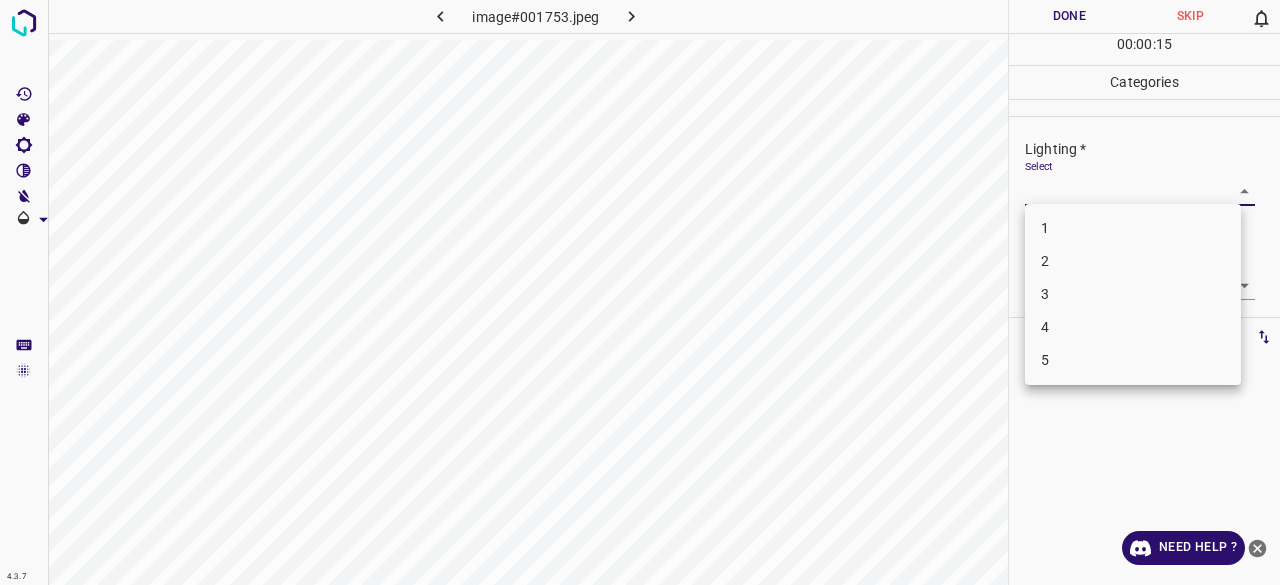 click on "2" at bounding box center (1133, 261) 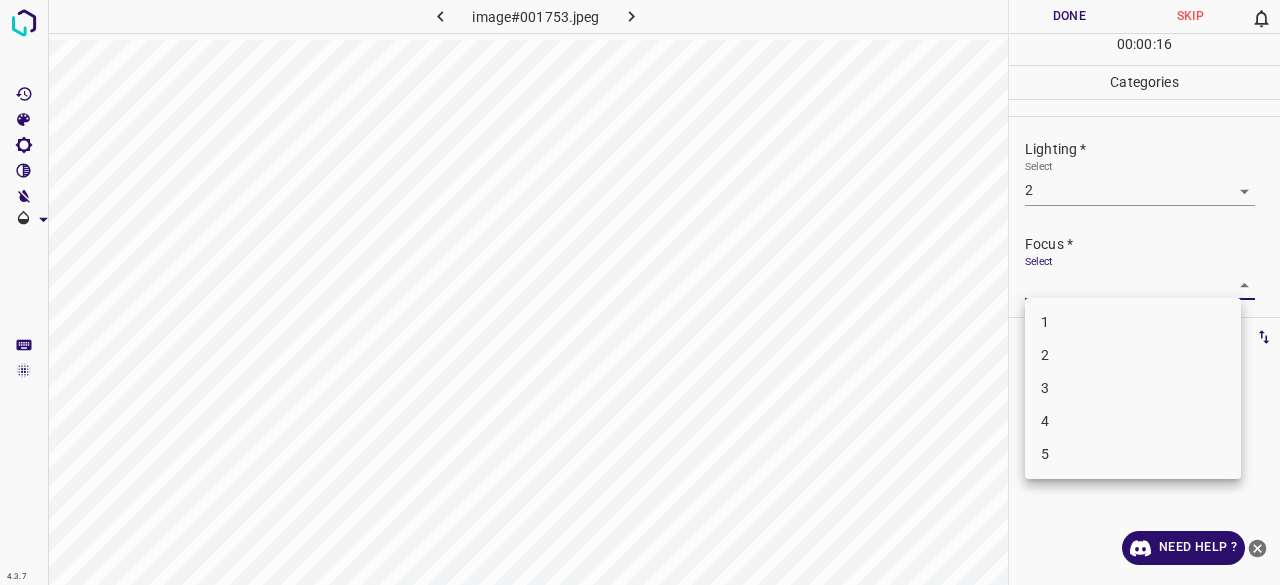 click on "4.3.7 image#001753.jpeg Done Skip 0 00   : 00   : 16   Categories Lighting *  Select 2 2 Focus *  Select ​ Overall *  Select ​ Labels   0 Categories 1 Lighting 2 Focus 3 Overall Tools Space Change between modes (Draw & Edit) I Auto labeling R Restore zoom M Zoom in N Zoom out Delete Delete selecte label Filters Z Restore filters X Saturation filter C Brightness filter V Contrast filter B Gray scale filter General O Download Need Help ? - Text - Hide - Delete 1 2 3 4 5" at bounding box center (640, 292) 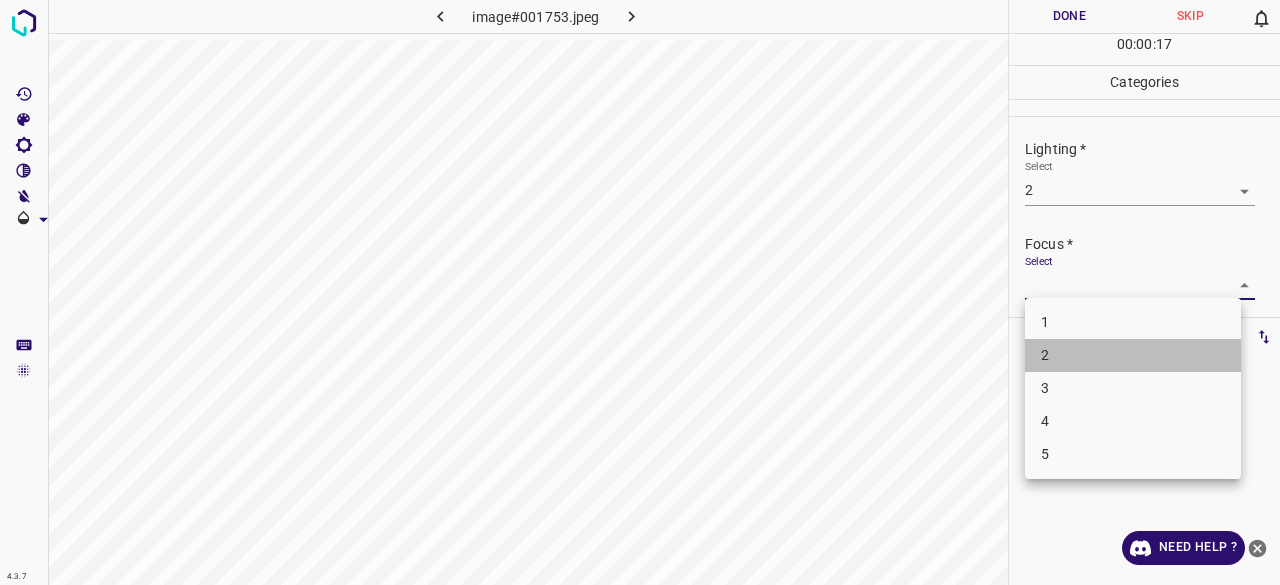 click on "2" at bounding box center (1133, 355) 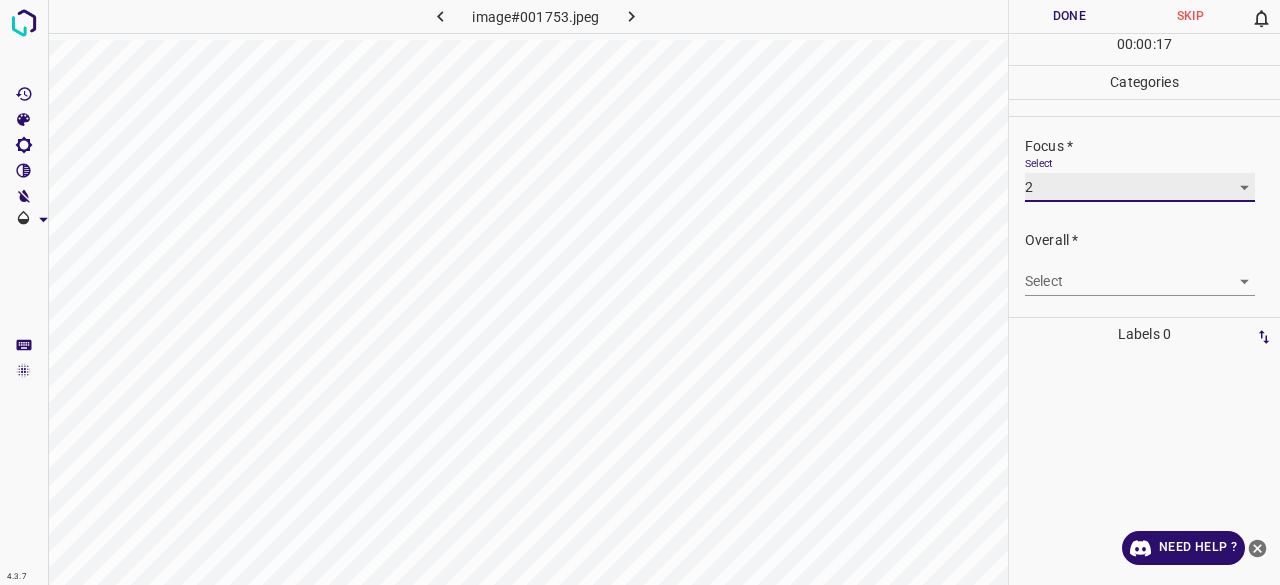 scroll, scrollTop: 98, scrollLeft: 0, axis: vertical 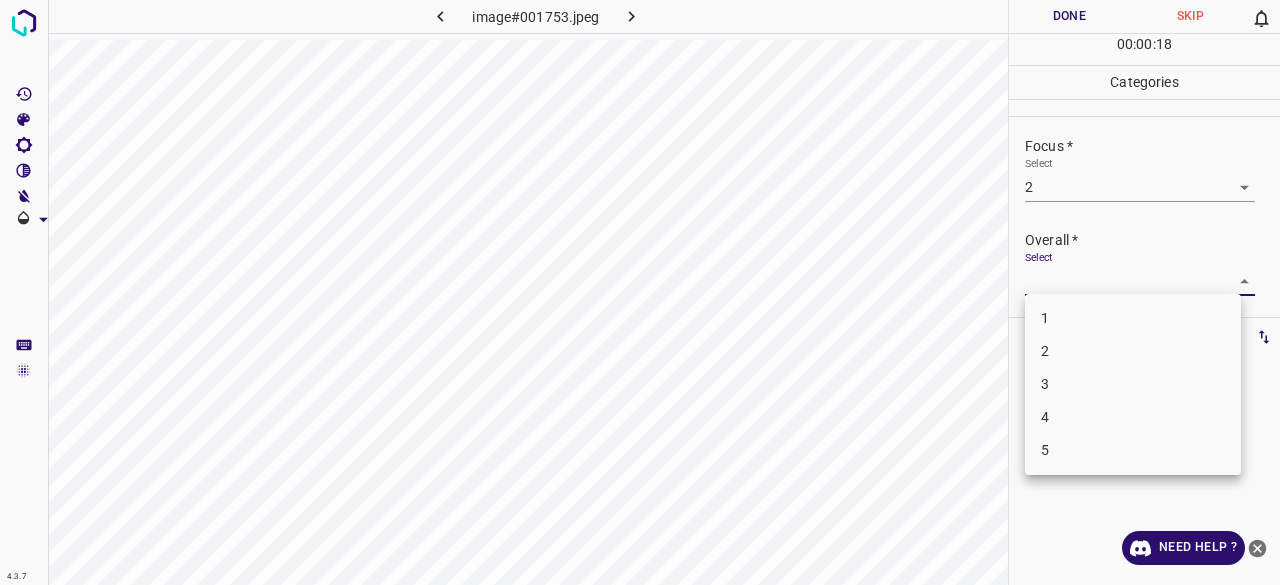 click on "4.3.7 image#001753.jpeg Done Skip 0 00   : 00   : 18   Categories Lighting *  Select 2 2 Focus *  Select 2 2 Overall *  Select ​ Labels   0 Categories 1 Lighting 2 Focus 3 Overall Tools Space Change between modes (Draw & Edit) I Auto labeling R Restore zoom M Zoom in N Zoom out Delete Delete selecte label Filters Z Restore filters X Saturation filter C Brightness filter V Contrast filter B Gray scale filter General O Download Need Help ? - Text - Hide - Delete 1 2 3 4 5" at bounding box center (640, 292) 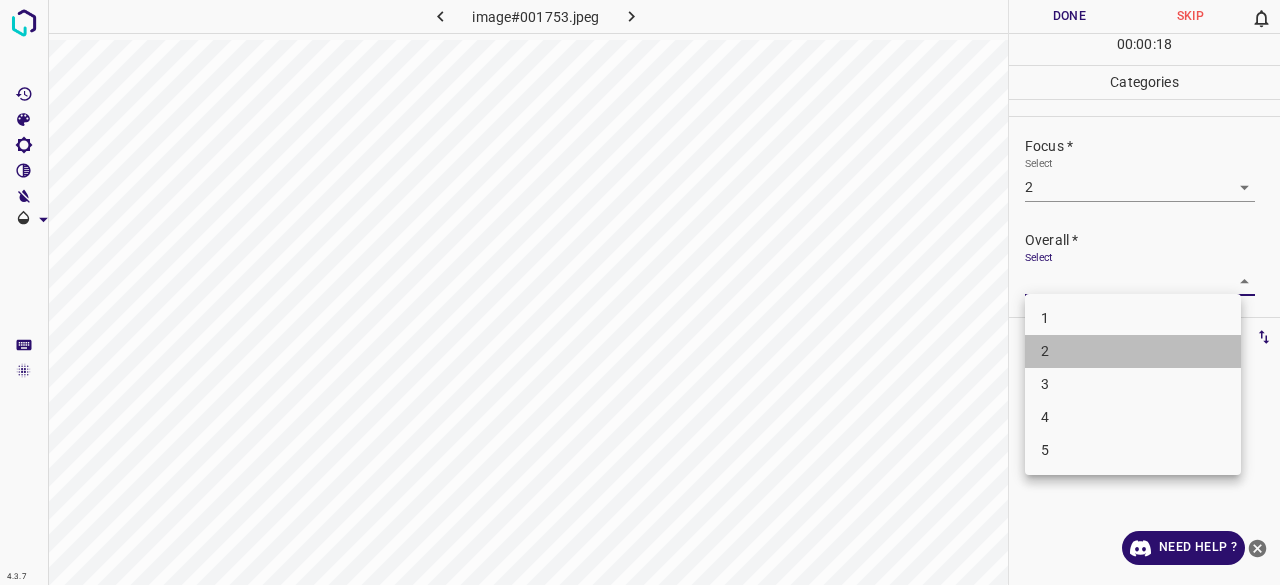 click on "2" at bounding box center [1133, 351] 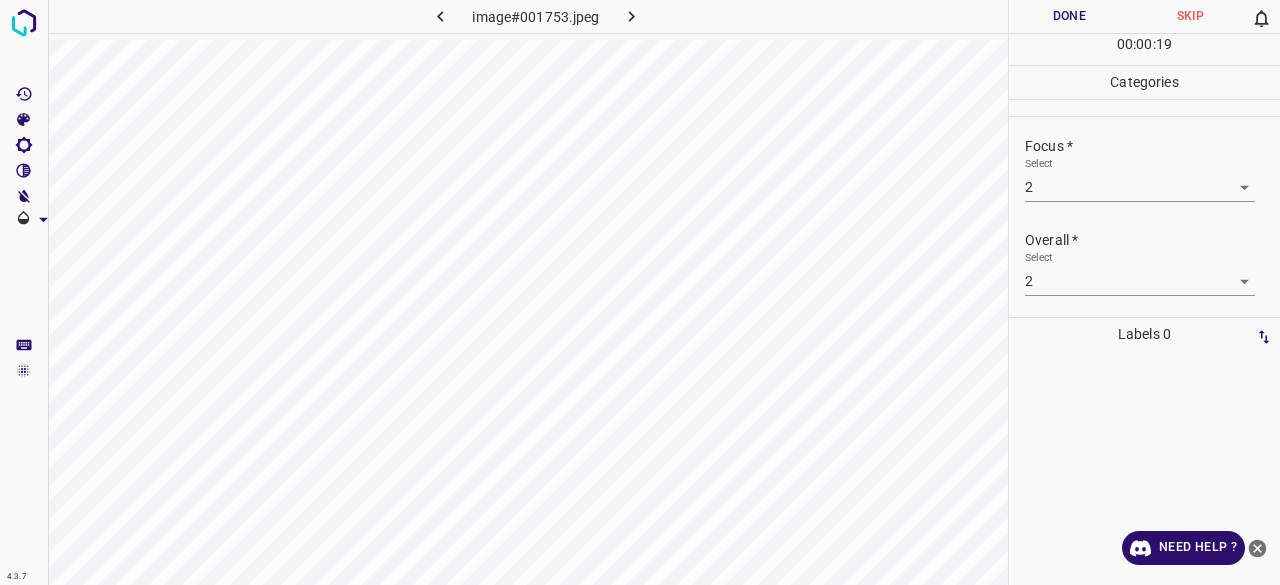 click on "00   : 00   : 19" at bounding box center (1144, 49) 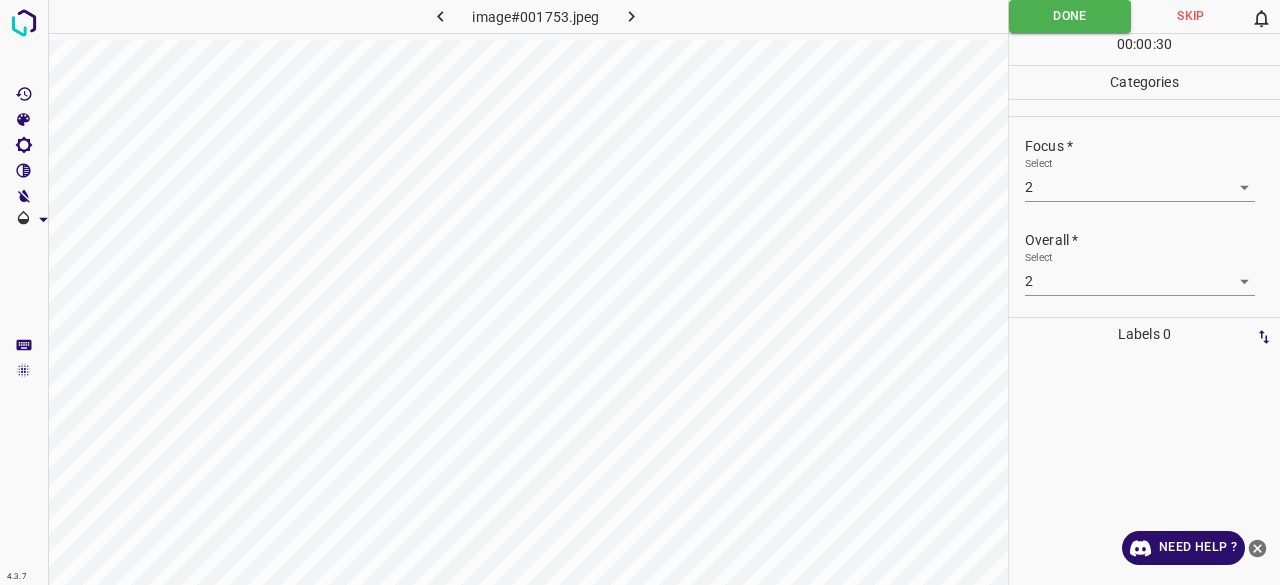 click 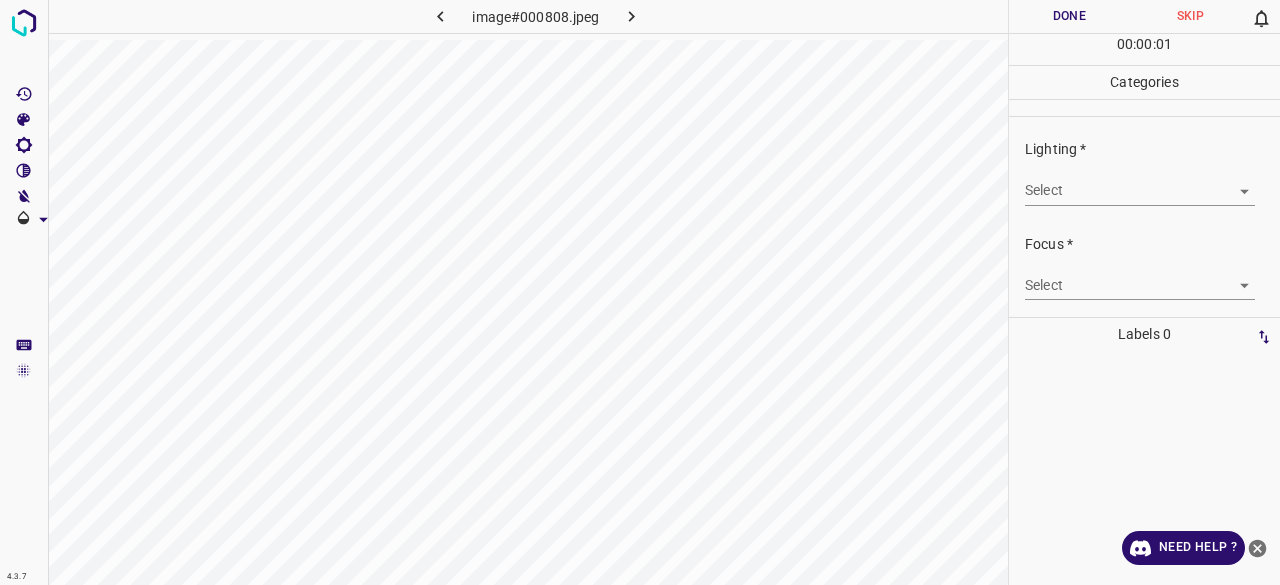 click on "4.3.7" at bounding box center (17, 577) 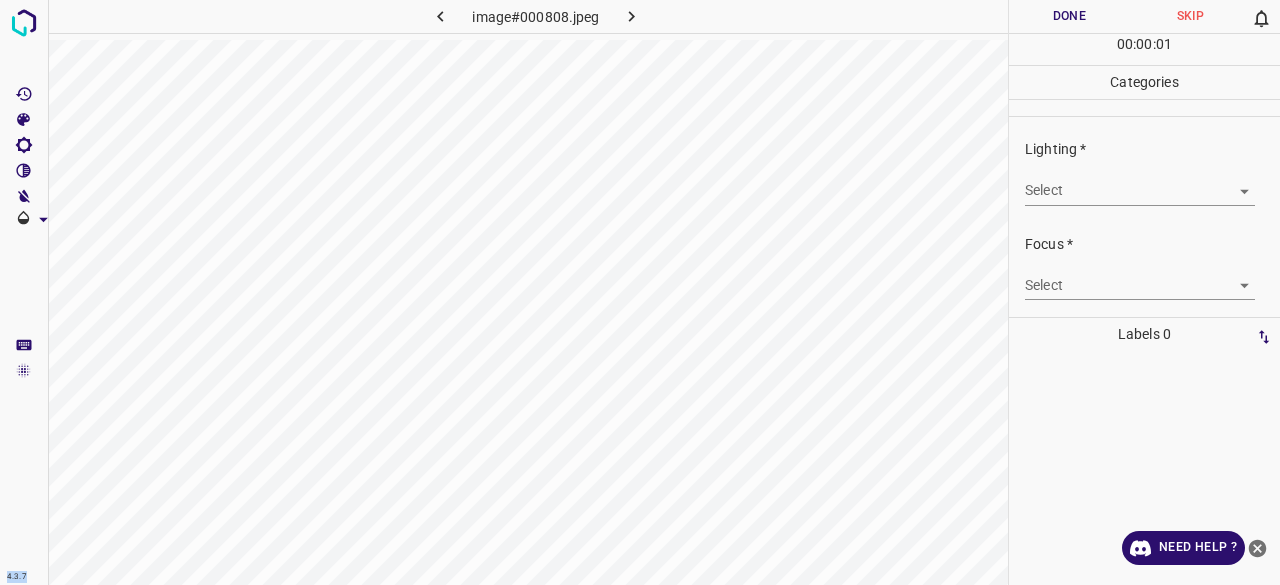 click on "4.3.7" at bounding box center [17, 577] 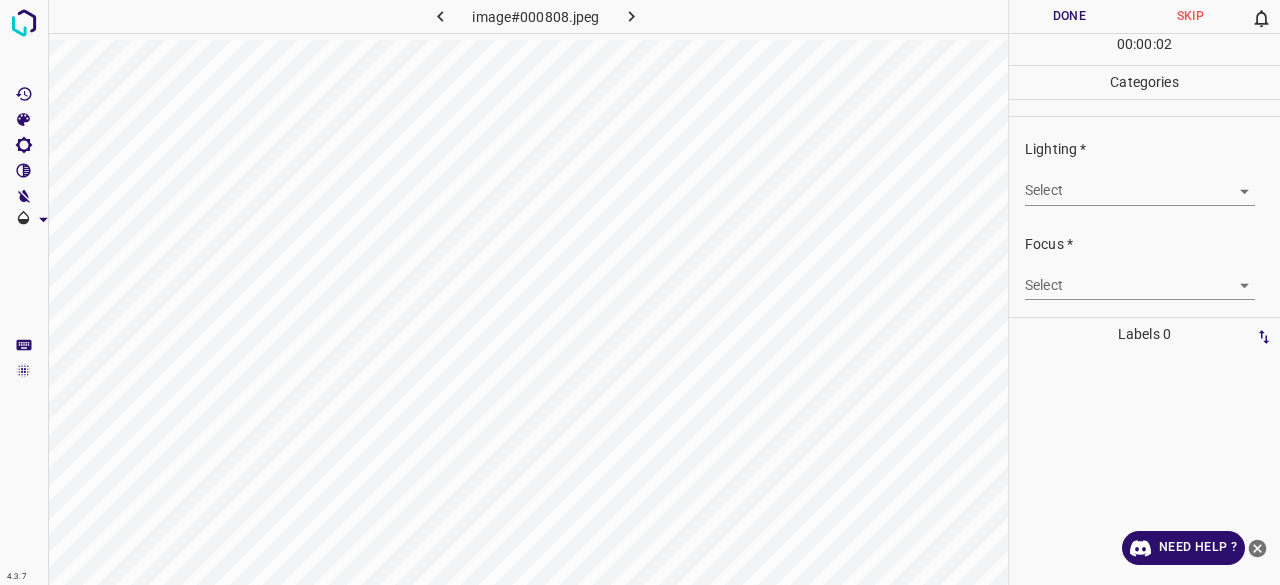 click at bounding box center [24, 292] 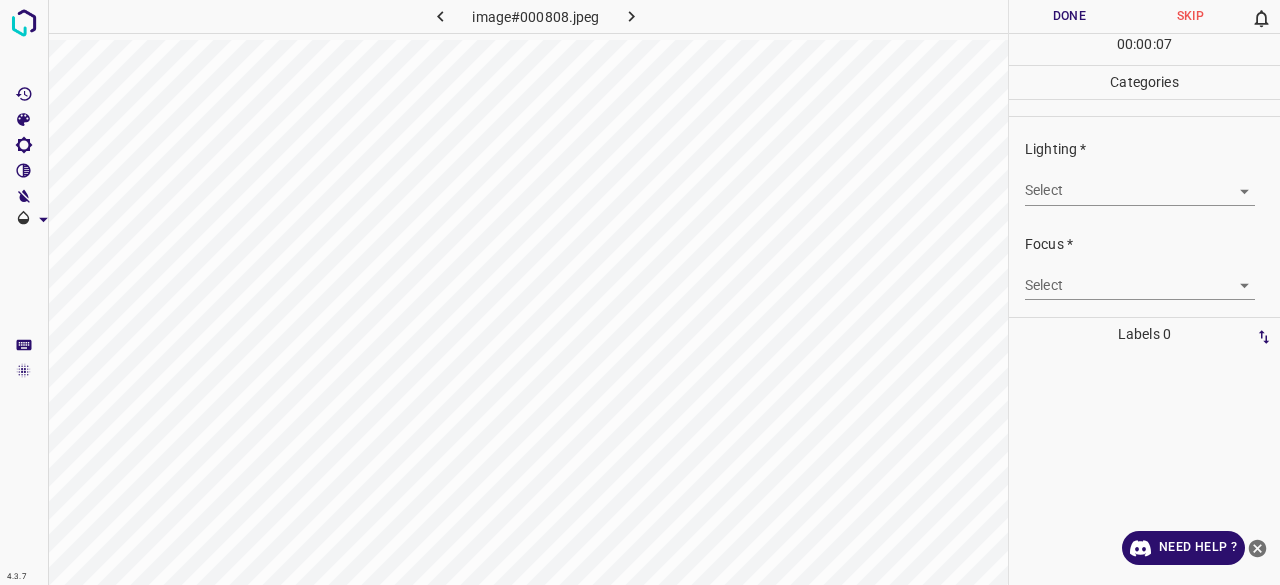 click on "Categories" at bounding box center (1144, 82) 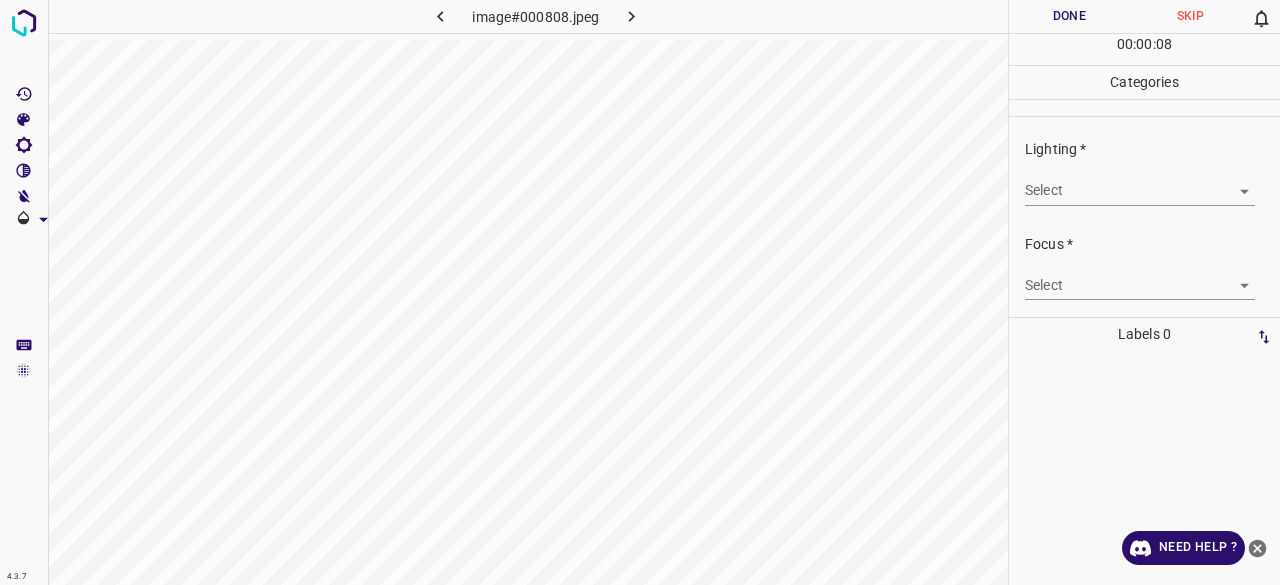 click on "Categories" at bounding box center [1144, 82] 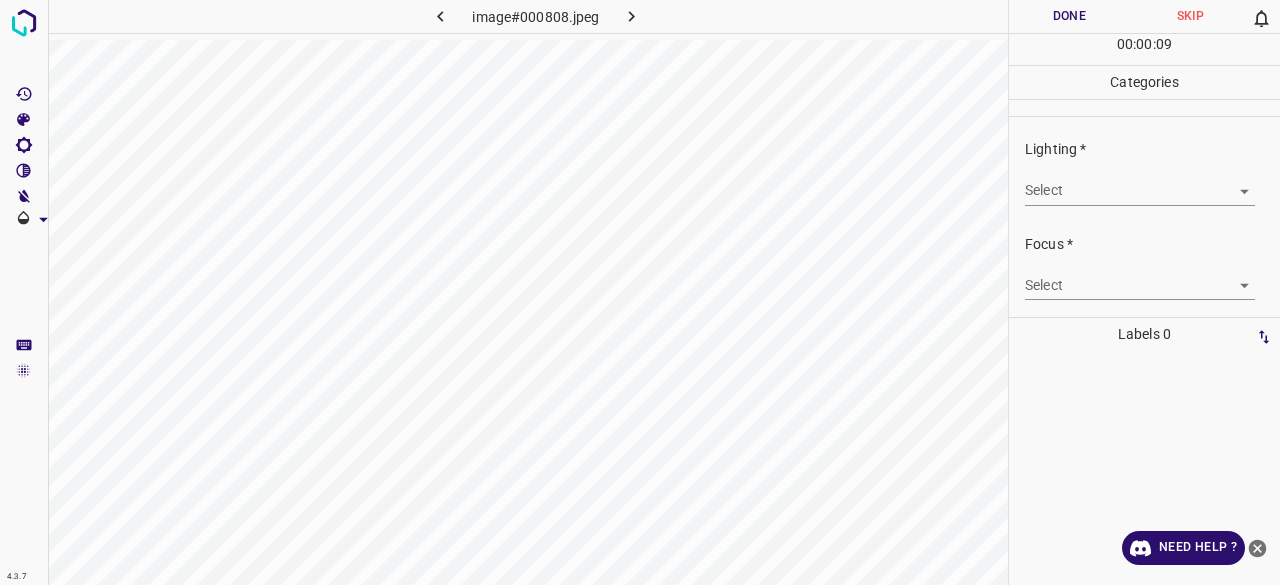 click 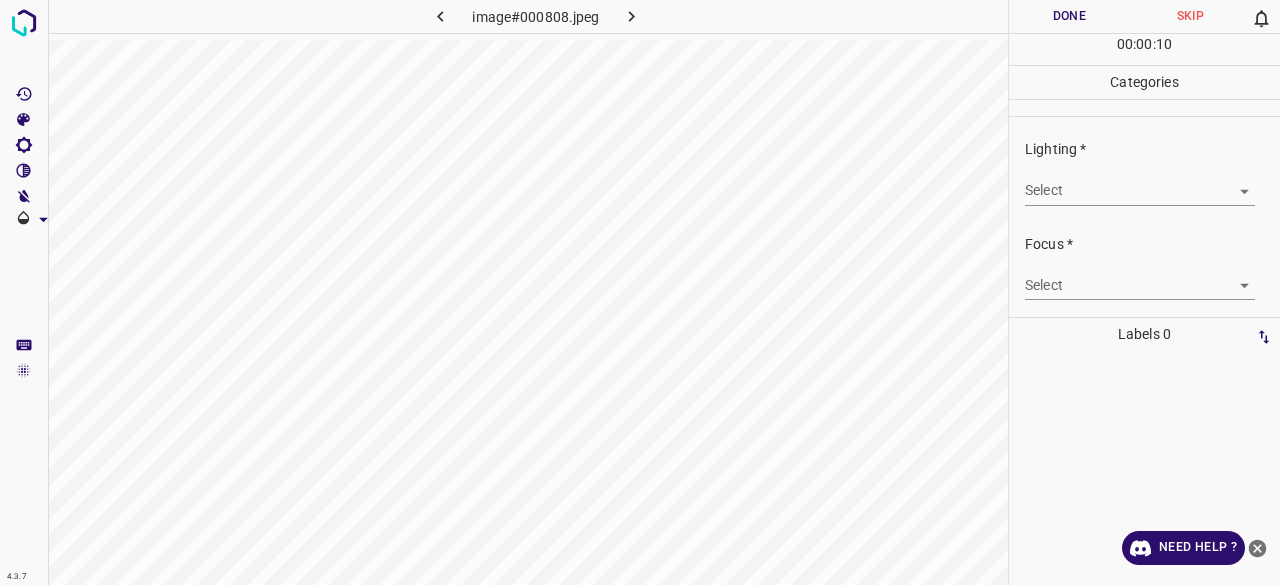 click 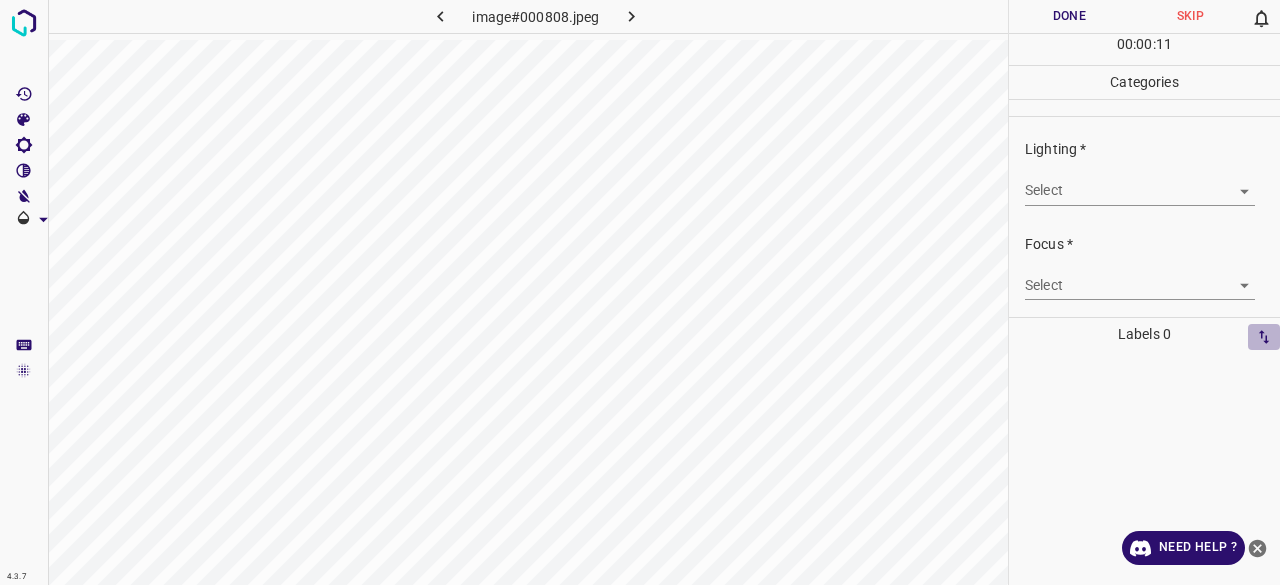 click 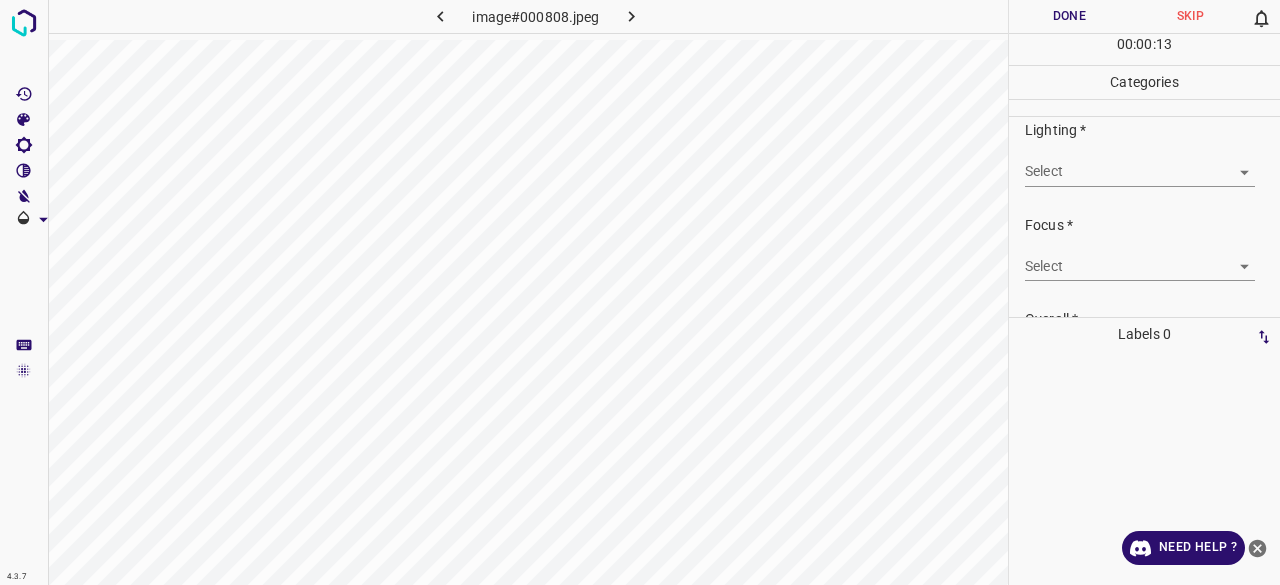 scroll, scrollTop: 0, scrollLeft: 0, axis: both 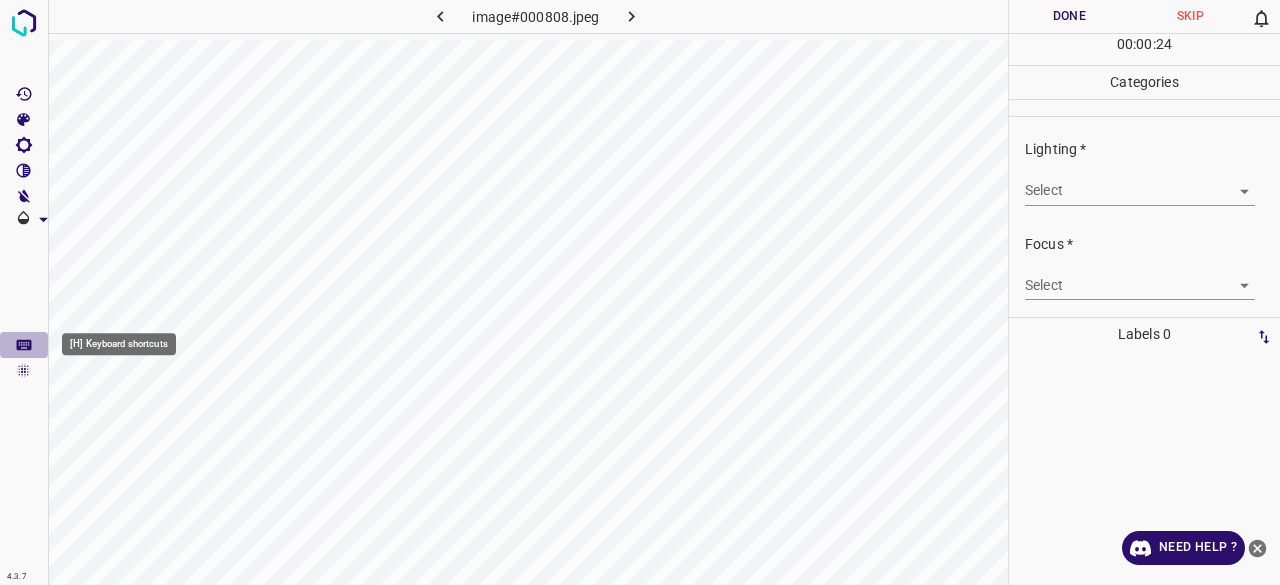 click 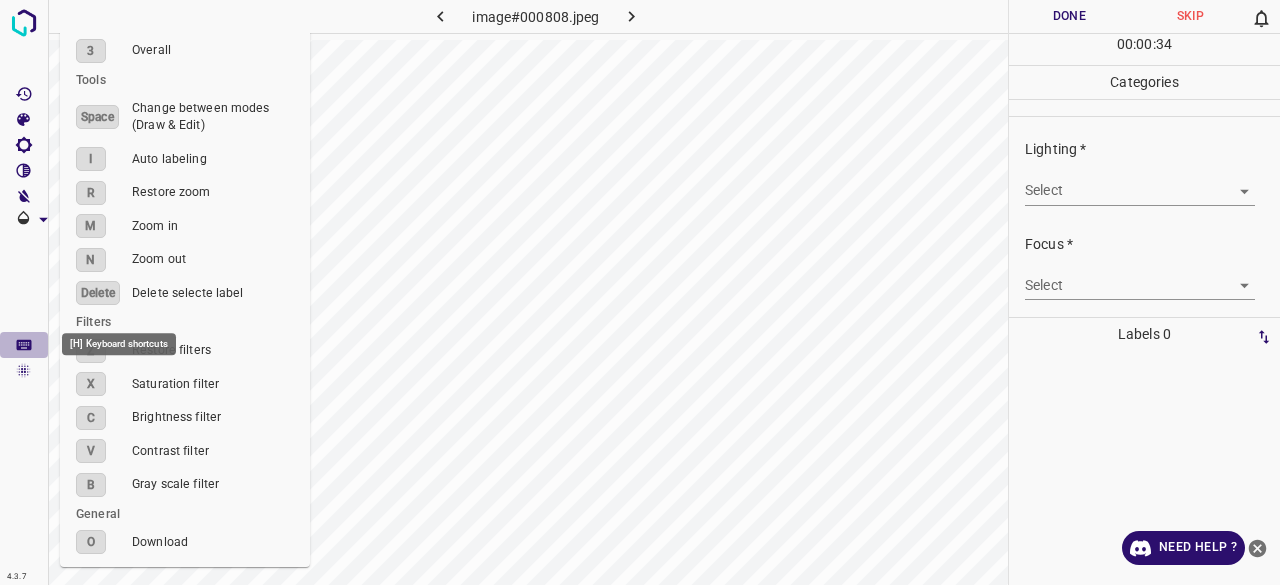 click 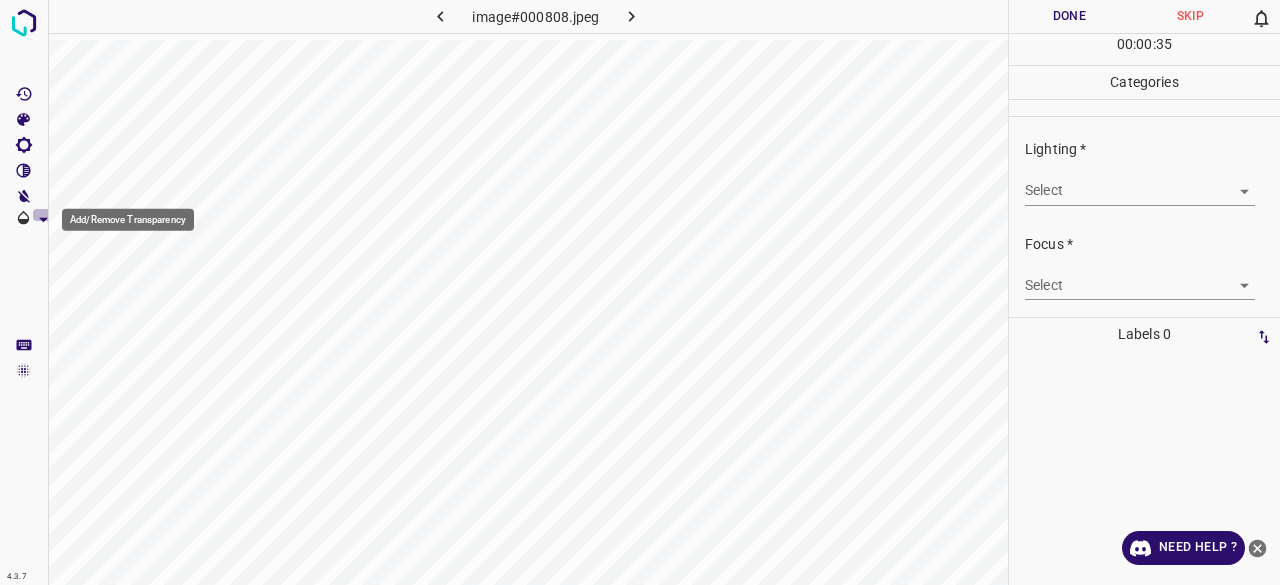 click 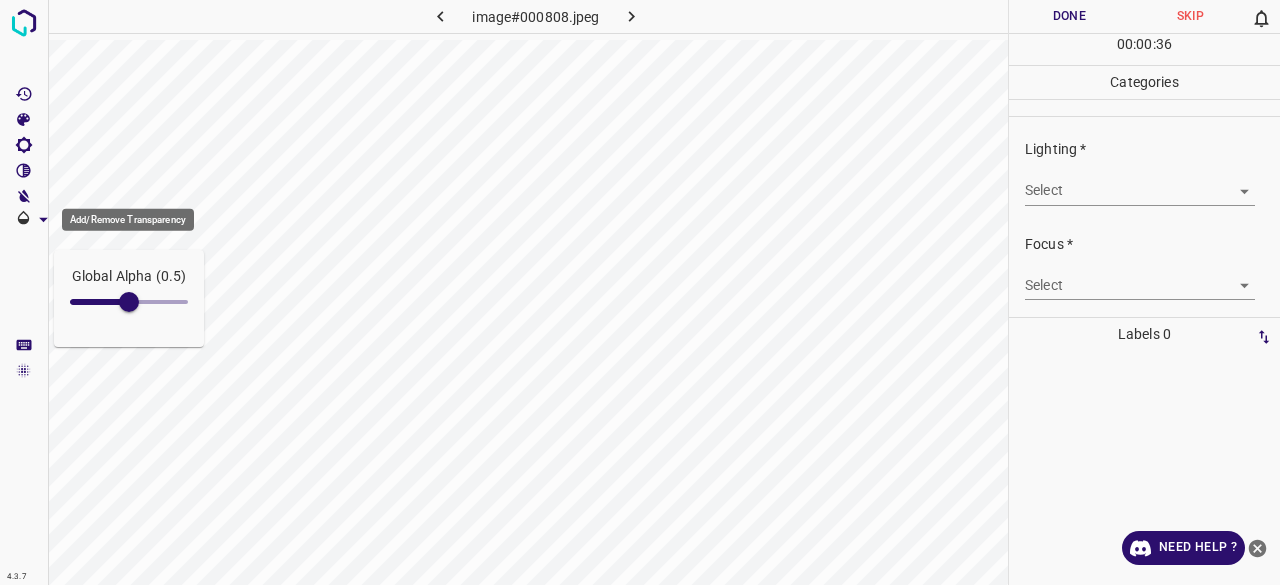 click 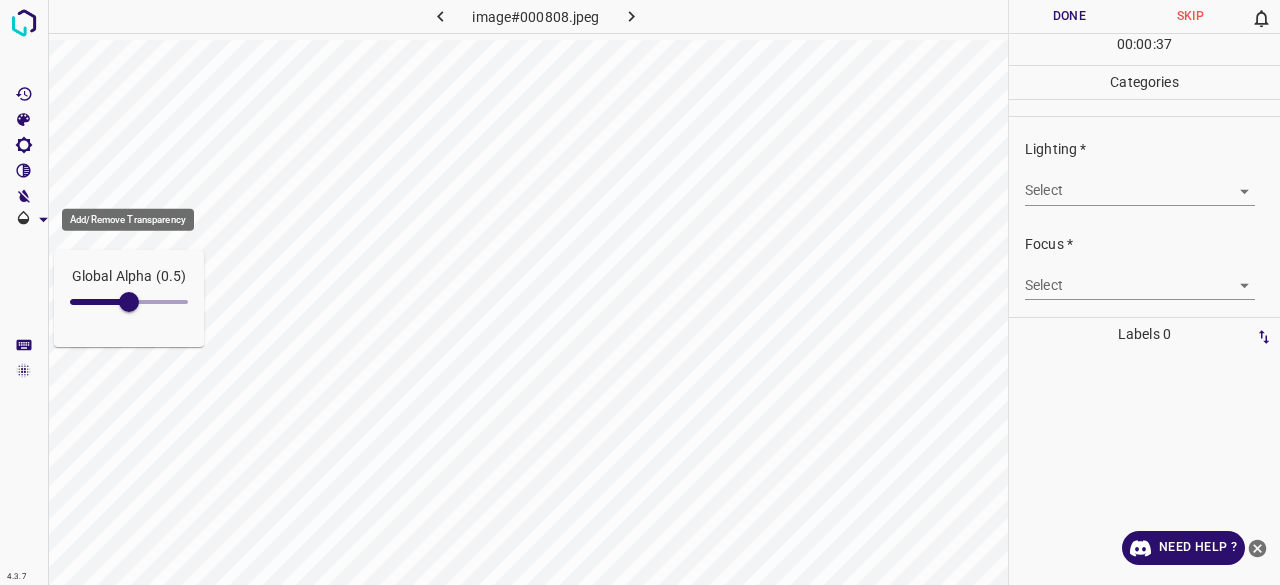 click 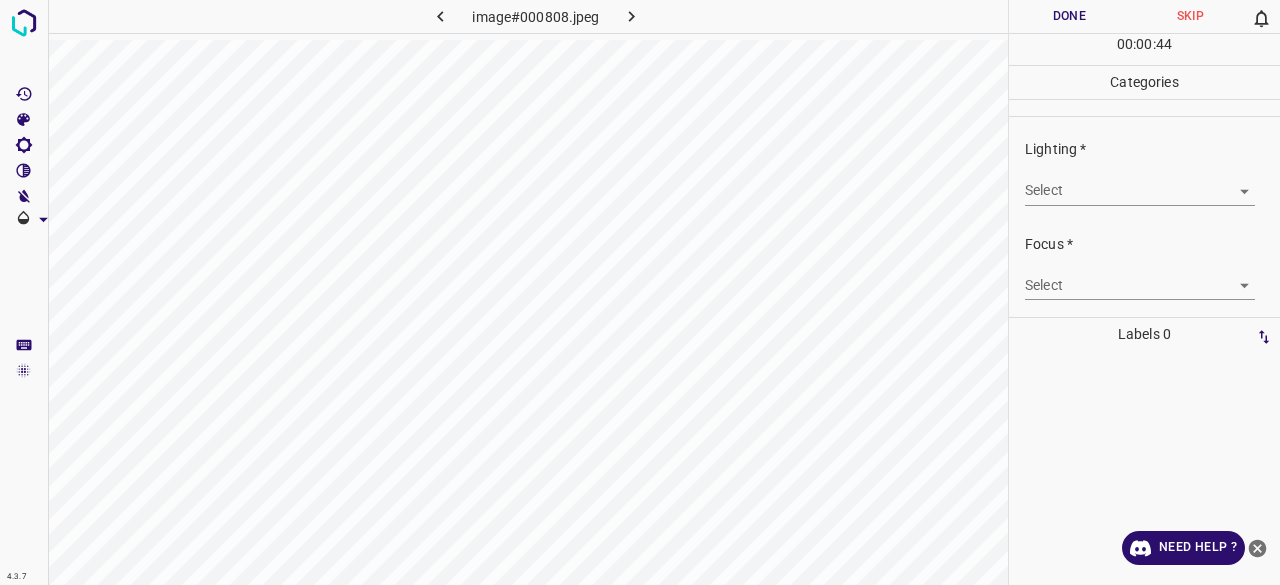 click on "4.3.7 image#000808.jpeg Done Skip 0 00   : 00   : 44   Categories Lighting *  Select ​ Focus *  Select ​ Overall *  Select ​ Labels   0 Categories 1 Lighting 2 Focus 3 Overall Tools Space Change between modes (Draw & Edit) I Auto labeling R Restore zoom M Zoom in N Zoom out Delete Delete selecte label Filters Z Restore filters X Saturation filter C Brightness filter V Contrast filter B Gray scale filter General O Download Need Help ? - Text - Hide - Delete" at bounding box center (640, 292) 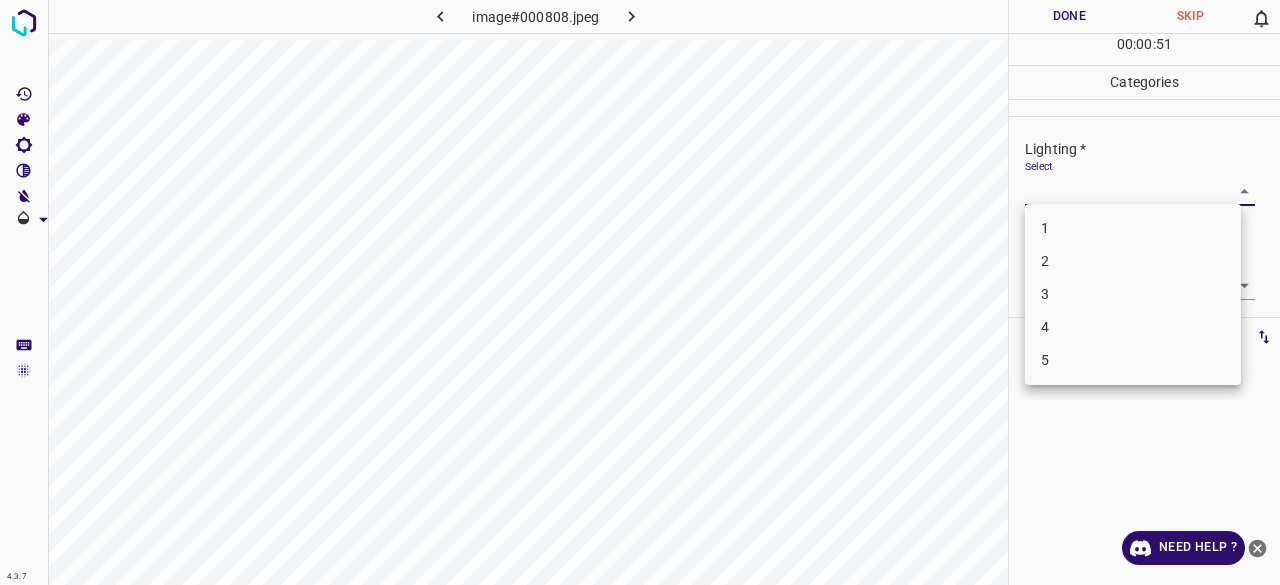 click on "3" at bounding box center (1133, 294) 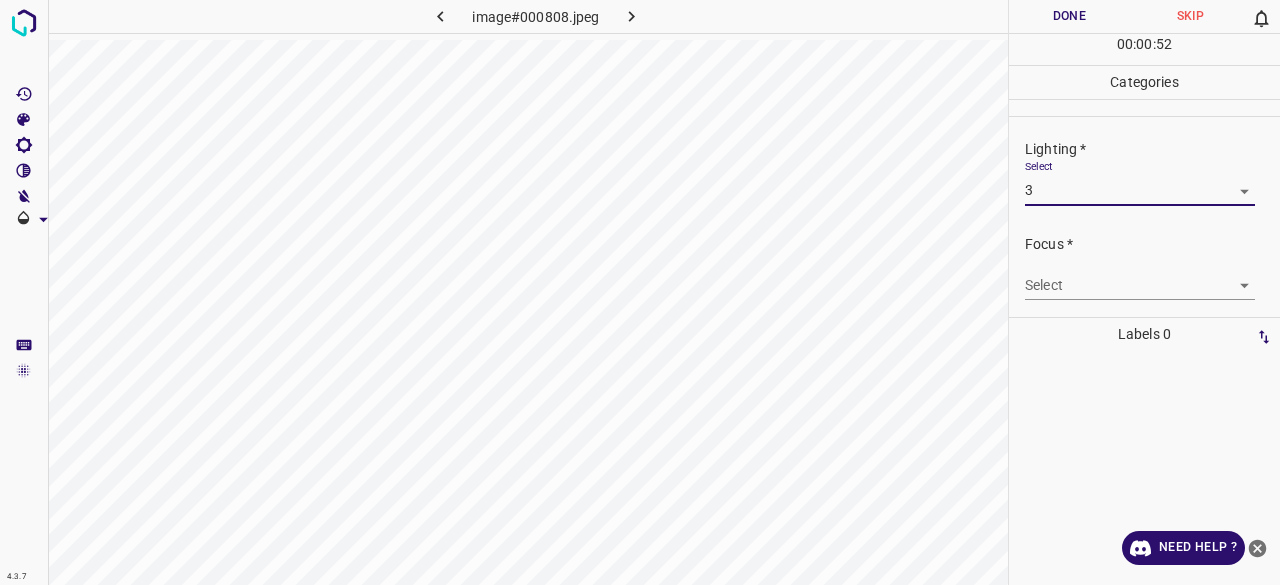 click on "4.3.7 image#000808.jpeg Done Skip 0 00   : 00   : 52   Categories Lighting *  Select 3 3 Focus *  Select ​ Overall *  Select ​ Labels   0 Categories 1 Lighting 2 Focus 3 Overall Tools Space Change between modes (Draw & Edit) I Auto labeling R Restore zoom M Zoom in N Zoom out Delete Delete selecte label Filters Z Restore filters X Saturation filter C Brightness filter V Contrast filter B Gray scale filter General O Download Need Help ? - Text - Hide - Delete" at bounding box center (640, 292) 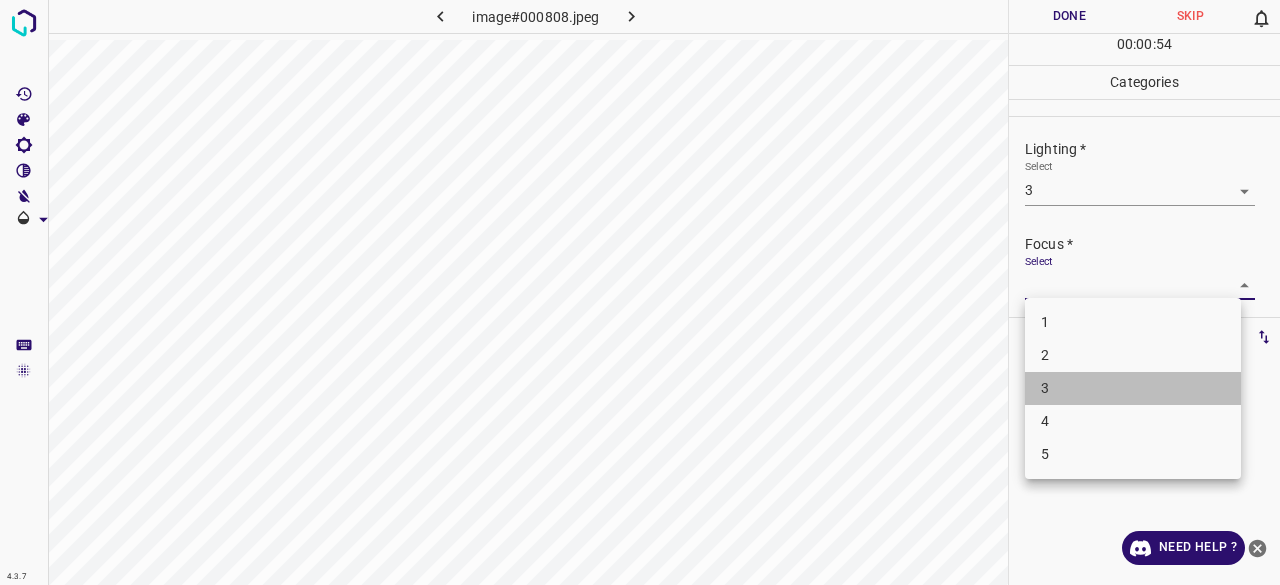 click on "3" at bounding box center [1133, 388] 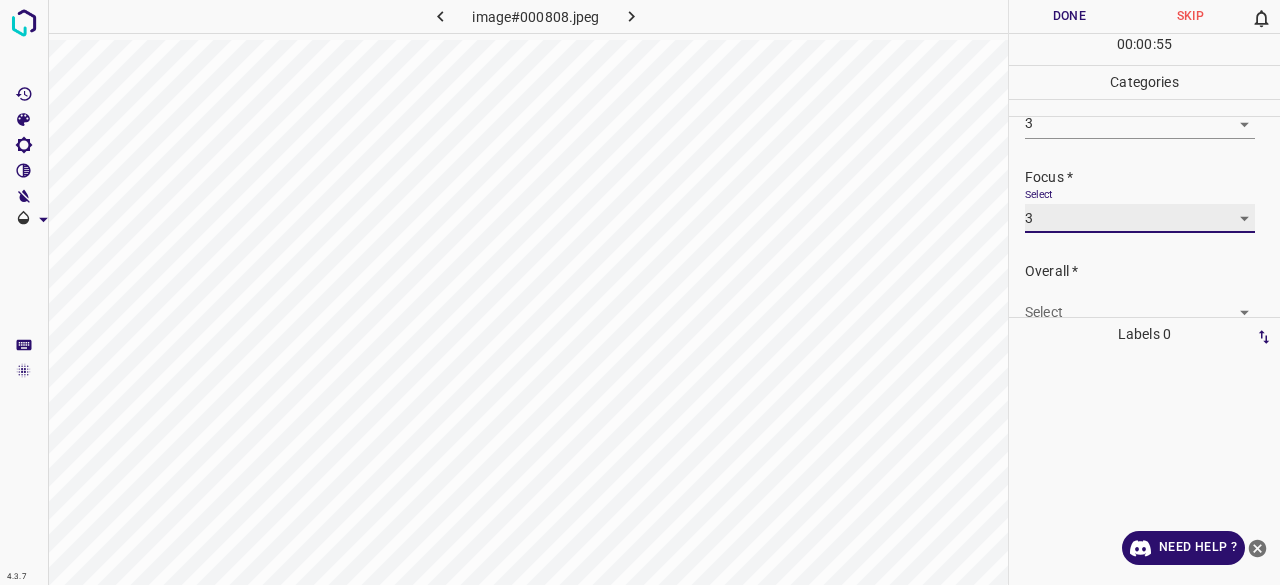 scroll, scrollTop: 98, scrollLeft: 0, axis: vertical 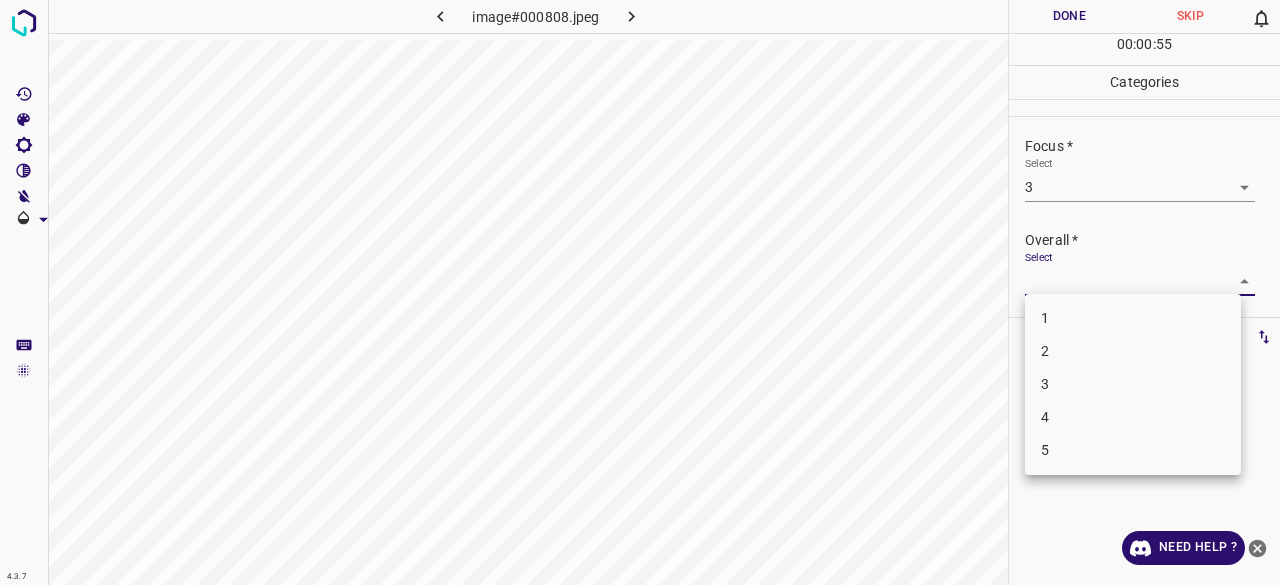 click on "4.3.7 image#000808.jpeg Done Skip 0 00   : 00   : 55   Categories Lighting *  Select 3 3 Focus *  Select 3 3 Overall *  Select ​ Labels   0 Categories 1 Lighting 2 Focus 3 Overall Tools Space Change between modes (Draw & Edit) I Auto labeling R Restore zoom M Zoom in N Zoom out Delete Delete selecte label Filters Z Restore filters X Saturation filter C Brightness filter V Contrast filter B Gray scale filter General O Download Need Help ? - Text - Hide - Delete 1 2 3 4 5" at bounding box center [640, 292] 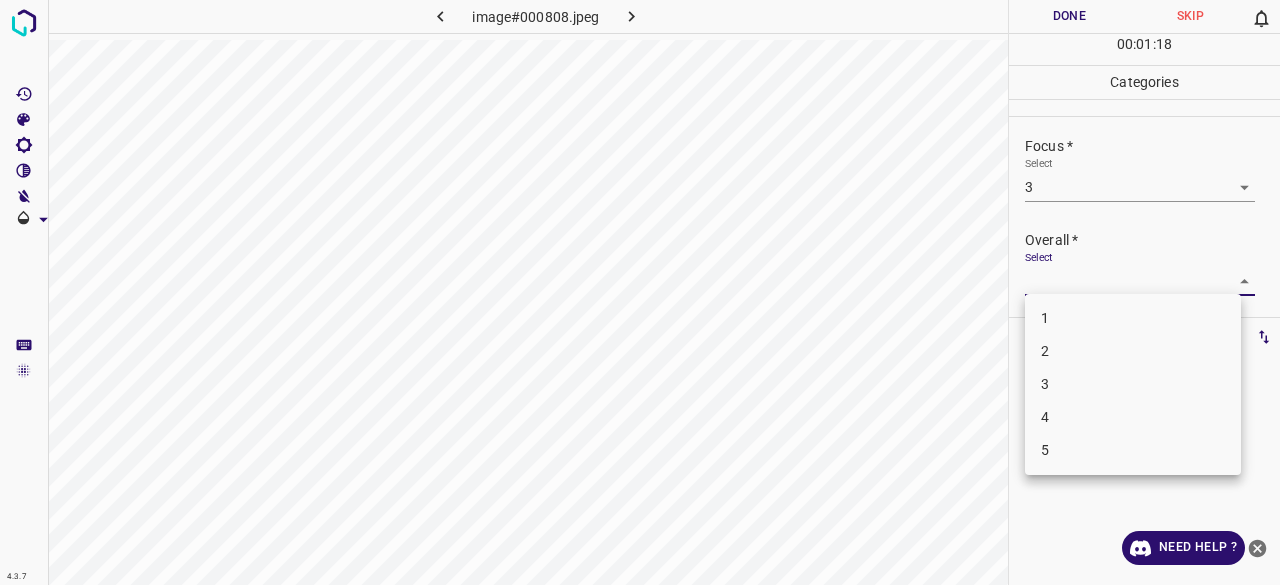 click on "3" at bounding box center (1133, 384) 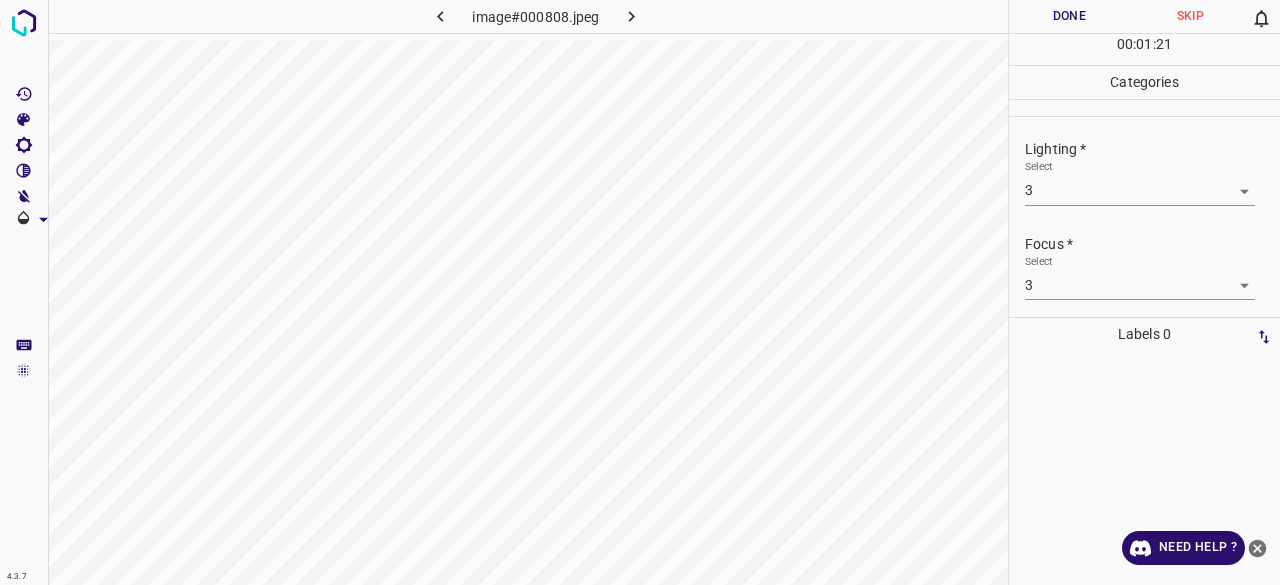 scroll, scrollTop: 98, scrollLeft: 0, axis: vertical 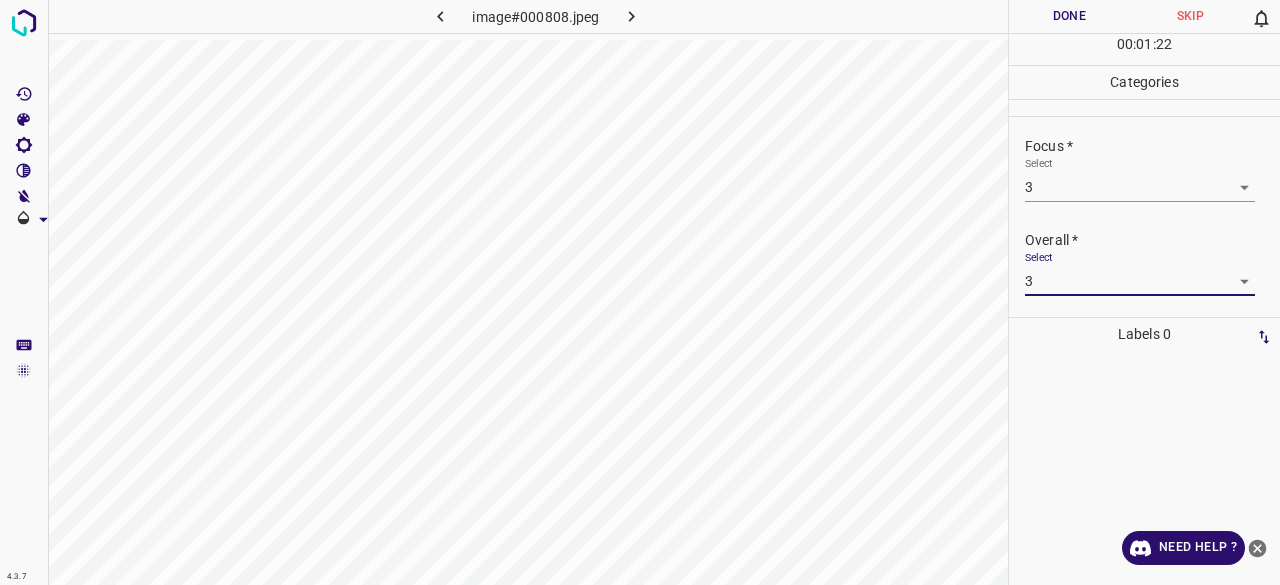 click on "Done" at bounding box center (1069, 16) 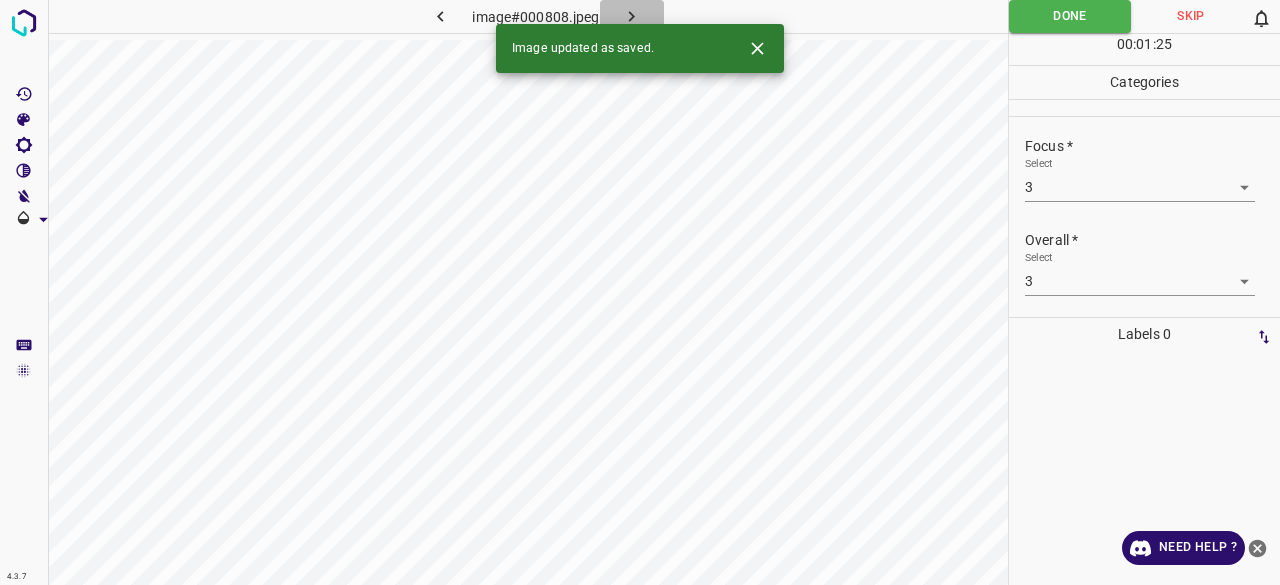 click 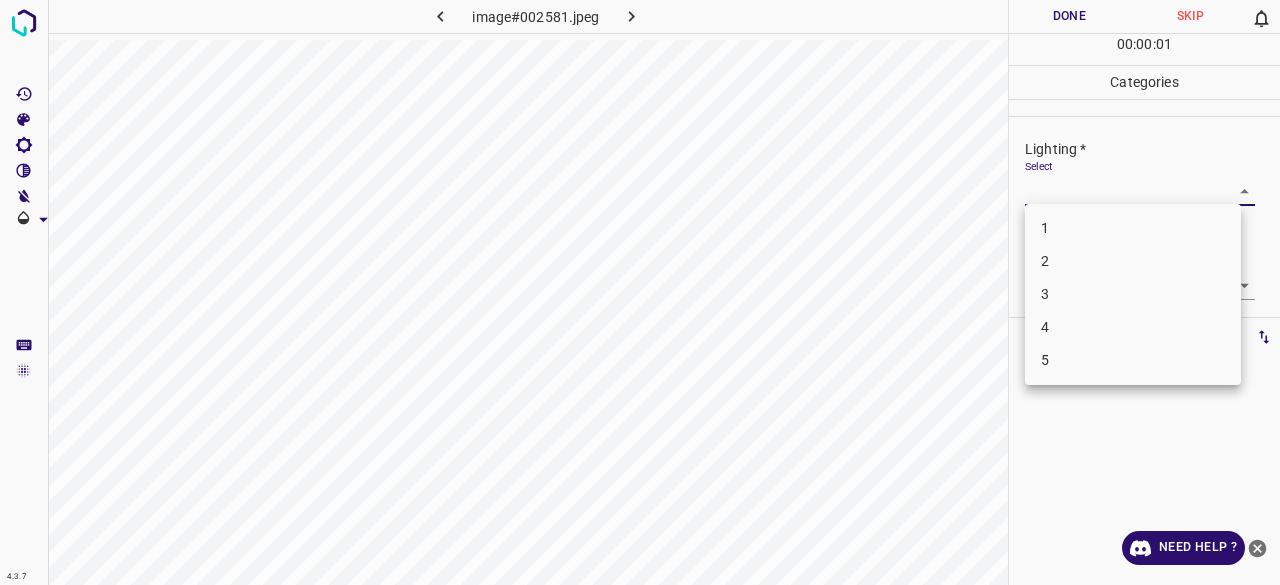 click on "4.3.7 image#002581.jpeg Done Skip 0 00   : 00   : 01   Categories Lighting *  Select ​ Focus *  Select ​ Overall *  Select ​ Labels   0 Categories 1 Lighting 2 Focus 3 Overall Tools Space Change between modes (Draw & Edit) I Auto labeling R Restore zoom M Zoom in N Zoom out Delete Delete selecte label Filters Z Restore filters X Saturation filter C Brightness filter V Contrast filter B Gray scale filter General O Download Need Help ? - Text - Hide - Delete 1 2 3 4 5" at bounding box center [640, 292] 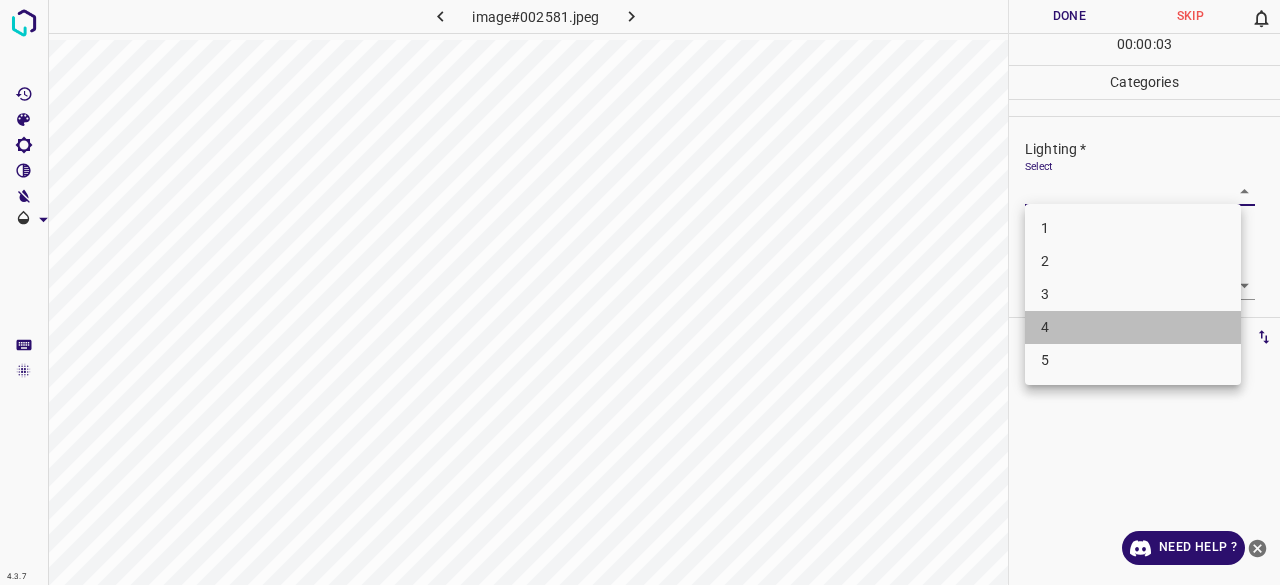 click on "4" at bounding box center (1133, 327) 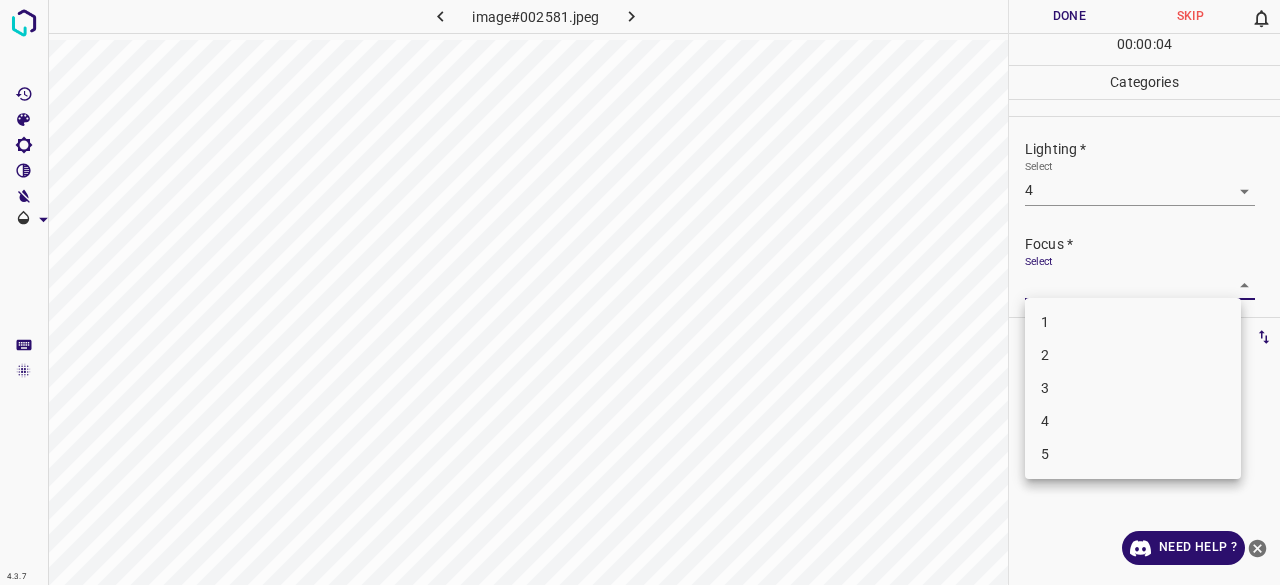 click on "4.3.7 image#002581.jpeg Done Skip 0 00   : 00   : 04   Categories Lighting *  Select 4 4 Focus *  Select ​ Overall *  Select ​ Labels   0 Categories 1 Lighting 2 Focus 3 Overall Tools Space Change between modes (Draw & Edit) I Auto labeling R Restore zoom M Zoom in N Zoom out Delete Delete selecte label Filters Z Restore filters X Saturation filter C Brightness filter V Contrast filter B Gray scale filter General O Download Need Help ? - Text - Hide - Delete 1 2 3 4 5" at bounding box center [640, 292] 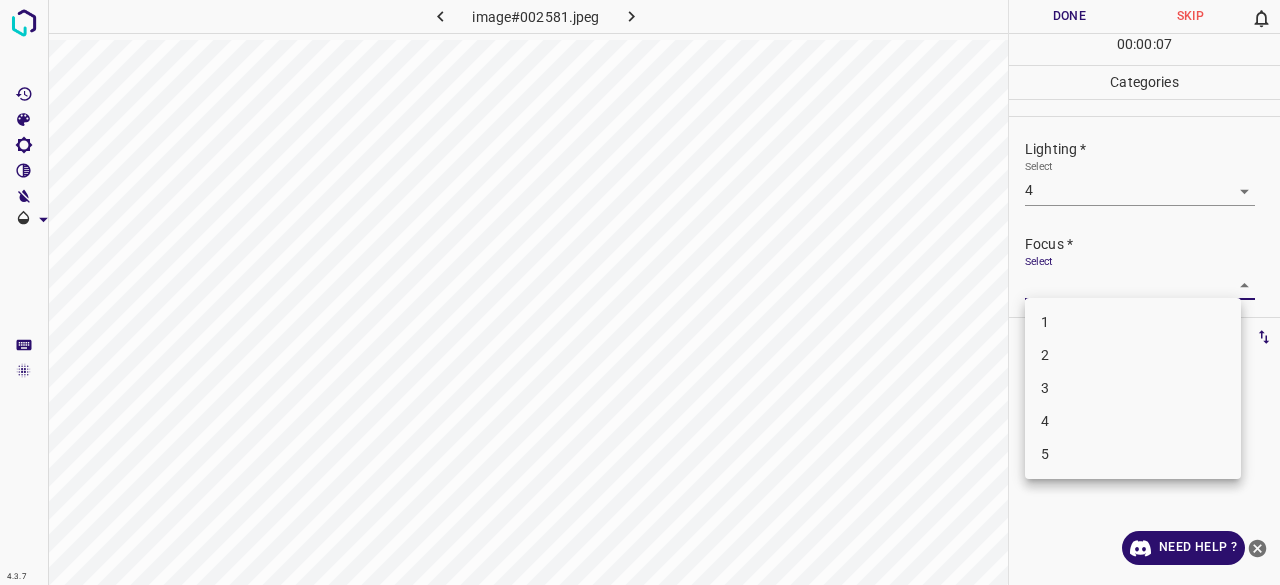 click on "4" at bounding box center [1133, 421] 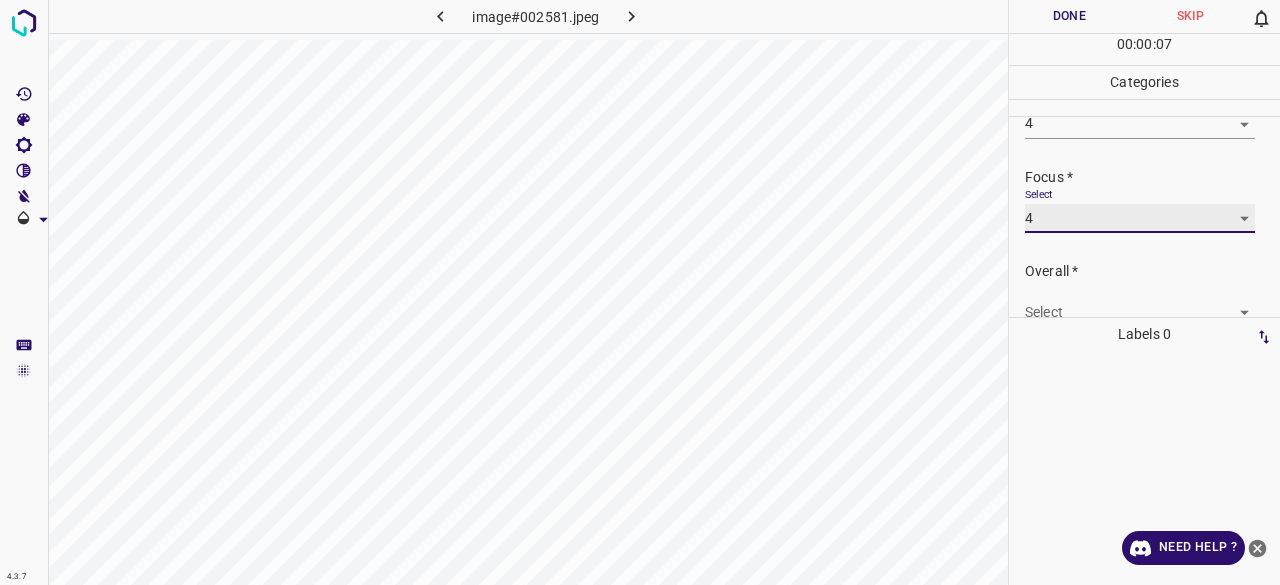 scroll, scrollTop: 98, scrollLeft: 0, axis: vertical 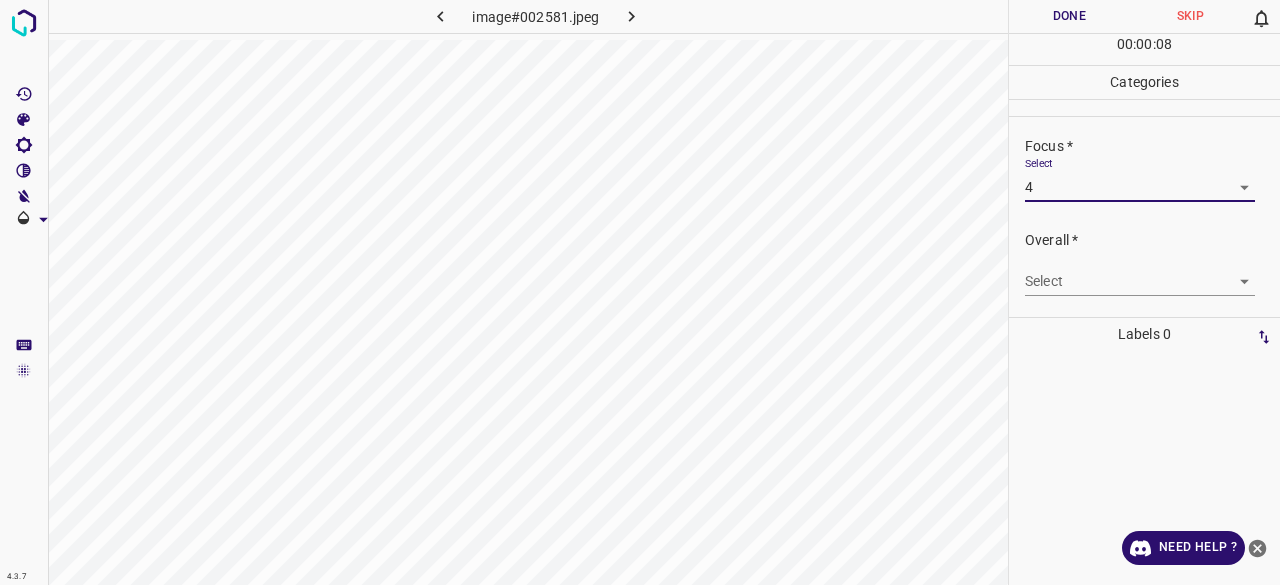 click on "4.3.7 image#002581.jpeg Done Skip 0 00   : 00   : 08   Categories Lighting *  Select 4 4 Focus *  Select 4 4 Overall *  Select ​ Labels   0 Categories 1 Lighting 2 Focus 3 Overall Tools Space Change between modes (Draw & Edit) I Auto labeling R Restore zoom M Zoom in N Zoom out Delete Delete selecte label Filters Z Restore filters X Saturation filter C Brightness filter V Contrast filter B Gray scale filter General O Download Need Help ? - Text - Hide - Delete" at bounding box center [640, 292] 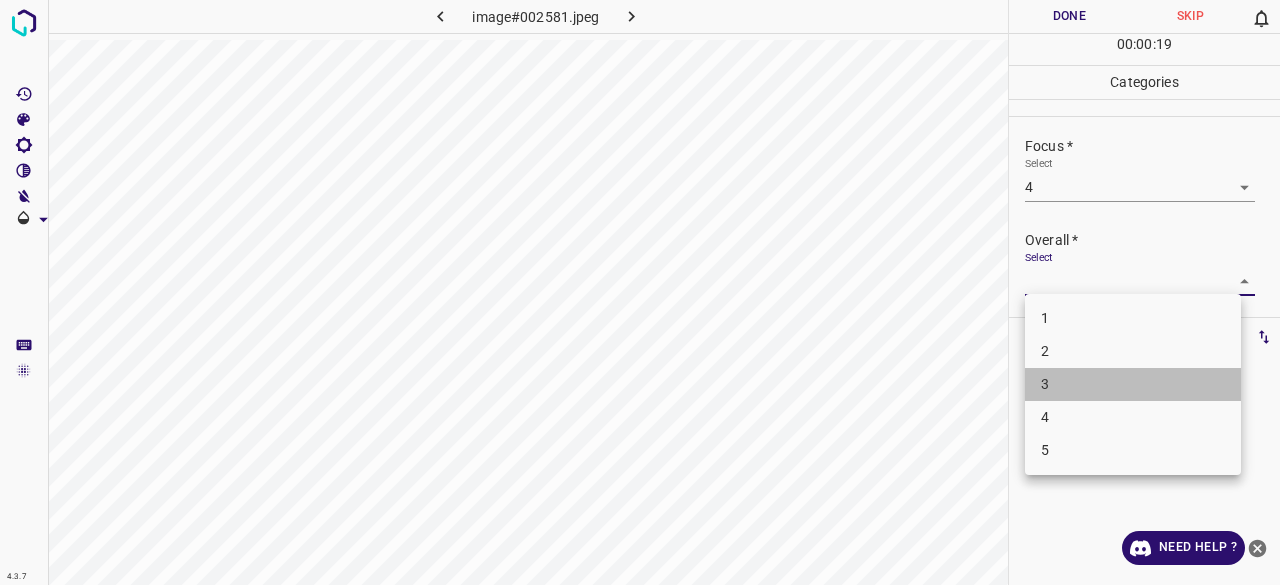 click on "3" at bounding box center (1133, 384) 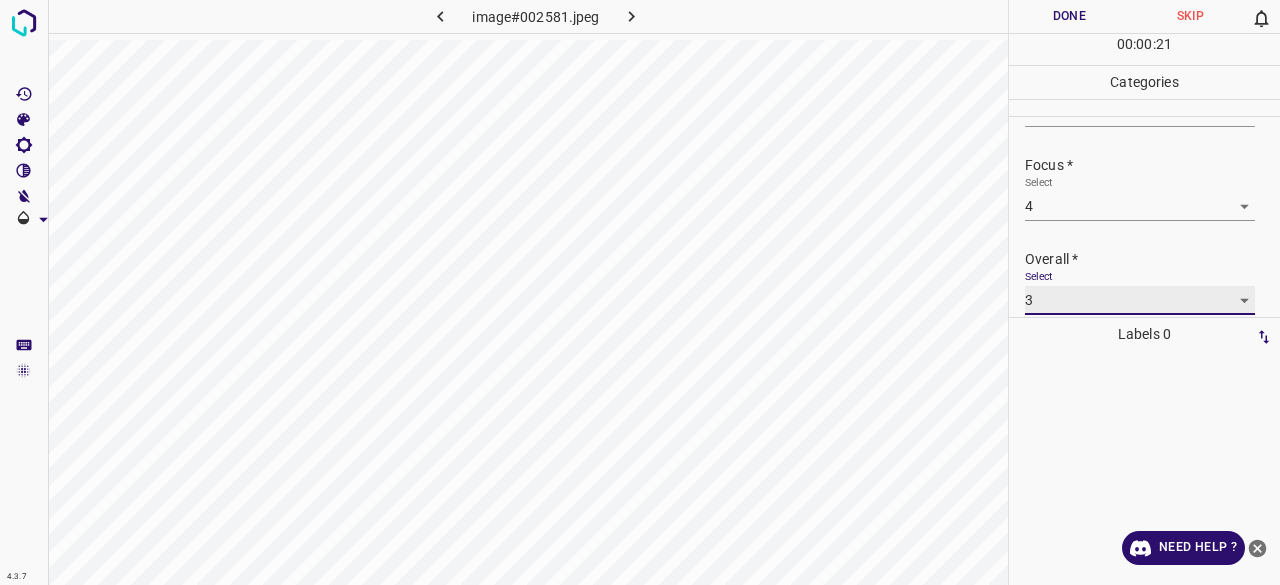 scroll, scrollTop: 98, scrollLeft: 0, axis: vertical 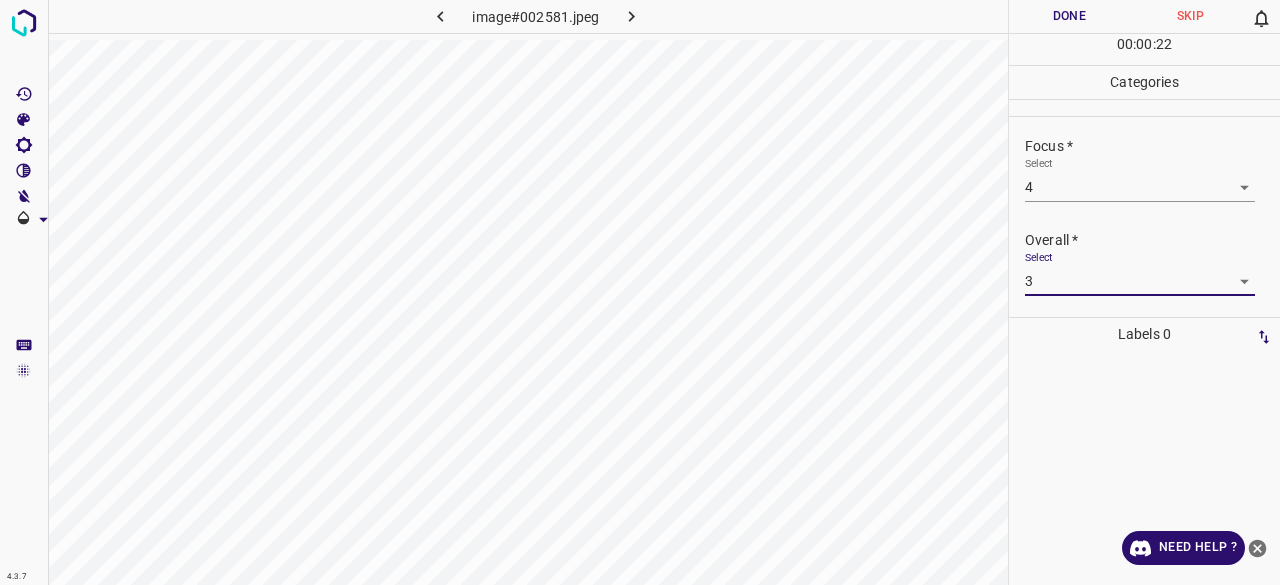 click on "Focus *  Select 4 4" at bounding box center (1144, 169) 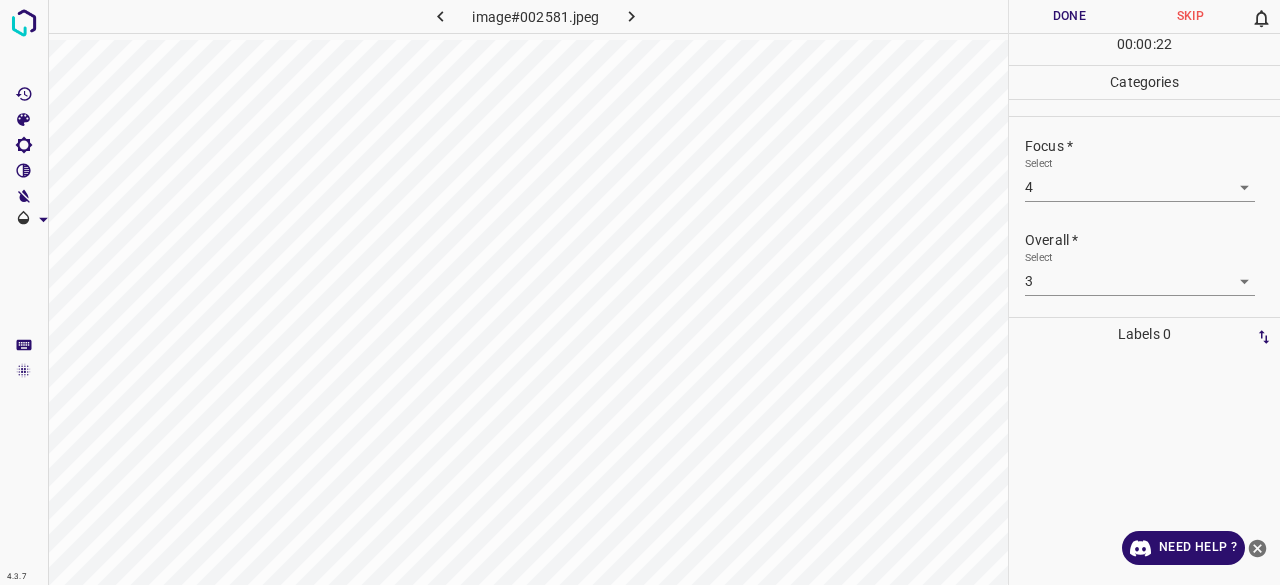 click on "4.3.7 image#002581.jpeg Done Skip 0 00   : 00   : 22   Categories Lighting *  Select 4 4 Focus *  Select 4 4 Overall *  Select 3 3 Labels   0 Categories 1 Lighting 2 Focus 3 Overall Tools Space Change between modes (Draw & Edit) I Auto labeling R Restore zoom M Zoom in N Zoom out Delete Delete selecte label Filters Z Restore filters X Saturation filter C Brightness filter V Contrast filter B Gray scale filter General O Download Need Help ? - Text - Hide - Delete" at bounding box center (640, 292) 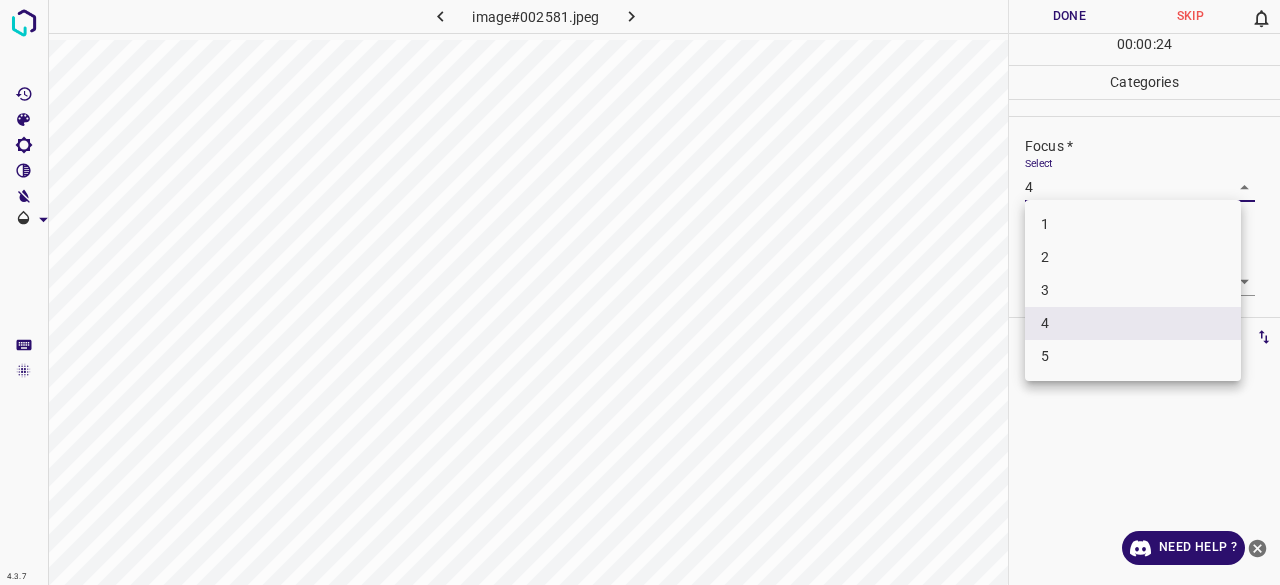 click at bounding box center [640, 292] 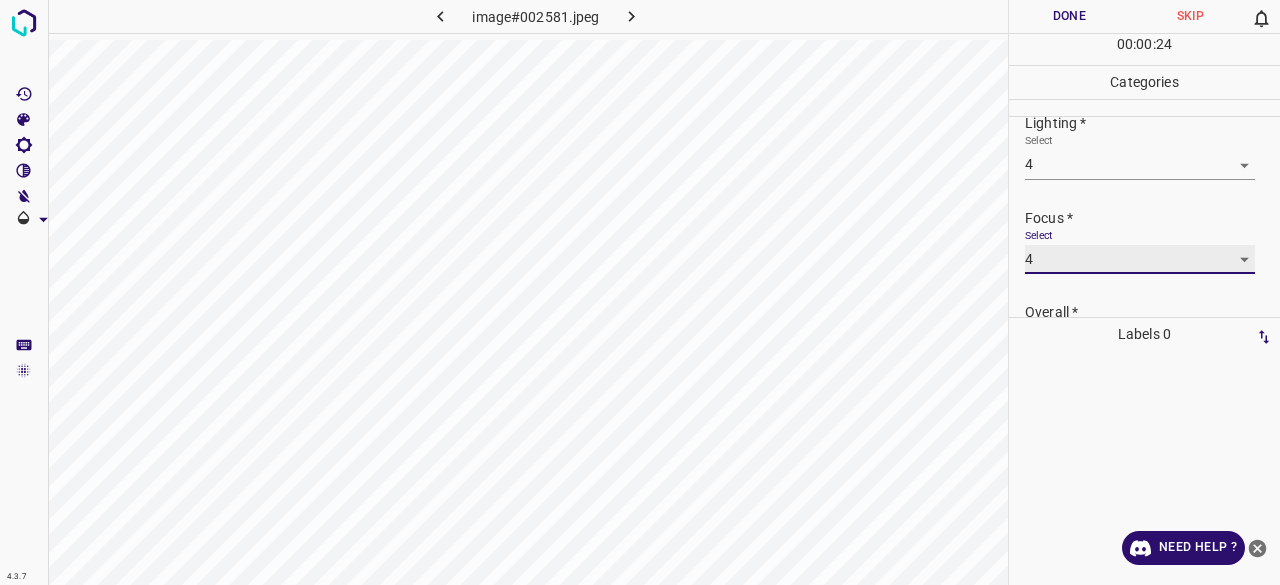 scroll, scrollTop: 0, scrollLeft: 0, axis: both 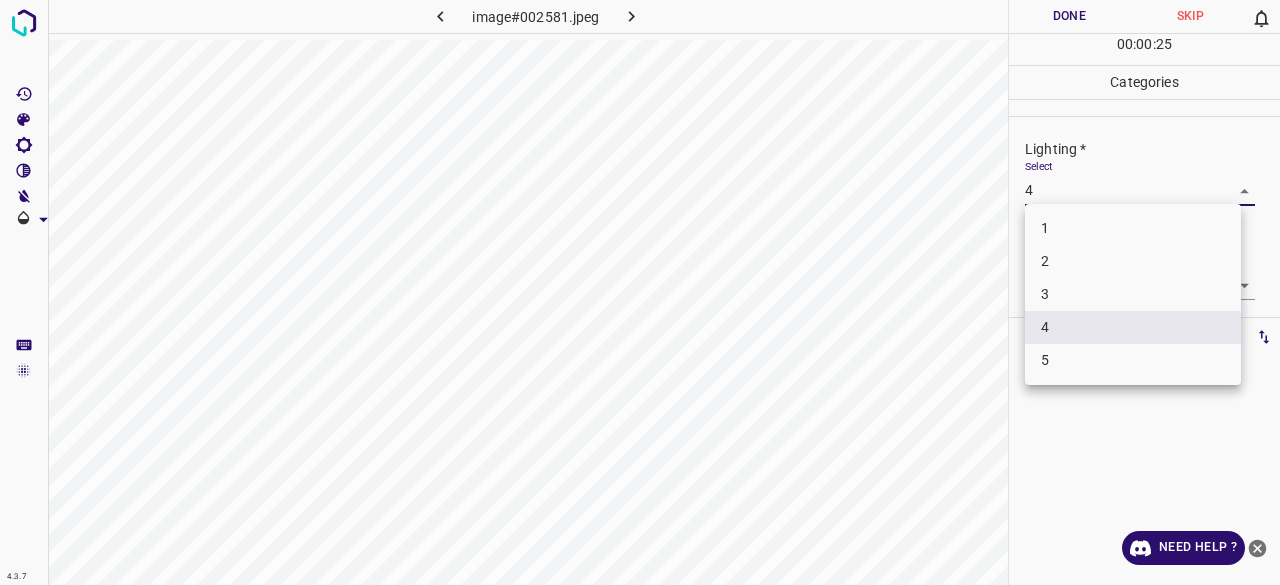 click on "4.3.7 image#002581.jpeg Done Skip 0 00   : 00   : 25   Categories Lighting *  Select 4 4 Focus *  Select 4 4 Overall *  Select 3 3 Labels   0 Categories 1 Lighting 2 Focus 3 Overall Tools Space Change between modes (Draw & Edit) I Auto labeling R Restore zoom M Zoom in N Zoom out Delete Delete selecte label Filters Z Restore filters X Saturation filter C Brightness filter V Contrast filter B Gray scale filter General O Download Need Help ? - Text - Hide - Delete 1 2 3 4 5" at bounding box center (640, 292) 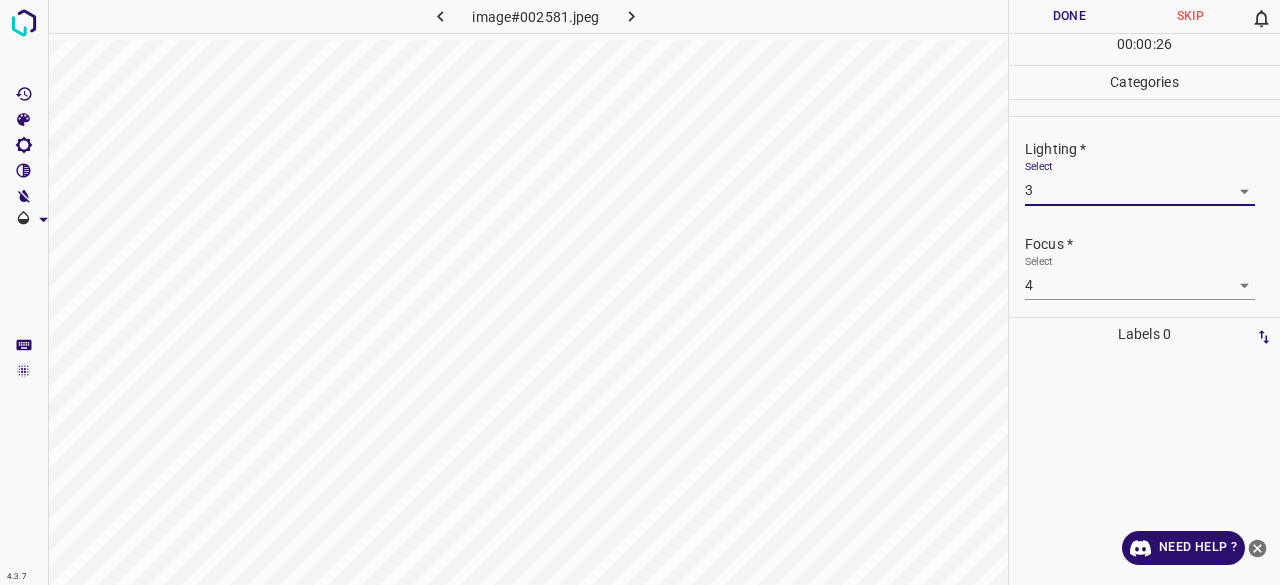 click on "Done" at bounding box center (1069, 16) 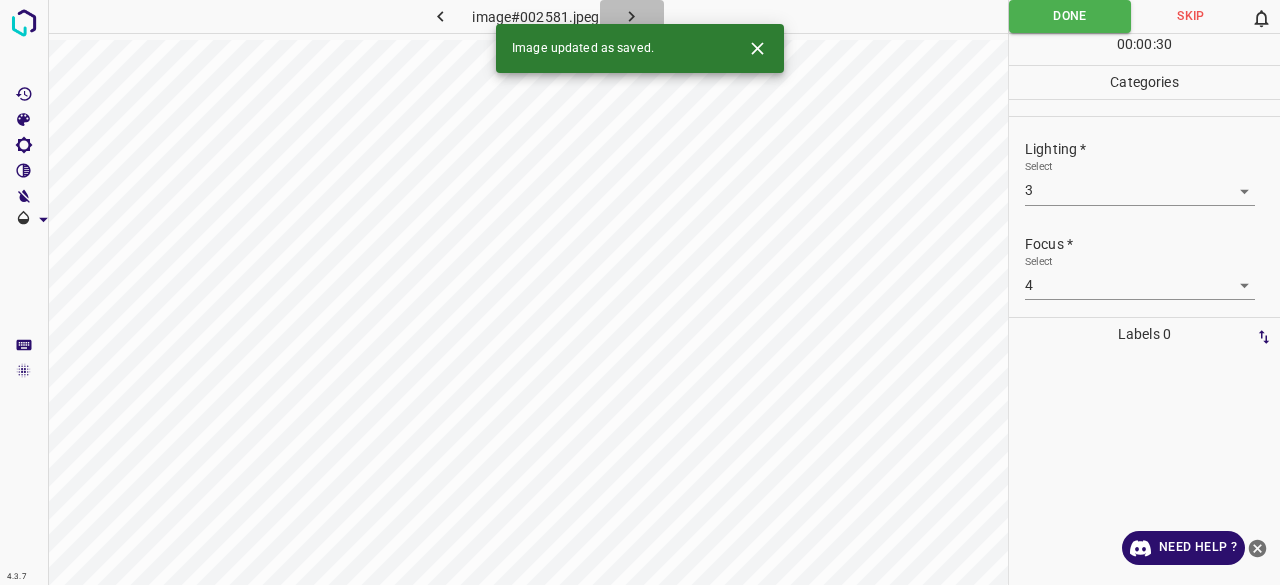 click 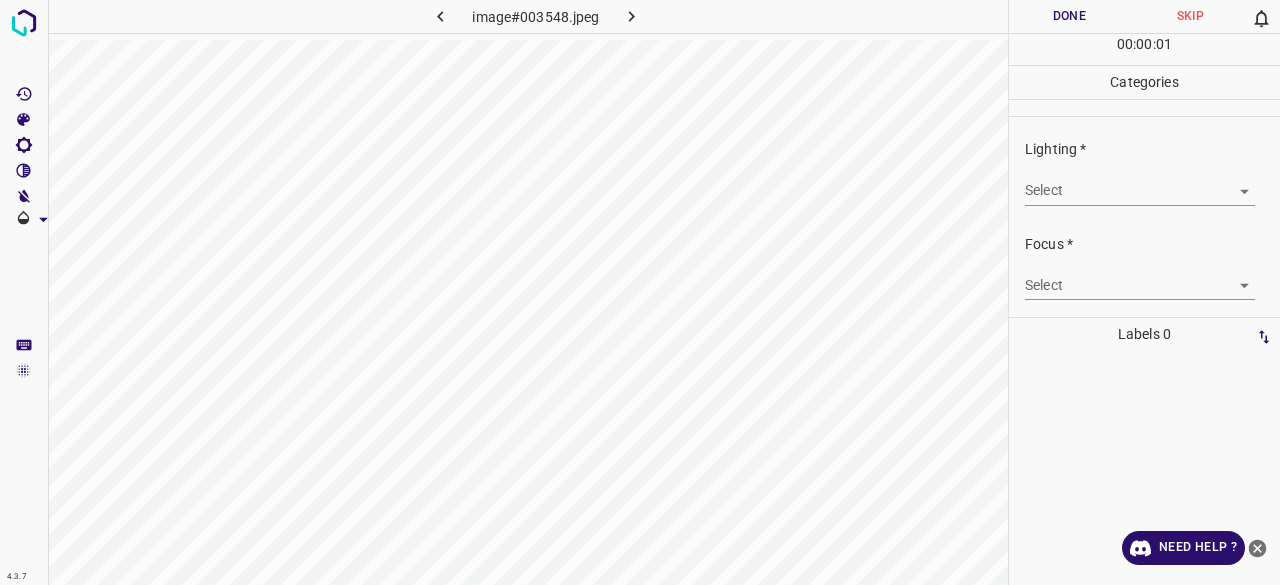 click on "4.3.7 image#003548.jpeg Done Skip 0 00   : 00   : 01   Categories Lighting *  Select ​ Focus *  Select ​ Overall *  Select ​ Labels   0 Categories 1 Lighting 2 Focus 3 Overall Tools Space Change between modes (Draw & Edit) I Auto labeling R Restore zoom M Zoom in N Zoom out Delete Delete selecte label Filters Z Restore filters X Saturation filter C Brightness filter V Contrast filter B Gray scale filter General O Download Need Help ? - Text - Hide - Delete" at bounding box center (640, 292) 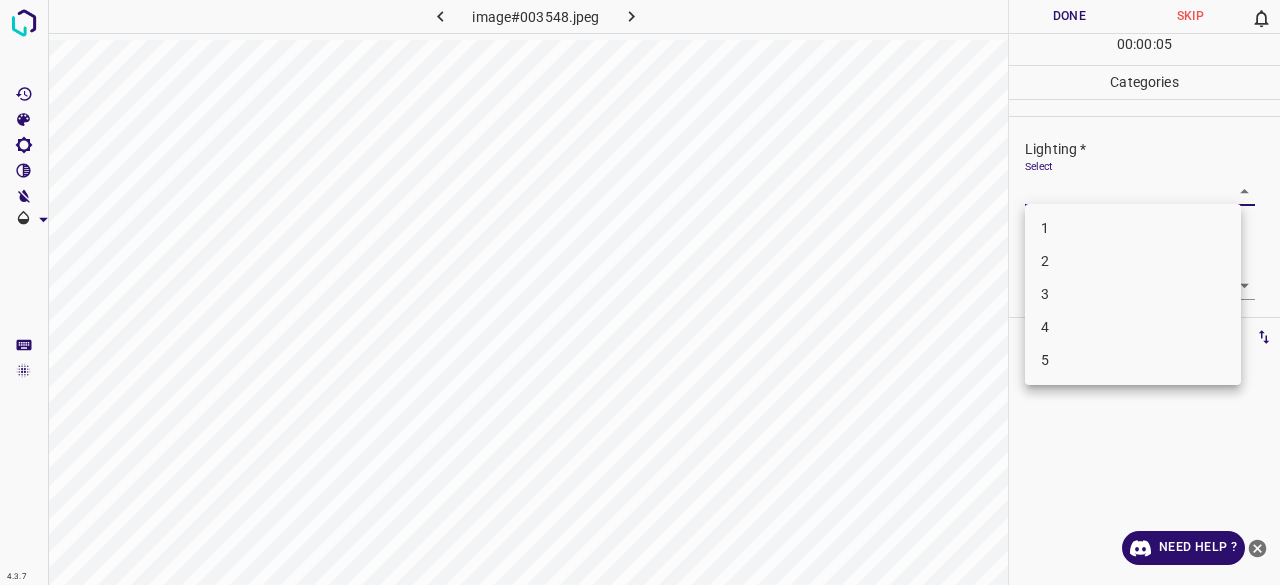 click on "4" at bounding box center [1133, 327] 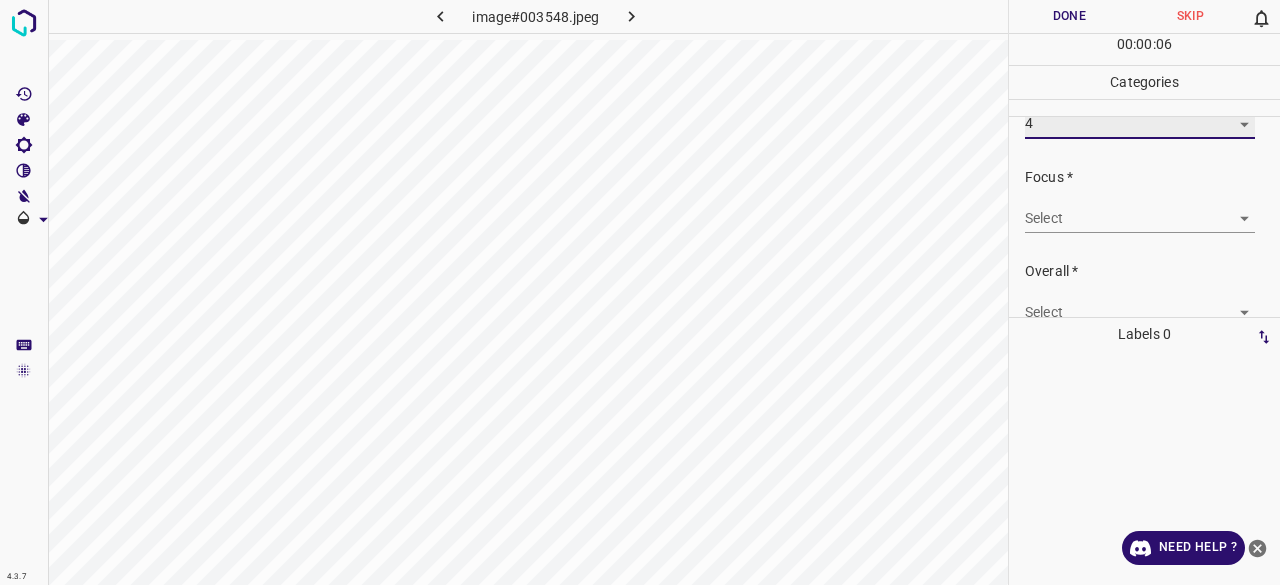 scroll, scrollTop: 98, scrollLeft: 0, axis: vertical 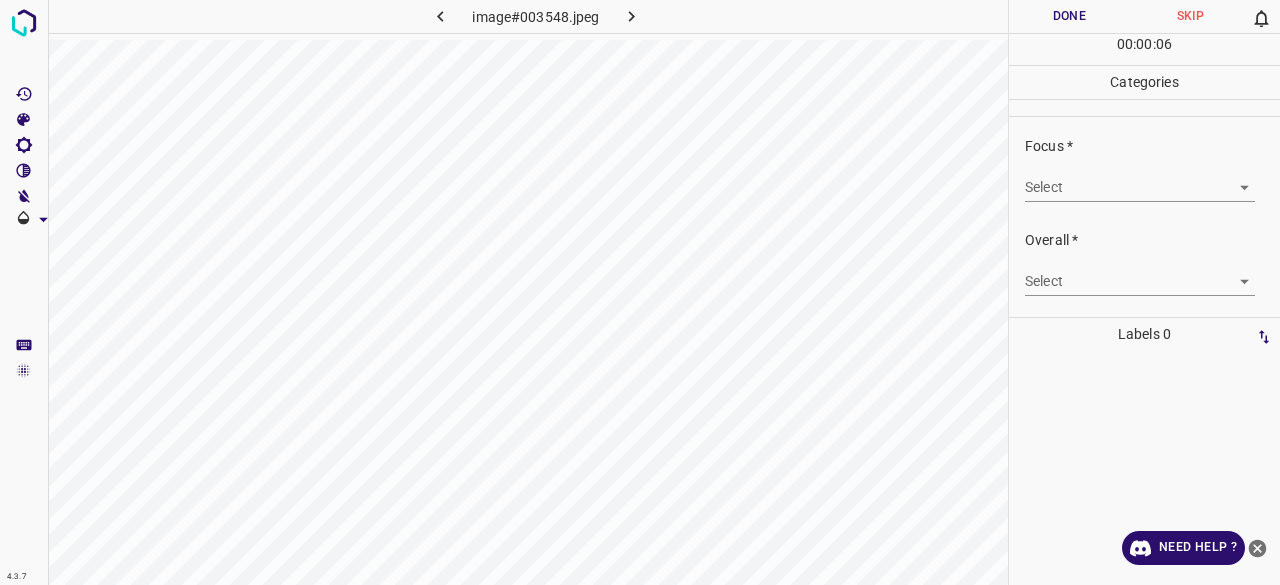 click on "4.3.7 image#003548.jpeg Done Skip 0 00   : 00   : 06   Categories Lighting *  Select 4 4 Focus *  Select ​ Overall *  Select ​ Labels   0 Categories 1 Lighting 2 Focus 3 Overall Tools Space Change between modes (Draw & Edit) I Auto labeling R Restore zoom M Zoom in N Zoom out Delete Delete selecte label Filters Z Restore filters X Saturation filter C Brightness filter V Contrast filter B Gray scale filter General O Download Need Help ? - Text - Hide - Delete" at bounding box center (640, 292) 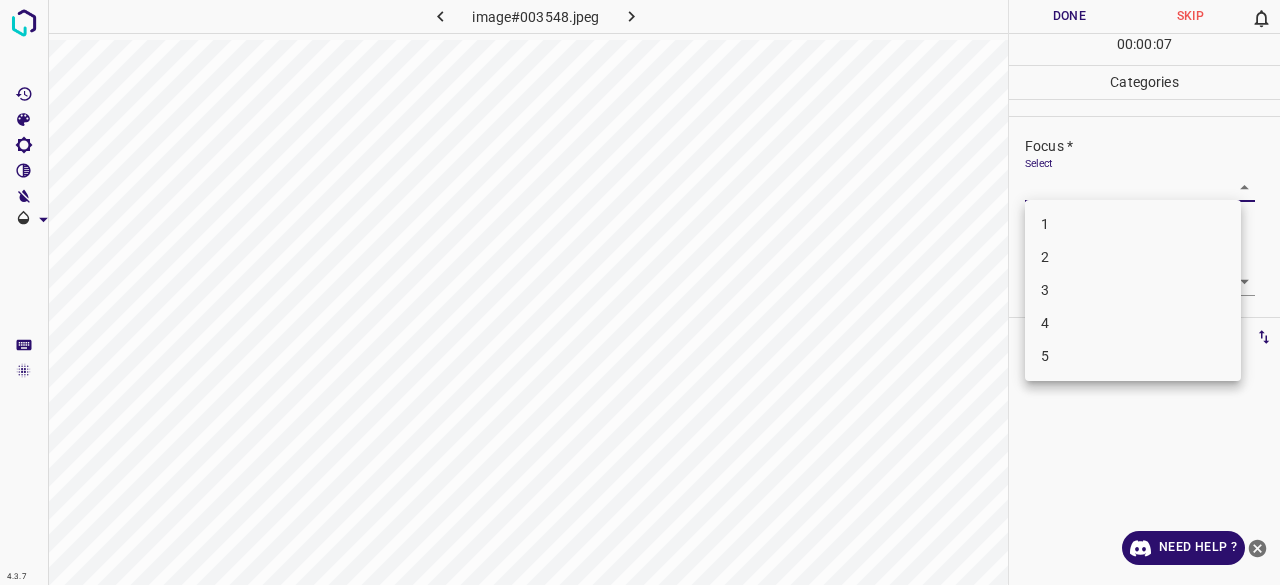 click on "1" at bounding box center (1133, 224) 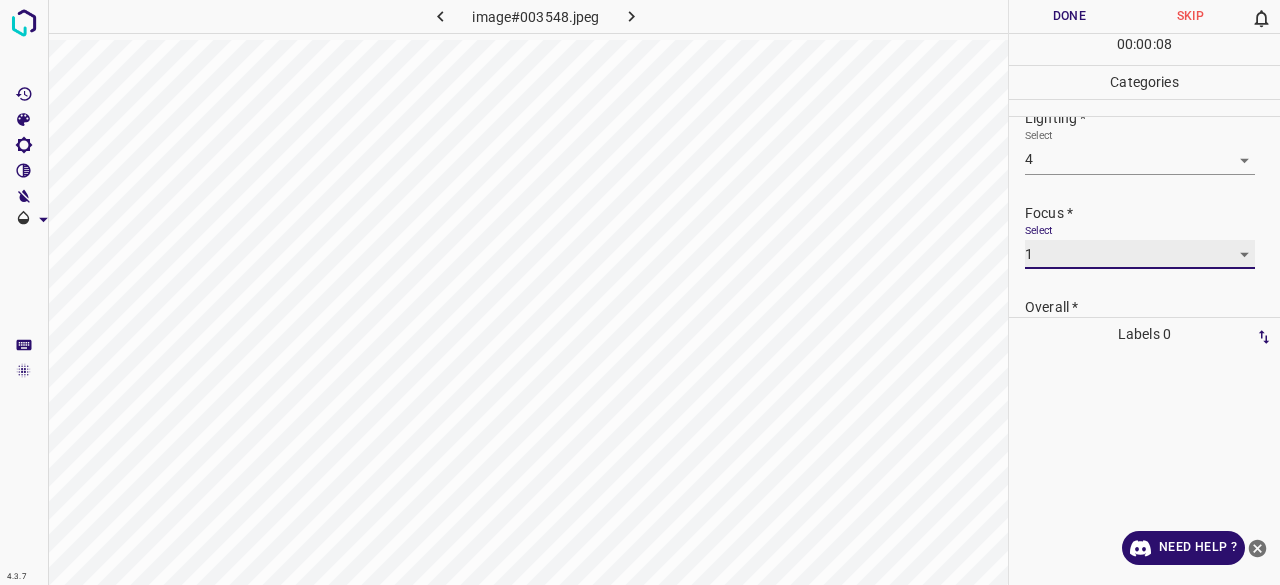 scroll, scrollTop: 0, scrollLeft: 0, axis: both 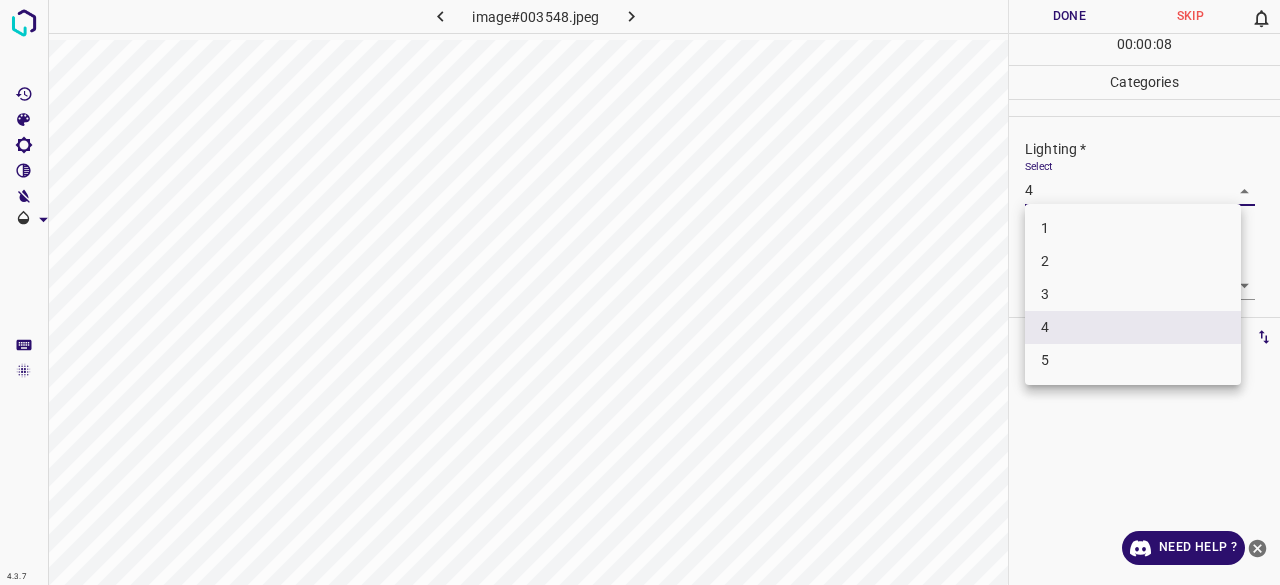 click on "4.3.7 image#003548.jpeg Done Skip 0 00   : 00   : 08   Categories Lighting *  Select 4 4 Focus *  Select 1 1 Overall *  Select ​ Labels   0 Categories 1 Lighting 2 Focus 3 Overall Tools Space Change between modes (Draw & Edit) I Auto labeling R Restore zoom M Zoom in N Zoom out Delete Delete selecte label Filters Z Restore filters X Saturation filter C Brightness filter V Contrast filter B Gray scale filter General O Download Need Help ? - Text - Hide - Delete 1 2 3 4 5" at bounding box center (640, 292) 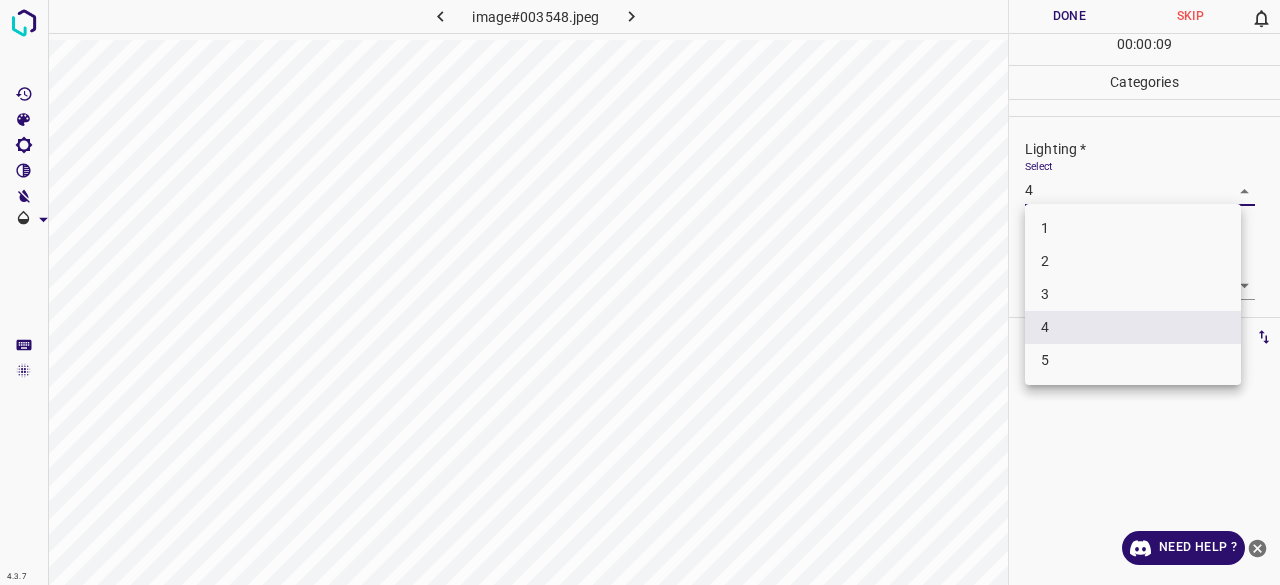click at bounding box center [640, 292] 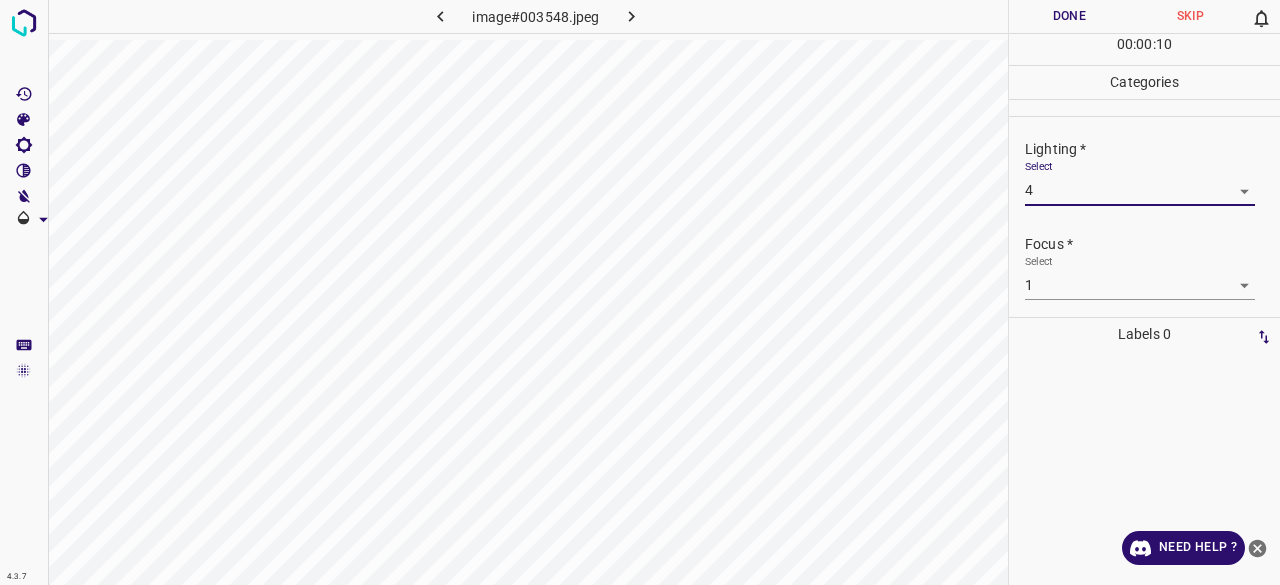 click on "4.3.7 image#003548.jpeg Done Skip 0 00   : 00   : 10   Categories Lighting *  Select 4 4 Focus *  Select 1 1 Overall *  Select ​ Labels   0 Categories 1 Lighting 2 Focus 3 Overall Tools Space Change between modes (Draw & Edit) I Auto labeling R Restore zoom M Zoom in N Zoom out Delete Delete selecte label Filters Z Restore filters X Saturation filter C Brightness filter V Contrast filter B Gray scale filter General O Download Need Help ? - Text - Hide - Delete" at bounding box center [640, 292] 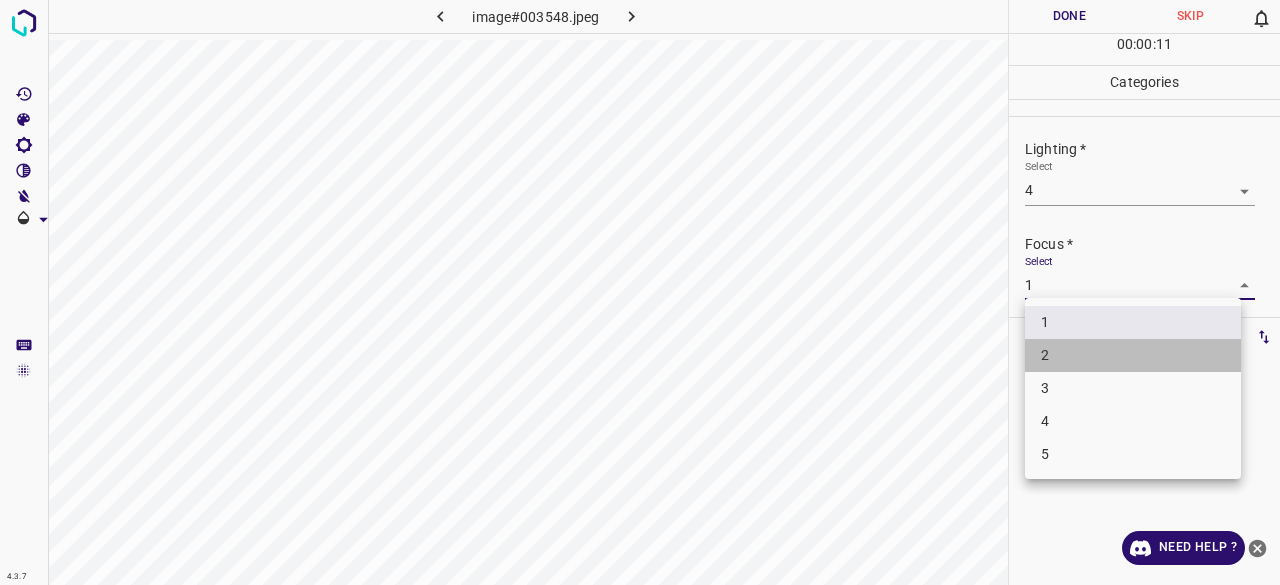 click on "2" at bounding box center [1133, 355] 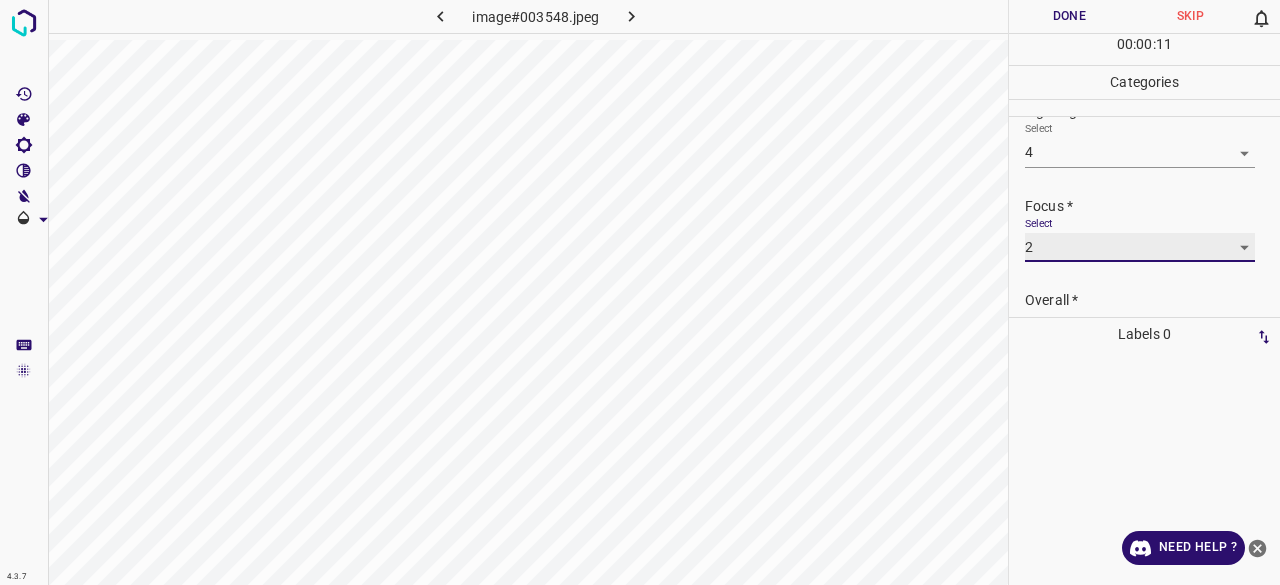 scroll, scrollTop: 98, scrollLeft: 0, axis: vertical 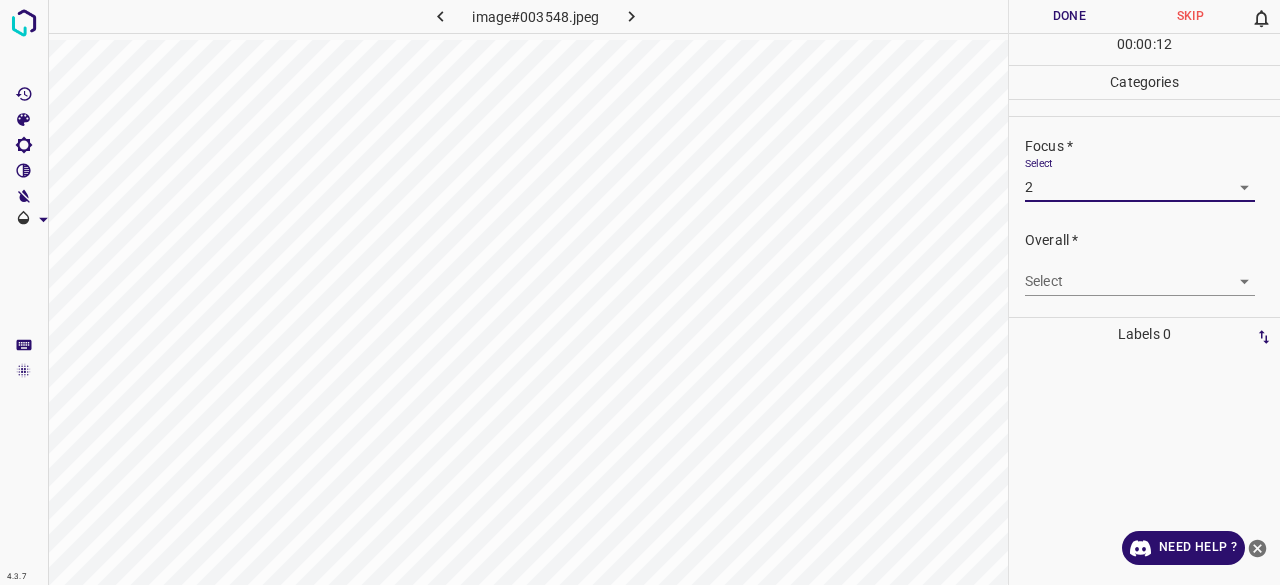 click on "4.3.7 image#003548.jpeg Done Skip 0 00   : 00   : 12   Categories Lighting *  Select 4 4 Focus *  Select 2 2 Overall *  Select ​ Labels   0 Categories 1 Lighting 2 Focus 3 Overall Tools Space Change between modes (Draw & Edit) I Auto labeling R Restore zoom M Zoom in N Zoom out Delete Delete selecte label Filters Z Restore filters X Saturation filter C Brightness filter V Contrast filter B Gray scale filter General O Download Need Help ? - Text - Hide - Delete" at bounding box center [640, 292] 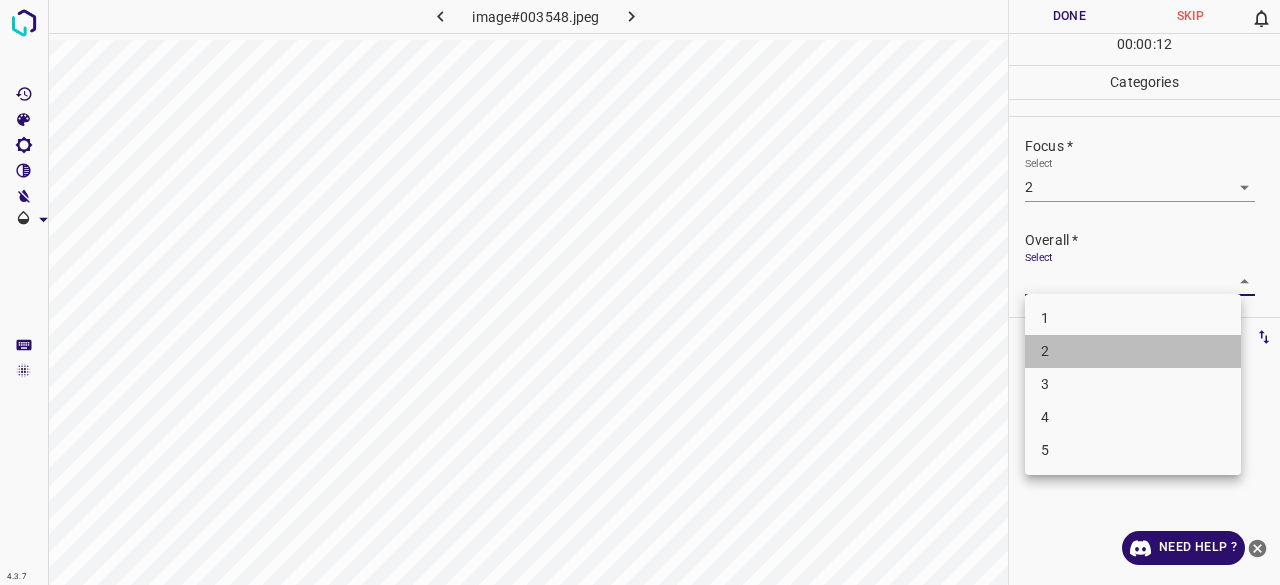 click on "2" at bounding box center [1133, 351] 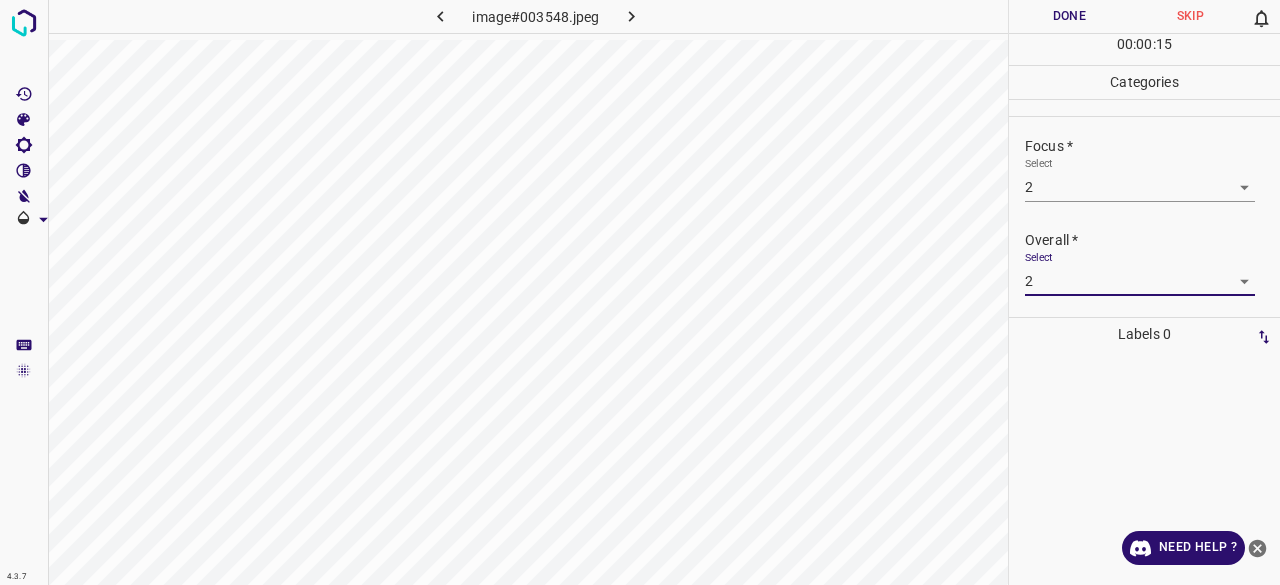 click on "Done" at bounding box center [1069, 16] 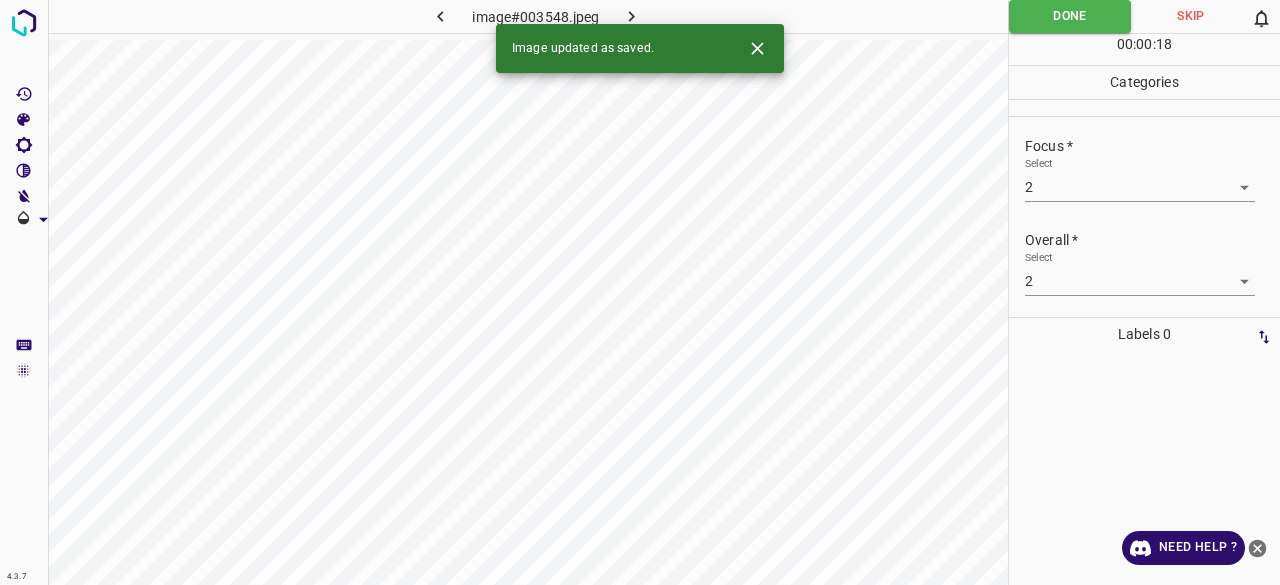 click 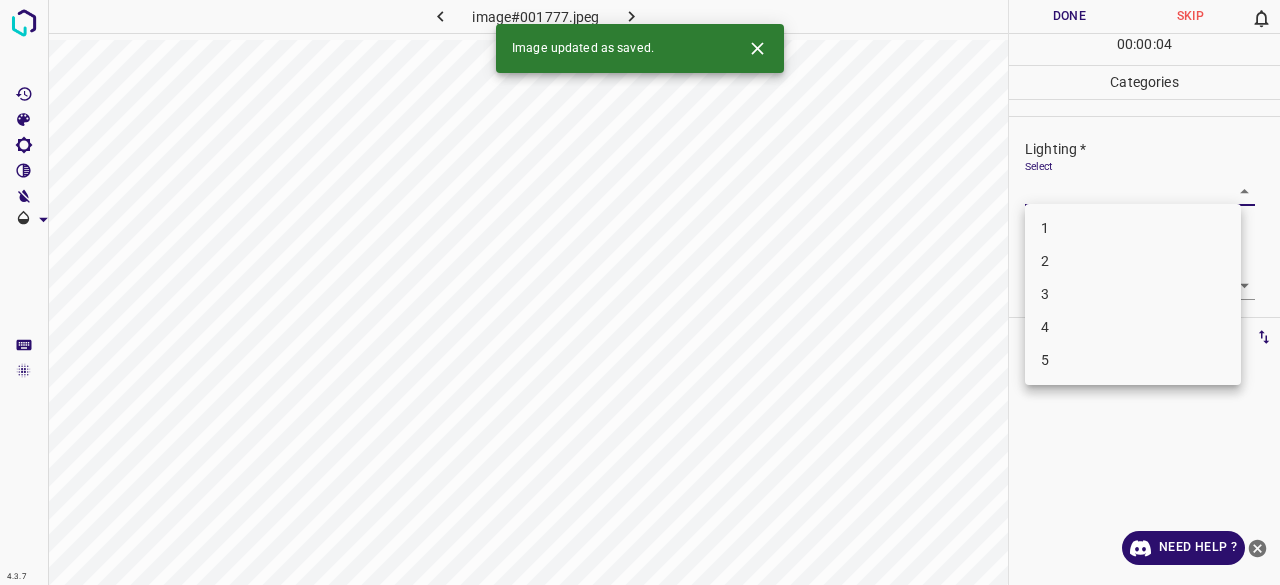 click on "4.3.7 image#001777.jpeg Done Skip 0 00   : 00   : 04   Categories Lighting *  Select ​ Focus *  Select ​ Overall *  Select ​ Labels   0 Categories 1 Lighting 2 Focus 3 Overall Tools Space Change between modes (Draw & Edit) I Auto labeling R Restore zoom M Zoom in N Zoom out Delete Delete selecte label Filters Z Restore filters X Saturation filter C Brightness filter V Contrast filter B Gray scale filter General O Download Image updated as saved. Need Help ? - Text - Hide - Delete 1 2 3 4 5" at bounding box center [640, 292] 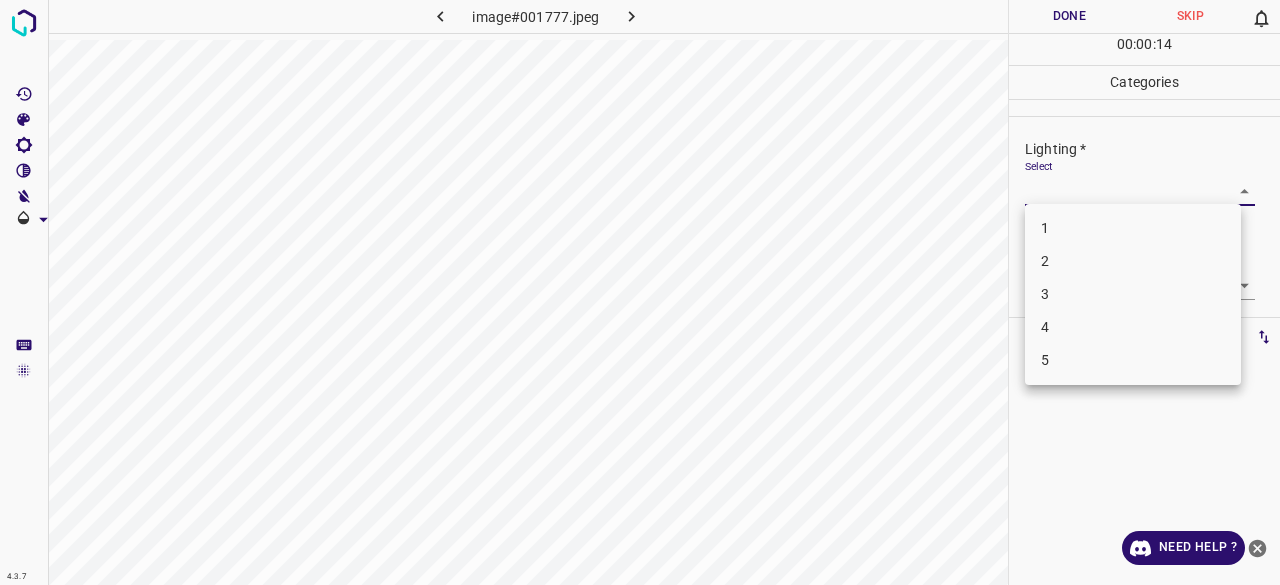 click on "2" at bounding box center (1133, 261) 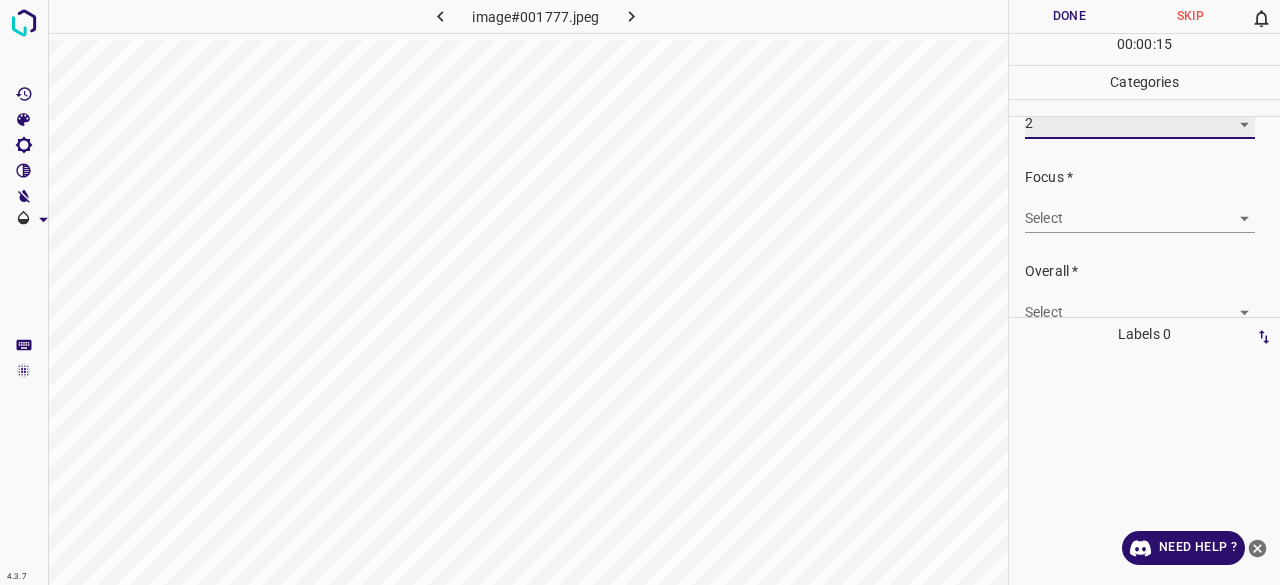scroll, scrollTop: 98, scrollLeft: 0, axis: vertical 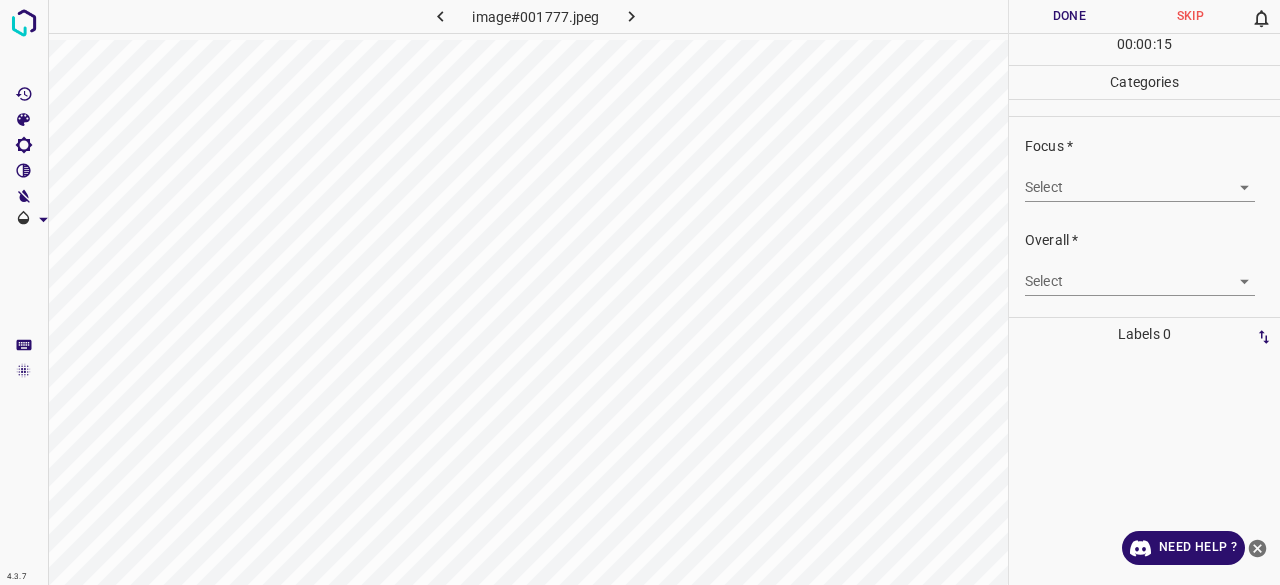click on "4.3.7 image#001777.jpeg Done Skip 0 00   : 00   : 15   Categories Lighting *  Select 2 2 Focus *  Select ​ Overall *  Select ​ Labels   0 Categories 1 Lighting 2 Focus 3 Overall Tools Space Change between modes (Draw & Edit) I Auto labeling R Restore zoom M Zoom in N Zoom out Delete Delete selecte label Filters Z Restore filters X Saturation filter C Brightness filter V Contrast filter B Gray scale filter General O Download Need Help ? - Text - Hide - Delete" at bounding box center (640, 292) 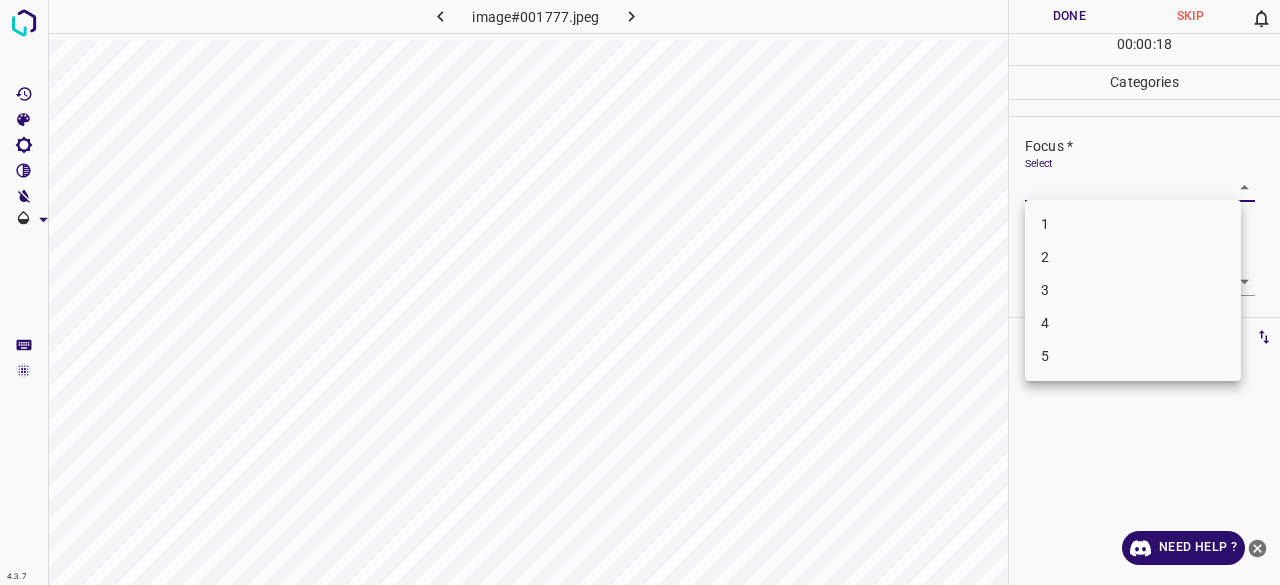 click on "3" at bounding box center [1133, 290] 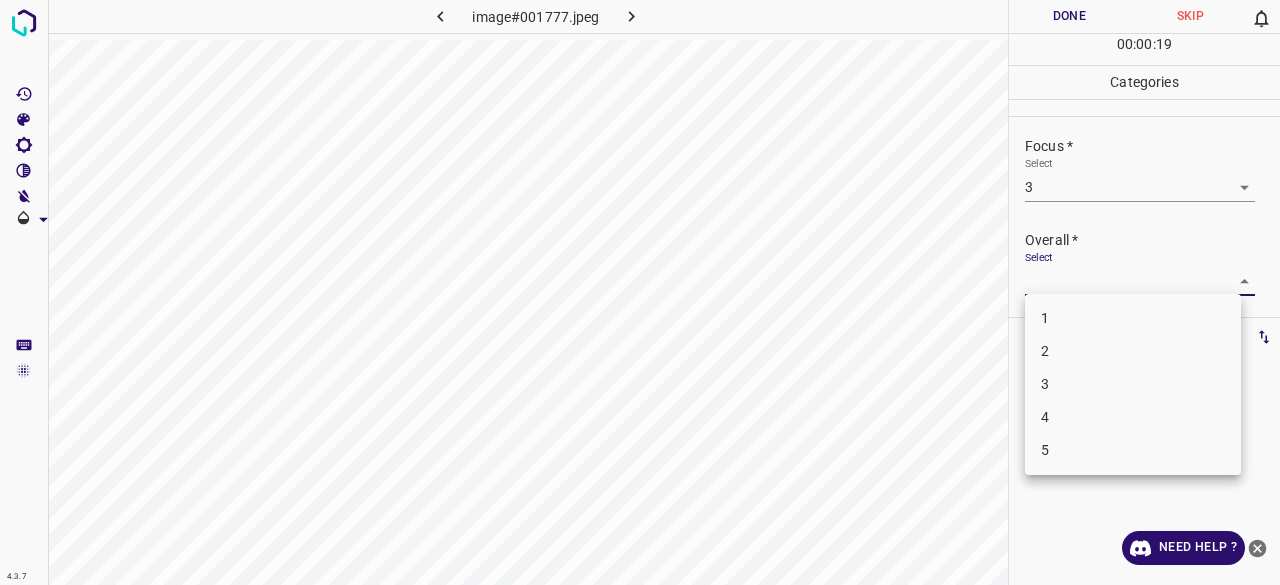 click on "4.3.7 image#001777.jpeg Done Skip 0 00   : 00   : 19   Categories Lighting *  Select 2 2 Focus *  Select 3 3 Overall *  Select ​ Labels   0 Categories 1 Lighting 2 Focus 3 Overall Tools Space Change between modes (Draw & Edit) I Auto labeling R Restore zoom M Zoom in N Zoom out Delete Delete selecte label Filters Z Restore filters X Saturation filter C Brightness filter V Contrast filter B Gray scale filter General O Download Need Help ? - Text - Hide - Delete 1 2 3 4 5" at bounding box center [640, 292] 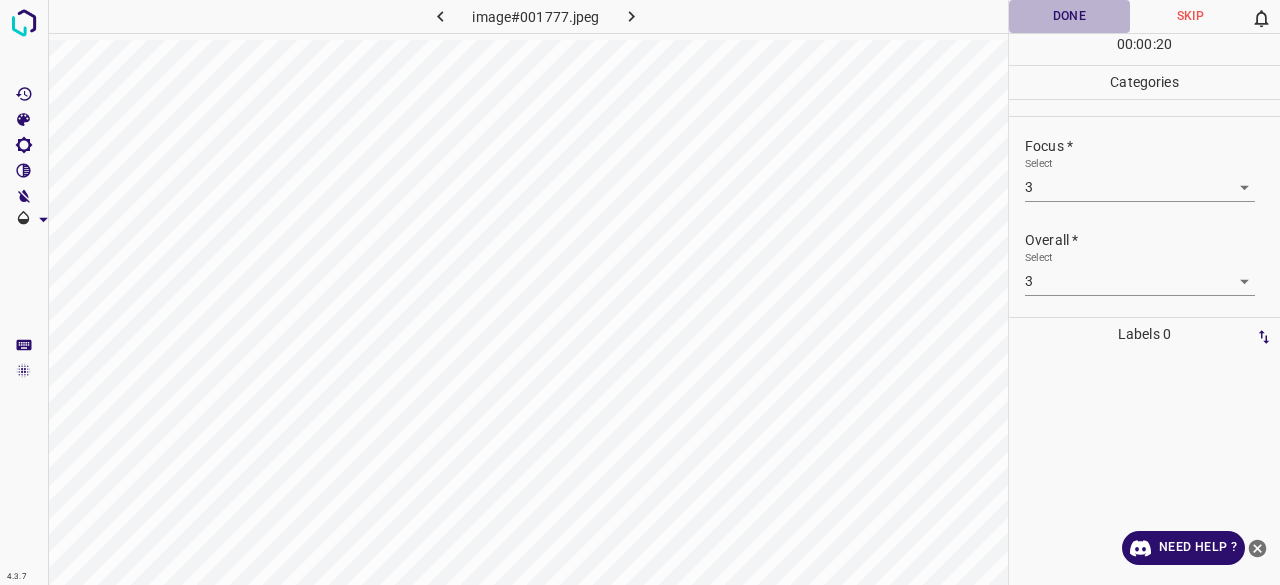 click on "Done" at bounding box center [1069, 16] 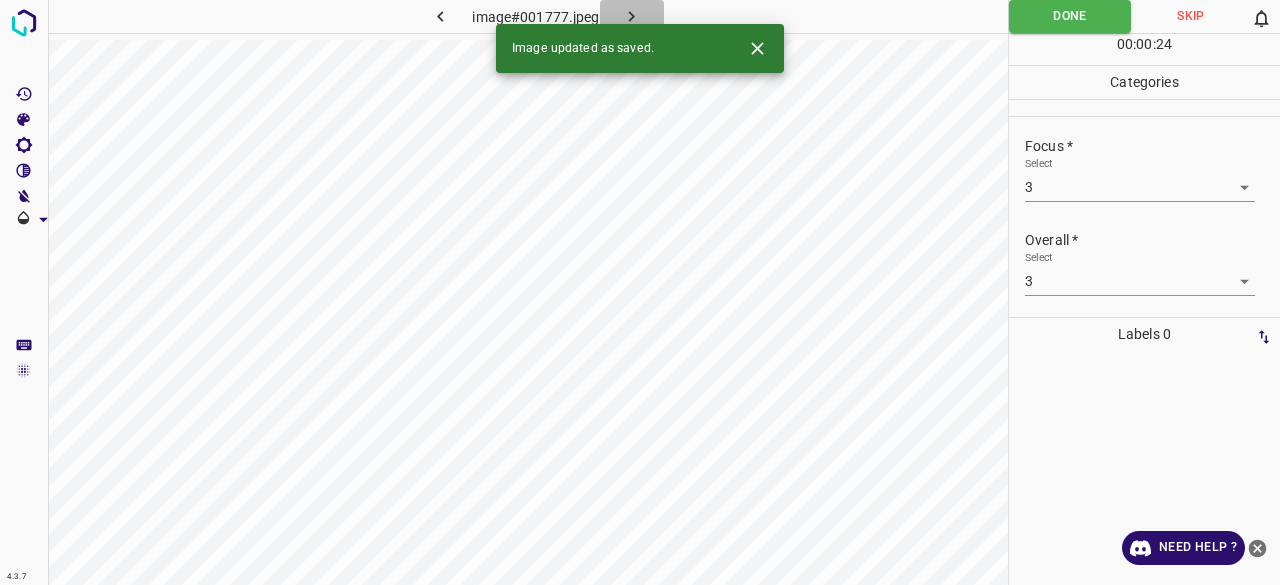 click 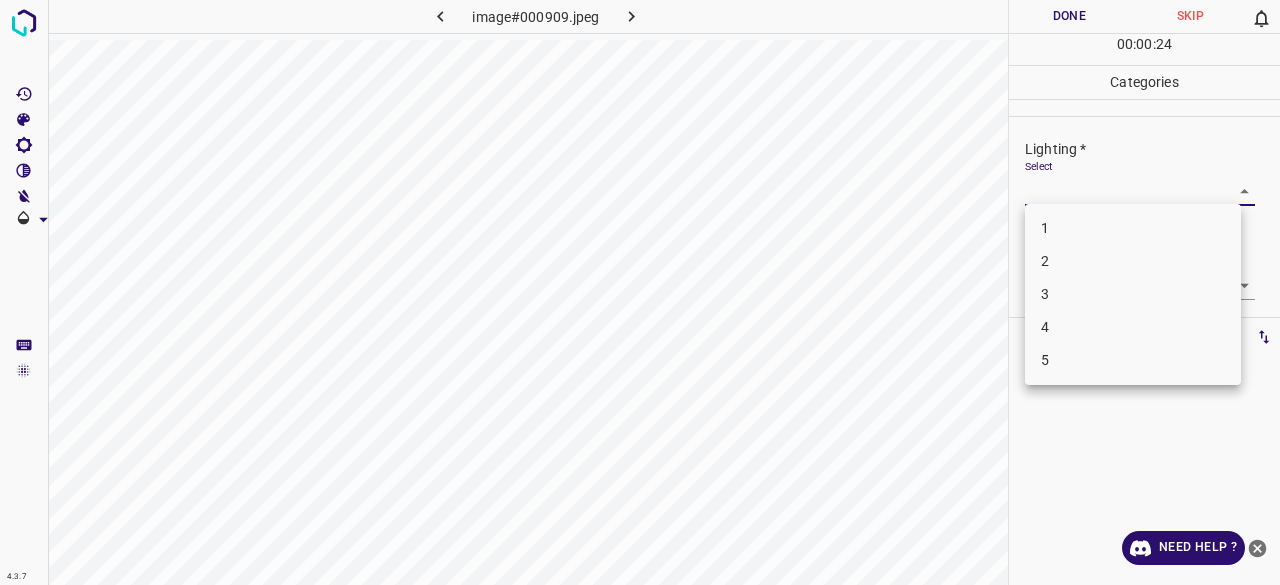 click on "4.3.7 image#000909.jpeg Done Skip 0 00   : 00   : 24   Categories Lighting *  Select ​ Focus *  Select ​ Overall *  Select ​ Labels   0 Categories 1 Lighting 2 Focus 3 Overall Tools Space Change between modes (Draw & Edit) I Auto labeling R Restore zoom M Zoom in N Zoom out Delete Delete selecte label Filters Z Restore filters X Saturation filter C Brightness filter V Contrast filter B Gray scale filter General O Download Need Help ? - Text - Hide - Delete 1 2 3 4 5" at bounding box center [640, 292] 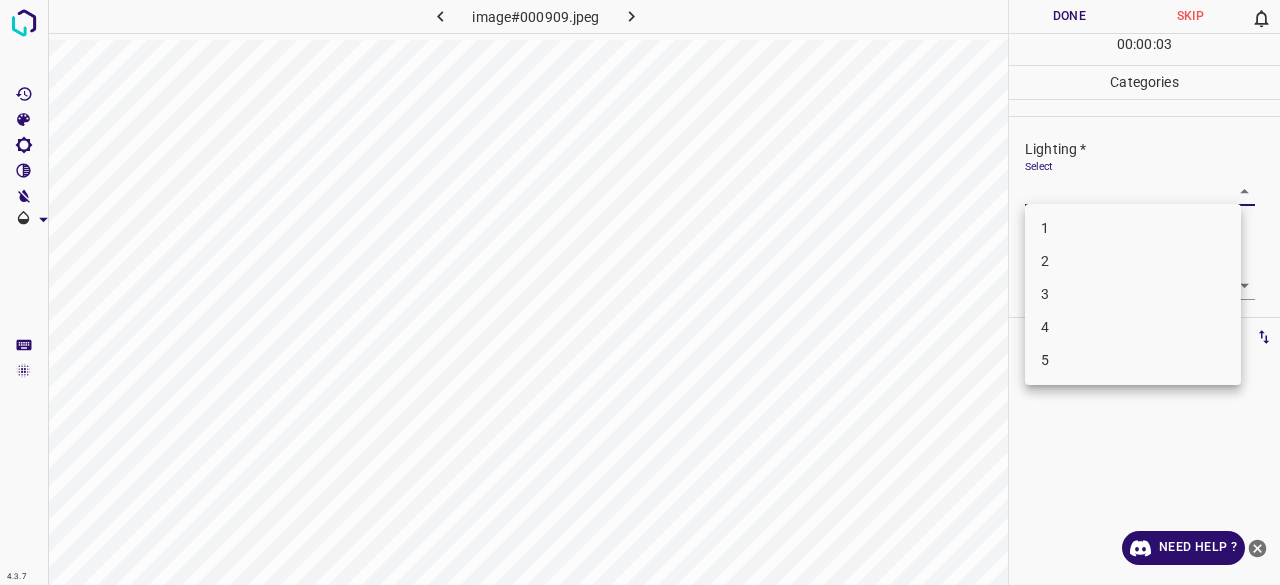 click on "3" at bounding box center (1133, 294) 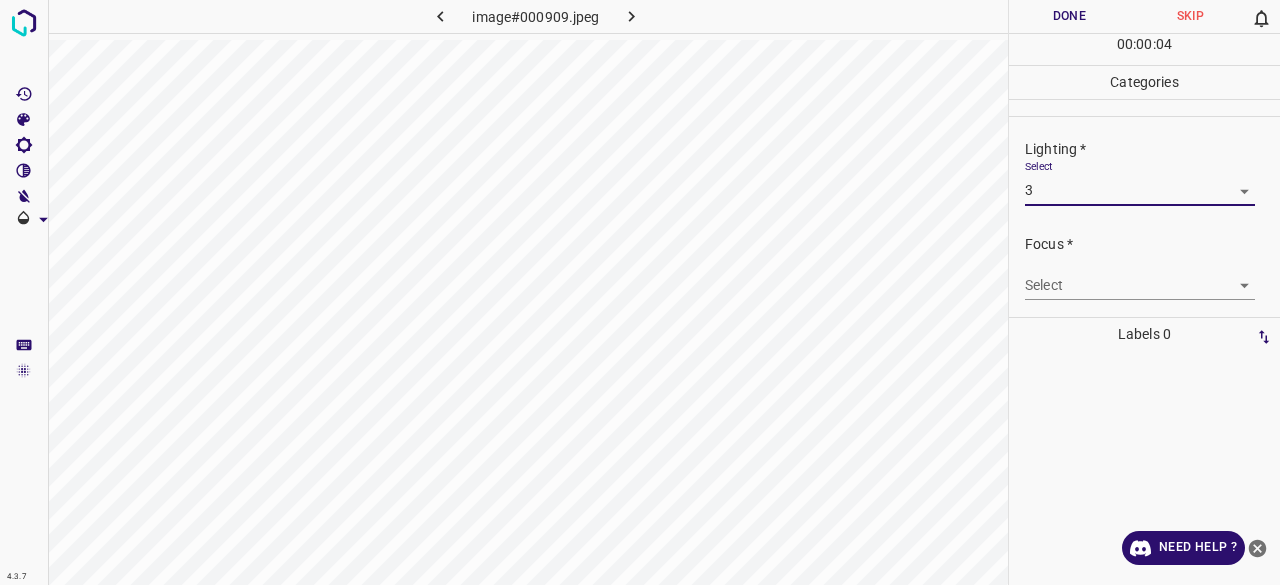 click on "4.3.7 image#000909.jpeg Done Skip 0 00   : 00   : 04   Categories Lighting *  Select 3 3 Focus *  Select ​ Overall *  Select ​ Labels   0 Categories 1 Lighting 2 Focus 3 Overall Tools Space Change between modes (Draw & Edit) I Auto labeling R Restore zoom M Zoom in N Zoom out Delete Delete selecte label Filters Z Restore filters X Saturation filter C Brightness filter V Contrast filter B Gray scale filter General O Download Need Help ? - Text - Hide - Delete" at bounding box center (640, 292) 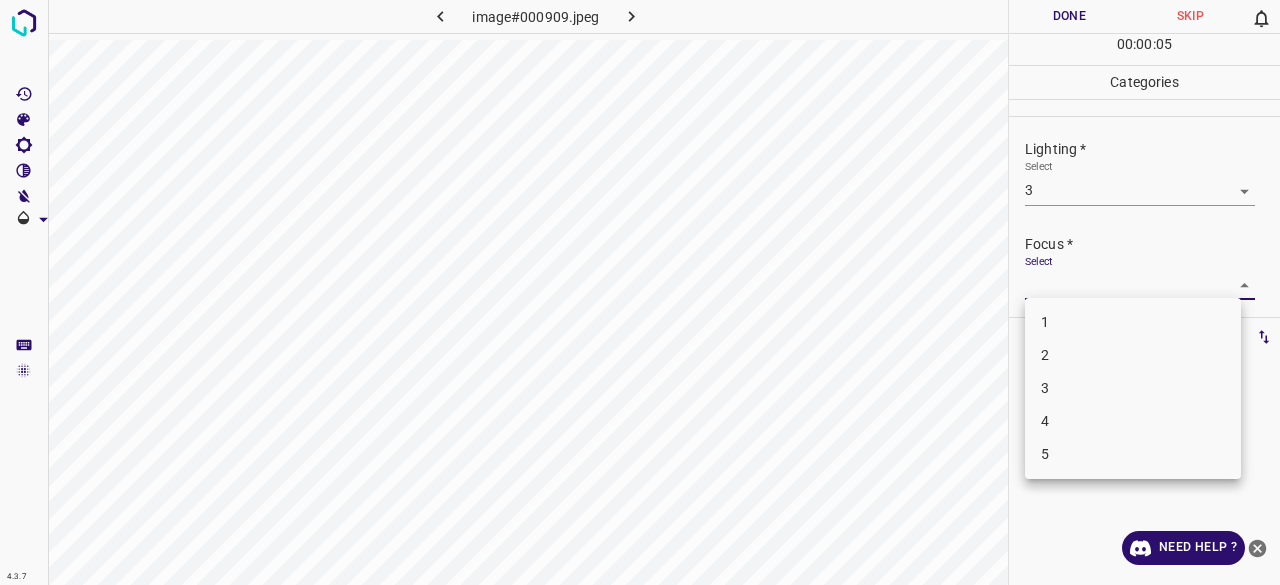 click on "3" at bounding box center [1133, 388] 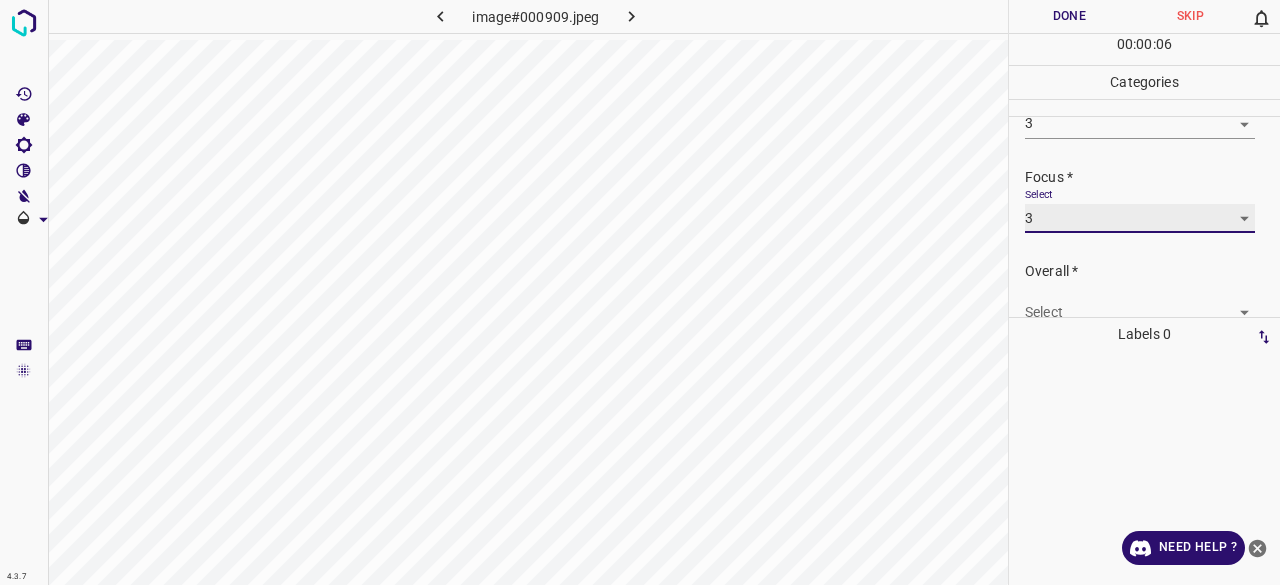 scroll, scrollTop: 98, scrollLeft: 0, axis: vertical 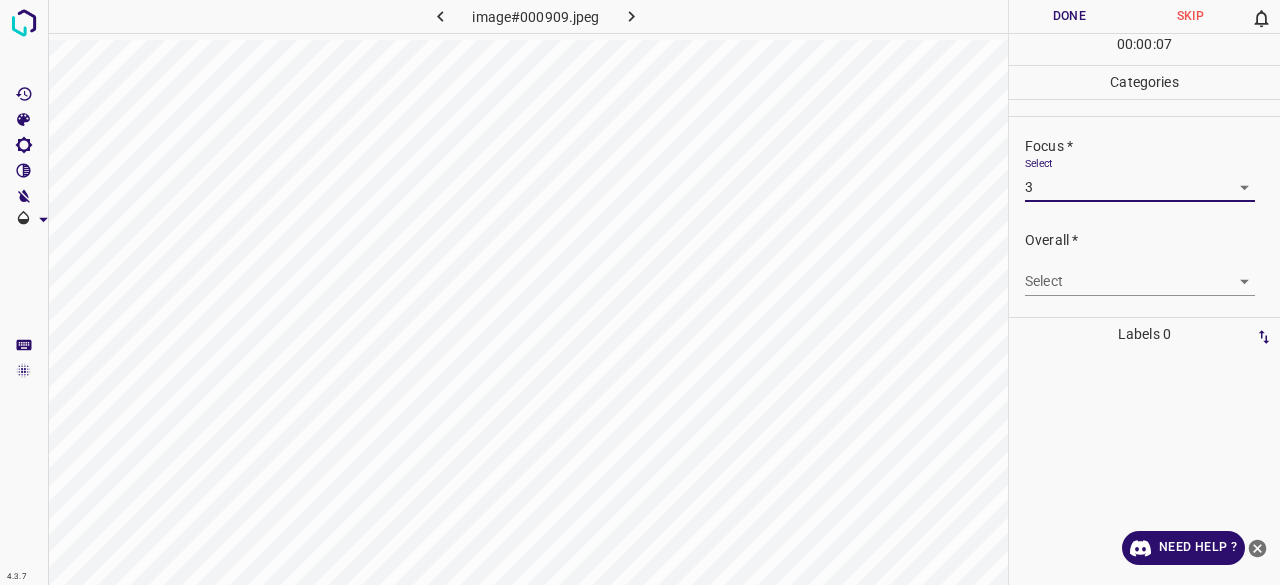 click on "4.3.7 image#000909.jpeg Done Skip 0 00   : 00   : 07   Categories Lighting *  Select 3 3 Focus *  Select 3 3 Overall *  Select ​ Labels   0 Categories 1 Lighting 2 Focus 3 Overall Tools Space Change between modes (Draw & Edit) I Auto labeling R Restore zoom M Zoom in N Zoom out Delete Delete selecte label Filters Z Restore filters X Saturation filter C Brightness filter V Contrast filter B Gray scale filter General O Download Need Help ? - Text - Hide - Delete" at bounding box center [640, 292] 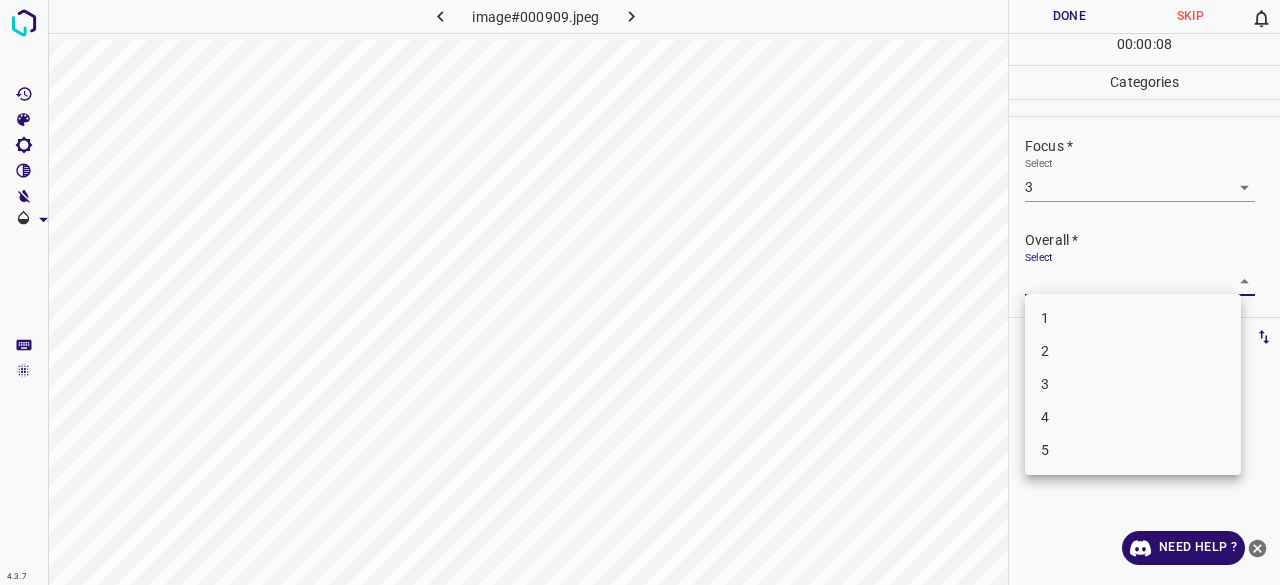 click on "3" at bounding box center (1133, 384) 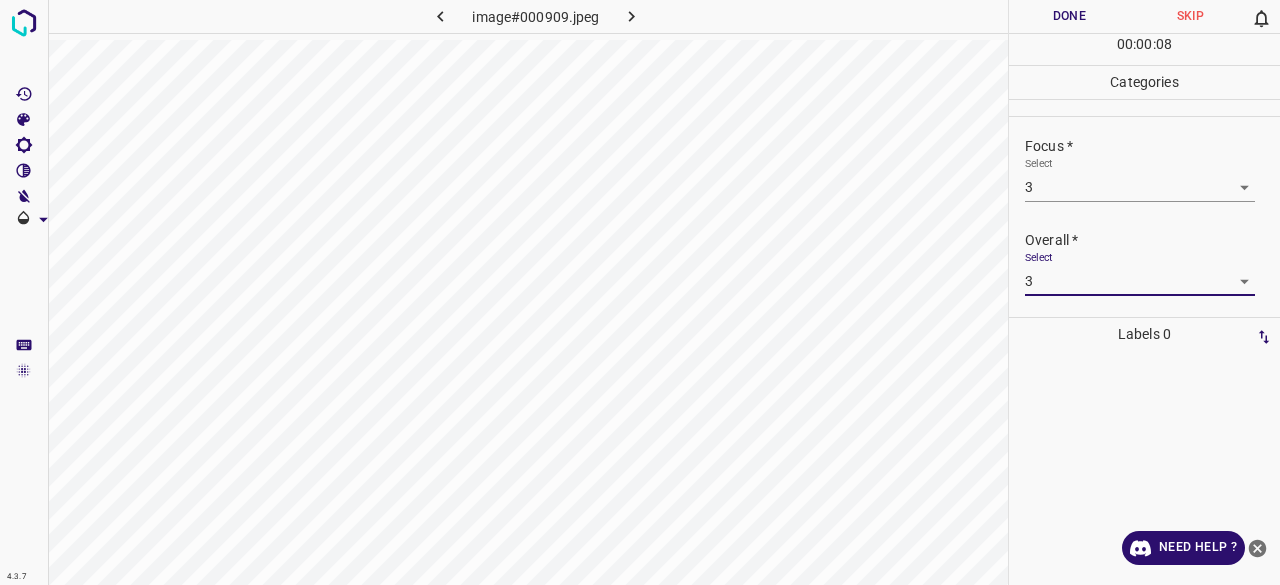 click on "Done" at bounding box center [1069, 16] 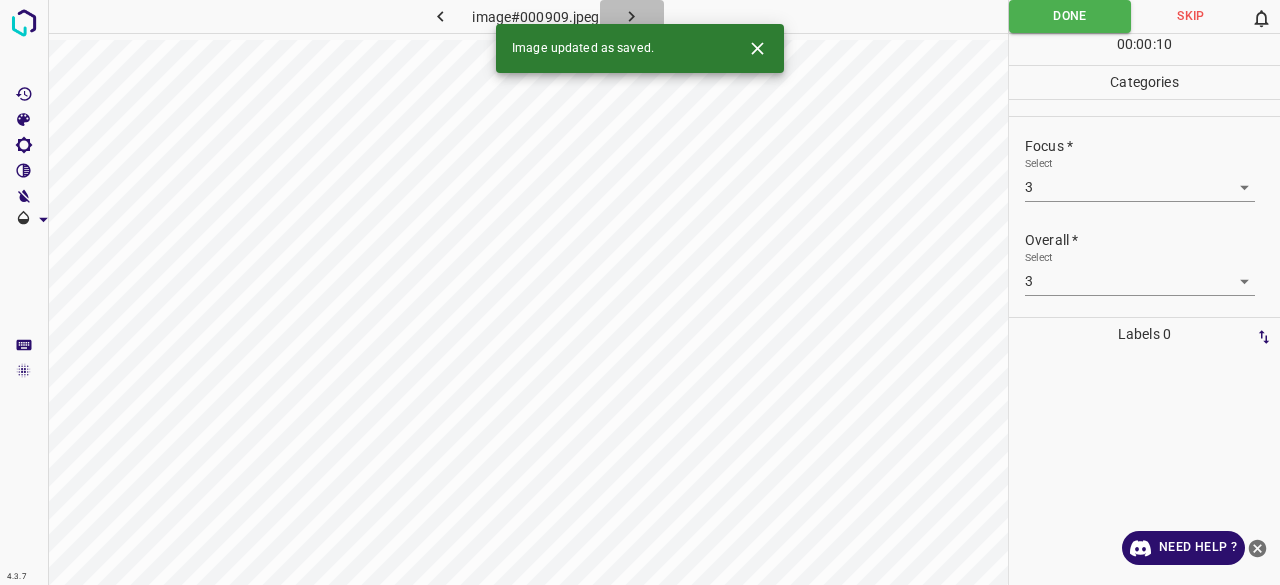 click 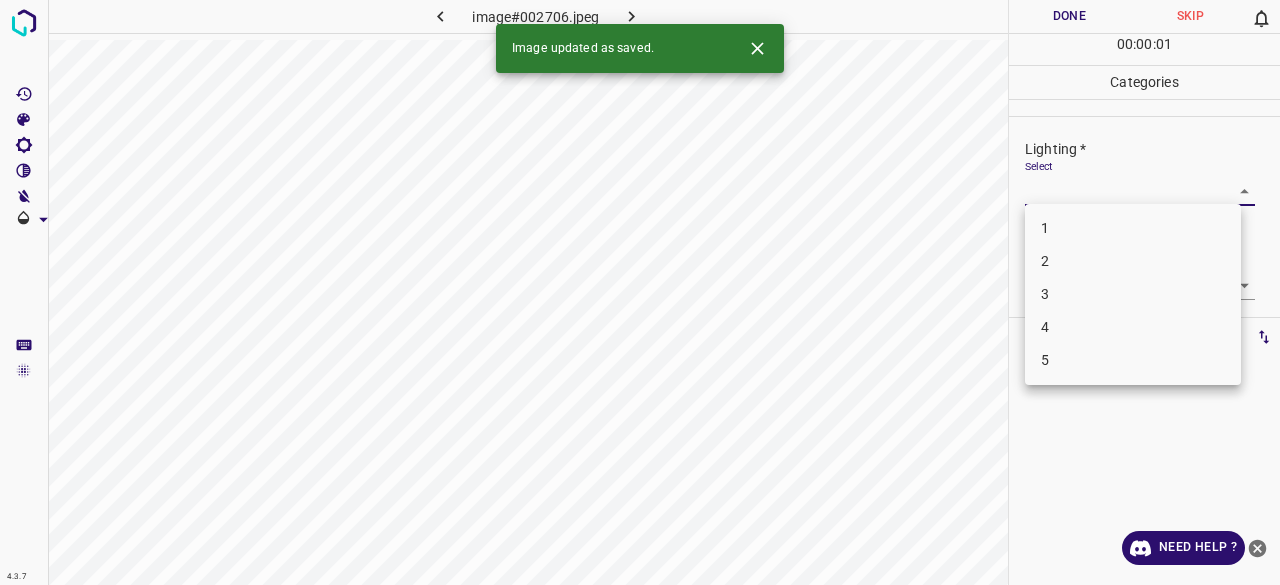 click on "4.3.7 image#002706.jpeg Done Skip 0 00   : 00   : 01   Categories Lighting *  Select ​ Focus *  Select ​ Overall *  Select ​ Labels   0 Categories 1 Lighting 2 Focus 3 Overall Tools Space Change between modes (Draw & Edit) I Auto labeling R Restore zoom M Zoom in N Zoom out Delete Delete selecte label Filters Z Restore filters X Saturation filter C Brightness filter V Contrast filter B Gray scale filter General O Download Image updated as saved. Need Help ? - Text - Hide - Delete 1 2 3 4 5" at bounding box center (640, 292) 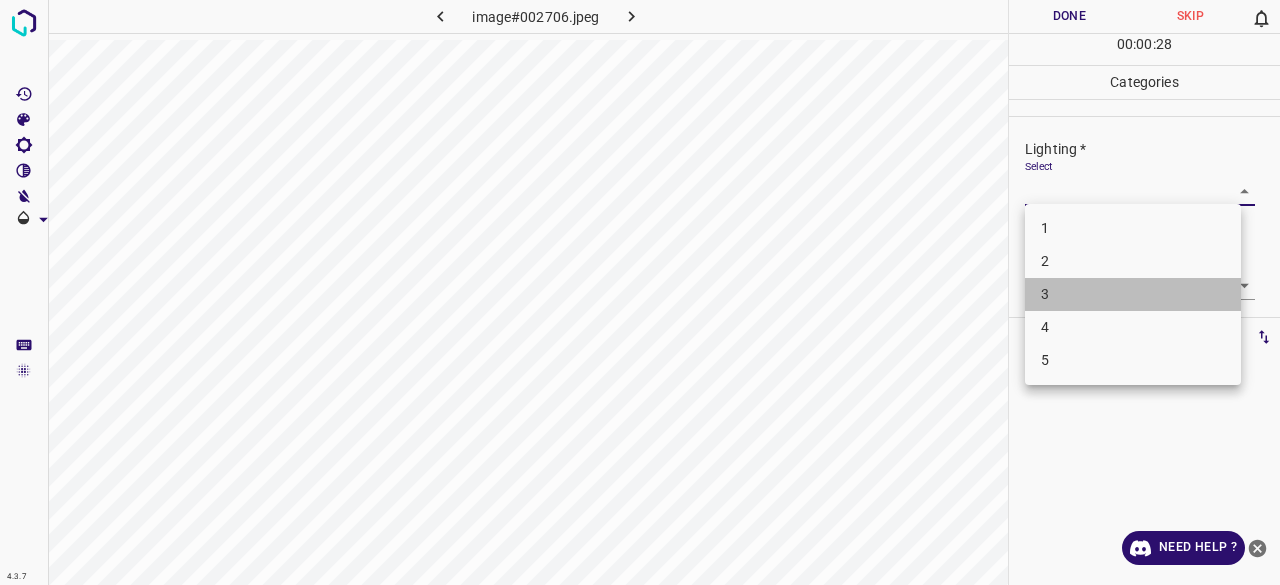 click on "3" at bounding box center [1133, 294] 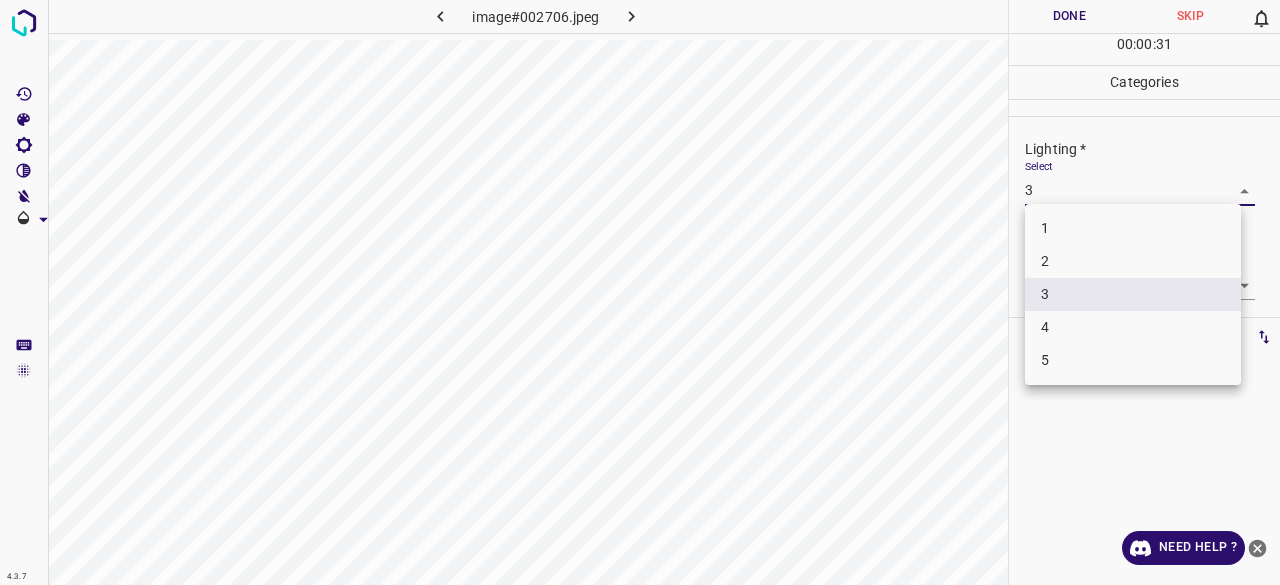 click on "4.3.7 image#002706.jpeg Done Skip 0 00   : 00   : 31   Categories Lighting *  Select 3 3 Focus *  Select ​ Overall *  Select ​ Labels   0 Categories 1 Lighting 2 Focus 3 Overall Tools Space Change between modes (Draw & Edit) I Auto labeling R Restore zoom M Zoom in N Zoom out Delete Delete selecte label Filters Z Restore filters X Saturation filter C Brightness filter V Contrast filter B Gray scale filter General O Download Need Help ? - Text - Hide - Delete 1 2 3 4 5" at bounding box center (640, 292) 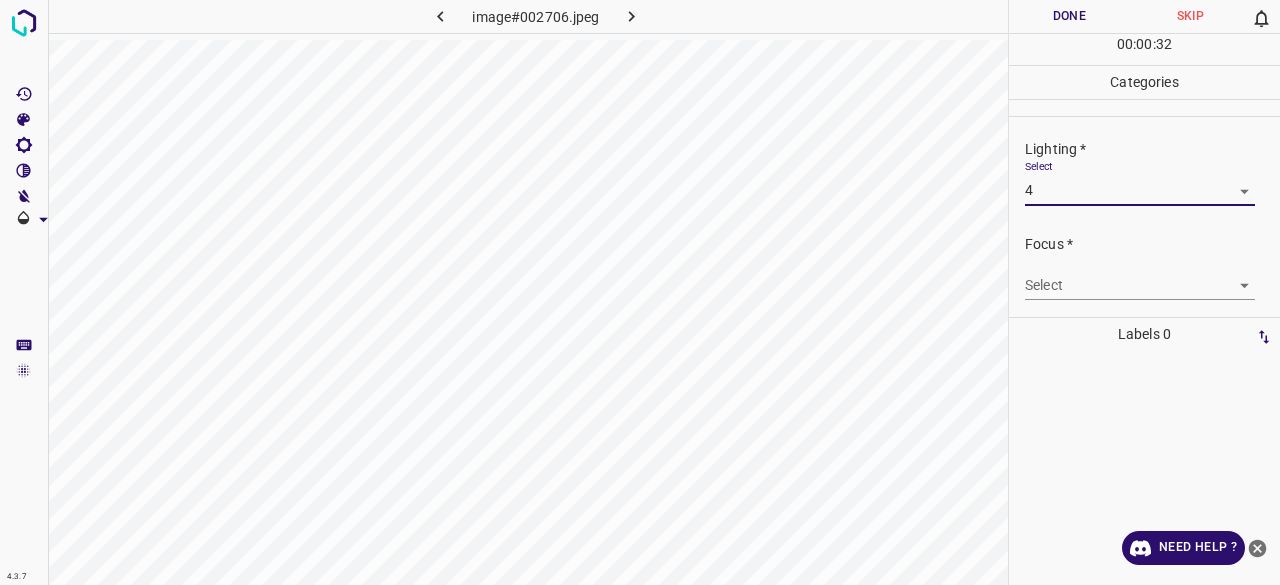 click on "4.3.7 image#002706.jpeg Done Skip 0 00   : 00   : 32   Categories Lighting *  Select 4 4 Focus *  Select ​ Overall *  Select ​ Labels   0 Categories 1 Lighting 2 Focus 3 Overall Tools Space Change between modes (Draw & Edit) I Auto labeling R Restore zoom M Zoom in N Zoom out Delete Delete selecte label Filters Z Restore filters X Saturation filter C Brightness filter V Contrast filter B Gray scale filter General O Download Need Help ? - Text - Hide - Delete" at bounding box center [640, 292] 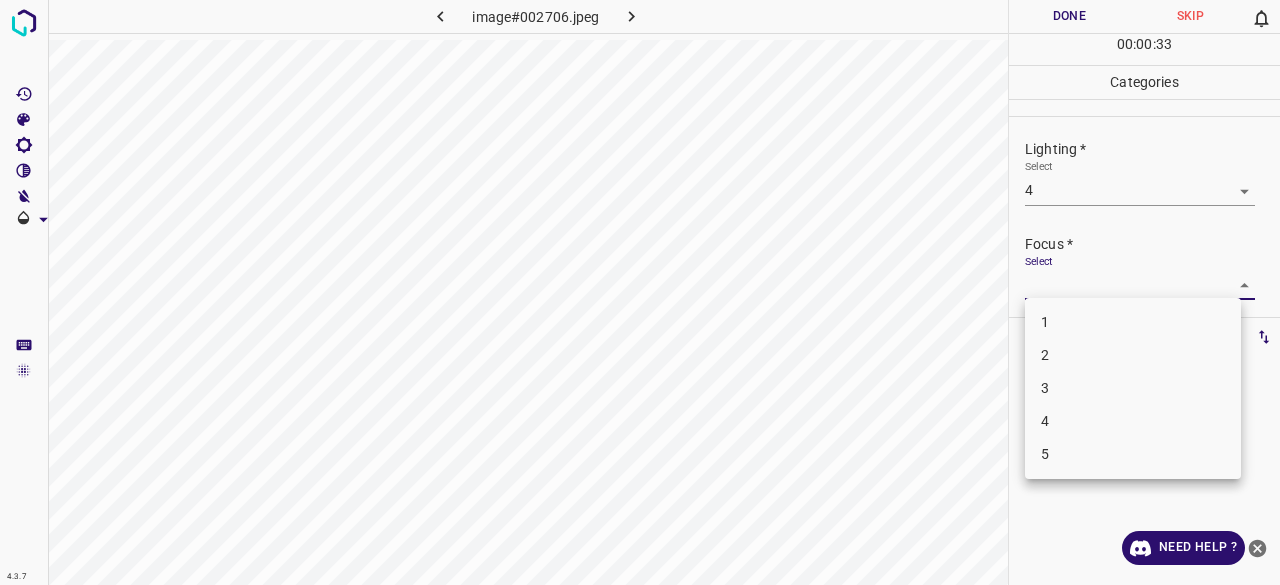 click on "3" at bounding box center [1133, 388] 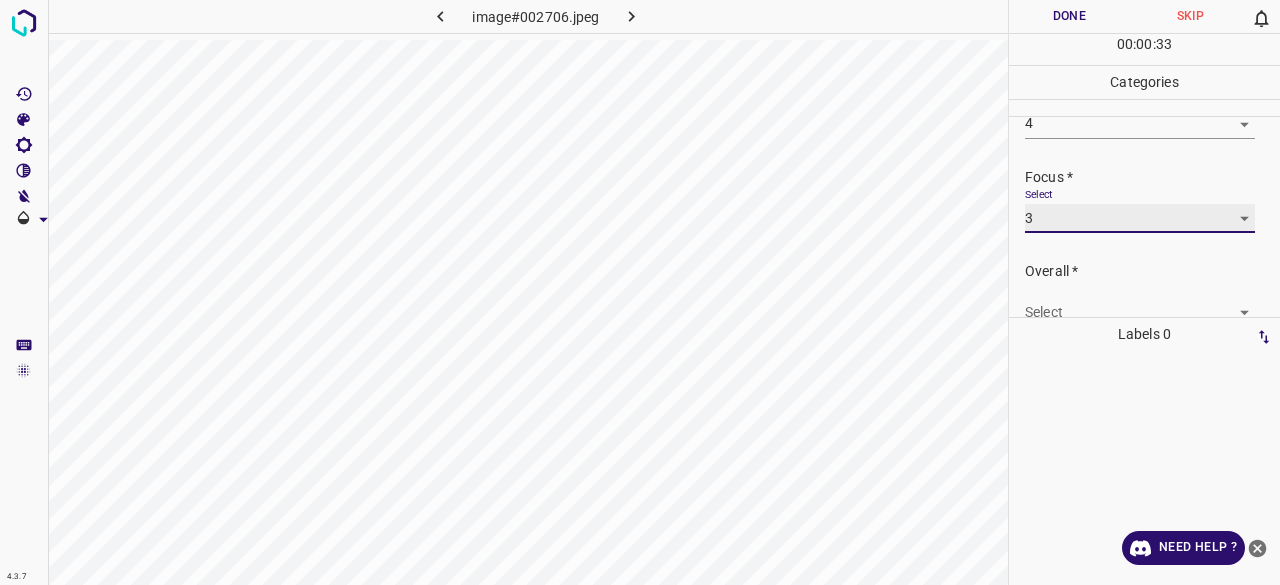 scroll, scrollTop: 98, scrollLeft: 0, axis: vertical 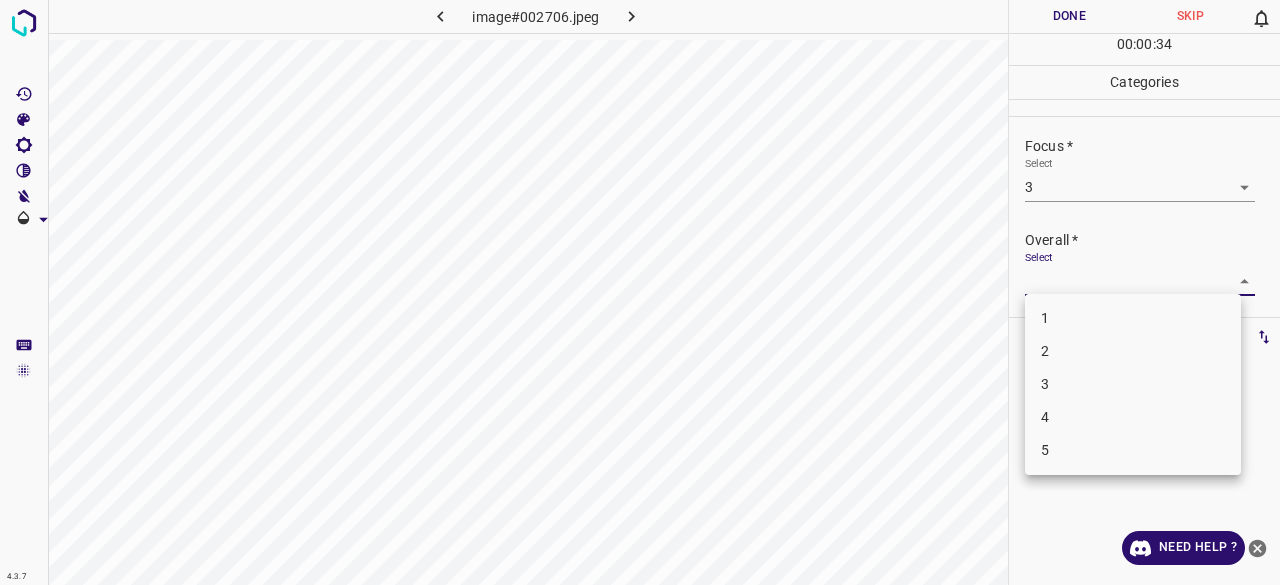 click on "4.3.7 image#002706.jpeg Done Skip 0 00   : 00   : 34   Categories Lighting *  Select 4 4 Focus *  Select 3 3 Overall *  Select ​ Labels   0 Categories 1 Lighting 2 Focus 3 Overall Tools Space Change between modes (Draw & Edit) I Auto labeling R Restore zoom M Zoom in N Zoom out Delete Delete selecte label Filters Z Restore filters X Saturation filter C Brightness filter V Contrast filter B Gray scale filter General O Download Need Help ? - Text - Hide - Delete 1 2 3 4 5" at bounding box center (640, 292) 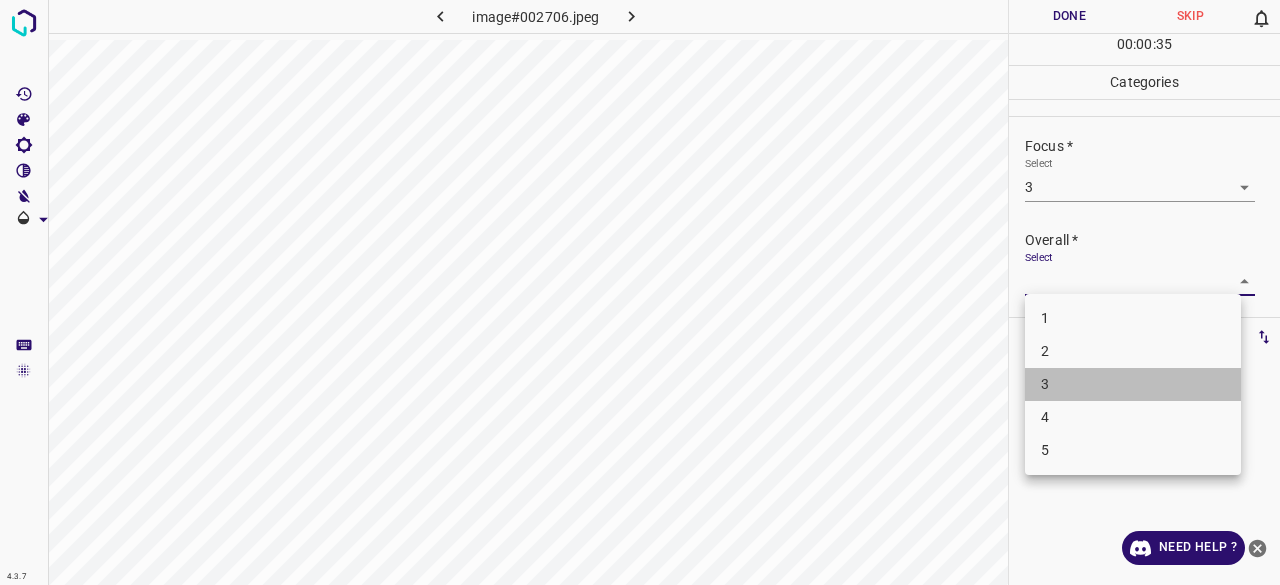 click on "3" at bounding box center [1133, 384] 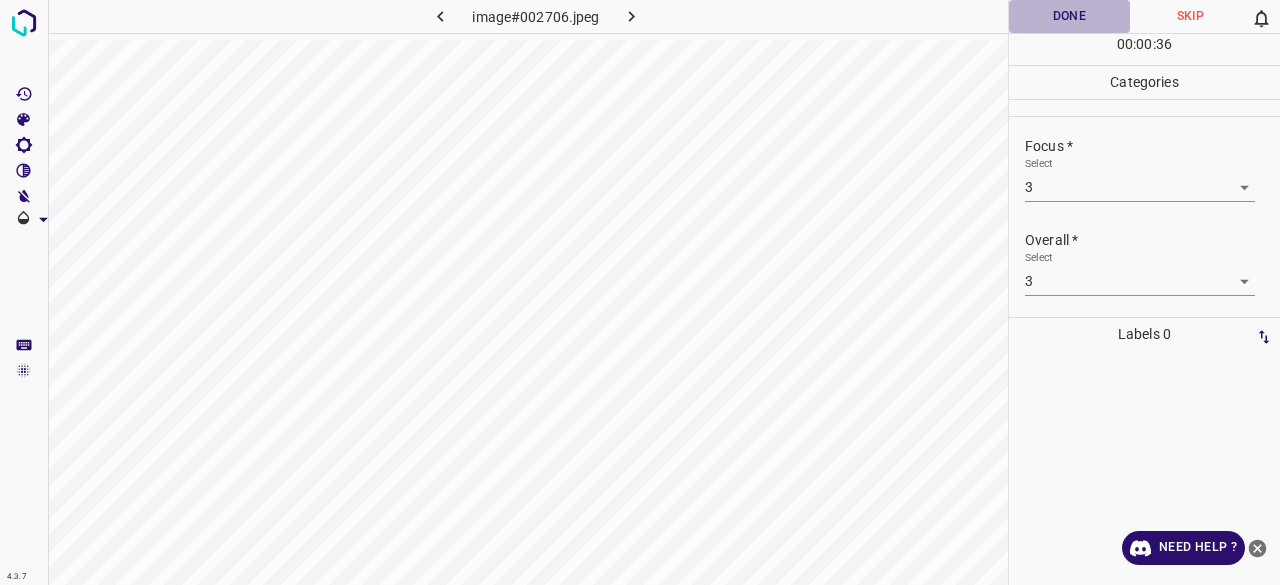click on "Done" at bounding box center (1069, 16) 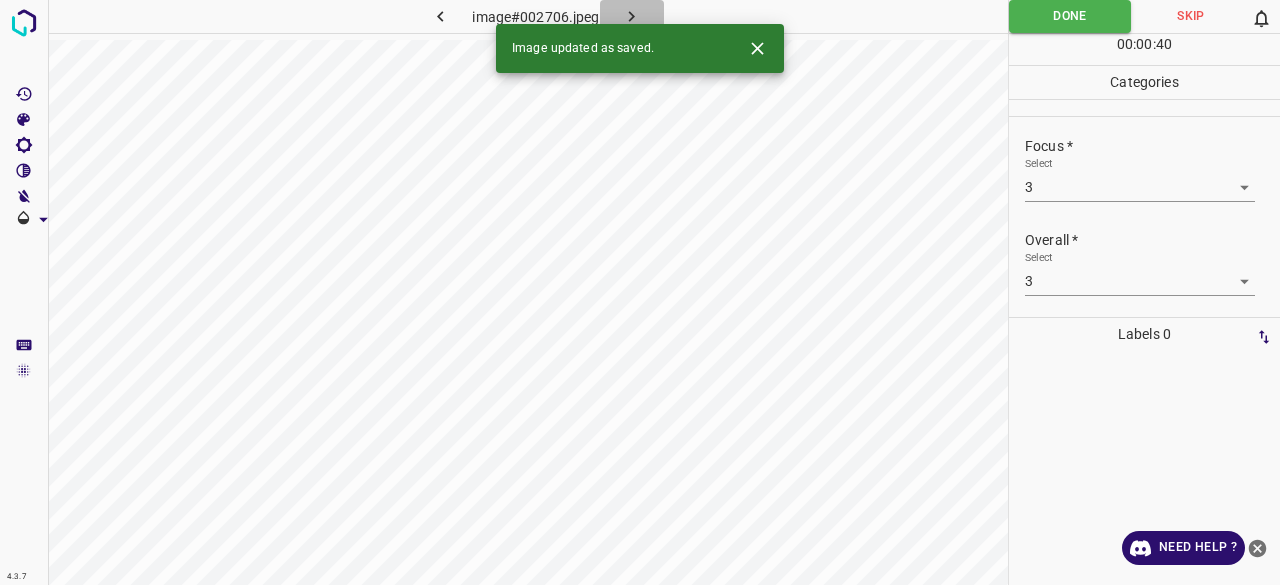click 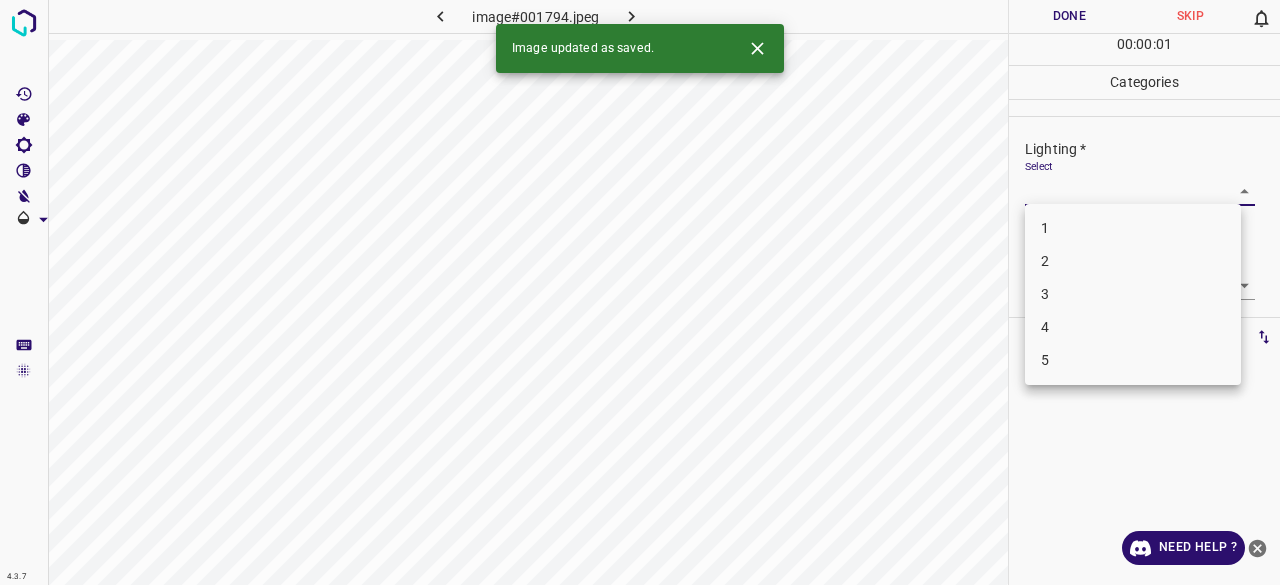 click on "4.3.7 image#001794.jpeg Done Skip 0 00   : 00   : 01   Categories Lighting *  Select ​ Focus *  Select ​ Overall *  Select ​ Labels   0 Categories 1 Lighting 2 Focus 3 Overall Tools Space Change between modes (Draw & Edit) I Auto labeling R Restore zoom M Zoom in N Zoom out Delete Delete selecte label Filters Z Restore filters X Saturation filter C Brightness filter V Contrast filter B Gray scale filter General O Download Image updated as saved. Need Help ? - Text - Hide - Delete 1 2 3 4 5" at bounding box center (640, 292) 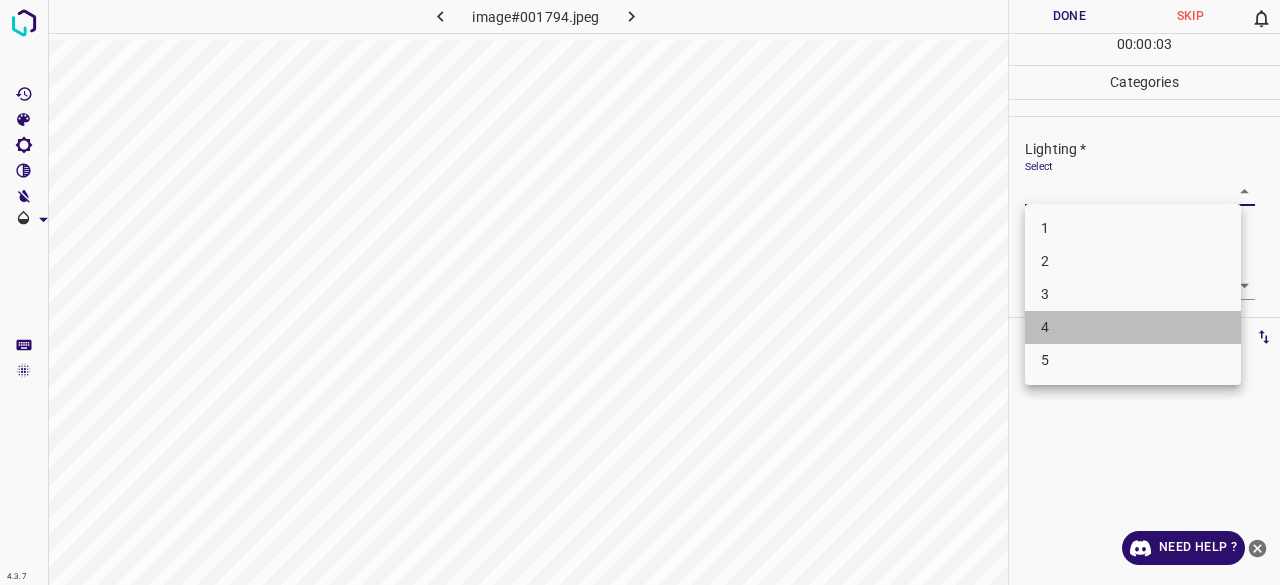 click on "4" at bounding box center (1133, 327) 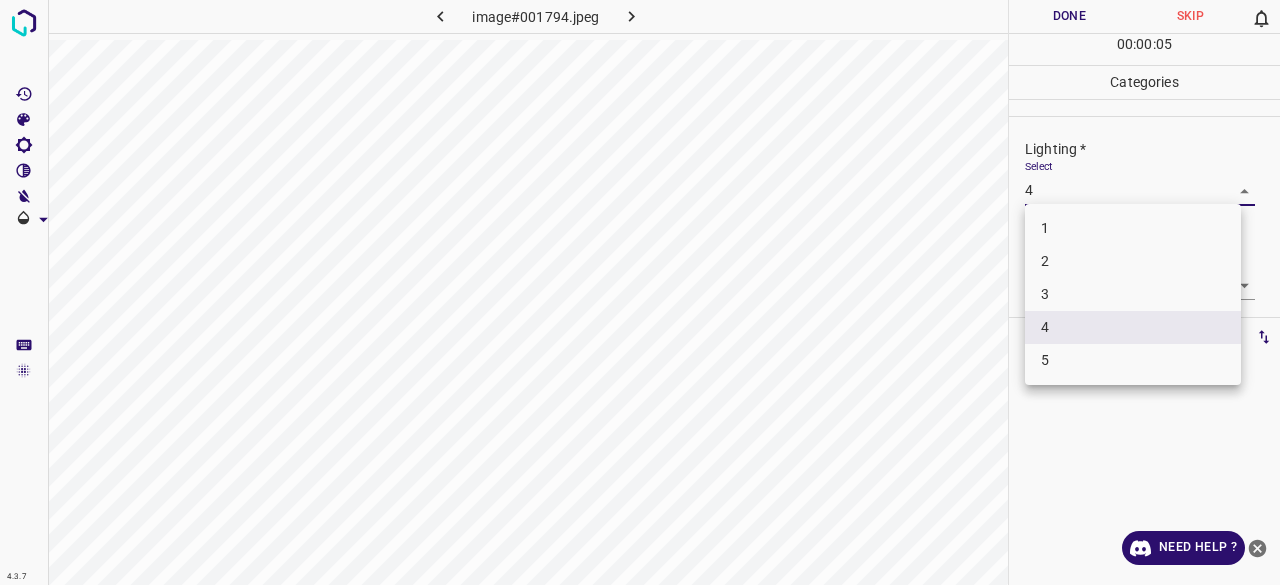 click on "4.3.7 image#001794.jpeg Done Skip 0 00   : 00   : 05   Categories Lighting *  Select 4 4 Focus *  Select ​ Overall *  Select ​ Labels   0 Categories 1 Lighting 2 Focus 3 Overall Tools Space Change between modes (Draw & Edit) I Auto labeling R Restore zoom M Zoom in N Zoom out Delete Delete selecte label Filters Z Restore filters X Saturation filter C Brightness filter V Contrast filter B Gray scale filter General O Download Need Help ? - Text - Hide - Delete 1 2 3 4 5" at bounding box center [640, 292] 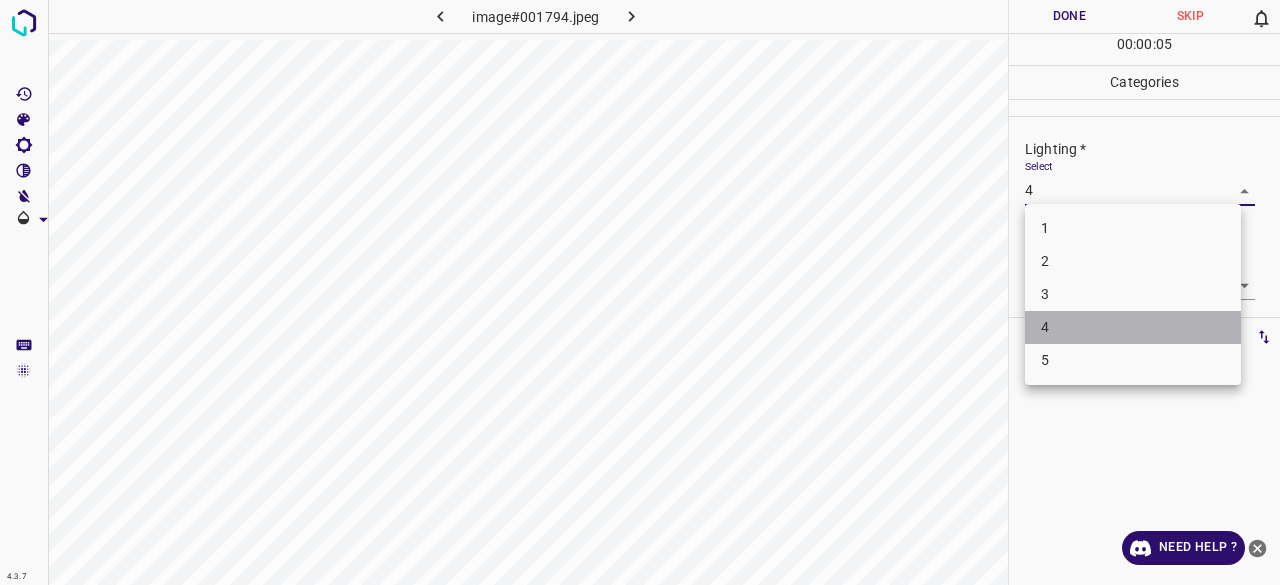 click on "4" at bounding box center (1133, 327) 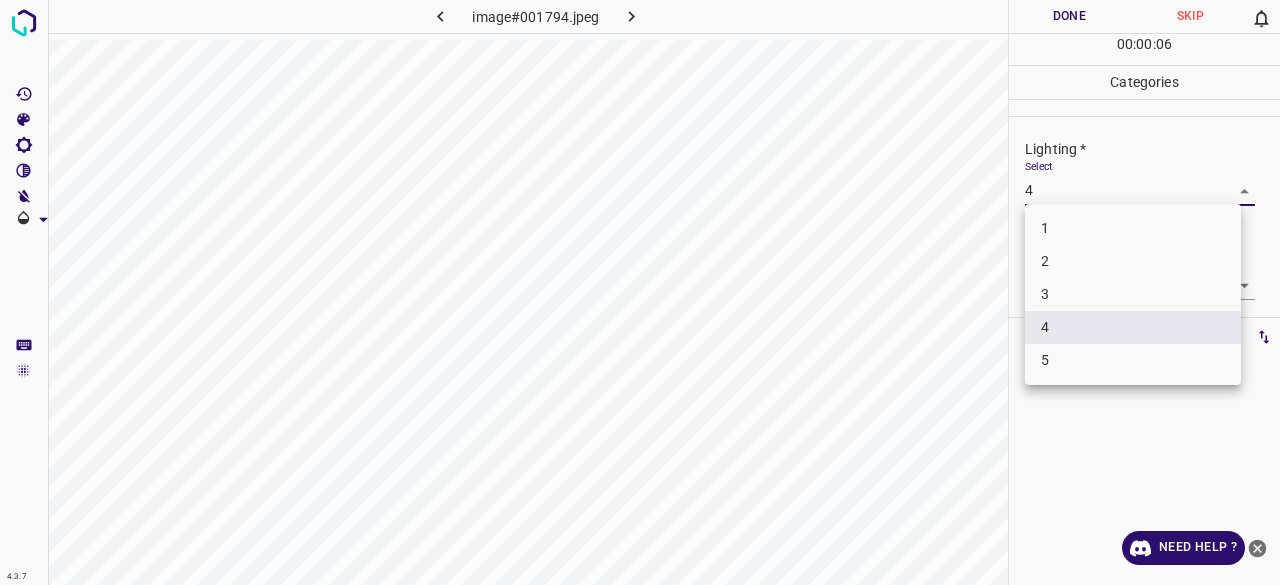 click on "4.3.7 image#001794.jpeg Done Skip 0 00   : 00   : 06   Categories Lighting *  Select 4 4 Focus *  Select ​ Overall *  Select ​ Labels   0 Categories 1 Lighting 2 Focus 3 Overall Tools Space Change between modes (Draw & Edit) I Auto labeling R Restore zoom M Zoom in N Zoom out Delete Delete selecte label Filters Z Restore filters X Saturation filter C Brightness filter V Contrast filter B Gray scale filter General O Download Need Help ? - Text - Hide - Delete 1 2 3 4 5" at bounding box center (640, 292) 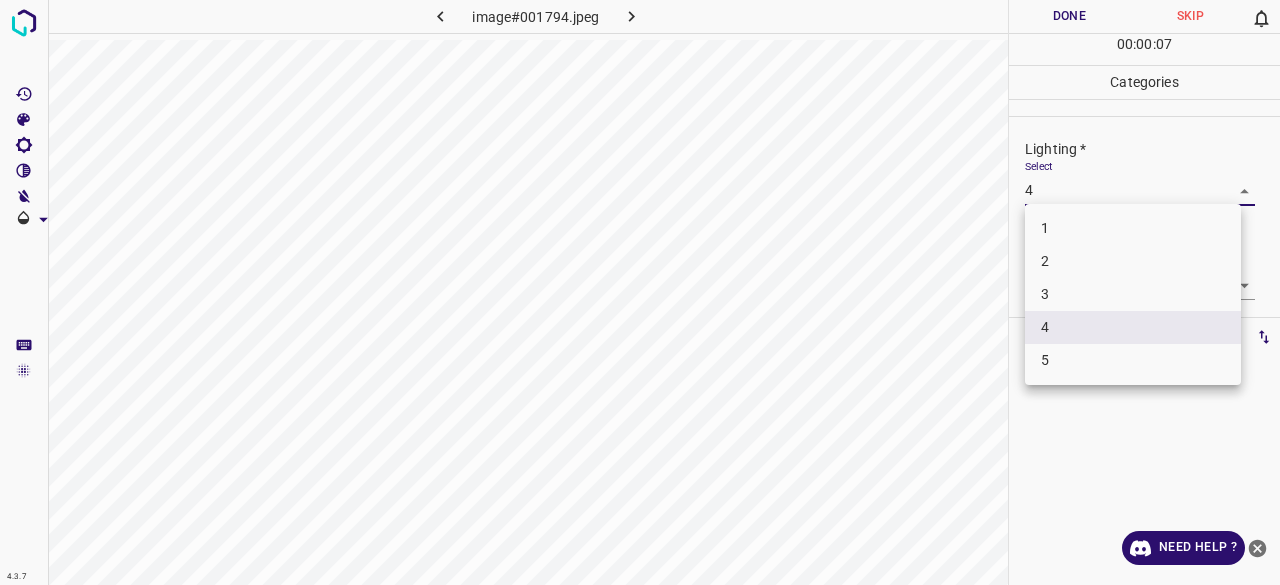 click on "3" at bounding box center (1133, 294) 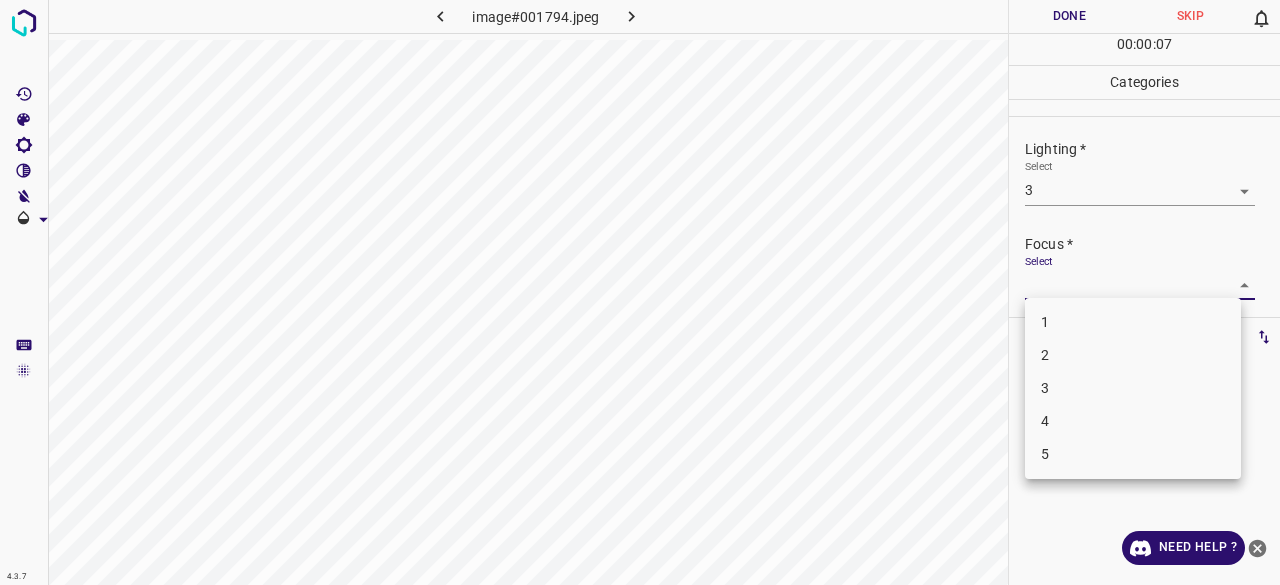 click on "4.3.7 image#001794.jpeg Done Skip 0 00   : 00   : 07   Categories Lighting *  Select 3 3 Focus *  Select ​ Overall *  Select ​ Labels   0 Categories 1 Lighting 2 Focus 3 Overall Tools Space Change between modes (Draw & Edit) I Auto labeling R Restore zoom M Zoom in N Zoom out Delete Delete selecte label Filters Z Restore filters X Saturation filter C Brightness filter V Contrast filter B Gray scale filter General O Download Need Help ? - Text - Hide - Delete 1 2 3 4 5" at bounding box center (640, 292) 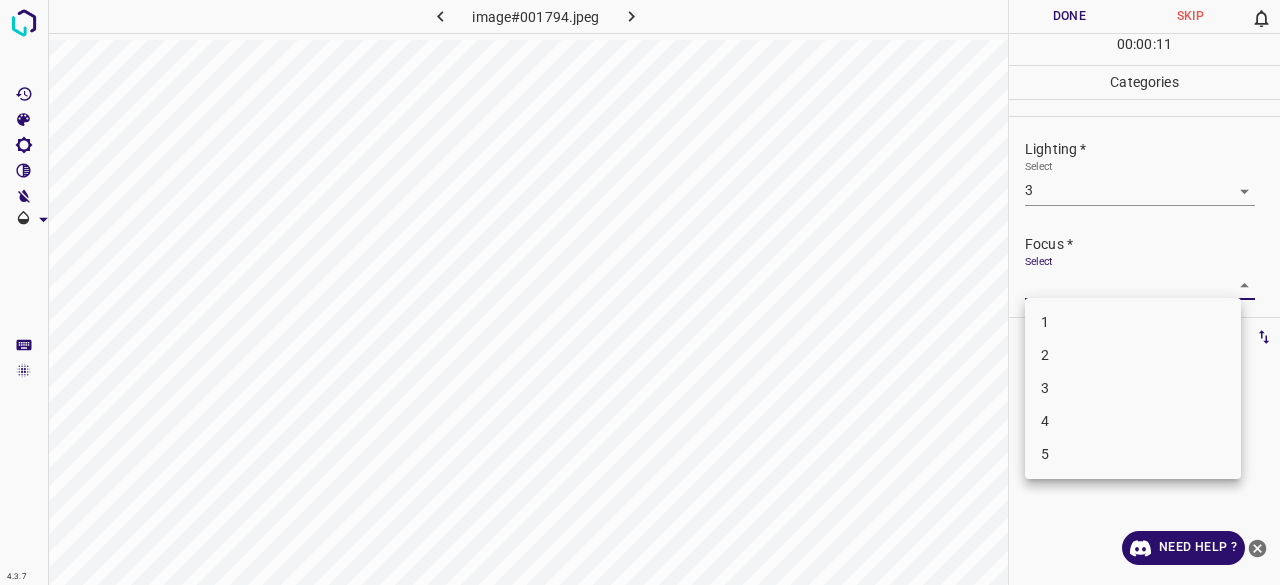 click on "3" at bounding box center (1133, 388) 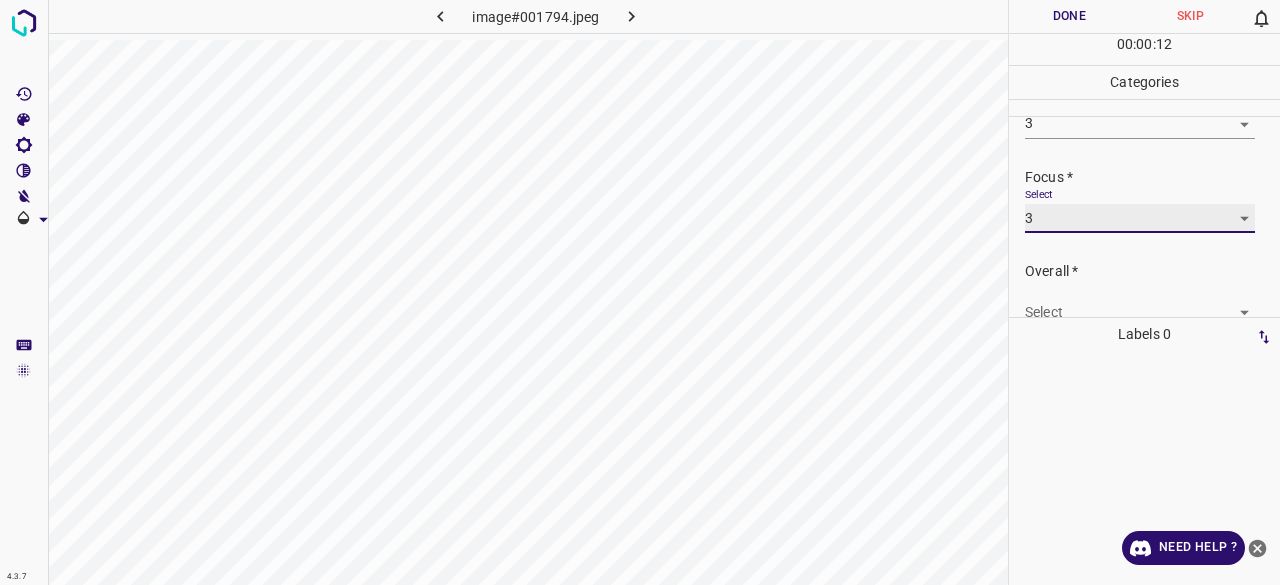 scroll, scrollTop: 98, scrollLeft: 0, axis: vertical 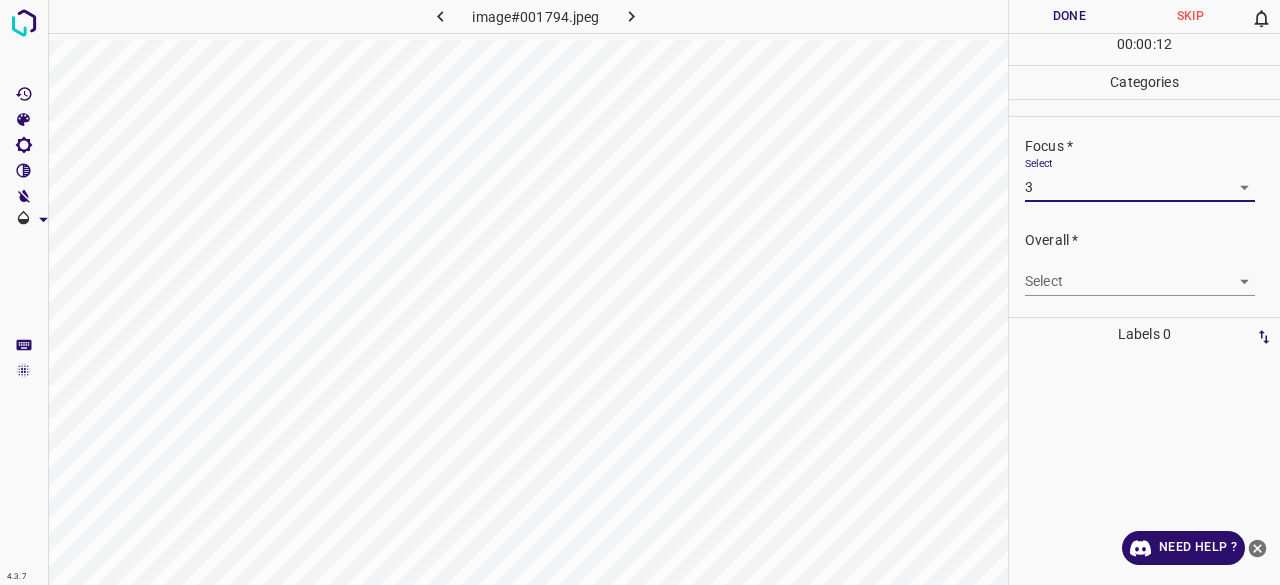click on "4.3.7 image#001794.jpeg Done Skip 0 00   : 00   : 12   Categories Lighting *  Select 3 3 Focus *  Select 3 3 Overall *  Select ​ Labels   0 Categories 1 Lighting 2 Focus 3 Overall Tools Space Change between modes (Draw & Edit) I Auto labeling R Restore zoom M Zoom in N Zoom out Delete Delete selecte label Filters Z Restore filters X Saturation filter C Brightness filter V Contrast filter B Gray scale filter General O Download Need Help ? - Text - Hide - Delete" at bounding box center [640, 292] 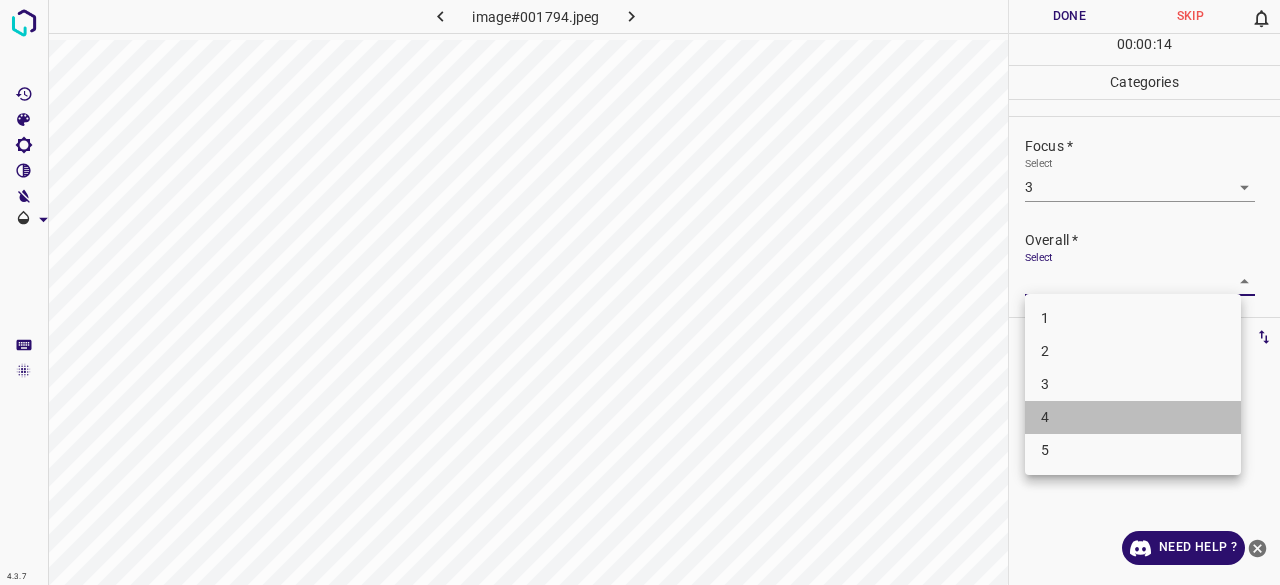 click on "4" at bounding box center (1133, 417) 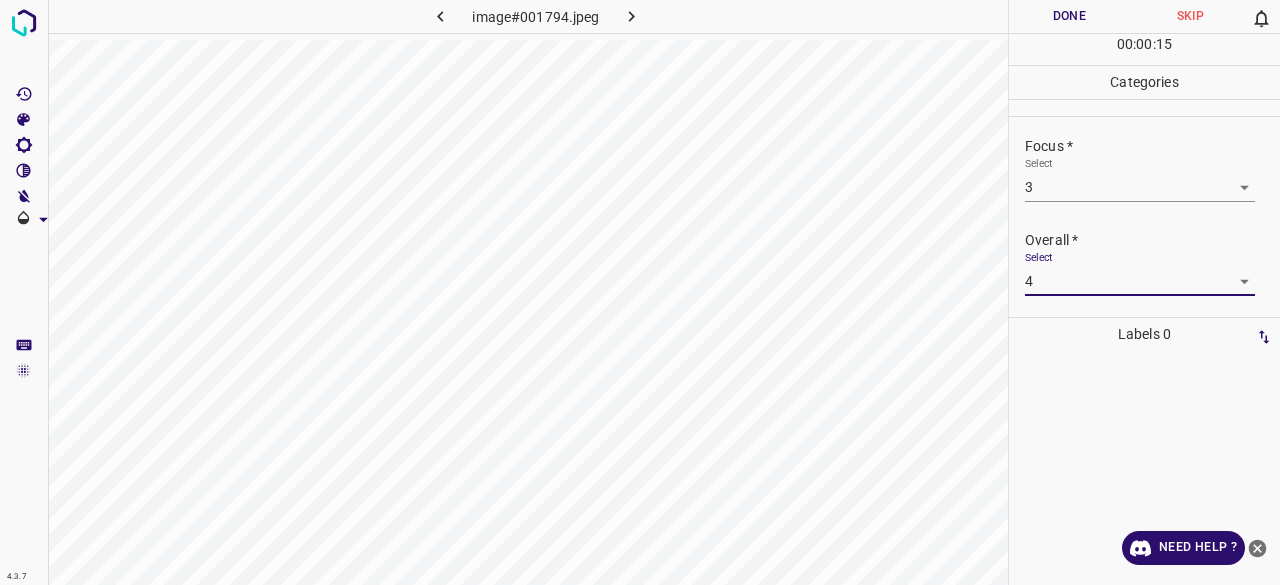 click on "4.3.7 image#001794.jpeg Done Skip 0 00   : 00   : 15   Categories Lighting *  Select 3 3 Focus *  Select 3 3 Overall *  Select 4 4 Labels   0 Categories 1 Lighting 2 Focus 3 Overall Tools Space Change between modes (Draw & Edit) I Auto labeling R Restore zoom M Zoom in N Zoom out Delete Delete selecte label Filters Z Restore filters X Saturation filter C Brightness filter V Contrast filter B Gray scale filter General O Download Need Help ? - Text - Hide - Delete" at bounding box center [640, 292] 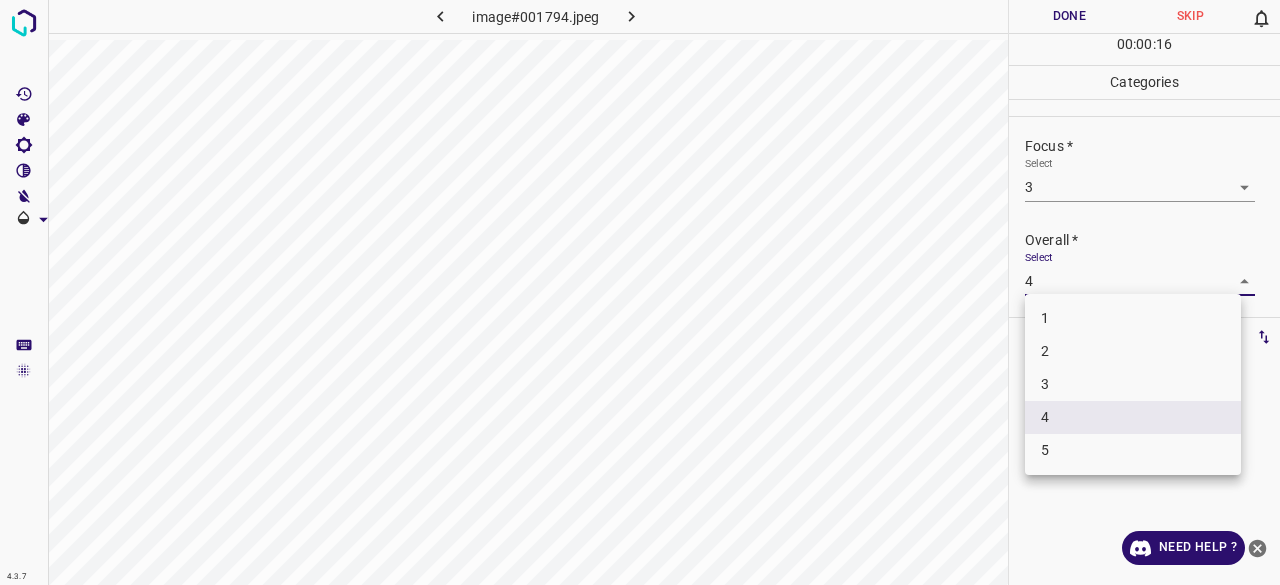 click on "3" at bounding box center (1133, 384) 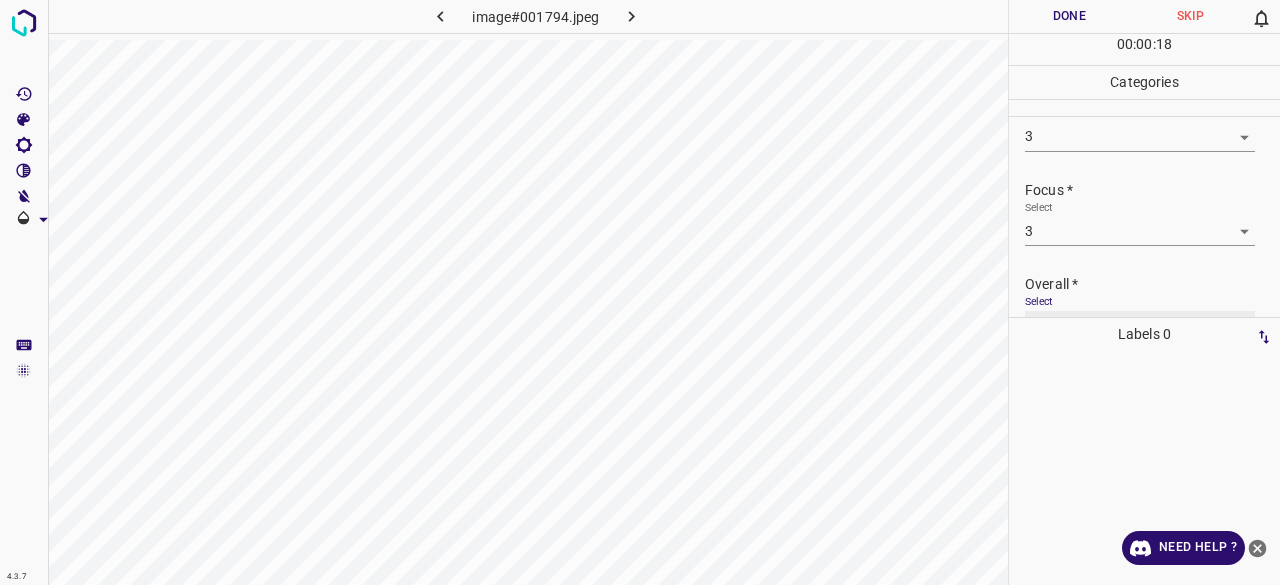 scroll, scrollTop: 98, scrollLeft: 0, axis: vertical 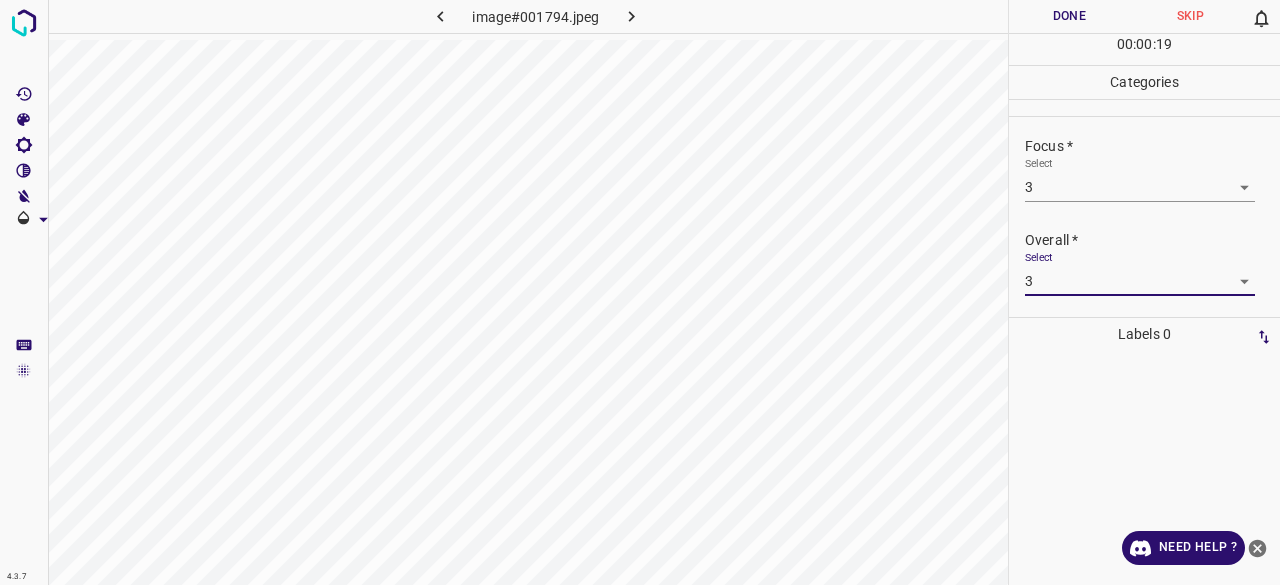 click on "4.3.7 image#001794.jpeg Done Skip 0 00   : 00   : 19   Categories Lighting *  Select 3 3 Focus *  Select 3 3 Overall *  Select 3 3 Labels   0 Categories 1 Lighting 2 Focus 3 Overall Tools Space Change between modes (Draw & Edit) I Auto labeling R Restore zoom M Zoom in N Zoom out Delete Delete selecte label Filters Z Restore filters X Saturation filter C Brightness filter V Contrast filter B Gray scale filter General O Download Need Help ? - Text - Hide - Delete" at bounding box center (640, 292) 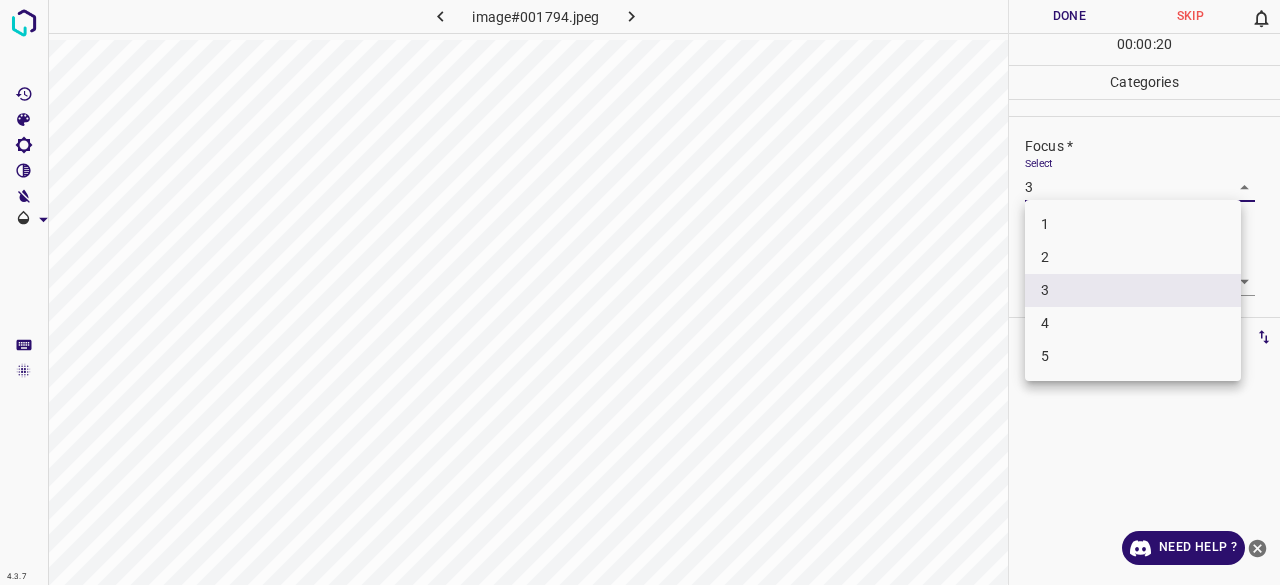 click at bounding box center (640, 292) 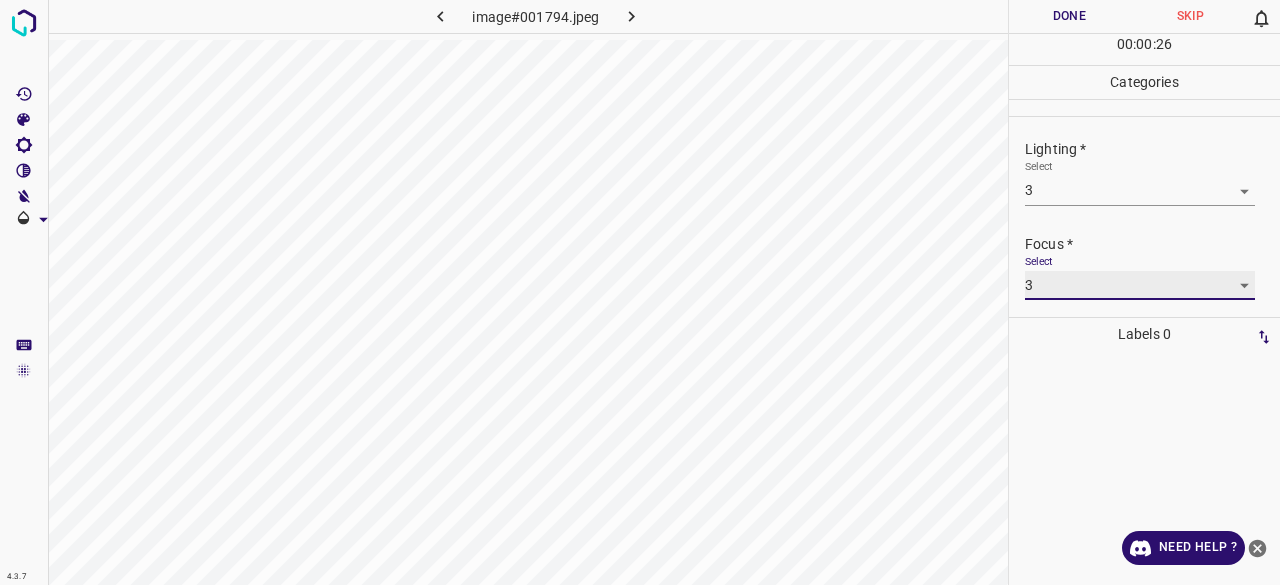 scroll, scrollTop: 98, scrollLeft: 0, axis: vertical 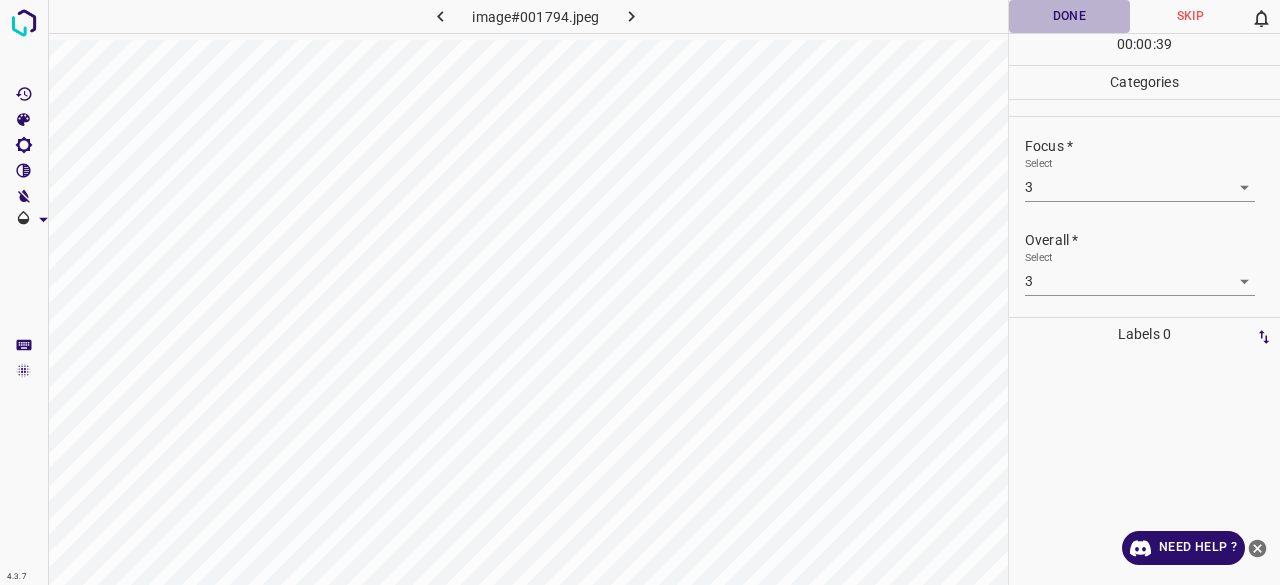 click on "Done" at bounding box center (1069, 16) 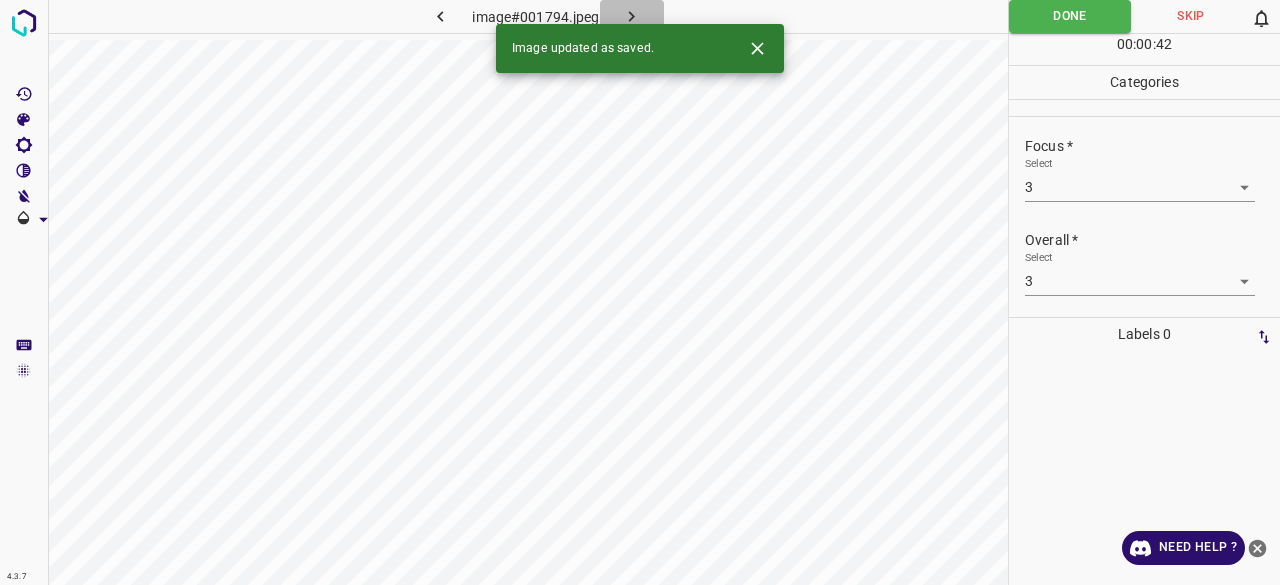 click 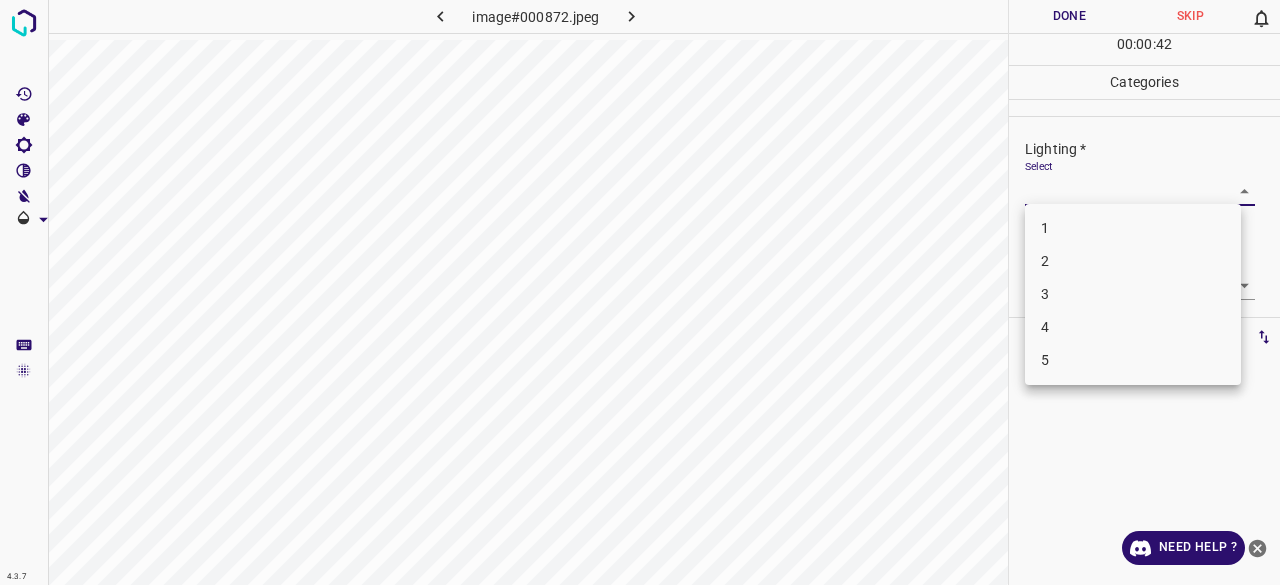 click on "4.3.7 image#000872.jpeg Done Skip 0 00   : 00   : 42   Categories Lighting *  Select ​ Focus *  Select ​ Overall *  Select ​ Labels   0 Categories 1 Lighting 2 Focus 3 Overall Tools Space Change between modes (Draw & Edit) I Auto labeling R Restore zoom M Zoom in N Zoom out Delete Delete selecte label Filters Z Restore filters X Saturation filter C Brightness filter V Contrast filter B Gray scale filter General O Download Need Help ? - Text - Hide - Delete 1 2 3 4 5" at bounding box center [640, 292] 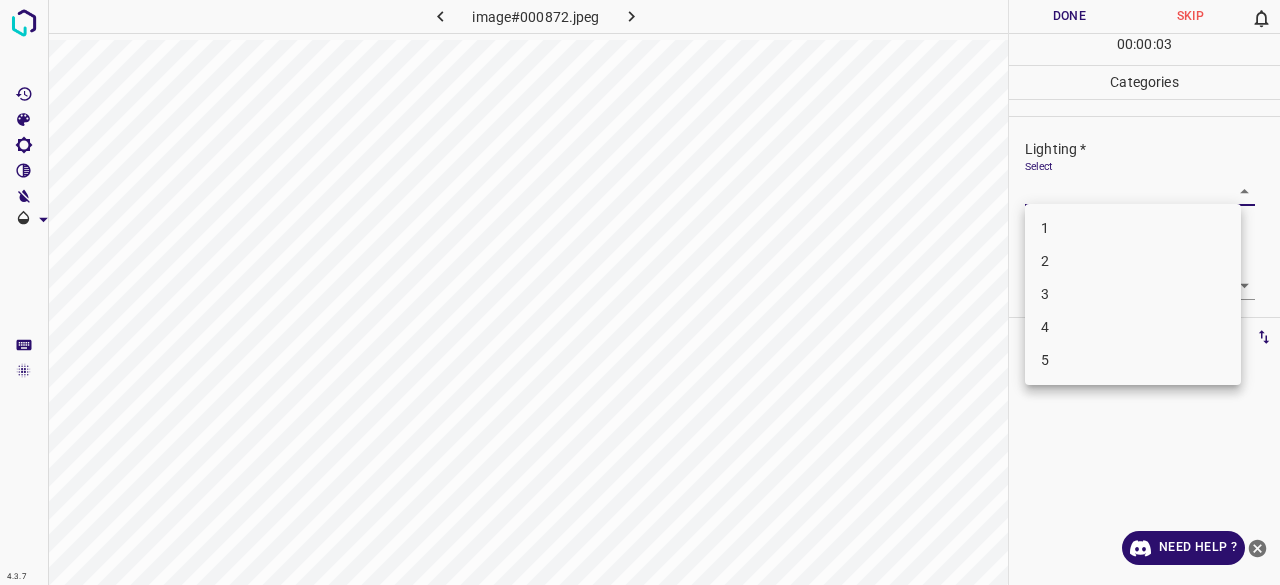 click on "2" at bounding box center (1133, 261) 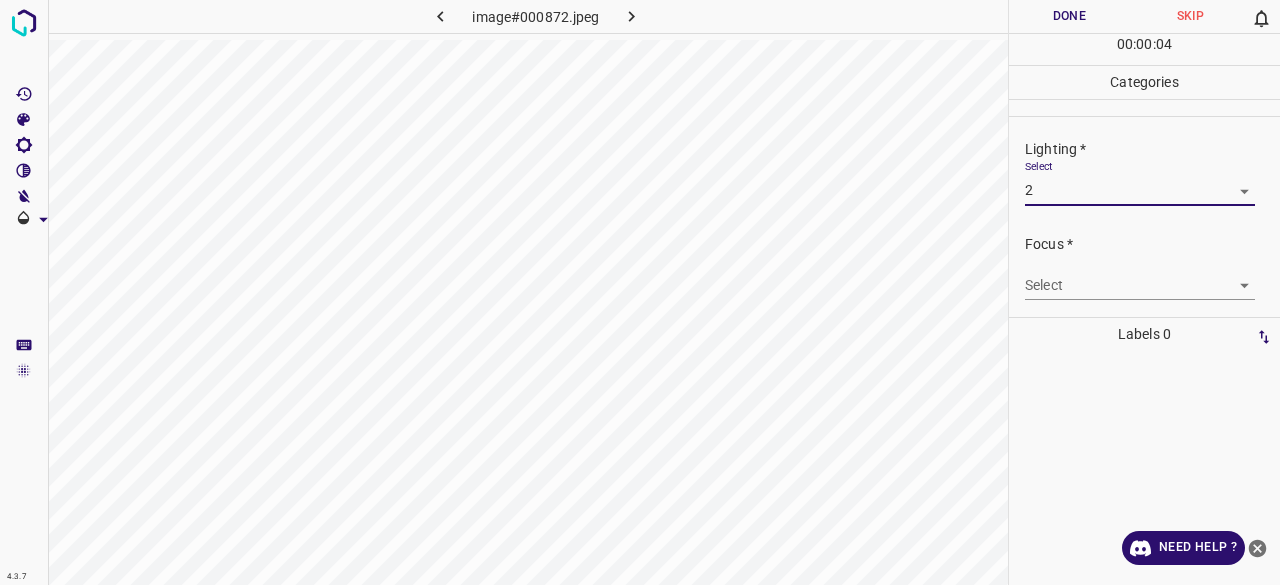 click on "Lighting *  Select 2 2" at bounding box center [1144, 172] 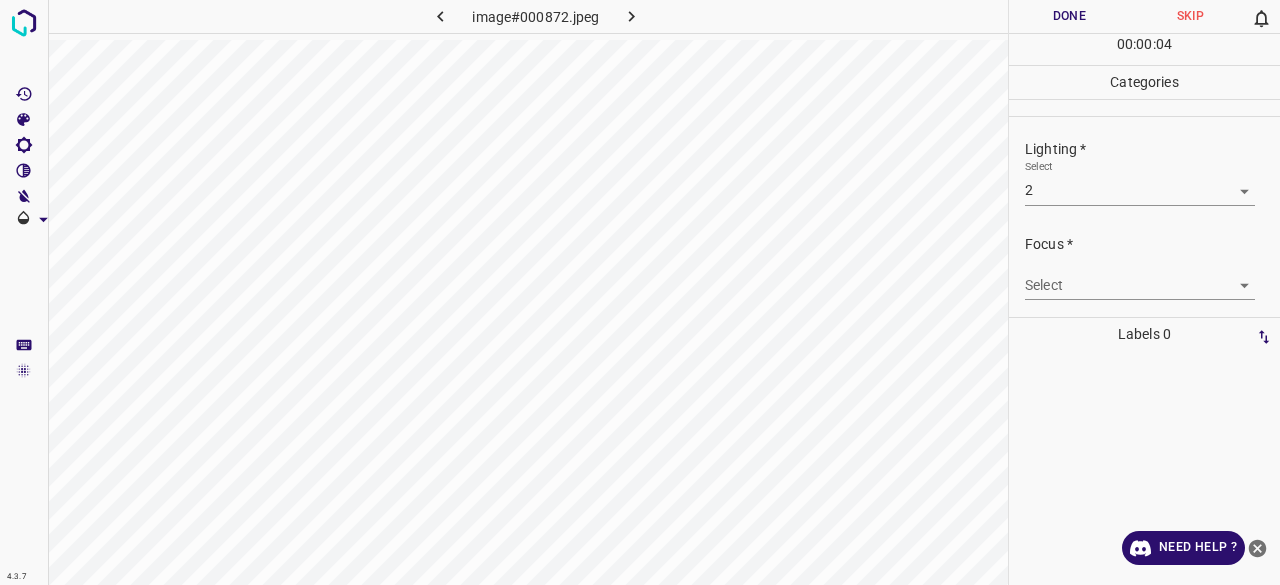 click on "4.3.7 image#000872.jpeg Done Skip 0 00   : 00   : 04   Categories Lighting *  Select 2 2 Focus *  Select ​ Overall *  Select ​ Labels   0 Categories 1 Lighting 2 Focus 3 Overall Tools Space Change between modes (Draw & Edit) I Auto labeling R Restore zoom M Zoom in N Zoom out Delete Delete selecte label Filters Z Restore filters X Saturation filter C Brightness filter V Contrast filter B Gray scale filter General O Download Need Help ? - Text - Hide - Delete" at bounding box center [640, 292] 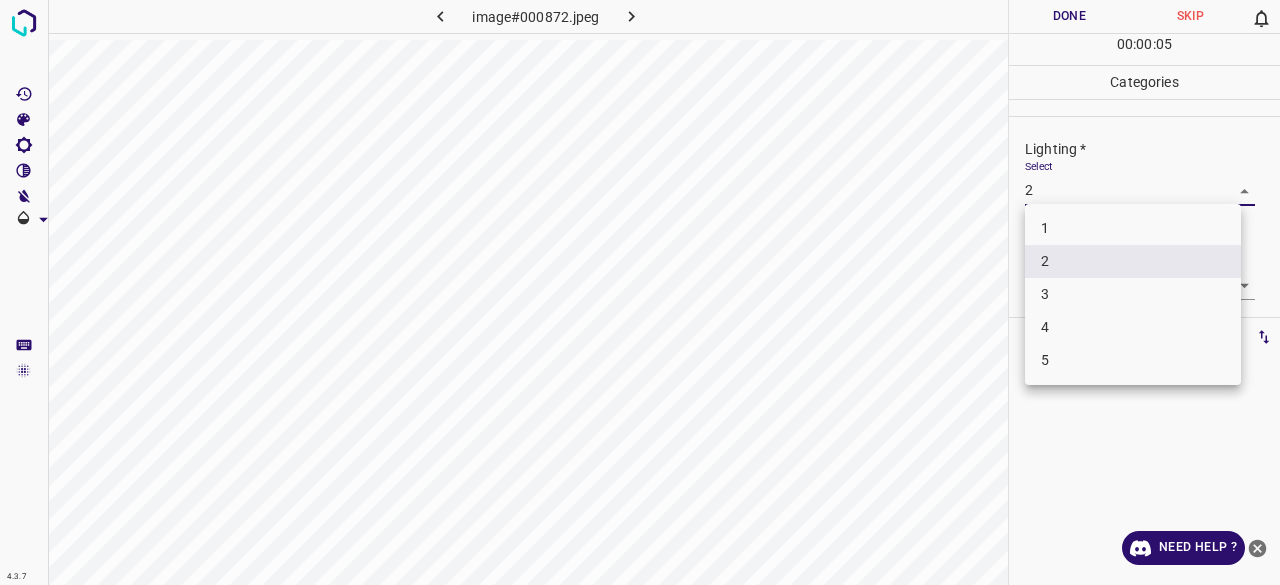 click on "3" at bounding box center (1133, 294) 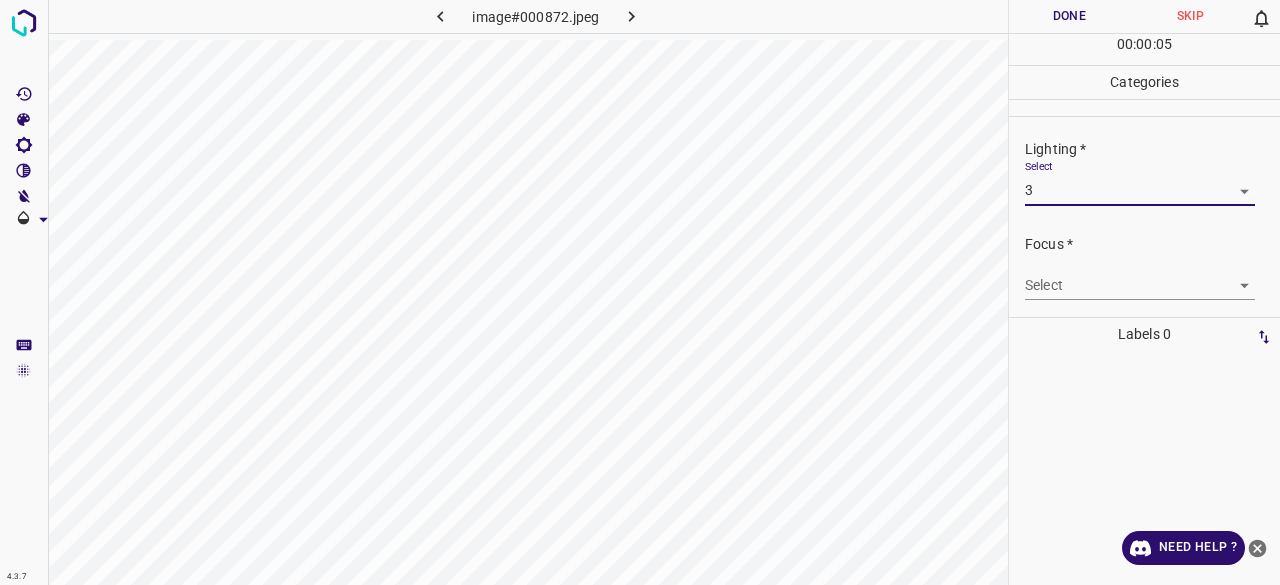 click on "4.3.7 image#000872.jpeg Done Skip 0 00   : 00   : 05   Categories Lighting *  Select 3 3 Focus *  Select ​ Overall *  Select ​ Labels   0 Categories 1 Lighting 2 Focus 3 Overall Tools Space Change between modes (Draw & Edit) I Auto labeling R Restore zoom M Zoom in N Zoom out Delete Delete selecte label Filters Z Restore filters X Saturation filter C Brightness filter V Contrast filter B Gray scale filter General O Download Need Help ? - Text - Hide - Delete" at bounding box center [640, 292] 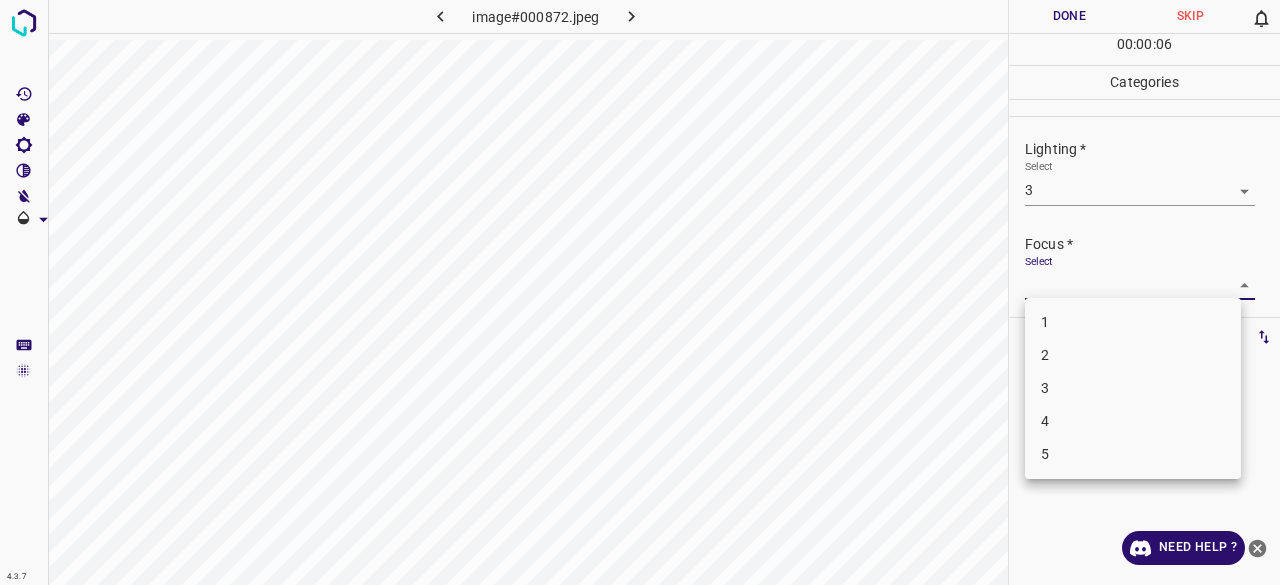 click on "2" at bounding box center [1133, 355] 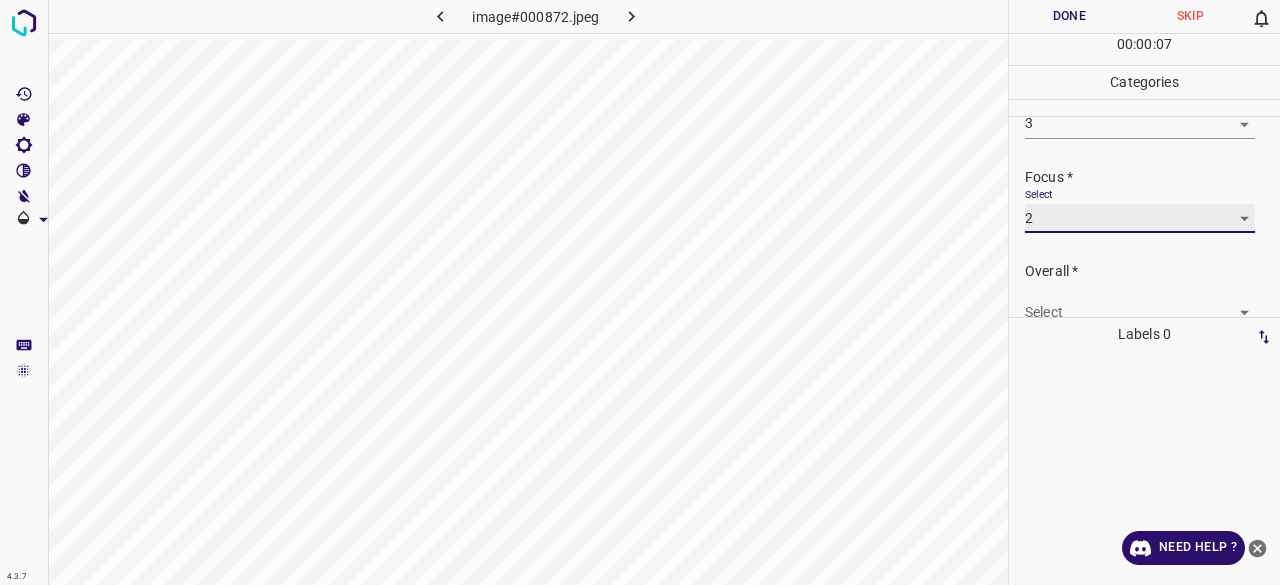 scroll, scrollTop: 98, scrollLeft: 0, axis: vertical 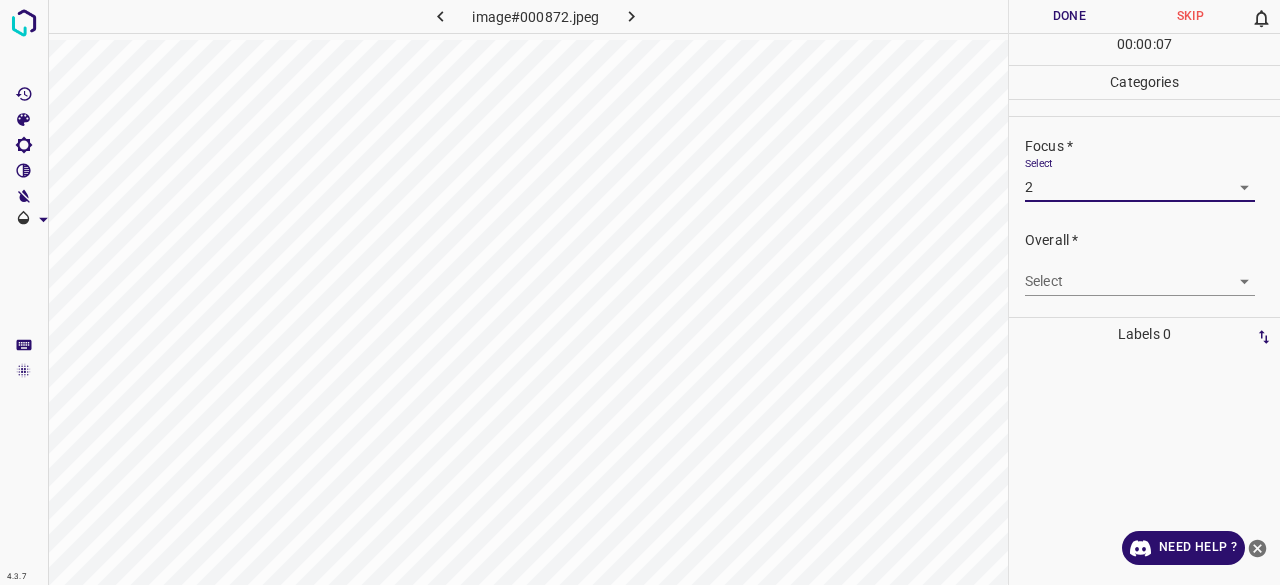 click on "4.3.7 image#000872.jpeg Done Skip 0 00   : 00   : 07   Categories Lighting *  Select 3 3 Focus *  Select 2 2 Overall *  Select ​ Labels   0 Categories 1 Lighting 2 Focus 3 Overall Tools Space Change between modes (Draw & Edit) I Auto labeling R Restore zoom M Zoom in N Zoom out Delete Delete selecte label Filters Z Restore filters X Saturation filter C Brightness filter V Contrast filter B Gray scale filter General O Download Need Help ? - Text - Hide - Delete" at bounding box center (640, 292) 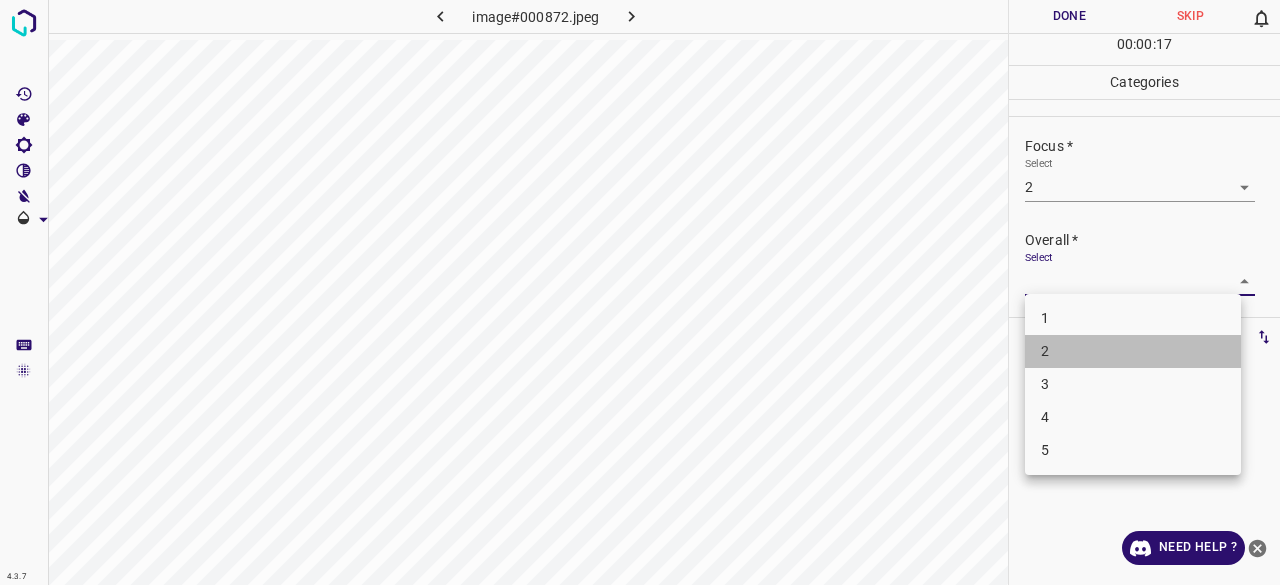 click on "2" at bounding box center [1133, 351] 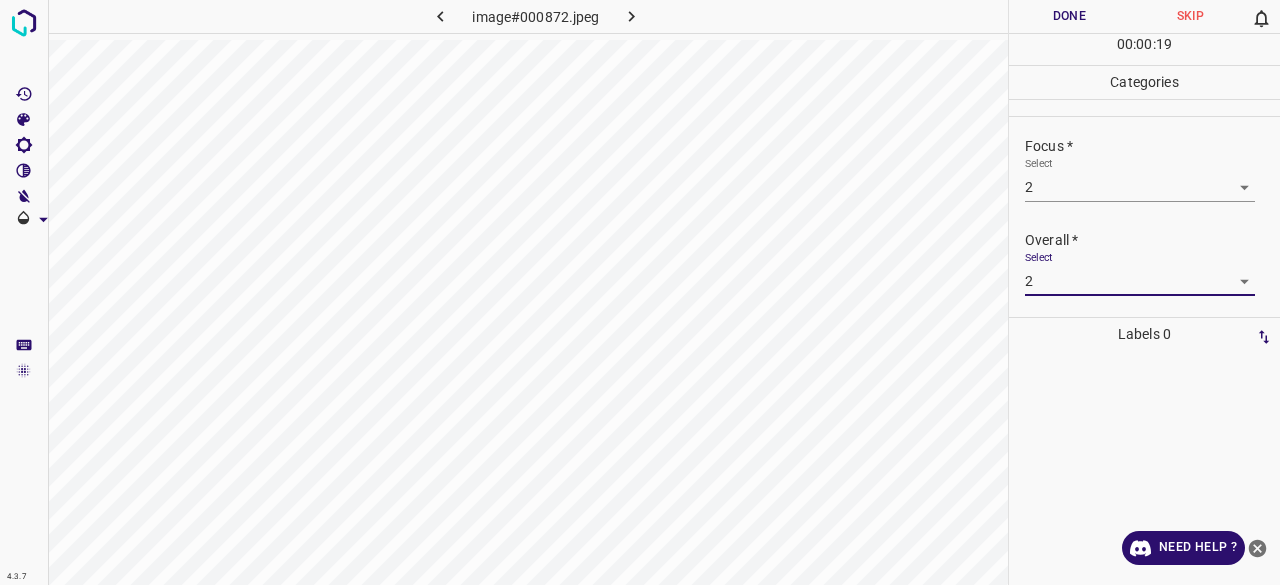 click on "Done" at bounding box center (1069, 16) 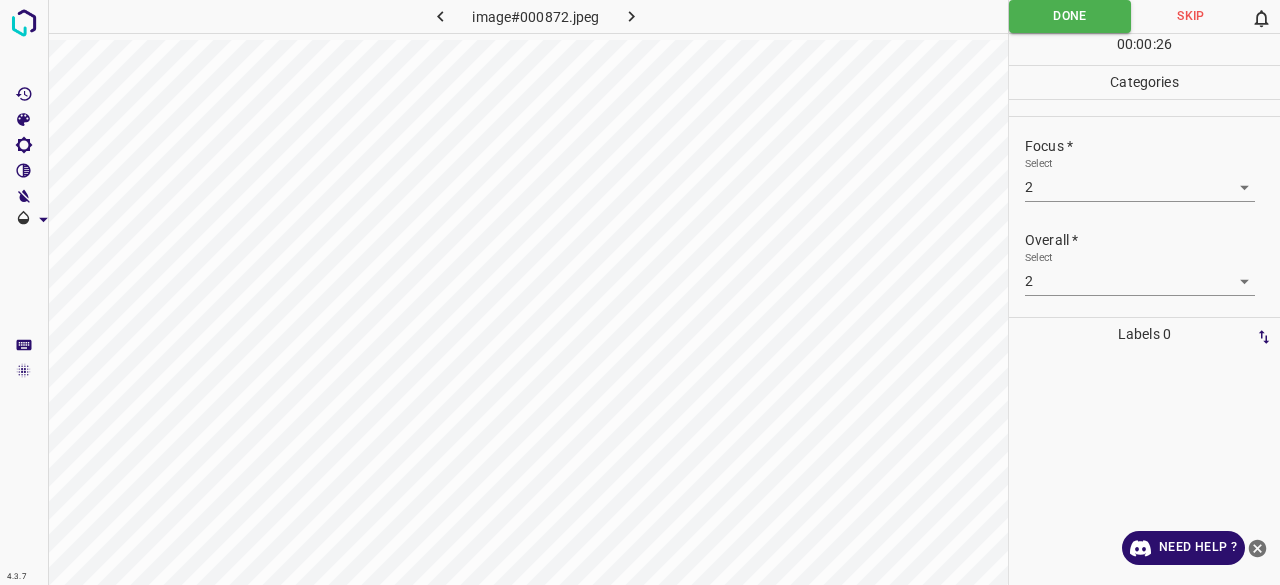 click 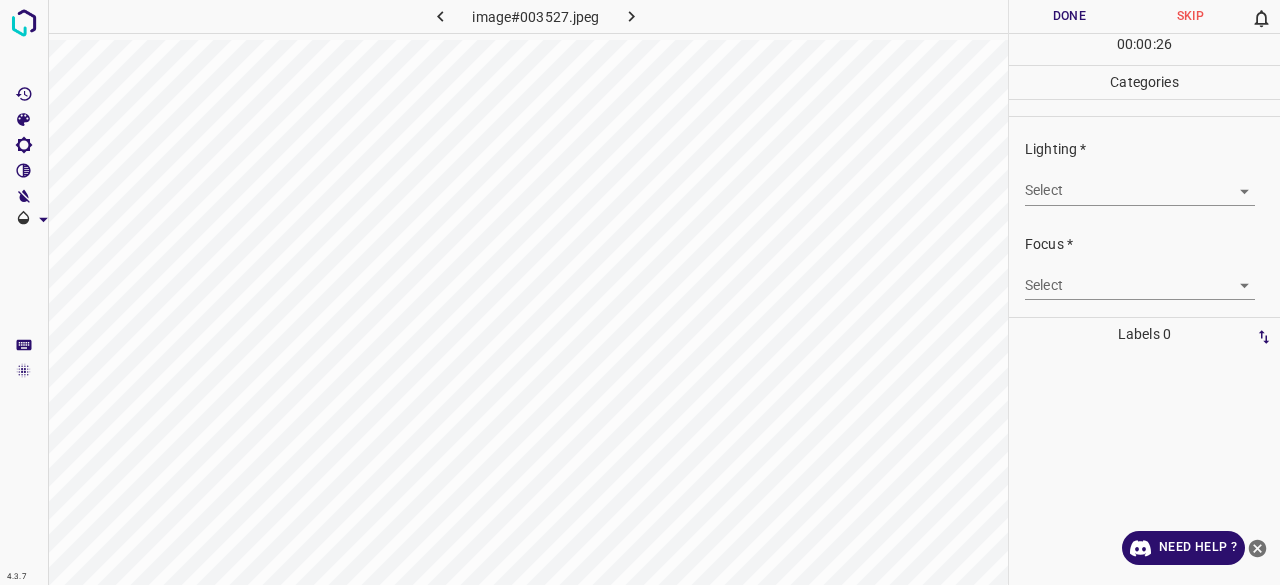 click on "Select ​" at bounding box center [1140, 182] 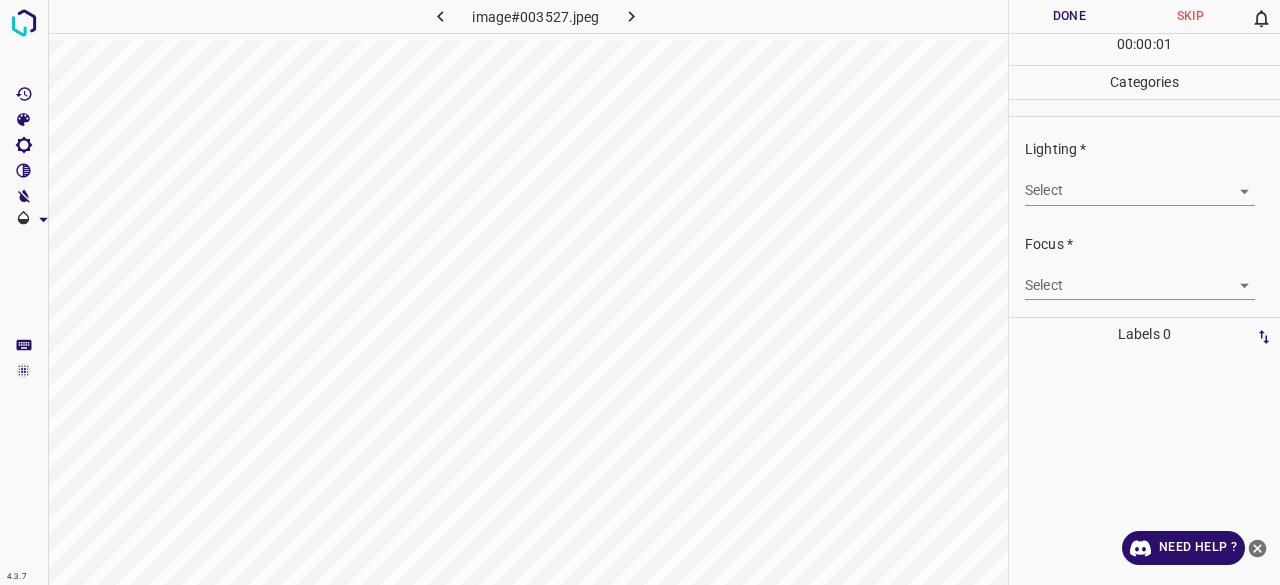 click on "4.3.7 image#003527.jpeg Done Skip 0 00   : 00   : 01   Categories Lighting *  Select ​ Focus *  Select ​ Overall *  Select ​ Labels   0 Categories 1 Lighting 2 Focus 3 Overall Tools Space Change between modes (Draw & Edit) I Auto labeling R Restore zoom M Zoom in N Zoom out Delete Delete selecte label Filters Z Restore filters X Saturation filter C Brightness filter V Contrast filter B Gray scale filter General O Download Need Help ? - Text - Hide - Delete" at bounding box center (640, 292) 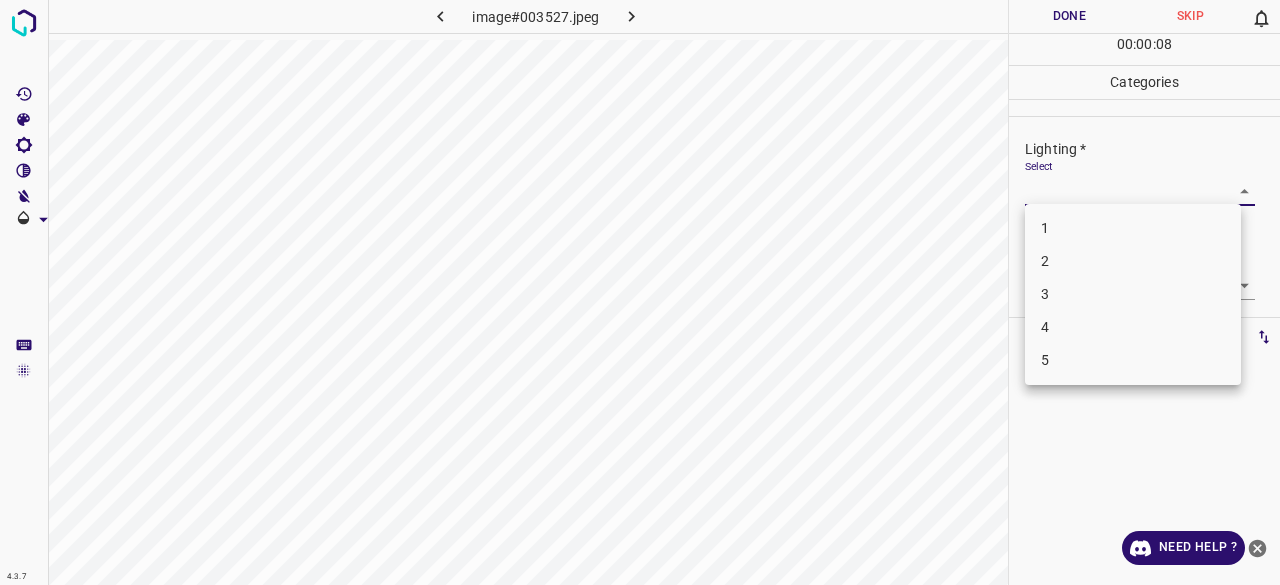 click on "3" at bounding box center [1133, 294] 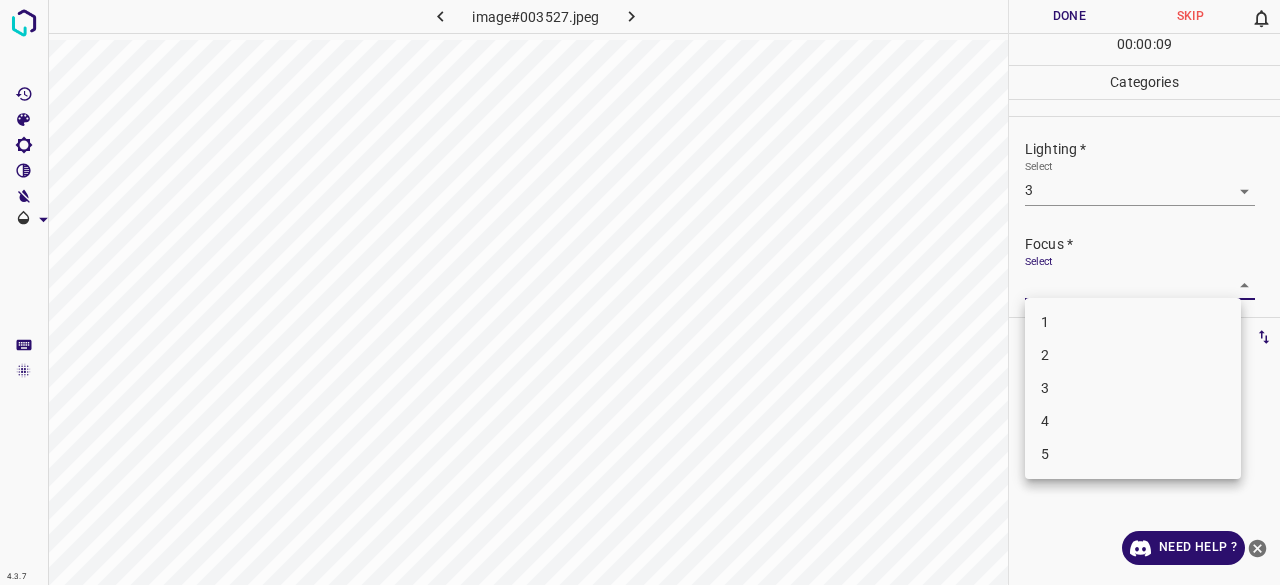 click on "4.3.7 image#003527.jpeg Done Skip 0 00   : 00   : 09   Categories Lighting *  Select 3 3 Focus *  Select ​ Overall *  Select ​ Labels   0 Categories 1 Lighting 2 Focus 3 Overall Tools Space Change between modes (Draw & Edit) I Auto labeling R Restore zoom M Zoom in N Zoom out Delete Delete selecte label Filters Z Restore filters X Saturation filter C Brightness filter V Contrast filter B Gray scale filter General O Download Need Help ? - Text - Hide - Delete 1 2 3 4 5" at bounding box center [640, 292] 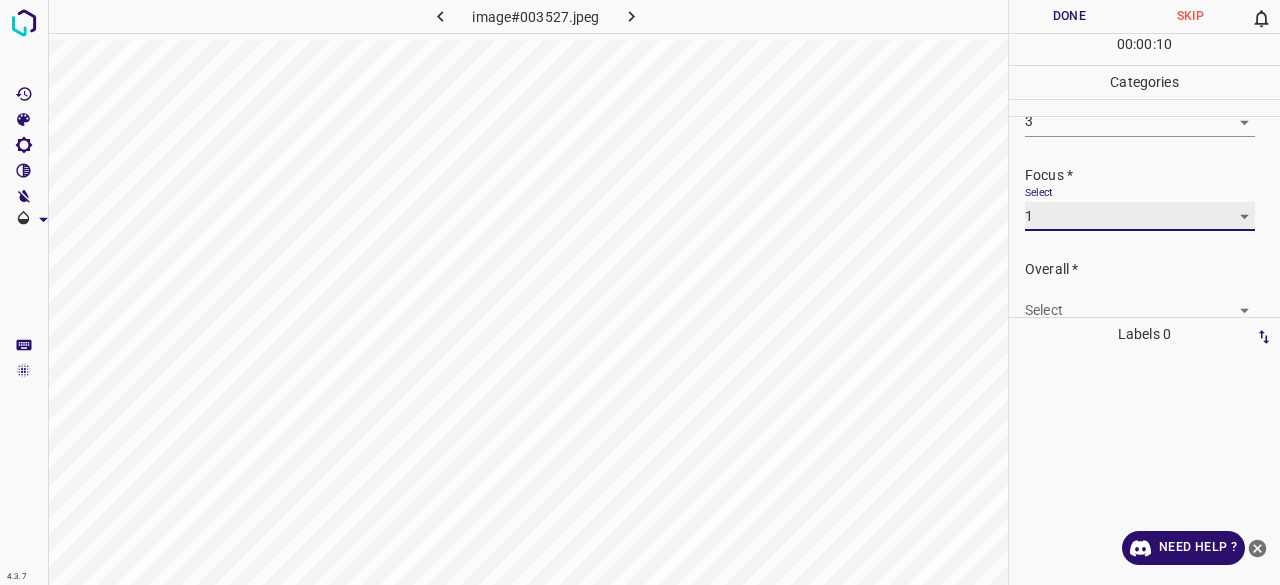 scroll, scrollTop: 98, scrollLeft: 0, axis: vertical 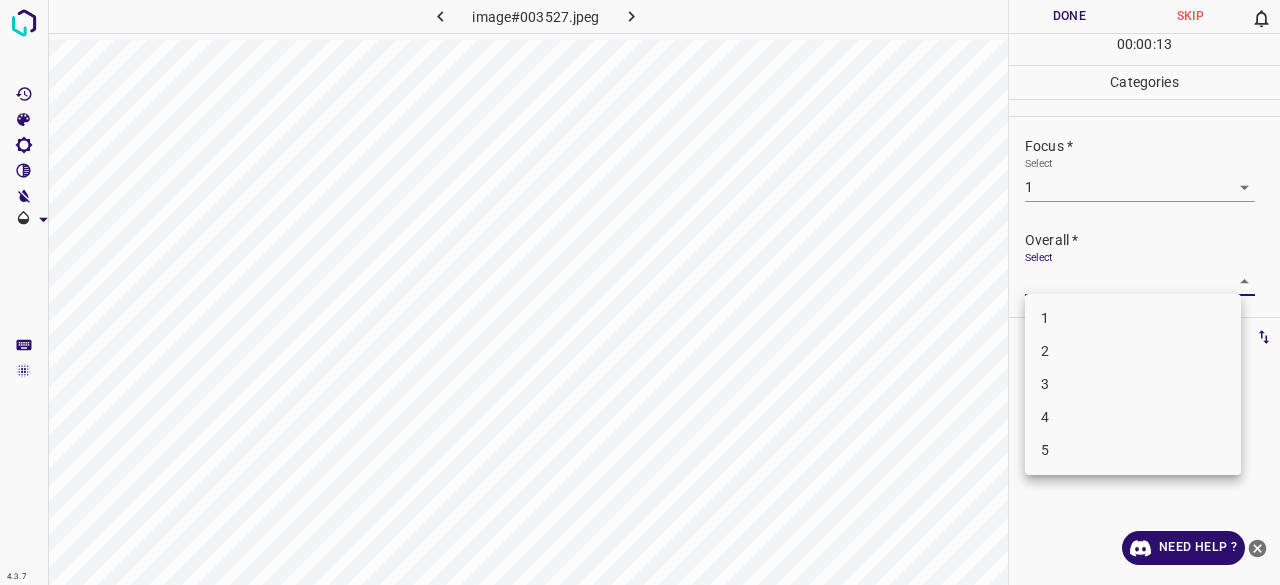 click on "4.3.7 image#003527.jpeg Done Skip 0 00   : 00   : 13   Categories Lighting *  Select 3 3 Focus *  Select 1 1 Overall *  Select ​ Labels   0 Categories 1 Lighting 2 Focus 3 Overall Tools Space Change between modes (Draw & Edit) I Auto labeling R Restore zoom M Zoom in N Zoom out Delete Delete selecte label Filters Z Restore filters X Saturation filter C Brightness filter V Contrast filter B Gray scale filter General O Download Need Help ? - Text - Hide - Delete 1 2 3 4 5" at bounding box center [640, 292] 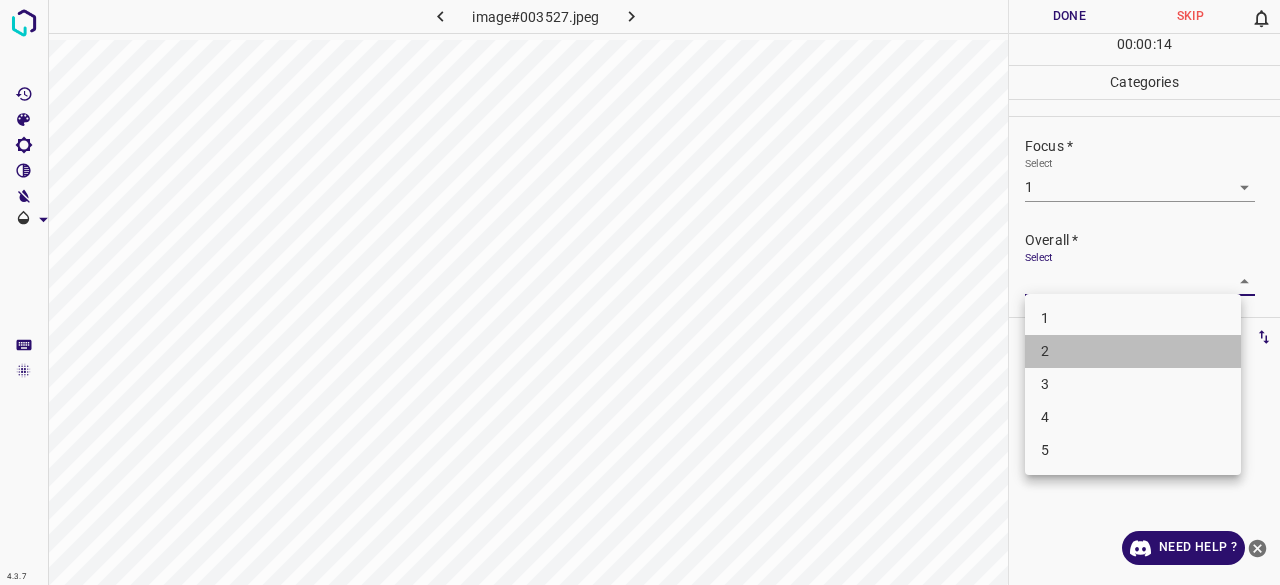 click on "2" at bounding box center (1133, 351) 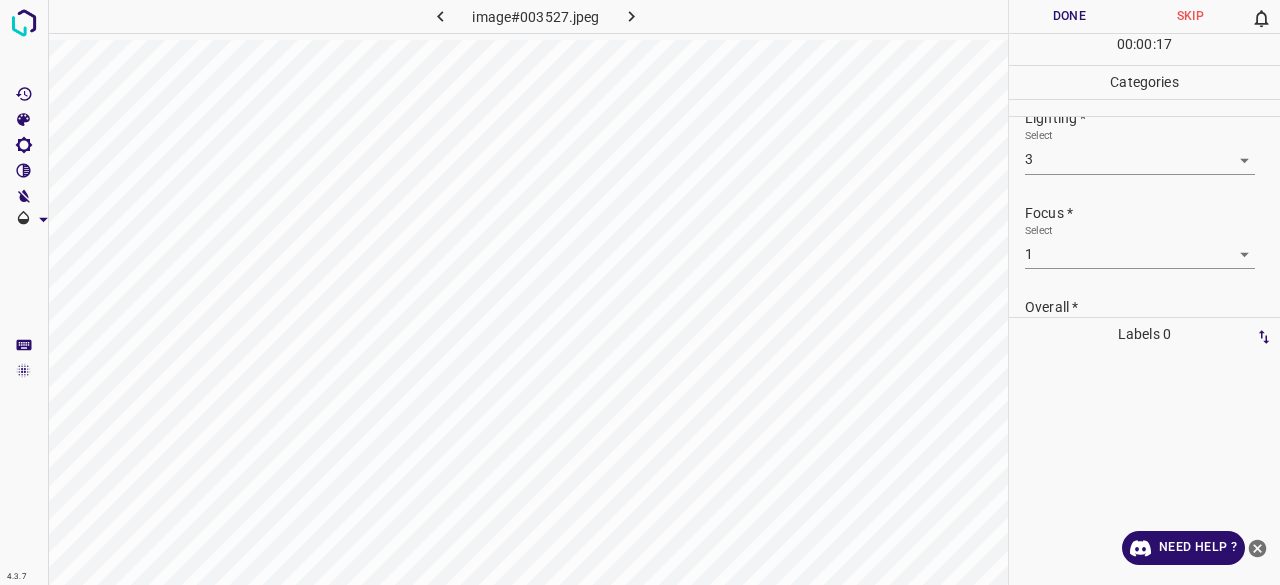 scroll, scrollTop: 0, scrollLeft: 0, axis: both 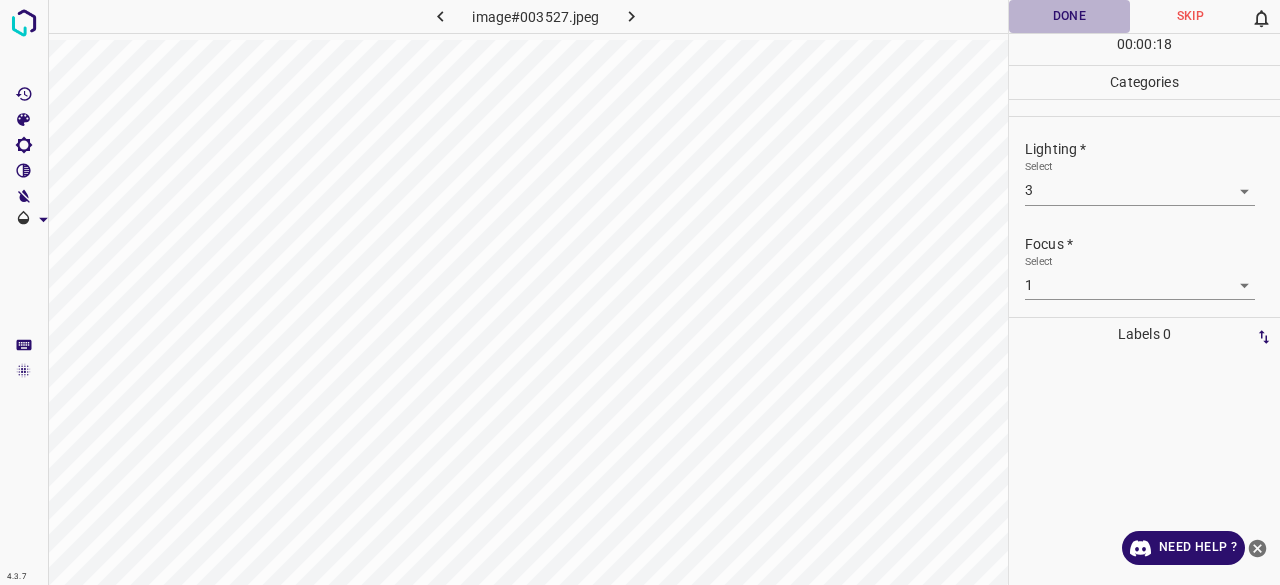 click on "Done" at bounding box center (1069, 16) 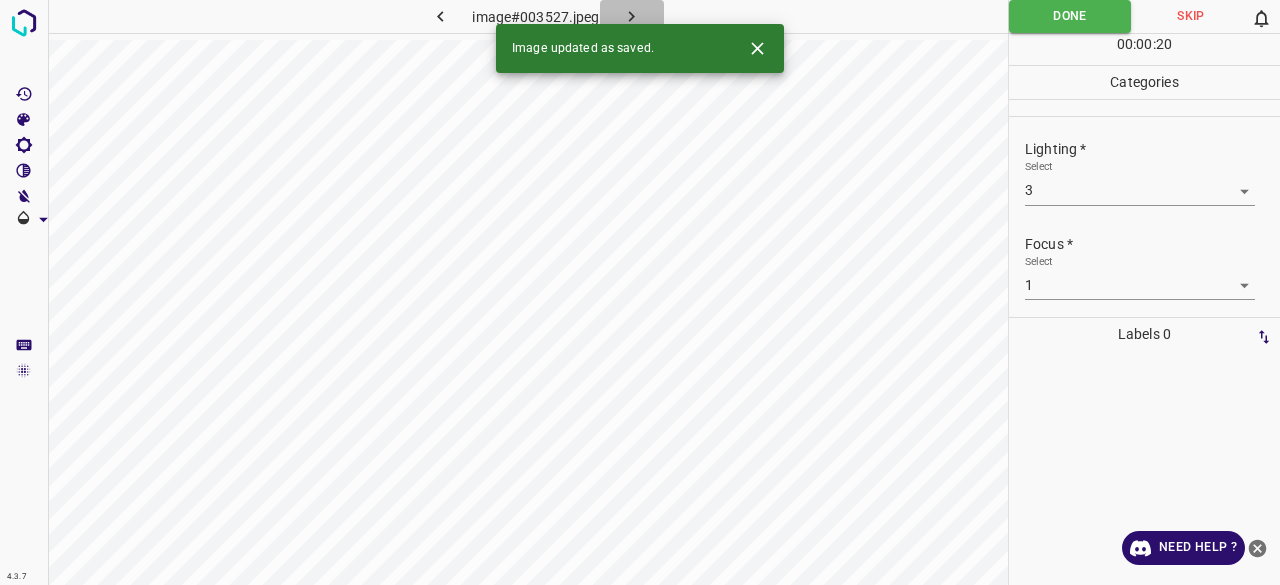 click 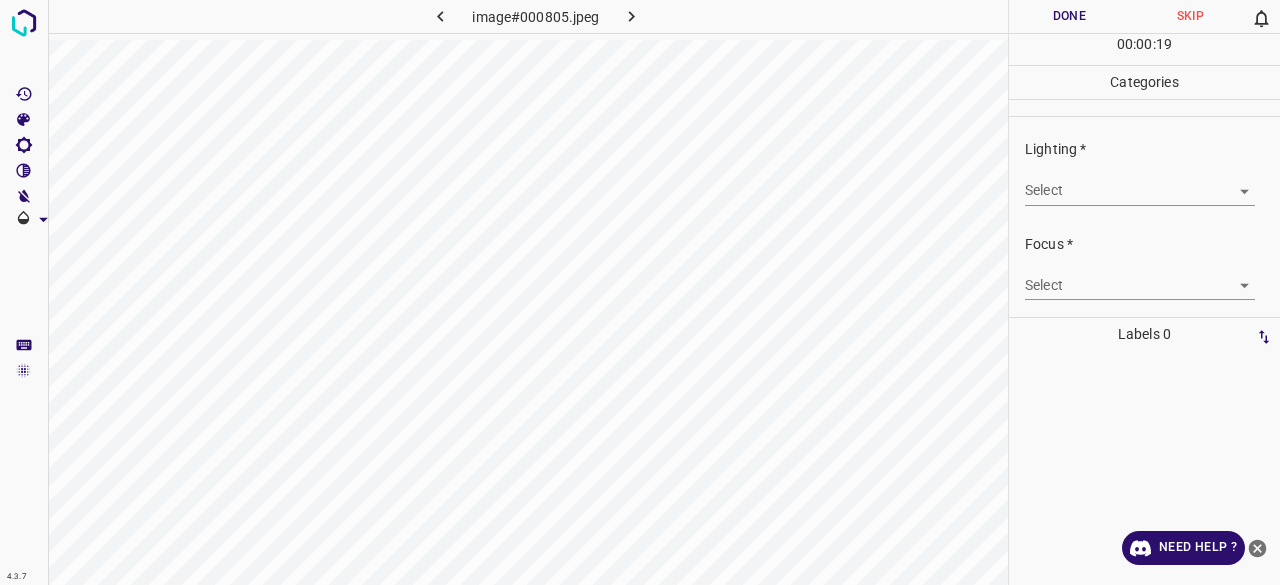click on "4.3.7 image#000805.jpeg Done Skip 0 00   : 00   : 19   Categories Lighting *  Select ​ Focus *  Select ​ Overall *  Select ​ Labels   0 Categories 1 Lighting 2 Focus 3 Overall Tools Space Change between modes (Draw & Edit) I Auto labeling R Restore zoom M Zoom in N Zoom out Delete Delete selecte label Filters Z Restore filters X Saturation filter C Brightness filter V Contrast filter B Gray scale filter General O Download Need Help ? - Text - Hide - Delete" at bounding box center [640, 292] 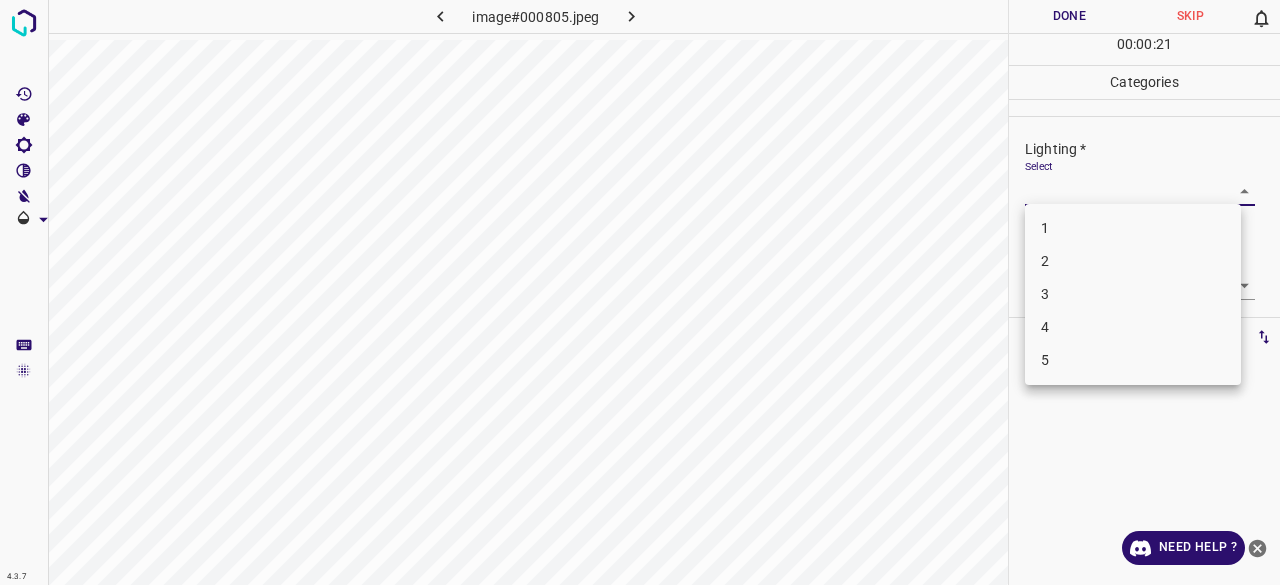click at bounding box center (640, 292) 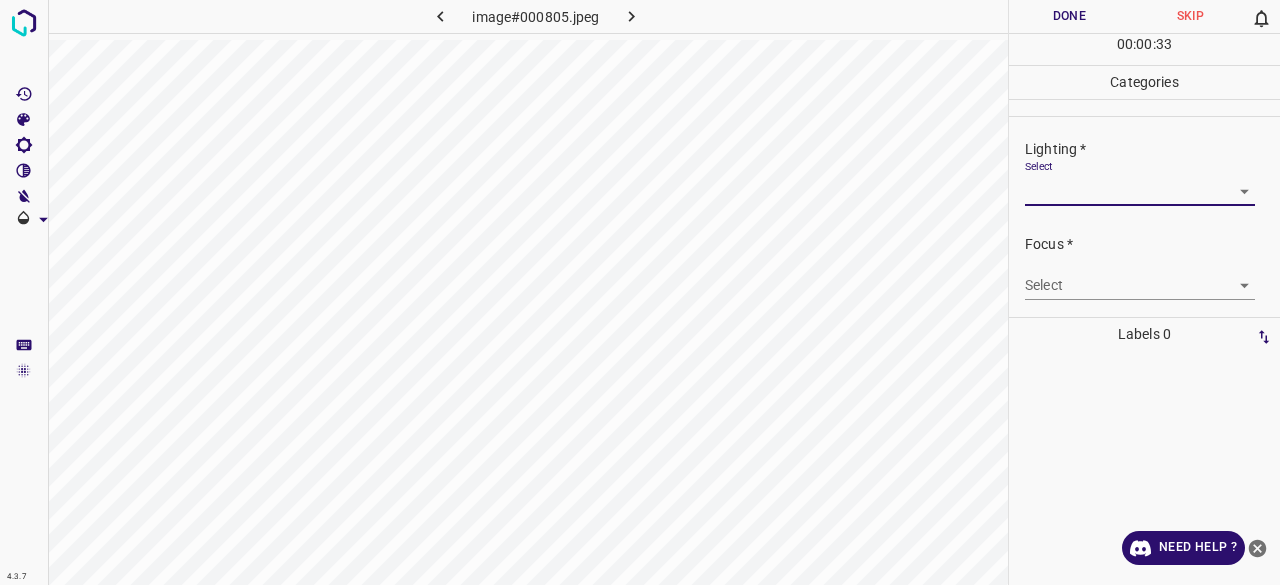 click on "4.3.7 image#000805.jpeg Done Skip 0 00   : 00   : 33   Categories Lighting *  Select ​ Focus *  Select ​ Overall *  Select ​ Labels   0 Categories 1 Lighting 2 Focus 3 Overall Tools Space Change between modes (Draw & Edit) I Auto labeling R Restore zoom M Zoom in N Zoom out Delete Delete selecte label Filters Z Restore filters X Saturation filter C Brightness filter V Contrast filter B Gray scale filter General O Download Need Help ? - Text - Hide - Delete" at bounding box center (640, 292) 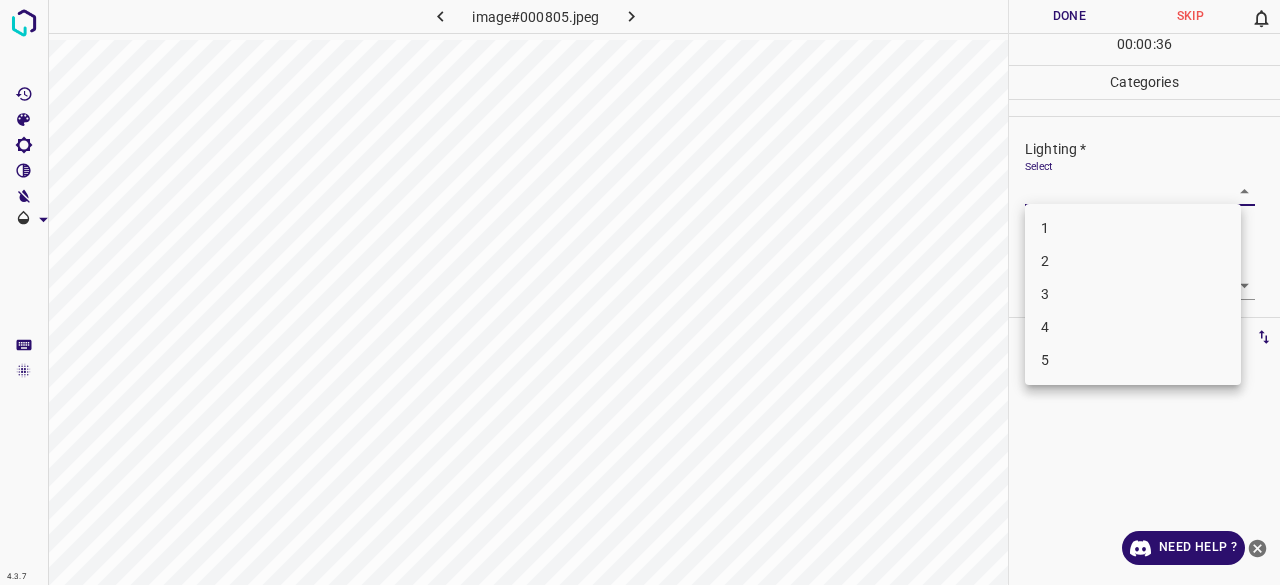 click at bounding box center [640, 292] 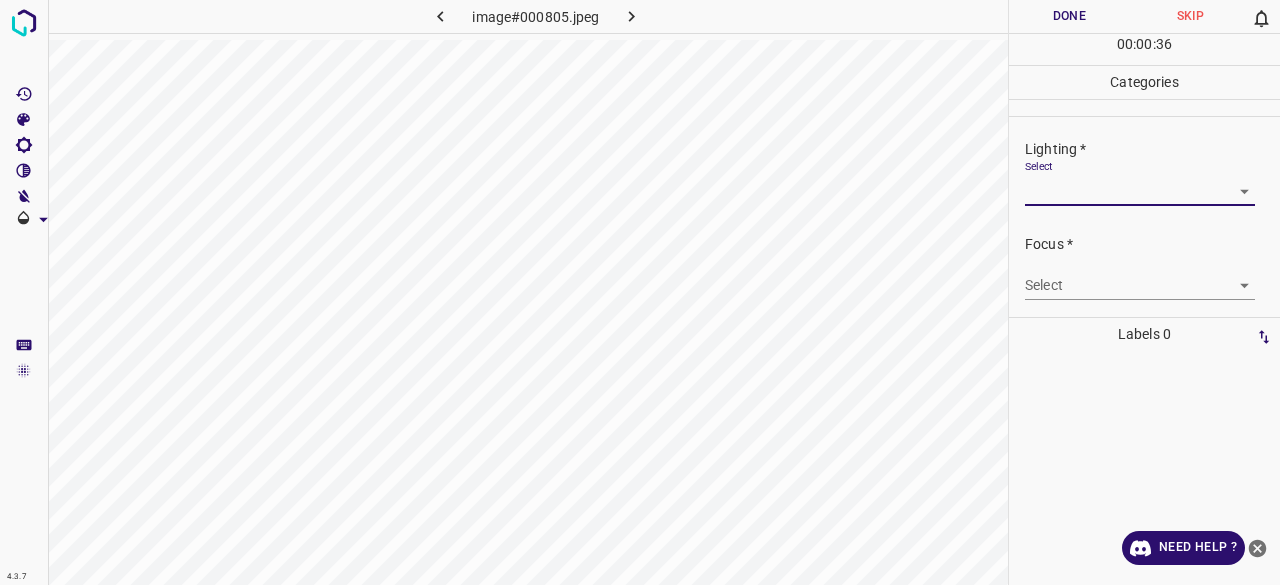 click on "4.3.7 image#000805.jpeg Done Skip 0 00   : 00   : 36   Categories Lighting *  Select ​ Focus *  Select ​ Overall *  Select ​ Labels   0 Categories 1 Lighting 2 Focus 3 Overall Tools Space Change between modes (Draw & Edit) I Auto labeling R Restore zoom M Zoom in N Zoom out Delete Delete selecte label Filters Z Restore filters X Saturation filter C Brightness filter V Contrast filter B Gray scale filter General O Download Need Help ? - Text - Hide - Delete" at bounding box center (640, 292) 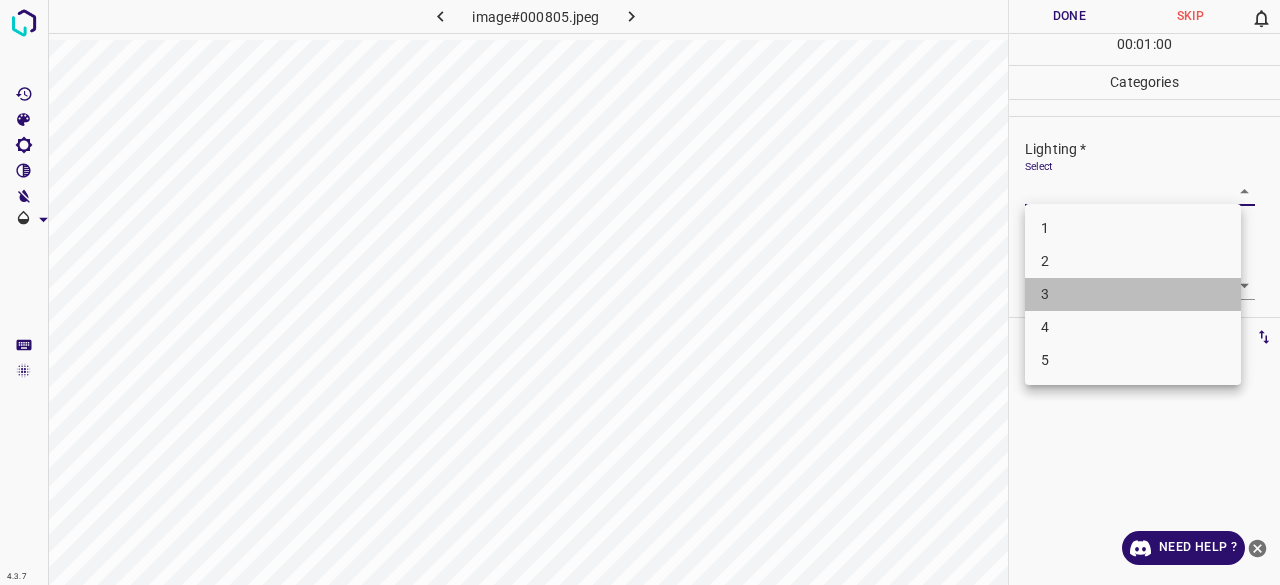 click on "3" at bounding box center [1133, 294] 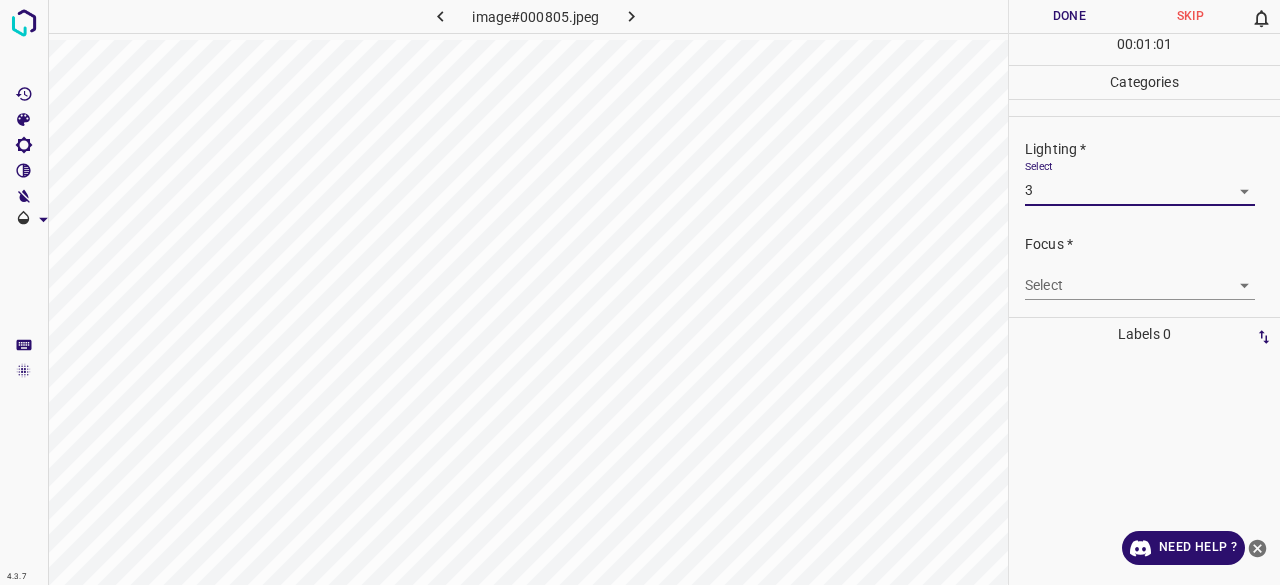 click on "4.3.7 image#000805.jpeg Done Skip 0 00   : 01   : 01   Categories Lighting *  Select 3 3 Focus *  Select ​ Overall *  Select ​ Labels   0 Categories 1 Lighting 2 Focus 3 Overall Tools Space Change between modes (Draw & Edit) I Auto labeling R Restore zoom M Zoom in N Zoom out Delete Delete selecte label Filters Z Restore filters X Saturation filter C Brightness filter V Contrast filter B Gray scale filter General O Download Need Help ? - Text - Hide - Delete" at bounding box center [640, 292] 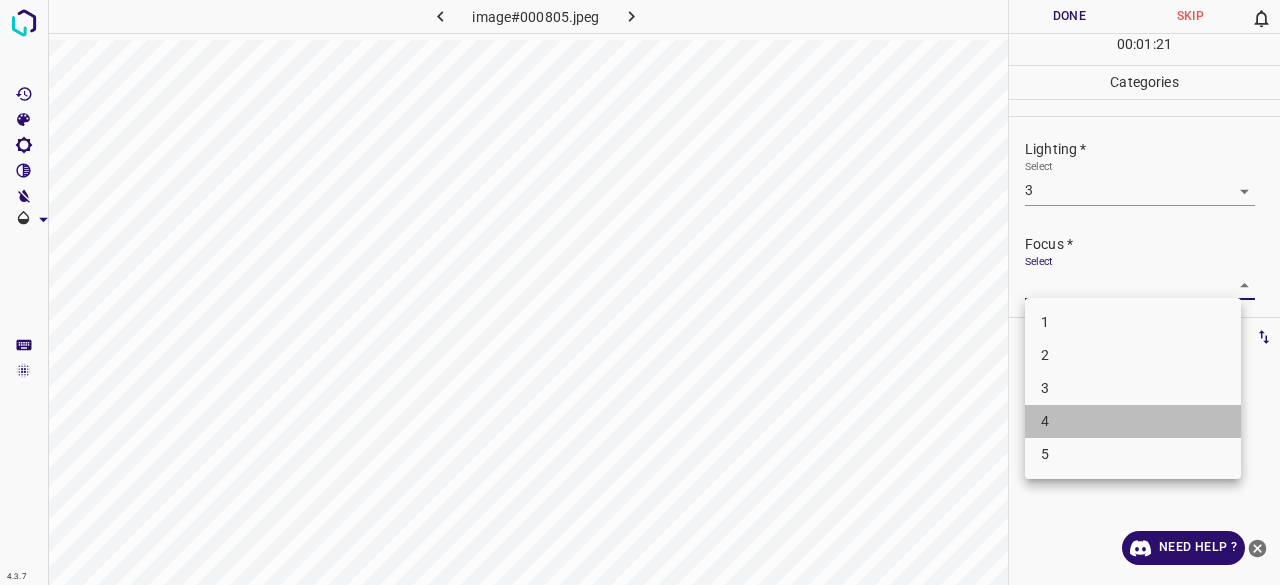 click on "4" at bounding box center (1133, 421) 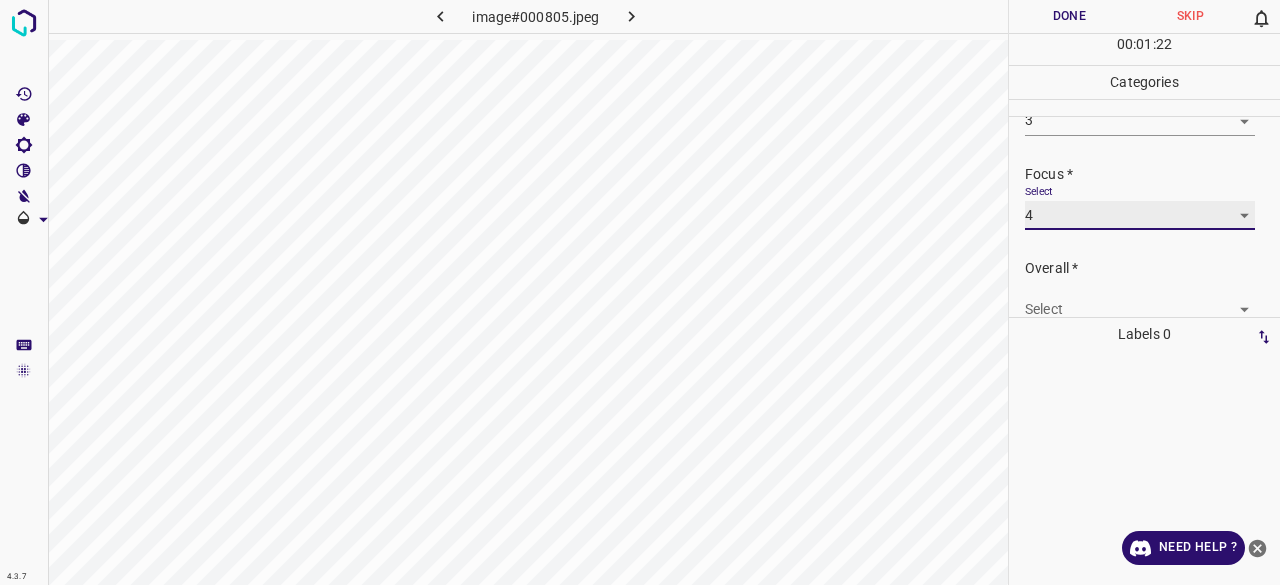 scroll, scrollTop: 98, scrollLeft: 0, axis: vertical 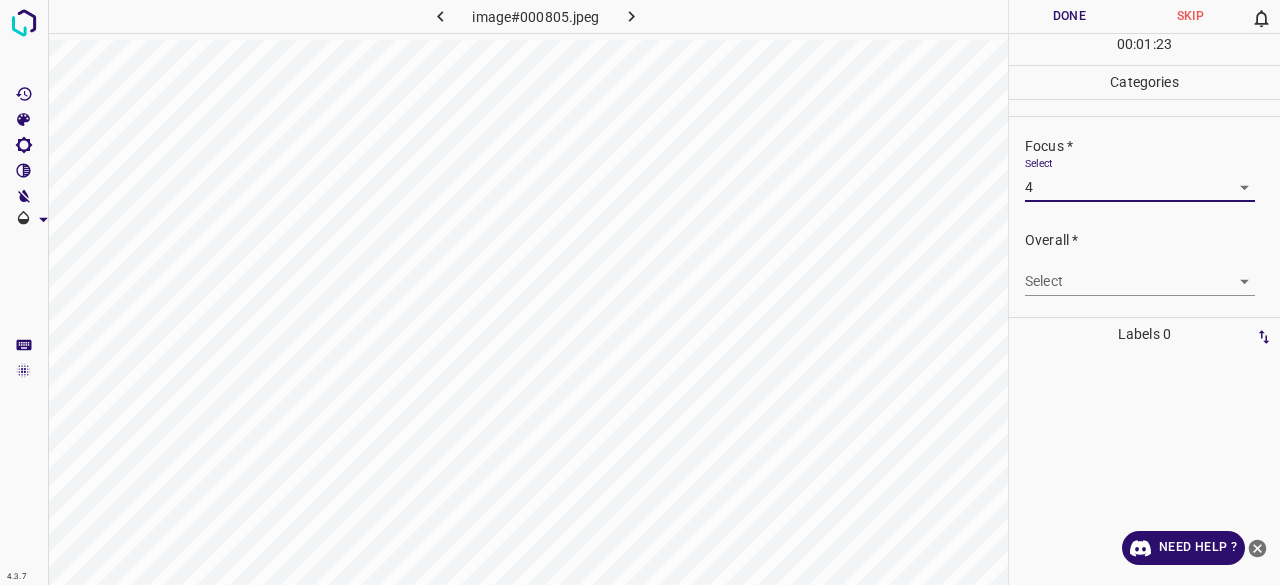 click on "Overall *  Select ​" at bounding box center (1144, 263) 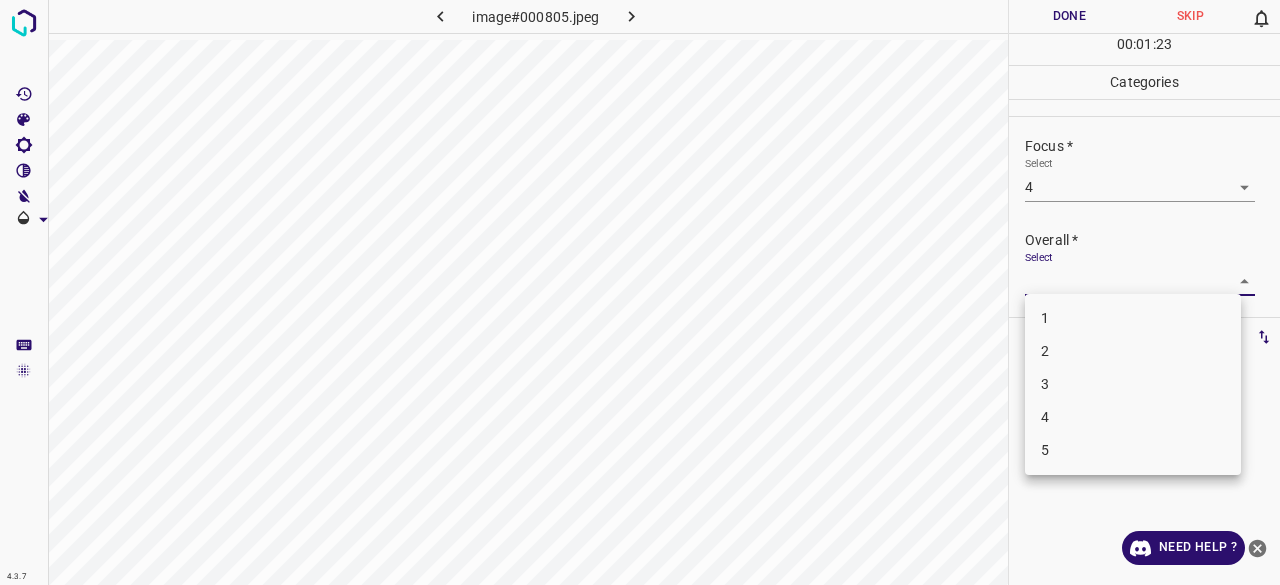 click on "4.3.7 image#000805.jpeg Done Skip 0 00   : 01   : 23   Categories Lighting *  Select 3 3 Focus *  Select 4 4 Overall *  Select ​ Labels   0 Categories 1 Lighting 2 Focus 3 Overall Tools Space Change between modes (Draw & Edit) I Auto labeling R Restore zoom M Zoom in N Zoom out Delete Delete selecte label Filters Z Restore filters X Saturation filter C Brightness filter V Contrast filter B Gray scale filter General O Download Need Help ? - Text - Hide - Delete 1 2 3 4 5" at bounding box center (640, 292) 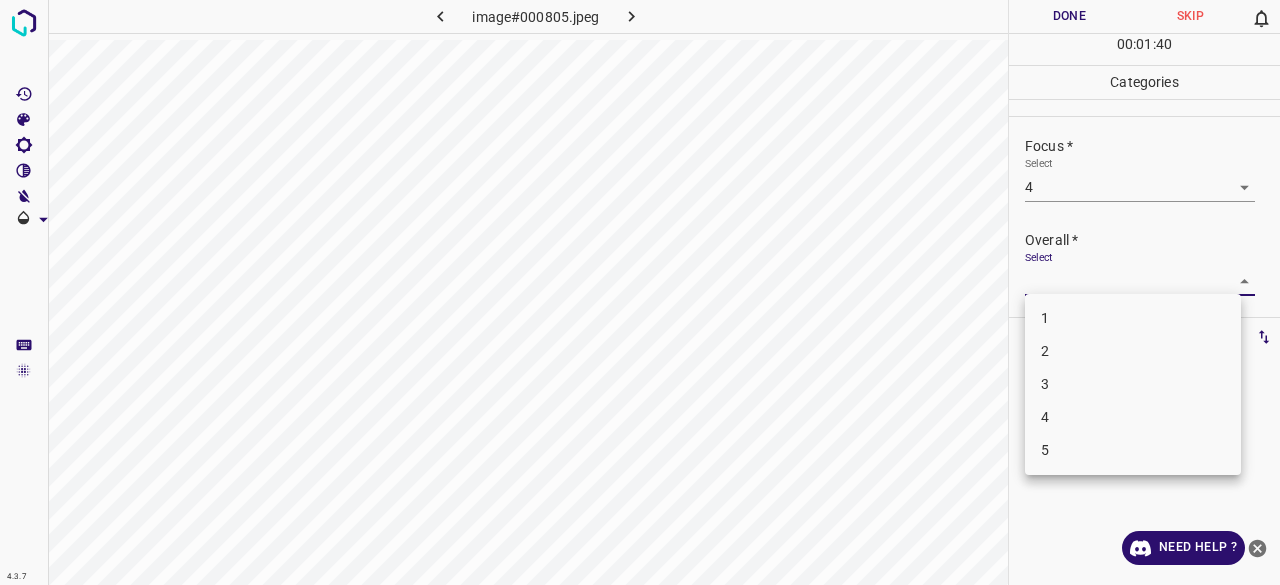 click on "3" at bounding box center [1133, 384] 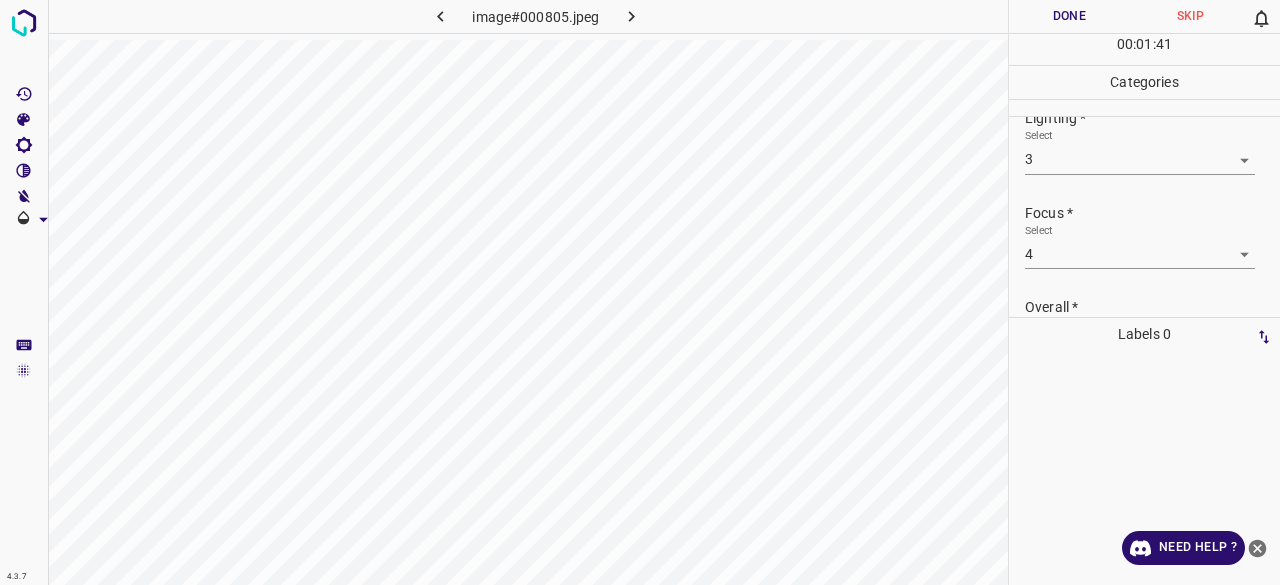 scroll, scrollTop: 0, scrollLeft: 0, axis: both 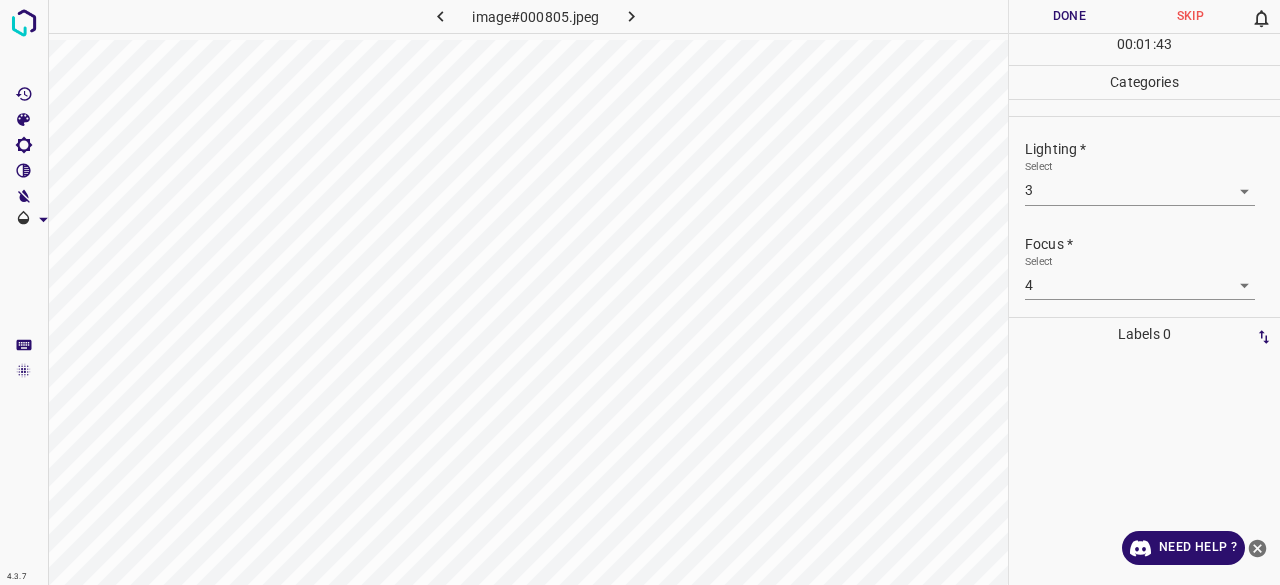 click on "Done" at bounding box center [1069, 16] 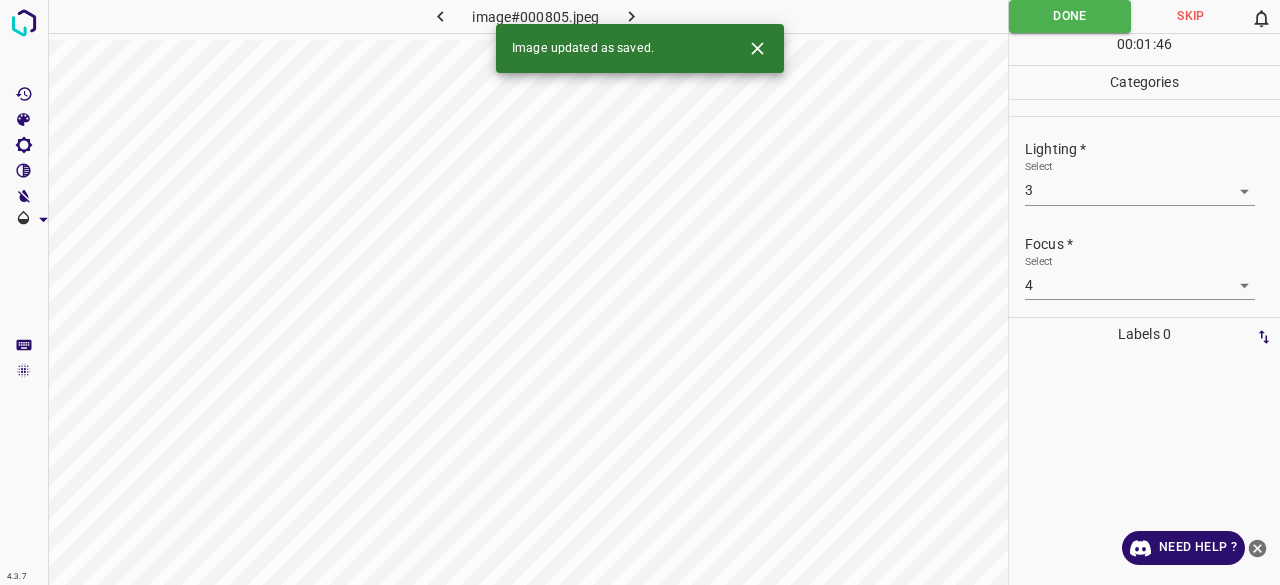 click 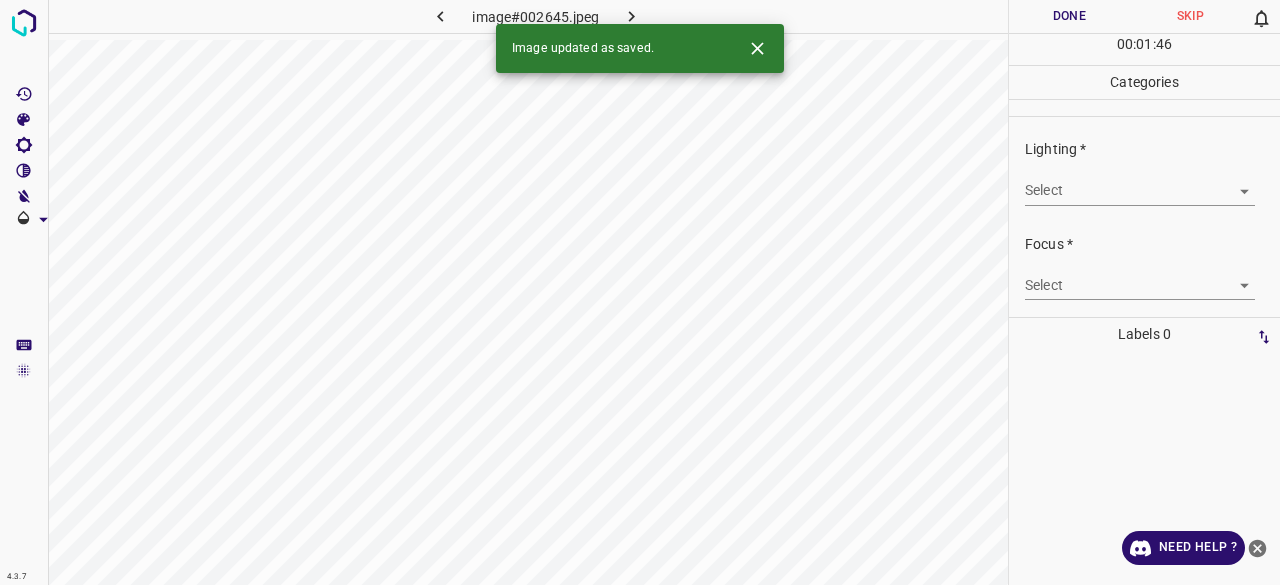 click on "4.3.7 image#002645.jpeg Done Skip 0 00   : 01   : 46   Categories Lighting *  Select ​ Focus *  Select ​ Overall *  Select ​ Labels   0 Categories 1 Lighting 2 Focus 3 Overall Tools Space Change between modes (Draw & Edit) I Auto labeling R Restore zoom M Zoom in N Zoom out Delete Delete selecte label Filters Z Restore filters X Saturation filter C Brightness filter V Contrast filter B Gray scale filter General O Download Image updated as saved. Need Help ? - Text - Hide - Delete" at bounding box center (640, 292) 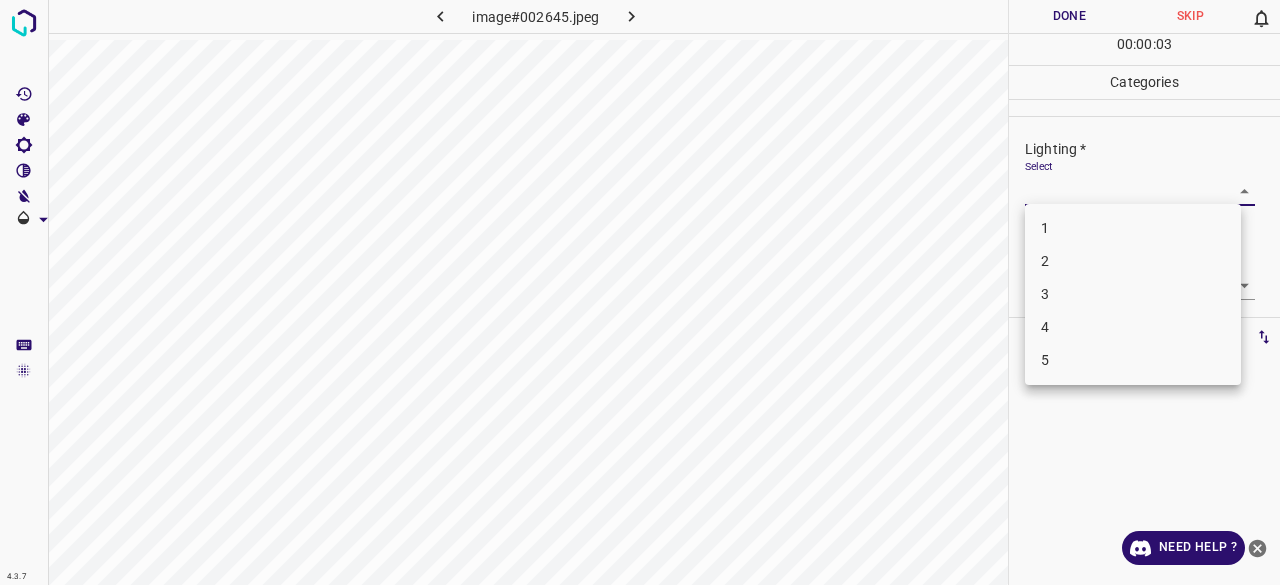 click on "2" at bounding box center [1133, 261] 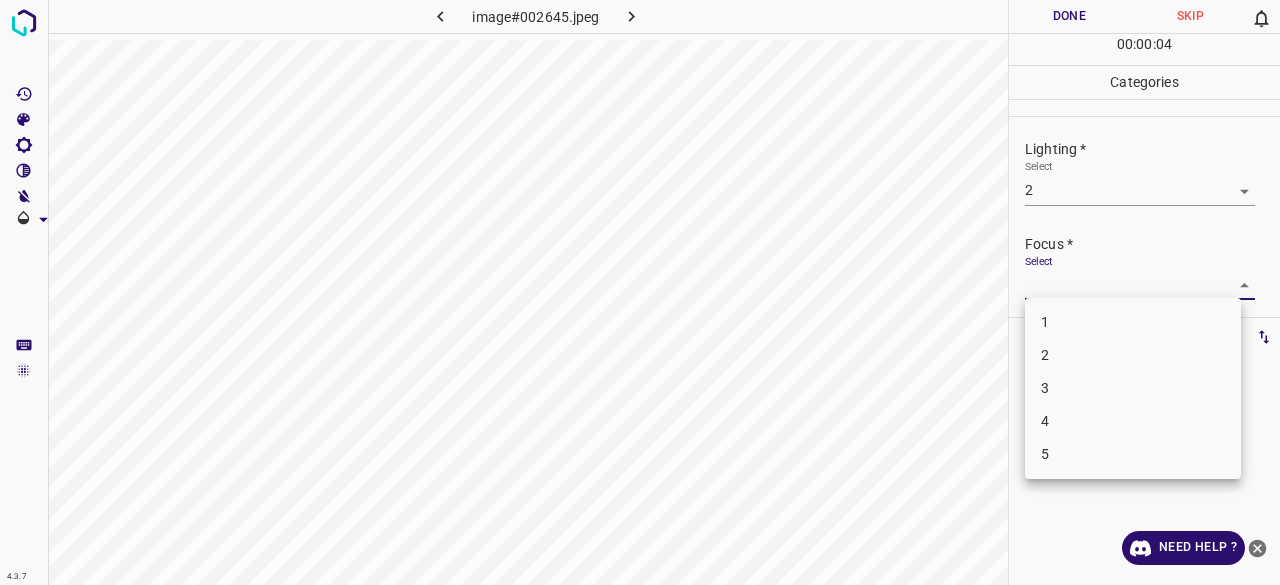 click on "4.3.7 image#002645.jpeg Done Skip 0 00   : 00   : 04   Categories Lighting *  Select 2 2 Focus *  Select ​ Overall *  Select ​ Labels   0 Categories 1 Lighting 2 Focus 3 Overall Tools Space Change between modes (Draw & Edit) I Auto labeling R Restore zoom M Zoom in N Zoom out Delete Delete selecte label Filters Z Restore filters X Saturation filter C Brightness filter V Contrast filter B Gray scale filter General O Download Need Help ? - Text - Hide - Delete 1 2 3 4 5" at bounding box center [640, 292] 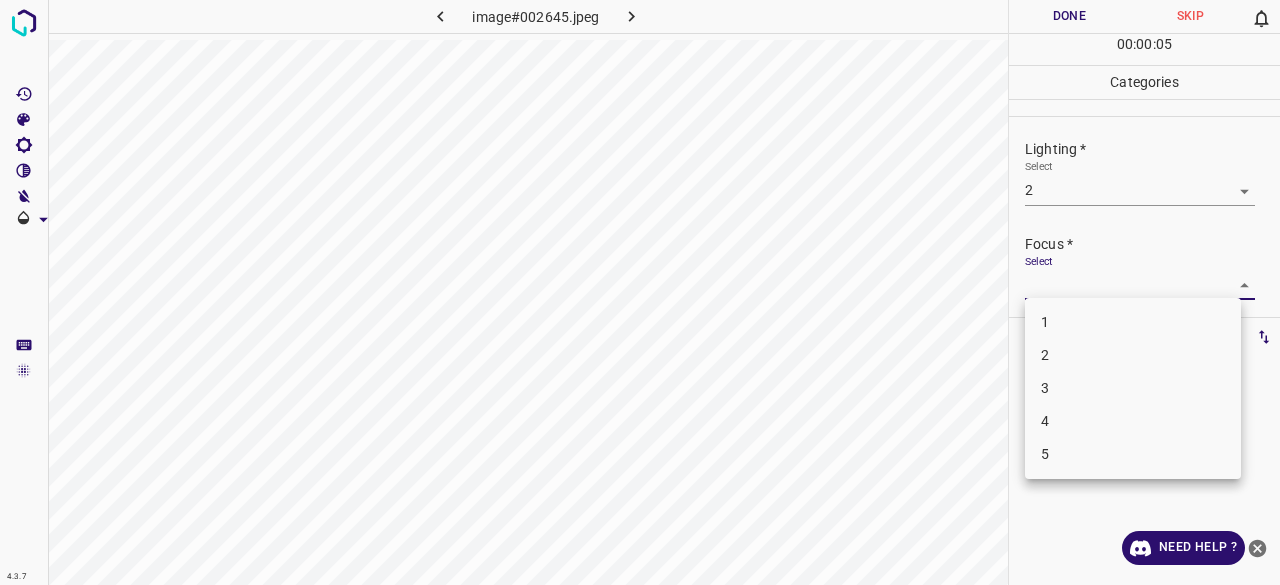 click on "3" at bounding box center [1133, 388] 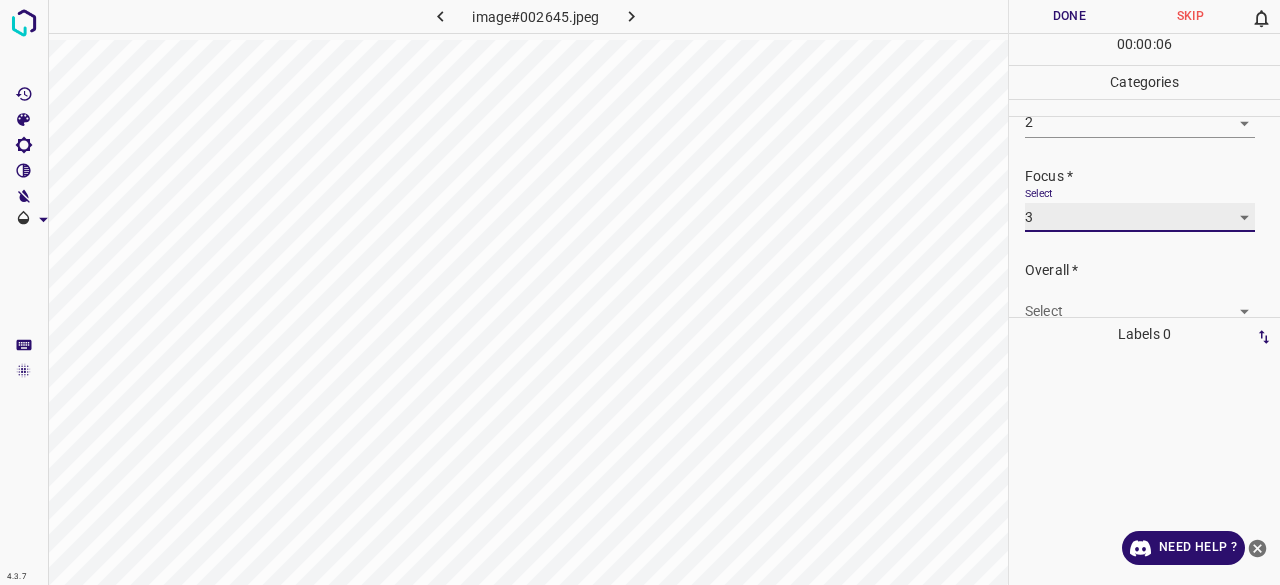 scroll, scrollTop: 98, scrollLeft: 0, axis: vertical 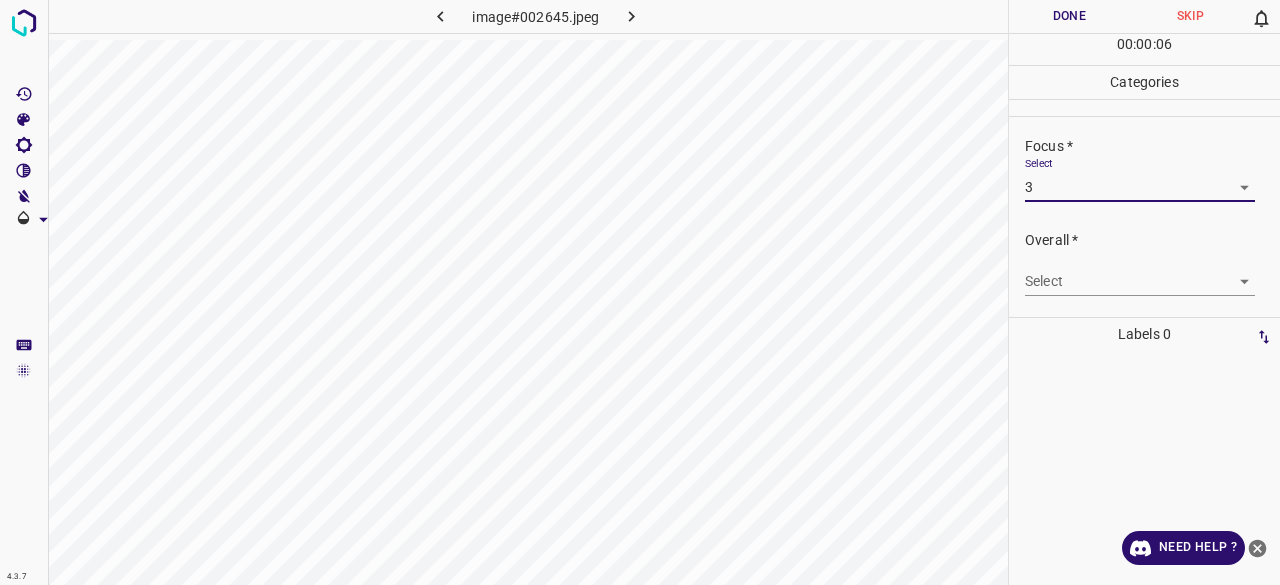 click on "4.3.7 image#002645.jpeg Done Skip 0 00   : 00   : 06   Categories Lighting *  Select 2 2 Focus *  Select 3 3 Overall *  Select ​ Labels   0 Categories 1 Lighting 2 Focus 3 Overall Tools Space Change between modes (Draw & Edit) I Auto labeling R Restore zoom M Zoom in N Zoom out Delete Delete selecte label Filters Z Restore filters X Saturation filter C Brightness filter V Contrast filter B Gray scale filter General O Download Need Help ? - Text - Hide - Delete" at bounding box center (640, 292) 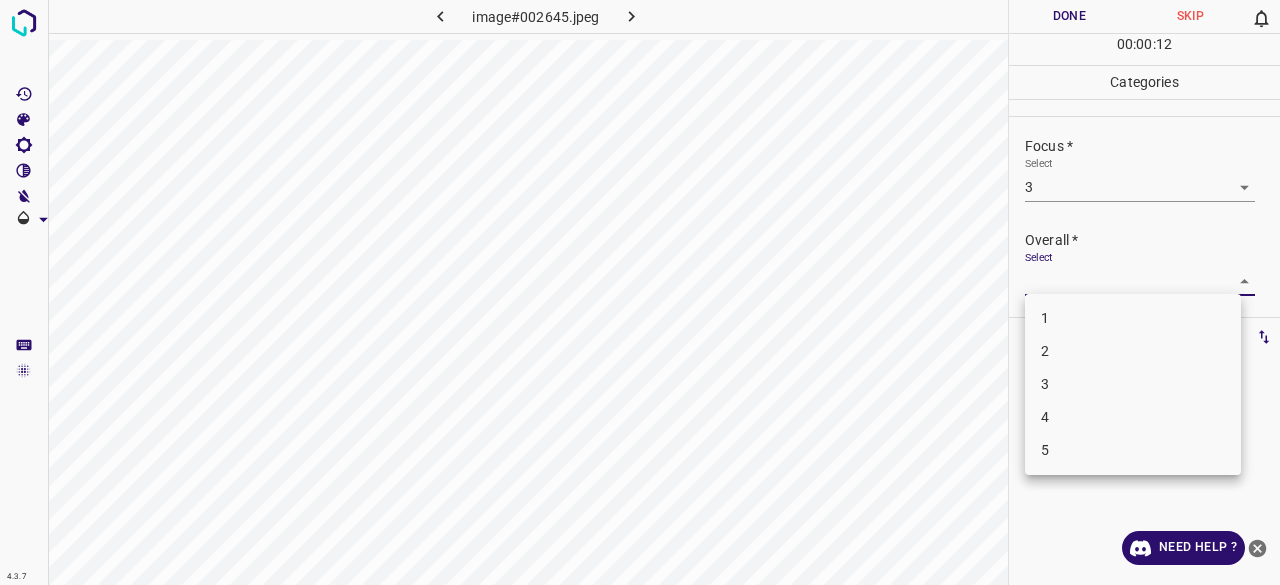 click on "3" at bounding box center (1133, 384) 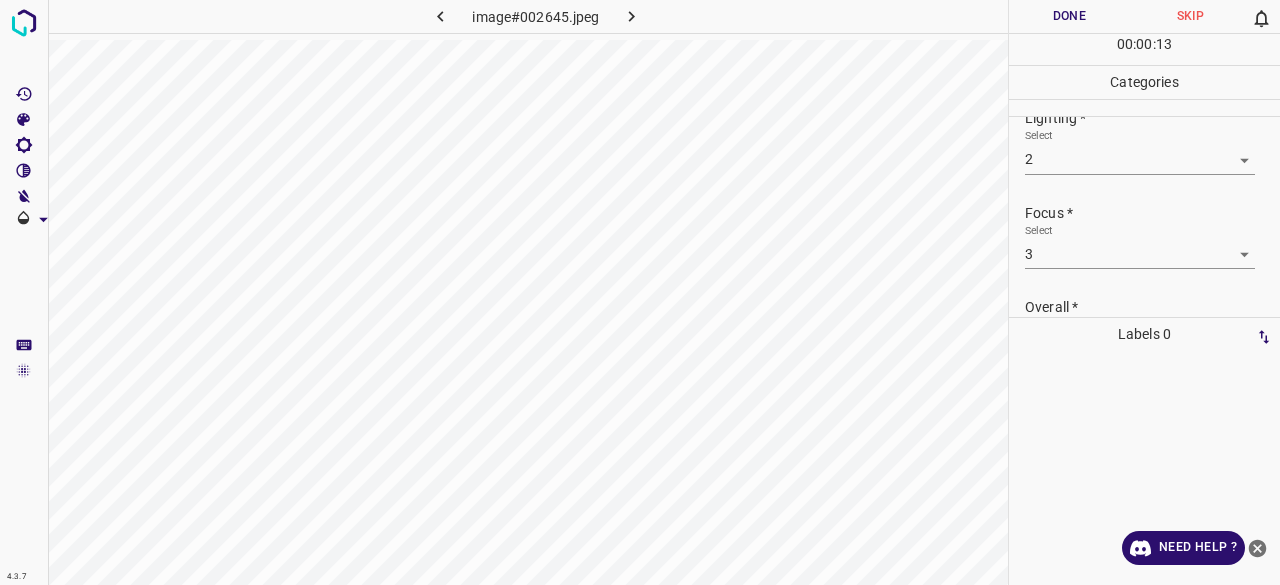 scroll, scrollTop: 0, scrollLeft: 0, axis: both 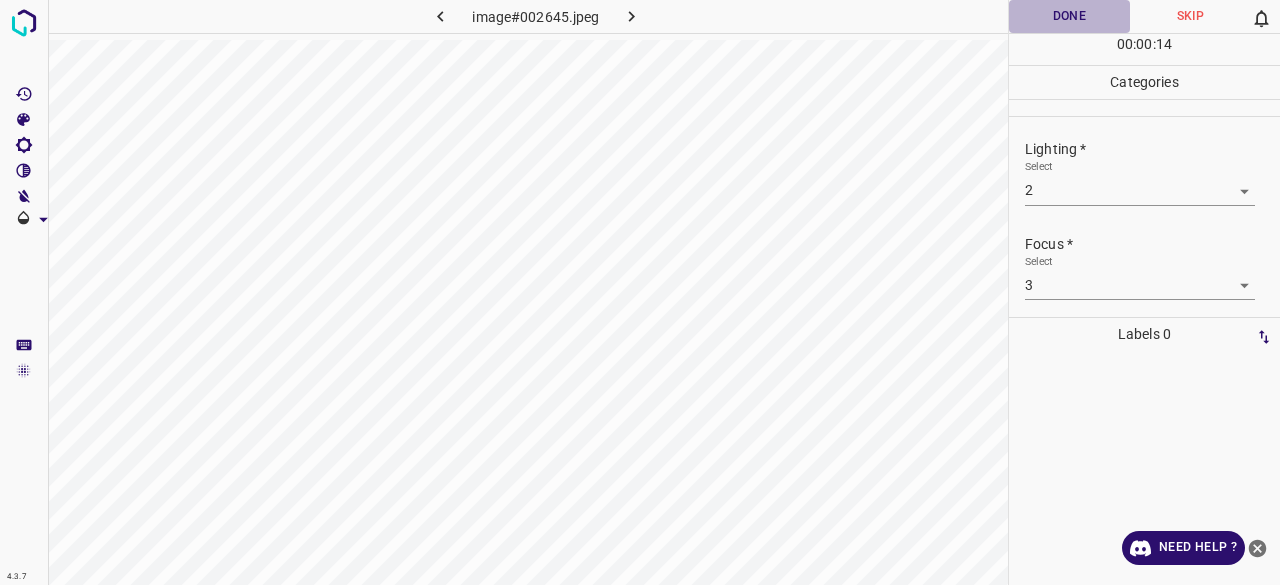 click on "Done" at bounding box center (1069, 16) 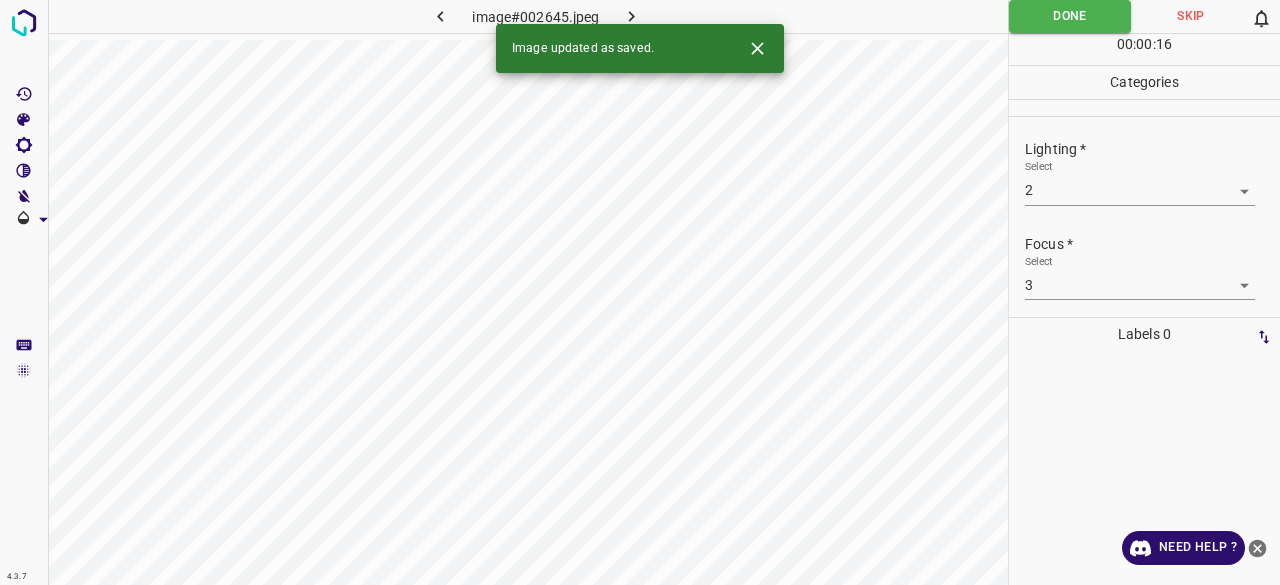 click 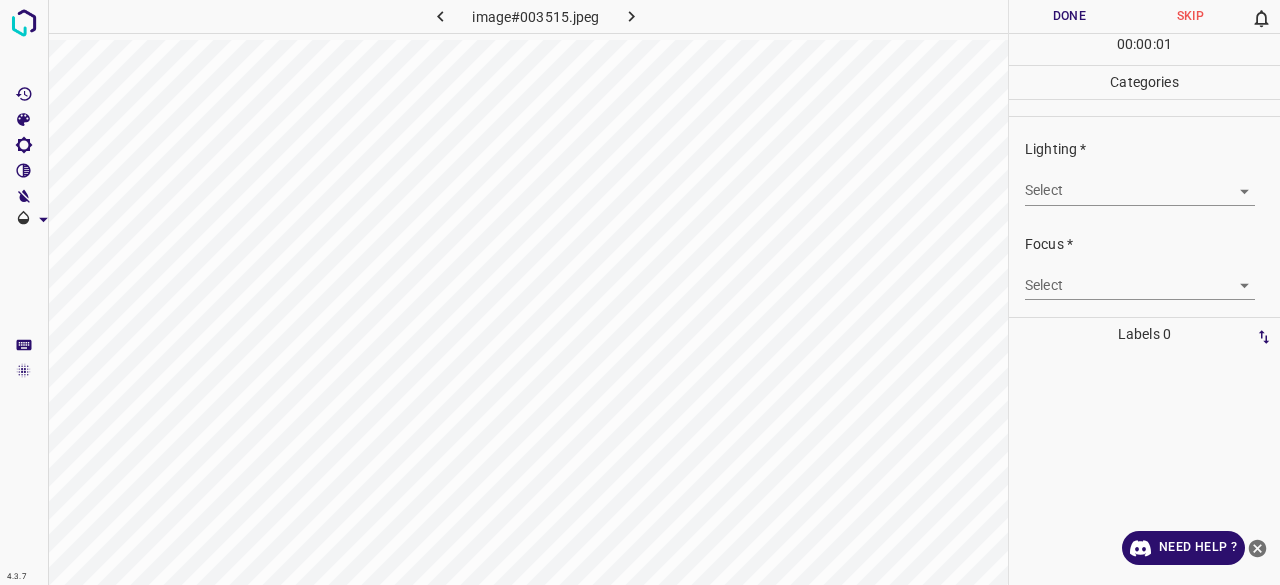 click on "4.3.7 image#003515.jpeg Done Skip 0 00   : 00   : 01   Categories Lighting *  Select ​ Focus *  Select ​ Overall *  Select ​ Labels   0 Categories 1 Lighting 2 Focus 3 Overall Tools Space Change between modes (Draw & Edit) I Auto labeling R Restore zoom M Zoom in N Zoom out Delete Delete selecte label Filters Z Restore filters X Saturation filter C Brightness filter V Contrast filter B Gray scale filter General O Download Need Help ? - Text - Hide - Delete" at bounding box center (640, 292) 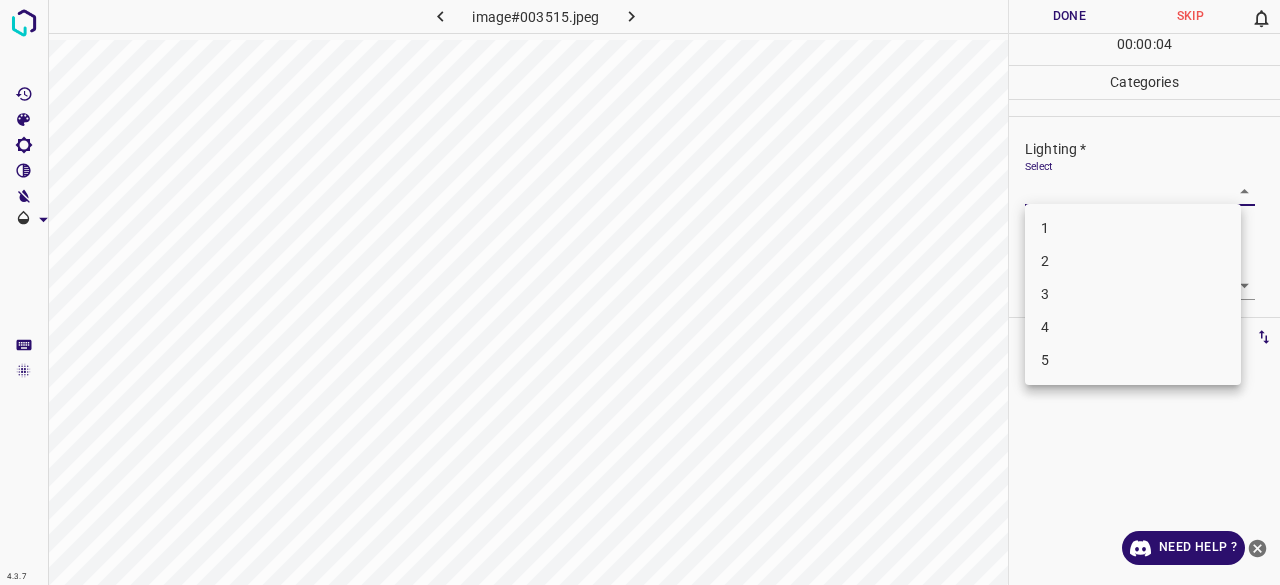 click on "3" at bounding box center (1133, 294) 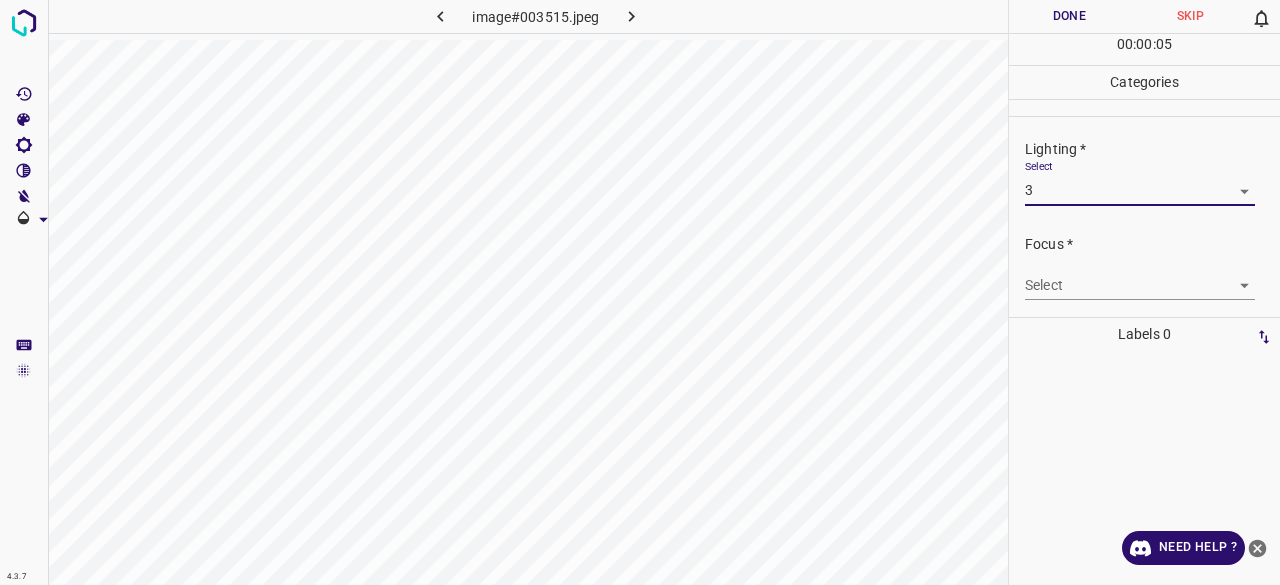 click on "4.3.7 image#003515.jpeg Done Skip 0 00   : 00   : 05   Categories Lighting *  Select 3 3 Focus *  Select ​ Overall *  Select ​ Labels   0 Categories 1 Lighting 2 Focus 3 Overall Tools Space Change between modes (Draw & Edit) I Auto labeling R Restore zoom M Zoom in N Zoom out Delete Delete selecte label Filters Z Restore filters X Saturation filter C Brightness filter V Contrast filter B Gray scale filter General O Download Need Help ? - Text - Hide - Delete" at bounding box center (640, 292) 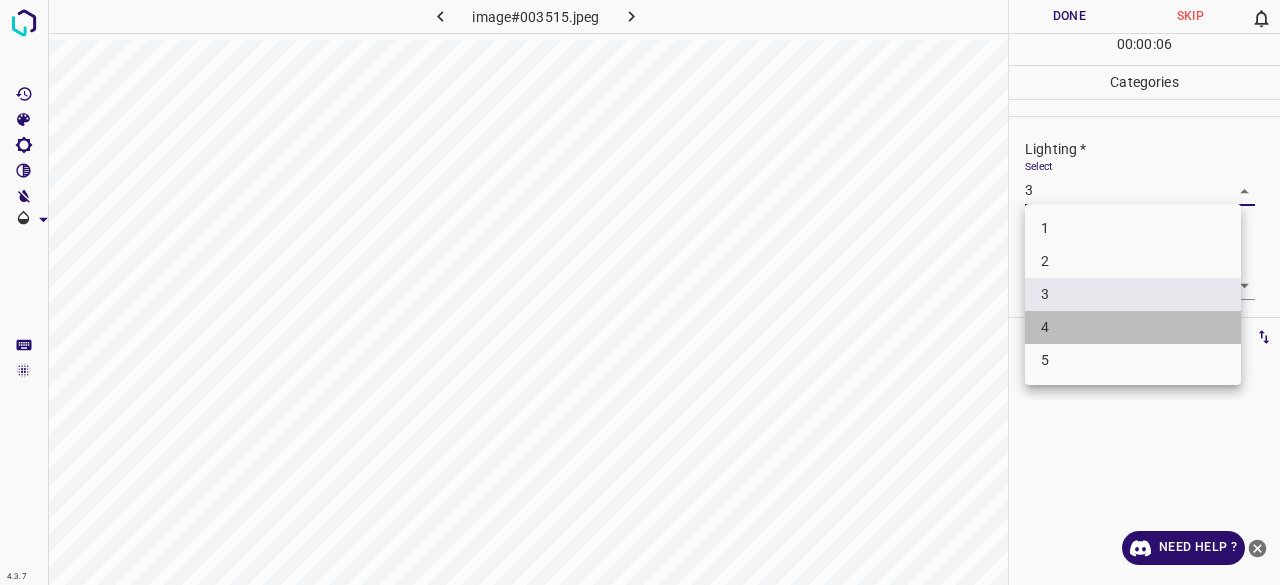 click on "4" at bounding box center (1133, 327) 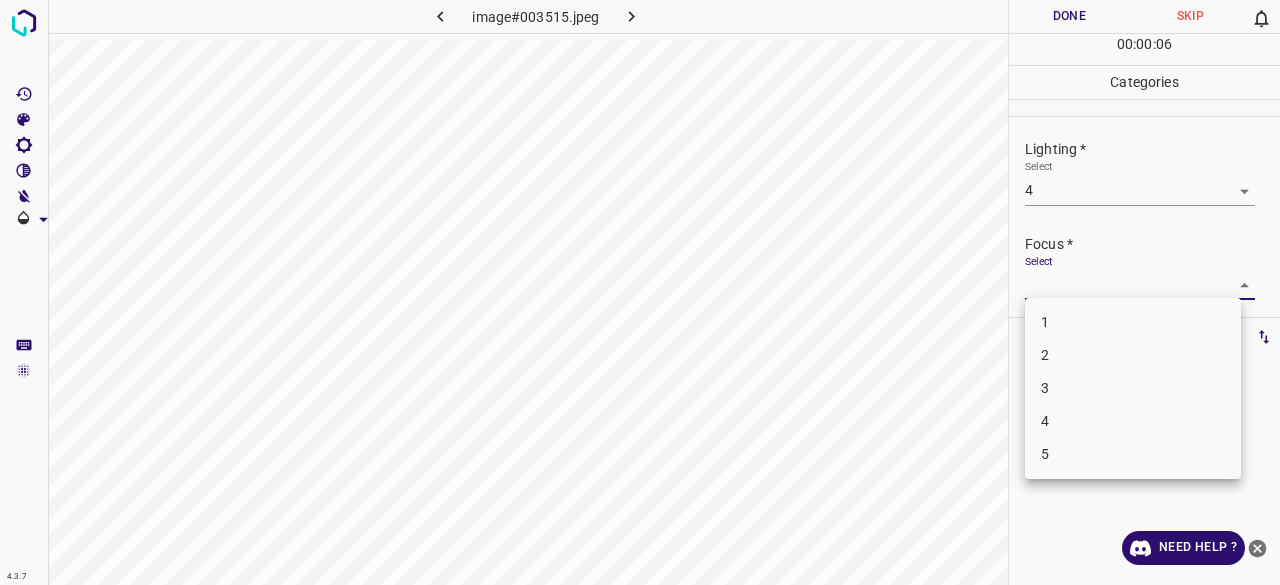click on "4.3.7 image#003515.jpeg Done Skip 0 00   : 00   : 06   Categories Lighting *  Select 4 4 Focus *  Select ​ Overall *  Select ​ Labels   0 Categories 1 Lighting 2 Focus 3 Overall Tools Space Change between modes (Draw & Edit) I Auto labeling R Restore zoom M Zoom in N Zoom out Delete Delete selecte label Filters Z Restore filters X Saturation filter C Brightness filter V Contrast filter B Gray scale filter General O Download Need Help ? - Text - Hide - Delete 1 2 3 4 5" at bounding box center [640, 292] 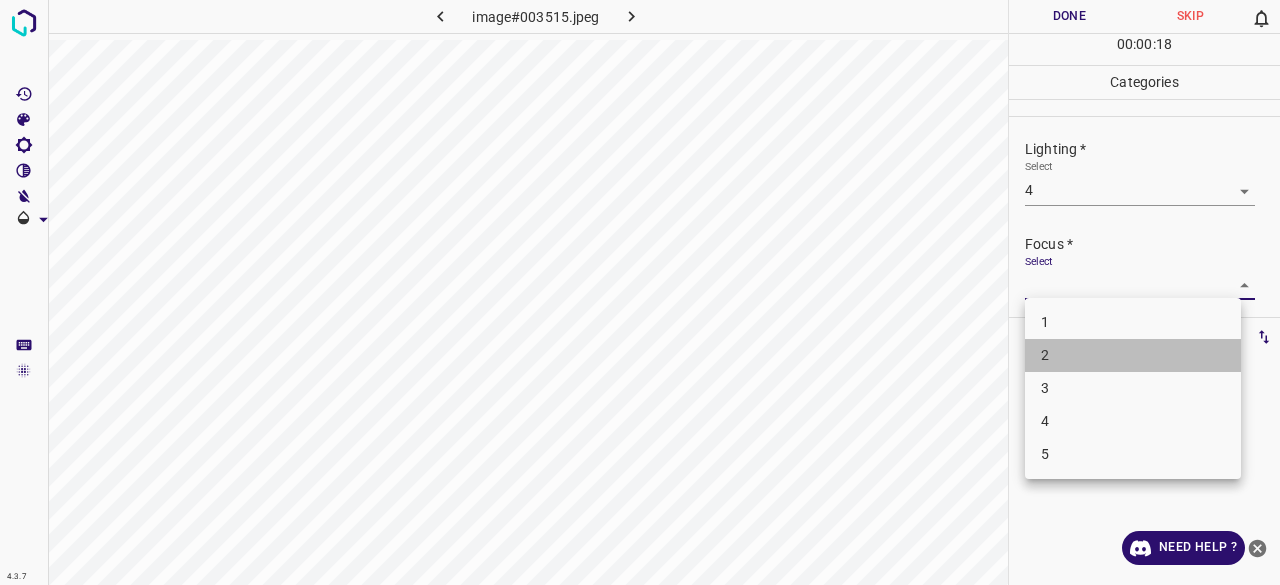 click on "2" at bounding box center [1133, 355] 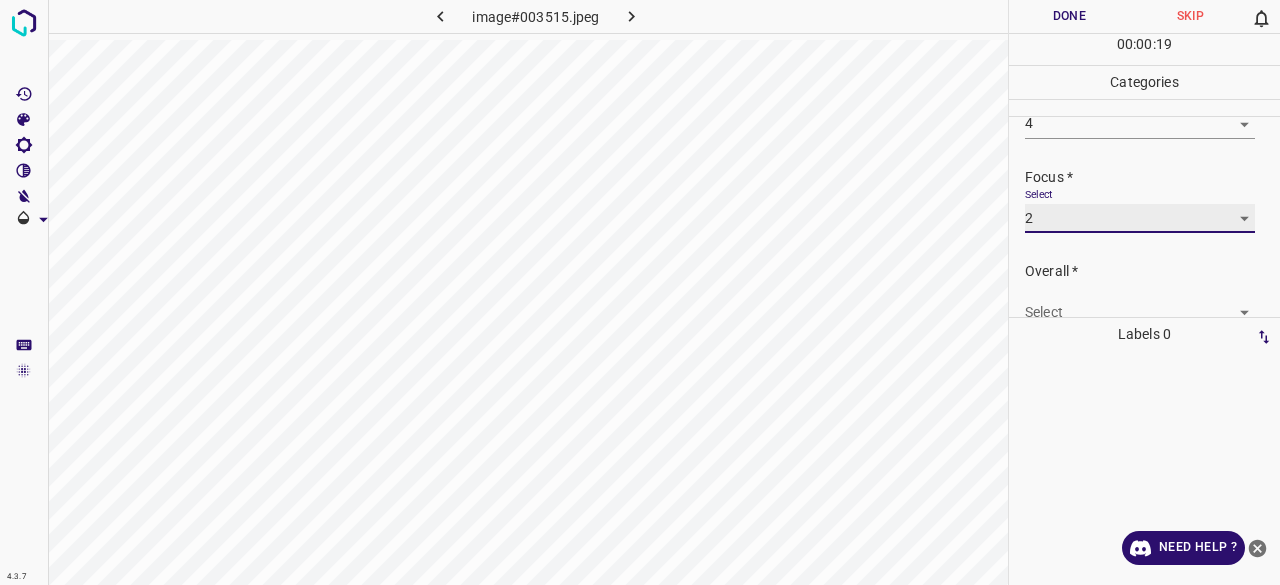 scroll, scrollTop: 98, scrollLeft: 0, axis: vertical 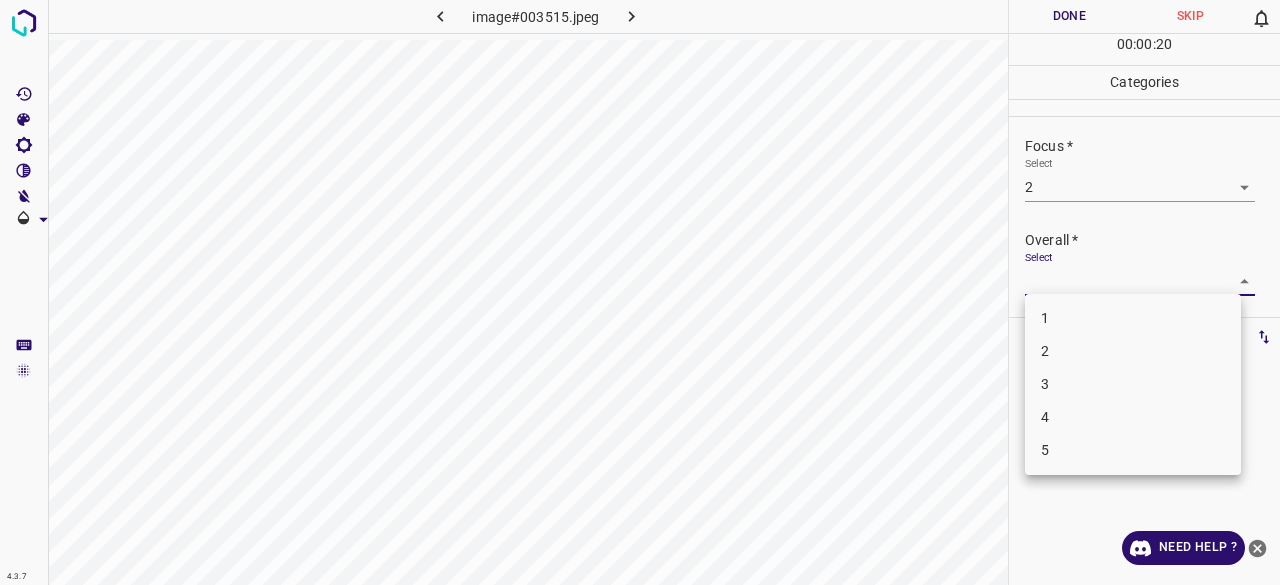 click on "4.3.7 image#003515.jpeg Done Skip 0 00   : 00   : 20   Categories Lighting *  Select 4 4 Focus *  Select 2 2 Overall *  Select ​ Labels   0 Categories 1 Lighting 2 Focus 3 Overall Tools Space Change between modes (Draw & Edit) I Auto labeling R Restore zoom M Zoom in N Zoom out Delete Delete selecte label Filters Z Restore filters X Saturation filter C Brightness filter V Contrast filter B Gray scale filter General O Download Need Help ? - Text - Hide - Delete 1 2 3 4 5" at bounding box center [640, 292] 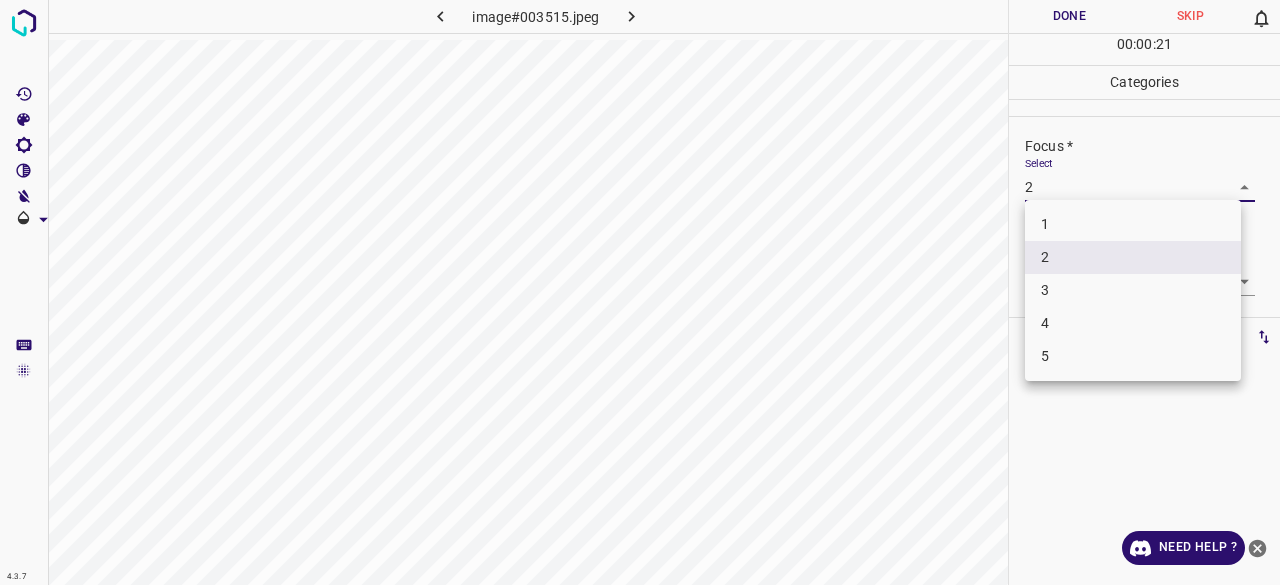 click on "4.3.7 image#003515.jpeg Done Skip 0 00   : 00   : 21   Categories Lighting *  Select 4 4 Focus *  Select 2 2 Overall *  Select ​ Labels   0 Categories 1 Lighting 2 Focus 3 Overall Tools Space Change between modes (Draw & Edit) I Auto labeling R Restore zoom M Zoom in N Zoom out Delete Delete selecte label Filters Z Restore filters X Saturation filter C Brightness filter V Contrast filter B Gray scale filter General O Download Need Help ? - Text - Hide - Delete 1 2 3 4 5" at bounding box center (640, 292) 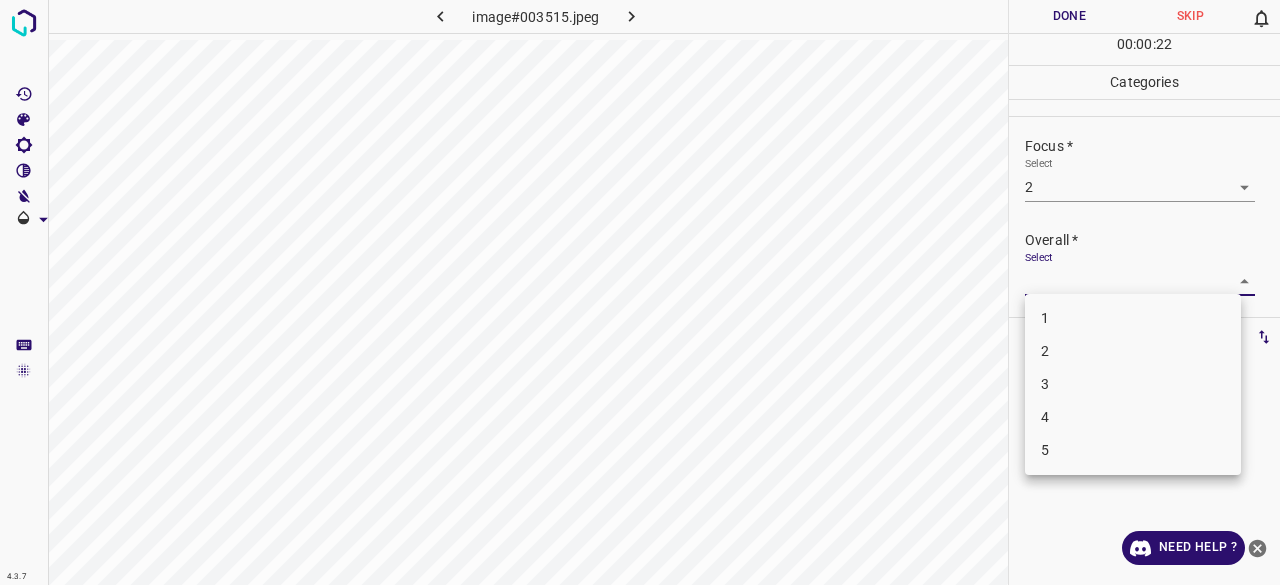 click on "4.3.7 image#003515.jpeg Done Skip 0 00   : 00   : 22   Categories Lighting *  Select 4 4 Focus *  Select 2 2 Overall *  Select ​ Labels   0 Categories 1 Lighting 2 Focus 3 Overall Tools Space Change between modes (Draw & Edit) I Auto labeling R Restore zoom M Zoom in N Zoom out Delete Delete selecte label Filters Z Restore filters X Saturation filter C Brightness filter V Contrast filter B Gray scale filter General O Download Need Help ? - Text - Hide - Delete 1 2 3 4 5" at bounding box center (640, 292) 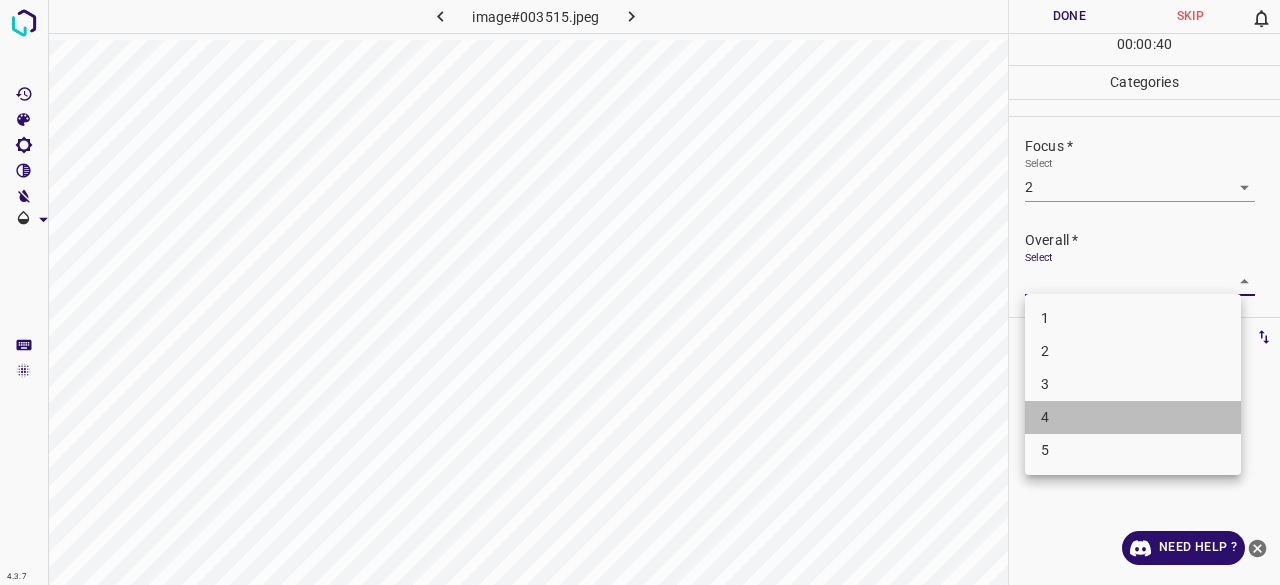 click on "4" at bounding box center (1133, 417) 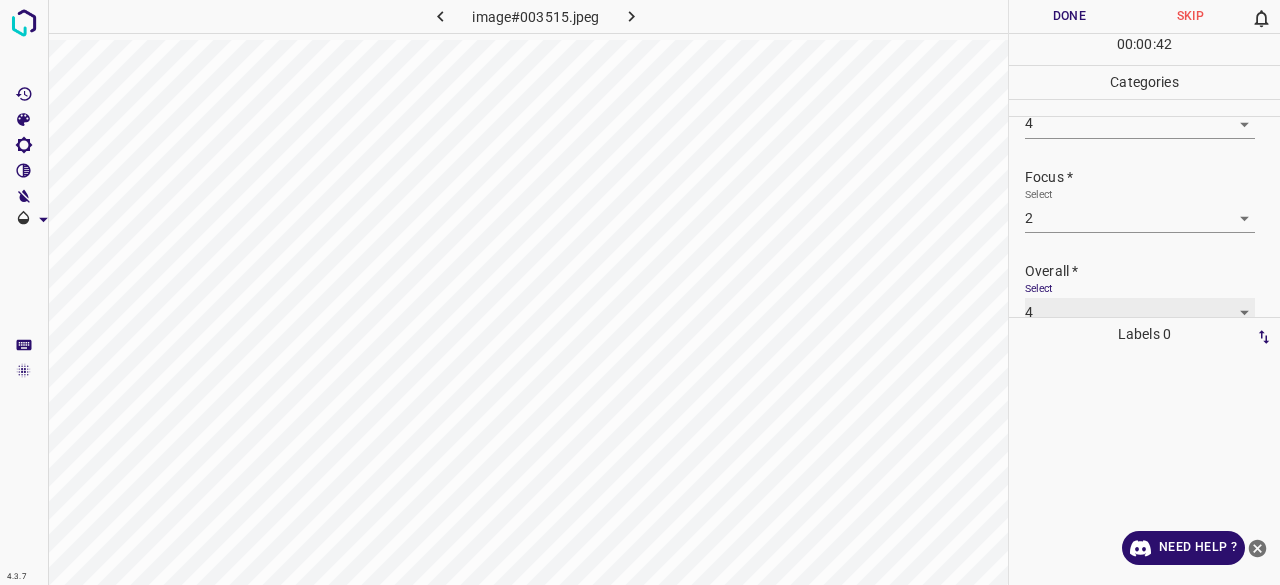 scroll, scrollTop: 98, scrollLeft: 0, axis: vertical 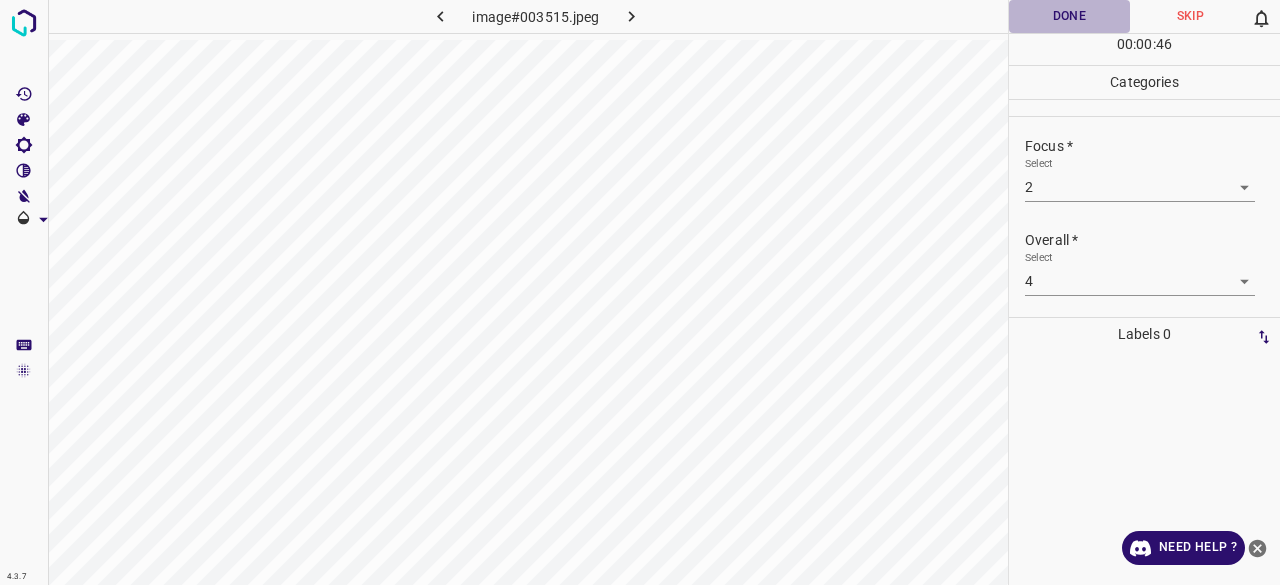 click on "Done" at bounding box center [1069, 16] 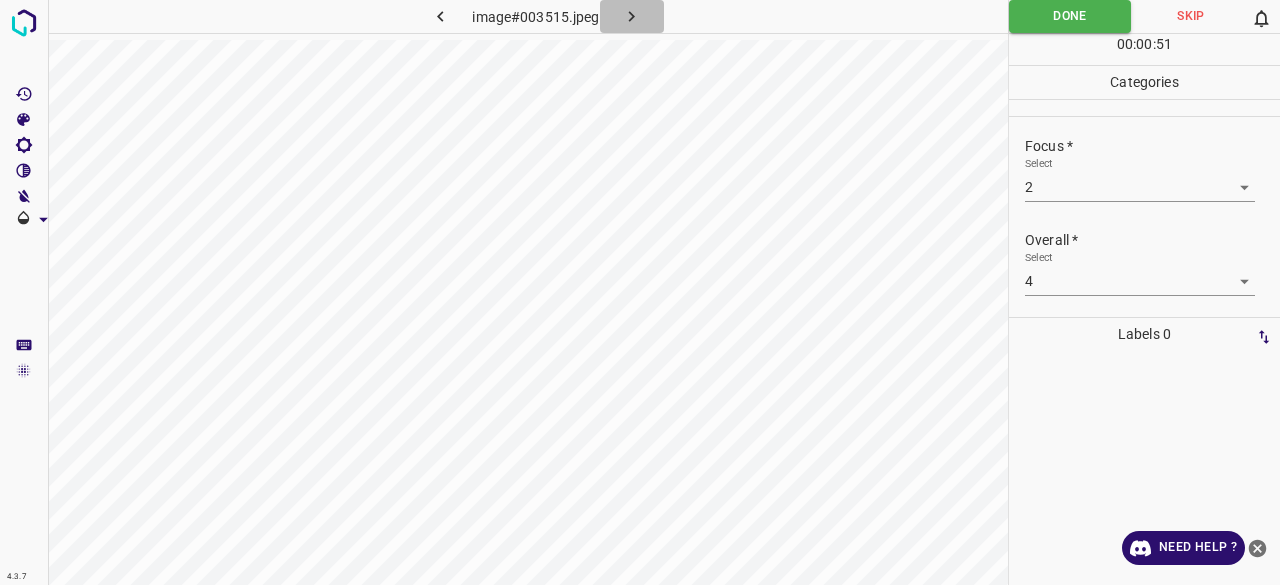 click 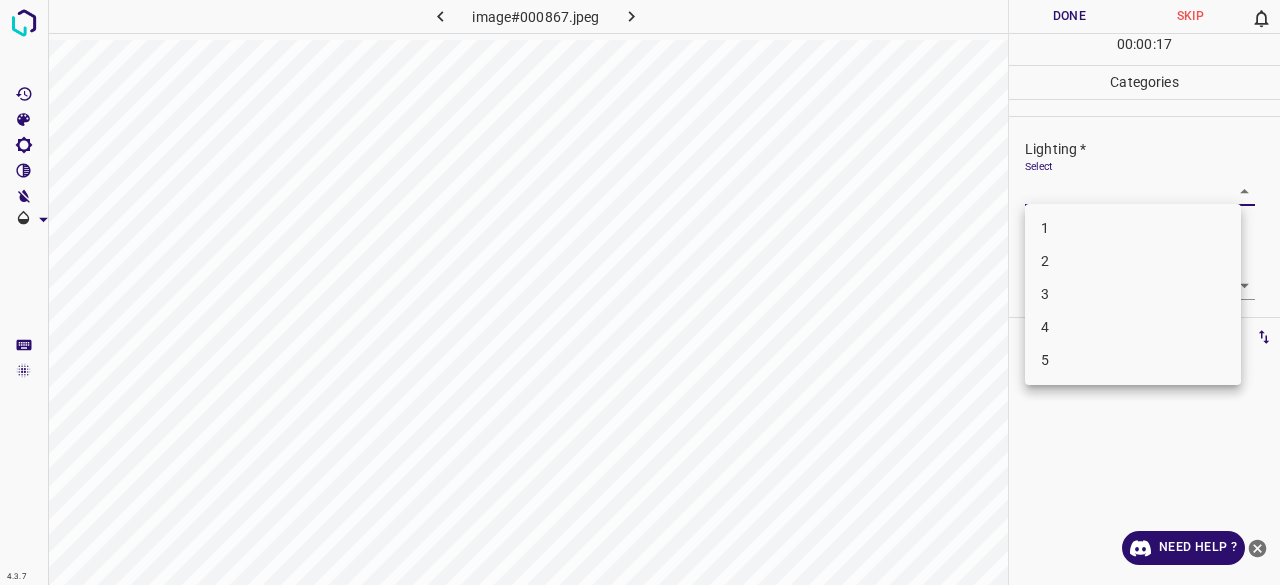 click on "4.3.7 image#000867.jpeg Done Skip 0 00   : 00   : 17   Categories Lighting *  Select ​ Focus *  Select ​ Overall *  Select ​ Labels   0 Categories 1 Lighting 2 Focus 3 Overall Tools Space Change between modes (Draw & Edit) I Auto labeling R Restore zoom M Zoom in N Zoom out Delete Delete selecte label Filters Z Restore filters X Saturation filter C Brightness filter V Contrast filter B Gray scale filter General O Download Need Help ? - Text - Hide - Delete 1 2 3 4 5" at bounding box center (640, 292) 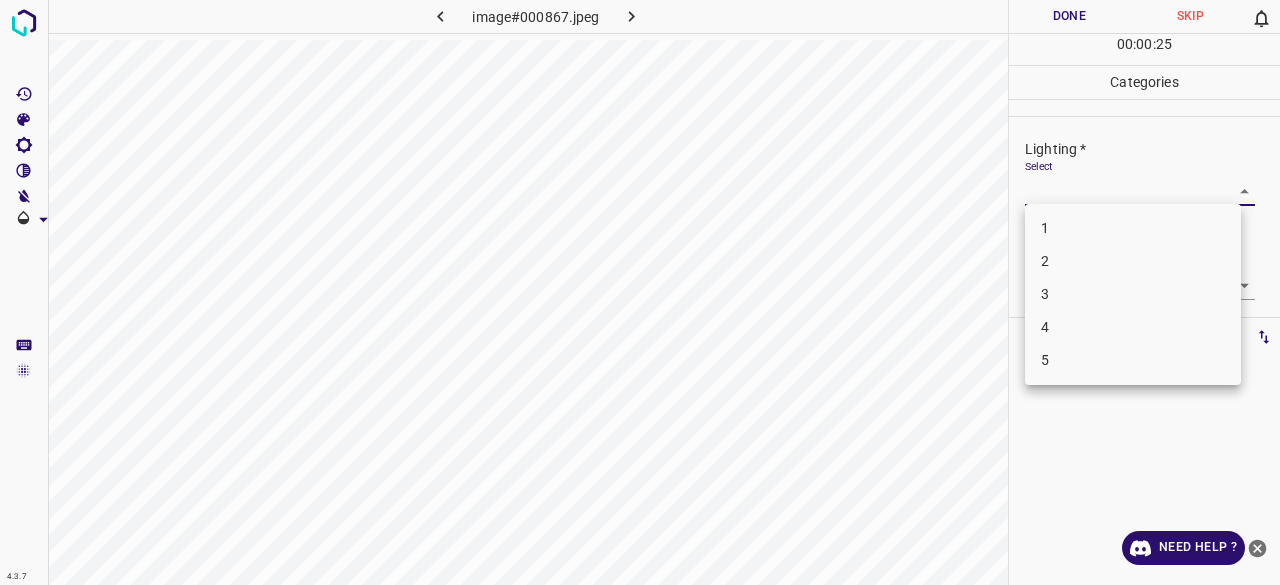 click on "4" at bounding box center (1133, 327) 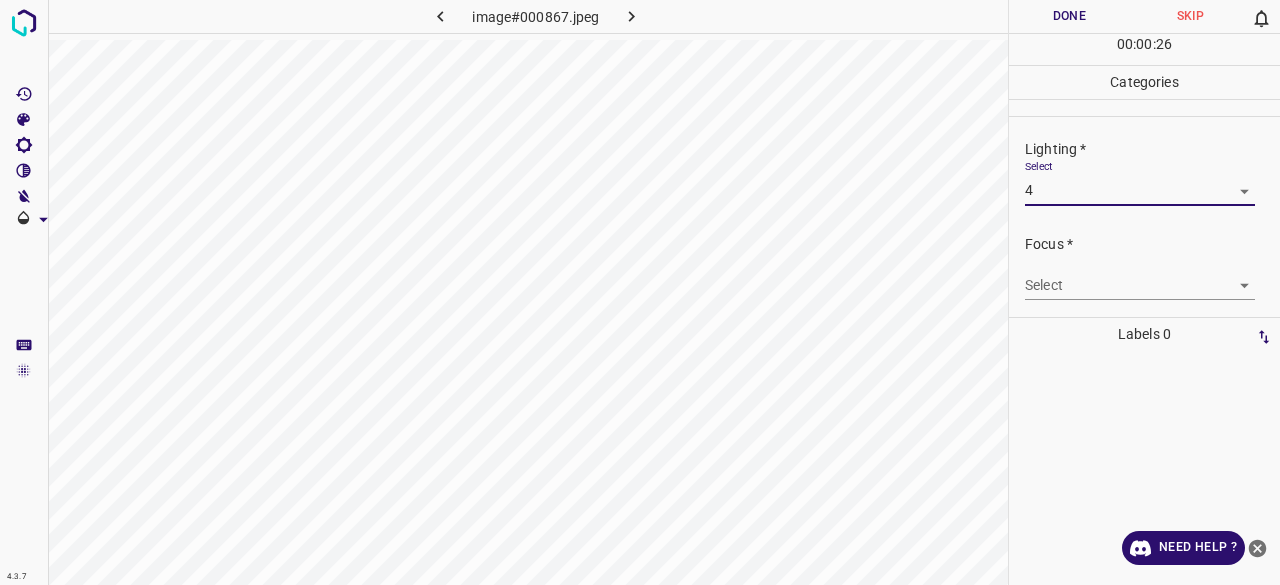 click on "4.3.7 image#000867.jpeg Done Skip 0 00   : 00   : 26   Categories Lighting *  Select 4 4 Focus *  Select ​ Overall *  Select ​ Labels   0 Categories 1 Lighting 2 Focus 3 Overall Tools Space Change between modes (Draw & Edit) I Auto labeling R Restore zoom M Zoom in N Zoom out Delete Delete selecte label Filters Z Restore filters X Saturation filter C Brightness filter V Contrast filter B Gray scale filter General O Download Need Help ? - Text - Hide - Delete" at bounding box center [640, 292] 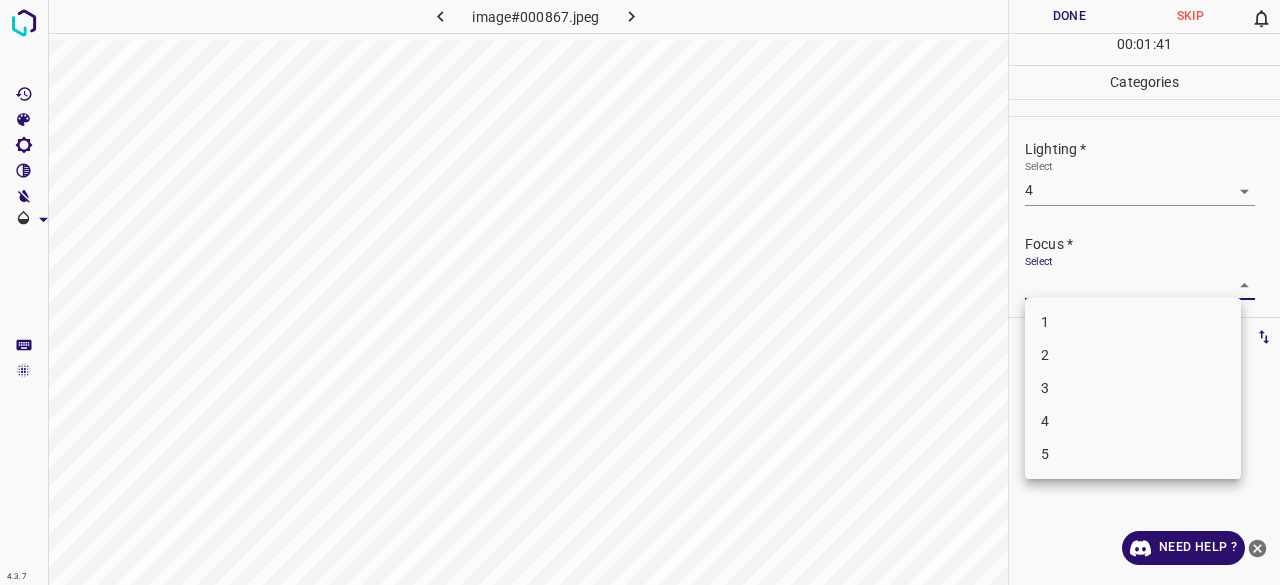 click on "4" at bounding box center [1133, 421] 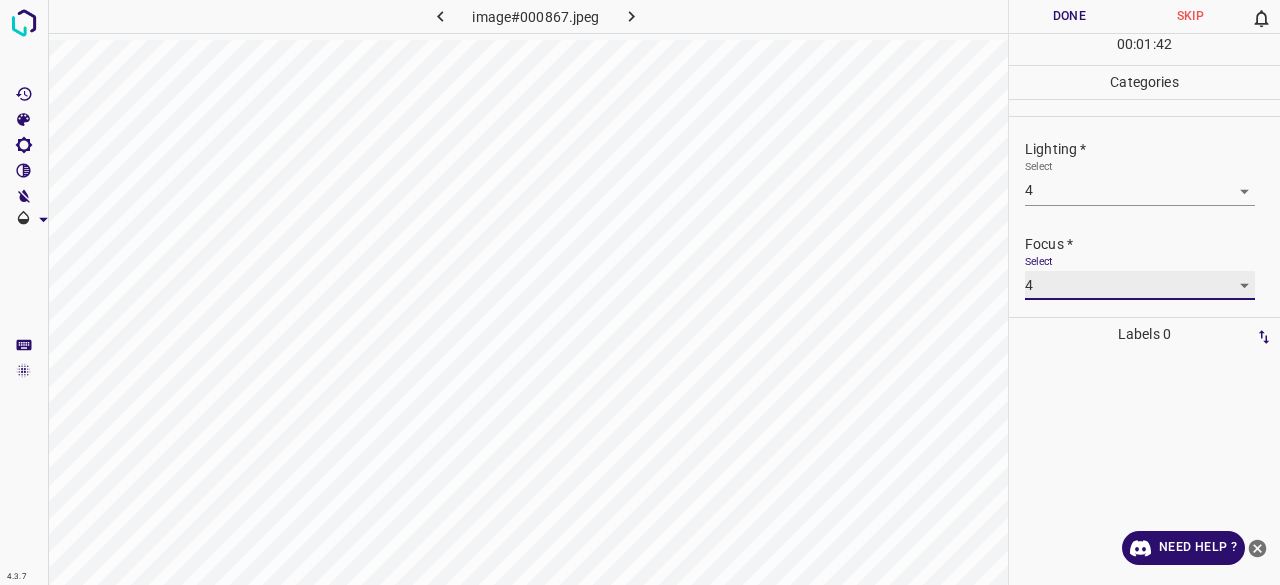 scroll, scrollTop: 98, scrollLeft: 0, axis: vertical 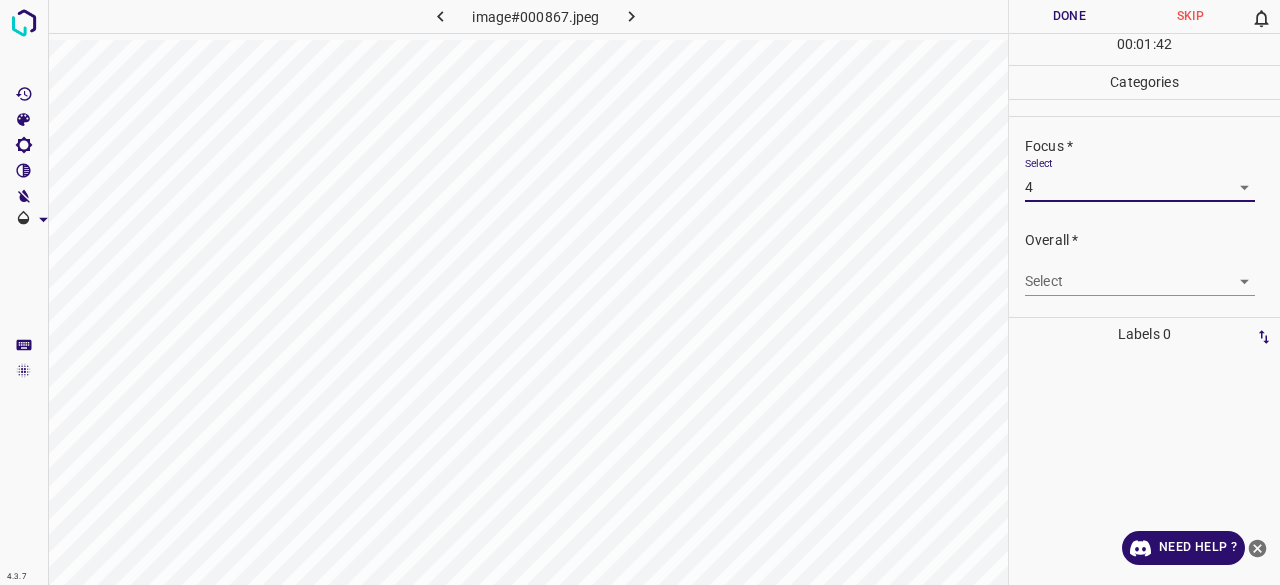 click on "Select ​" at bounding box center [1140, 273] 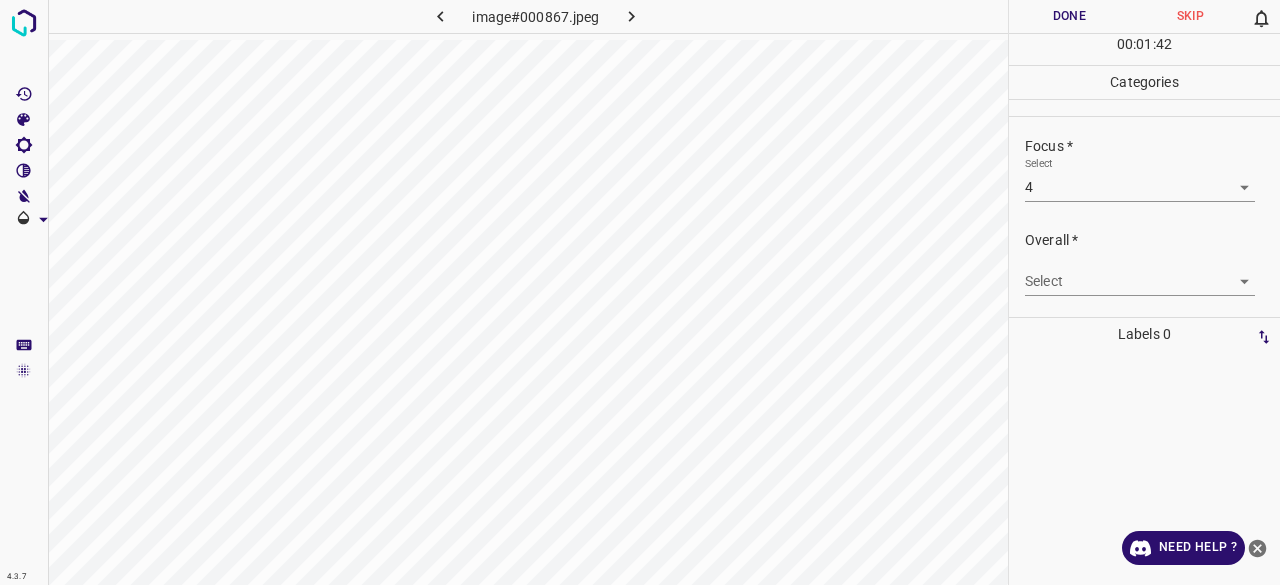 click on "4.3.7 image#000867.jpeg Done Skip 0 00   : 01   : 42   Categories Lighting *  Select 4 4 Focus *  Select 4 4 Overall *  Select ​ Labels   0 Categories 1 Lighting 2 Focus 3 Overall Tools Space Change between modes (Draw & Edit) I Auto labeling R Restore zoom M Zoom in N Zoom out Delete Delete selecte label Filters Z Restore filters X Saturation filter C Brightness filter V Contrast filter B Gray scale filter General O Download Need Help ? - Text - Hide - Delete" at bounding box center [640, 292] 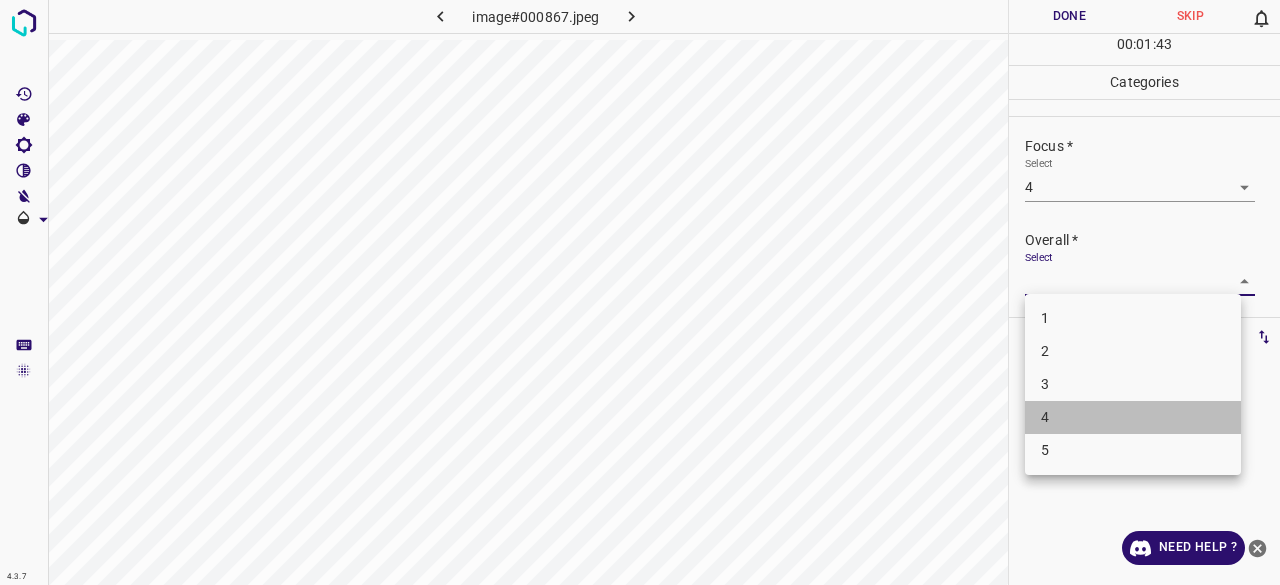 click on "4" at bounding box center (1133, 417) 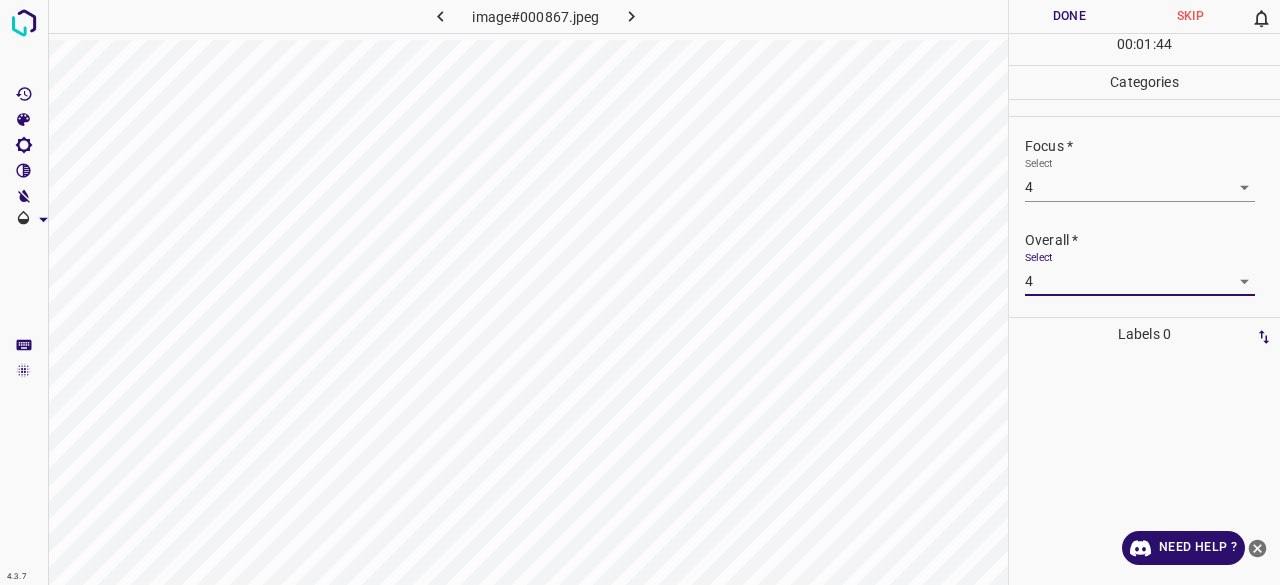 click on "Done" at bounding box center [1069, 16] 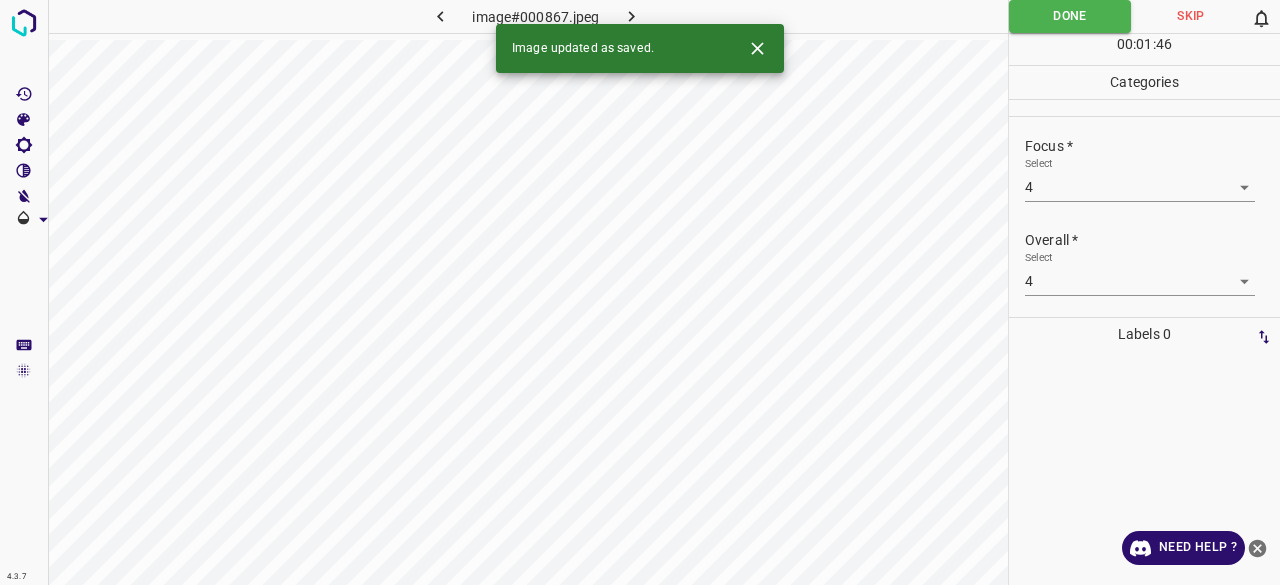 click 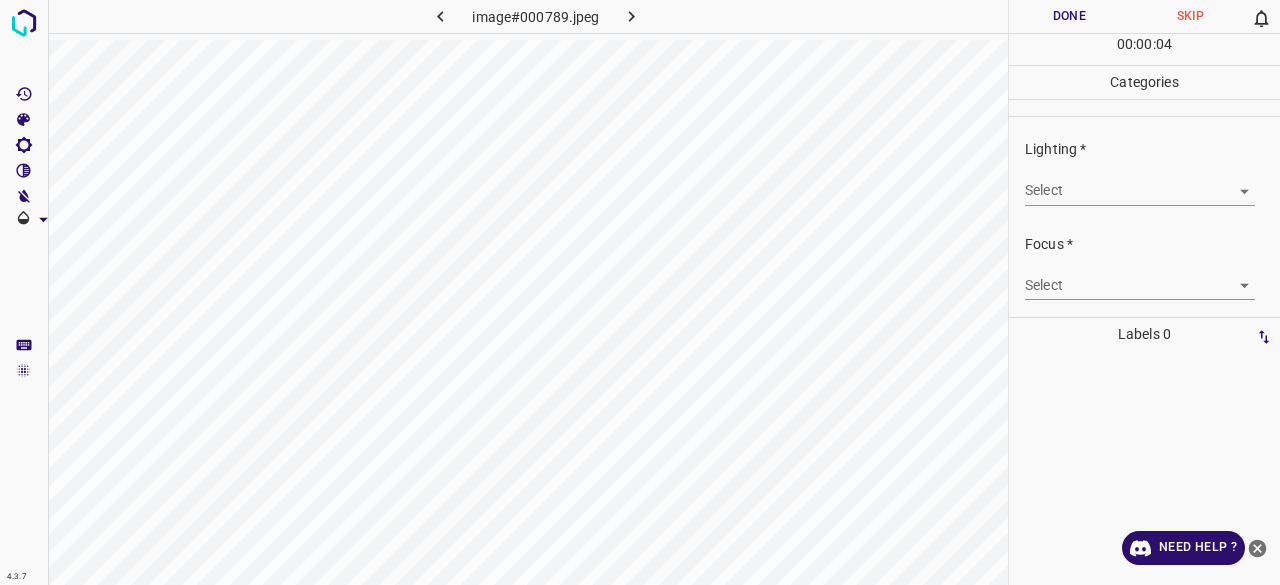 click on "4.3.7 image#000789.jpeg Done Skip 0 00   : 00   : 04   Categories Lighting *  Select ​ Focus *  Select ​ Overall *  Select ​ Labels   0 Categories 1 Lighting 2 Focus 3 Overall Tools Space Change between modes (Draw & Edit) I Auto labeling R Restore zoom M Zoom in N Zoom out Delete Delete selecte label Filters Z Restore filters X Saturation filter C Brightness filter V Contrast filter B Gray scale filter General O Download Need Help ? - Text - Hide - Delete" at bounding box center [640, 292] 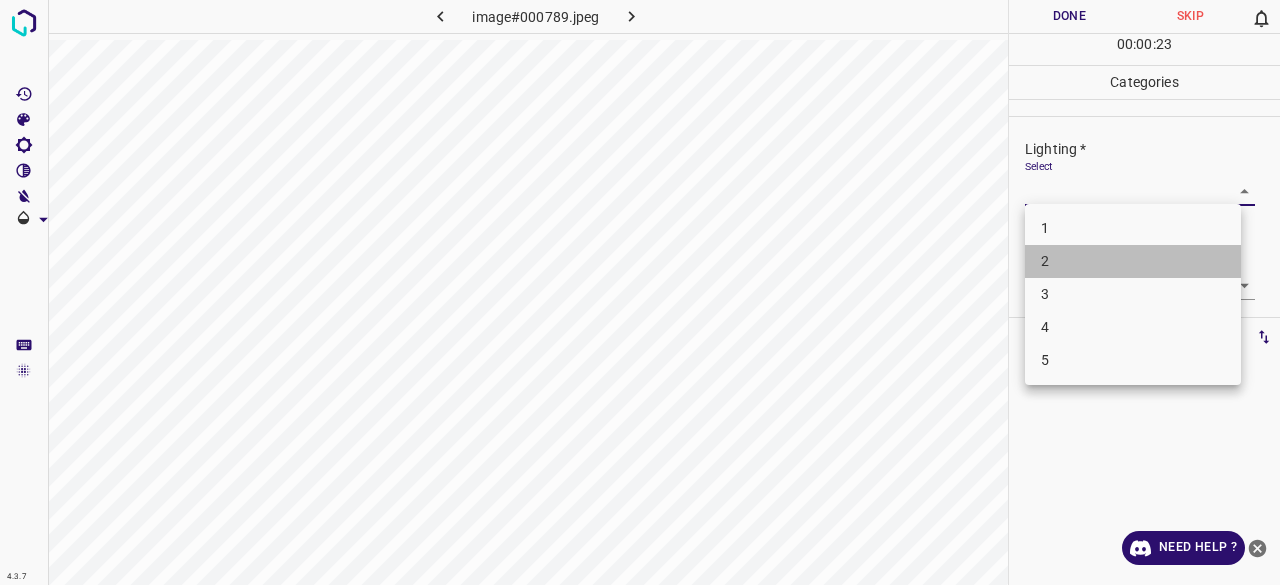 click on "2" at bounding box center (1133, 261) 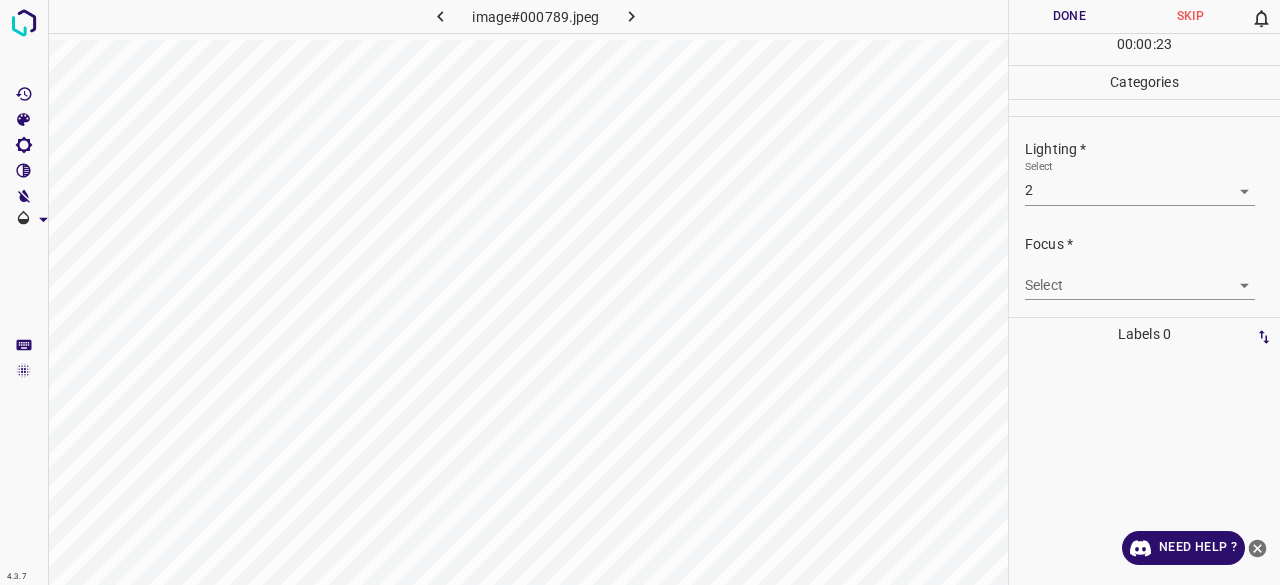 click on "Select ​" at bounding box center (1140, 277) 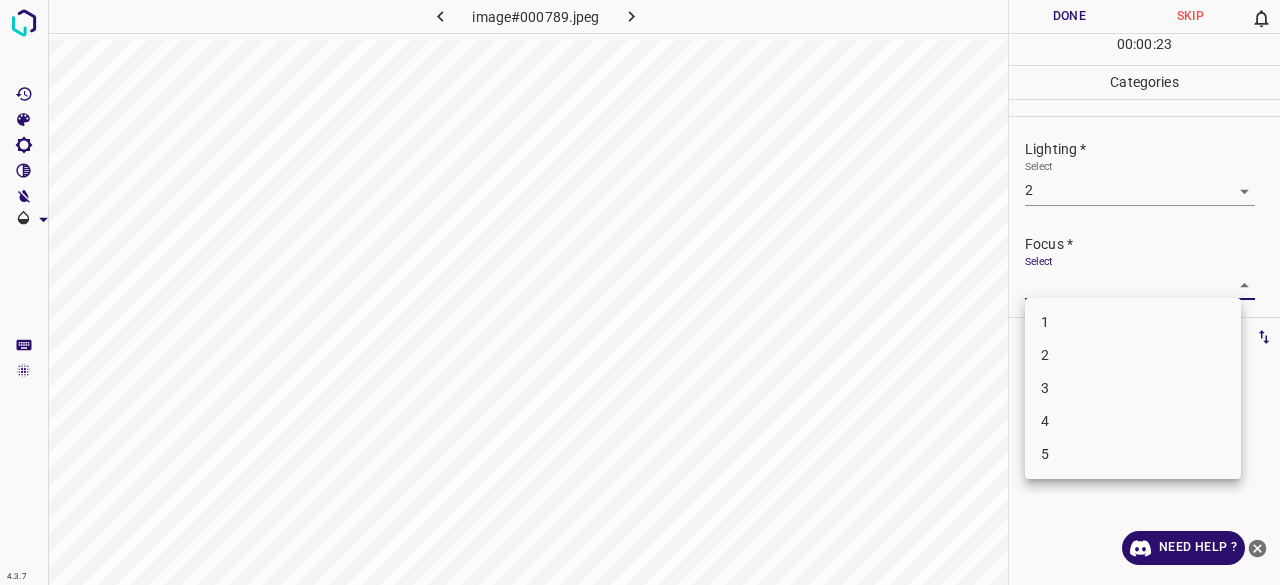 click on "4.3.7 image#000789.jpeg Done Skip 0 00   : 00   : 23   Categories Lighting *  Select 2 2 Focus *  Select ​ Overall *  Select ​ Labels   0 Categories 1 Lighting 2 Focus 3 Overall Tools Space Change between modes (Draw & Edit) I Auto labeling R Restore zoom M Zoom in N Zoom out Delete Delete selecte label Filters Z Restore filters X Saturation filter C Brightness filter V Contrast filter B Gray scale filter General O Download Need Help ? - Text - Hide - Delete 1 2 3 4 5" at bounding box center (640, 292) 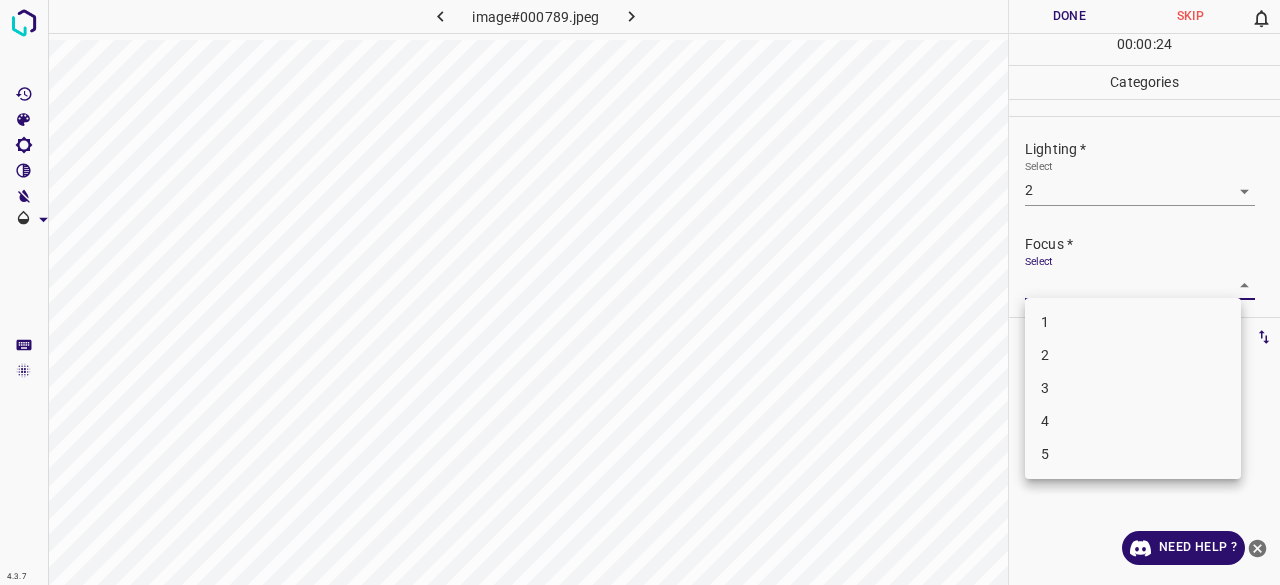 click on "3" at bounding box center [1133, 388] 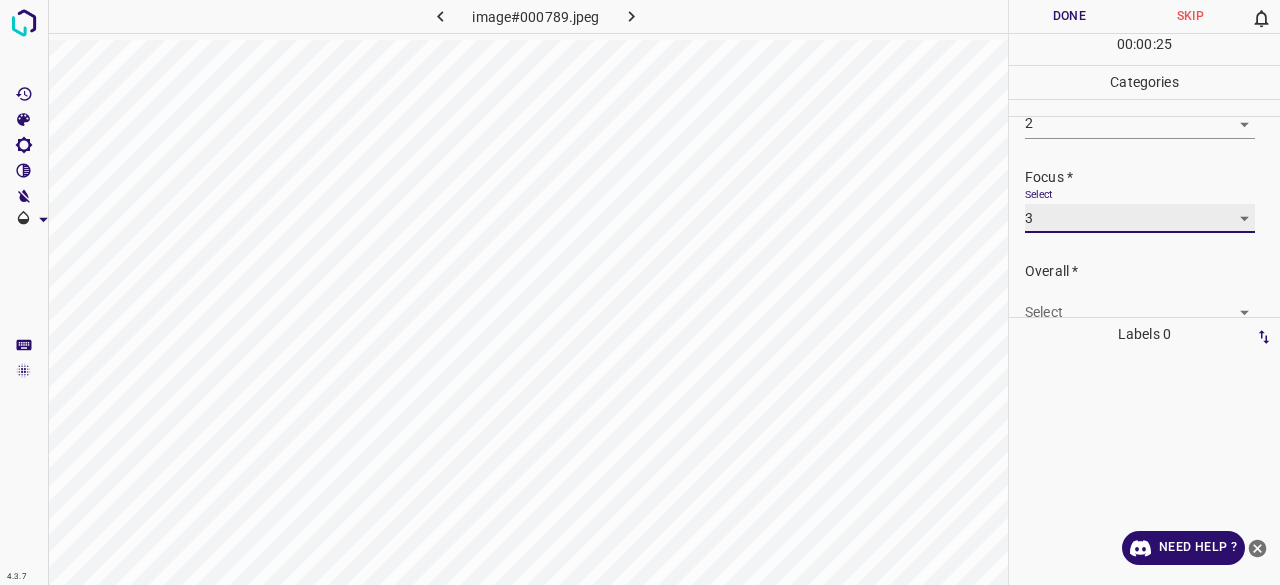 scroll, scrollTop: 98, scrollLeft: 0, axis: vertical 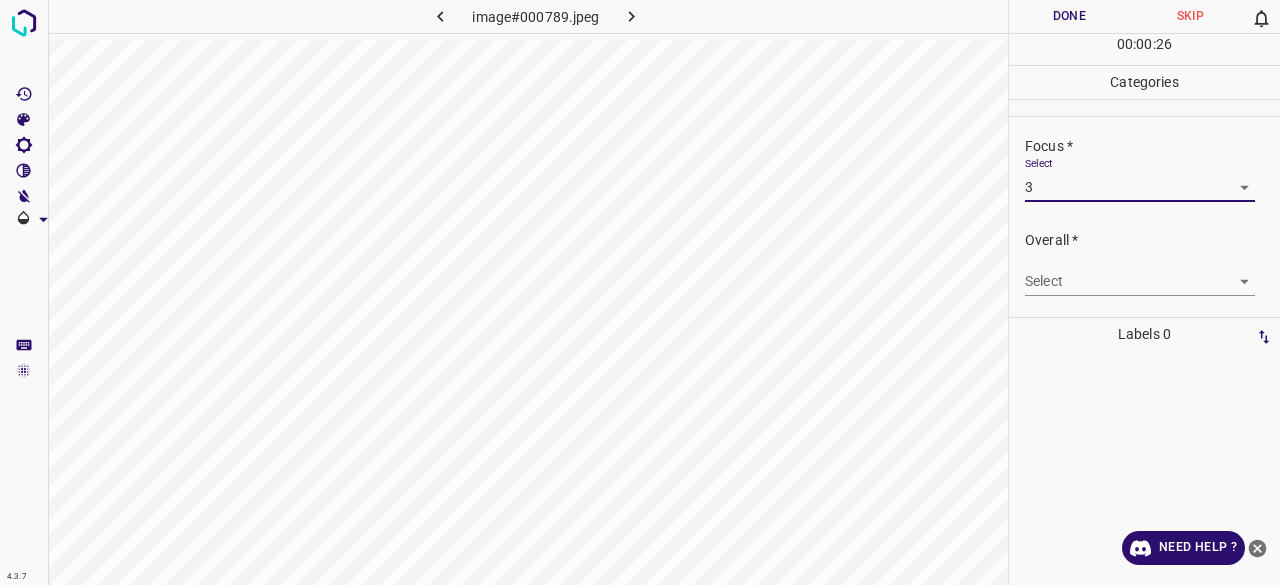 click on "4.3.7 image#000789.jpeg Done Skip 0 00   : 00   : 26   Categories Lighting *  Select 2 2 Focus *  Select 3 3 Overall *  Select ​ Labels   0 Categories 1 Lighting 2 Focus 3 Overall Tools Space Change between modes (Draw & Edit) I Auto labeling R Restore zoom M Zoom in N Zoom out Delete Delete selecte label Filters Z Restore filters X Saturation filter C Brightness filter V Contrast filter B Gray scale filter General O Download Need Help ? - Text - Hide - Delete" at bounding box center (640, 292) 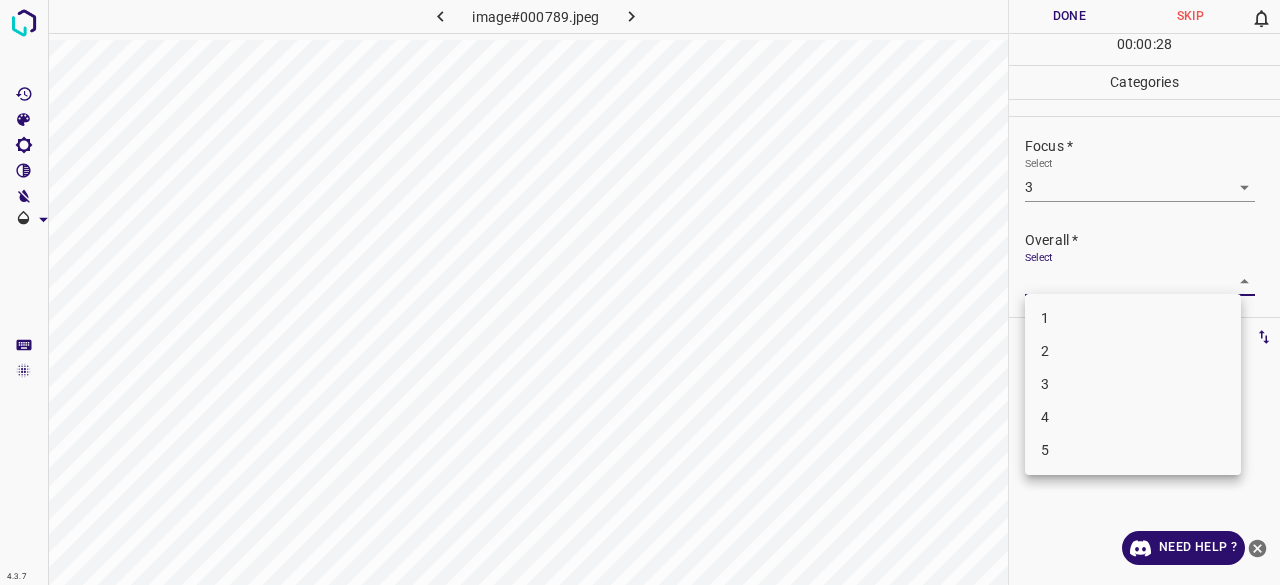 click on "3" at bounding box center [1133, 384] 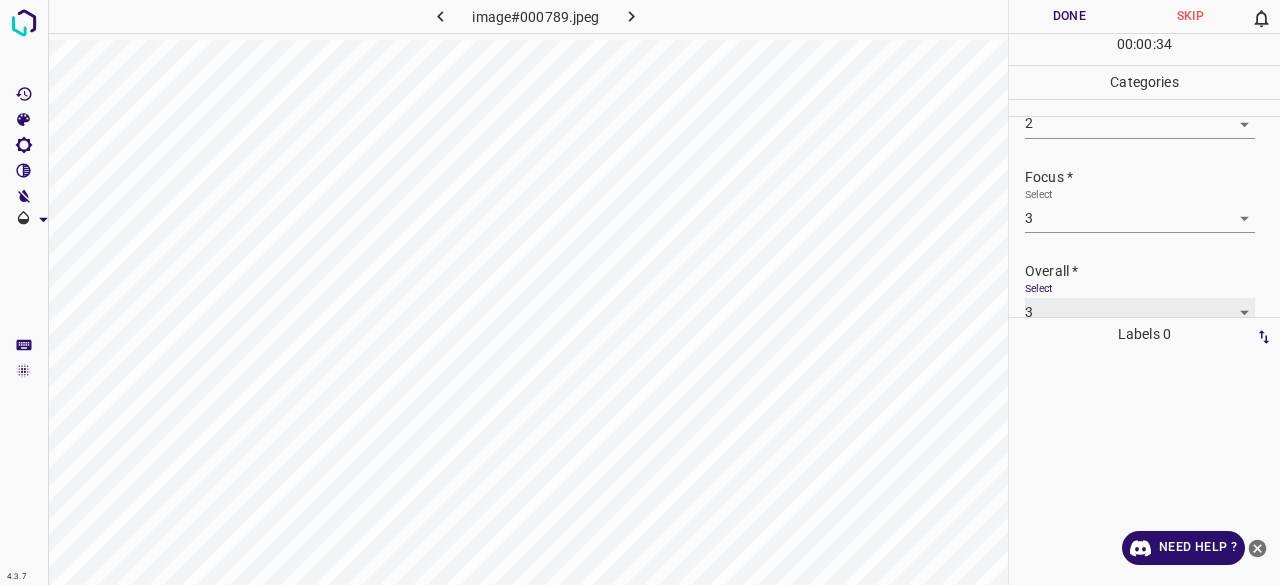 scroll, scrollTop: 98, scrollLeft: 0, axis: vertical 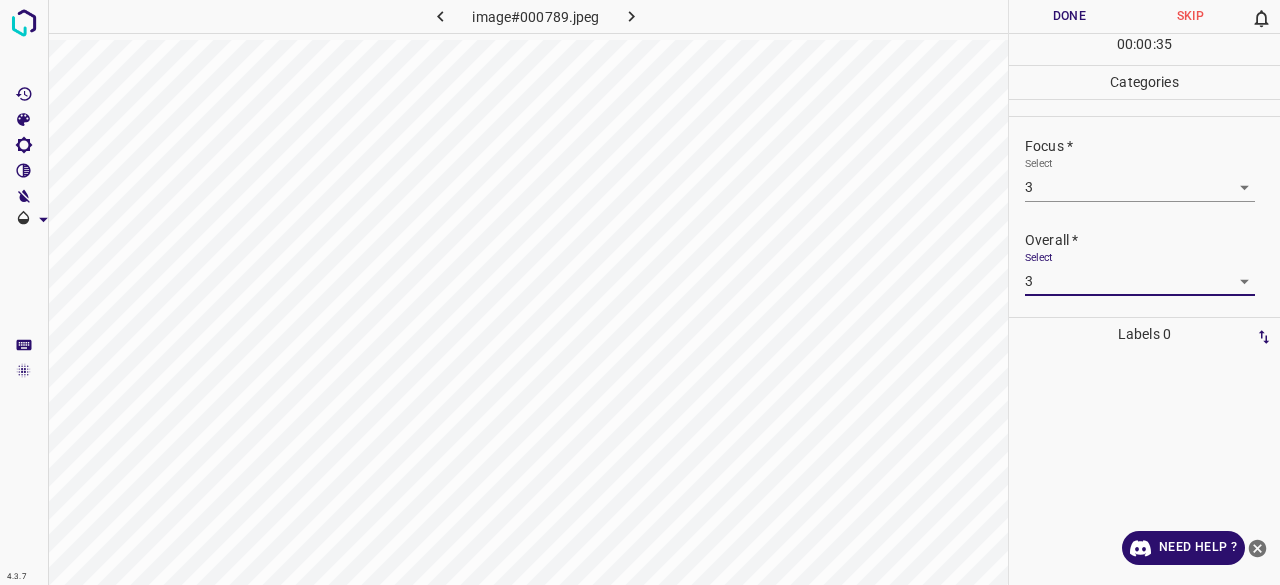click on "Overall *" at bounding box center (1152, 240) 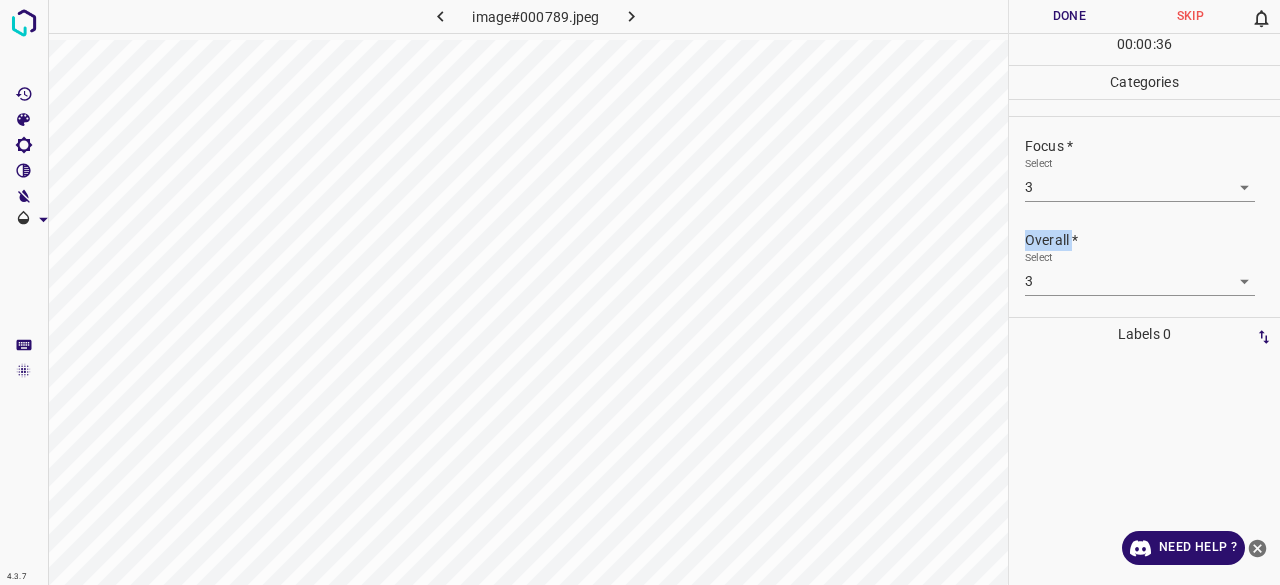 click on "Overall *" at bounding box center (1152, 240) 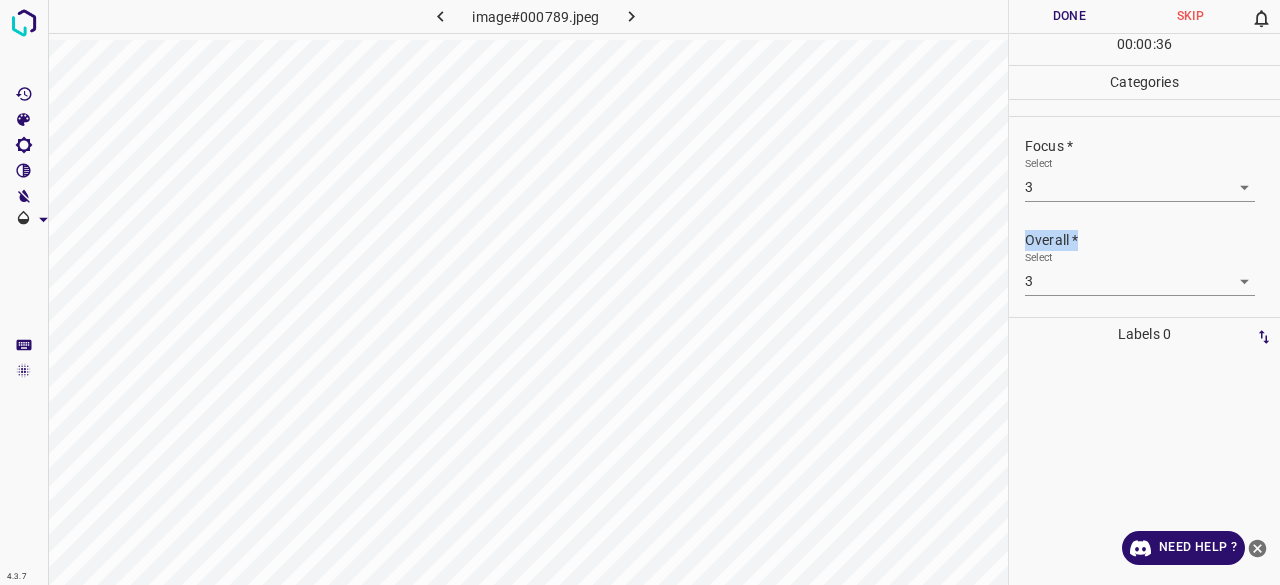 click on "Overall *" at bounding box center [1152, 240] 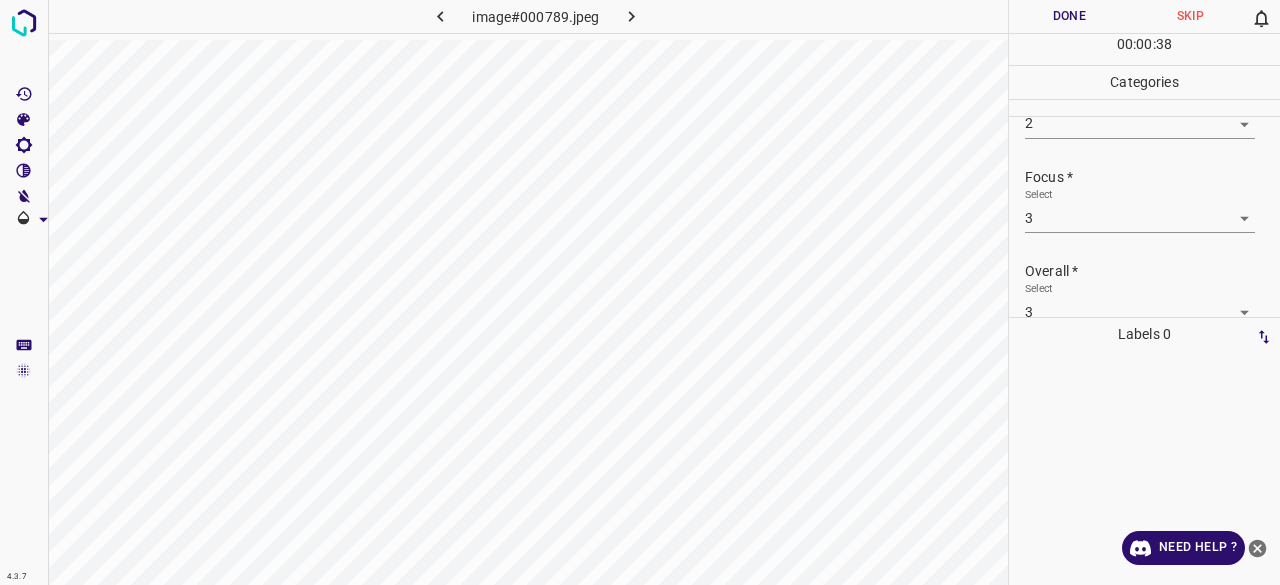 scroll, scrollTop: 98, scrollLeft: 0, axis: vertical 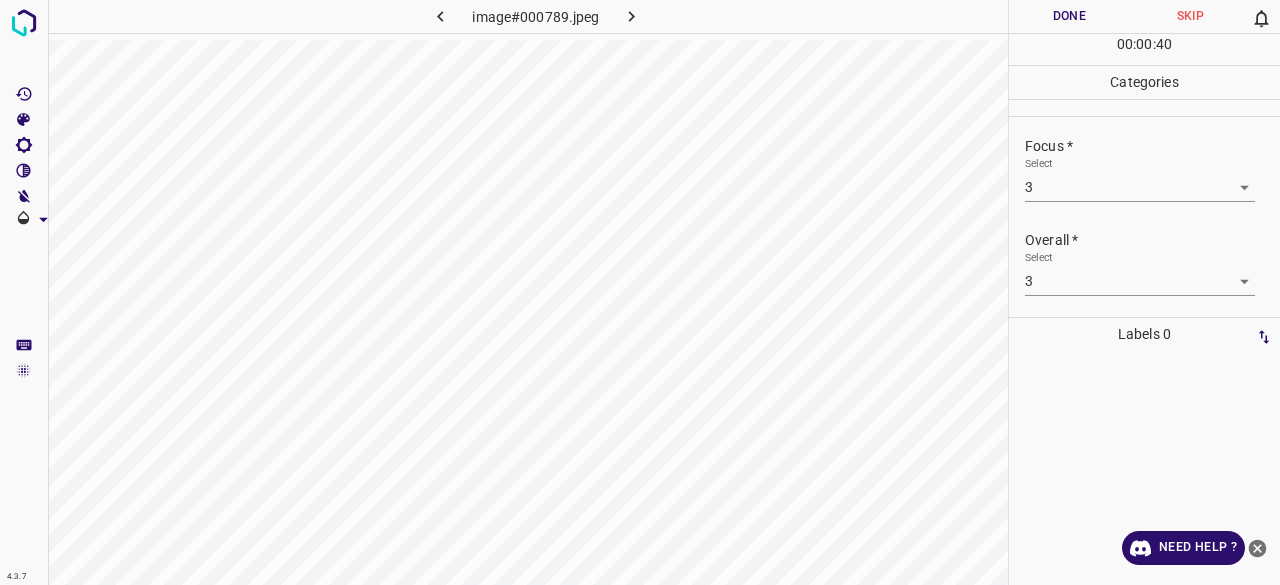click on "Done" at bounding box center [1069, 16] 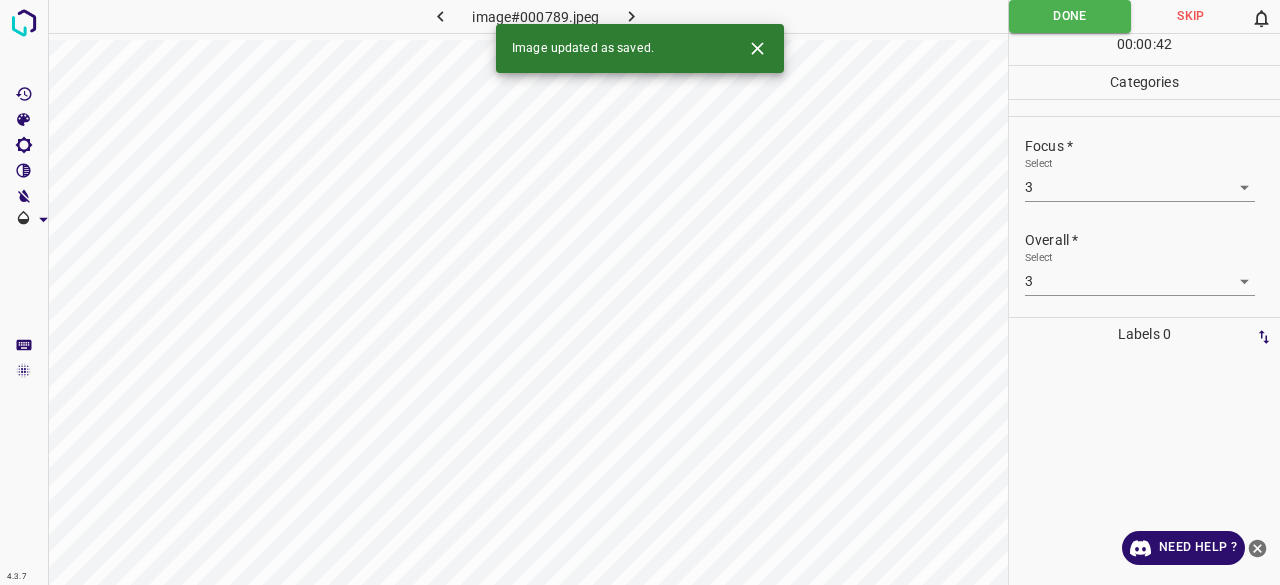 click 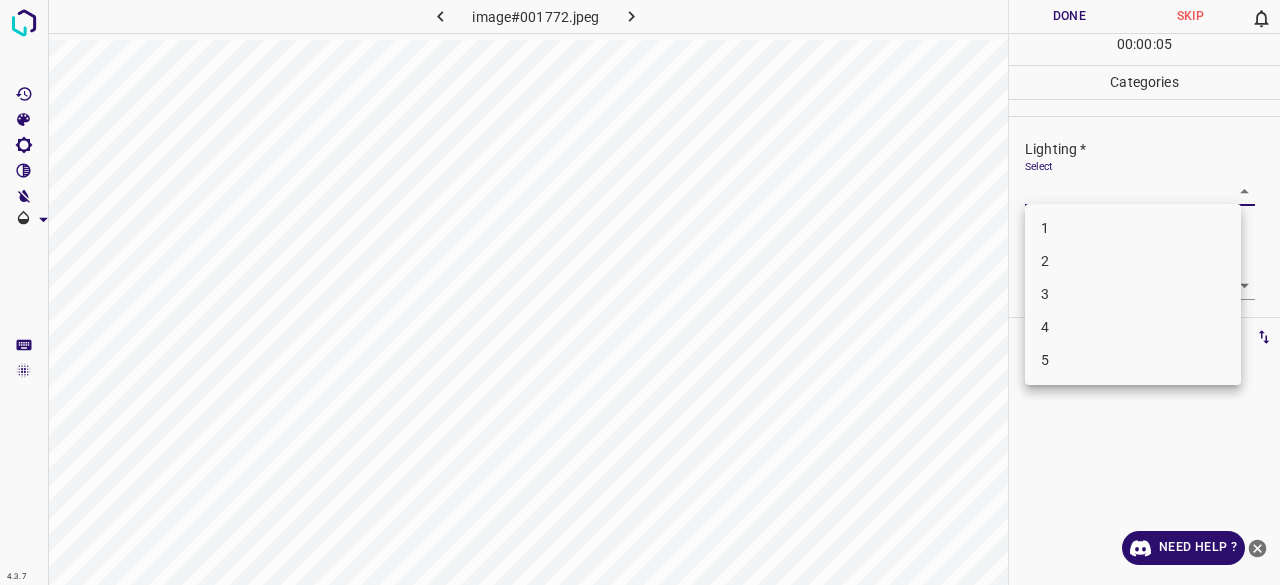 click on "4.3.7 image#001772.jpeg Done Skip 0 00   : 00   : 05   Categories Lighting *  Select ​ Focus *  Select ​ Overall *  Select ​ Labels   0 Categories 1 Lighting 2 Focus 3 Overall Tools Space Change between modes (Draw & Edit) I Auto labeling R Restore zoom M Zoom in N Zoom out Delete Delete selecte label Filters Z Restore filters X Saturation filter C Brightness filter V Contrast filter B Gray scale filter General O Download Need Help ? - Text - Hide - Delete 1 2 3 4 5" at bounding box center [640, 292] 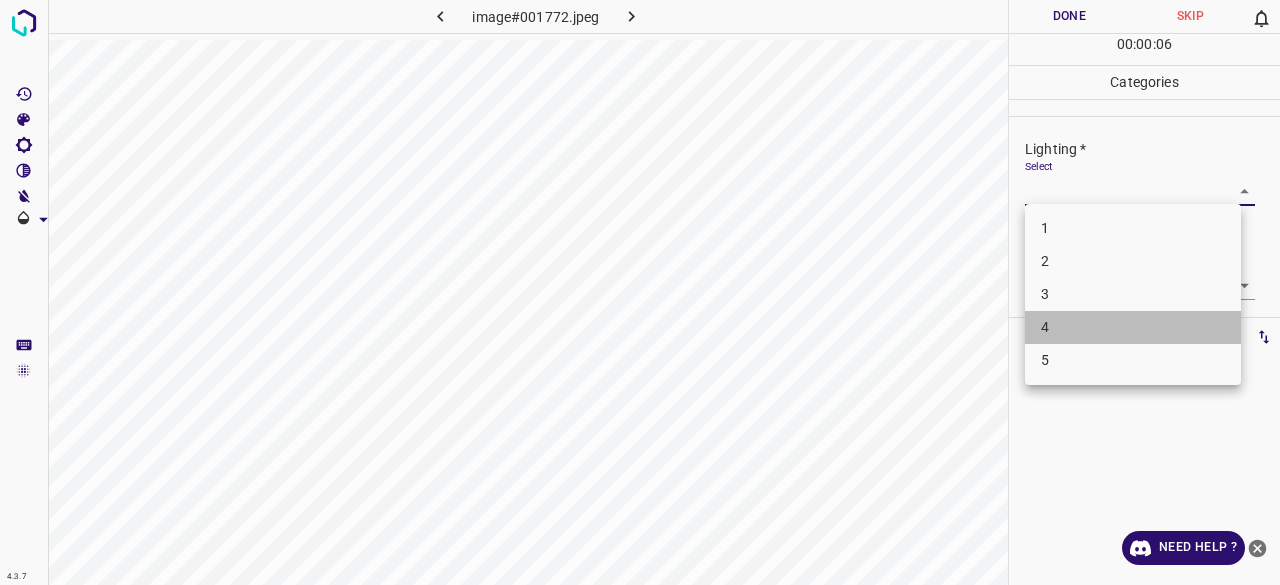 click on "4" at bounding box center [1133, 327] 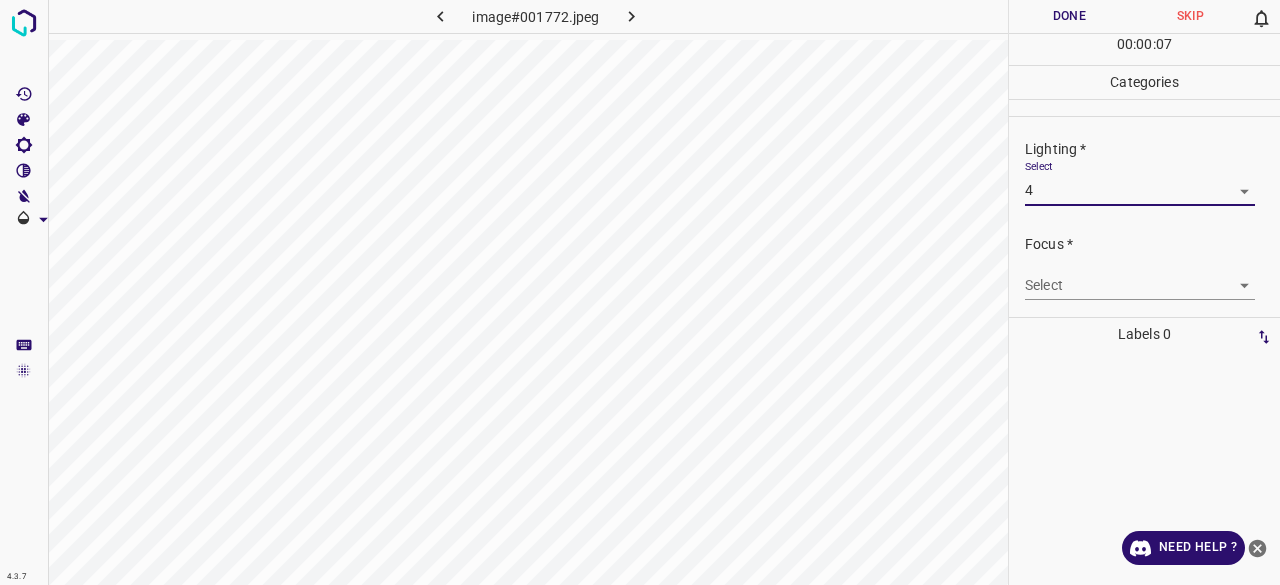 click on "4.3.7 image#001772.jpeg Done Skip 0 00   : 00   : 07   Categories Lighting *  Select 4 4 Focus *  Select ​ Overall *  Select ​ Labels   0 Categories 1 Lighting 2 Focus 3 Overall Tools Space Change between modes (Draw & Edit) I Auto labeling R Restore zoom M Zoom in N Zoom out Delete Delete selecte label Filters Z Restore filters X Saturation filter C Brightness filter V Contrast filter B Gray scale filter General O Download Need Help ? - Text - Hide - Delete" at bounding box center (640, 292) 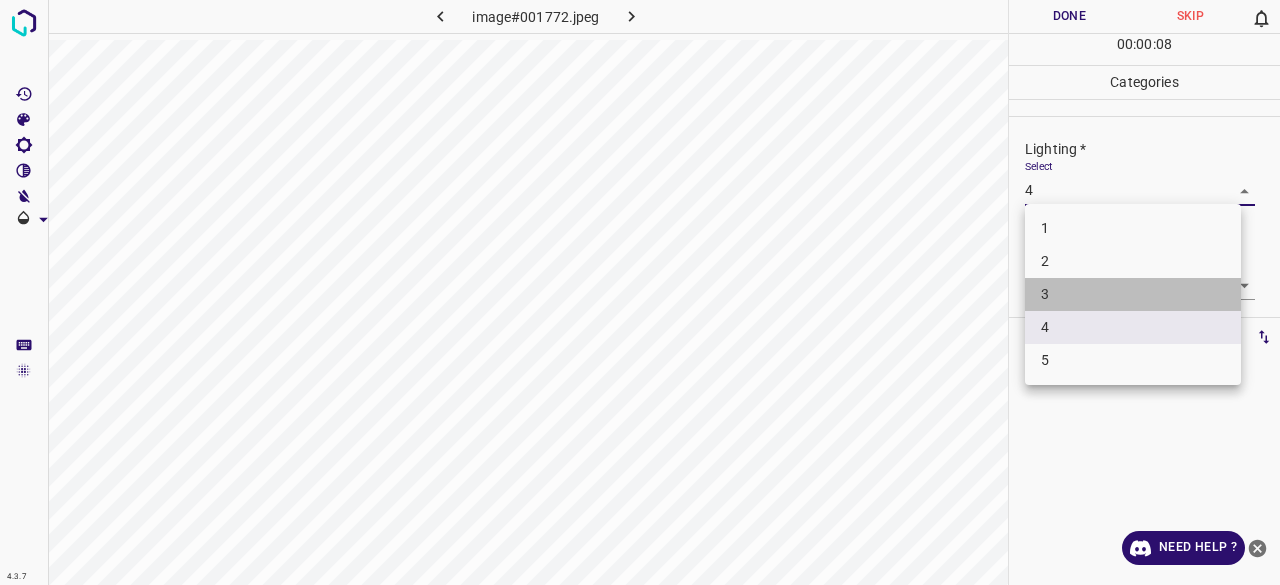 click on "3" at bounding box center [1133, 294] 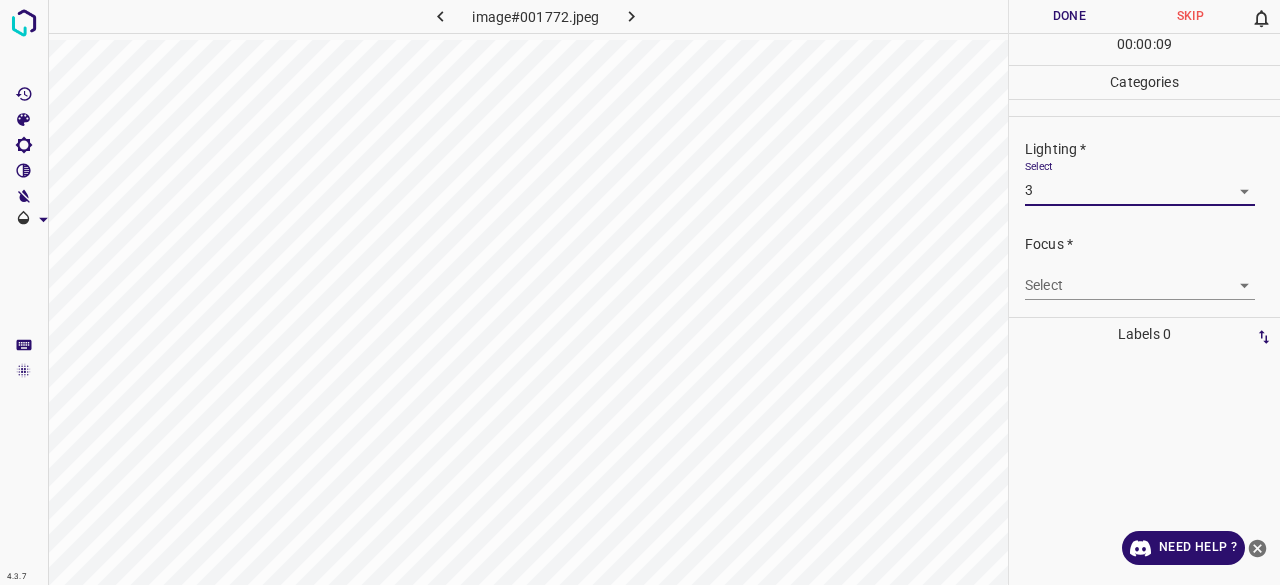 click on "4.3.7 image#001772.jpeg Done Skip 0 00   : 00   : 09   Categories Lighting *  Select 3 3 Focus *  Select ​ Overall *  Select ​ Labels   0 Categories 1 Lighting 2 Focus 3 Overall Tools Space Change between modes (Draw & Edit) I Auto labeling R Restore zoom M Zoom in N Zoom out Delete Delete selecte label Filters Z Restore filters X Saturation filter C Brightness filter V Contrast filter B Gray scale filter General O Download Need Help ? - Text - Hide - Delete" at bounding box center [640, 292] 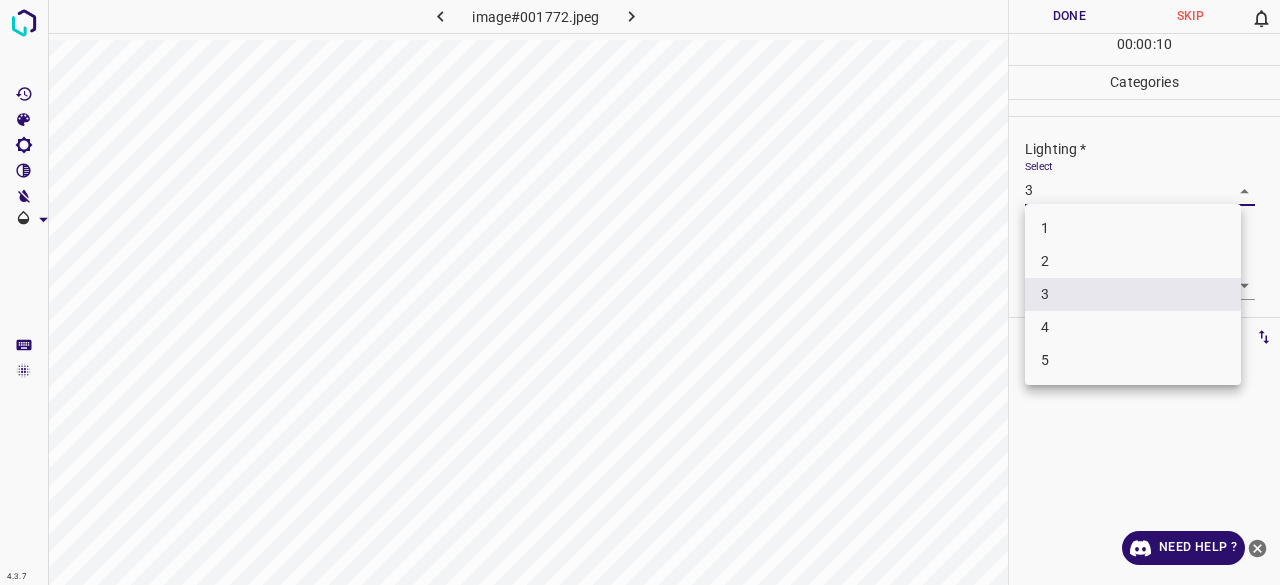 click at bounding box center [640, 292] 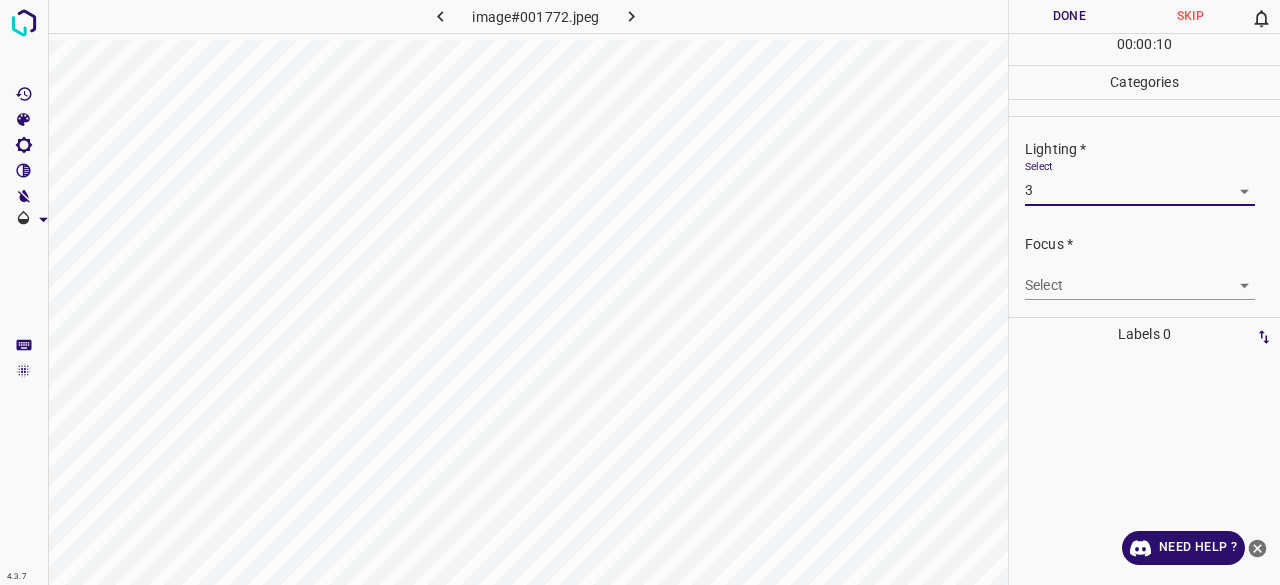 click on "4.3.7 image#001772.jpeg Done Skip 0 00   : 00   : 10   Categories Lighting *  Select 3 3 Focus *  Select ​ Overall *  Select ​ Labels   0 Categories 1 Lighting 2 Focus 3 Overall Tools Space Change between modes (Draw & Edit) I Auto labeling R Restore zoom M Zoom in N Zoom out Delete Delete selecte label Filters Z Restore filters X Saturation filter C Brightness filter V Contrast filter B Gray scale filter General O Download Need Help ? - Text - Hide - Delete" at bounding box center (640, 292) 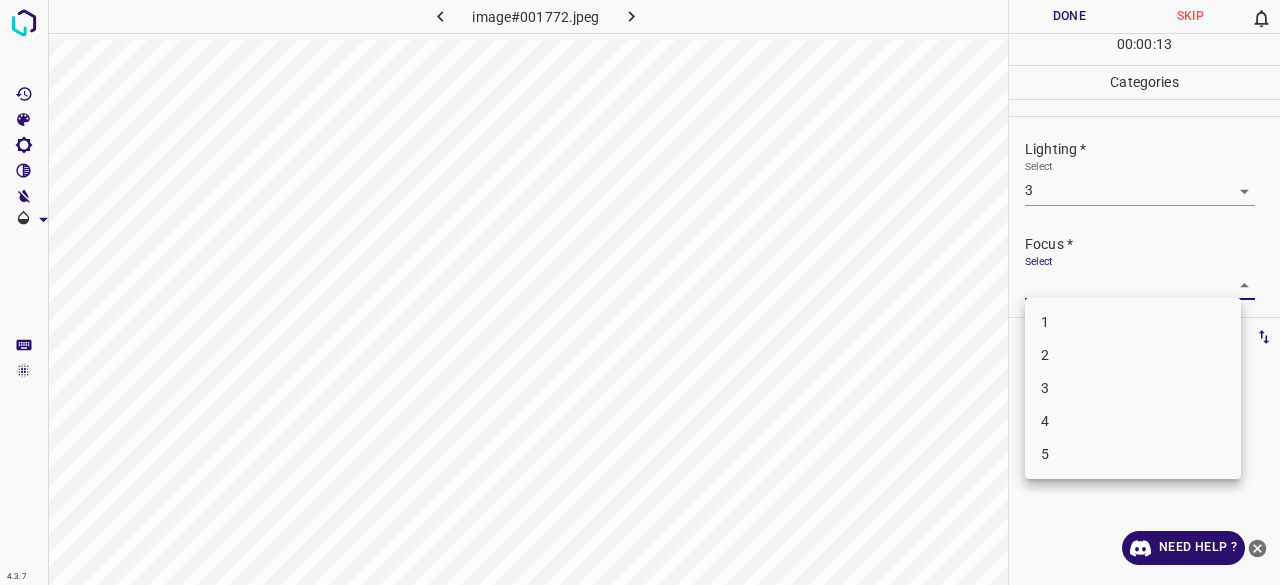 click on "4" at bounding box center (1133, 421) 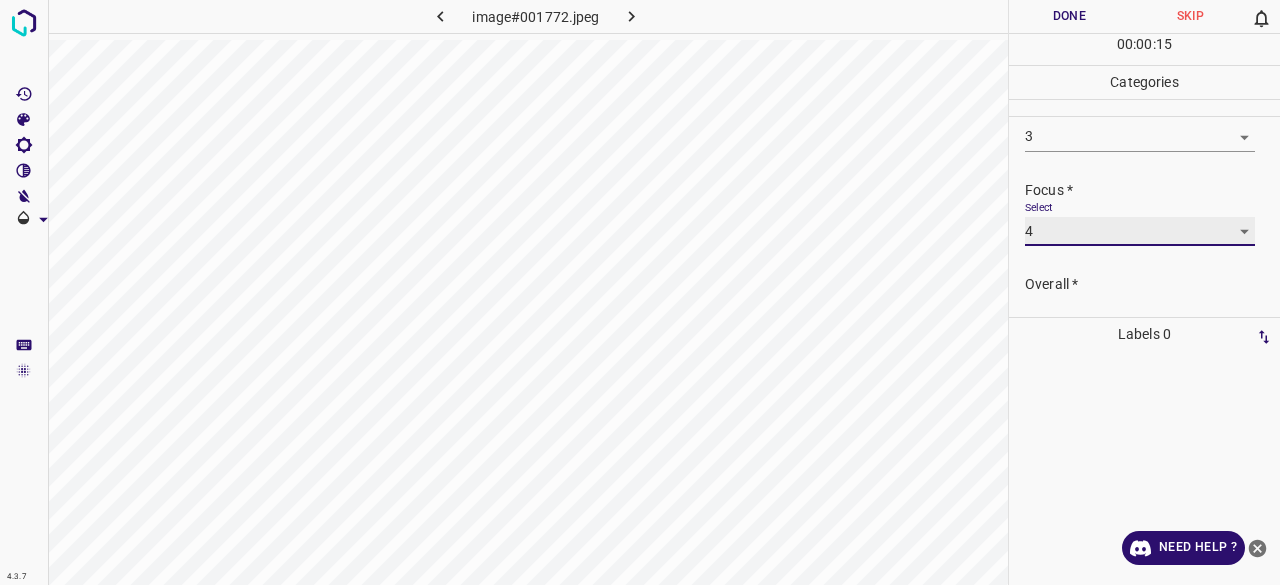 scroll, scrollTop: 98, scrollLeft: 0, axis: vertical 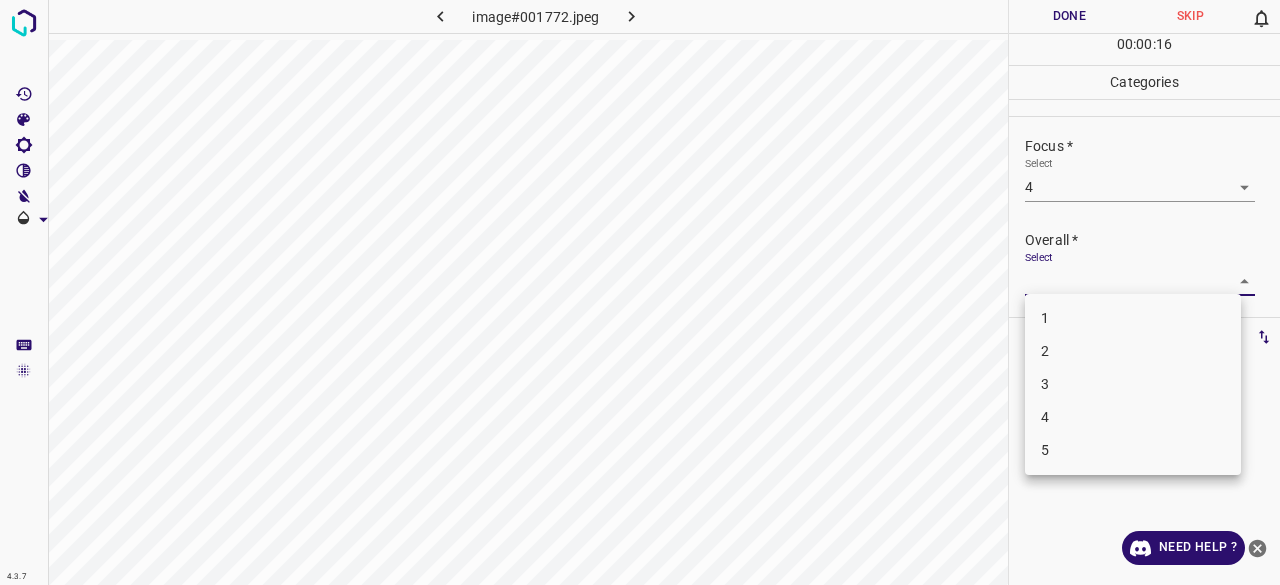click on "4.3.7 image#001772.jpeg Done Skip 0 00   : 00   : 16   Categories Lighting *  Select 3 3 Focus *  Select 4 4 Overall *  Select ​ Labels   0 Categories 1 Lighting 2 Focus 3 Overall Tools Space Change between modes (Draw & Edit) I Auto labeling R Restore zoom M Zoom in N Zoom out Delete Delete selecte label Filters Z Restore filters X Saturation filter C Brightness filter V Contrast filter B Gray scale filter General O Download Need Help ? - Text - Hide - Delete 1 2 3 4 5" at bounding box center (640, 292) 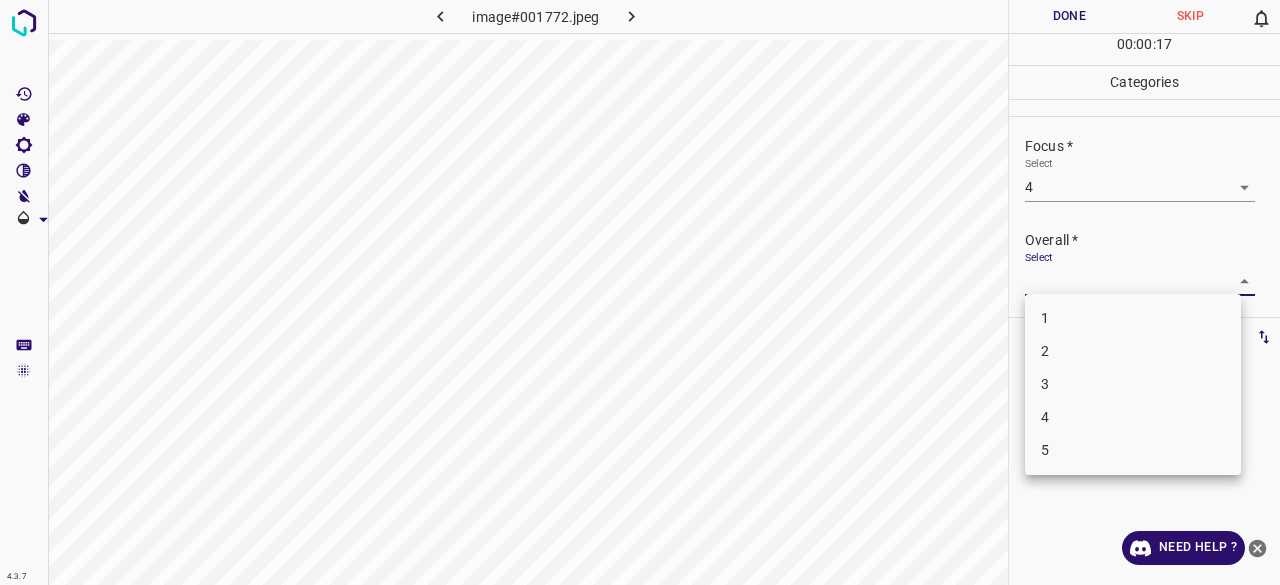 click on "3" at bounding box center [1133, 384] 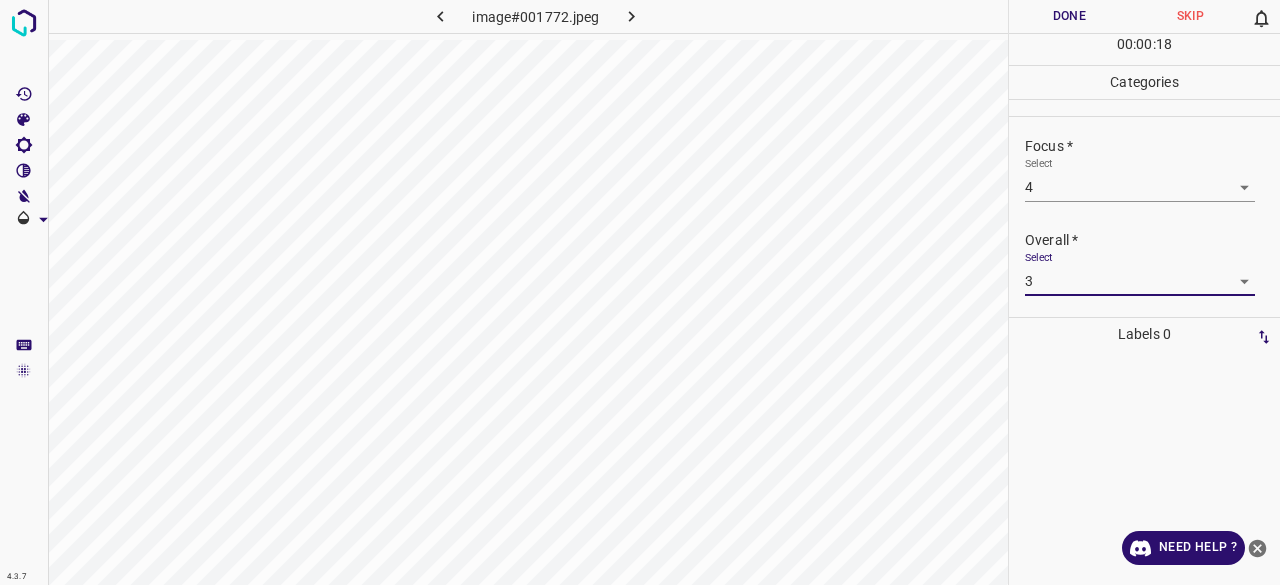 click on "4.3.7 image#001772.jpeg Done Skip 0 00   : 00   : 18   Categories Lighting *  Select 3 3 Focus *  Select 4 4 Overall *  Select 3 3 Labels   0 Categories 1 Lighting 2 Focus 3 Overall Tools Space Change between modes (Draw & Edit) I Auto labeling R Restore zoom M Zoom in N Zoom out Delete Delete selecte label Filters Z Restore filters X Saturation filter C Brightness filter V Contrast filter B Gray scale filter General O Download Need Help ? - Text - Hide - Delete" at bounding box center [640, 292] 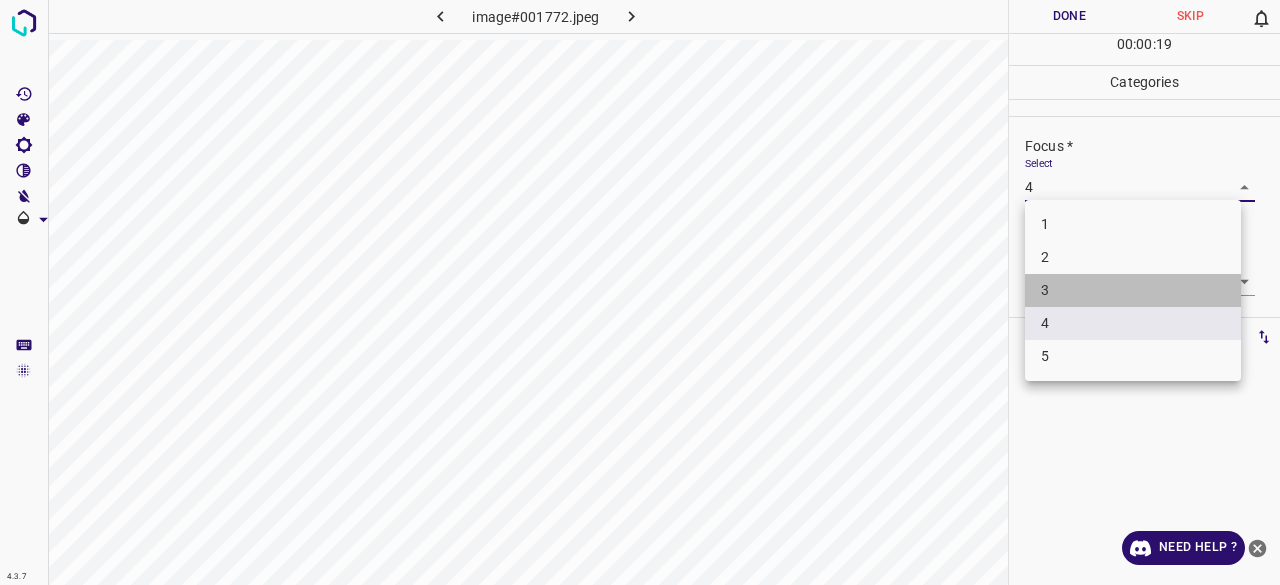 click on "3" at bounding box center [1133, 290] 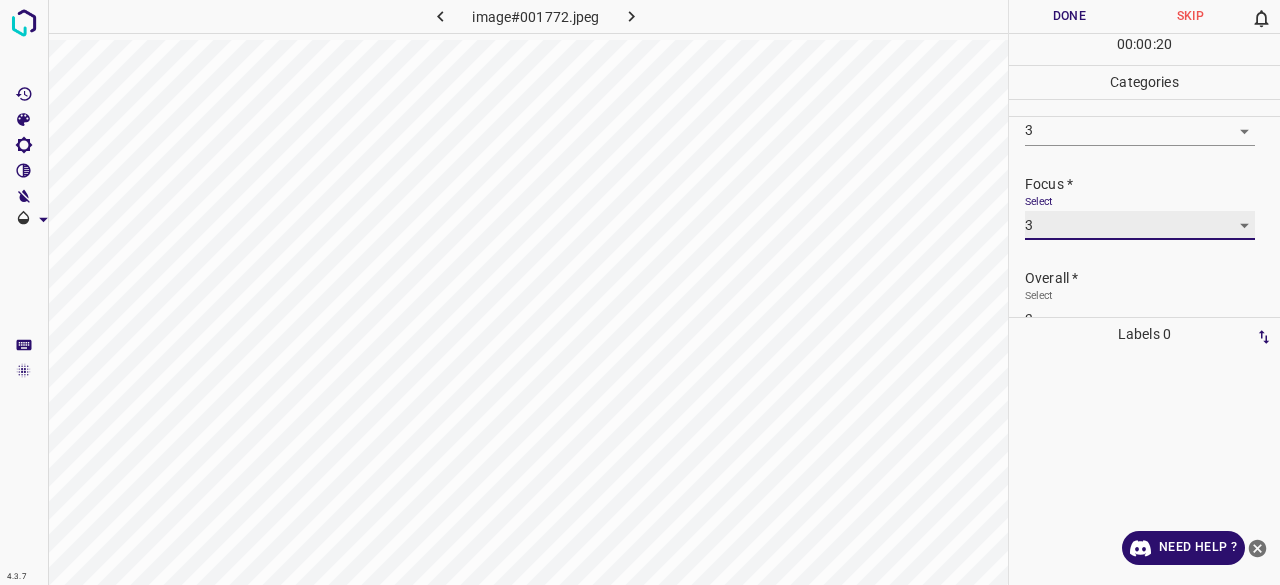 scroll, scrollTop: 0, scrollLeft: 0, axis: both 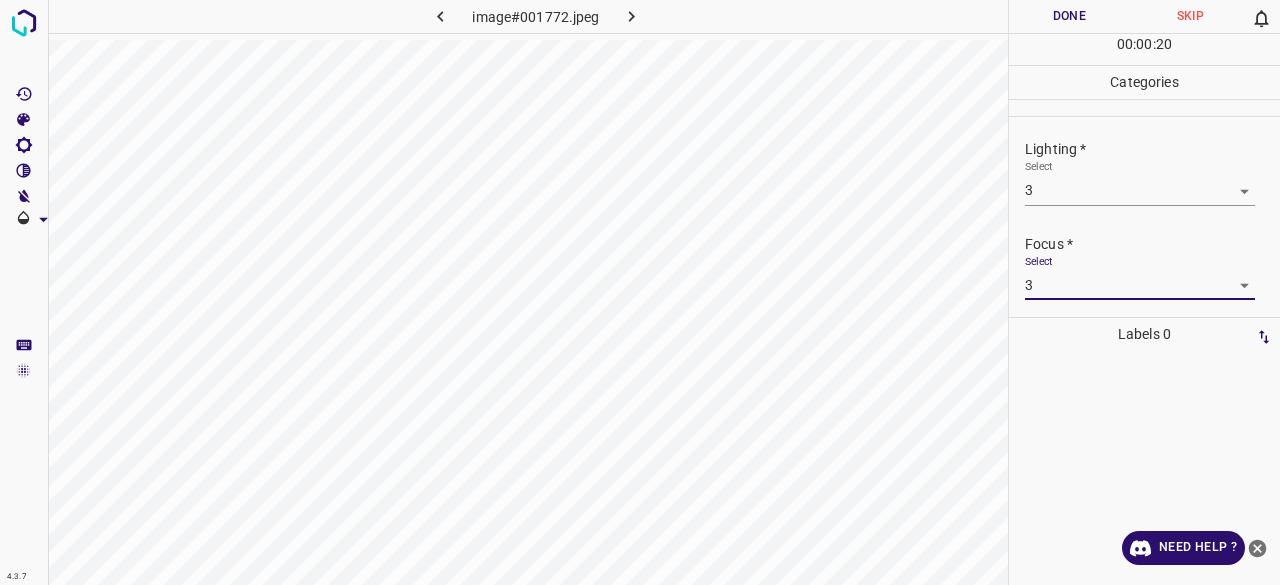 click on "Done" at bounding box center (1069, 16) 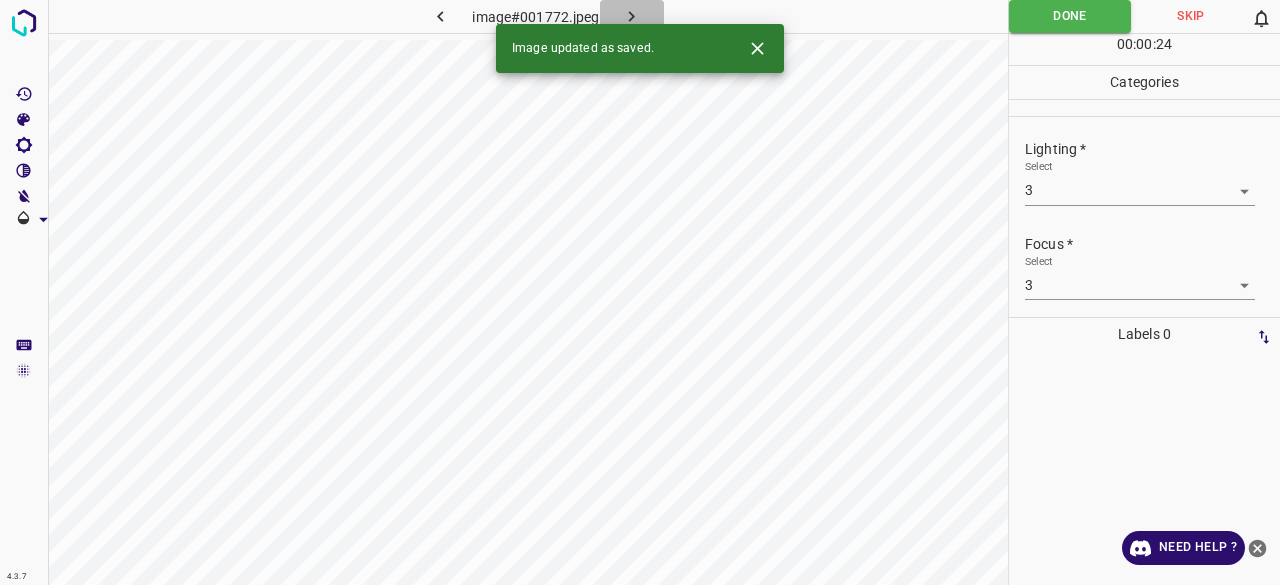 click 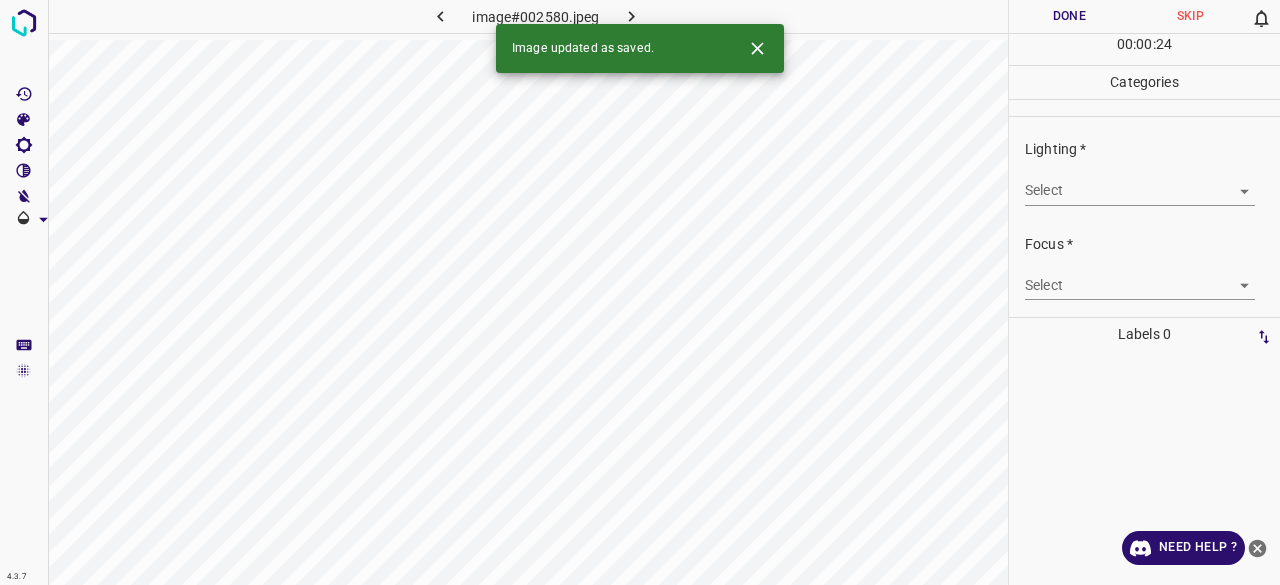 click on "4.3.7 image#002580.jpeg Done Skip 0 00   : 00   : 24   Categories Lighting *  Select ​ Focus *  Select ​ Overall *  Select ​ Labels   0 Categories 1 Lighting 2 Focus 3 Overall Tools Space Change between modes (Draw & Edit) I Auto labeling R Restore zoom M Zoom in N Zoom out Delete Delete selecte label Filters Z Restore filters X Saturation filter C Brightness filter V Contrast filter B Gray scale filter General O Download Image updated as saved. Need Help ? - Text - Hide - Delete" at bounding box center (640, 292) 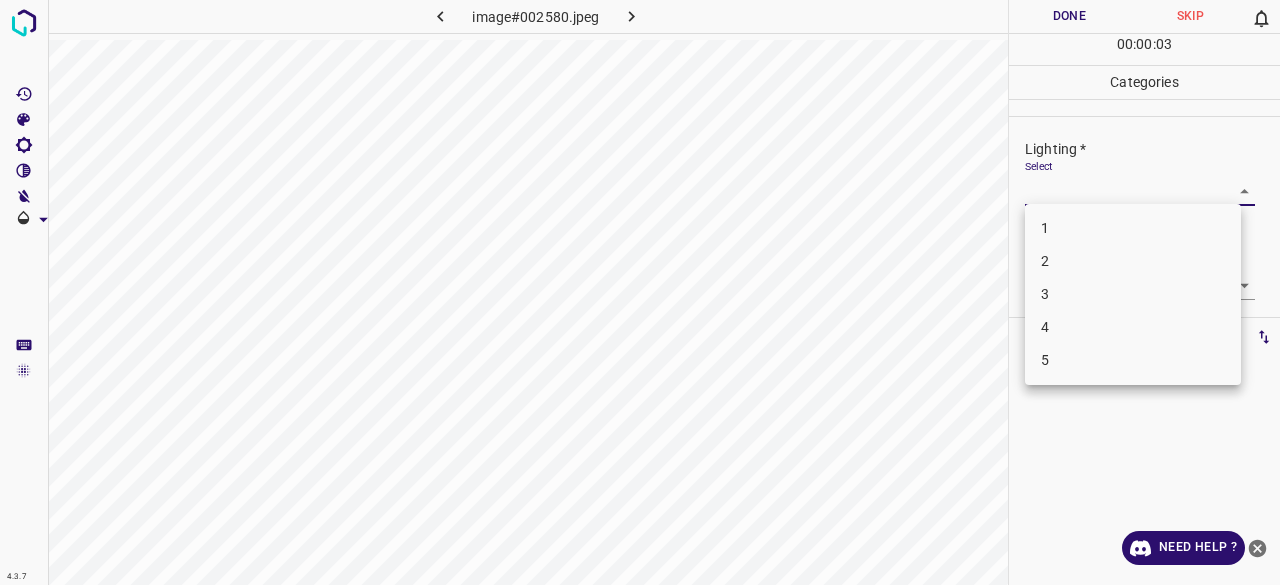 click on "4" at bounding box center [1133, 327] 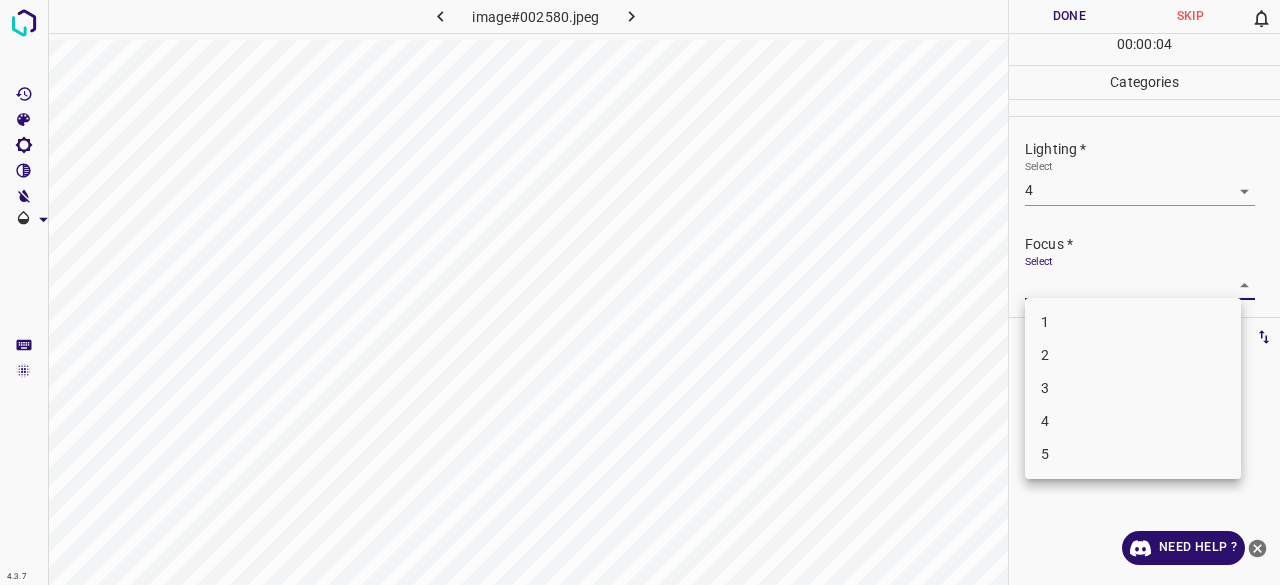 click on "4.3.7 image#002580.jpeg Done Skip 0 00   : 00   : 04   Categories Lighting *  Select 4 4 Focus *  Select ​ Overall *  Select ​ Labels   0 Categories 1 Lighting 2 Focus 3 Overall Tools Space Change between modes (Draw & Edit) I Auto labeling R Restore zoom M Zoom in N Zoom out Delete Delete selecte label Filters Z Restore filters X Saturation filter C Brightness filter V Contrast filter B Gray scale filter General O Download Need Help ? - Text - Hide - Delete 1 2 3 4 5" at bounding box center (640, 292) 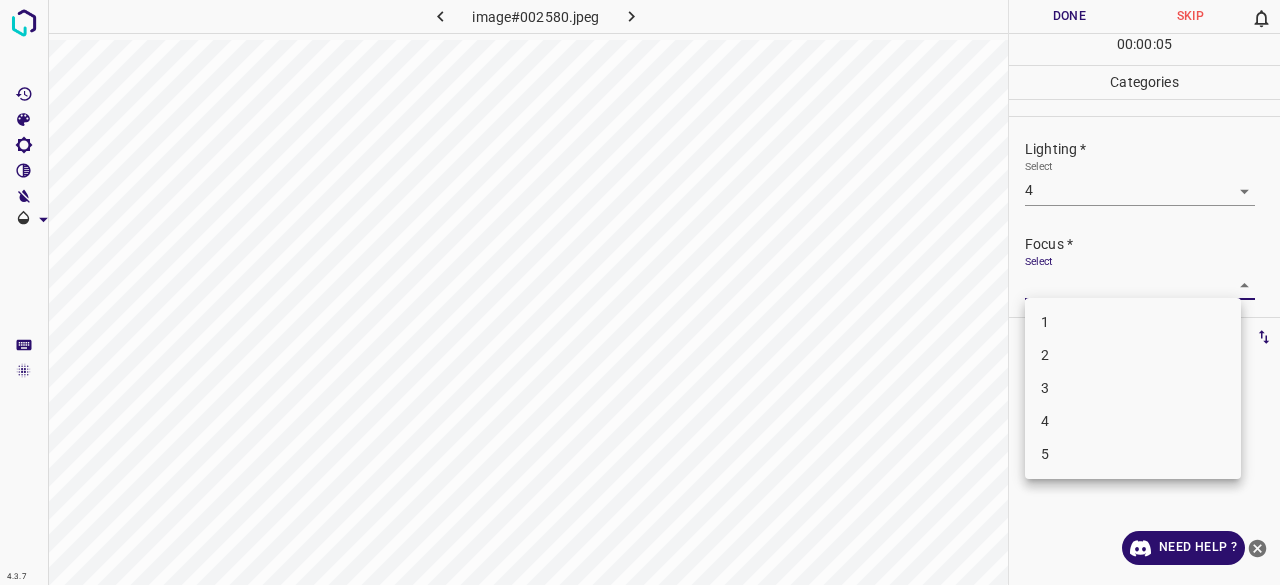 click on "3" at bounding box center (1133, 388) 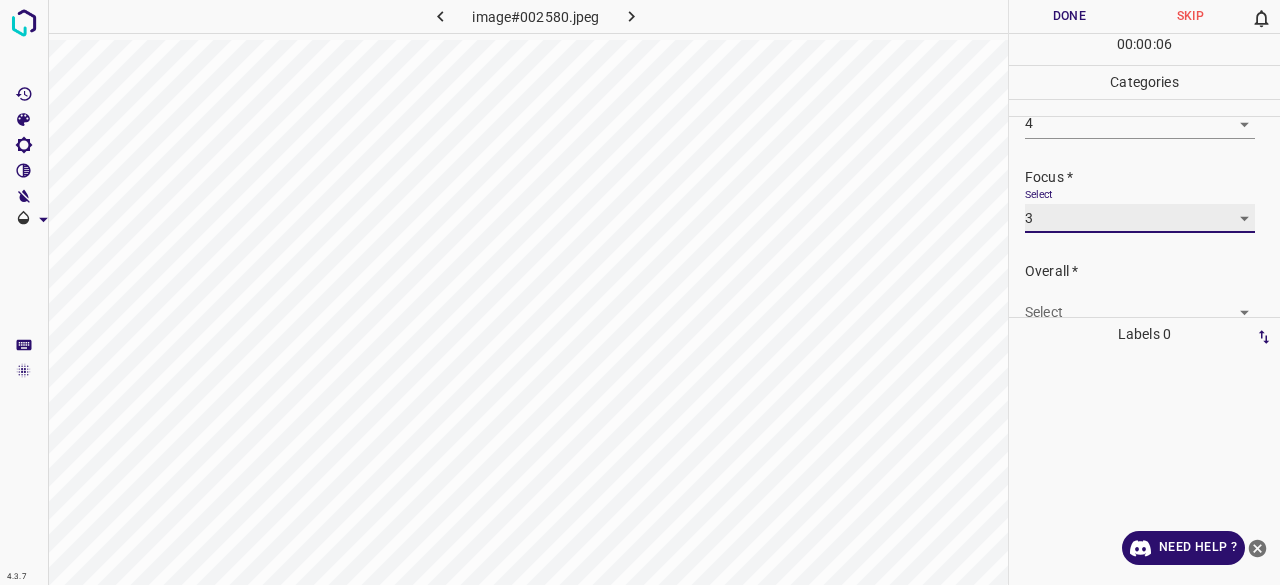 scroll, scrollTop: 98, scrollLeft: 0, axis: vertical 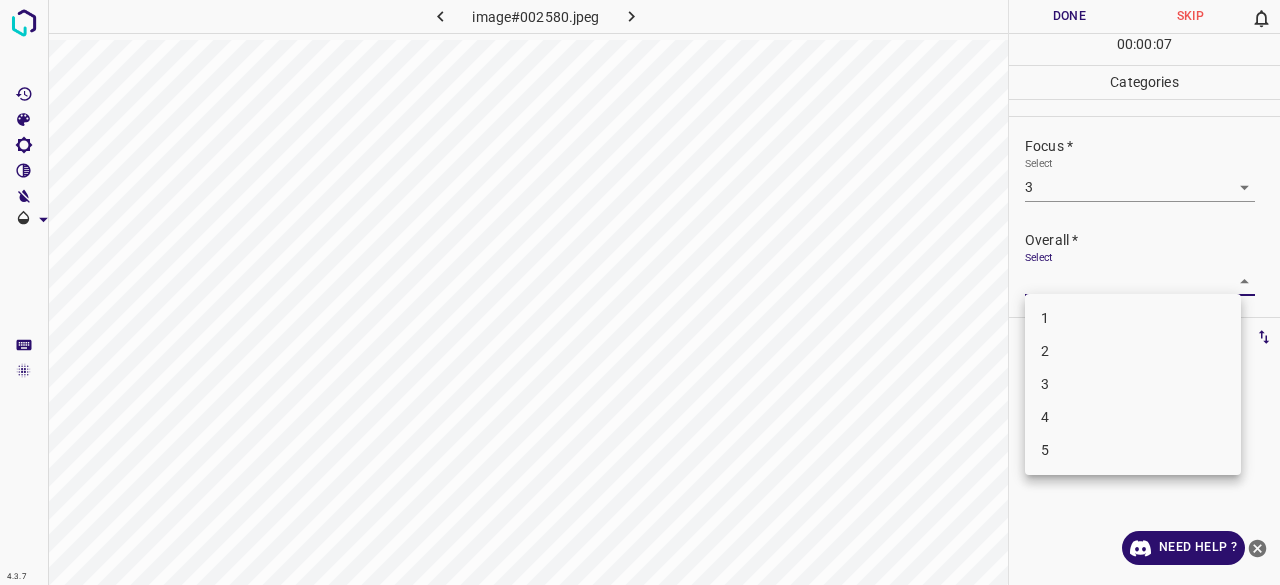 click on "4.3.7 image#002580.jpeg Done Skip 0 00   : 00   : 07   Categories Lighting *  Select 4 4 Focus *  Select 3 3 Overall *  Select ​ Labels   0 Categories 1 Lighting 2 Focus 3 Overall Tools Space Change between modes (Draw & Edit) I Auto labeling R Restore zoom M Zoom in N Zoom out Delete Delete selecte label Filters Z Restore filters X Saturation filter C Brightness filter V Contrast filter B Gray scale filter General O Download Need Help ? - Text - Hide - Delete 1 2 3 4 5" at bounding box center [640, 292] 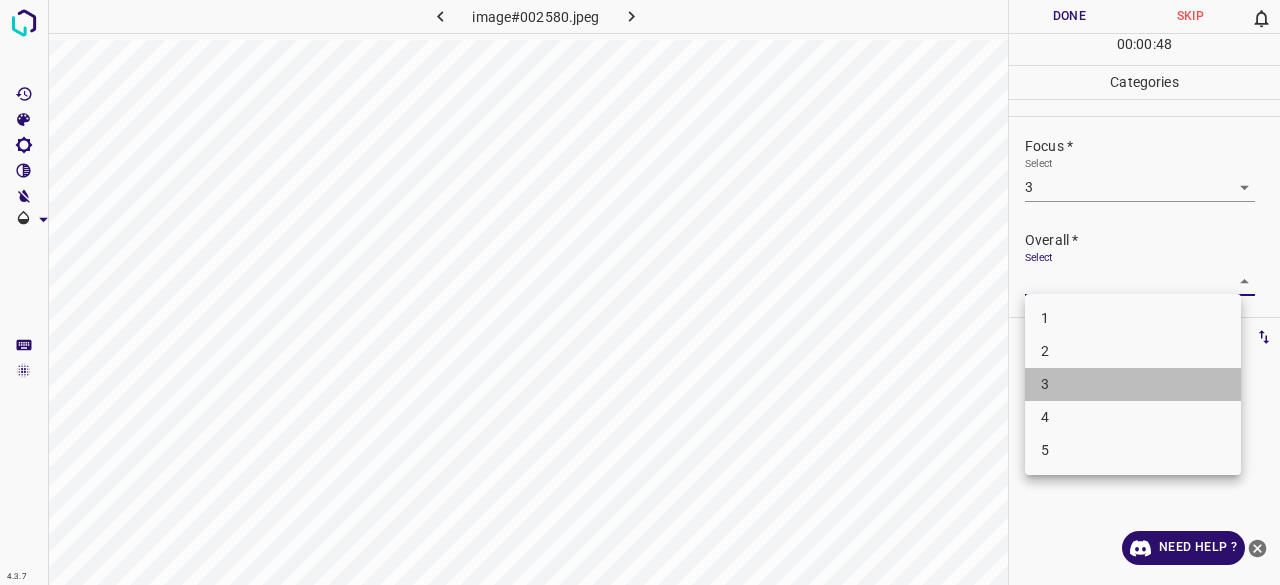 click on "3" at bounding box center [1133, 384] 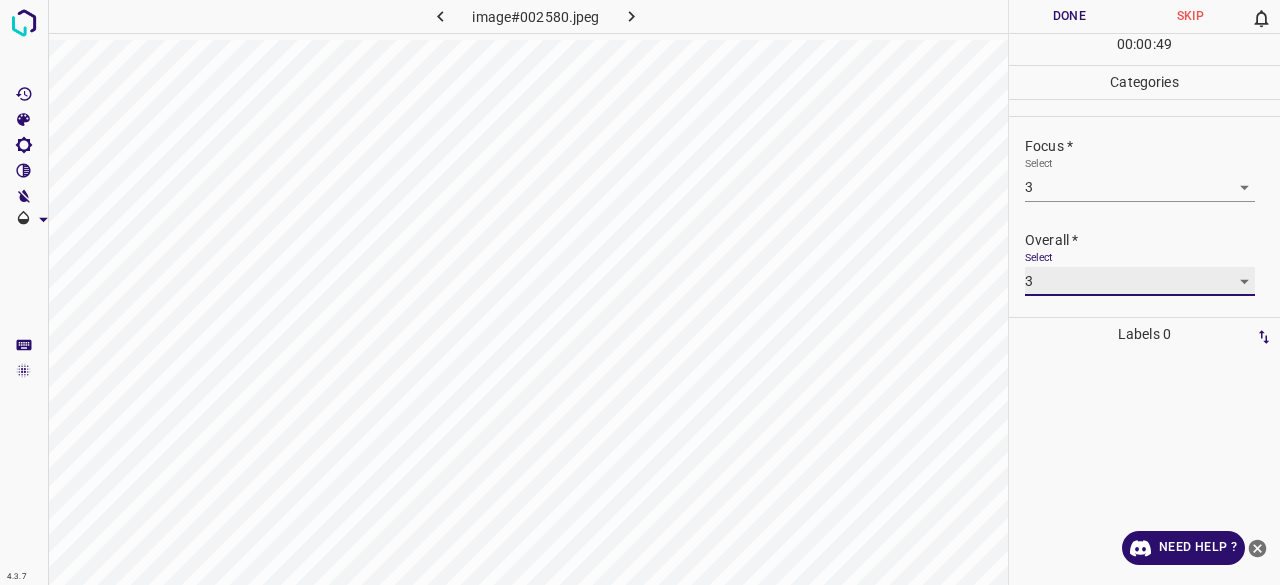 scroll, scrollTop: 0, scrollLeft: 0, axis: both 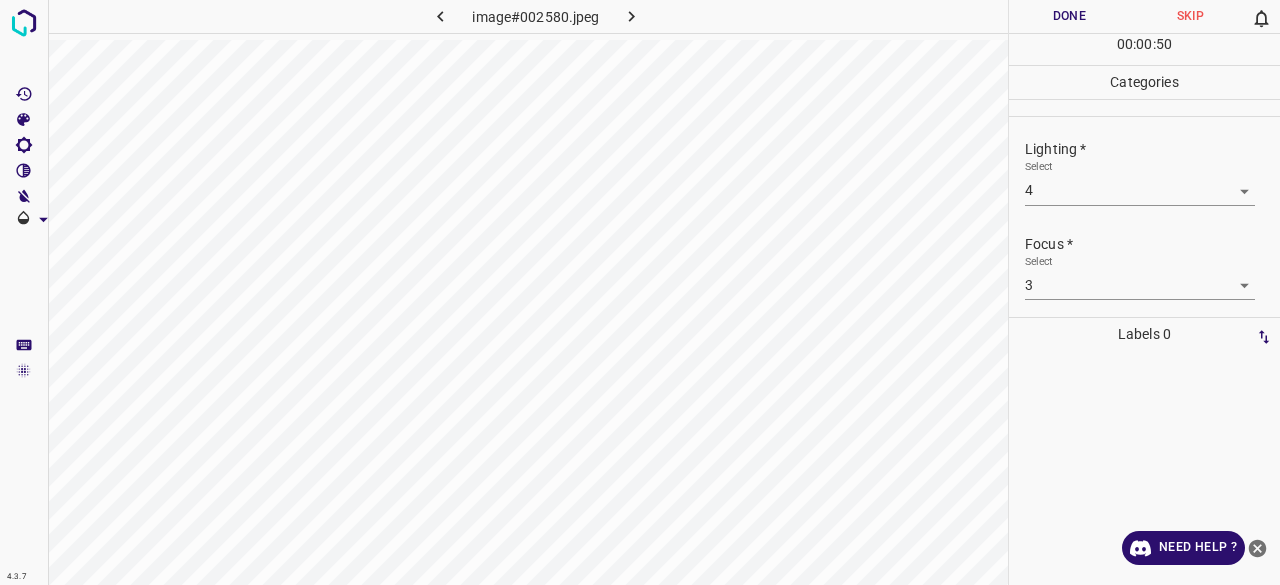 click on "Done" at bounding box center (1069, 16) 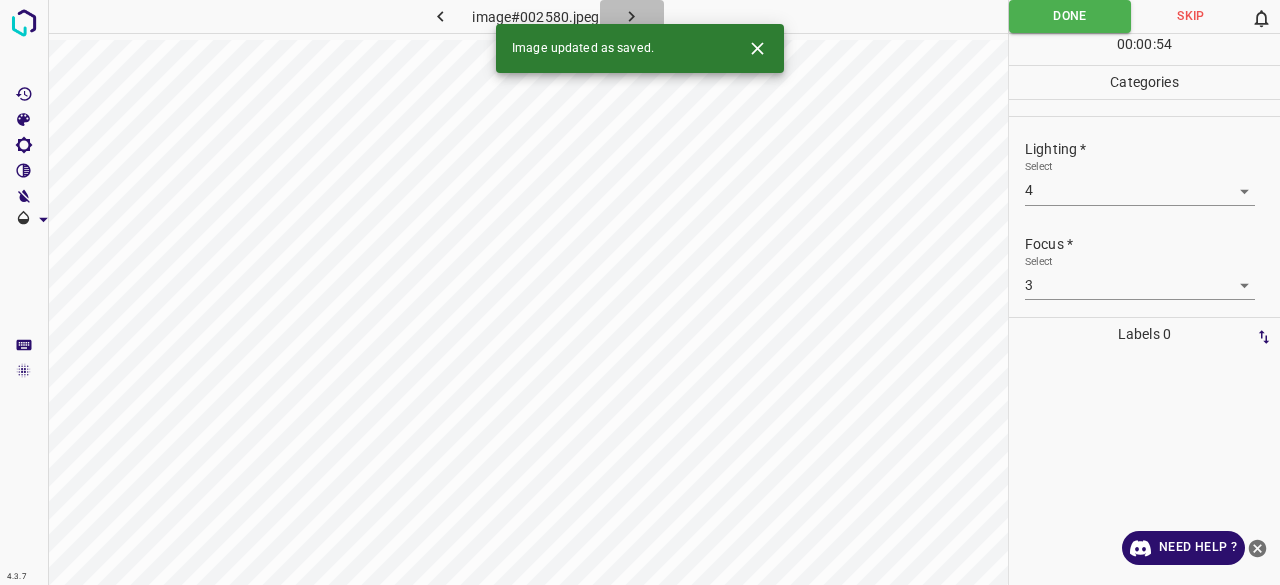 click 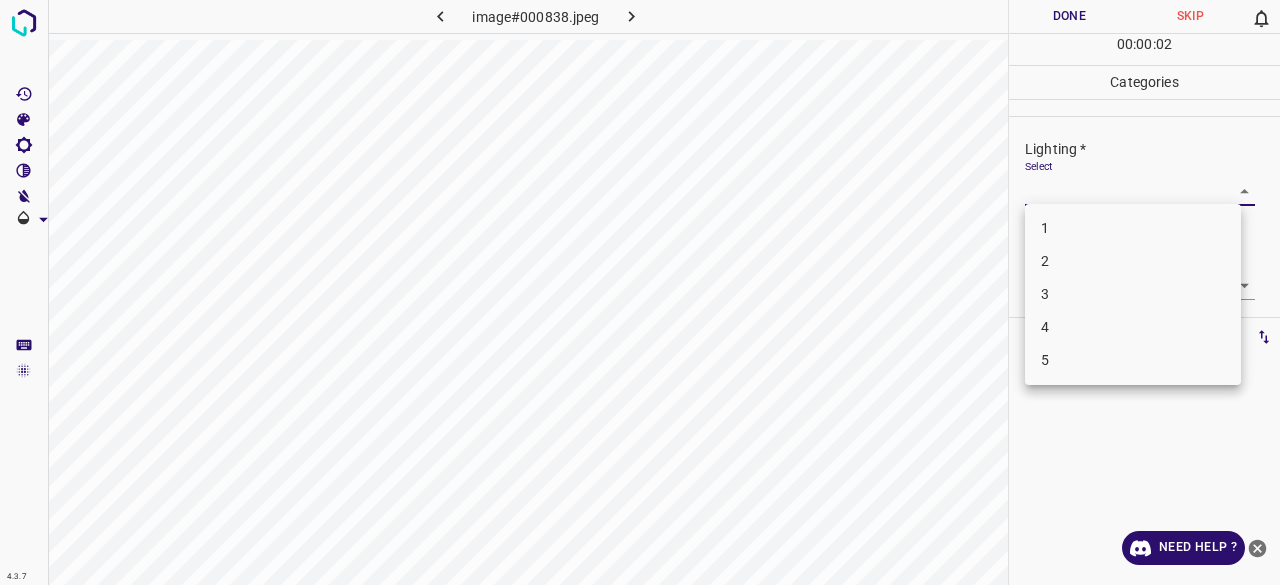 click on "4.3.7 image#000838.jpeg Done Skip 0 00   : 00   : 02   Categories Lighting *  Select ​ Focus *  Select ​ Overall *  Select ​ Labels   0 Categories 1 Lighting 2 Focus 3 Overall Tools Space Change between modes (Draw & Edit) I Auto labeling R Restore zoom M Zoom in N Zoom out Delete Delete selecte label Filters Z Restore filters X Saturation filter C Brightness filter V Contrast filter B Gray scale filter General O Download Need Help ? - Text - Hide - Delete 1 2 3 4 5" at bounding box center (640, 292) 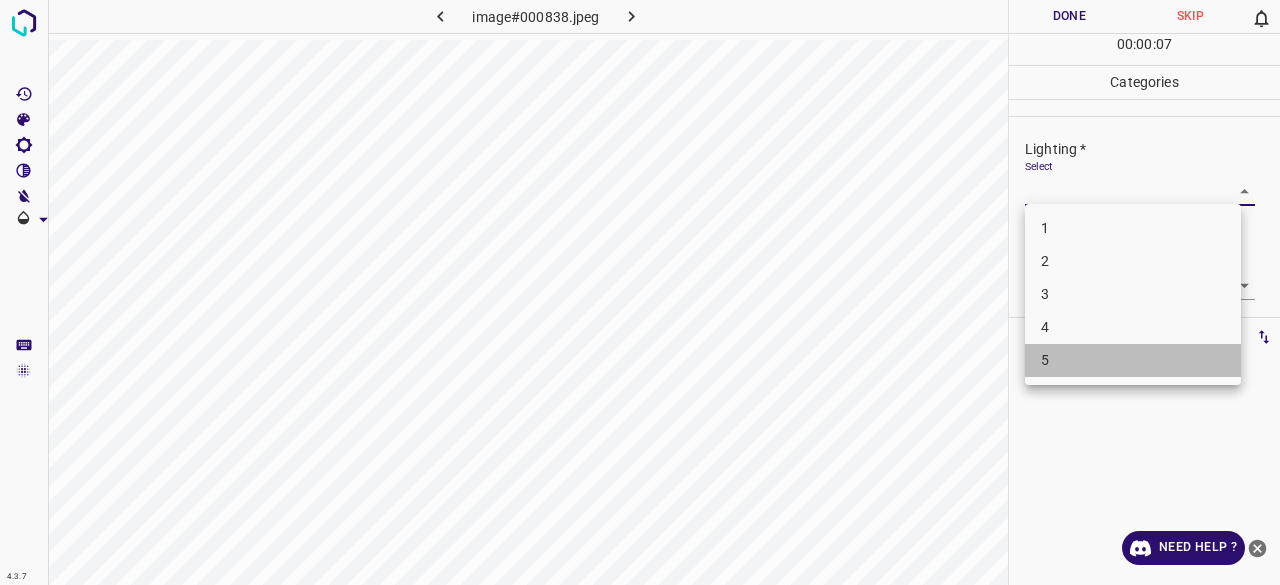 click on "5" at bounding box center (1133, 360) 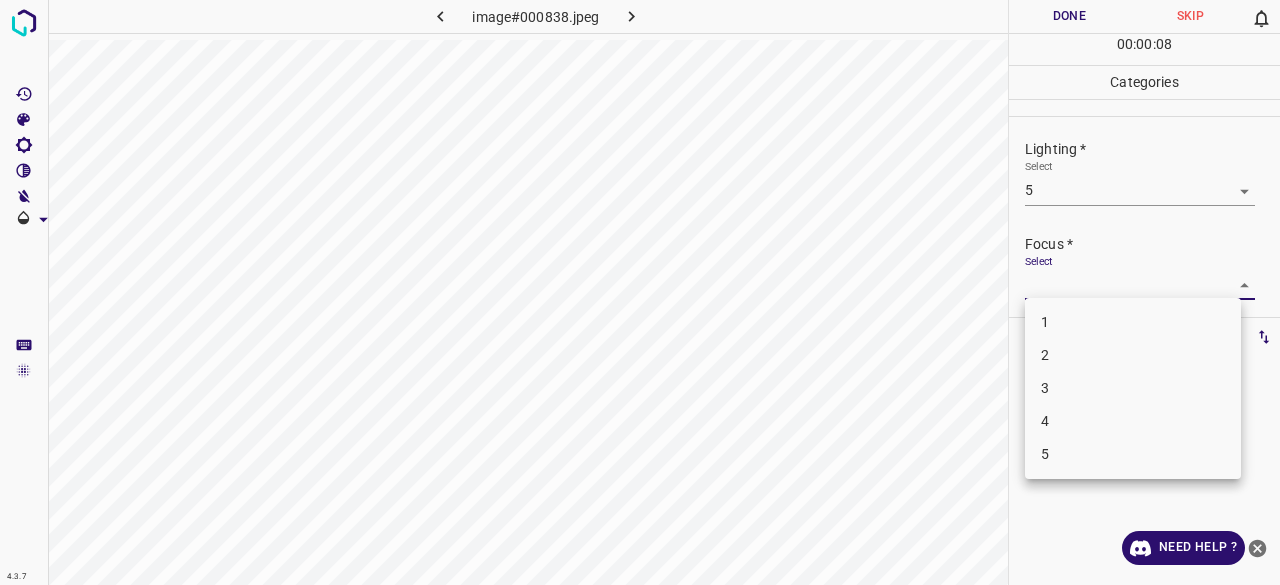 click on "4.3.7 image#000838.jpeg Done Skip 0 00   : 00   : 08   Categories Lighting *  Select 5 5 Focus *  Select ​ Overall *  Select ​ Labels   0 Categories 1 Lighting 2 Focus 3 Overall Tools Space Change between modes (Draw & Edit) I Auto labeling R Restore zoom M Zoom in N Zoom out Delete Delete selecte label Filters Z Restore filters X Saturation filter C Brightness filter V Contrast filter B Gray scale filter General O Download Need Help ? - Text - Hide - Delete 1 2 3 4 5" at bounding box center (640, 292) 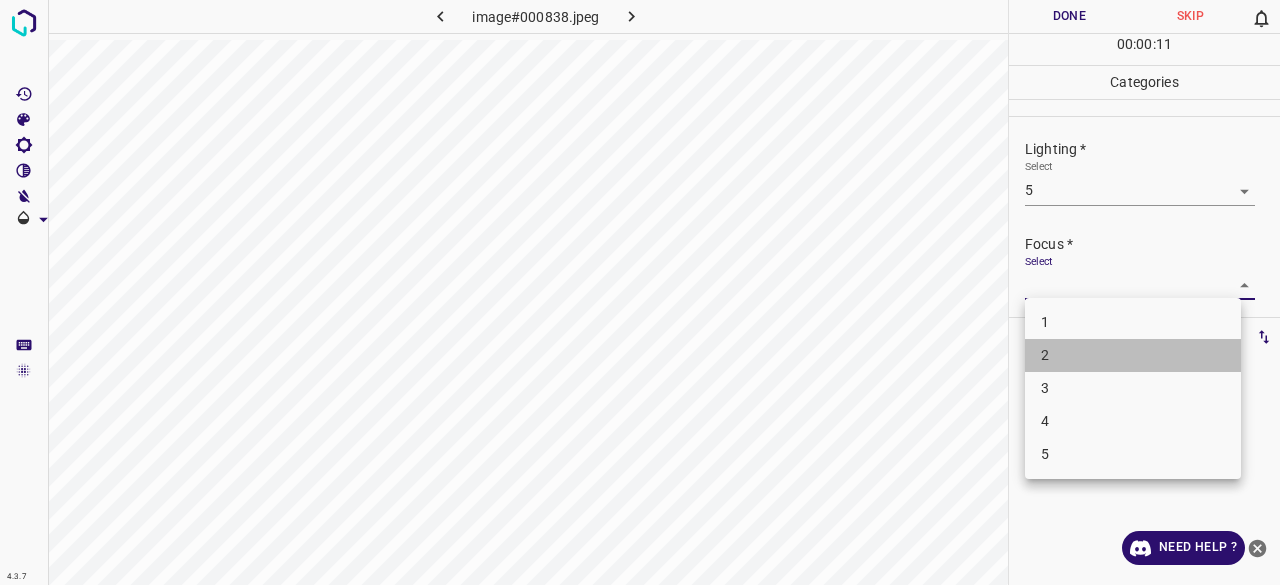 click on "2" at bounding box center (1133, 355) 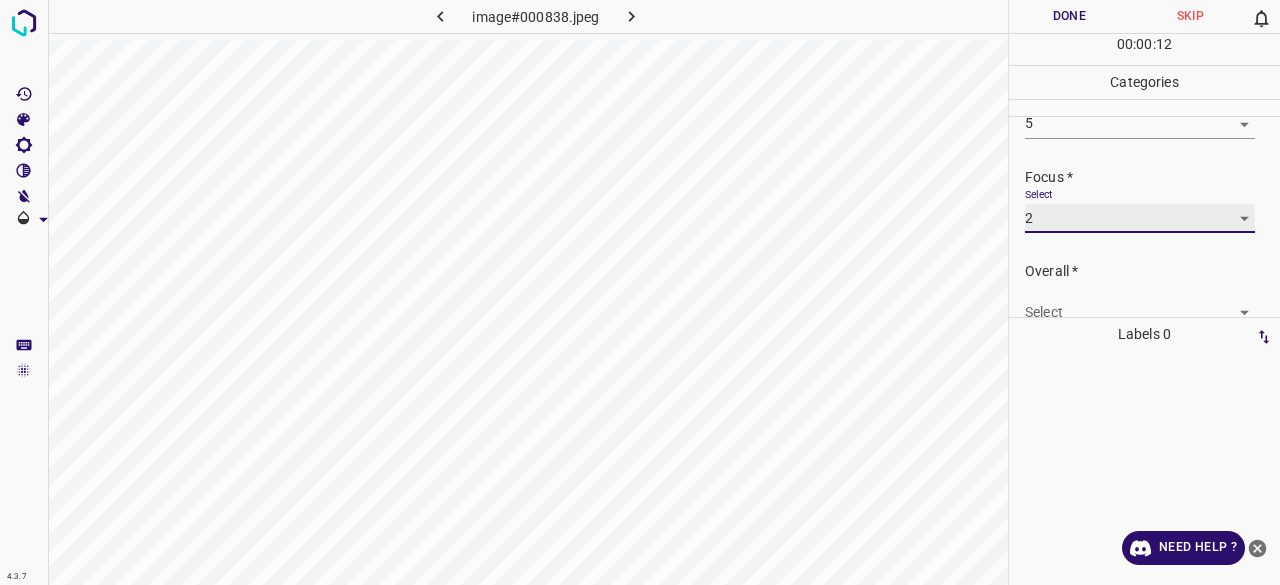 scroll, scrollTop: 98, scrollLeft: 0, axis: vertical 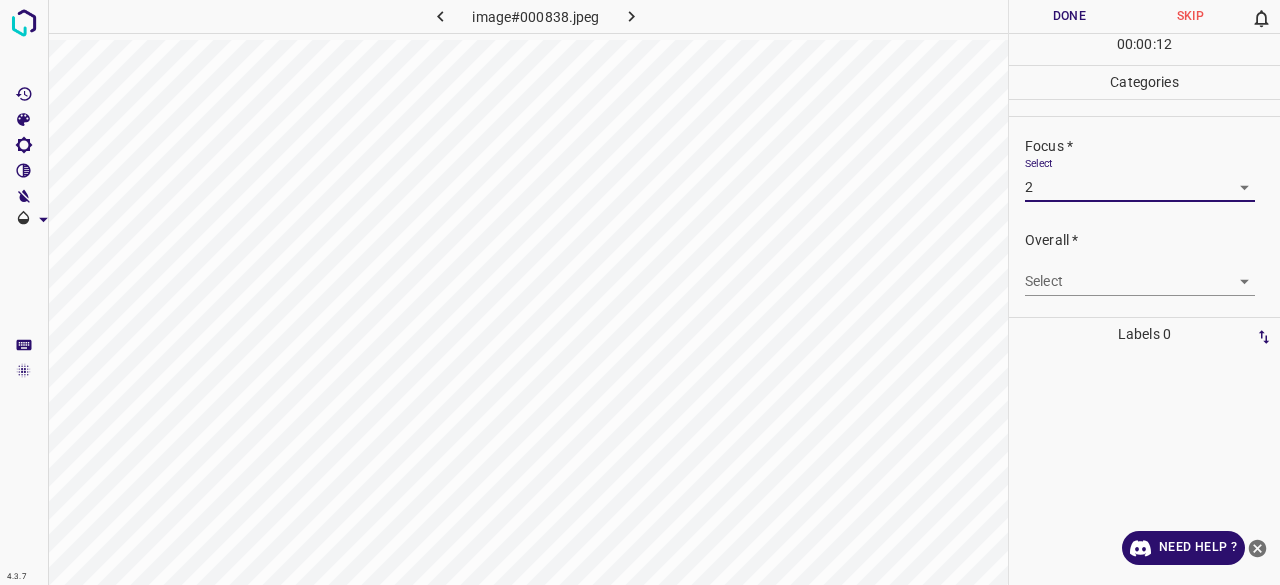 click on "4.3.7 image#000838.jpeg Done Skip 0 00   : 00   : 12   Categories Lighting *  Select 5 5 Focus *  Select 2 2 Overall *  Select ​ Labels   0 Categories 1 Lighting 2 Focus 3 Overall Tools Space Change between modes (Draw & Edit) I Auto labeling R Restore zoom M Zoom in N Zoom out Delete Delete selecte label Filters Z Restore filters X Saturation filter C Brightness filter V Contrast filter B Gray scale filter General O Download Need Help ? - Text - Hide - Delete" at bounding box center [640, 292] 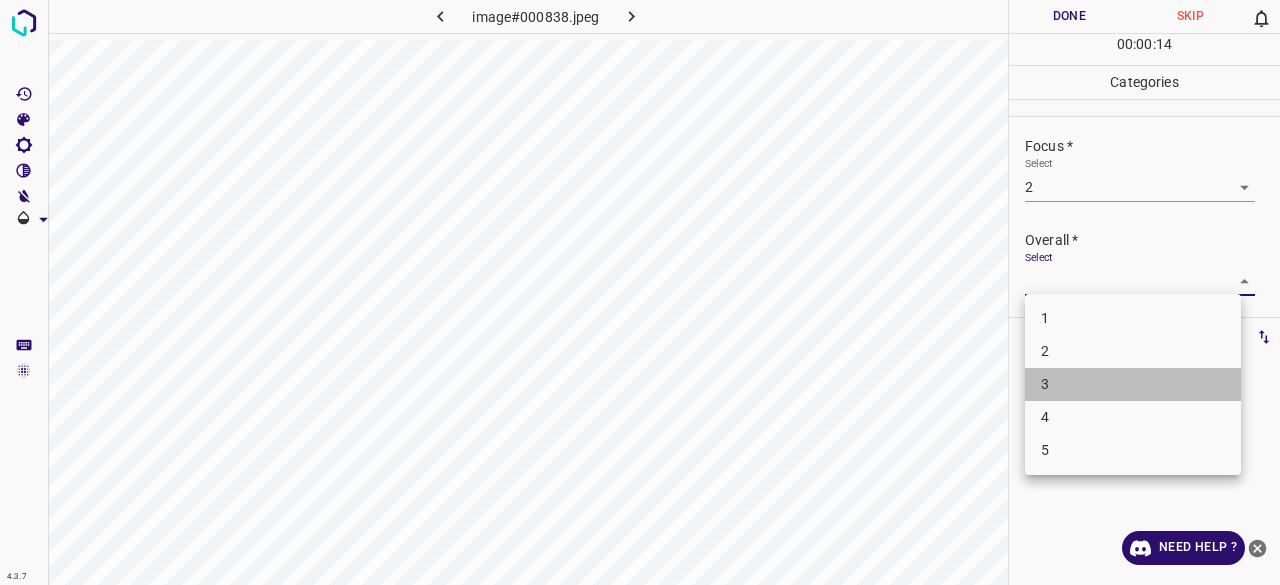 click on "3" at bounding box center (1133, 384) 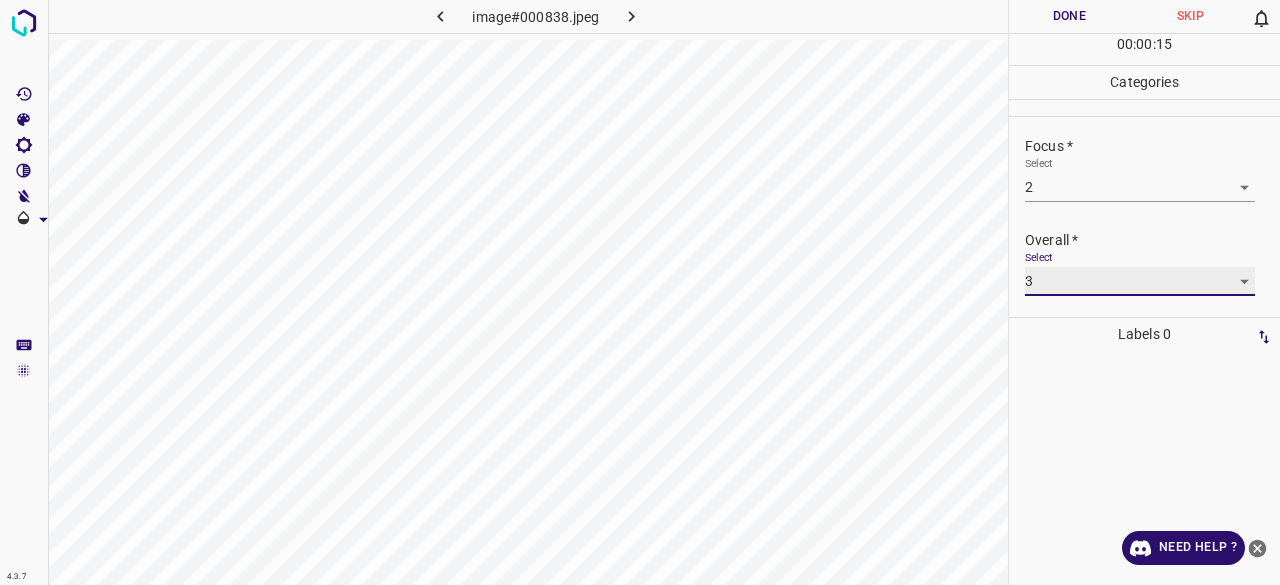 scroll, scrollTop: 0, scrollLeft: 0, axis: both 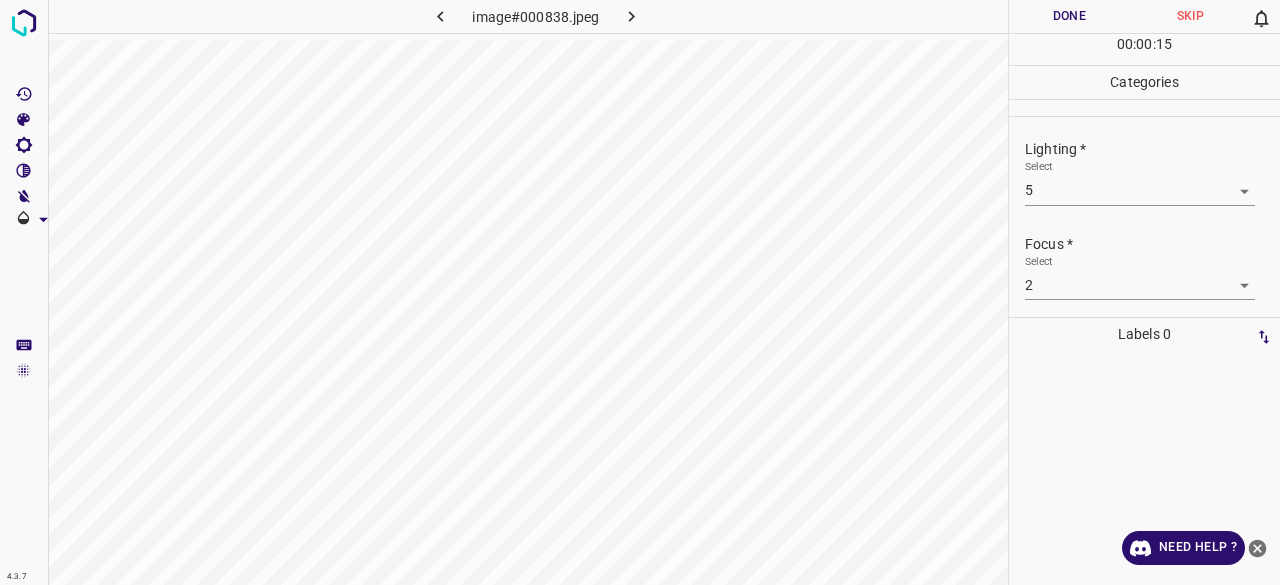 click on "Done" at bounding box center [1069, 16] 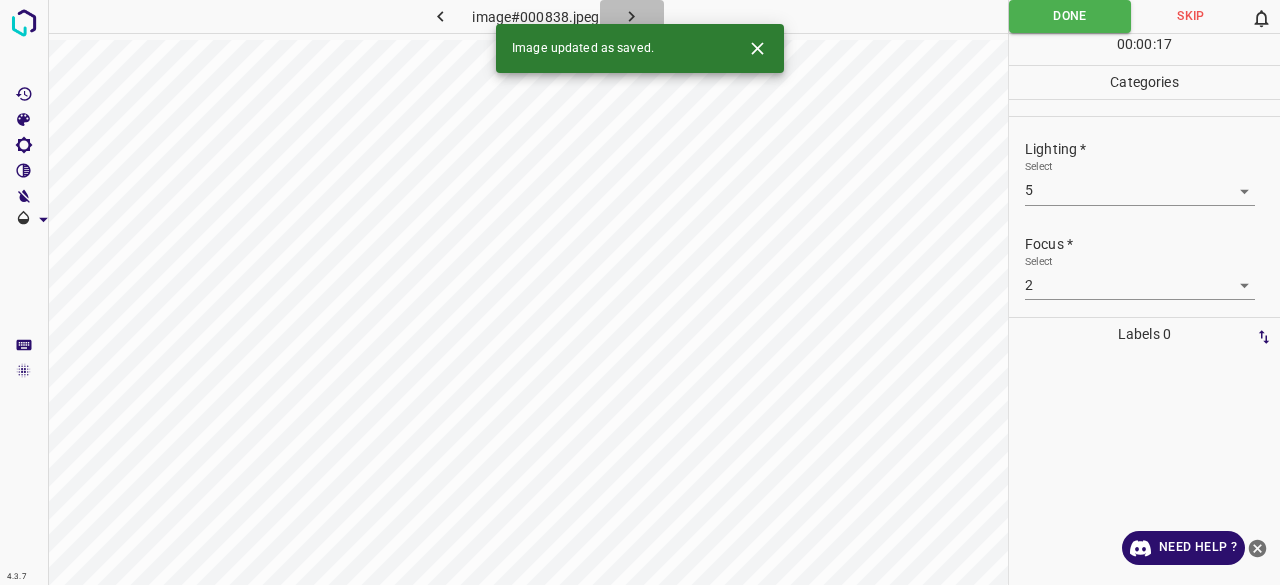 click 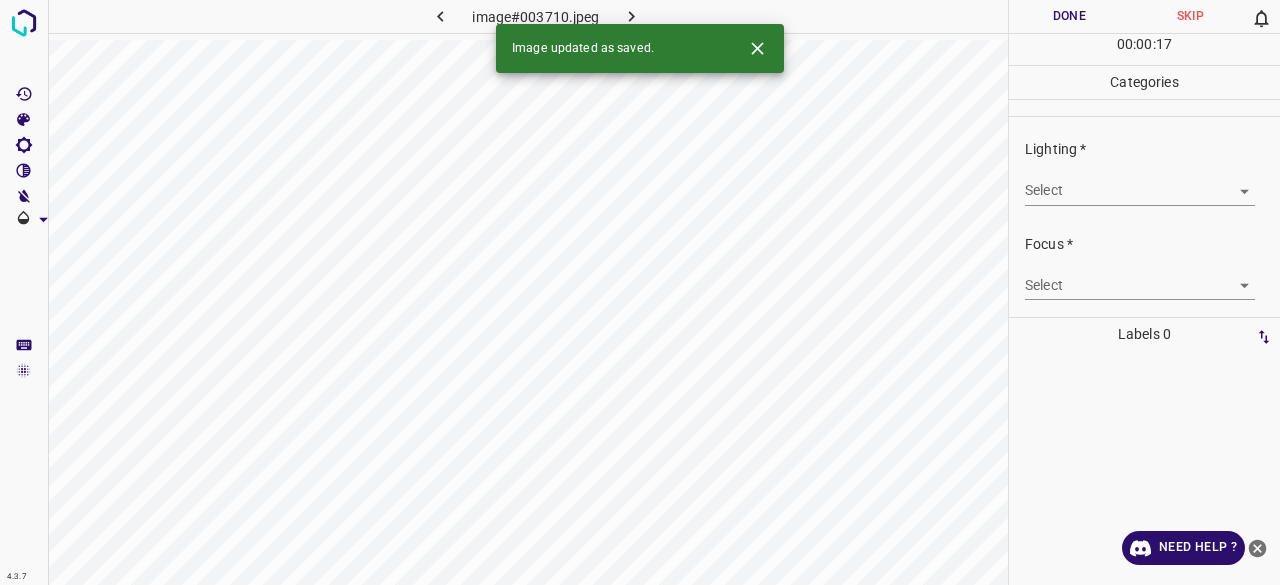 click on "4.3.7 image#003710.jpeg Done Skip 0 00   : 00   : 17   Categories Lighting *  Select ​ Focus *  Select ​ Overall *  Select ​ Labels   0 Categories 1 Lighting 2 Focus 3 Overall Tools Space Change between modes (Draw & Edit) I Auto labeling R Restore zoom M Zoom in N Zoom out Delete Delete selecte label Filters Z Restore filters X Saturation filter C Brightness filter V Contrast filter B Gray scale filter General O Download Image updated as saved. Need Help ? - Text - Hide - Delete" at bounding box center [640, 292] 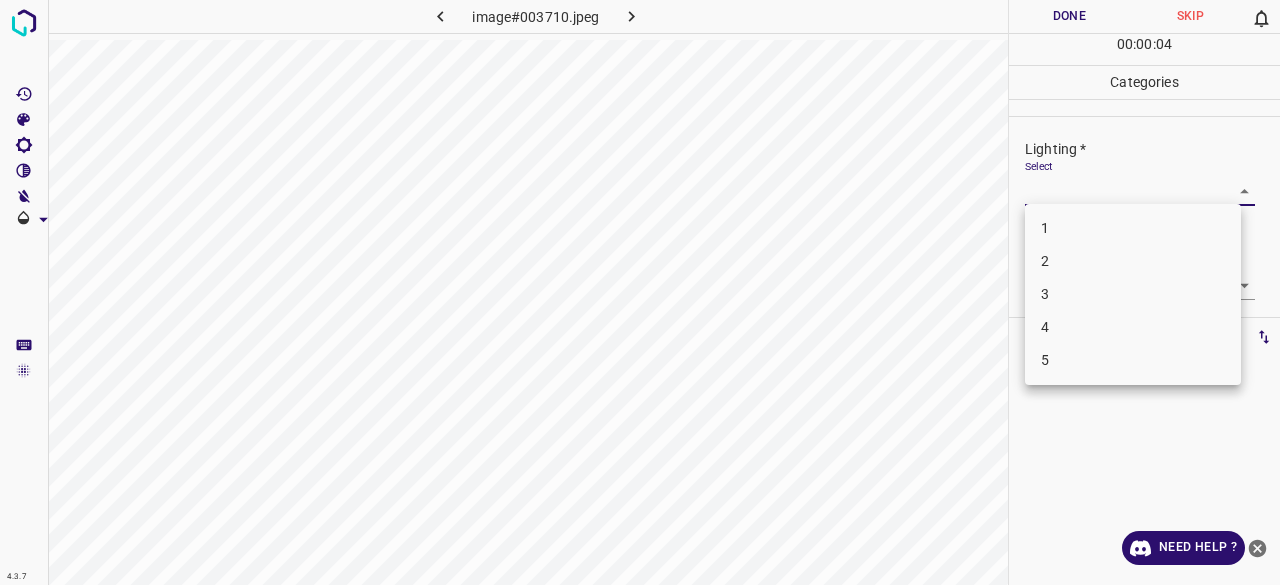 click on "3" at bounding box center [1133, 294] 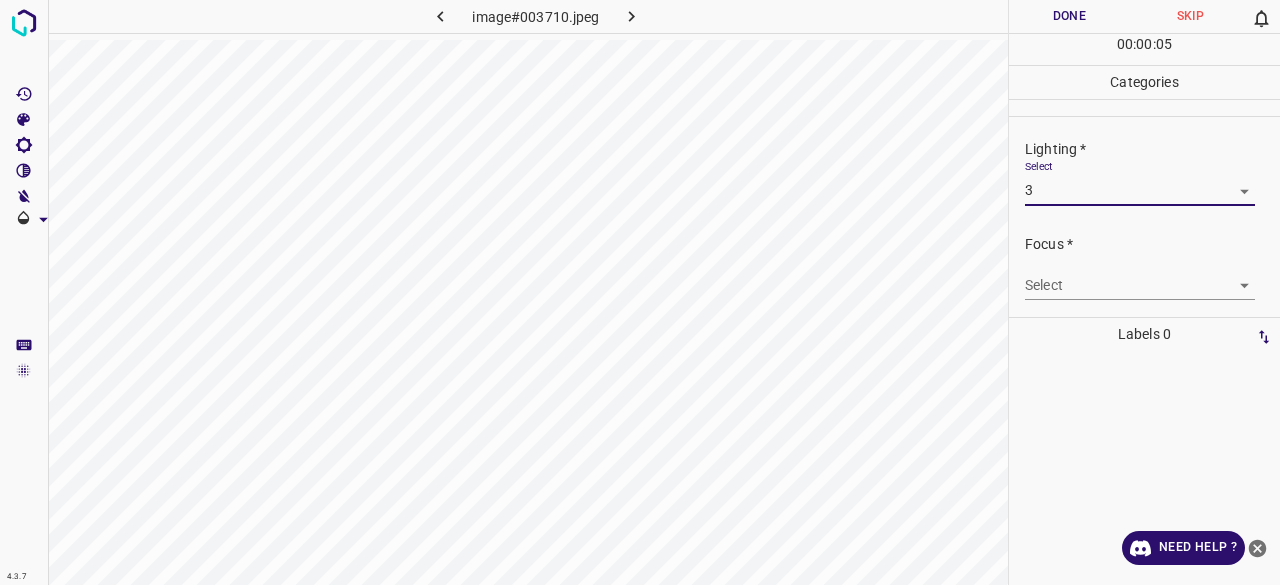 click on "4.3.7 image#003710.jpeg Done Skip 0 00   : 00   : 05   Categories Lighting *  Select 3 3 Focus *  Select ​ Overall *  Select ​ Labels   0 Categories 1 Lighting 2 Focus 3 Overall Tools Space Change between modes (Draw & Edit) I Auto labeling R Restore zoom M Zoom in N Zoom out Delete Delete selecte label Filters Z Restore filters X Saturation filter C Brightness filter V Contrast filter B Gray scale filter General O Download Need Help ? - Text - Hide - Delete" at bounding box center [640, 292] 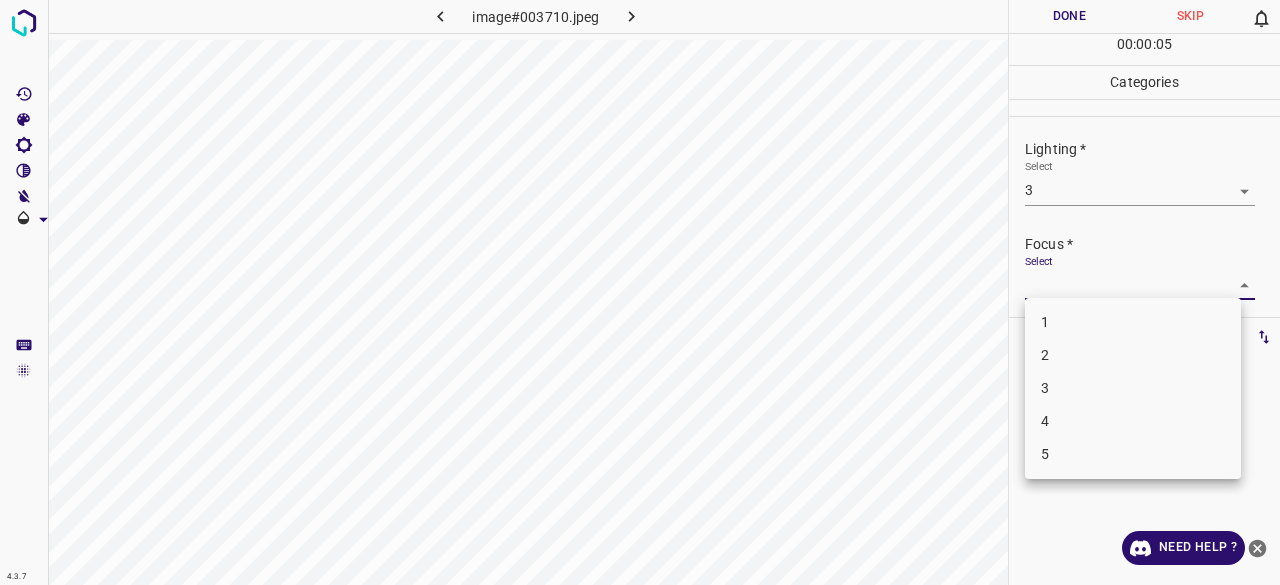 click on "2" at bounding box center (1133, 355) 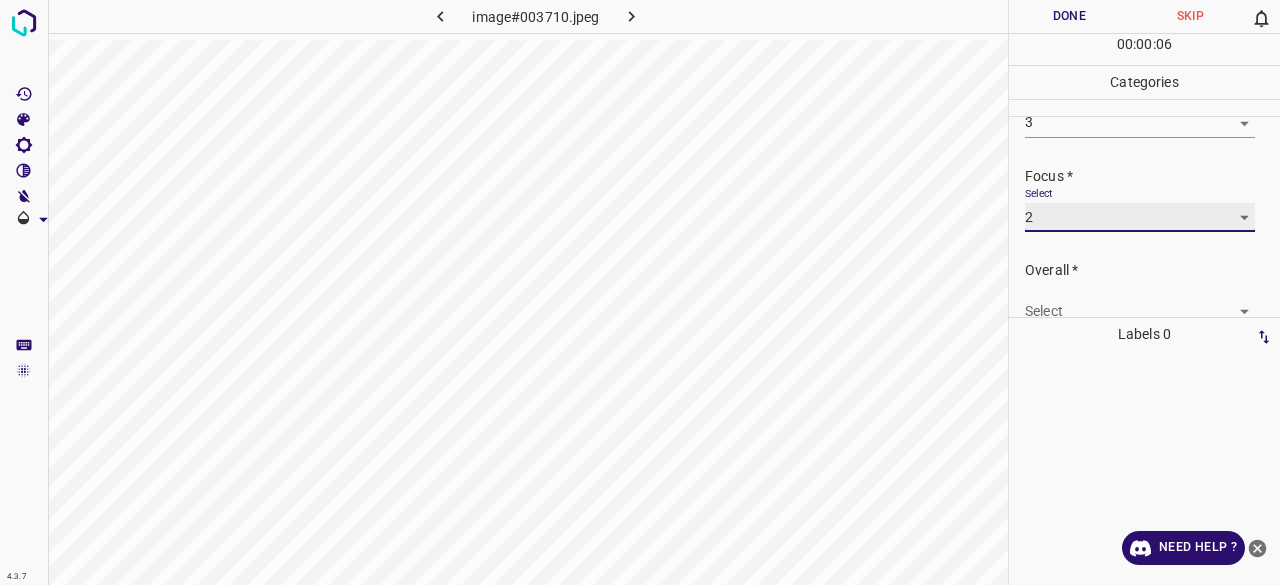 scroll, scrollTop: 98, scrollLeft: 0, axis: vertical 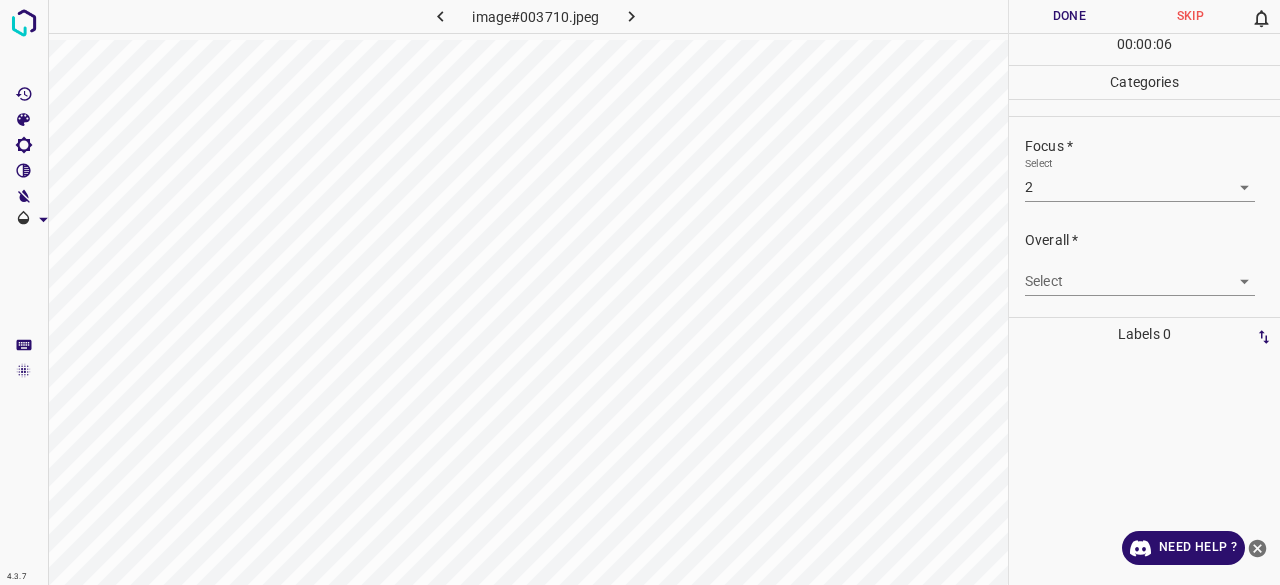 click on "Select ​" at bounding box center (1140, 273) 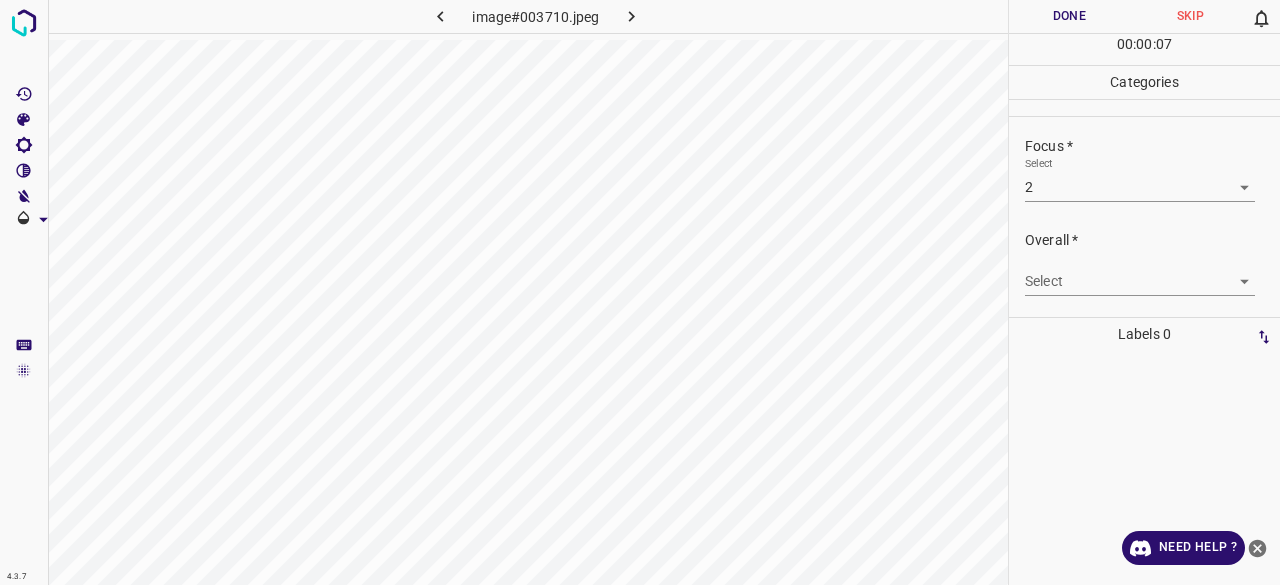 click on "4.3.7 image#003710.jpeg Done Skip 0 00   : 00   : 07   Categories Lighting *  Select 3 3 Focus *  Select 2 2 Overall *  Select ​ Labels   0 Categories 1 Lighting 2 Focus 3 Overall Tools Space Change between modes (Draw & Edit) I Auto labeling R Restore zoom M Zoom in N Zoom out Delete Delete selecte label Filters Z Restore filters X Saturation filter C Brightness filter V Contrast filter B Gray scale filter General O Download Need Help ? - Text - Hide - Delete" at bounding box center (640, 292) 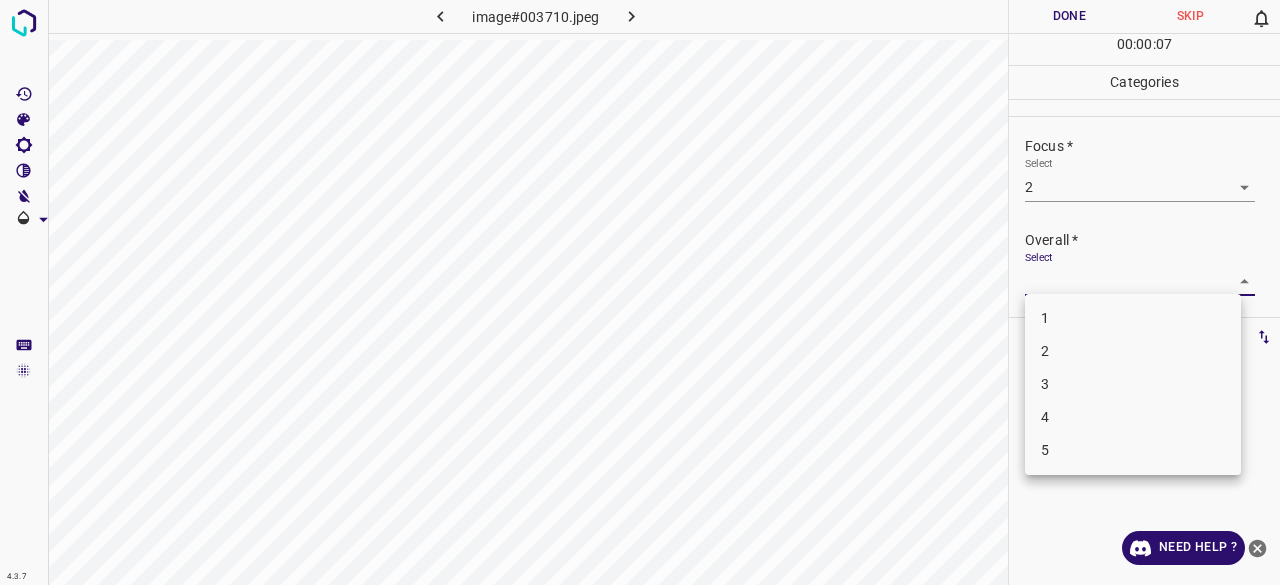 click on "2" at bounding box center (1133, 351) 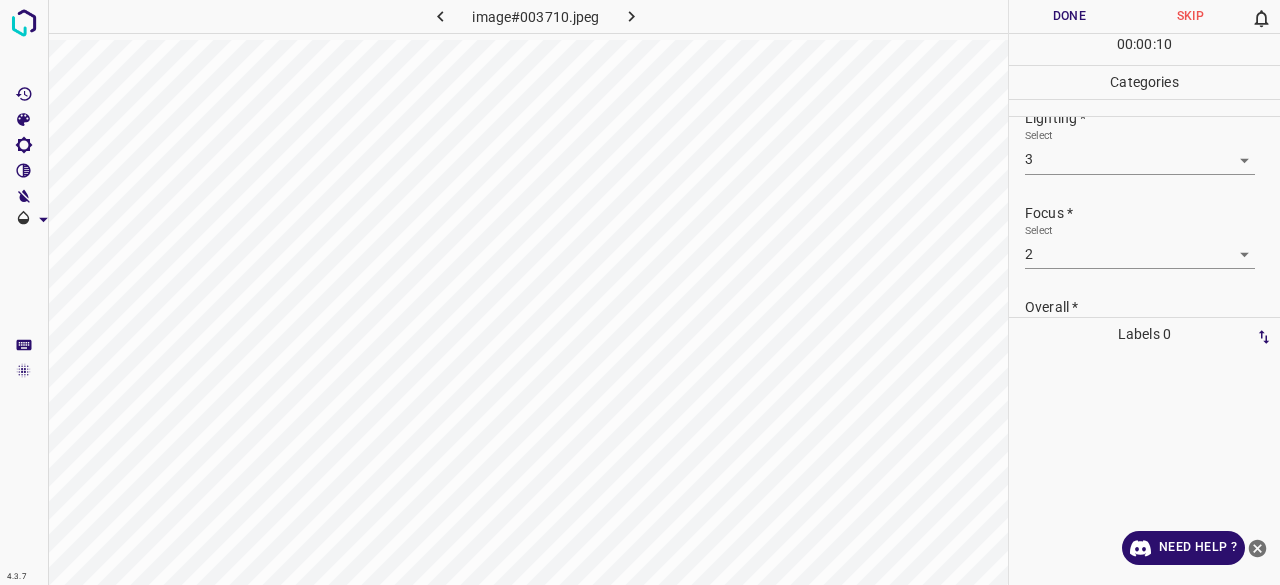 scroll, scrollTop: 0, scrollLeft: 0, axis: both 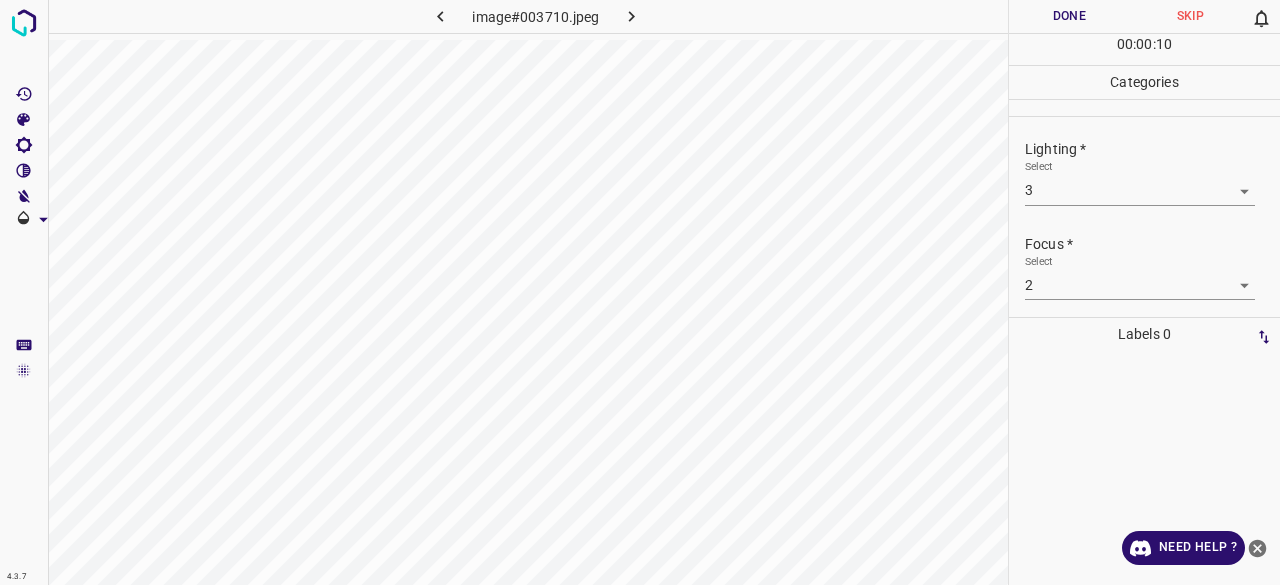 click on "Done" at bounding box center [1069, 16] 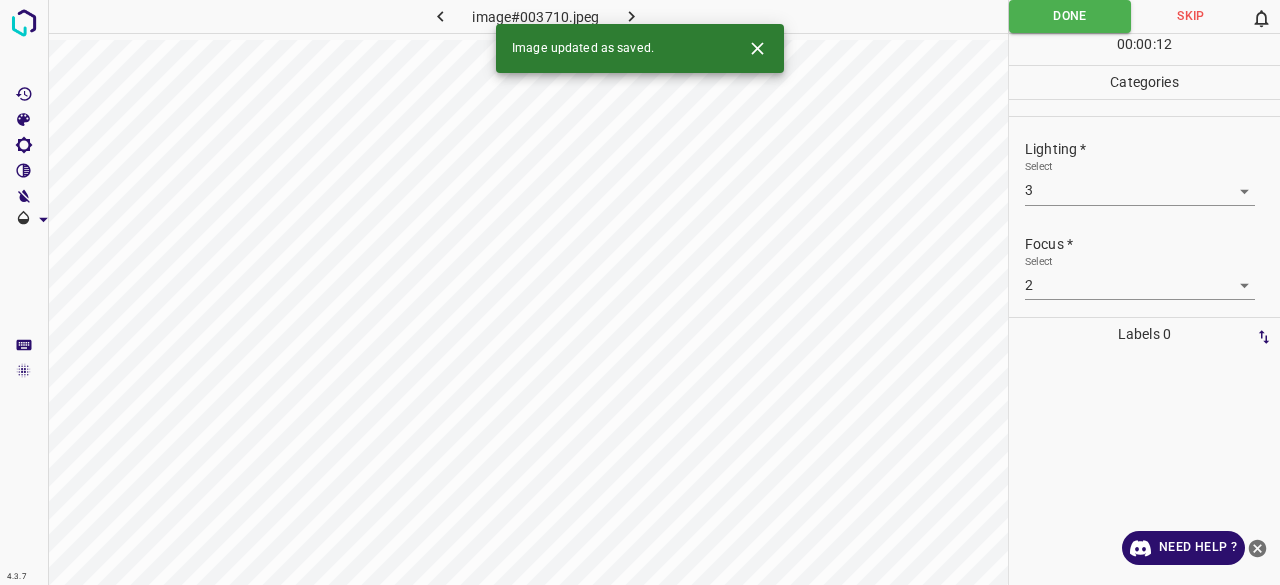 click 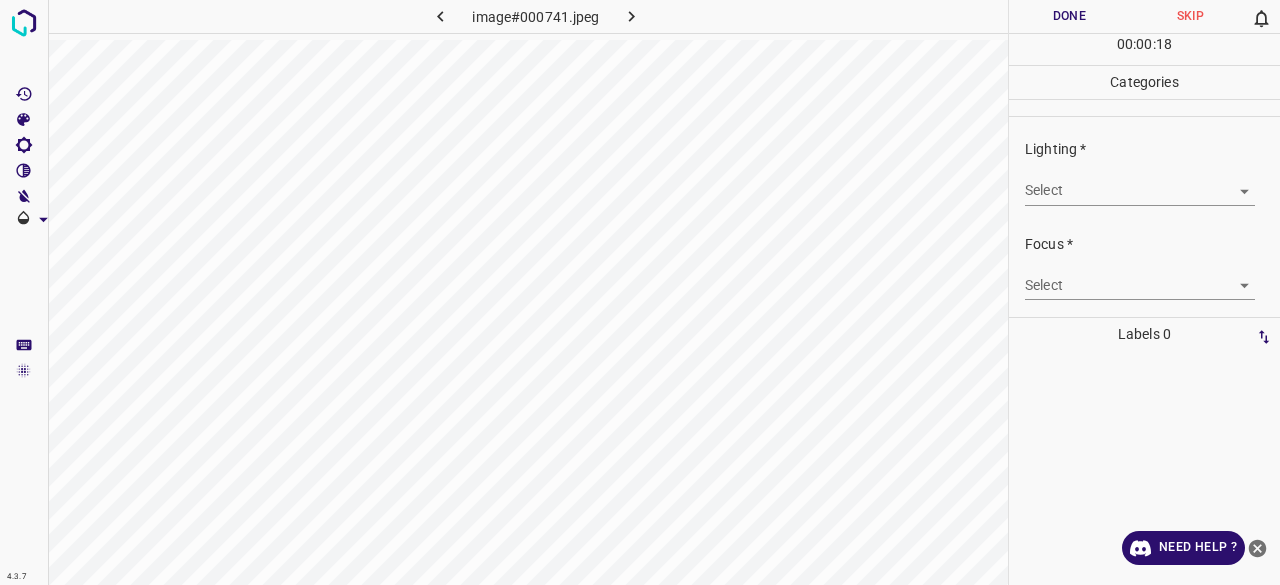 click on "4.3.7 image#000741.jpeg Done Skip 0 00   : 00   : 18   Categories Lighting *  Select ​ Focus *  Select ​ Overall *  Select ​ Labels   0 Categories 1 Lighting 2 Focus 3 Overall Tools Space Change between modes (Draw & Edit) I Auto labeling R Restore zoom M Zoom in N Zoom out Delete Delete selecte label Filters Z Restore filters X Saturation filter C Brightness filter V Contrast filter B Gray scale filter General O Download Need Help ? - Text - Hide - Delete" at bounding box center [640, 292] 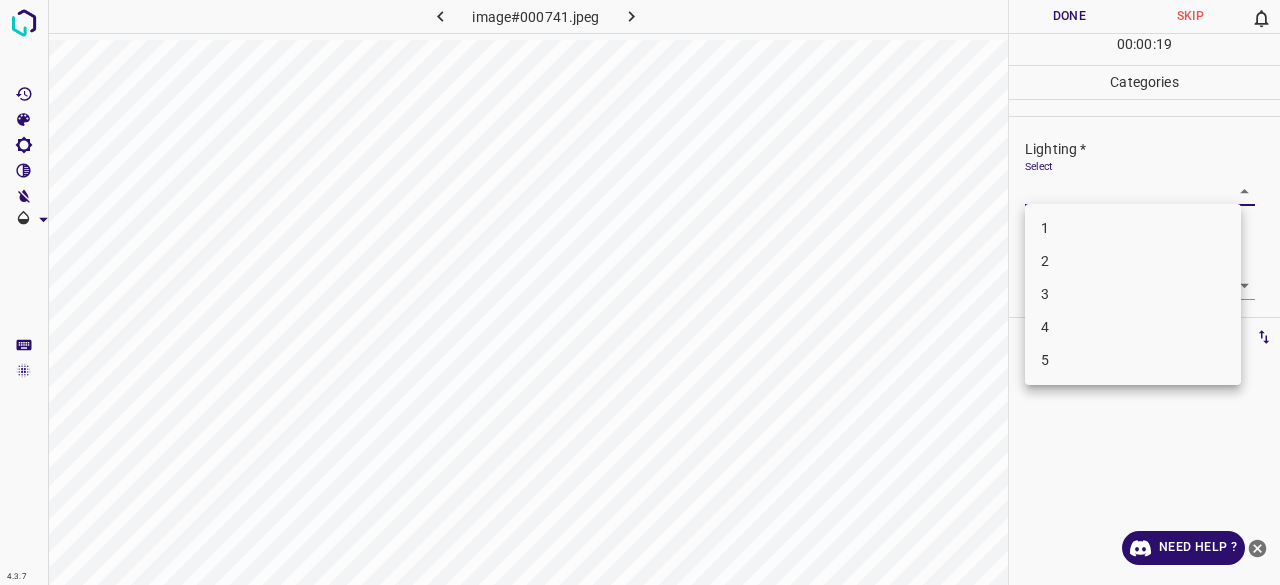click on "2" at bounding box center [1133, 261] 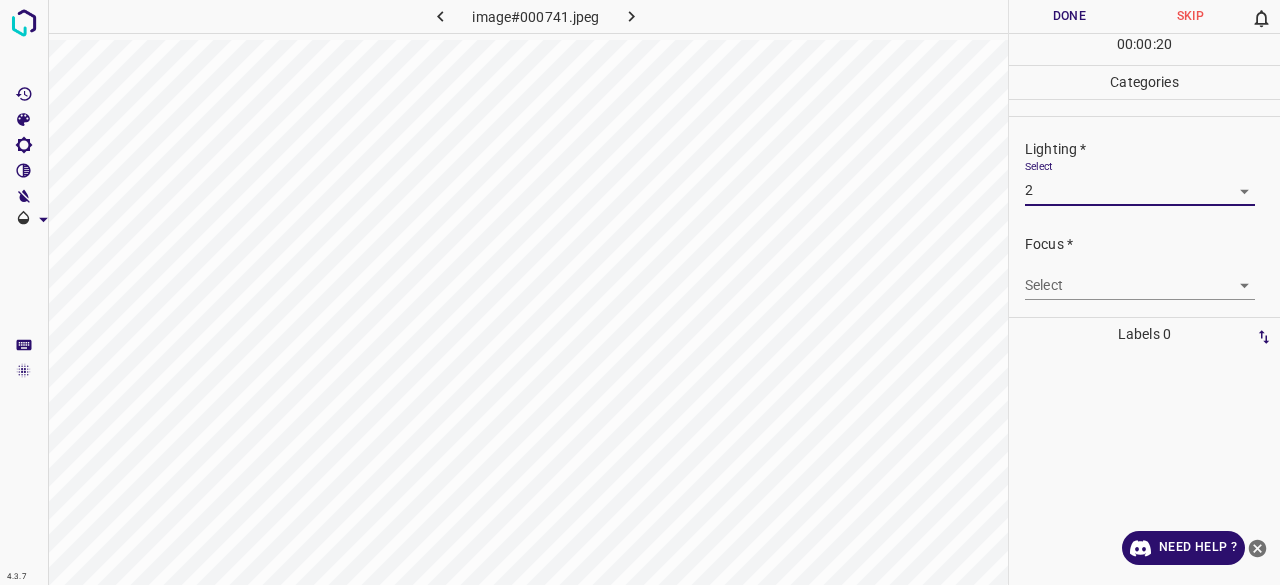 click on "4.3.7 image#000741.jpeg Done Skip 0 00   : 00   : 20   Categories Lighting *  Select 2 2 Focus *  Select ​ Overall *  Select ​ Labels   0 Categories 1 Lighting 2 Focus 3 Overall Tools Space Change between modes (Draw & Edit) I Auto labeling R Restore zoom M Zoom in N Zoom out Delete Delete selecte label Filters Z Restore filters X Saturation filter C Brightness filter V Contrast filter B Gray scale filter General O Download Need Help ? - Text - Hide - Delete 1 2 3 4 5" at bounding box center (640, 292) 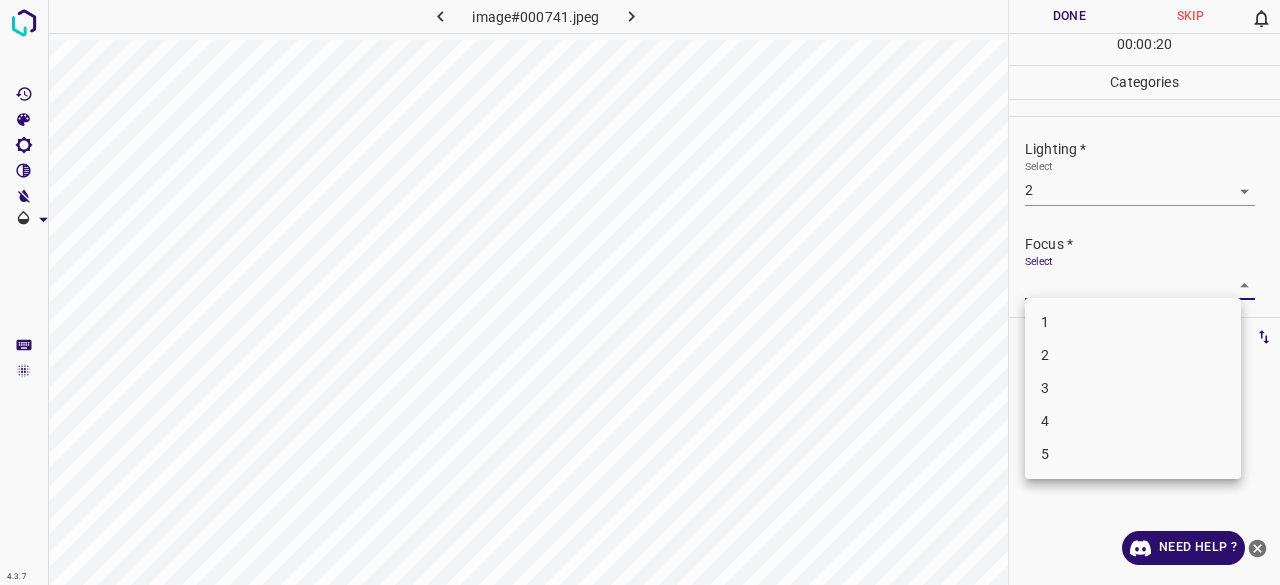 click on "2" at bounding box center [1133, 355] 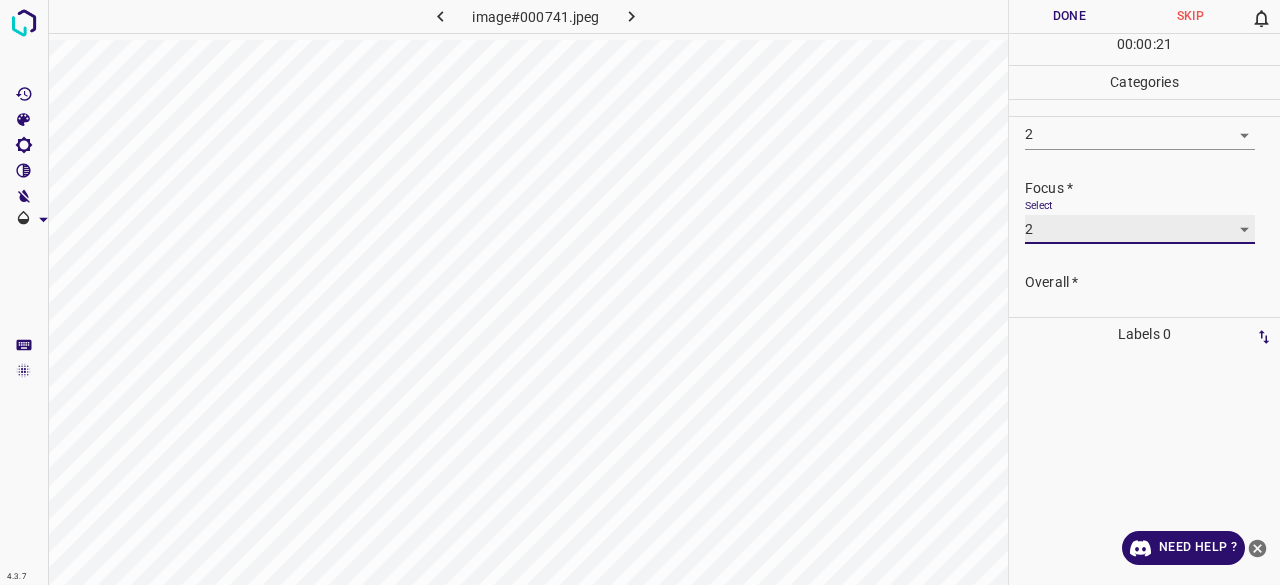 scroll, scrollTop: 98, scrollLeft: 0, axis: vertical 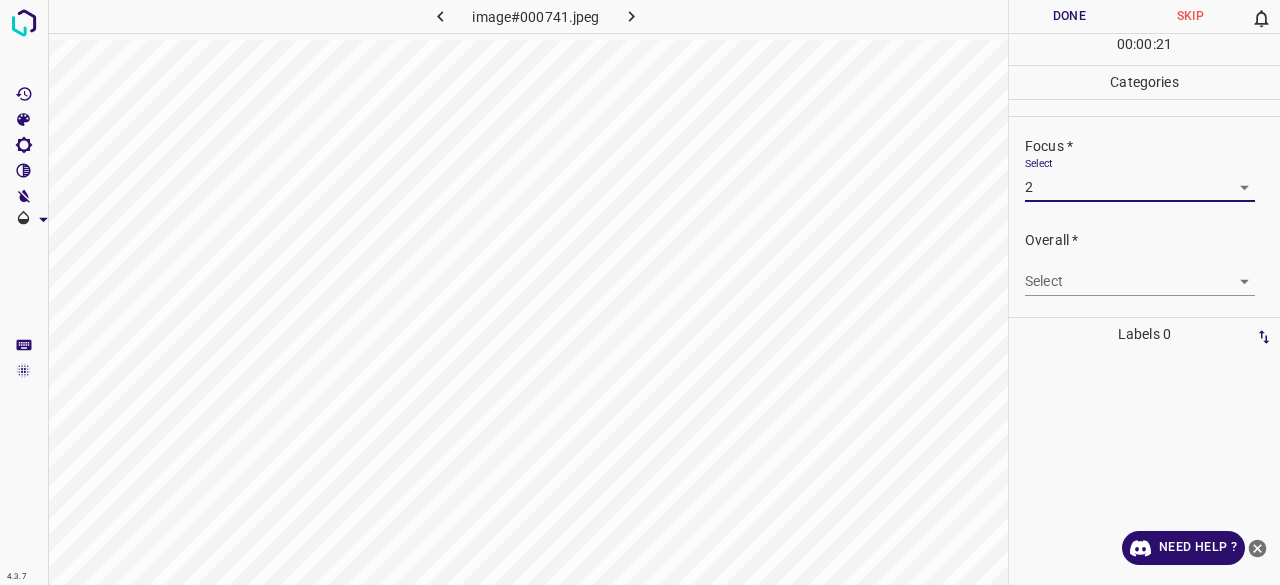 click on "4.3.7 image#000741.jpeg Done Skip 0 00   : 00   : 21   Categories Lighting *  Select 2 2 Focus *  Select 2 2 Overall *  Select ​ Labels   0 Categories 1 Lighting 2 Focus 3 Overall Tools Space Change between modes (Draw & Edit) I Auto labeling R Restore zoom M Zoom in N Zoom out Delete Delete selecte label Filters Z Restore filters X Saturation filter C Brightness filter V Contrast filter B Gray scale filter General O Download Need Help ? - Text - Hide - Delete" at bounding box center [640, 292] 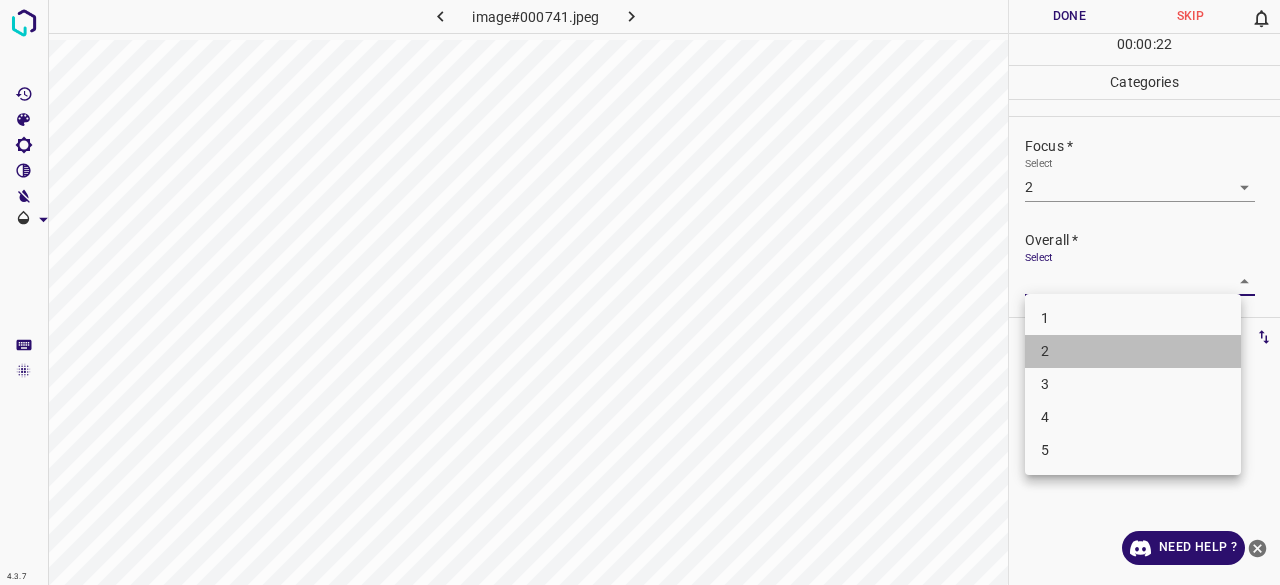 click on "2" at bounding box center [1133, 351] 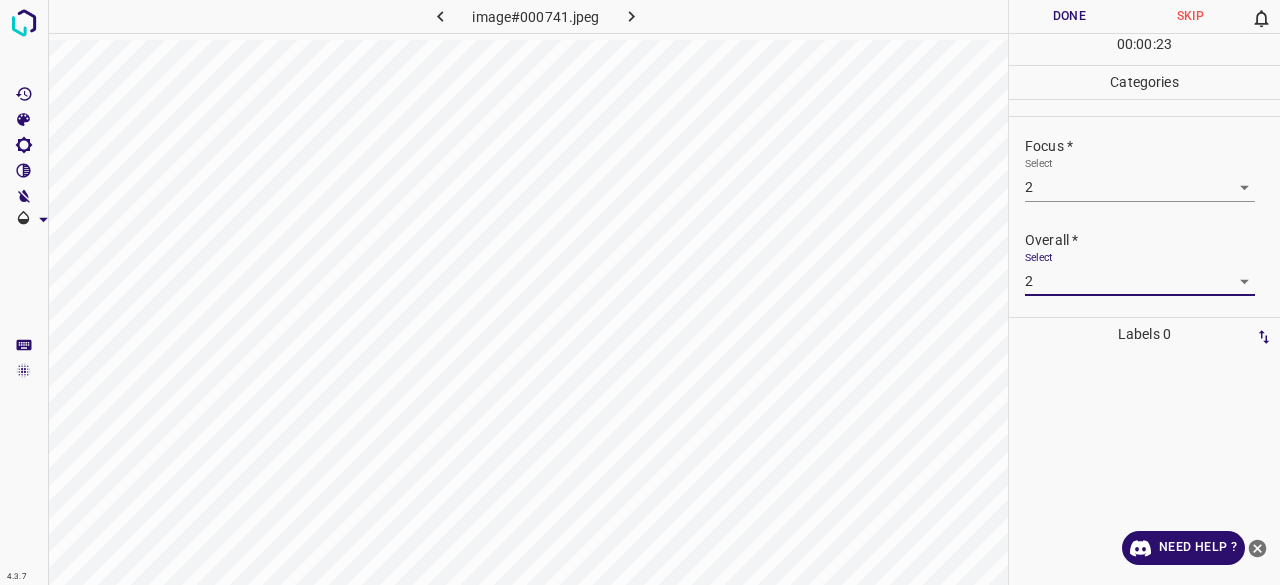 click on "Done" at bounding box center [1069, 16] 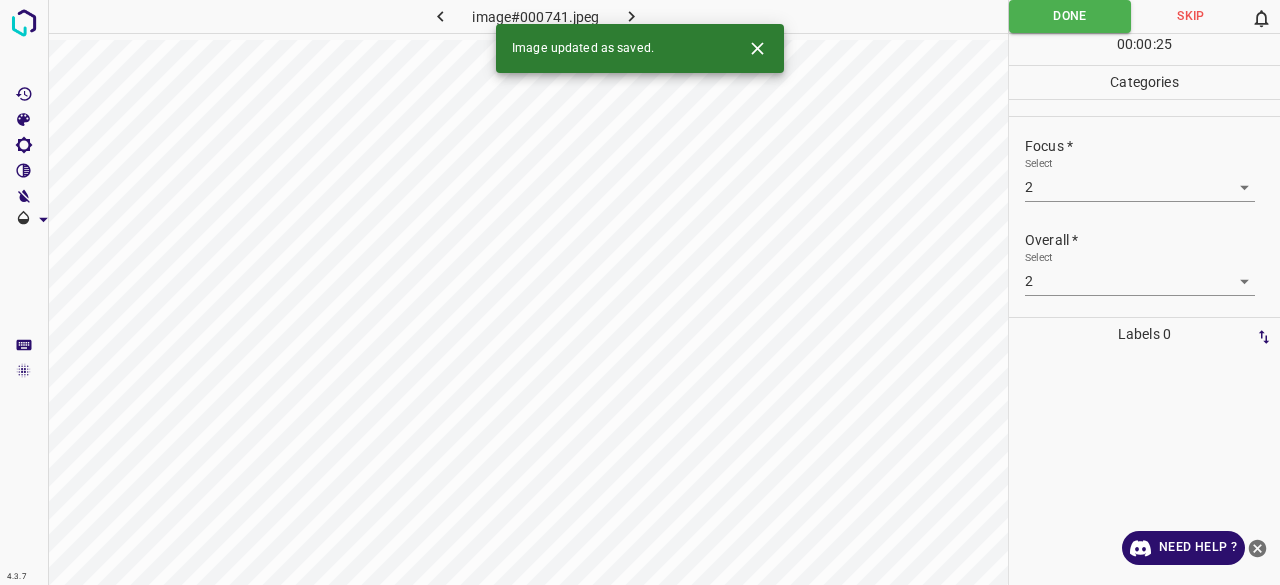 click 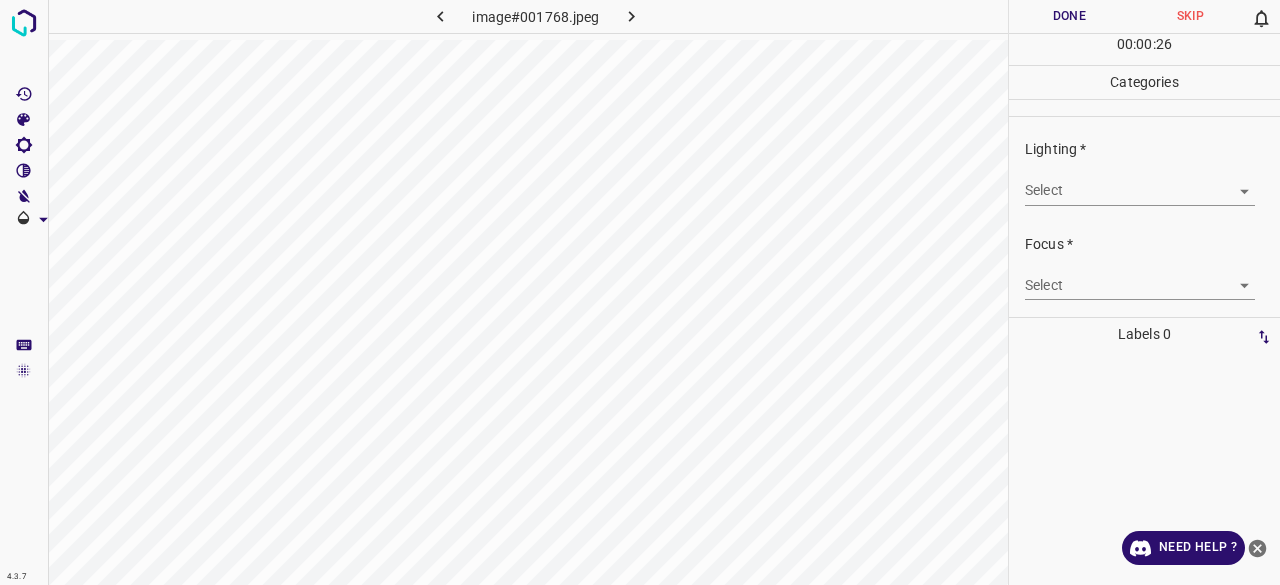 click on "Lighting *  Select ​" at bounding box center (1144, 172) 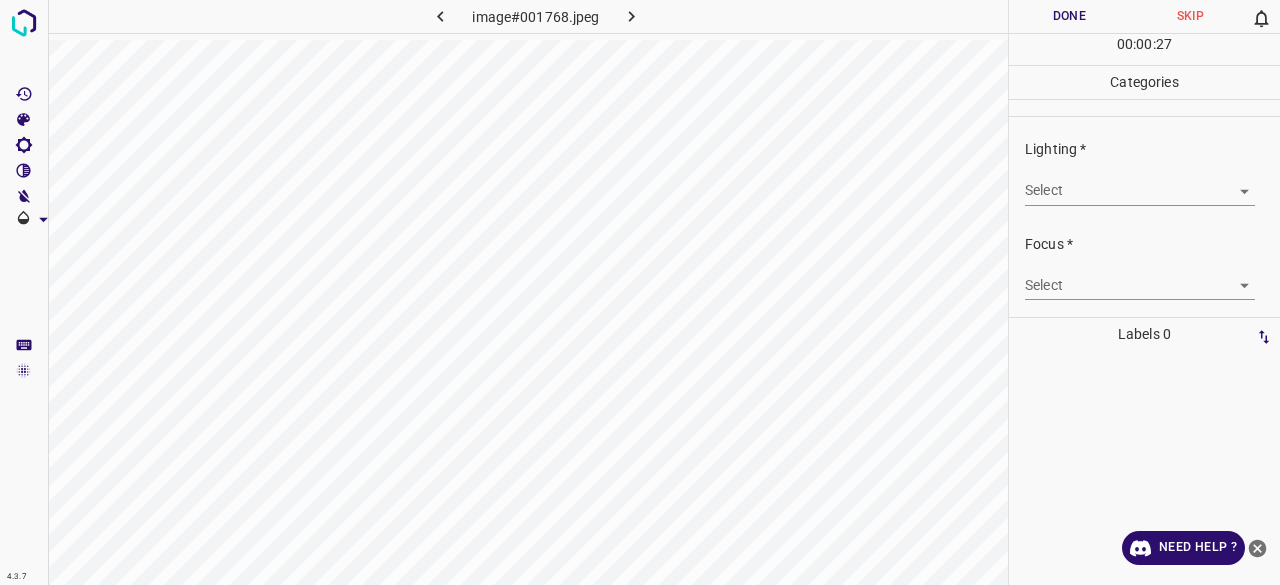 click on "Lighting *  Select ​" at bounding box center (1144, 172) 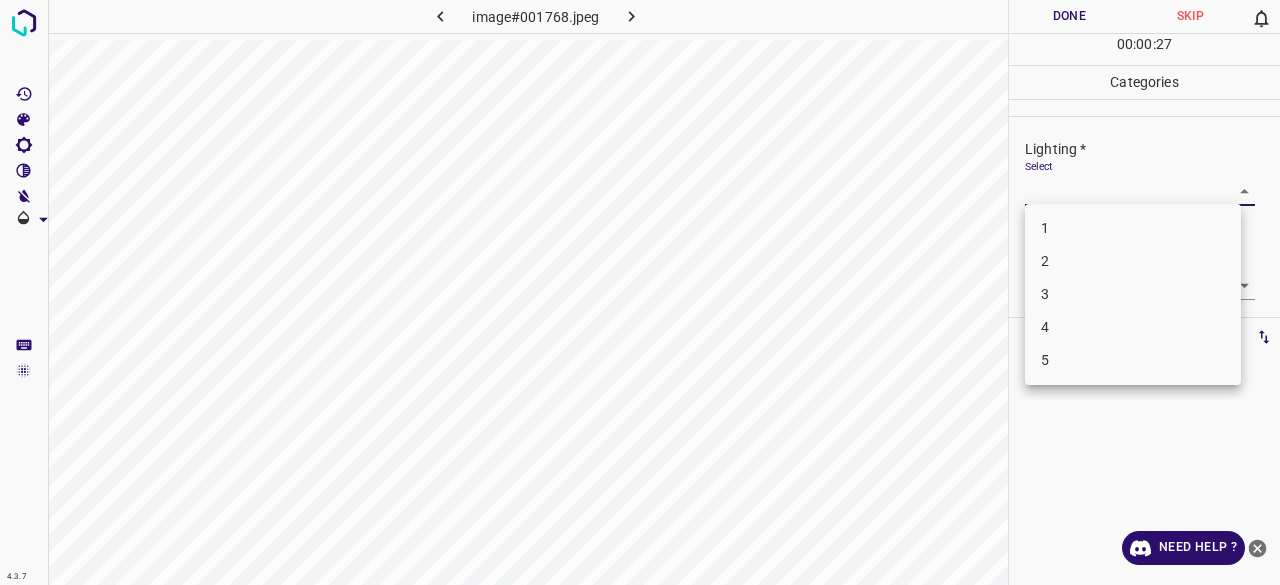 click on "4.3.7 image#001768.jpeg Done Skip 0 00   : 00   : 27   Categories Lighting *  Select ​ Focus *  Select ​ Overall *  Select ​ Labels   0 Categories 1 Lighting 2 Focus 3 Overall Tools Space Change between modes (Draw & Edit) I Auto labeling R Restore zoom M Zoom in N Zoom out Delete Delete selecte label Filters Z Restore filters X Saturation filter C Brightness filter V Contrast filter B Gray scale filter General O Download Need Help ? - Text - Hide - Delete 1 2 3 4 5" at bounding box center [640, 292] 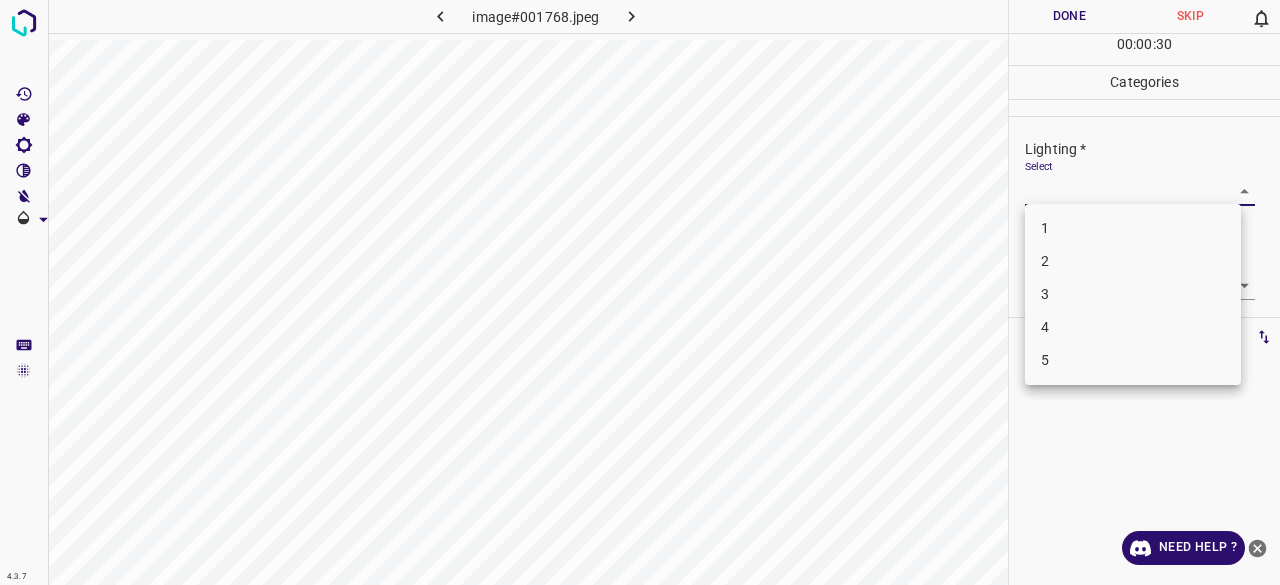 click at bounding box center (640, 292) 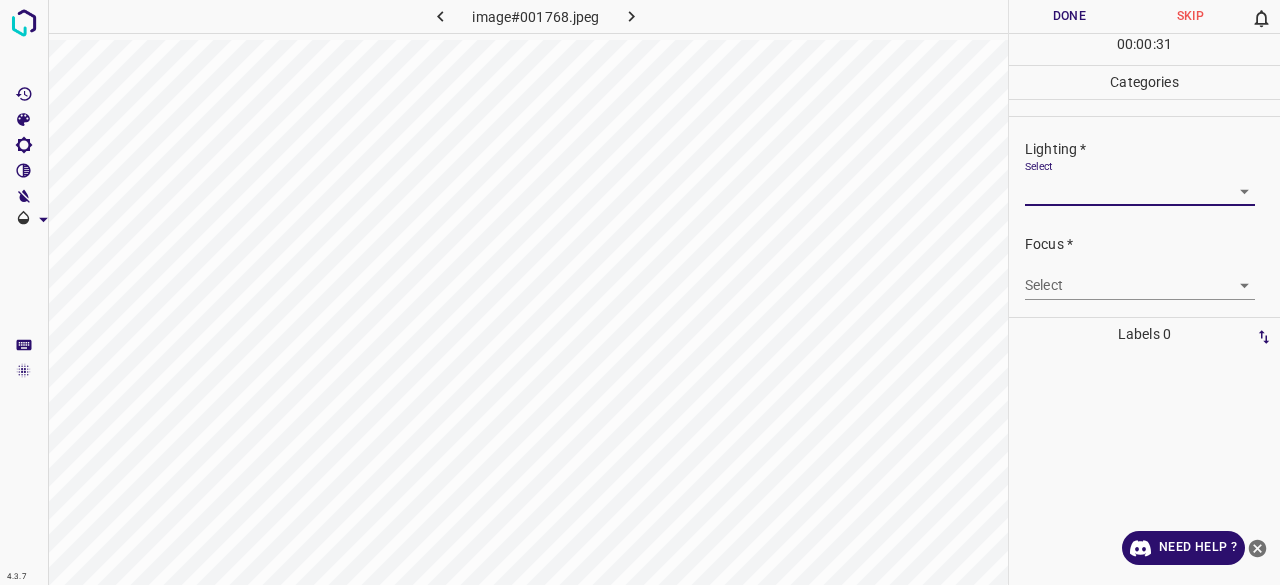 click on "4.3.7 image#001768.jpeg Done Skip 0 00   : 00   : 31   Categories Lighting *  Select ​ Focus *  Select ​ Overall *  Select ​ Labels   0 Categories 1 Lighting 2 Focus 3 Overall Tools Space Change between modes (Draw & Edit) I Auto labeling R Restore zoom M Zoom in N Zoom out Delete Delete selecte label Filters Z Restore filters X Saturation filter C Brightness filter V Contrast filter B Gray scale filter General O Download Need Help ? - Text - Hide - Delete" at bounding box center [640, 292] 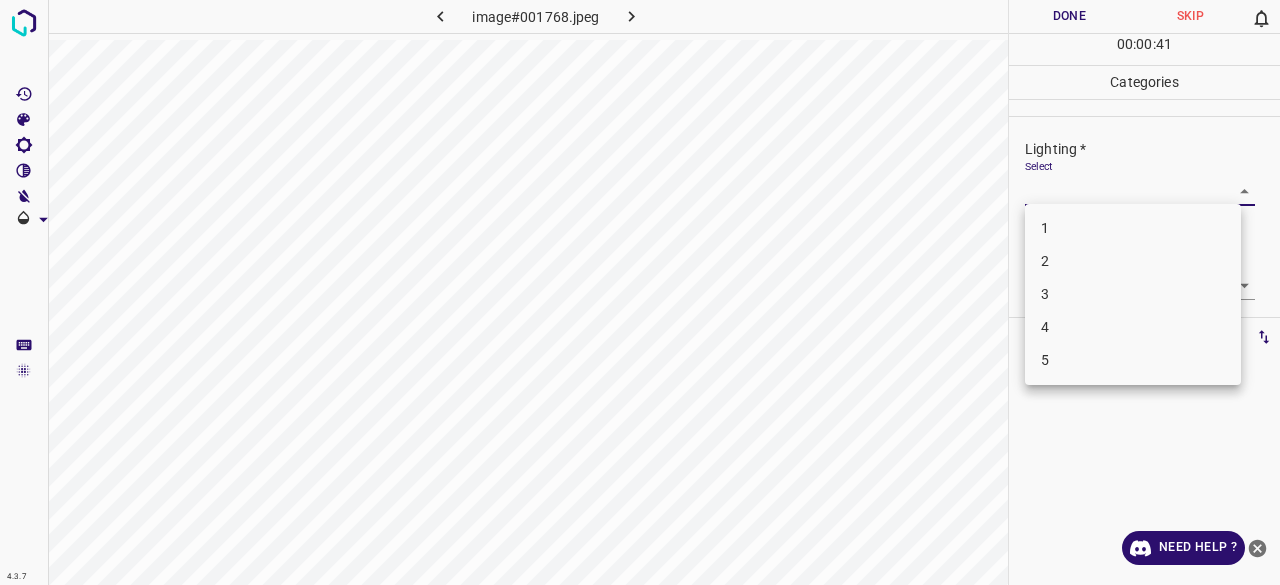 click on "3" at bounding box center (1133, 294) 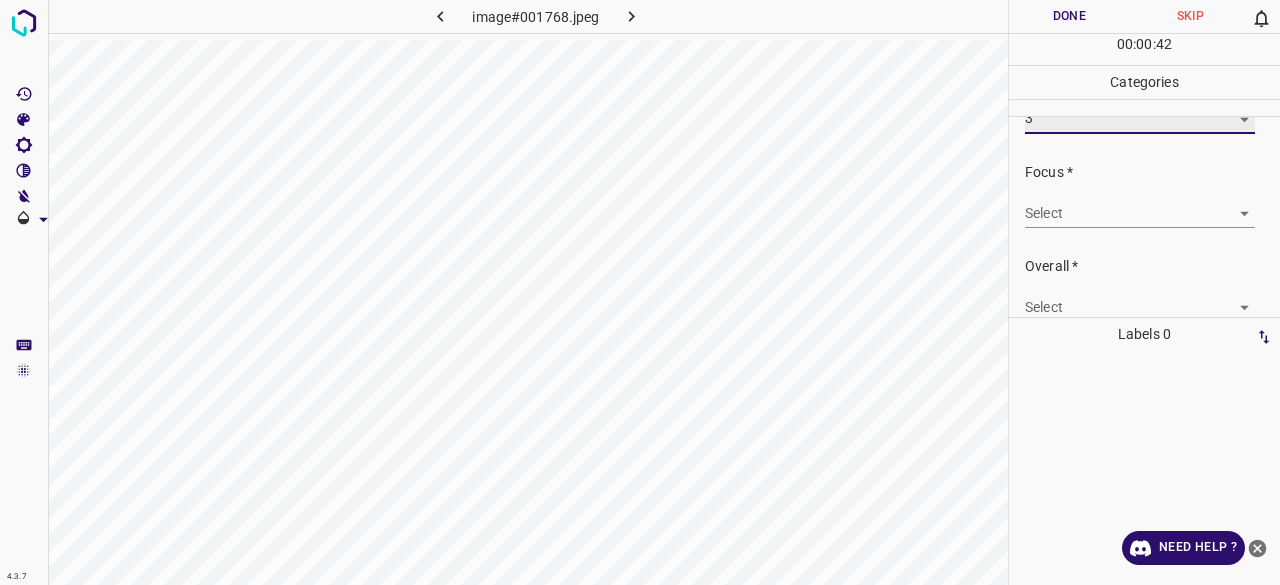 scroll, scrollTop: 98, scrollLeft: 0, axis: vertical 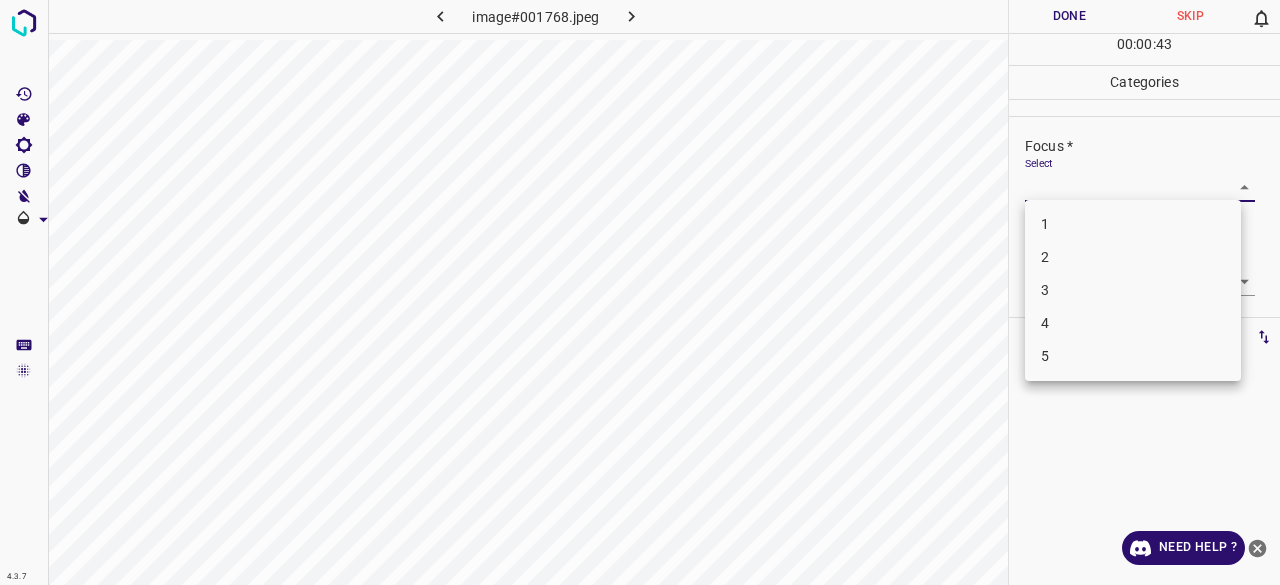 click on "4.3.7 image#001768.jpeg Done Skip 0 00   : 00   : 43   Categories Lighting *  Select 3 3 Focus *  Select ​ Overall *  Select ​ Labels   0 Categories 1 Lighting 2 Focus 3 Overall Tools Space Change between modes (Draw & Edit) I Auto labeling R Restore zoom M Zoom in N Zoom out Delete Delete selecte label Filters Z Restore filters X Saturation filter C Brightness filter V Contrast filter B Gray scale filter General O Download Need Help ? - Text - Hide - Delete 1 2 3 4 5" at bounding box center [640, 292] 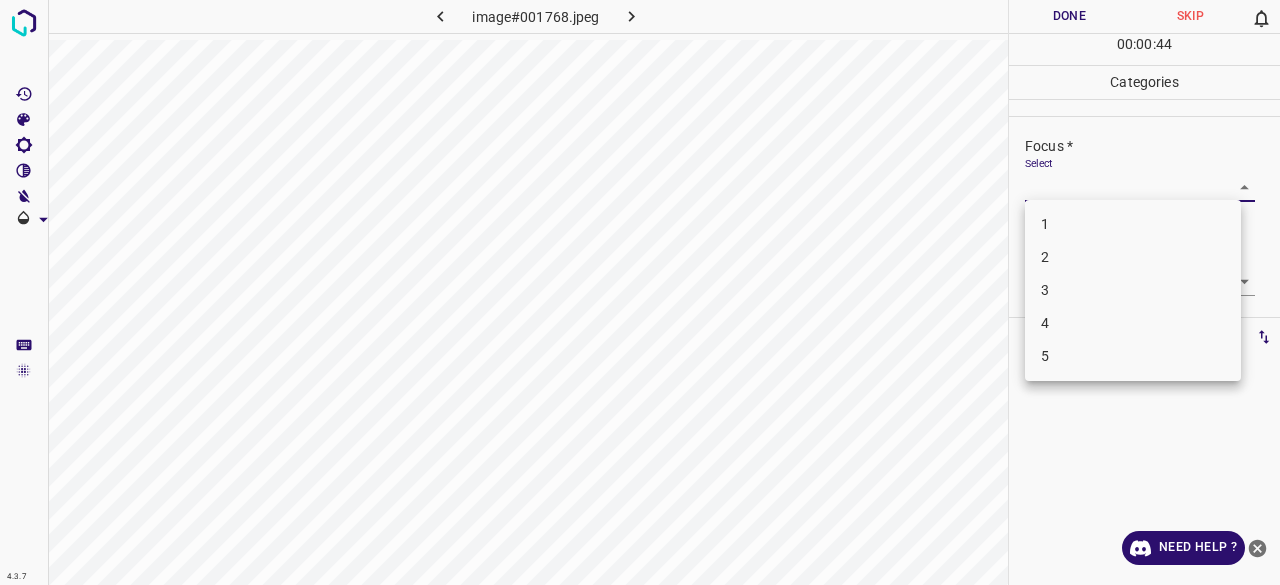 click on "3" at bounding box center [1133, 290] 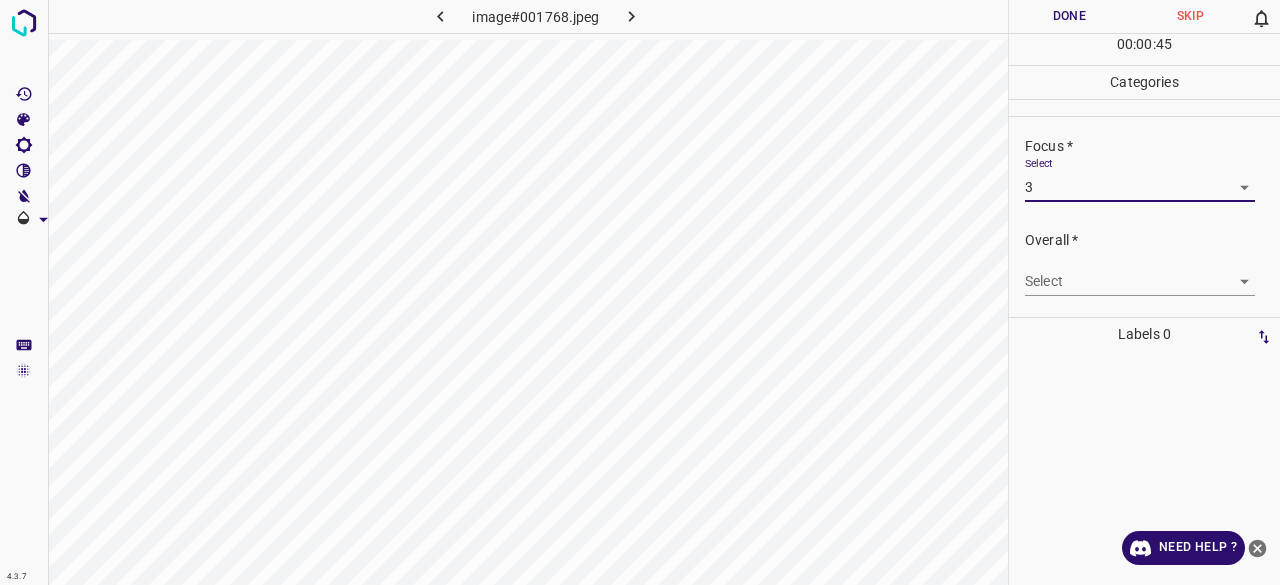 click on "4.3.7 image#001768.jpeg Done Skip 0 00   : 00   : 45   Categories Lighting *  Select 3 3 Focus *  Select 3 3 Overall *  Select ​ Labels   0 Categories 1 Lighting 2 Focus 3 Overall Tools Space Change between modes (Draw & Edit) I Auto labeling R Restore zoom M Zoom in N Zoom out Delete Delete selecte label Filters Z Restore filters X Saturation filter C Brightness filter V Contrast filter B Gray scale filter General O Download Need Help ? - Text - Hide - Delete" at bounding box center [640, 292] 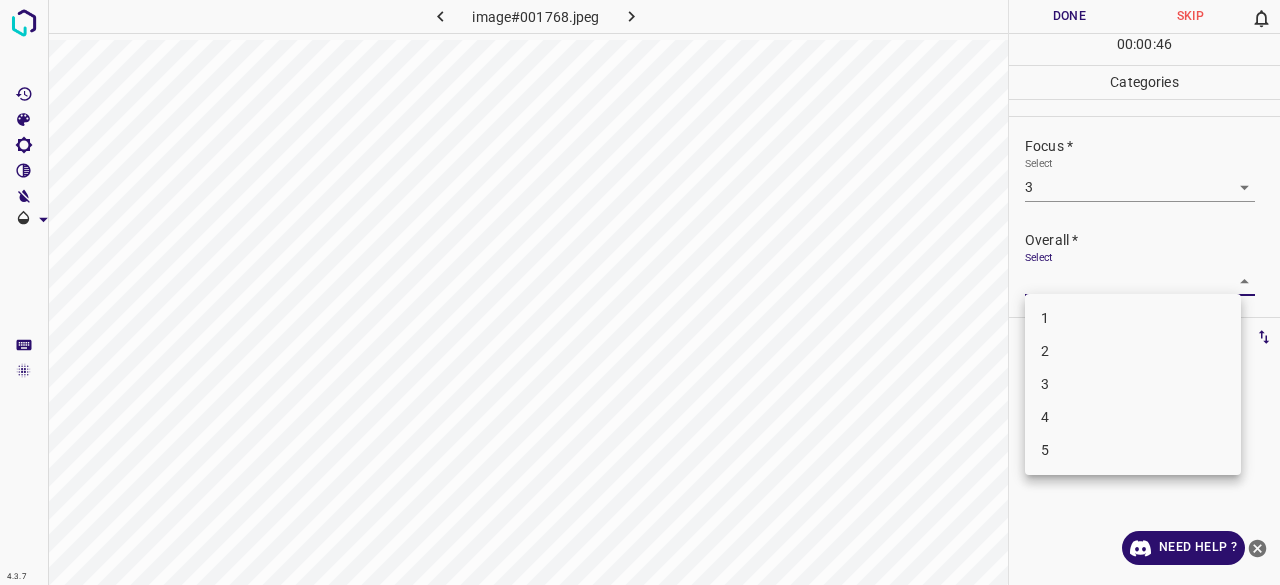 click on "3" at bounding box center [1133, 384] 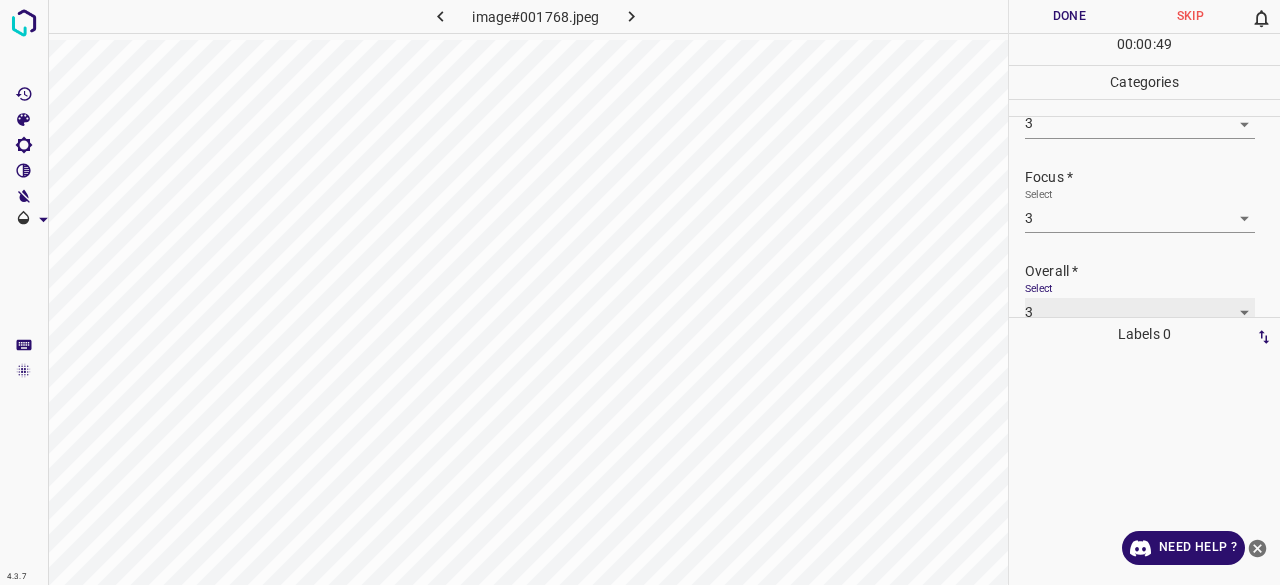 scroll, scrollTop: 98, scrollLeft: 0, axis: vertical 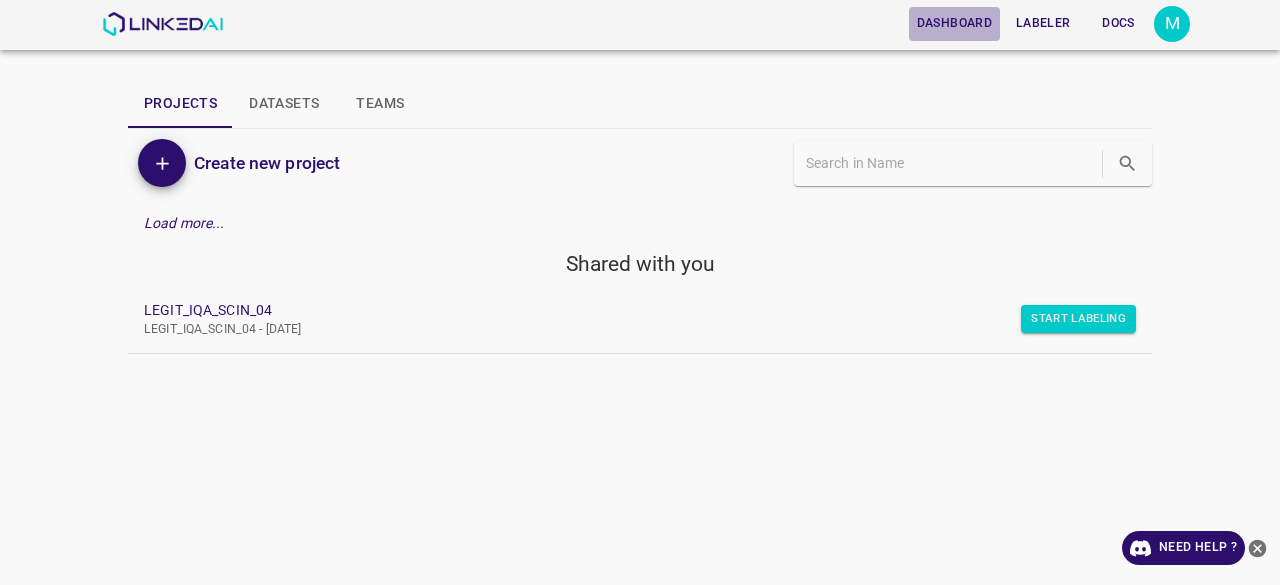 click on "Dashboard" at bounding box center (954, 23) 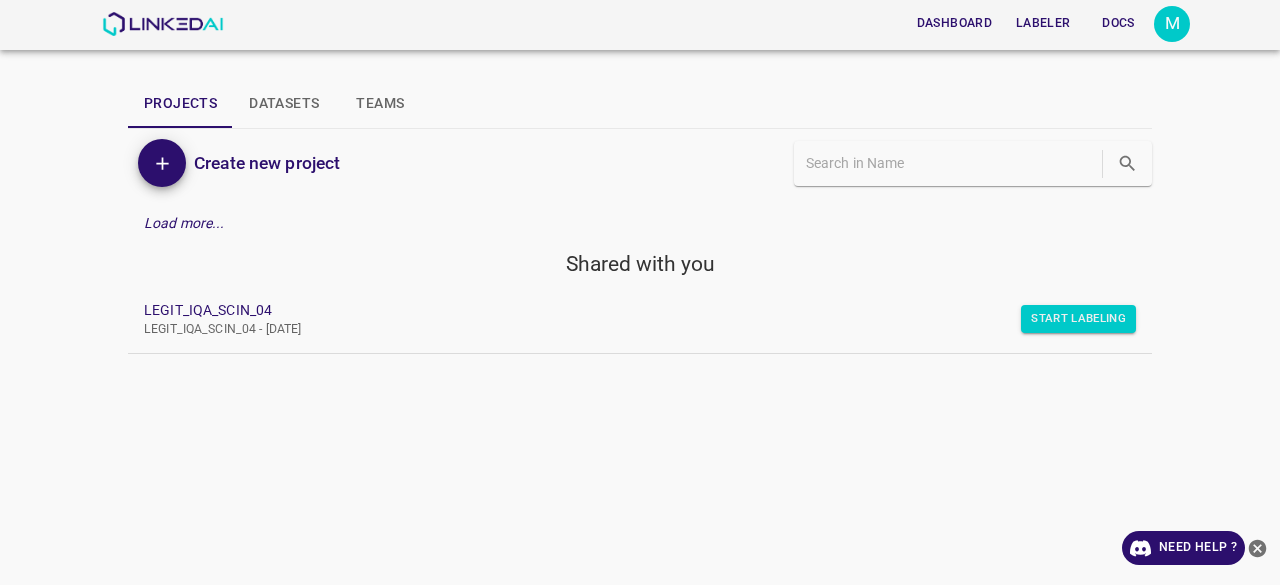 click on "Shared with you" at bounding box center (640, 264) 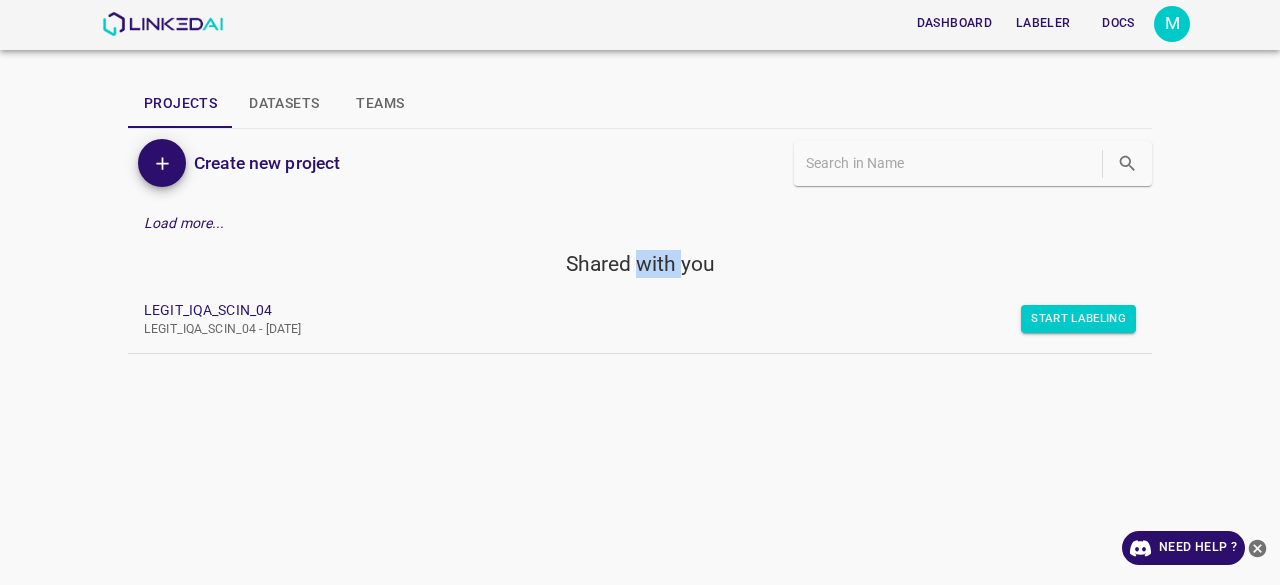 click on "Shared with you" at bounding box center (640, 264) 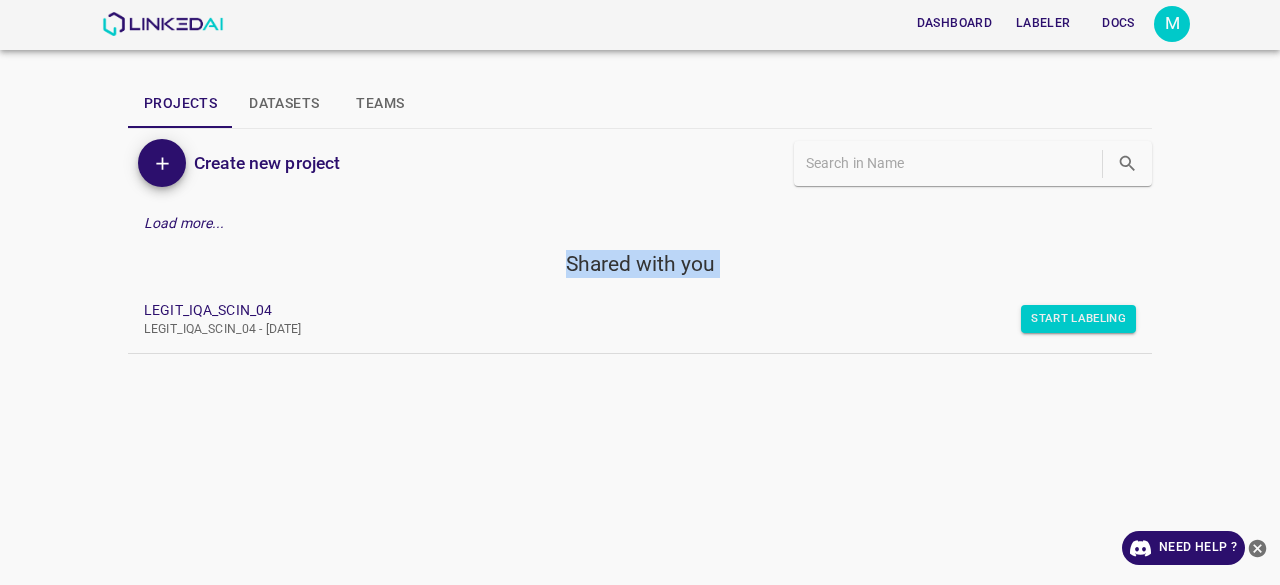 click on "Shared with you" at bounding box center (640, 264) 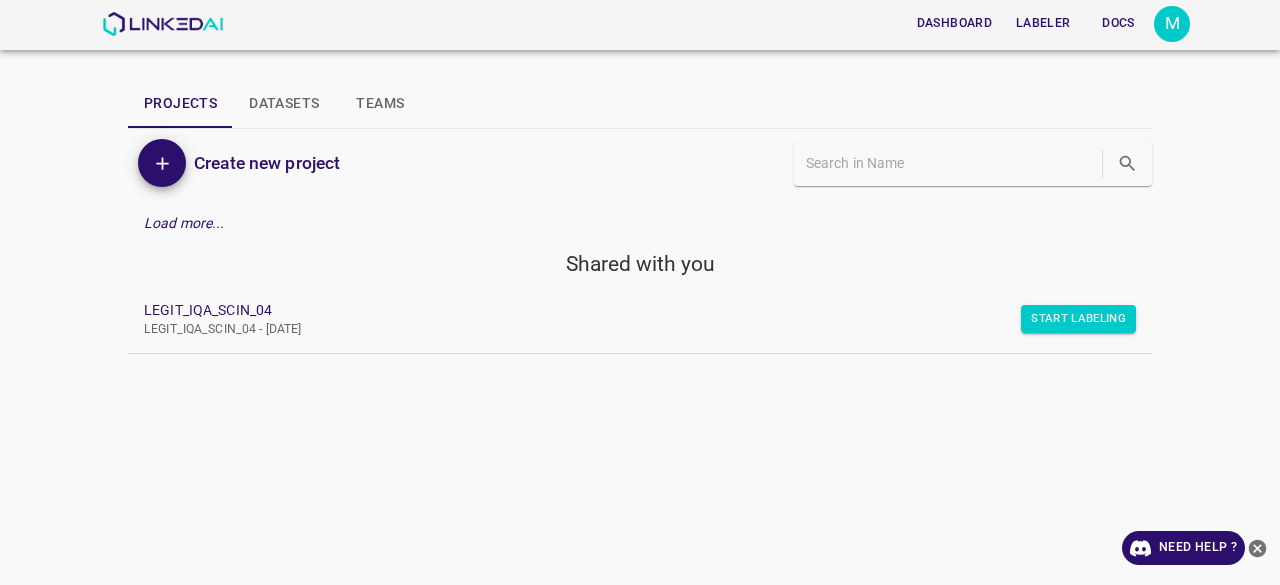 click on "Datasets" at bounding box center [284, 104] 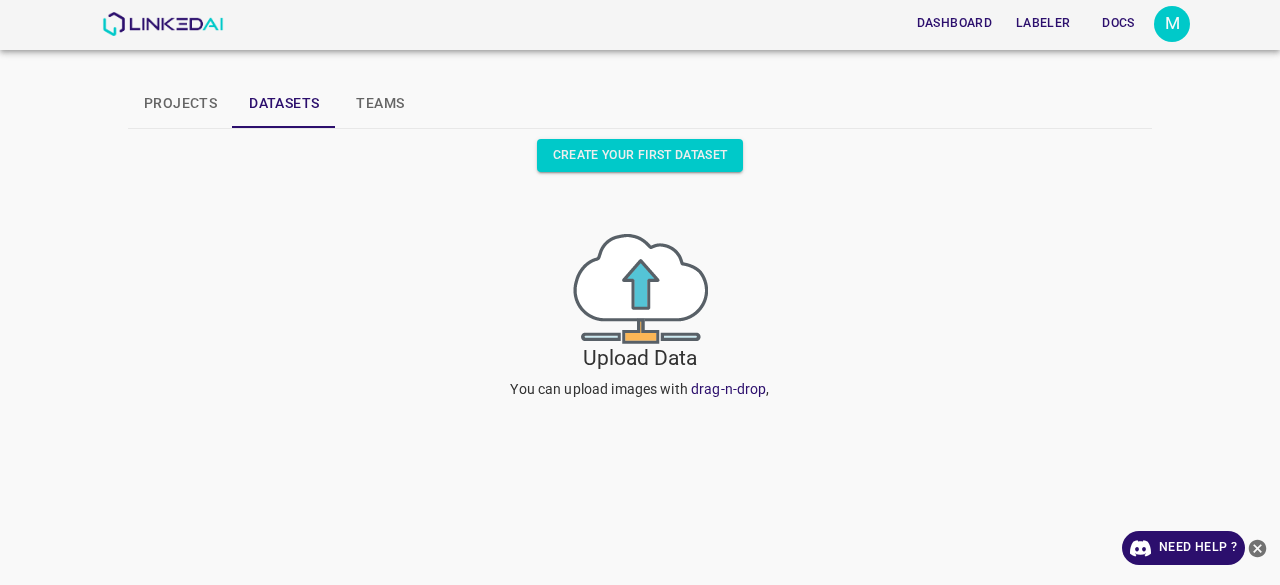 click on "Teams" at bounding box center (380, 104) 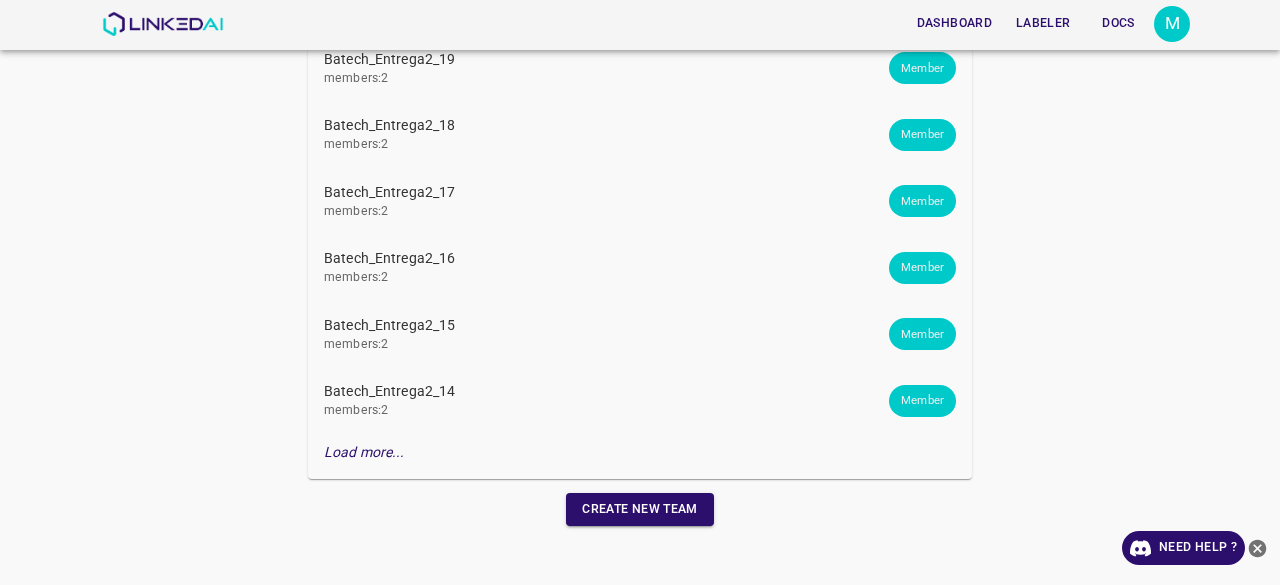 scroll, scrollTop: 0, scrollLeft: 0, axis: both 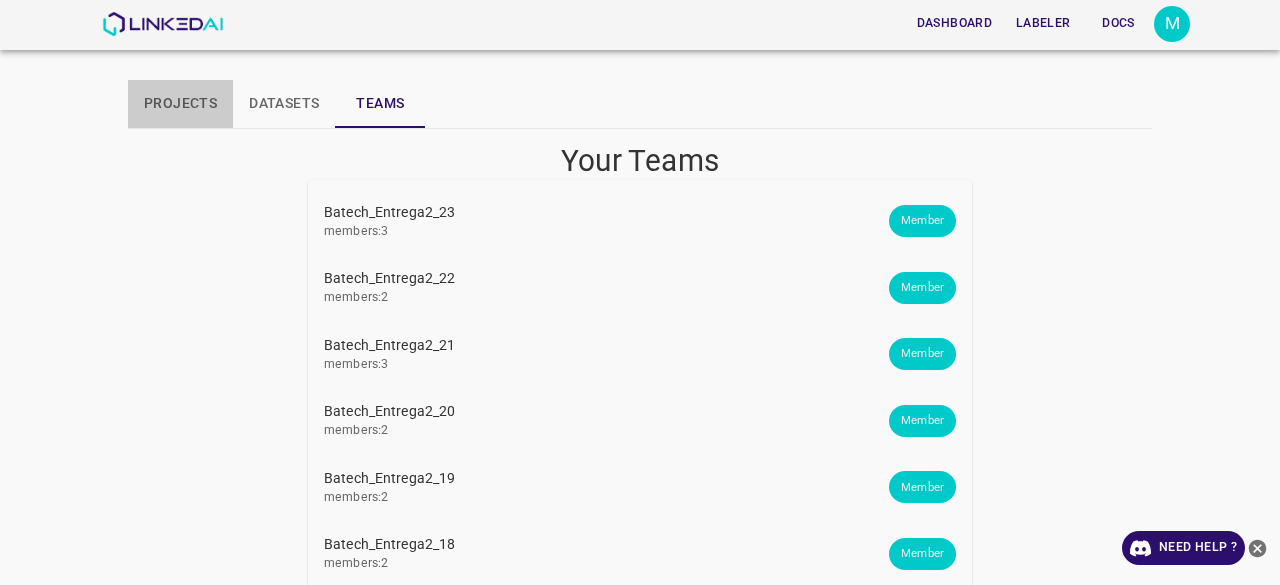 click on "Projects" at bounding box center [180, 104] 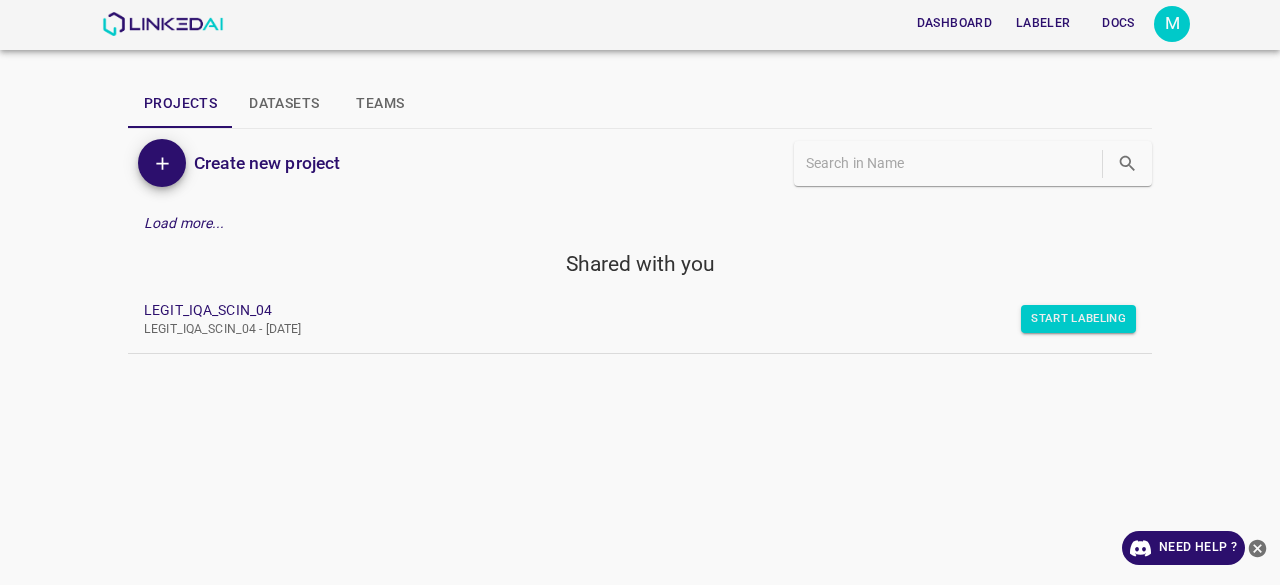 click on "M" at bounding box center (1172, 24) 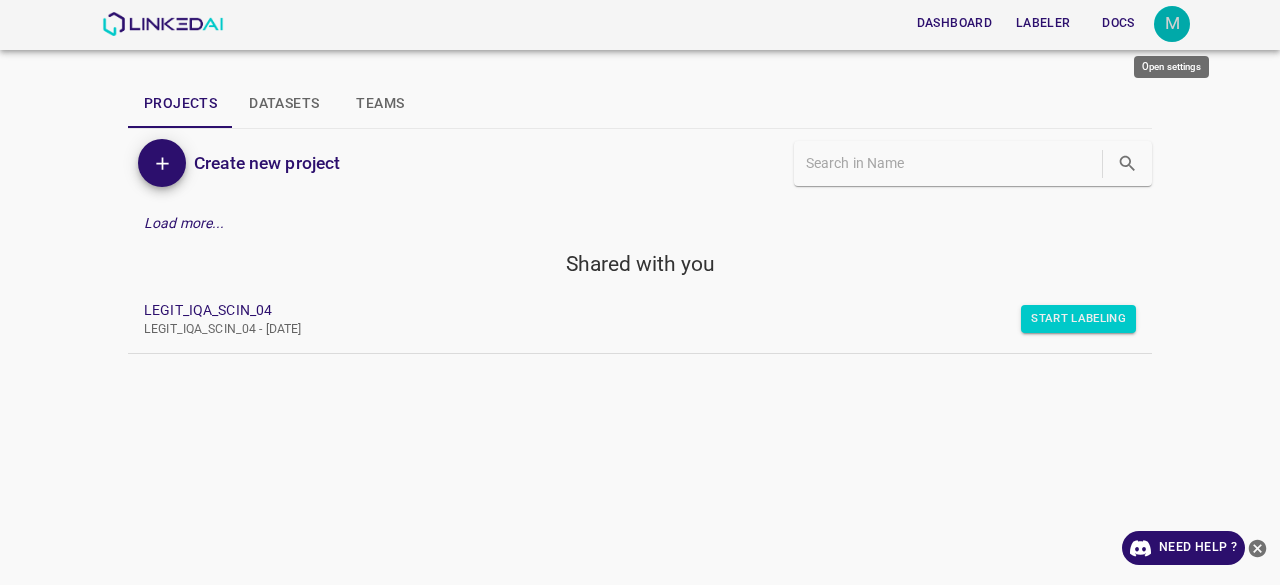 click on "M" at bounding box center [1172, 24] 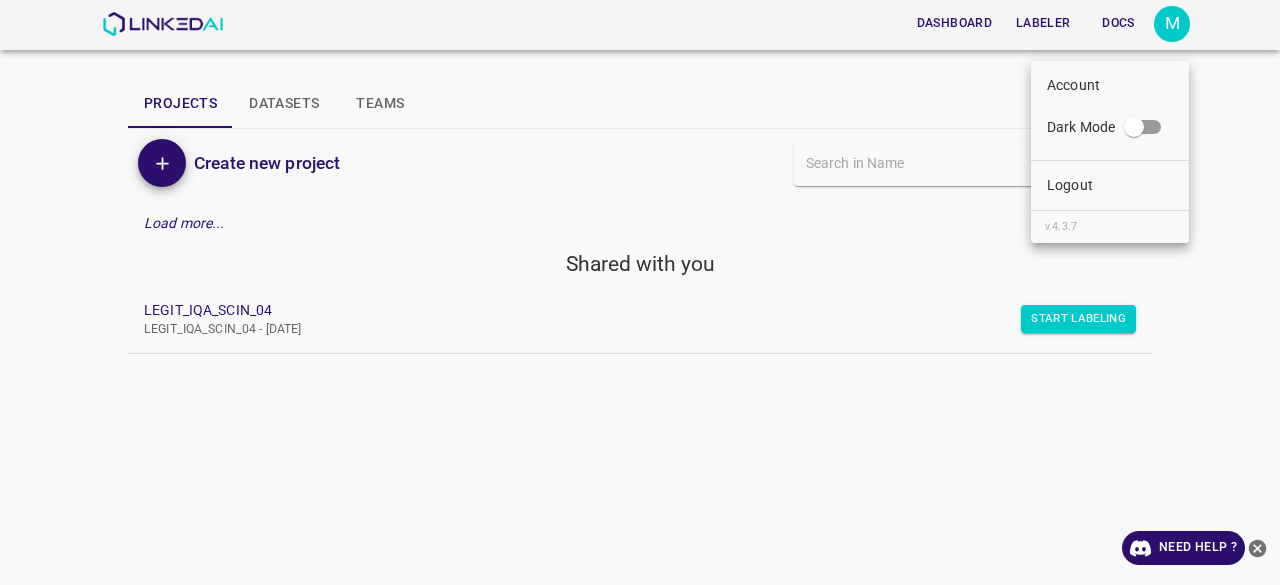 click at bounding box center [640, 292] 